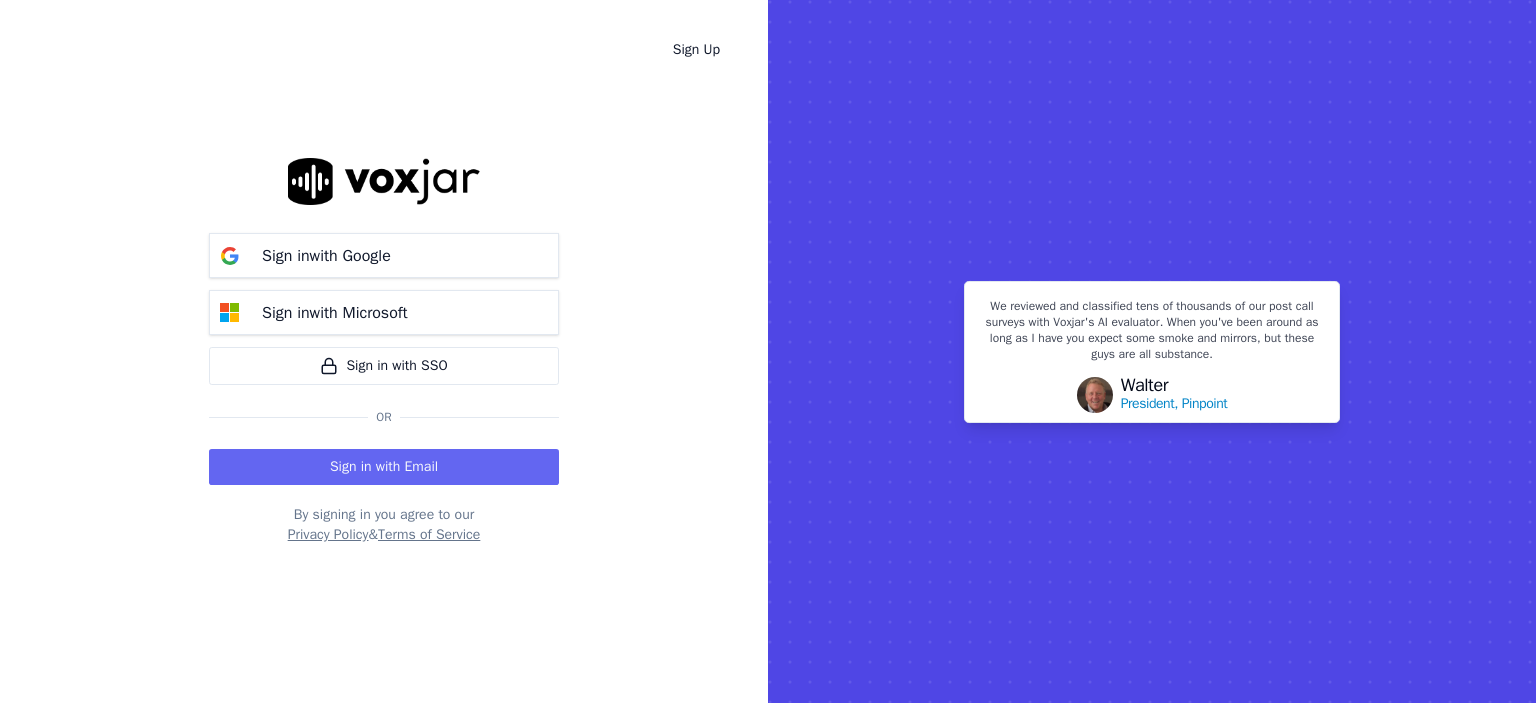 scroll, scrollTop: 0, scrollLeft: 0, axis: both 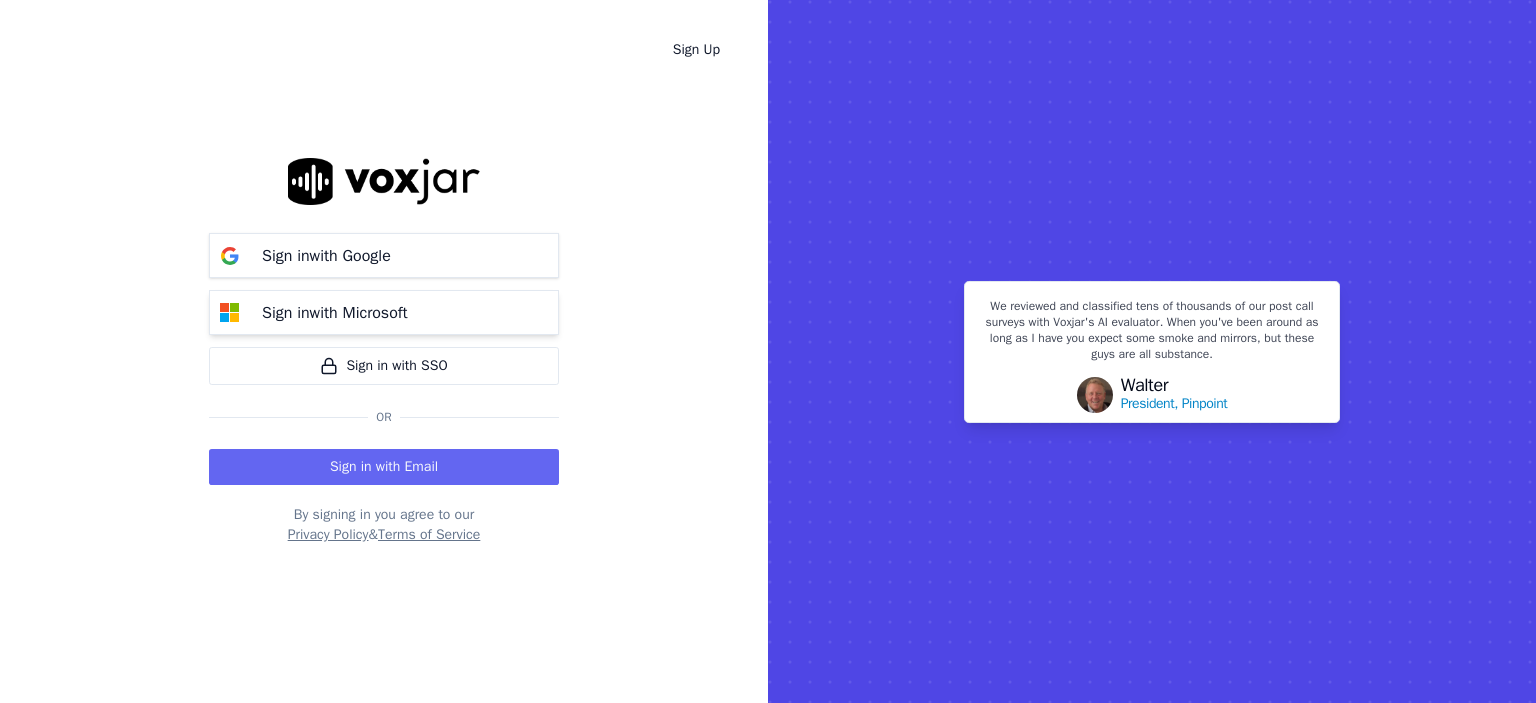 click on "Sign in  with Microsoft" at bounding box center [335, 313] 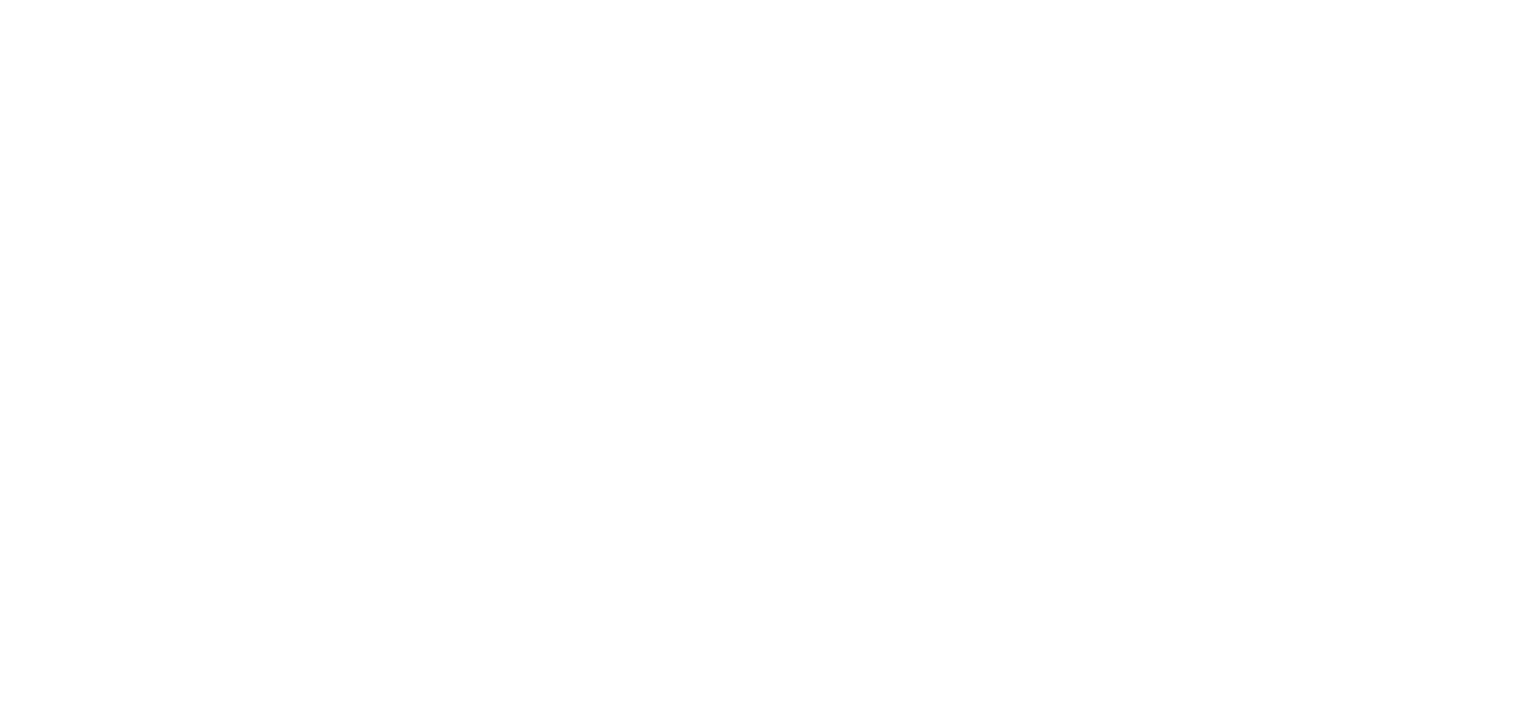 scroll, scrollTop: 0, scrollLeft: 0, axis: both 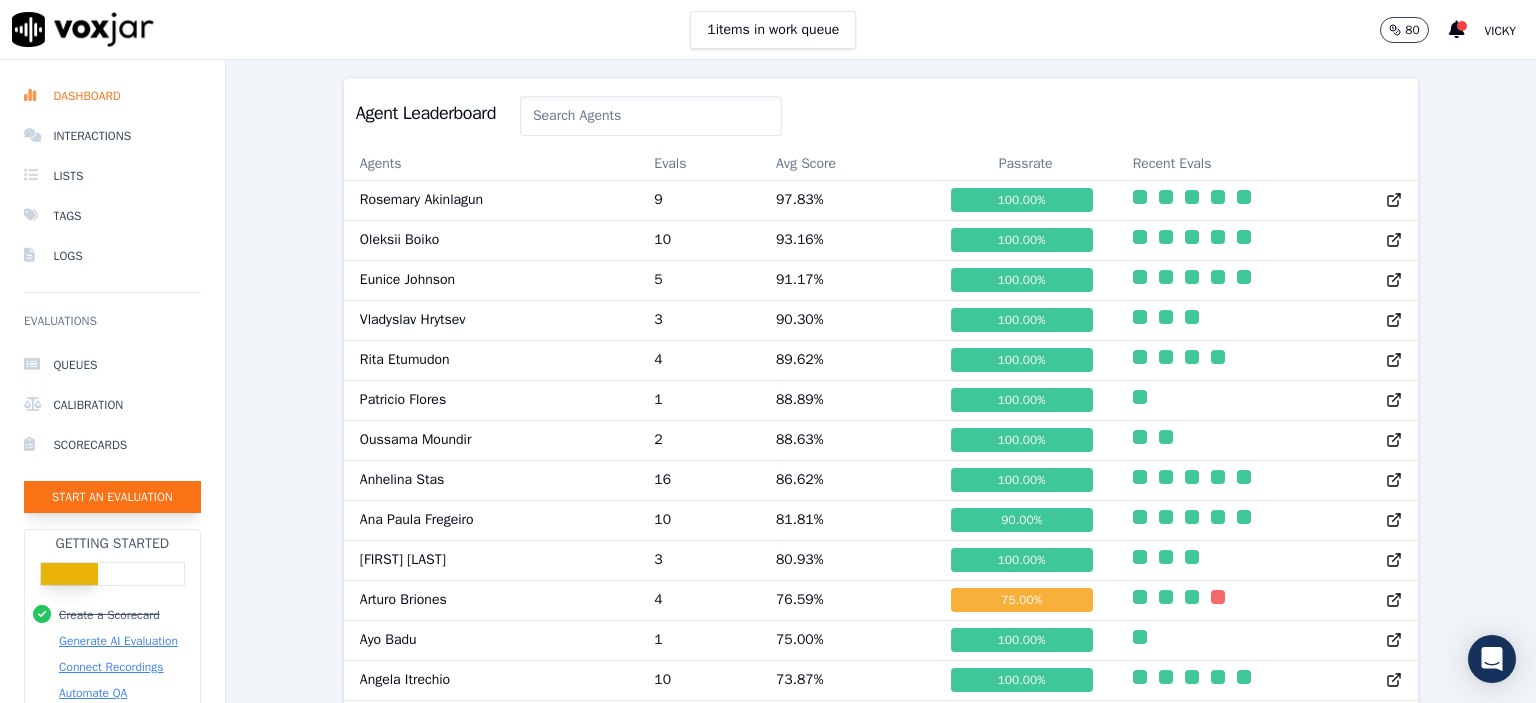 click on "Start an Evaluation" 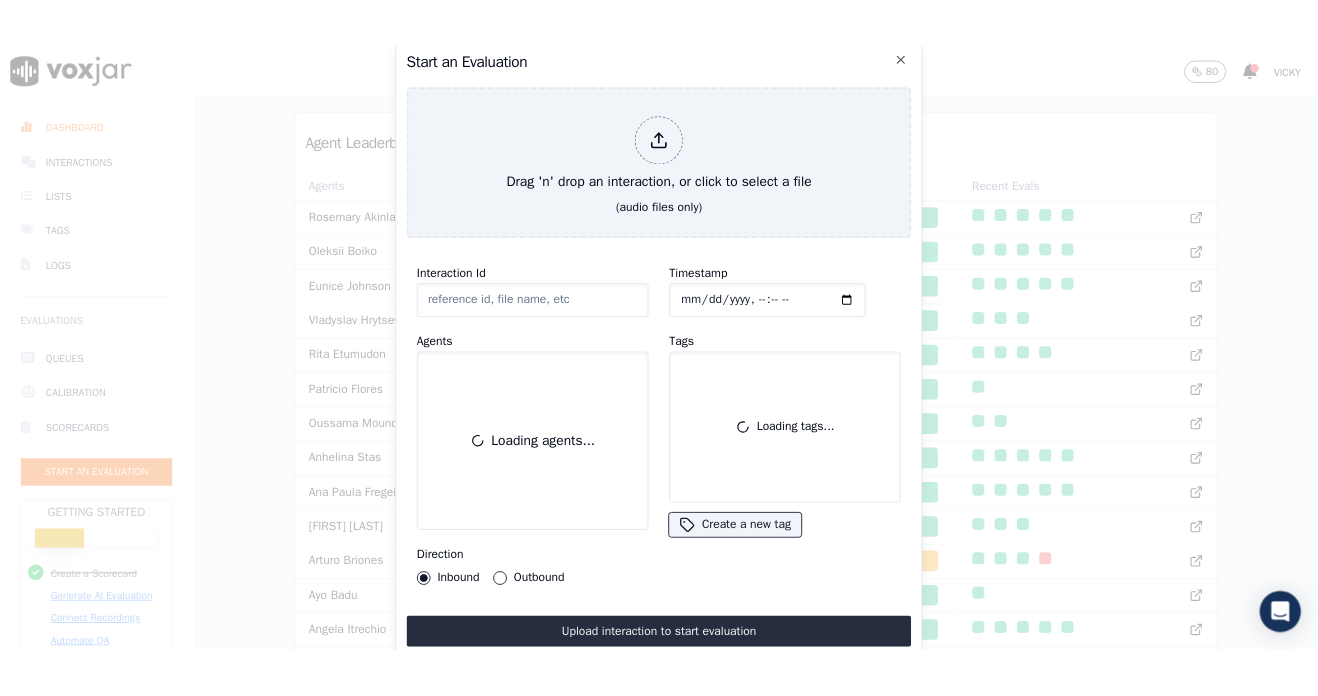 scroll, scrollTop: 122, scrollLeft: 0, axis: vertical 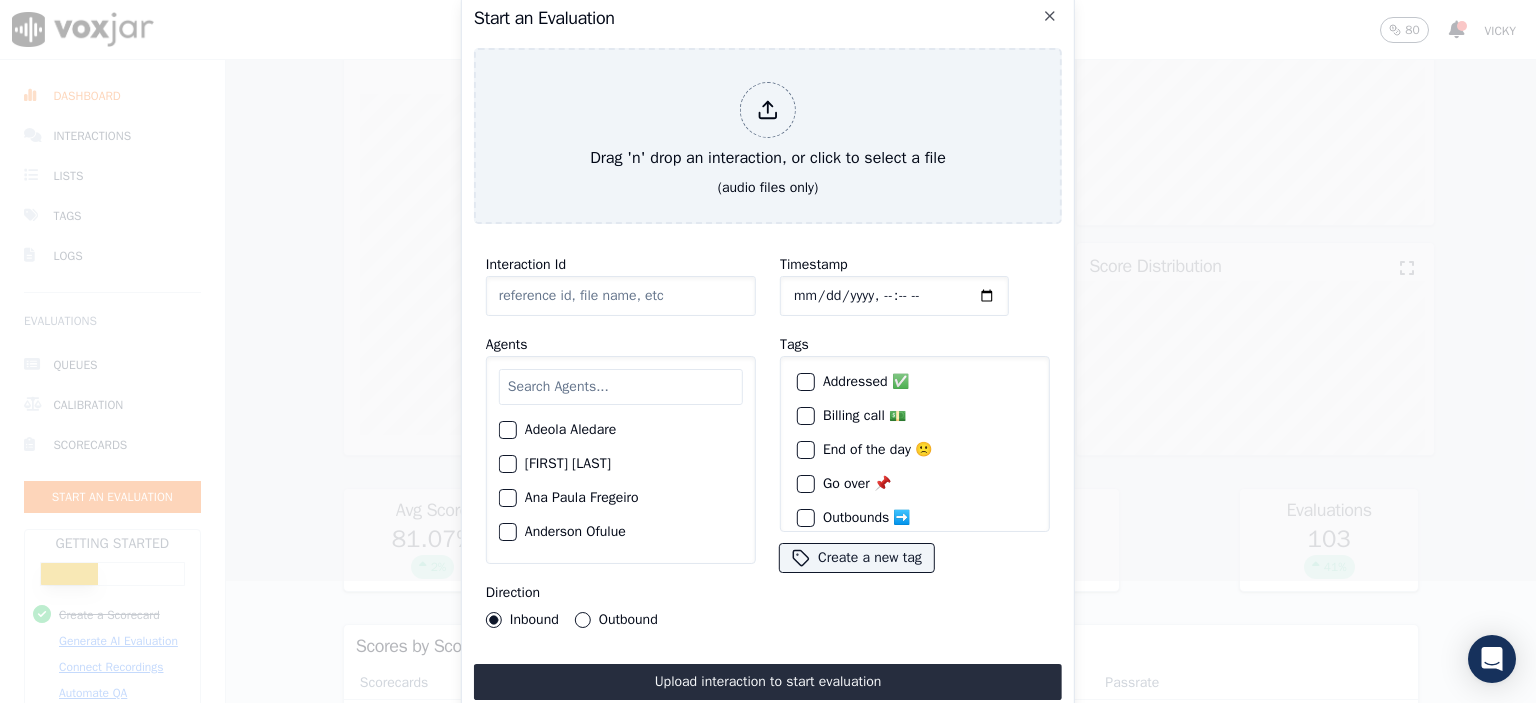 click on "Interaction Id" 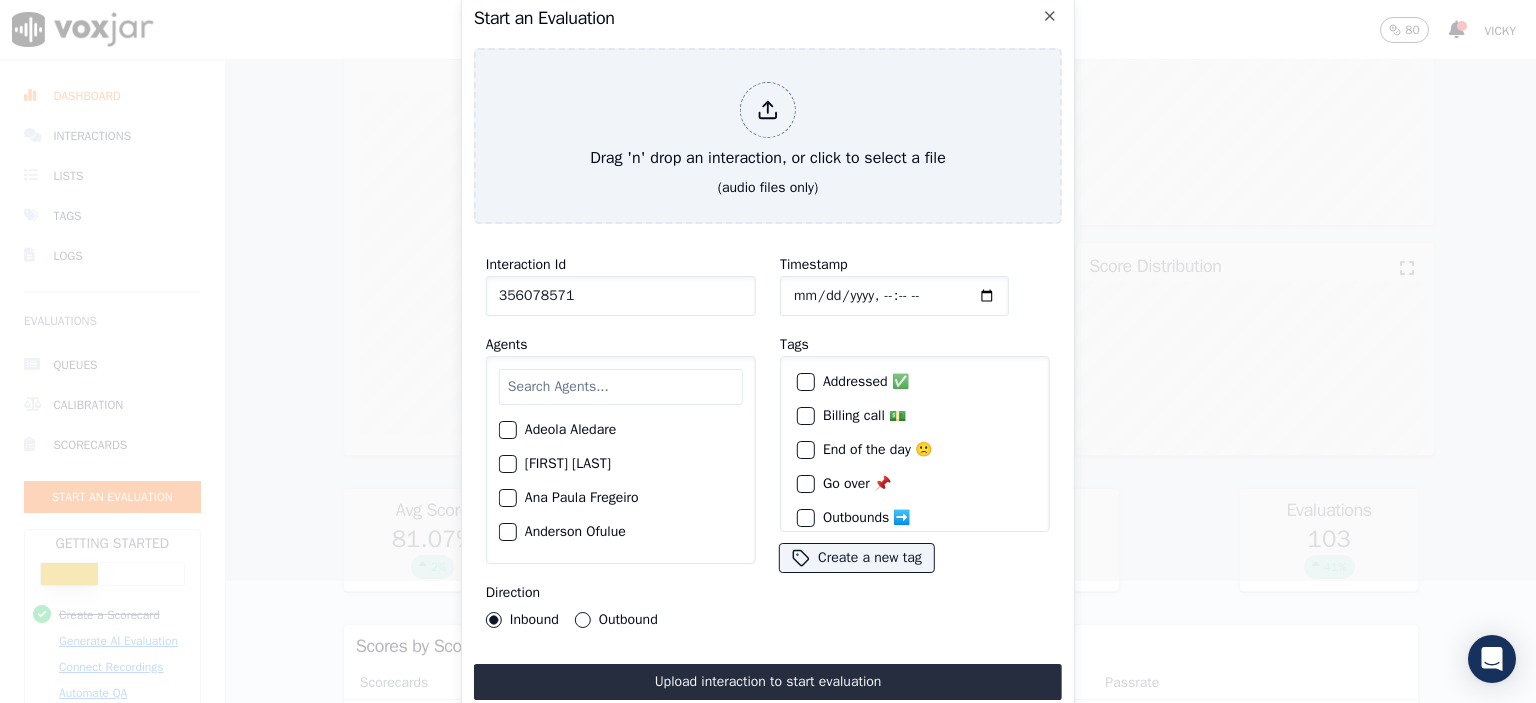 type on "356078571" 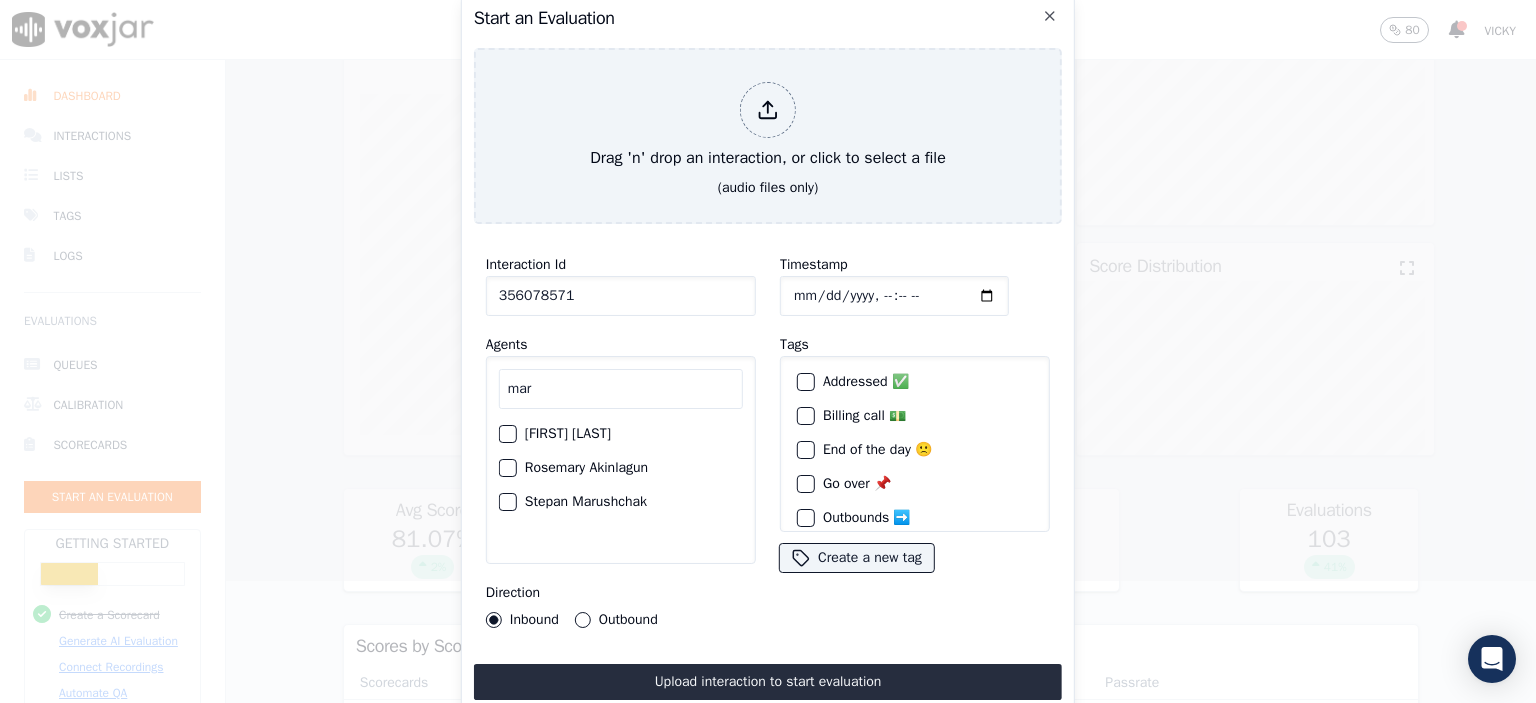type on "mar" 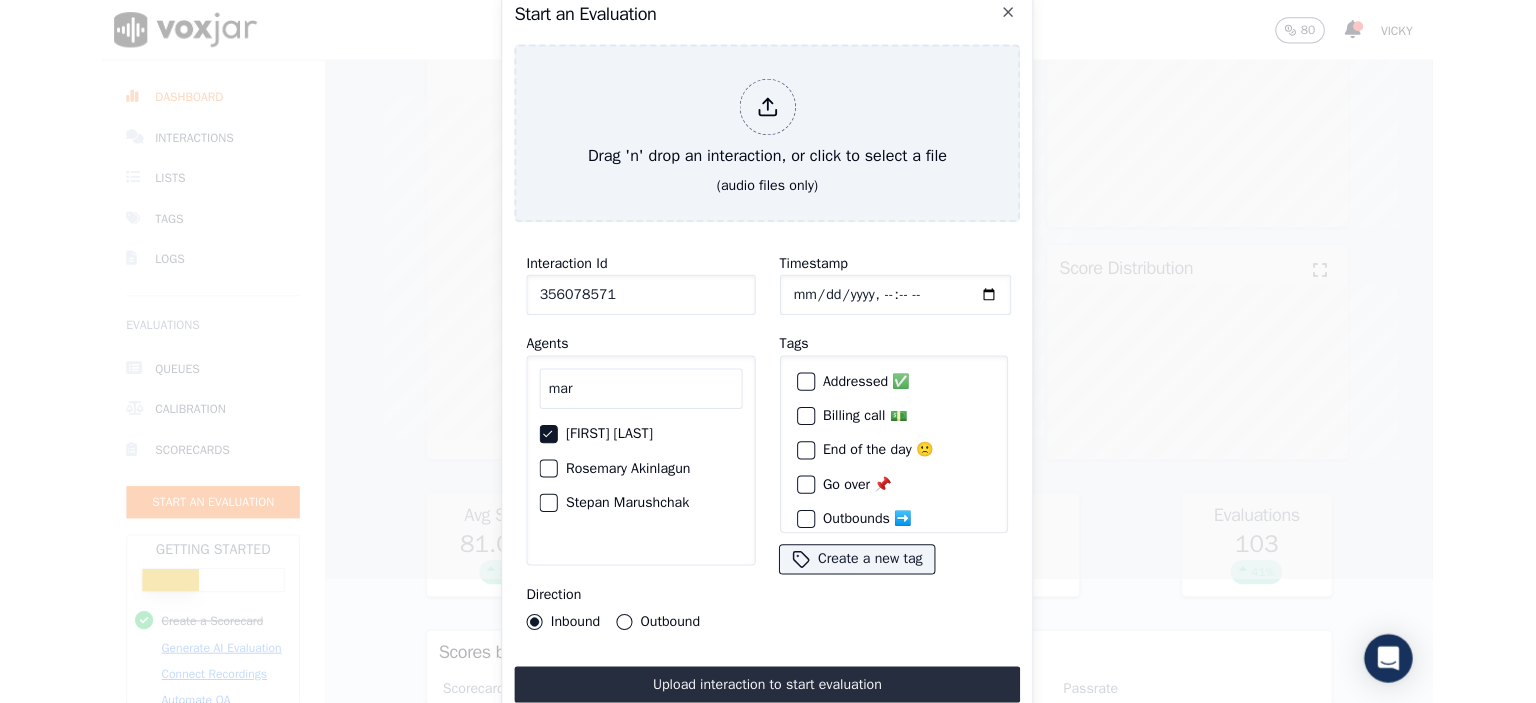 scroll, scrollTop: 95, scrollLeft: 0, axis: vertical 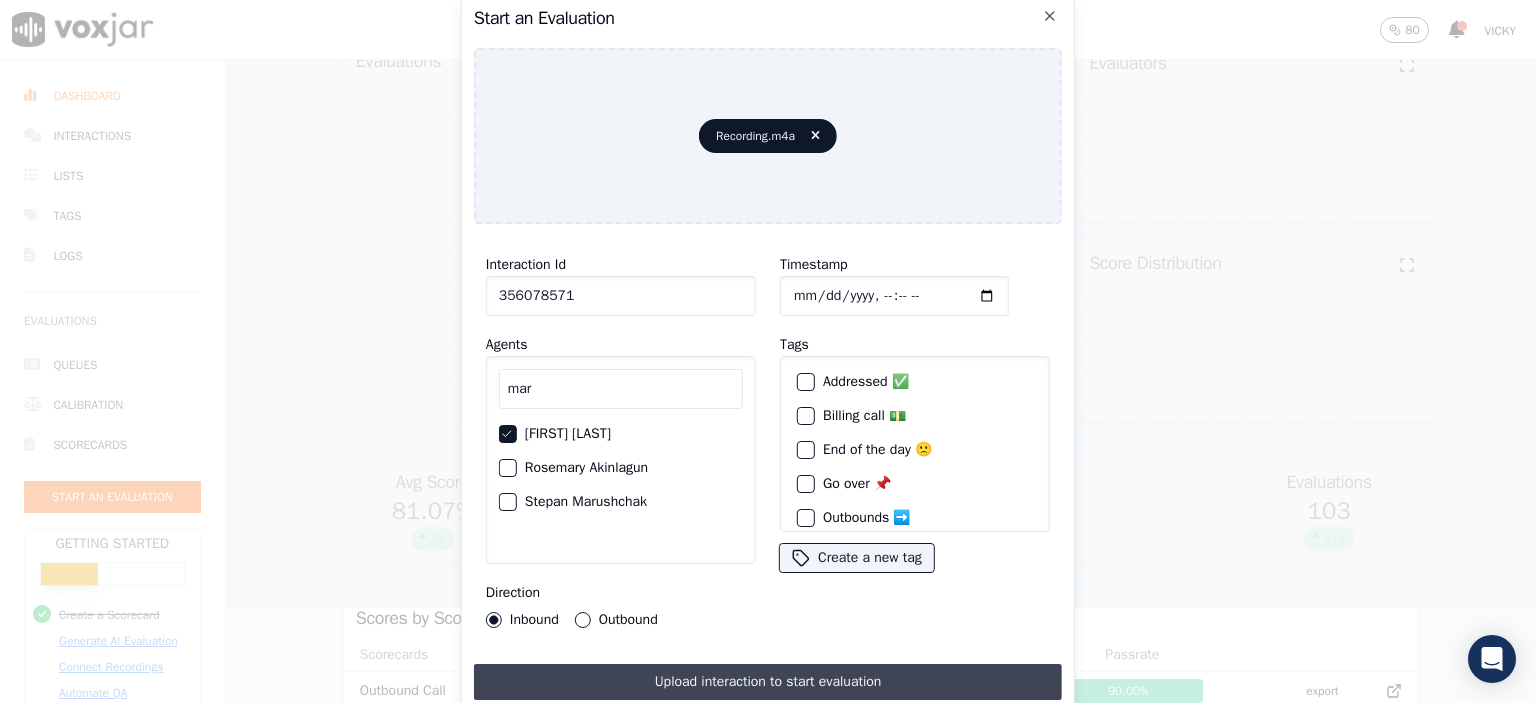 click on "Upload interaction to start evaluation" at bounding box center [768, 682] 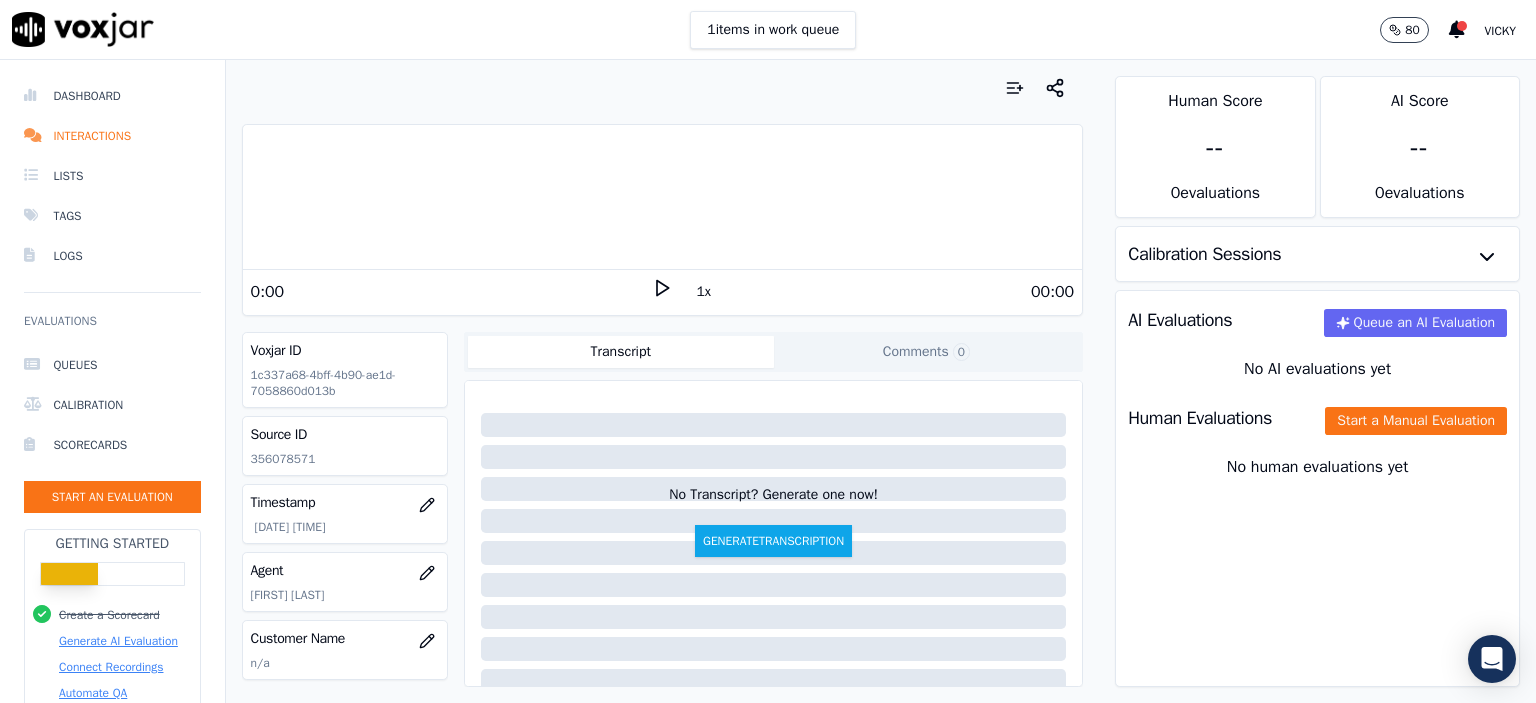 scroll, scrollTop: 0, scrollLeft: 0, axis: both 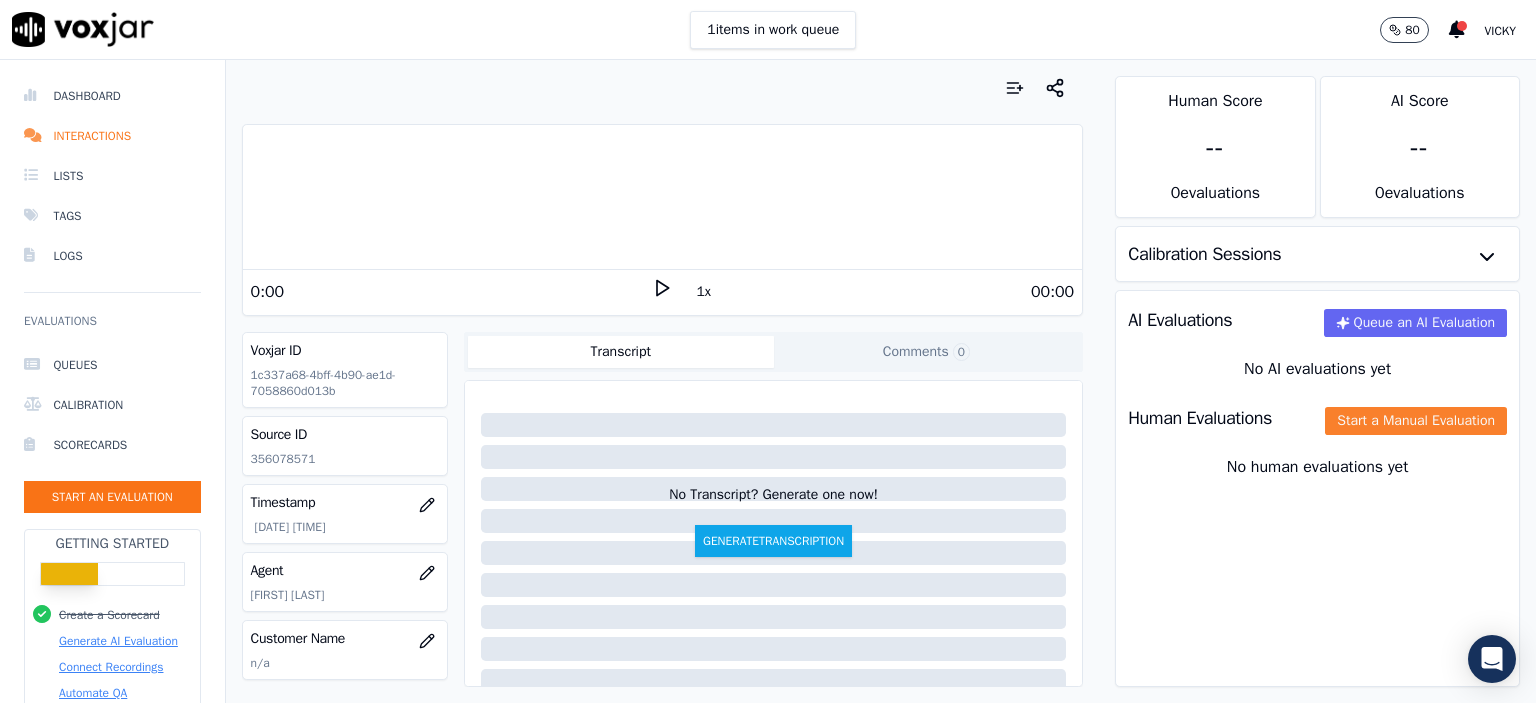 click on "Start a Manual Evaluation" 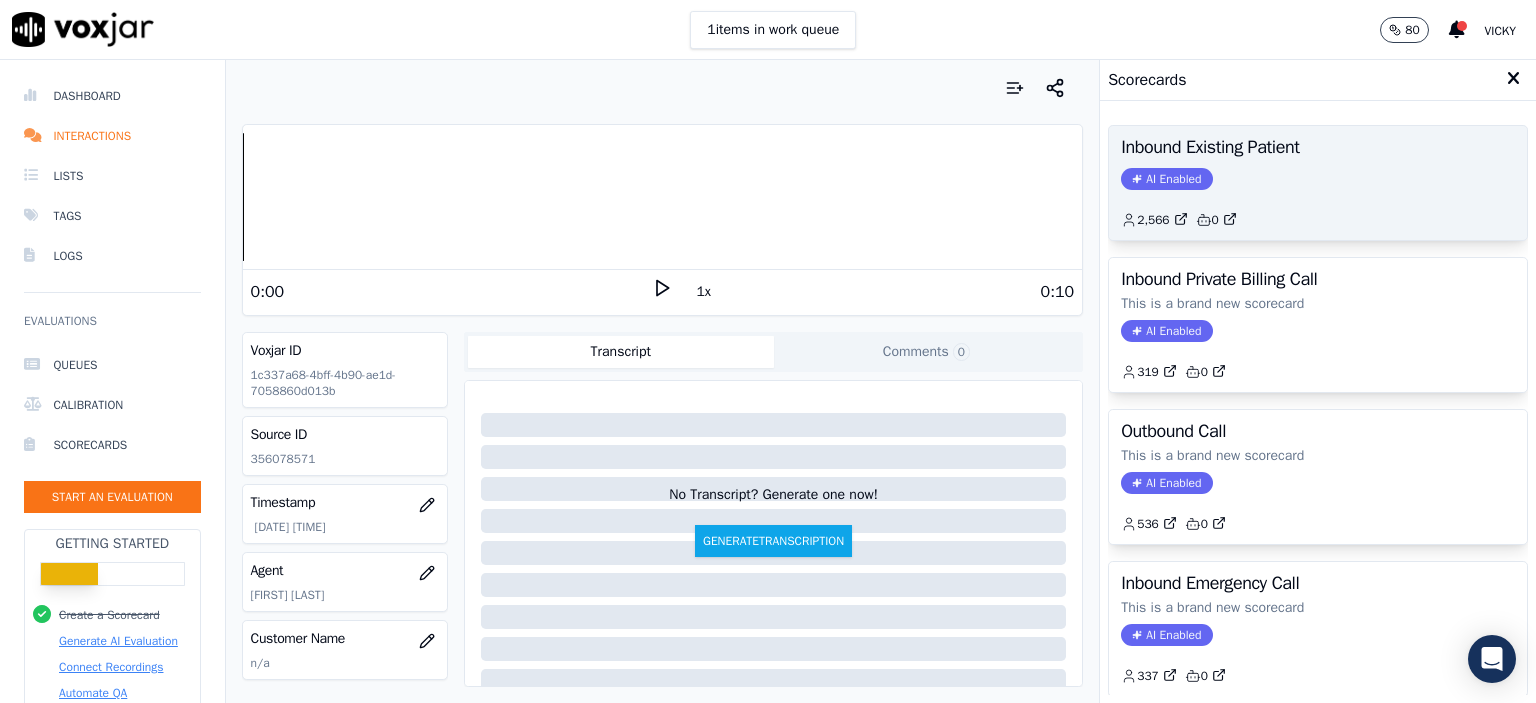 click on "2,566         0" 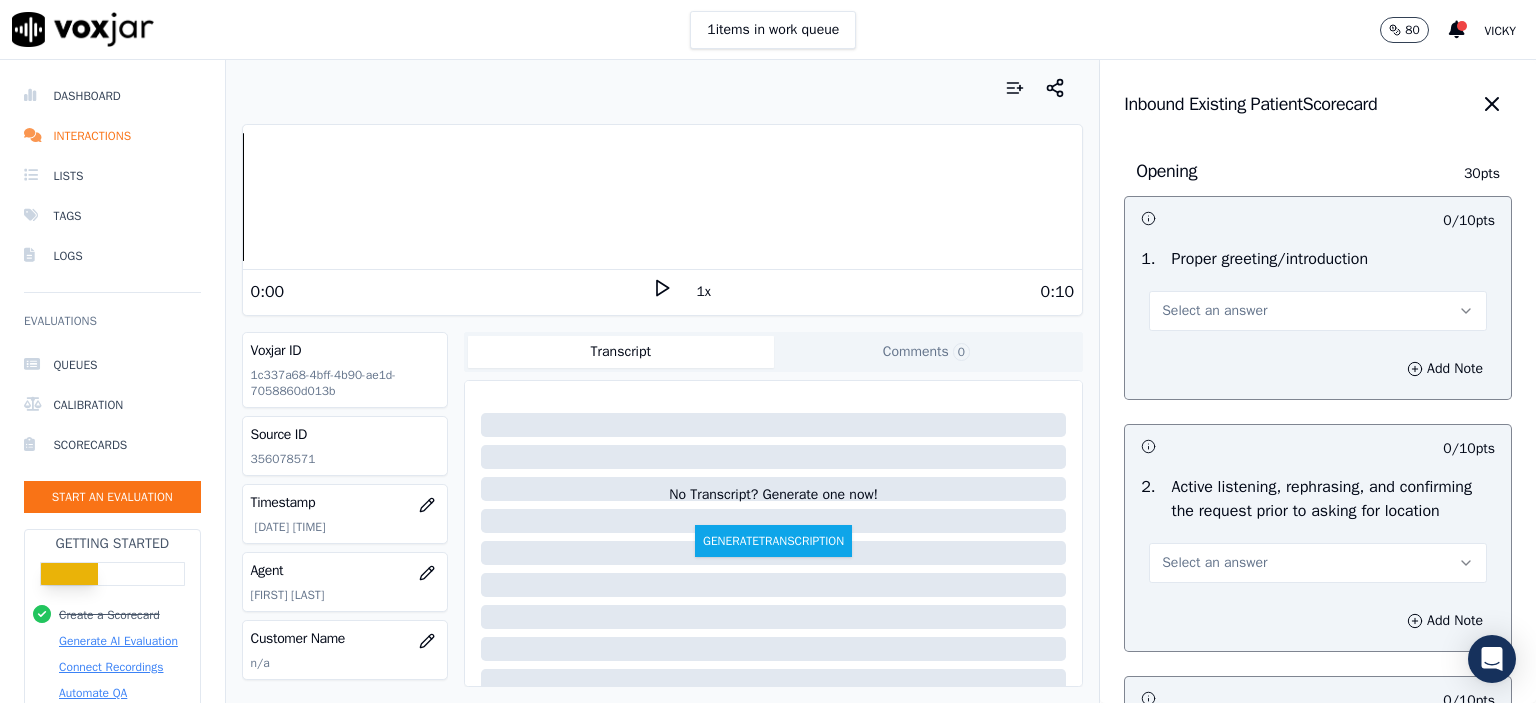 click on "Select an answer" at bounding box center [1214, 311] 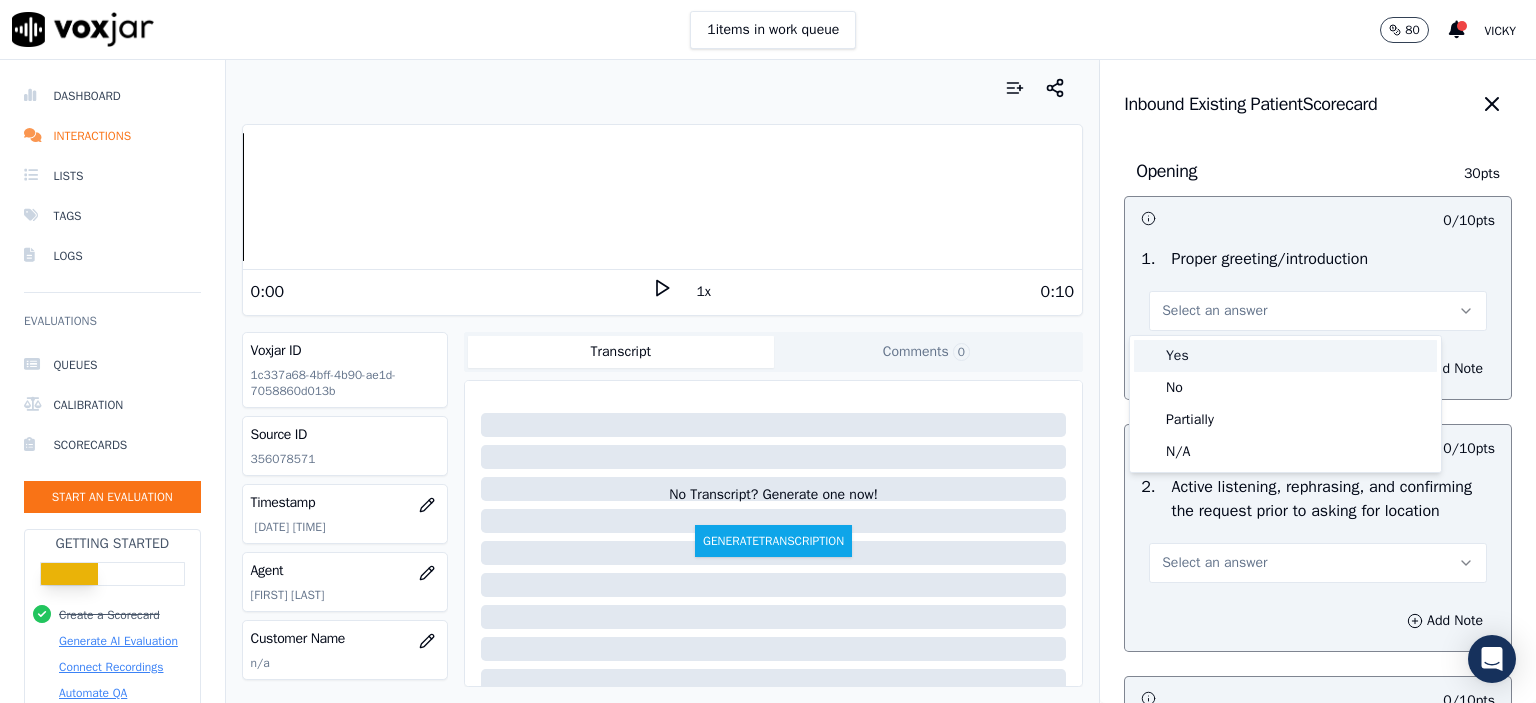 click on "Yes" at bounding box center (1285, 356) 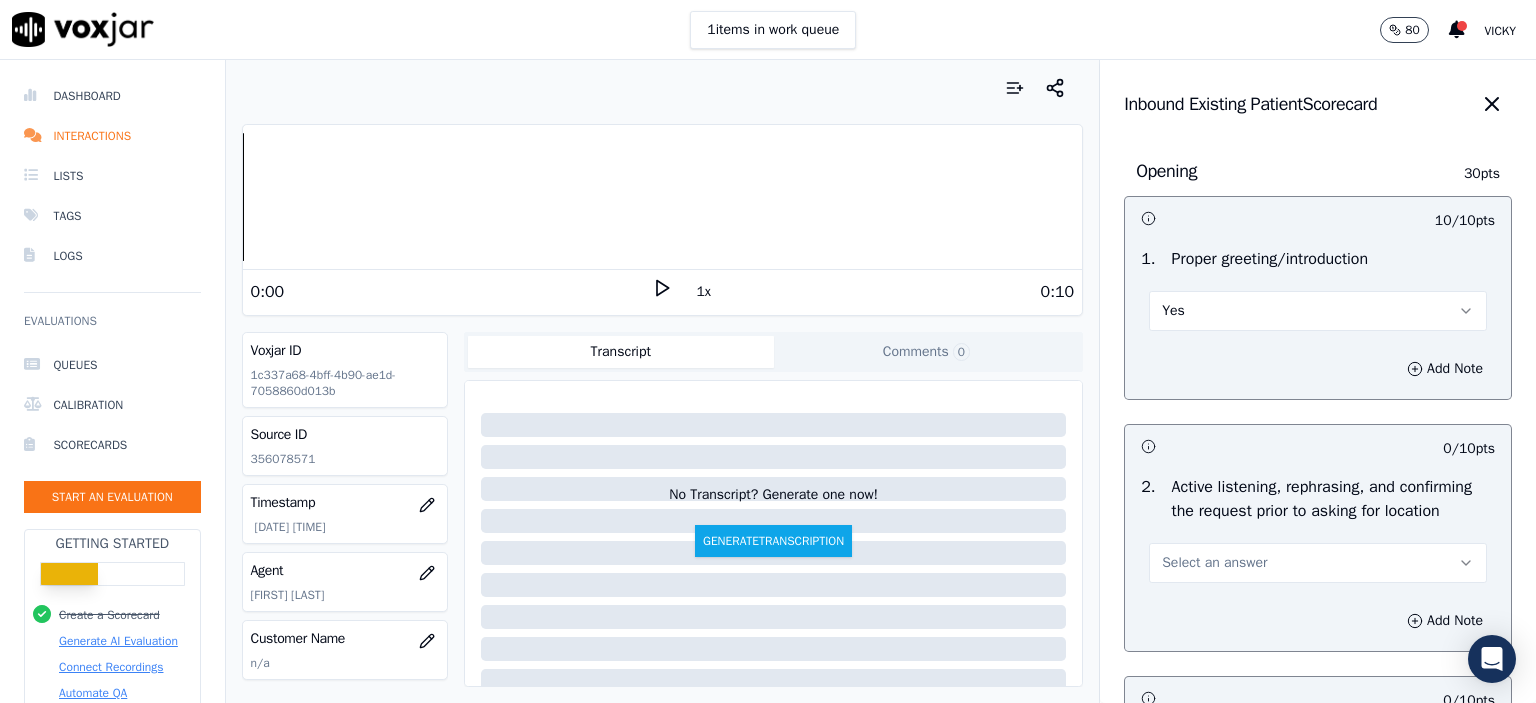 drag, startPoint x: 1211, startPoint y: 579, endPoint x: 1211, endPoint y: 612, distance: 33 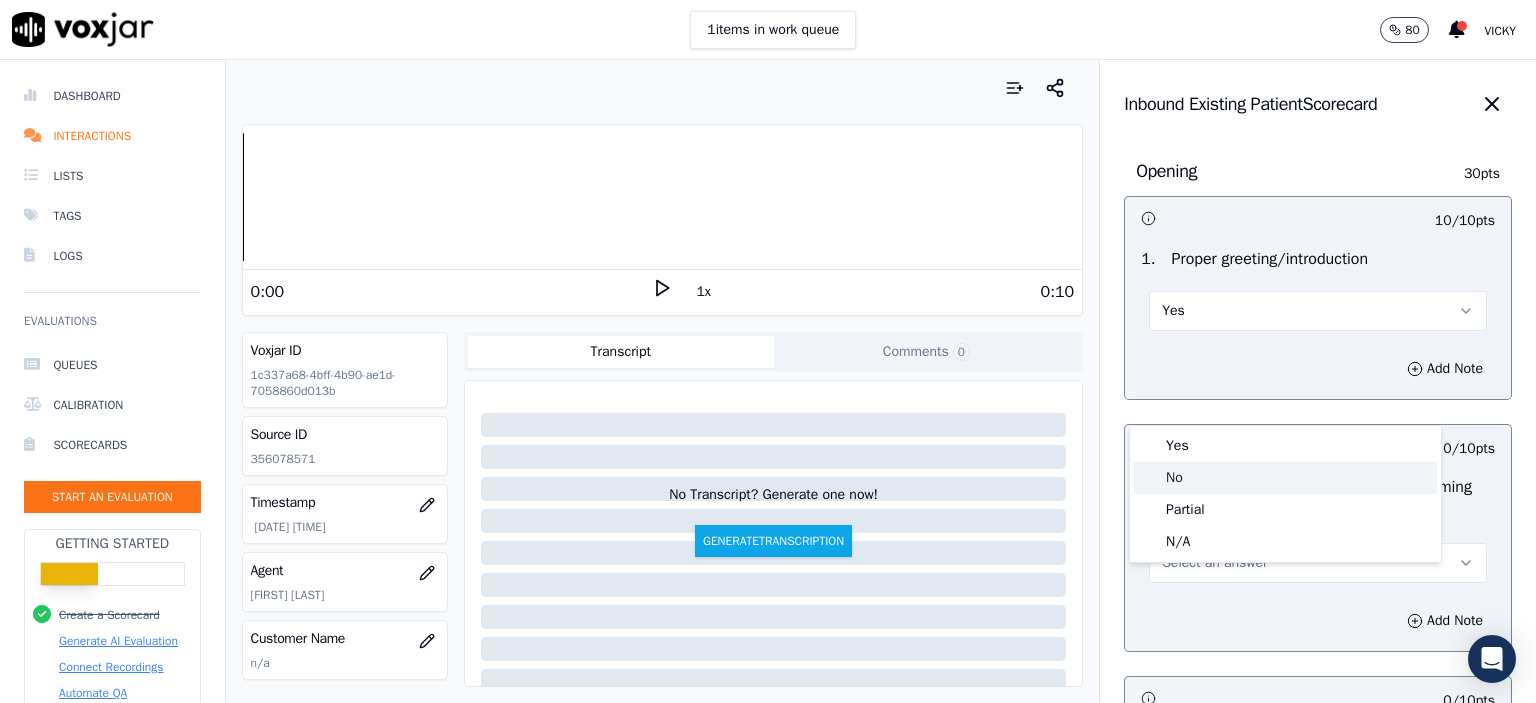 click on "No" 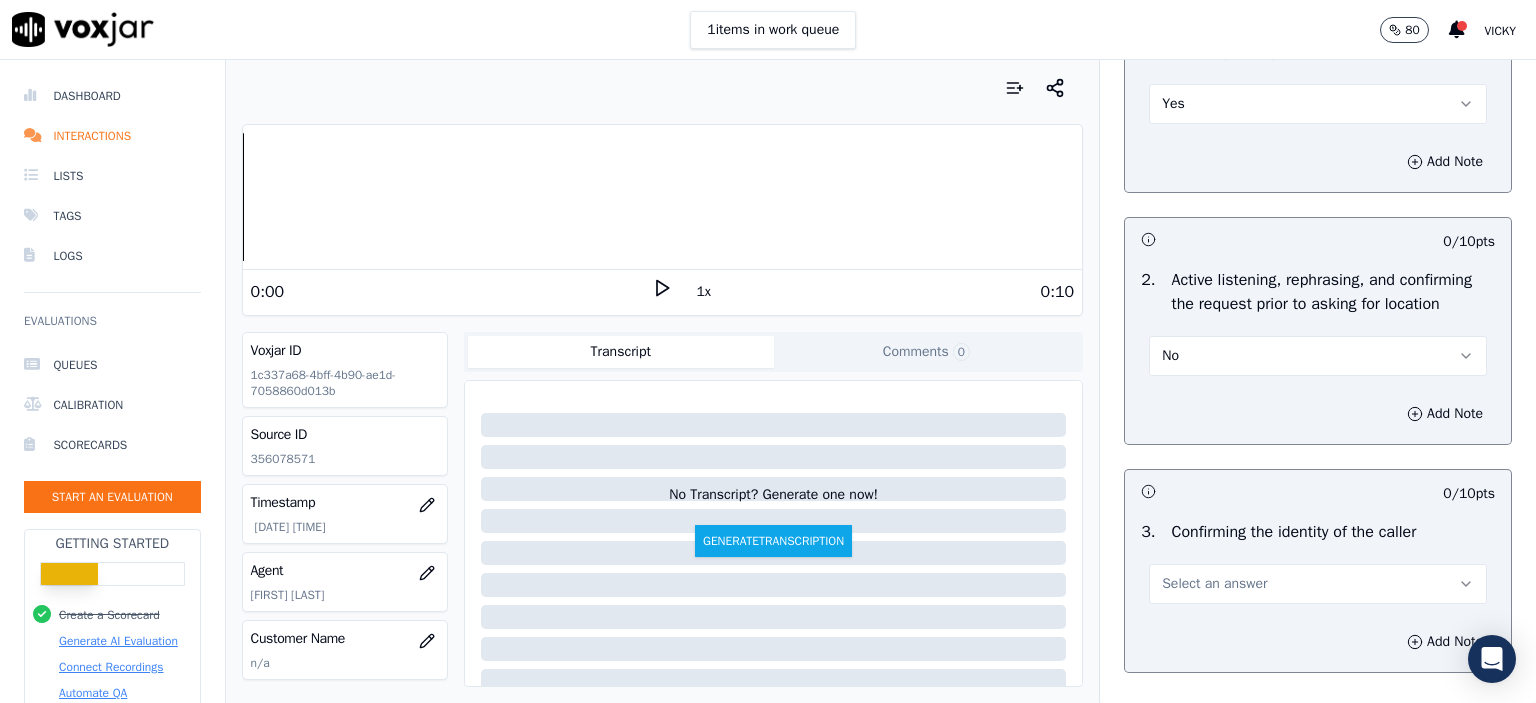 scroll, scrollTop: 300, scrollLeft: 0, axis: vertical 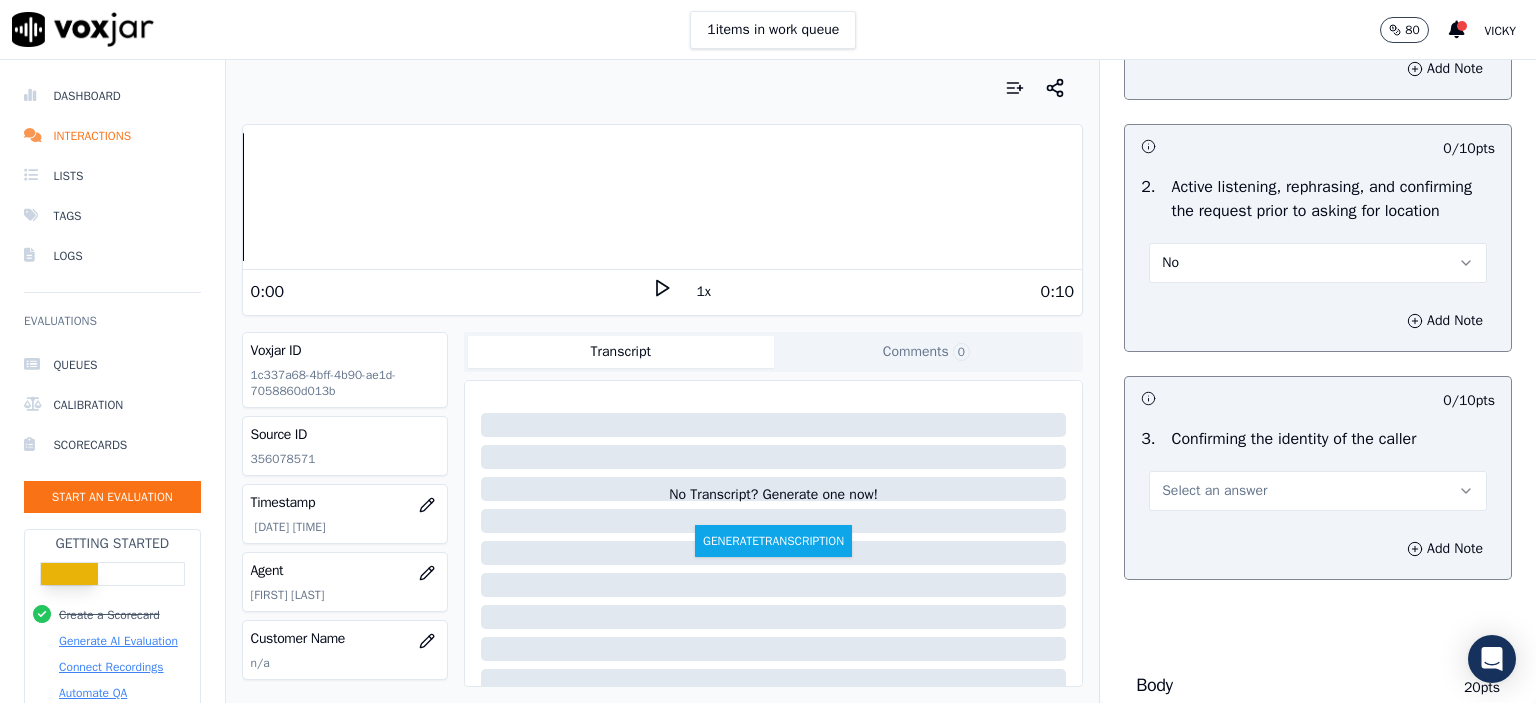 click on "Select an answer" at bounding box center (1318, 491) 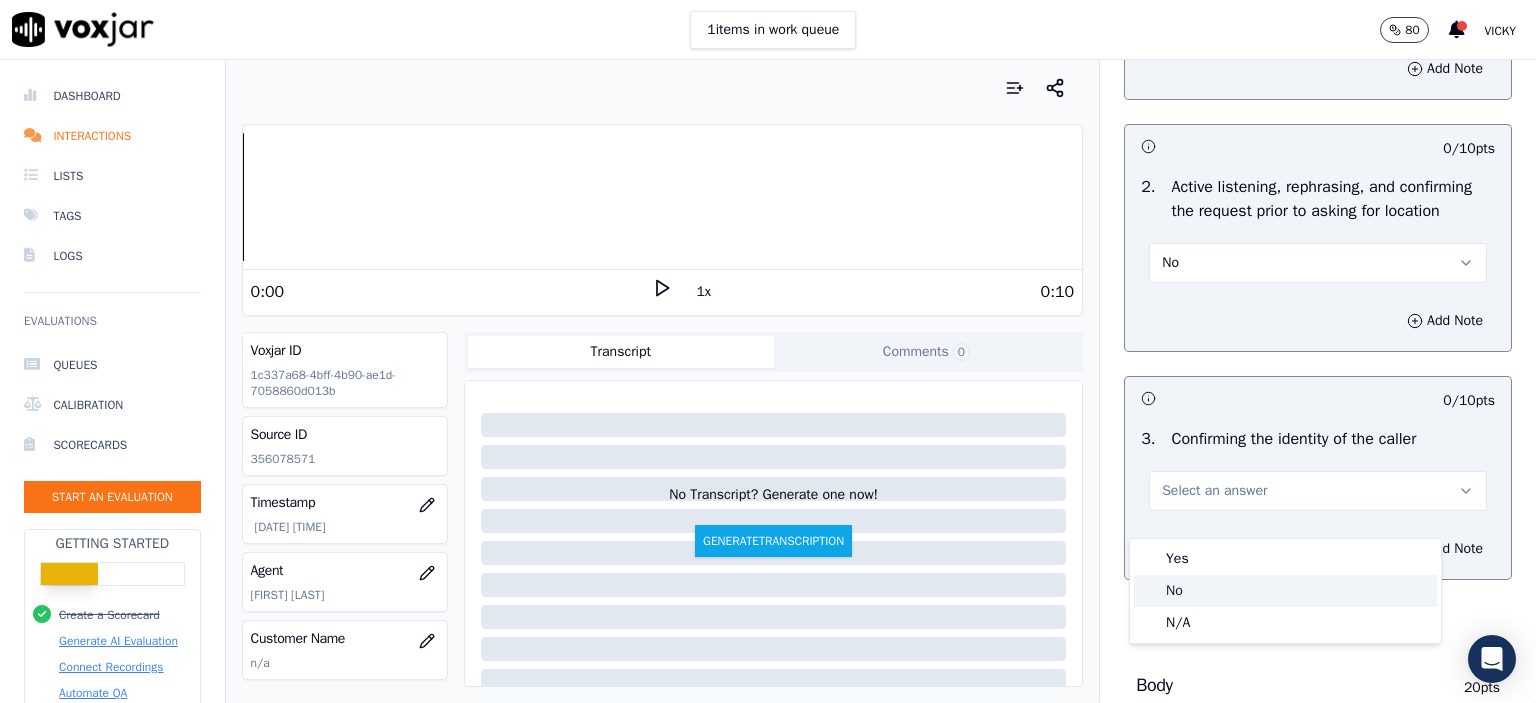 click on "No" 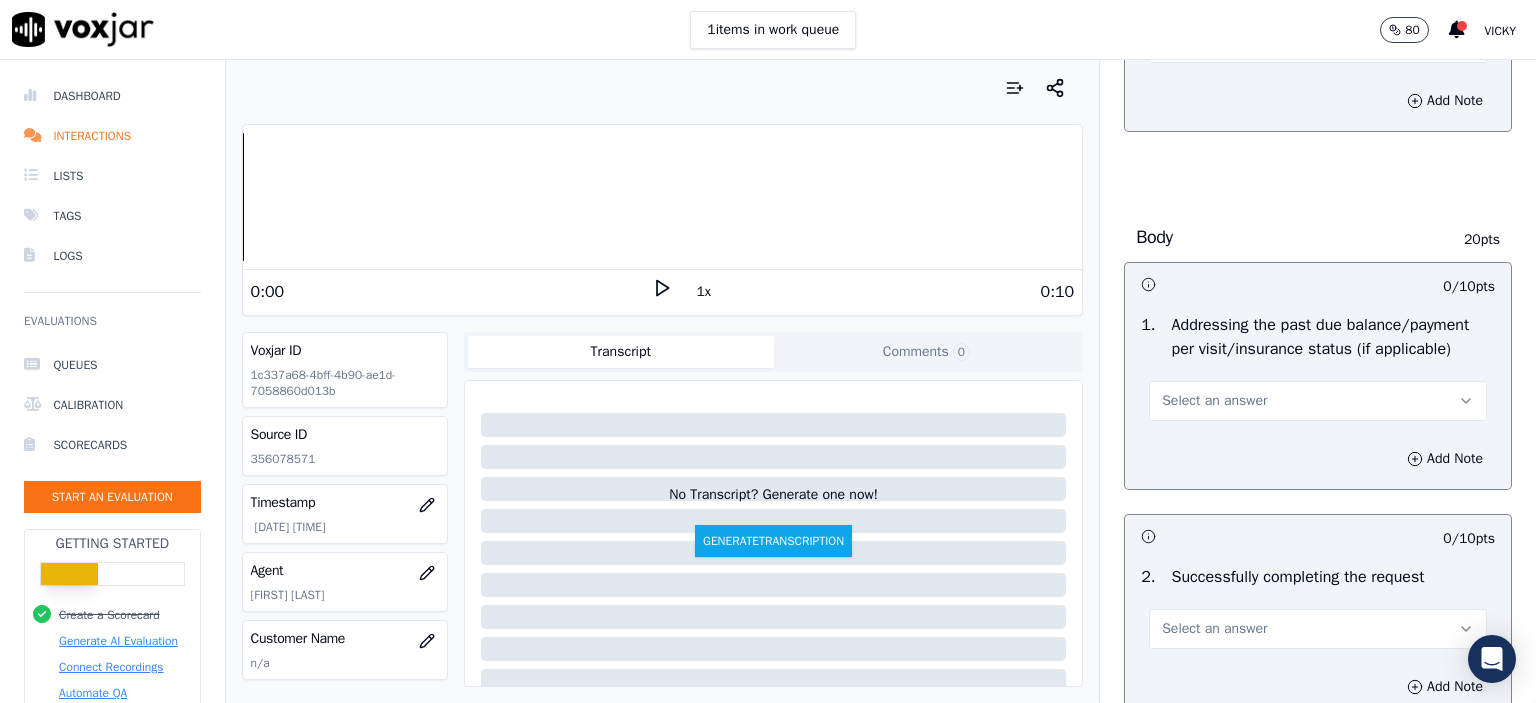scroll, scrollTop: 800, scrollLeft: 0, axis: vertical 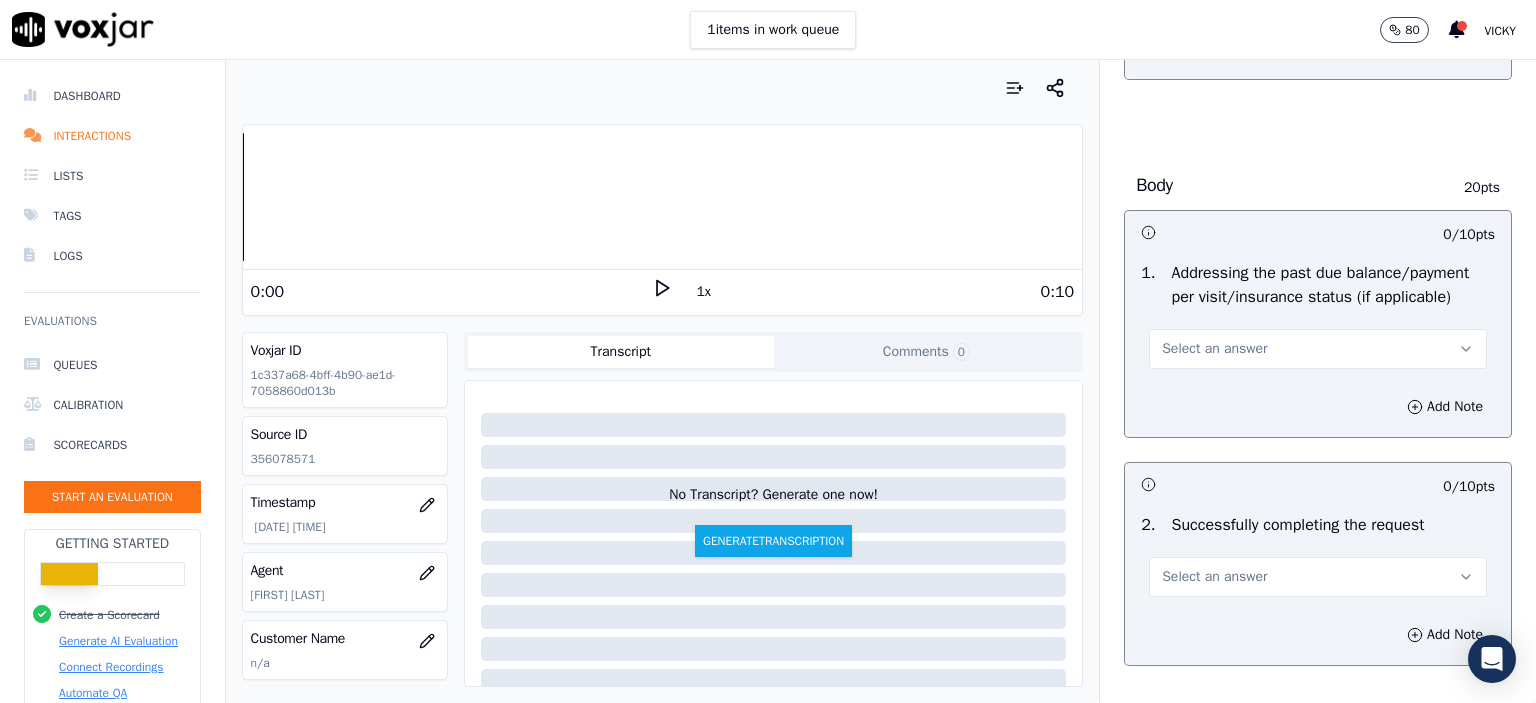 click on "Select an answer" at bounding box center [1318, 349] 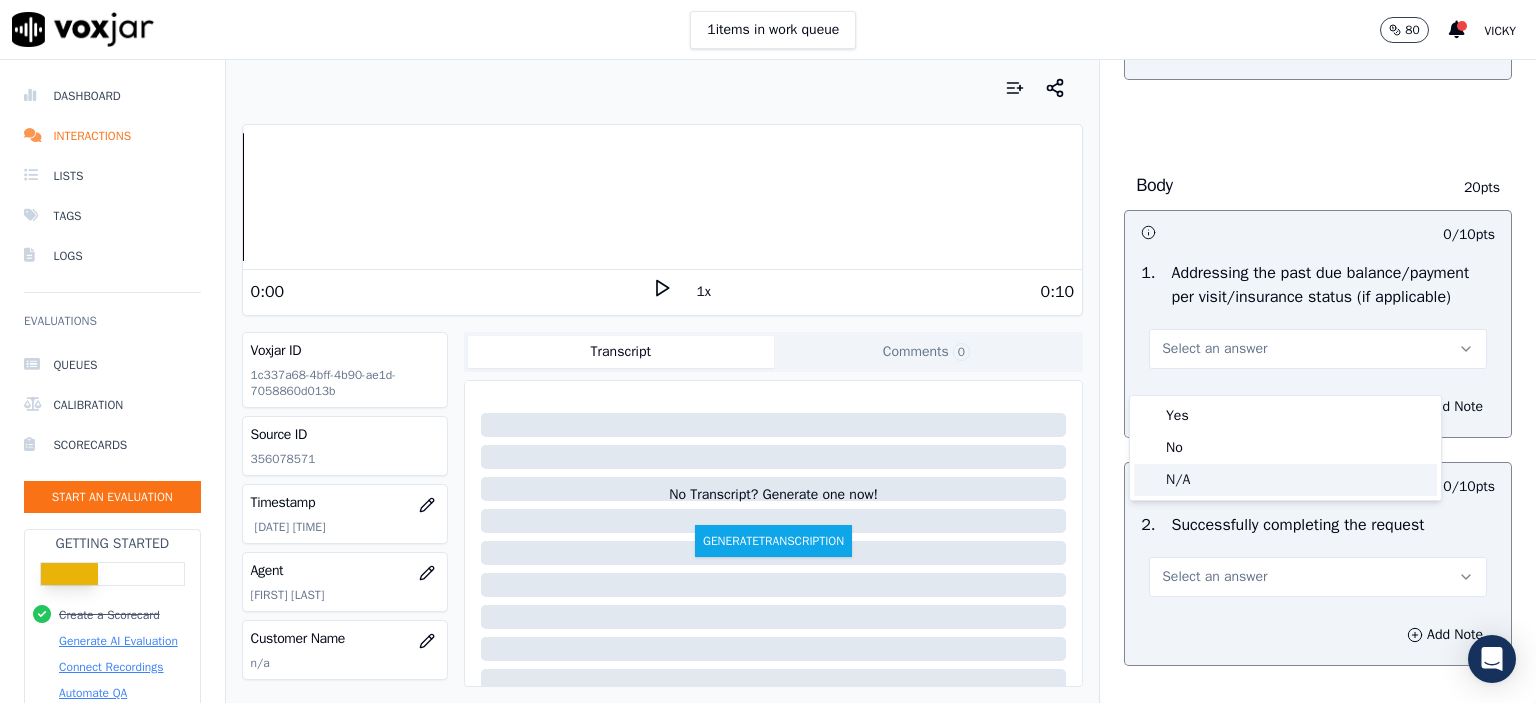 click on "N/A" 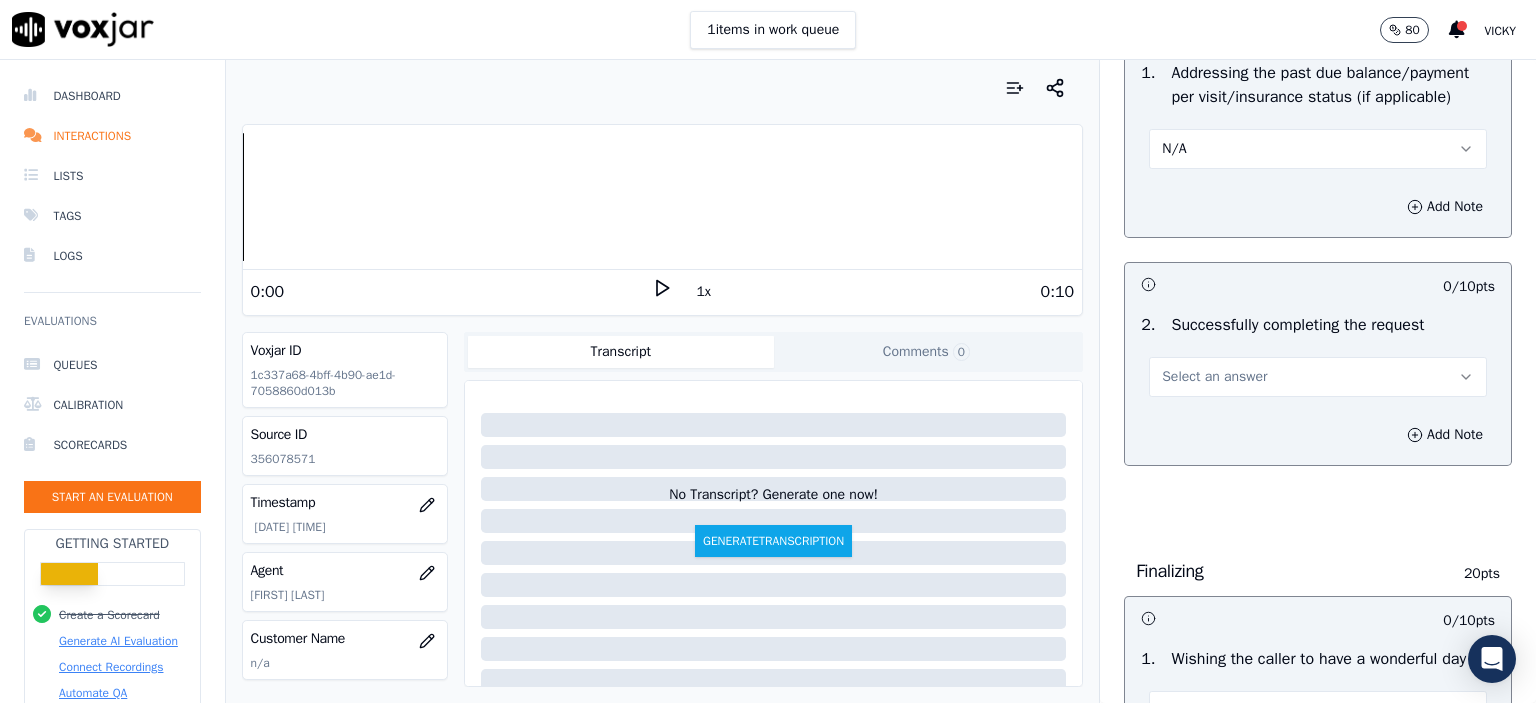 click on "Select an answer" at bounding box center (1214, 377) 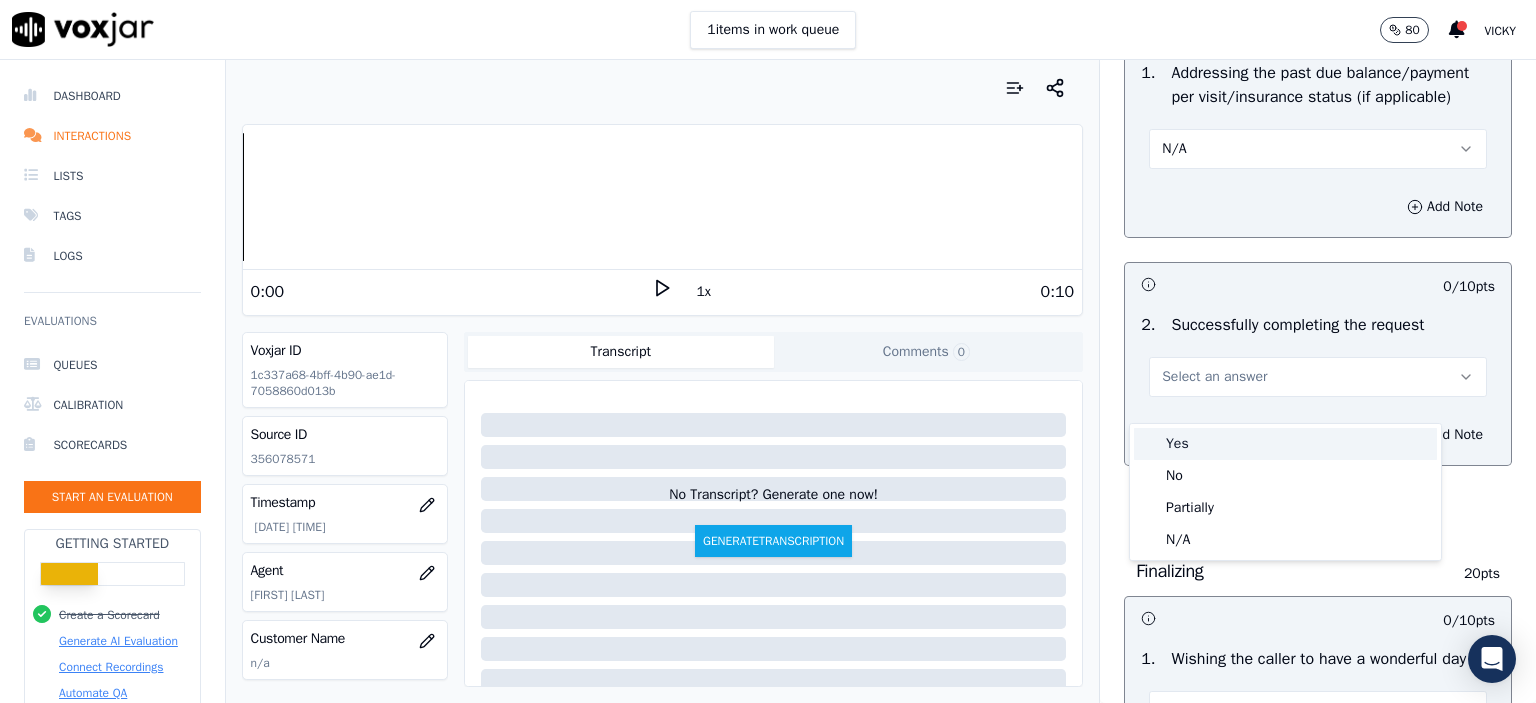 click on "Yes" at bounding box center (1285, 444) 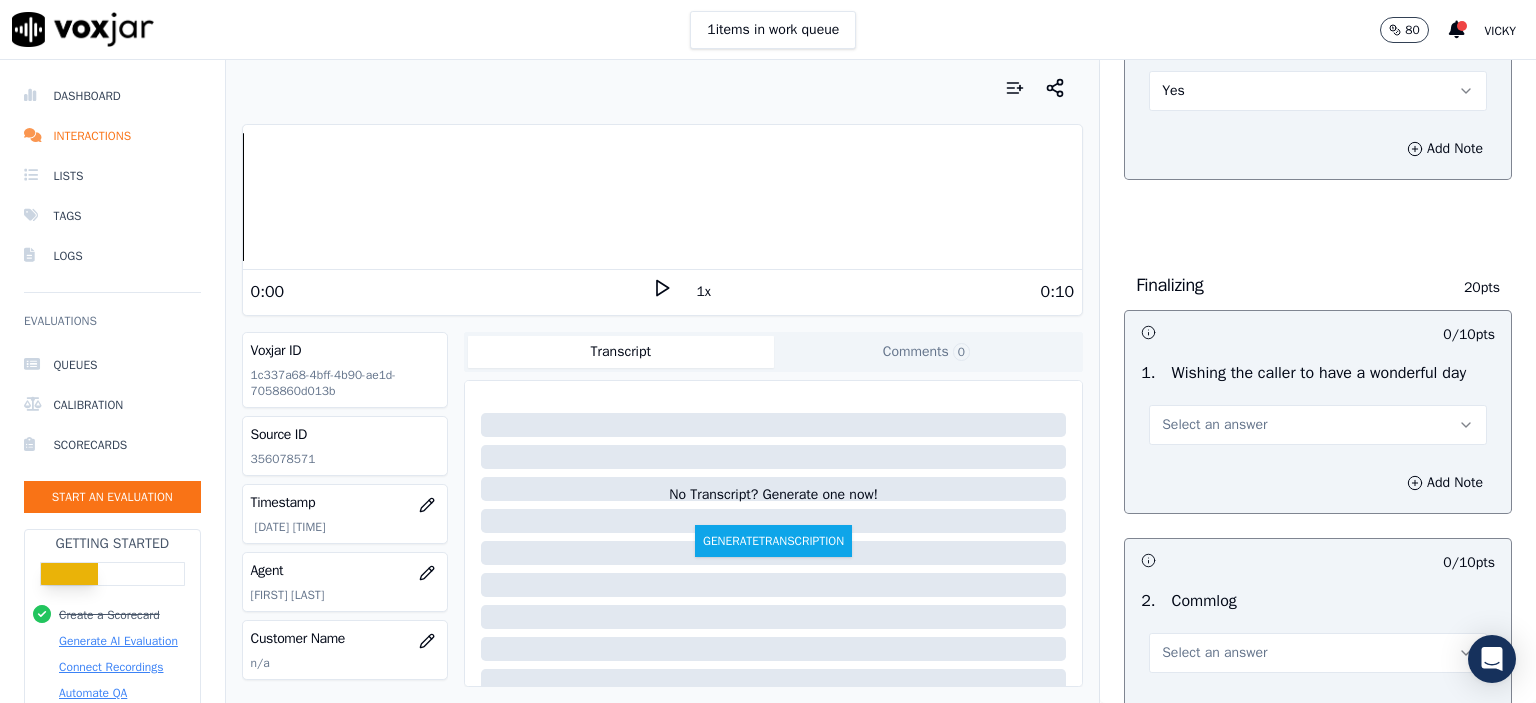 scroll, scrollTop: 1300, scrollLeft: 0, axis: vertical 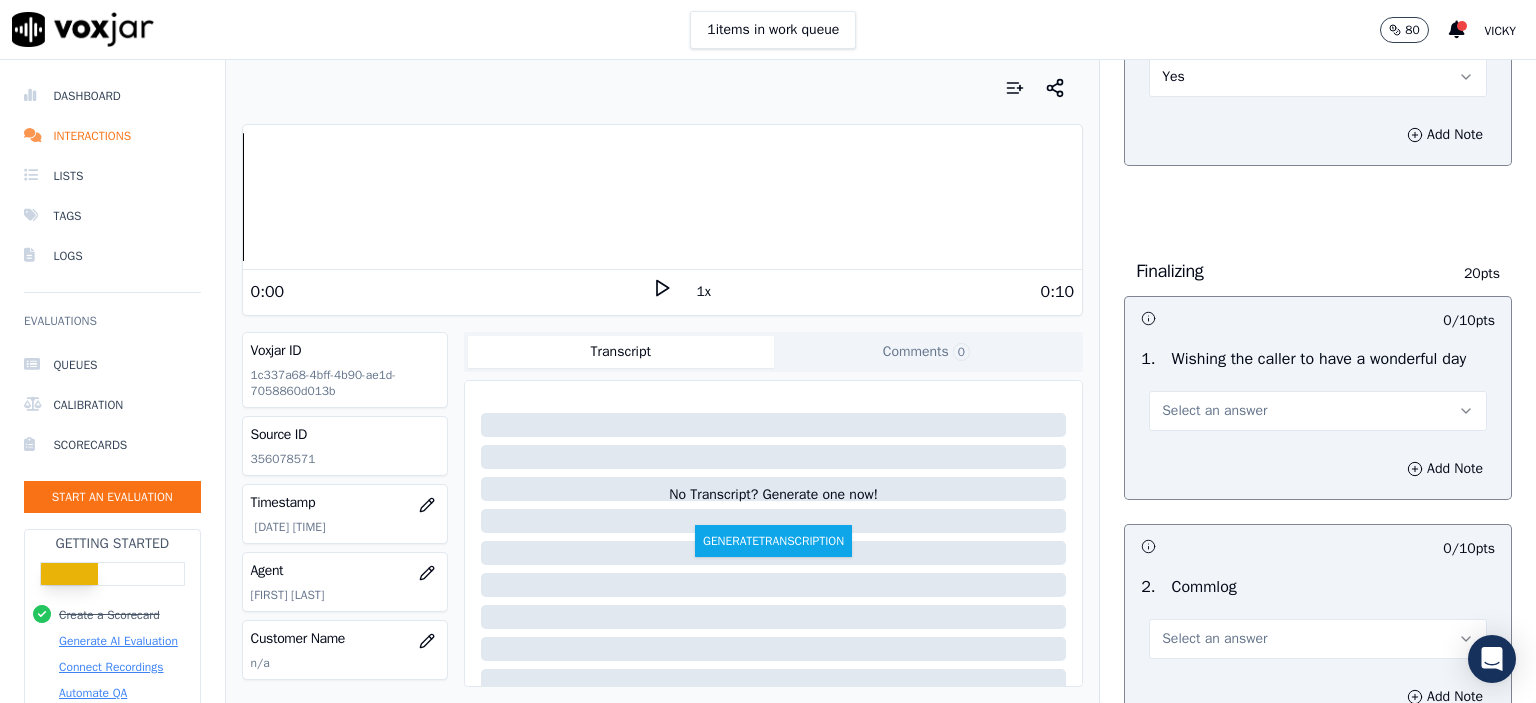 drag, startPoint x: 1208, startPoint y: 440, endPoint x: 1210, endPoint y: 455, distance: 15.132746 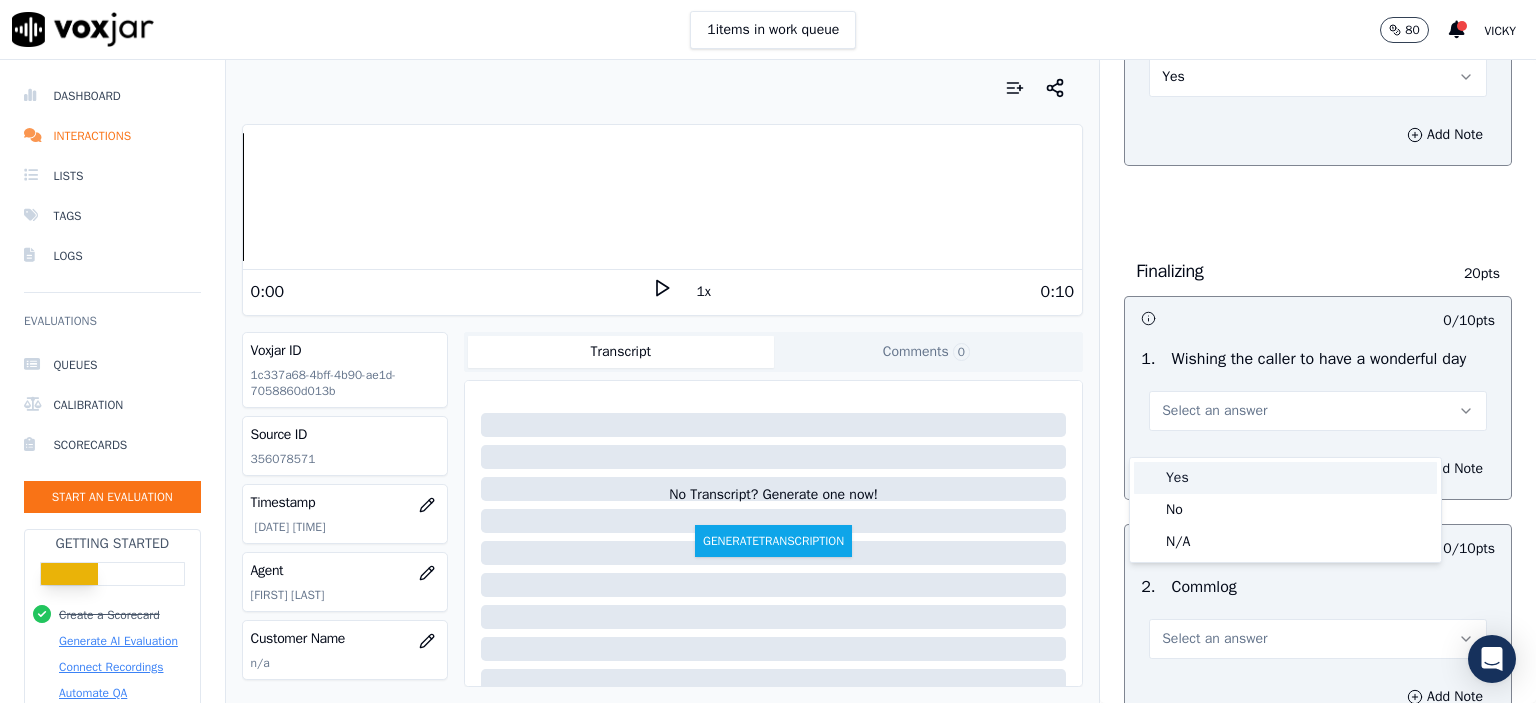 click on "Yes" at bounding box center (1285, 478) 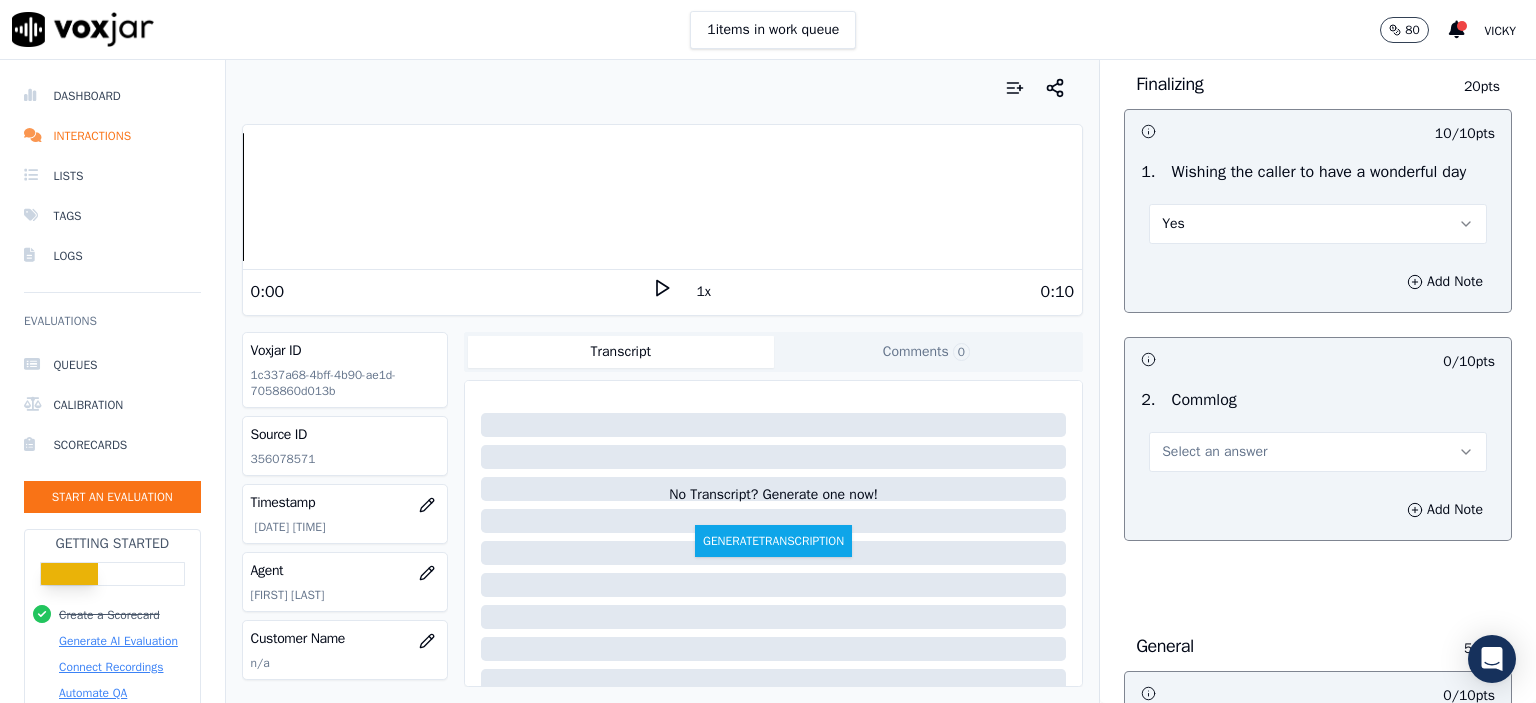 scroll, scrollTop: 1500, scrollLeft: 0, axis: vertical 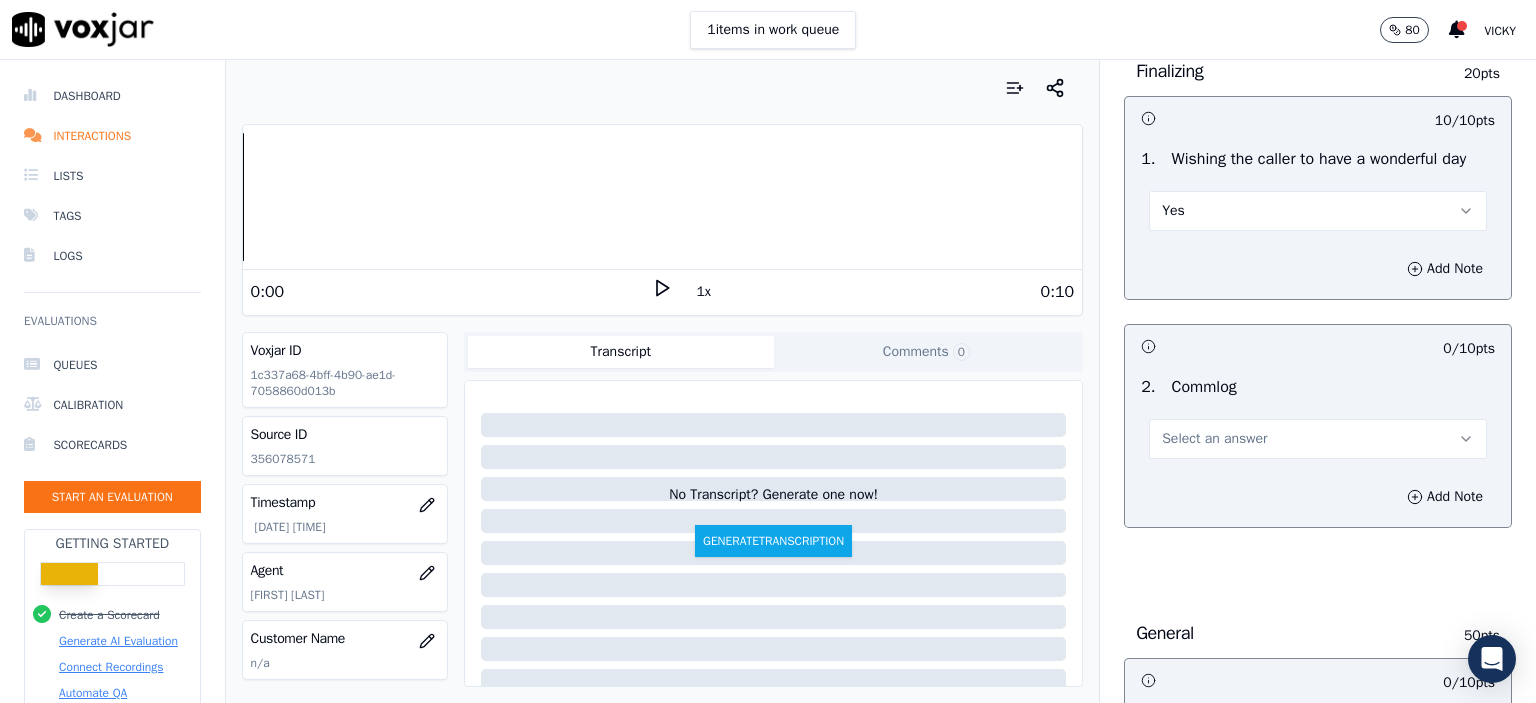 click on "Select an answer" at bounding box center [1318, 439] 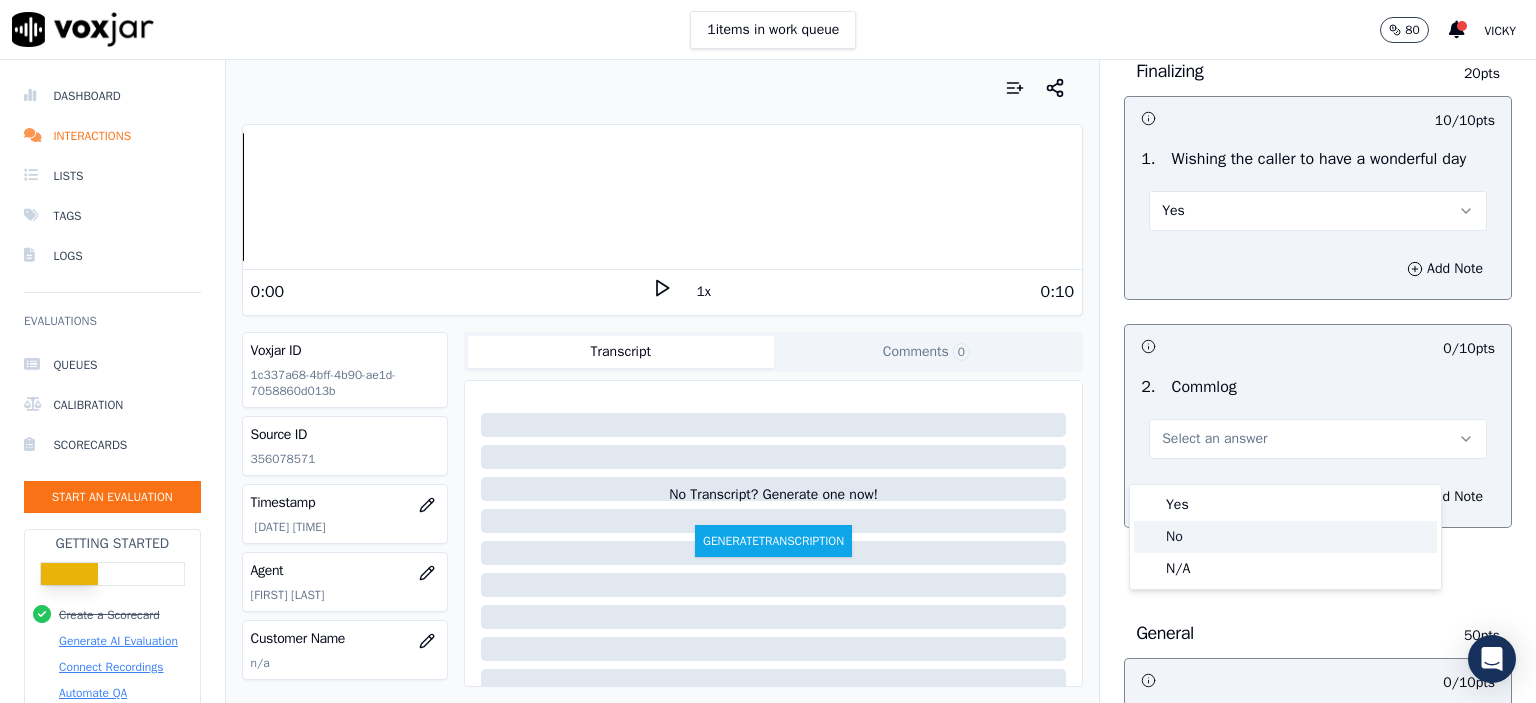 click on "No" 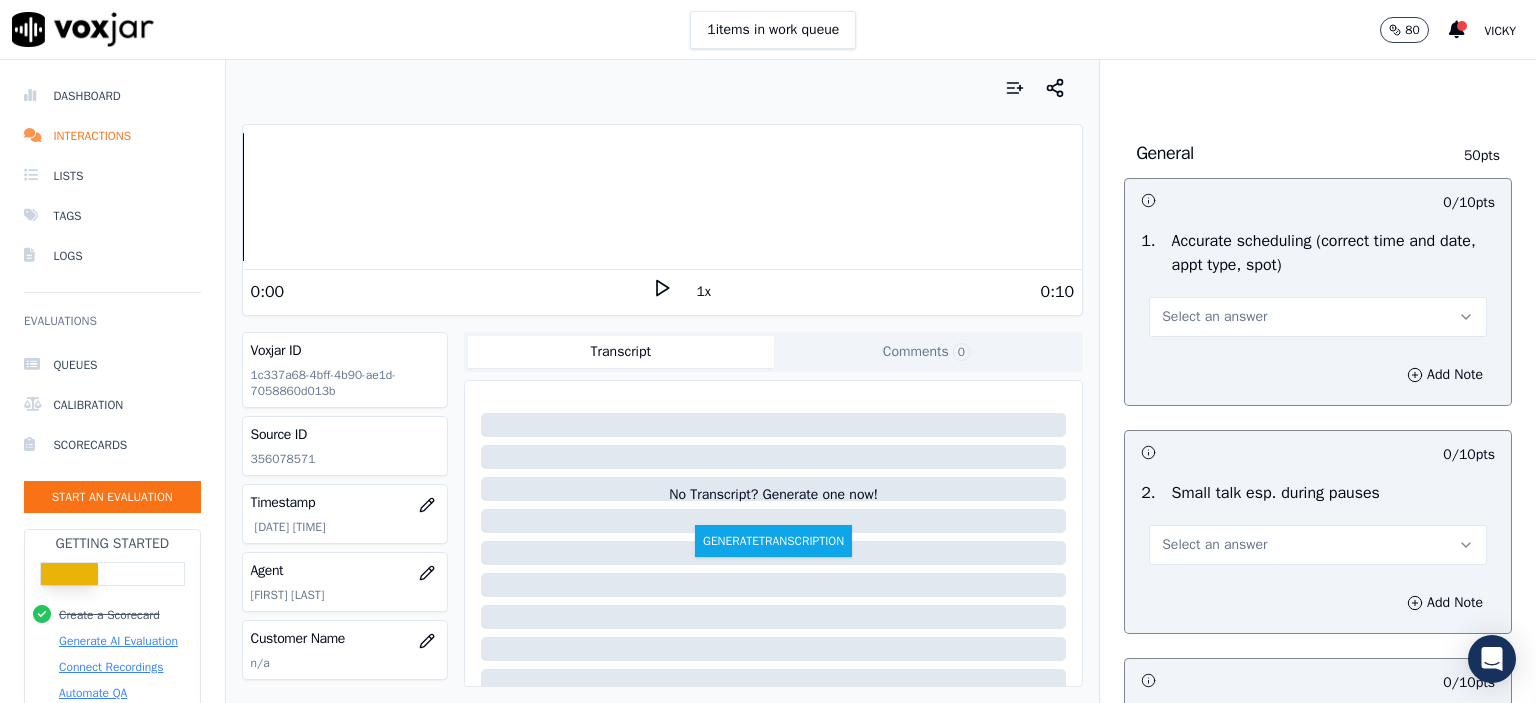 scroll, scrollTop: 2000, scrollLeft: 0, axis: vertical 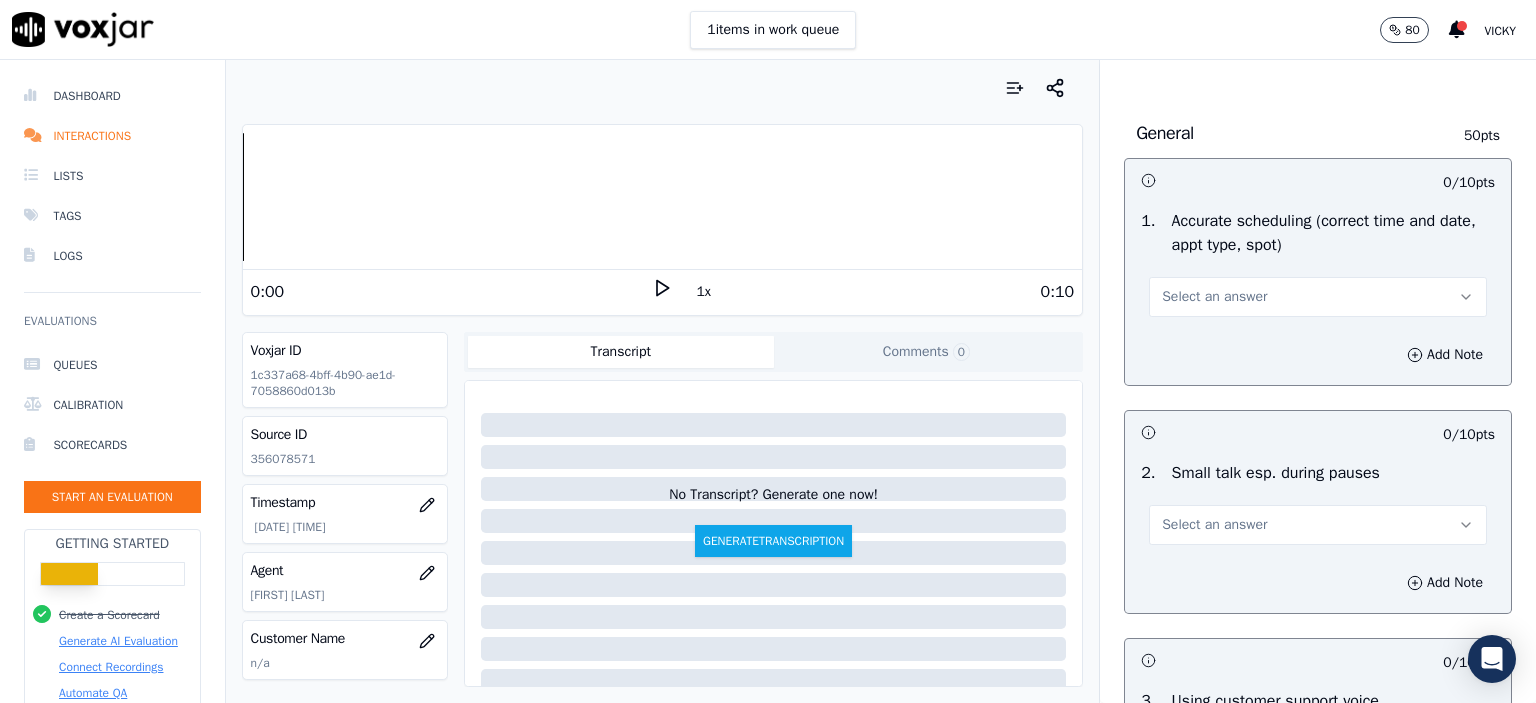 click on "Select an answer" at bounding box center [1318, 297] 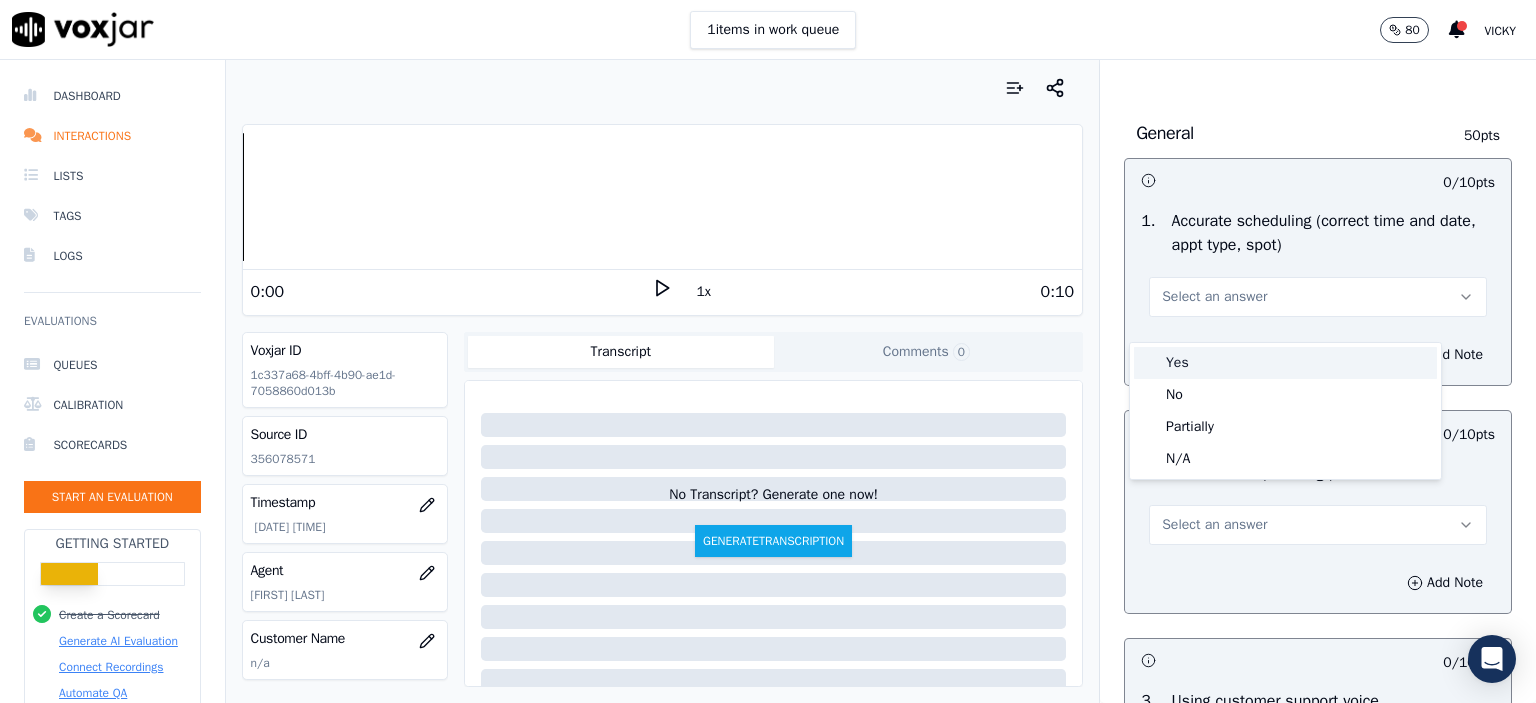 click on "Yes" at bounding box center [1285, 363] 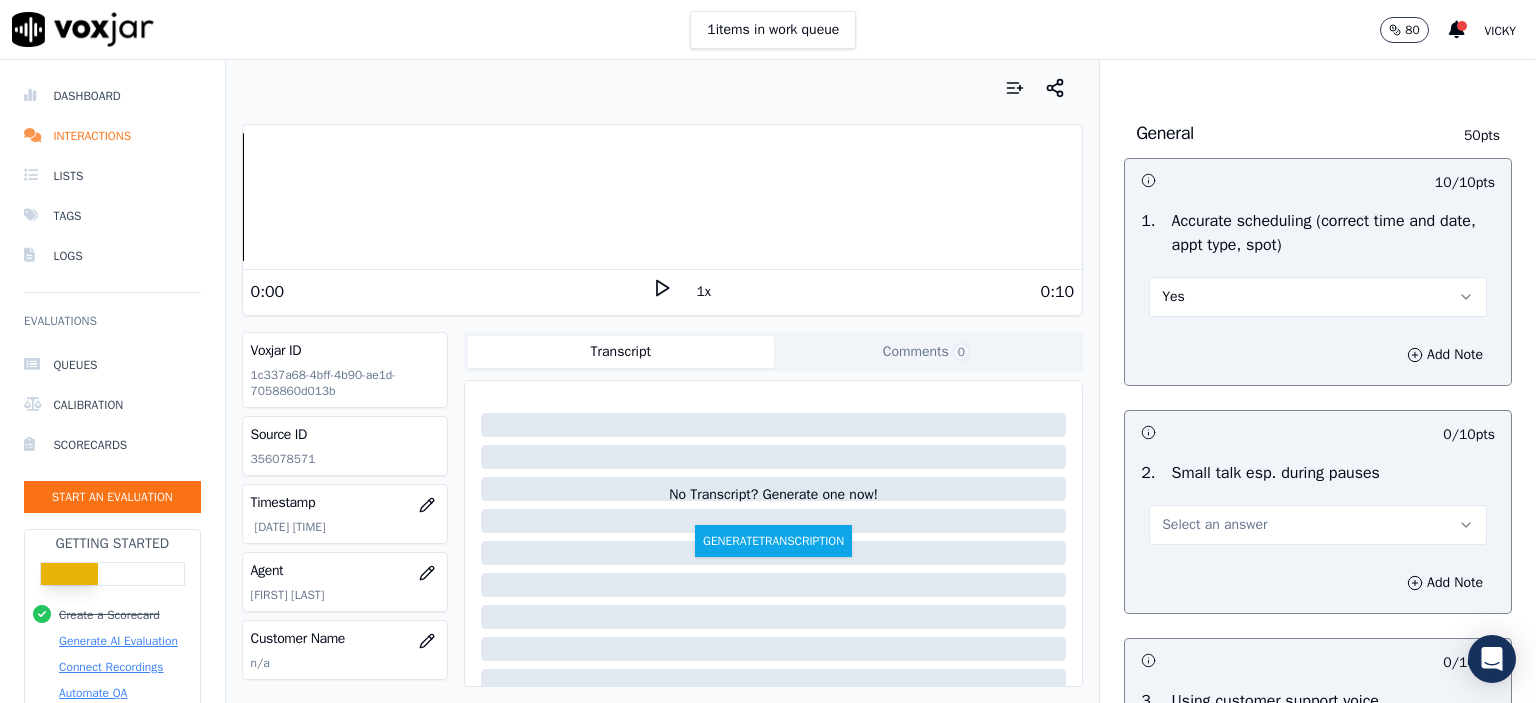 click on "Select an answer" at bounding box center [1214, 525] 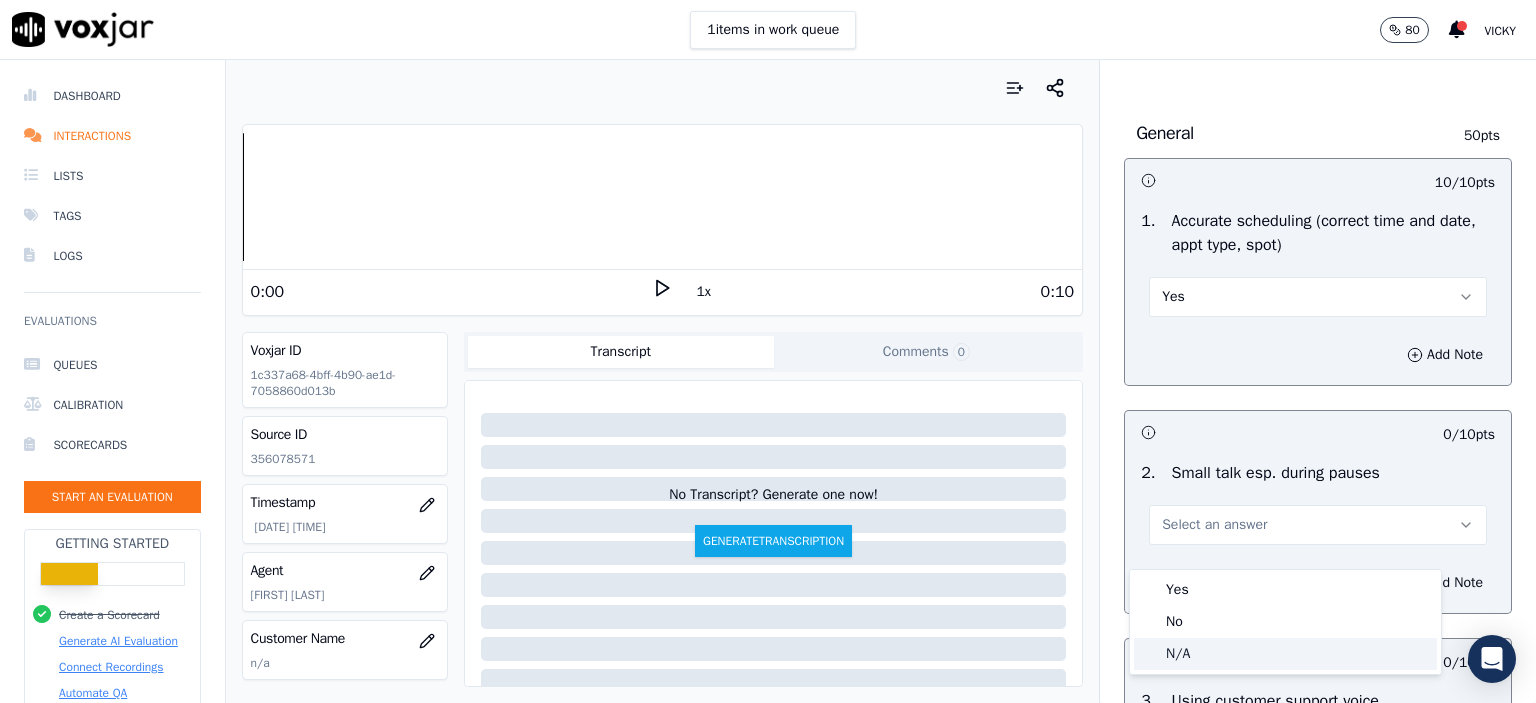 click on "N/A" 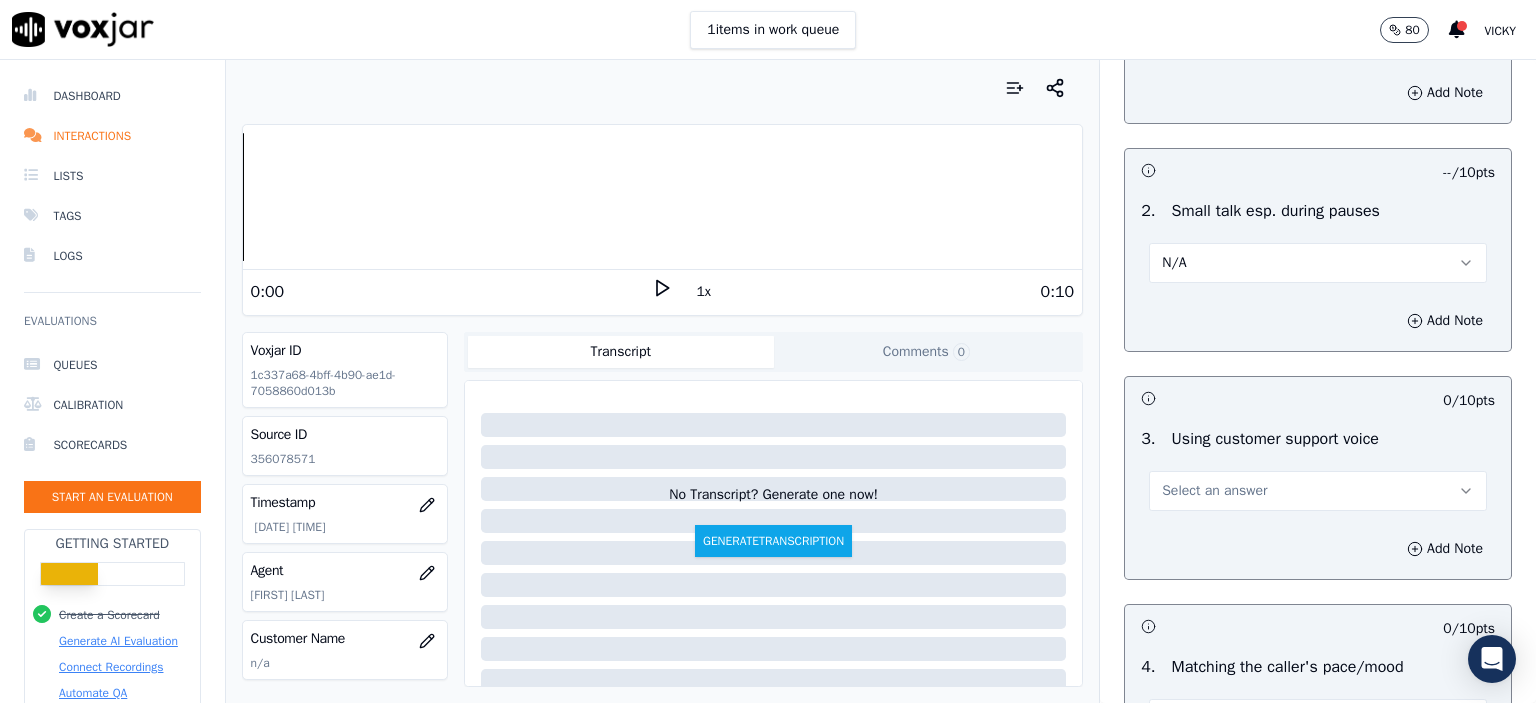 scroll, scrollTop: 2300, scrollLeft: 0, axis: vertical 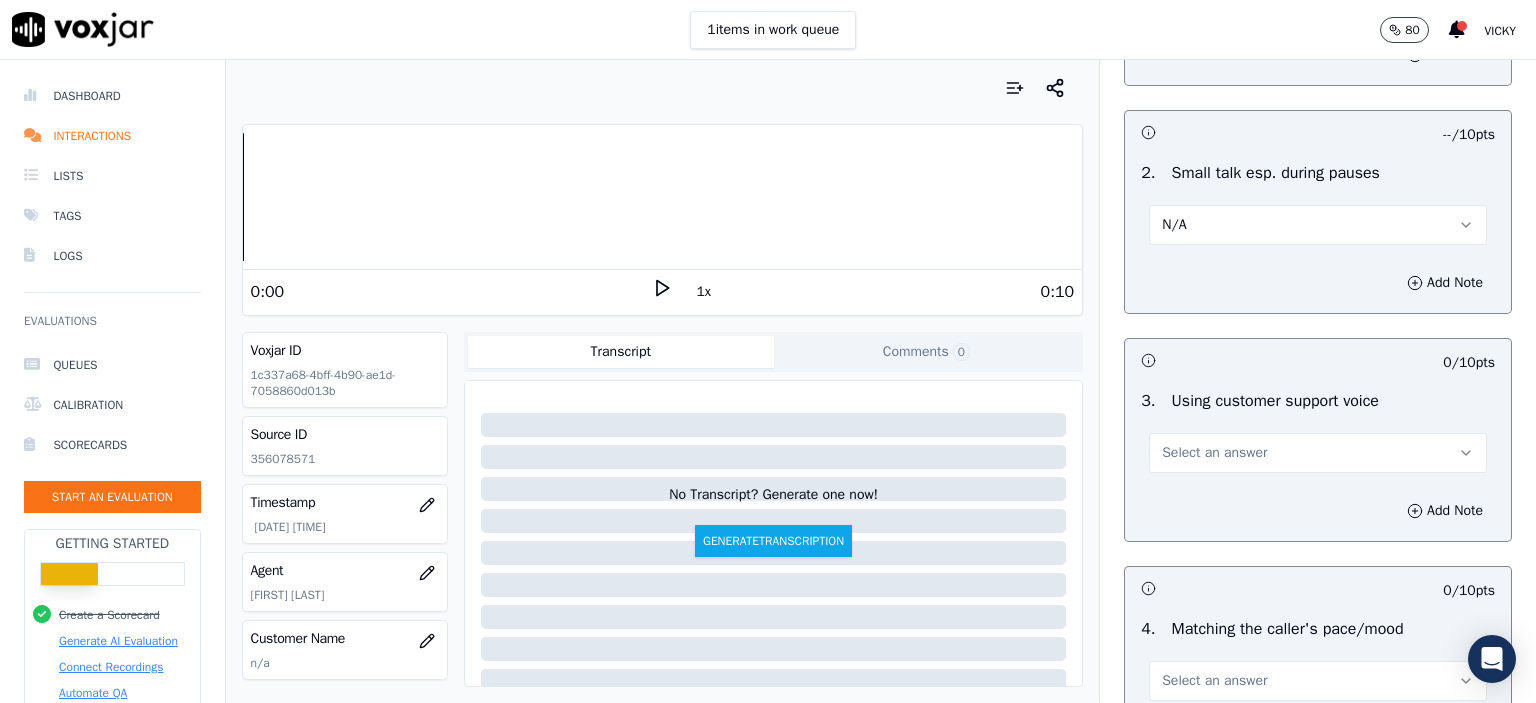 click on "Select an answer" at bounding box center (1318, 453) 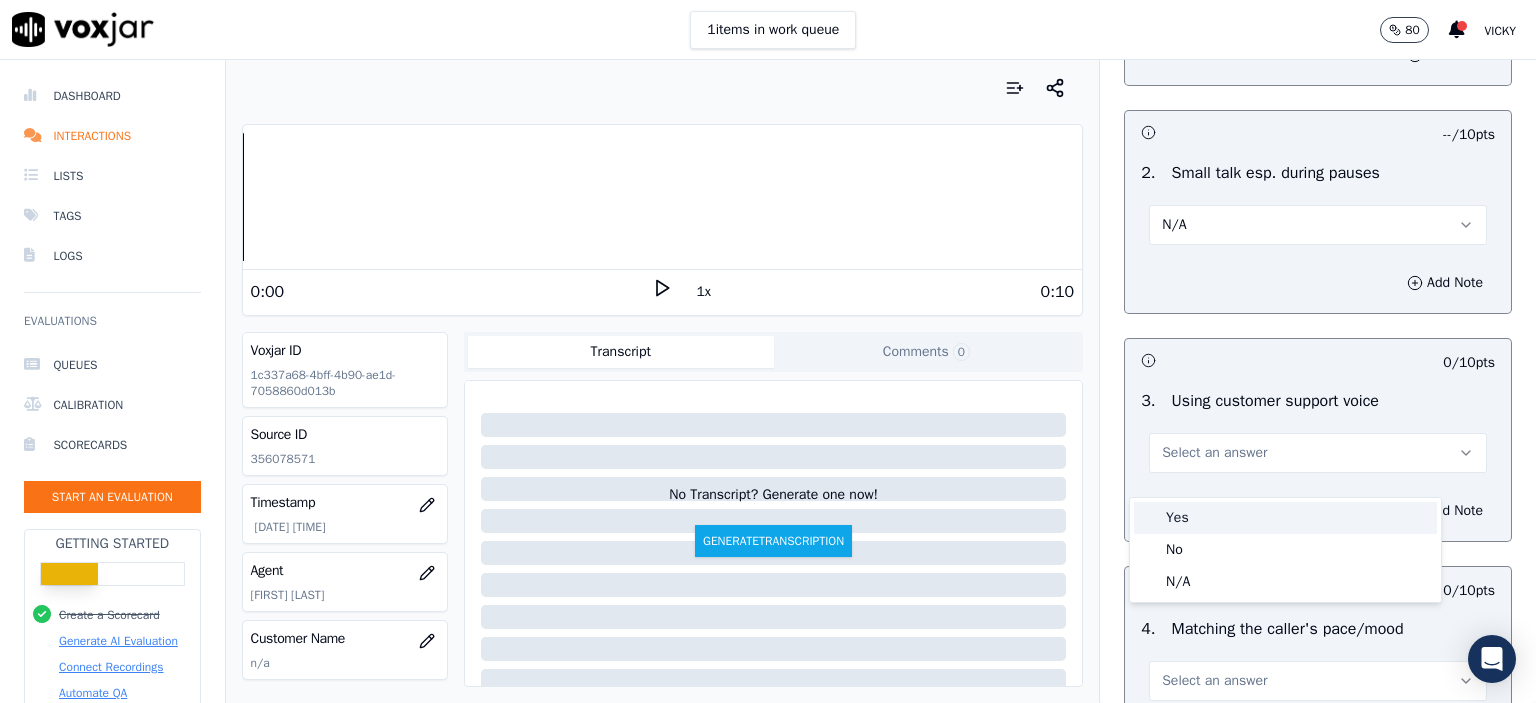 click on "Yes" at bounding box center (1285, 518) 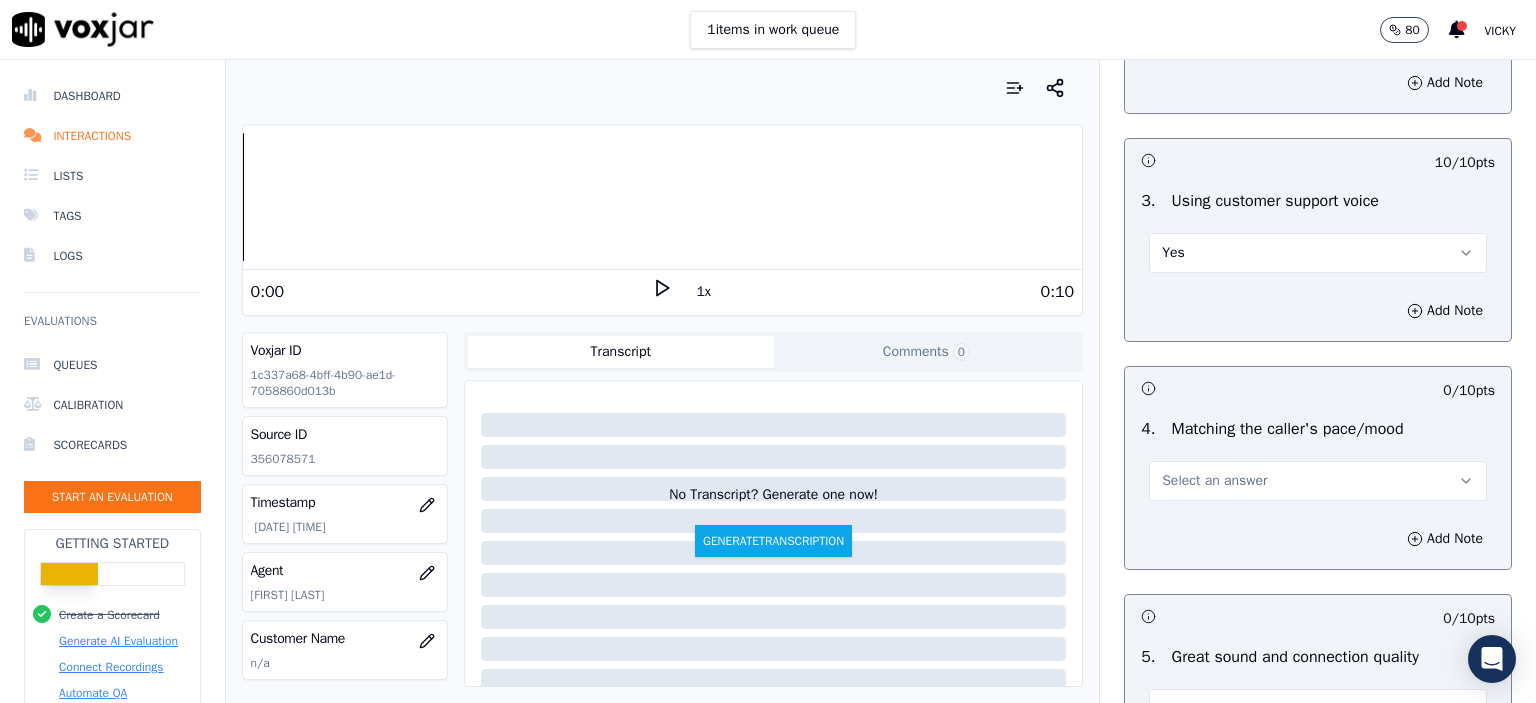 click on "Select an answer" at bounding box center [1214, 481] 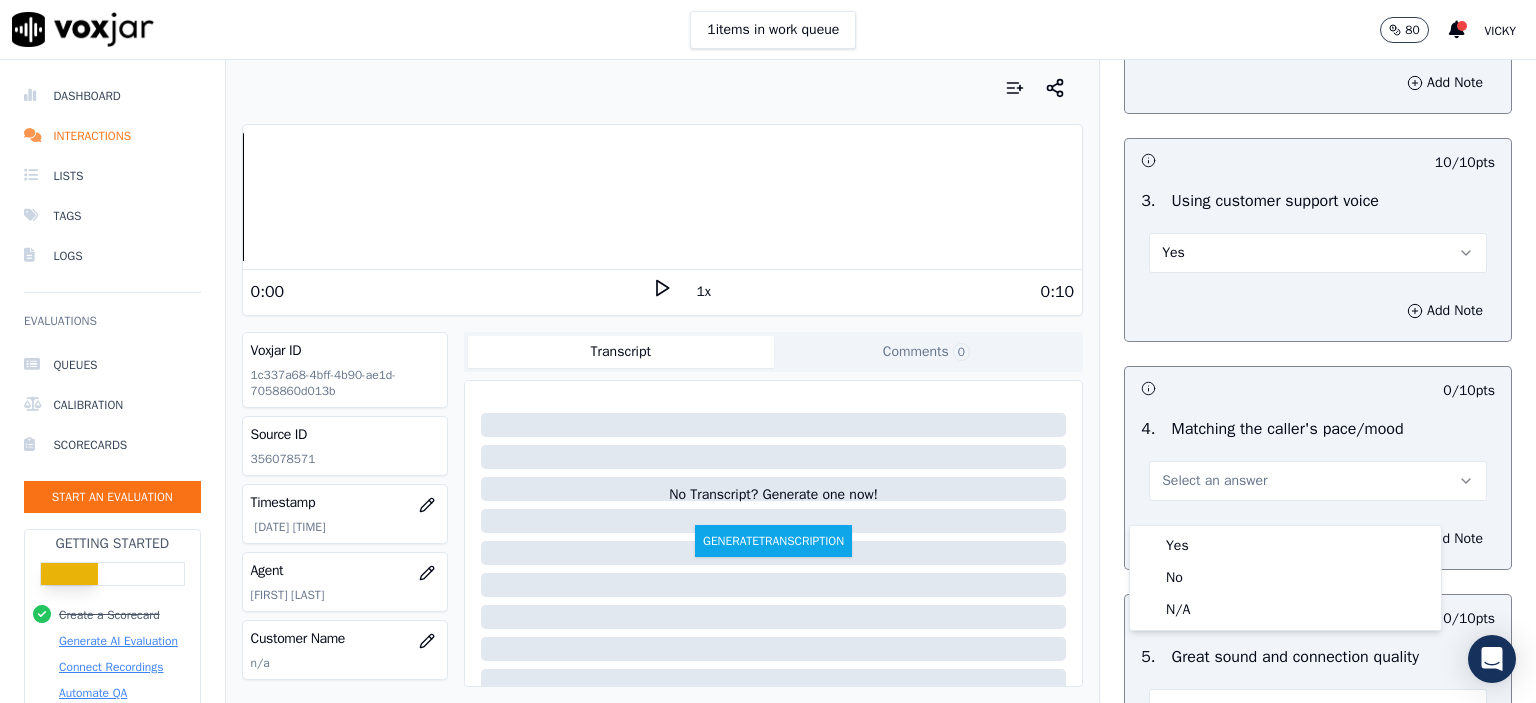 click on "Yes" at bounding box center [1285, 546] 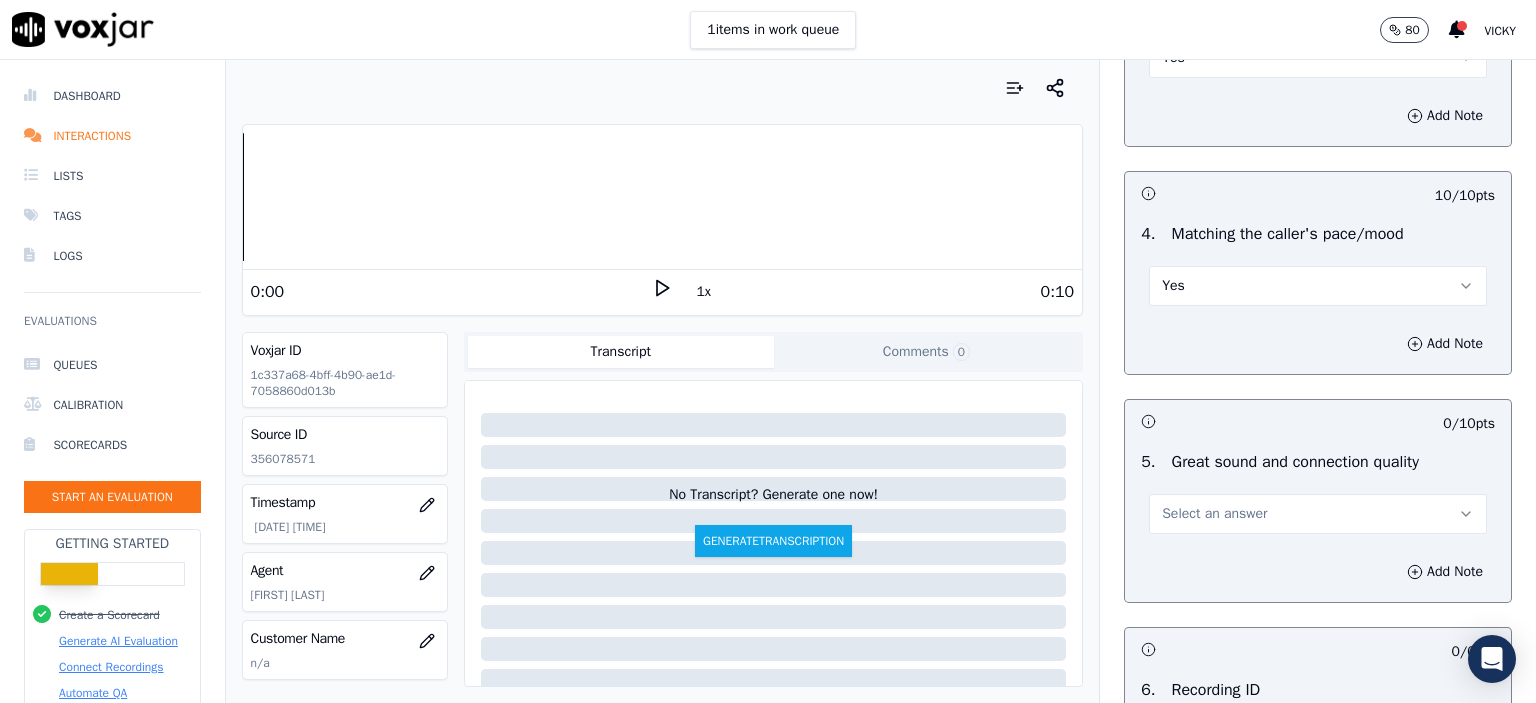 scroll, scrollTop: 2700, scrollLeft: 0, axis: vertical 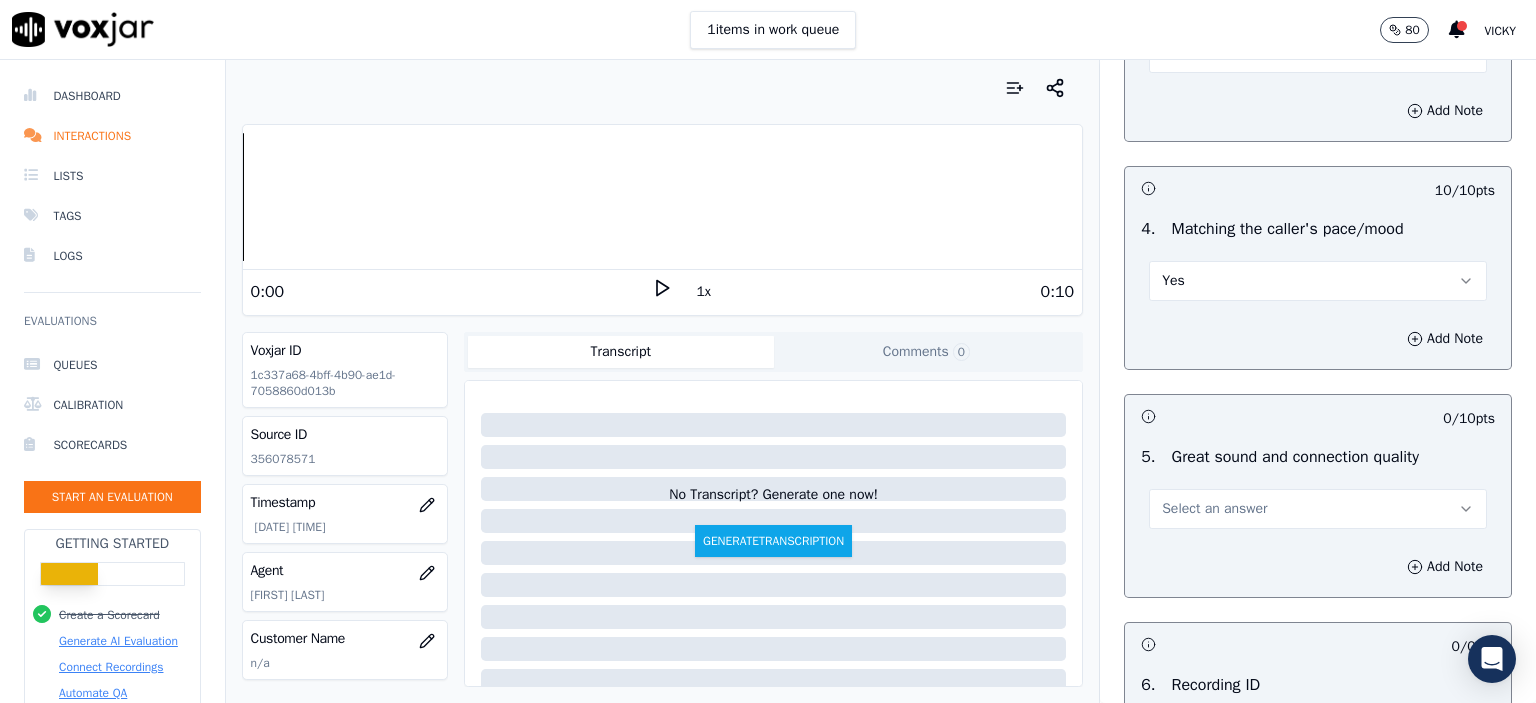 click on "Select an answer" at bounding box center (1318, 509) 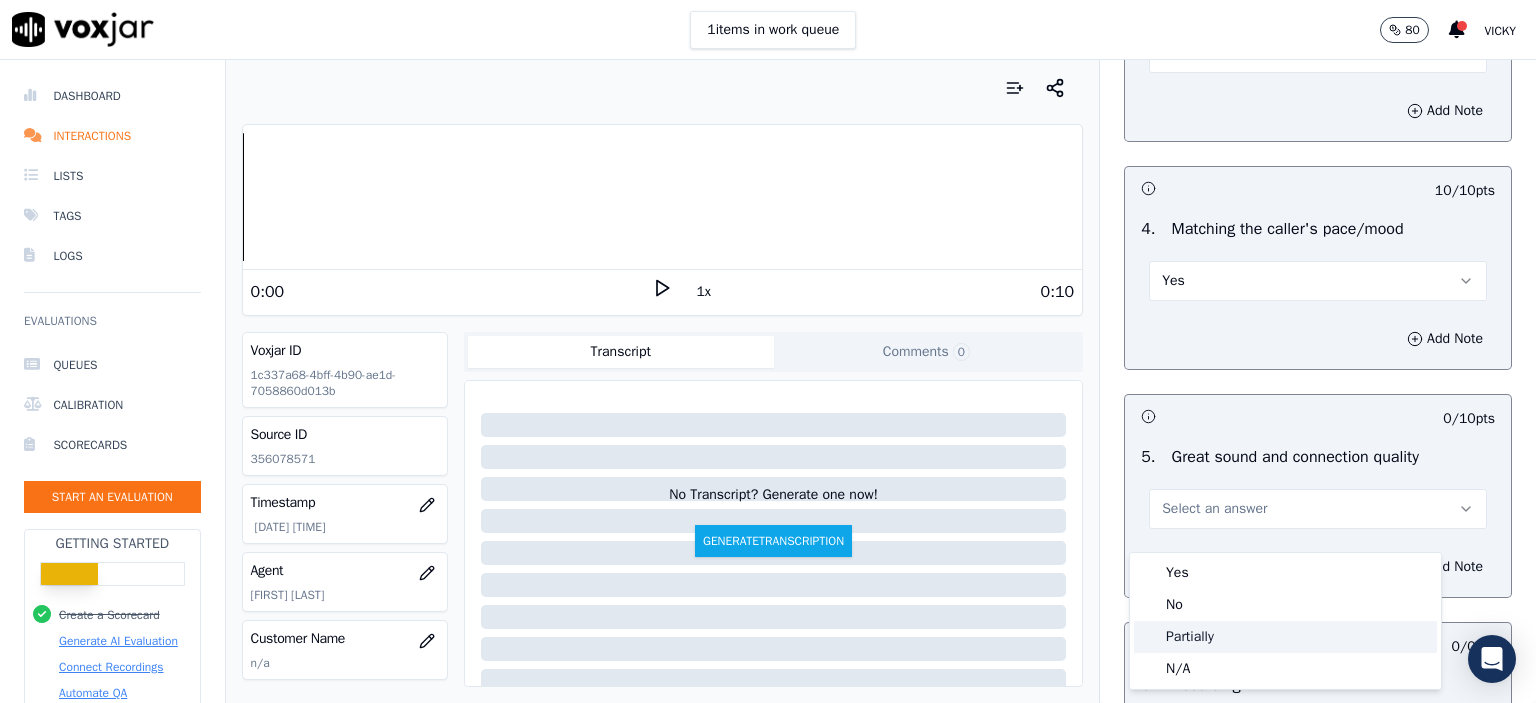 click on "Partially" 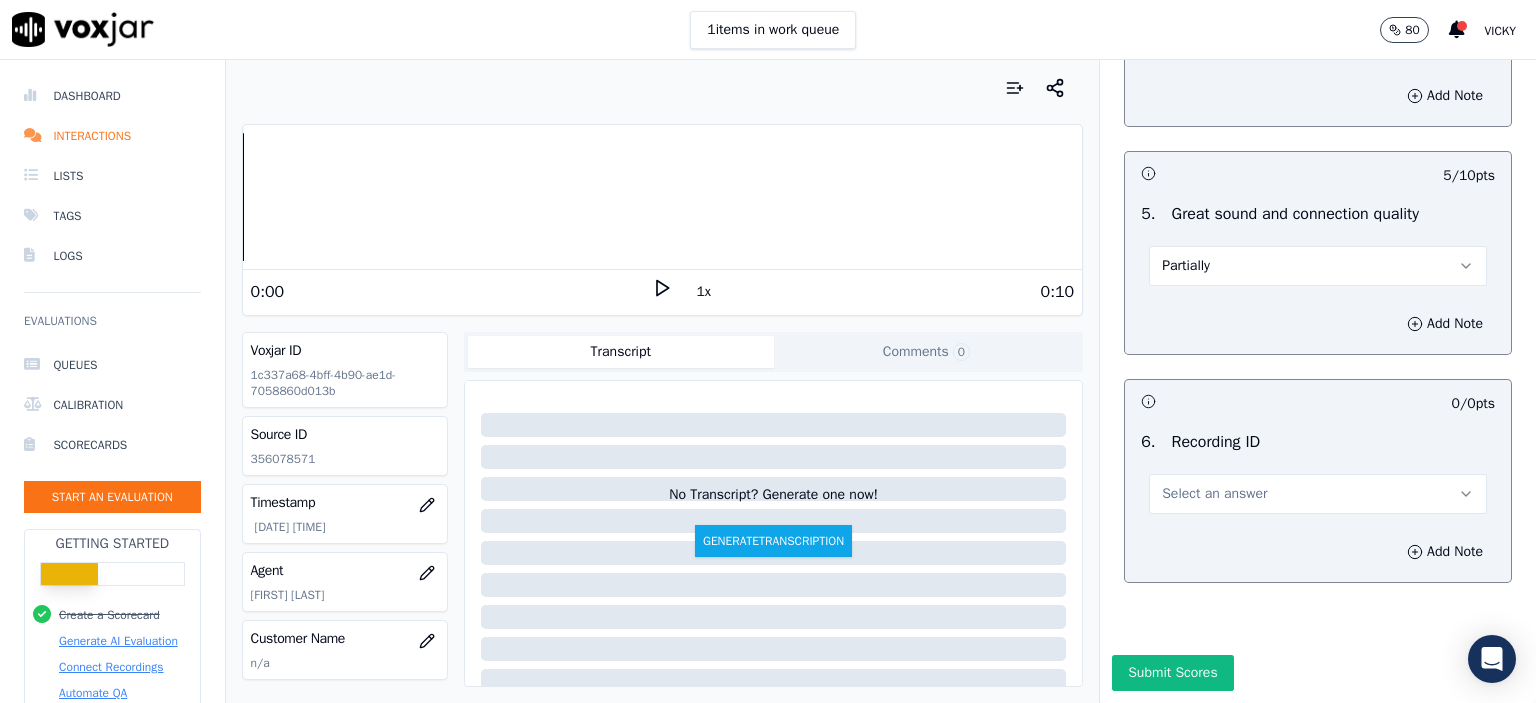scroll, scrollTop: 3000, scrollLeft: 0, axis: vertical 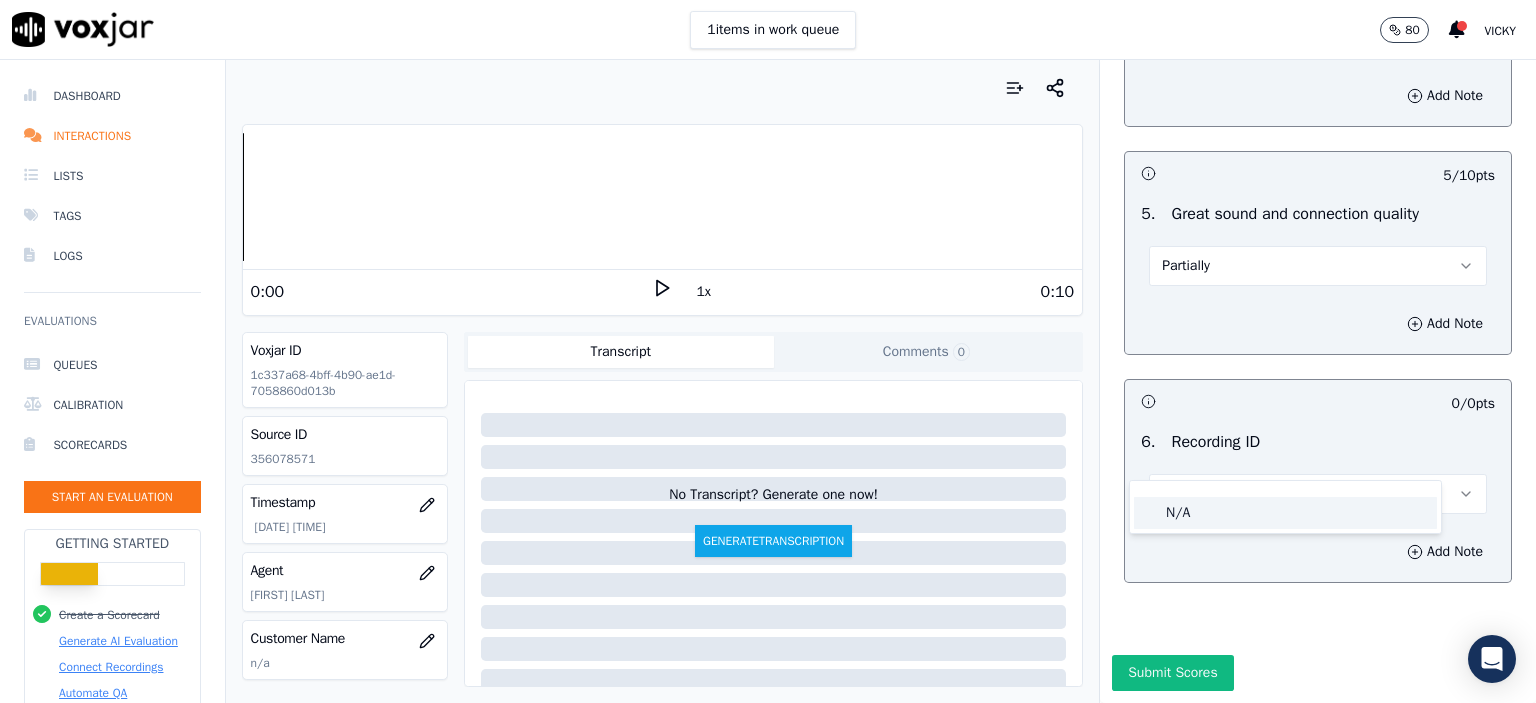 click on "N/A" 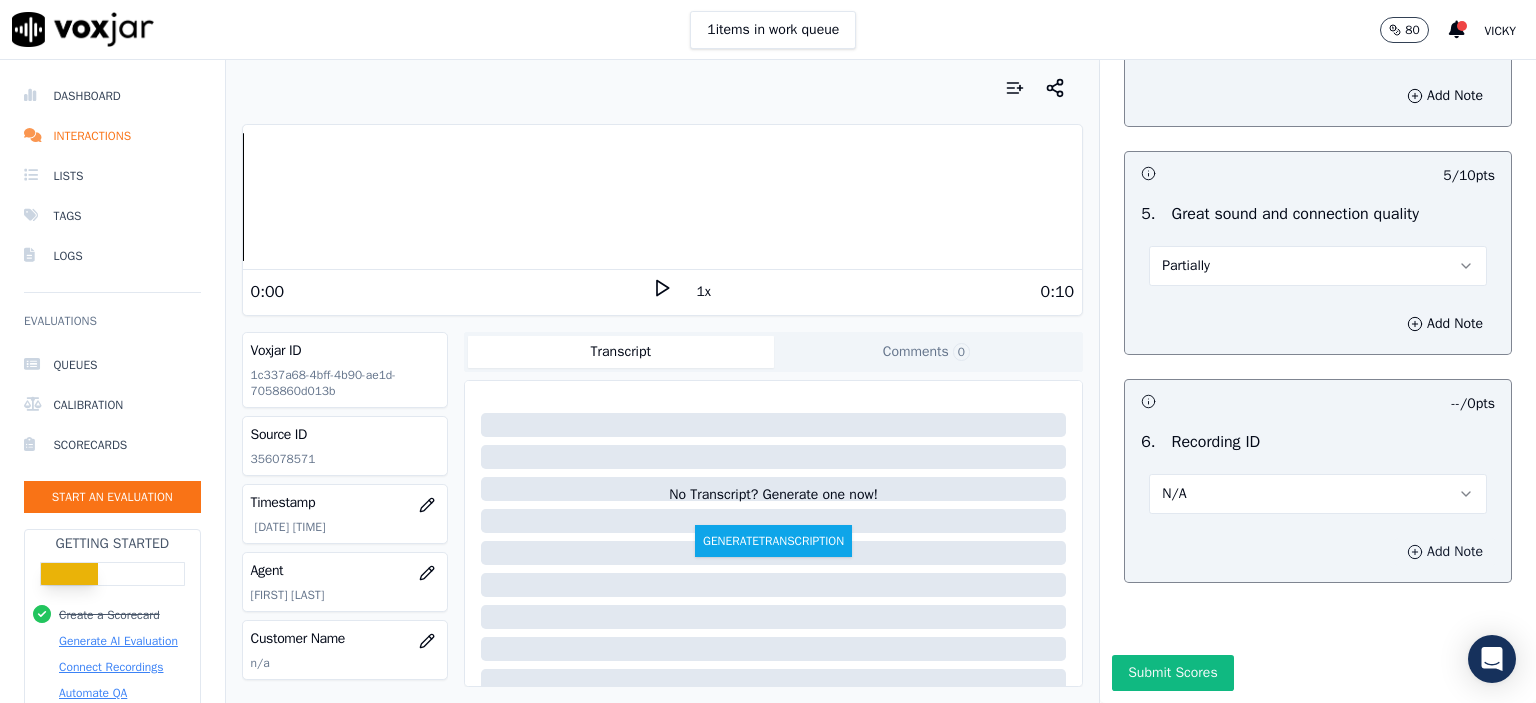 click on "Add Note" at bounding box center [1445, 552] 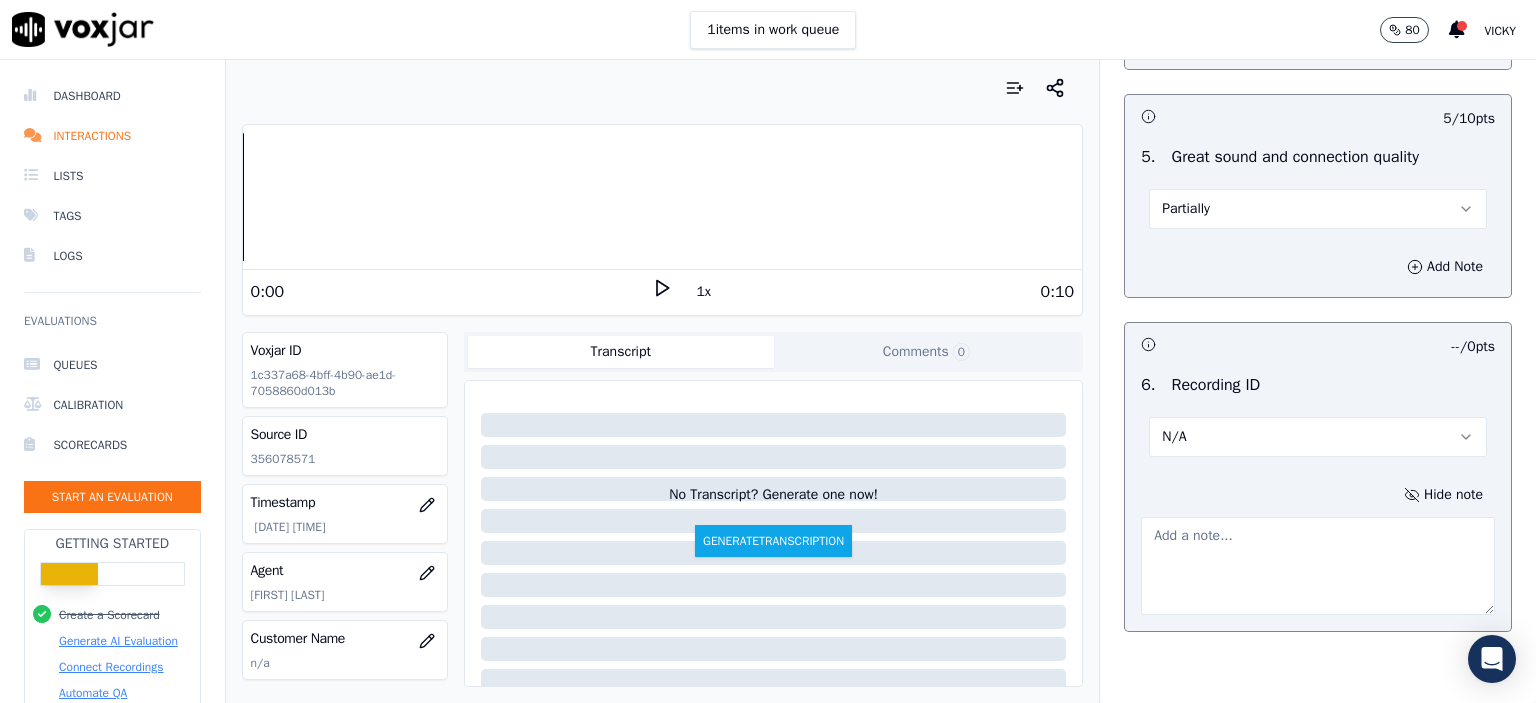 click on "Source ID   356078571" at bounding box center [345, 446] 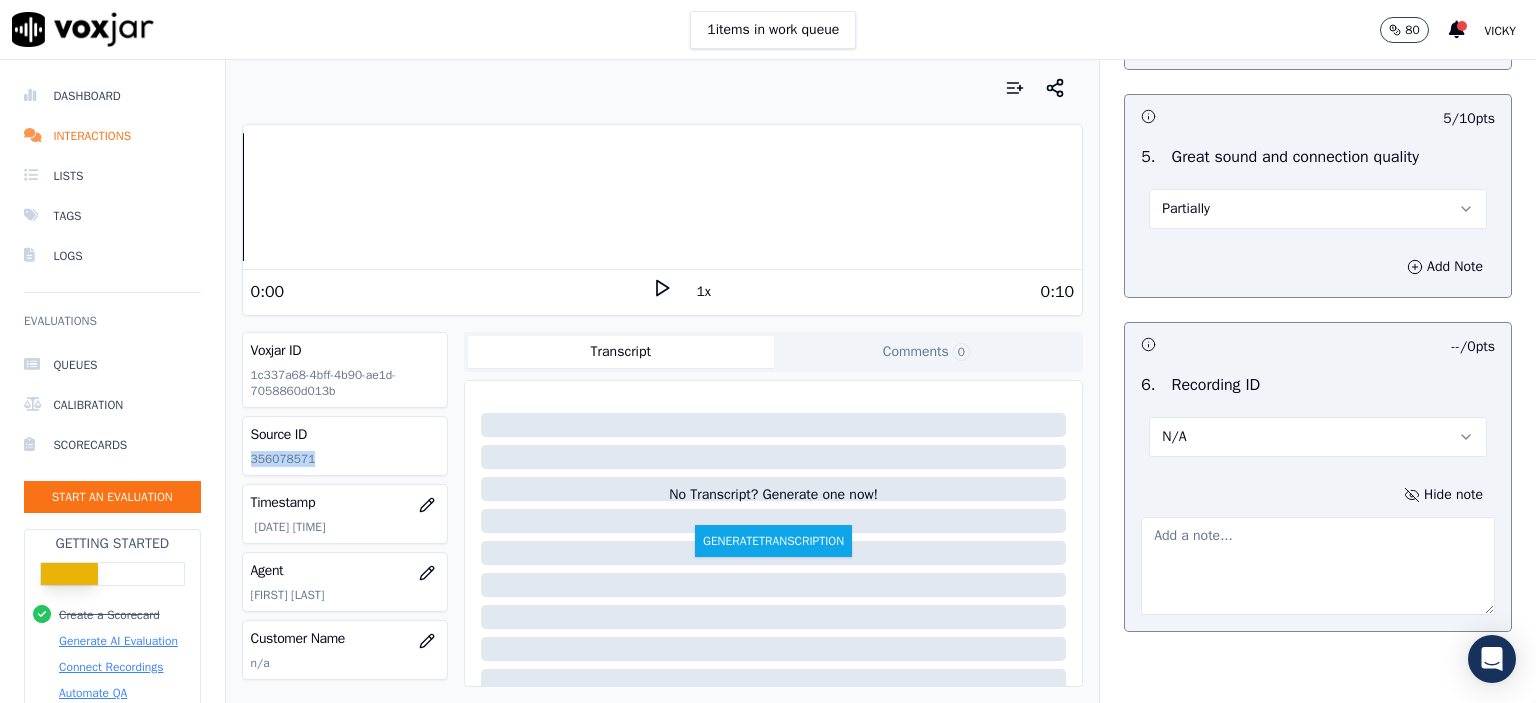 click on "Source ID   356078571" at bounding box center [345, 446] 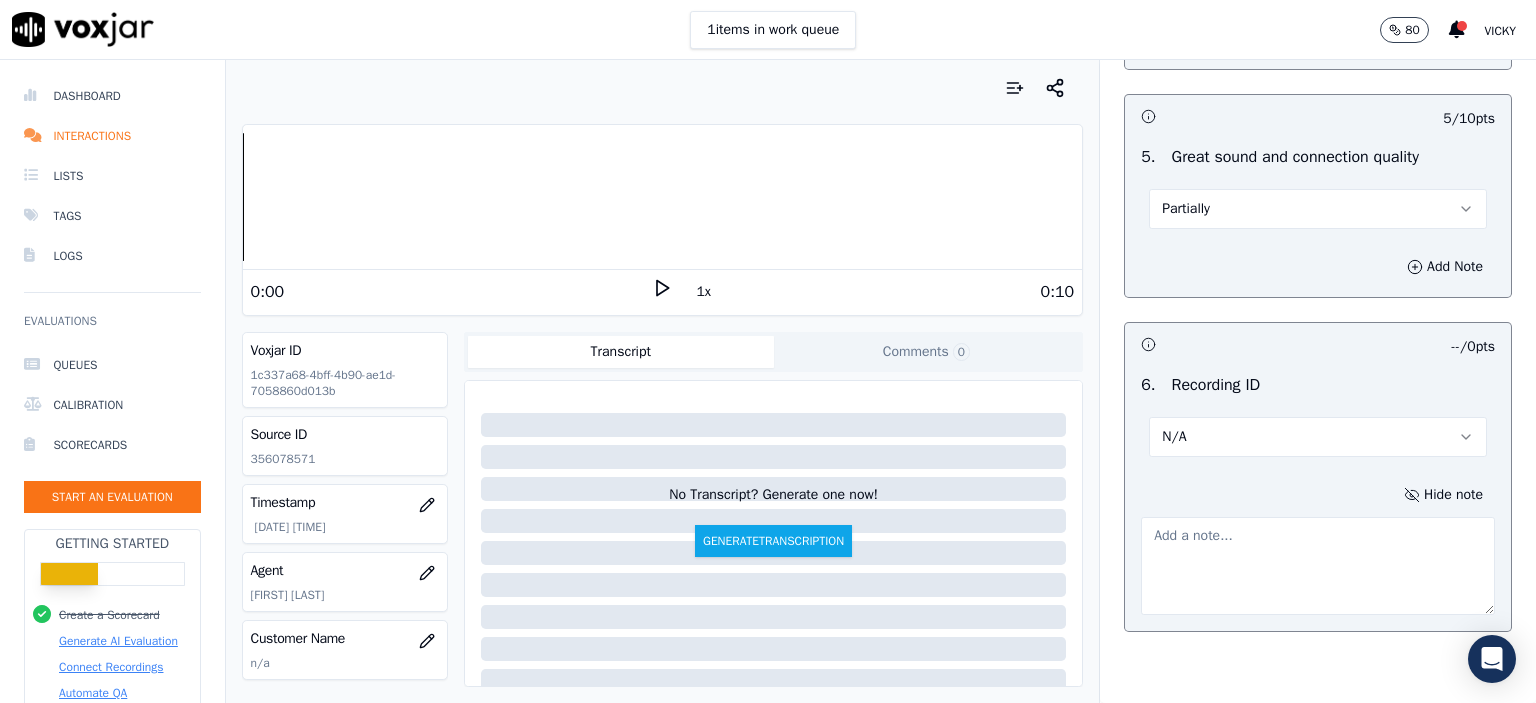 click at bounding box center (1318, 566) 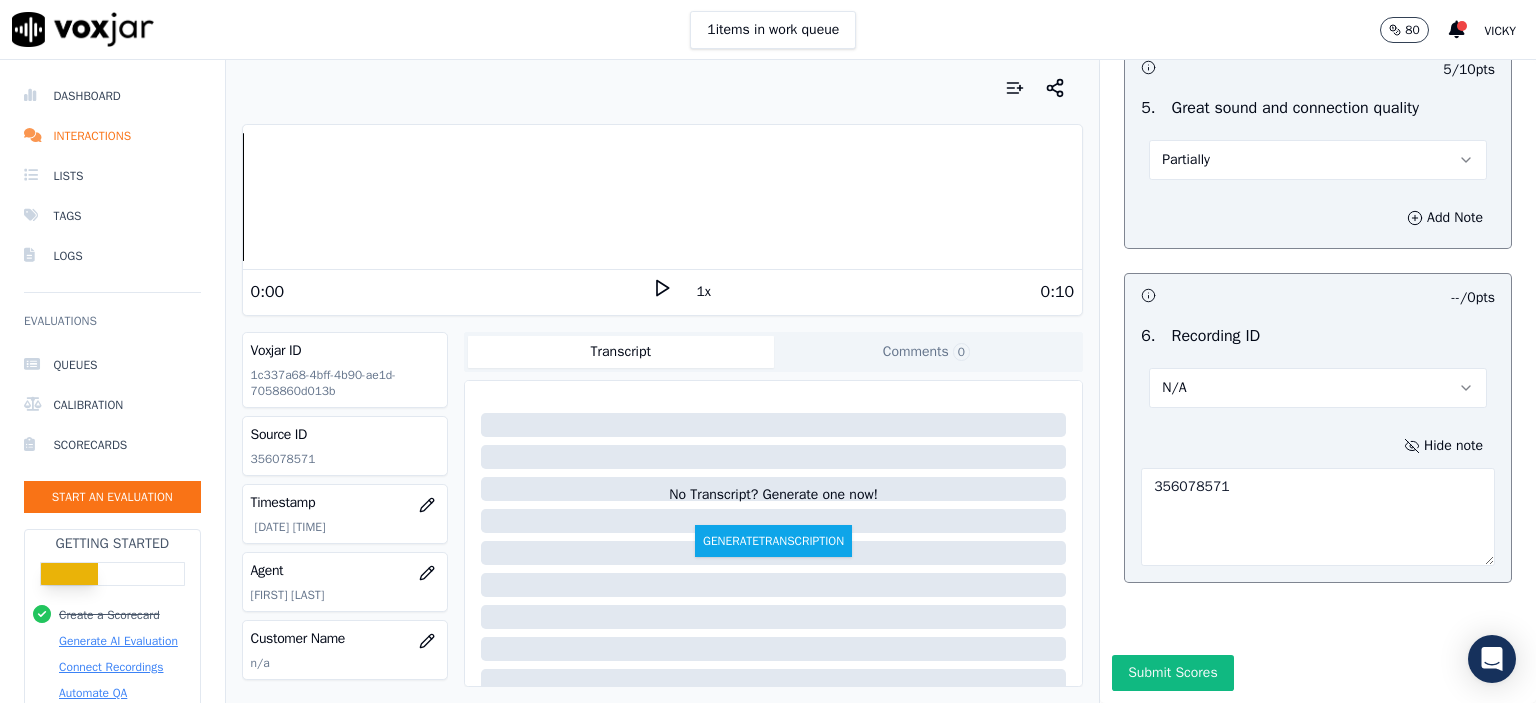 scroll, scrollTop: 3112, scrollLeft: 0, axis: vertical 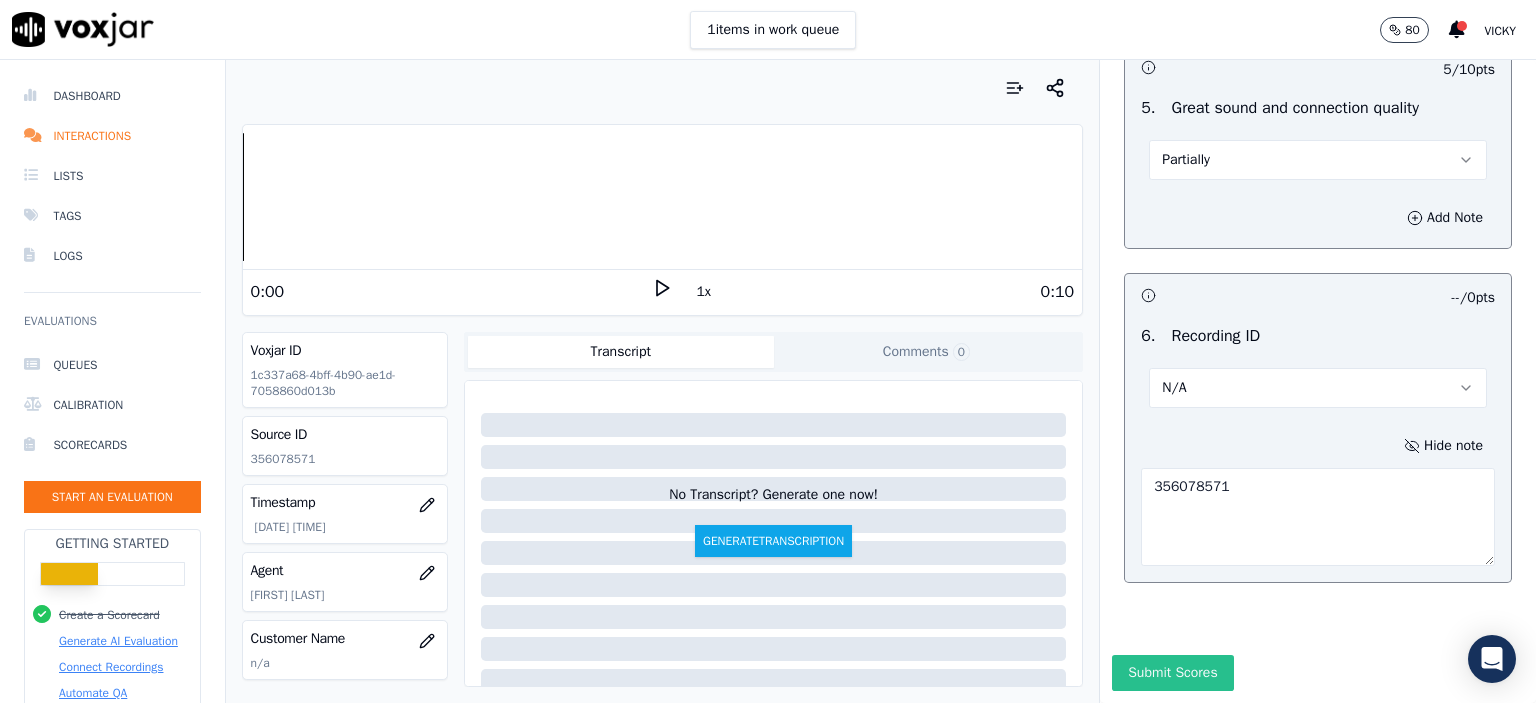 type on "356078571" 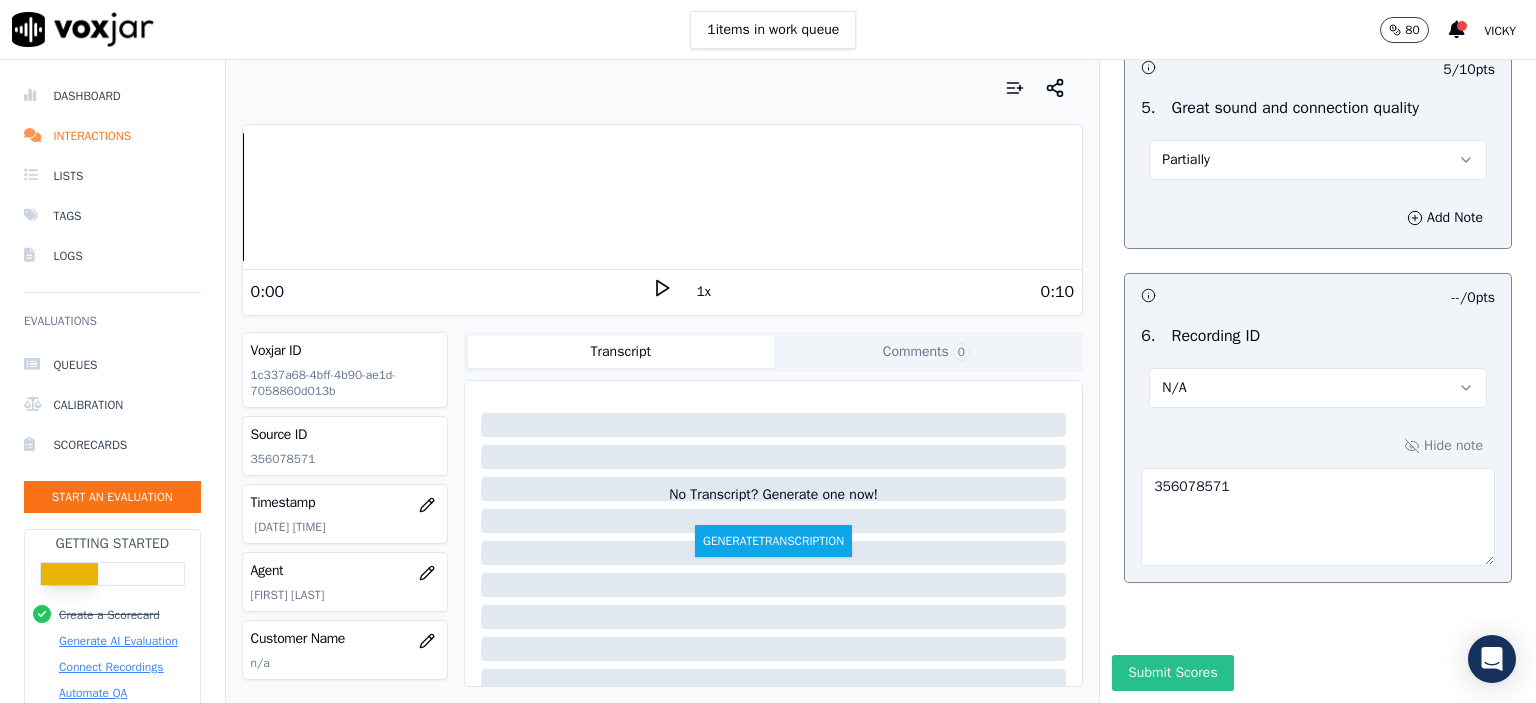 click on "Submit Scores" at bounding box center (1172, 673) 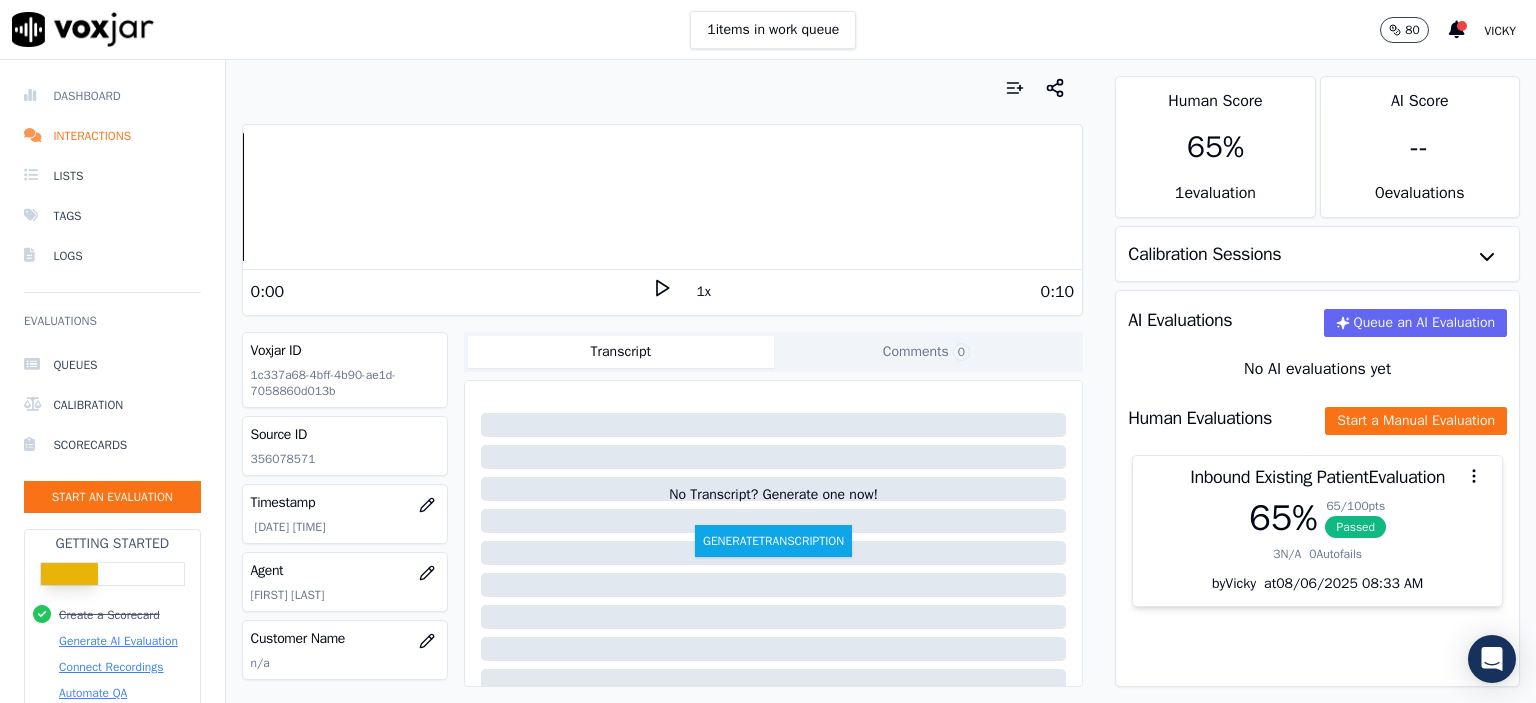 click on "Dashboard" at bounding box center (112, 96) 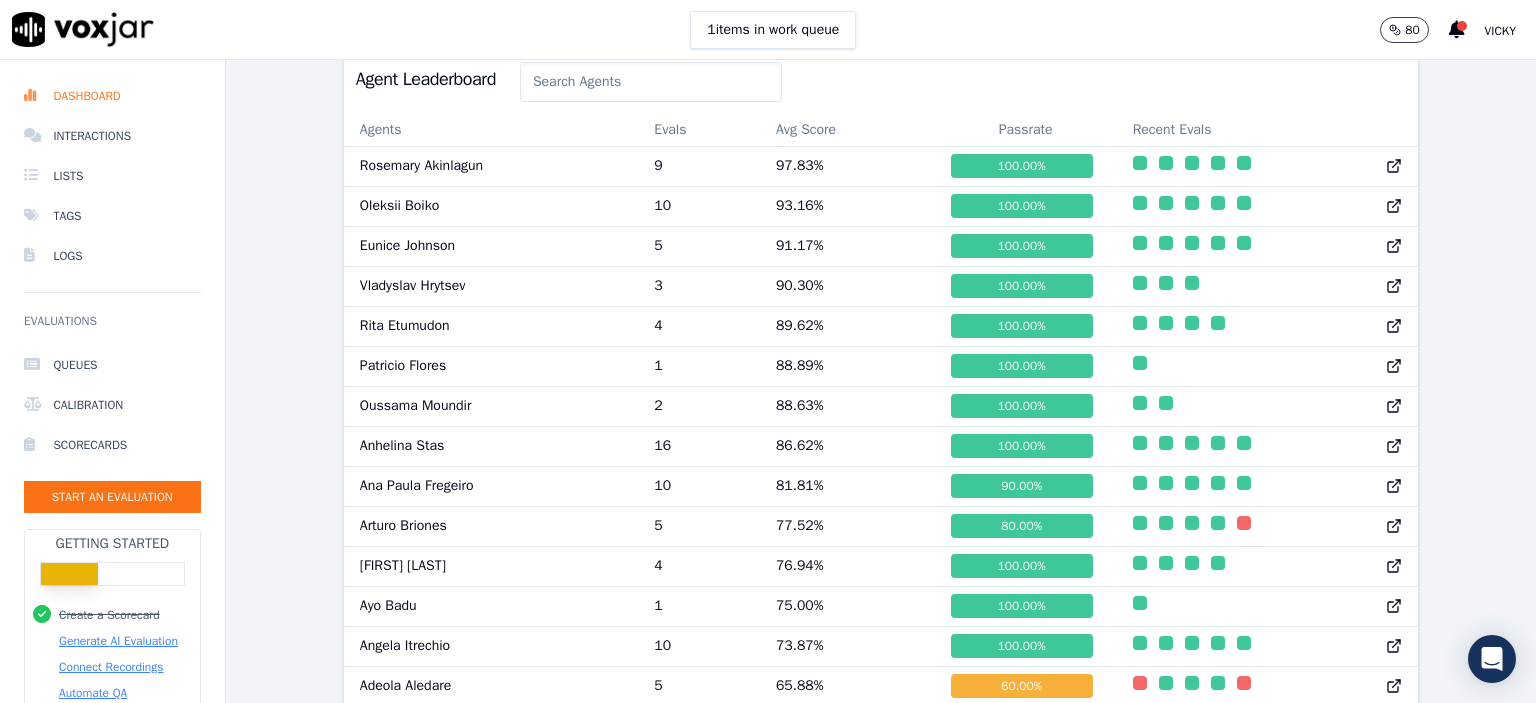 scroll, scrollTop: 1018, scrollLeft: 0, axis: vertical 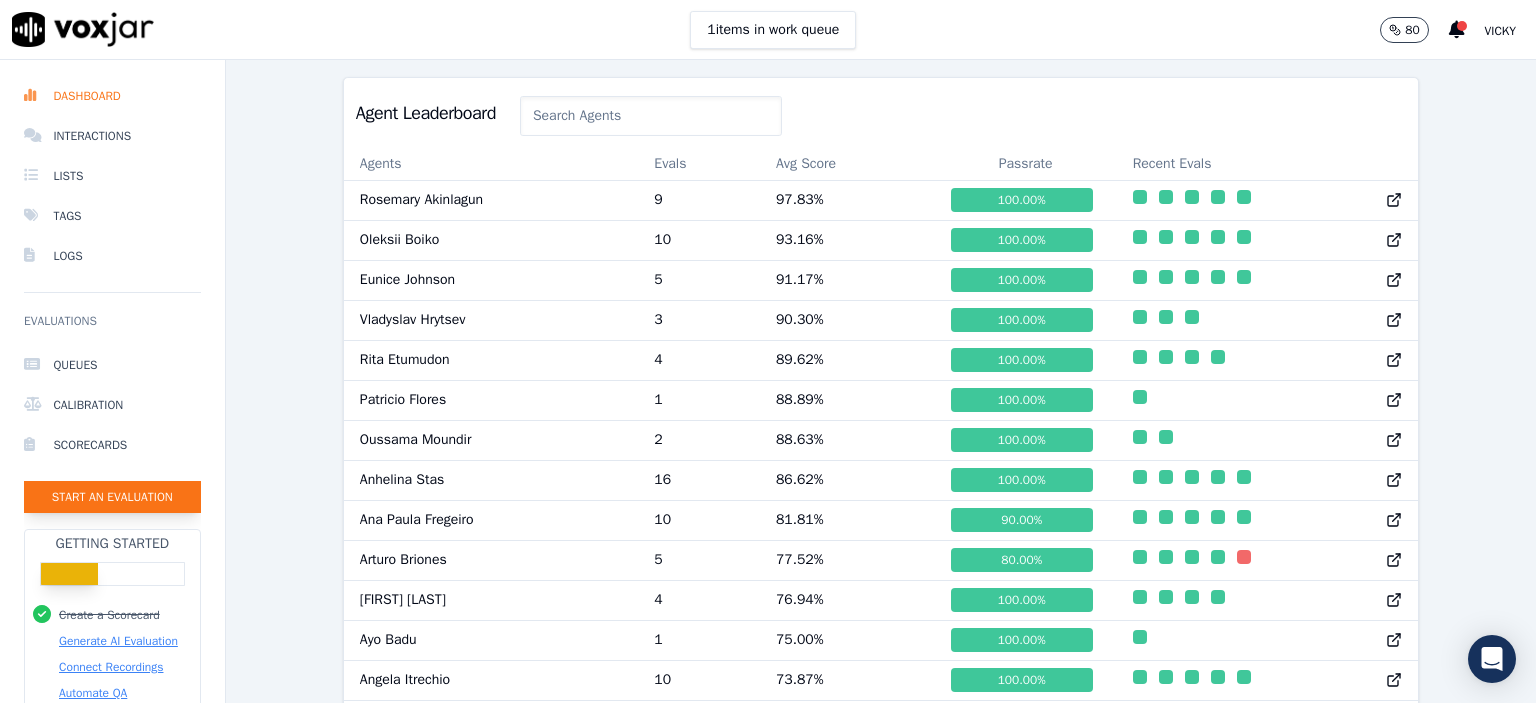 click on "Start an Evaluation" 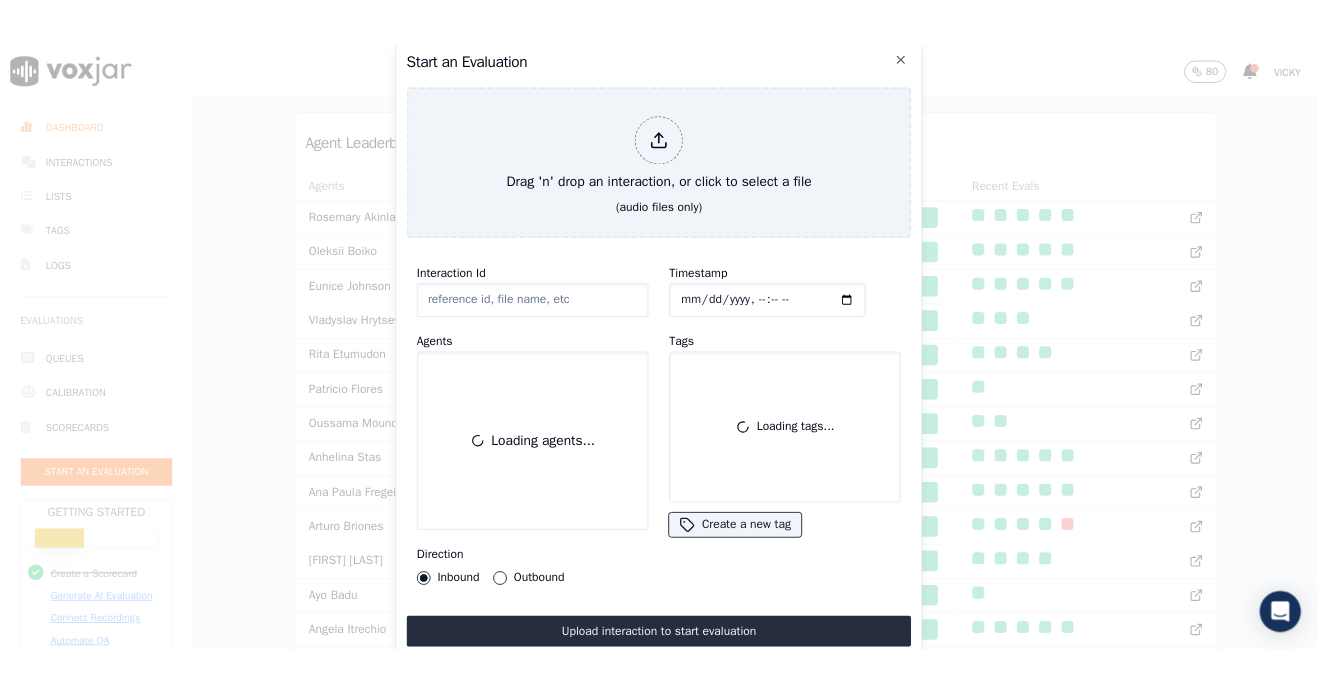 scroll, scrollTop: 122, scrollLeft: 0, axis: vertical 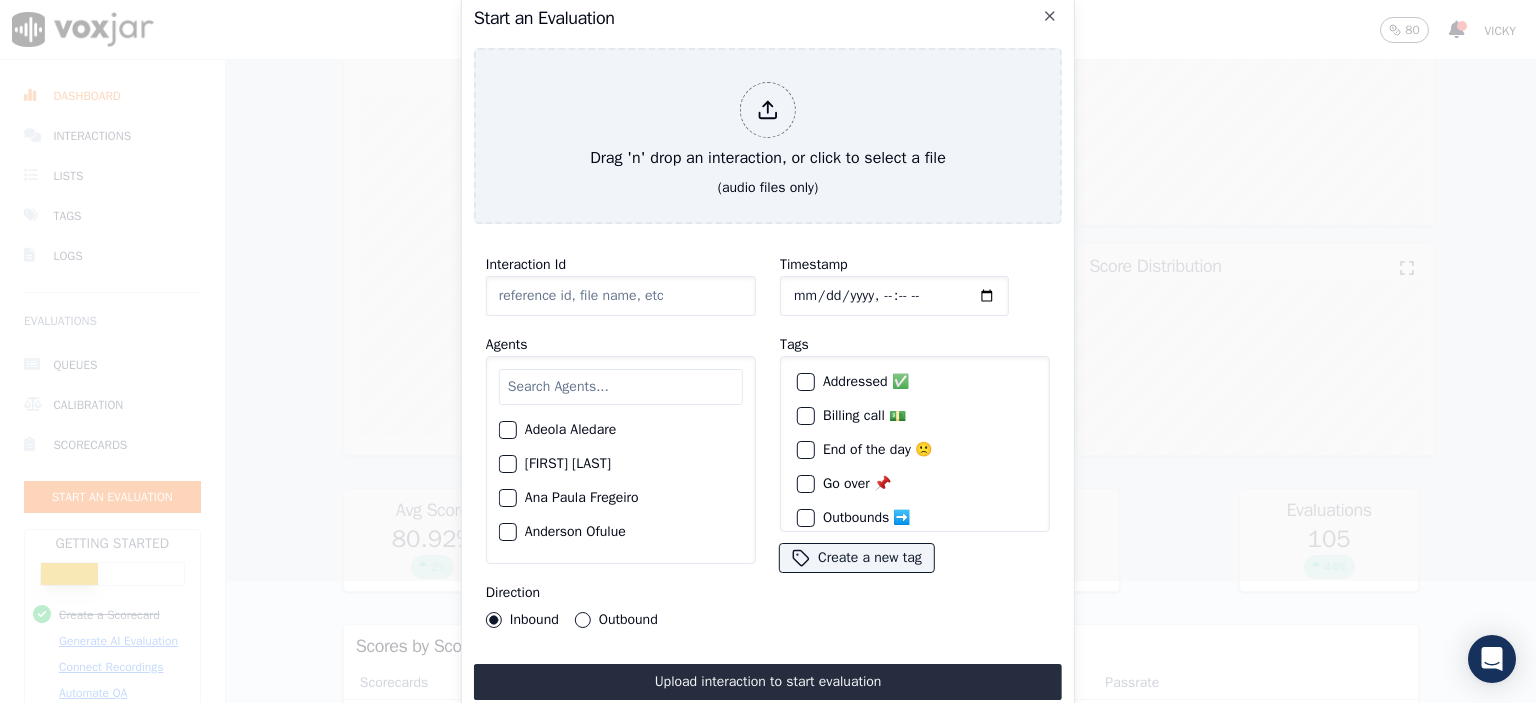 click on "Interaction Id" 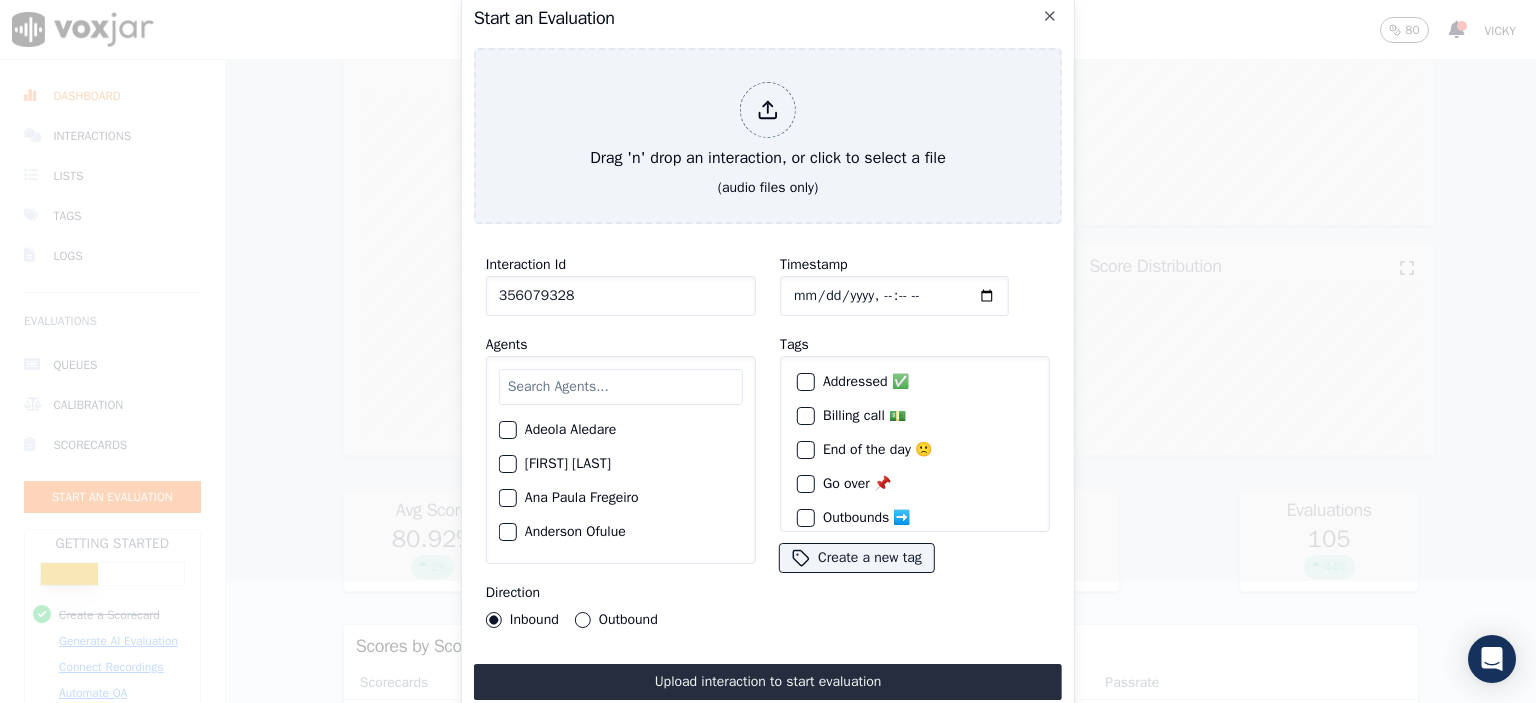 type on "356079328" 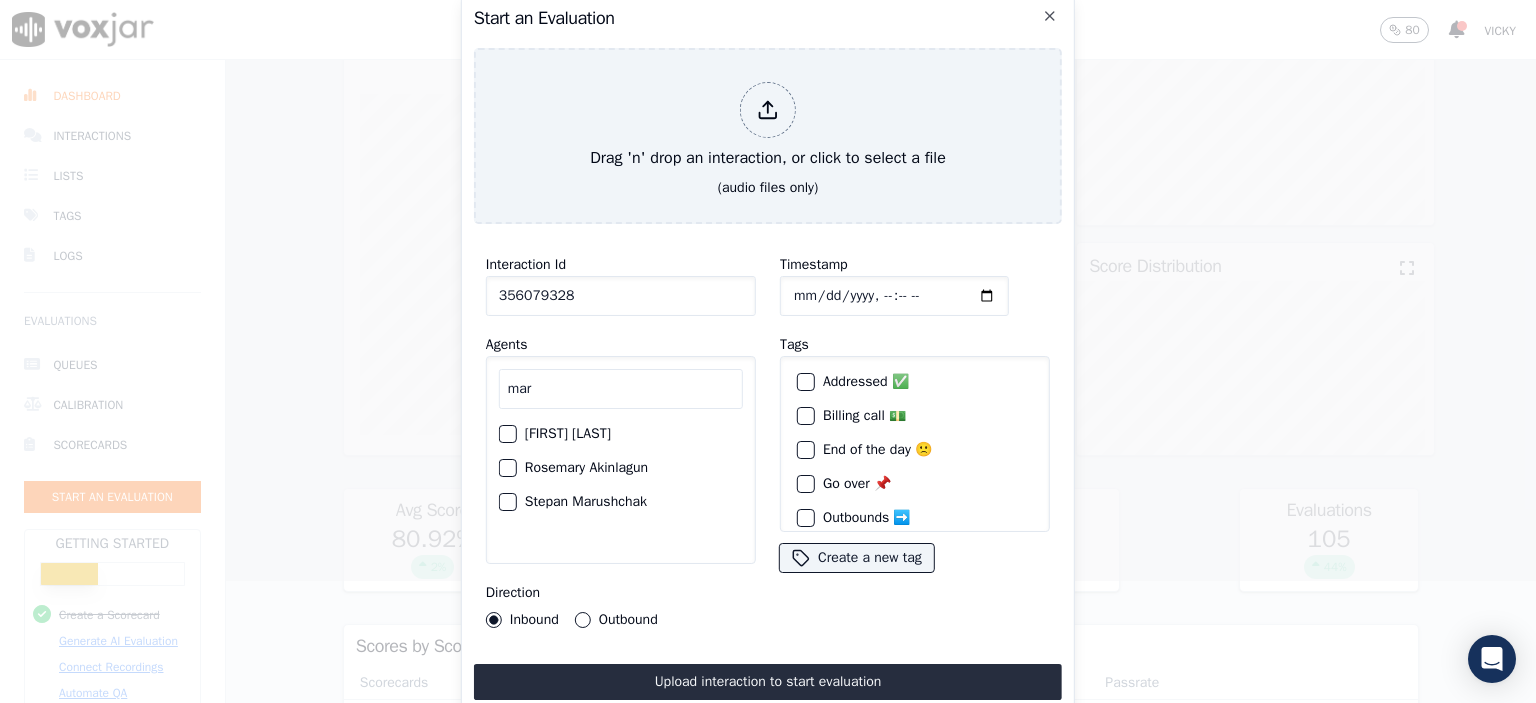 type on "mar" 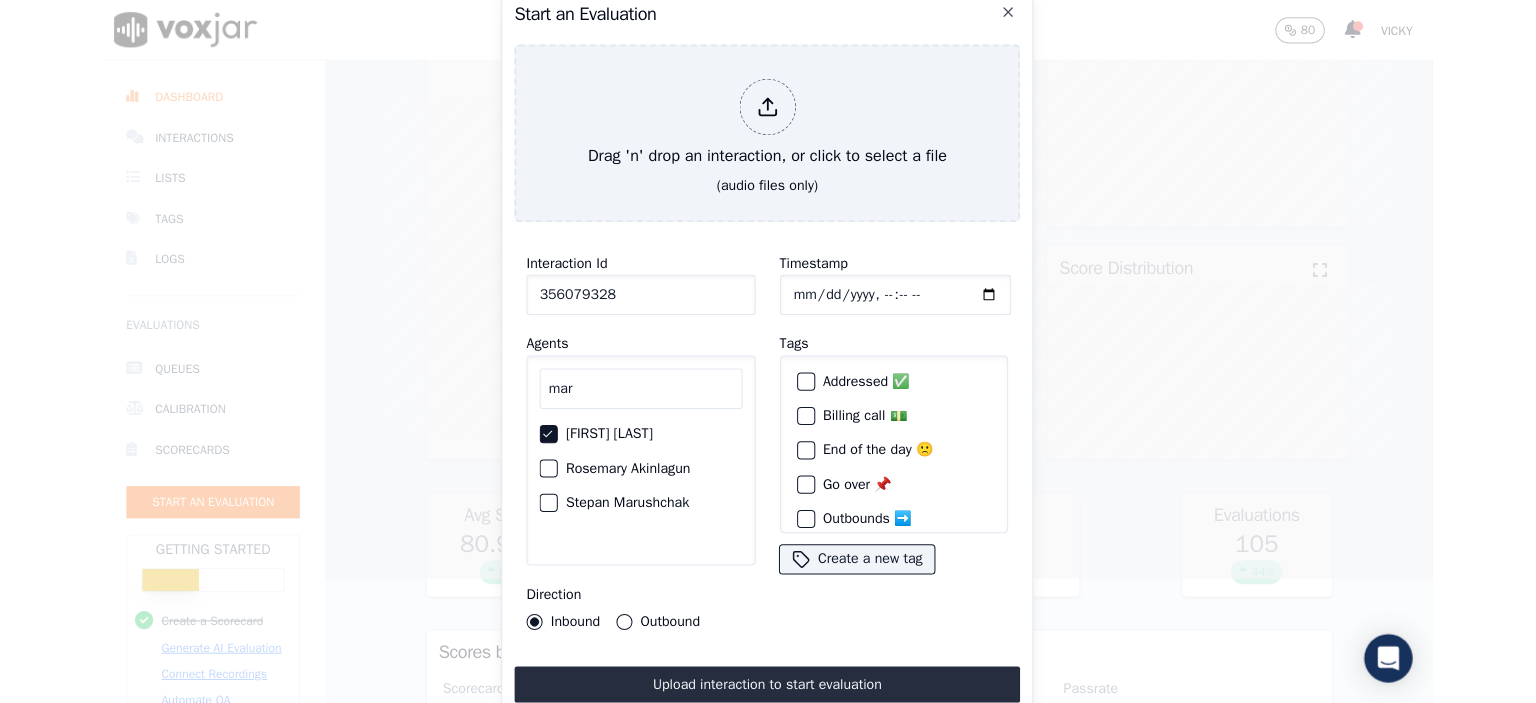 scroll, scrollTop: 92, scrollLeft: 0, axis: vertical 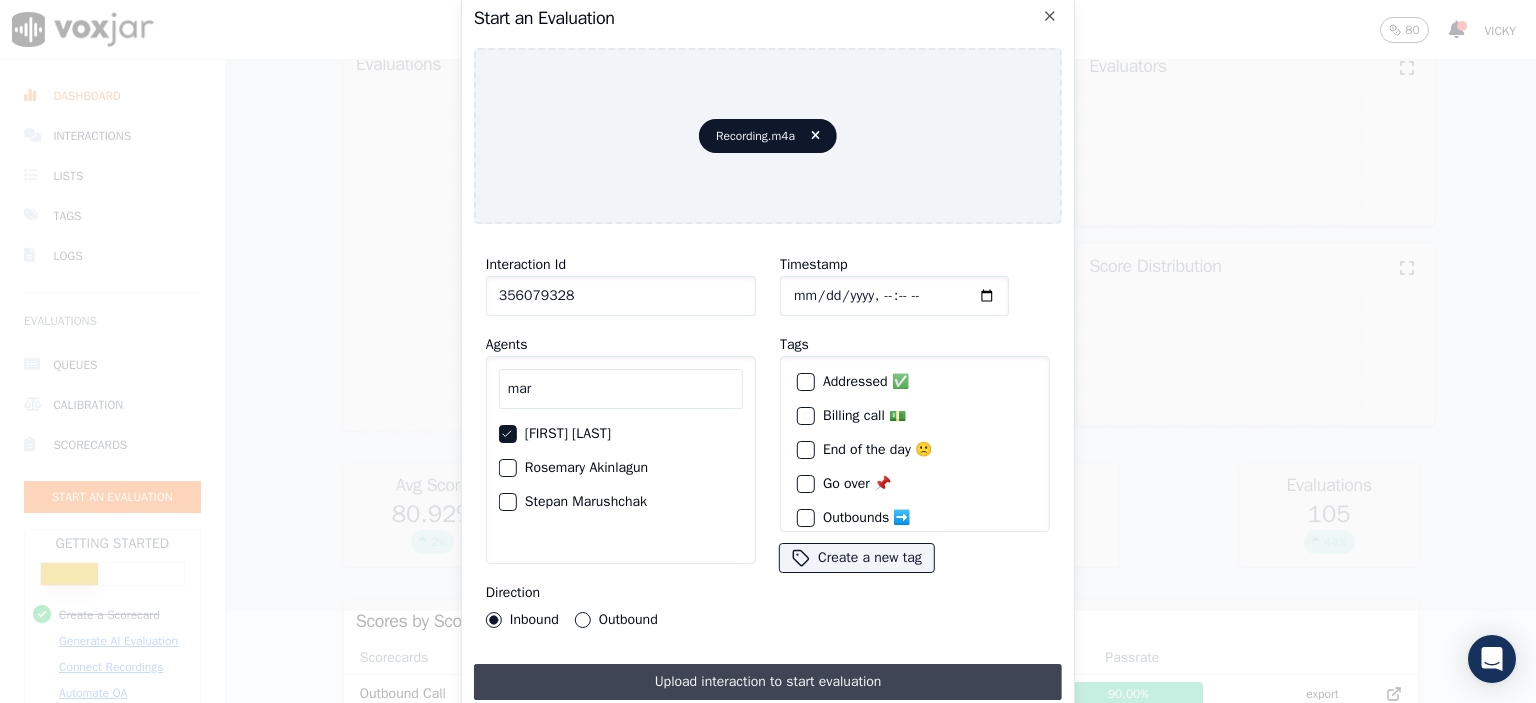 click on "Upload interaction to start evaluation" at bounding box center [768, 682] 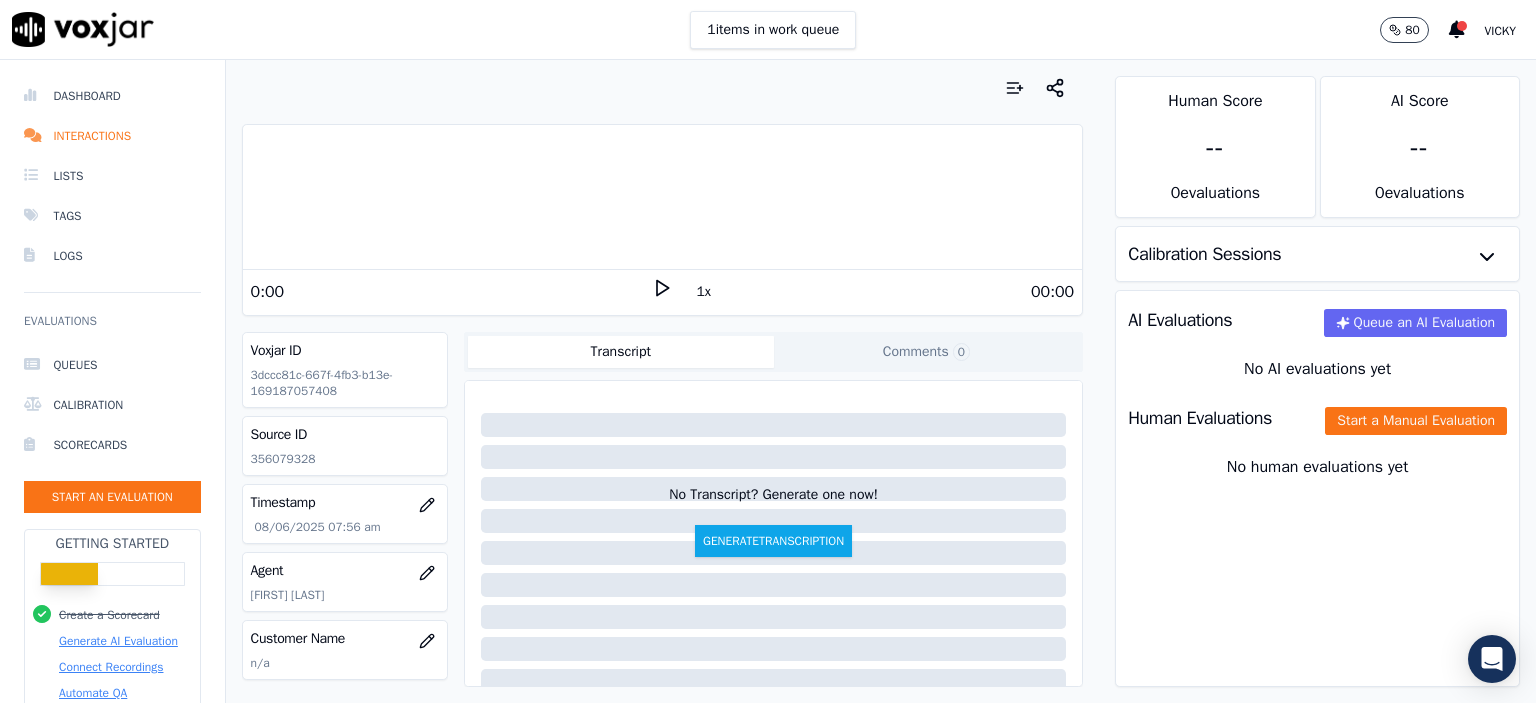 scroll, scrollTop: 0, scrollLeft: 0, axis: both 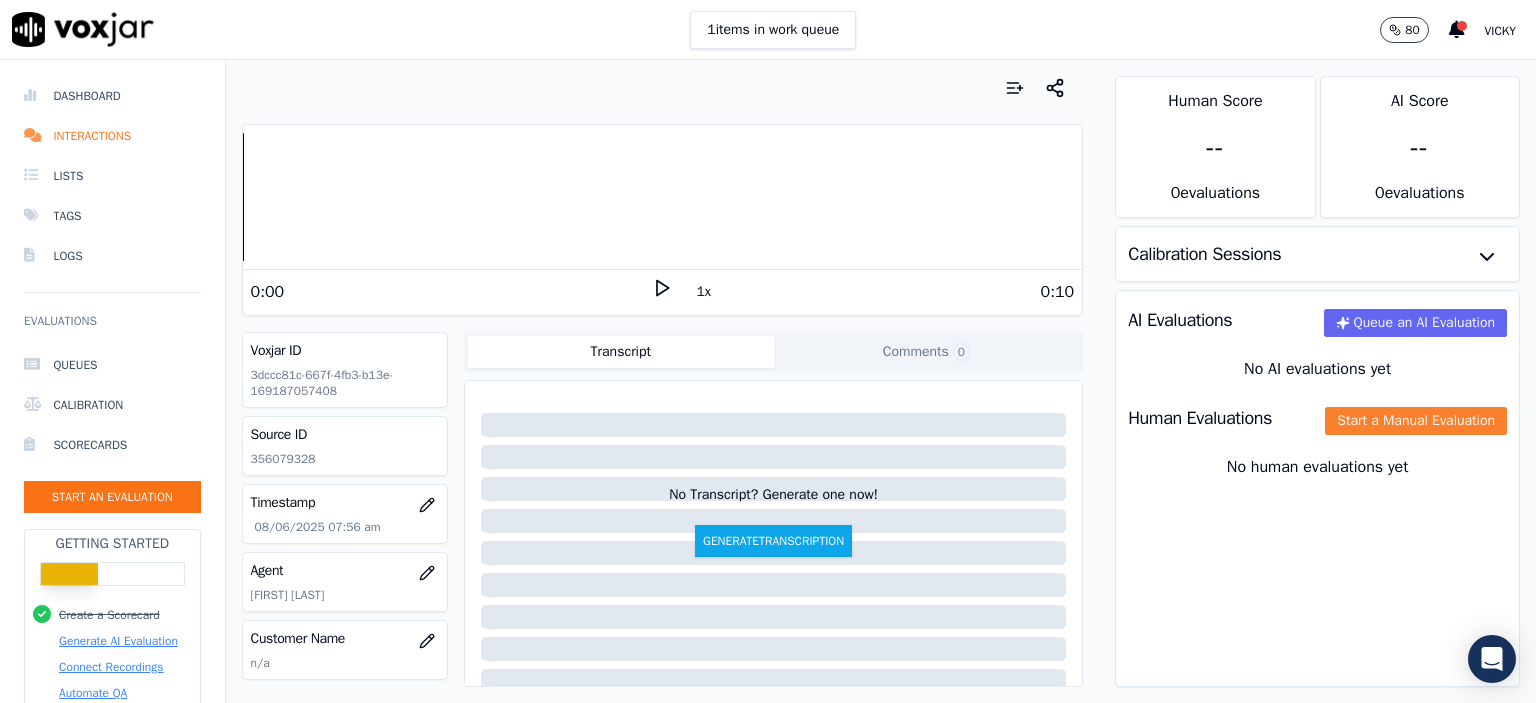 click on "Start a Manual Evaluation" 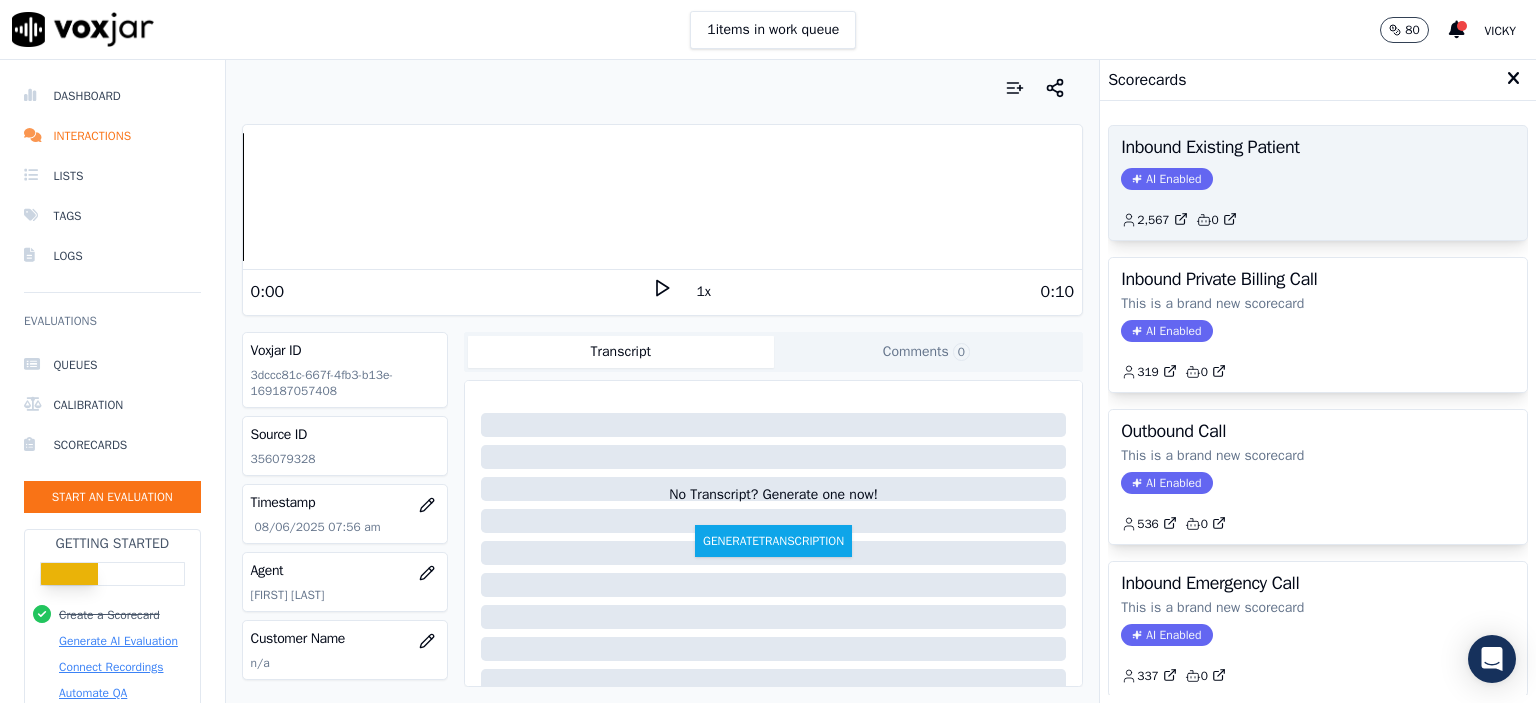 click on "AI Enabled" 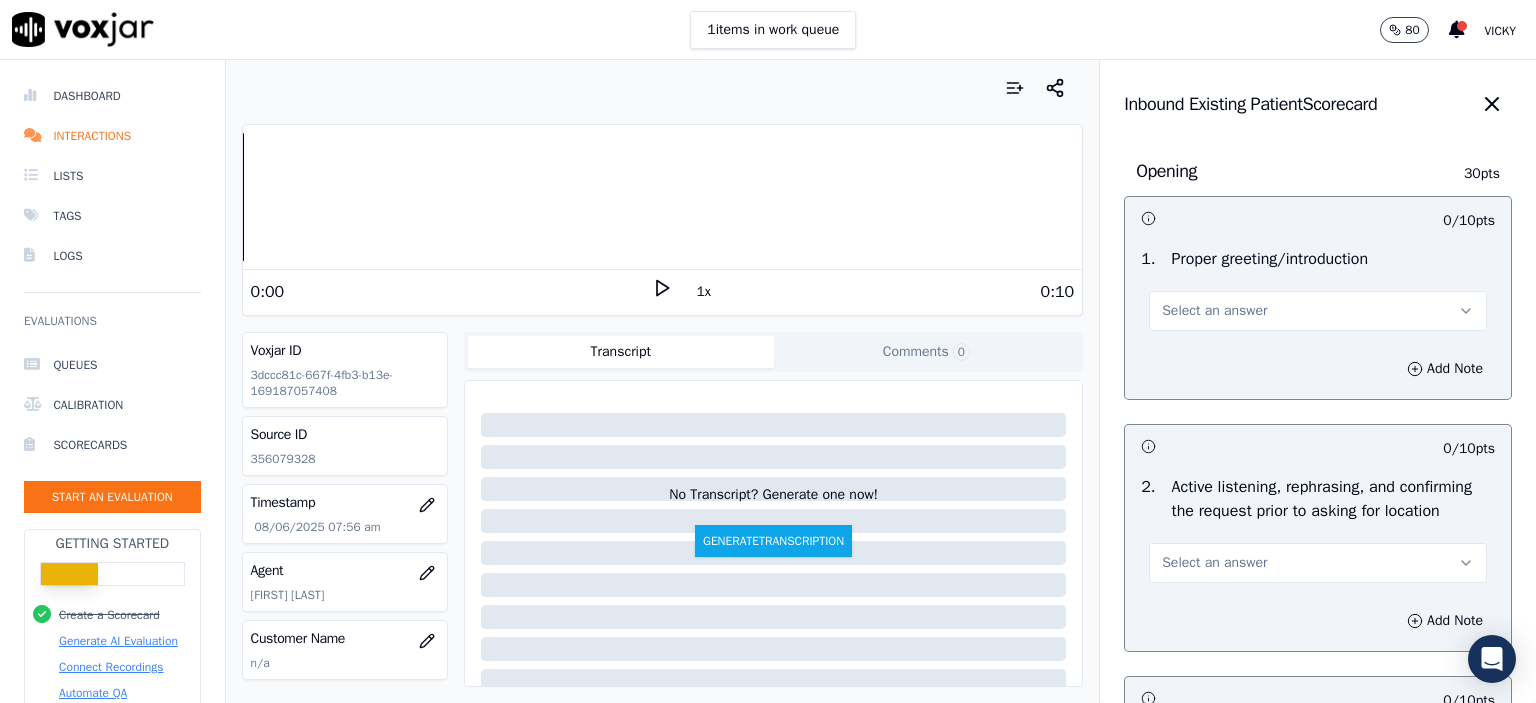click on "Select an answer" at bounding box center (1214, 311) 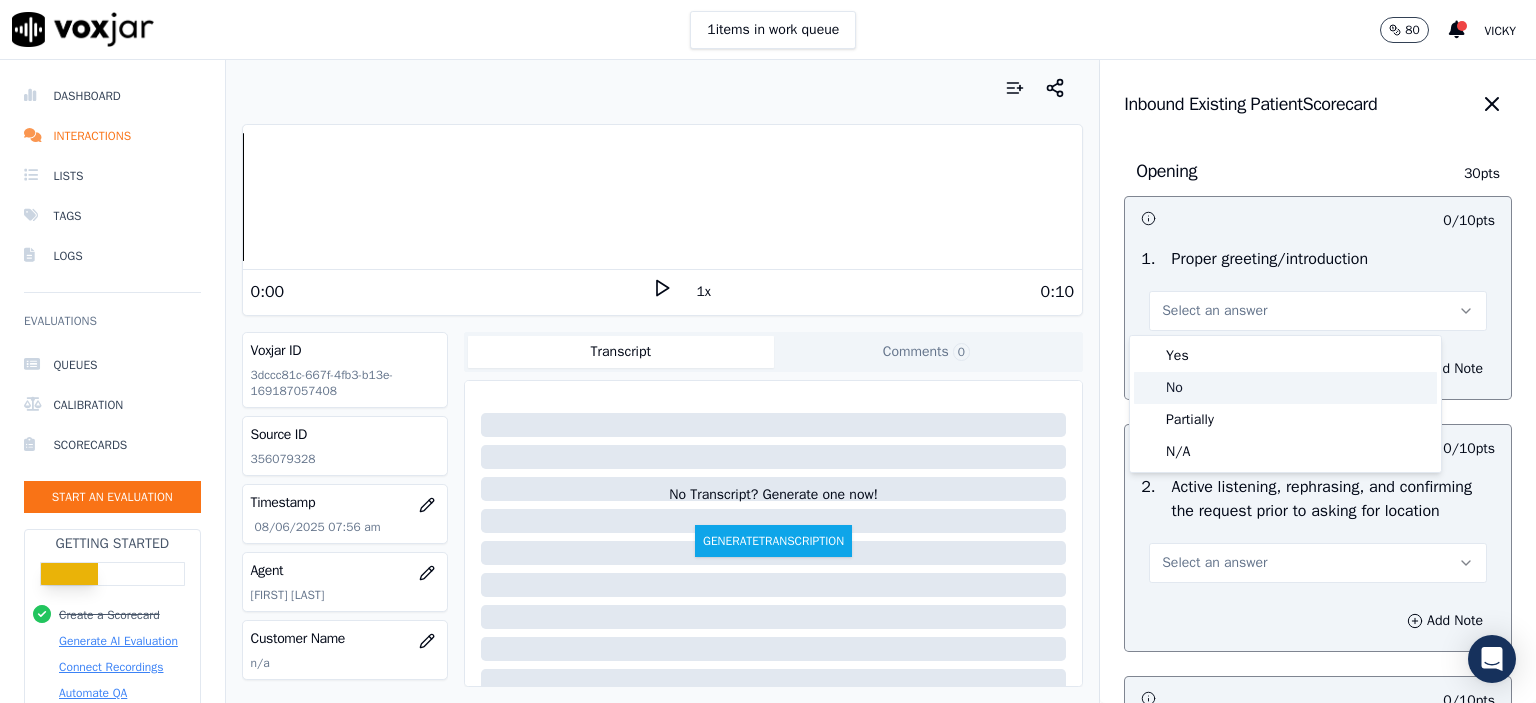 click on "Yes" at bounding box center [1285, 356] 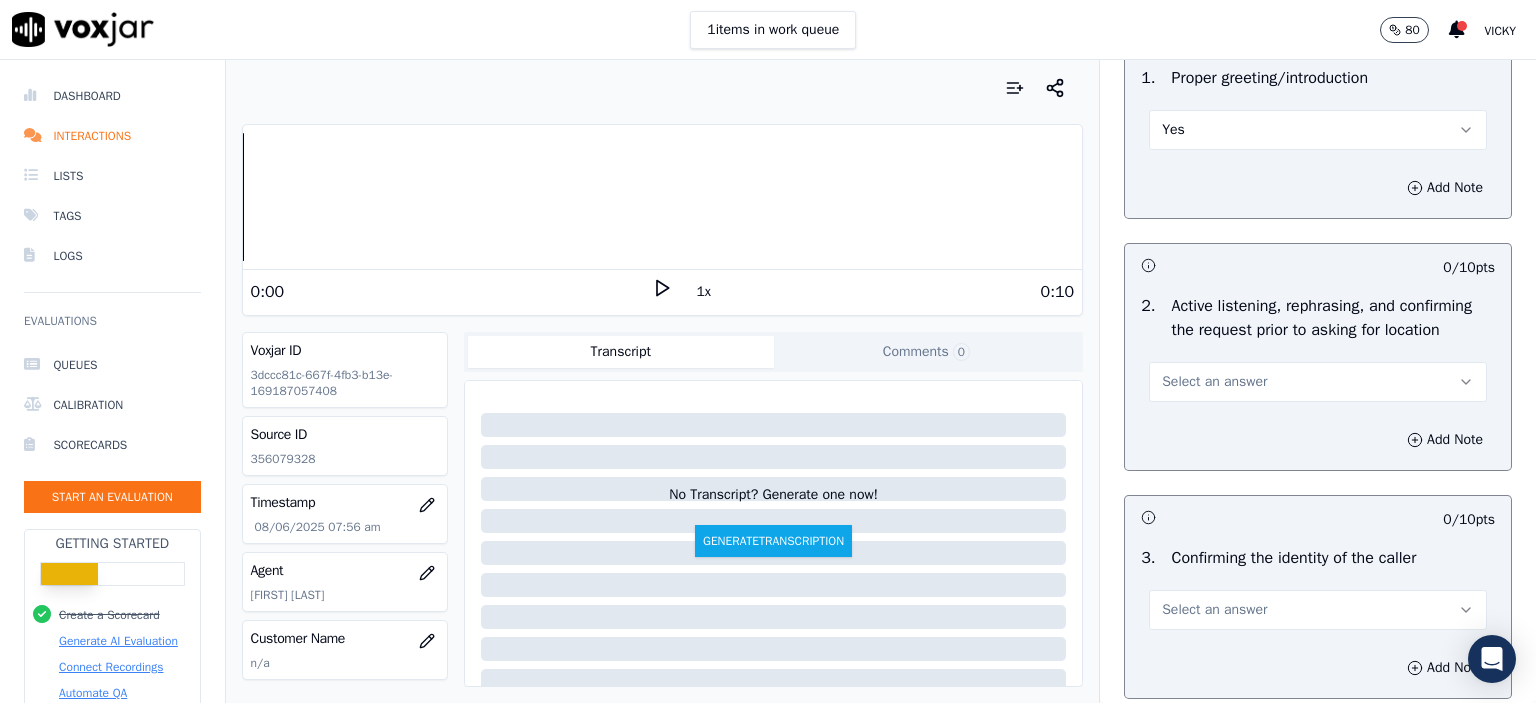 scroll, scrollTop: 200, scrollLeft: 0, axis: vertical 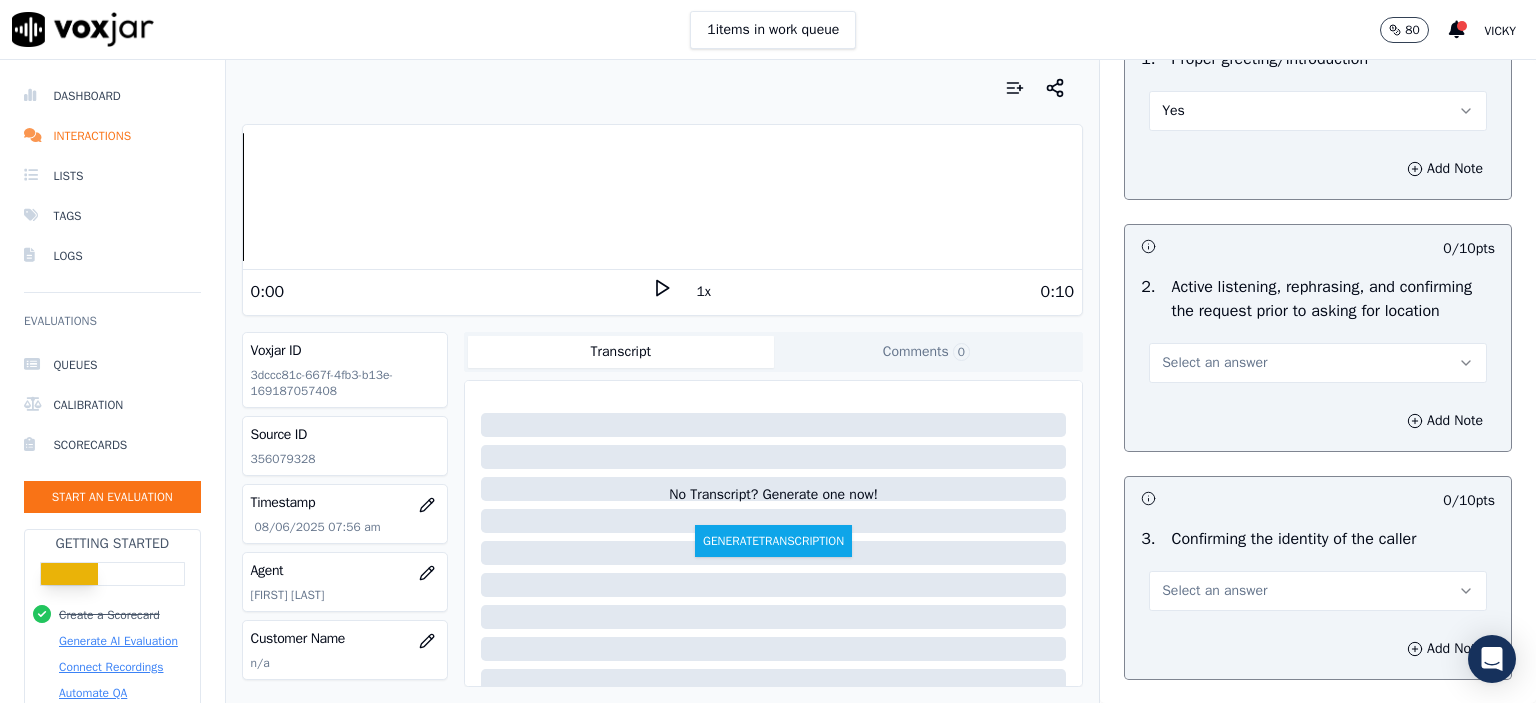 click on "Select an answer" at bounding box center (1318, 363) 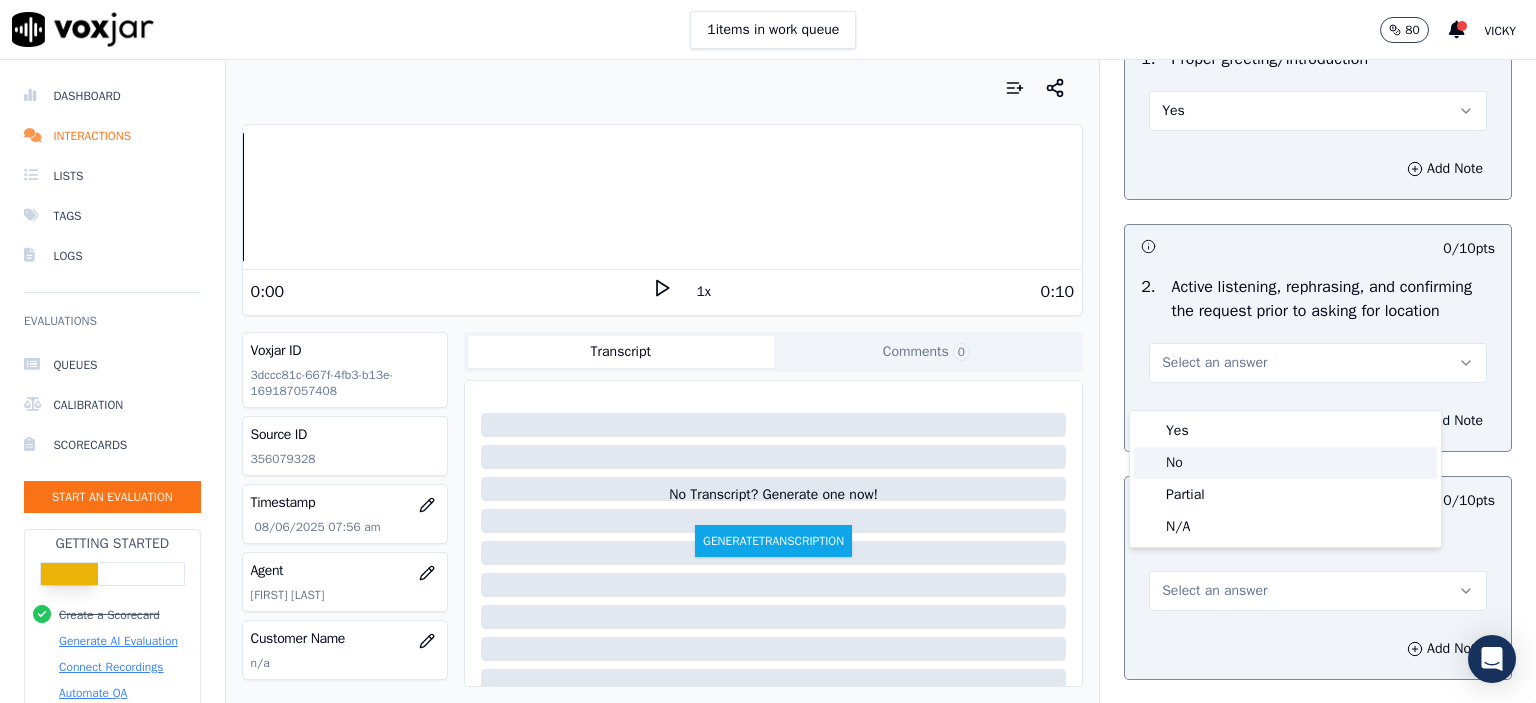 click on "No" 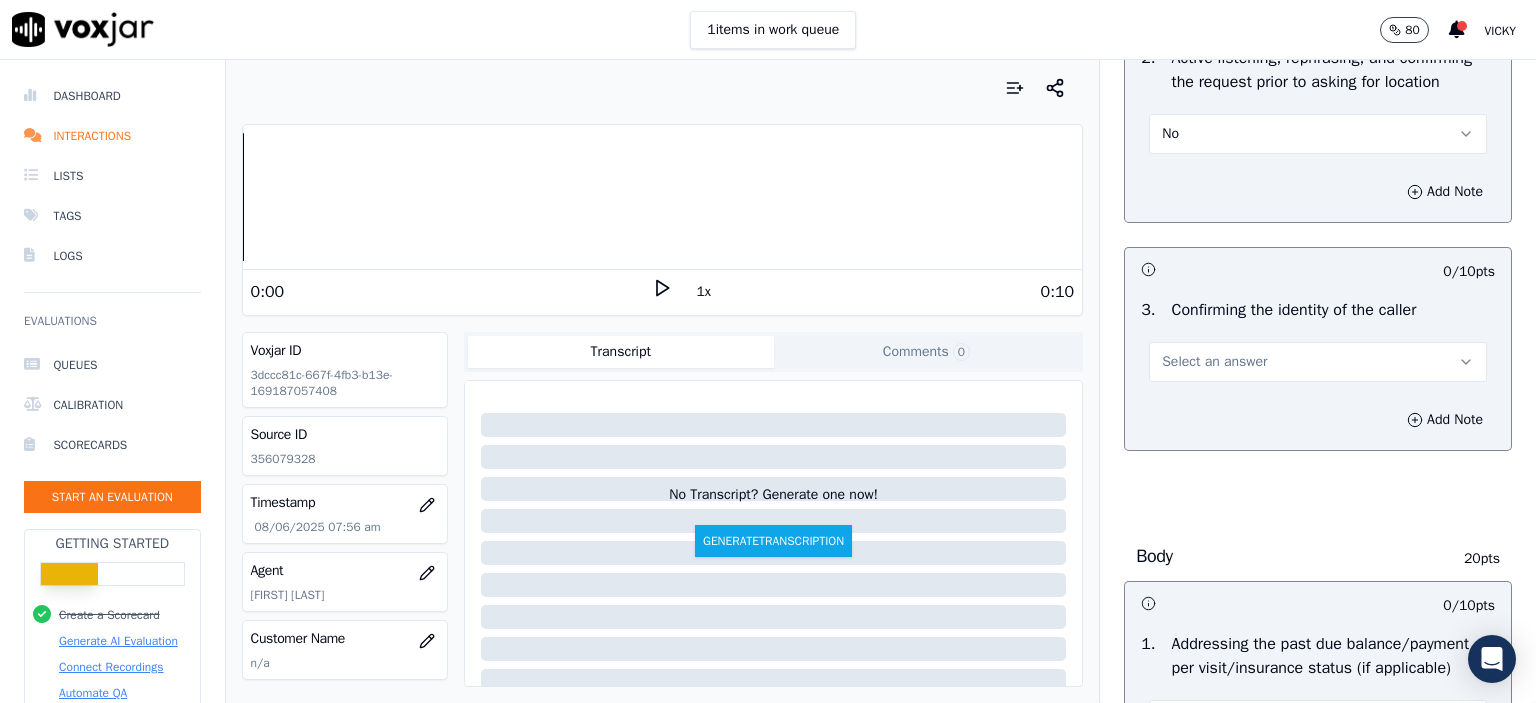 scroll, scrollTop: 500, scrollLeft: 0, axis: vertical 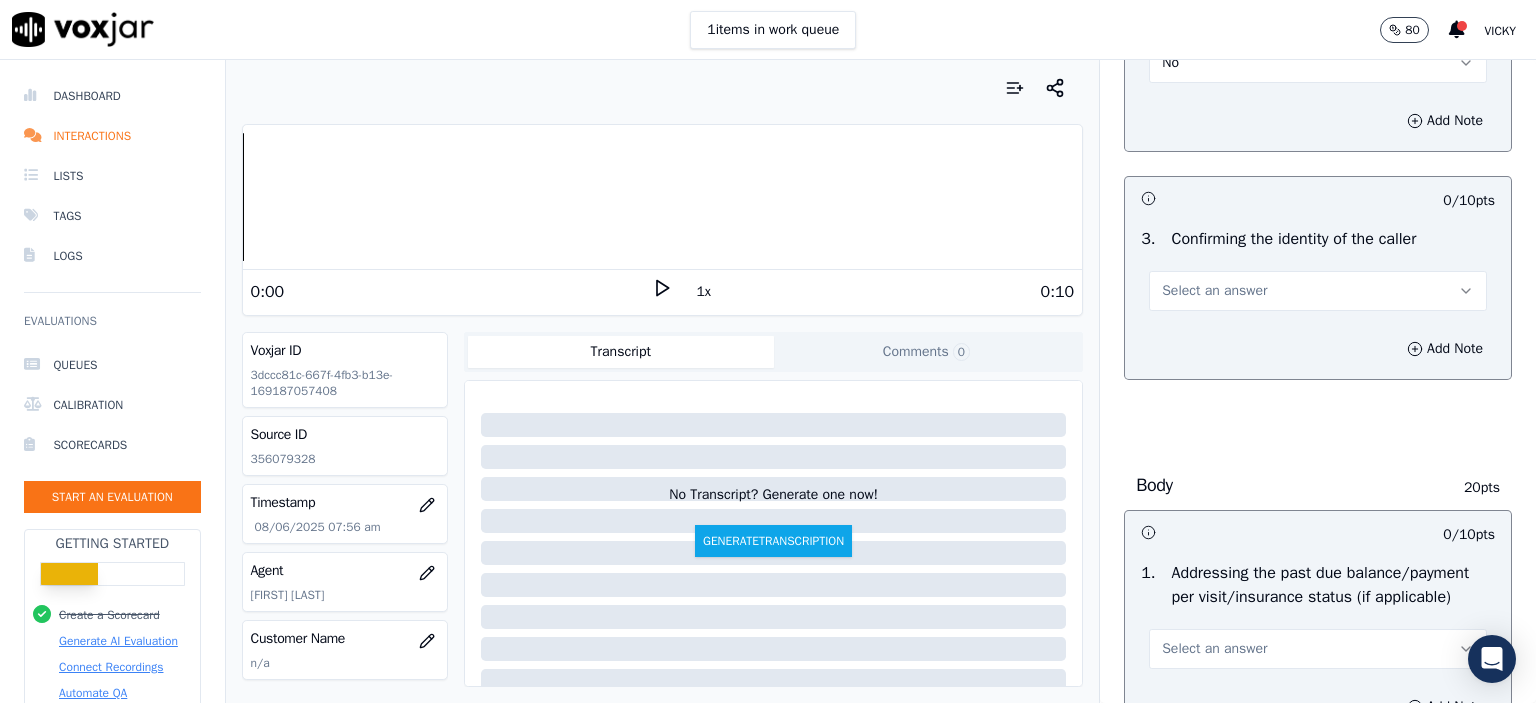 click on "Select an answer" at bounding box center (1318, 291) 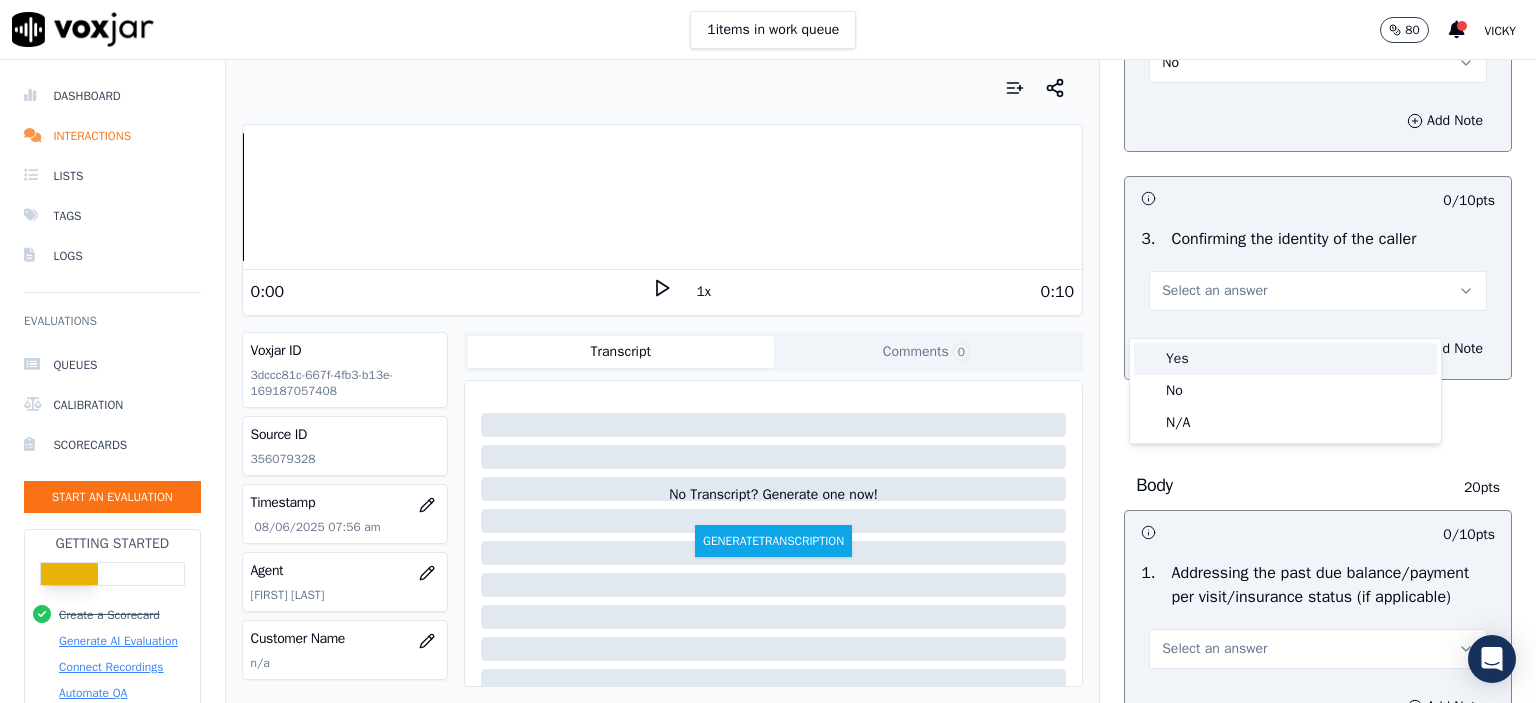 click on "Yes" at bounding box center [1285, 359] 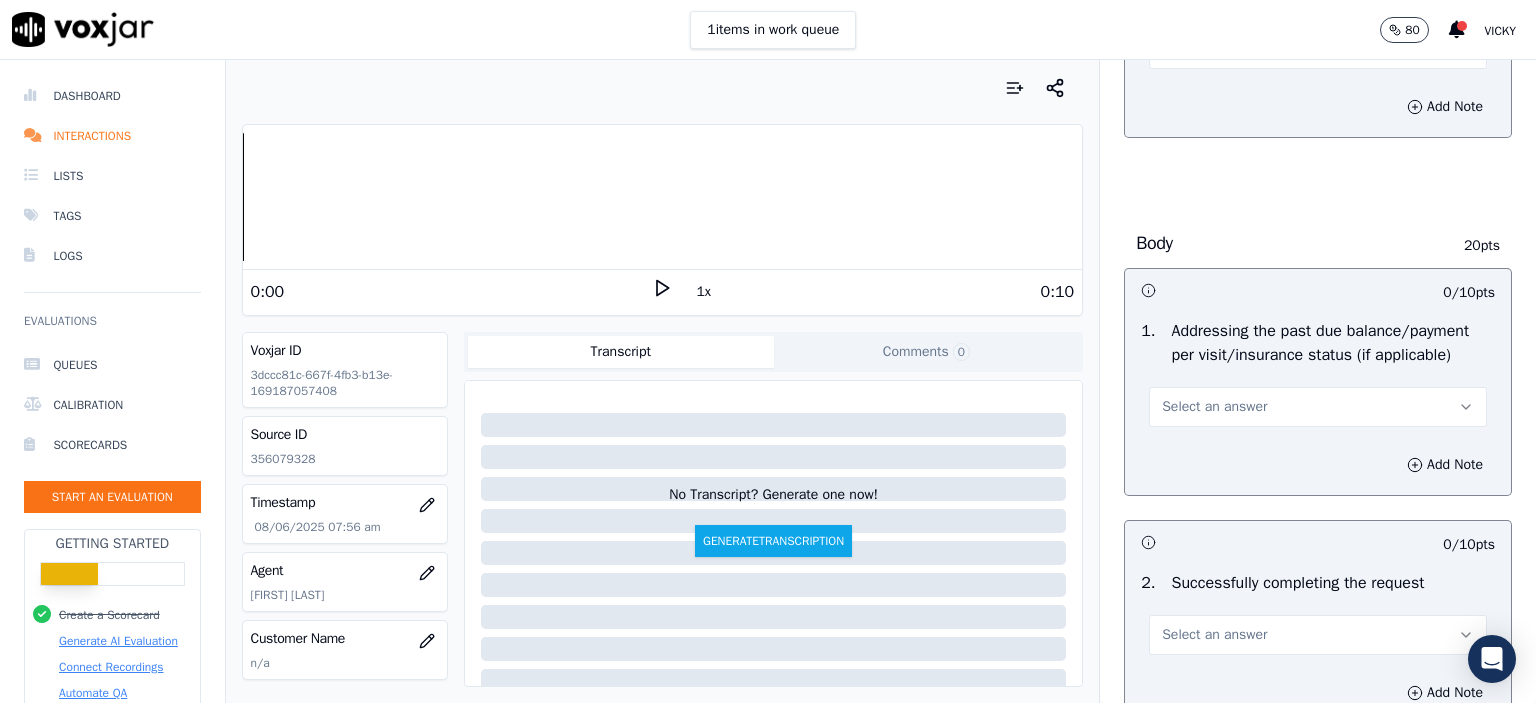 scroll, scrollTop: 900, scrollLeft: 0, axis: vertical 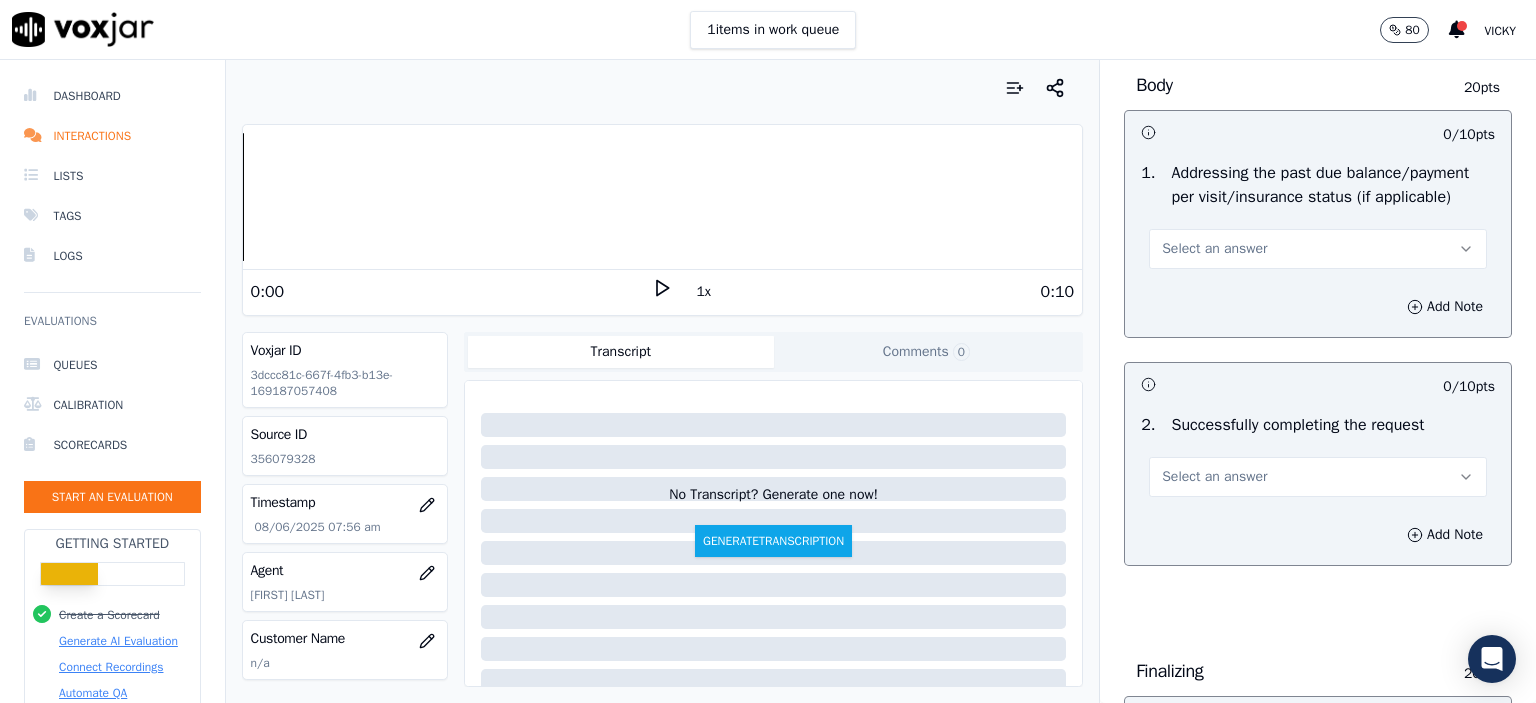 drag, startPoint x: 1216, startPoint y: 266, endPoint x: 1216, endPoint y: 290, distance: 24 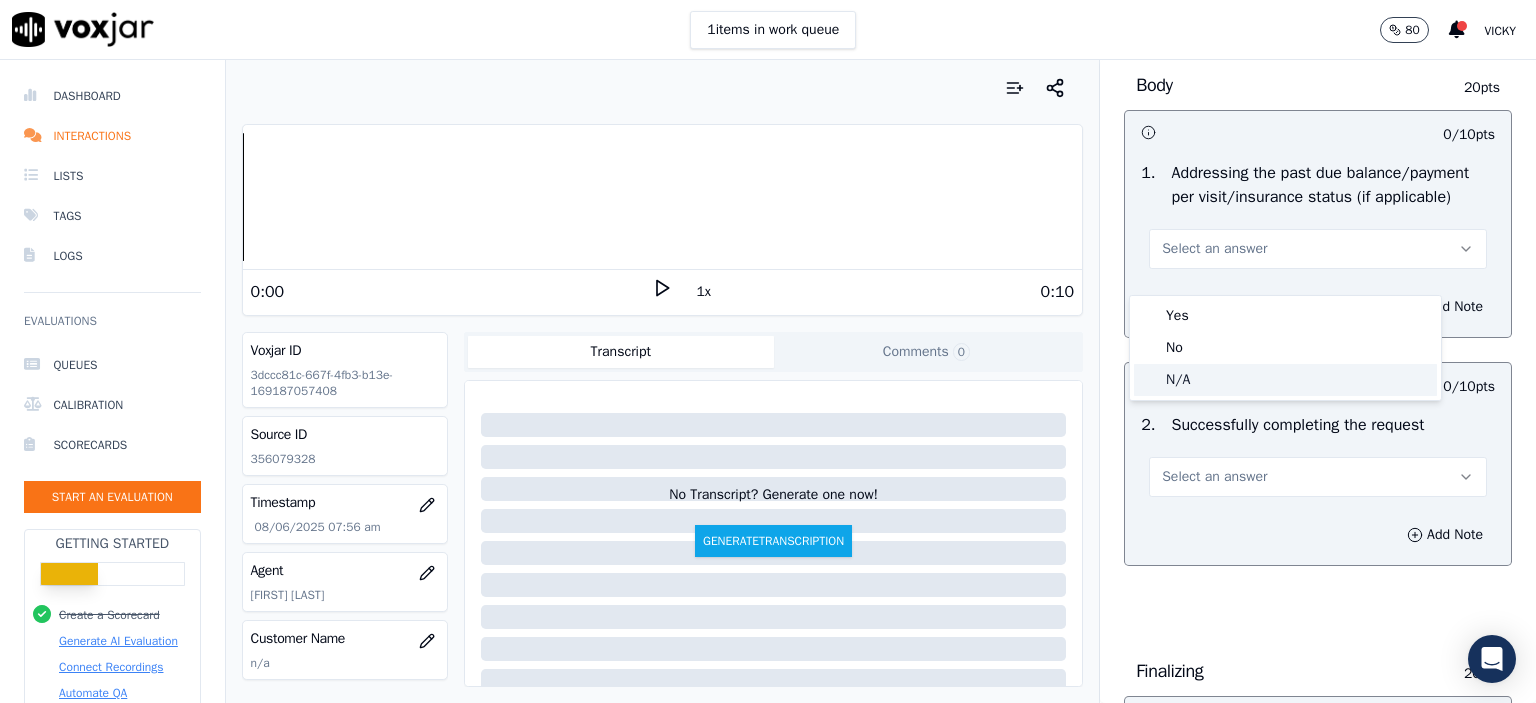 click on "N/A" 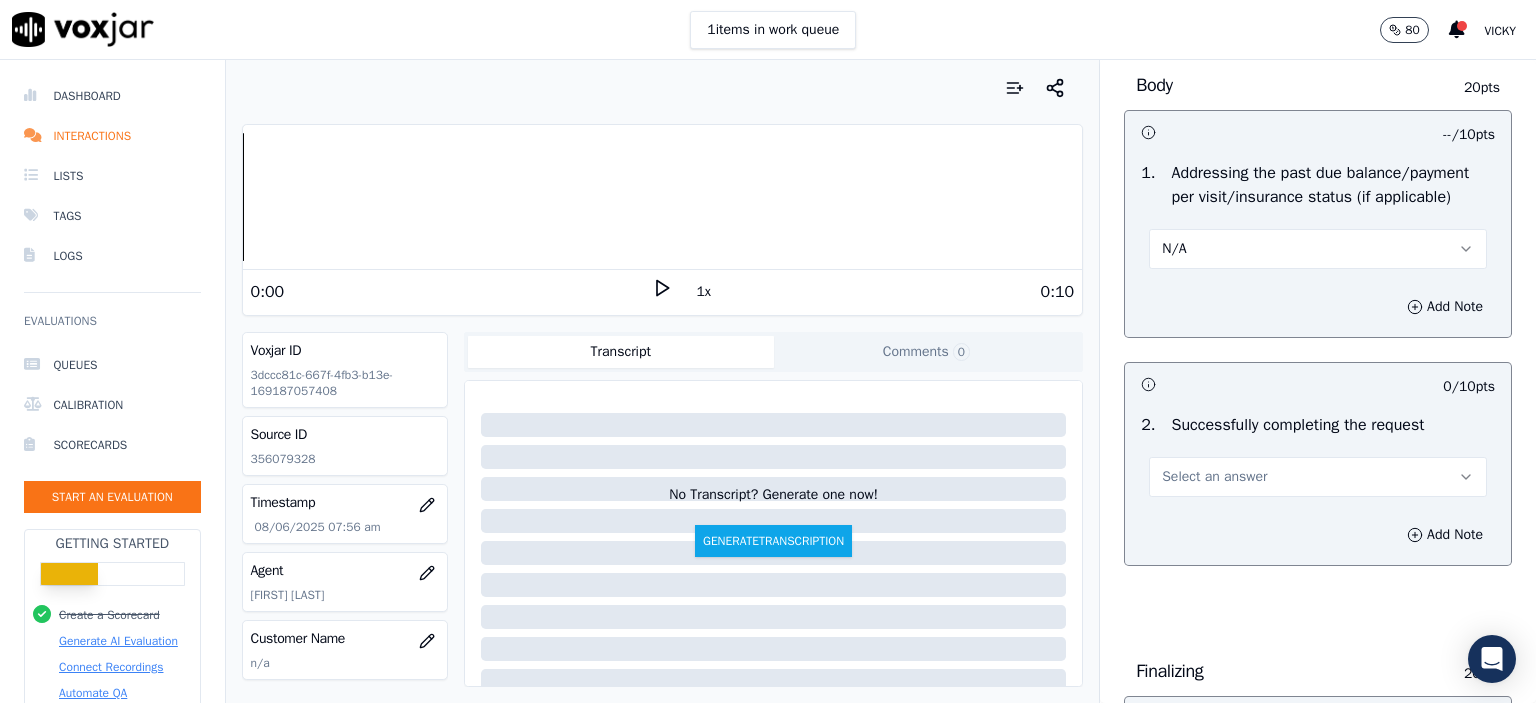 click on "Select an answer" at bounding box center (1318, 477) 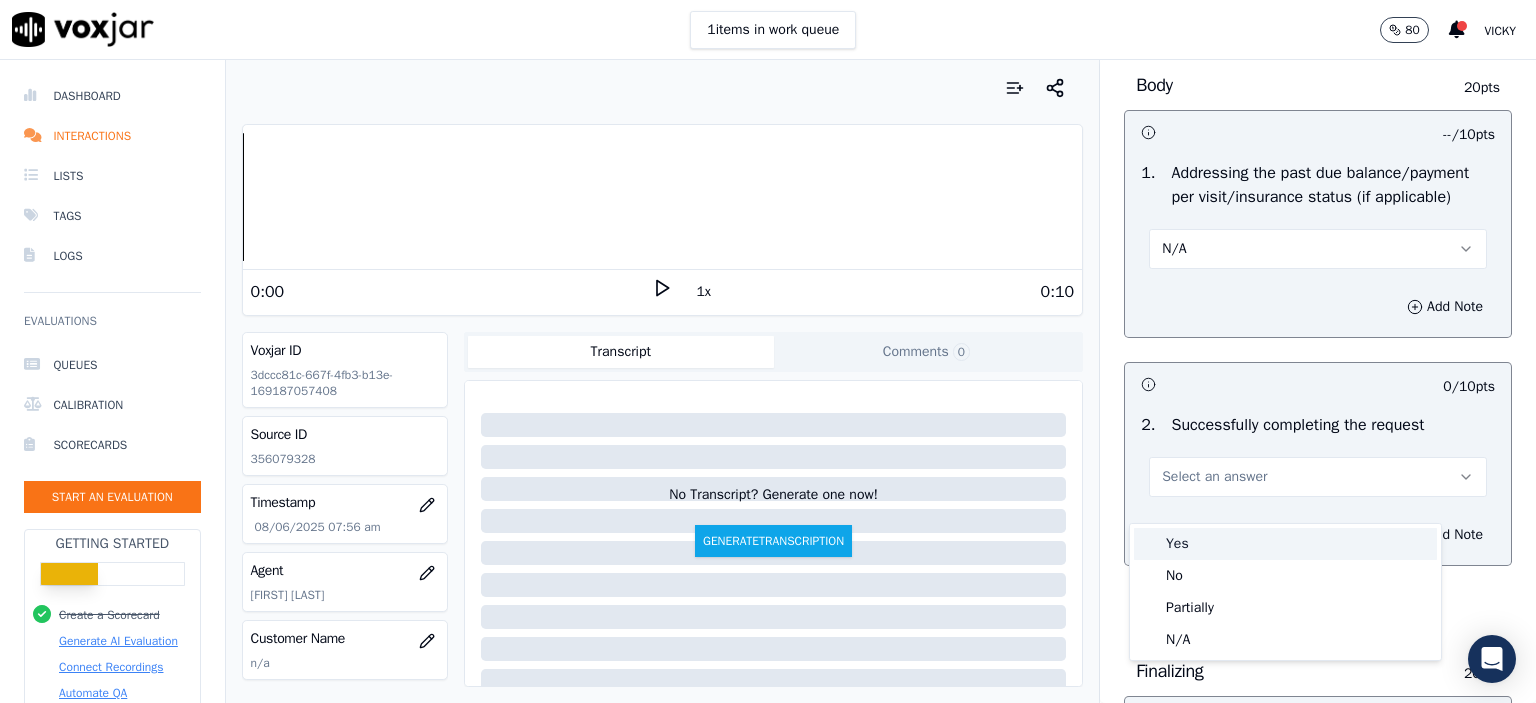 click on "Yes" at bounding box center (1285, 544) 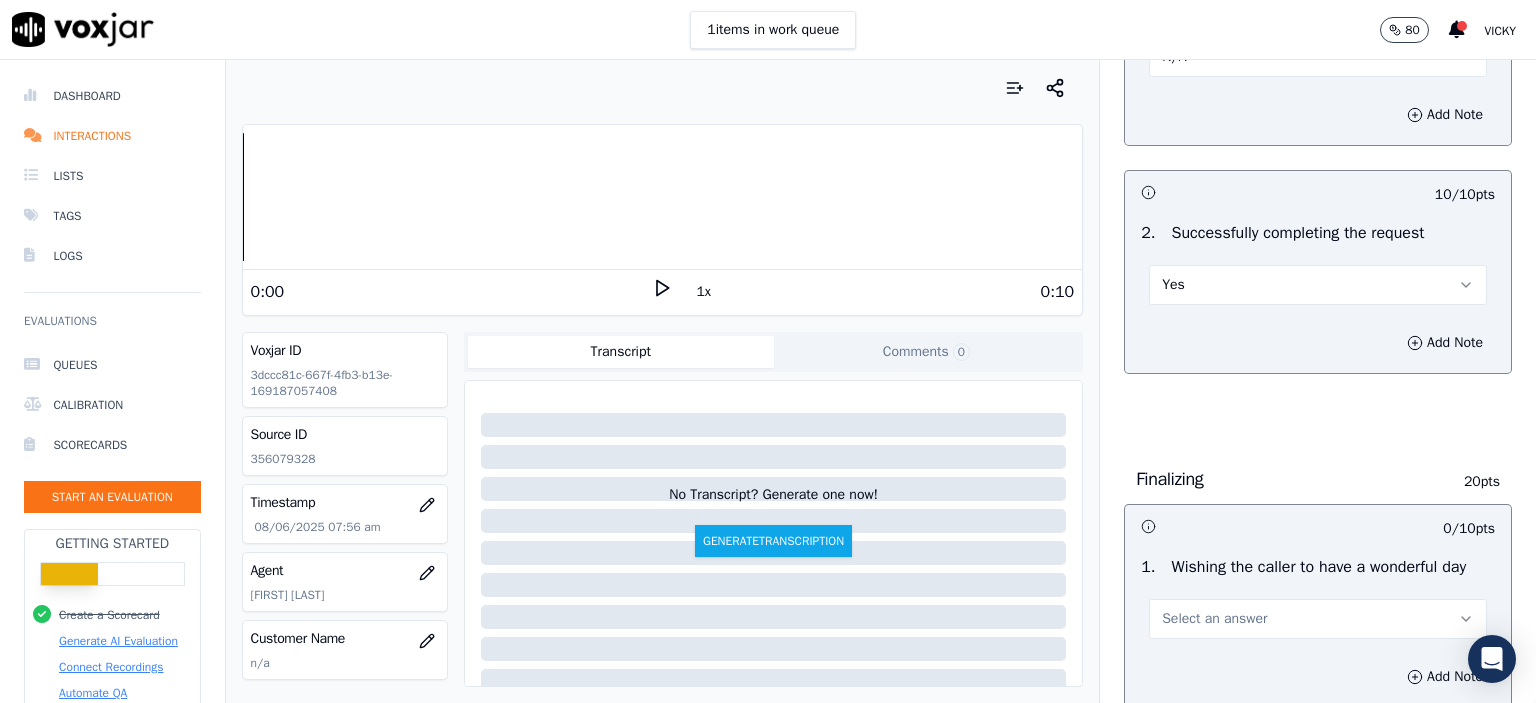 scroll, scrollTop: 1200, scrollLeft: 0, axis: vertical 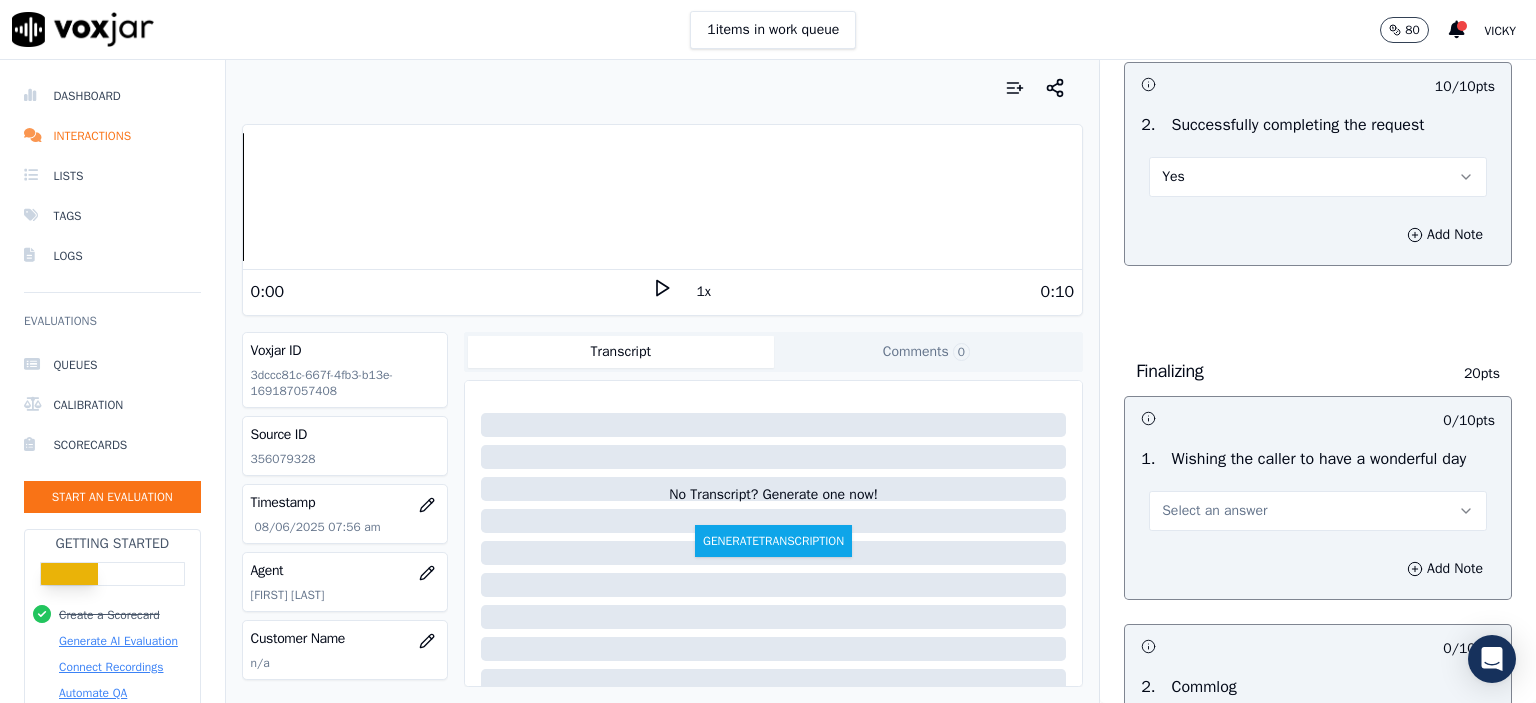 click on "Select an answer" at bounding box center [1214, 511] 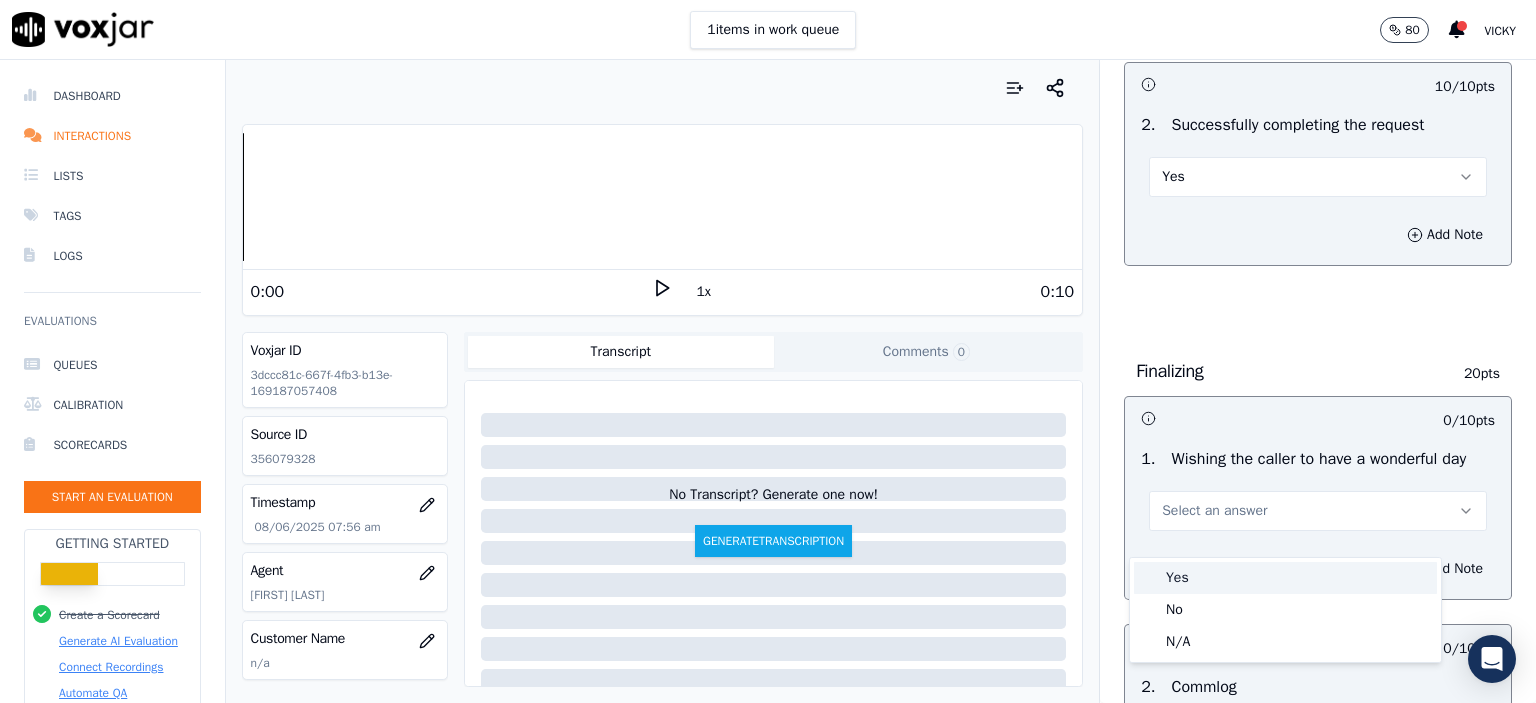 click on "Yes" at bounding box center [1285, 578] 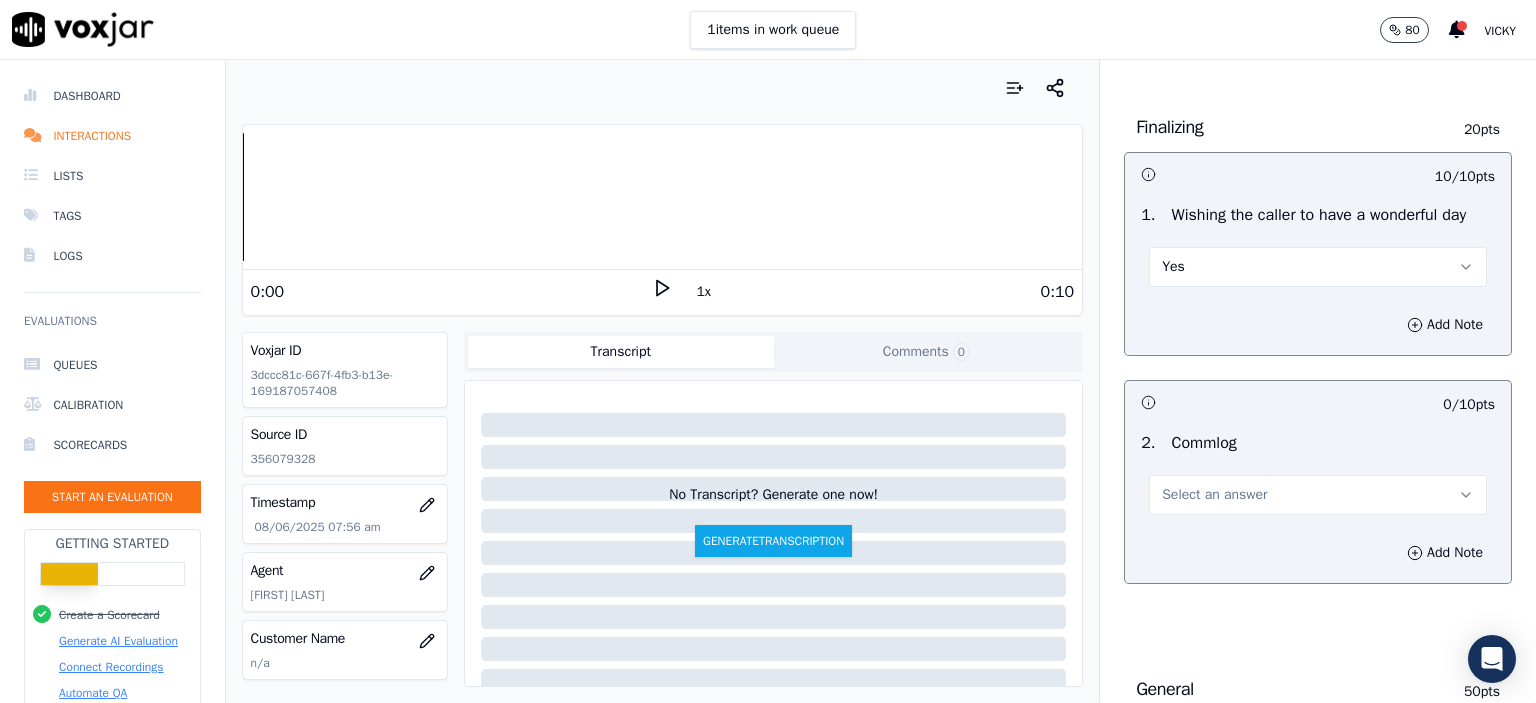 scroll, scrollTop: 1500, scrollLeft: 0, axis: vertical 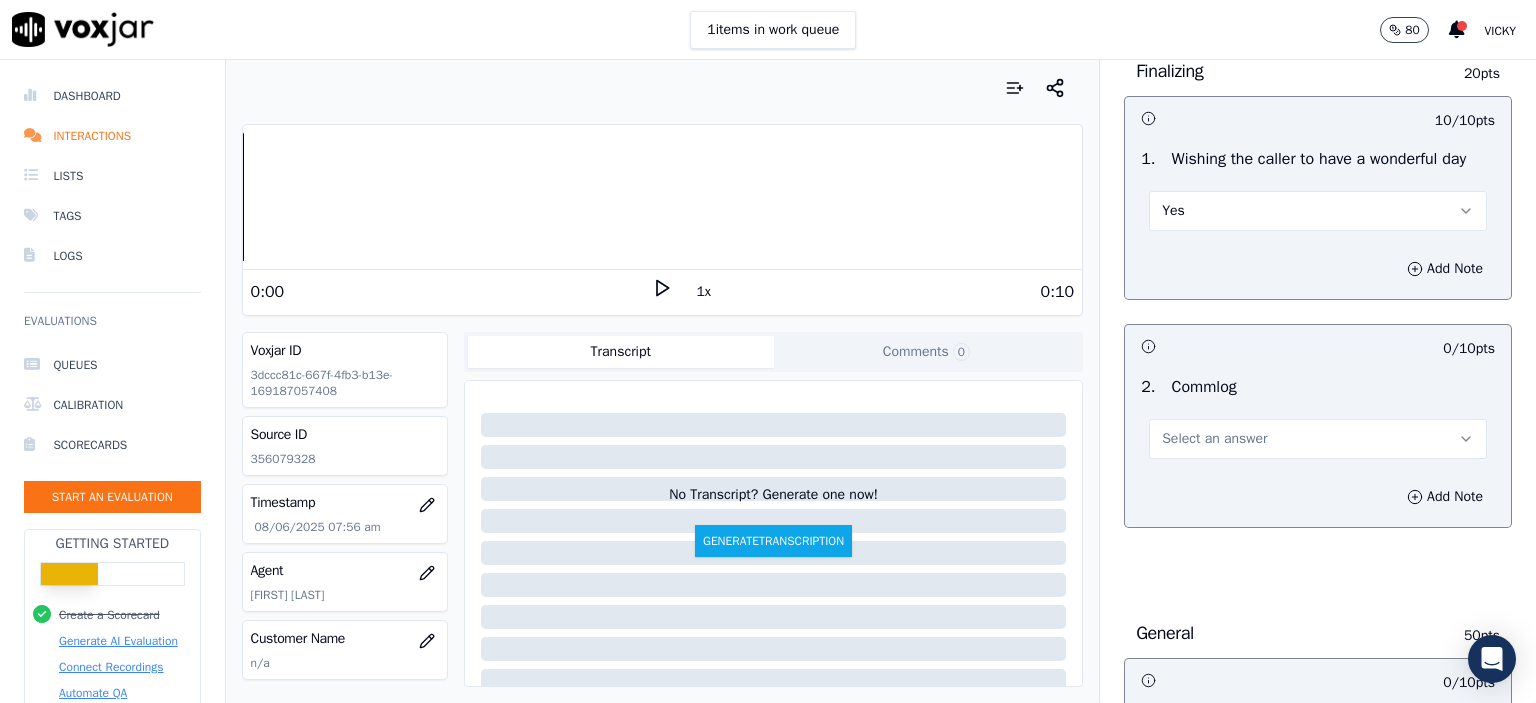 click on "Select an answer" at bounding box center [1214, 439] 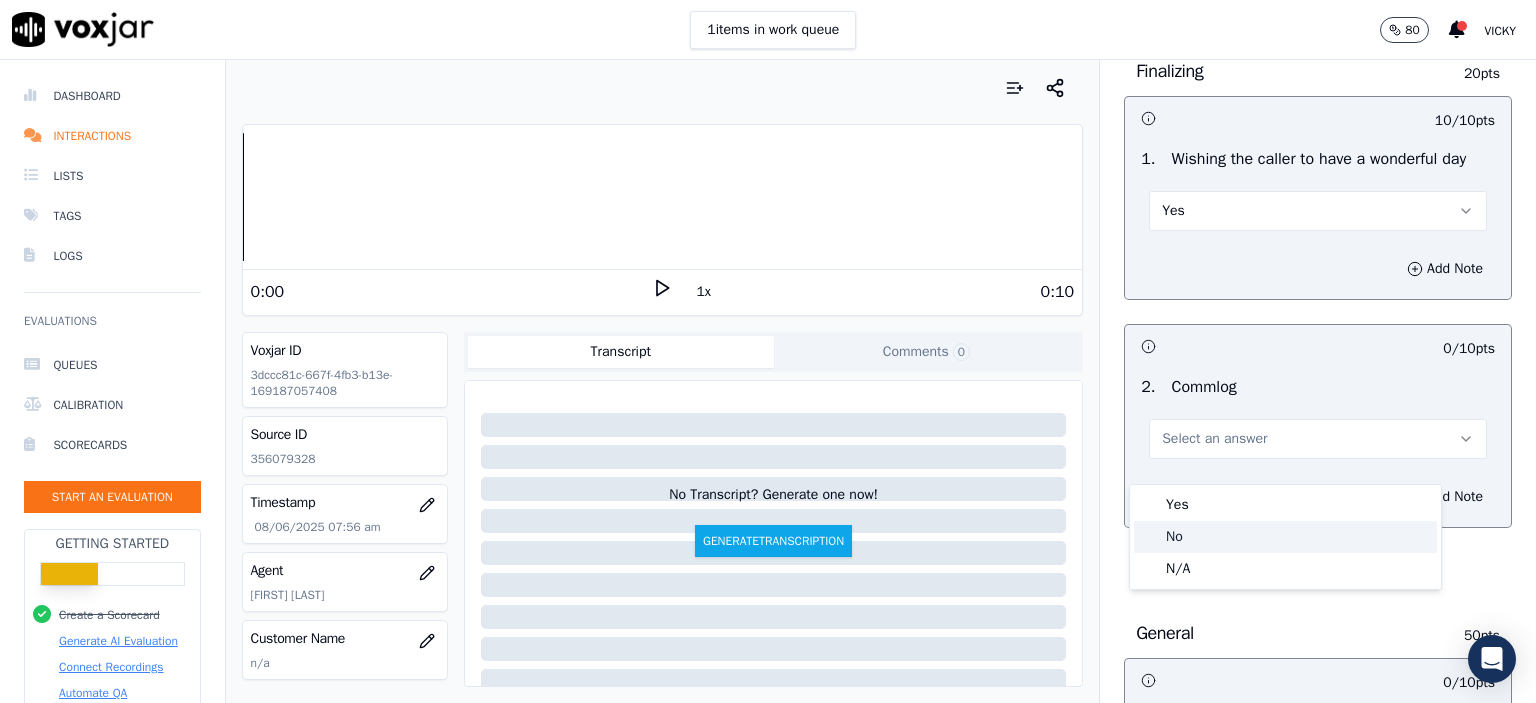 click on "No" 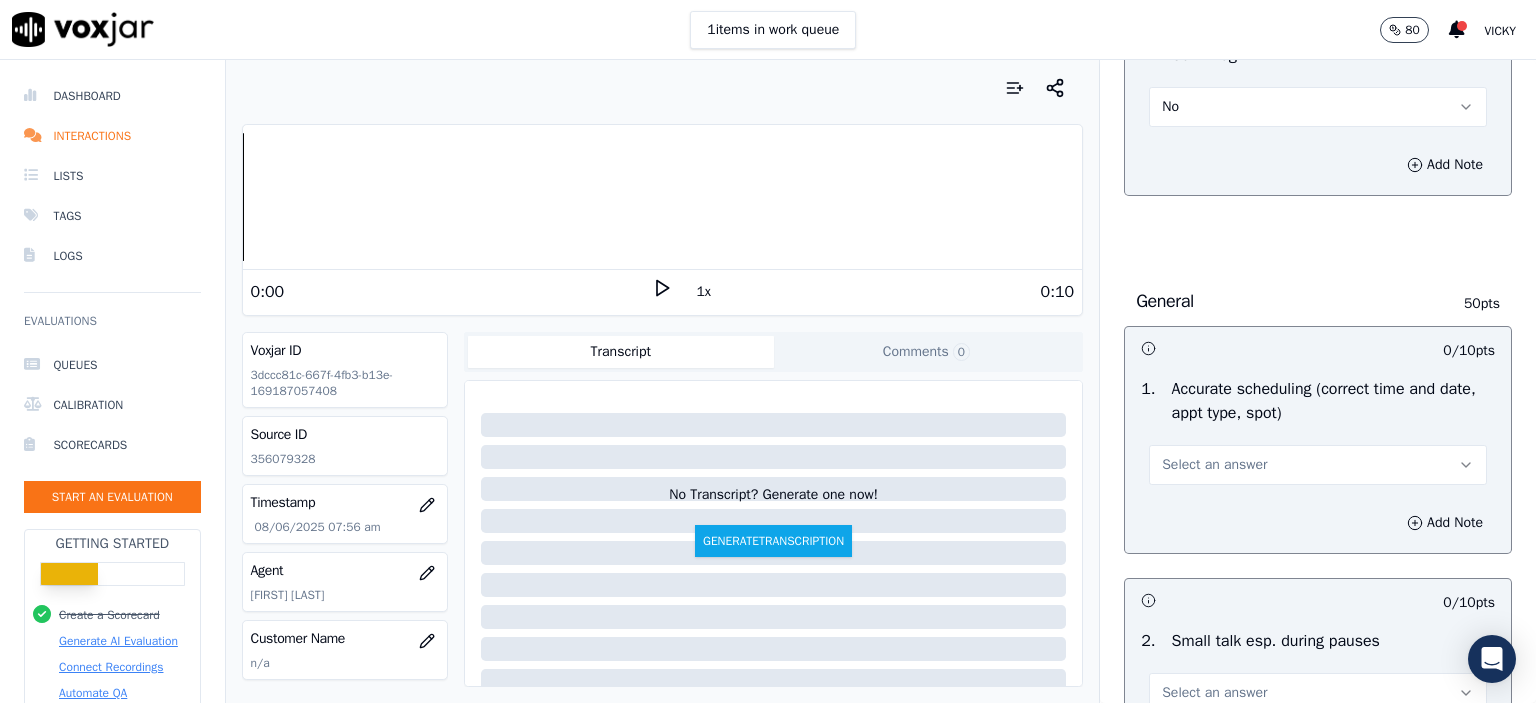scroll, scrollTop: 1900, scrollLeft: 0, axis: vertical 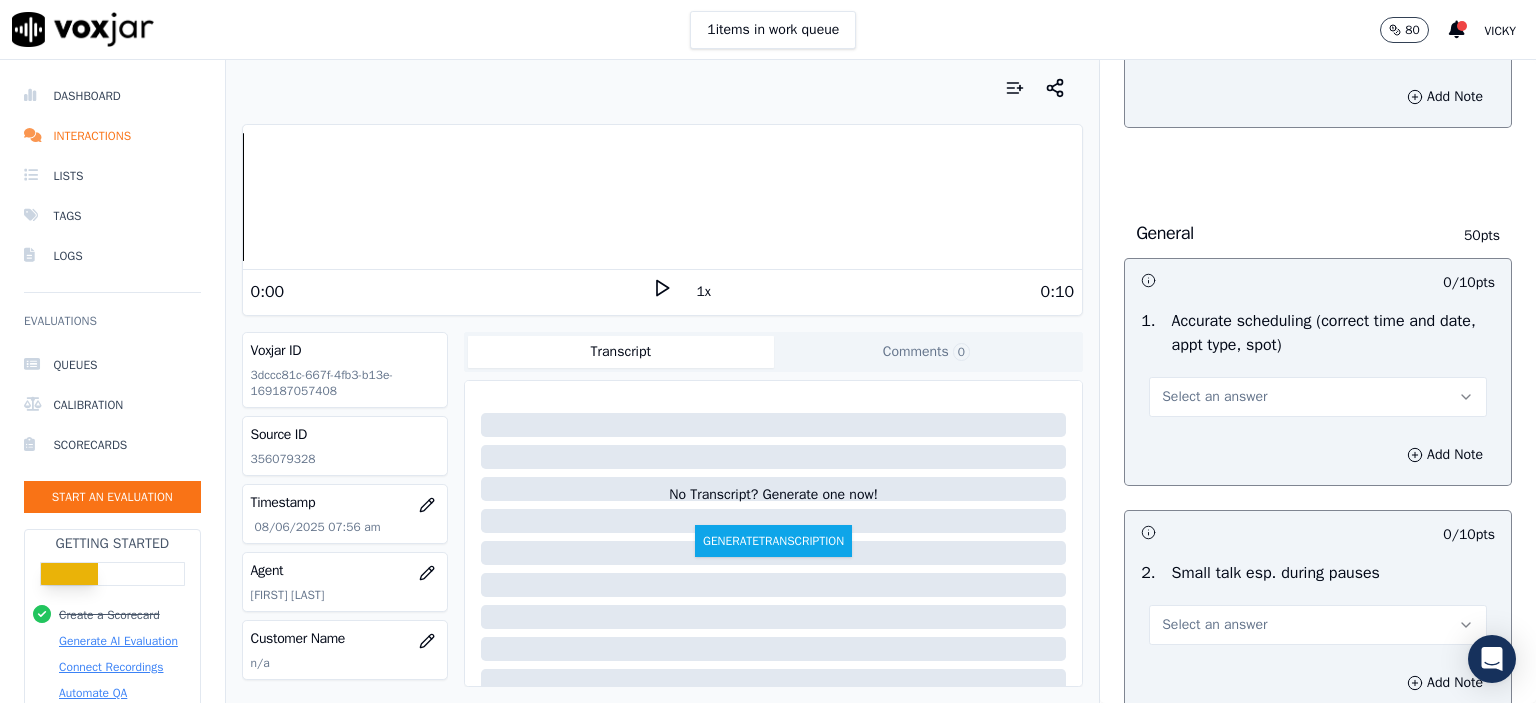 click on "Select an answer" at bounding box center [1318, 397] 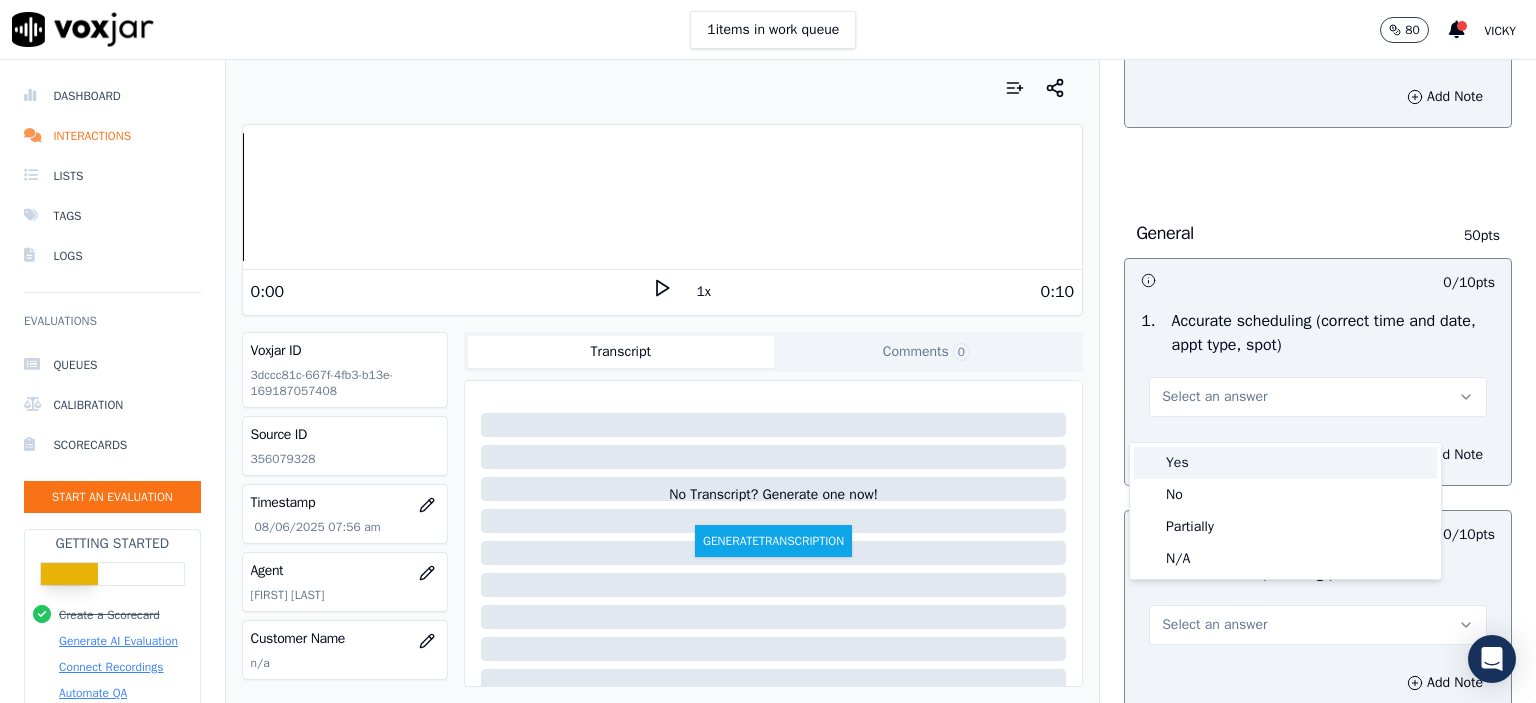 click on "Yes" at bounding box center [1285, 463] 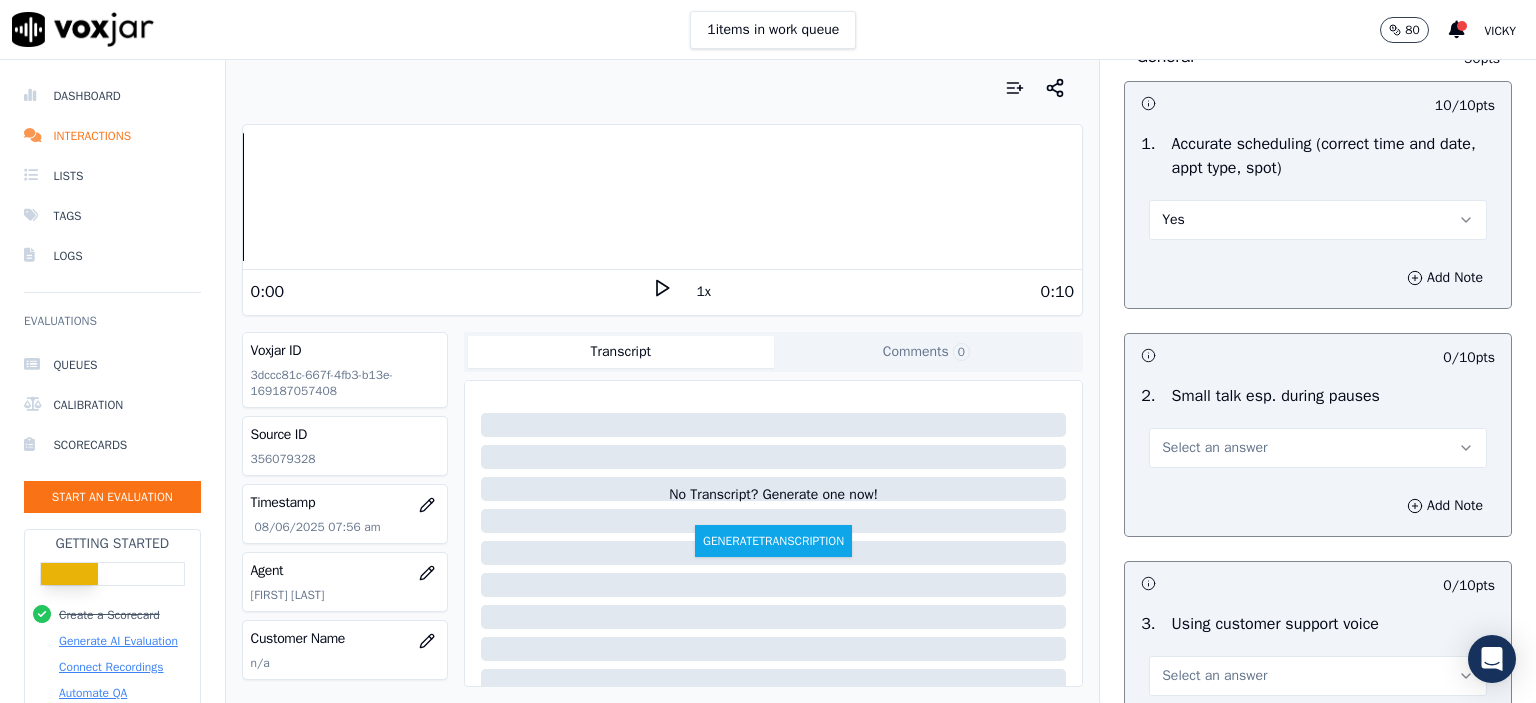 scroll, scrollTop: 2100, scrollLeft: 0, axis: vertical 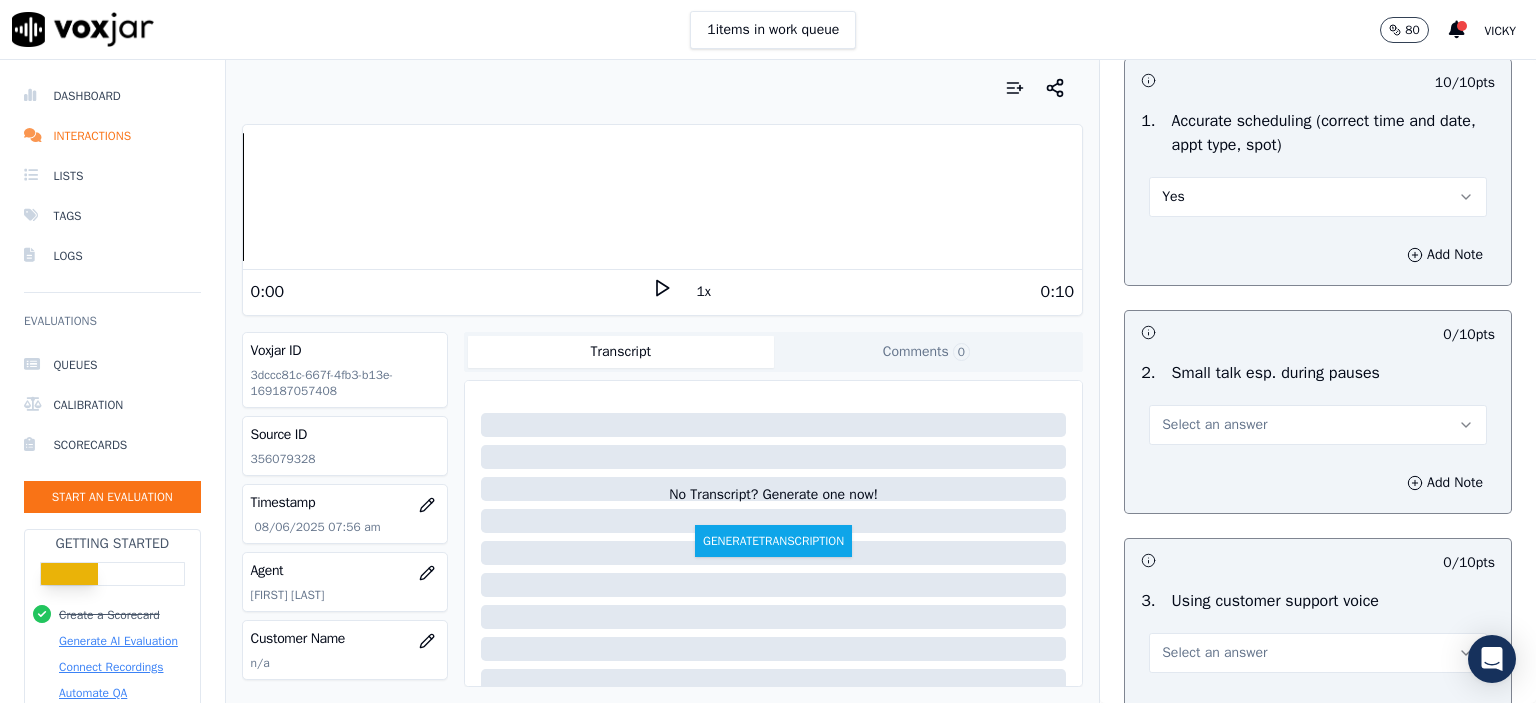 click on "Select an answer" at bounding box center (1214, 425) 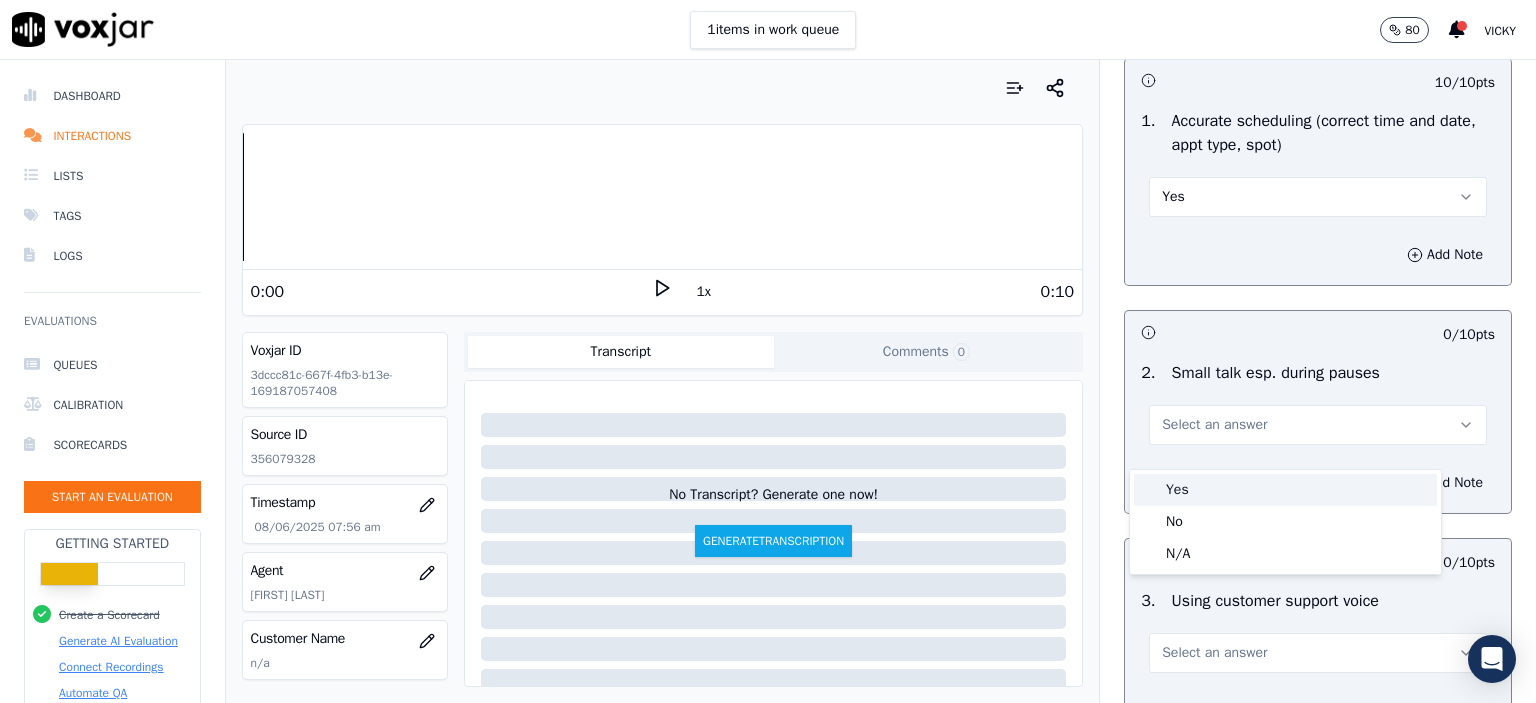click on "Yes" at bounding box center [1285, 490] 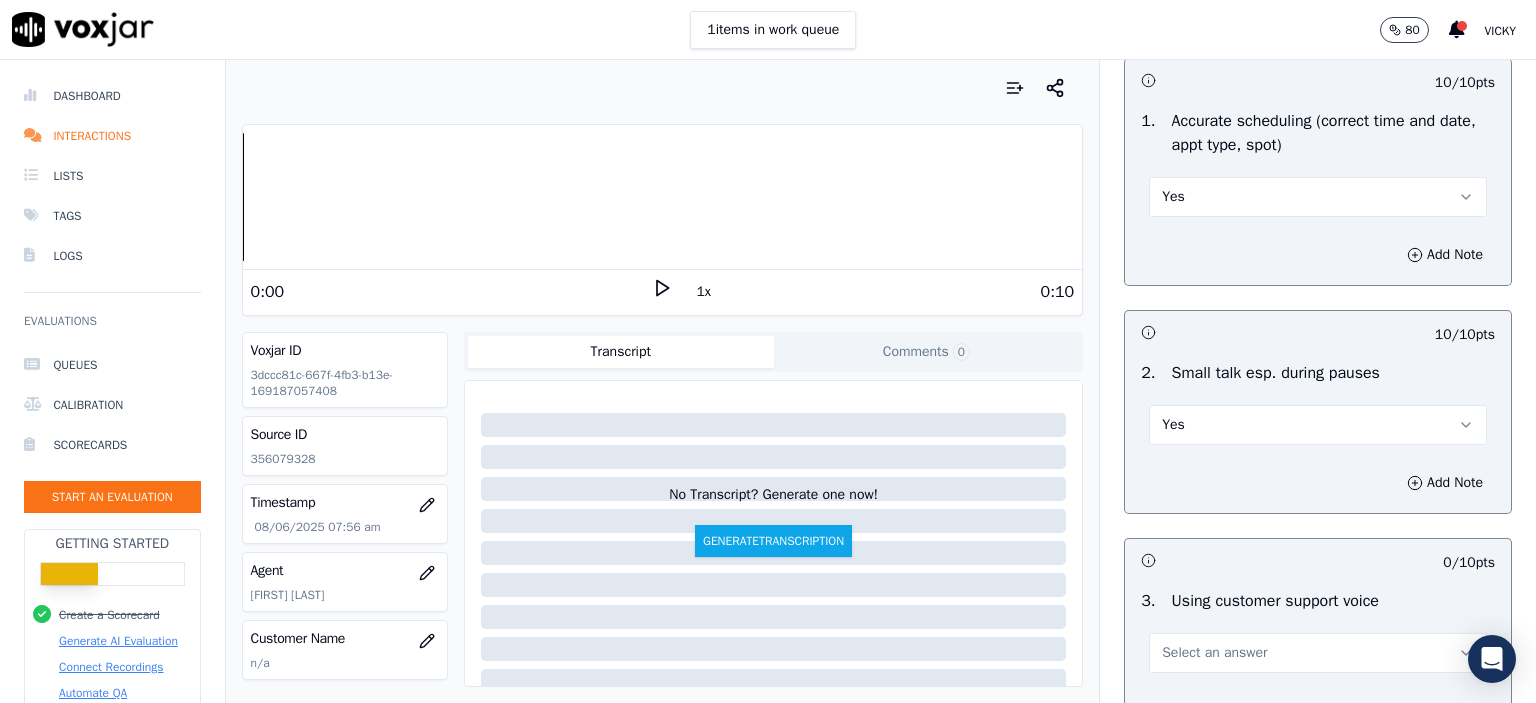 click on "Yes" at bounding box center (1318, 425) 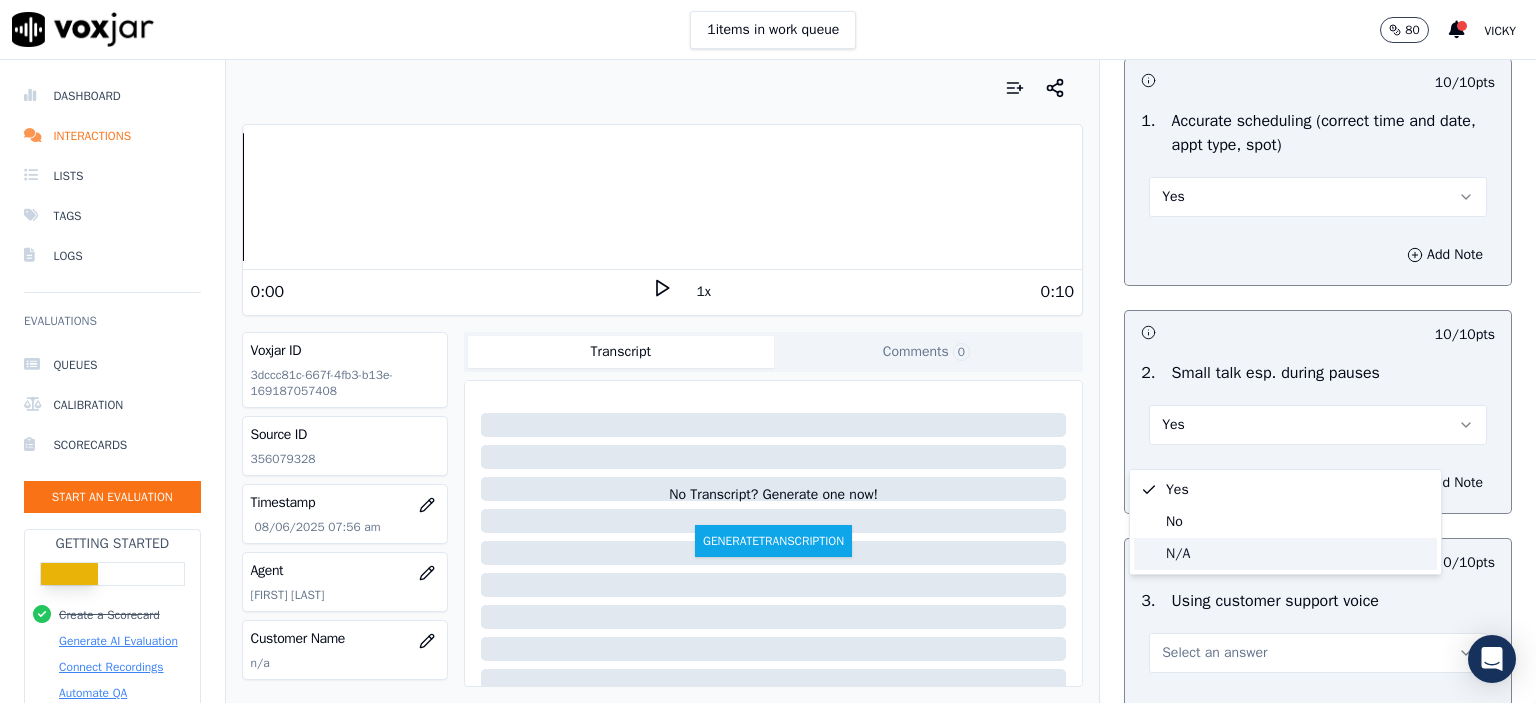 click on "N/A" 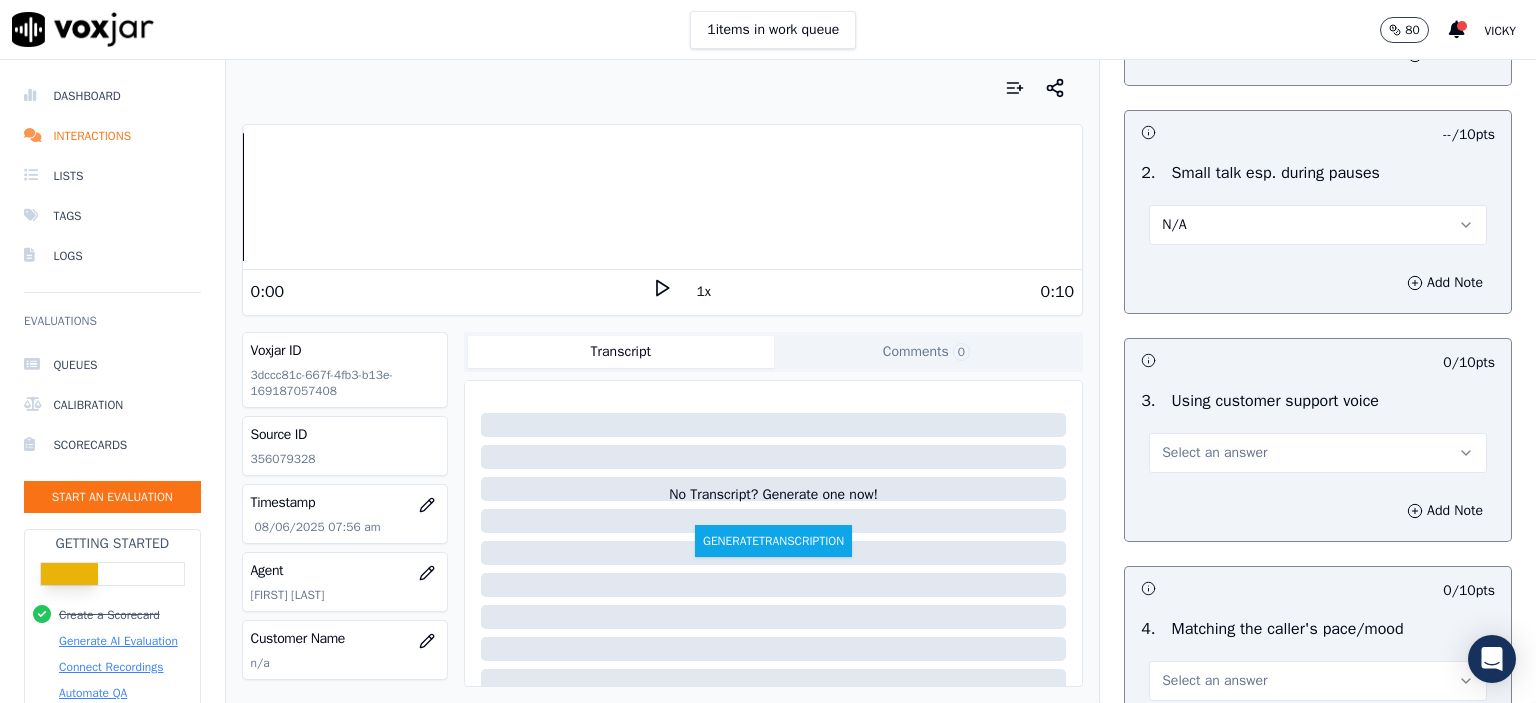 click on "Select an answer" at bounding box center (1214, 453) 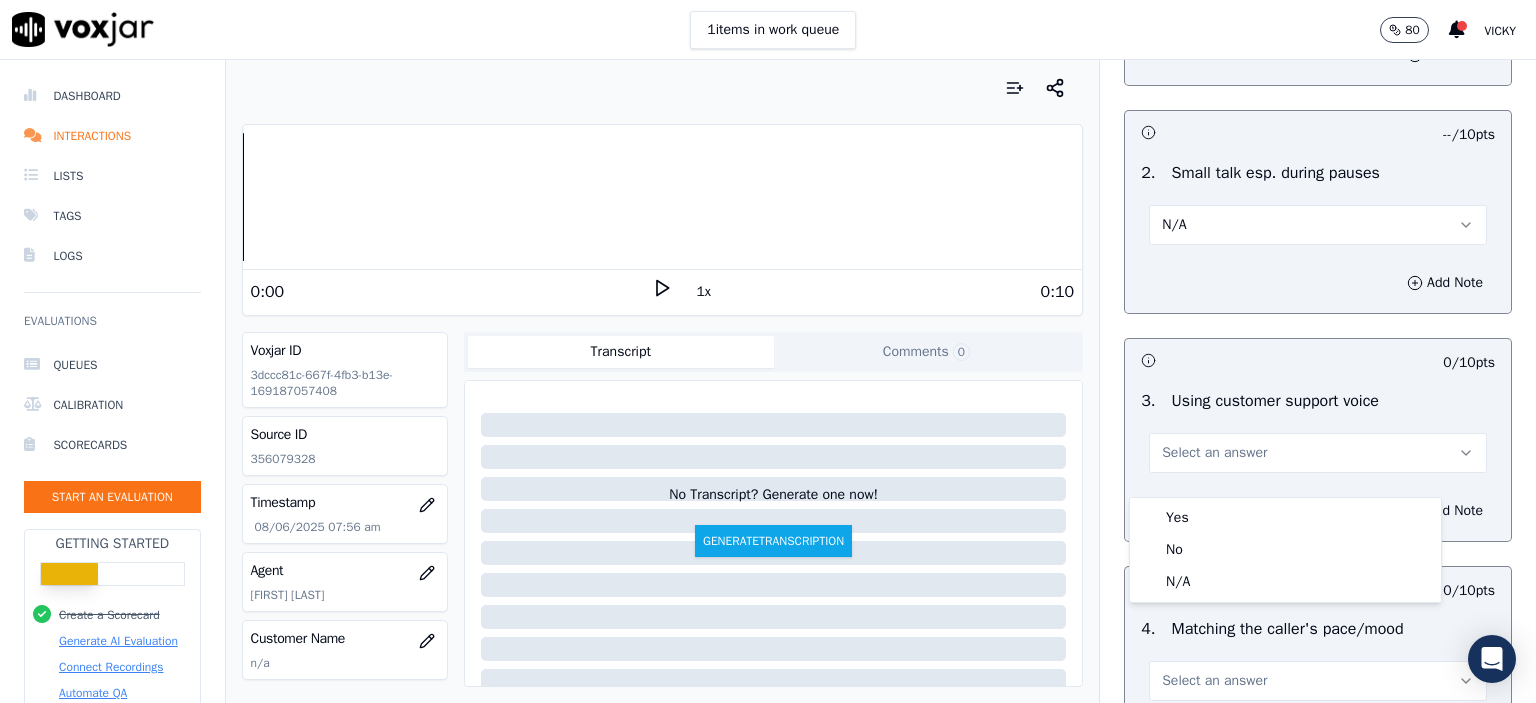 click on "Yes" at bounding box center (1285, 518) 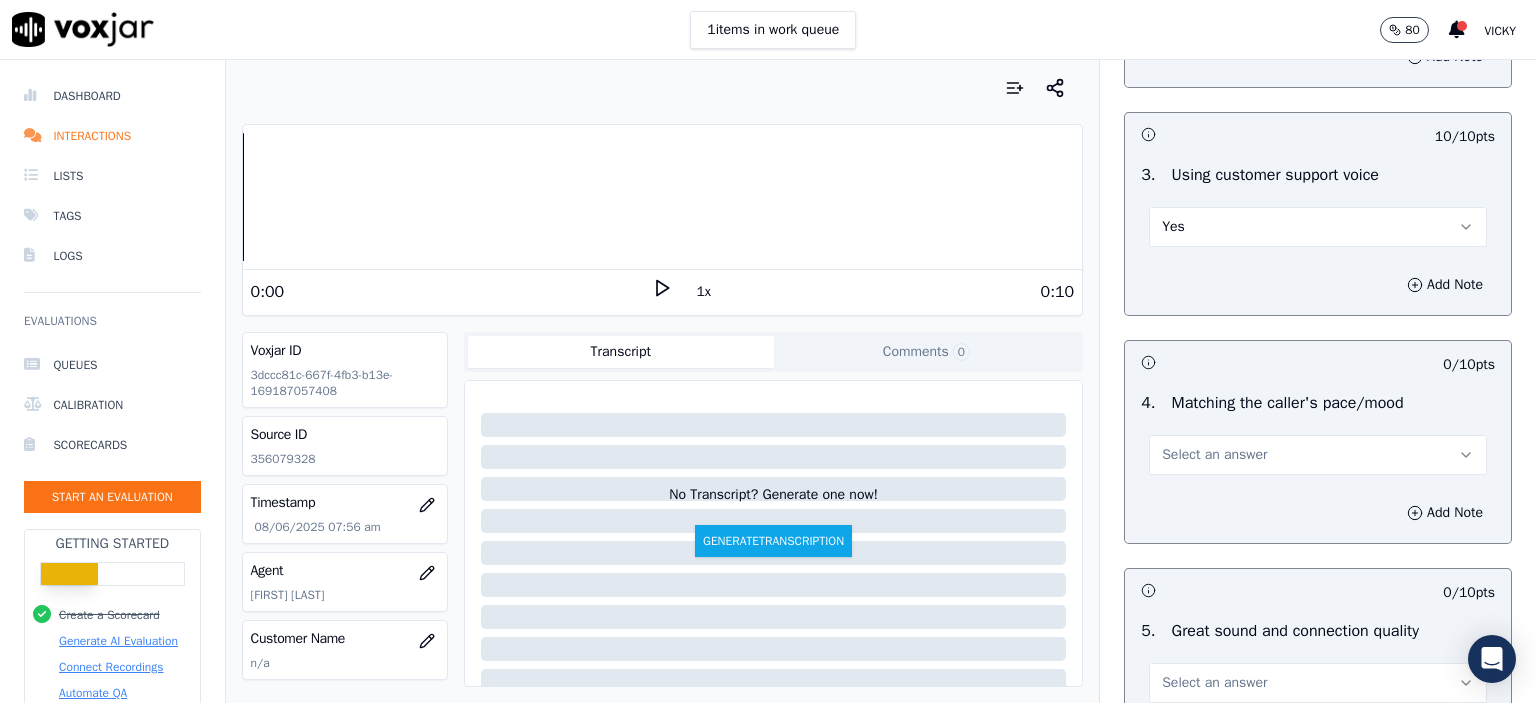 scroll, scrollTop: 2600, scrollLeft: 0, axis: vertical 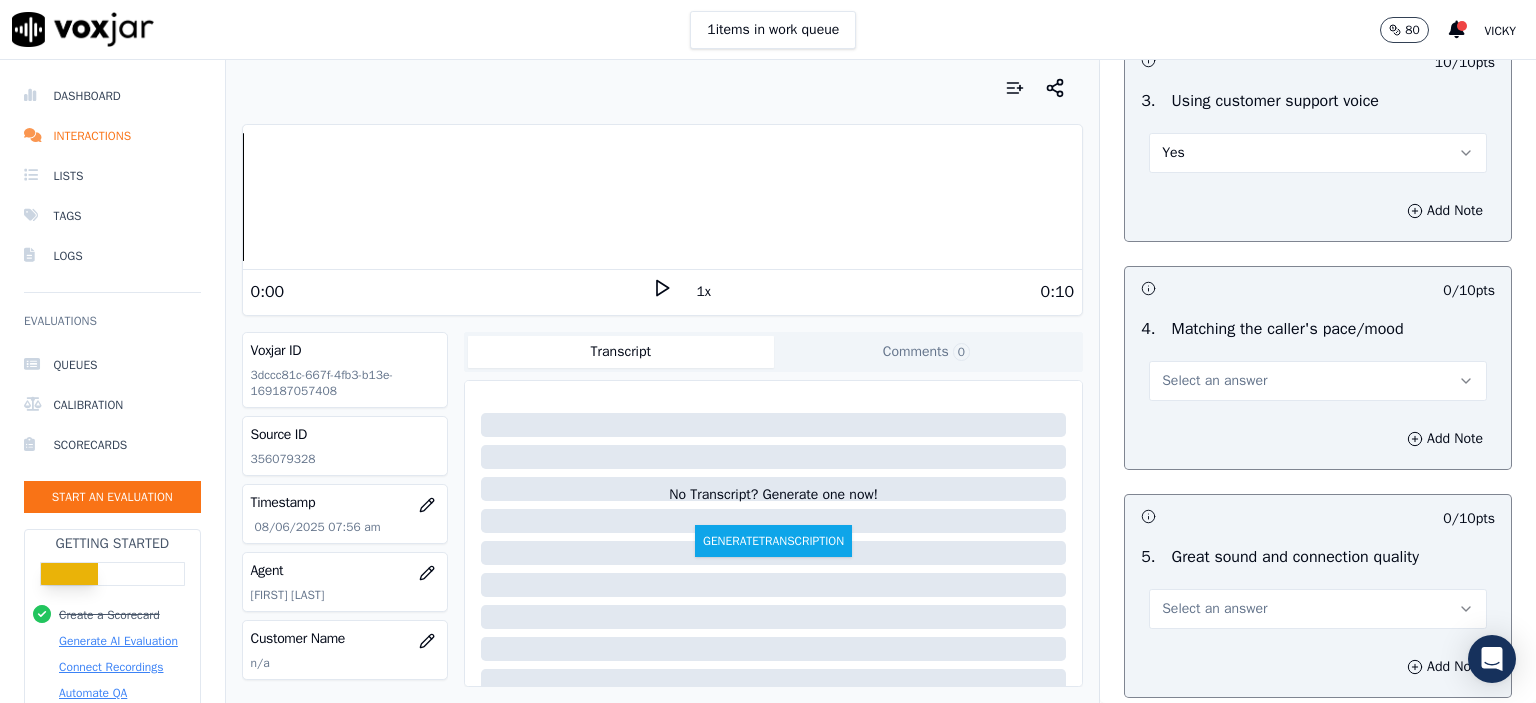 click on "Select an answer" at bounding box center (1214, 381) 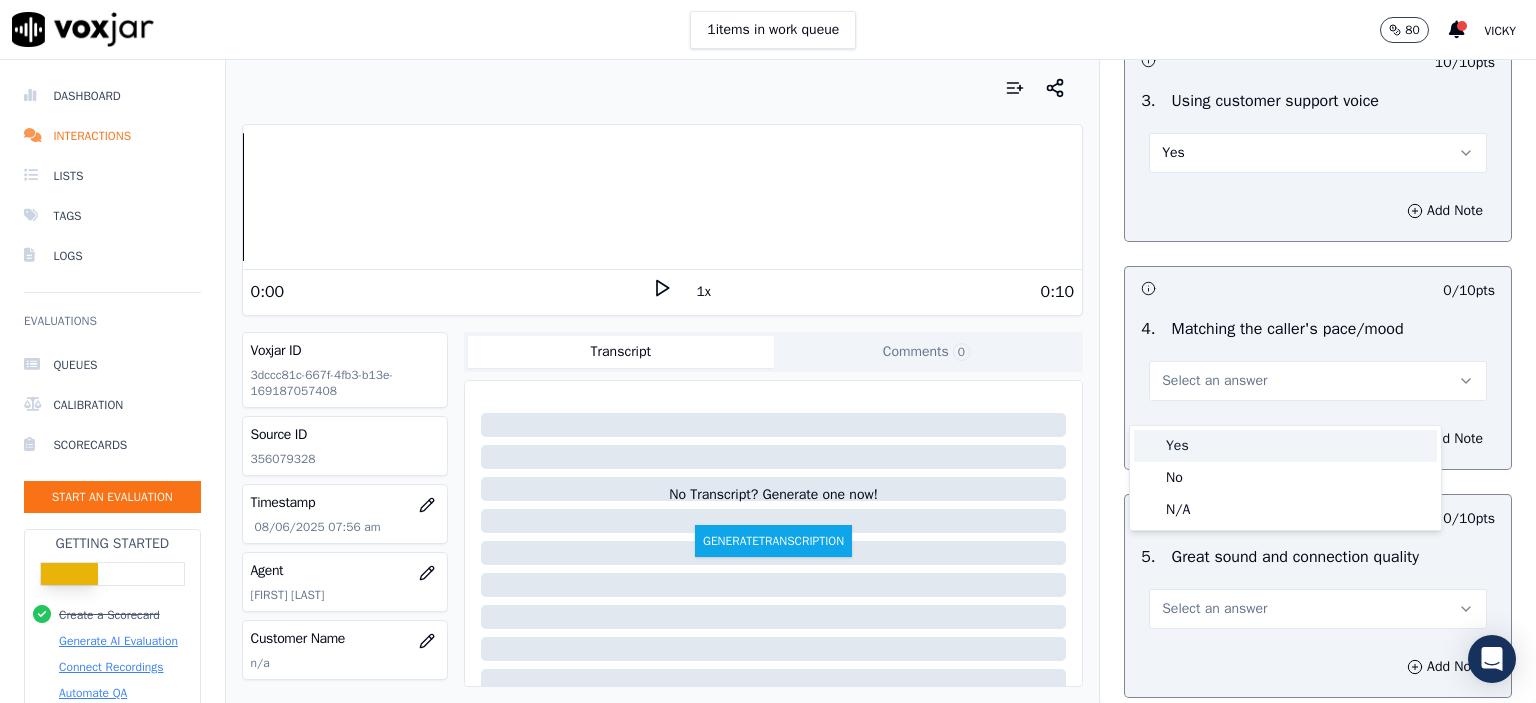drag, startPoint x: 1204, startPoint y: 419, endPoint x: 1200, endPoint y: 440, distance: 21.377558 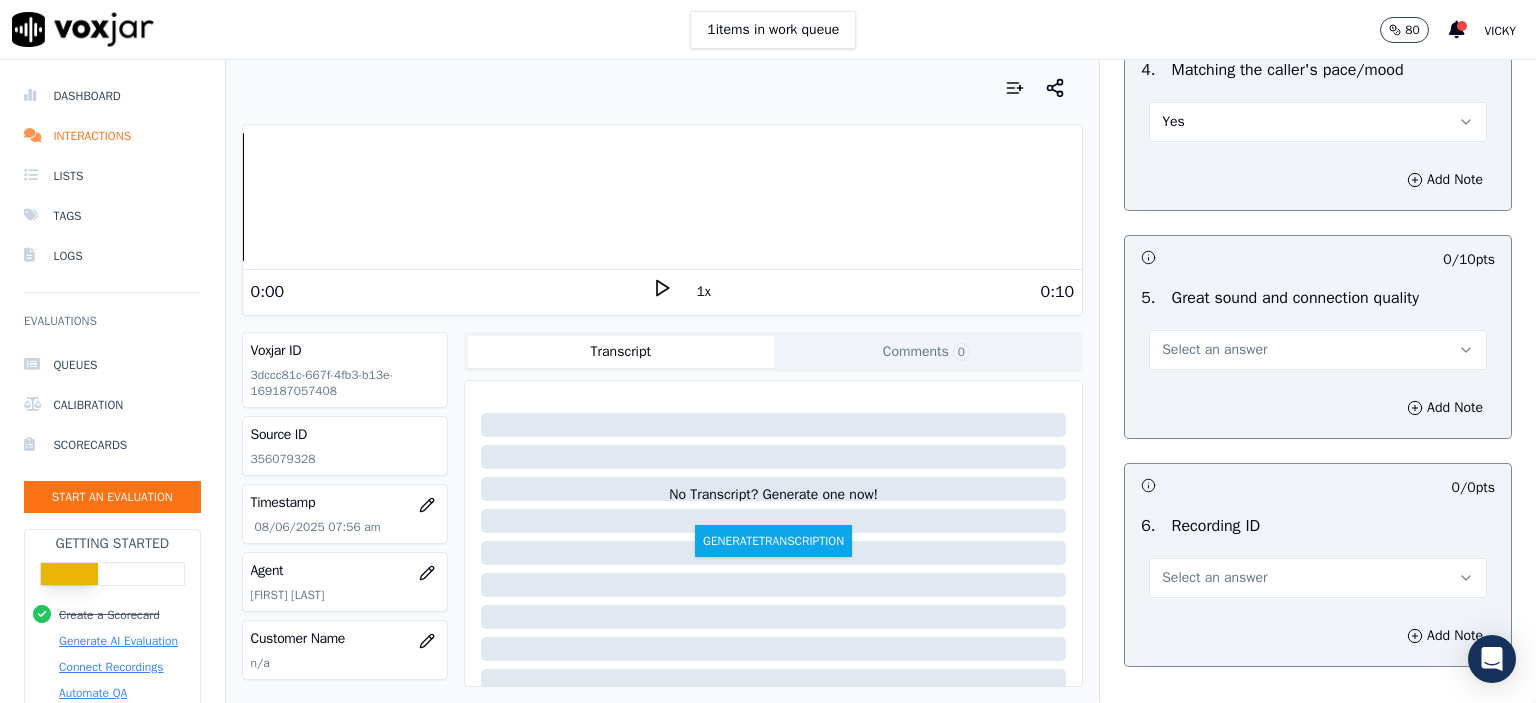 scroll, scrollTop: 2900, scrollLeft: 0, axis: vertical 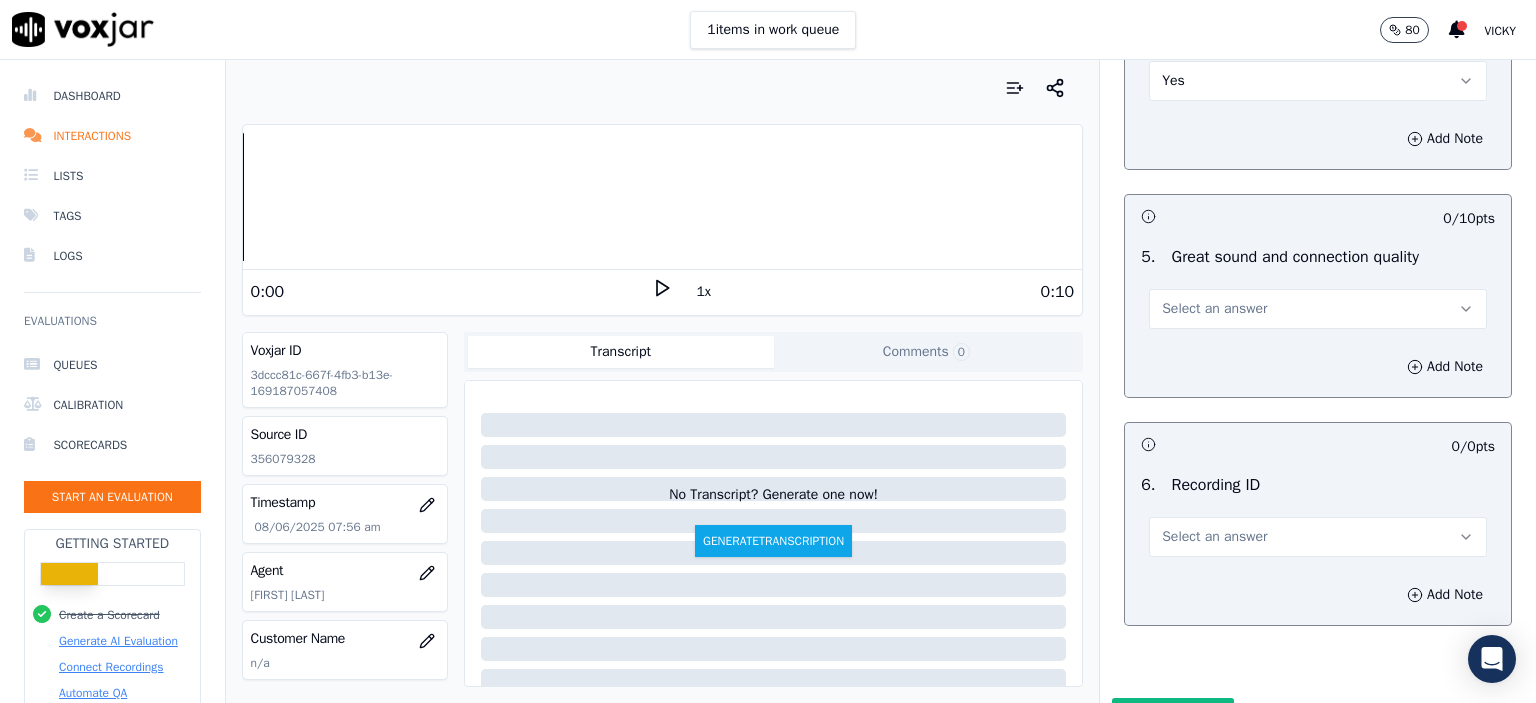 click on "Select an answer" at bounding box center (1214, 309) 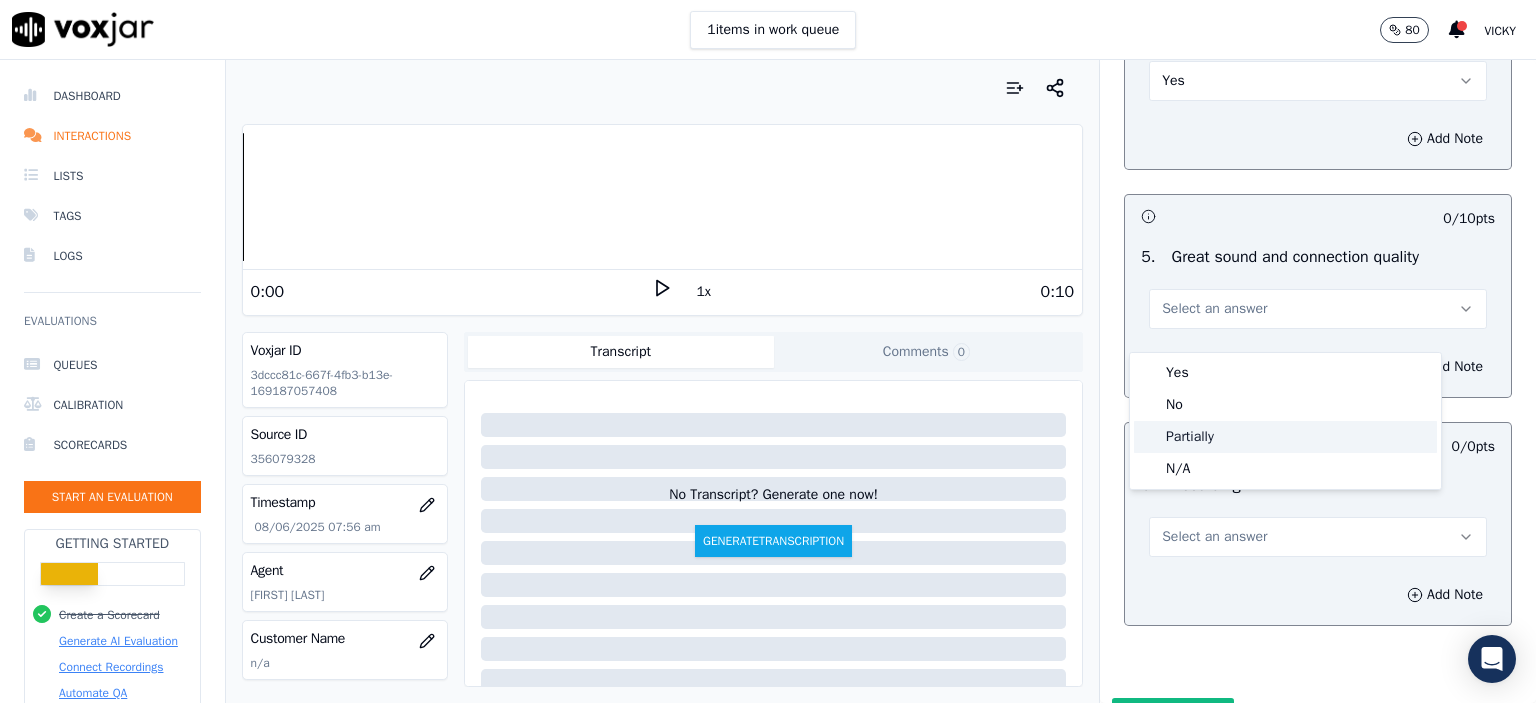 click on "Partially" 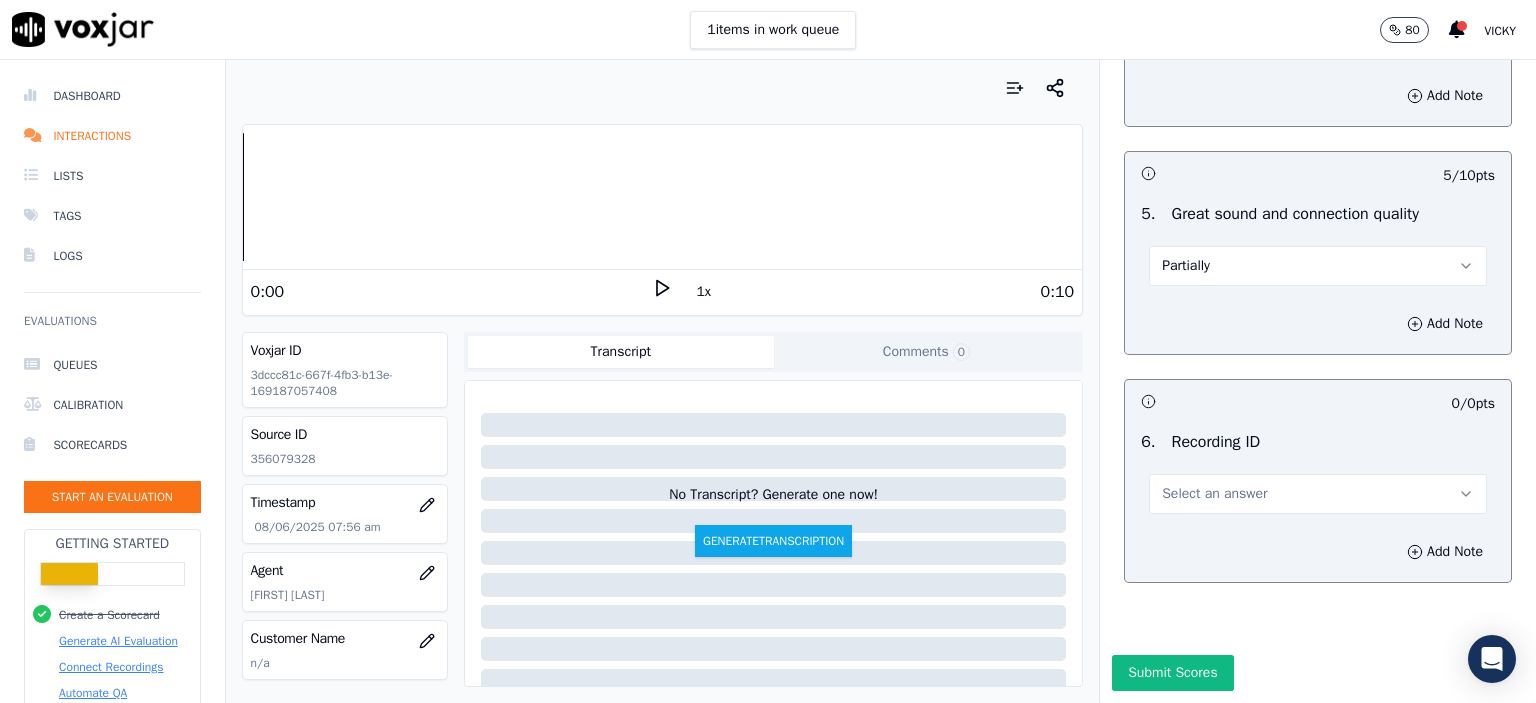 scroll, scrollTop: 3007, scrollLeft: 0, axis: vertical 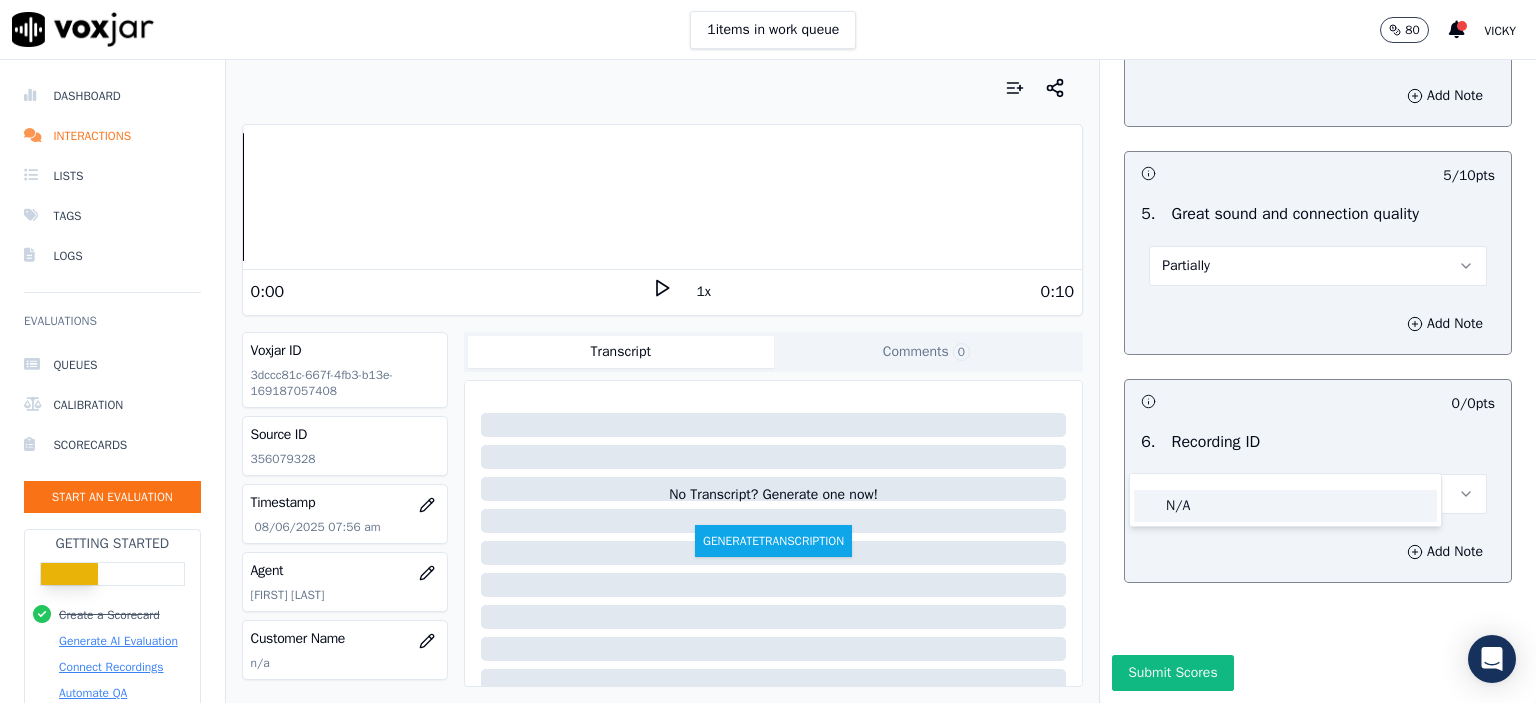 click on "N/A" 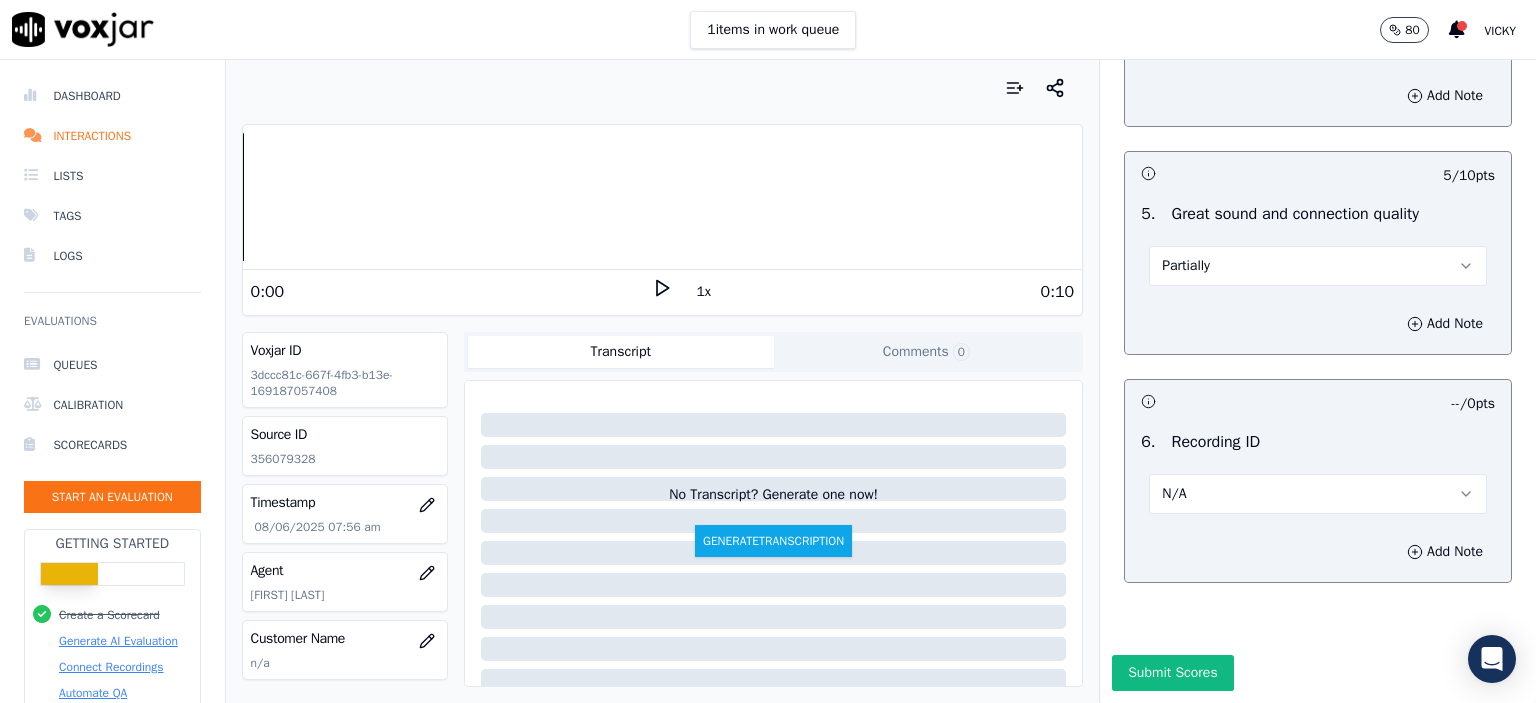 click on "Partially" at bounding box center (1318, 266) 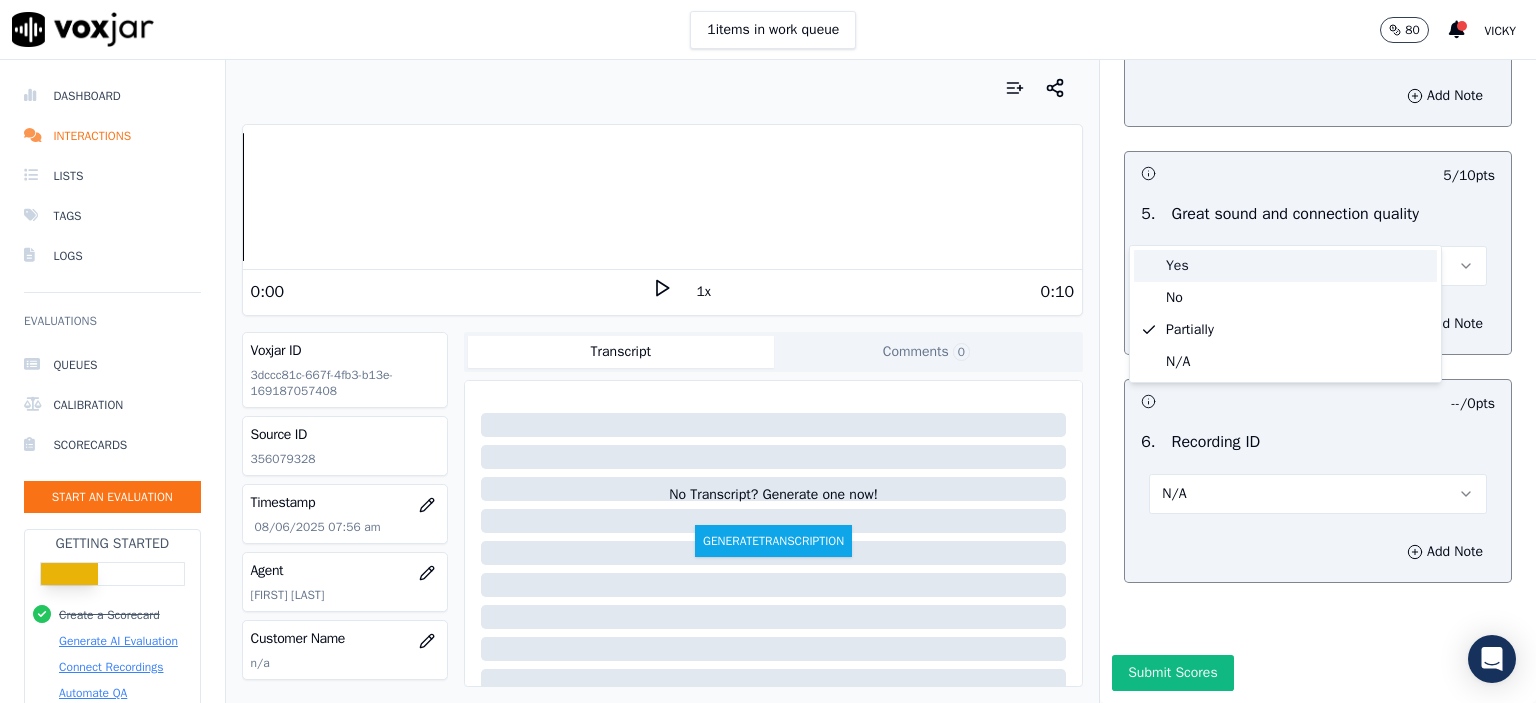 click on "Yes" at bounding box center (1285, 266) 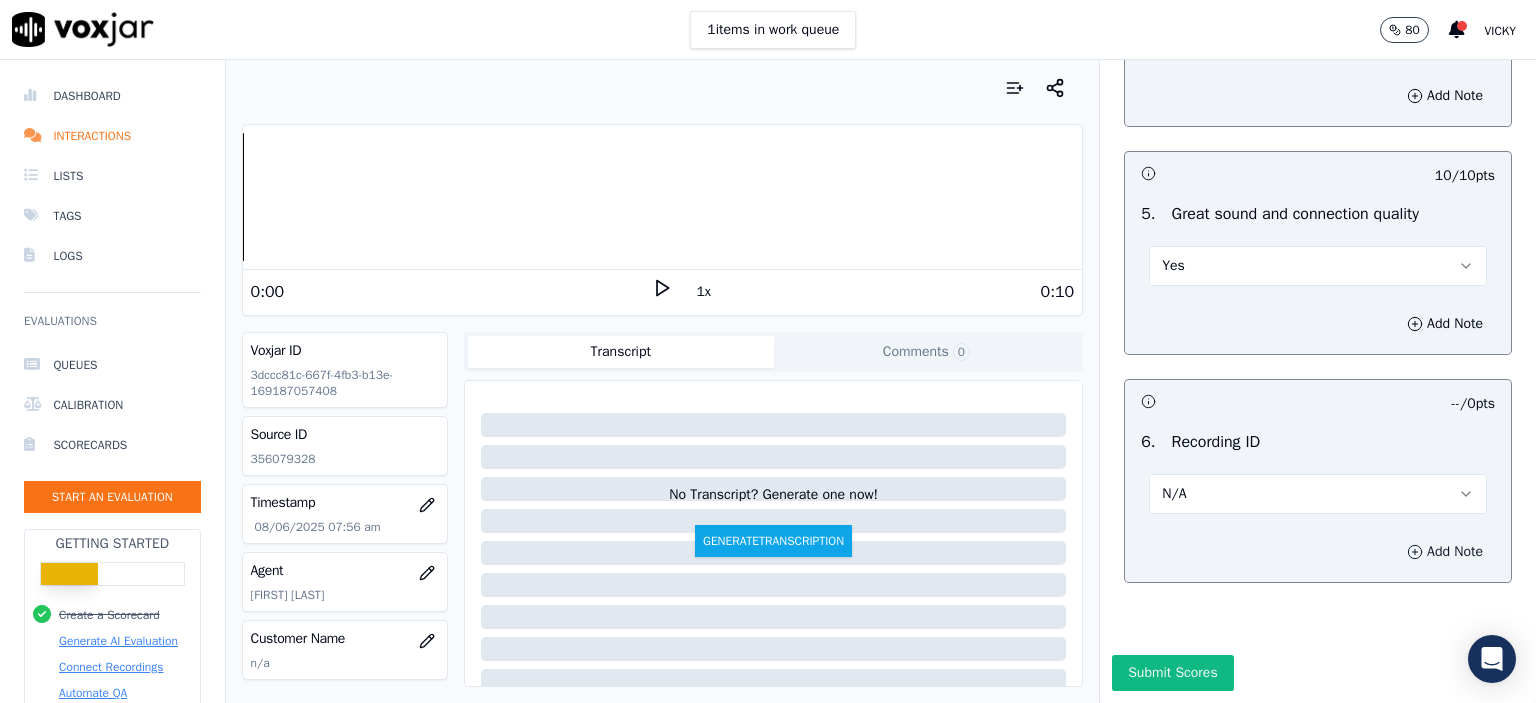 click on "Add Note" at bounding box center [1445, 552] 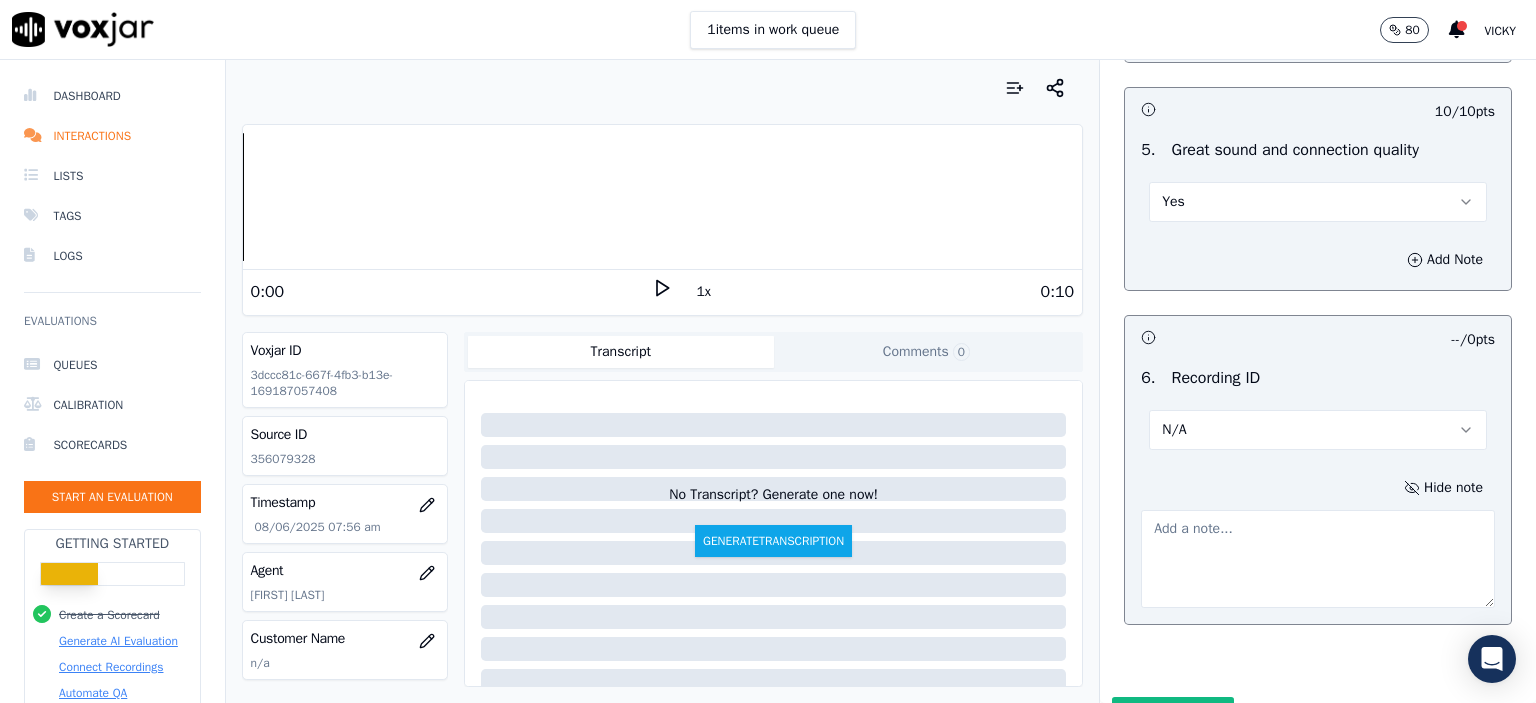 click on "Source ID   356079328" at bounding box center (345, 446) 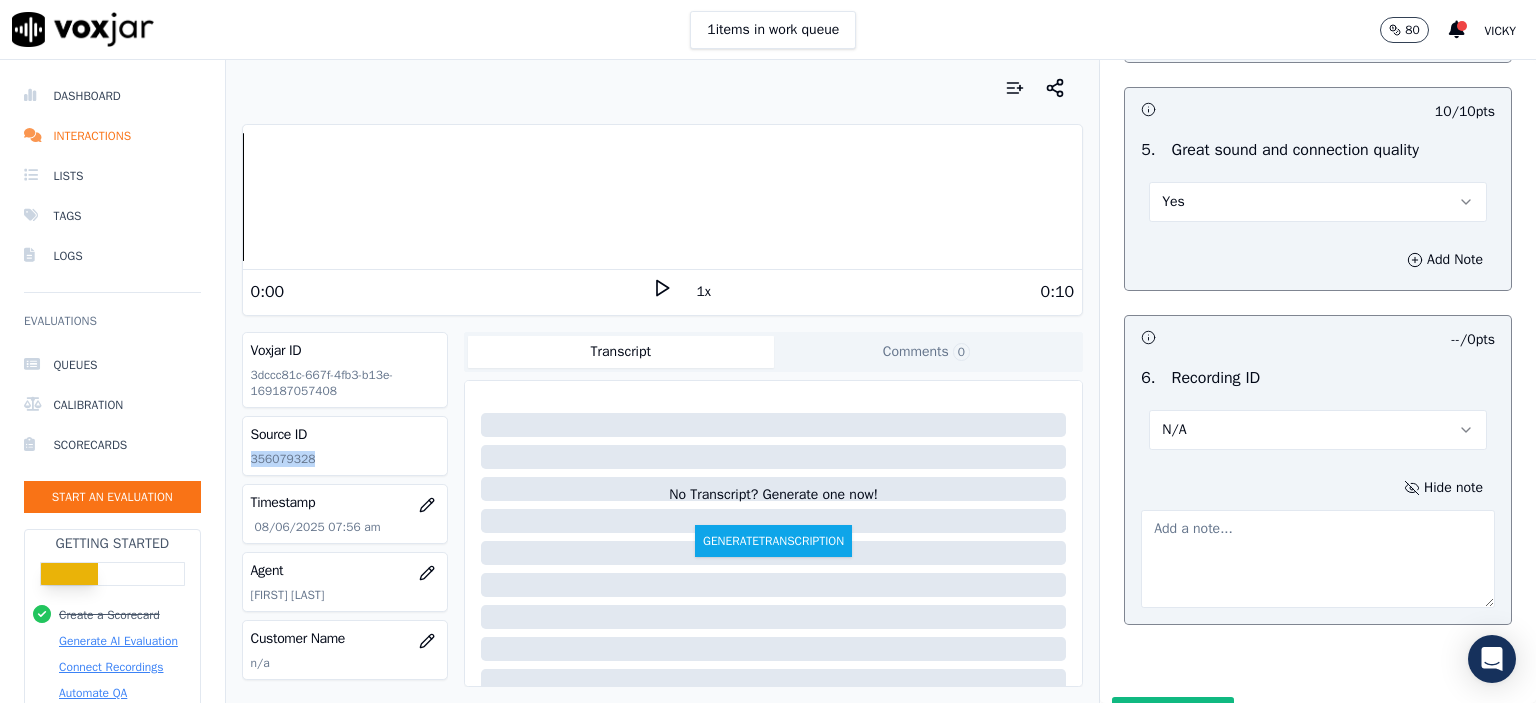 click on "356079328" 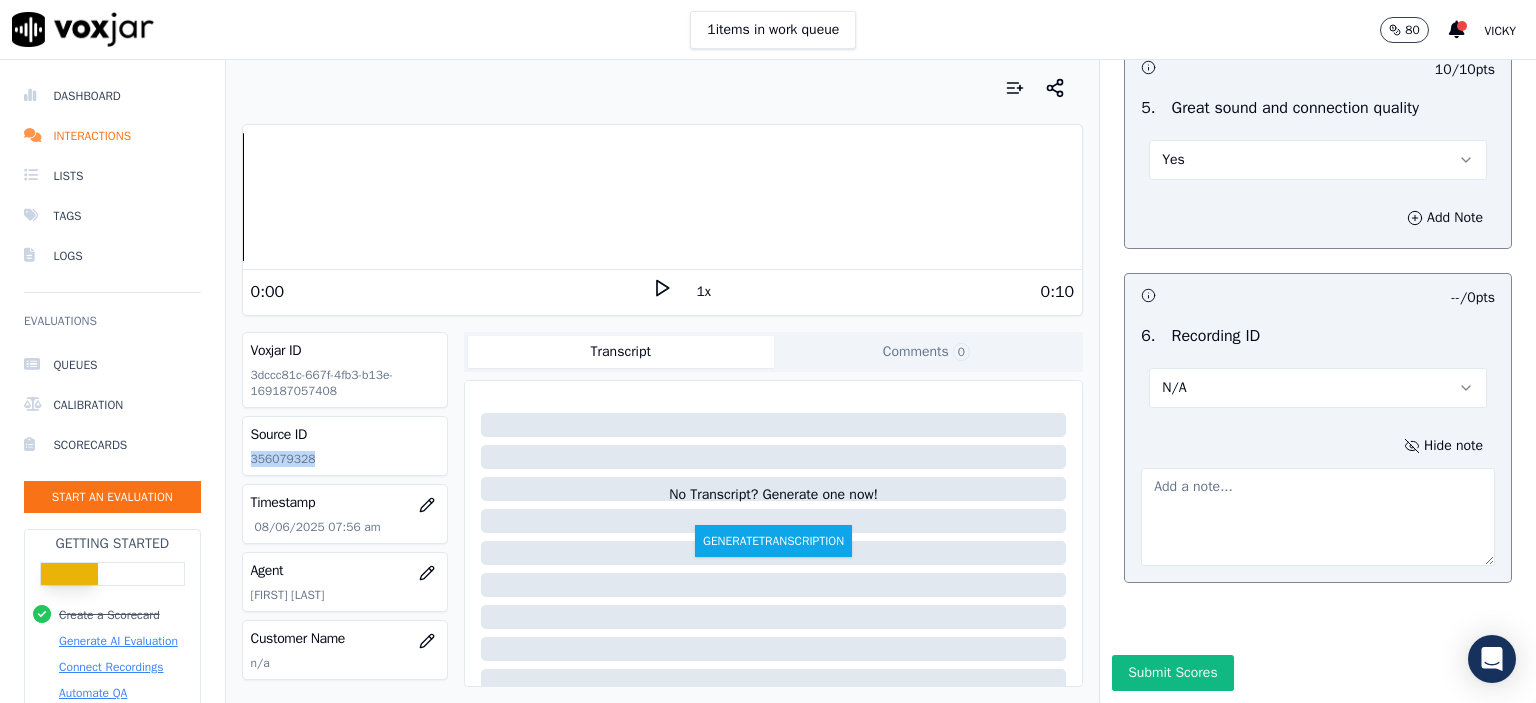 scroll, scrollTop: 3112, scrollLeft: 0, axis: vertical 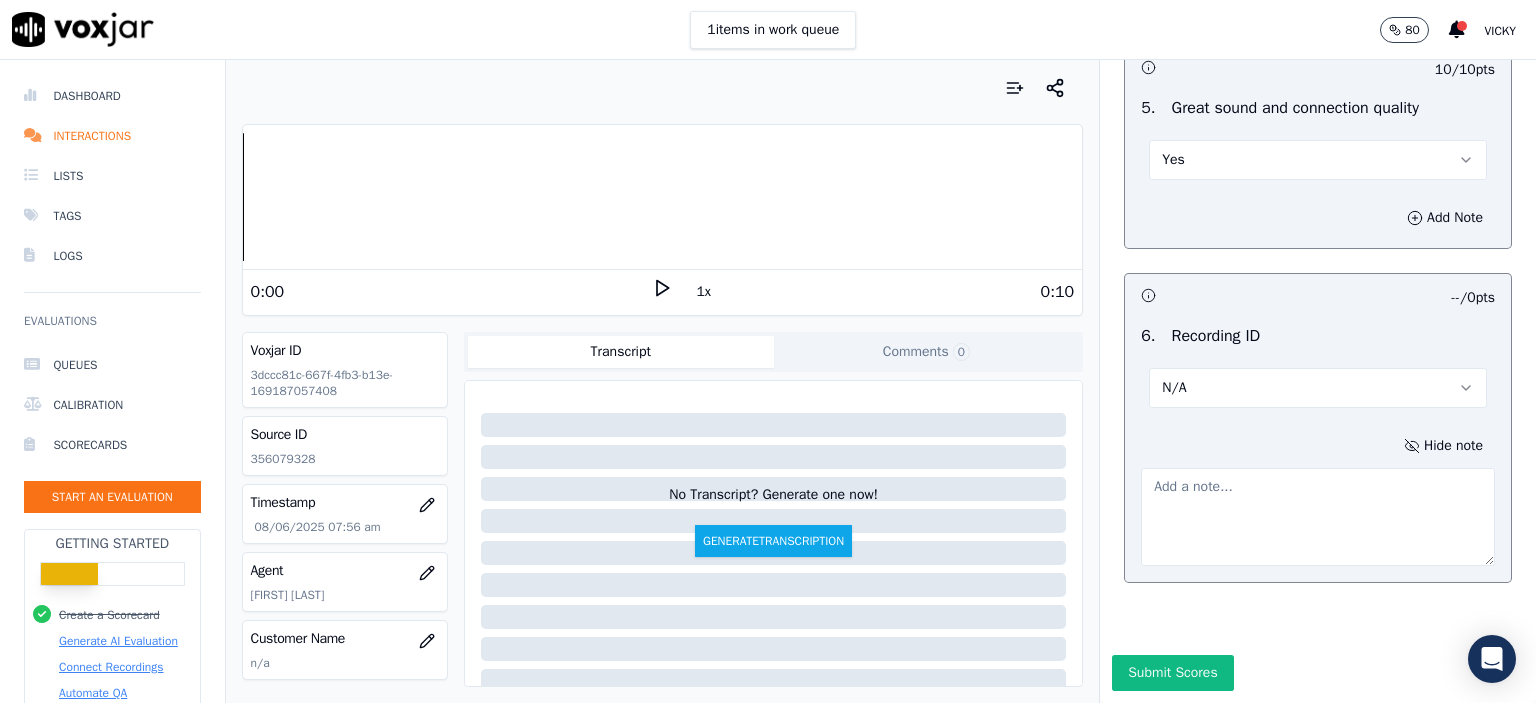 click at bounding box center (1318, 517) 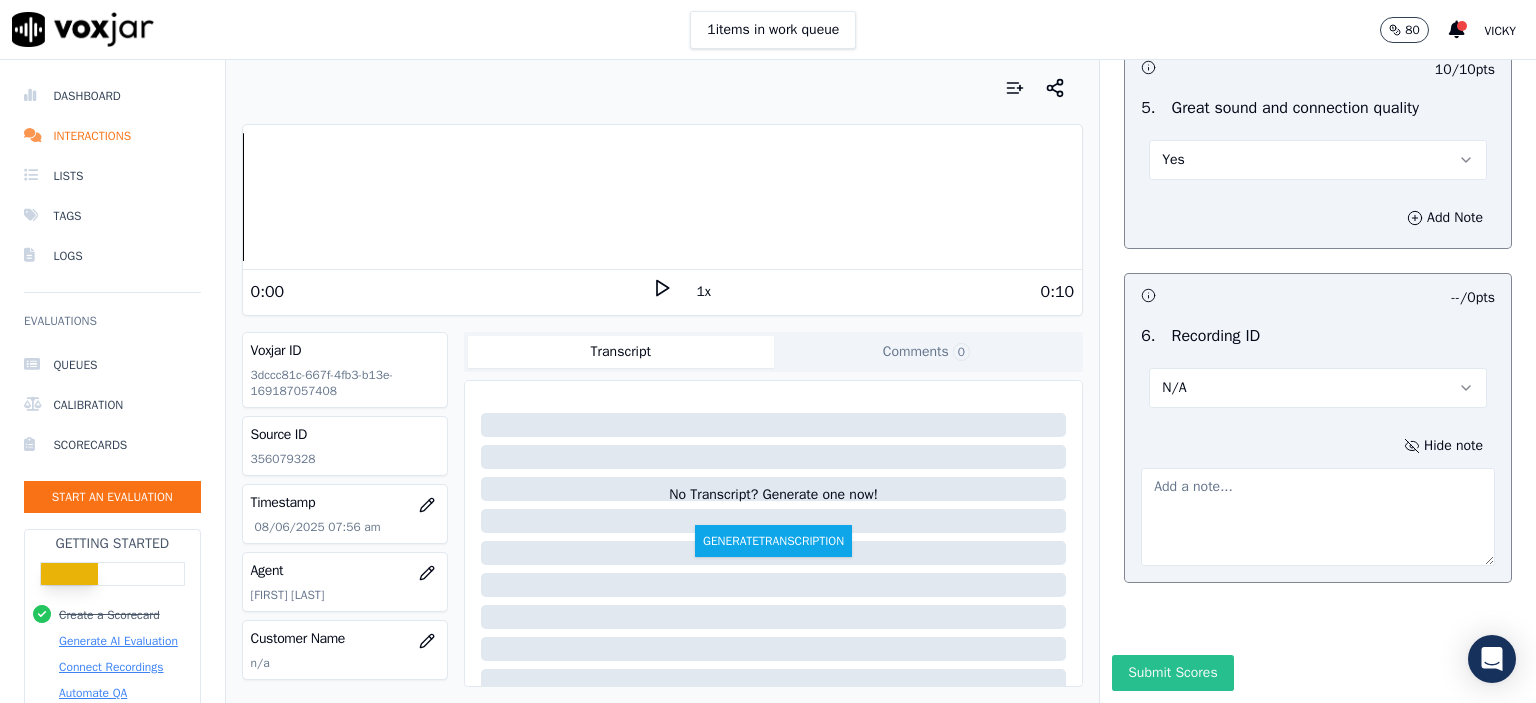 paste on "356079328" 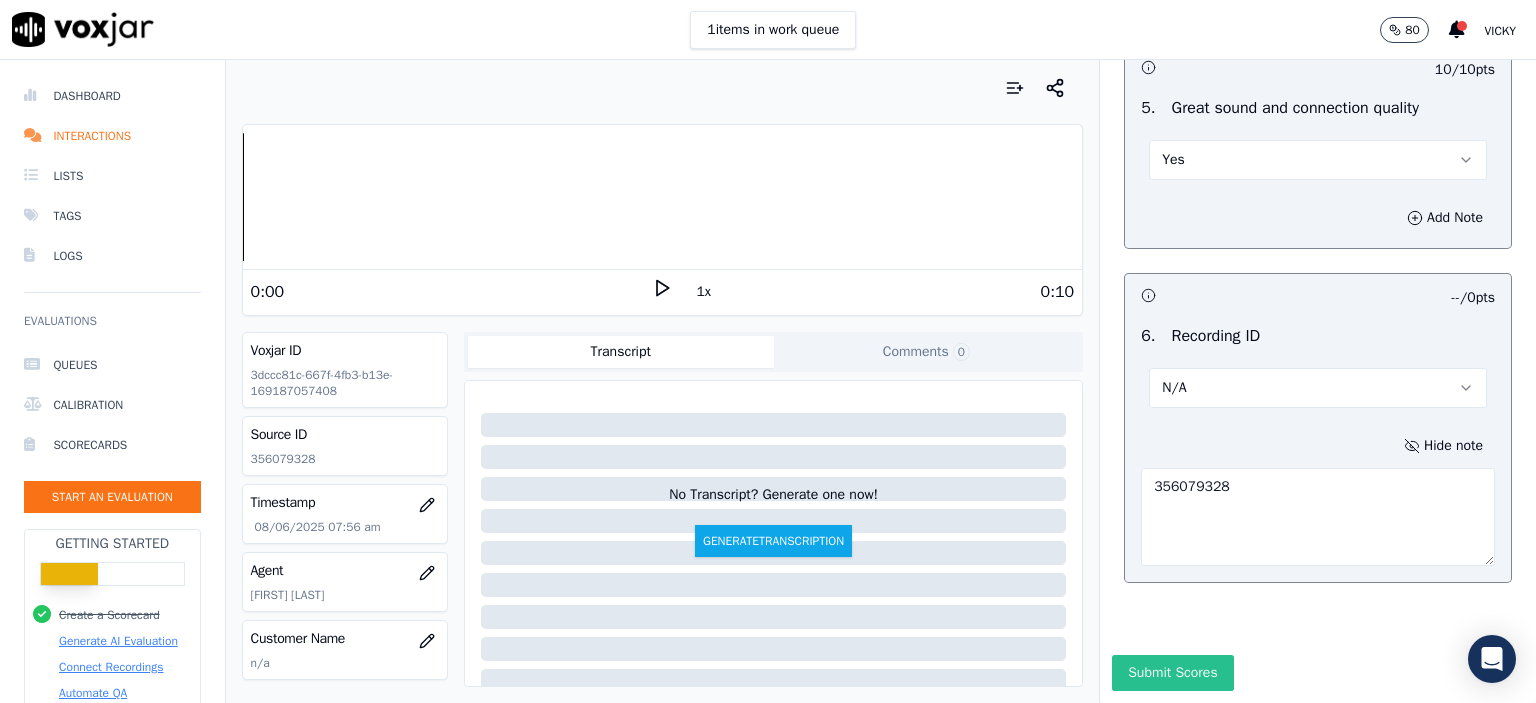 type on "356079328" 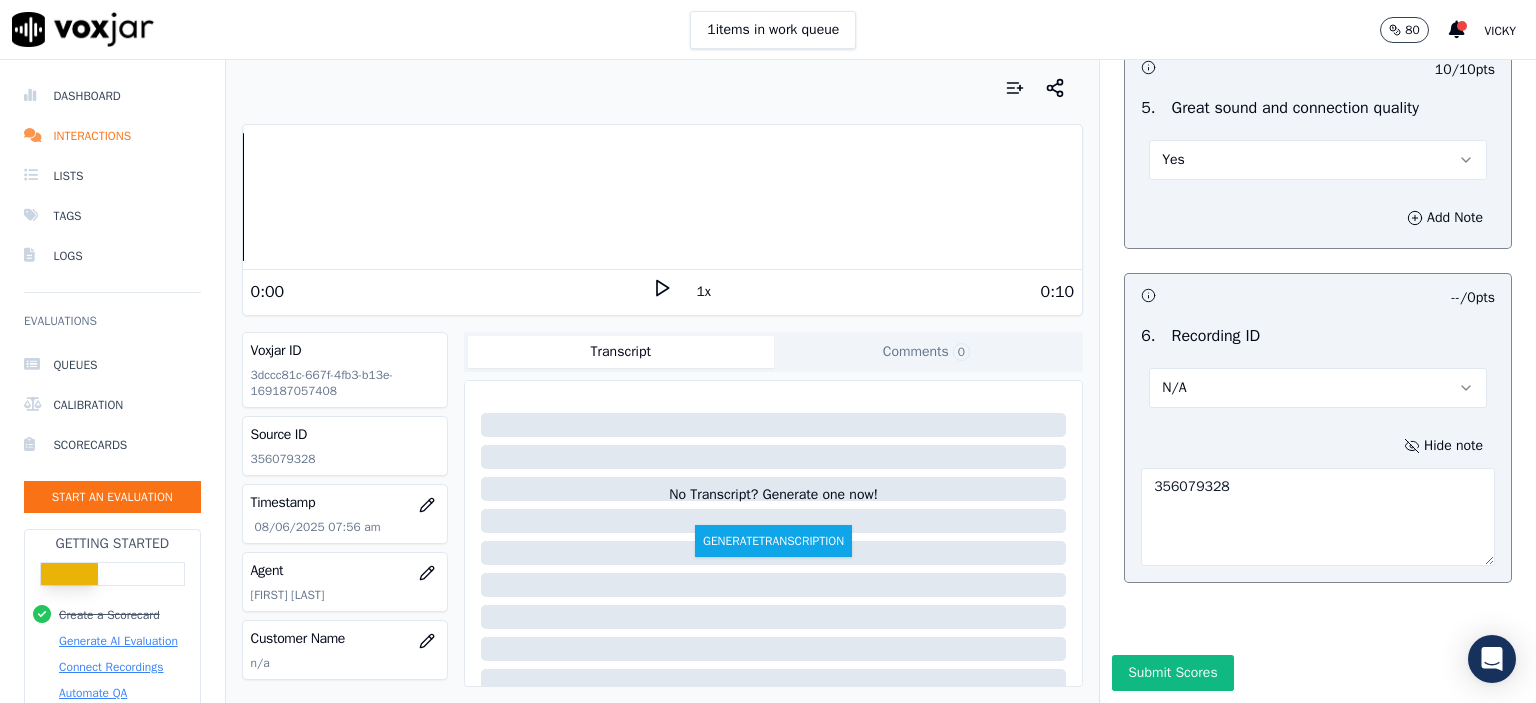 click on "Submit Scores" at bounding box center [1172, 673] 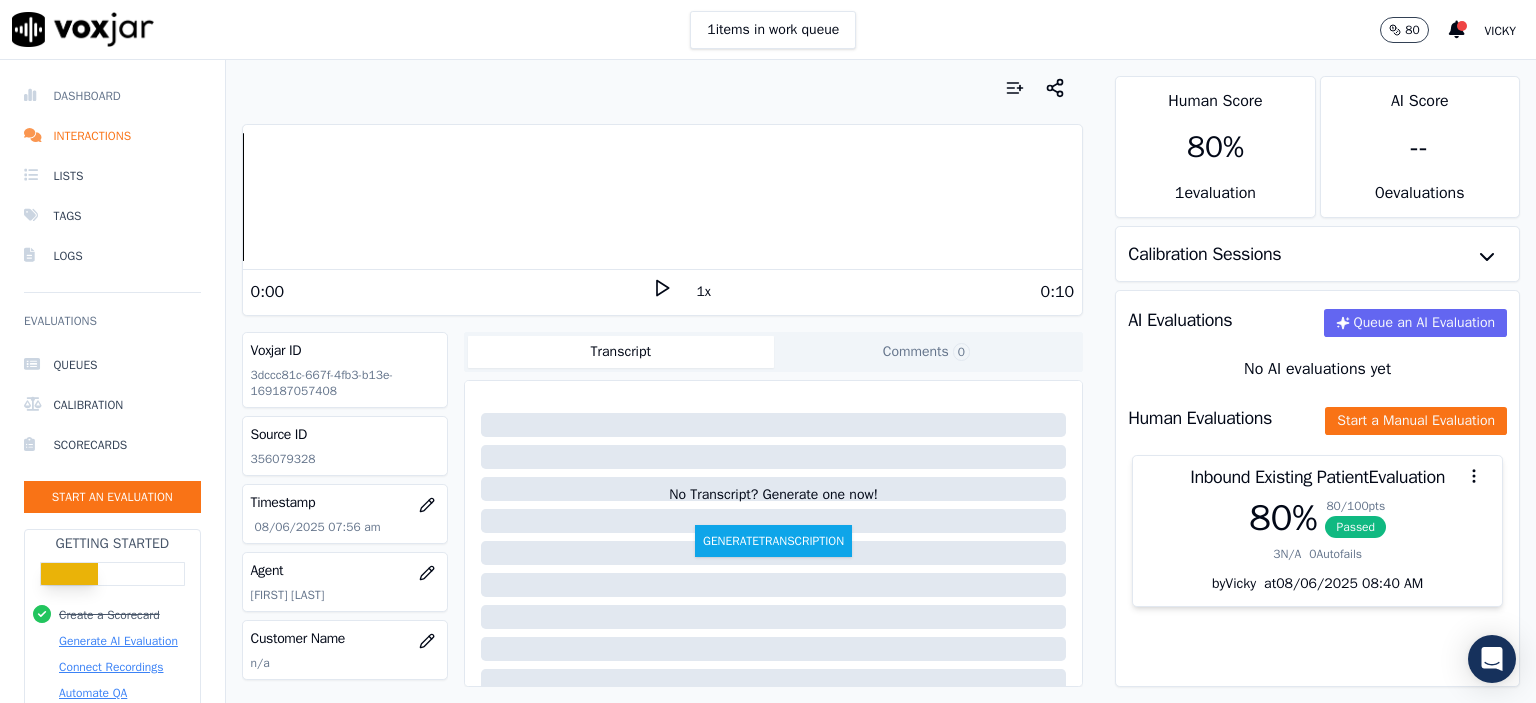 click on "Dashboard" at bounding box center [112, 96] 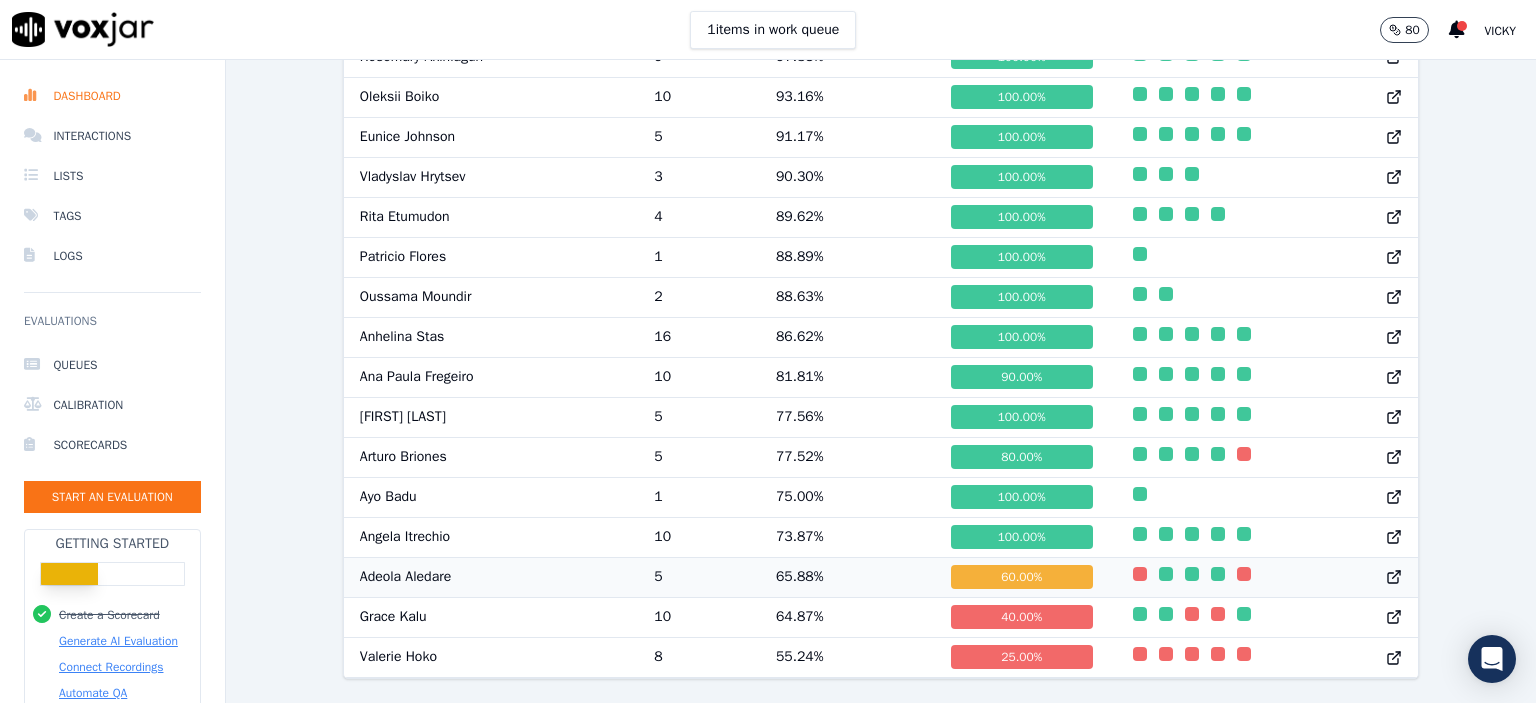 scroll, scrollTop: 1018, scrollLeft: 0, axis: vertical 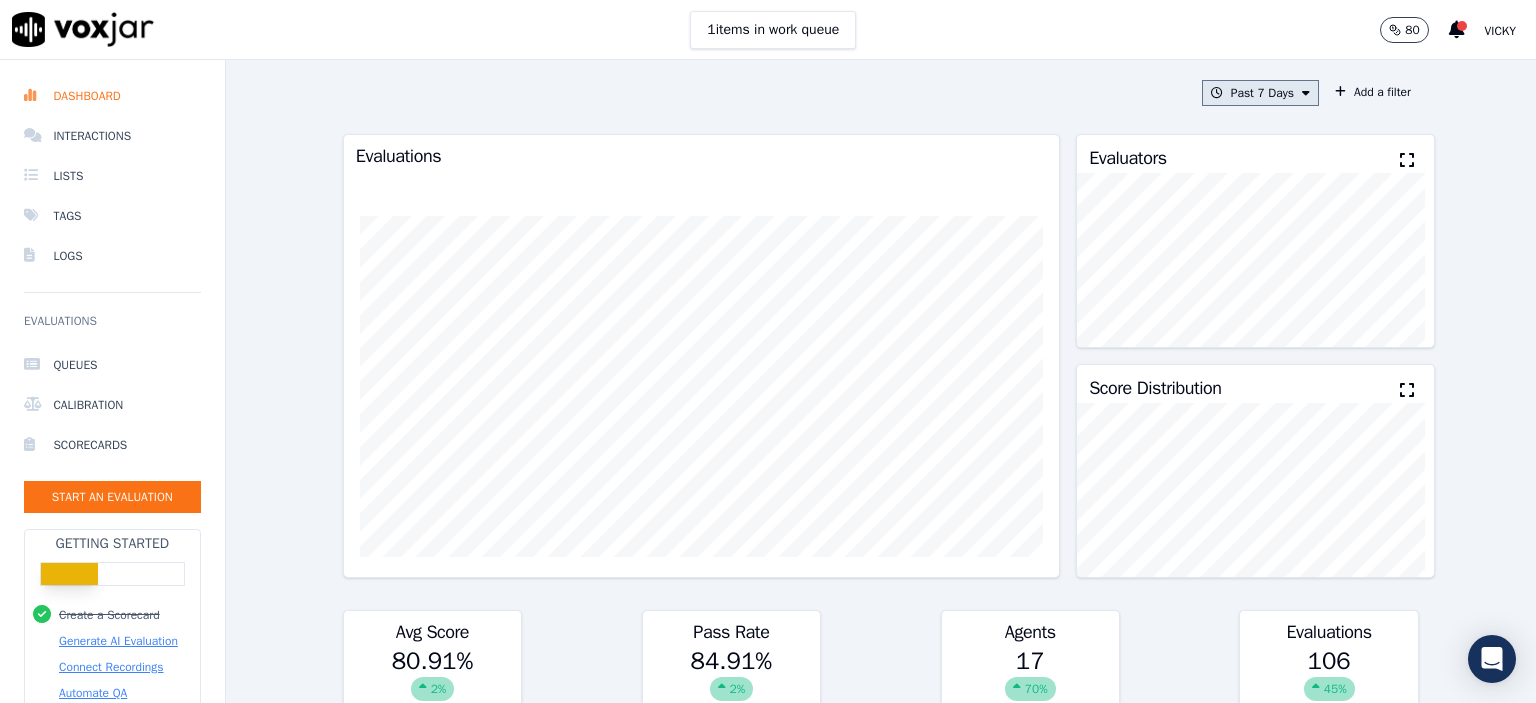 click on "Past 7 Days" at bounding box center (1260, 93) 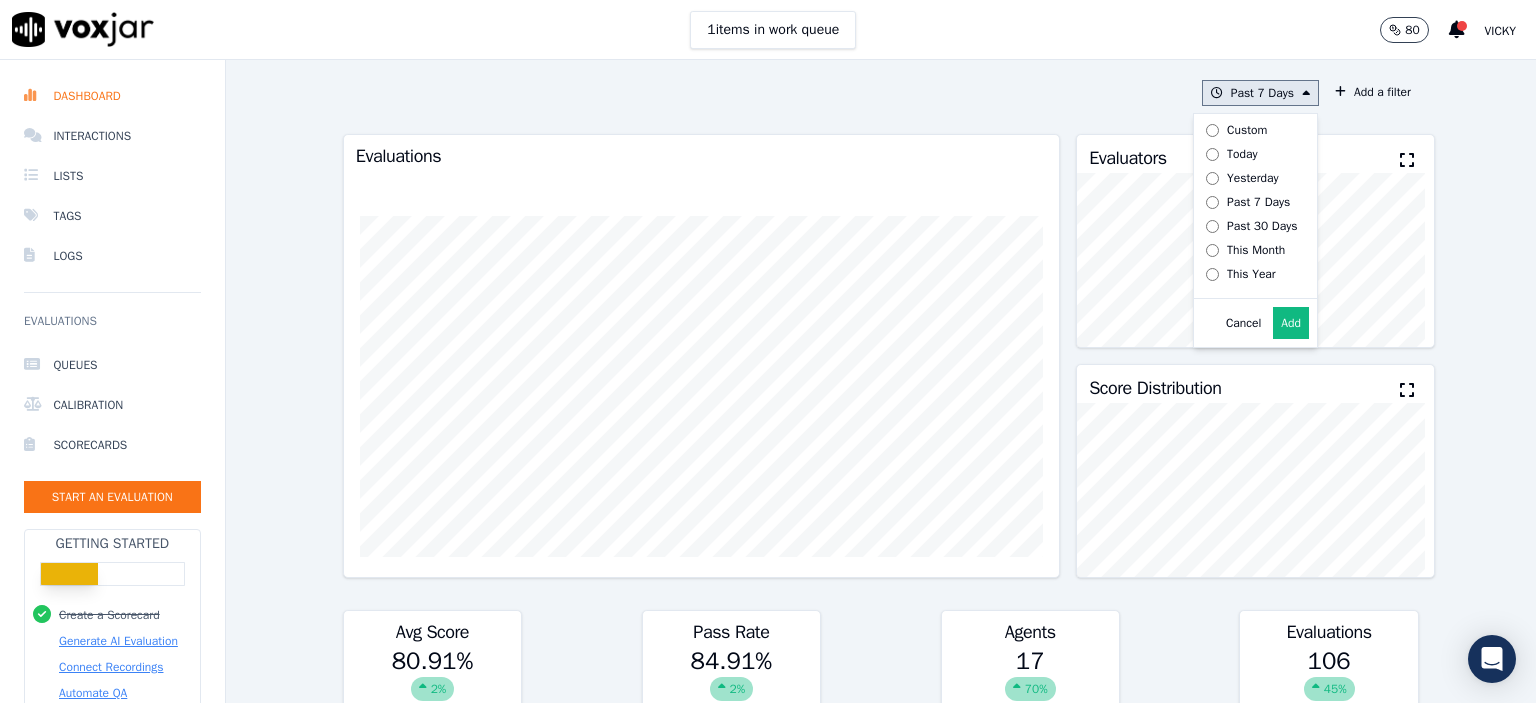 click on "Add" at bounding box center (1291, 323) 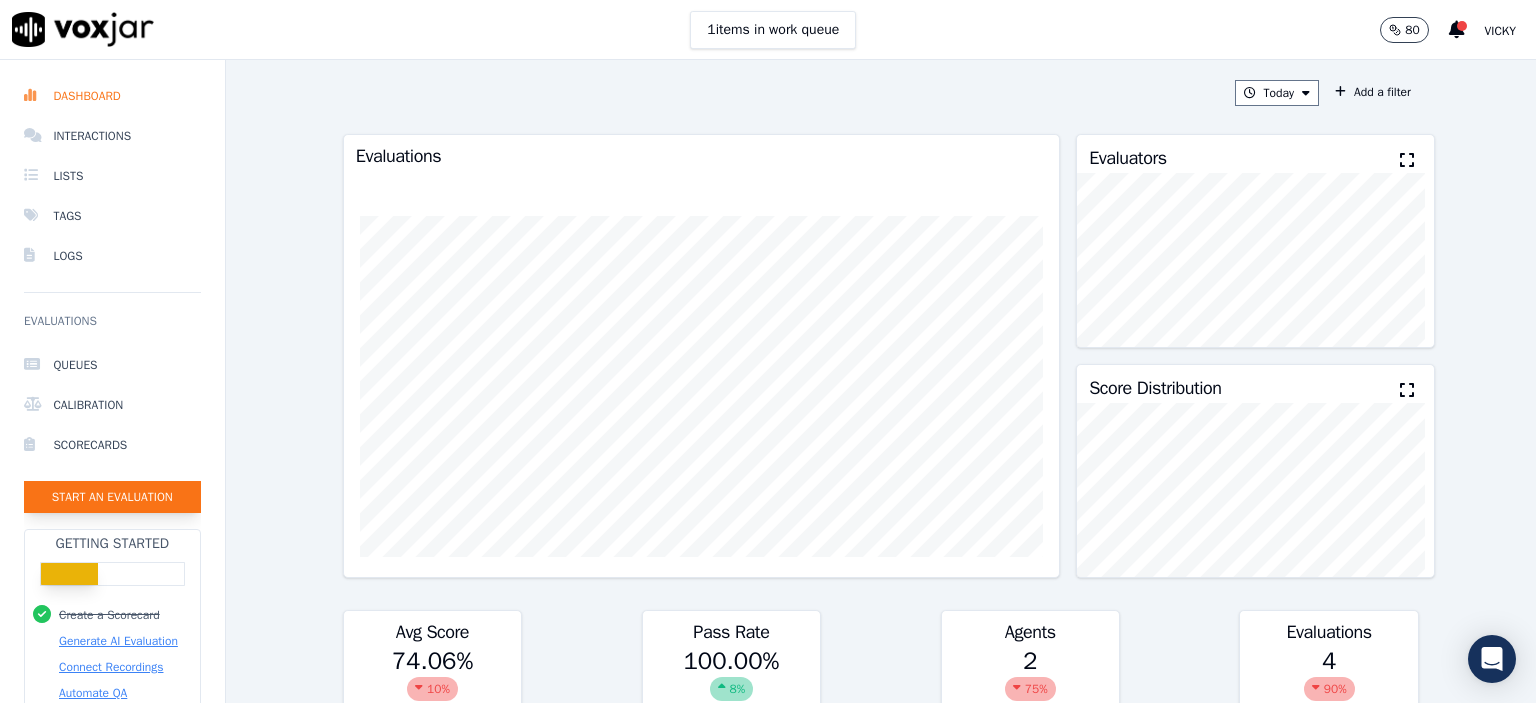 click on "Start an Evaluation" 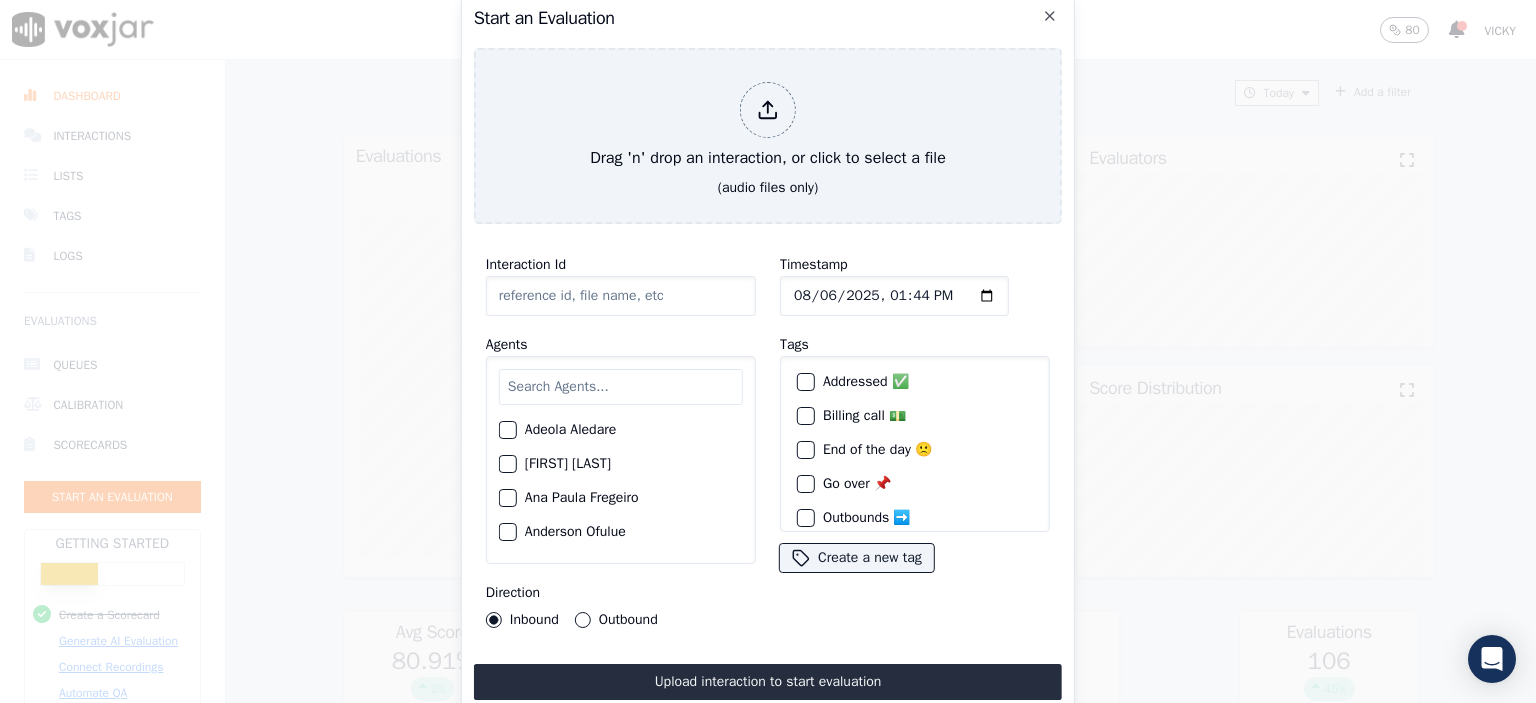 click on "Interaction Id" 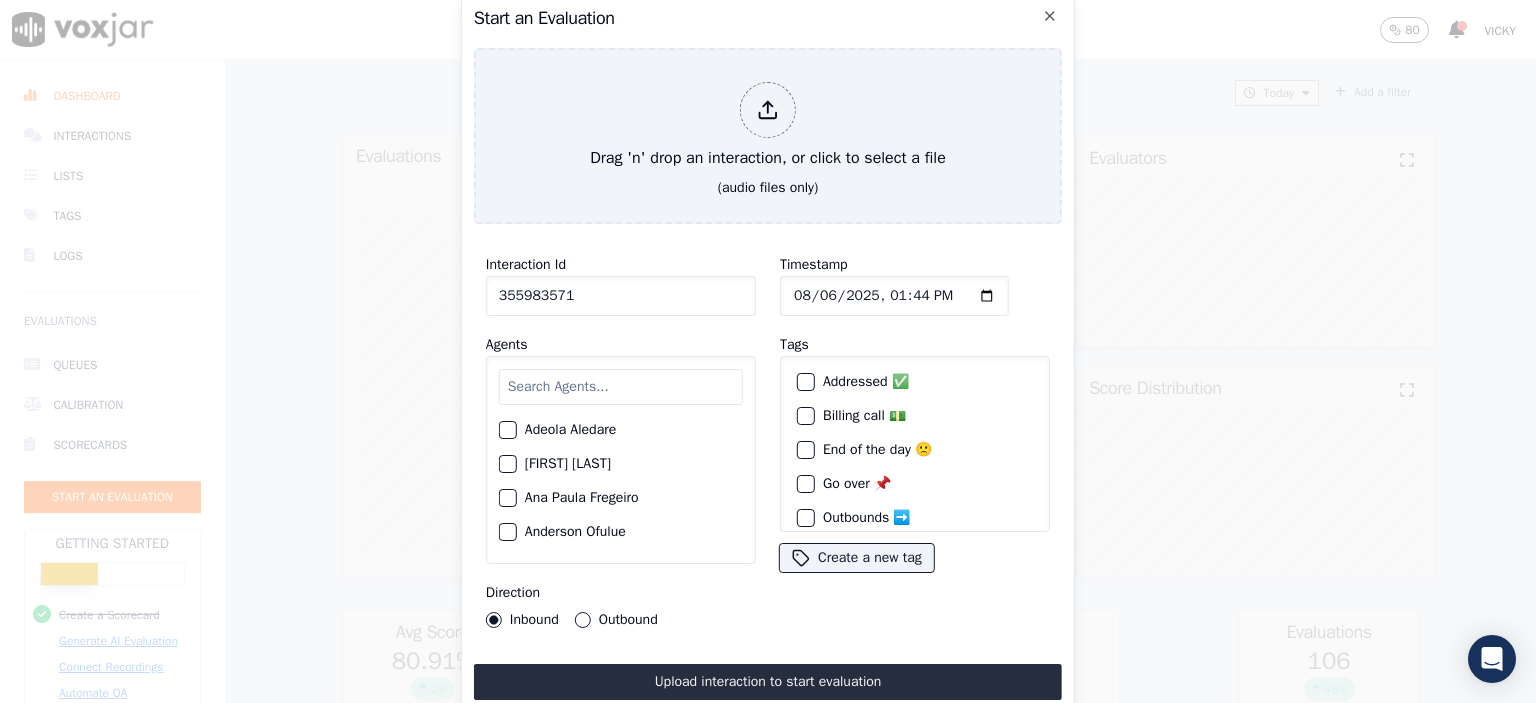 type on "355983571" 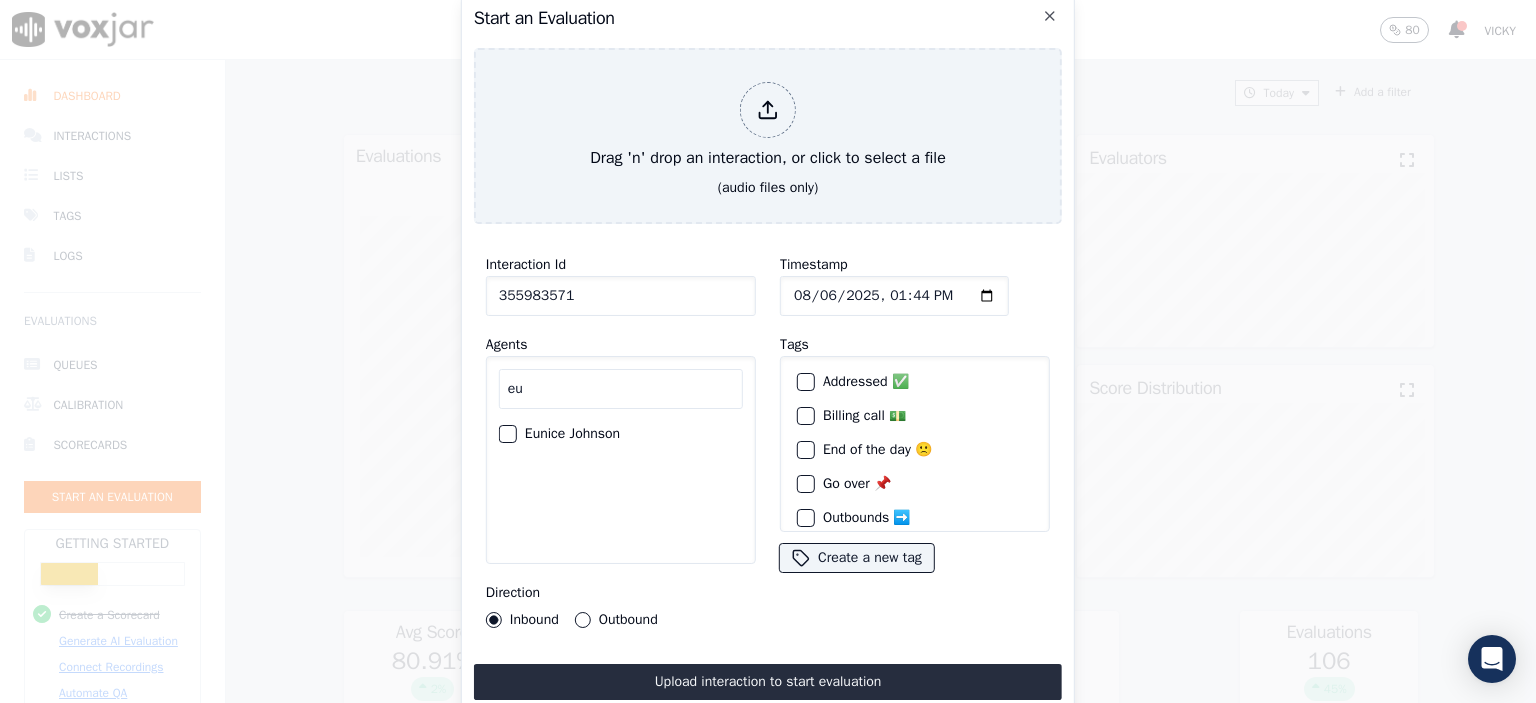 type on "eu" 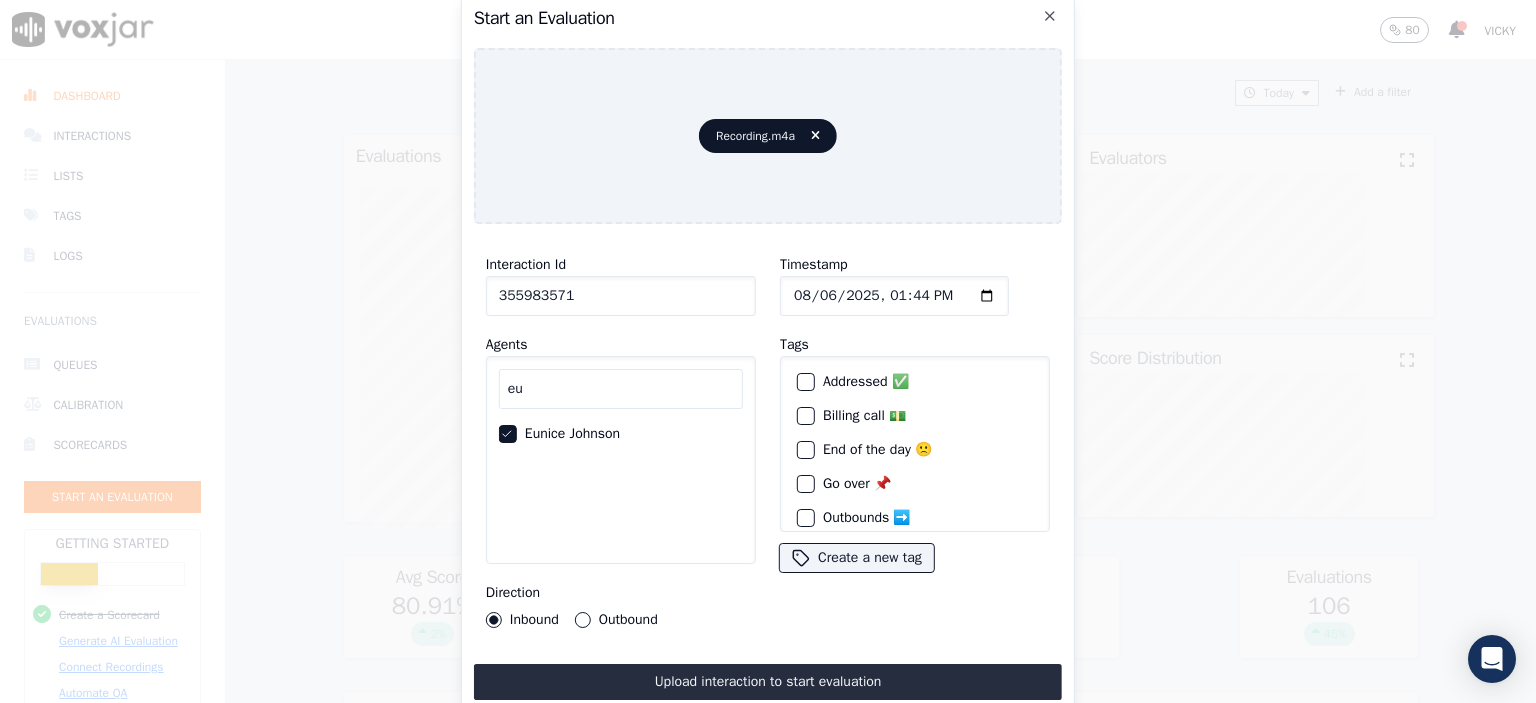 drag, startPoint x: 792, startPoint y: 681, endPoint x: 990, endPoint y: 0, distance: 709.20026 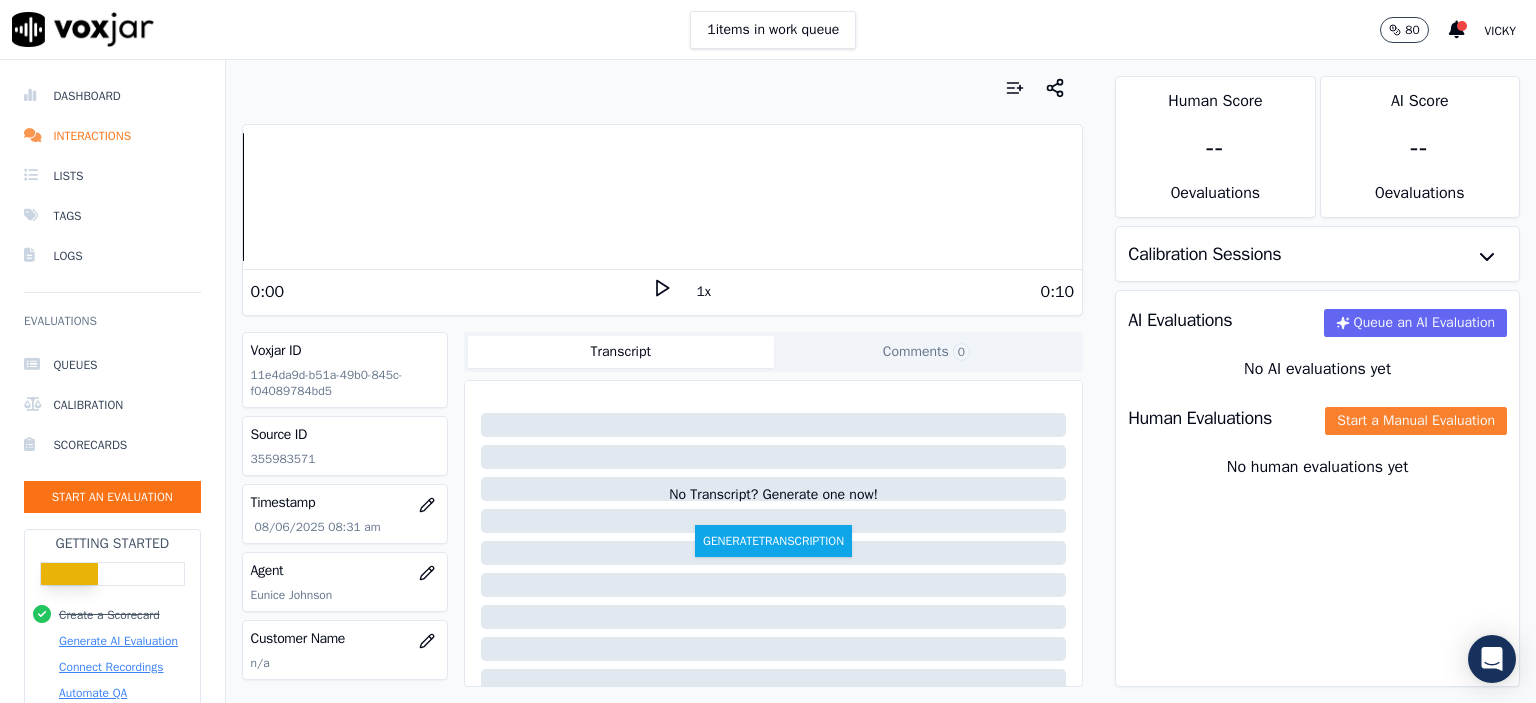 click on "Start a Manual Evaluation" 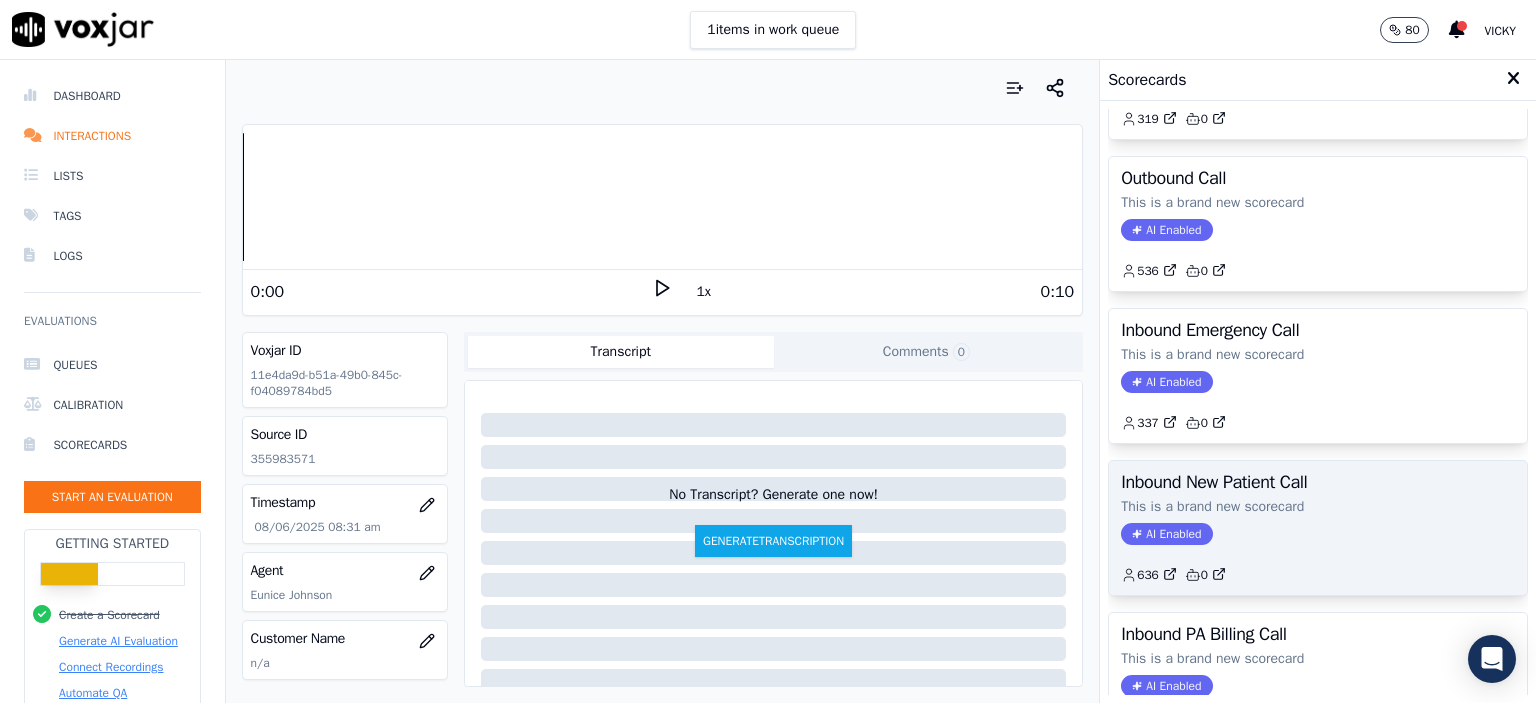 scroll, scrollTop: 400, scrollLeft: 0, axis: vertical 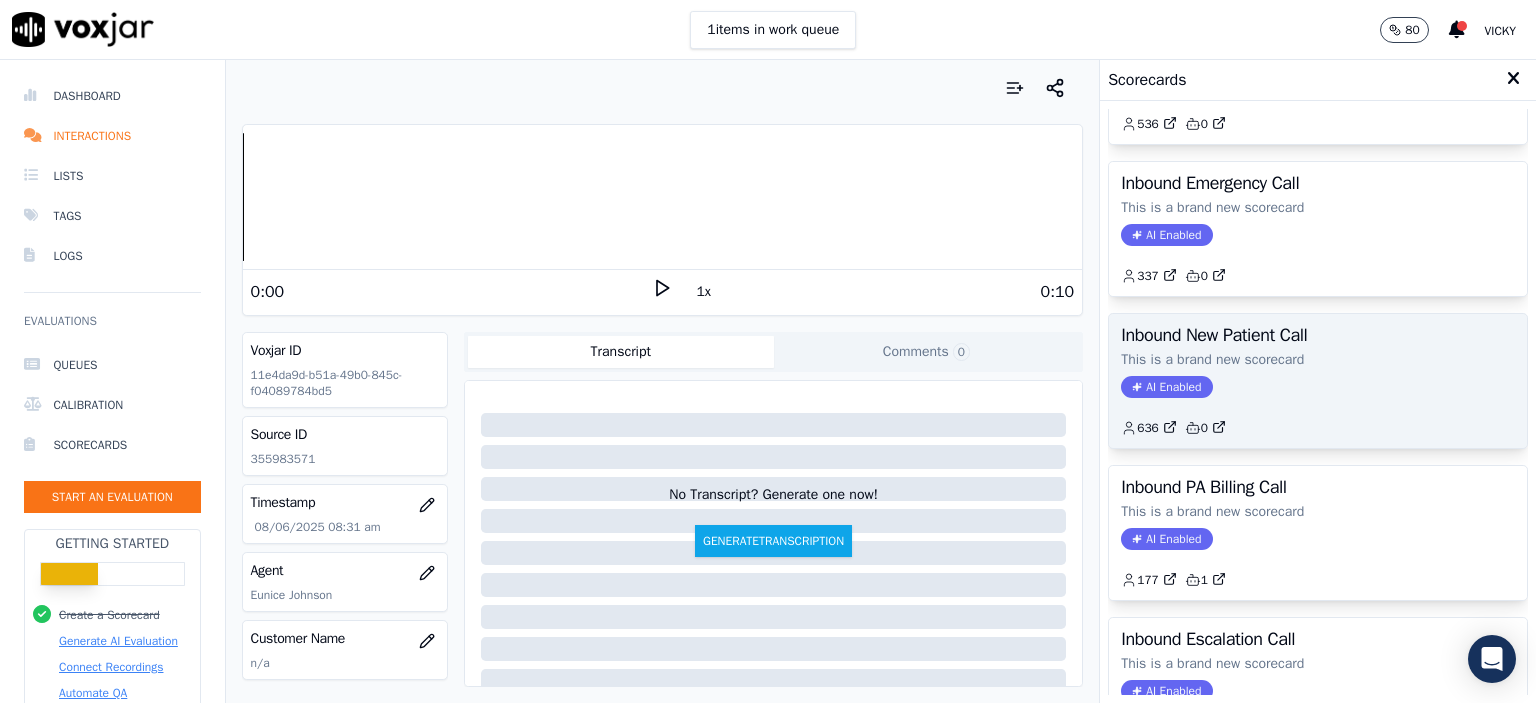 click on "AI Enabled" 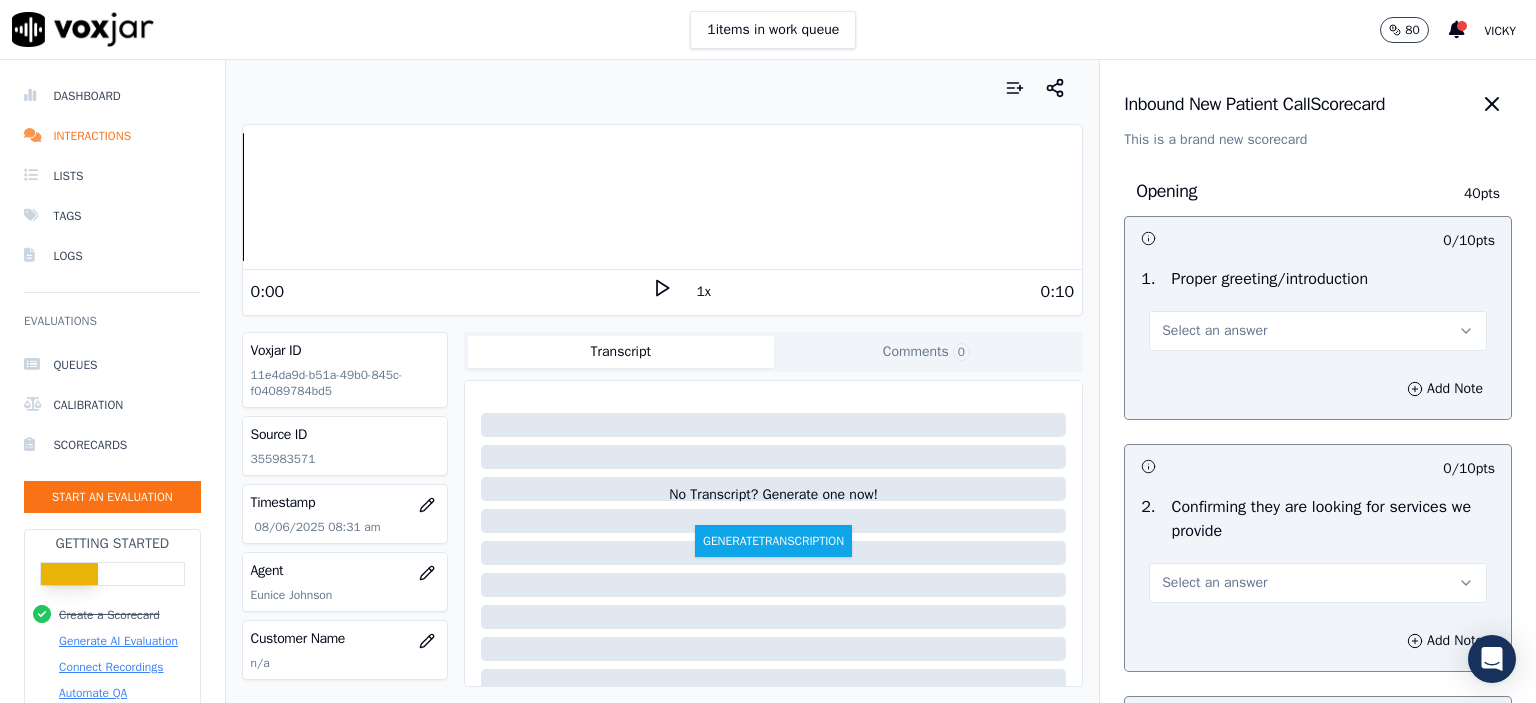 click on "Select an answer" at bounding box center (1318, 331) 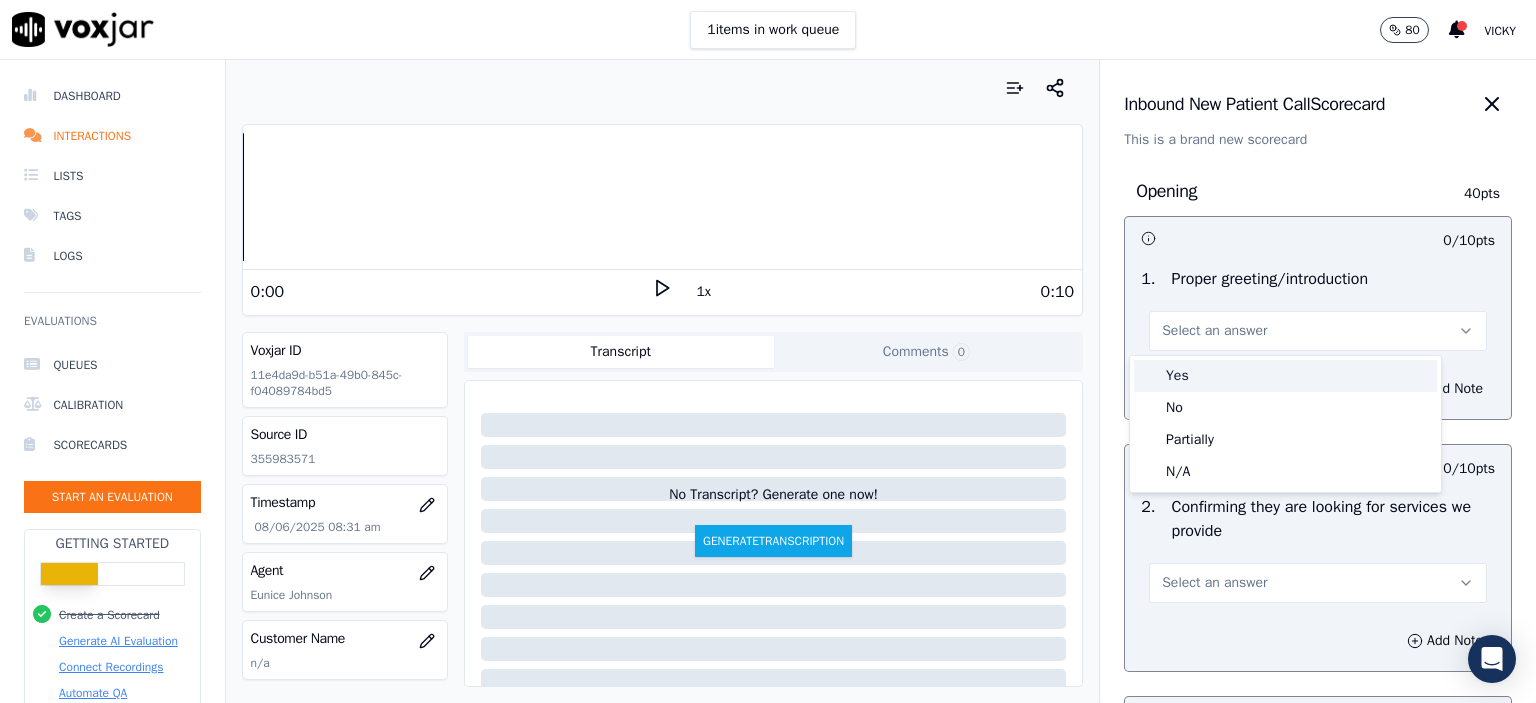 click on "Yes" at bounding box center (1285, 376) 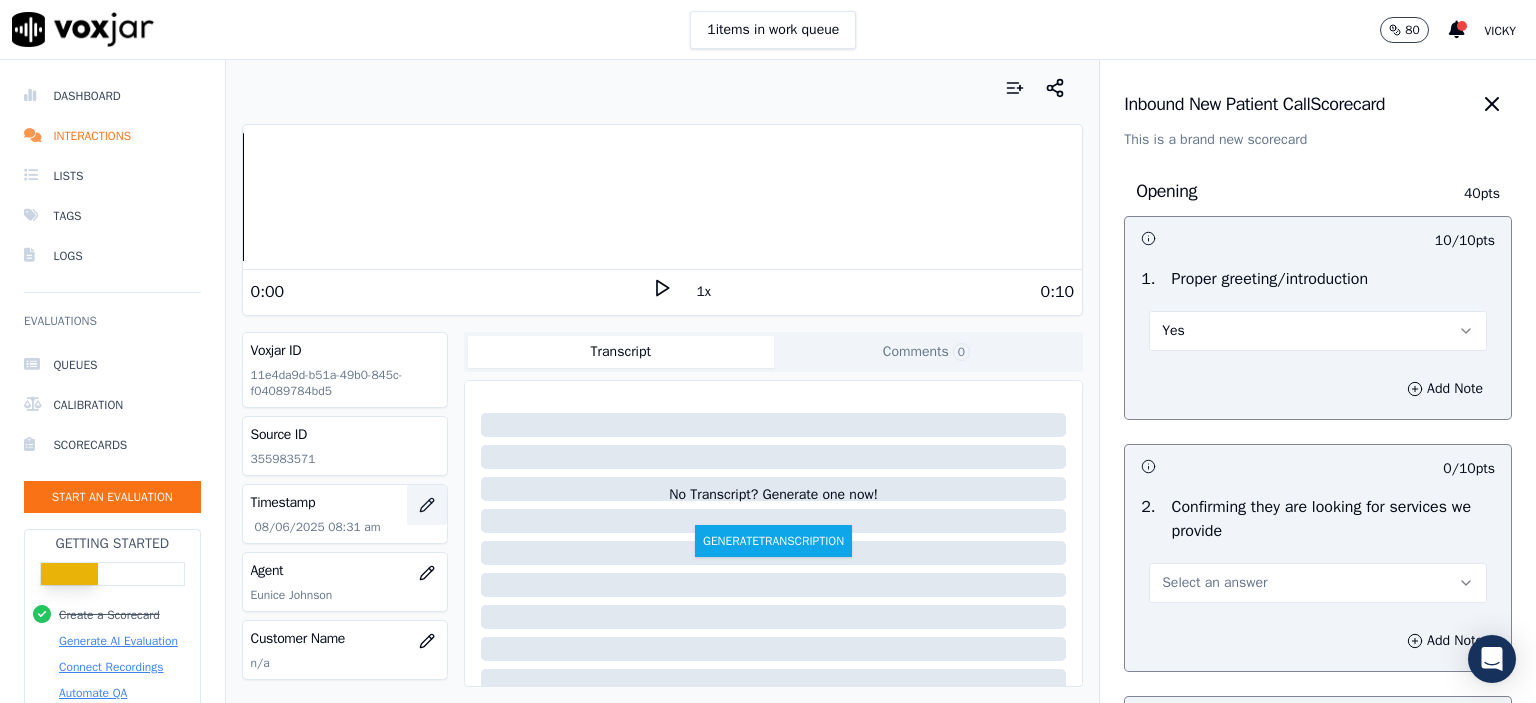 click 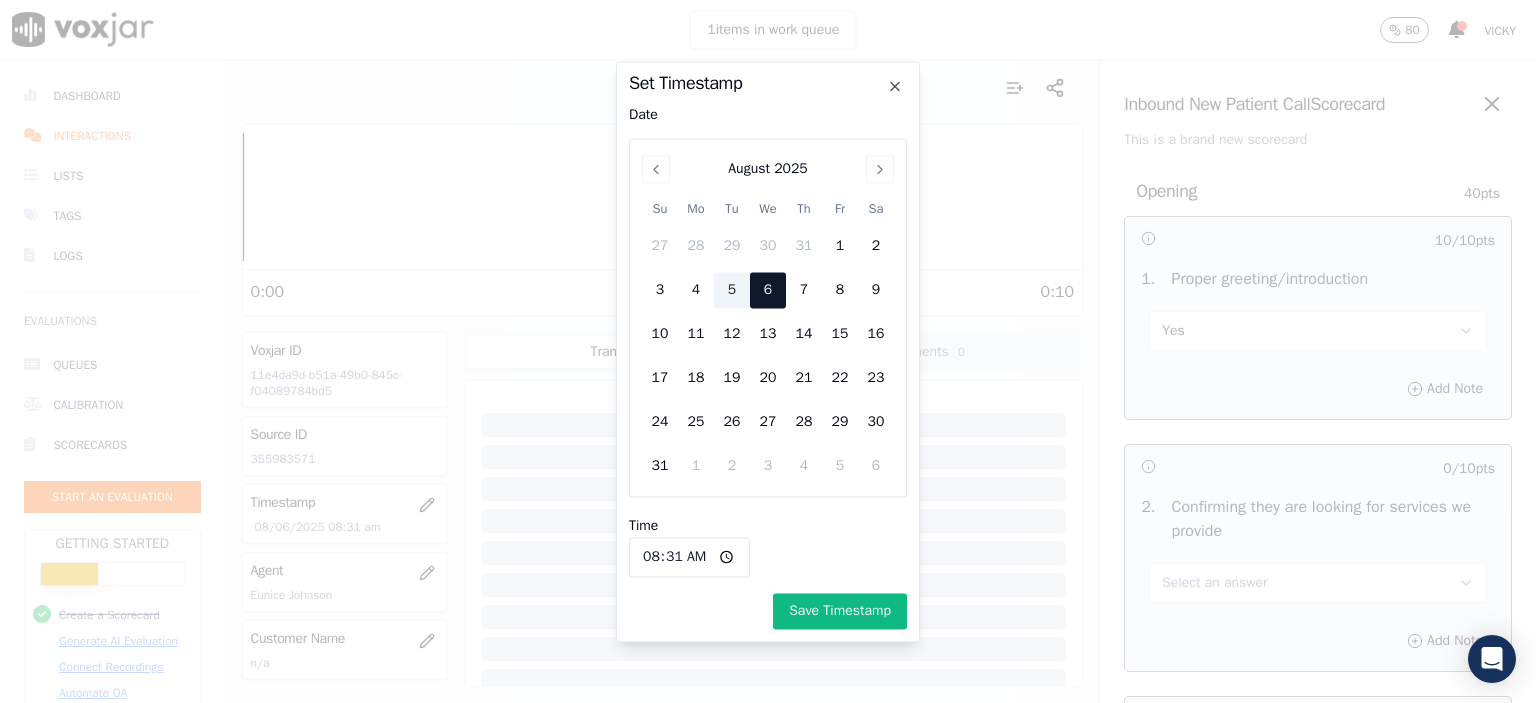 click on "5" at bounding box center [732, 290] 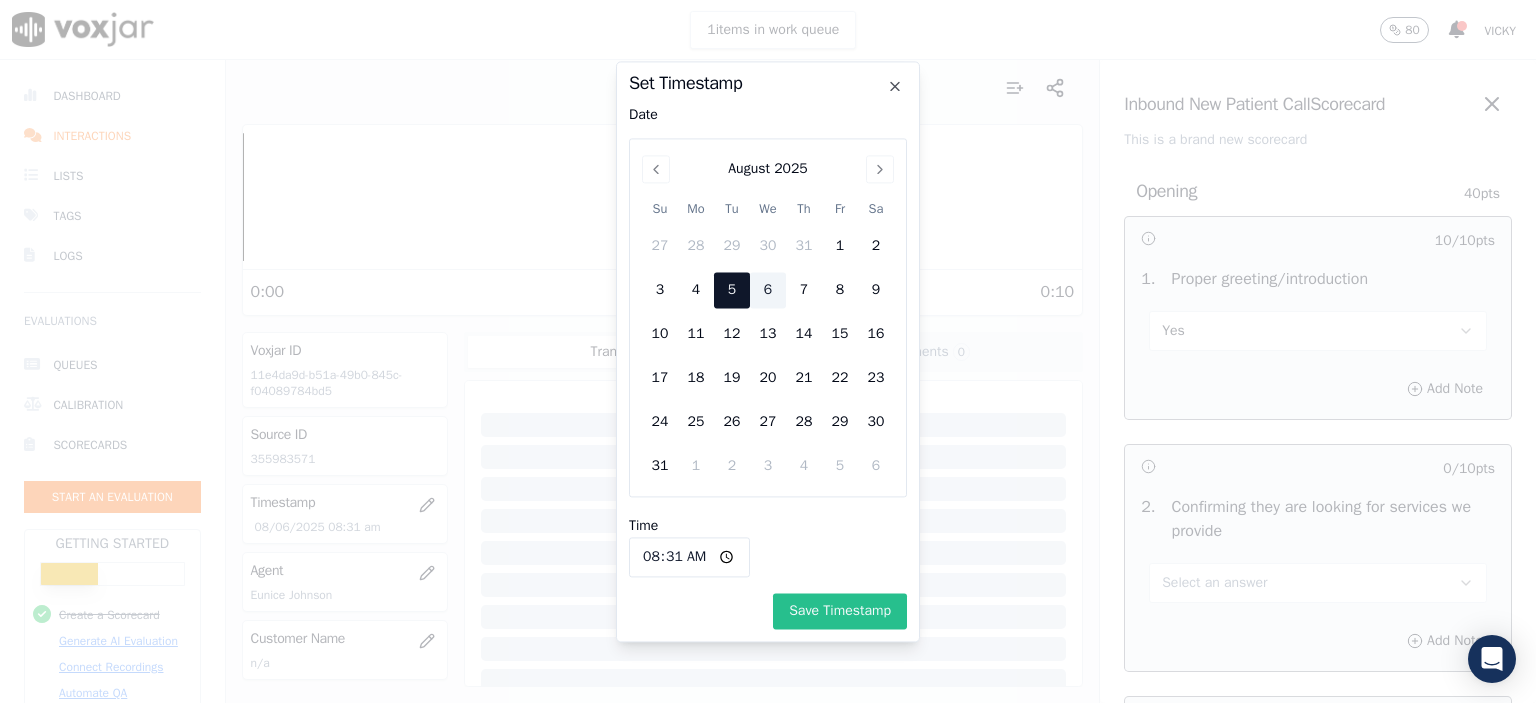 click on "Save Timestamp" at bounding box center (840, 611) 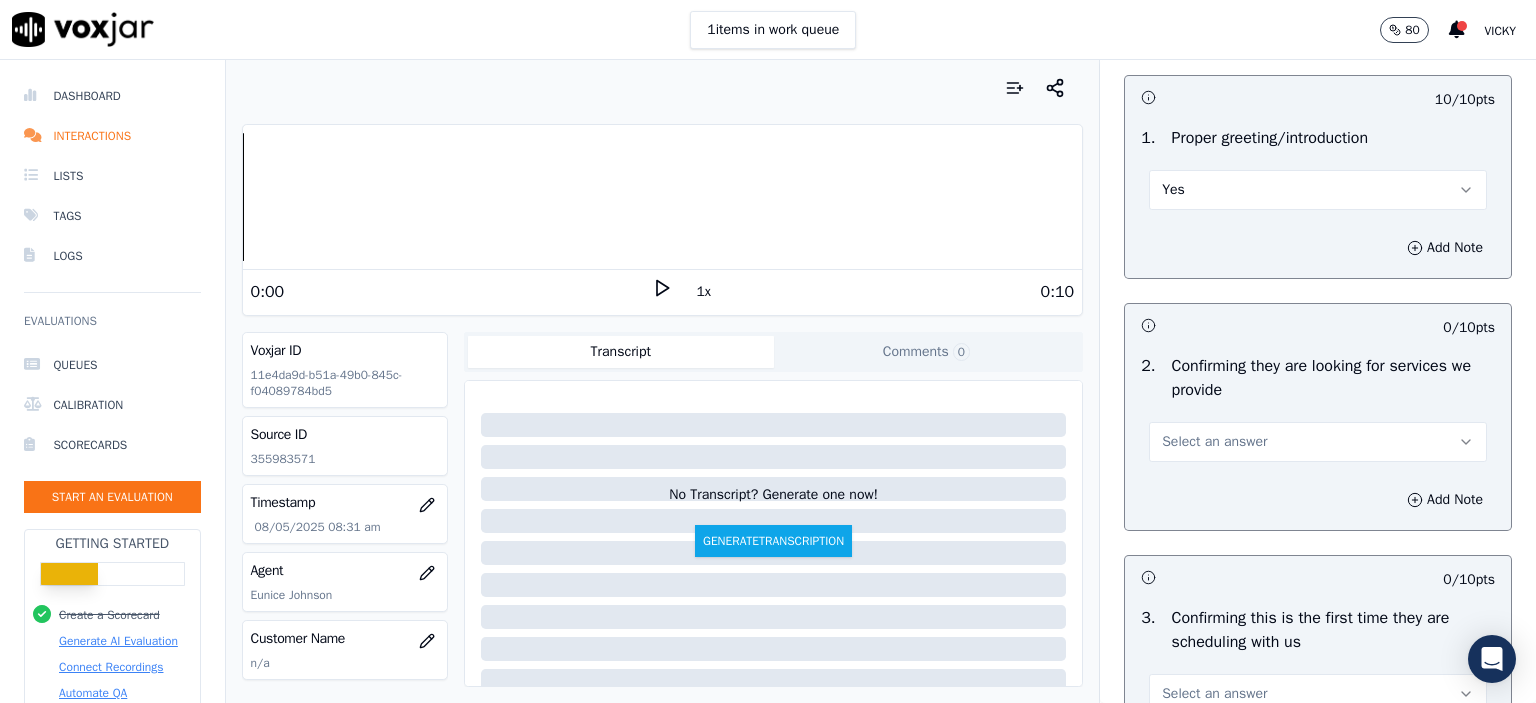 scroll, scrollTop: 200, scrollLeft: 0, axis: vertical 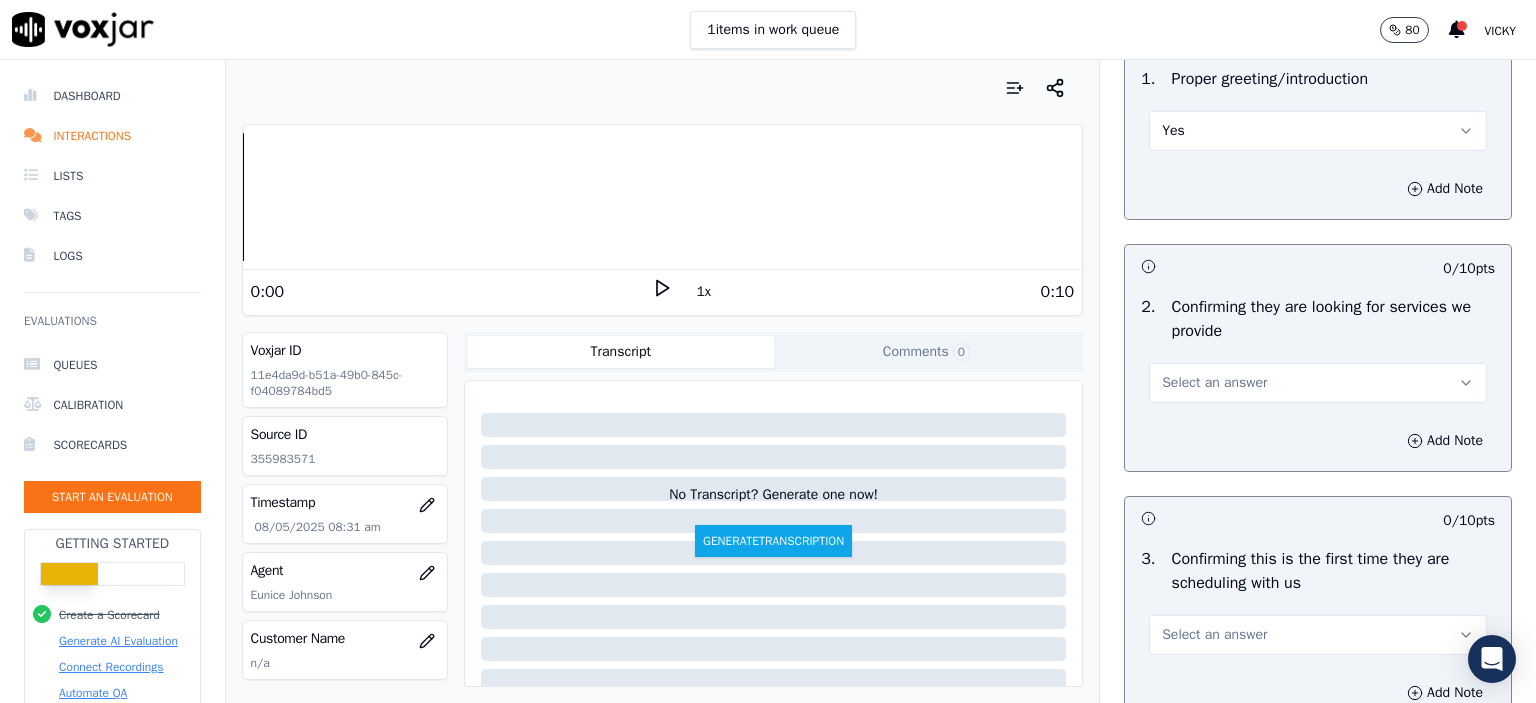 click on "Select an answer" at bounding box center (1318, 383) 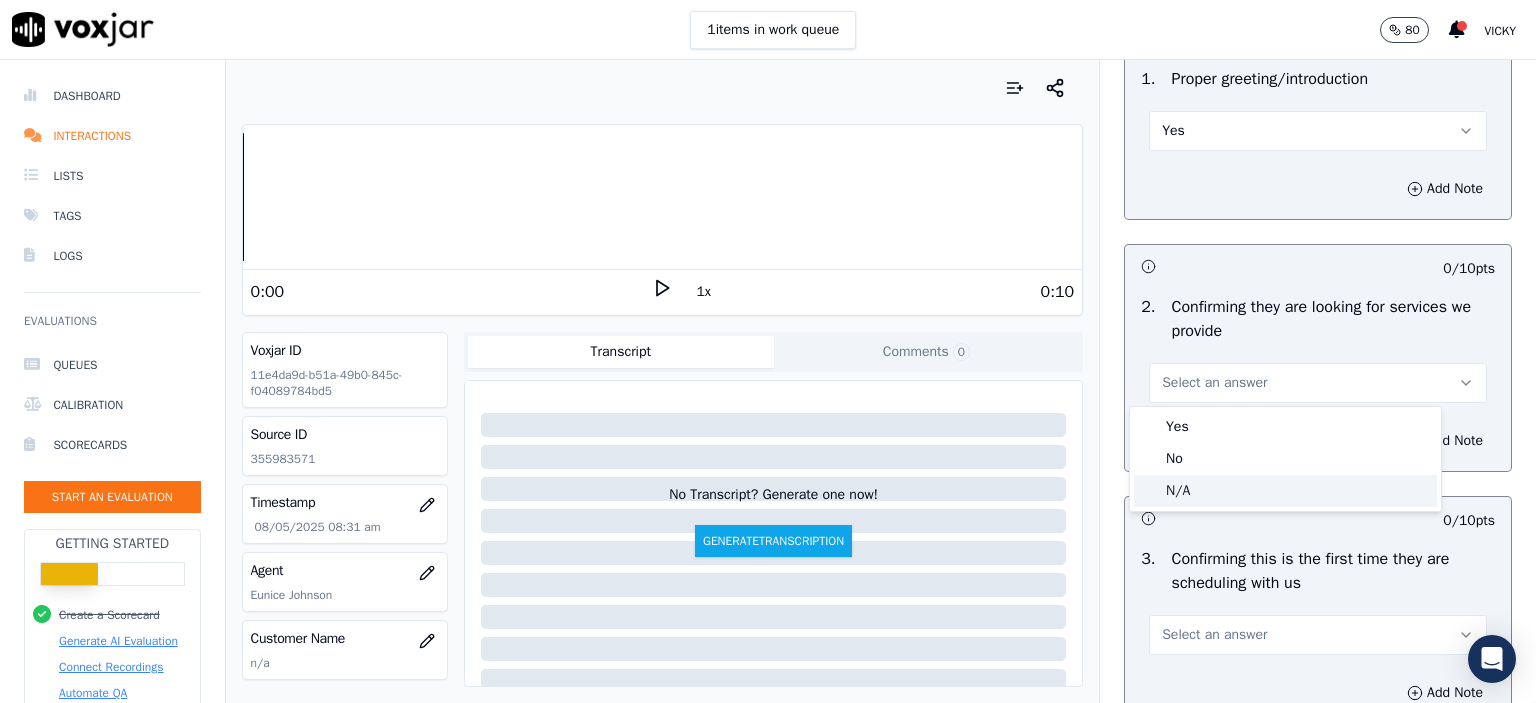 click on "N/A" 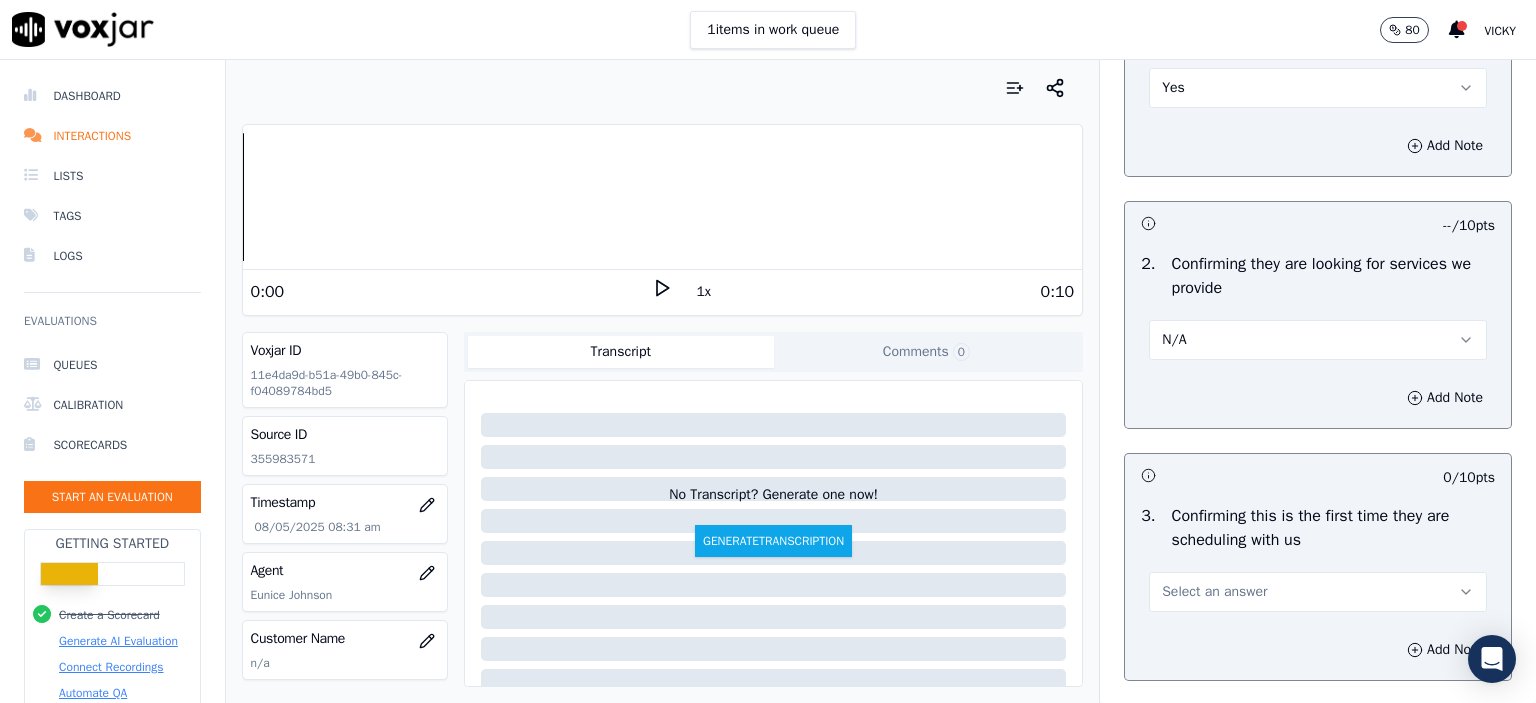scroll, scrollTop: 300, scrollLeft: 0, axis: vertical 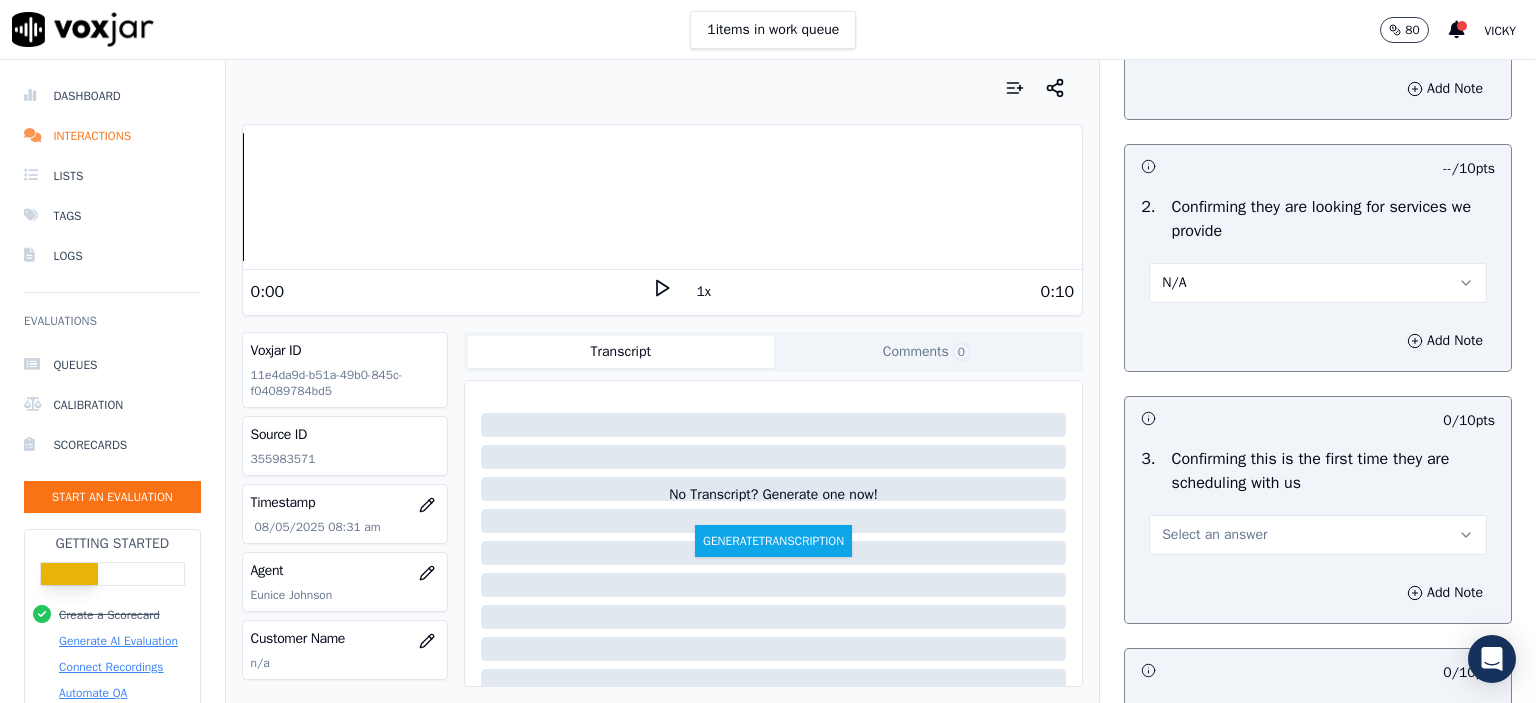 click on "Select an answer" at bounding box center [1318, 535] 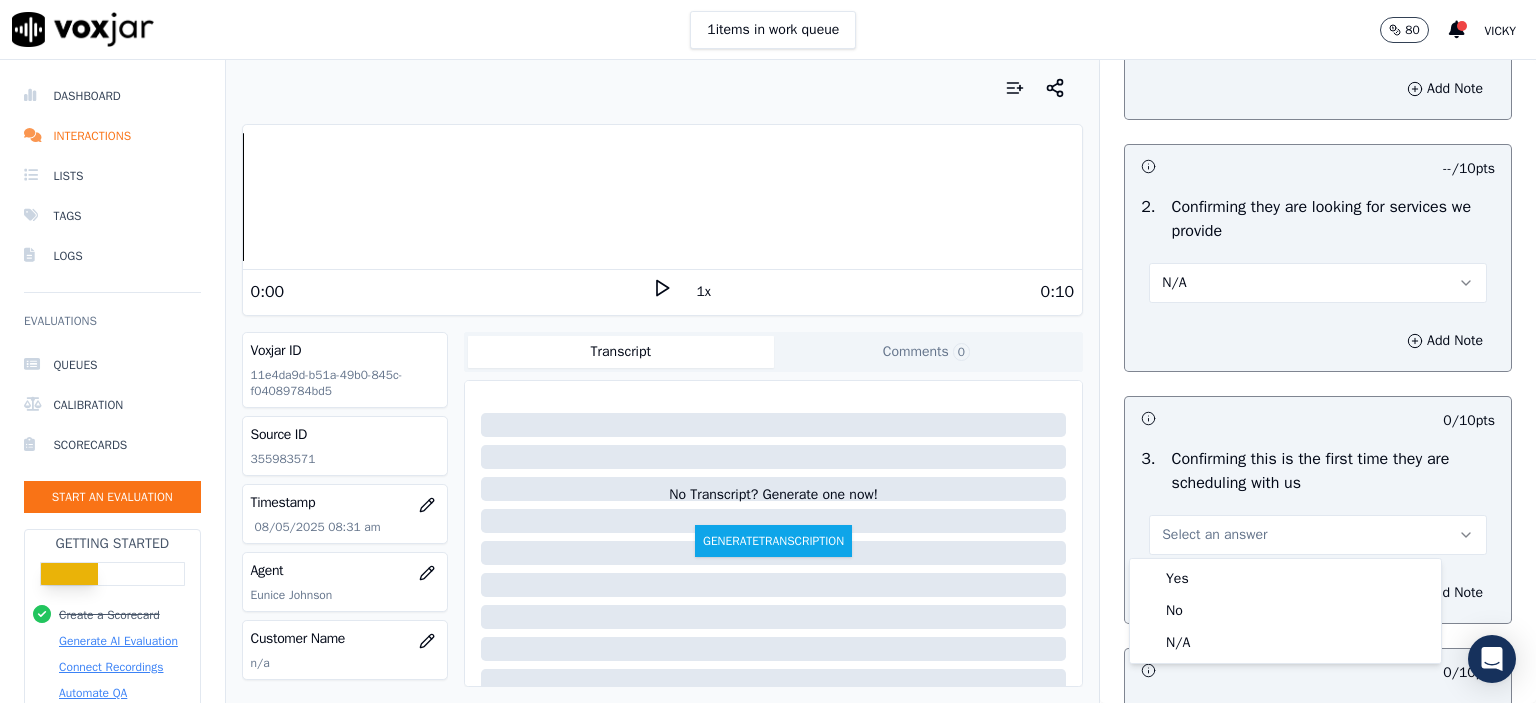 click on "Yes" at bounding box center [1285, 579] 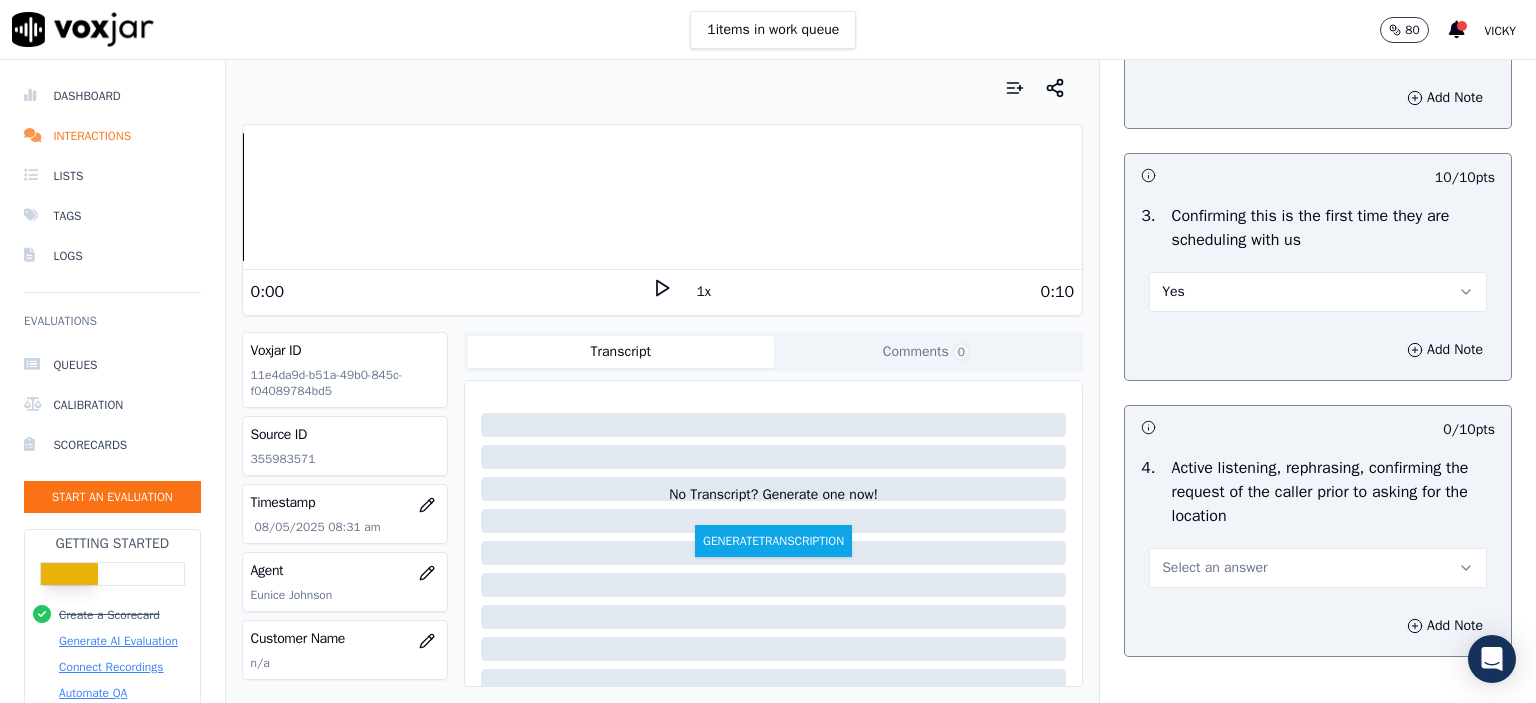 scroll, scrollTop: 600, scrollLeft: 0, axis: vertical 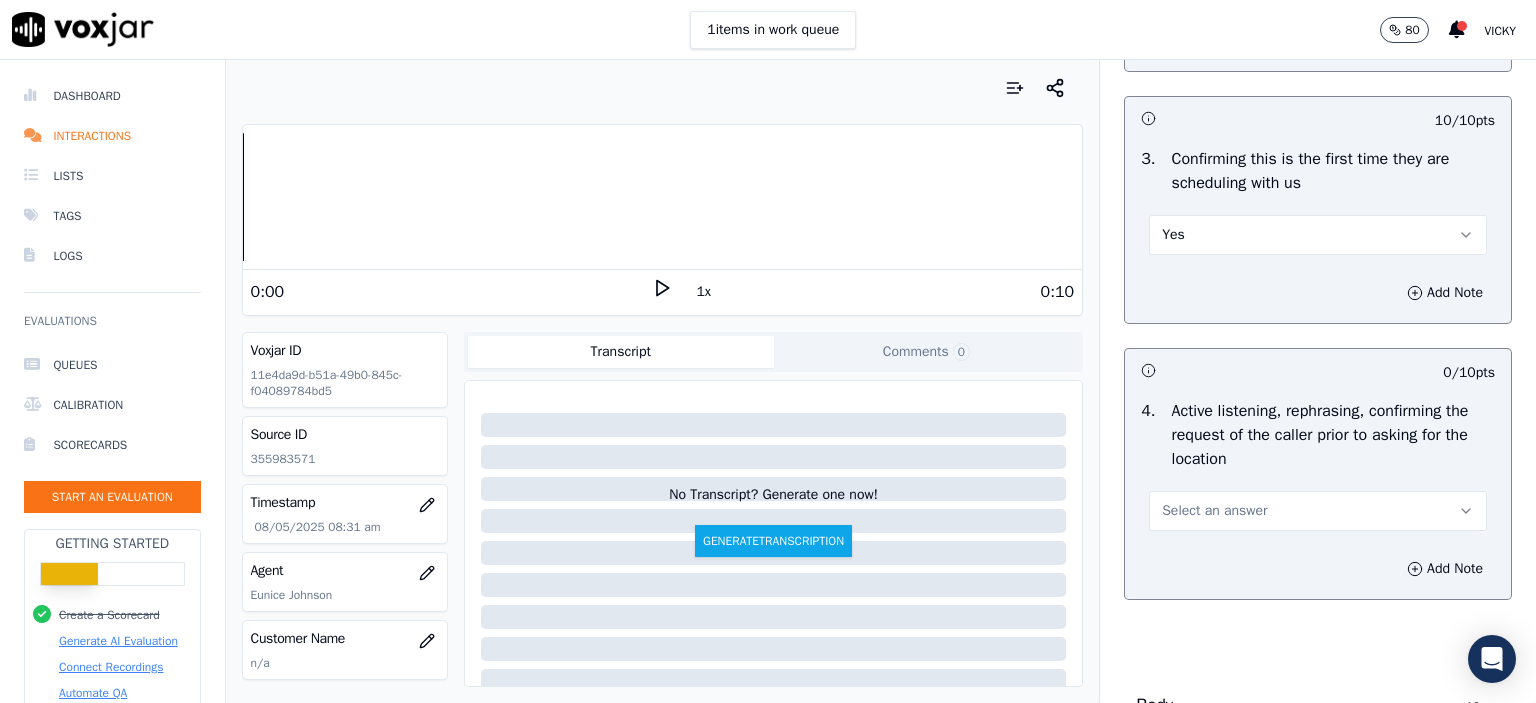 click on "Select an answer" at bounding box center [1318, 511] 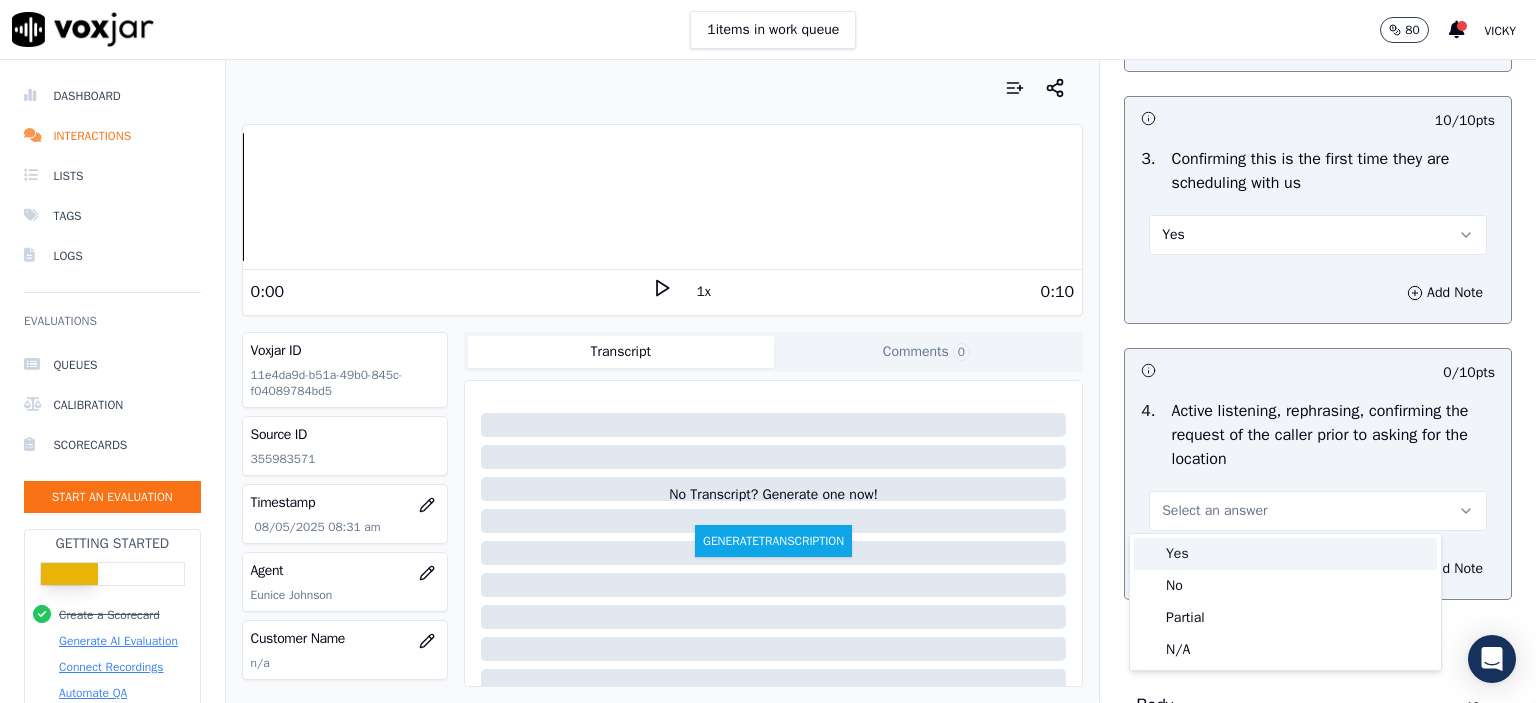 click on "Yes" at bounding box center [1285, 554] 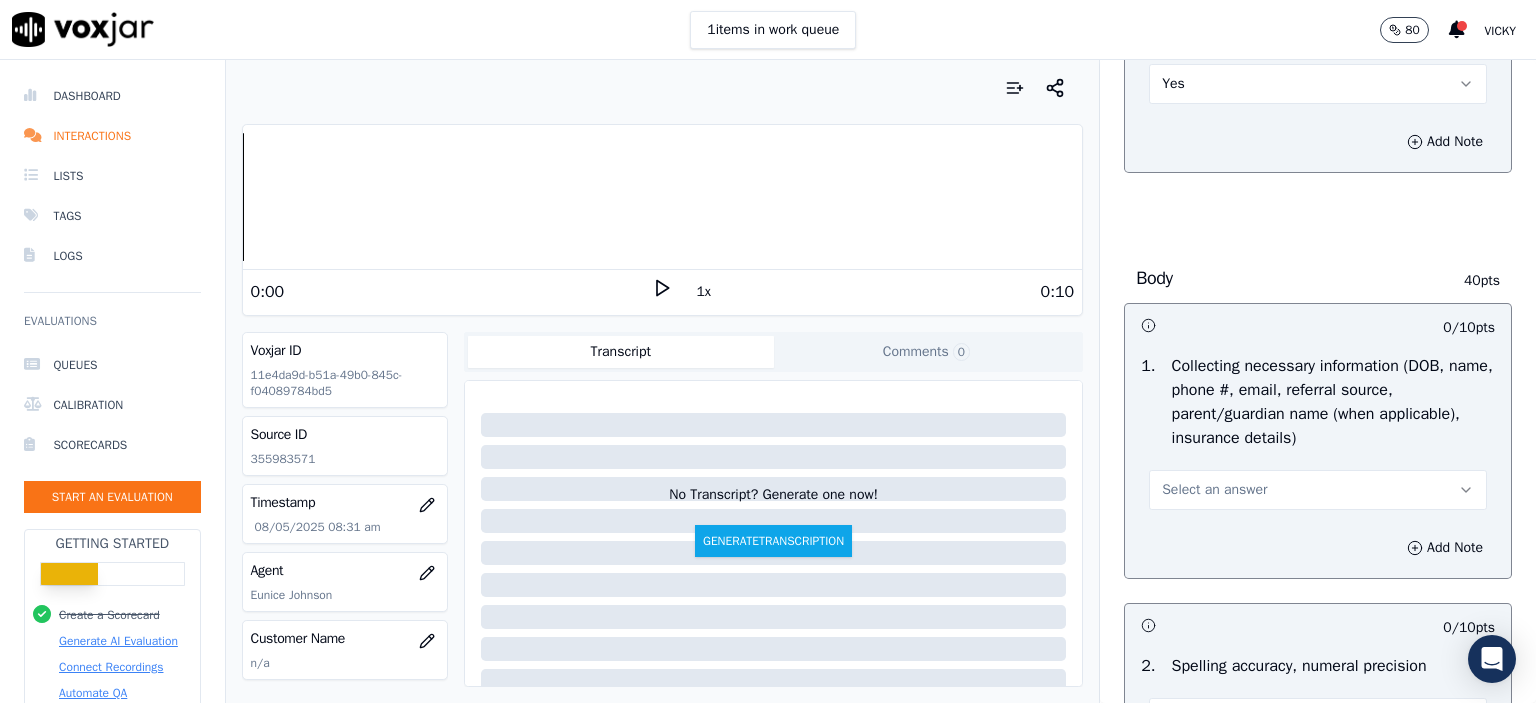scroll, scrollTop: 1100, scrollLeft: 0, axis: vertical 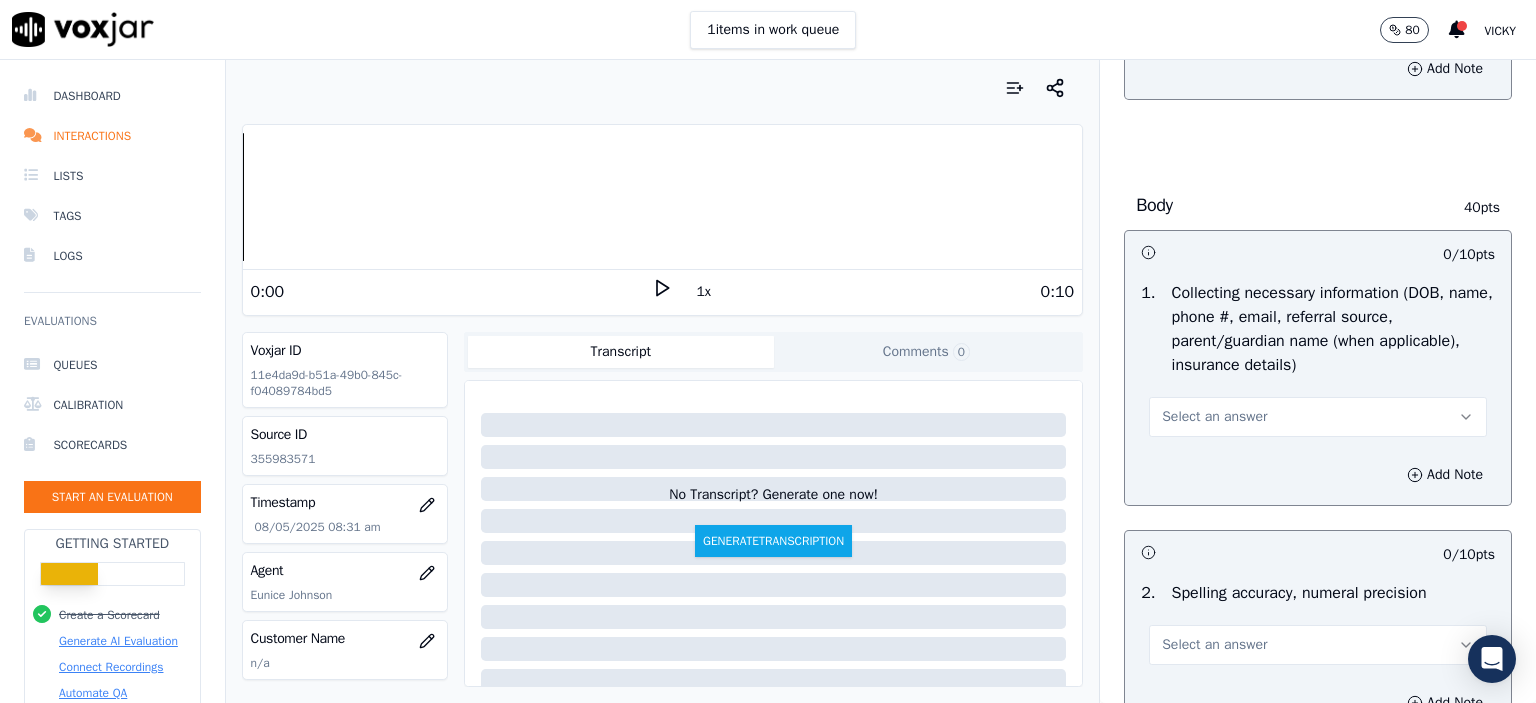 click on "Select an answer" at bounding box center [1318, 417] 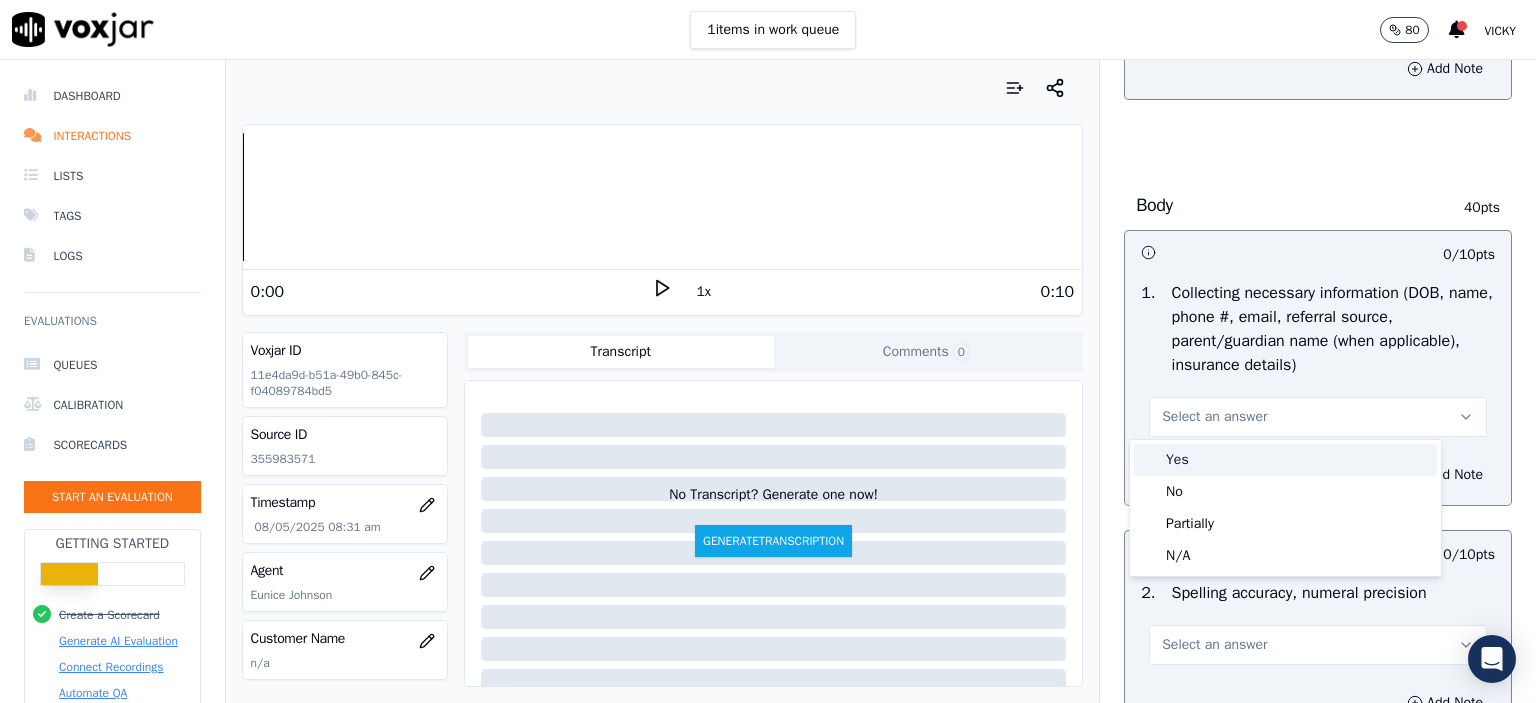click on "Yes" at bounding box center (1285, 460) 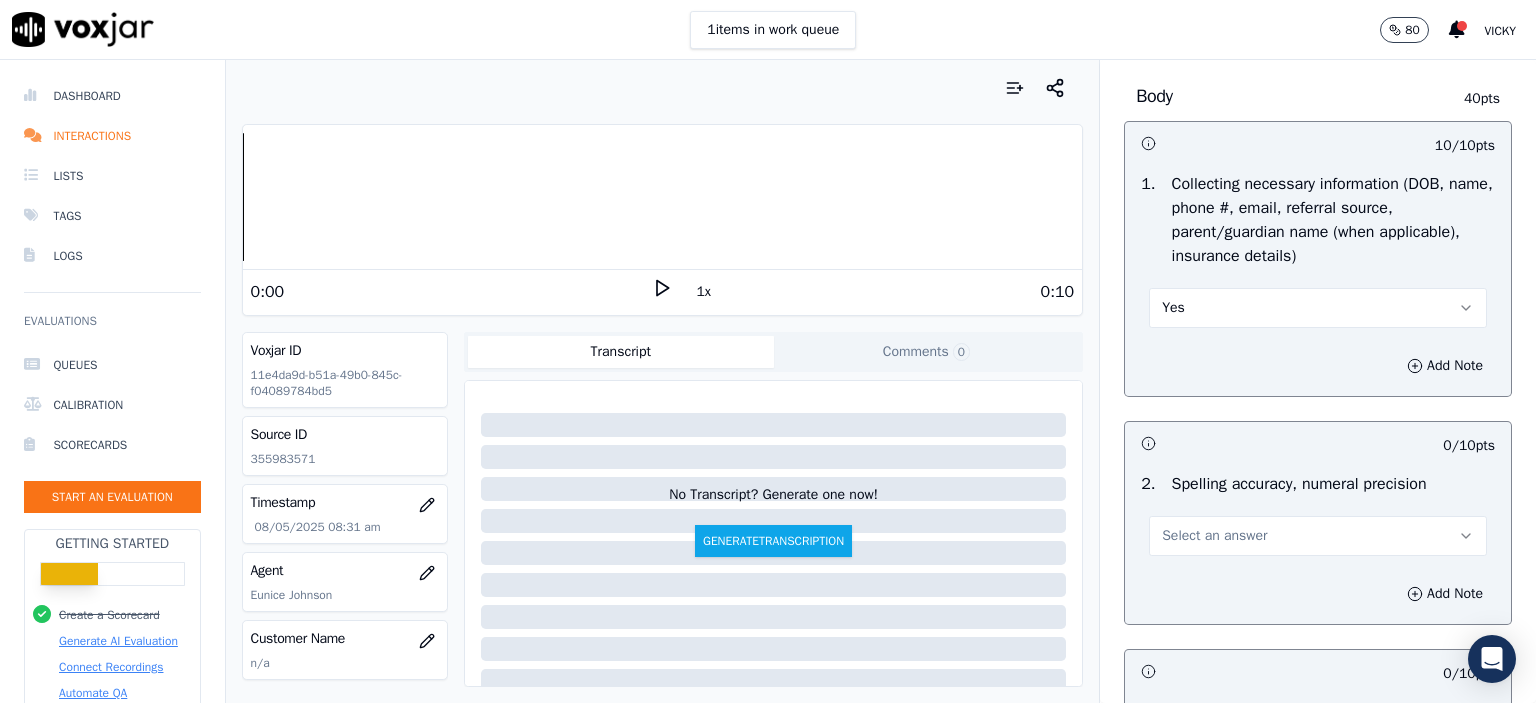 scroll, scrollTop: 1300, scrollLeft: 0, axis: vertical 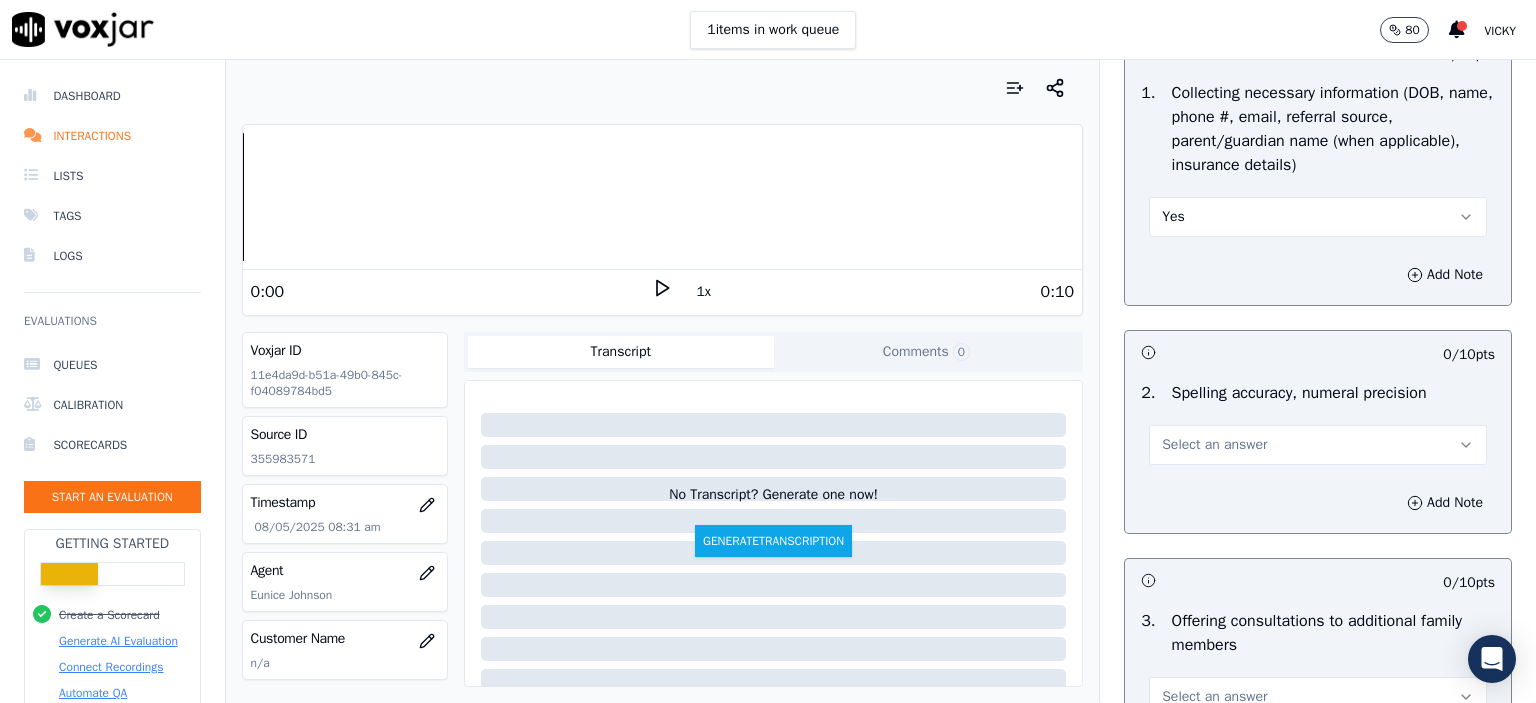 click on "Select an answer" at bounding box center [1318, 445] 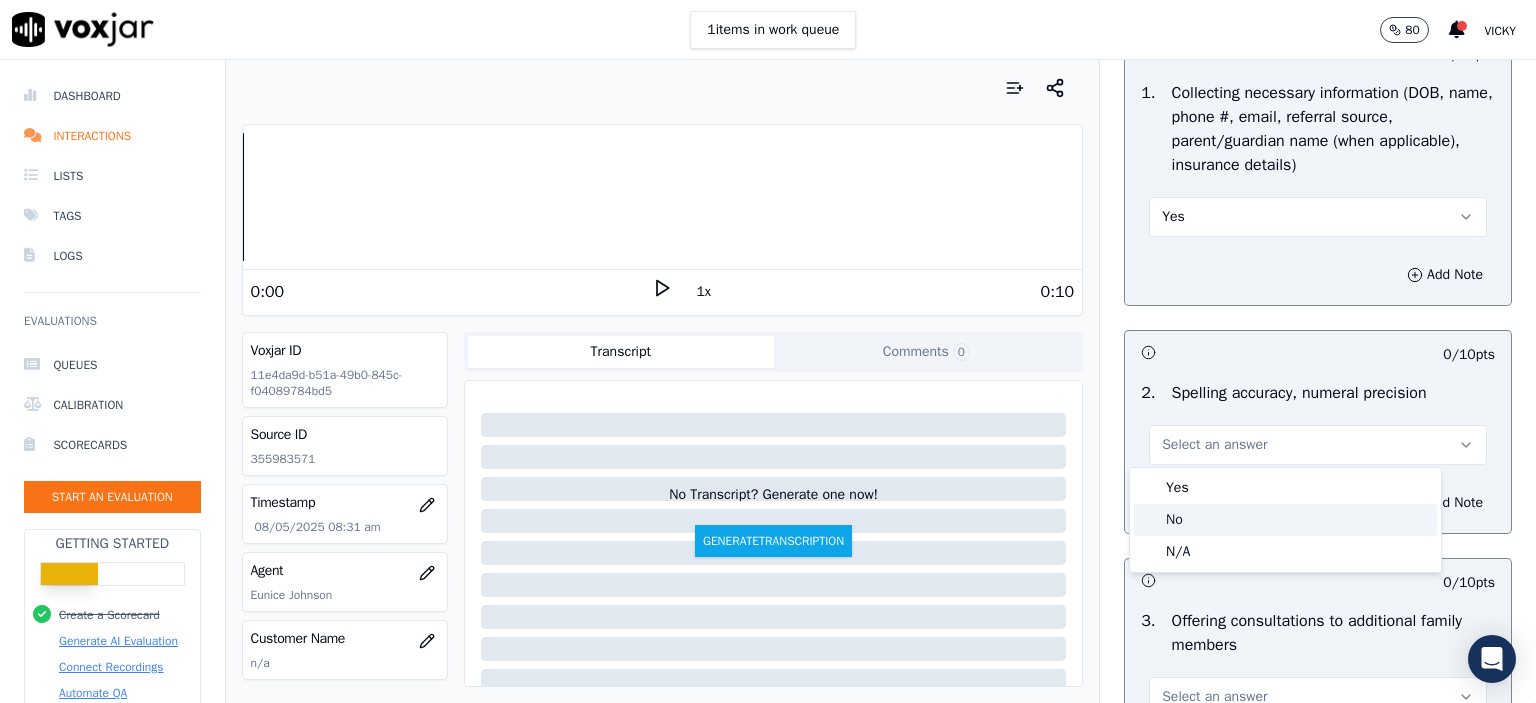click on "No" 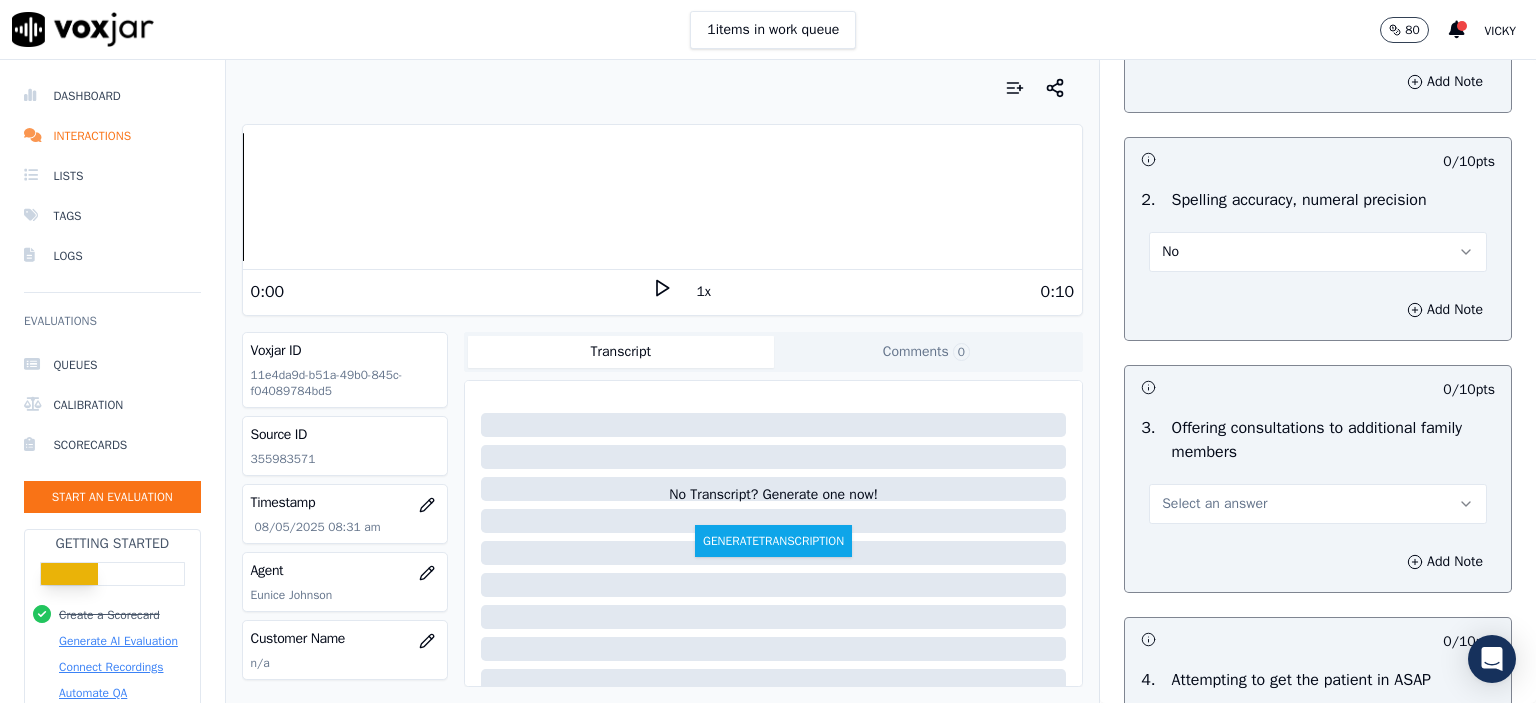 scroll, scrollTop: 1500, scrollLeft: 0, axis: vertical 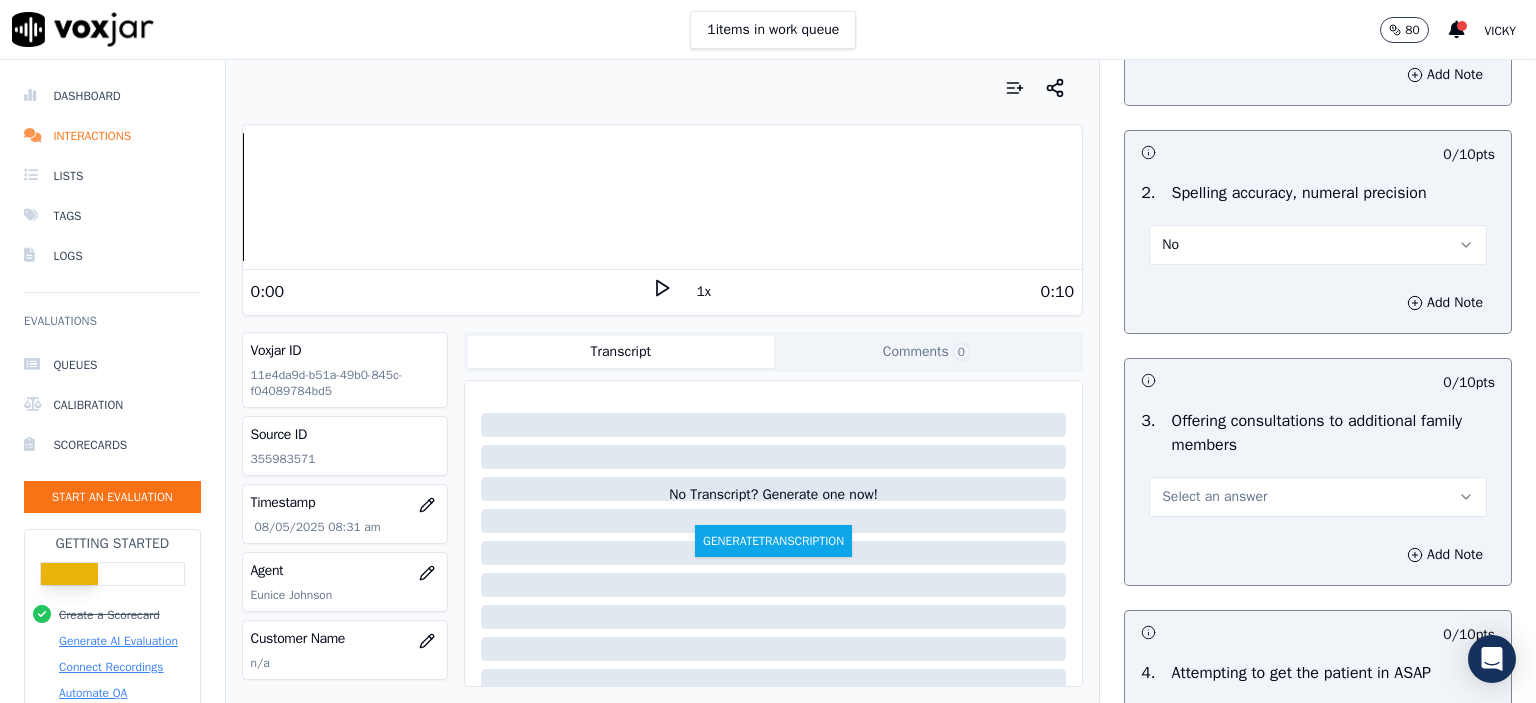 click on "Select an answer" at bounding box center (1214, 497) 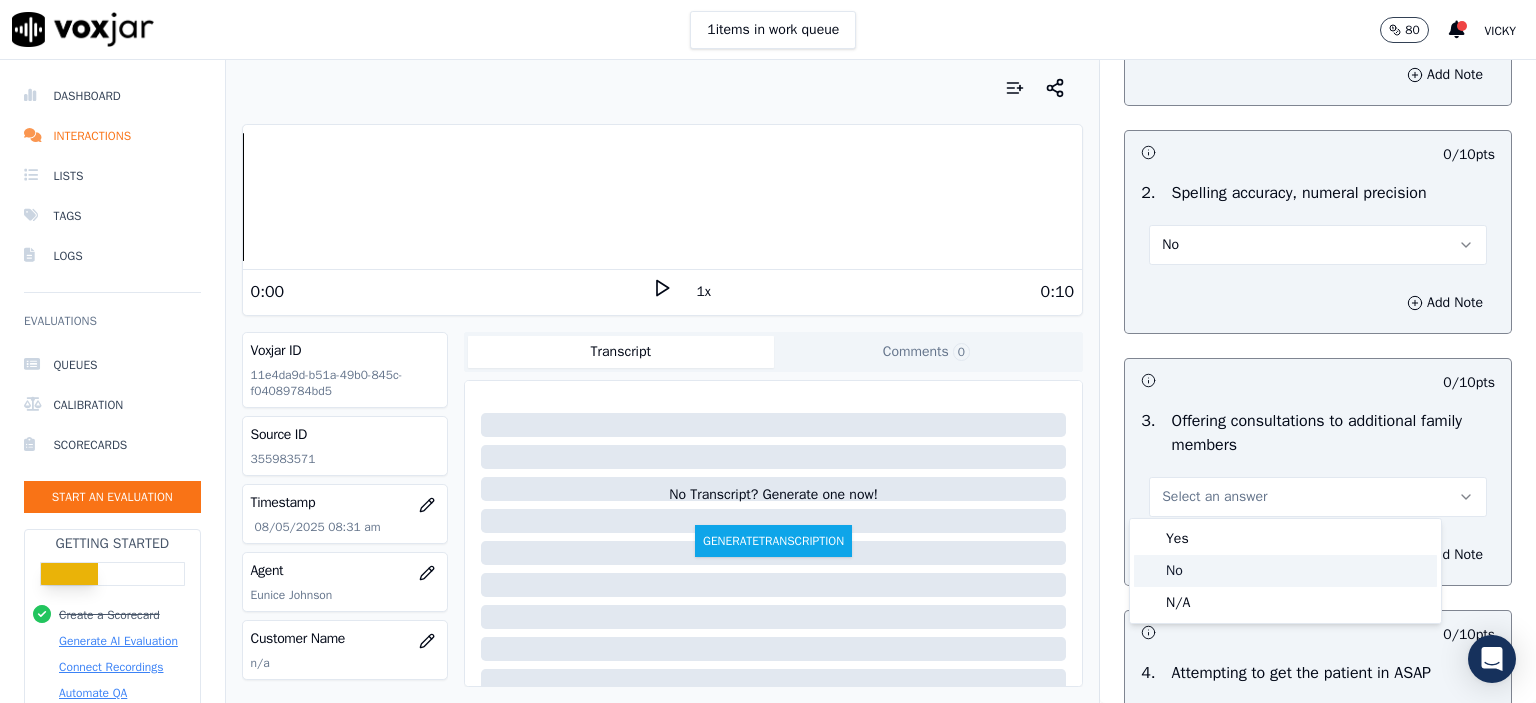 click on "No" 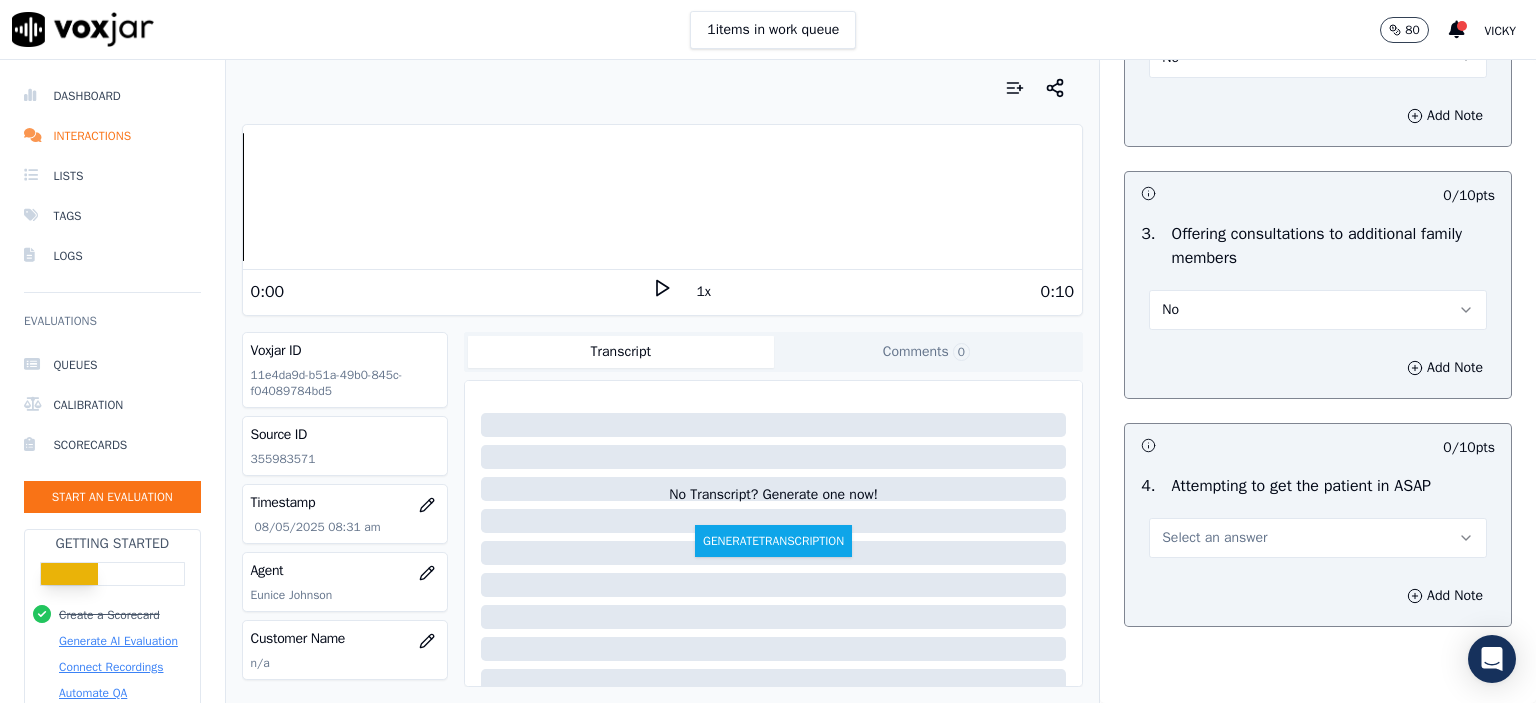scroll, scrollTop: 1700, scrollLeft: 0, axis: vertical 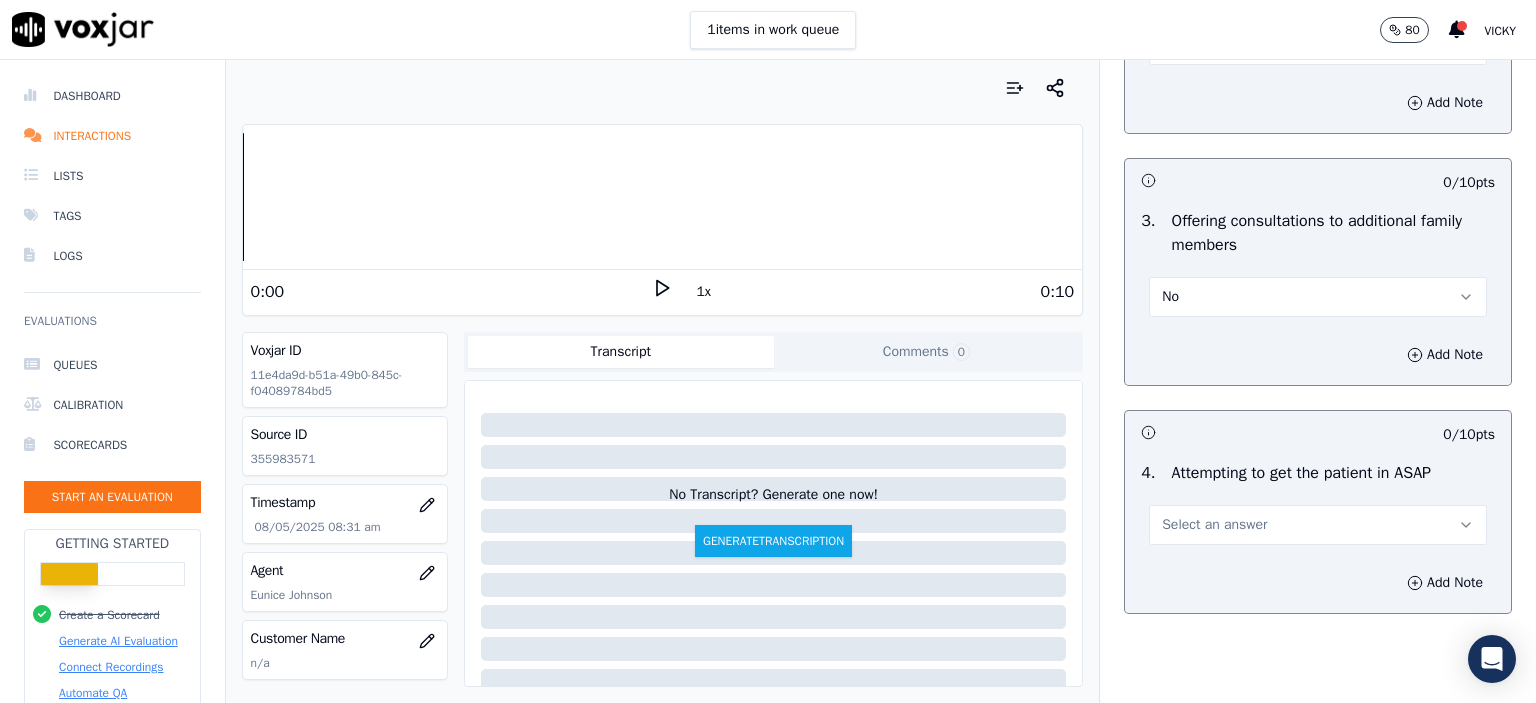 click on "Select an answer" at bounding box center [1214, 525] 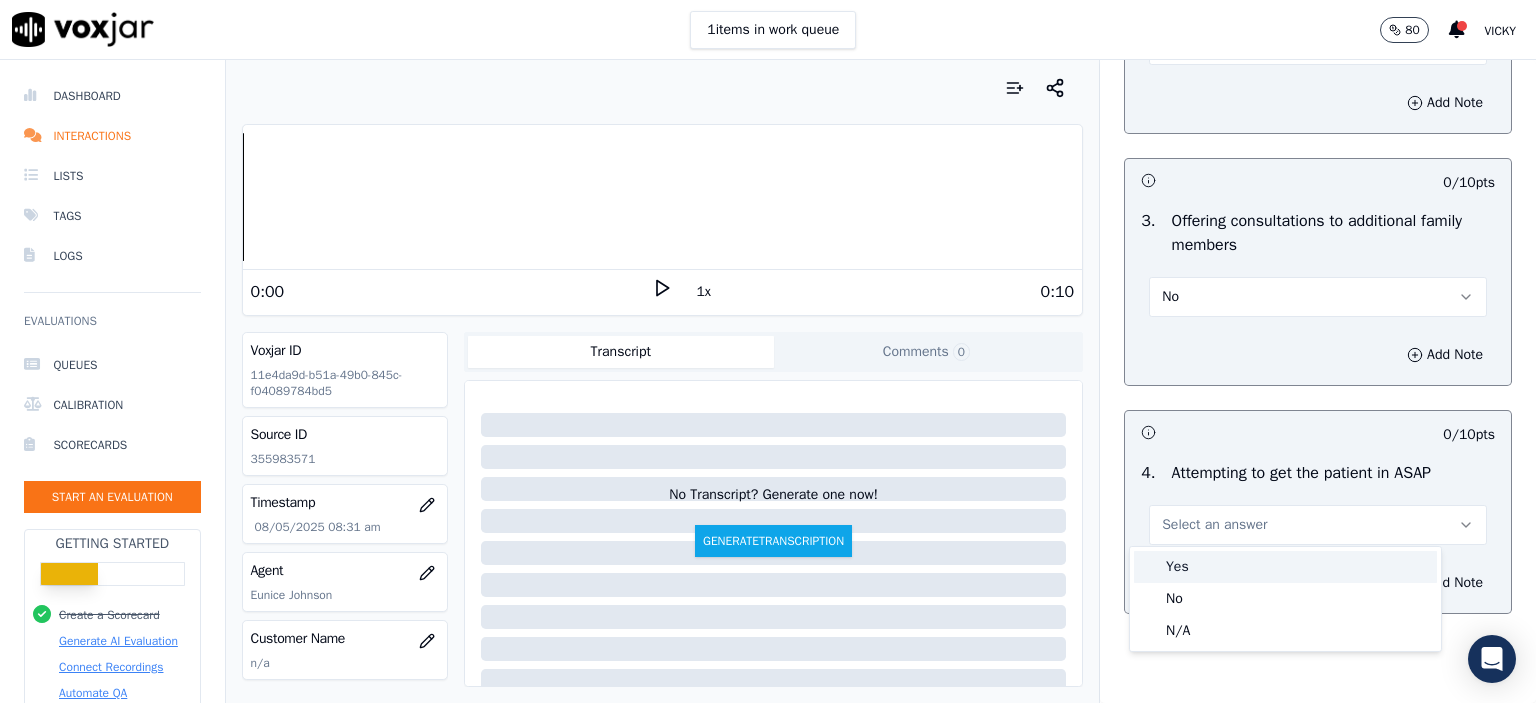 click on "Yes" at bounding box center [1285, 567] 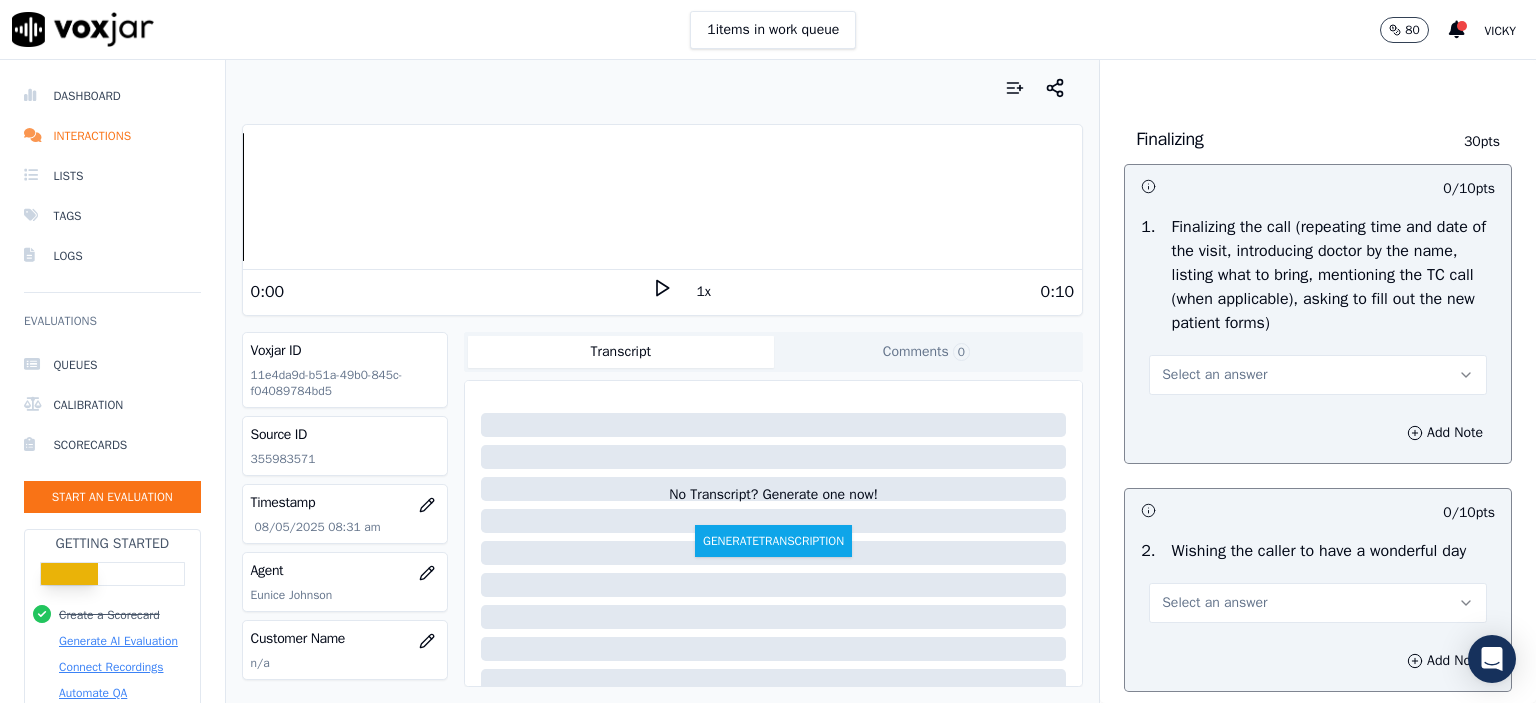 scroll, scrollTop: 2300, scrollLeft: 0, axis: vertical 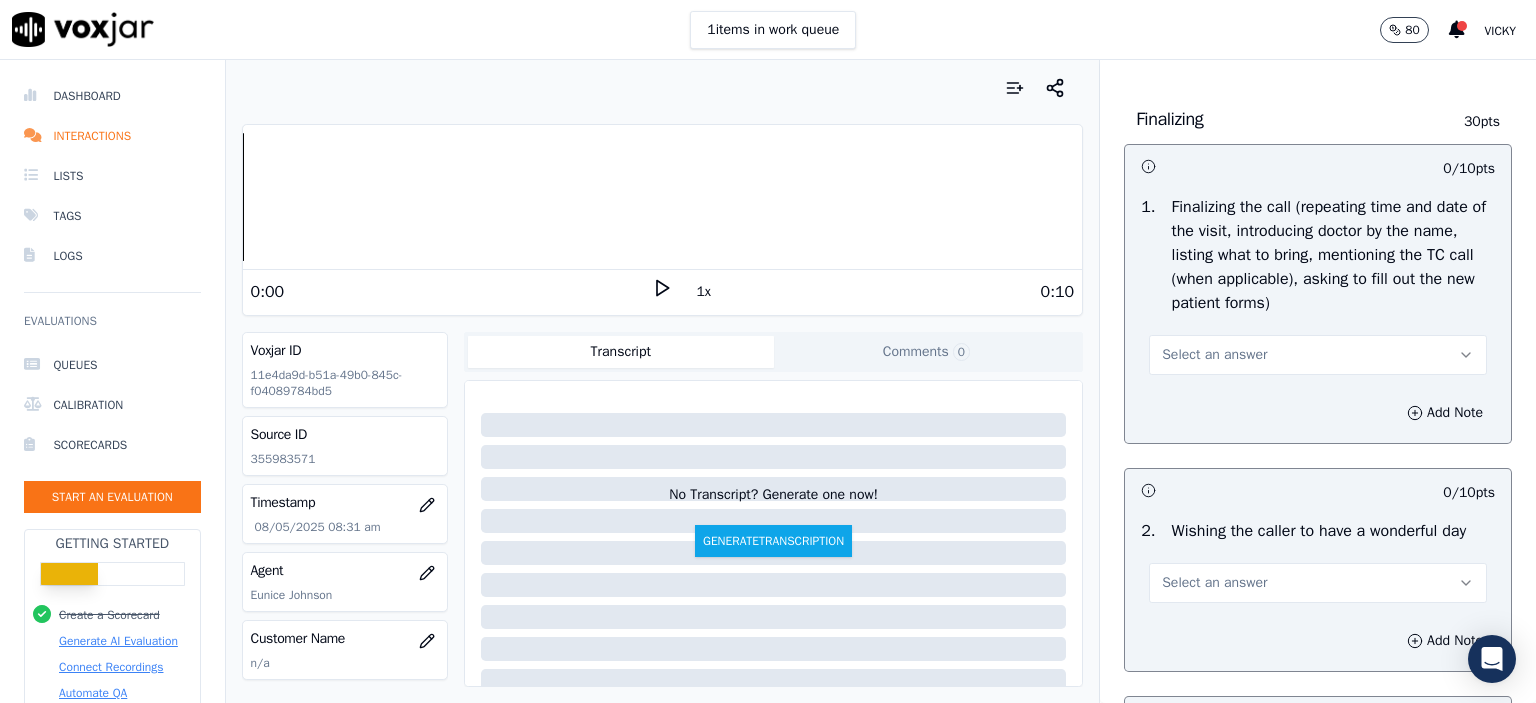 click on "Select an answer" at bounding box center [1318, 355] 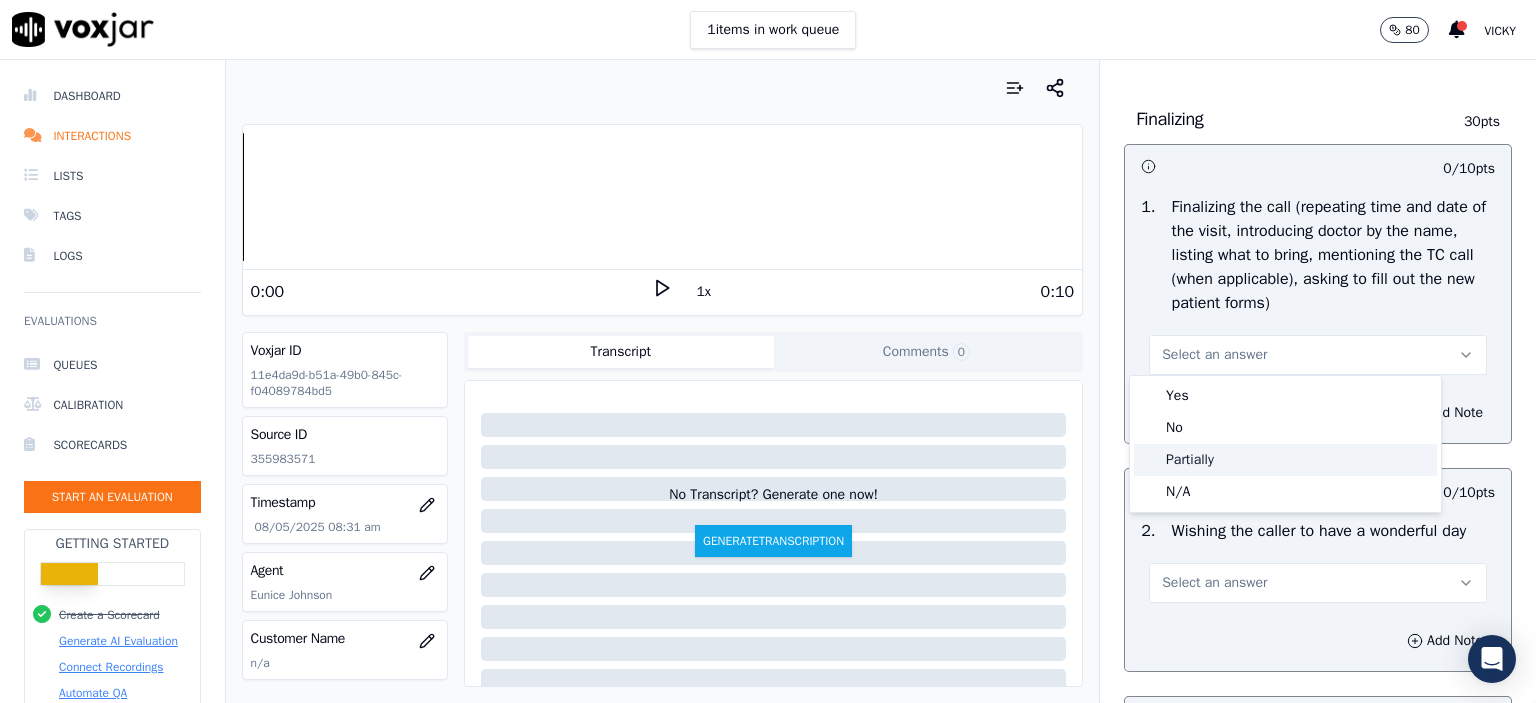 click on "Partially" 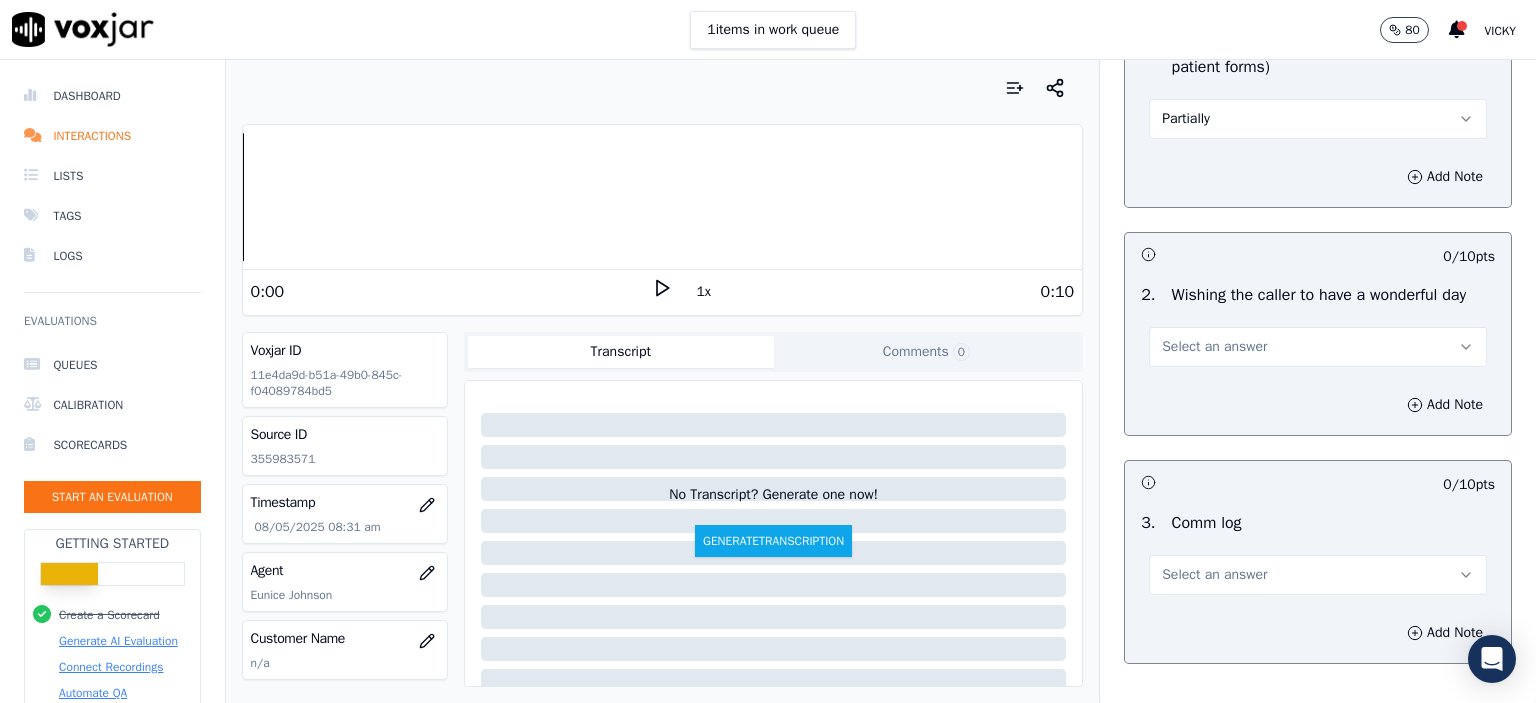 scroll, scrollTop: 2600, scrollLeft: 0, axis: vertical 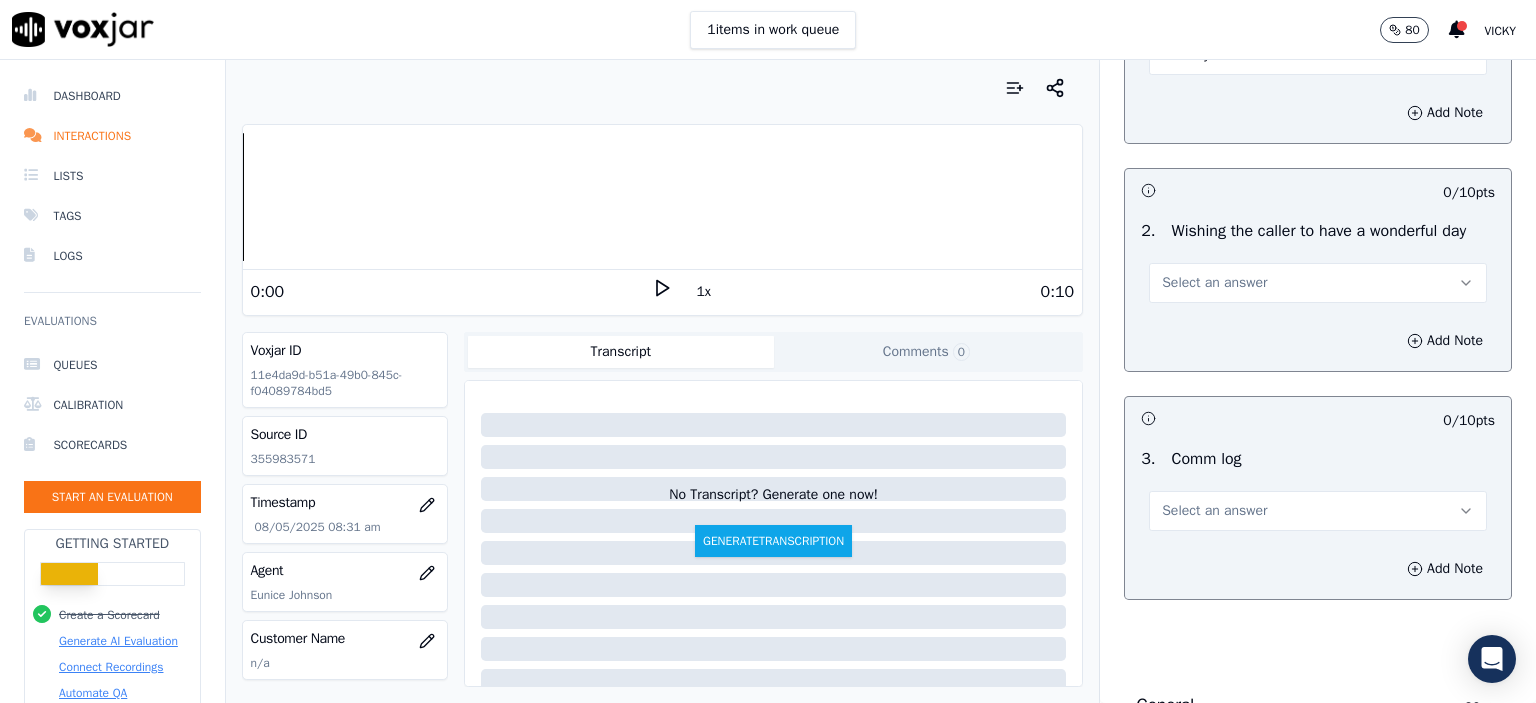 click on "Select an answer" at bounding box center [1318, 283] 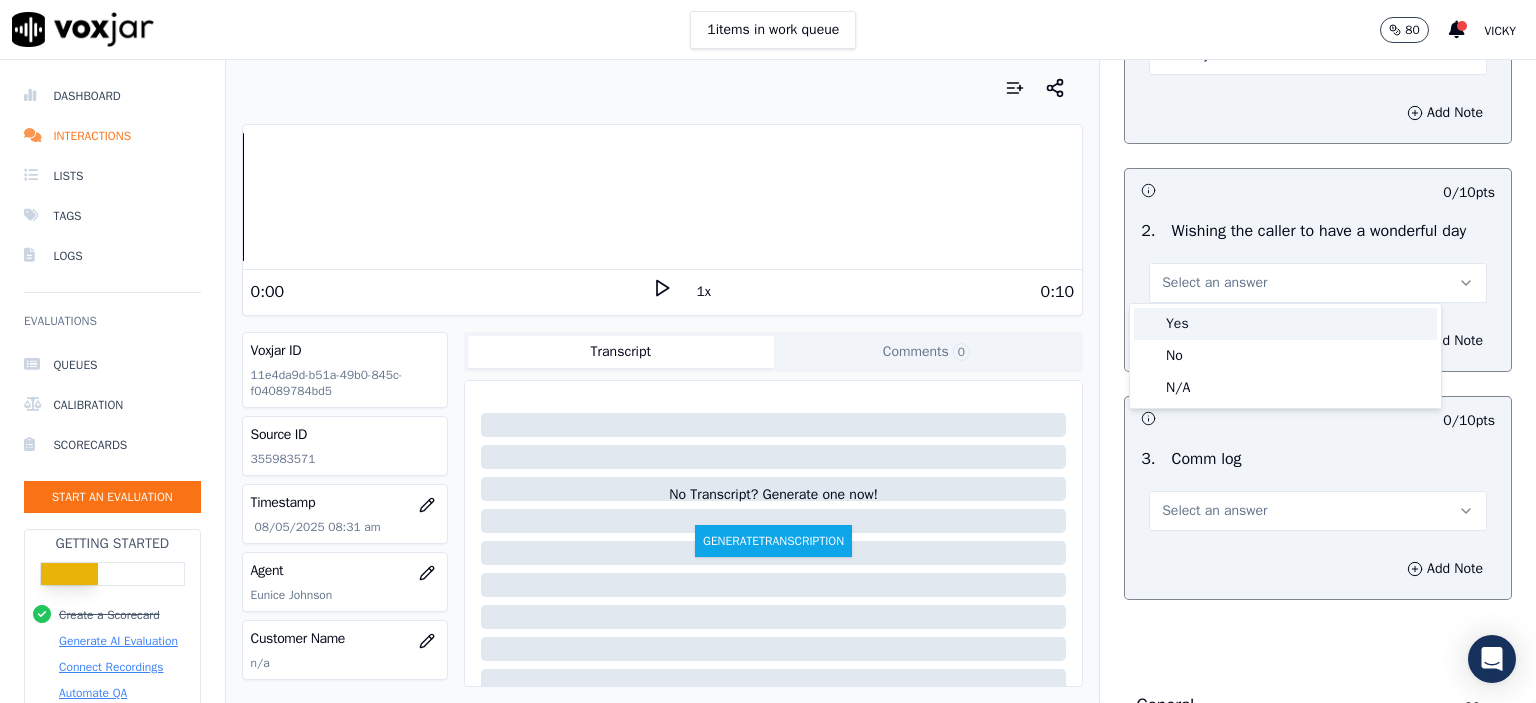 click on "Yes" at bounding box center (1285, 324) 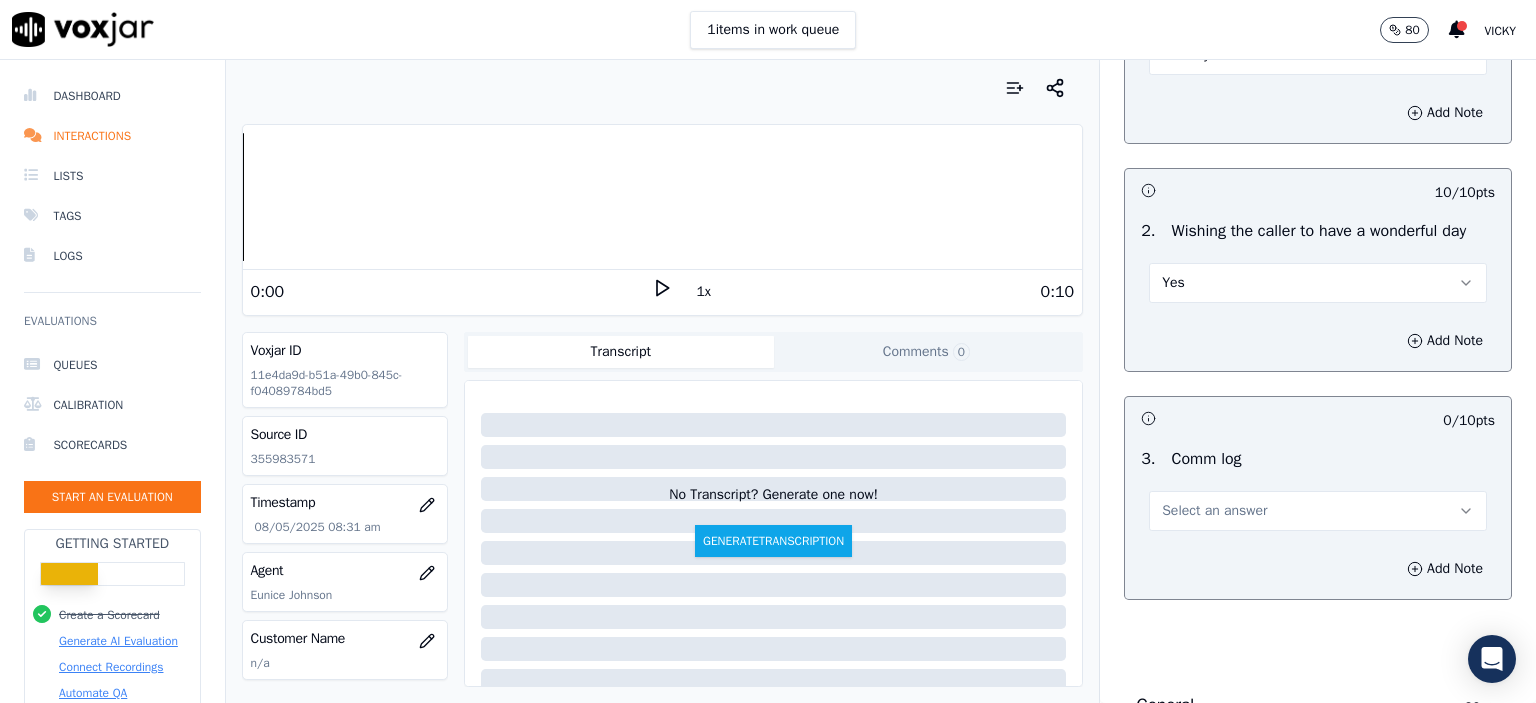 click on "Select an answer" at bounding box center [1214, 511] 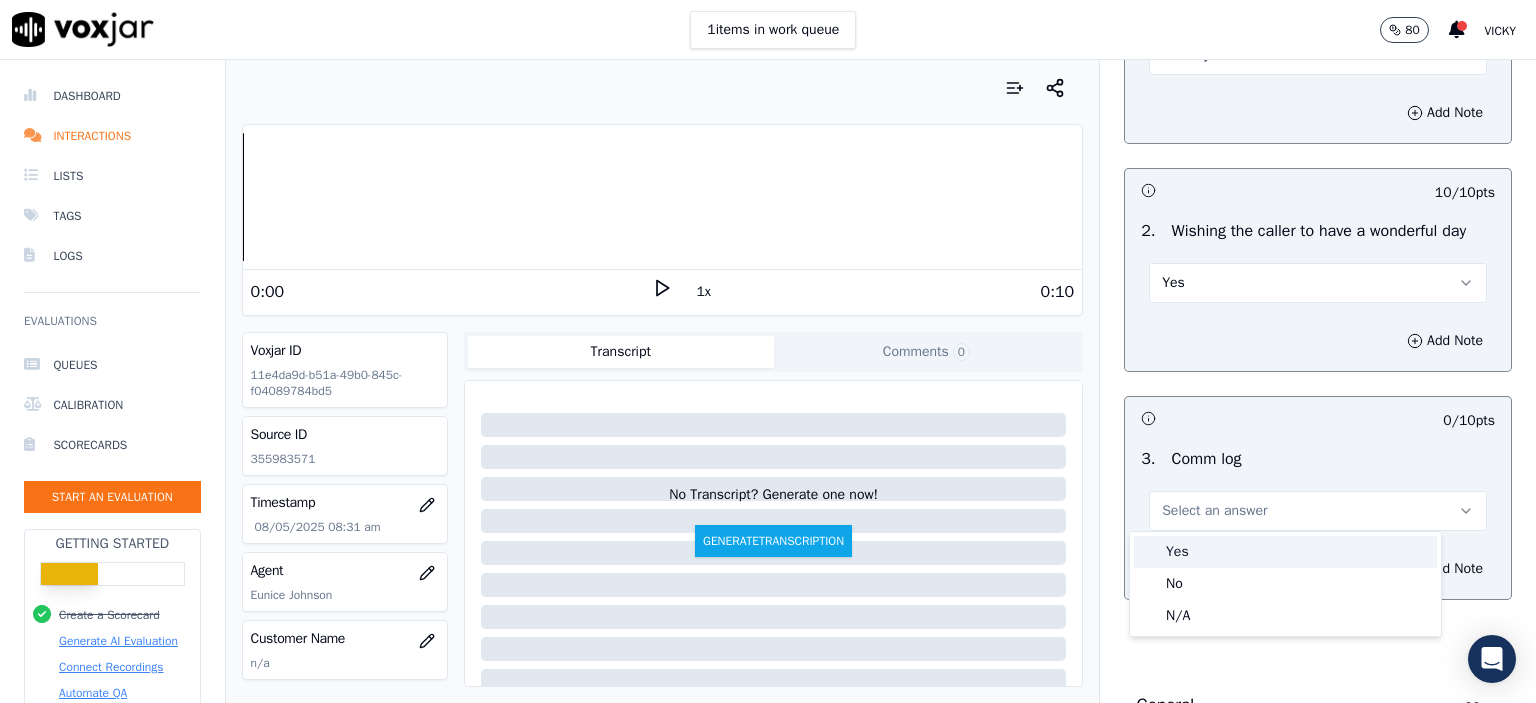click on "Yes" at bounding box center (1285, 552) 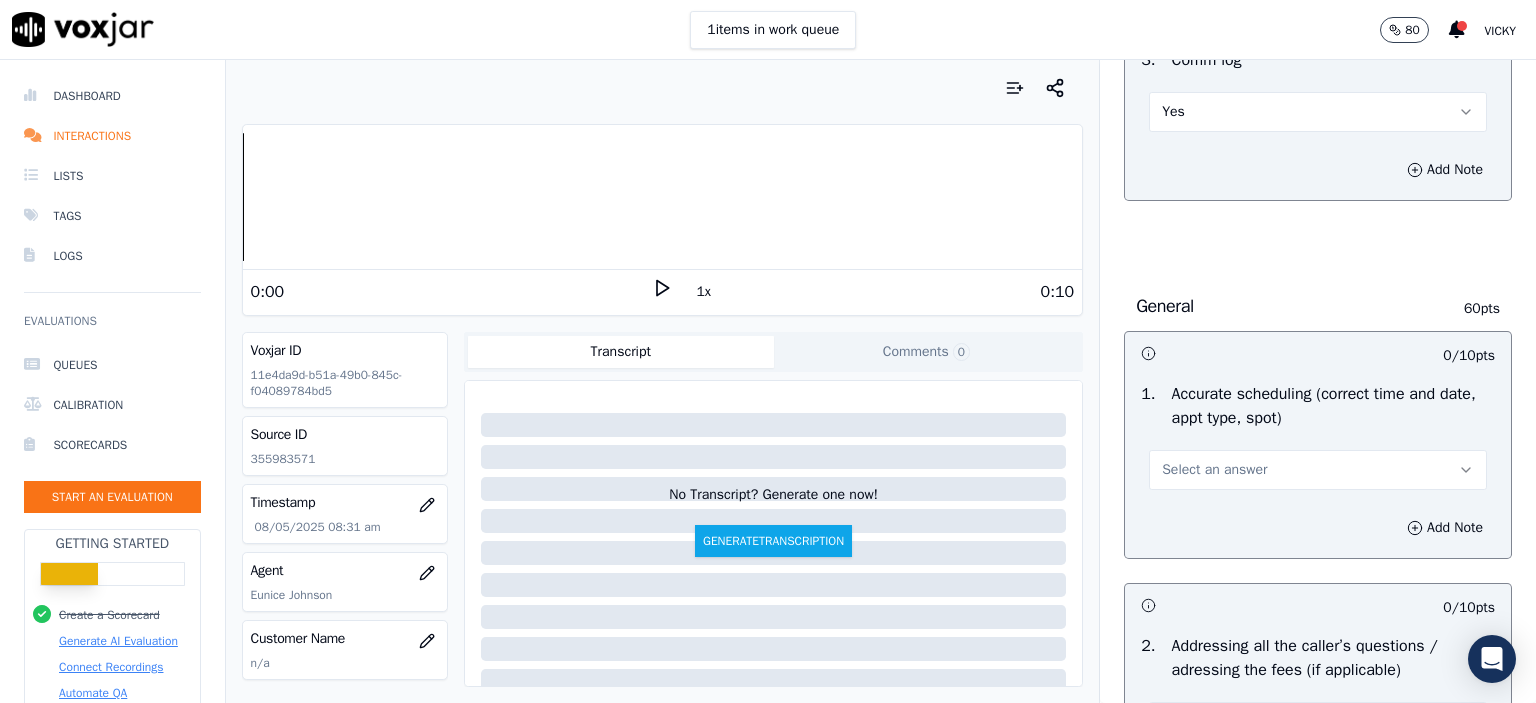 scroll, scrollTop: 3000, scrollLeft: 0, axis: vertical 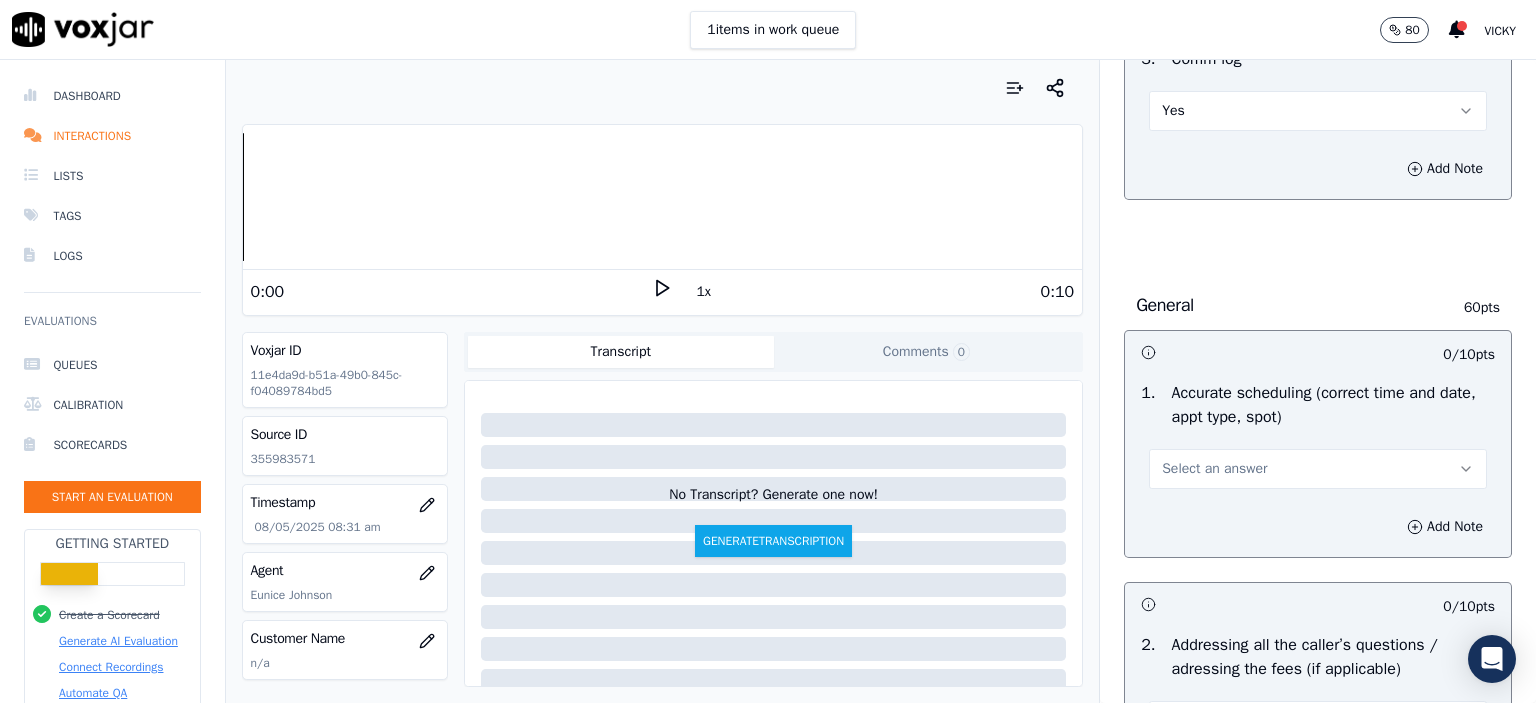 click on "Select an answer" at bounding box center [1214, 469] 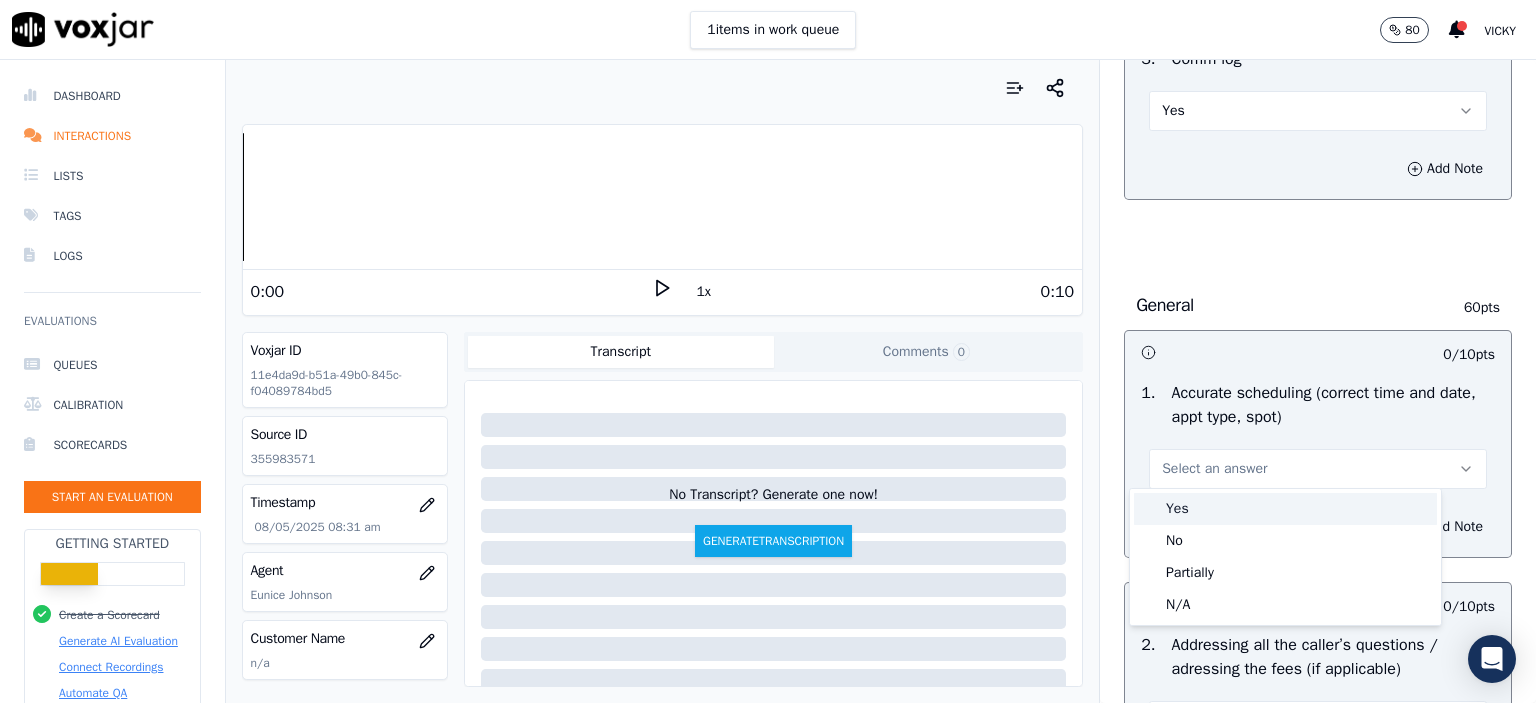 click on "Yes" at bounding box center (1285, 509) 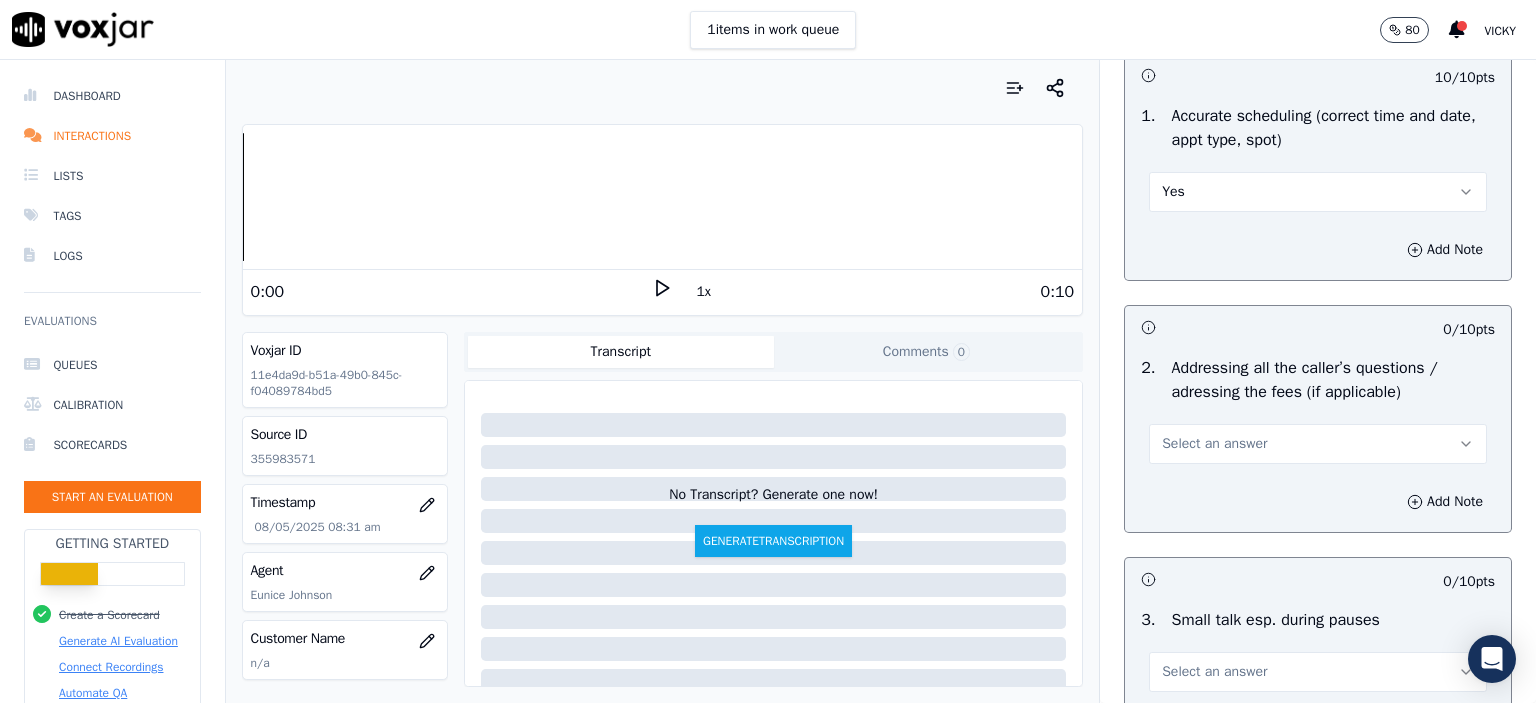 scroll, scrollTop: 3300, scrollLeft: 0, axis: vertical 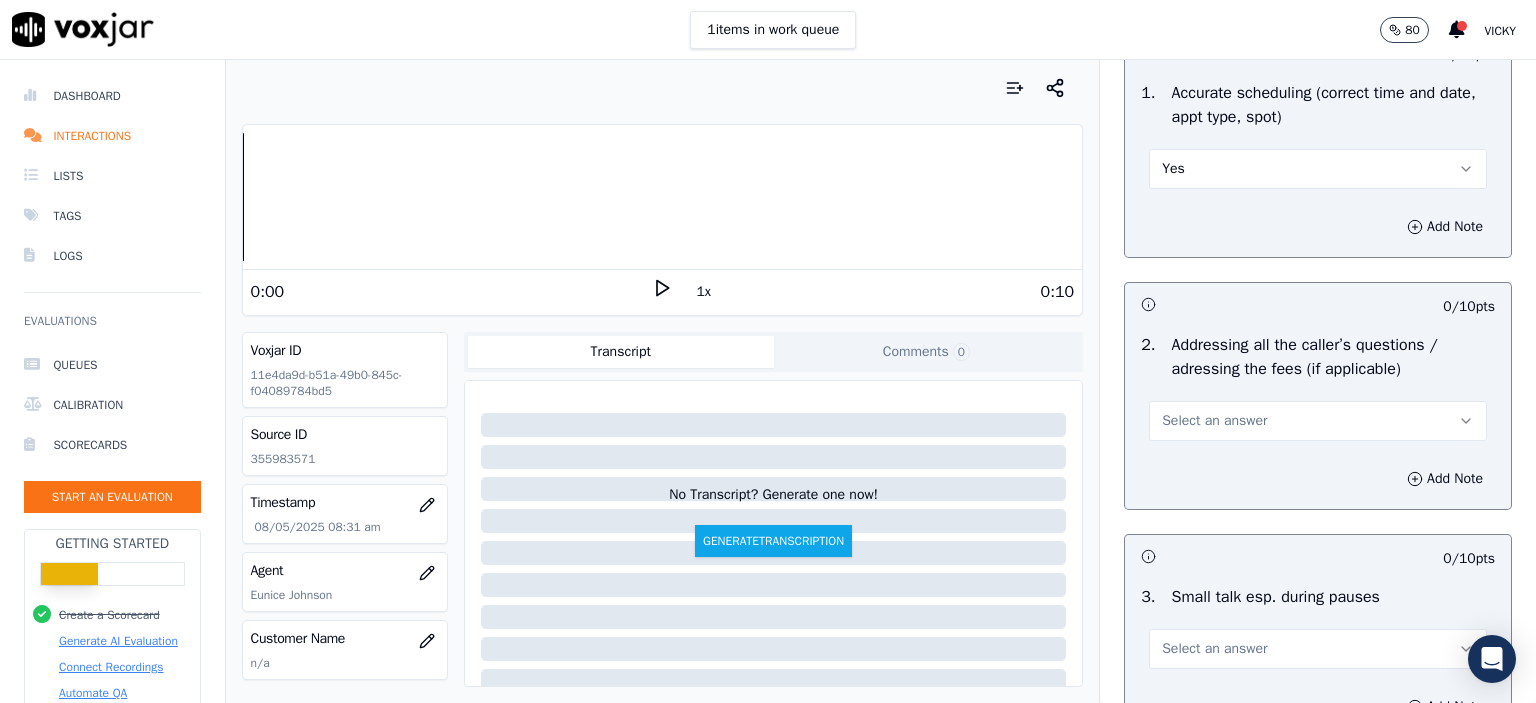 click on "Select an answer" at bounding box center [1214, 421] 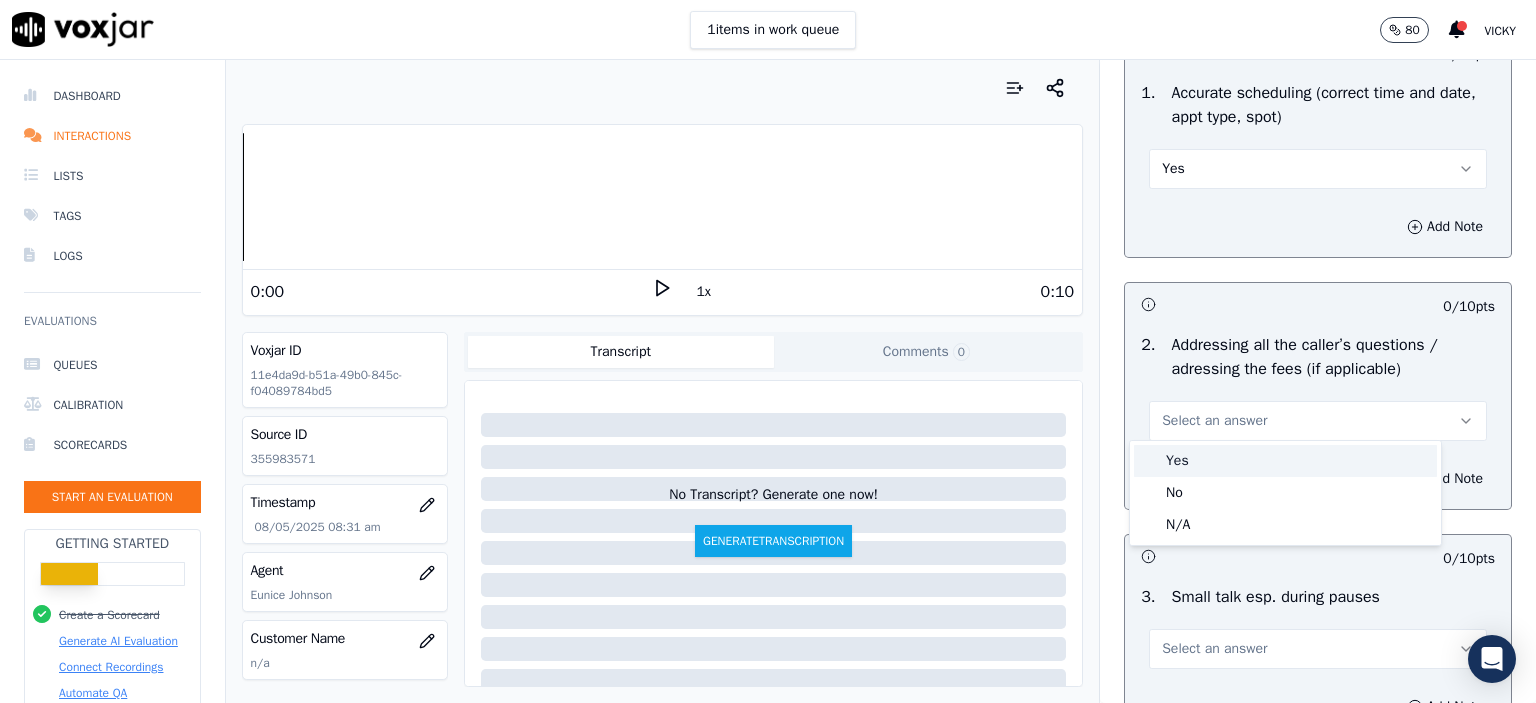 click on "Yes" at bounding box center (1285, 461) 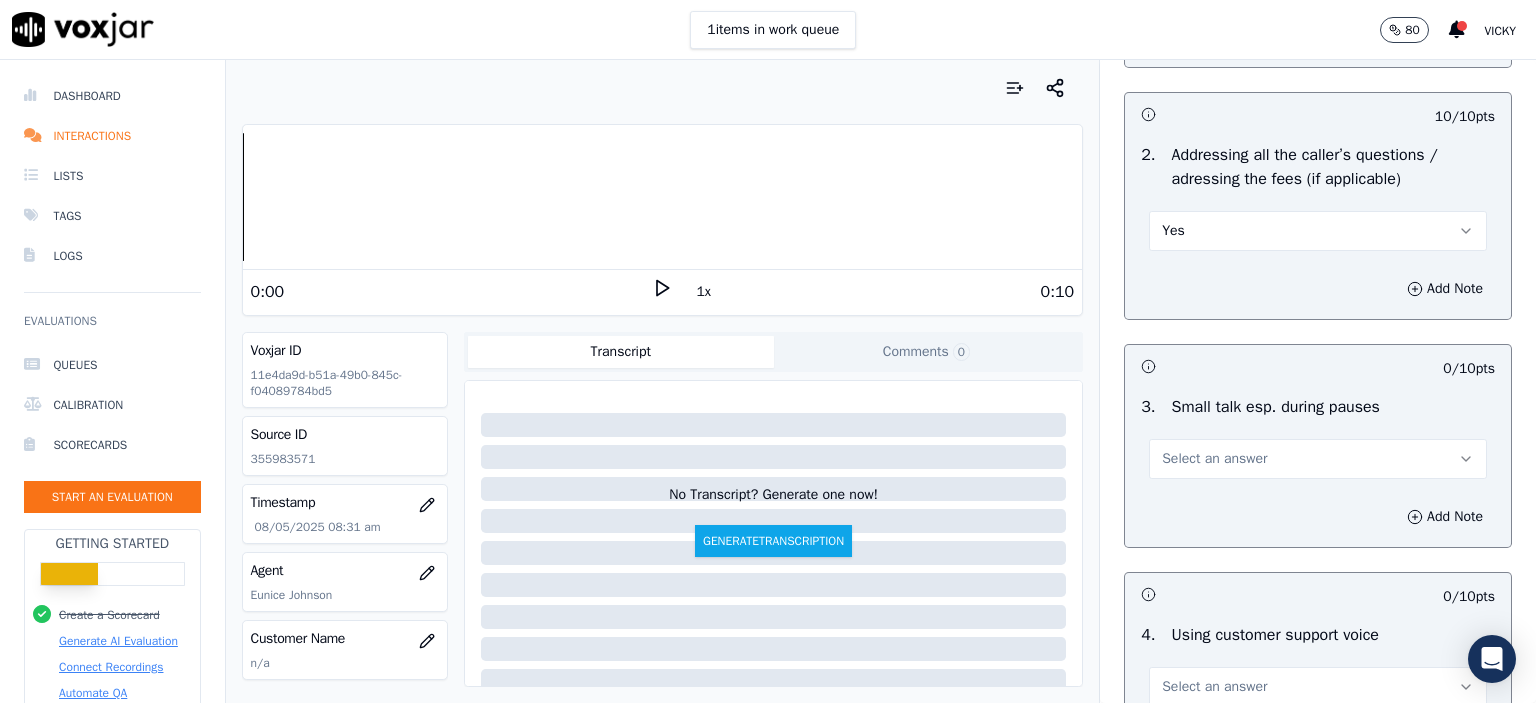 scroll, scrollTop: 3500, scrollLeft: 0, axis: vertical 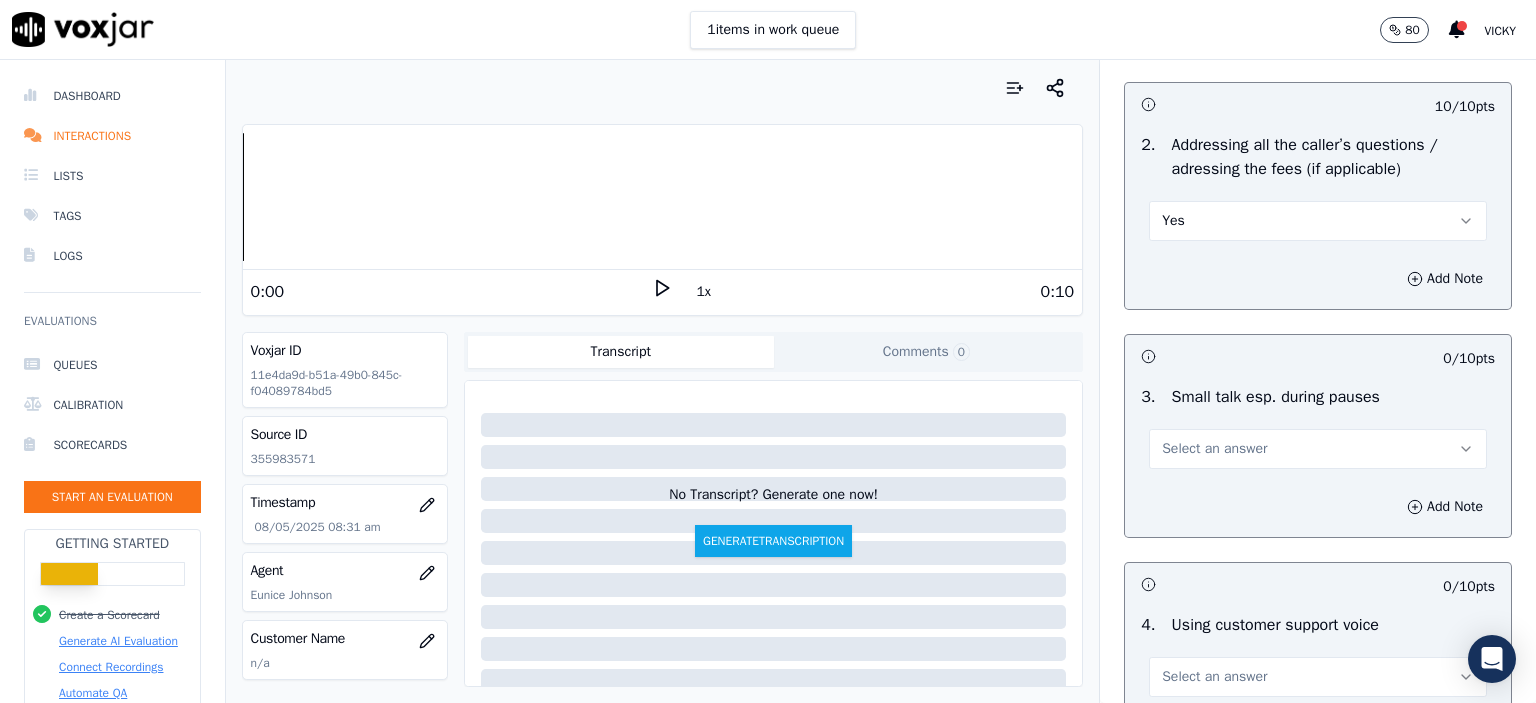 click on "Select an answer" at bounding box center [1214, 449] 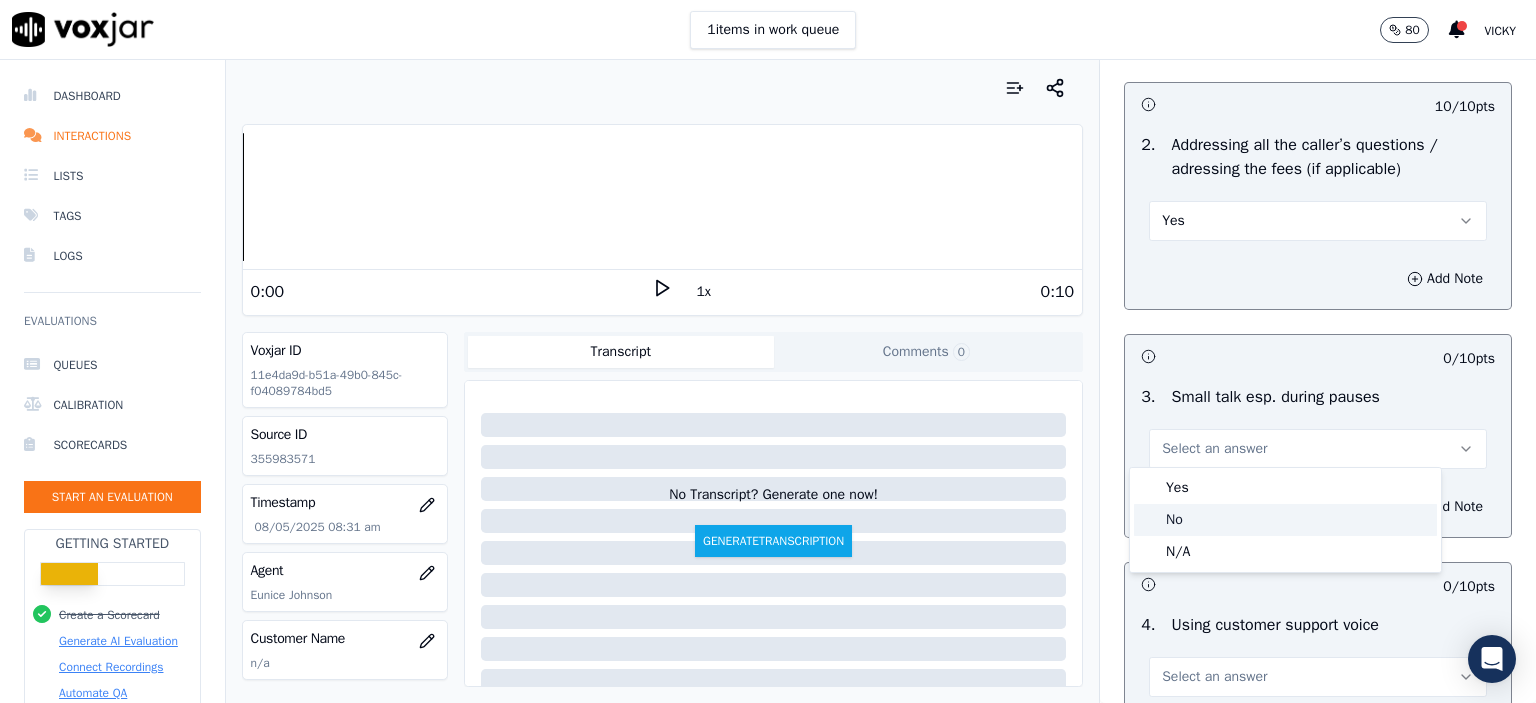 click on "N/A" 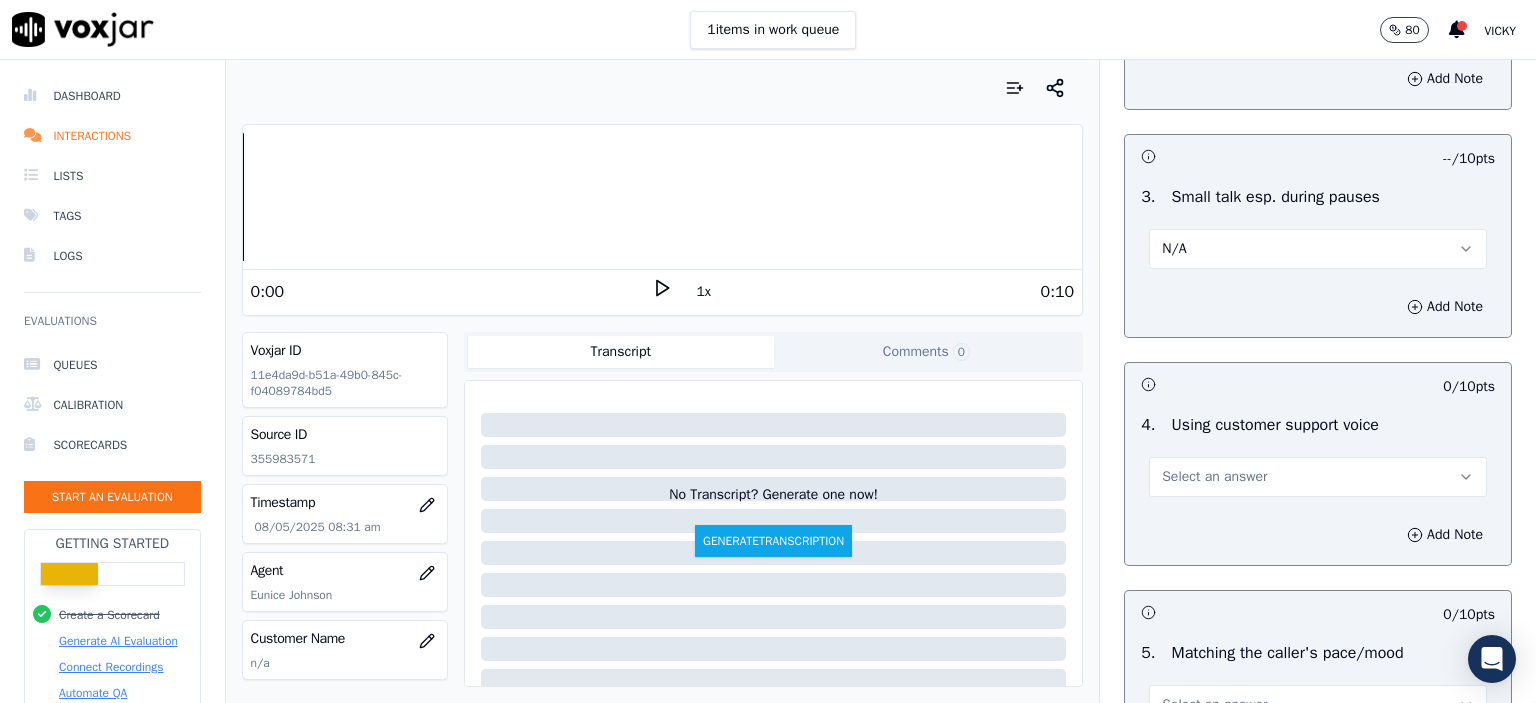 click on "Select an answer" at bounding box center [1214, 477] 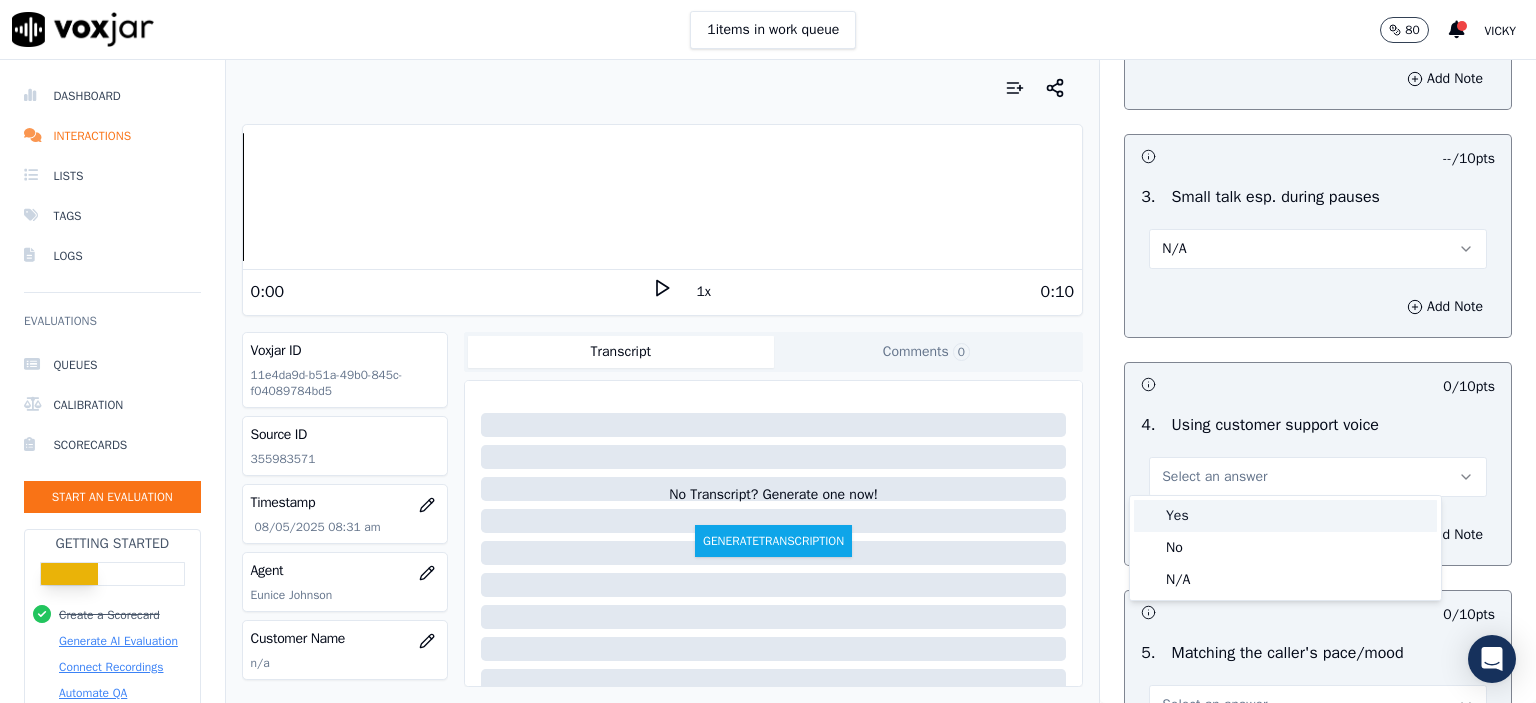 click on "Yes" at bounding box center (1285, 516) 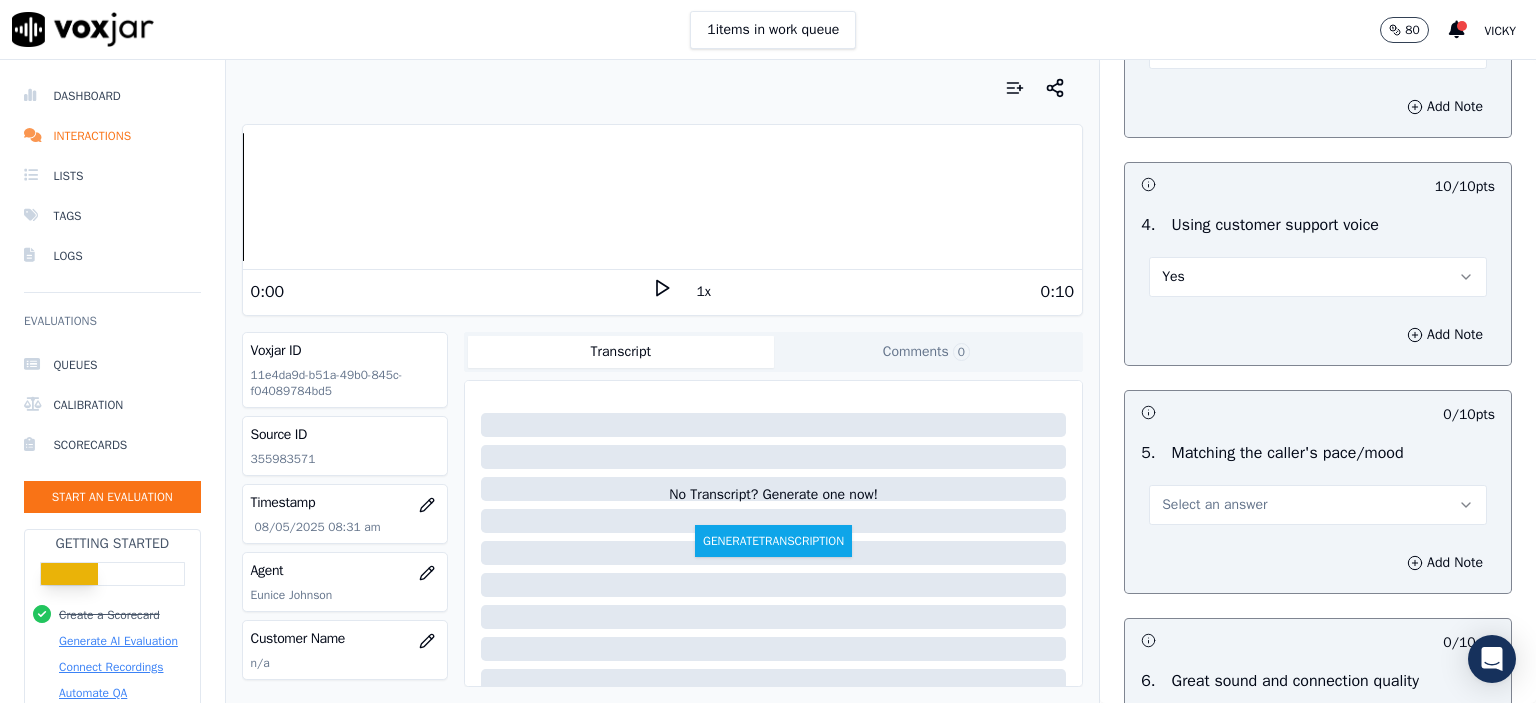 click on "Select an answer" at bounding box center (1214, 505) 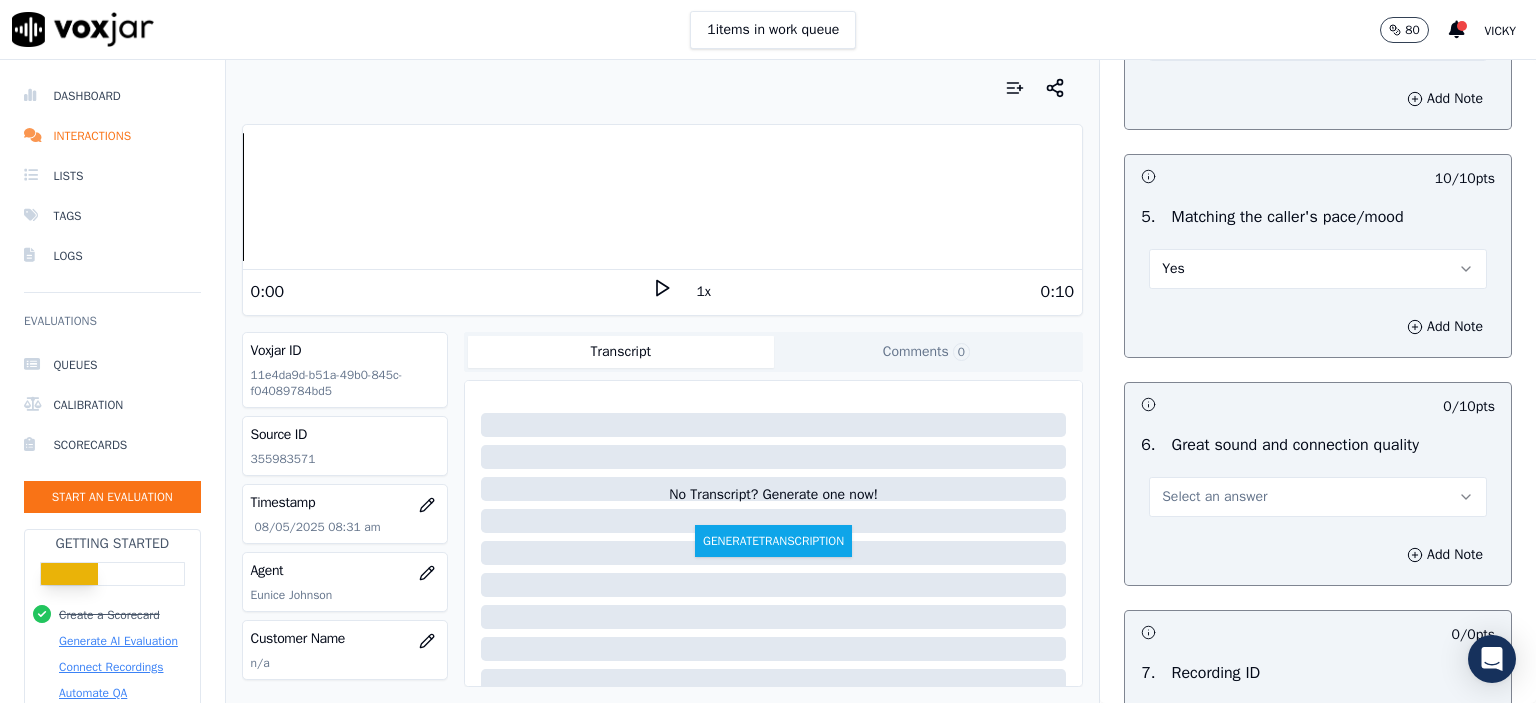 scroll, scrollTop: 4200, scrollLeft: 0, axis: vertical 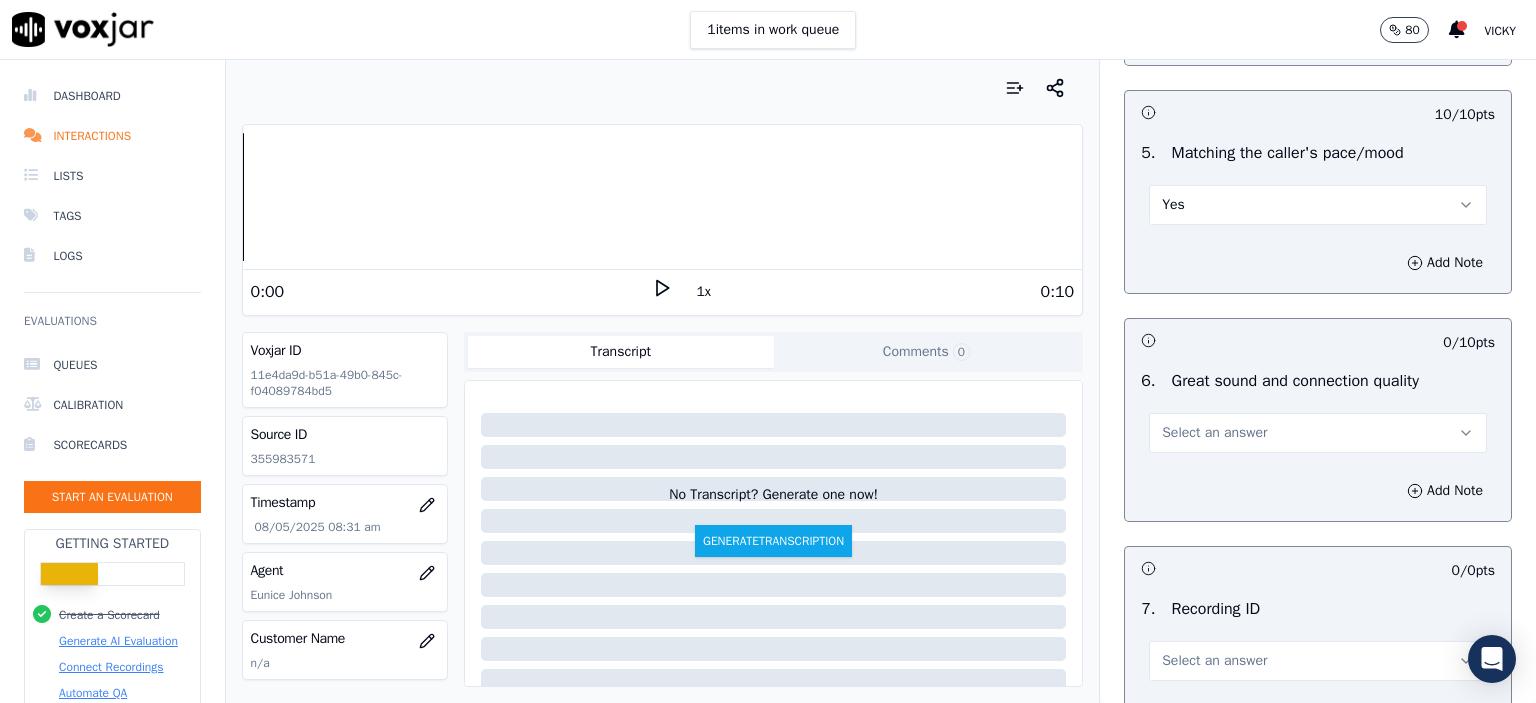 click on "Select an answer" at bounding box center (1214, 433) 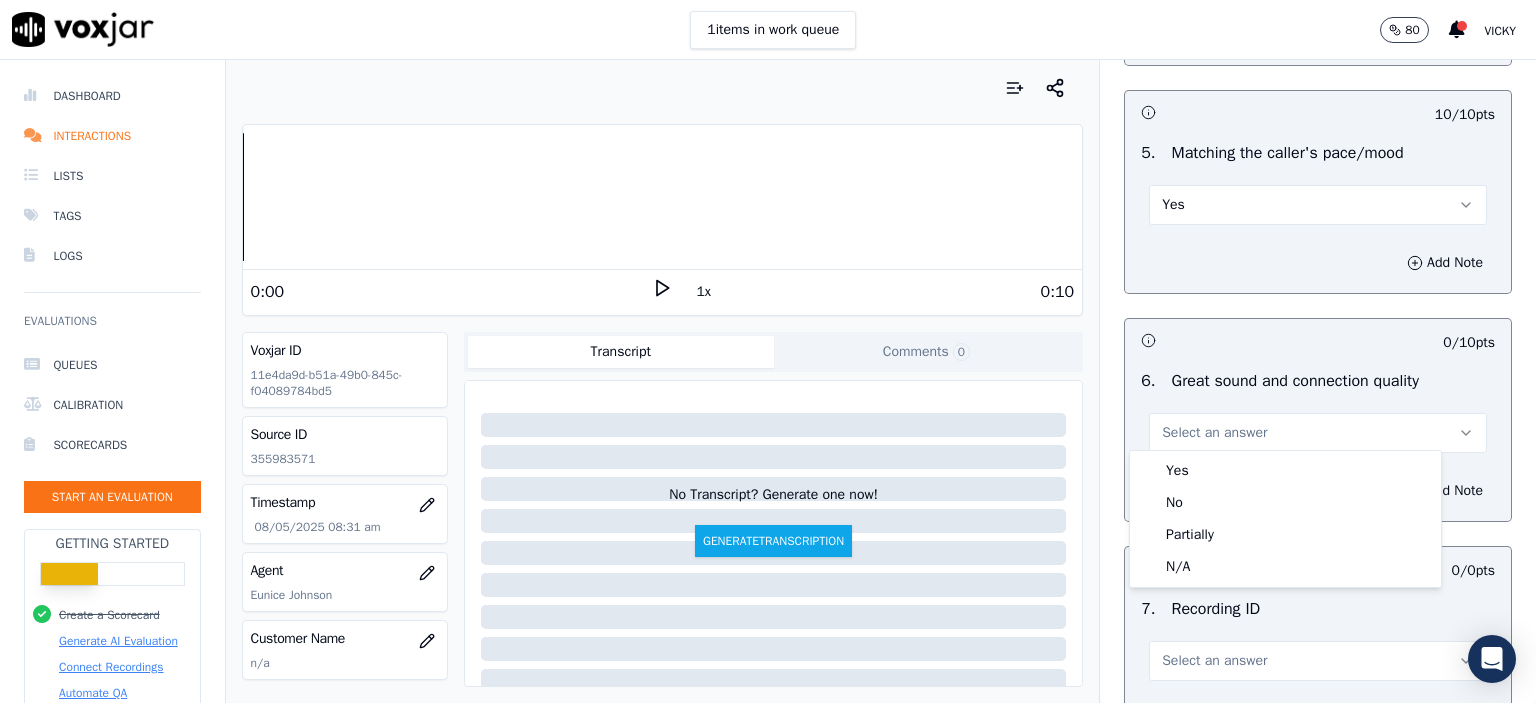 click on "Yes" at bounding box center (1285, 471) 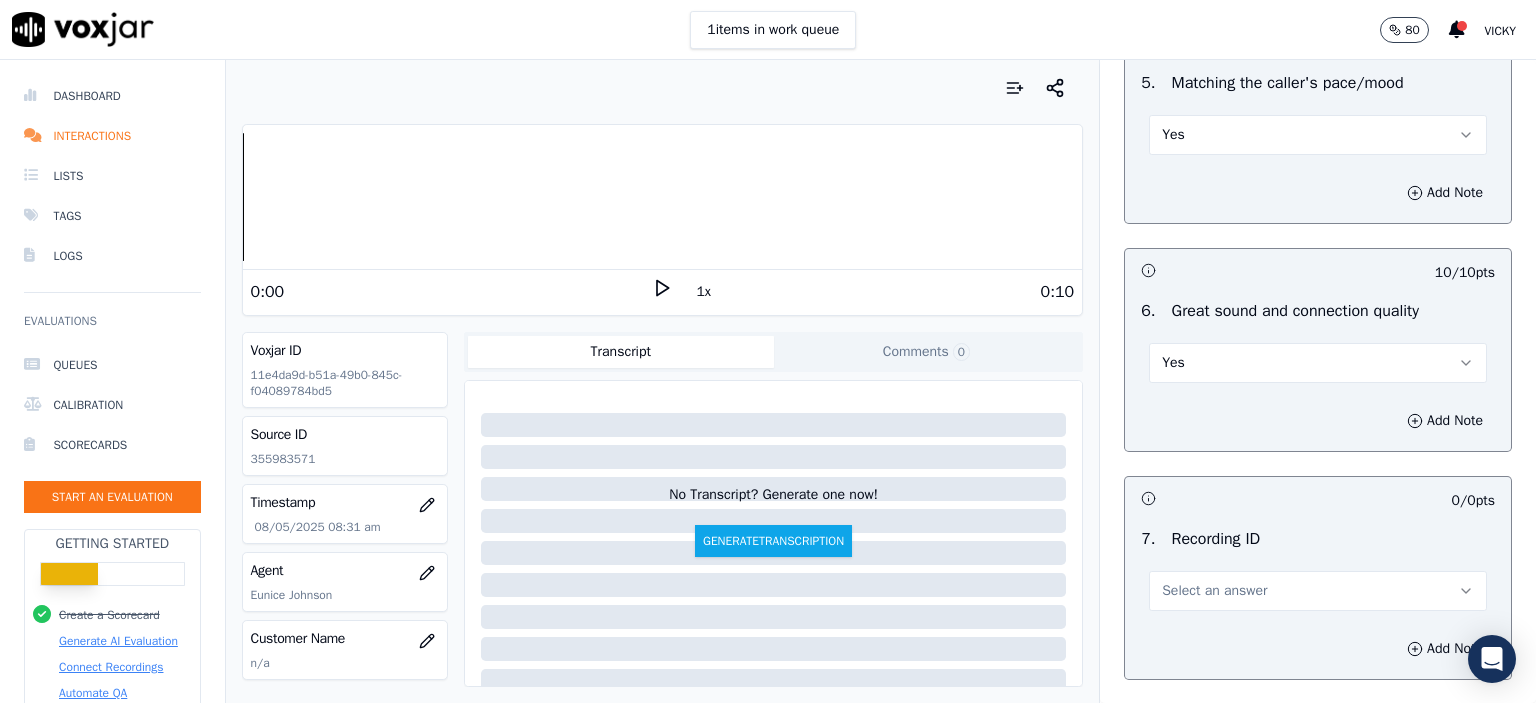 scroll, scrollTop: 4404, scrollLeft: 0, axis: vertical 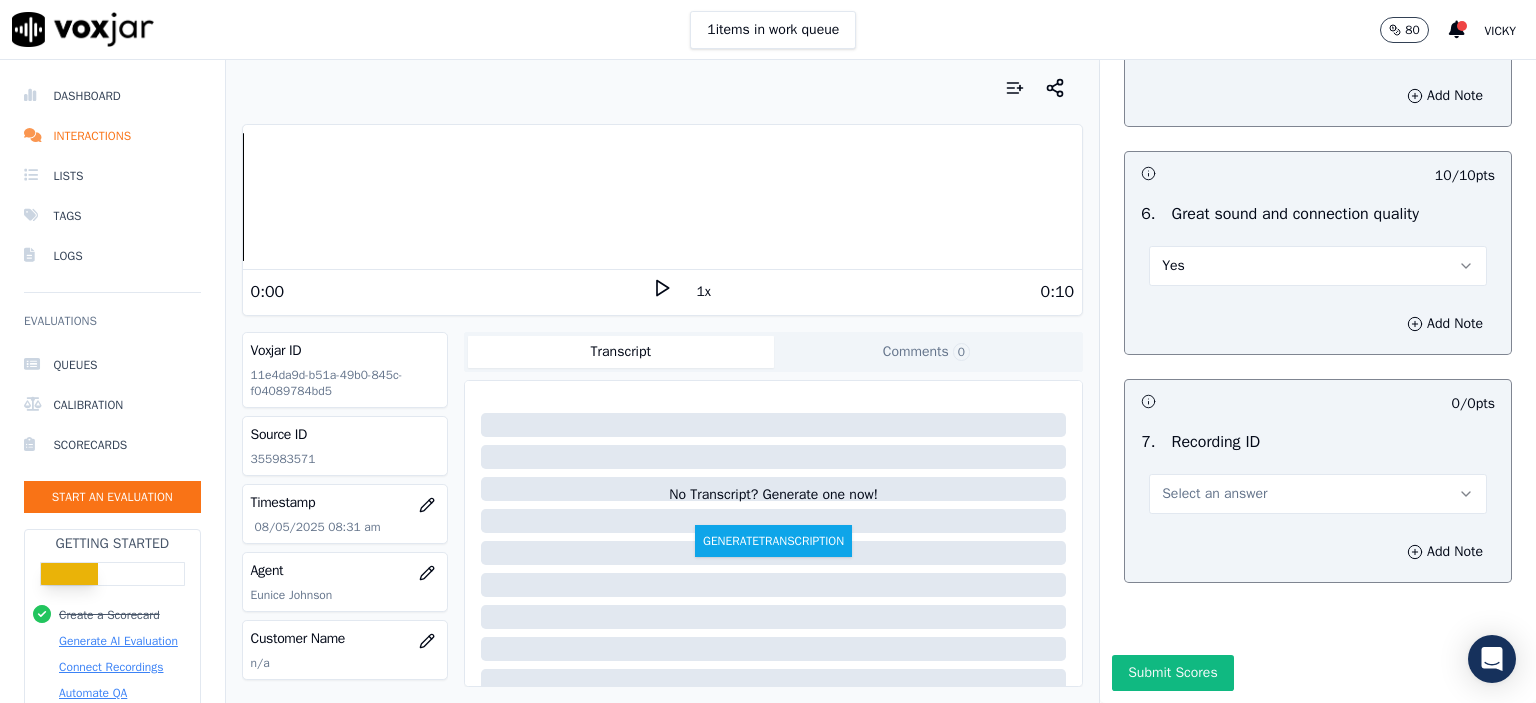 click on "Select an answer" at bounding box center [1214, 494] 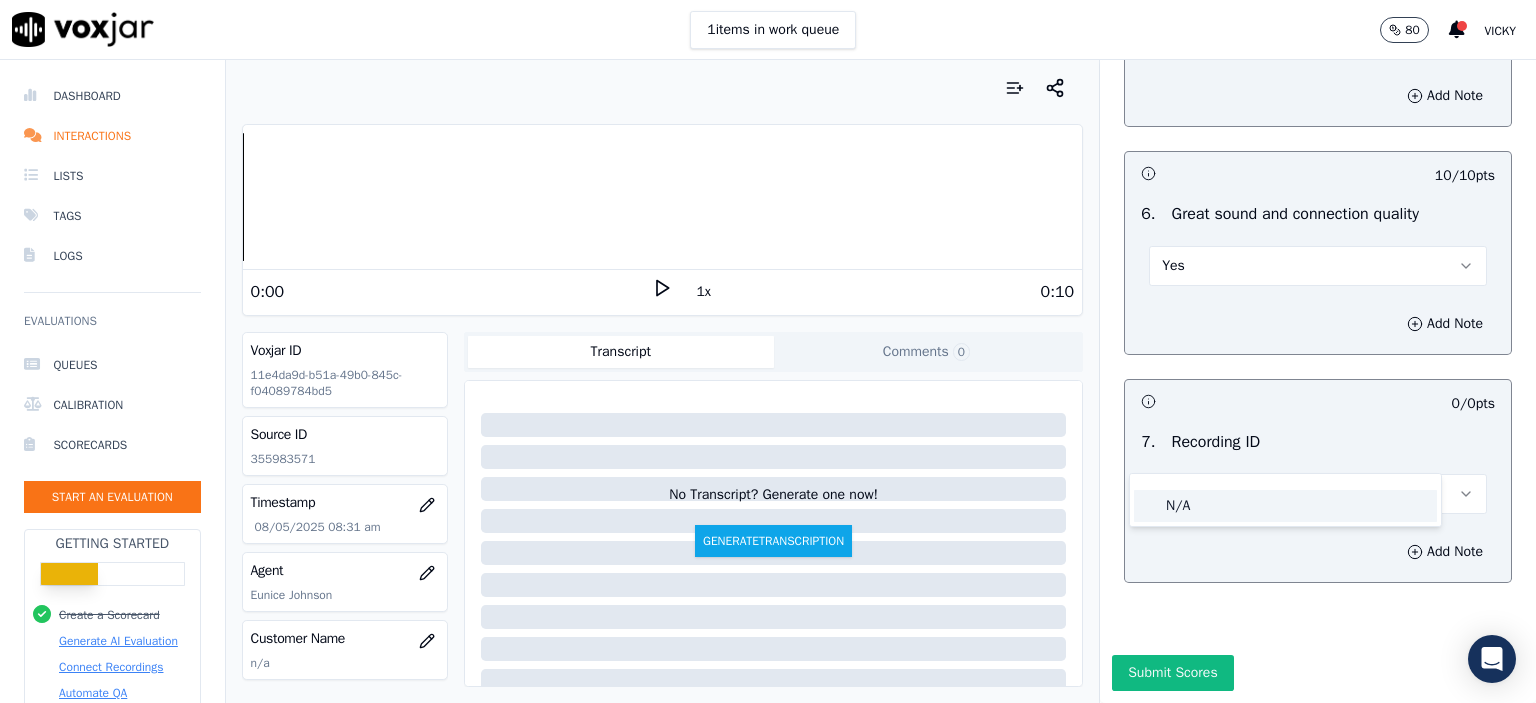 click on "N/A" 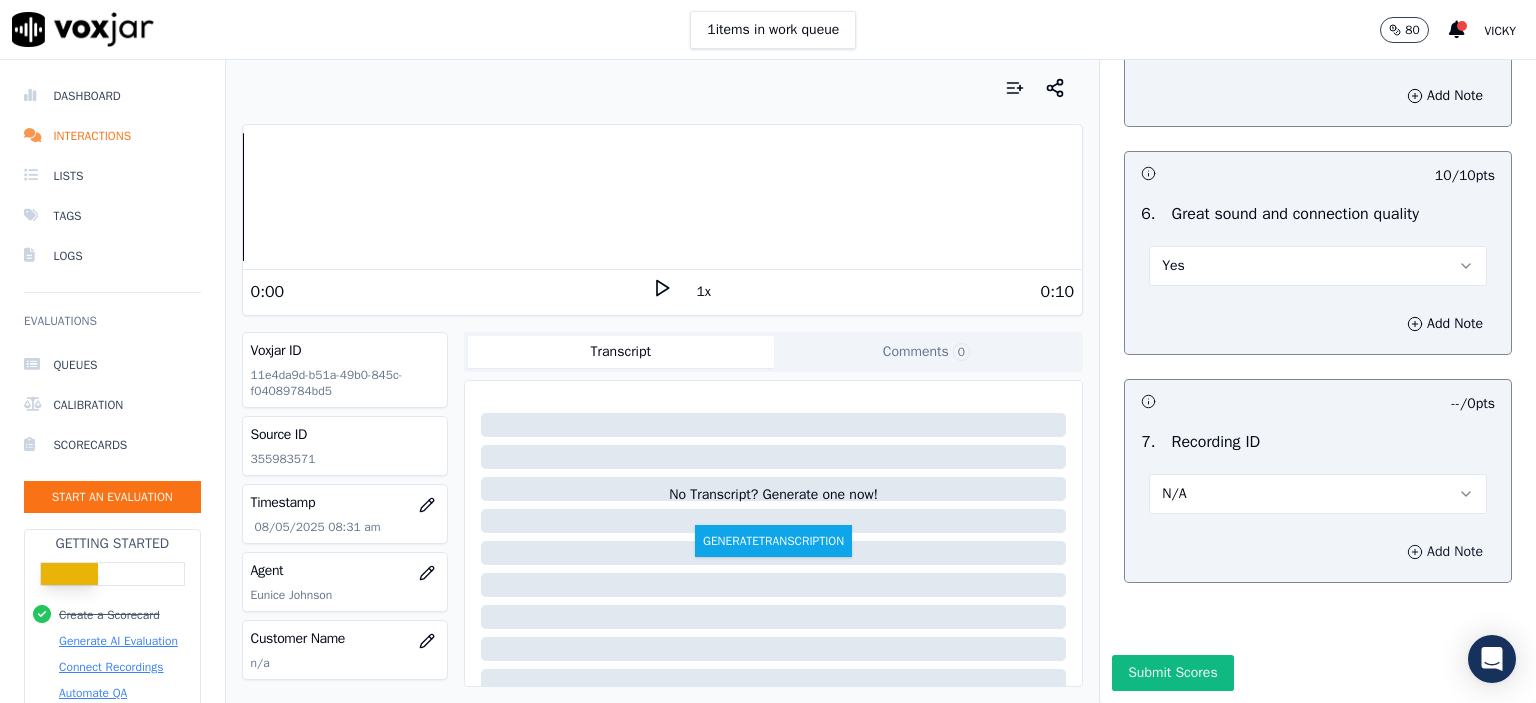 click on "Add Note" at bounding box center [1445, 552] 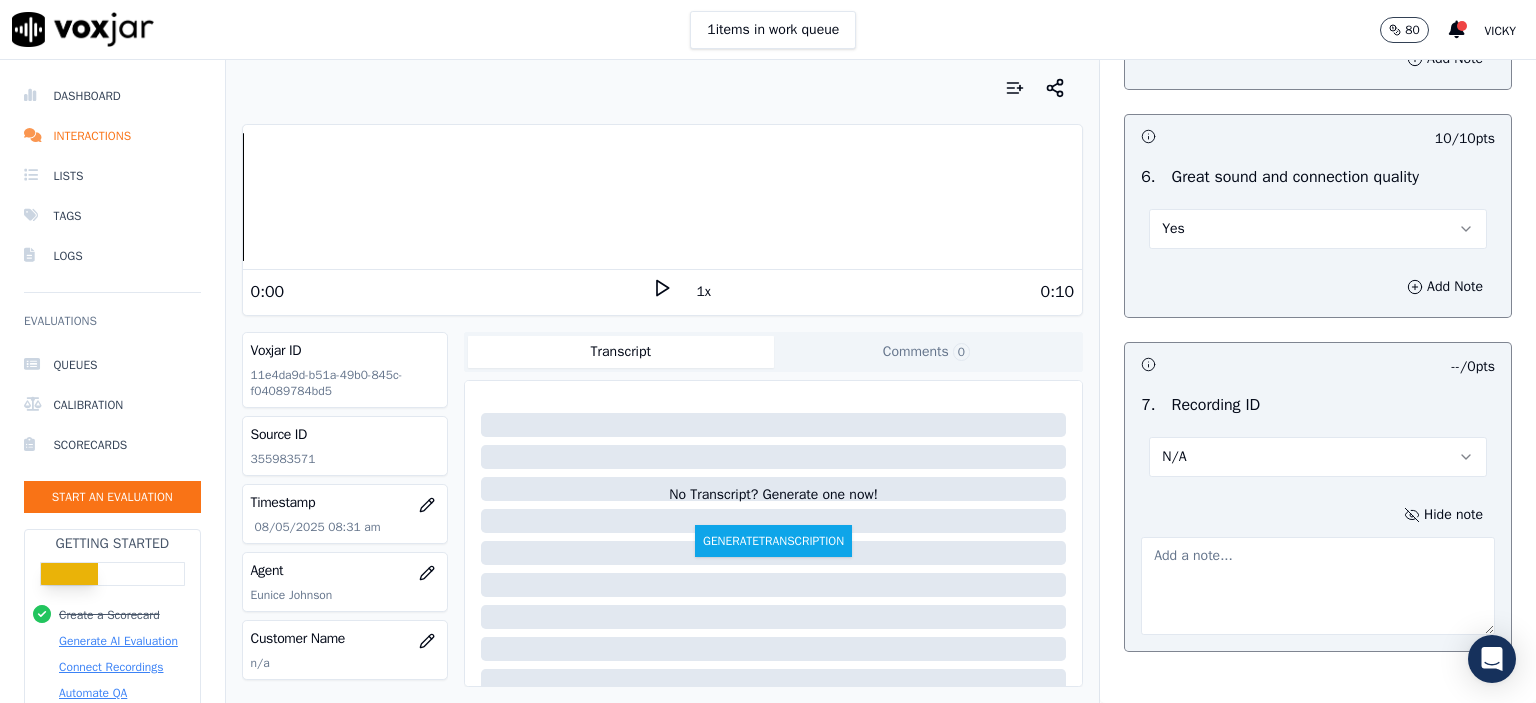 click on "355983571" 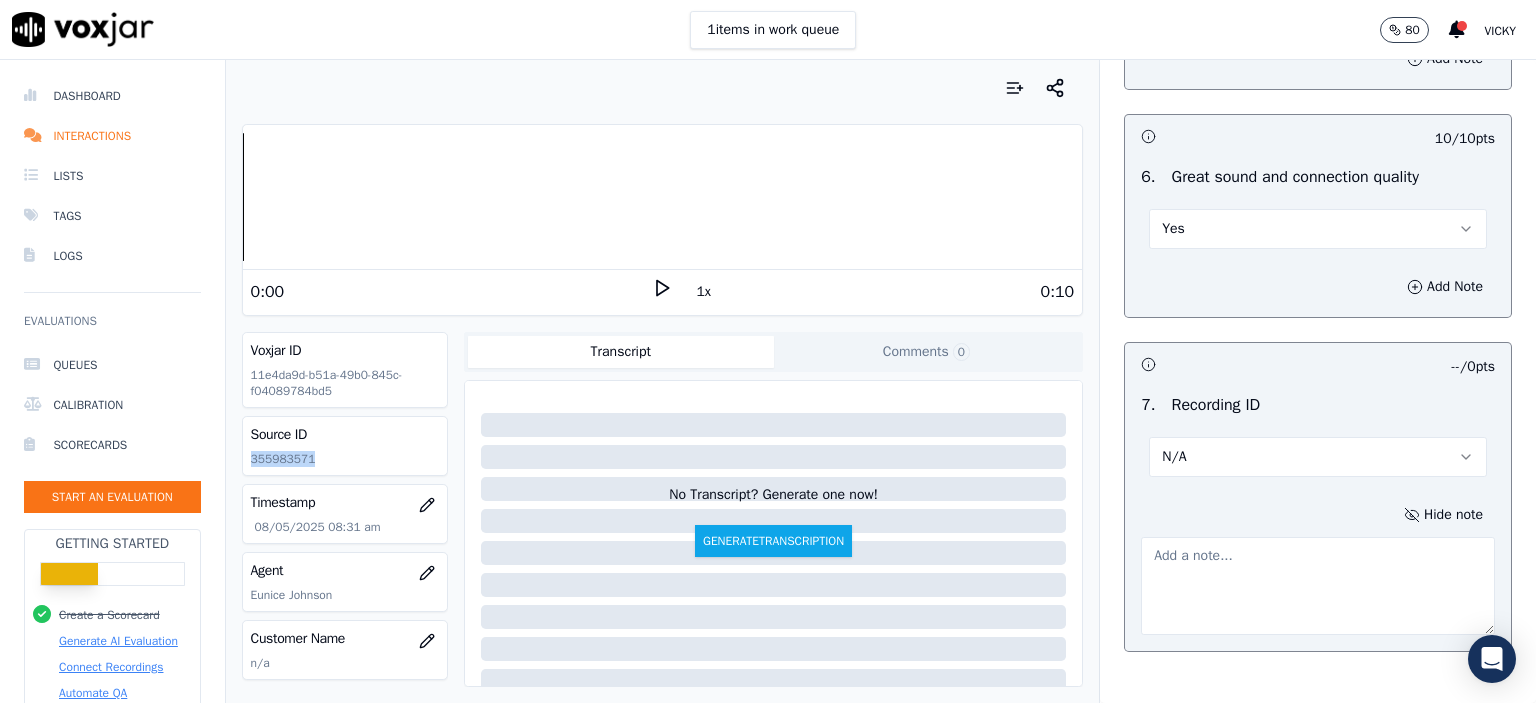 click on "355983571" 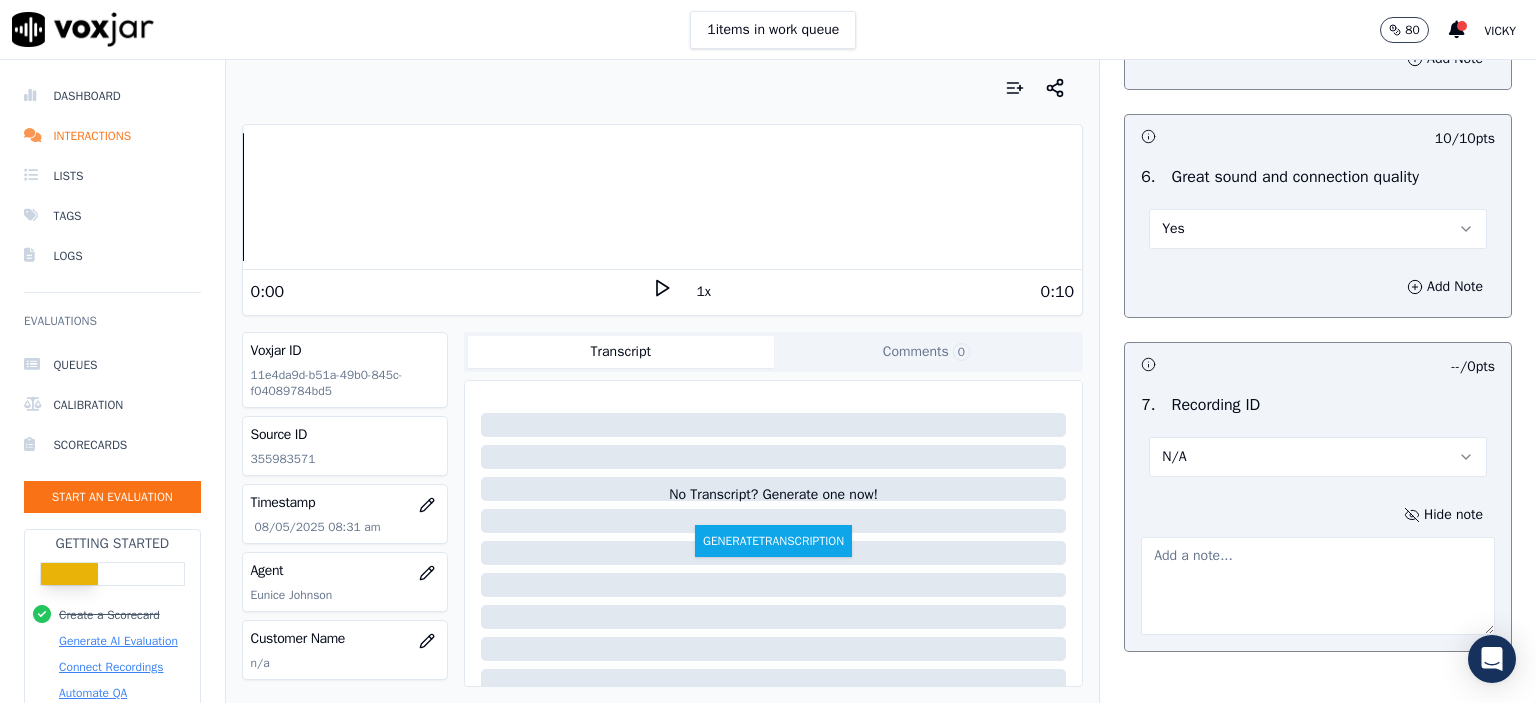 drag, startPoint x: 1405, startPoint y: 603, endPoint x: 1383, endPoint y: 601, distance: 22.090721 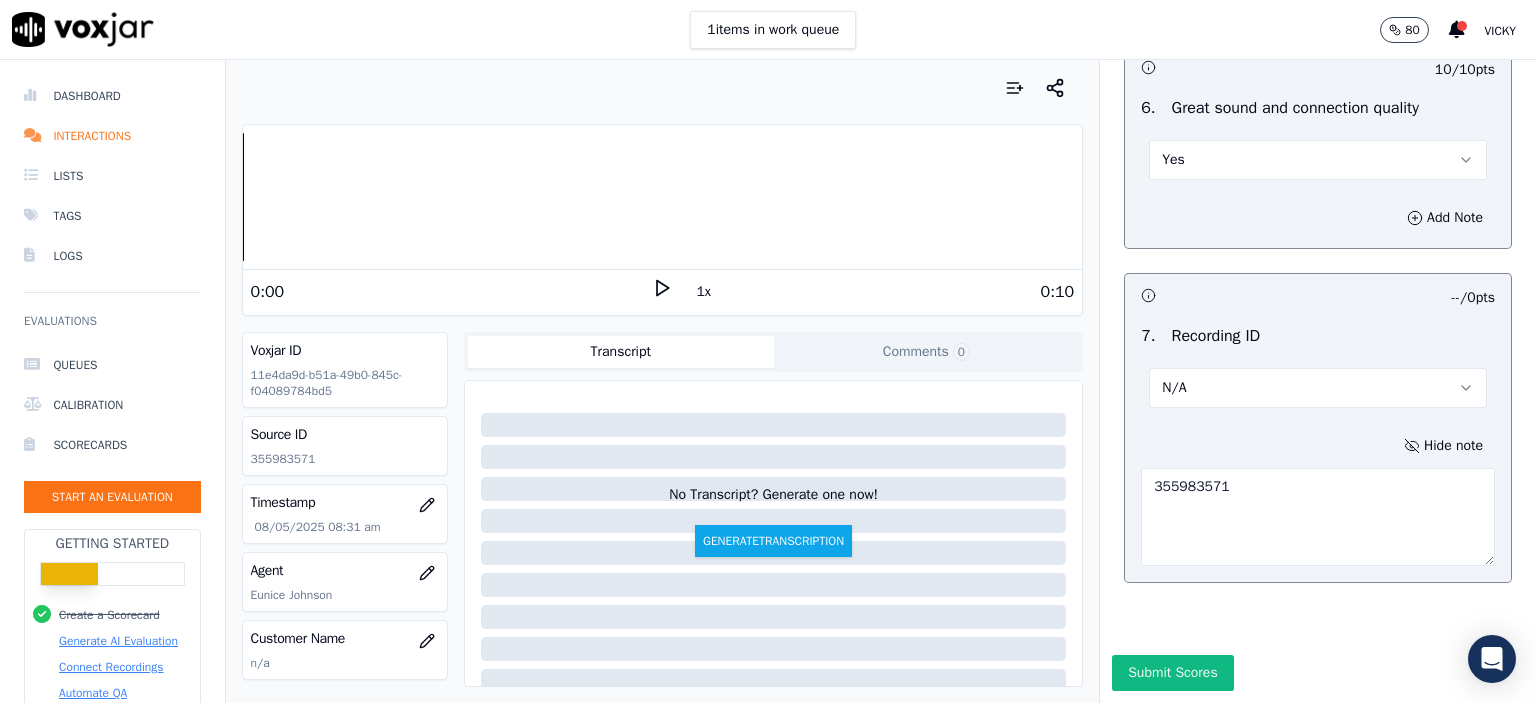 scroll, scrollTop: 4510, scrollLeft: 0, axis: vertical 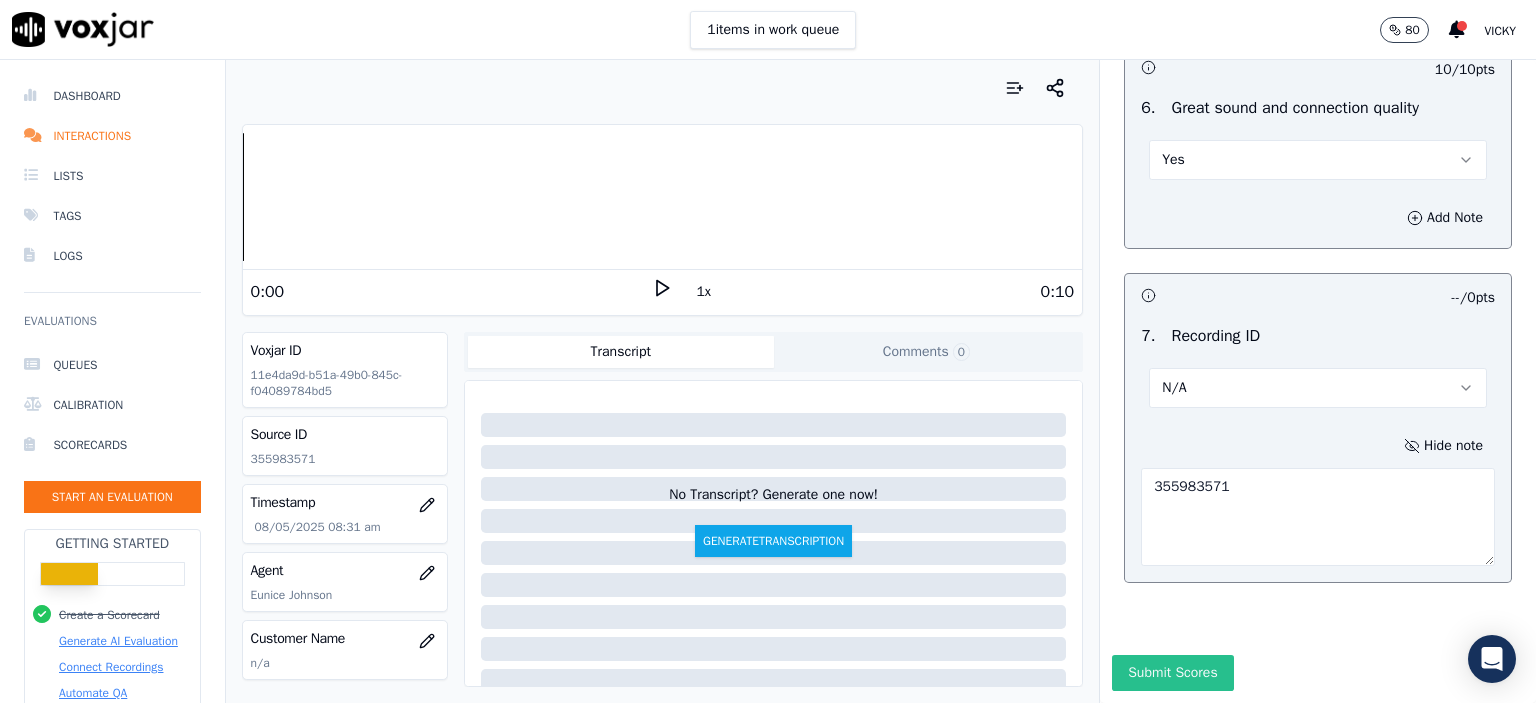 type on "355983571" 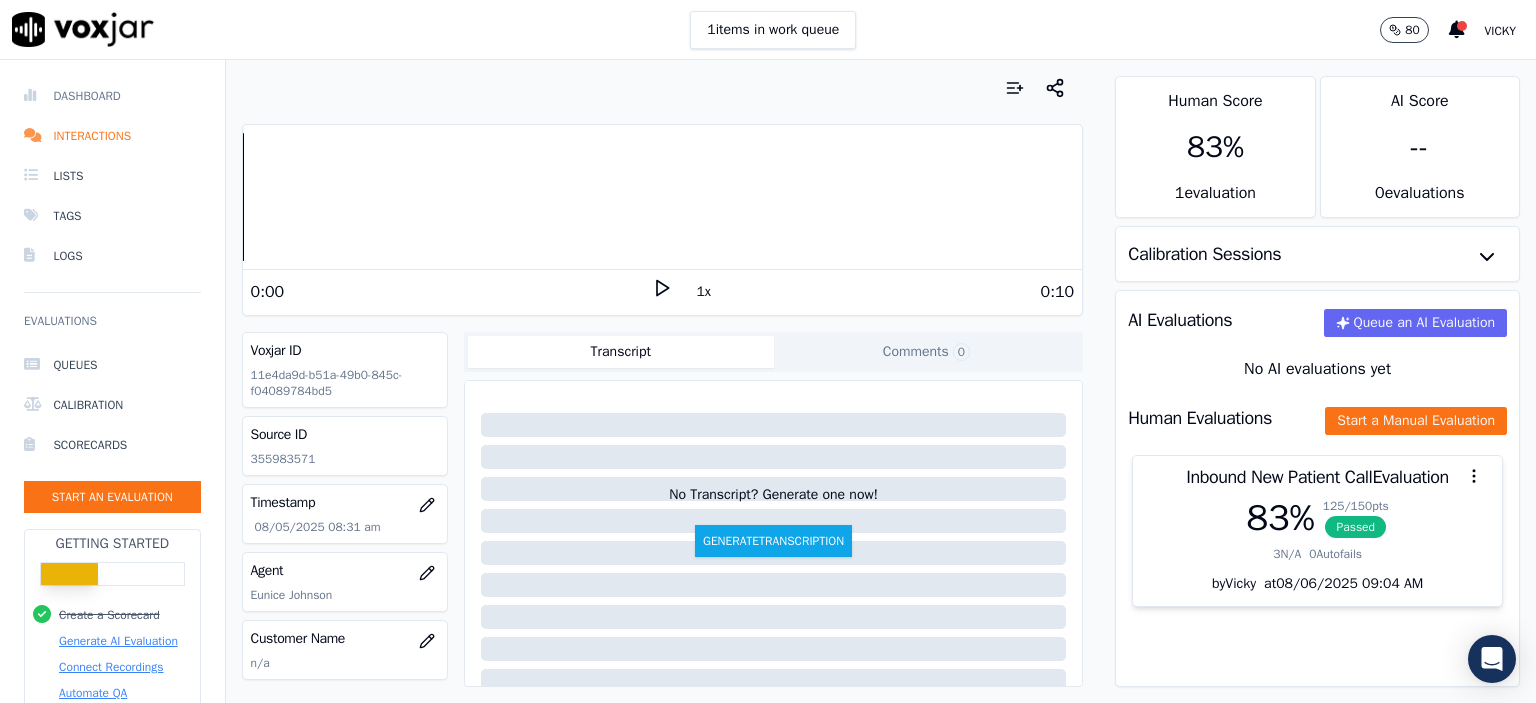 click on "Dashboard" at bounding box center (112, 96) 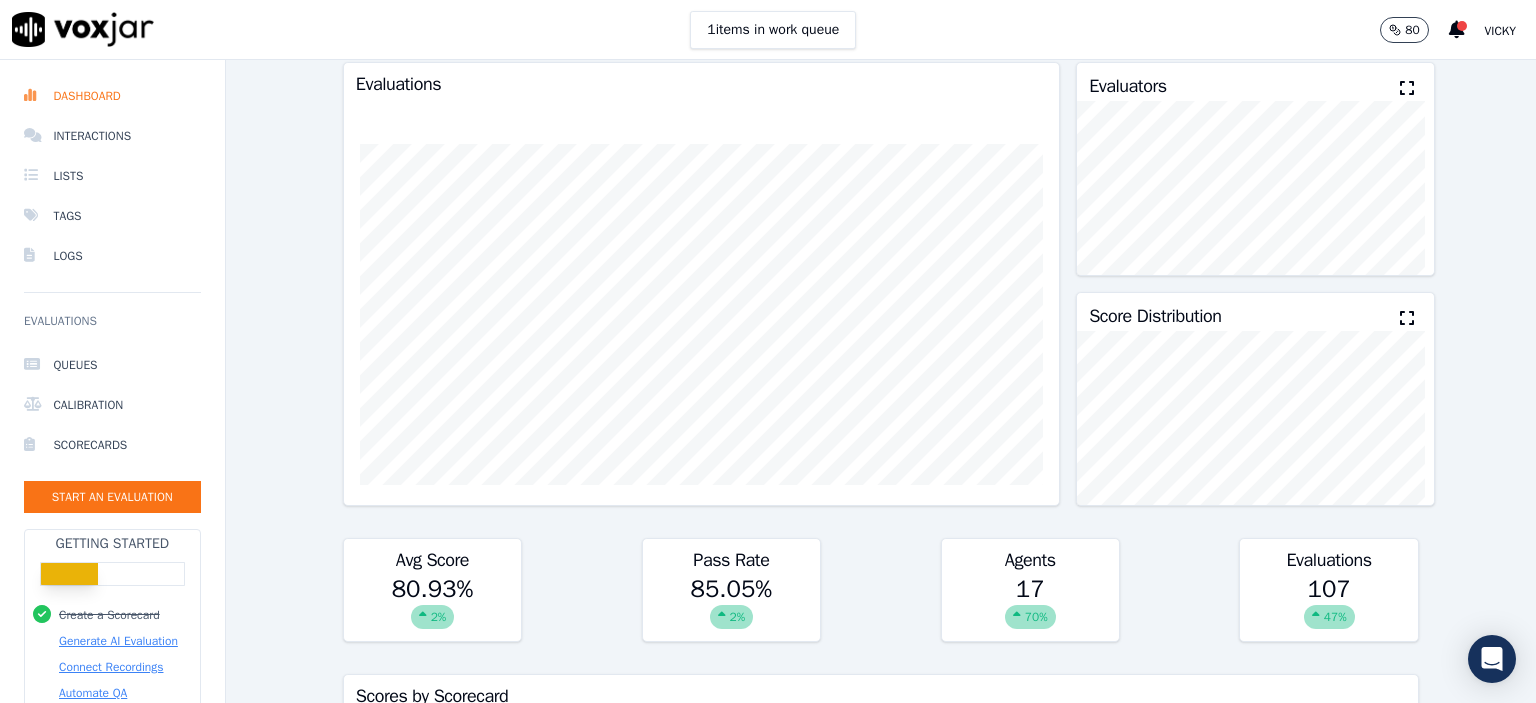 scroll, scrollTop: 0, scrollLeft: 0, axis: both 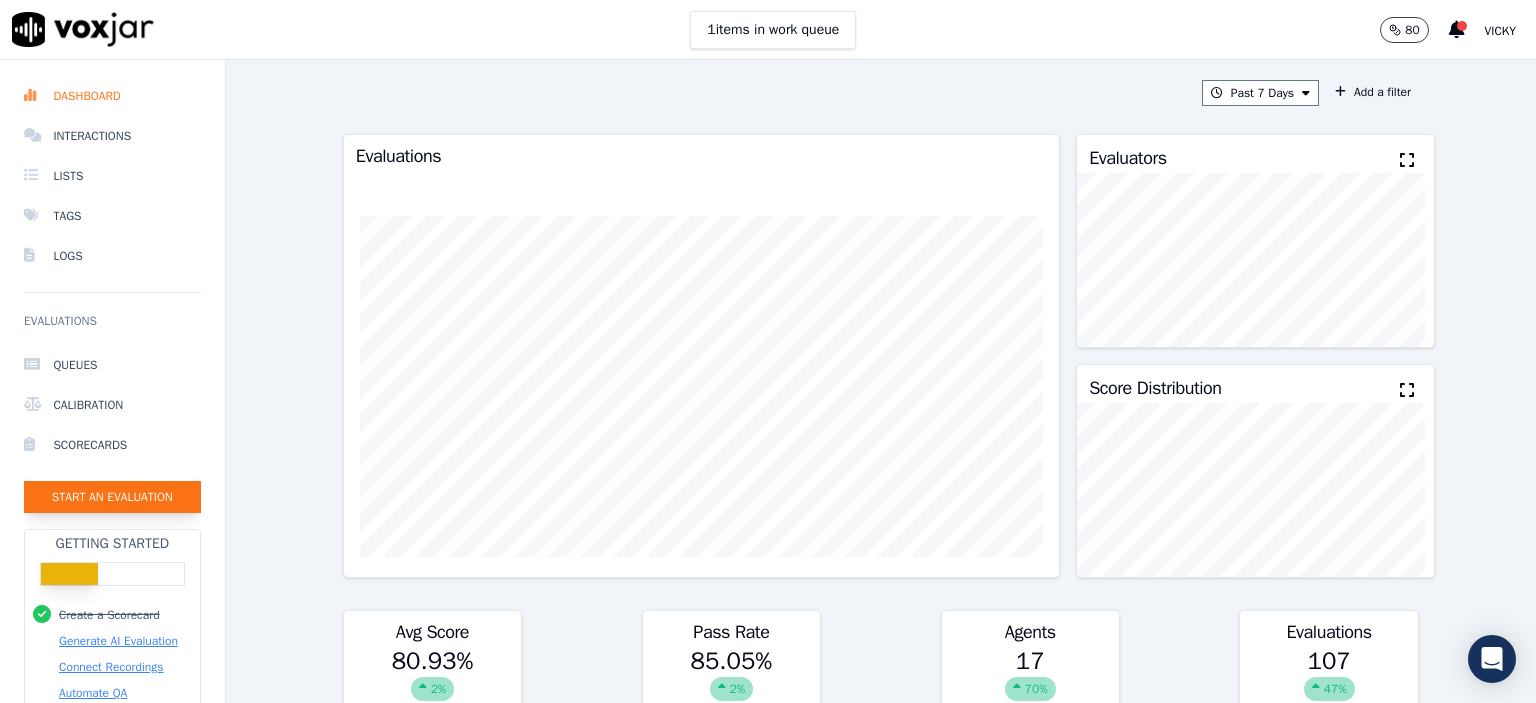 click on "Start an Evaluation" 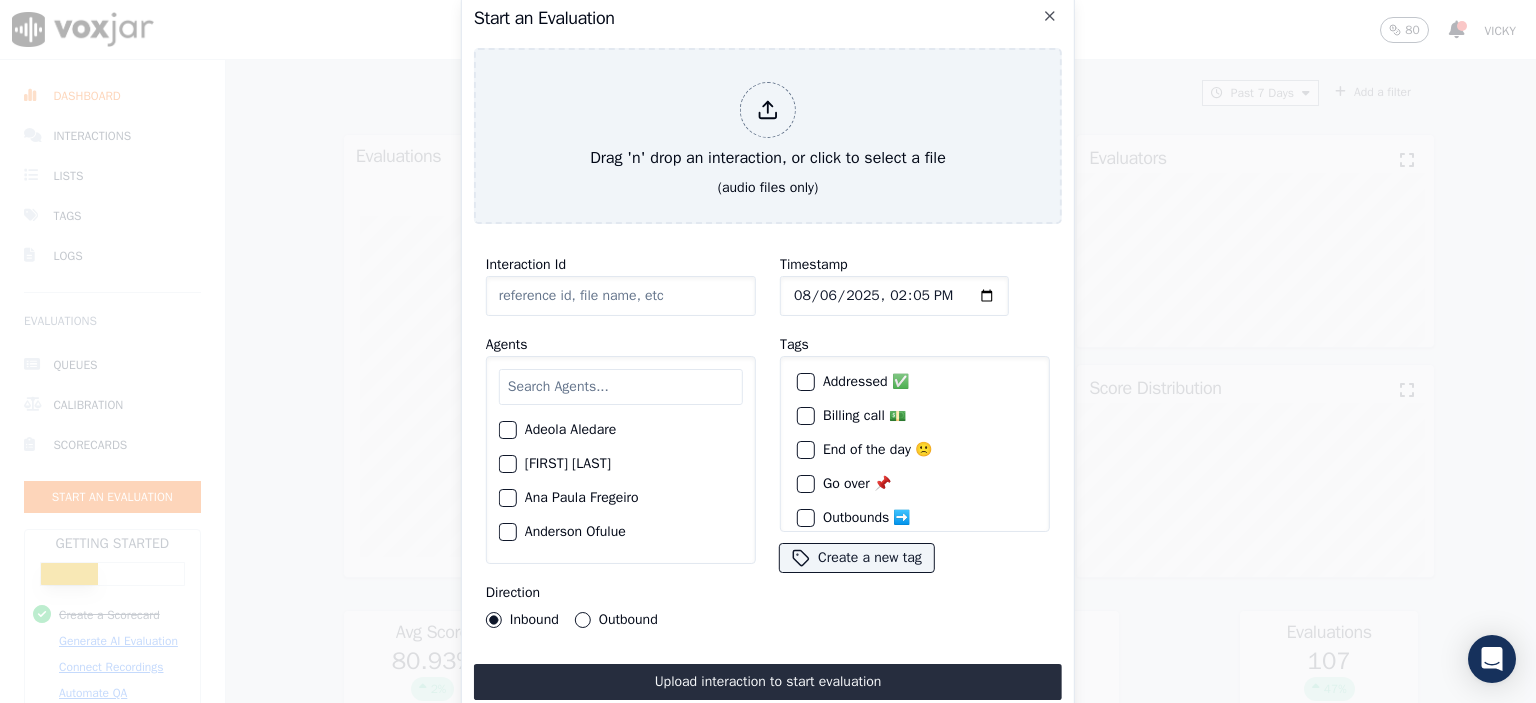 click on "Interaction Id" 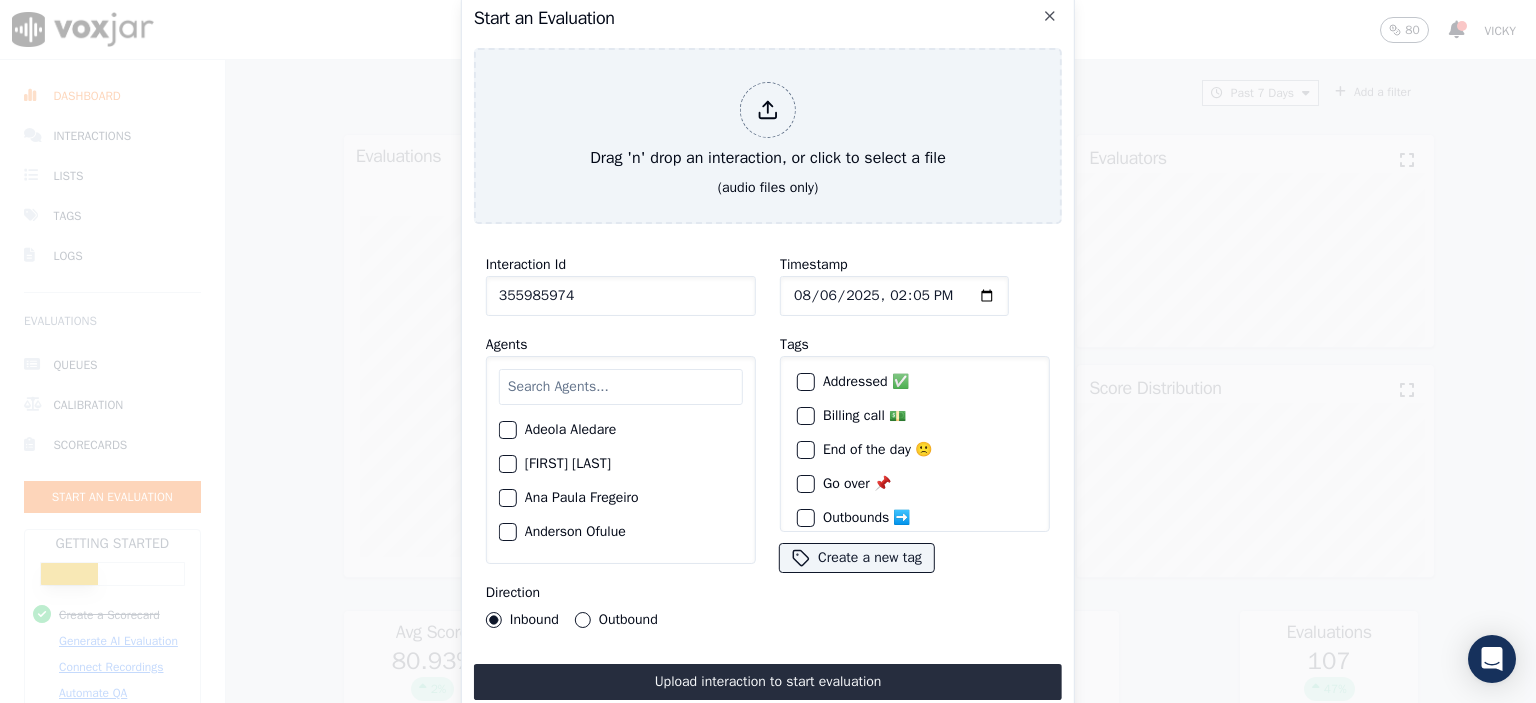 type on "355985974" 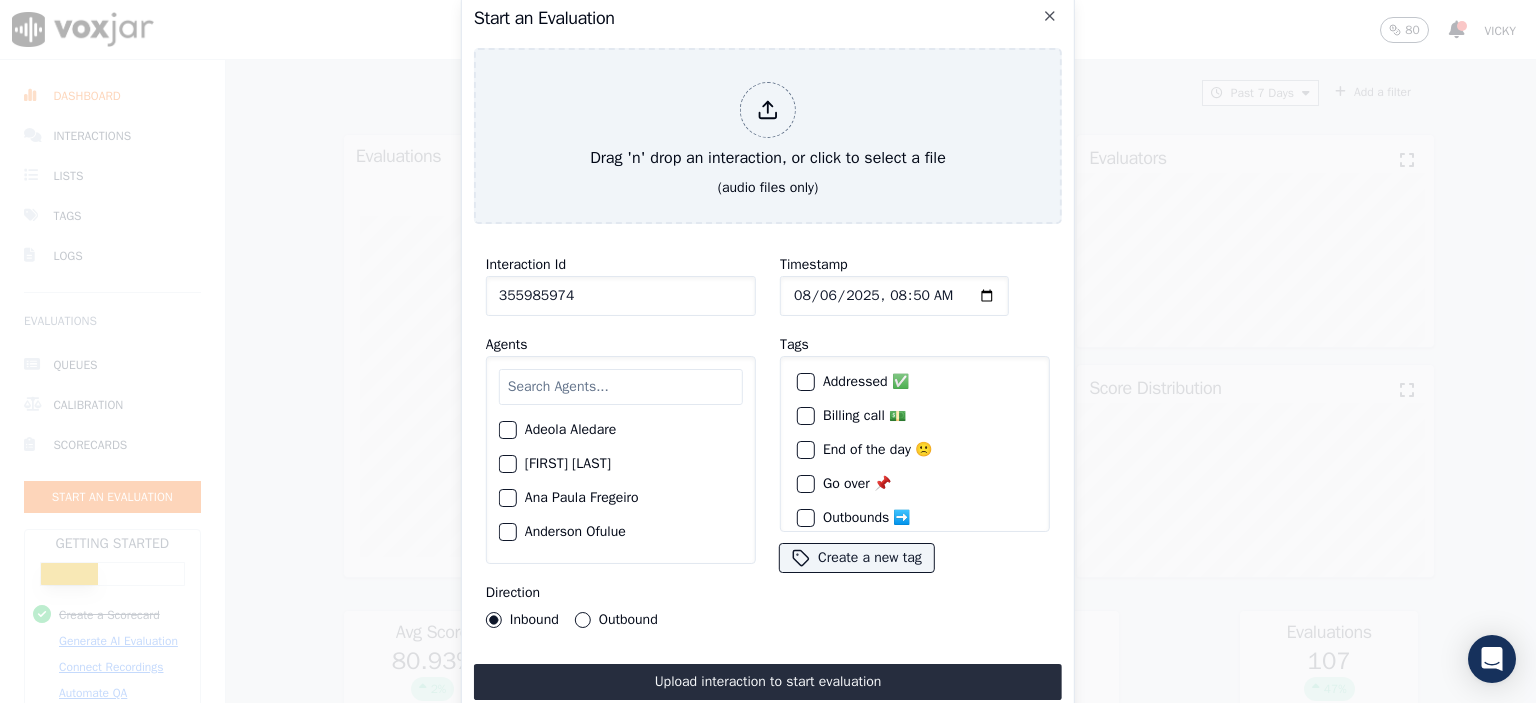click on "Timestamp" 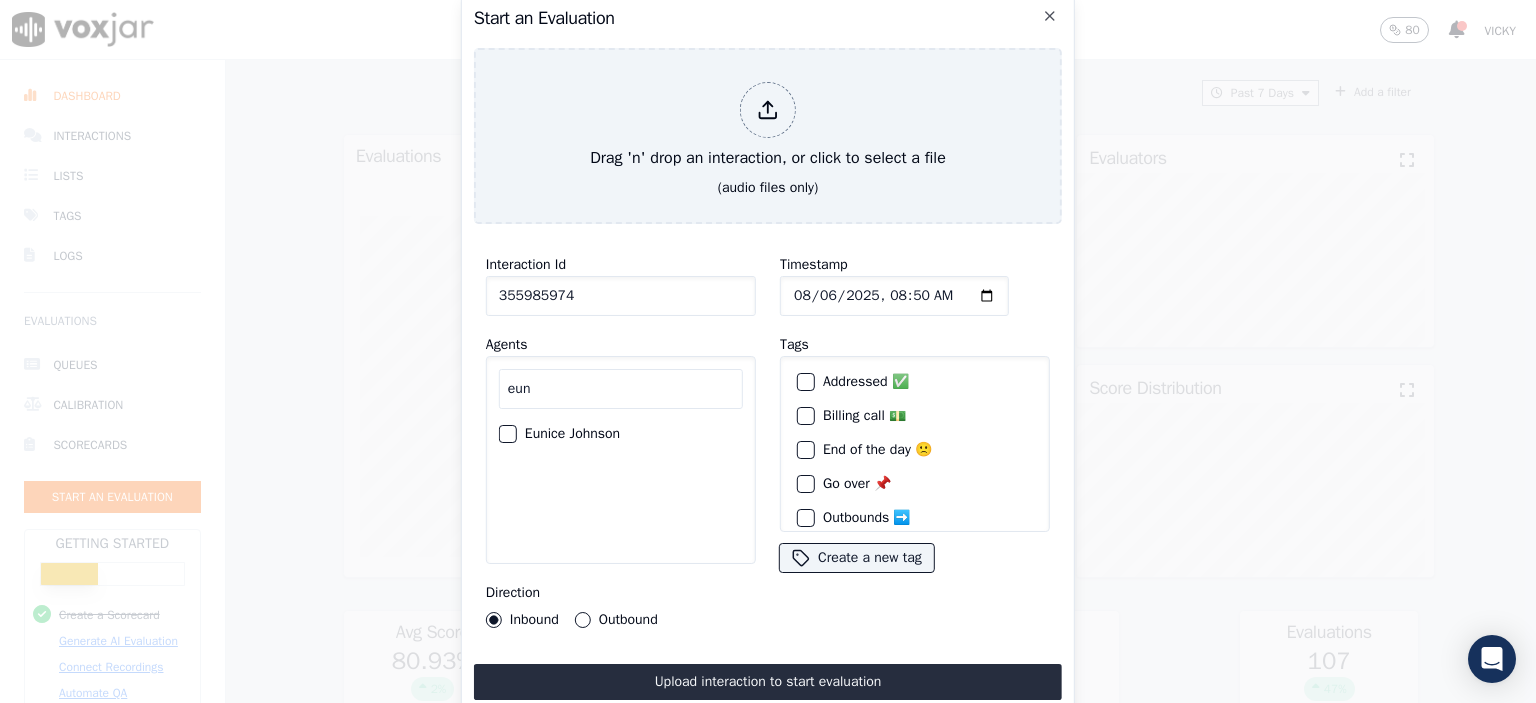 type on "eun" 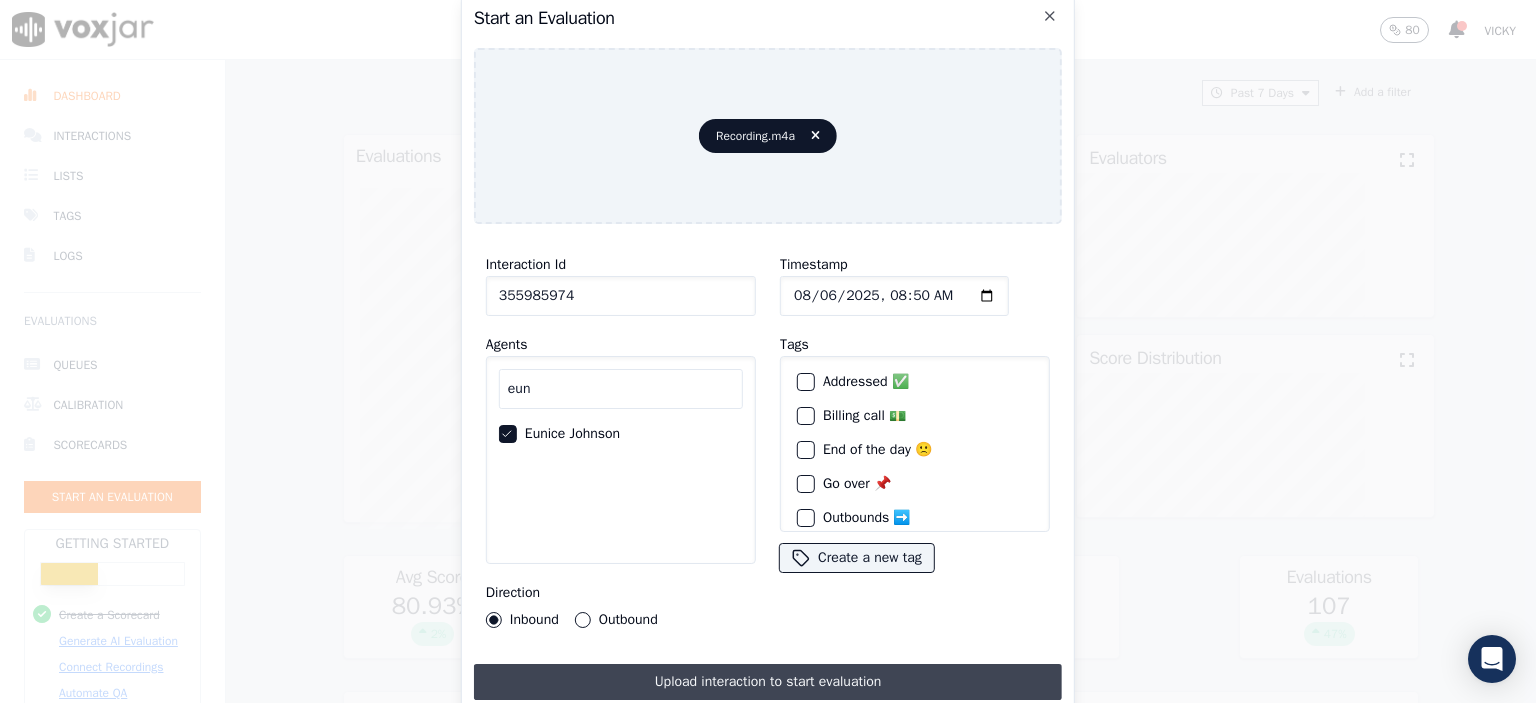 click on "Upload interaction to start evaluation" at bounding box center [768, 682] 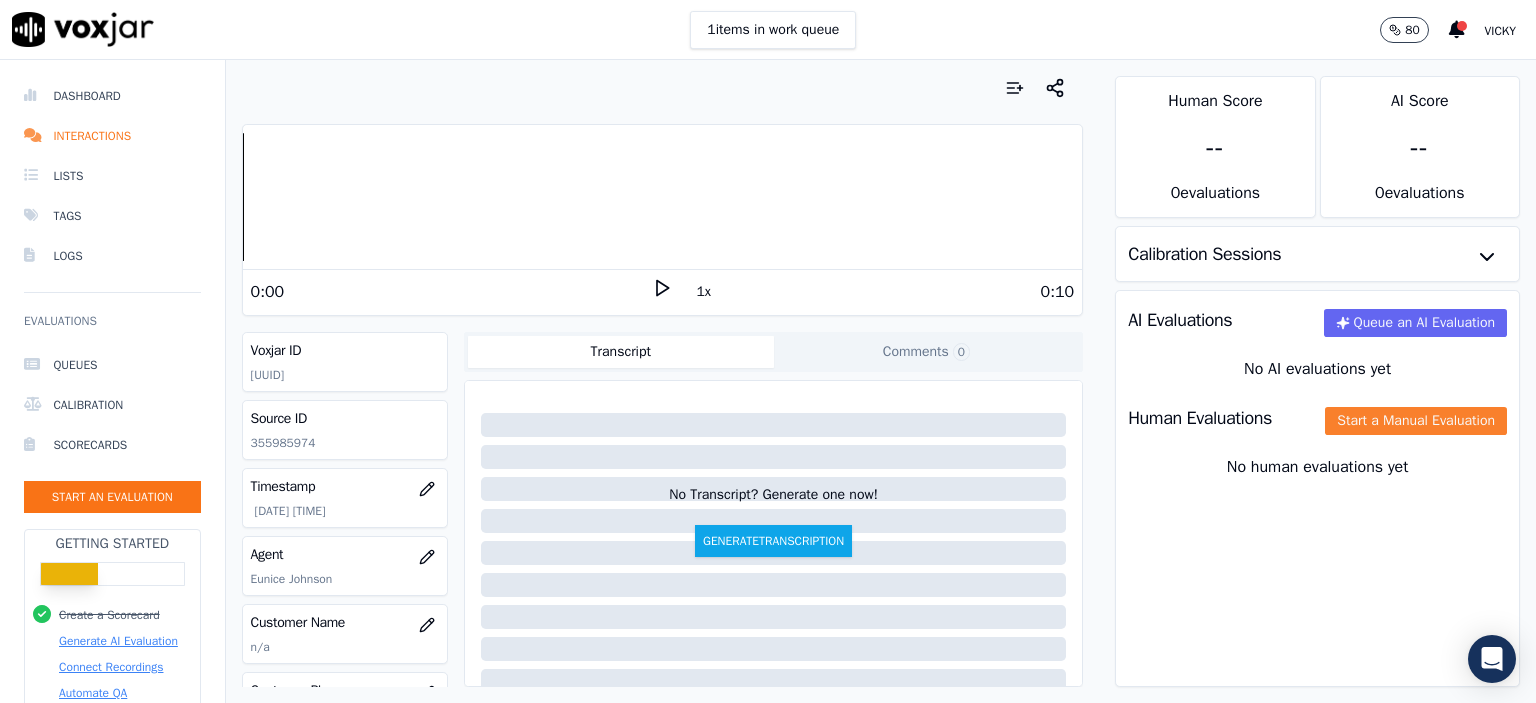 click on "Start a Manual Evaluation" 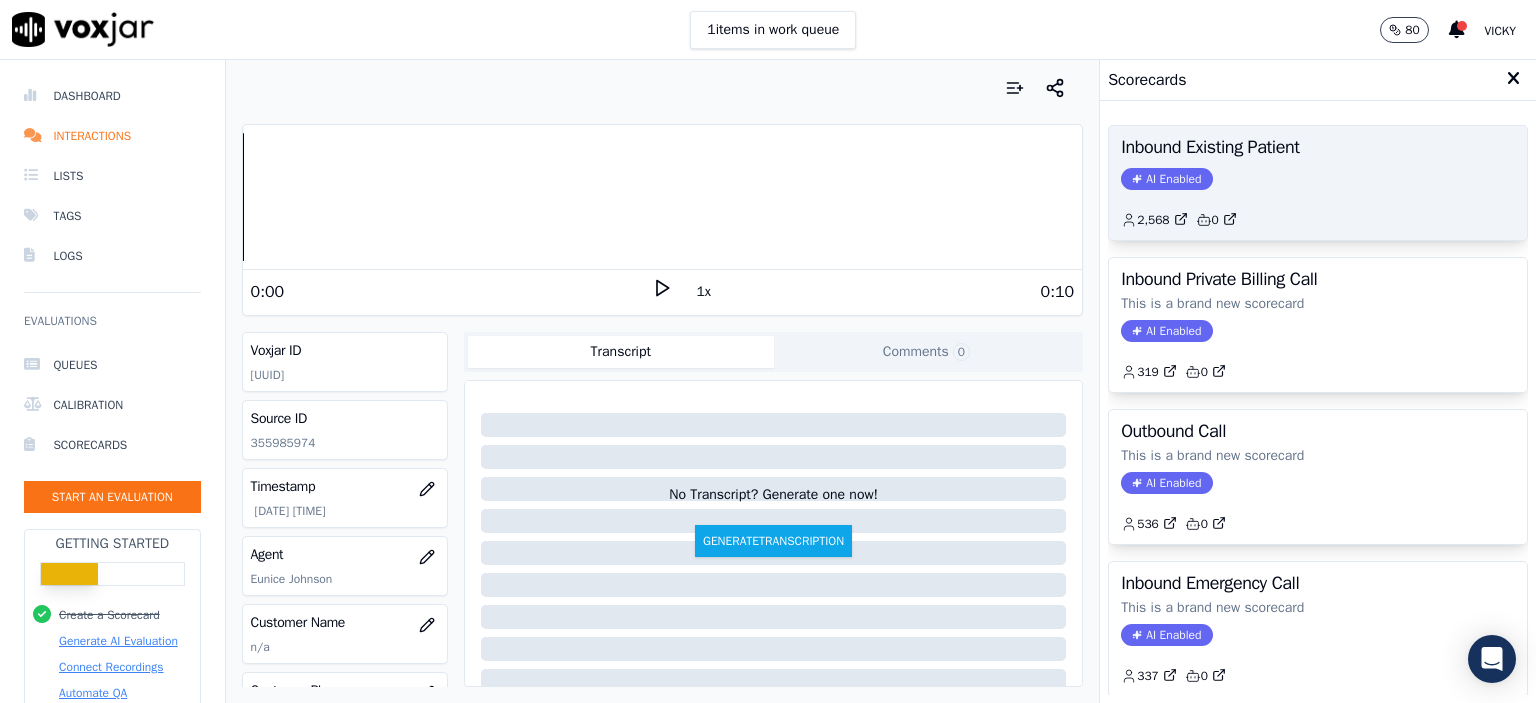click on "AI Enabled" 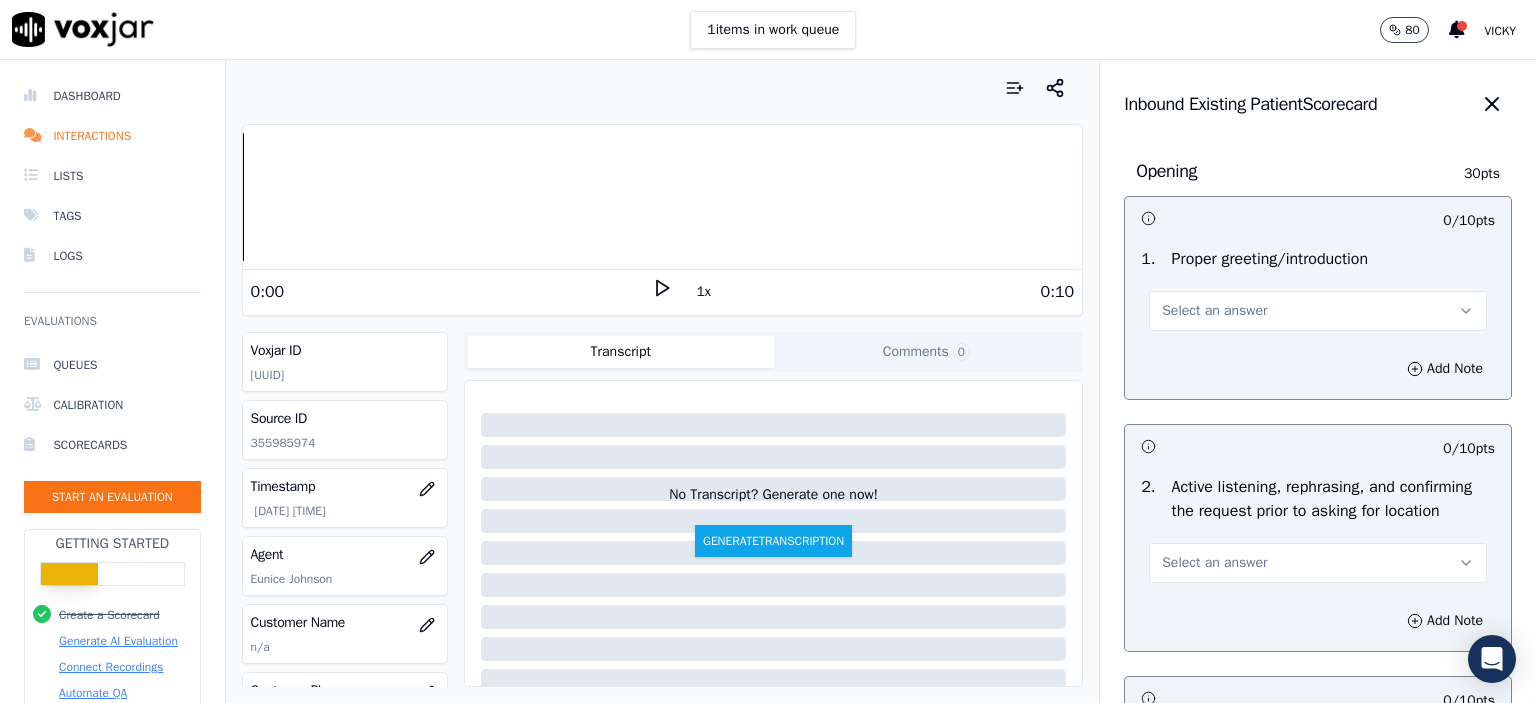 click on "Select an answer" at bounding box center (1214, 311) 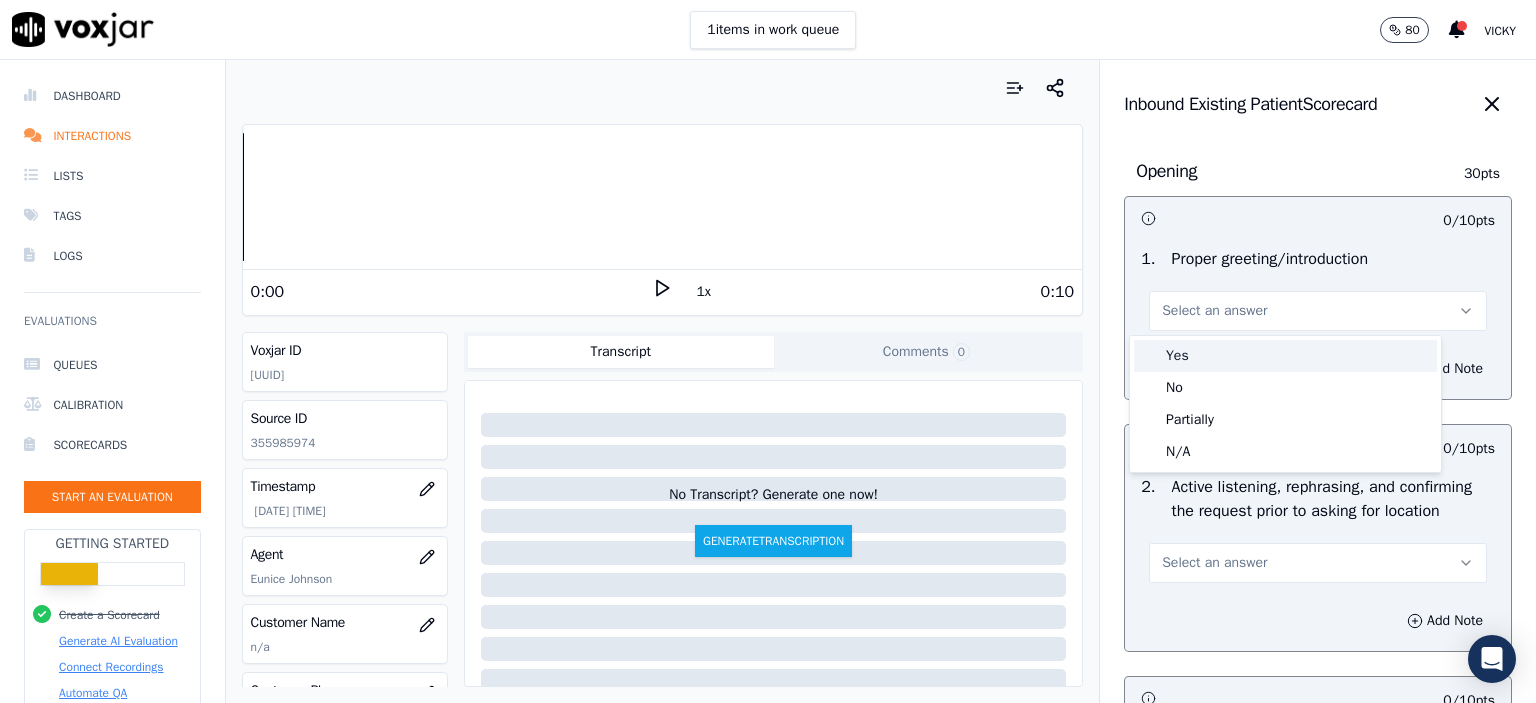 click on "Yes" at bounding box center (1285, 356) 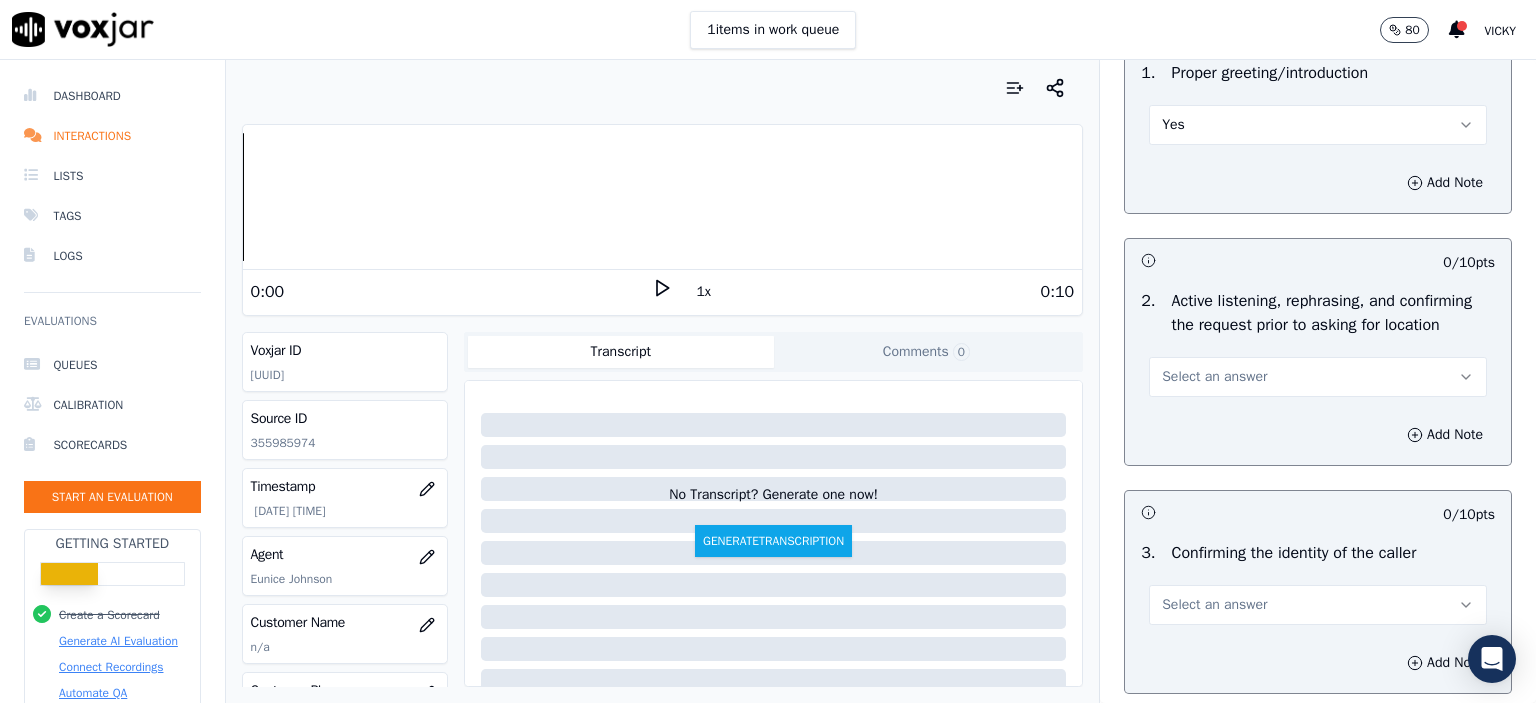 scroll, scrollTop: 200, scrollLeft: 0, axis: vertical 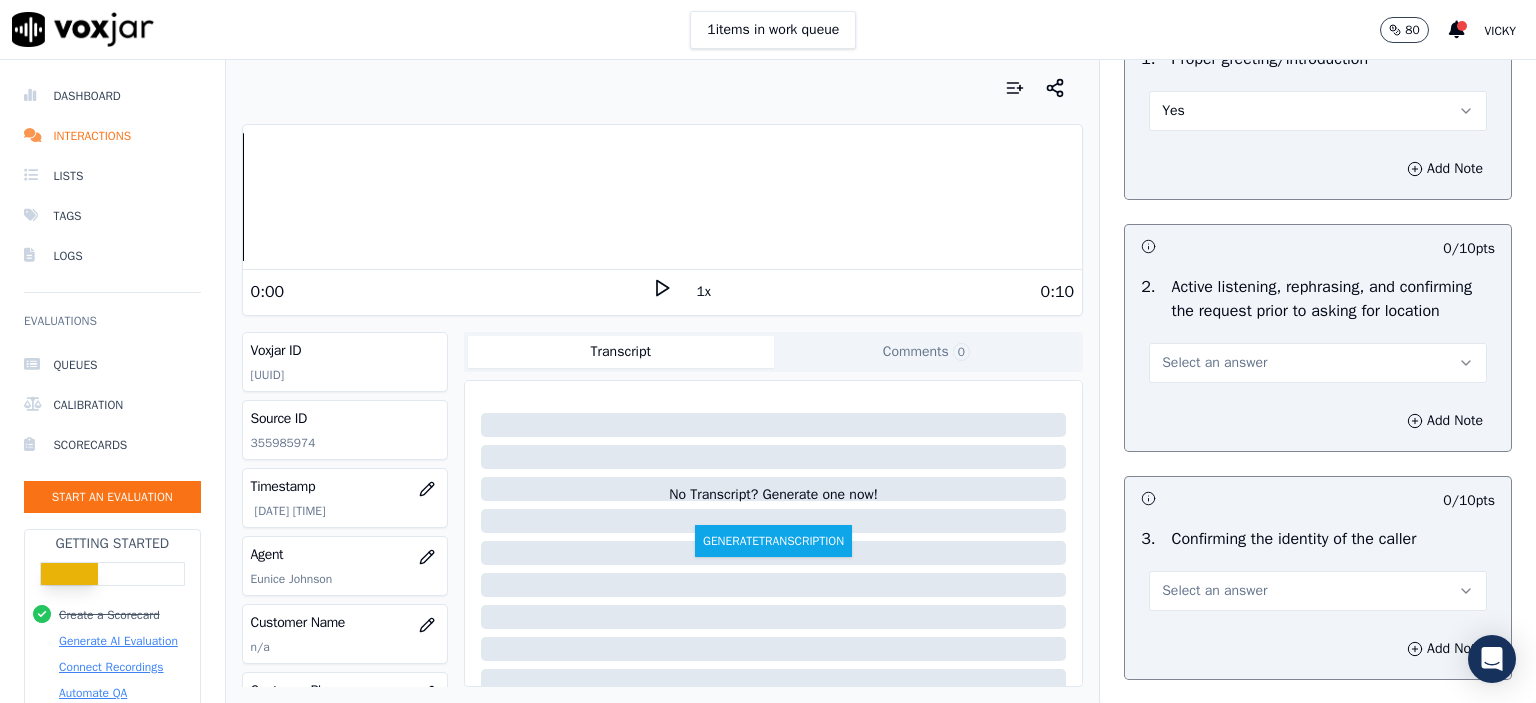 click on "Select an answer" at bounding box center (1318, 363) 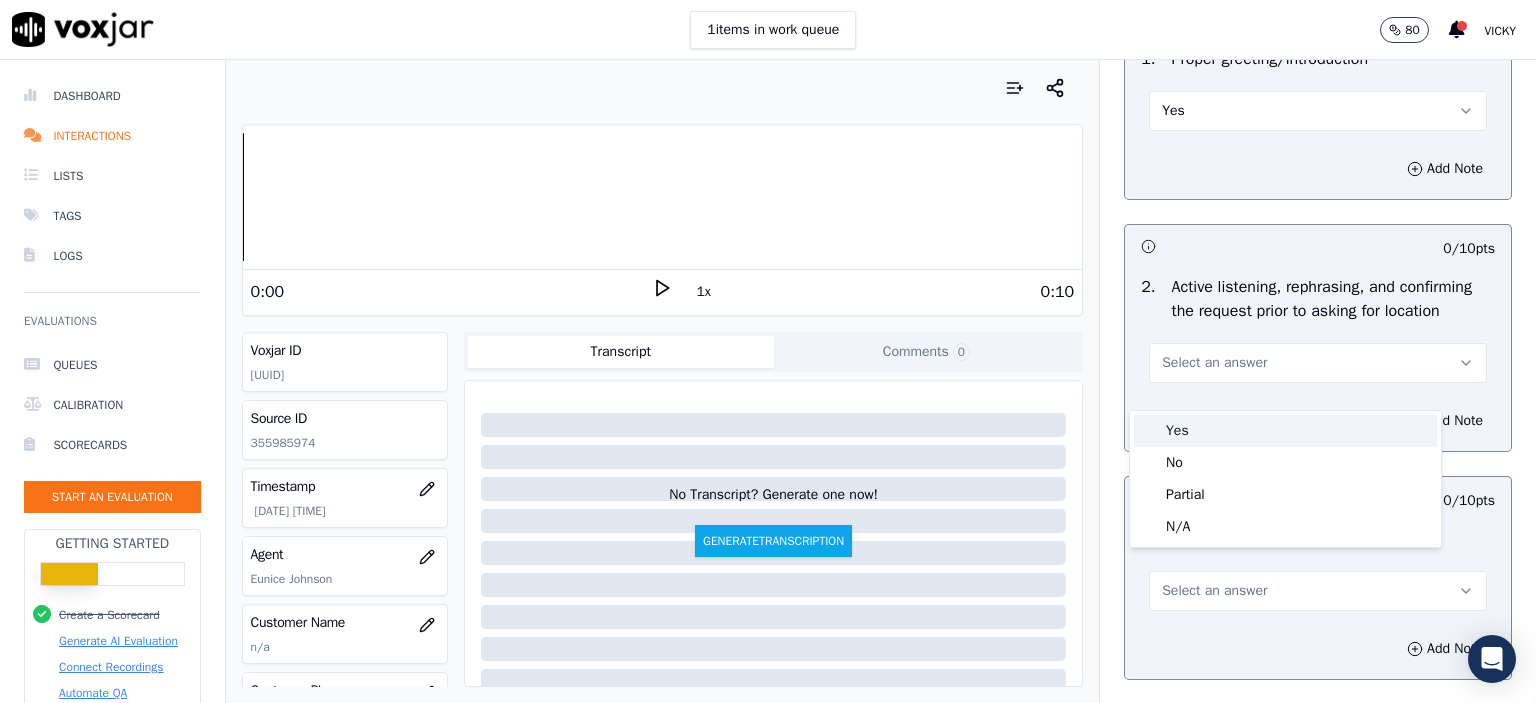 click on "Yes" at bounding box center (1285, 431) 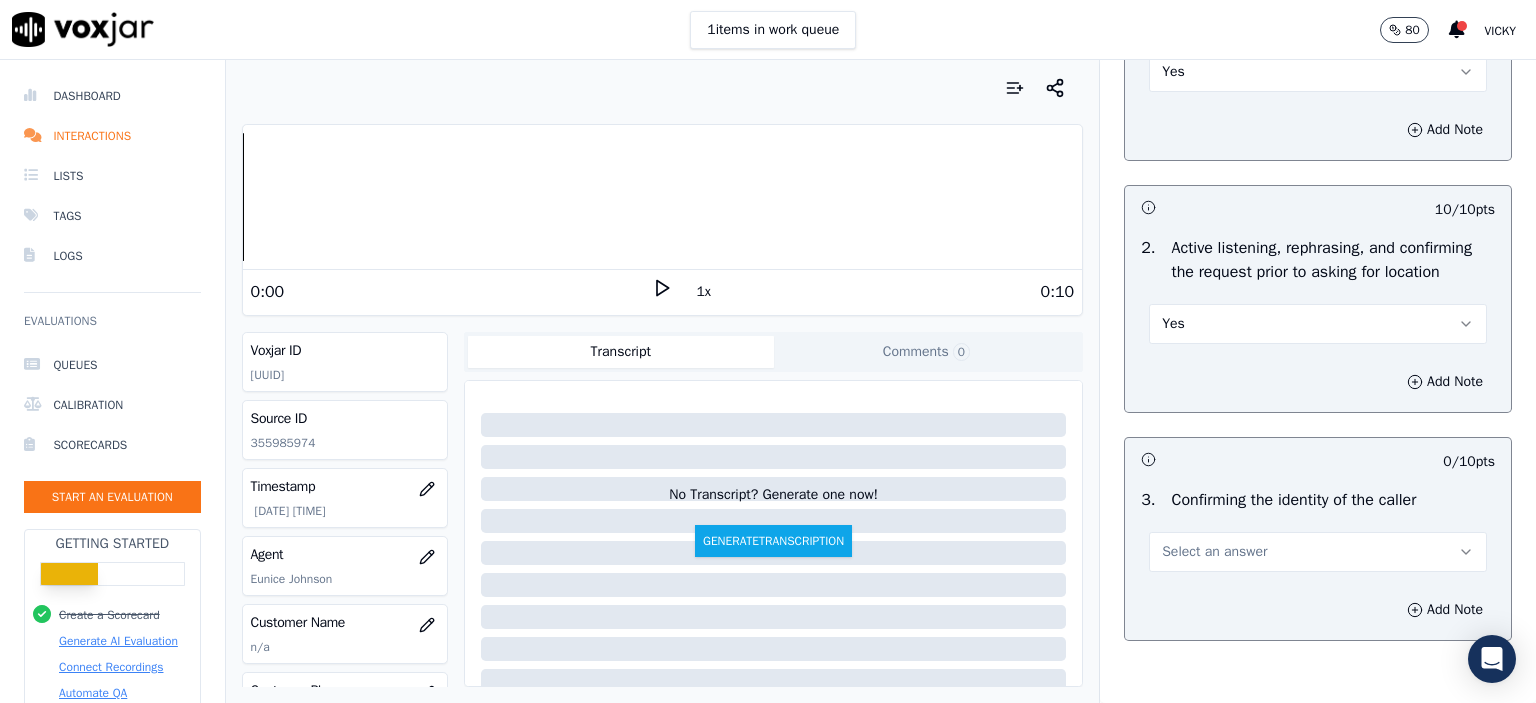 scroll, scrollTop: 300, scrollLeft: 0, axis: vertical 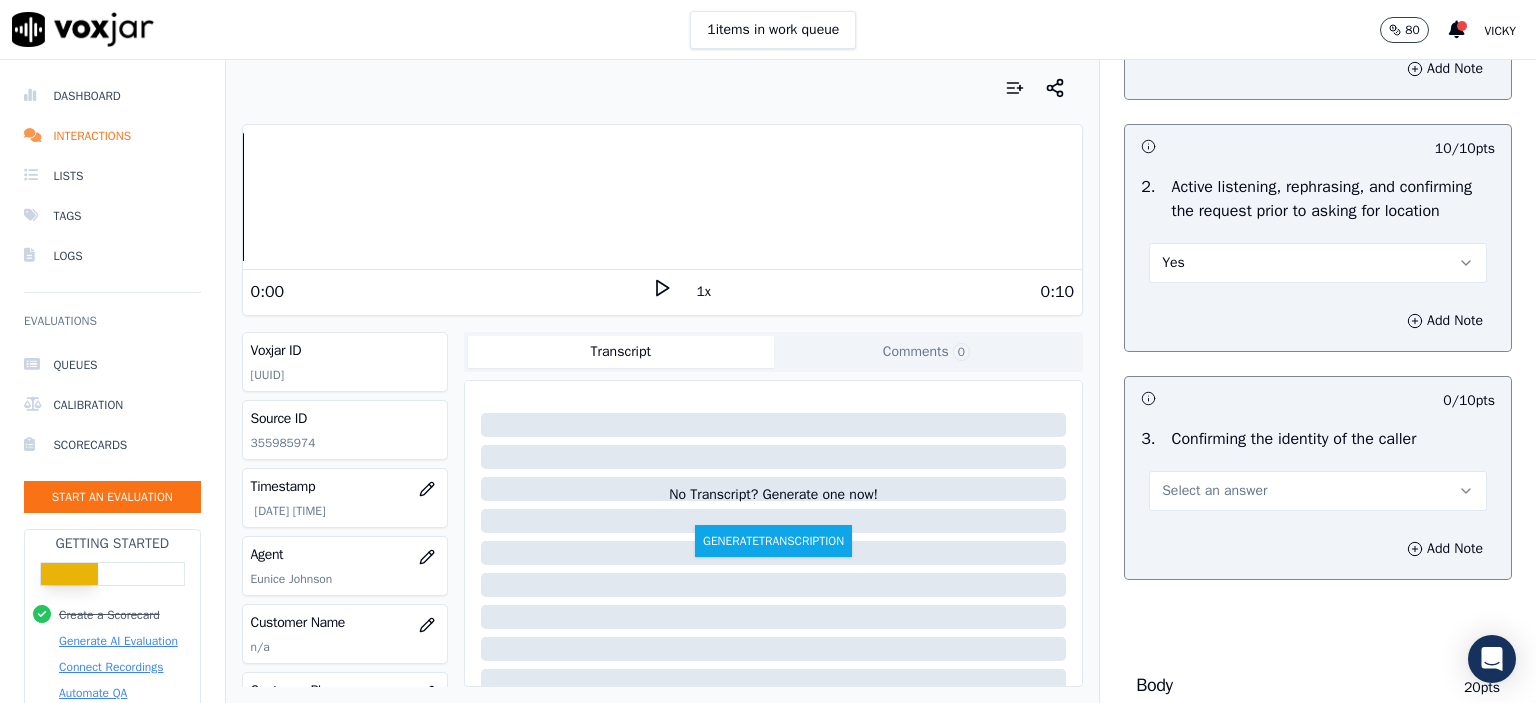 click on "Select an answer" at bounding box center (1214, 491) 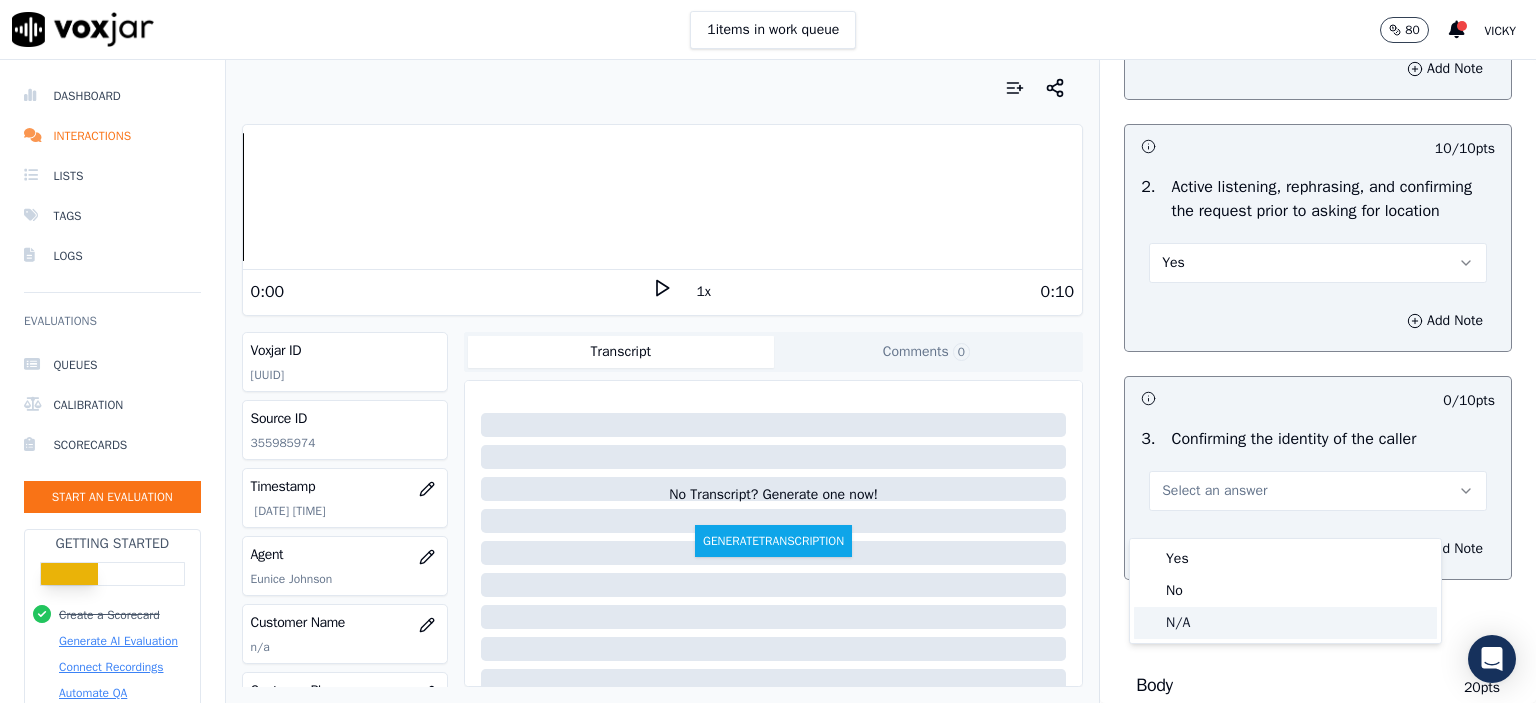 click on "N/A" 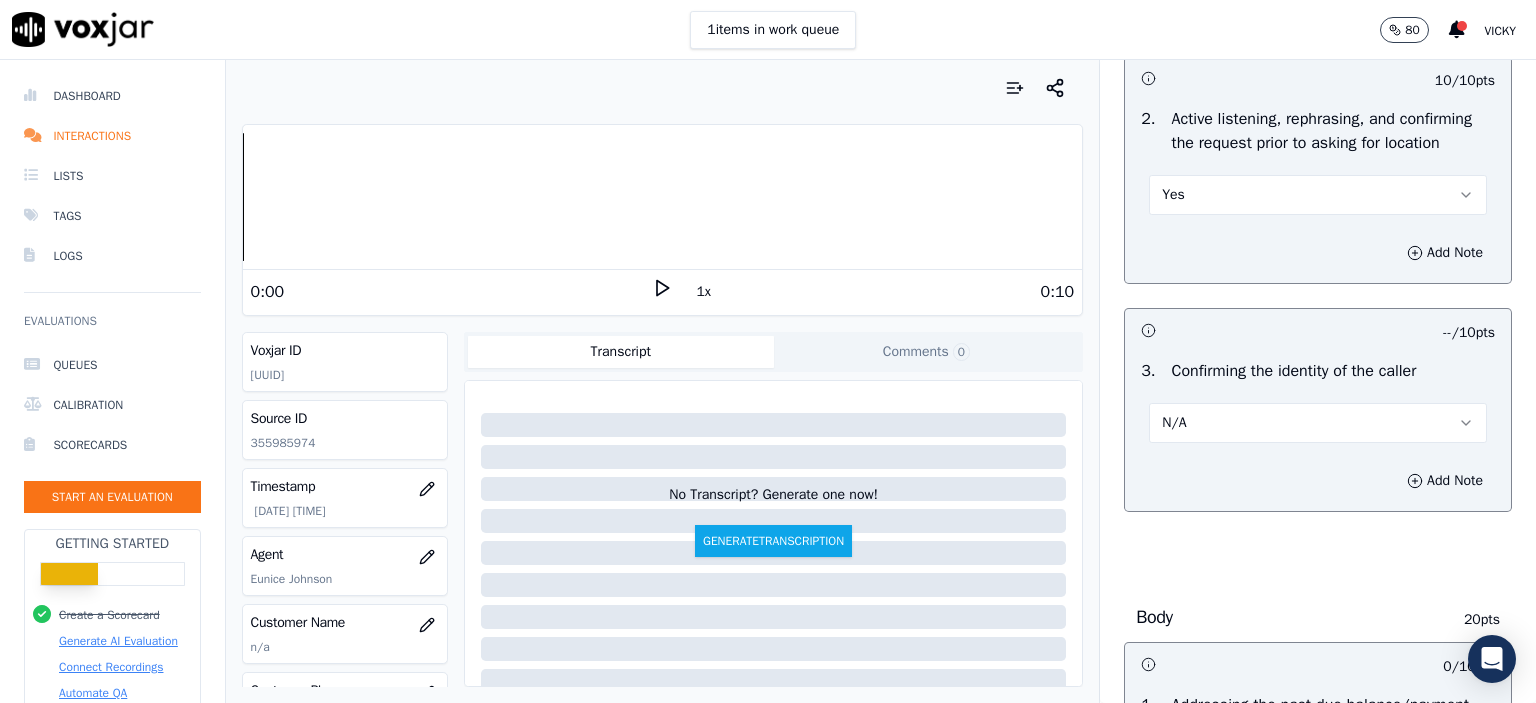 scroll, scrollTop: 700, scrollLeft: 0, axis: vertical 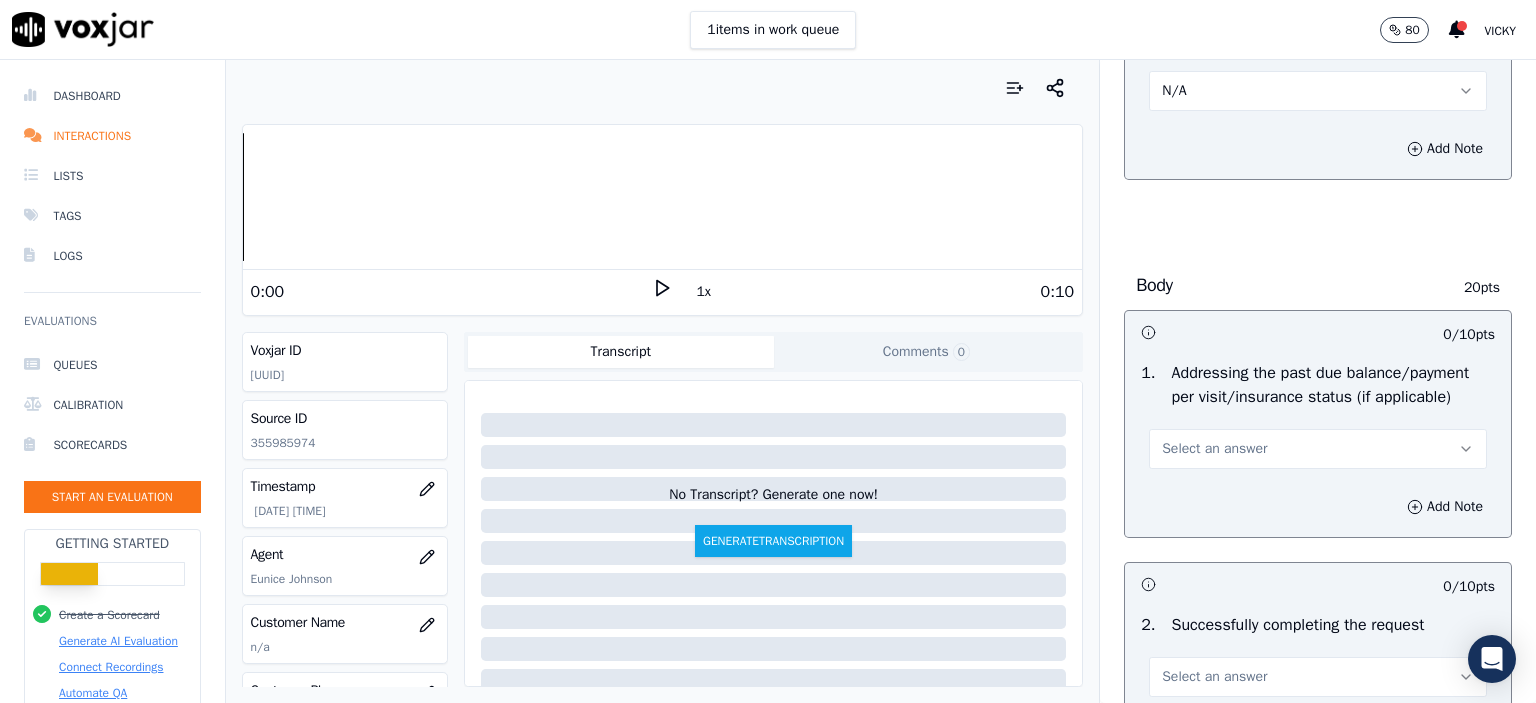 click on "N/A" at bounding box center (1318, 91) 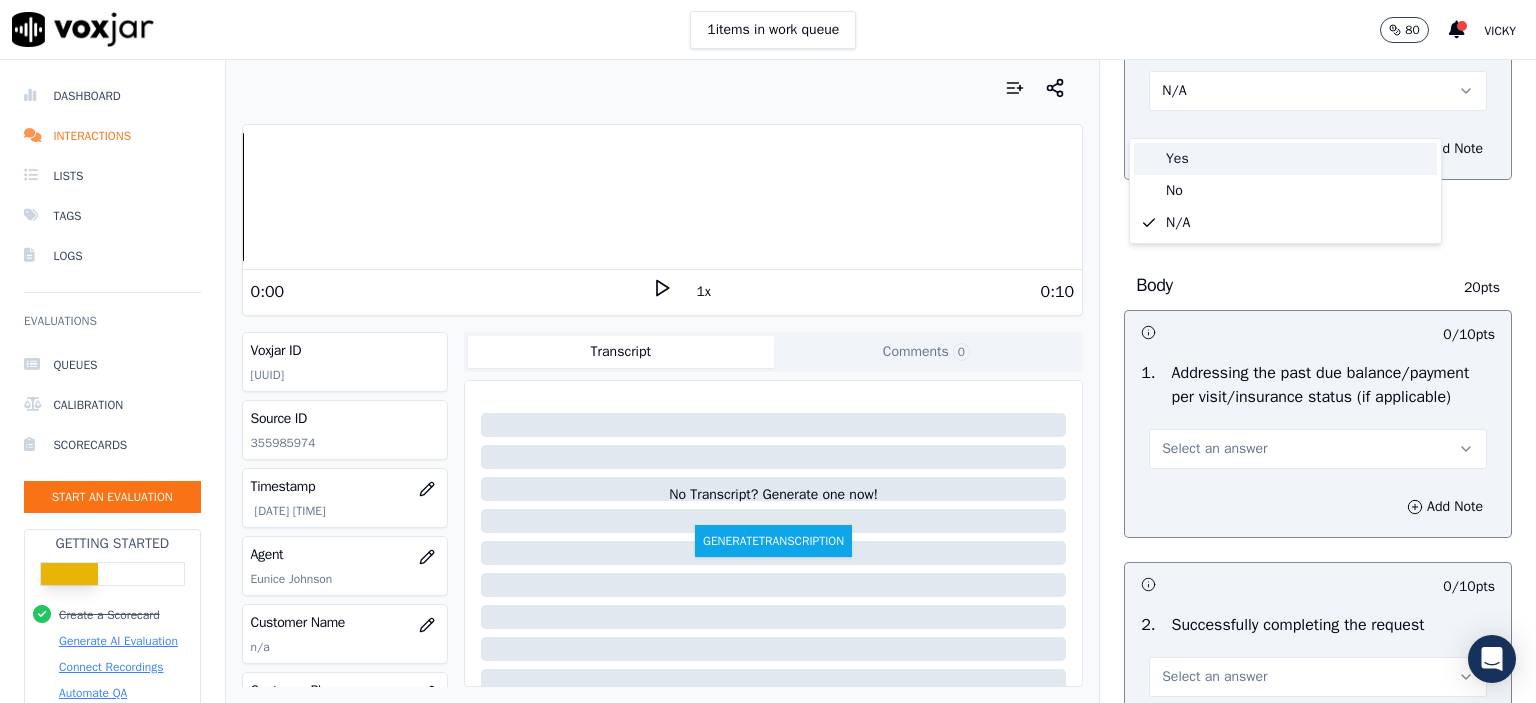 click on "Yes" at bounding box center [1285, 159] 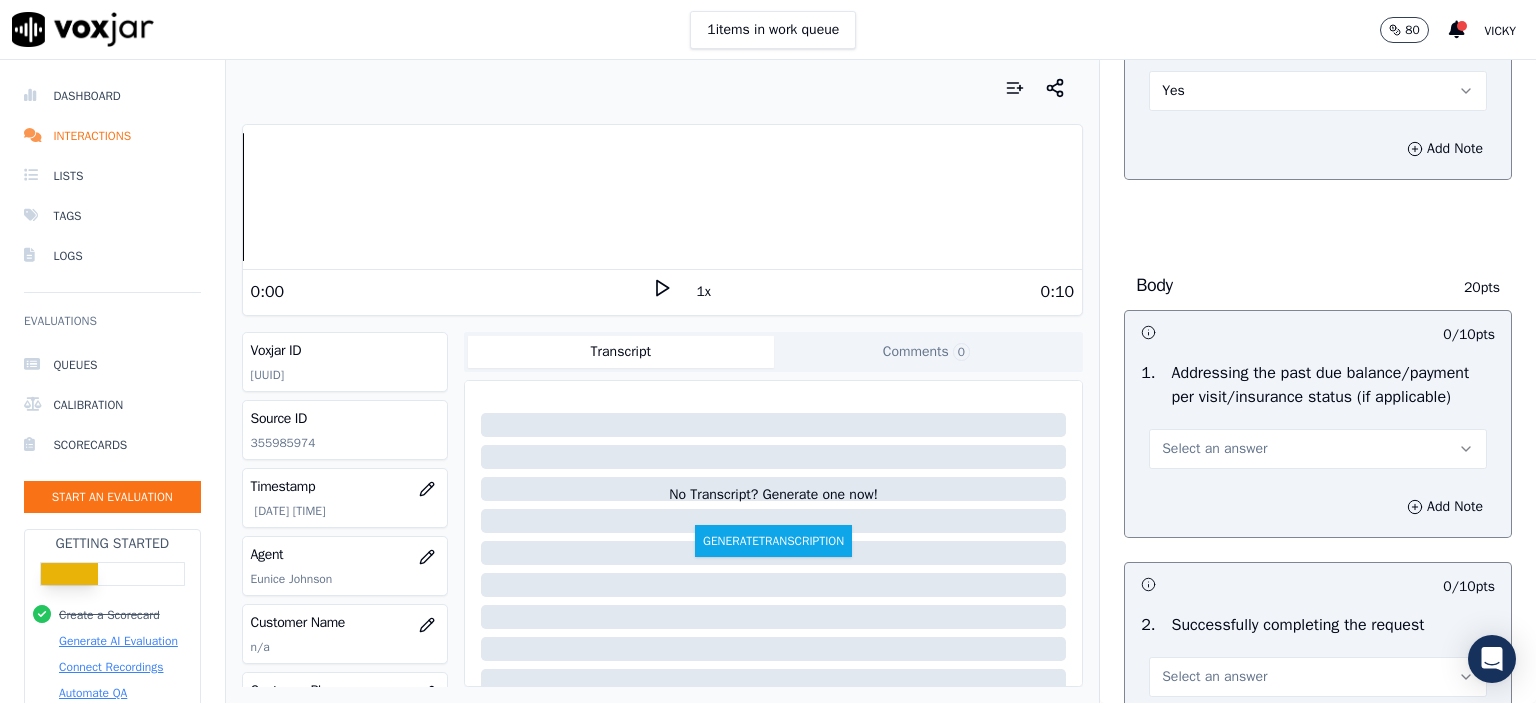 click on "Select an answer" at bounding box center (1214, 449) 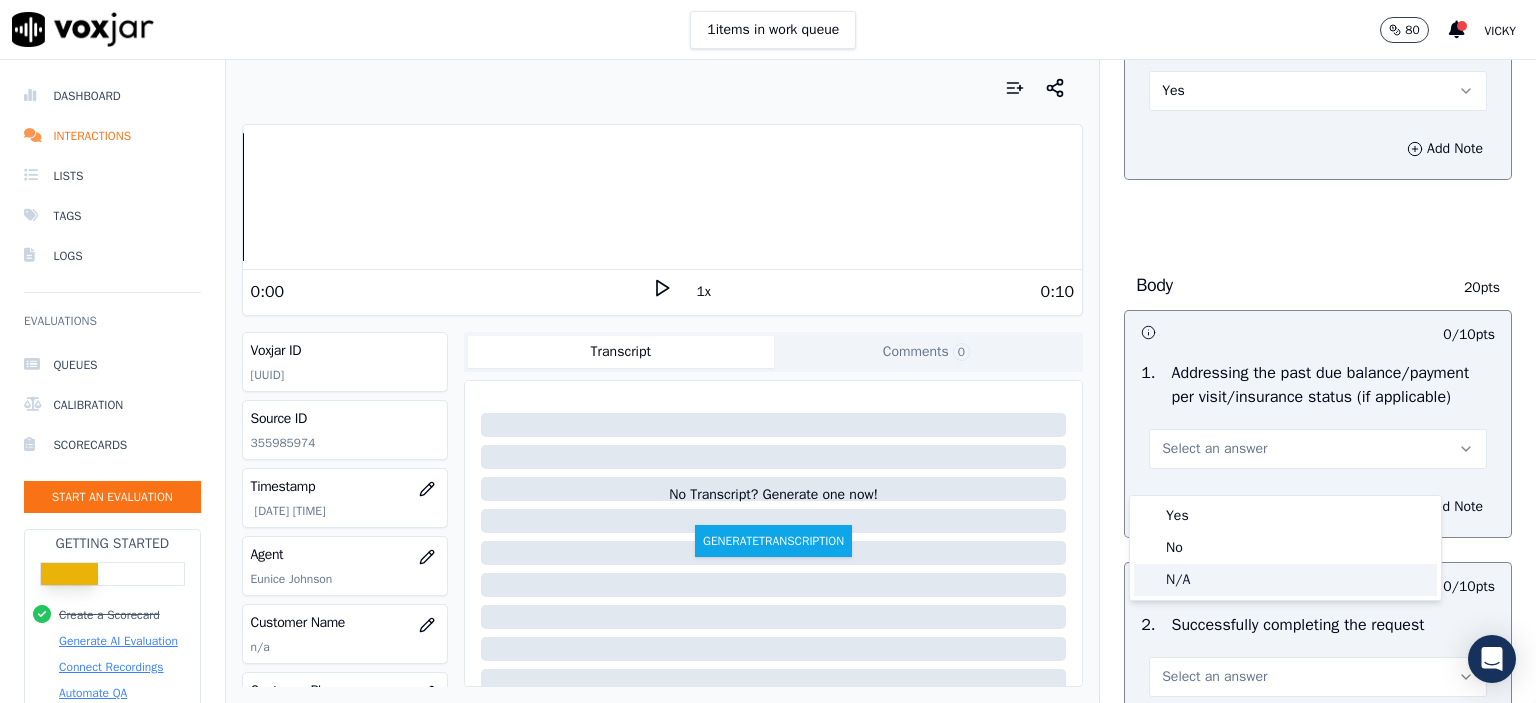 click on "N/A" 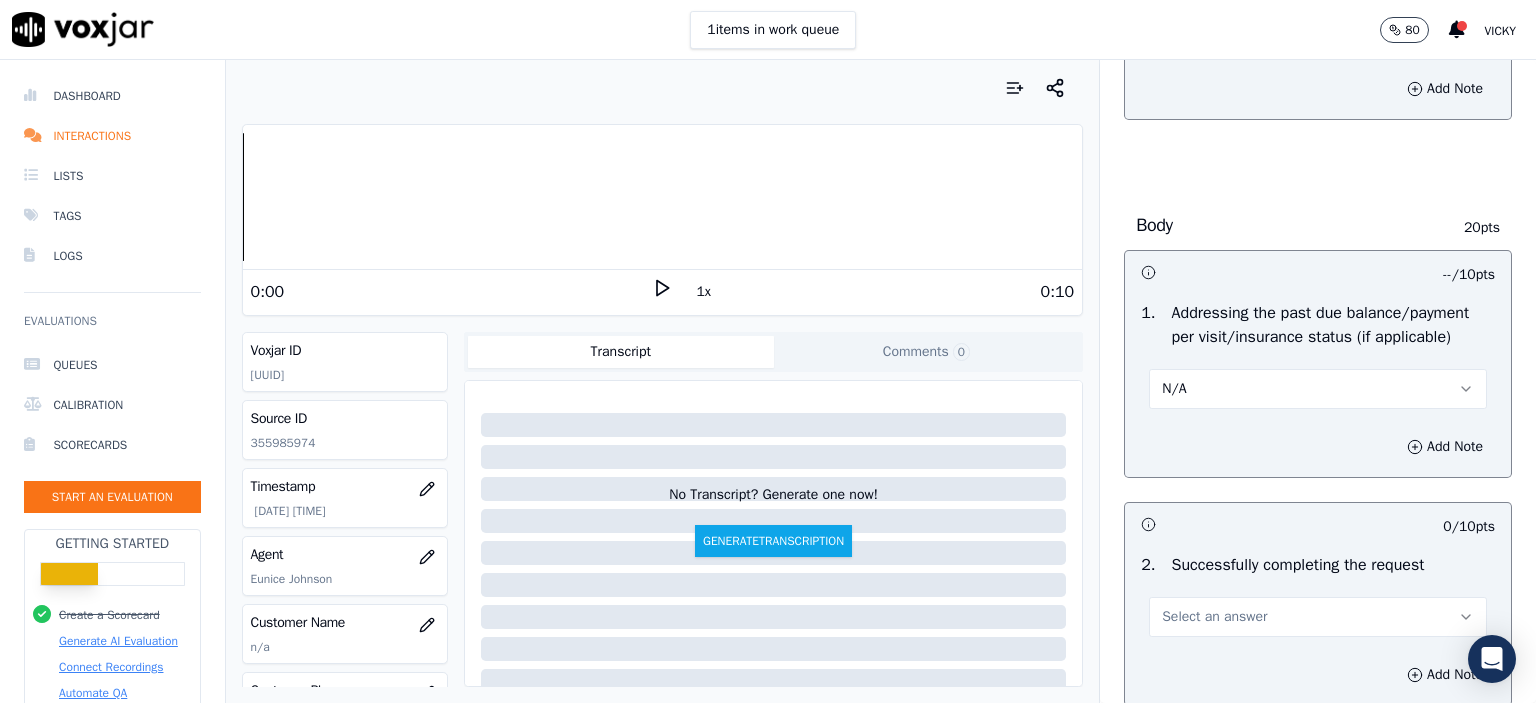 scroll, scrollTop: 900, scrollLeft: 0, axis: vertical 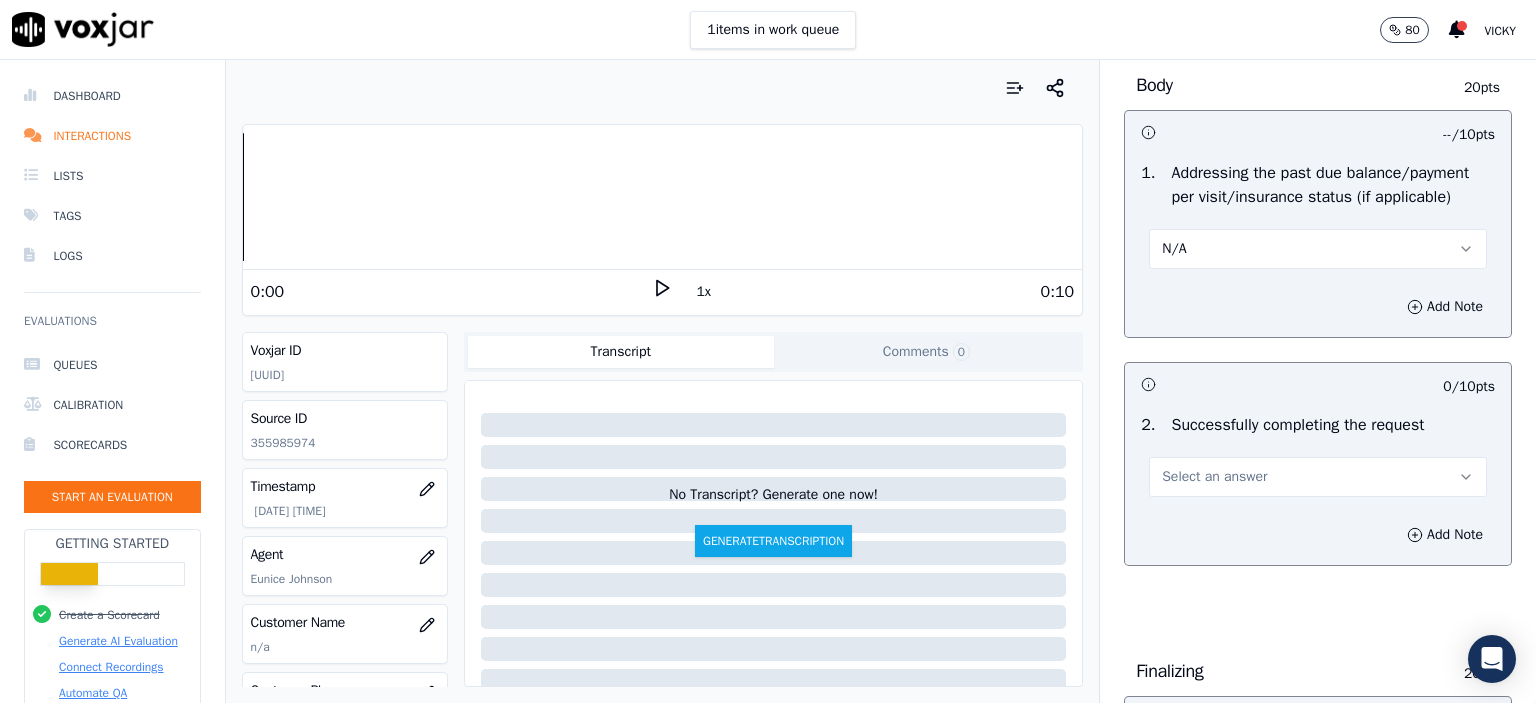 click on "Select an answer" at bounding box center (1318, 477) 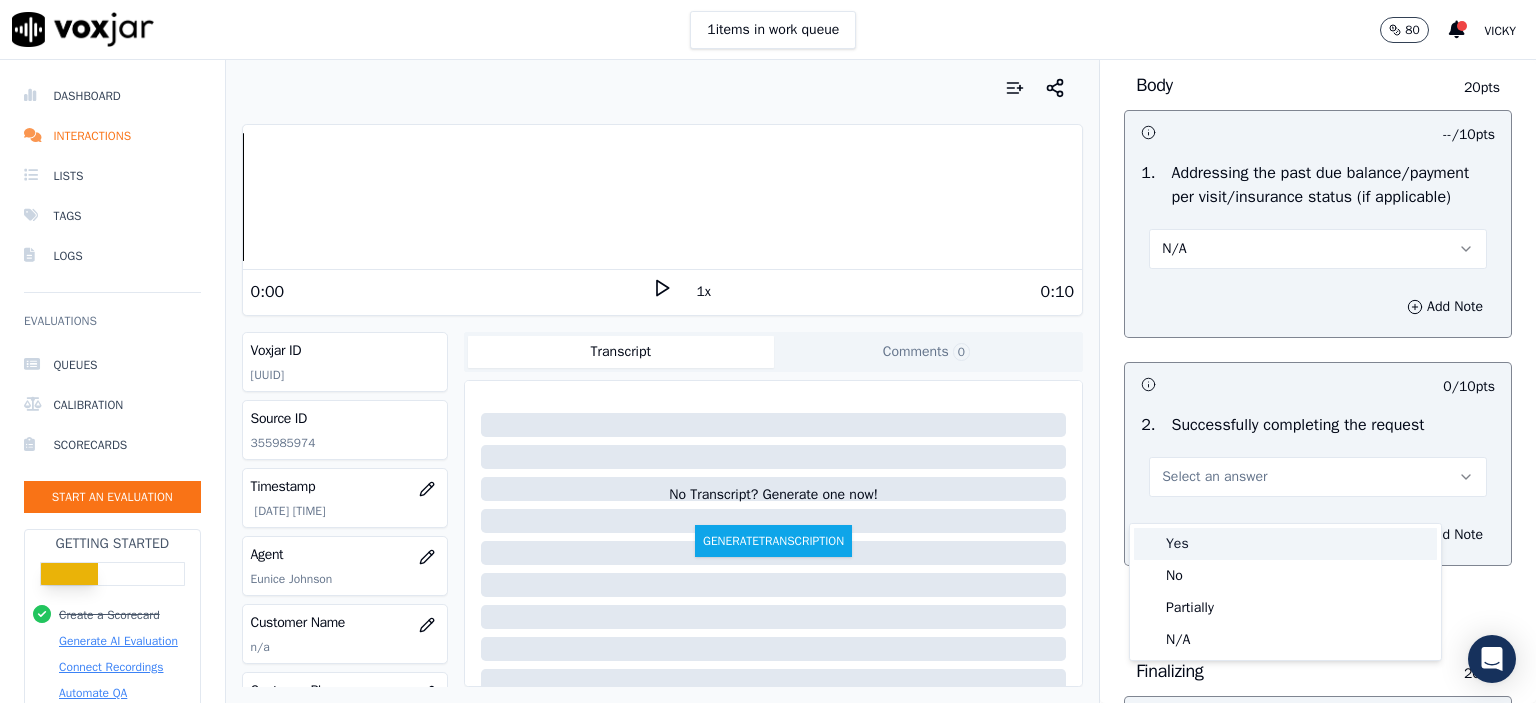 click on "Yes" at bounding box center [1285, 544] 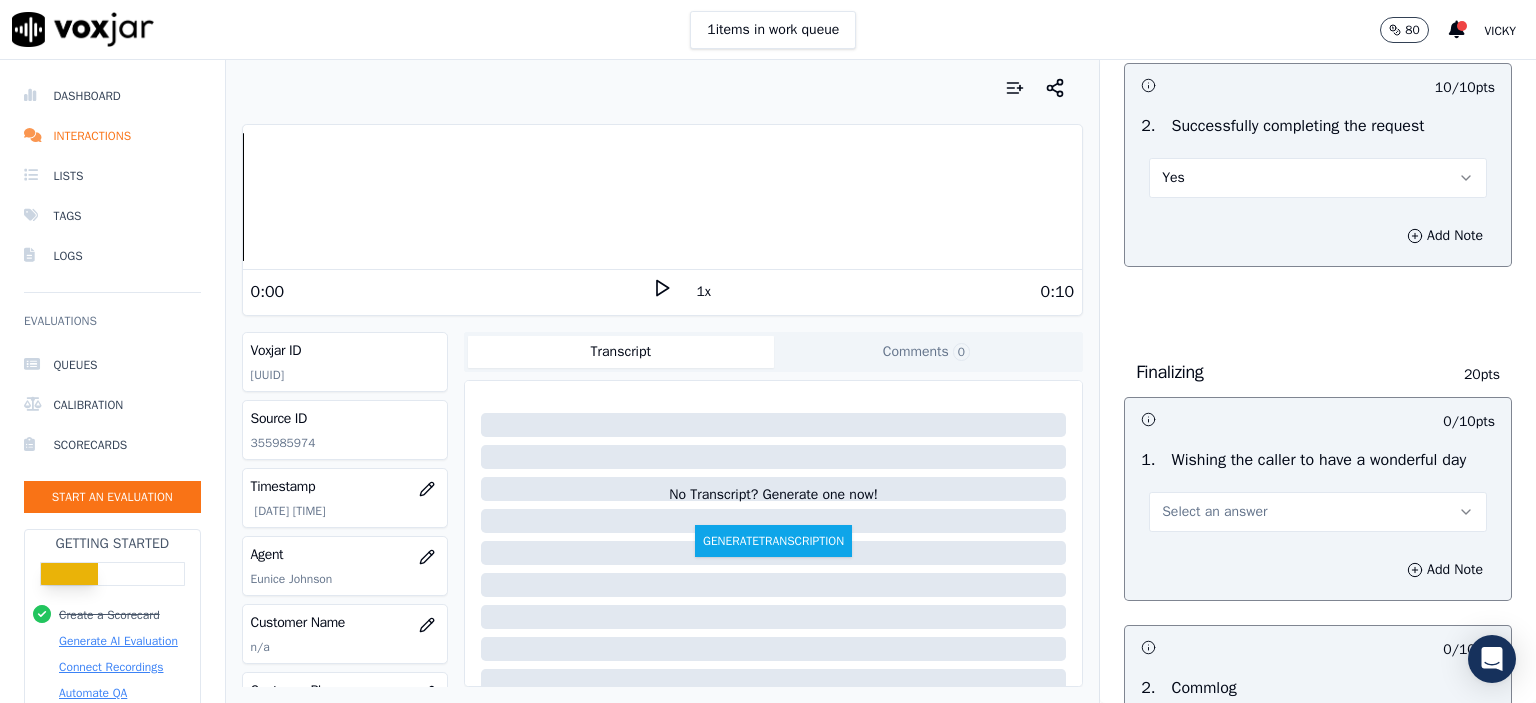scroll, scrollTop: 1200, scrollLeft: 0, axis: vertical 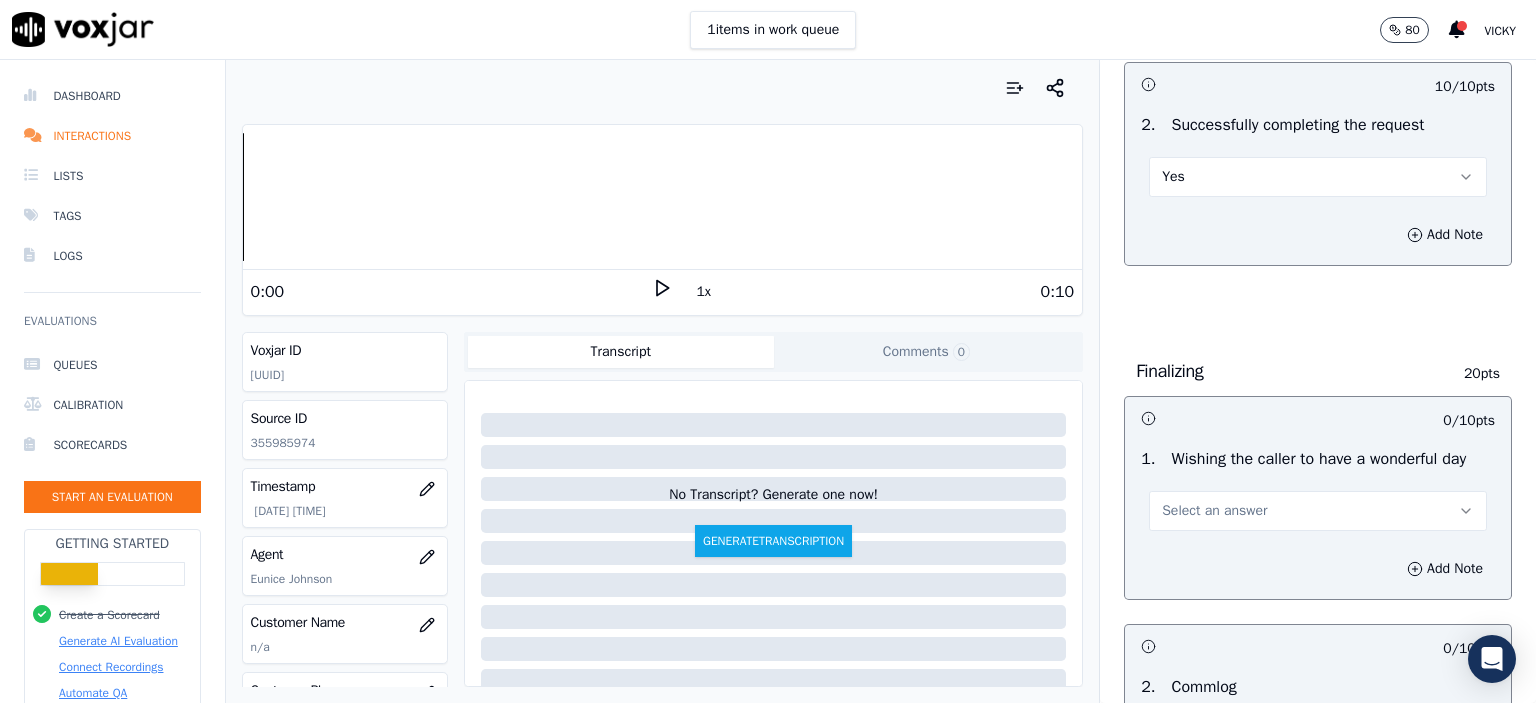 click on "Select an answer" at bounding box center (1318, 511) 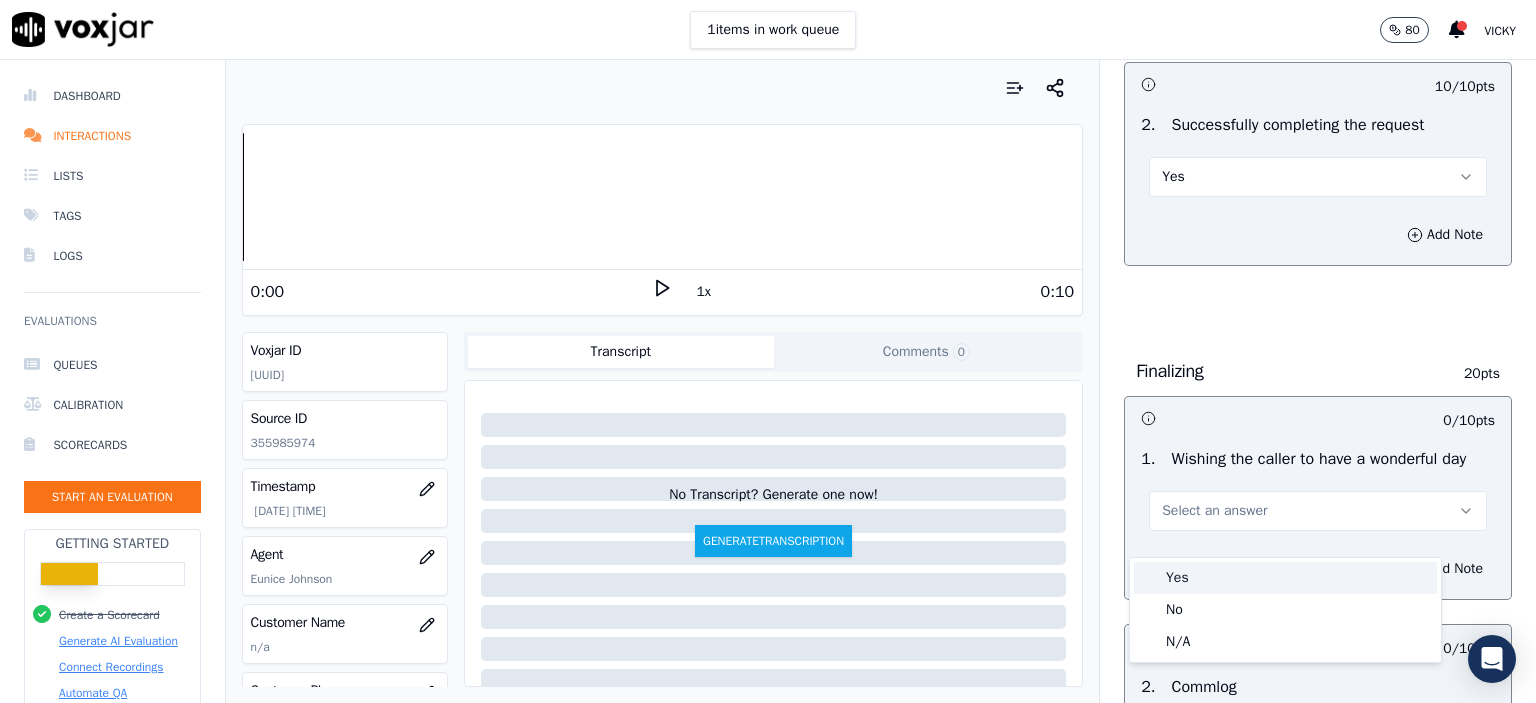click on "Yes" at bounding box center [1285, 578] 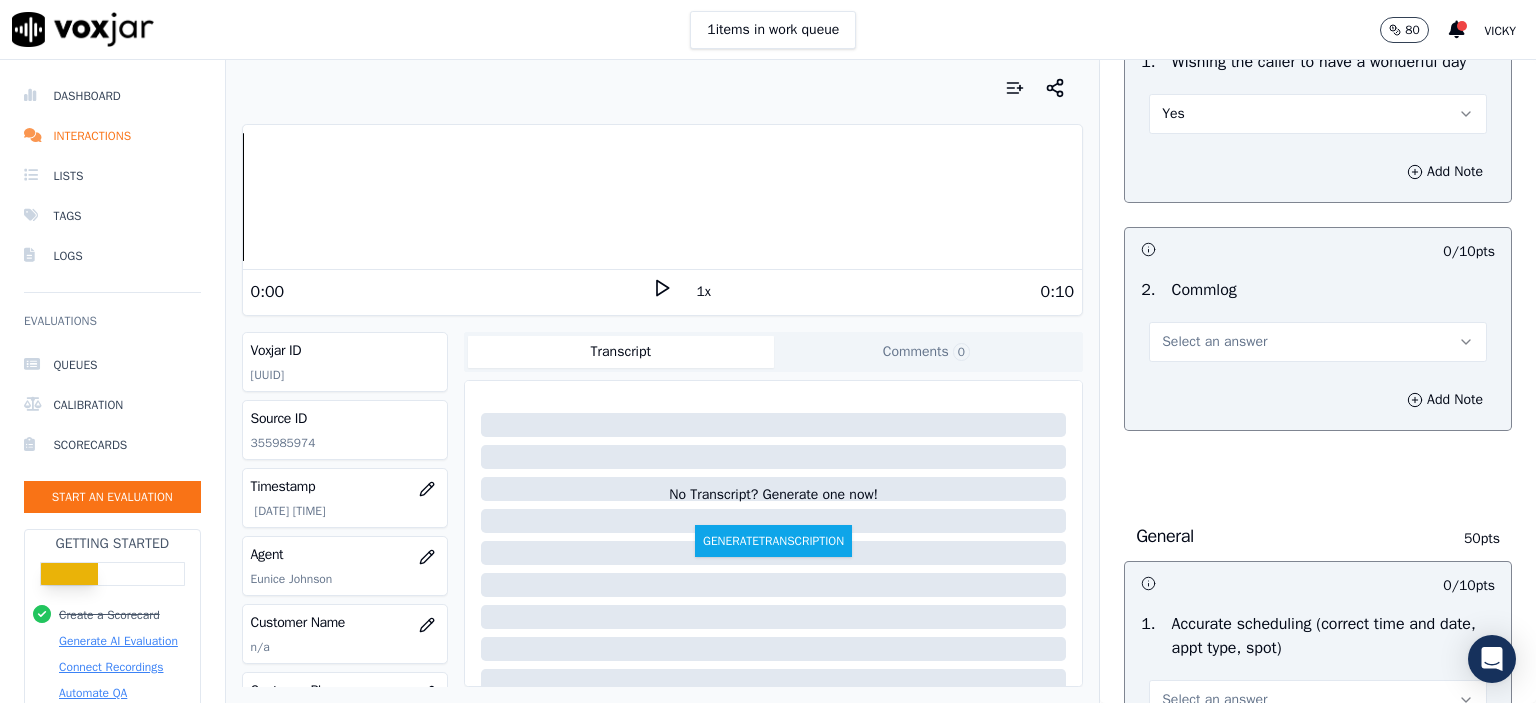 scroll, scrollTop: 1600, scrollLeft: 0, axis: vertical 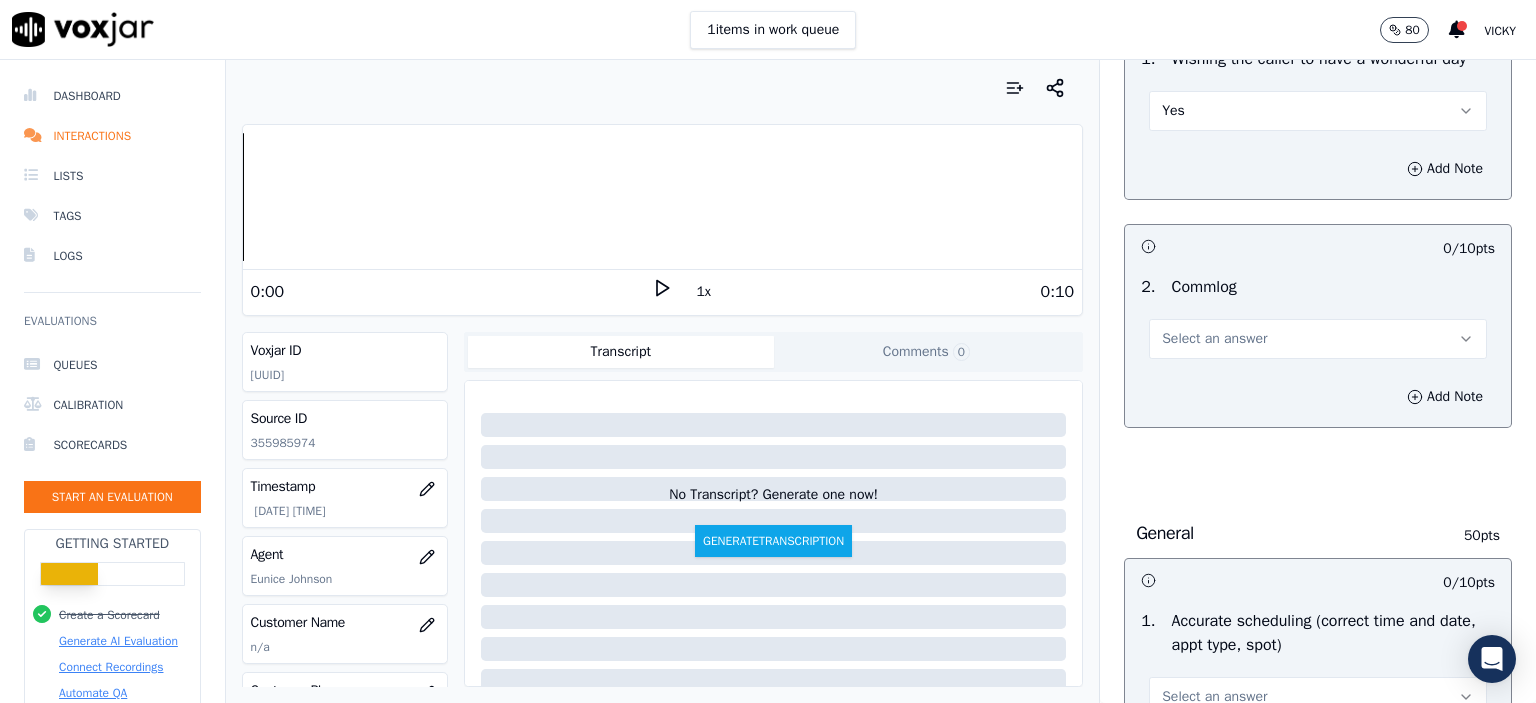 click on "Select an answer" at bounding box center (1318, 339) 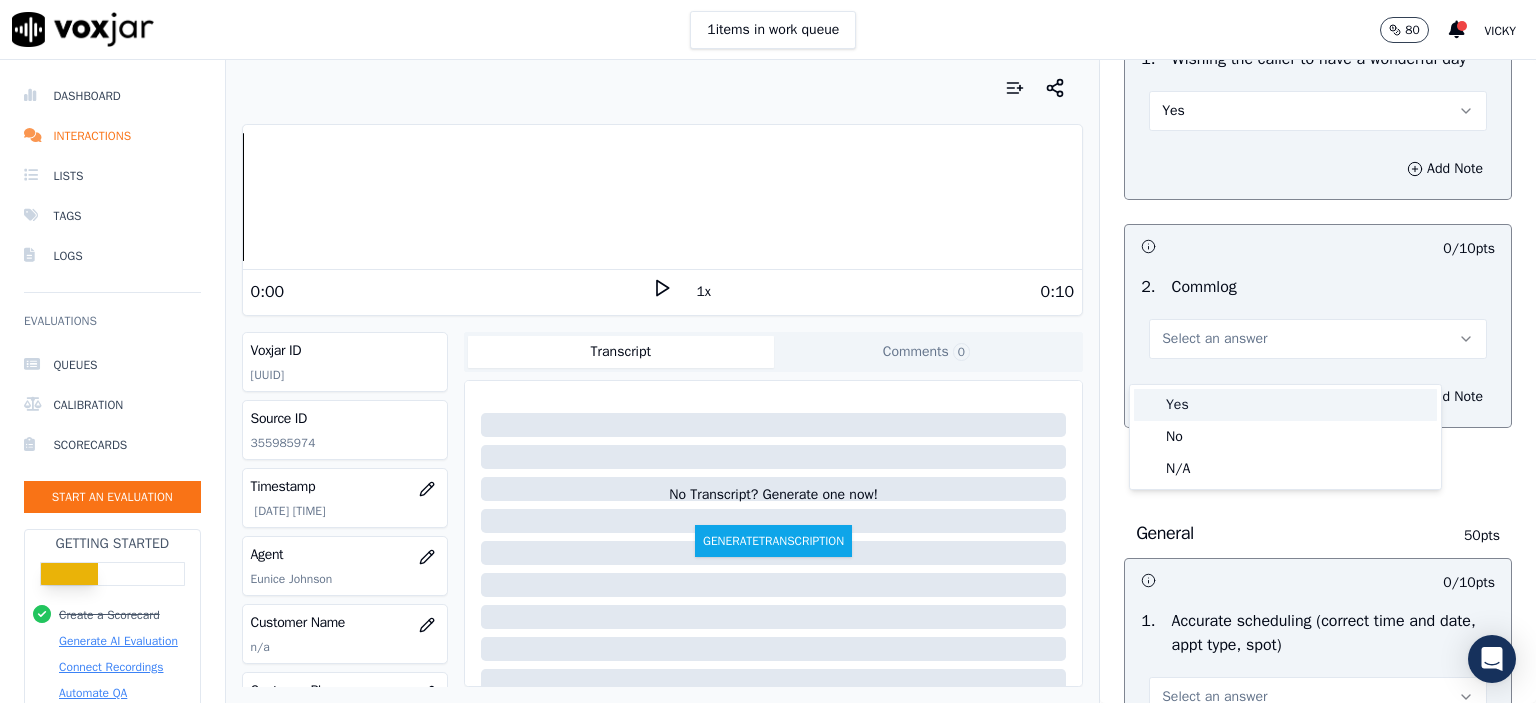 click on "Yes" at bounding box center (1285, 405) 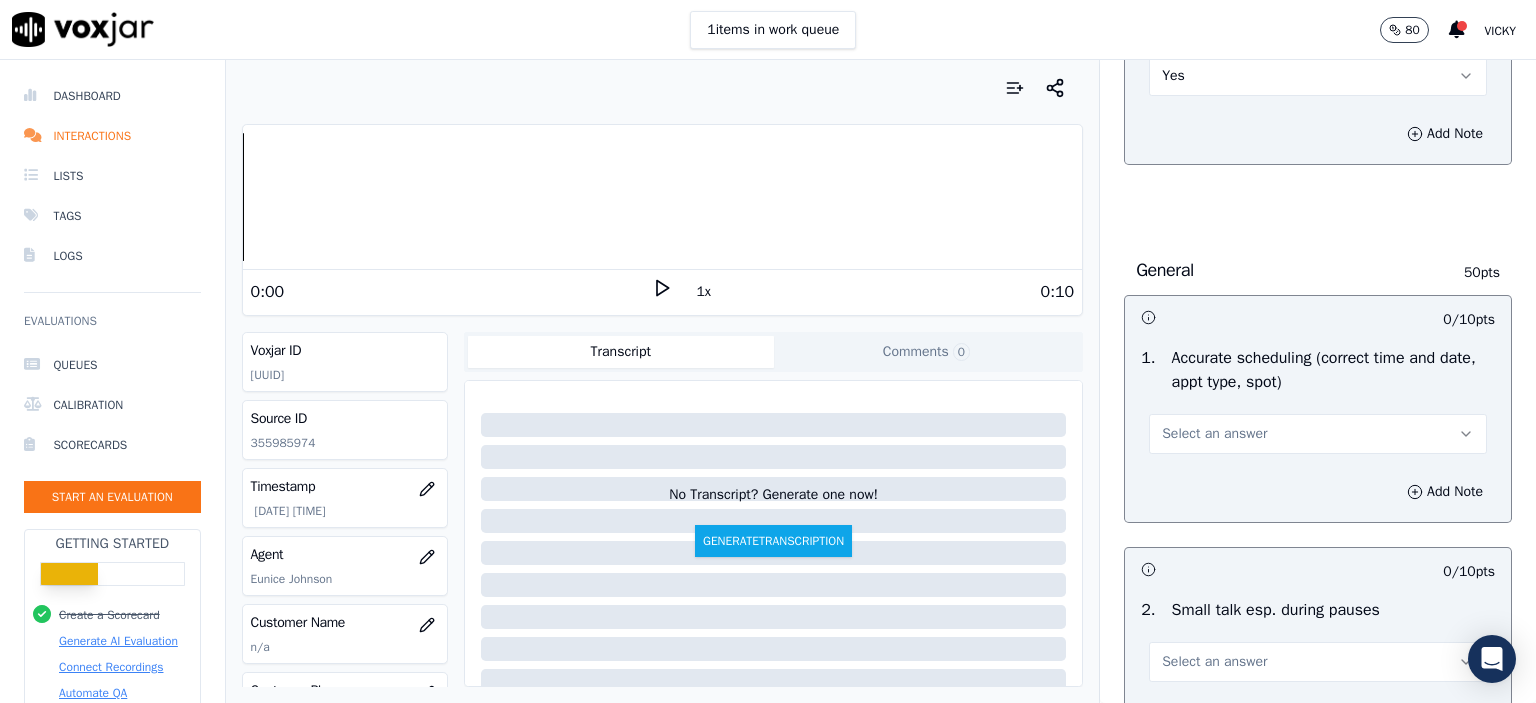 scroll, scrollTop: 2000, scrollLeft: 0, axis: vertical 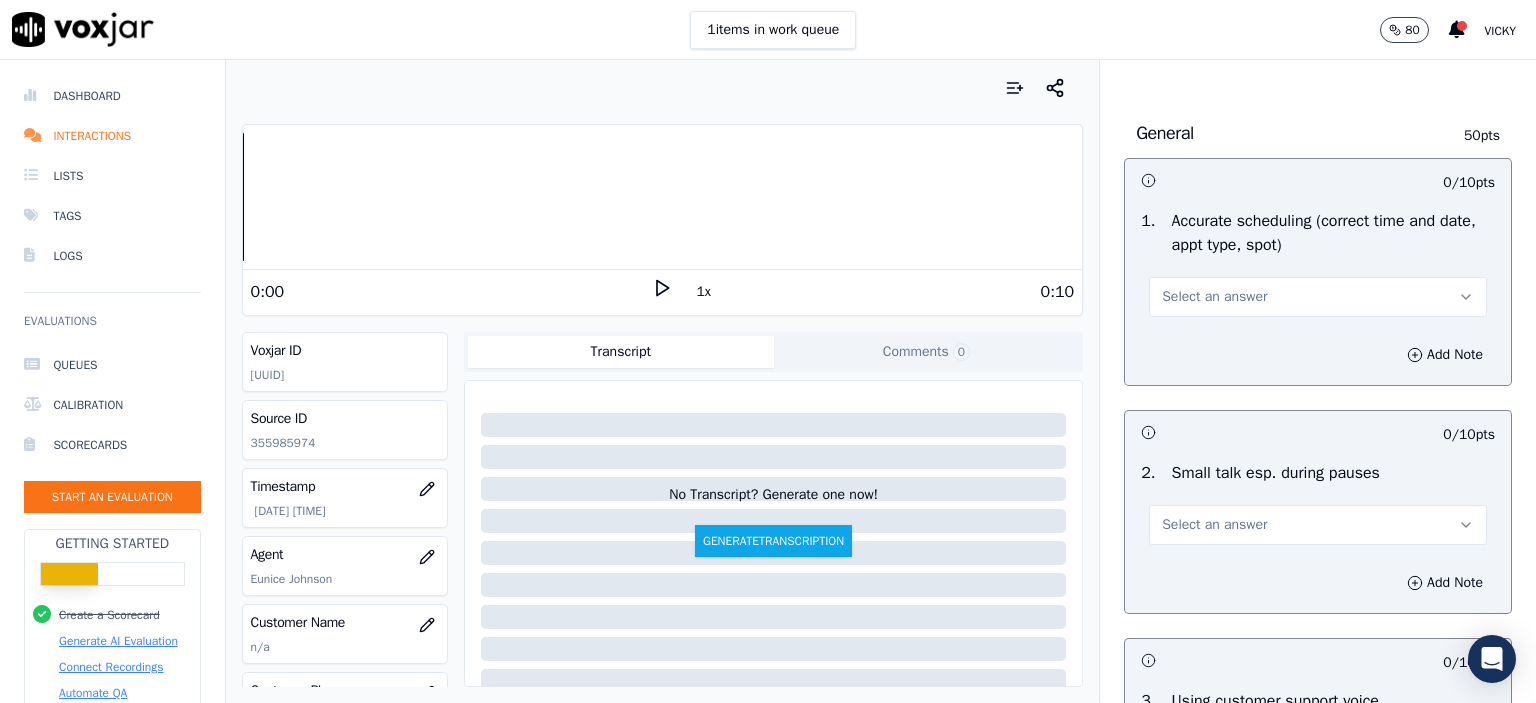 click on "Select an answer" at bounding box center (1214, 297) 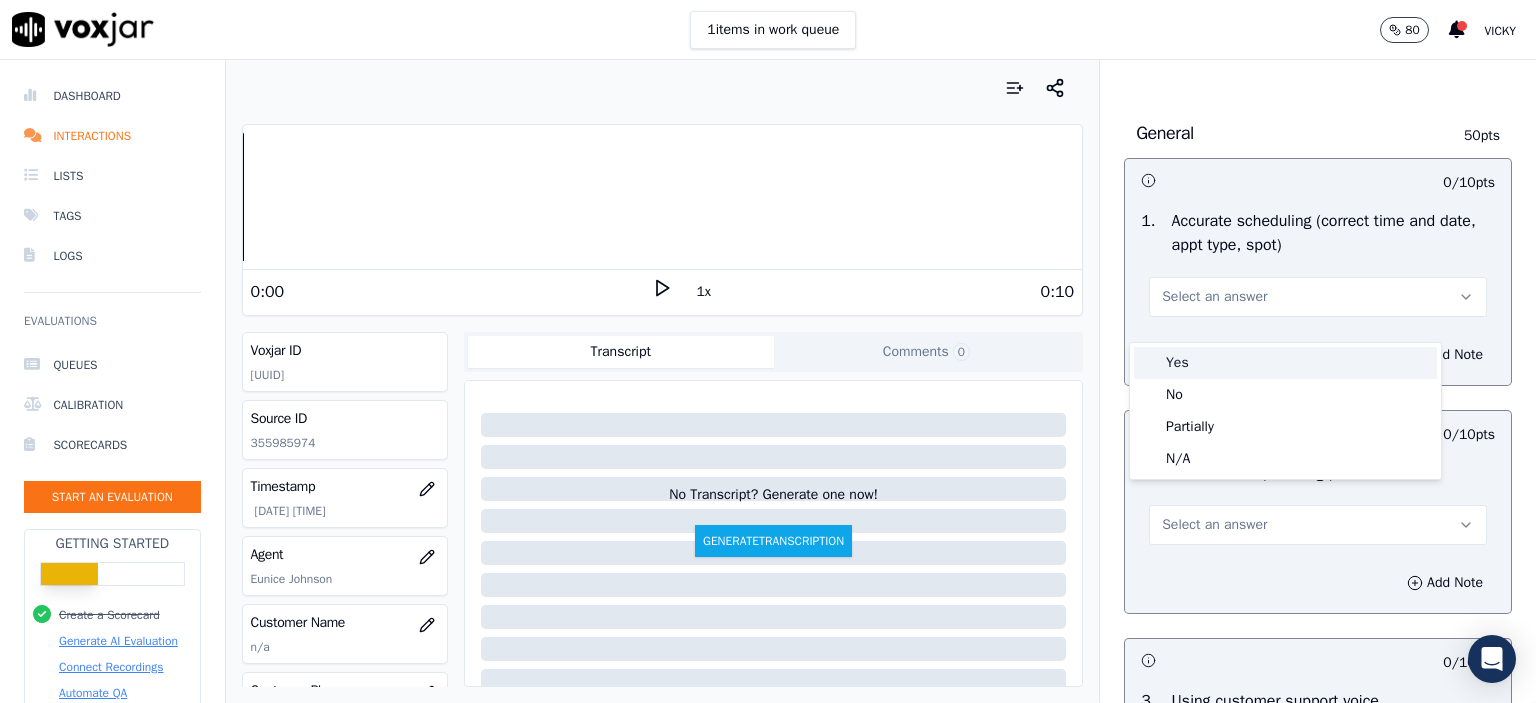 click on "Yes" at bounding box center (1285, 363) 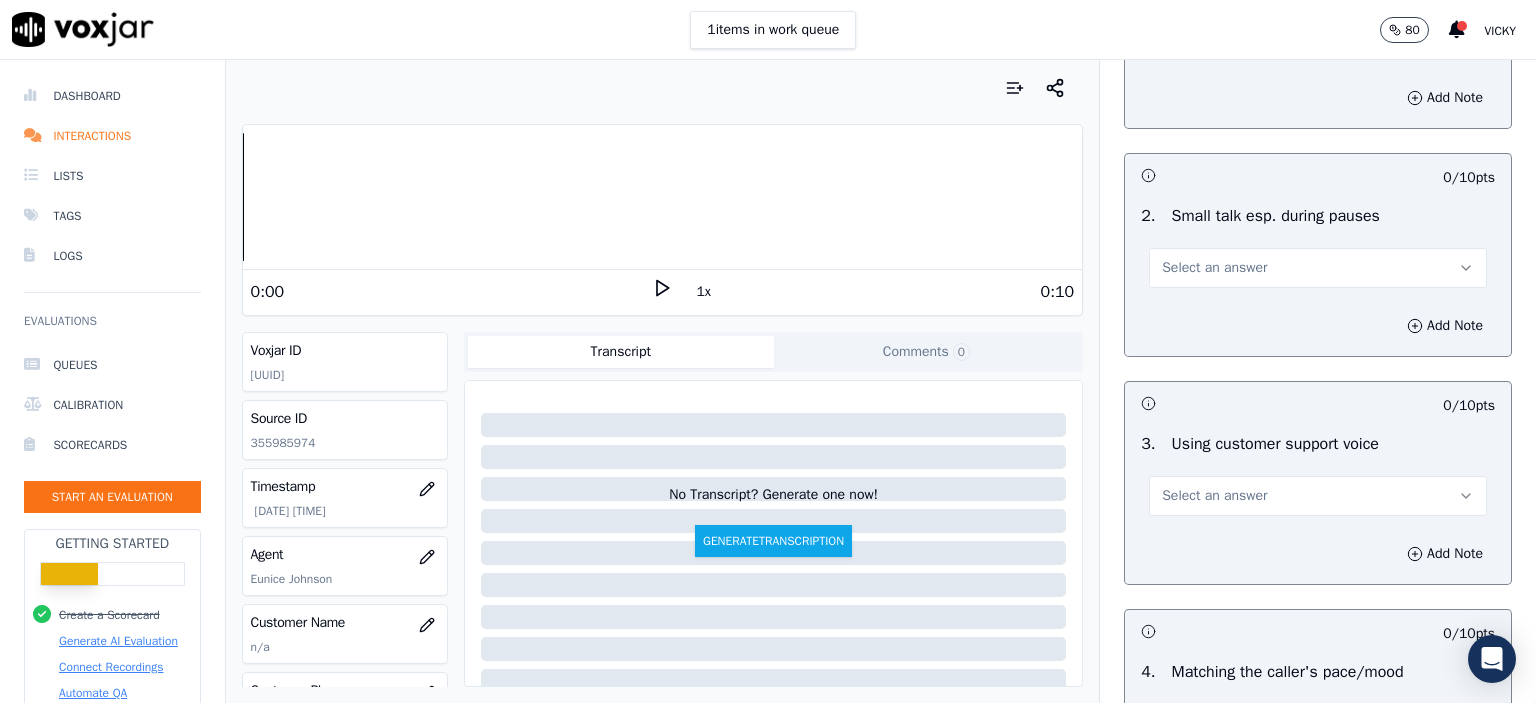 scroll, scrollTop: 2300, scrollLeft: 0, axis: vertical 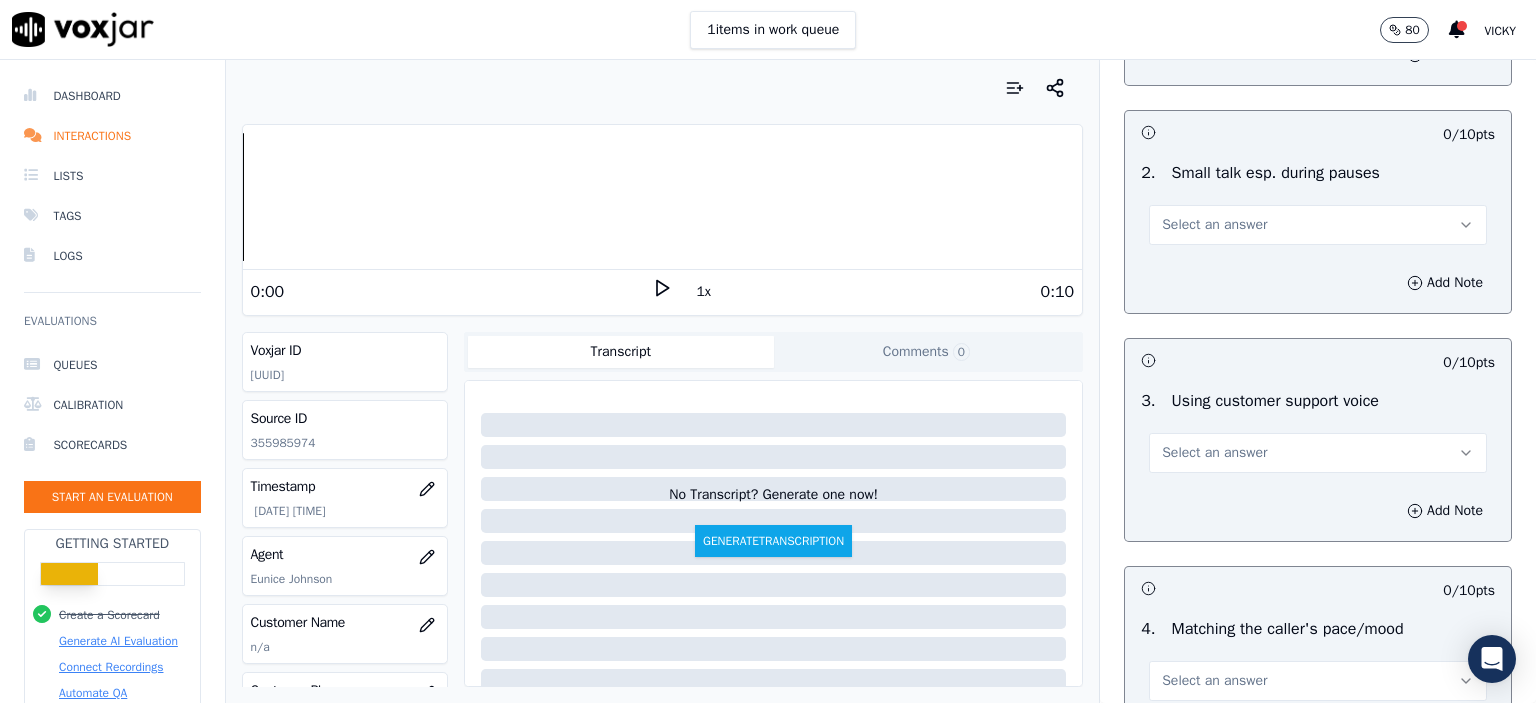 click on "Select an answer" at bounding box center [1318, 225] 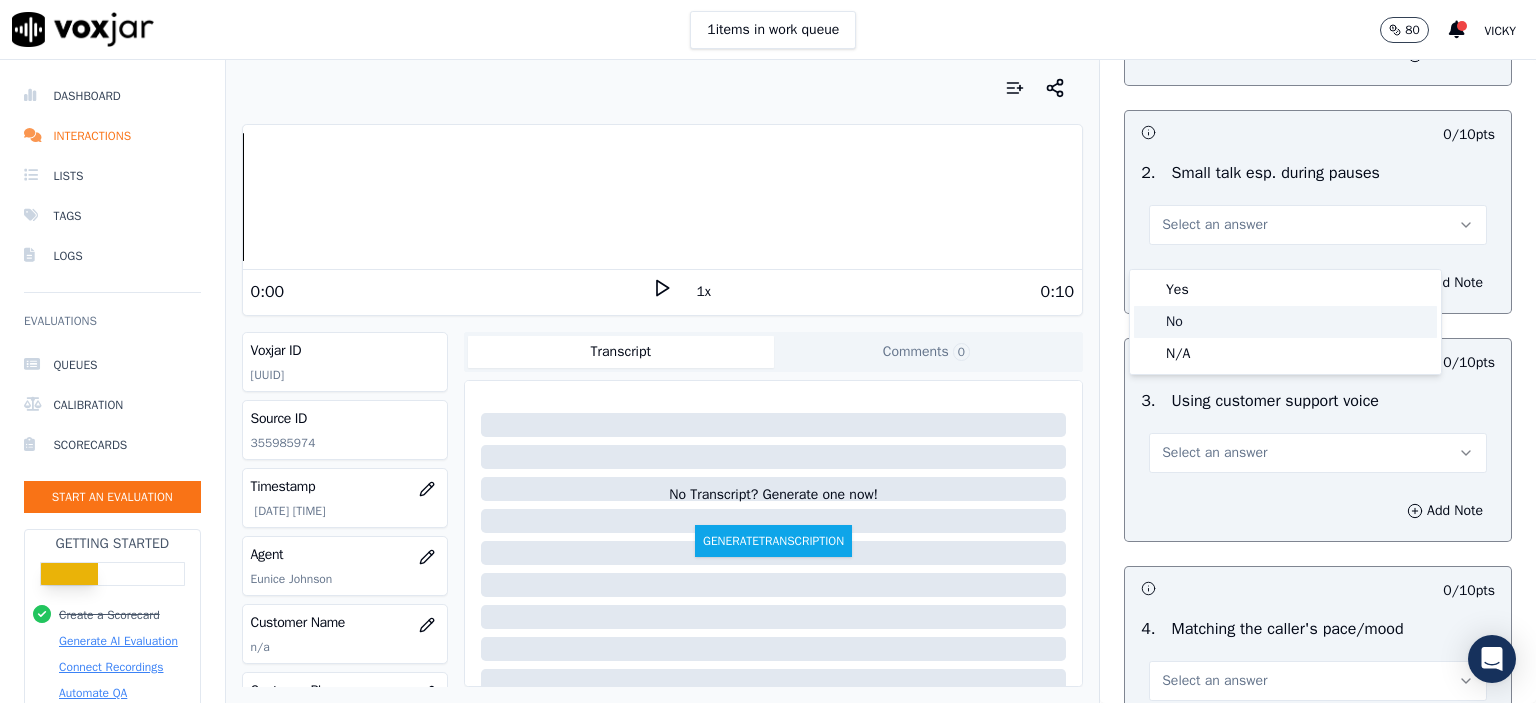 click on "No" 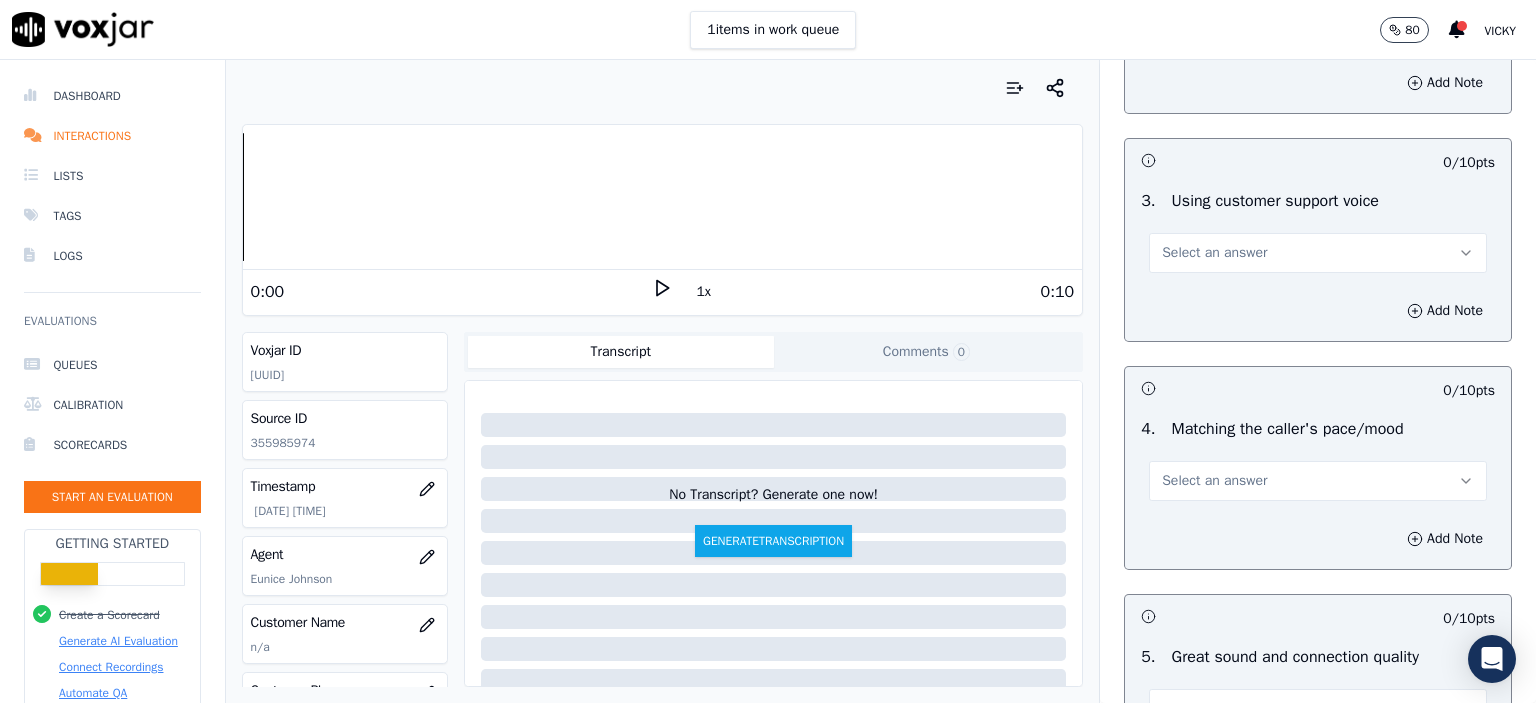 click on "Select an answer" at bounding box center [1318, 253] 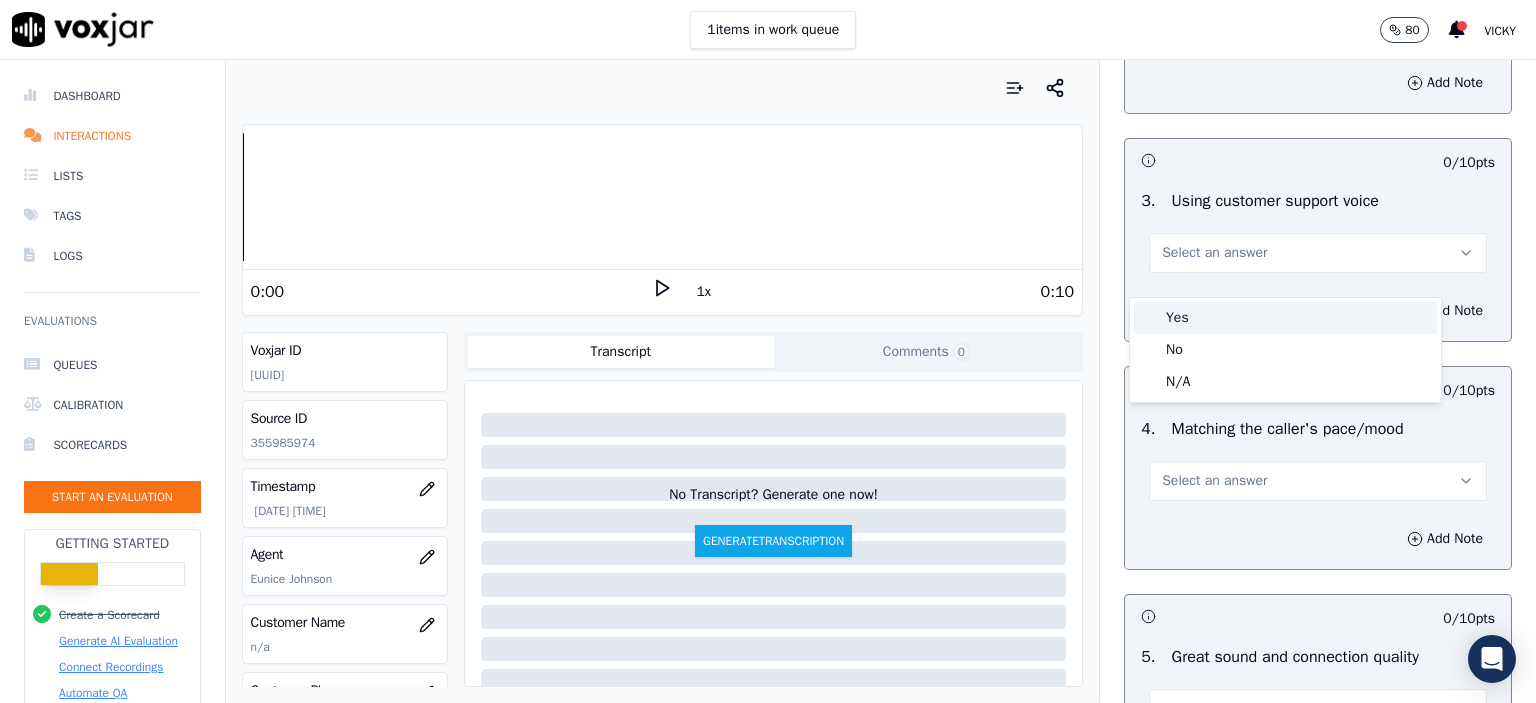 click on "Yes" at bounding box center (1285, 318) 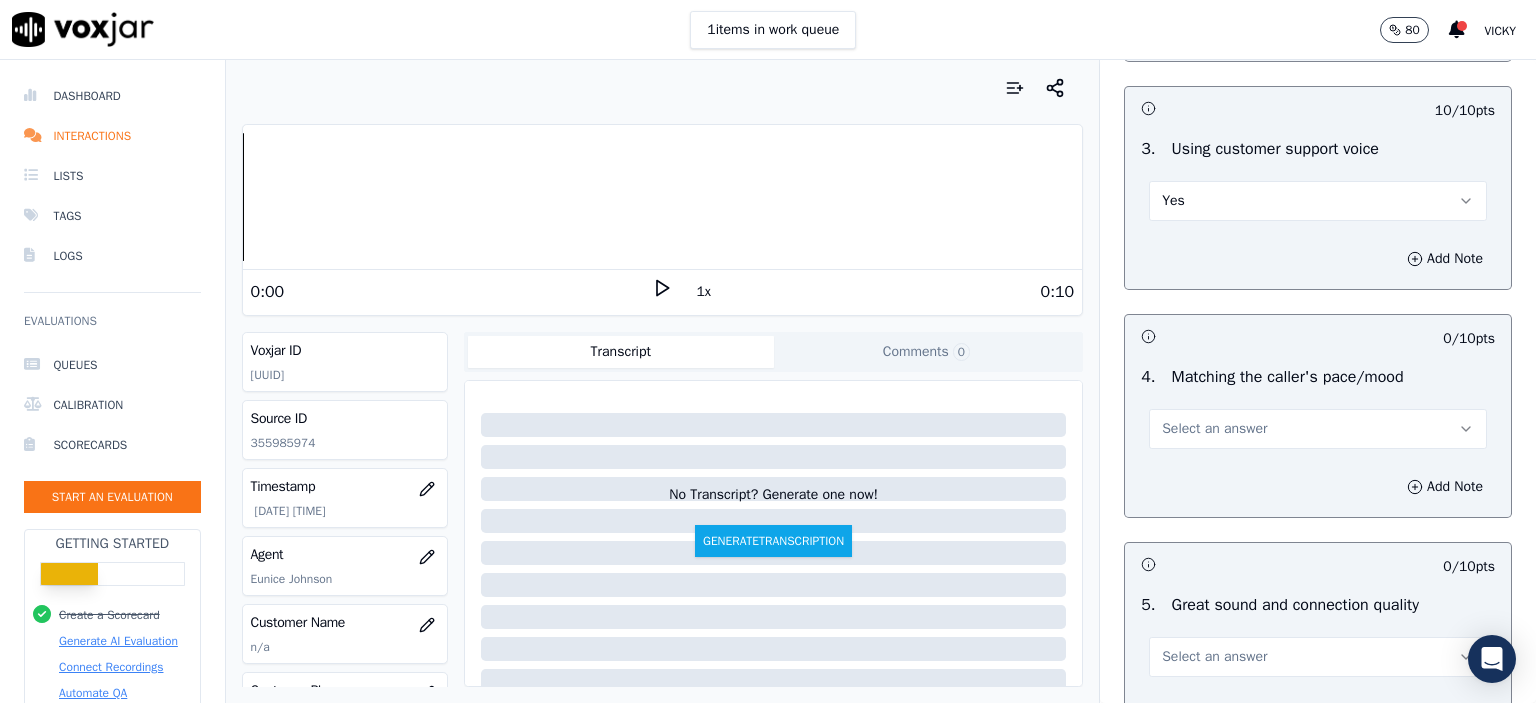 scroll, scrollTop: 2700, scrollLeft: 0, axis: vertical 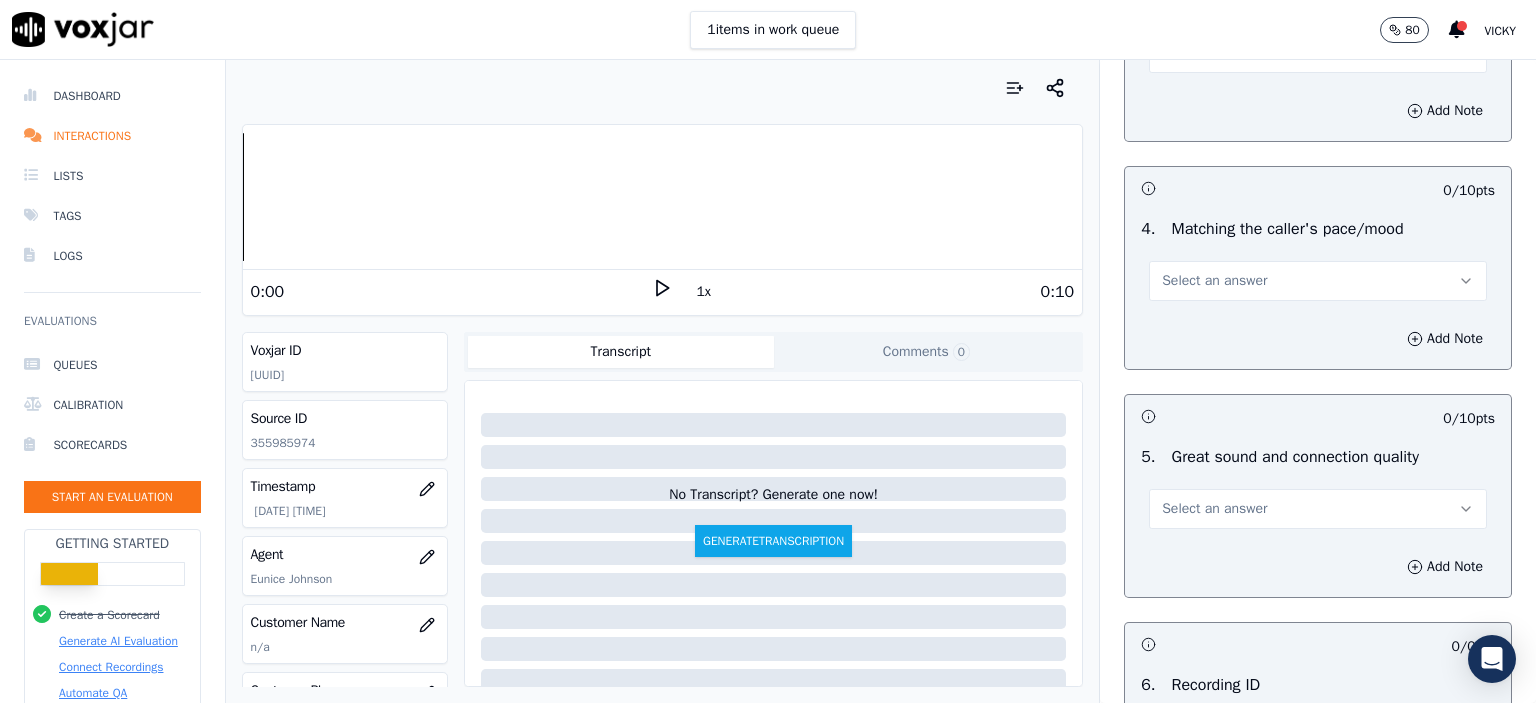 click on "Select an answer" at bounding box center (1318, 281) 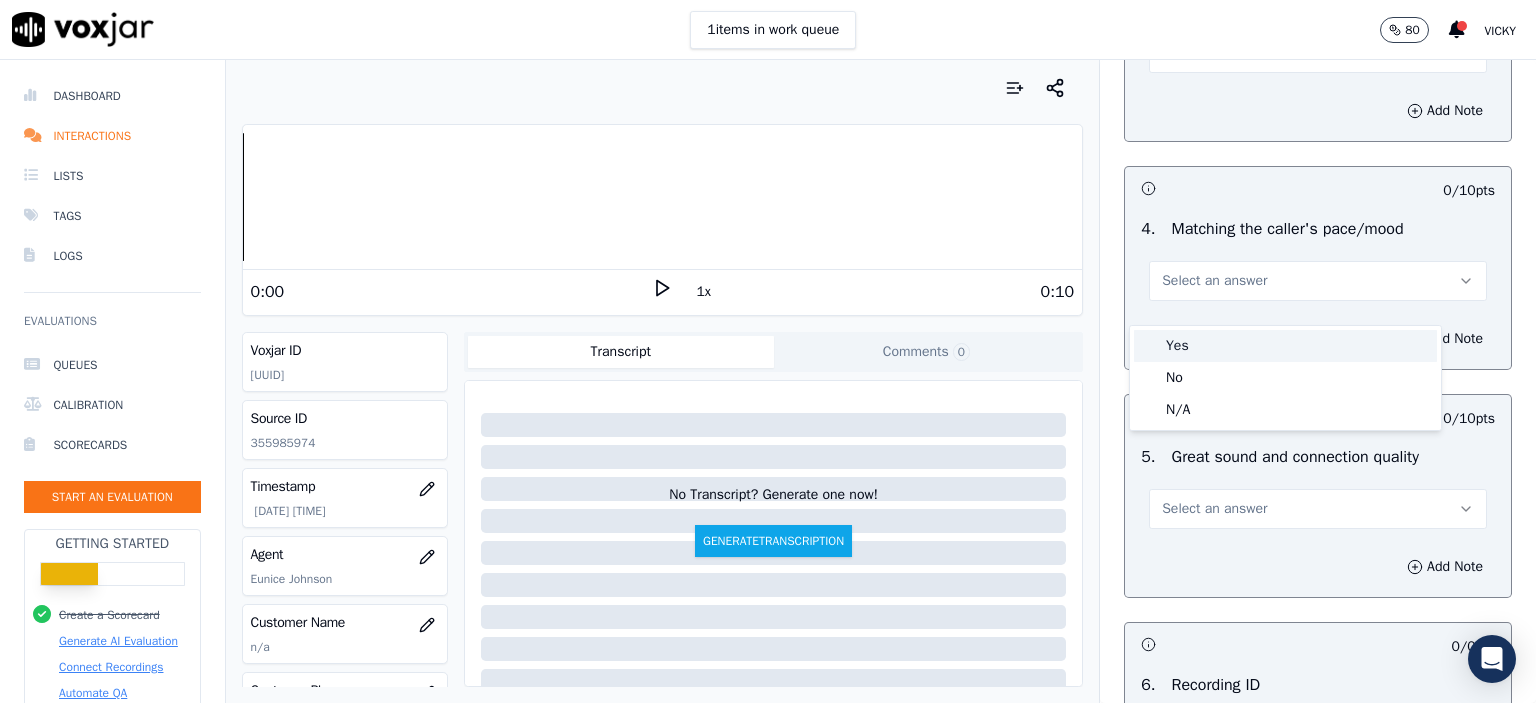 click on "Yes" at bounding box center (1285, 346) 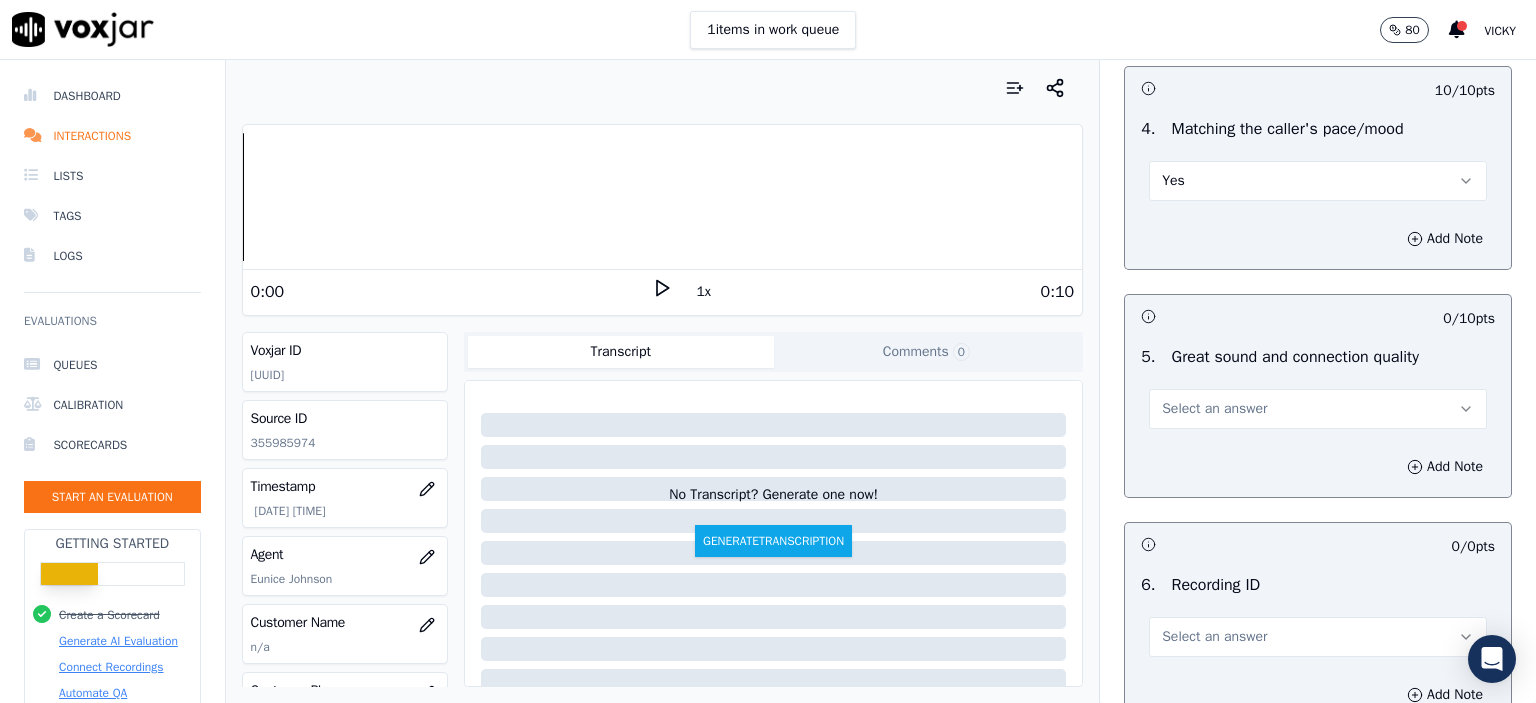 click on "Select an answer" at bounding box center (1214, 409) 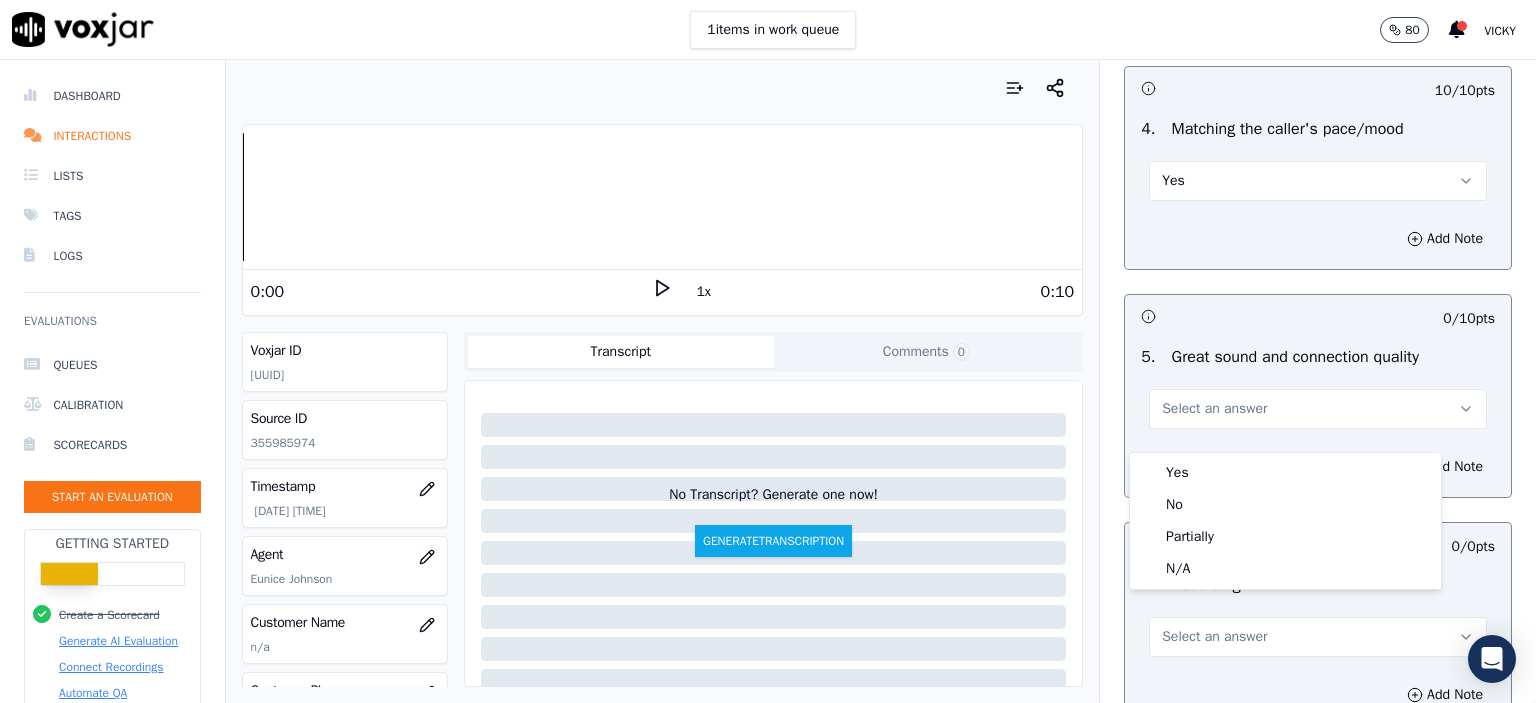 click on "Yes" at bounding box center [1285, 473] 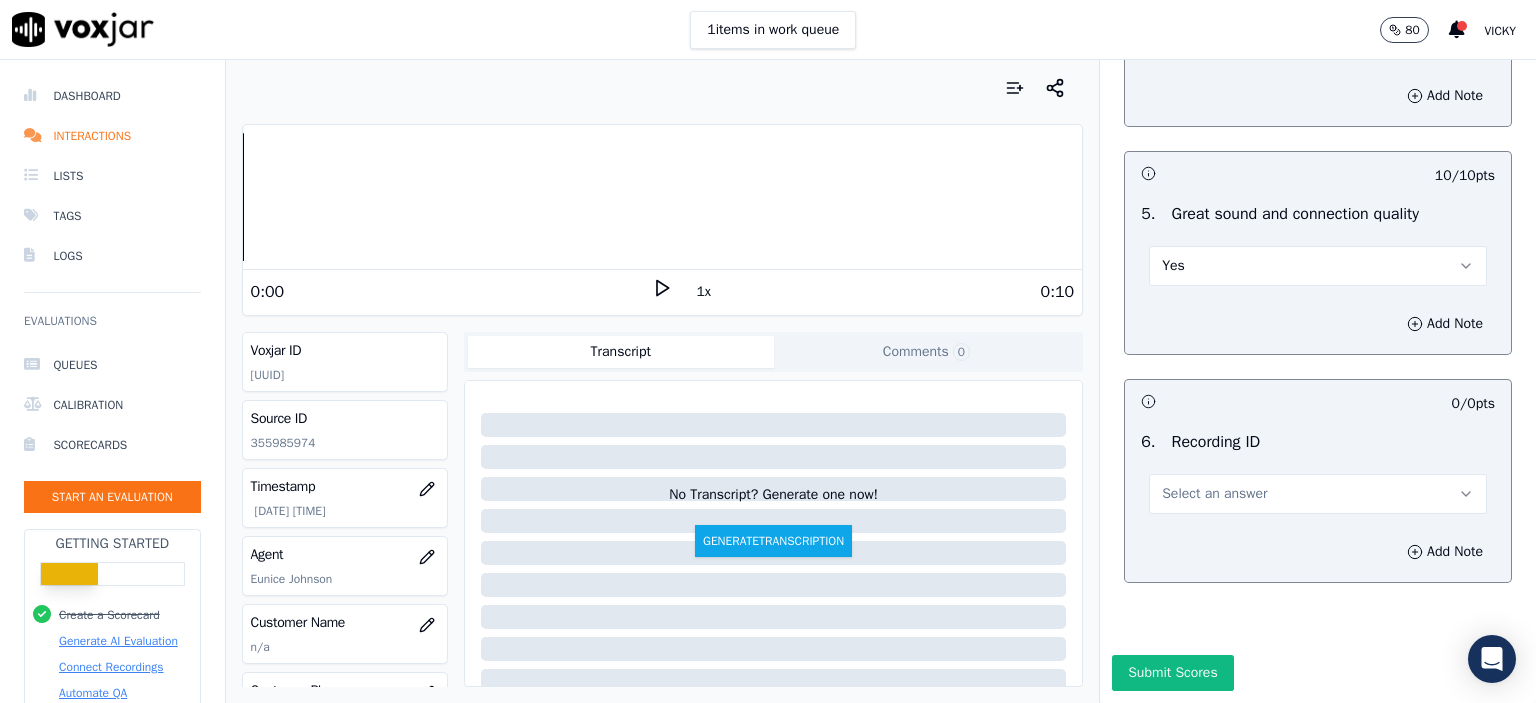 scroll, scrollTop: 3007, scrollLeft: 0, axis: vertical 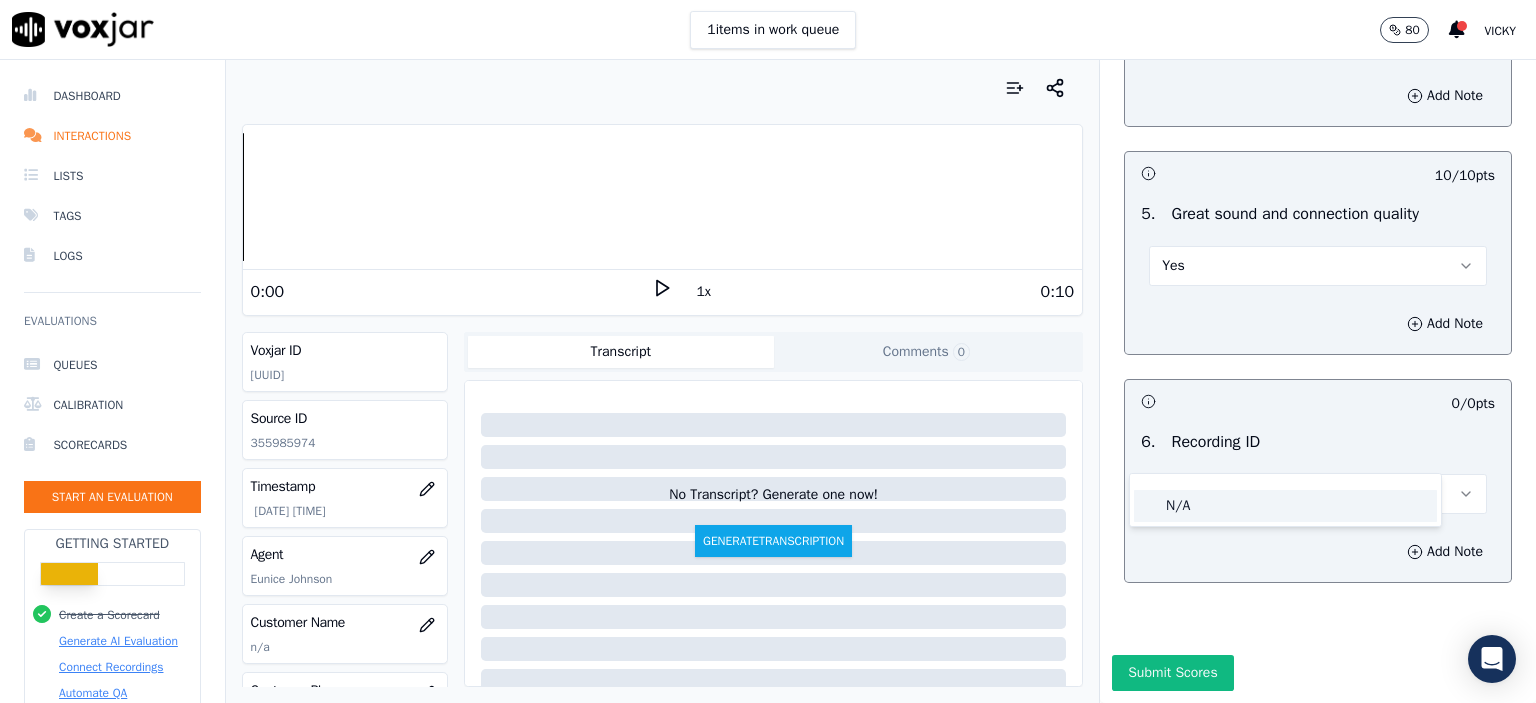 click on "N/A" 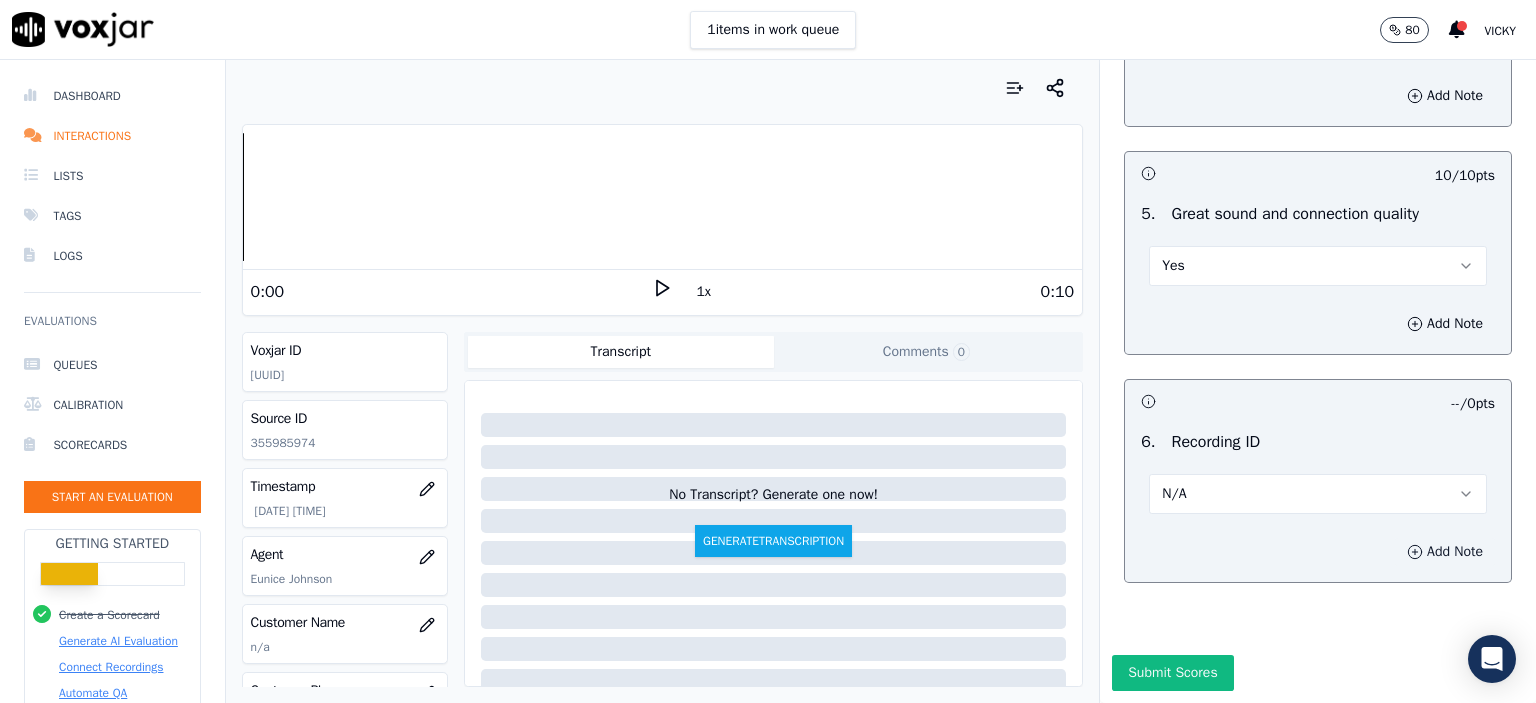 click 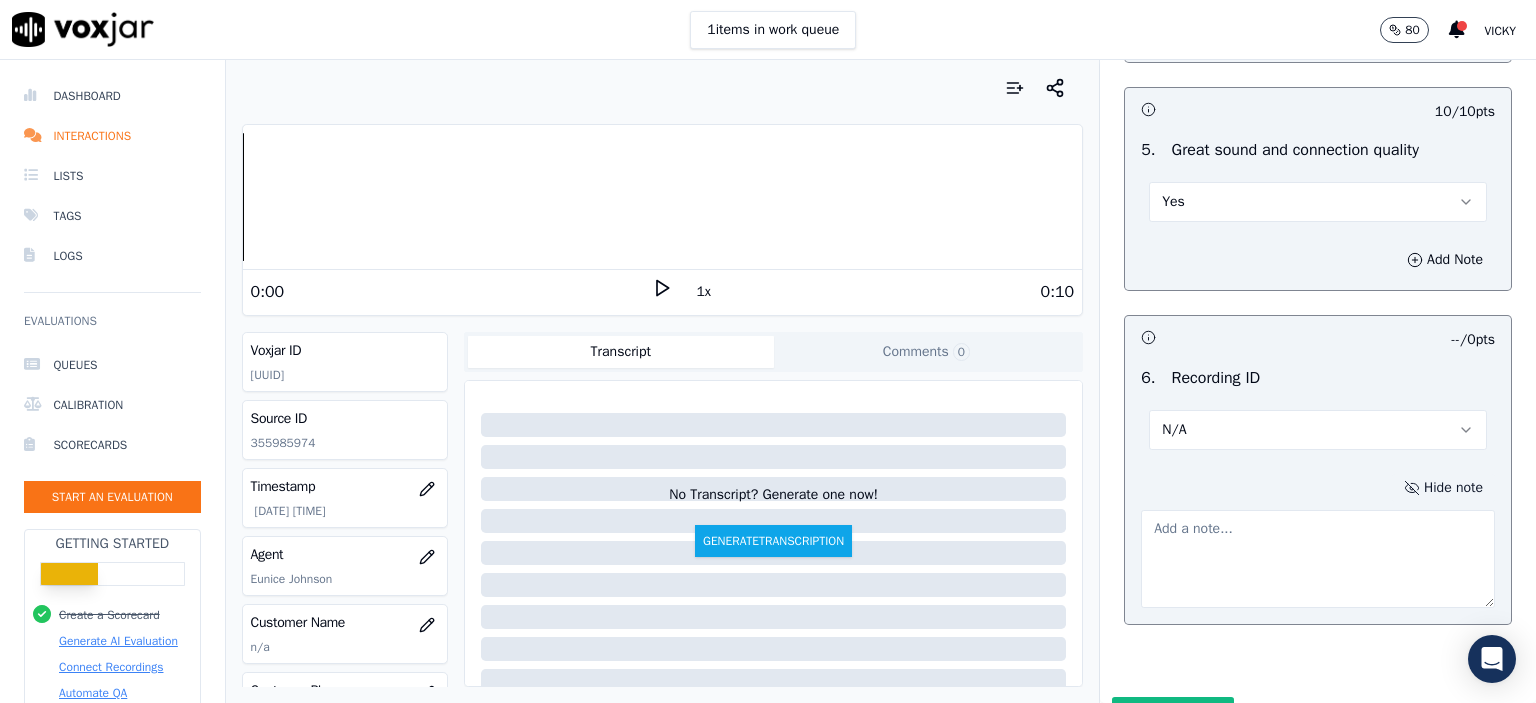 click on "355985974" 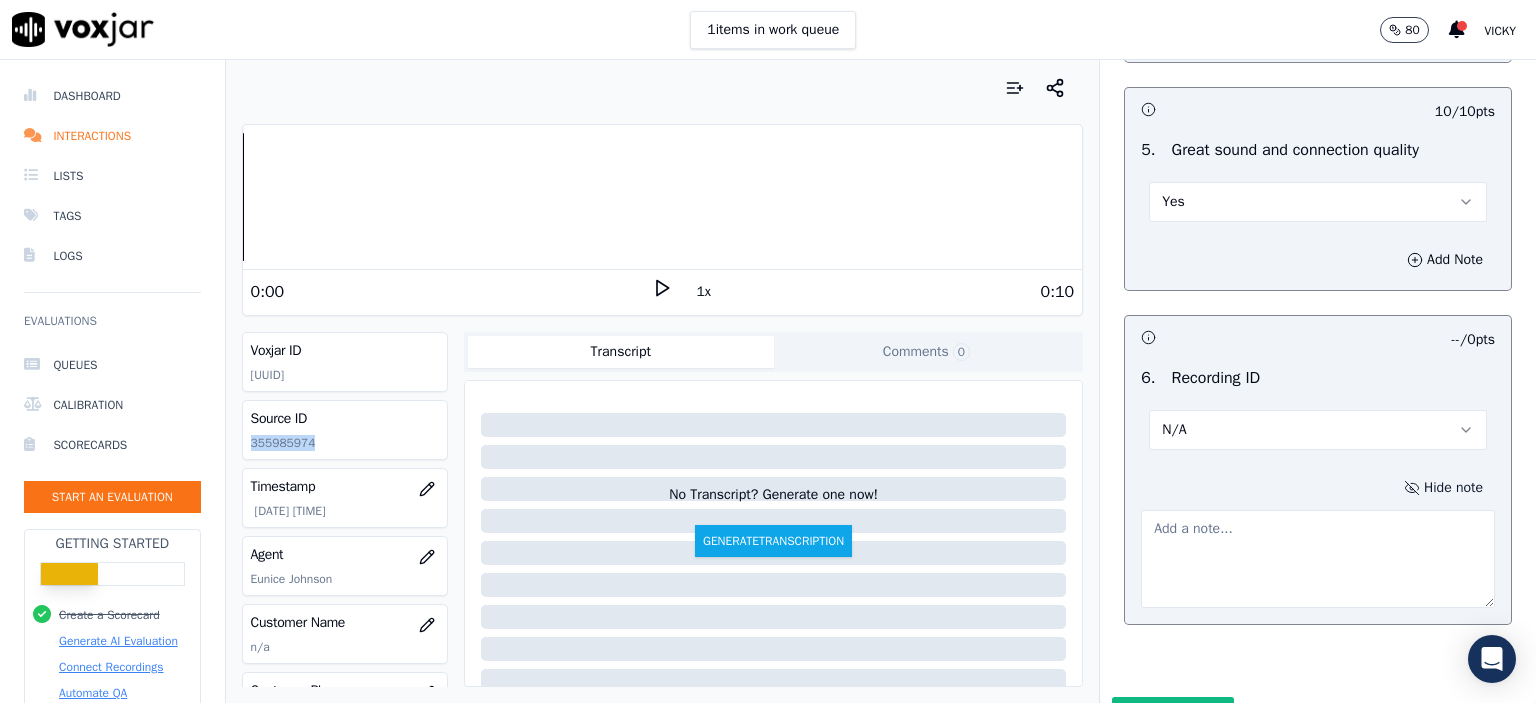 click on "355985974" 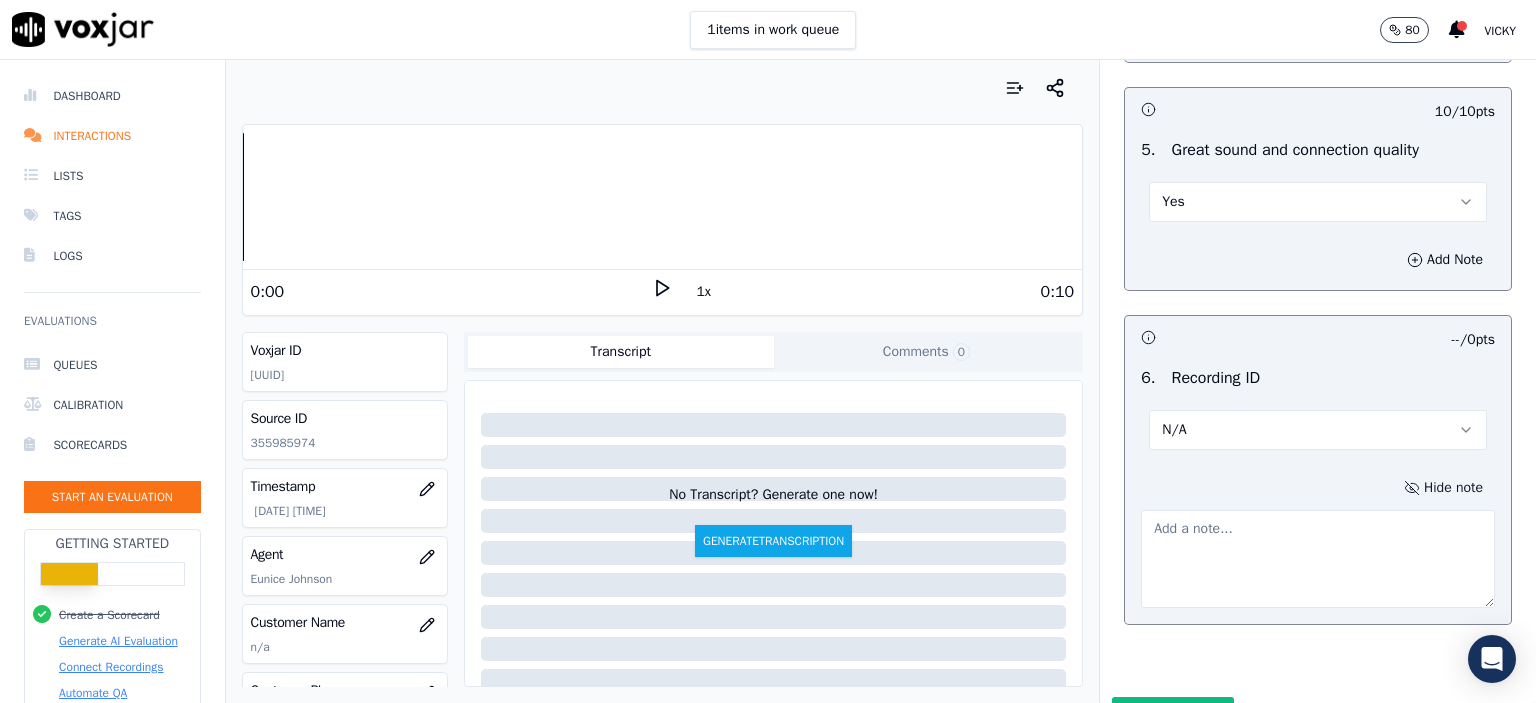 click at bounding box center [1318, 559] 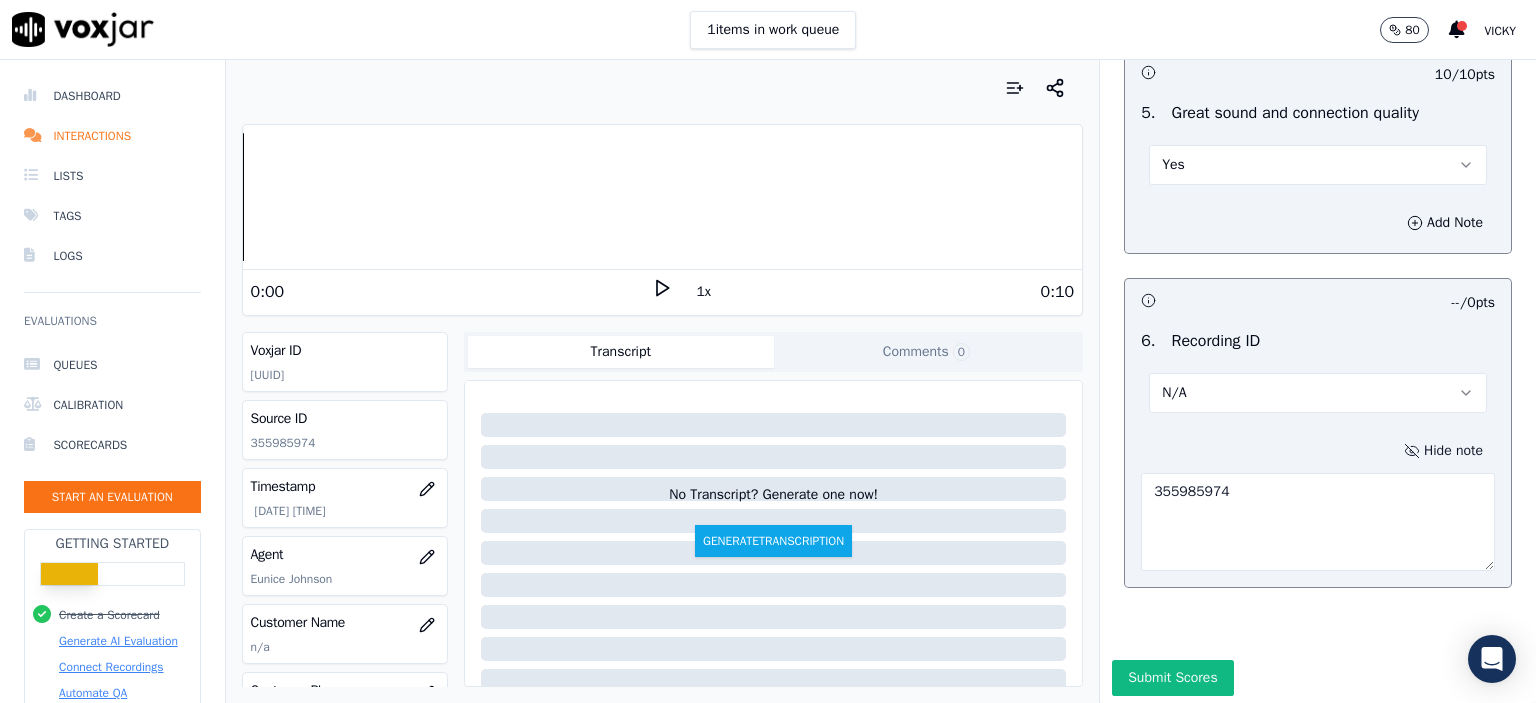 scroll, scrollTop: 3112, scrollLeft: 0, axis: vertical 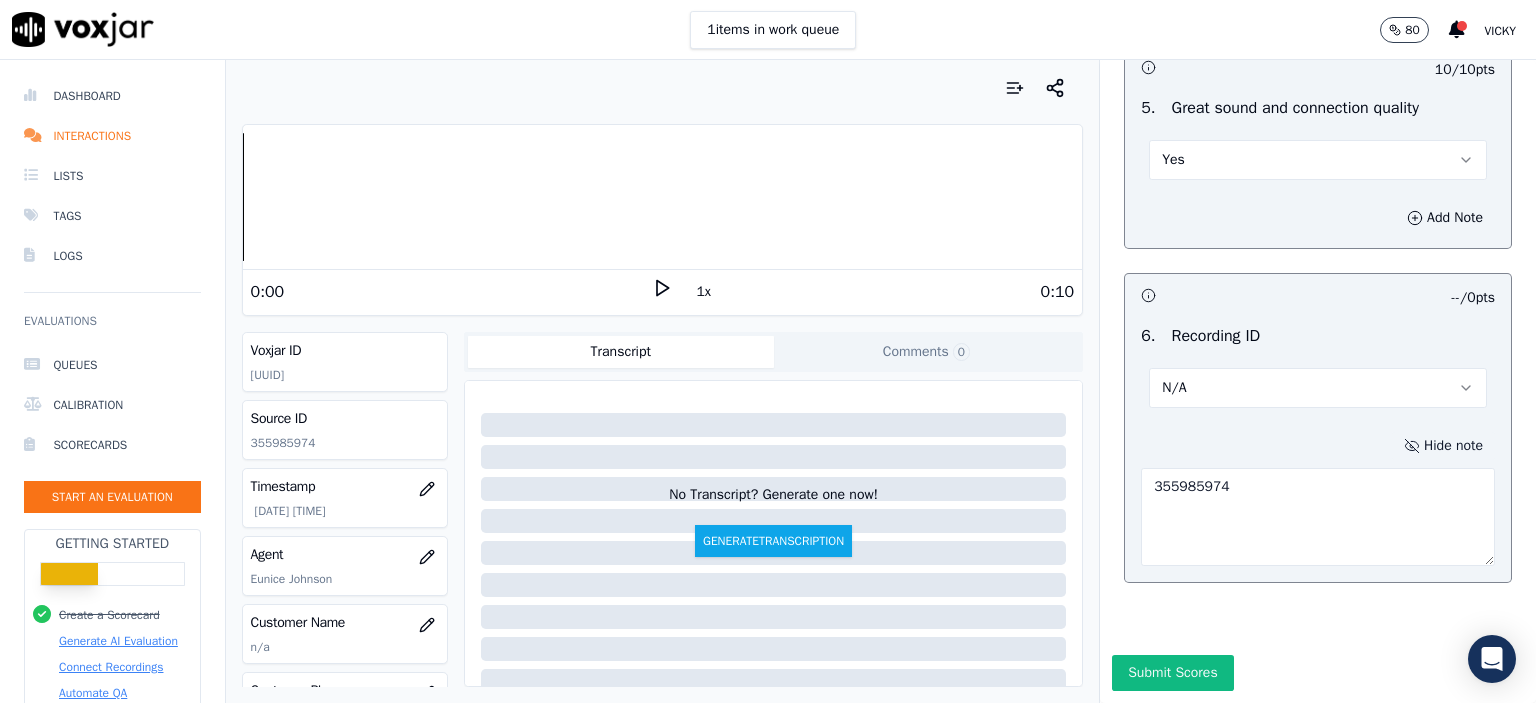 type on "355985974" 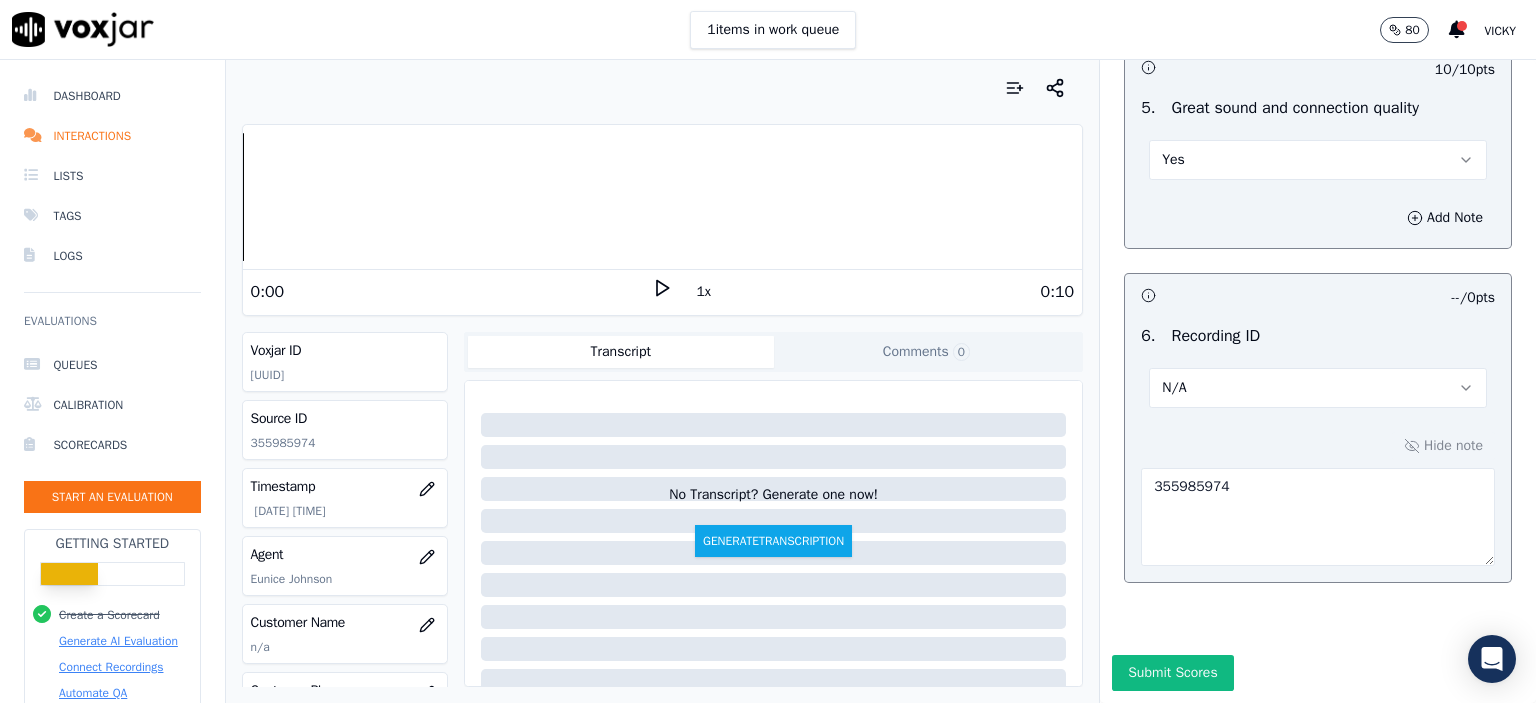 click on "Opening     30  pts                 10 / 10  pts     1 .   Proper greeting/introduction    Yes          Add Note                           10 / 10  pts     2 .   Active listening, rephrasing, and confirming the request prior to asking for location    Yes          Add Note                           10 / 10  pts     3 .   Confirming the identity of the caller    Yes          Add Note             Body     20  pts                 -- / 10  pts     1 .   Addressing the past due balance/payment per visit/insurance status (if applicable)     N/A          Add Note                           10 / 10  pts     2 .   Successfully completing the request    Yes          Add Note             Finalizing     20  pts                 10 / 10  pts     1 .   Wishing the caller to have a wonderful day    Yes          Add Note                           10 / 10  pts     2 .   Commlog    Yes          Add Note             General     50  pts                 10 / 10  pts     1 .     Yes          Add Note                           0 / 10" at bounding box center [1318, -1132] 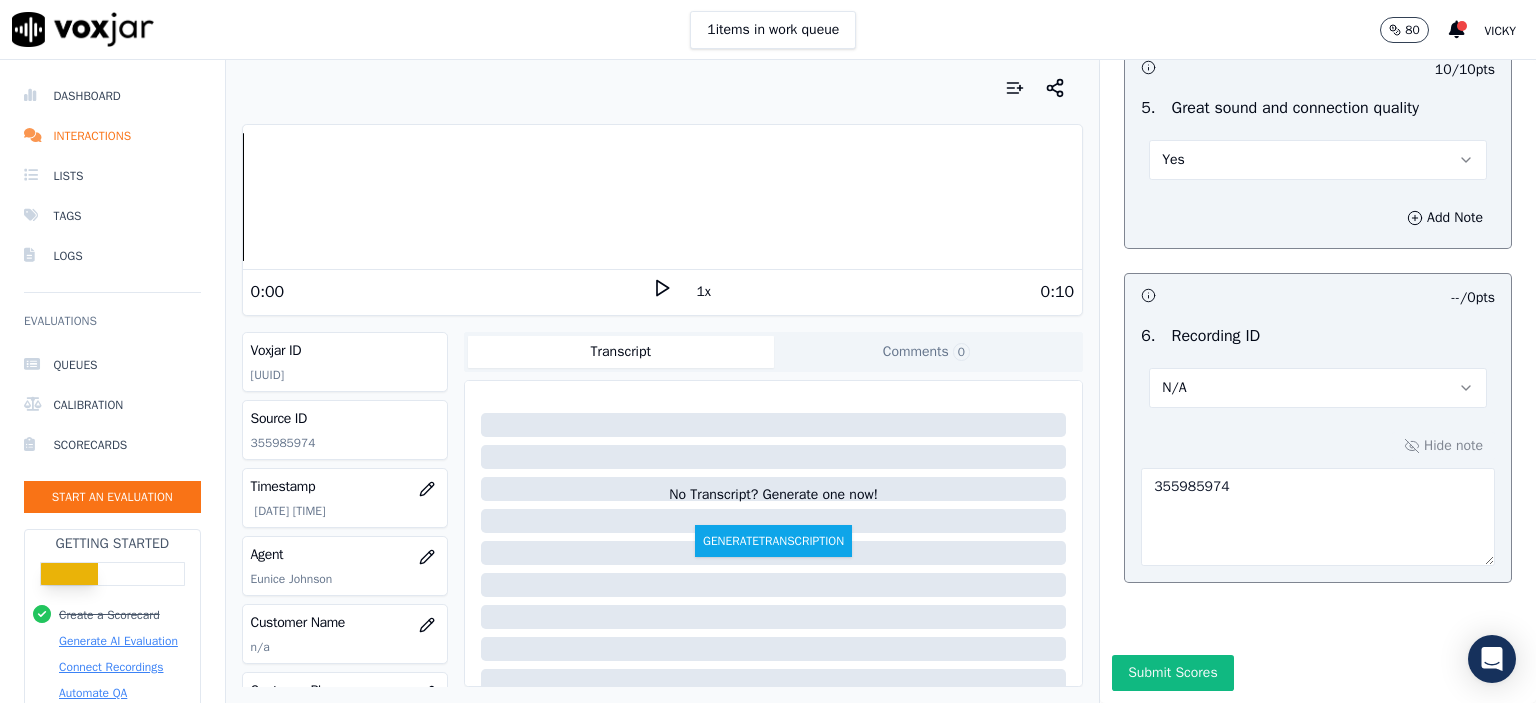click on "Submit Scores" at bounding box center (1172, 673) 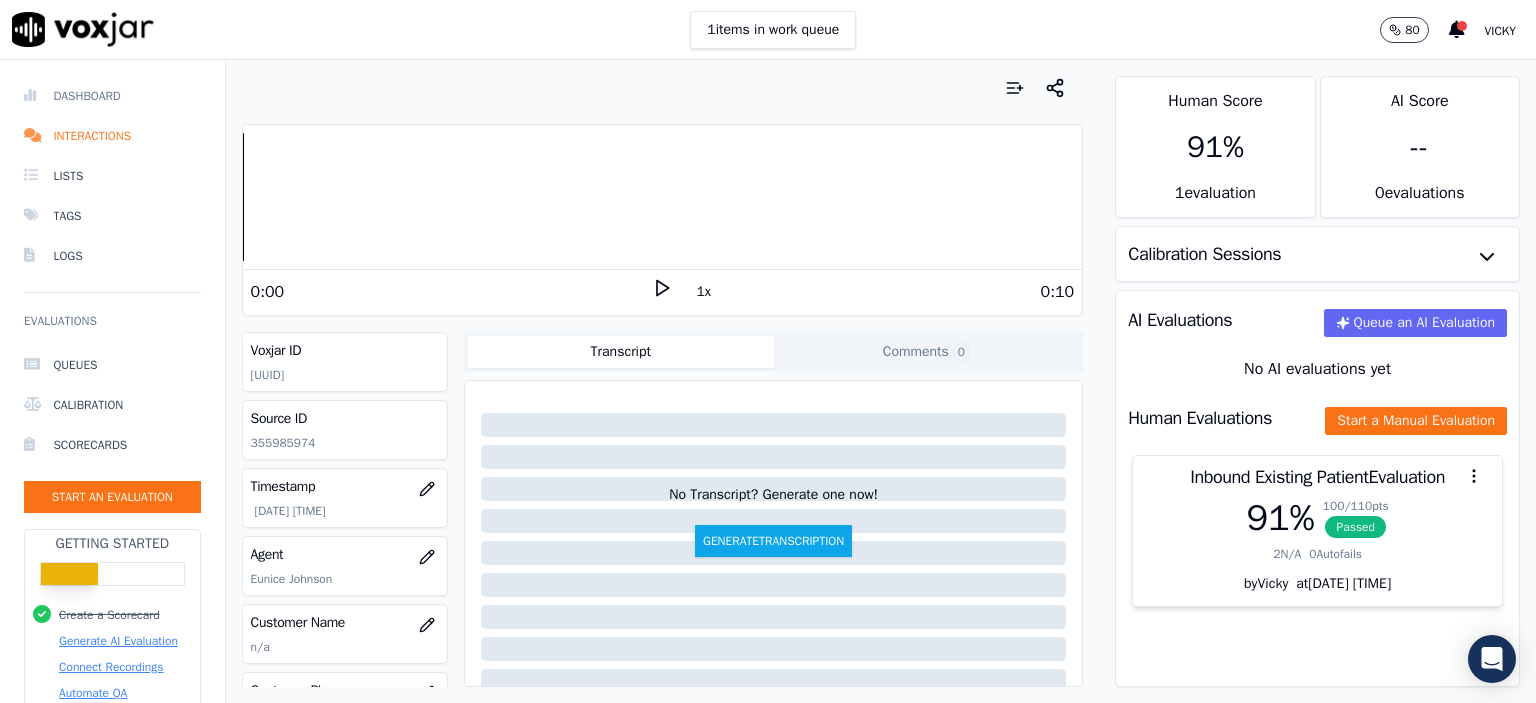 click on "Dashboard" at bounding box center [112, 96] 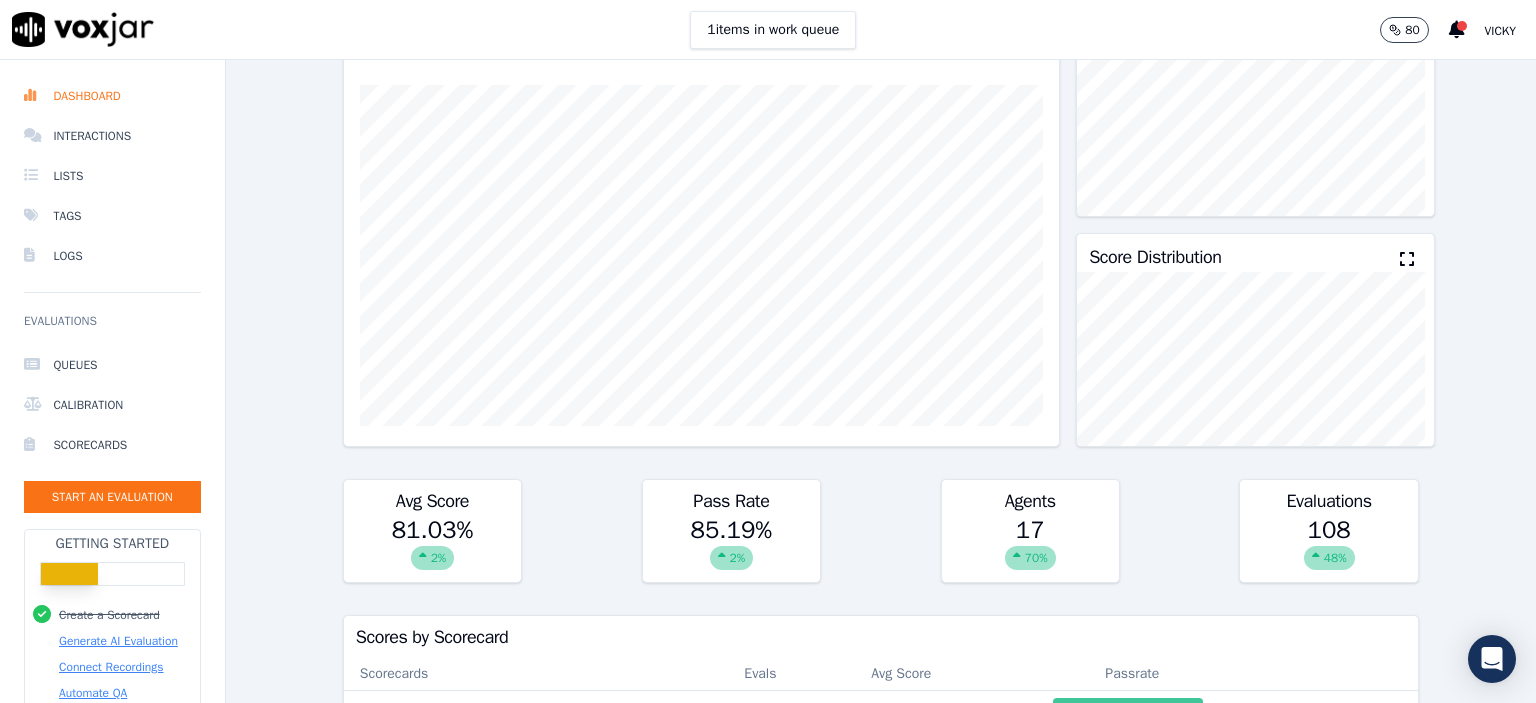 scroll, scrollTop: 0, scrollLeft: 0, axis: both 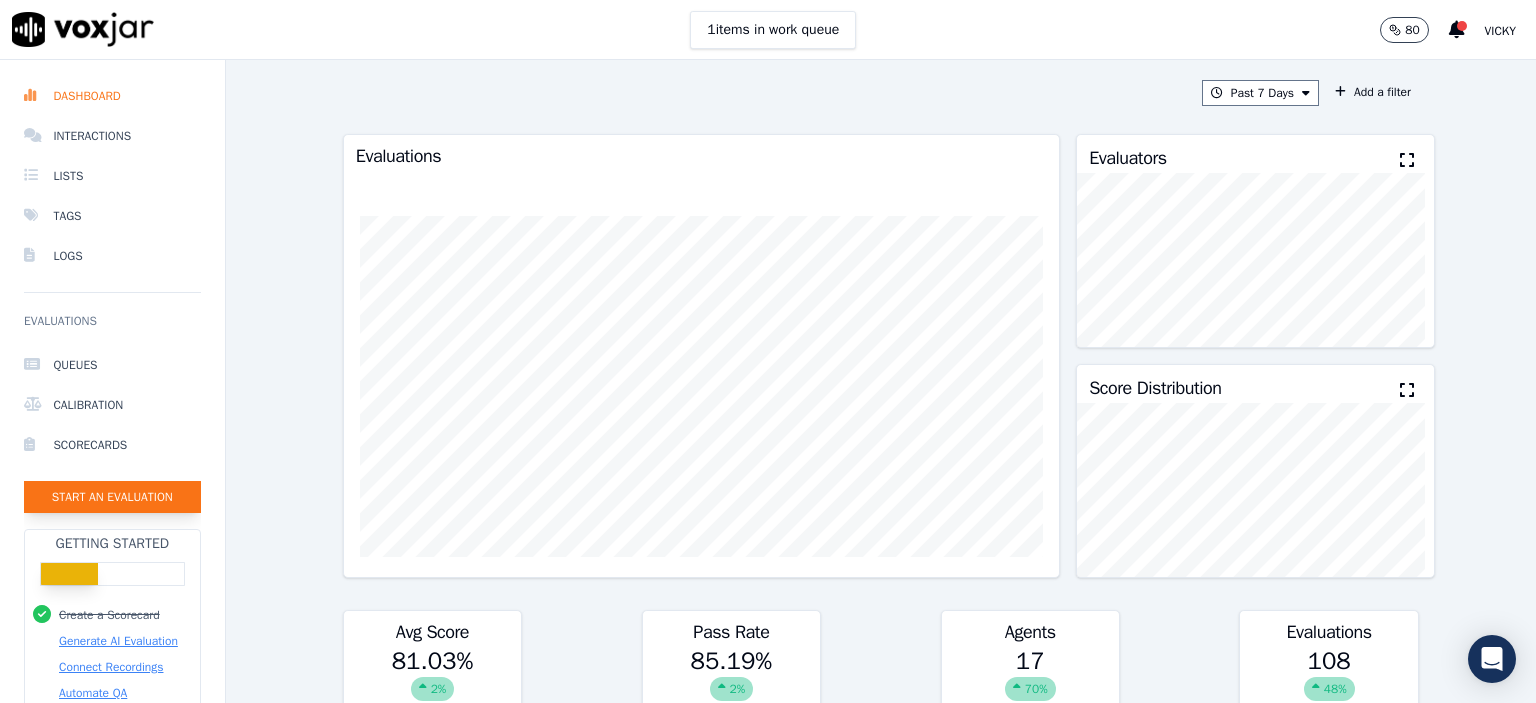 click on "Start an Evaluation" 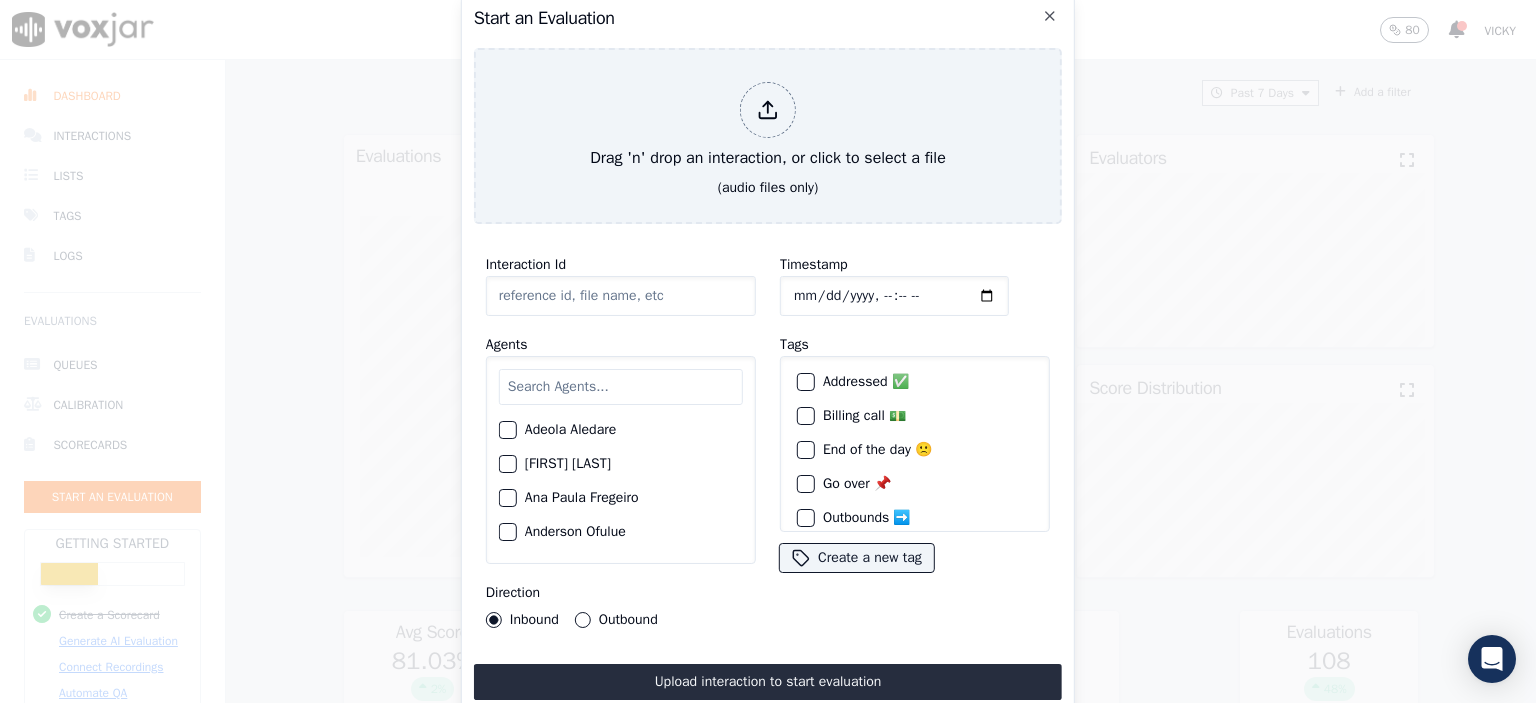 click on "Interaction Id" 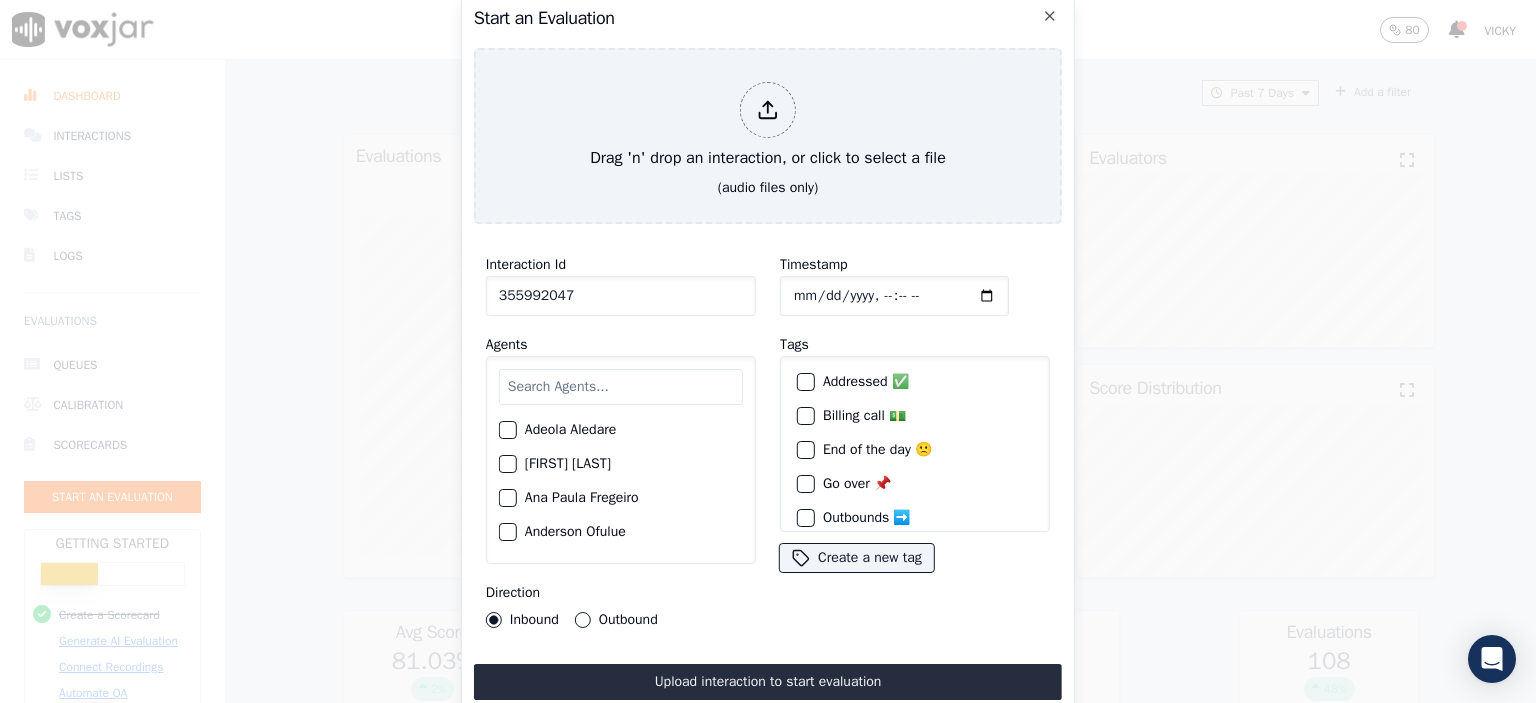 type on "355992047" 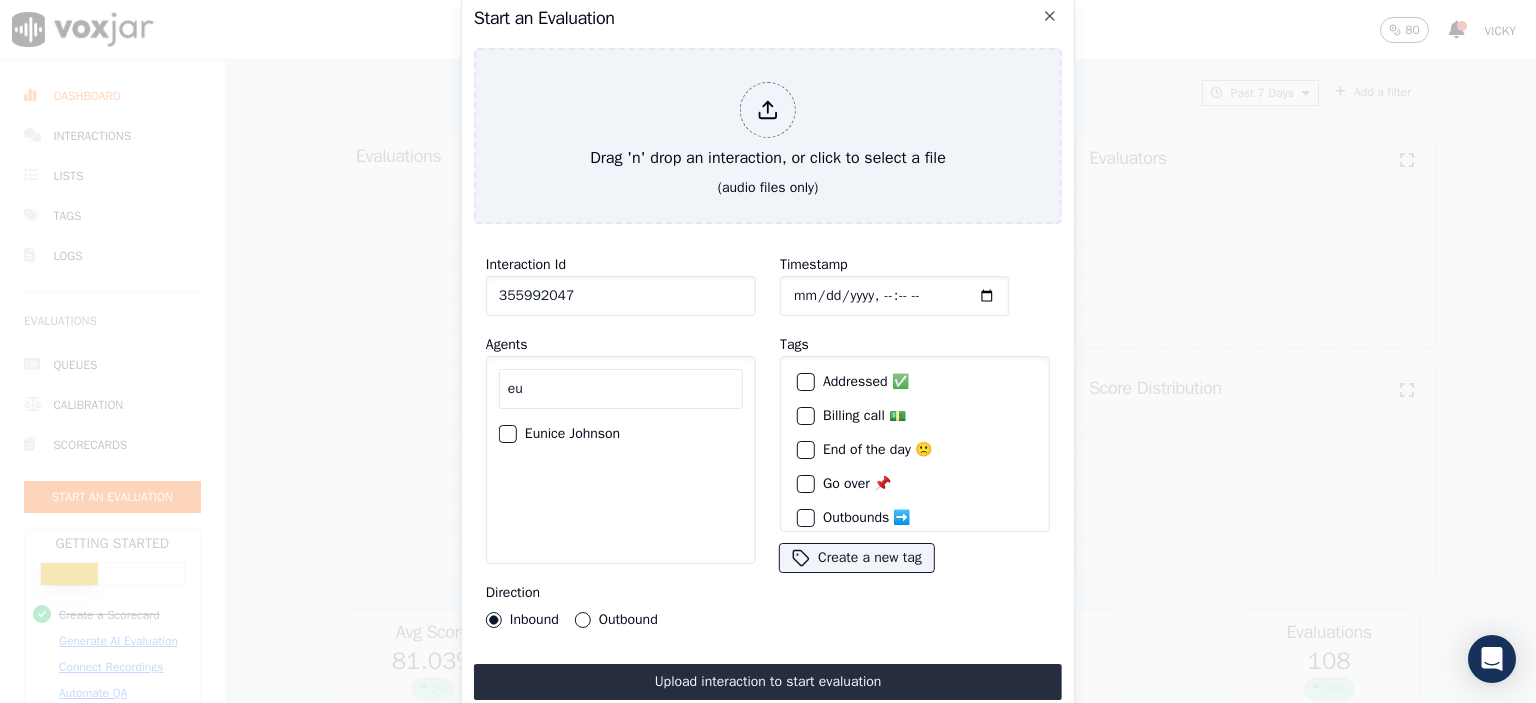 type on "eu" 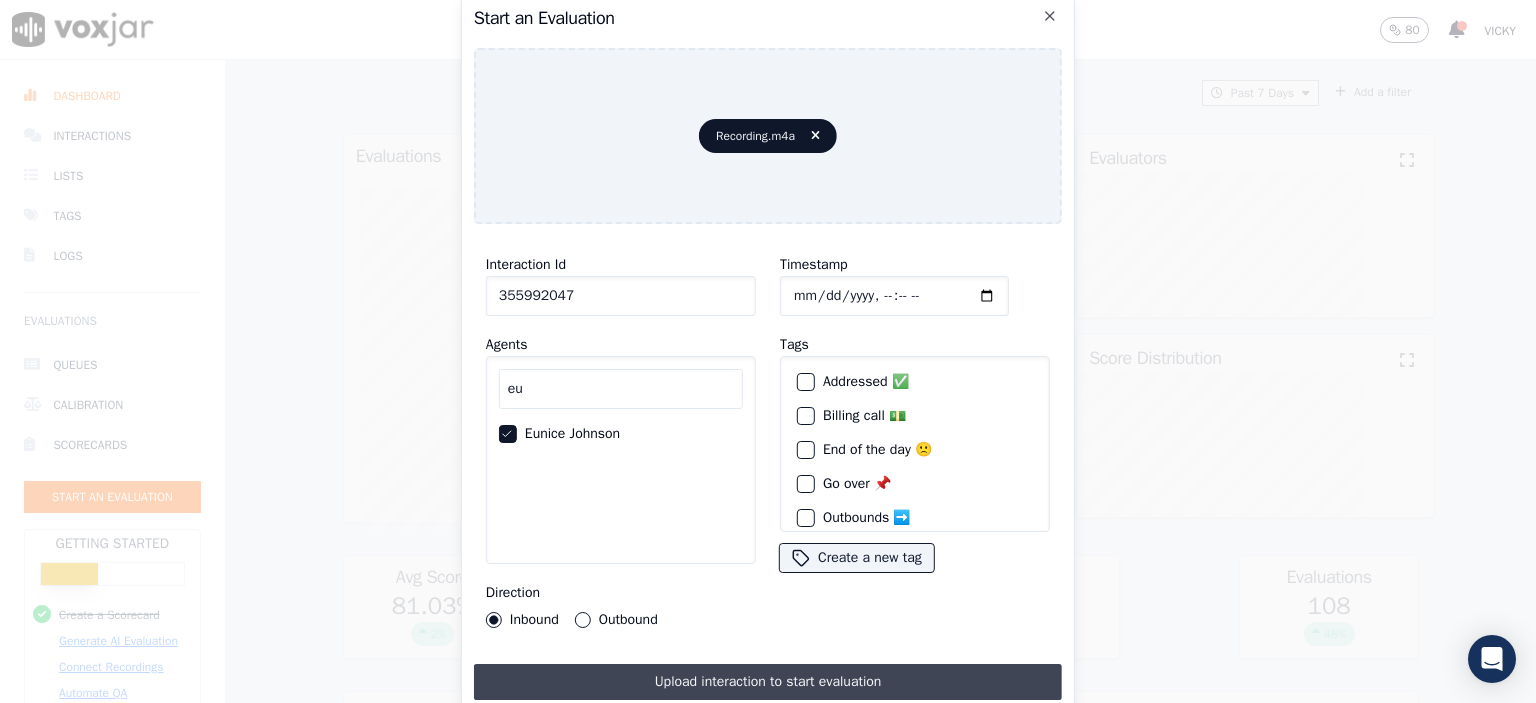 click on "Upload interaction to start evaluation" at bounding box center [768, 682] 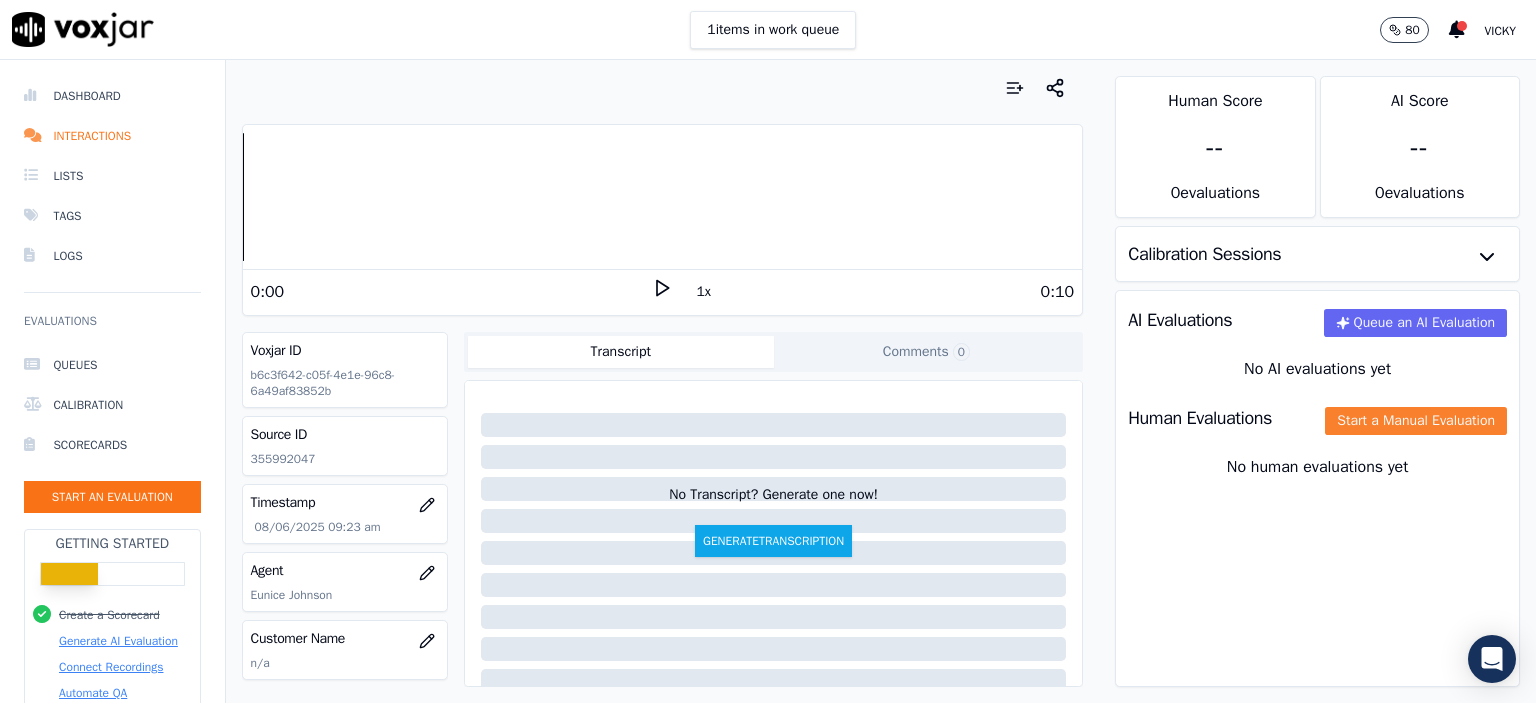 click on "Start a Manual Evaluation" 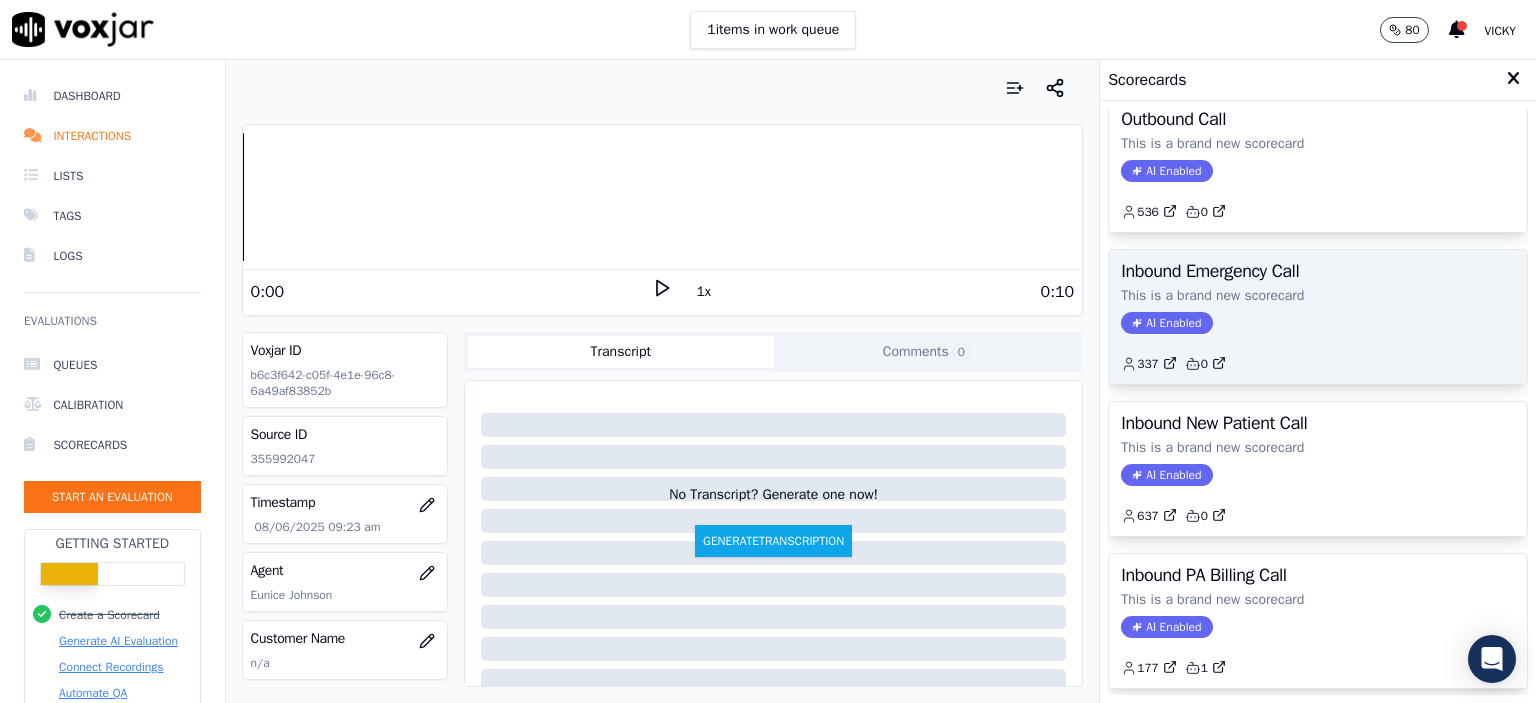 scroll, scrollTop: 400, scrollLeft: 0, axis: vertical 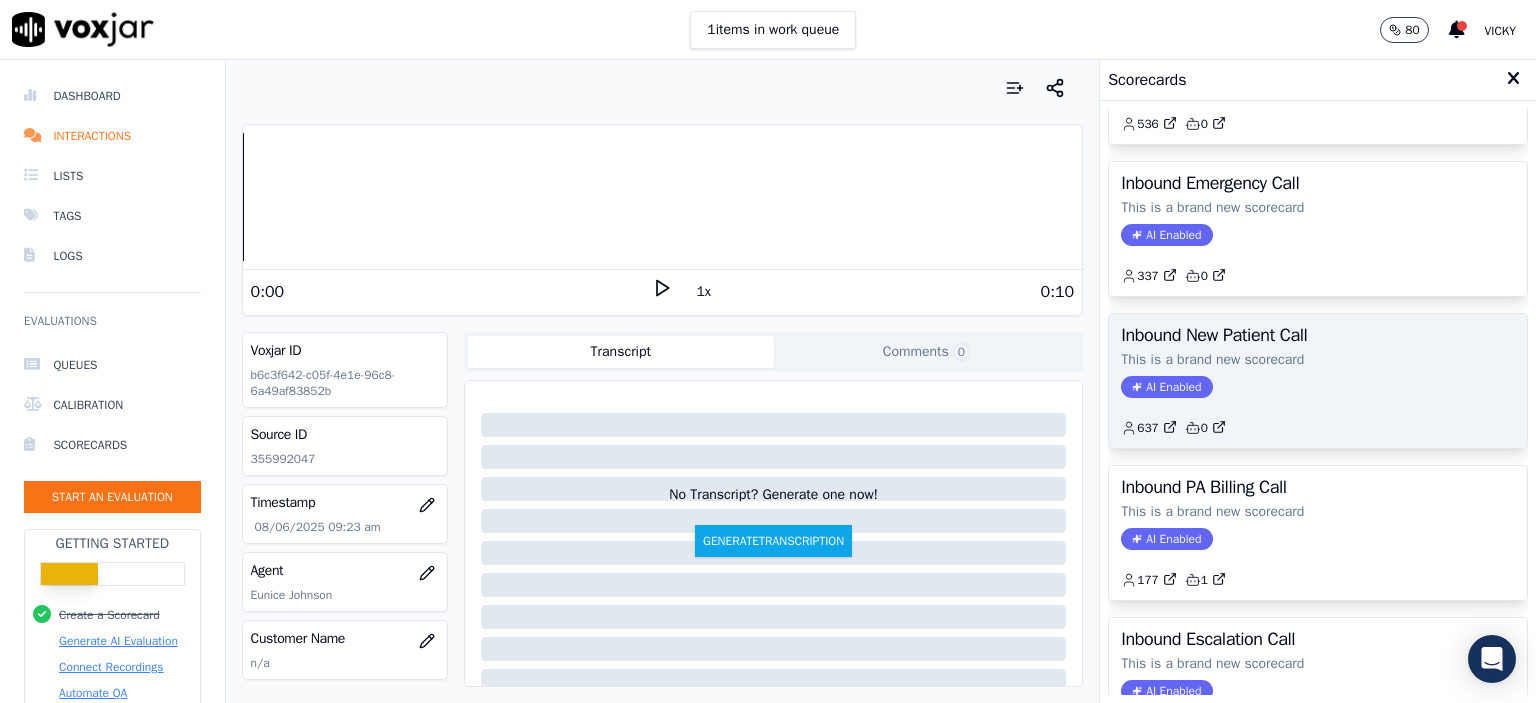 click on "Inbound New Patient Call   This is a brand new scorecard     AI Enabled       637         0" at bounding box center [1318, 381] 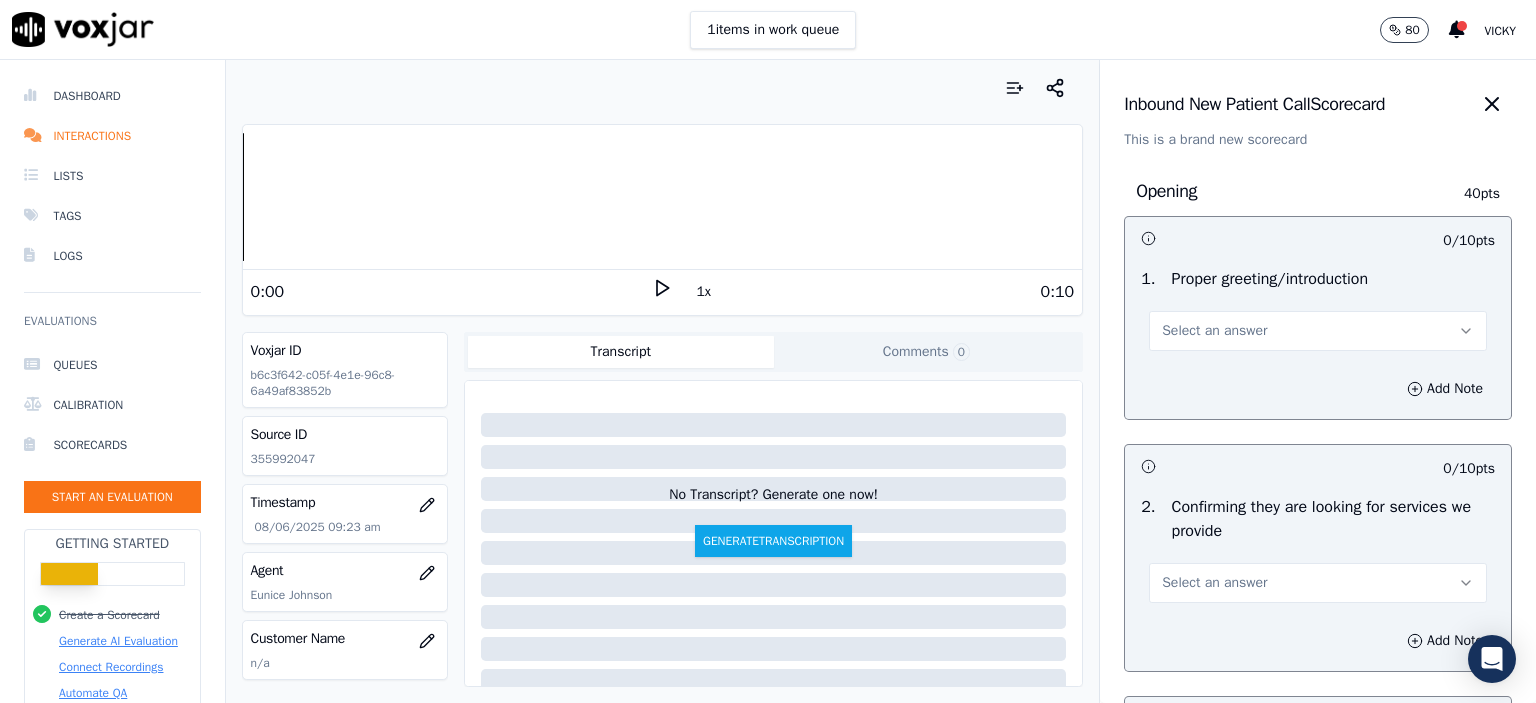 click on "Select an answer" at bounding box center [1214, 331] 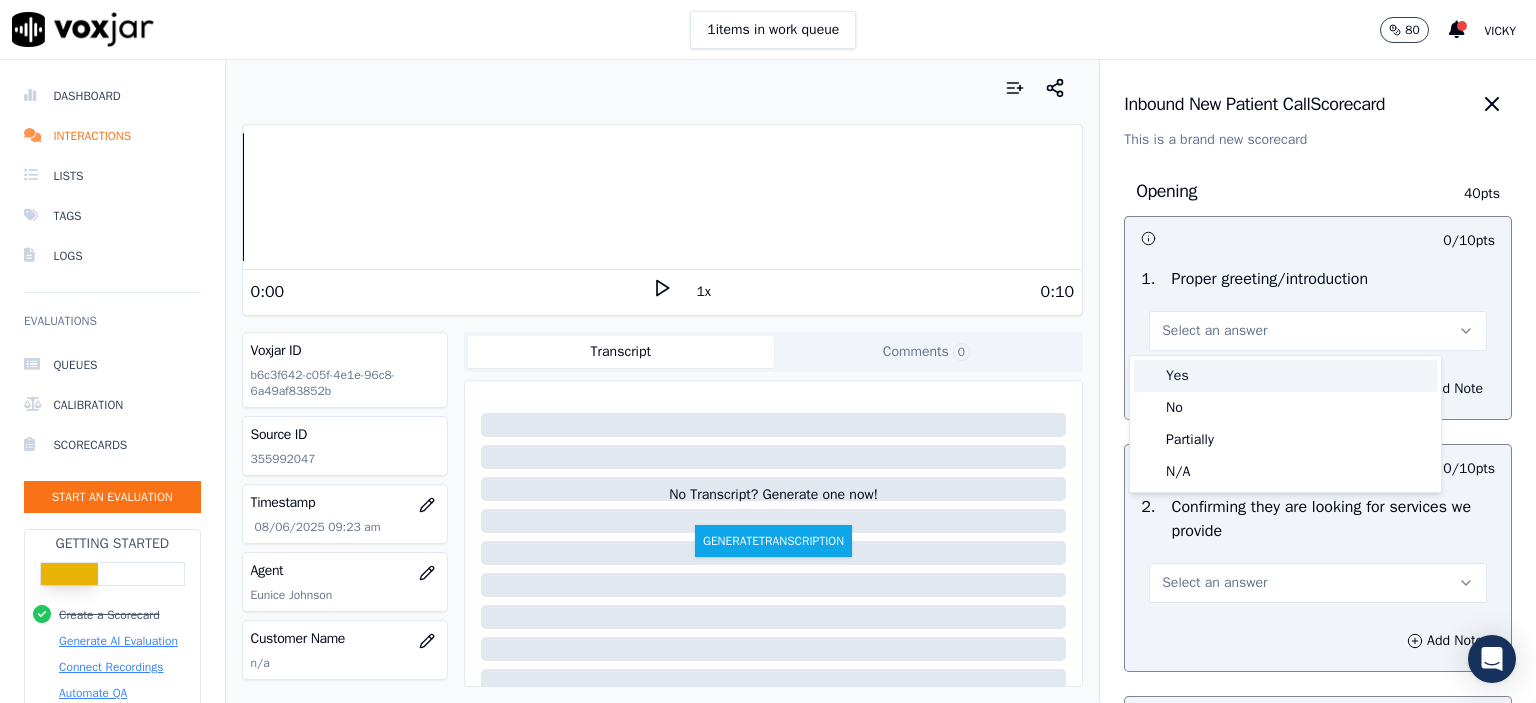 click on "Yes" at bounding box center [1285, 376] 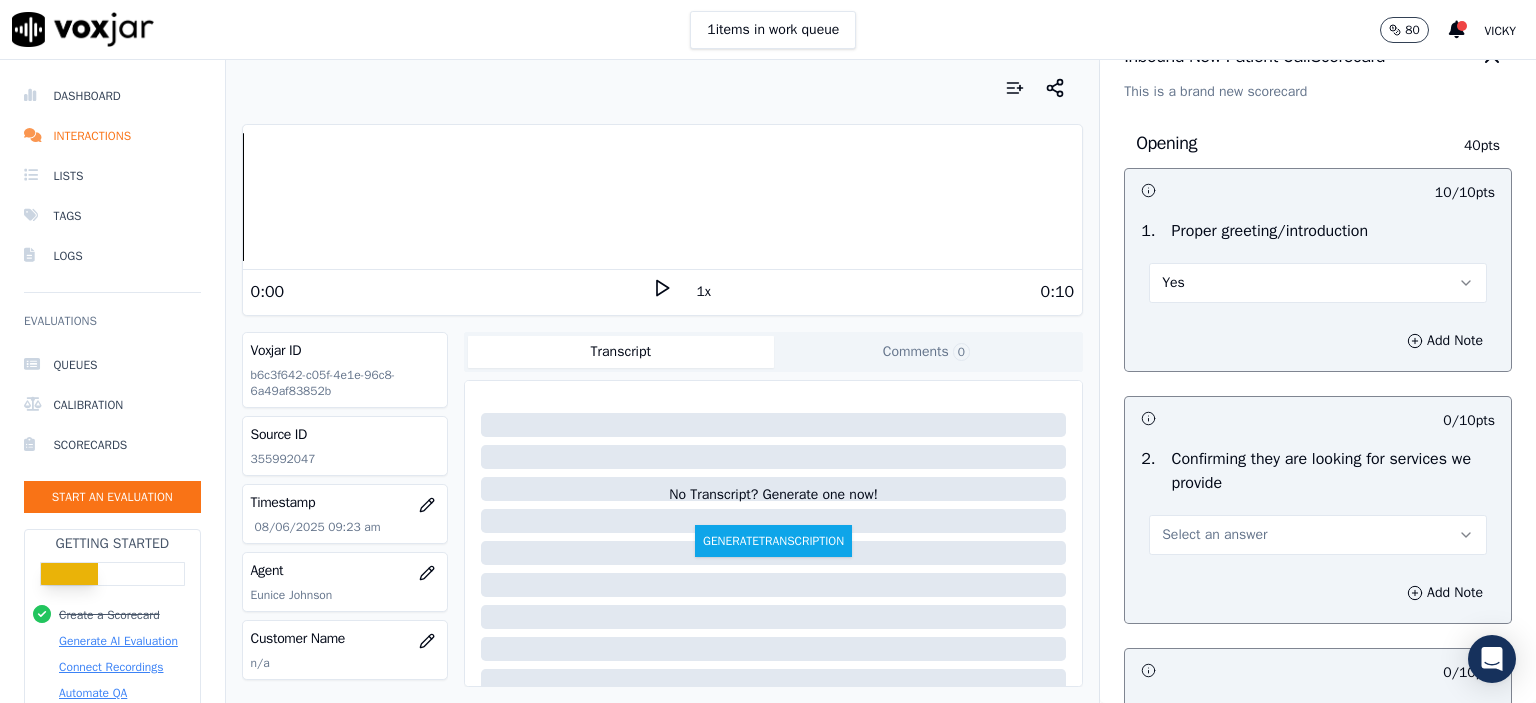 scroll, scrollTop: 200, scrollLeft: 0, axis: vertical 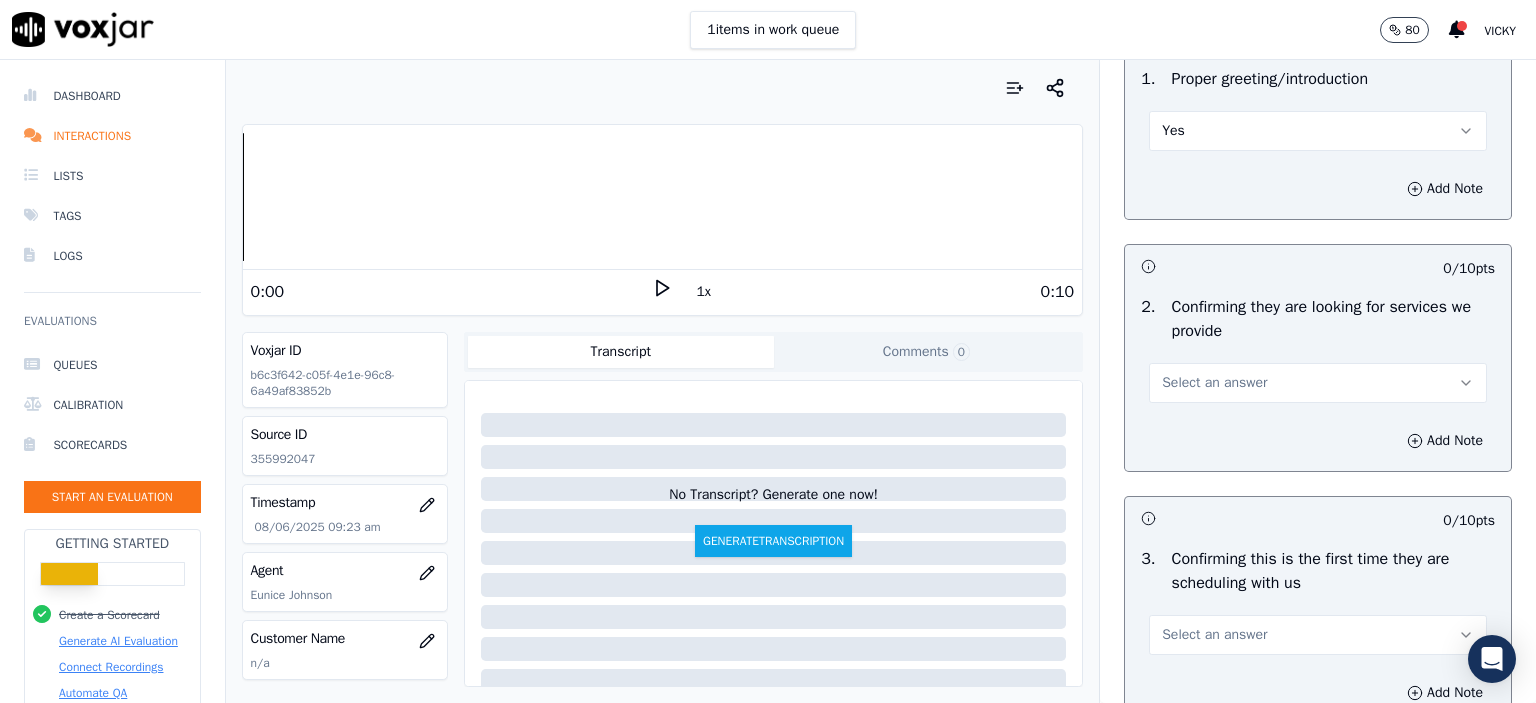 click on "Select an answer" at bounding box center (1214, 383) 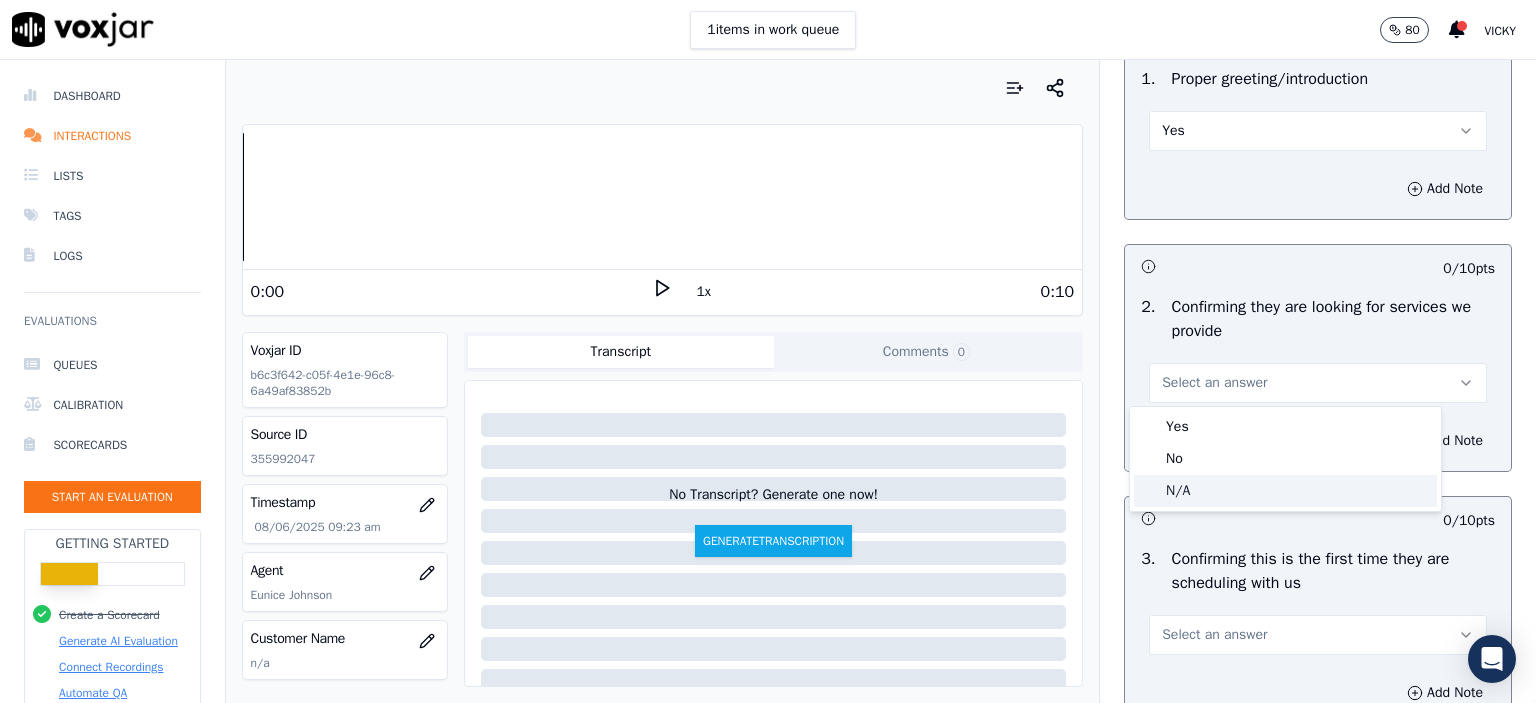 click on "N/A" 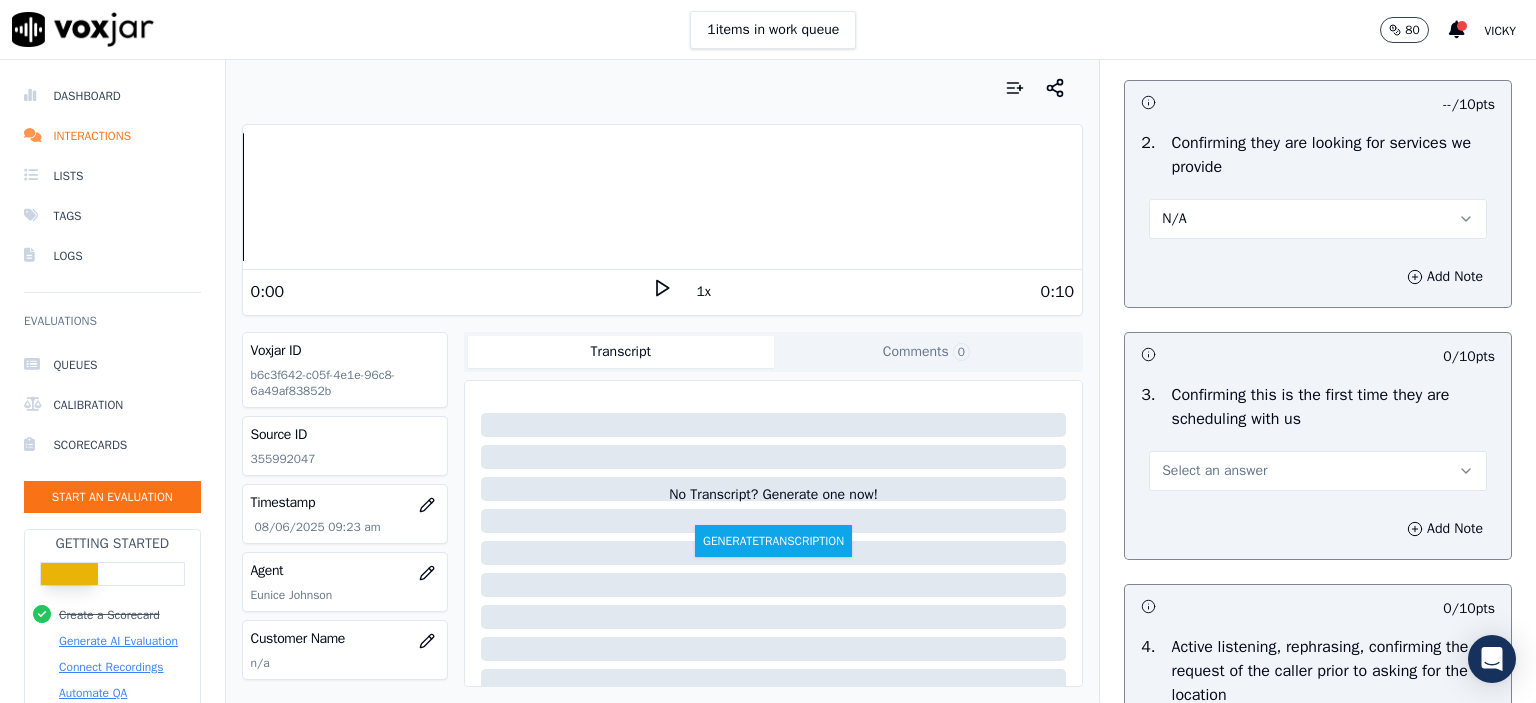 scroll, scrollTop: 400, scrollLeft: 0, axis: vertical 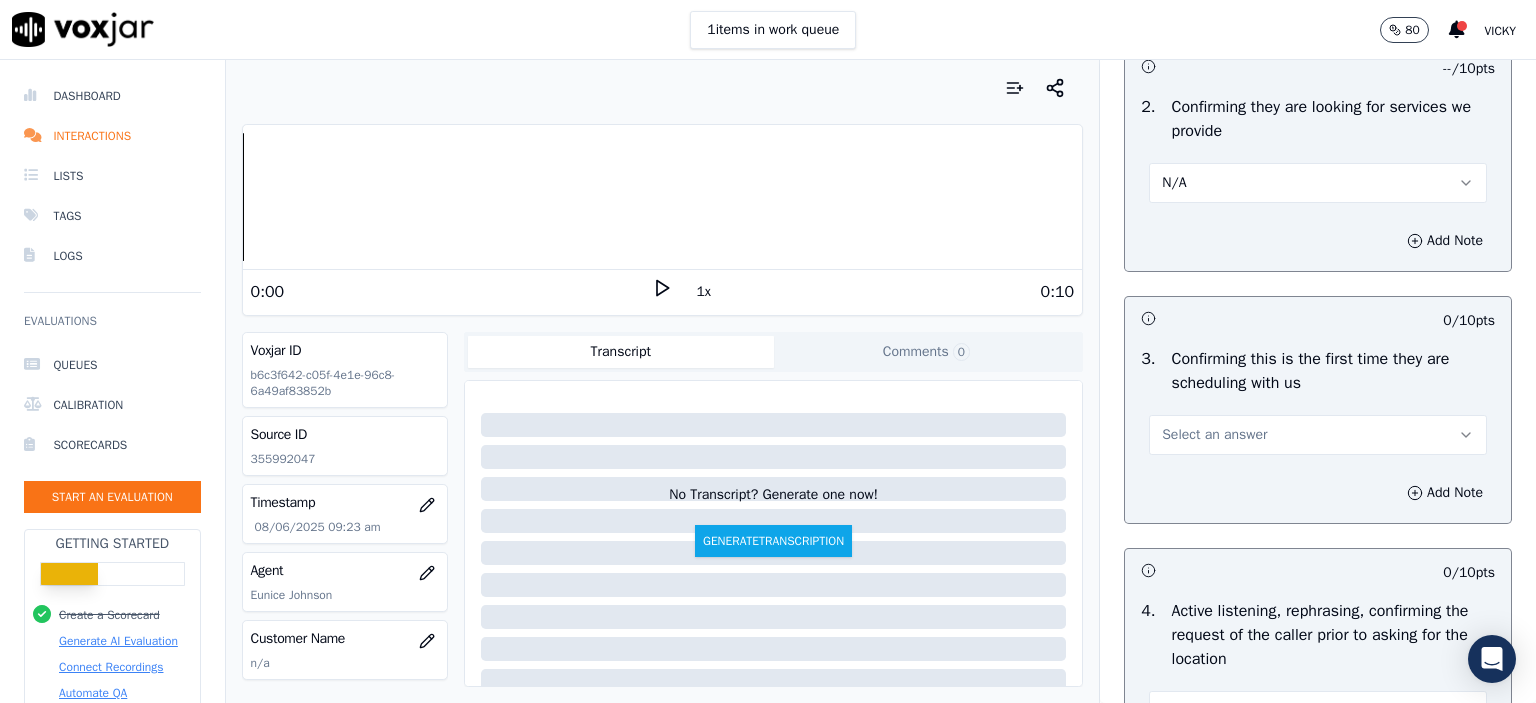 click on "Select an answer" at bounding box center [1214, 435] 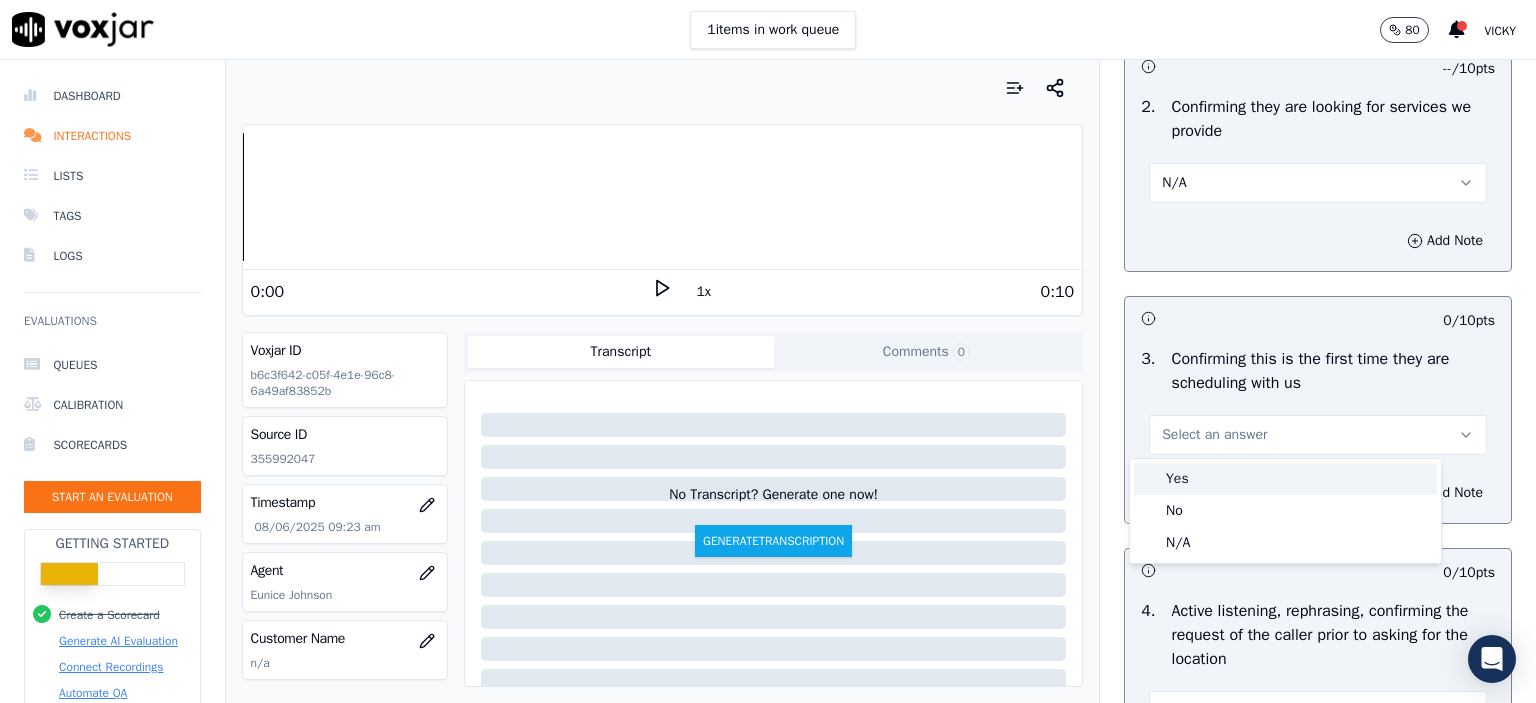 click on "Yes" at bounding box center [1285, 479] 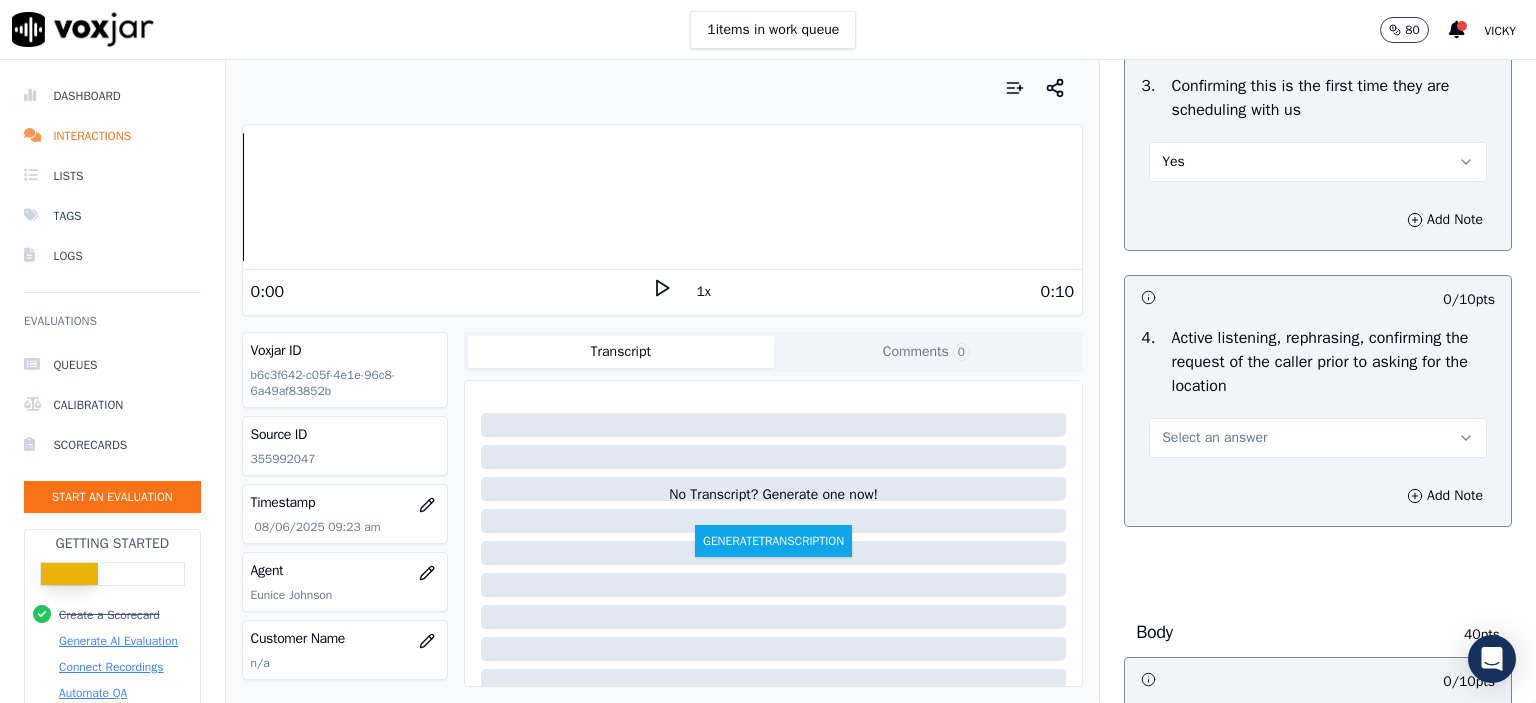 scroll, scrollTop: 700, scrollLeft: 0, axis: vertical 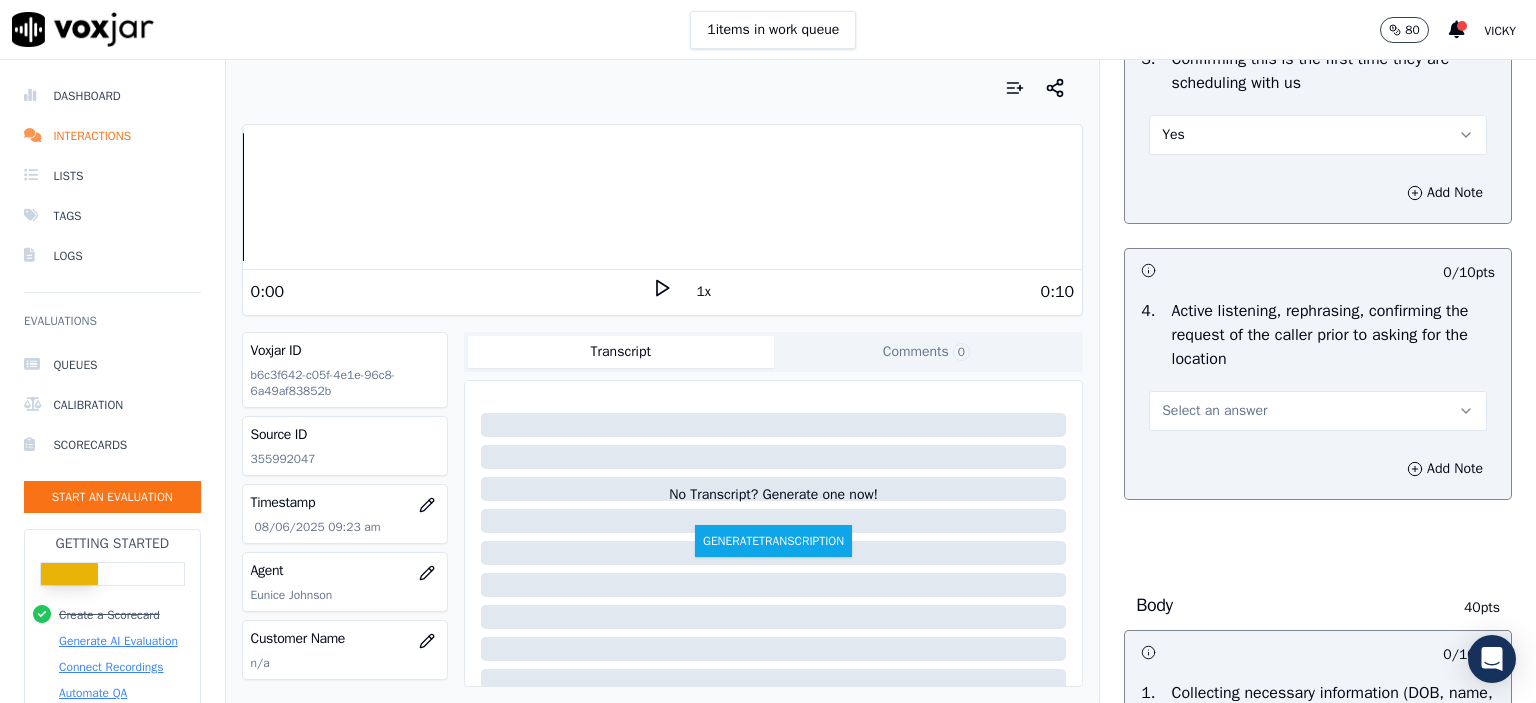 click on "Select an answer" at bounding box center (1318, 411) 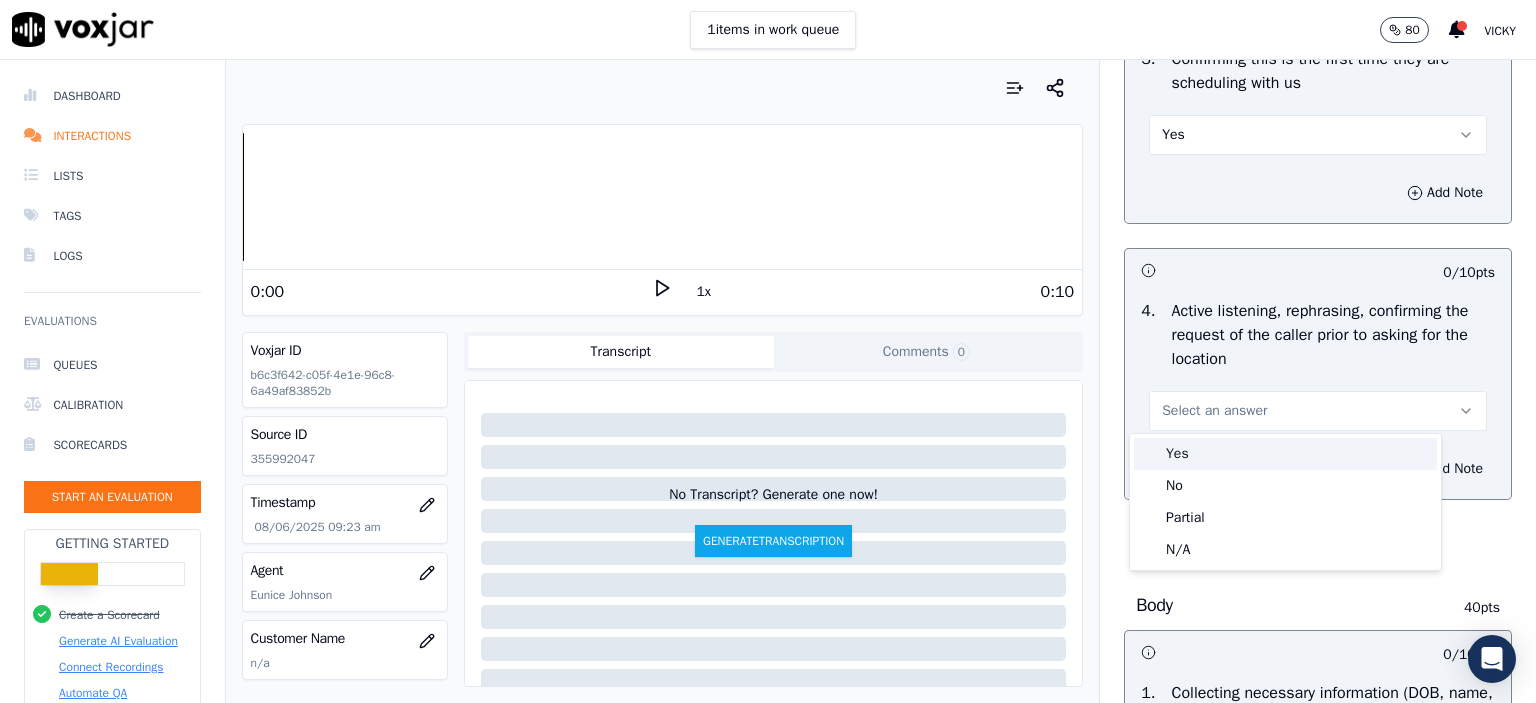 click on "Yes" at bounding box center (1285, 454) 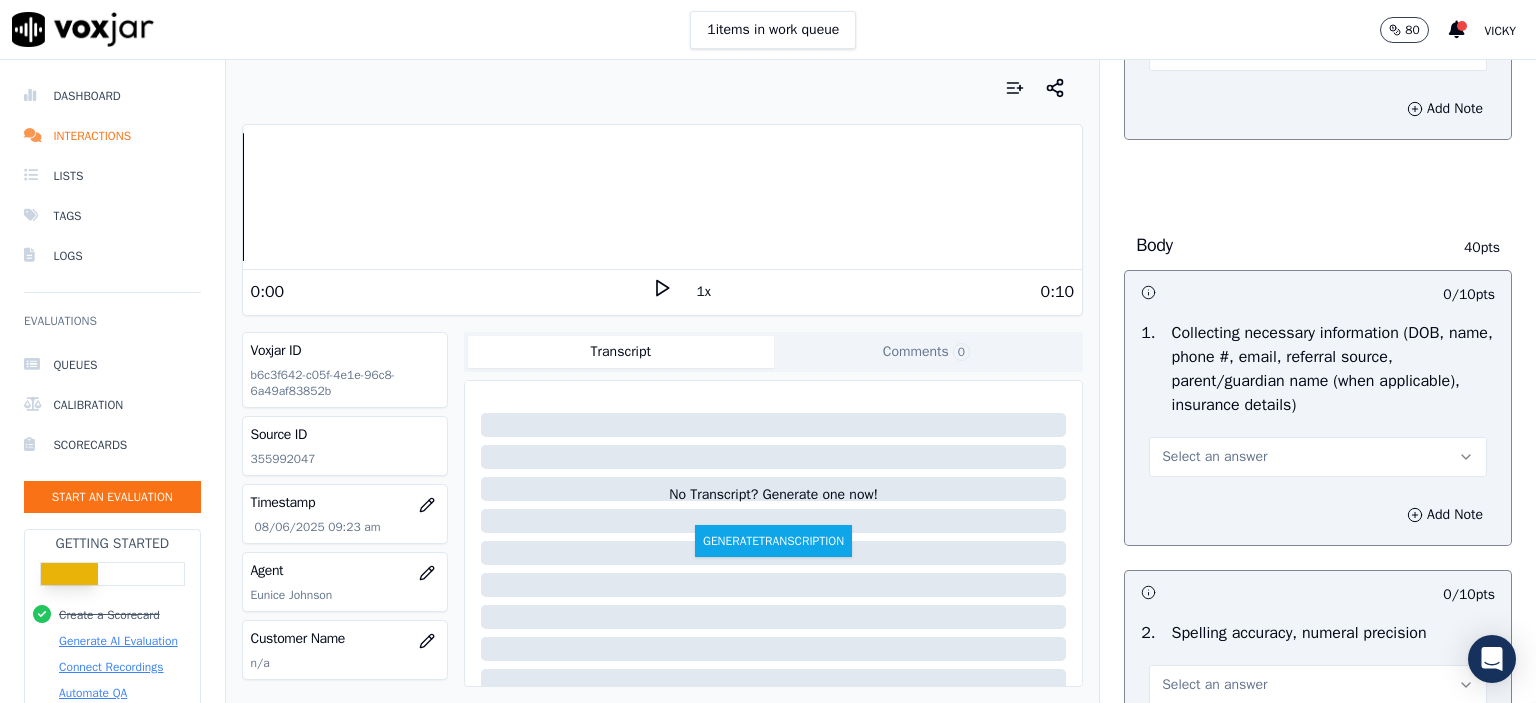 scroll, scrollTop: 1200, scrollLeft: 0, axis: vertical 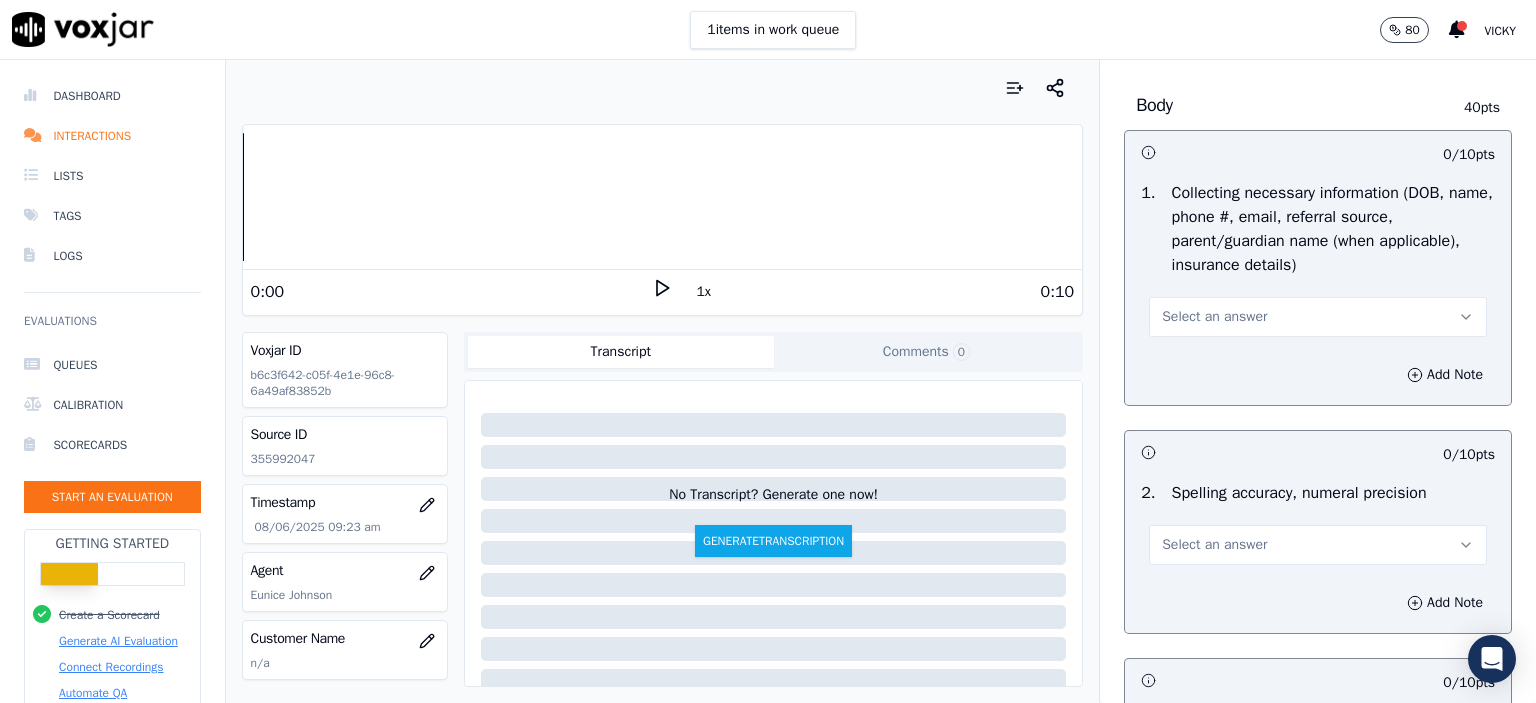 click on "Select an answer" at bounding box center [1318, 317] 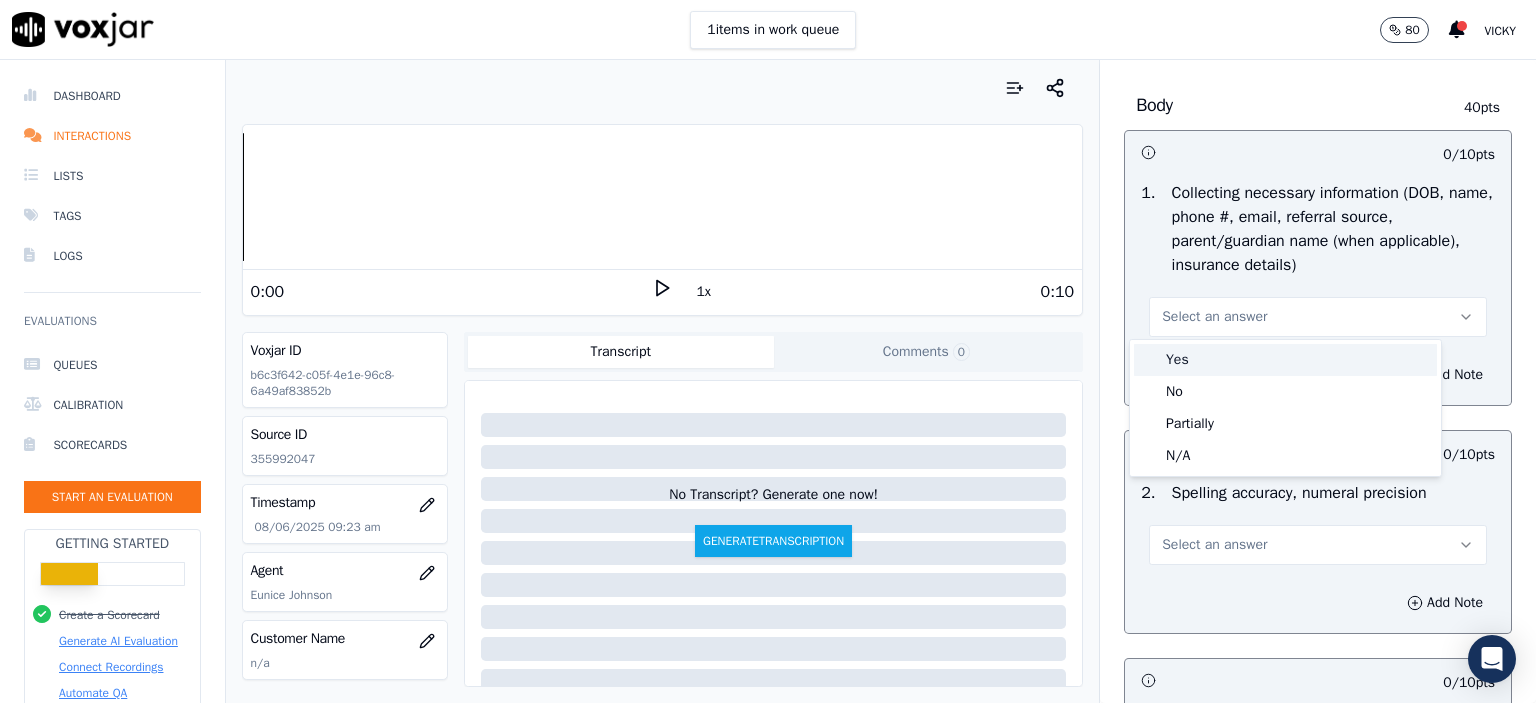 click on "Yes" at bounding box center (1285, 360) 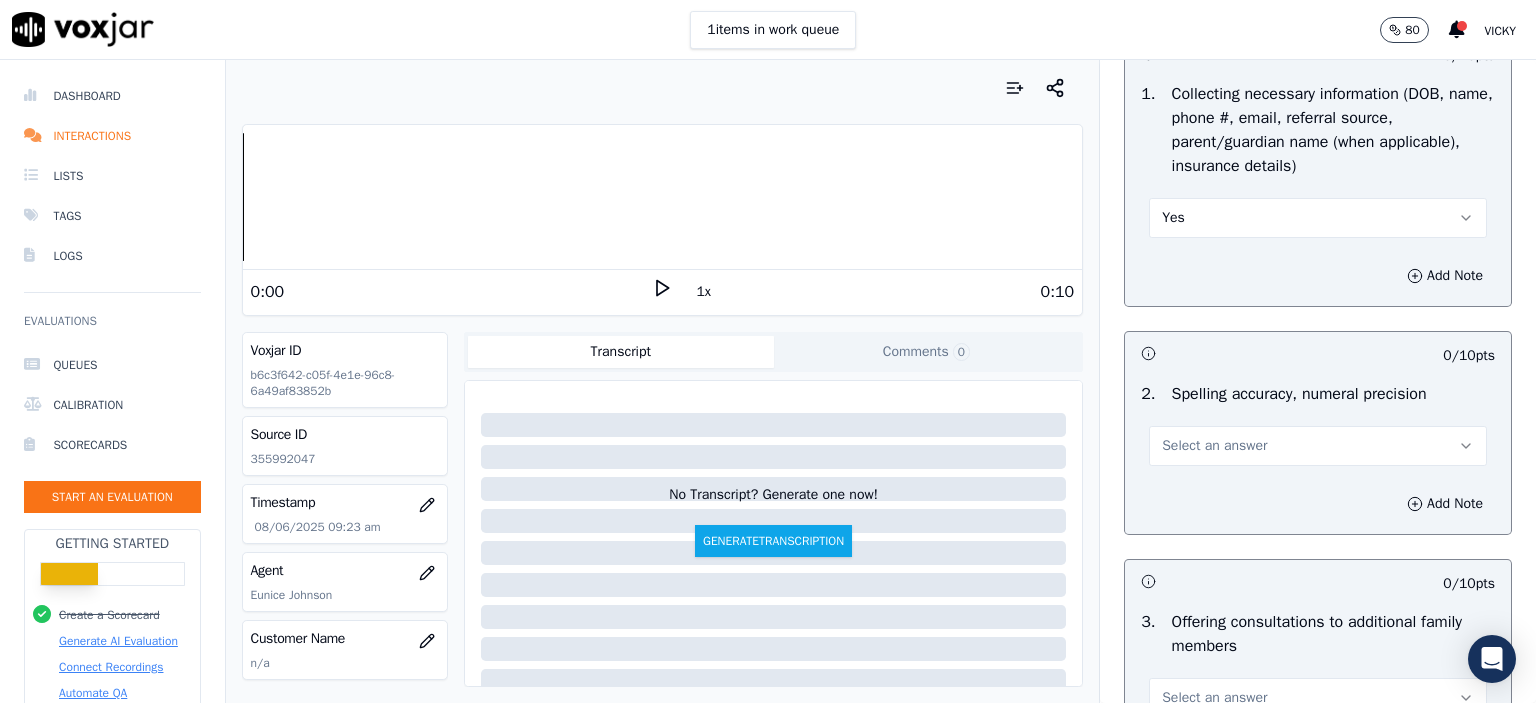 scroll, scrollTop: 1300, scrollLeft: 0, axis: vertical 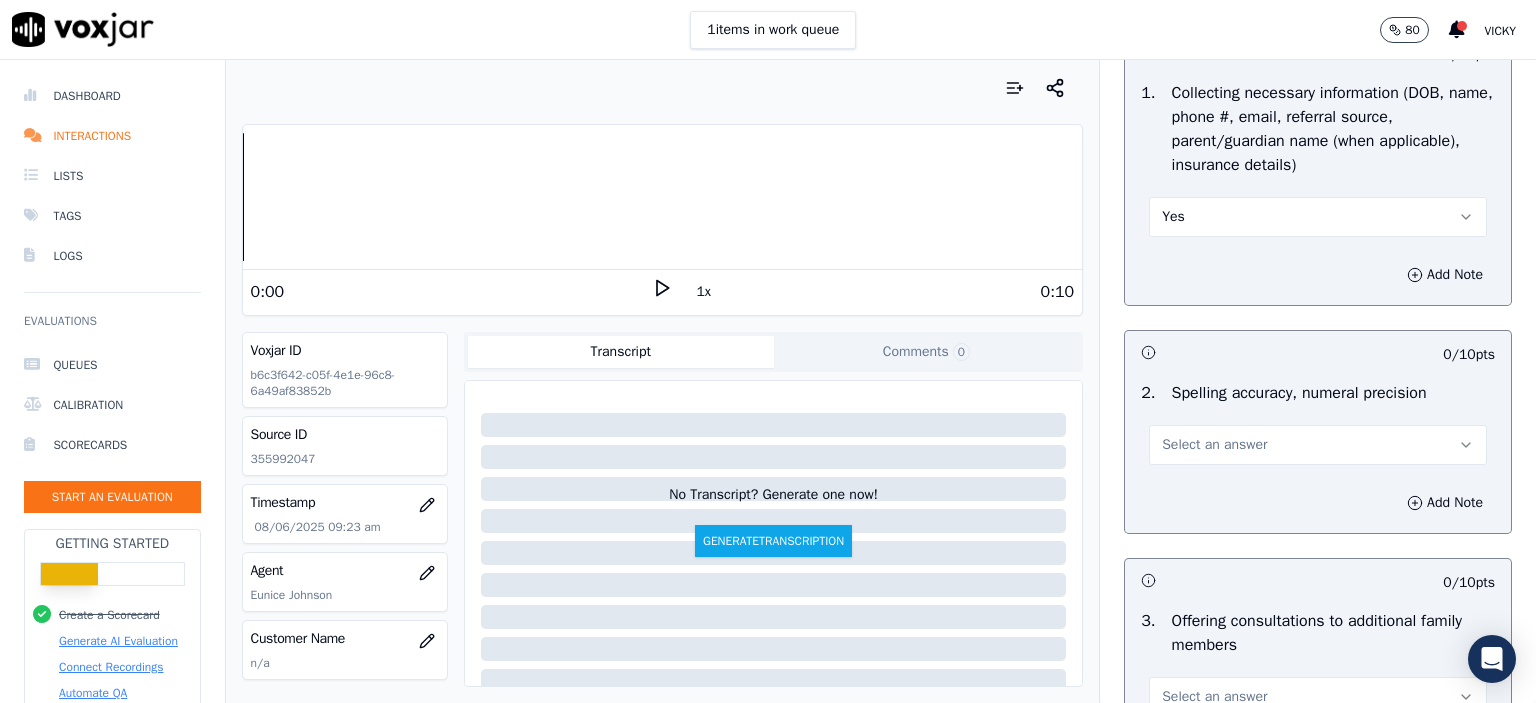 click on "Select an answer" at bounding box center [1318, 445] 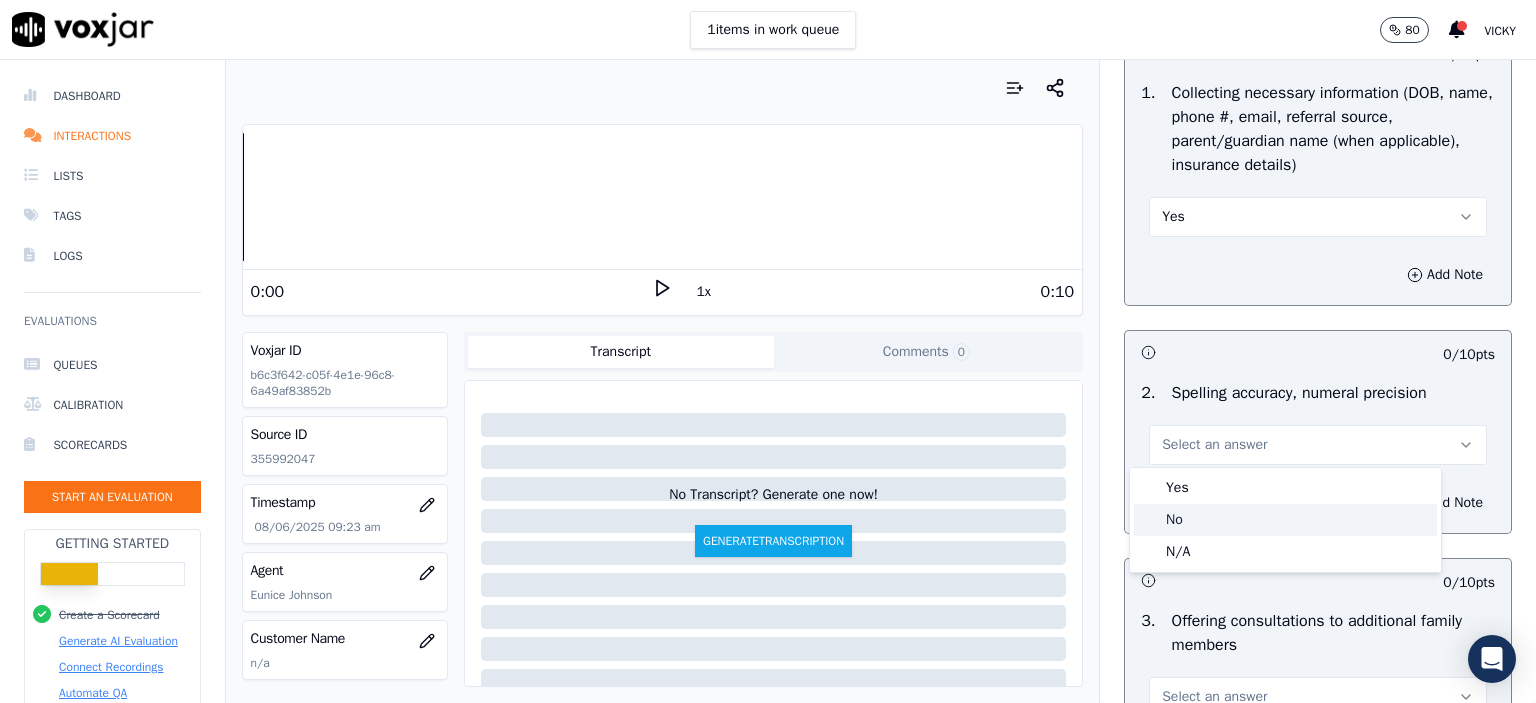 click on "No" 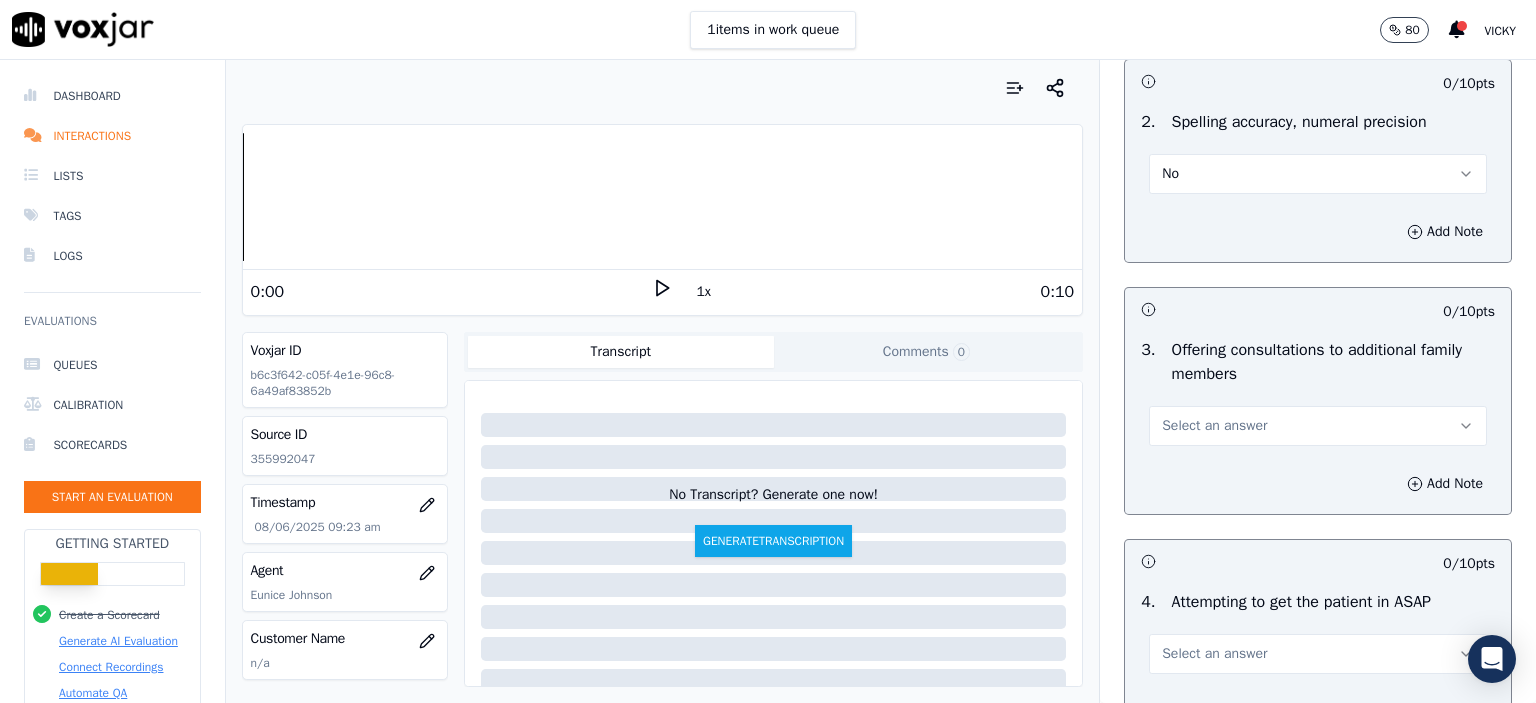 scroll, scrollTop: 1600, scrollLeft: 0, axis: vertical 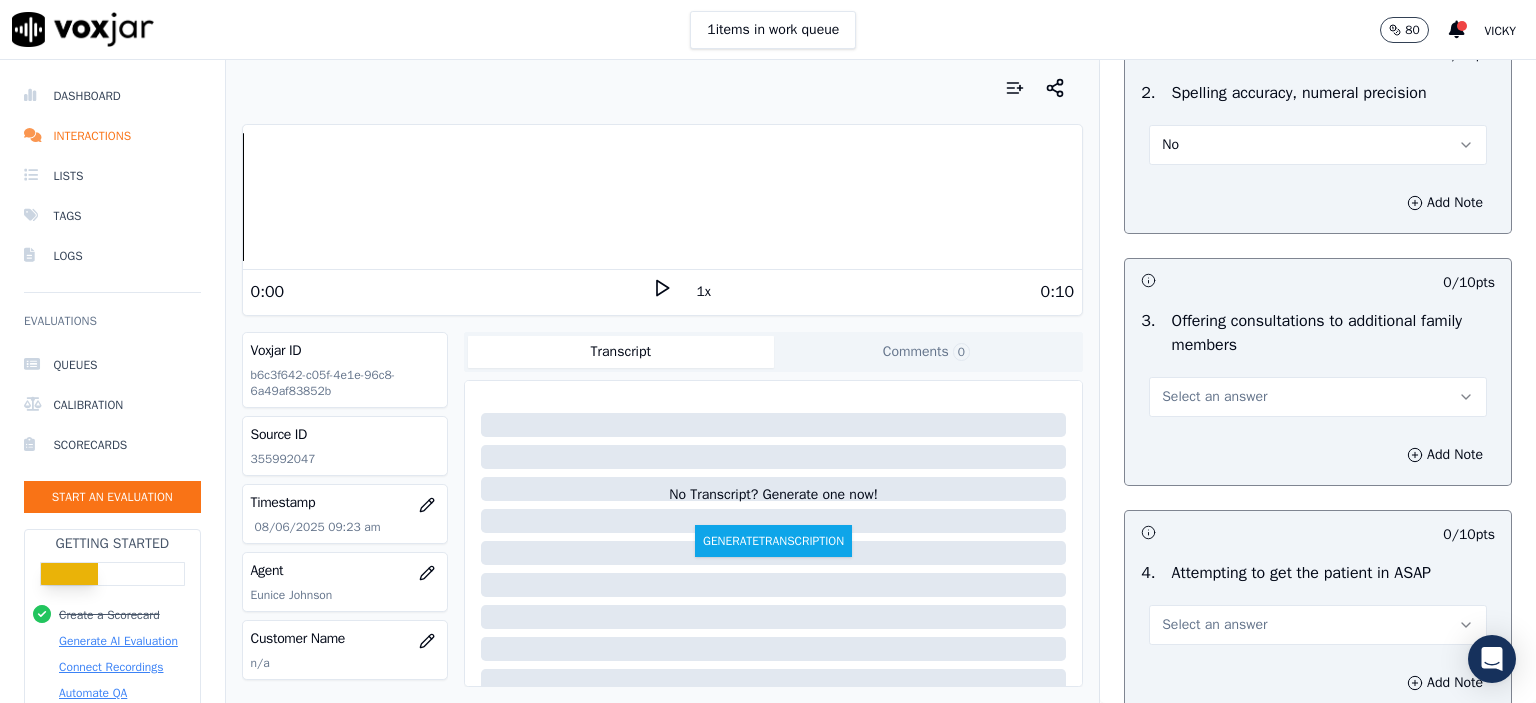 click on "Select an answer" at bounding box center (1318, 397) 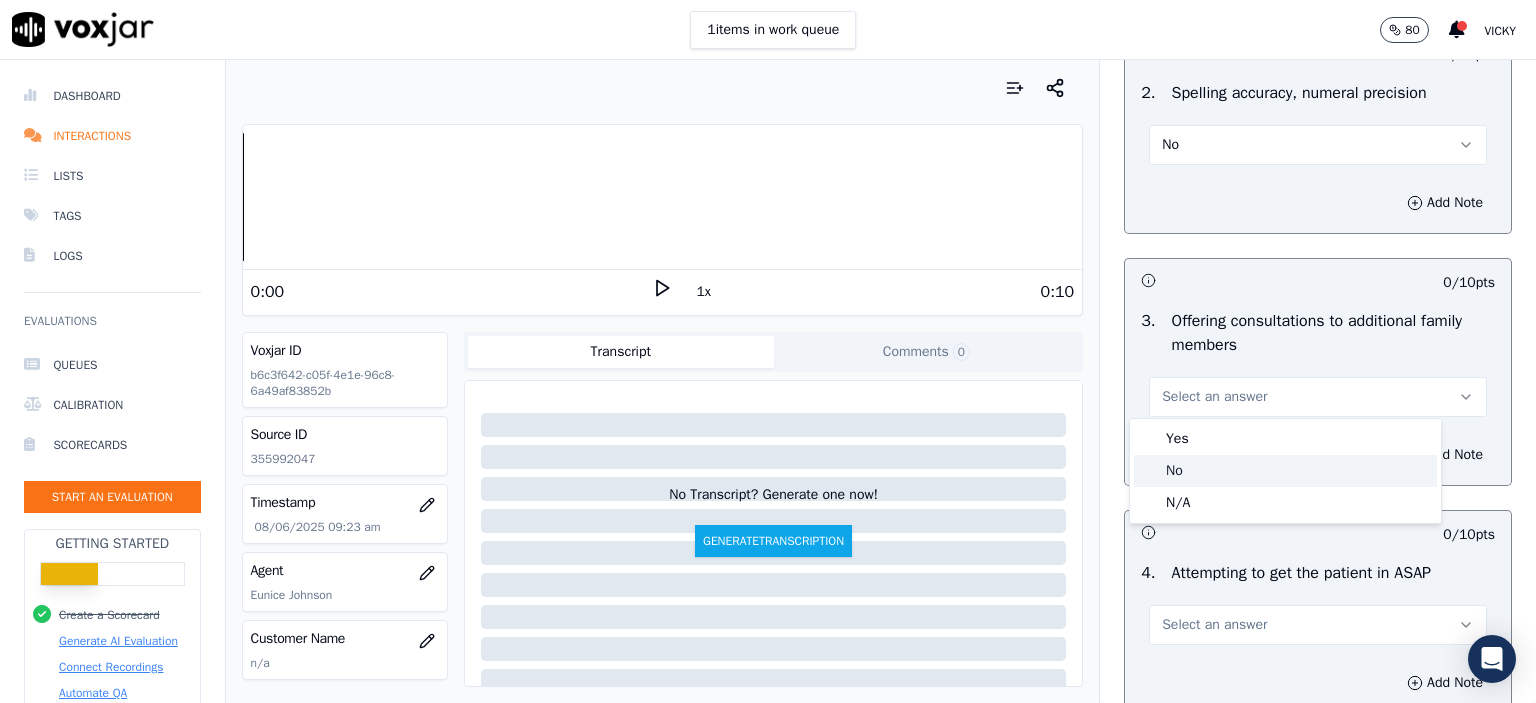 click on "No" 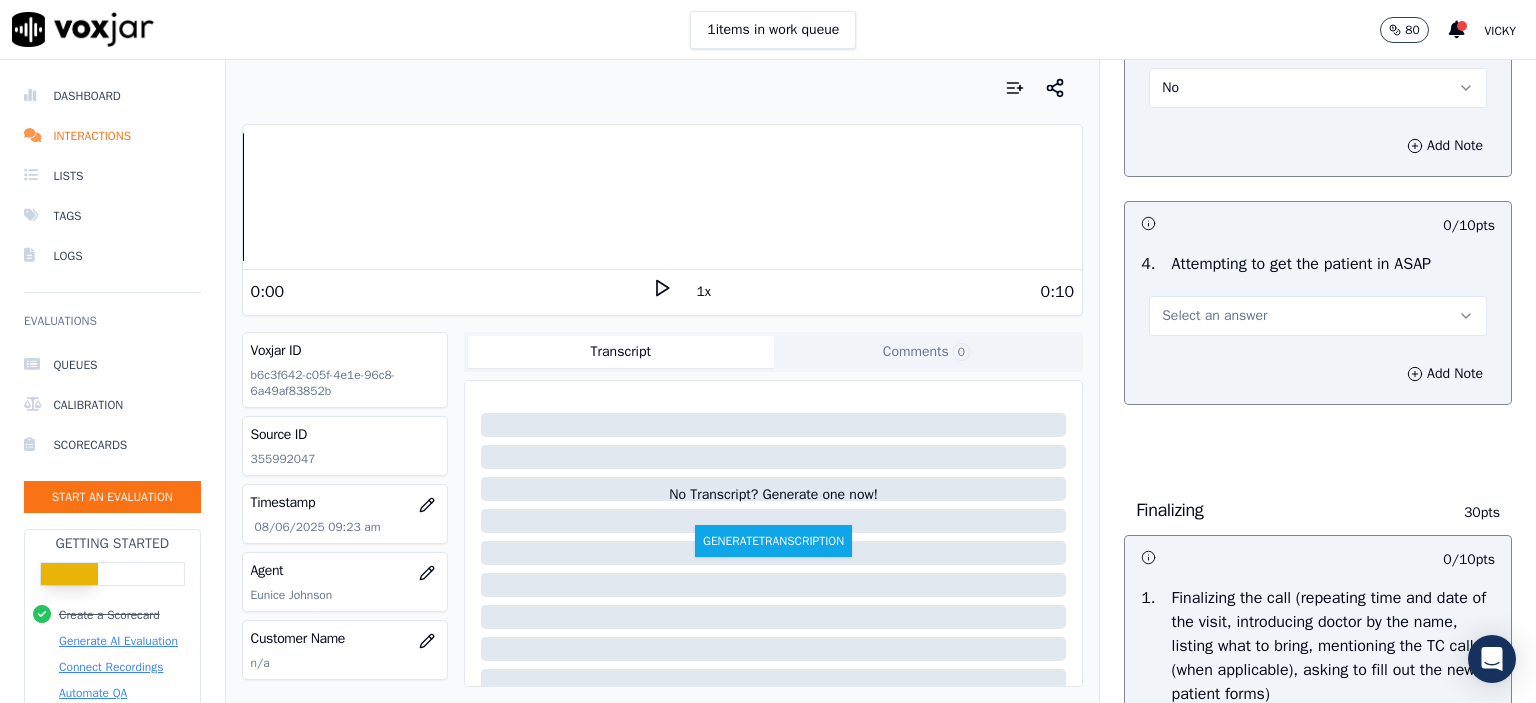 scroll, scrollTop: 1900, scrollLeft: 0, axis: vertical 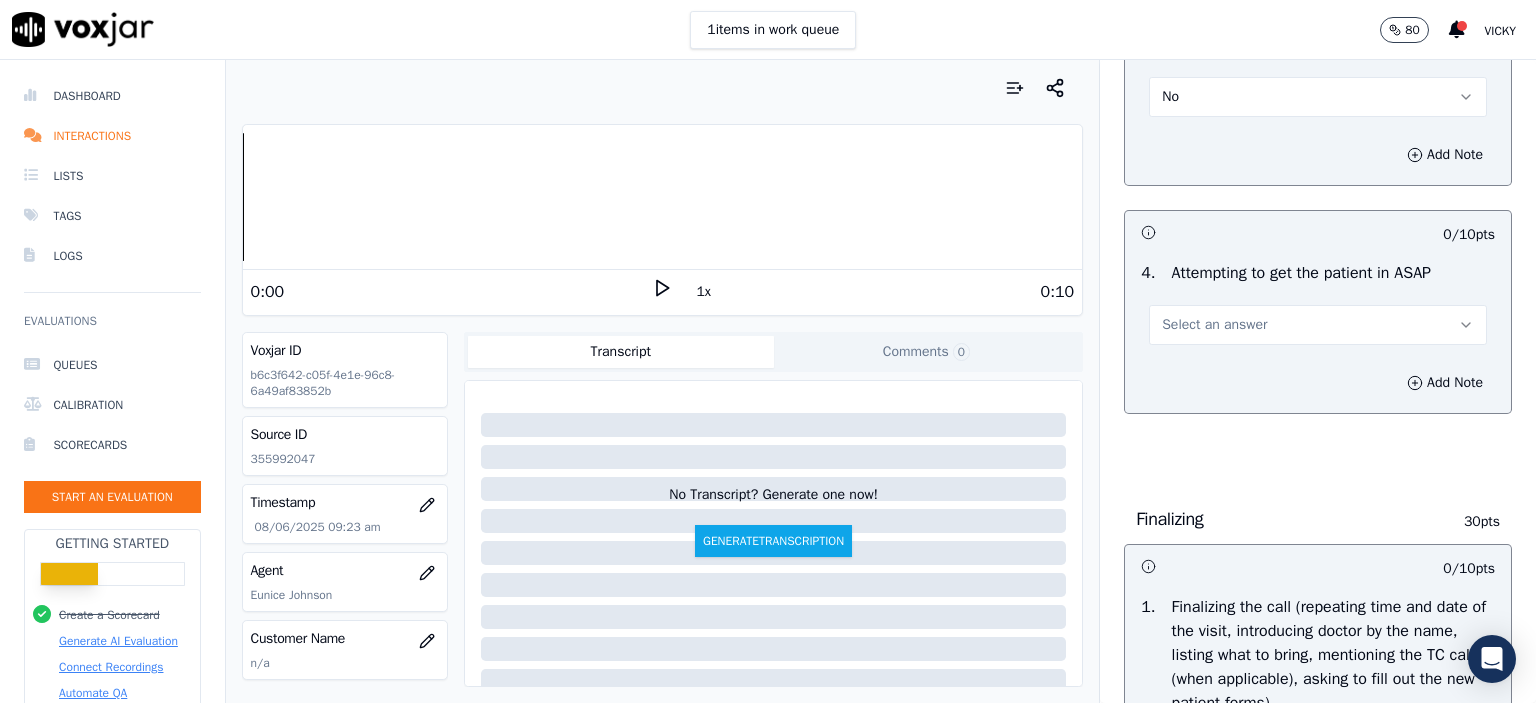 click on "Select an answer" at bounding box center (1214, 325) 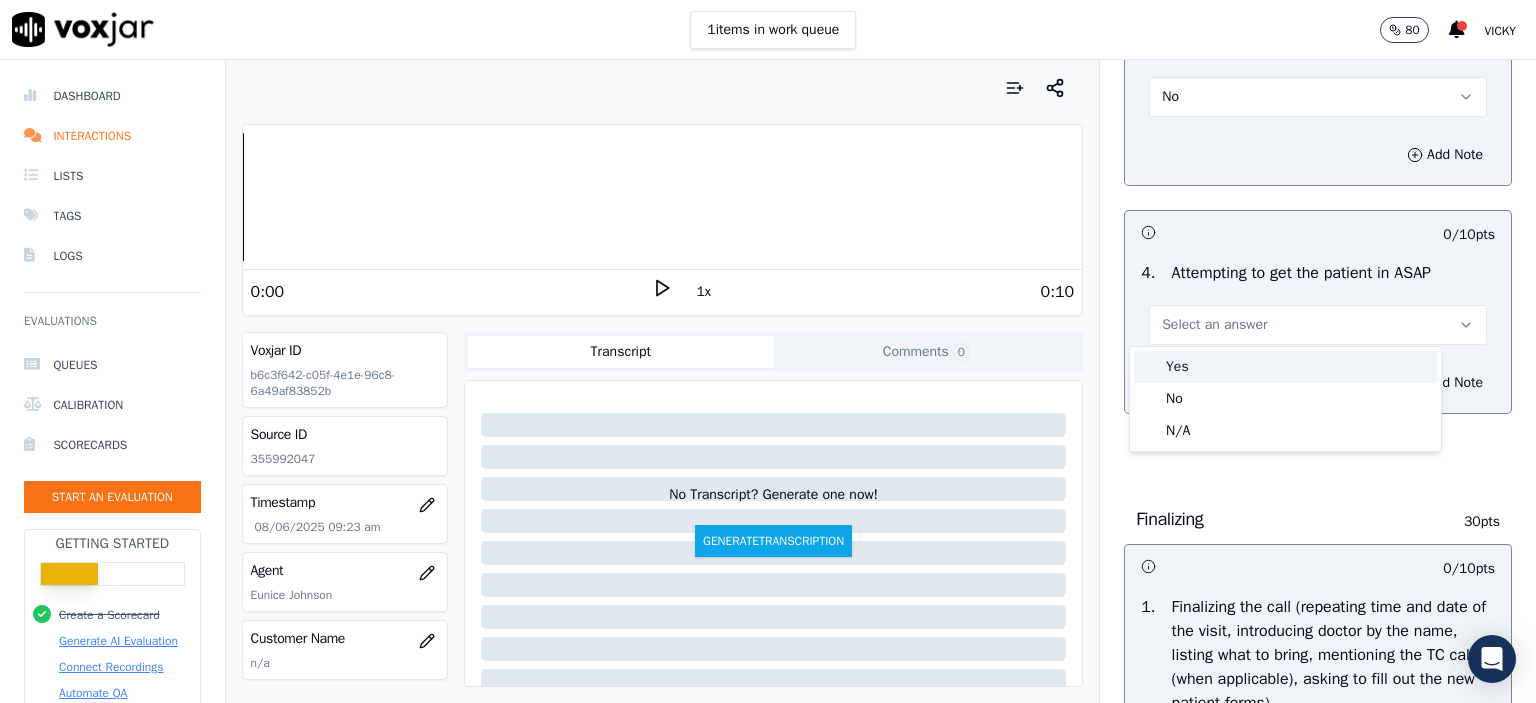 drag, startPoint x: 1186, startPoint y: 387, endPoint x: 1181, endPoint y: 367, distance: 20.615528 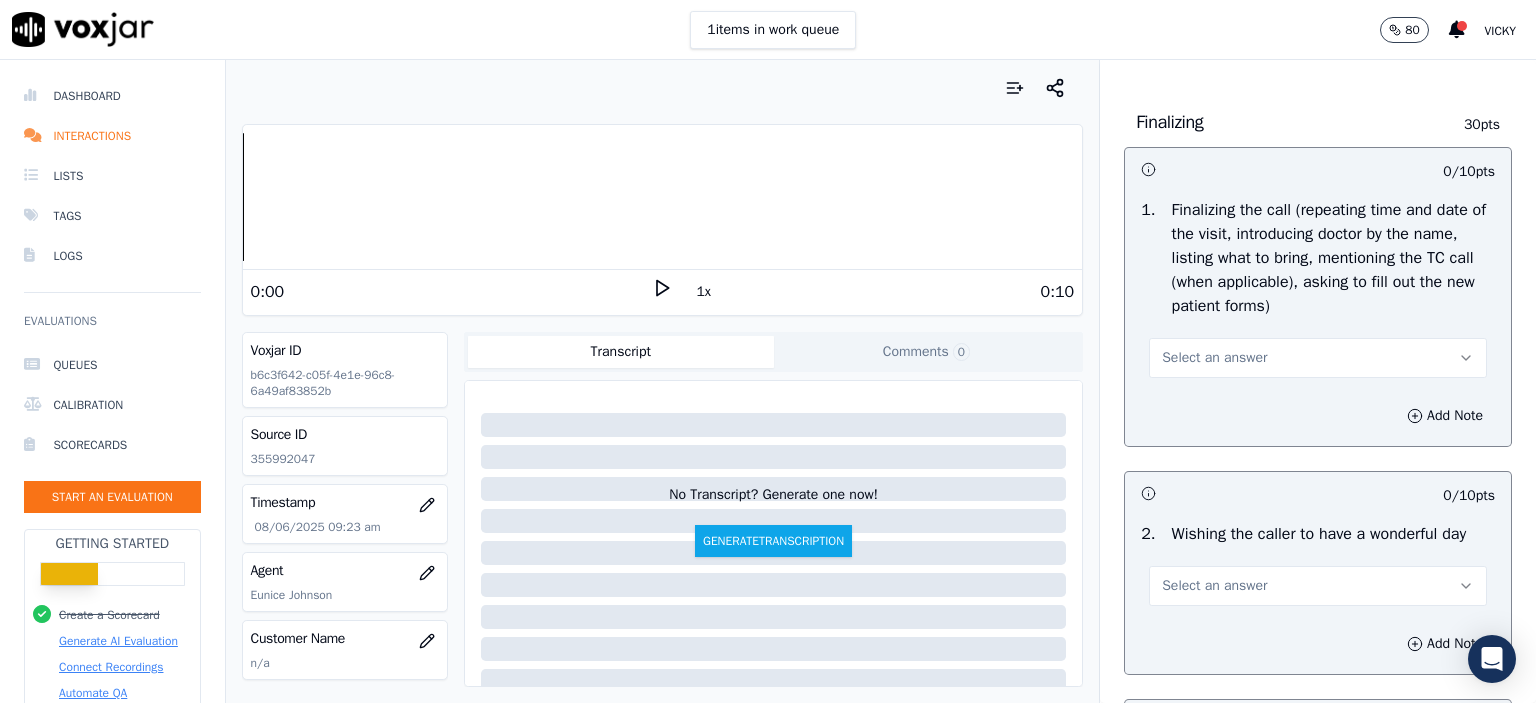 scroll, scrollTop: 2300, scrollLeft: 0, axis: vertical 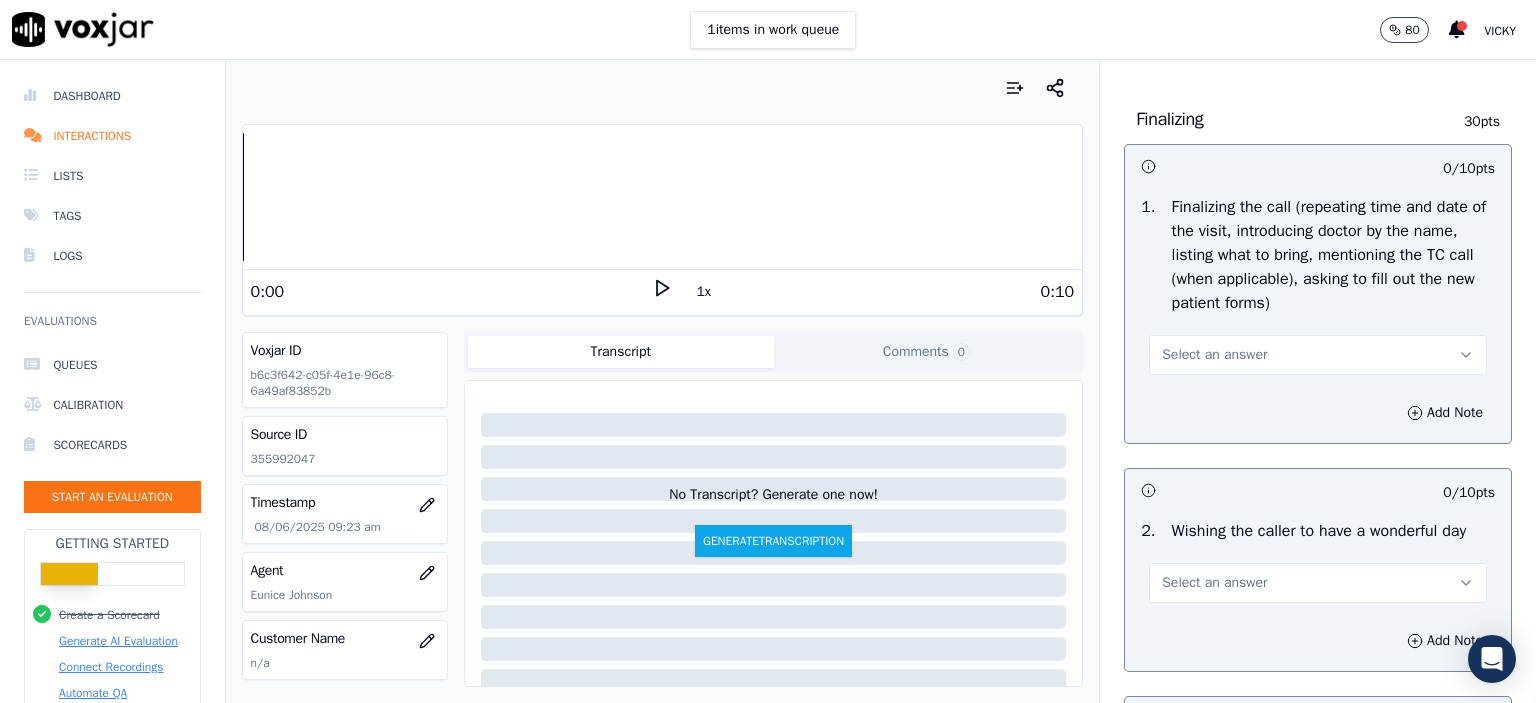 click on "Select an answer" at bounding box center (1214, 355) 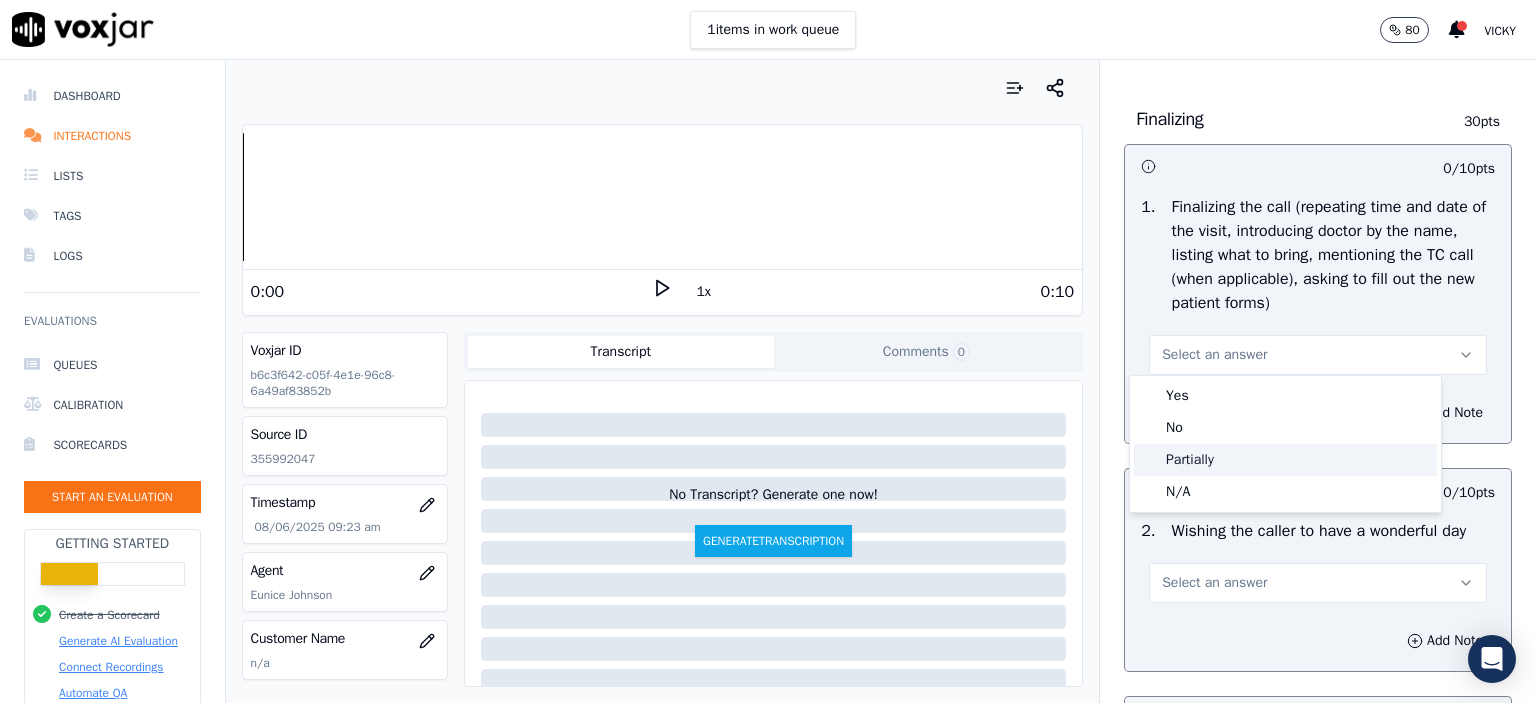 click on "Partially" 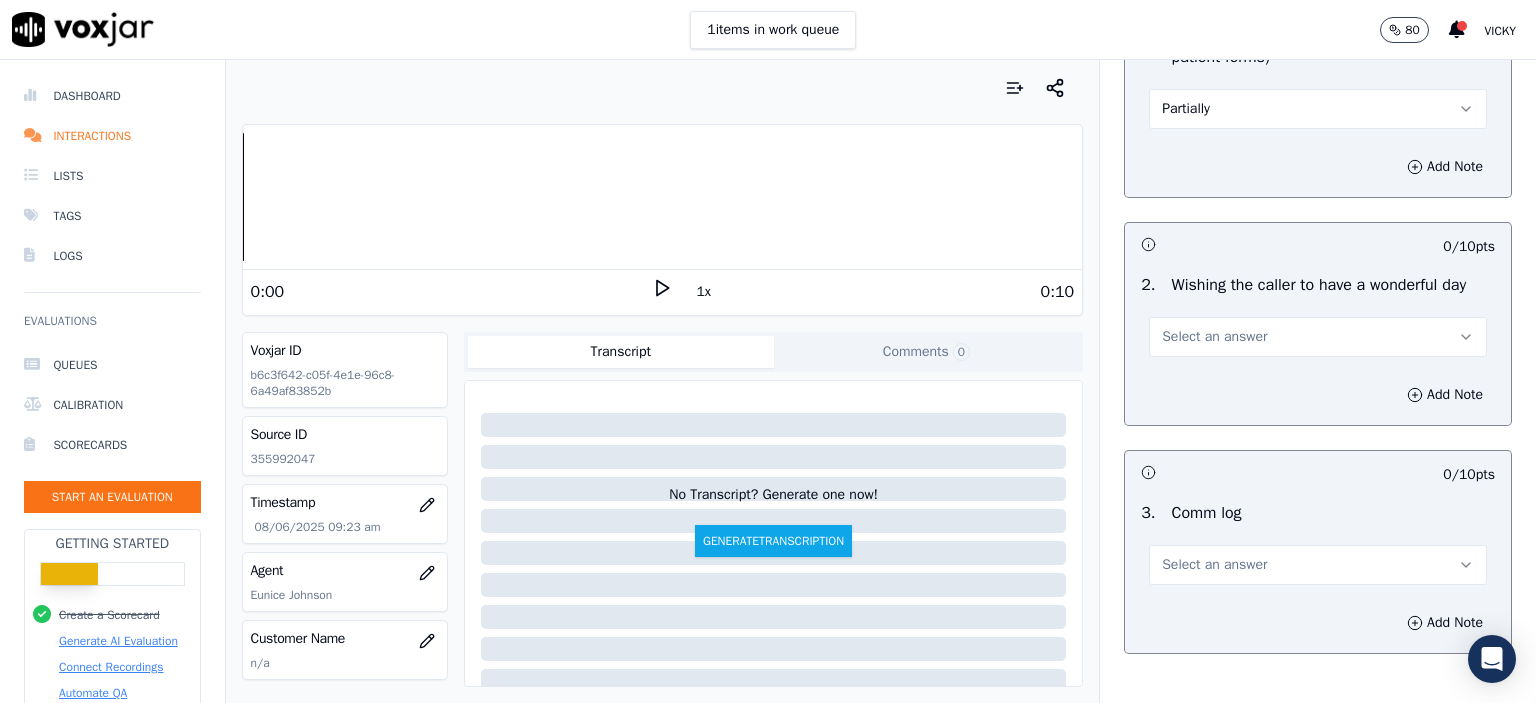 scroll, scrollTop: 2600, scrollLeft: 0, axis: vertical 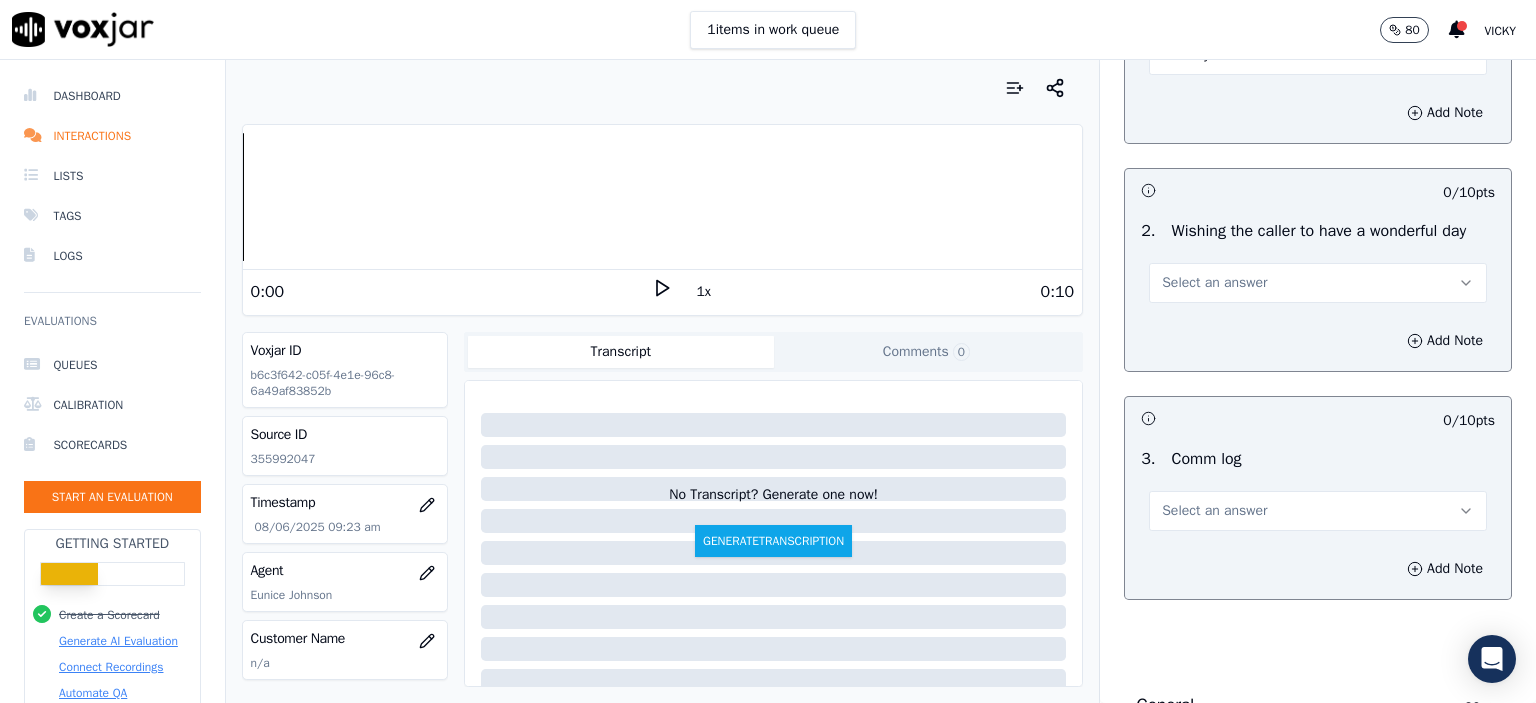 click on "Select an answer" at bounding box center (1214, 283) 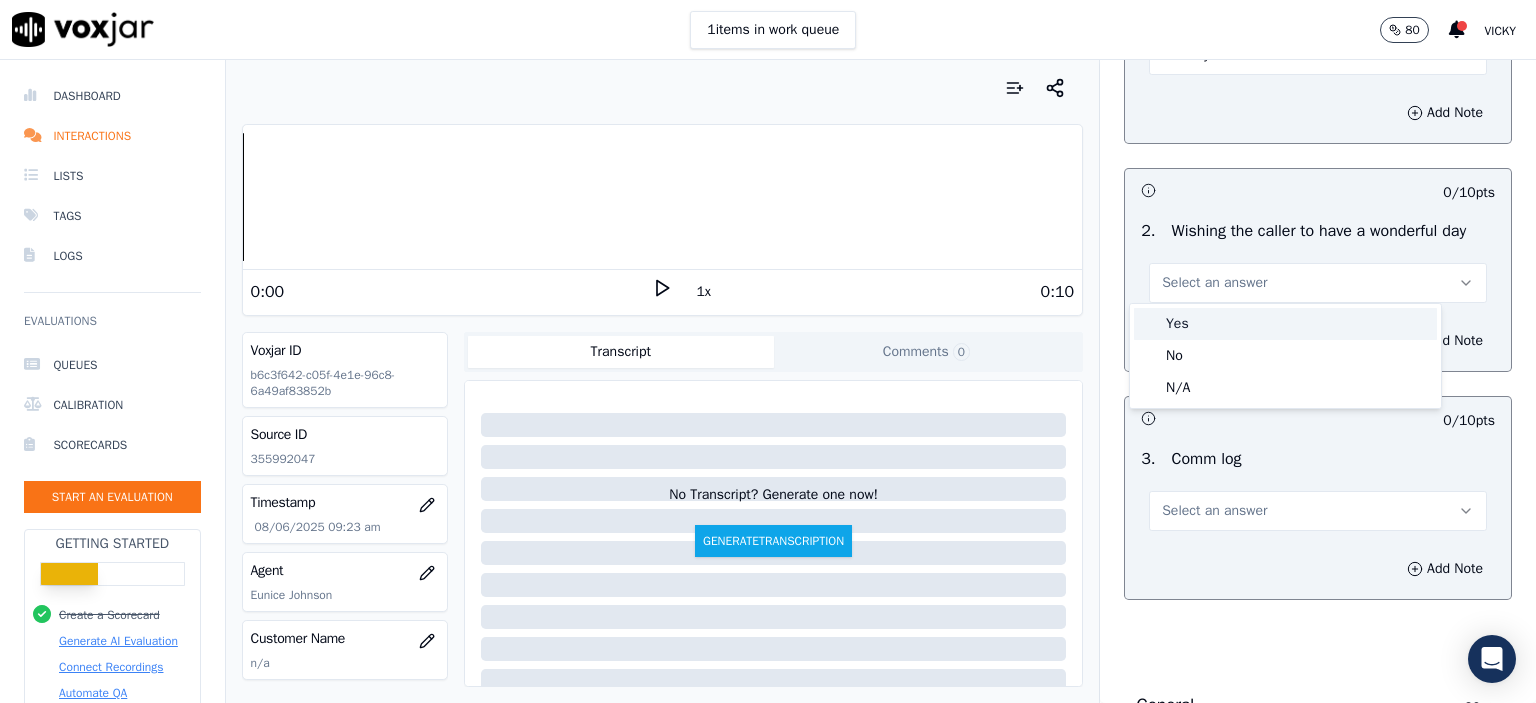 click on "Yes" at bounding box center [1285, 324] 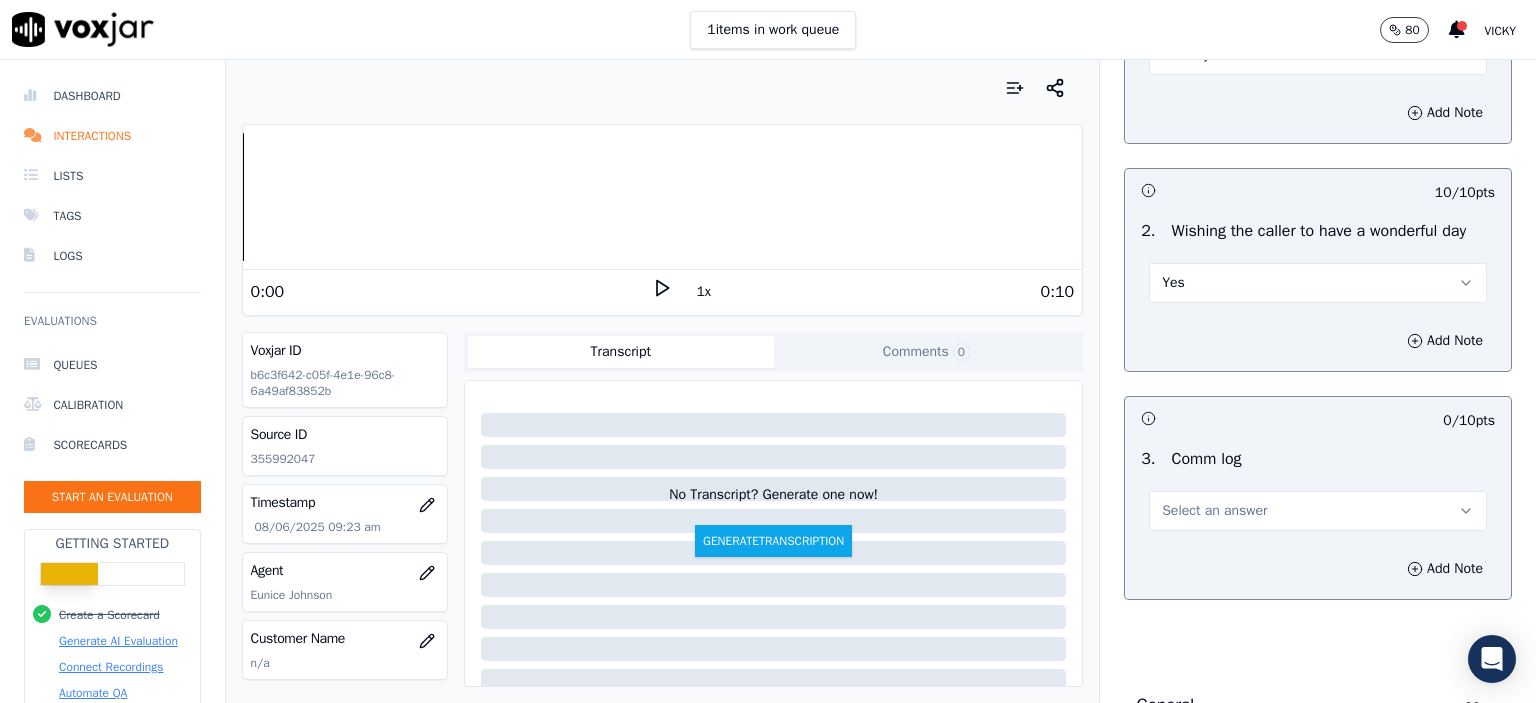 click on "Select an answer" at bounding box center (1214, 511) 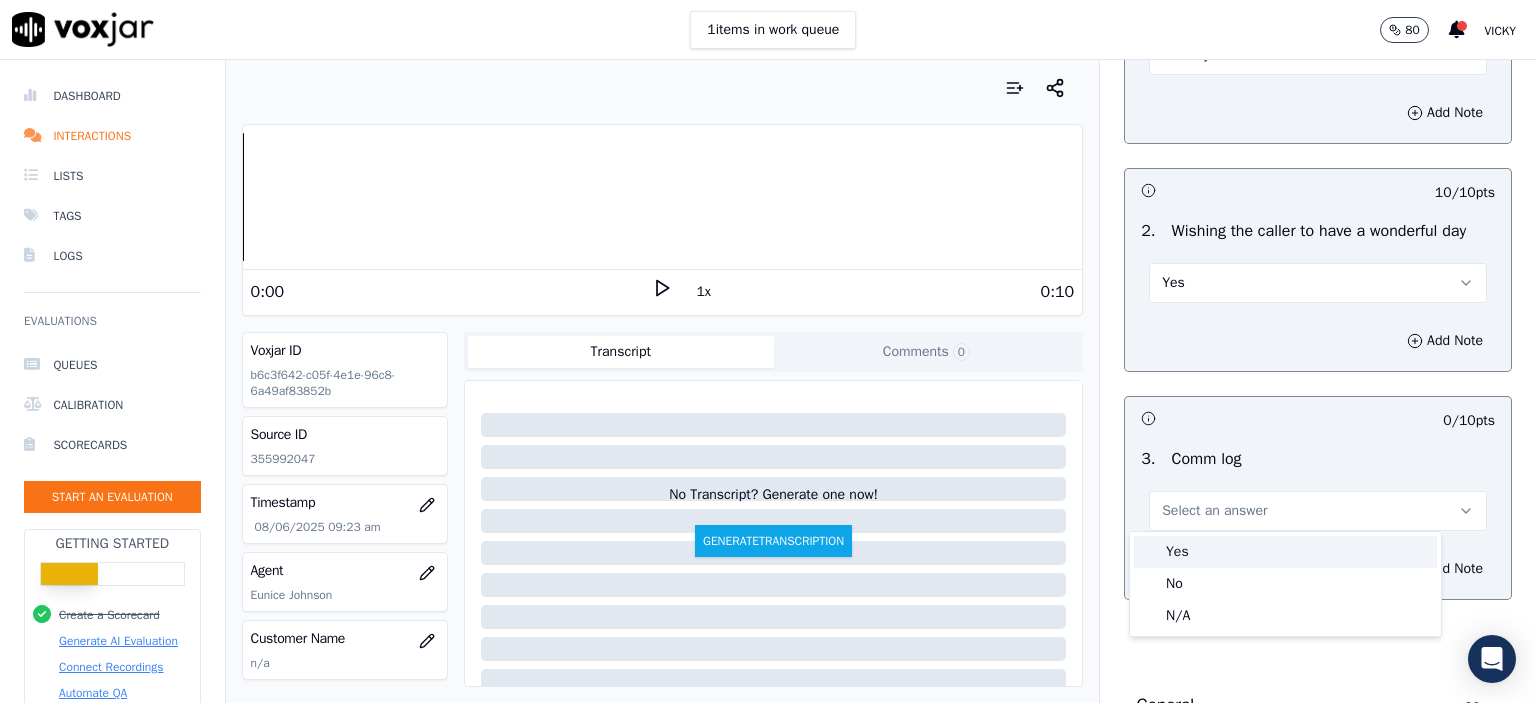 click on "Yes" at bounding box center [1285, 552] 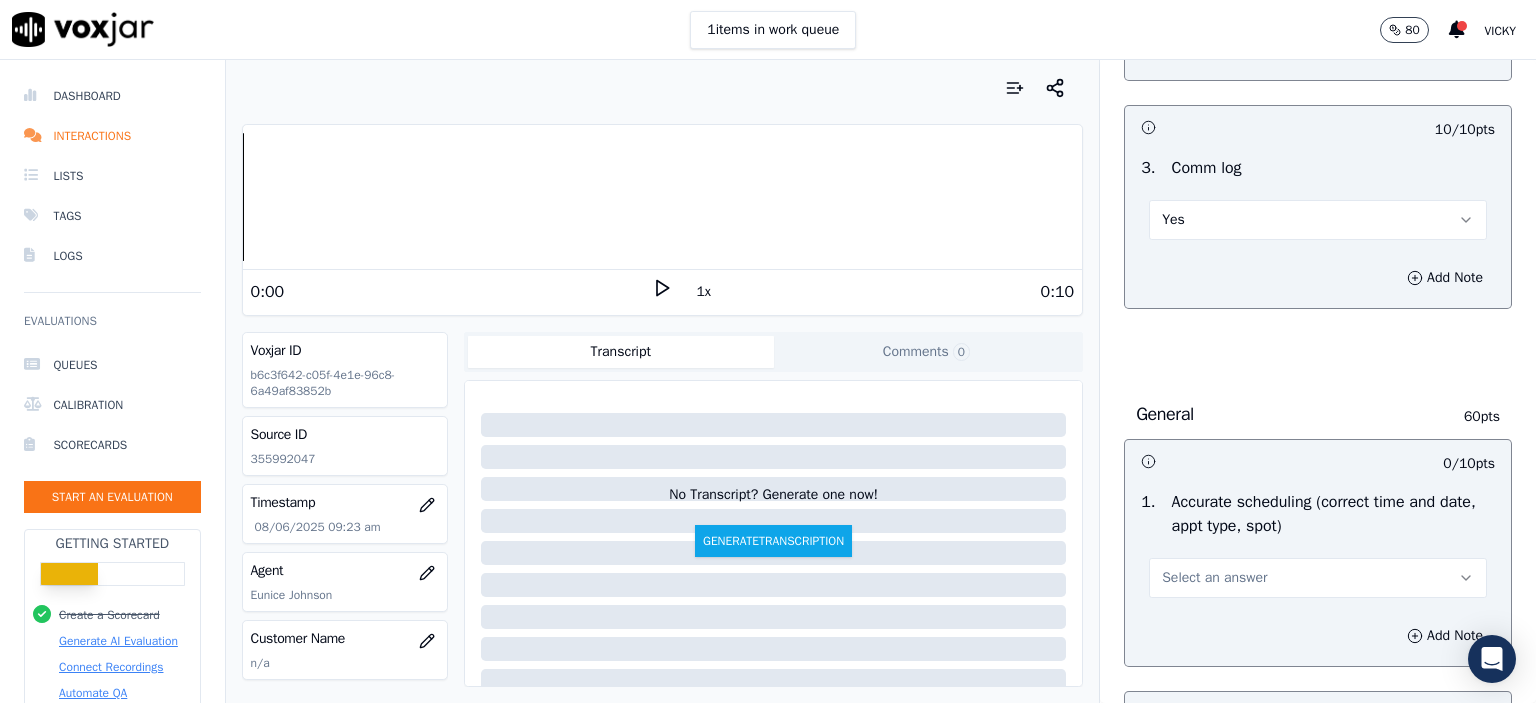 scroll, scrollTop: 2900, scrollLeft: 0, axis: vertical 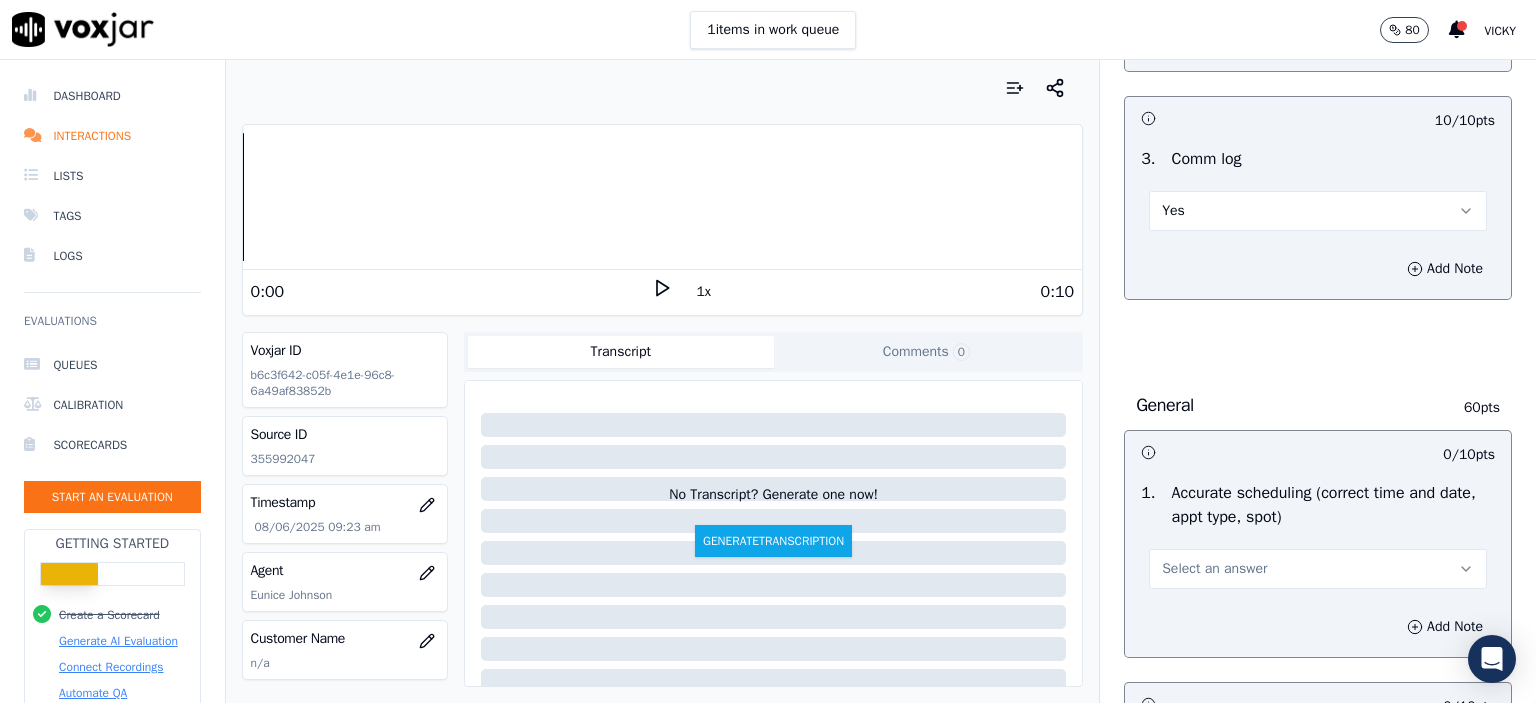 click on "Select an answer" at bounding box center (1214, 569) 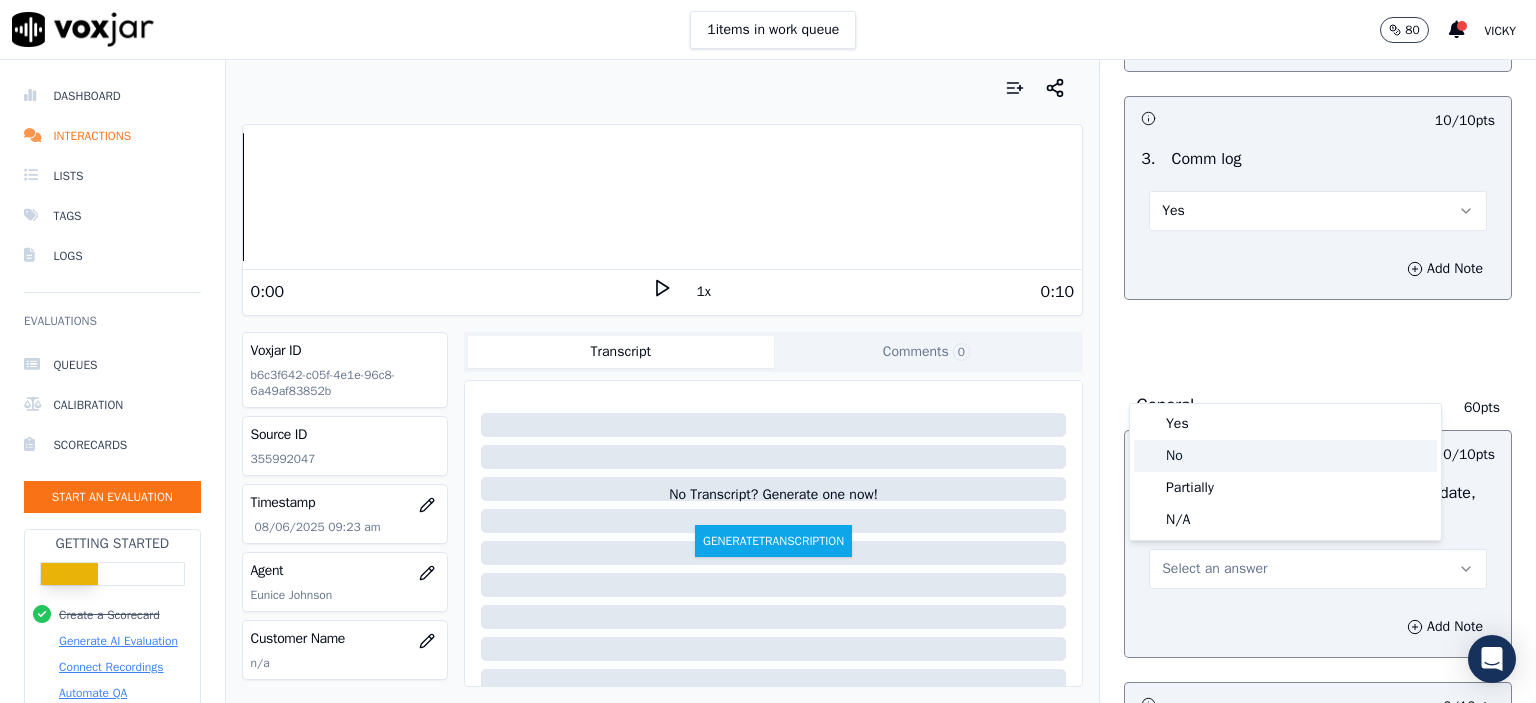 click on "Yes" at bounding box center (1285, 424) 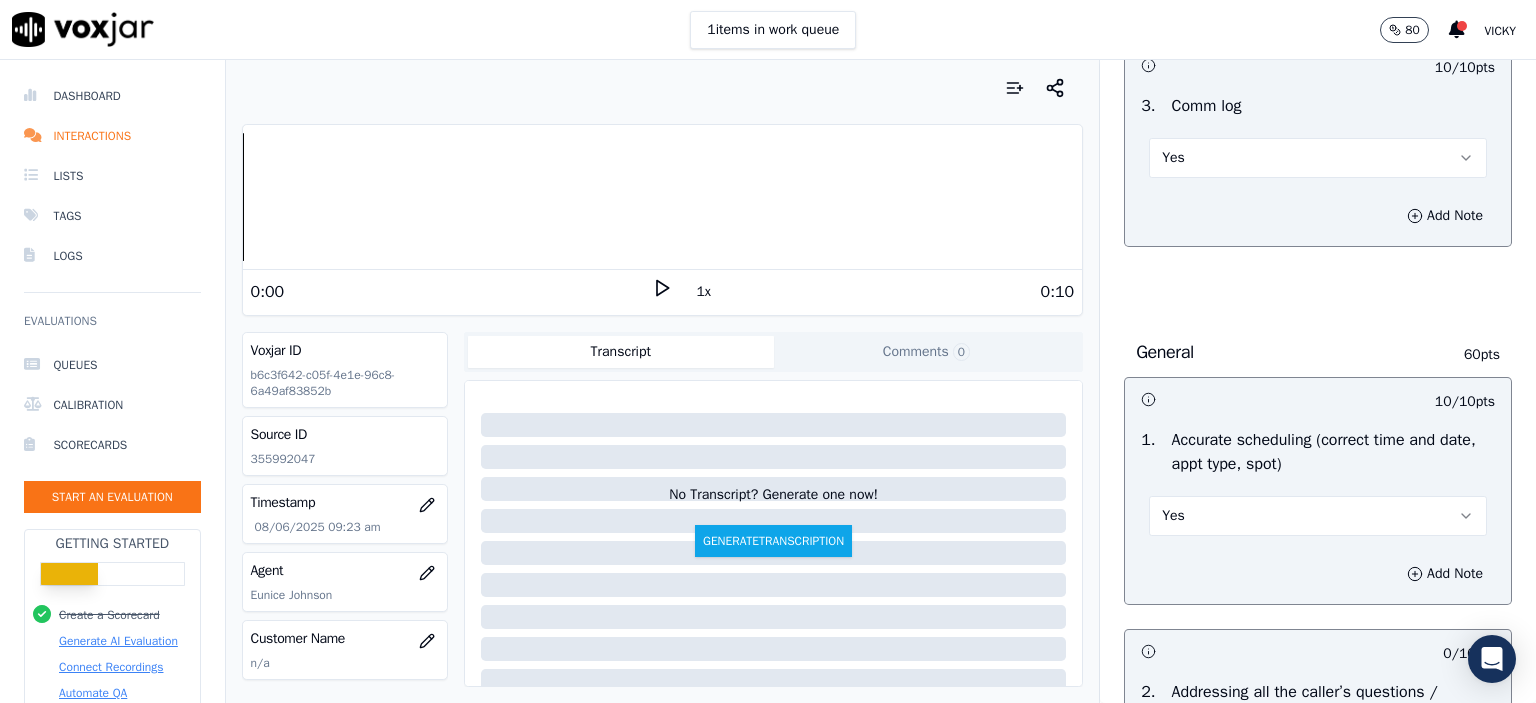 scroll, scrollTop: 3200, scrollLeft: 0, axis: vertical 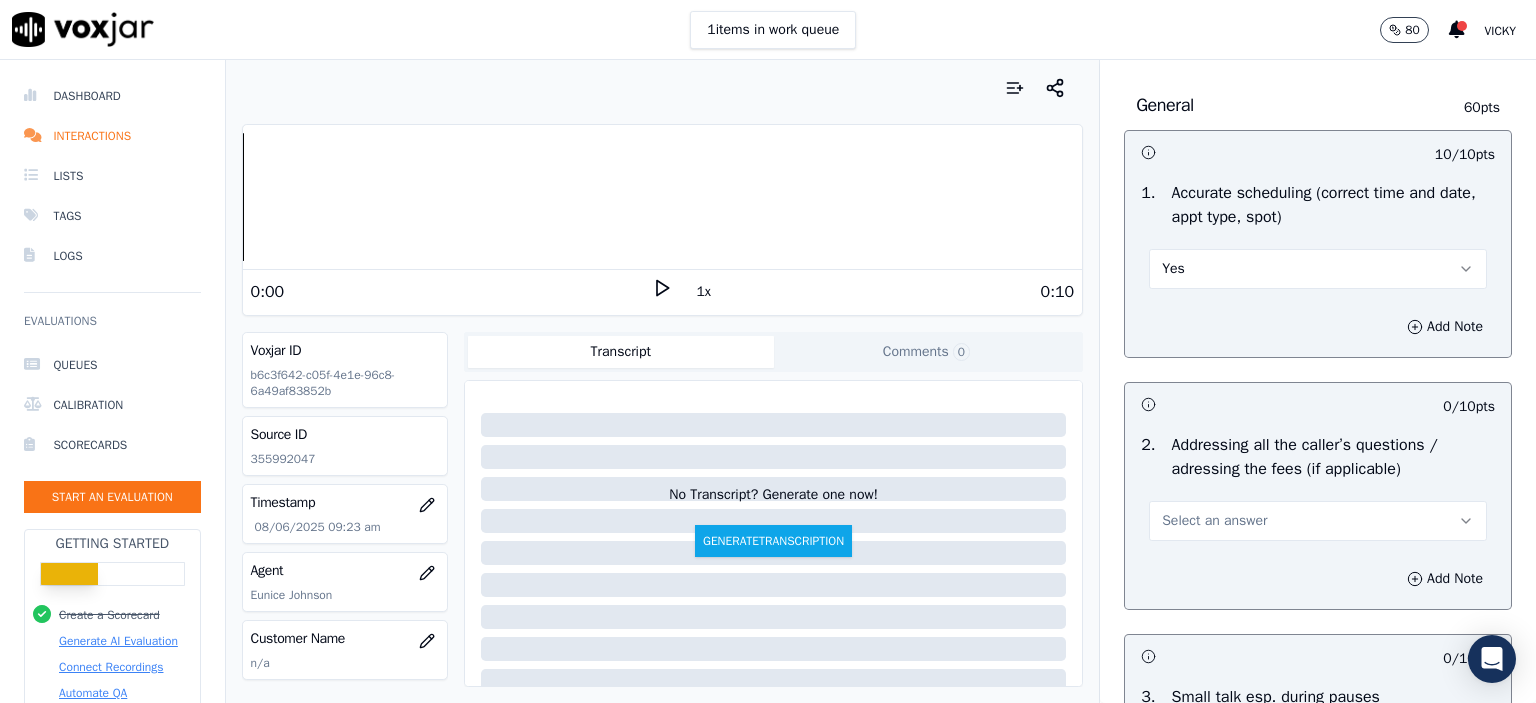 click on "Select an answer" at bounding box center [1318, 521] 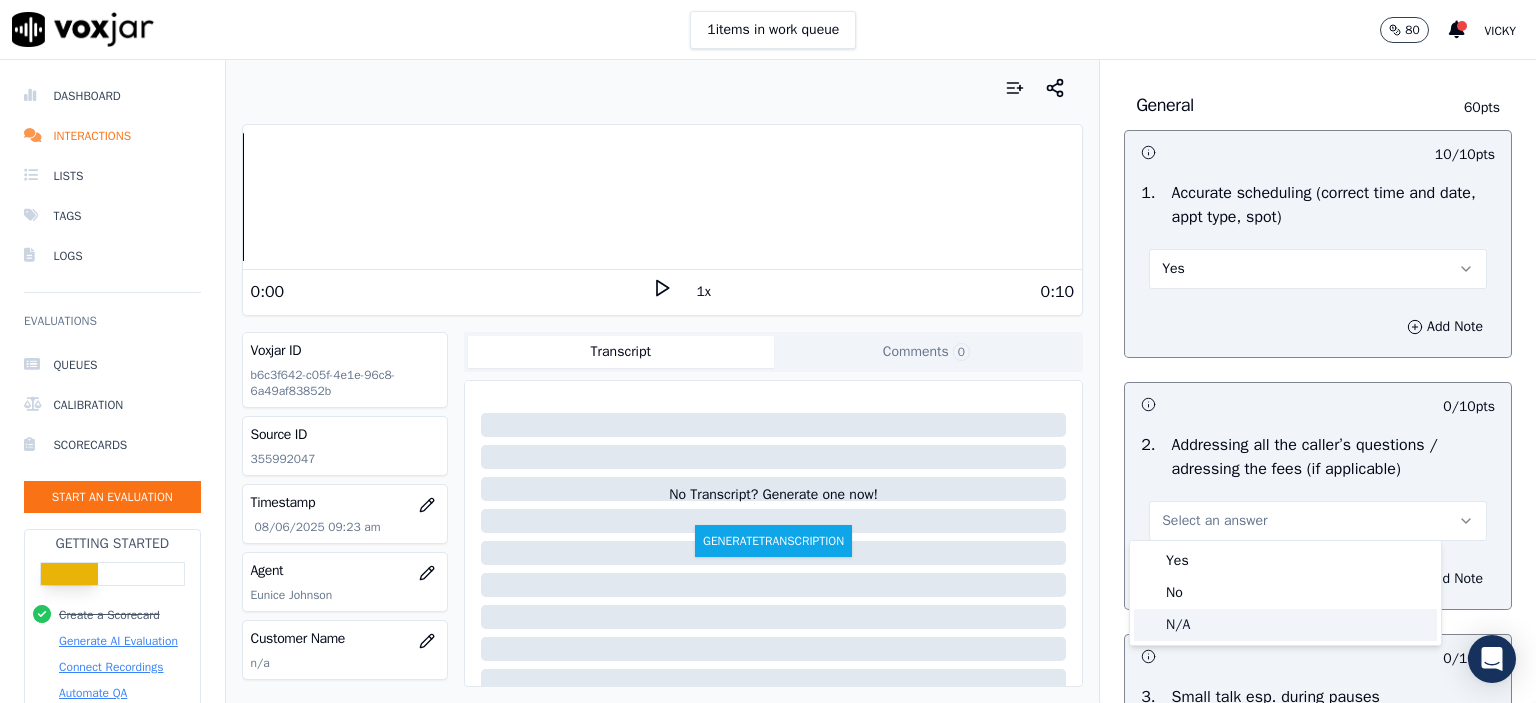 click on "N/A" 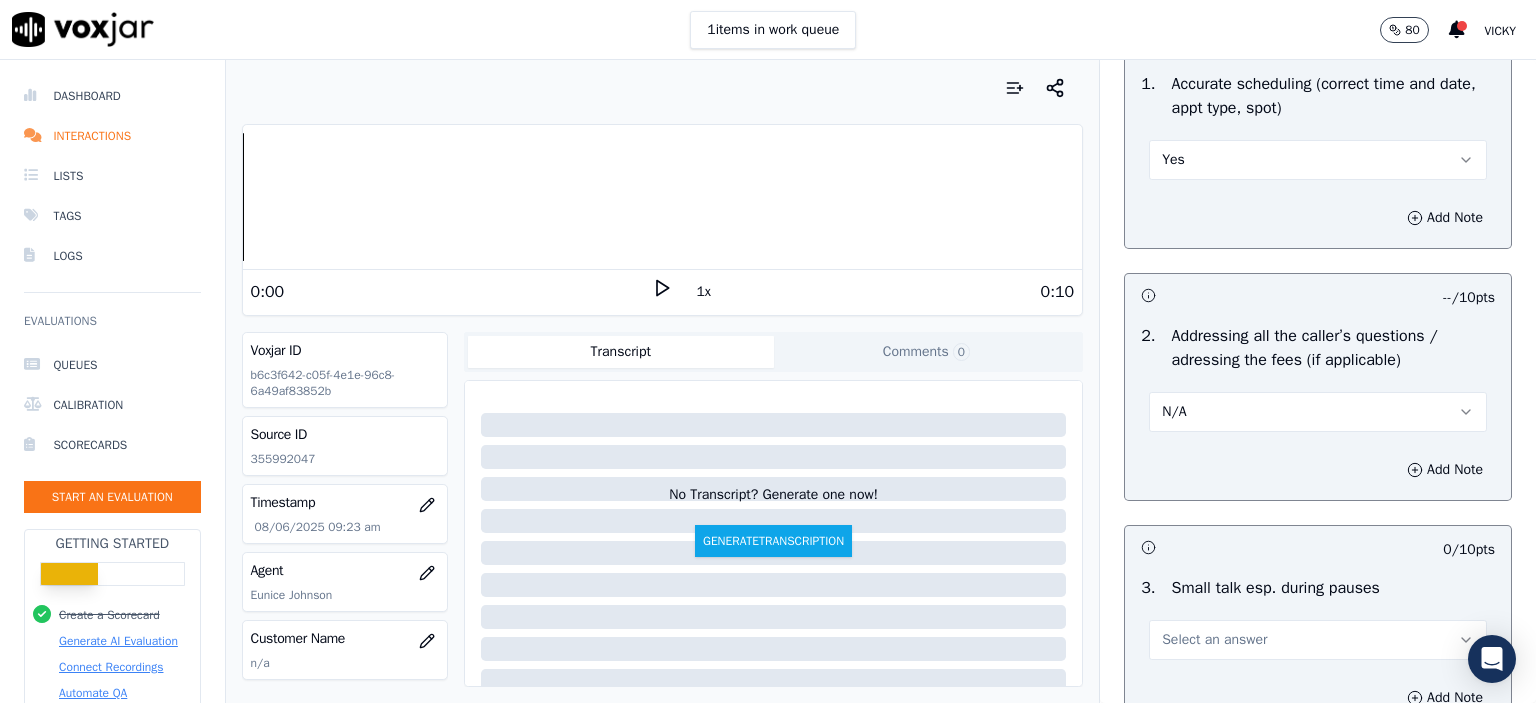 scroll, scrollTop: 3500, scrollLeft: 0, axis: vertical 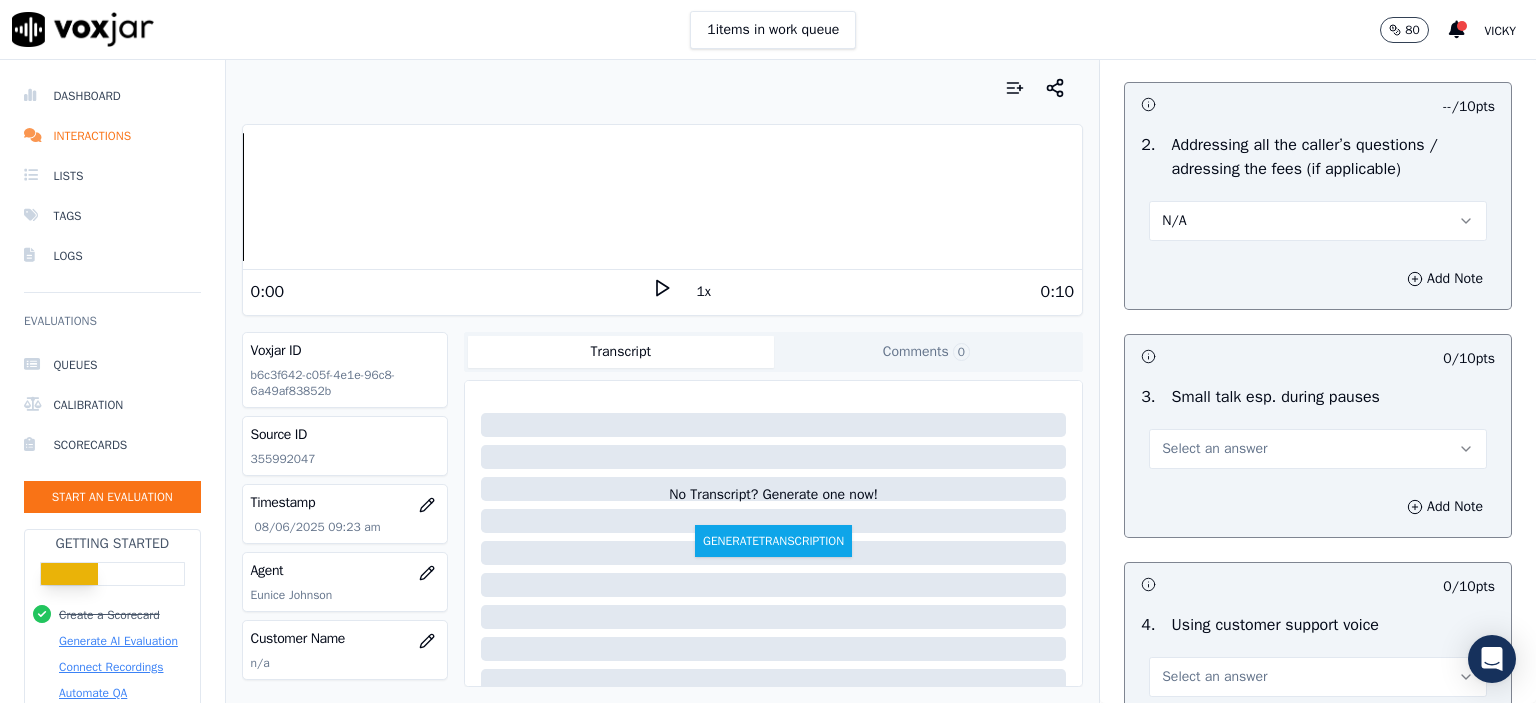 click on "Select an answer" at bounding box center (1214, 449) 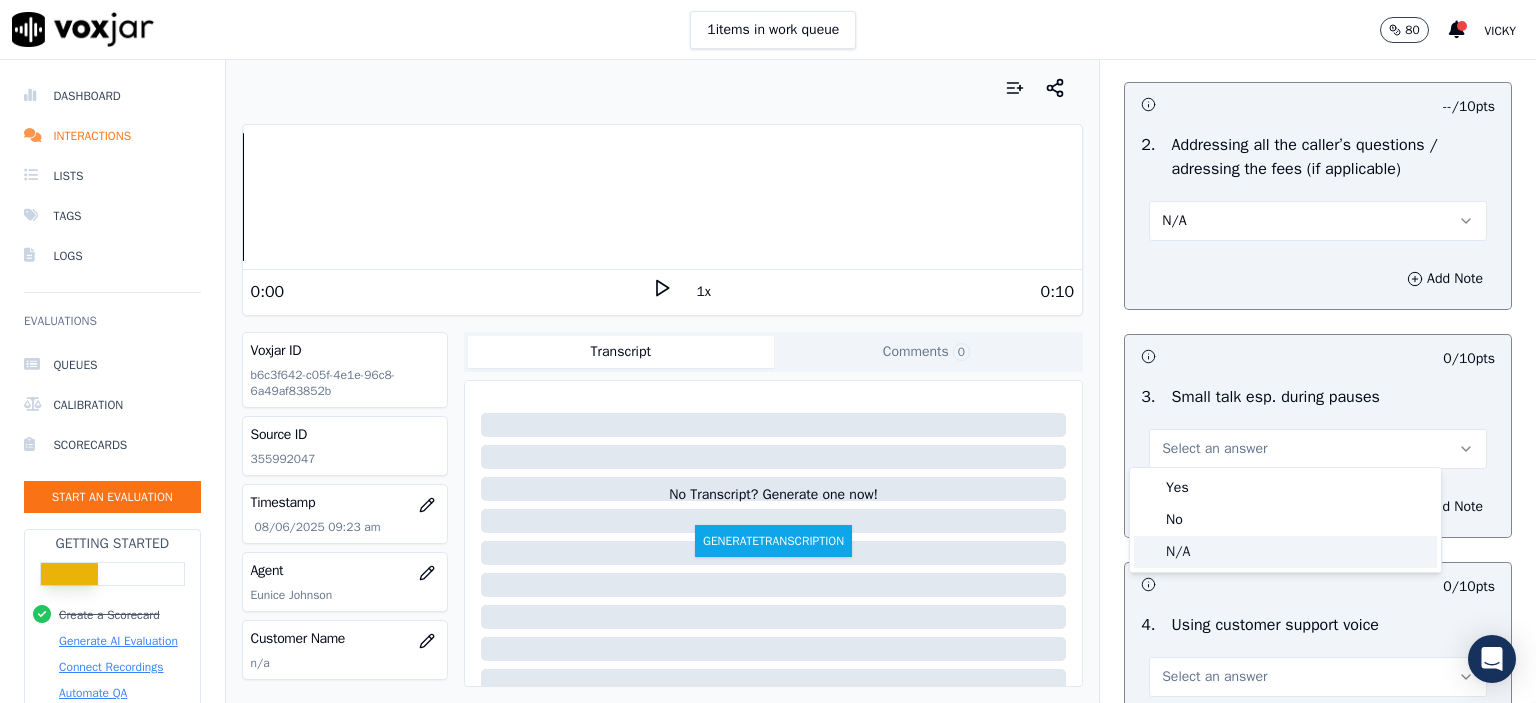 click on "N/A" 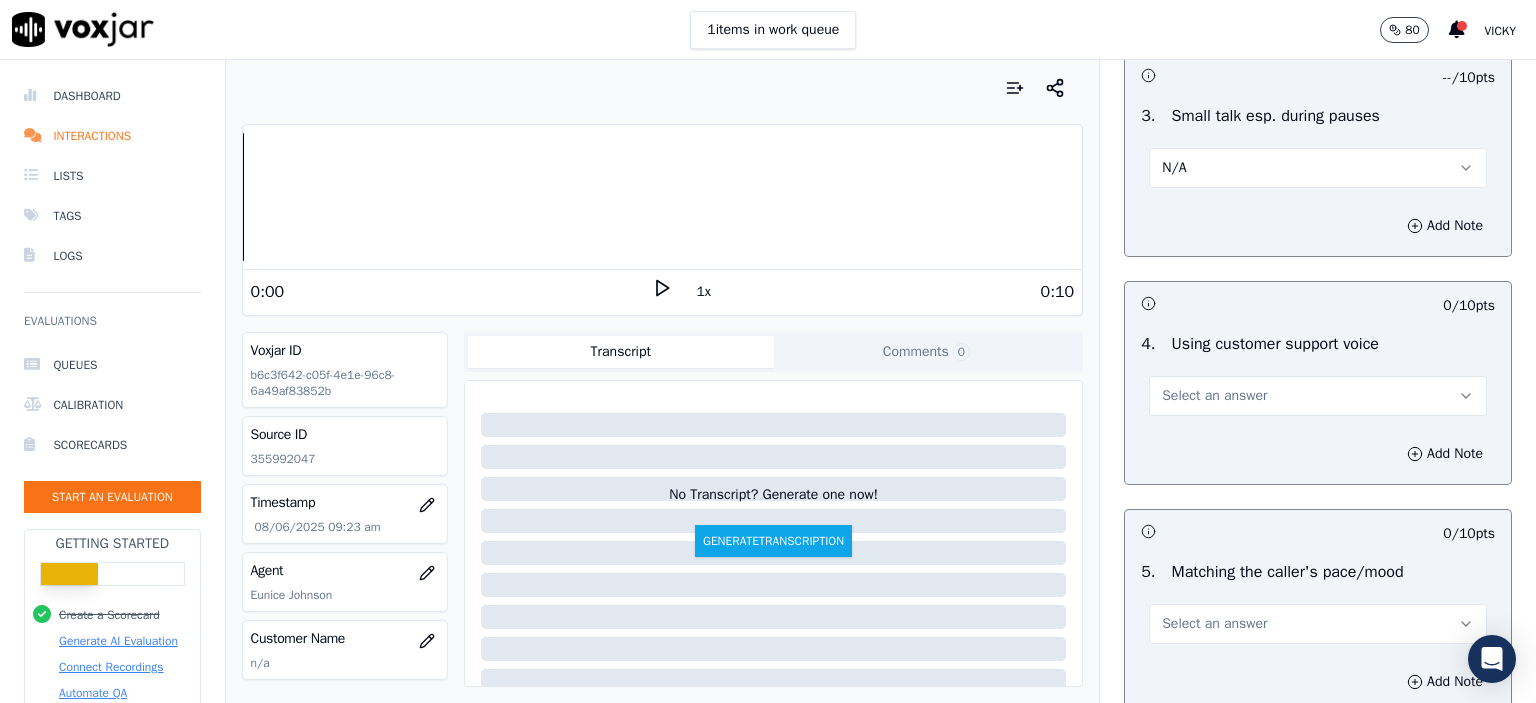 scroll, scrollTop: 3800, scrollLeft: 0, axis: vertical 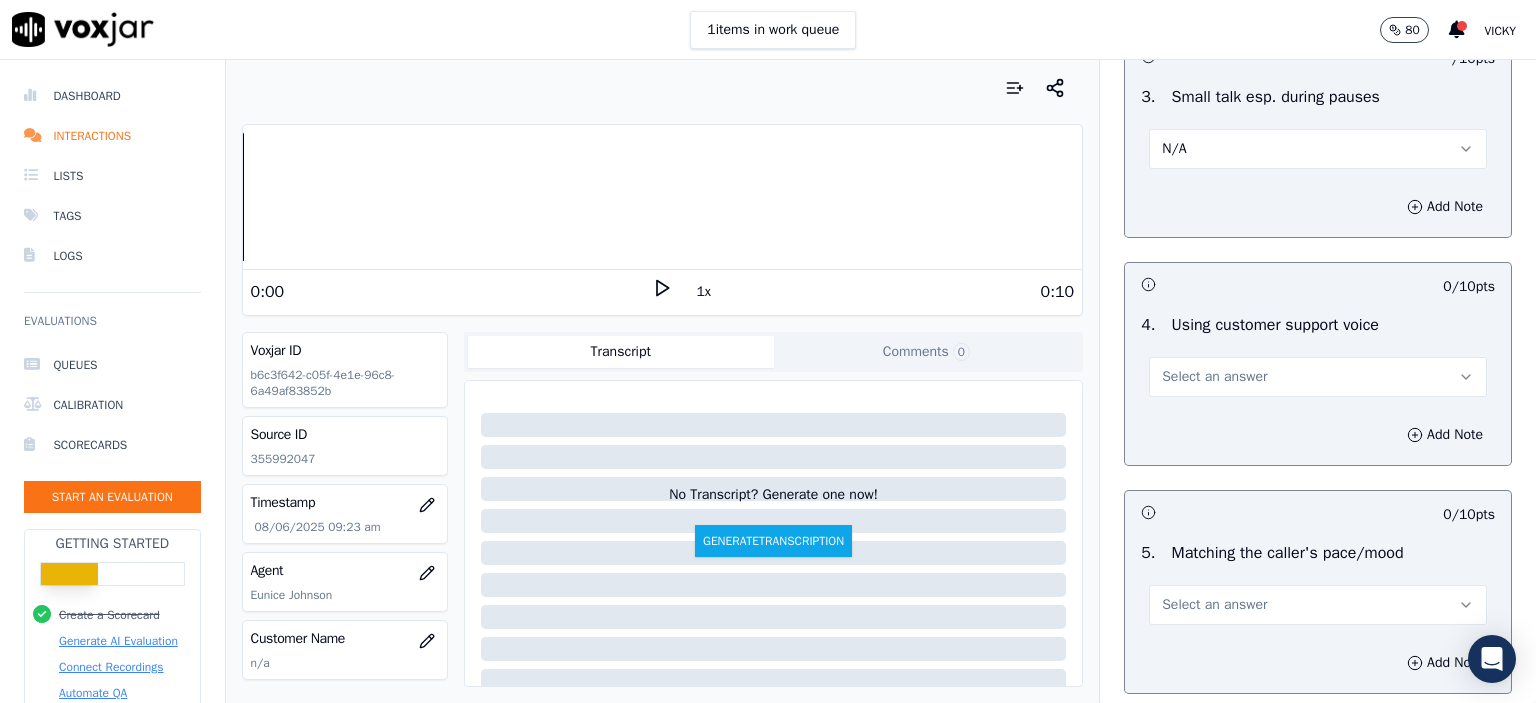 click on "Select an answer" at bounding box center (1214, 377) 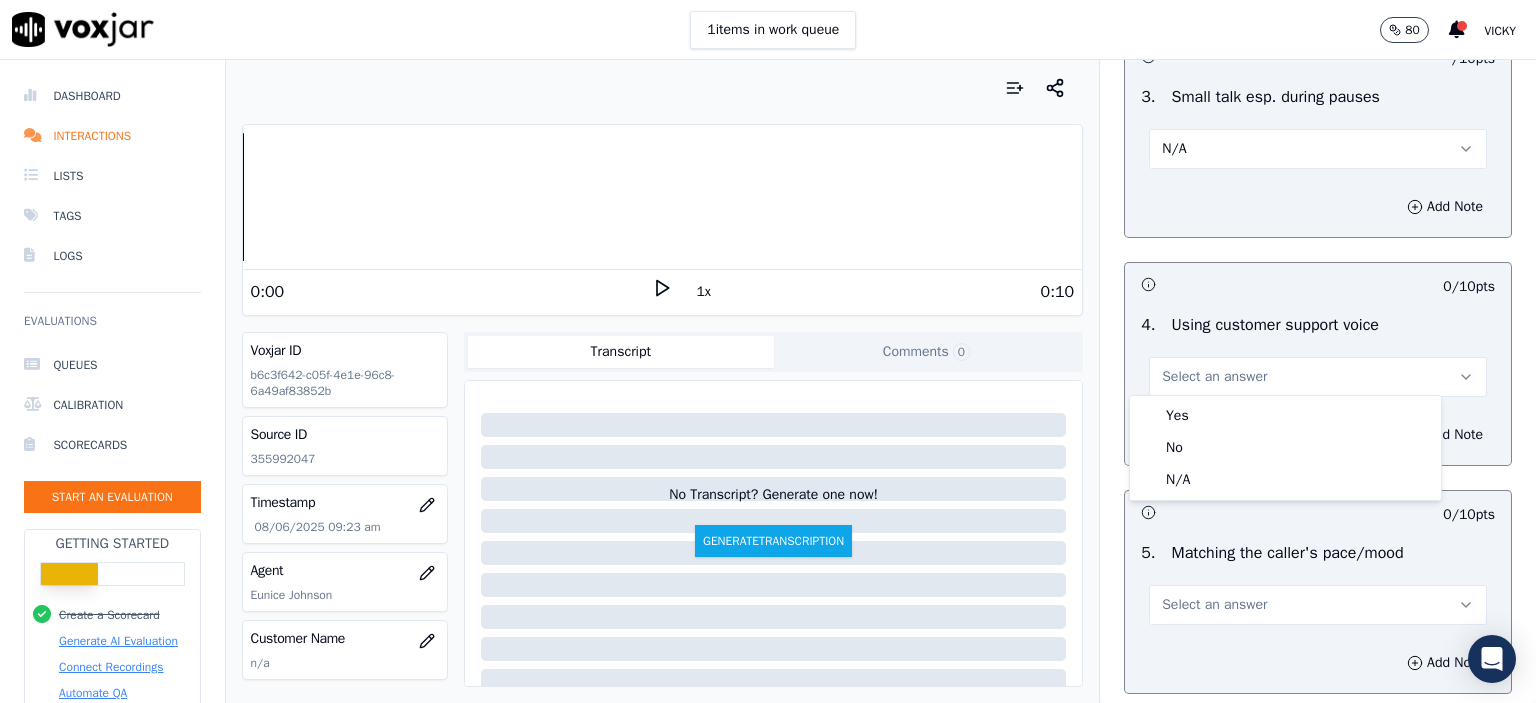 click on "Yes" at bounding box center (1285, 416) 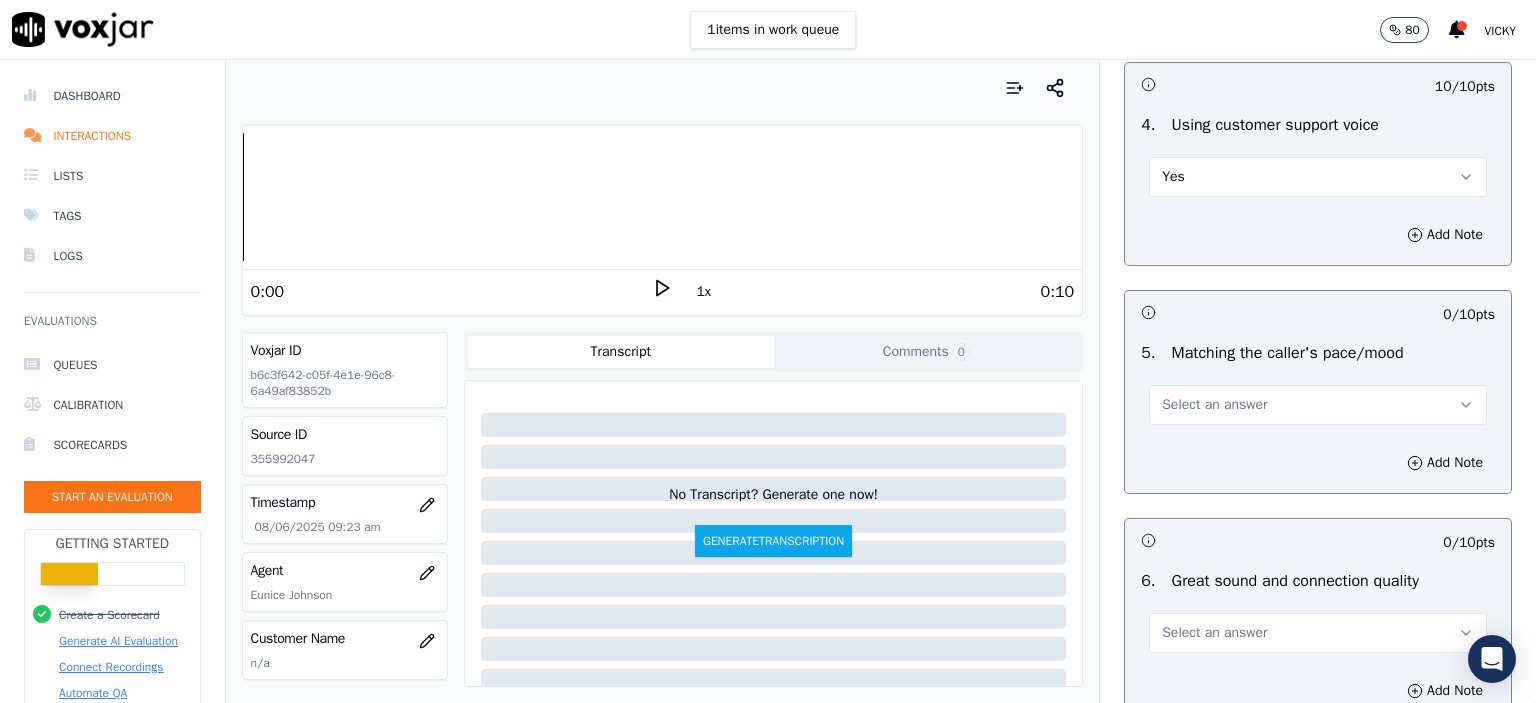 click on "Select an answer" at bounding box center (1214, 405) 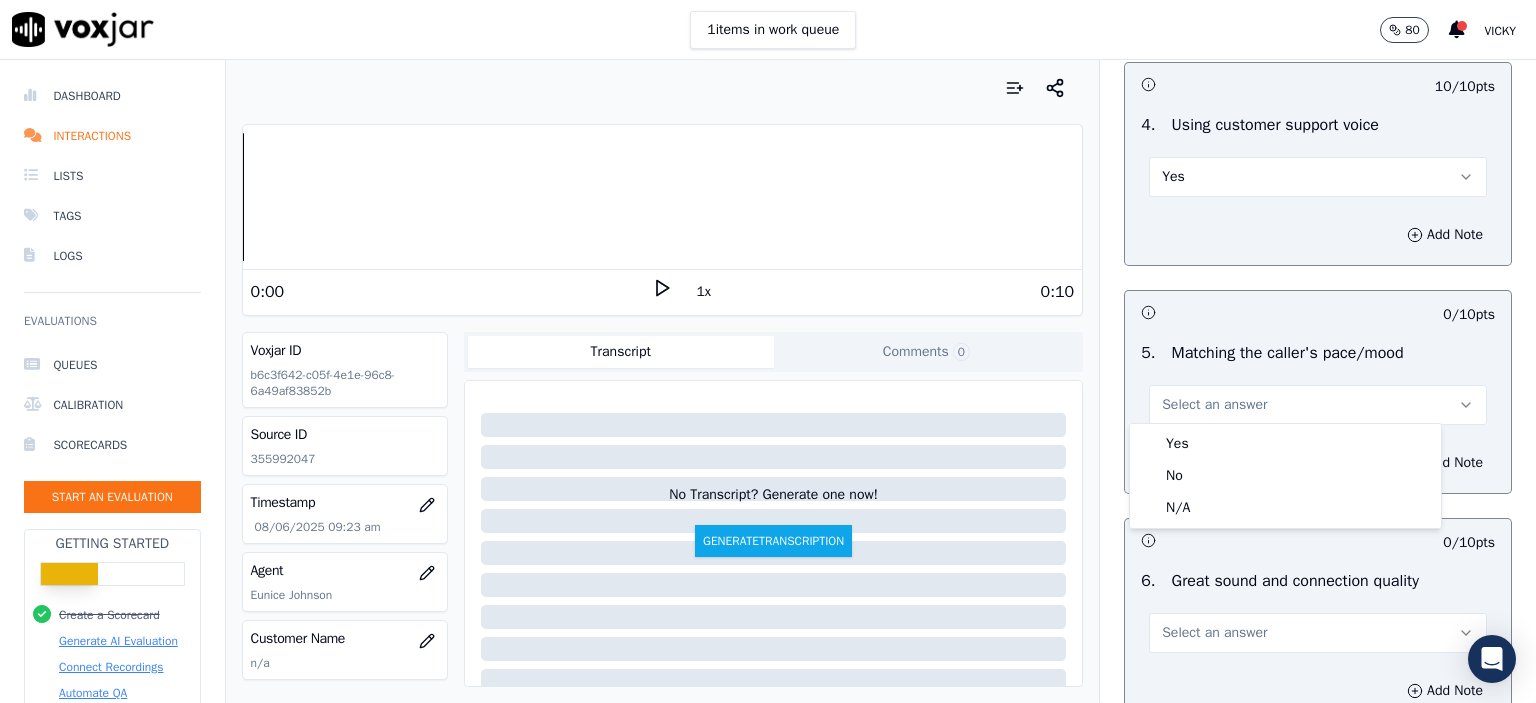 click on "Yes" at bounding box center (1285, 444) 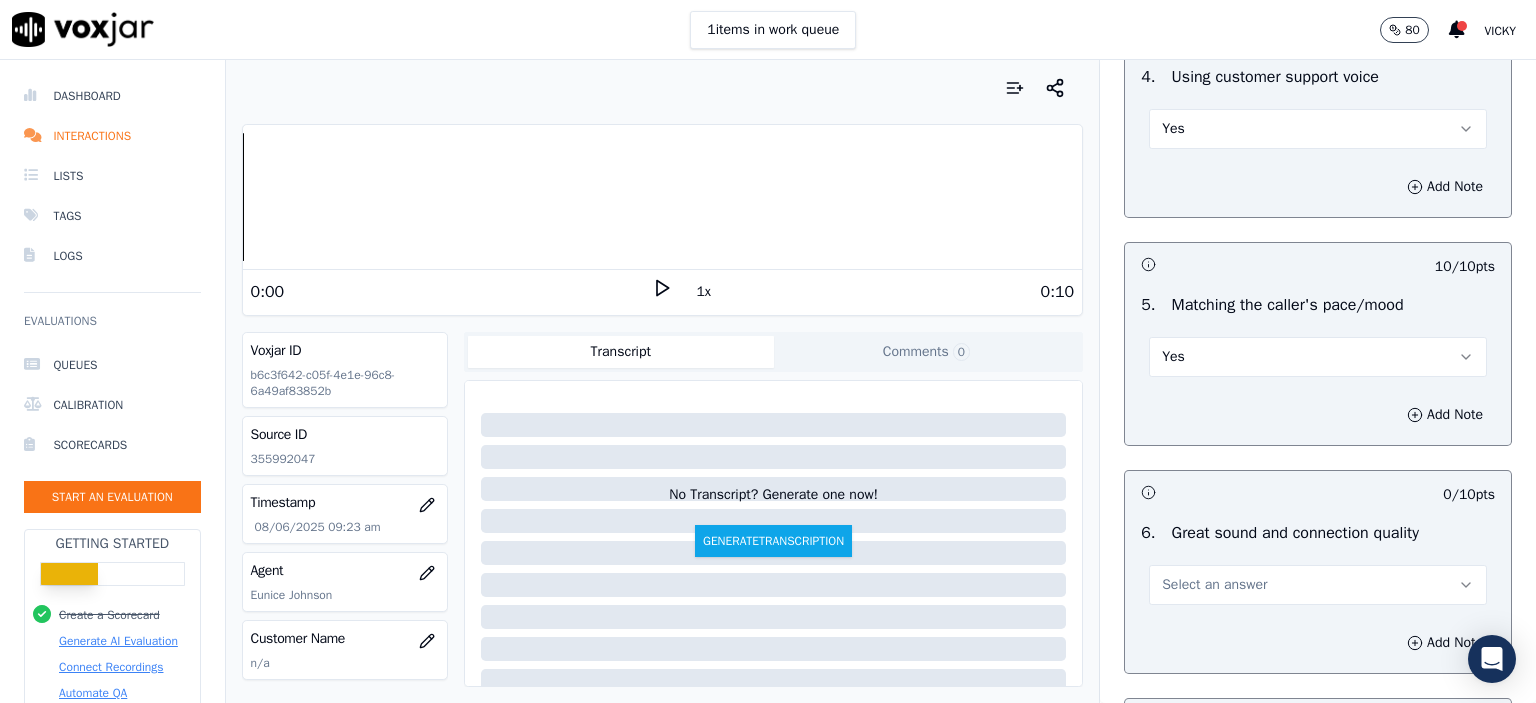 scroll, scrollTop: 4200, scrollLeft: 0, axis: vertical 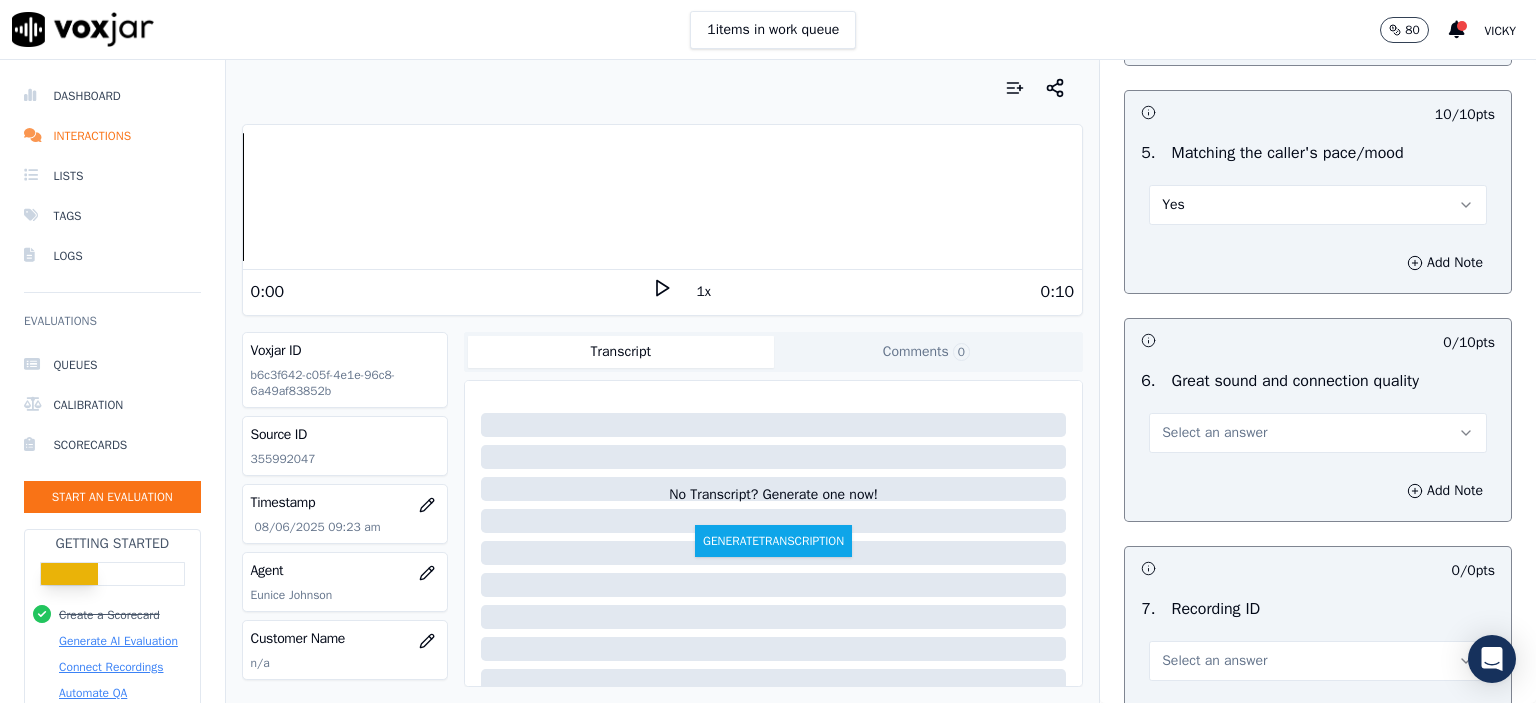 click on "6 .   Great sound and connection quality   Select an answer" at bounding box center [1318, 411] 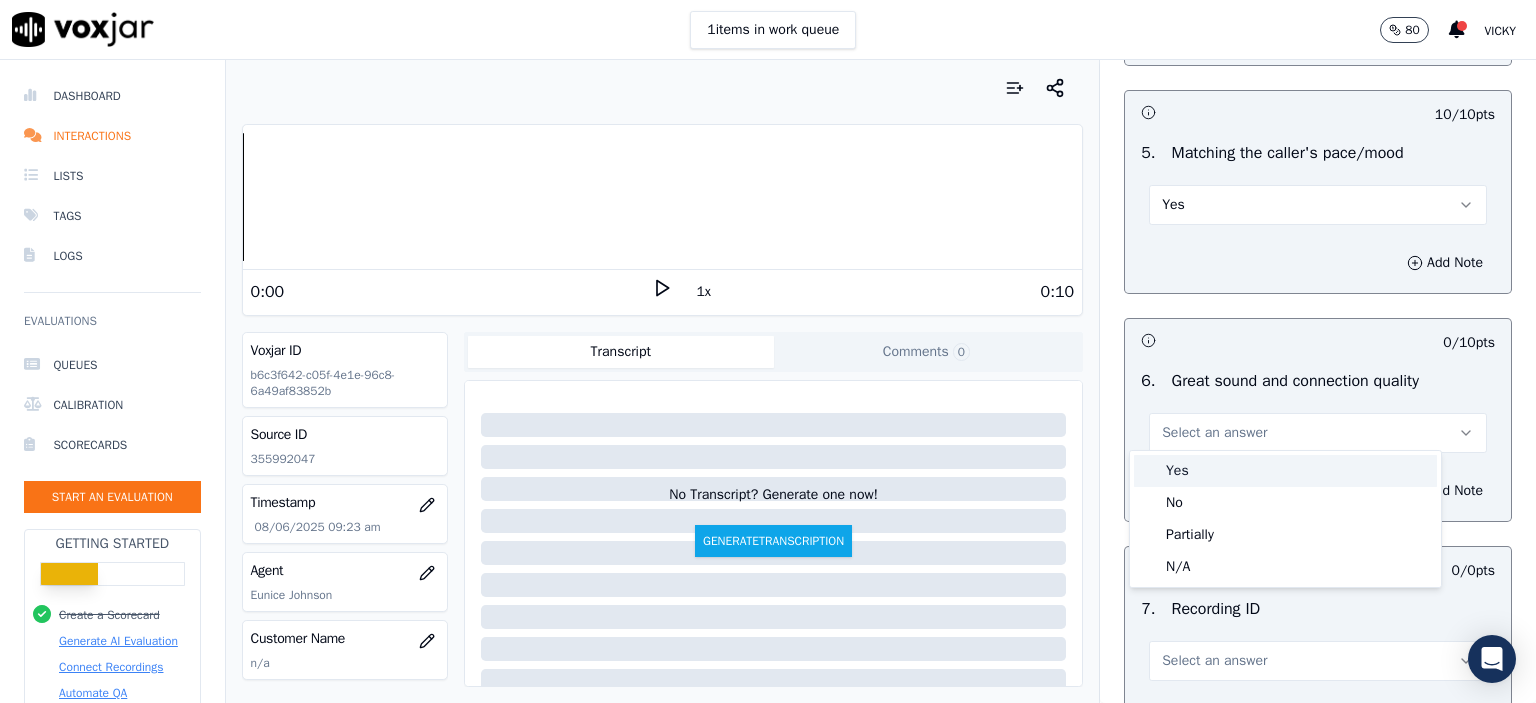 click on "Yes" at bounding box center [1285, 471] 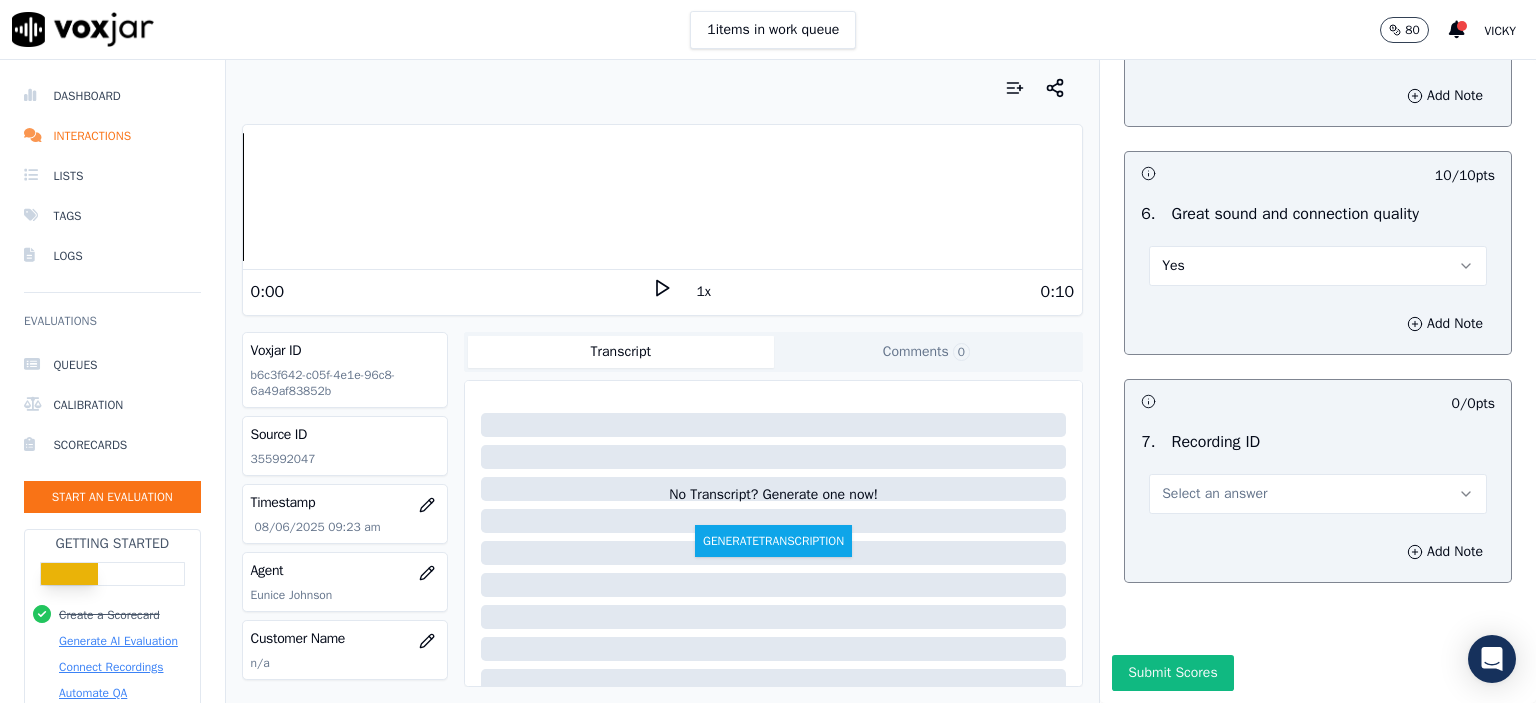 scroll, scrollTop: 4400, scrollLeft: 0, axis: vertical 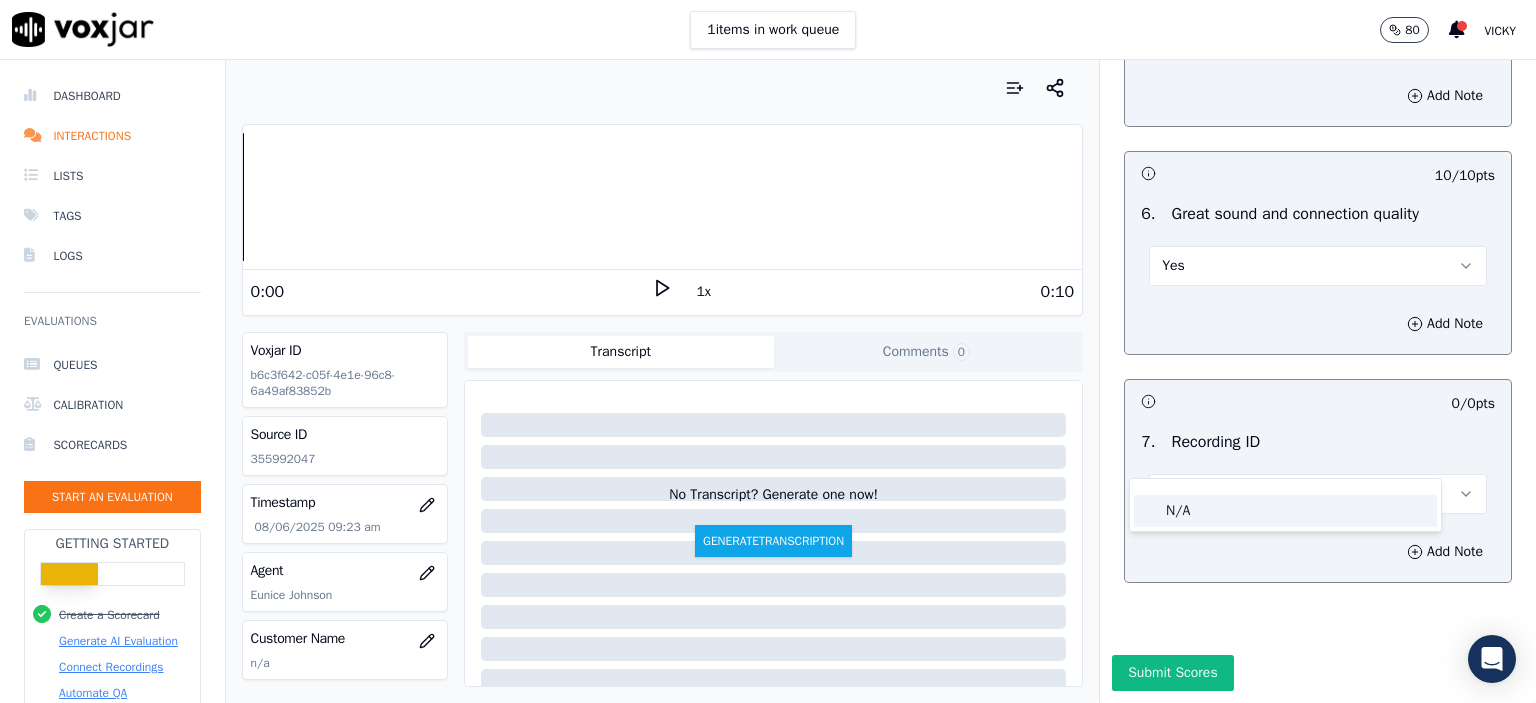 click on "N/A" 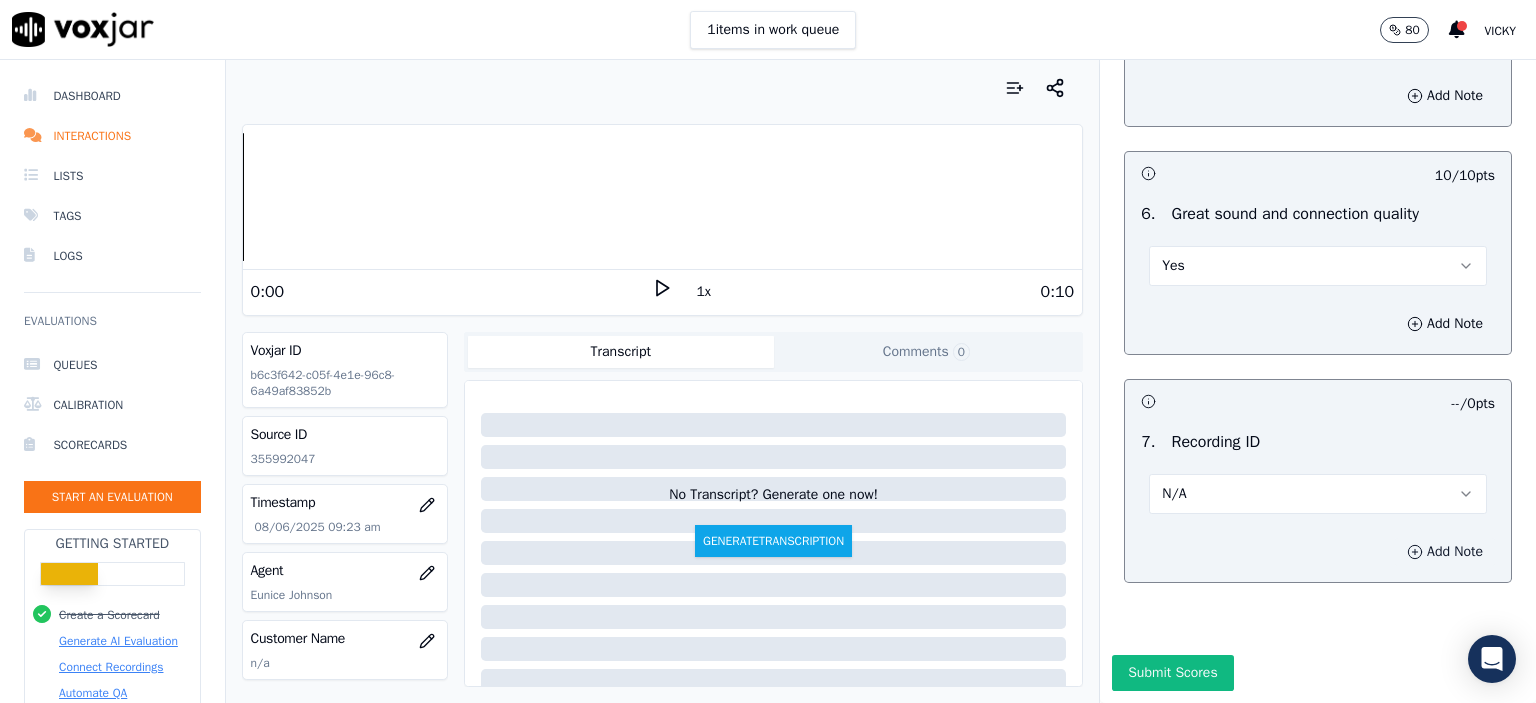 click on "Add Note" at bounding box center (1445, 552) 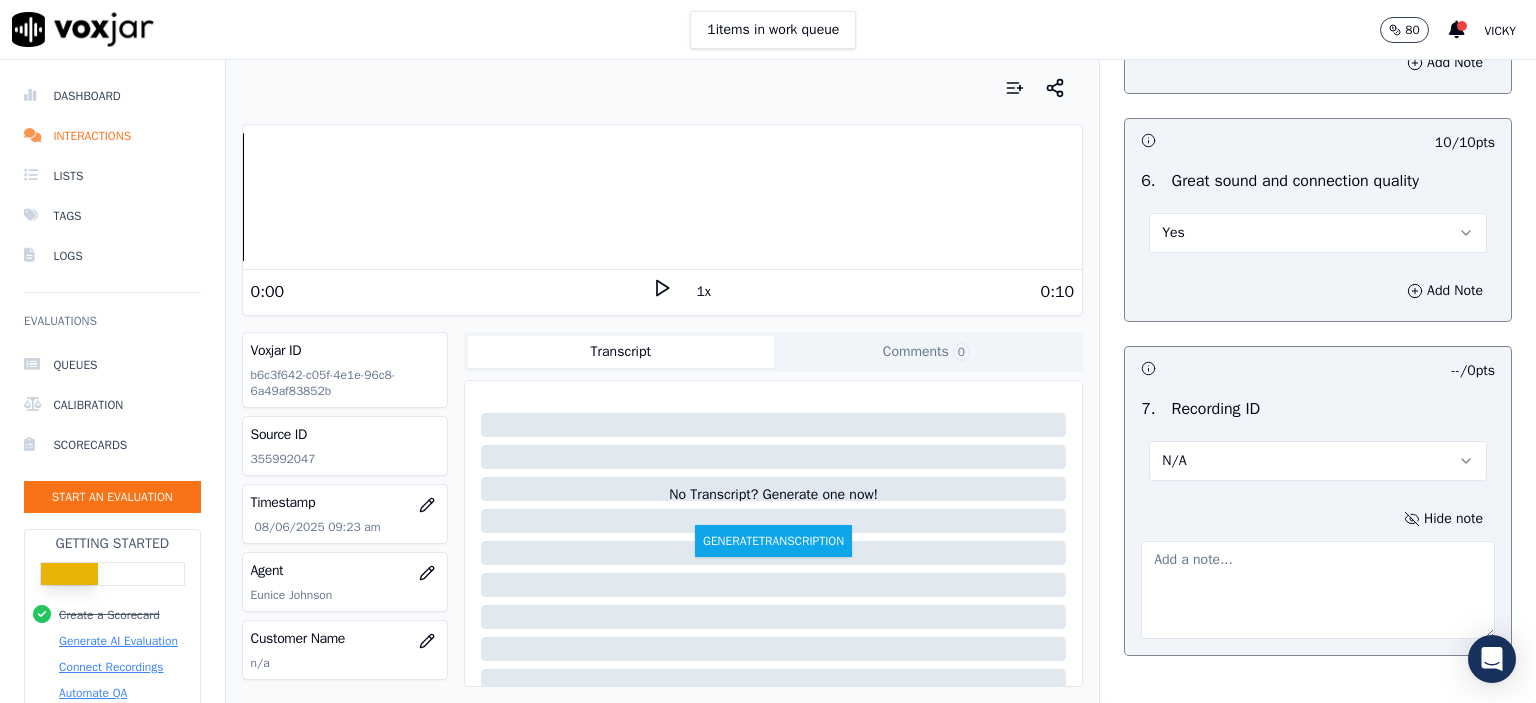 click on "355992047" 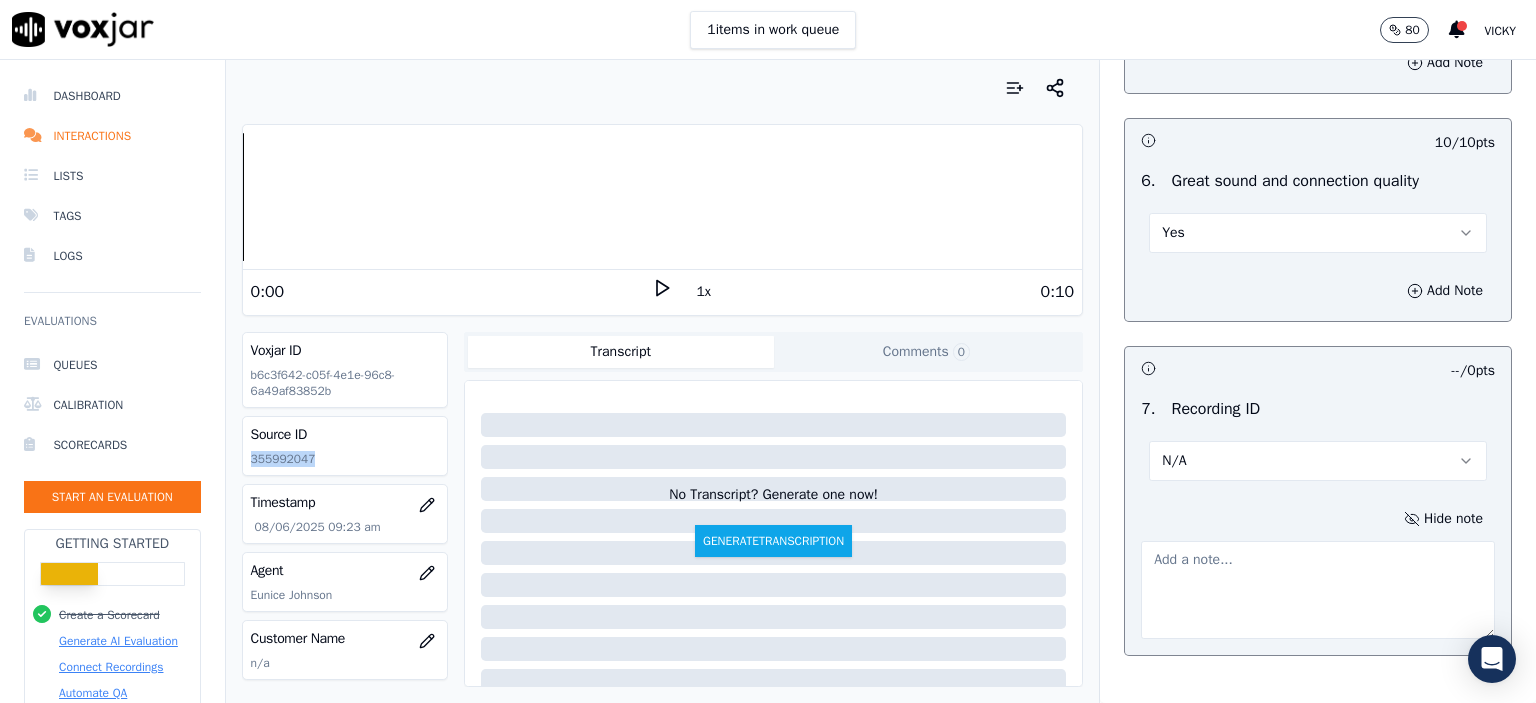 click on "355992047" 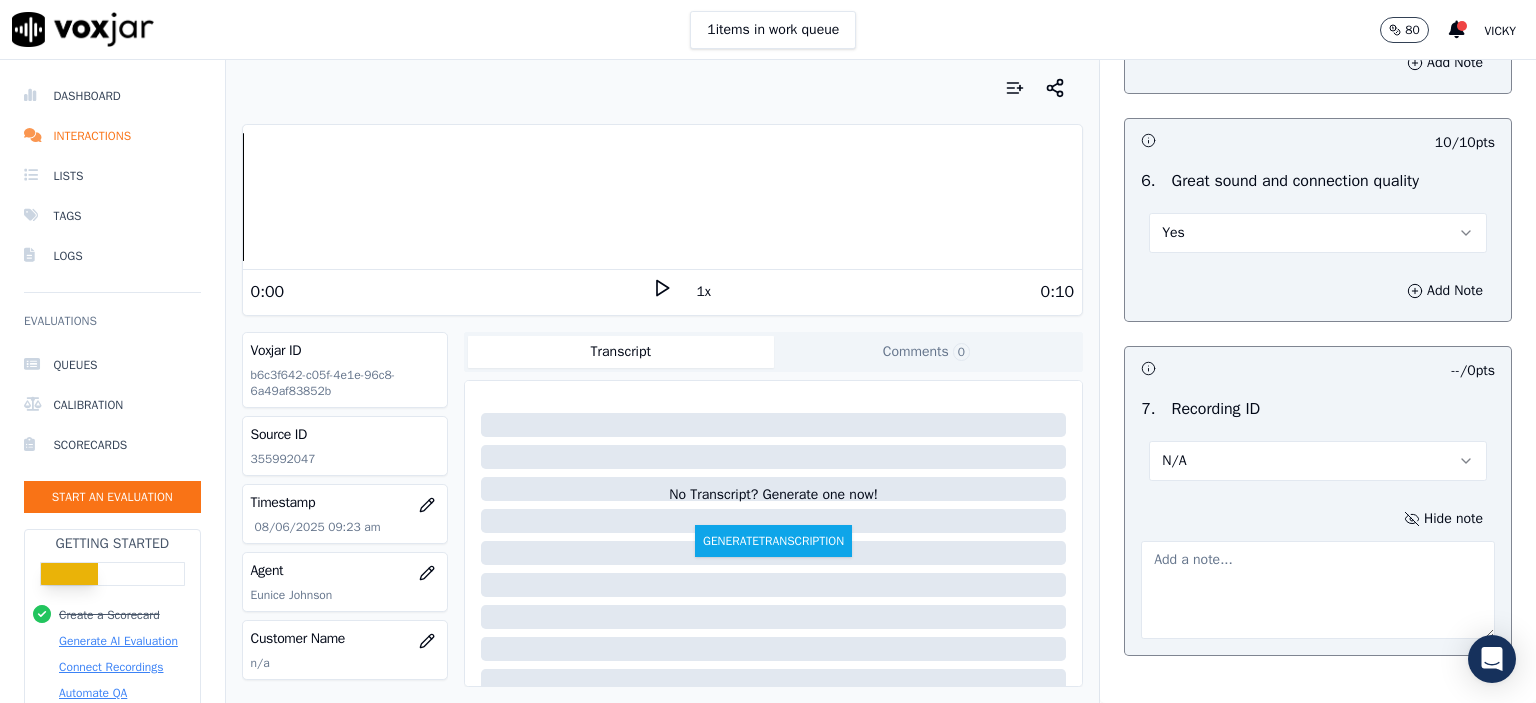 click at bounding box center [1318, 590] 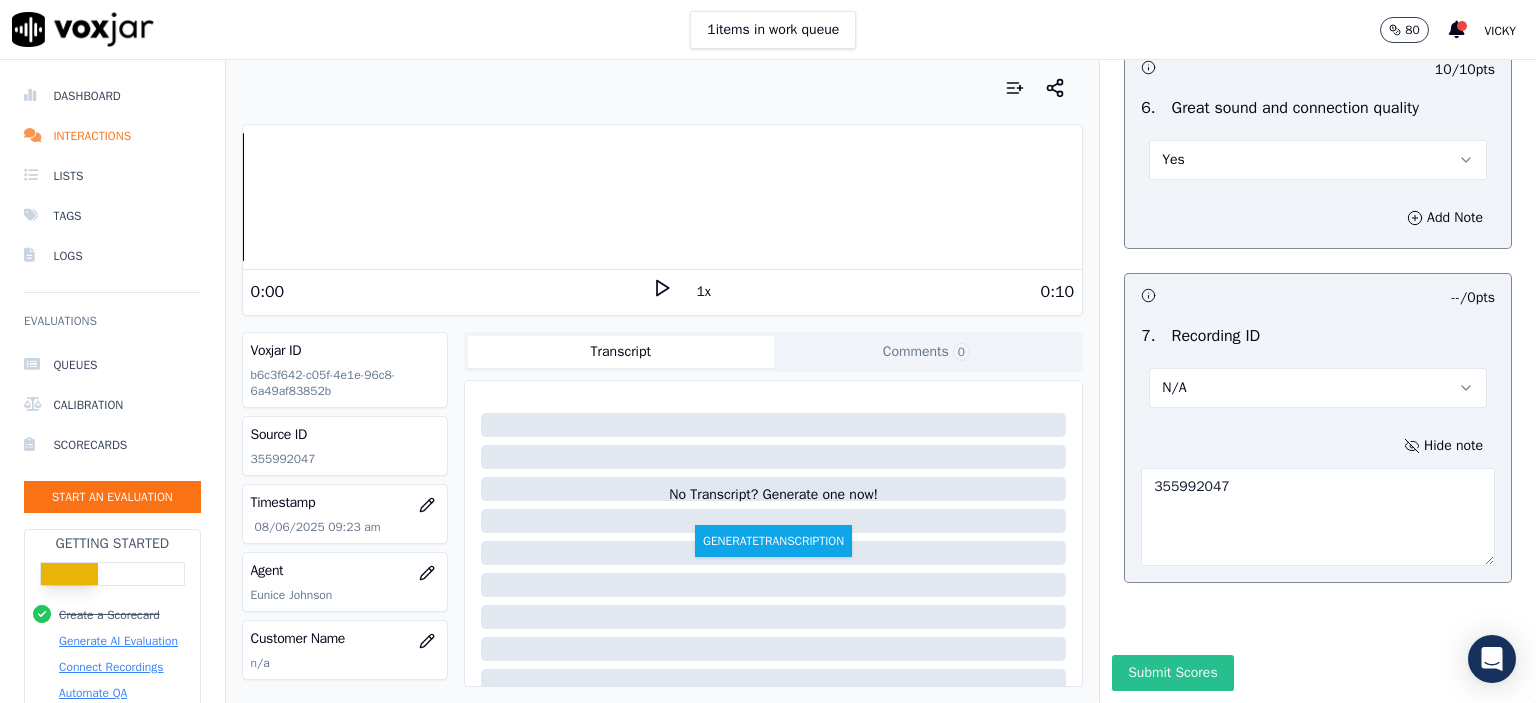 scroll, scrollTop: 4510, scrollLeft: 0, axis: vertical 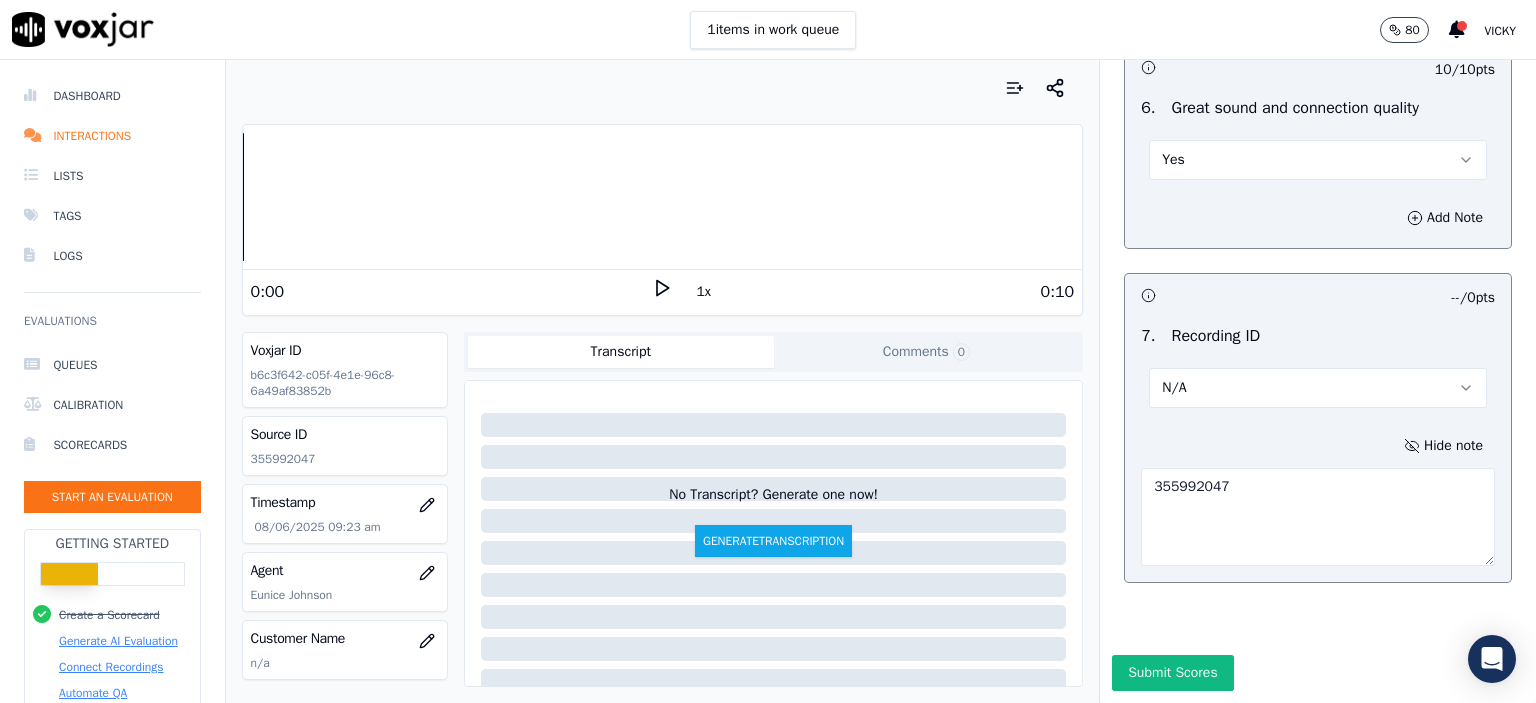 drag, startPoint x: 1140, startPoint y: 619, endPoint x: 1112, endPoint y: 541, distance: 82.8734 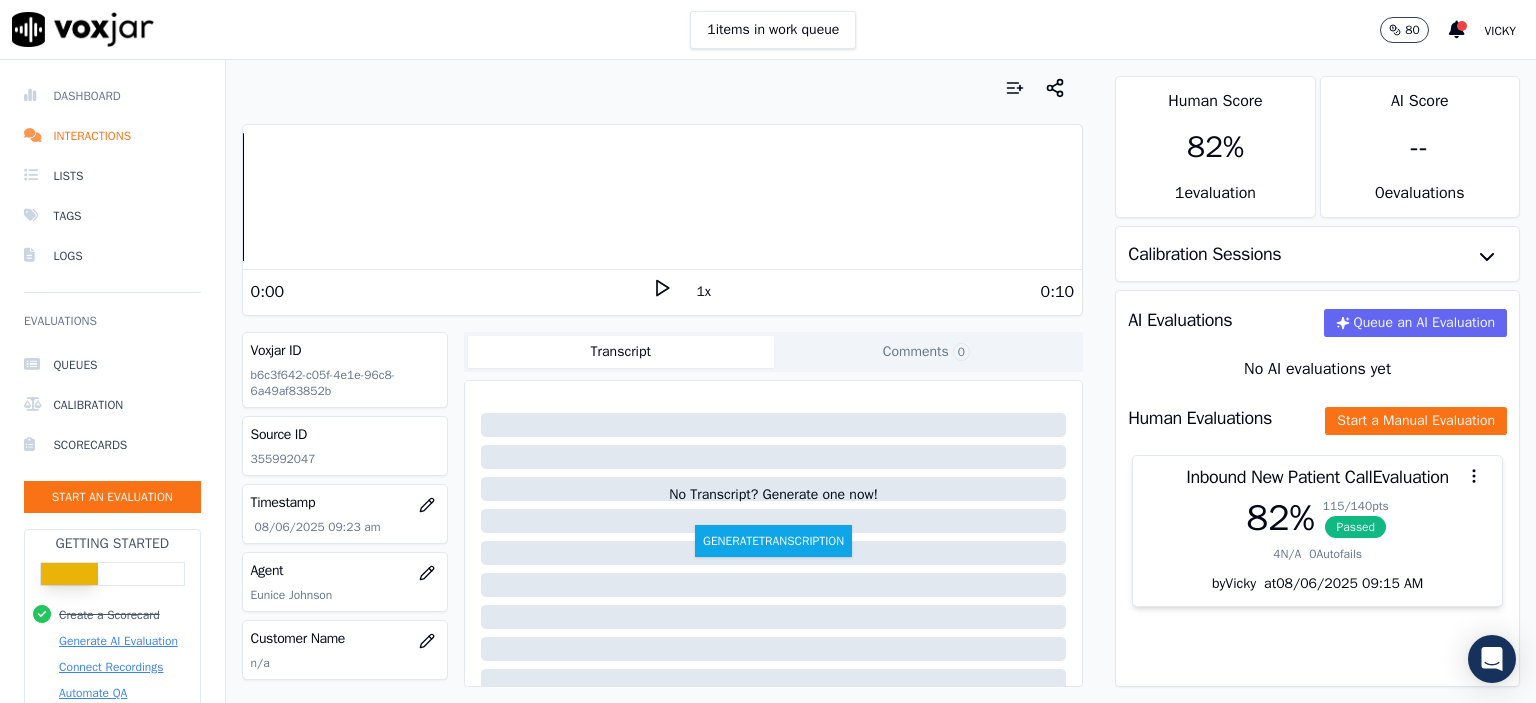 click on "Dashboard" at bounding box center [112, 96] 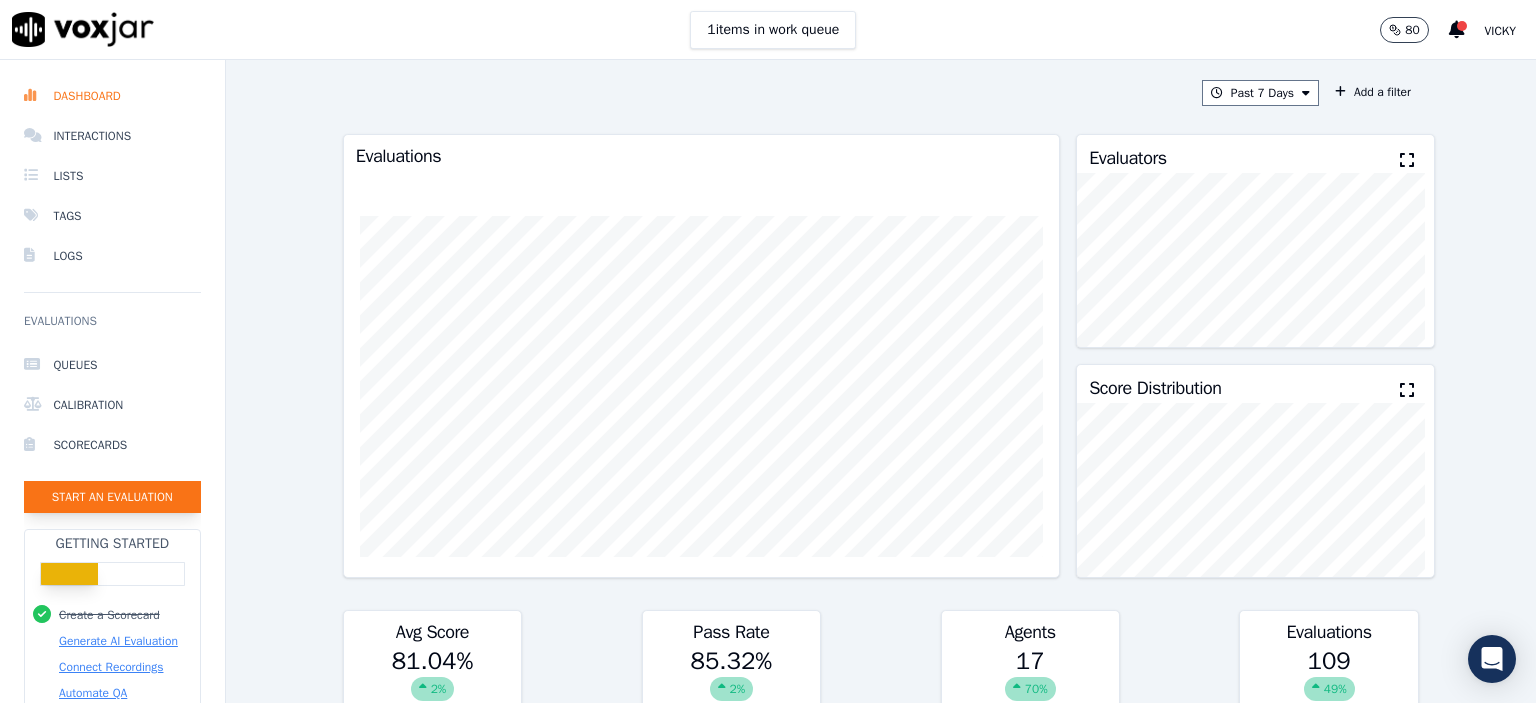 click on "Start an Evaluation" 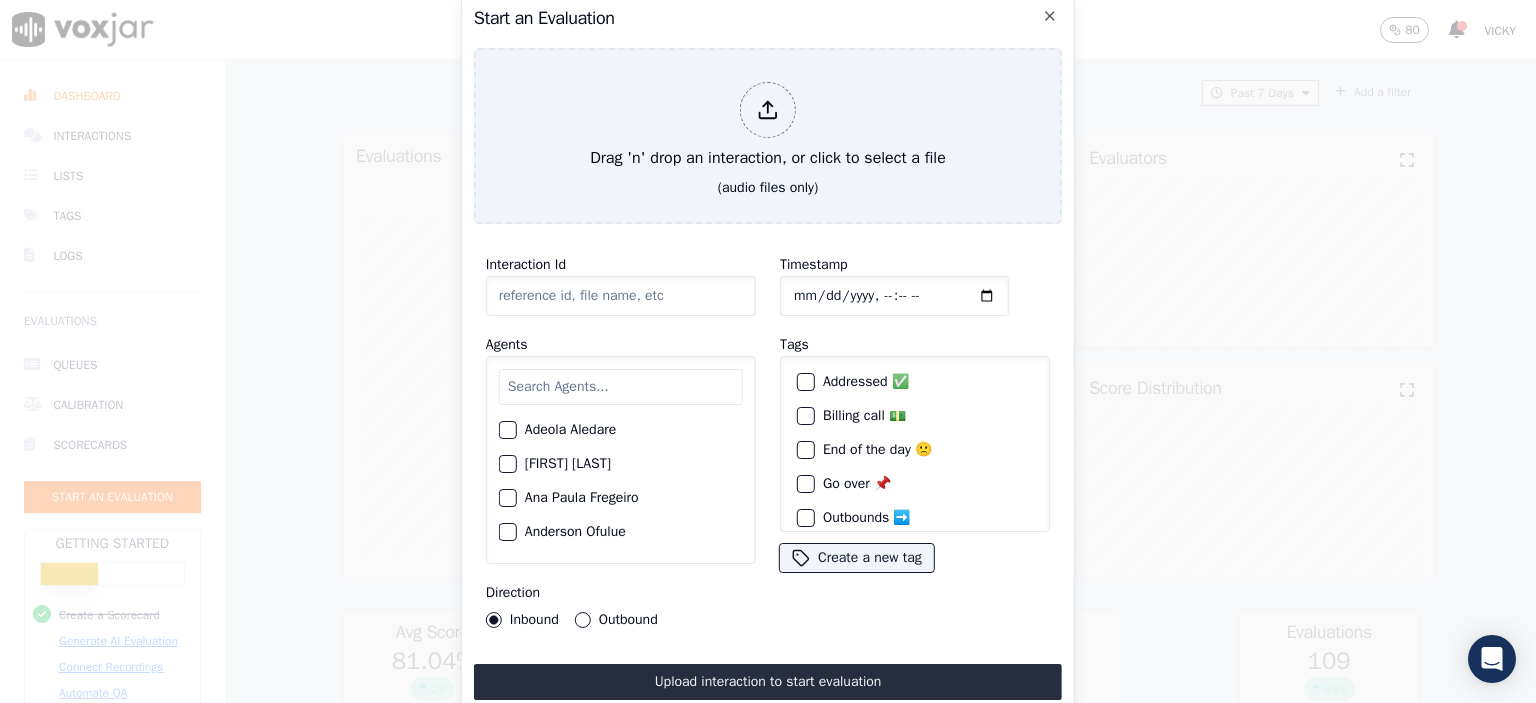 click on "Interaction Id" 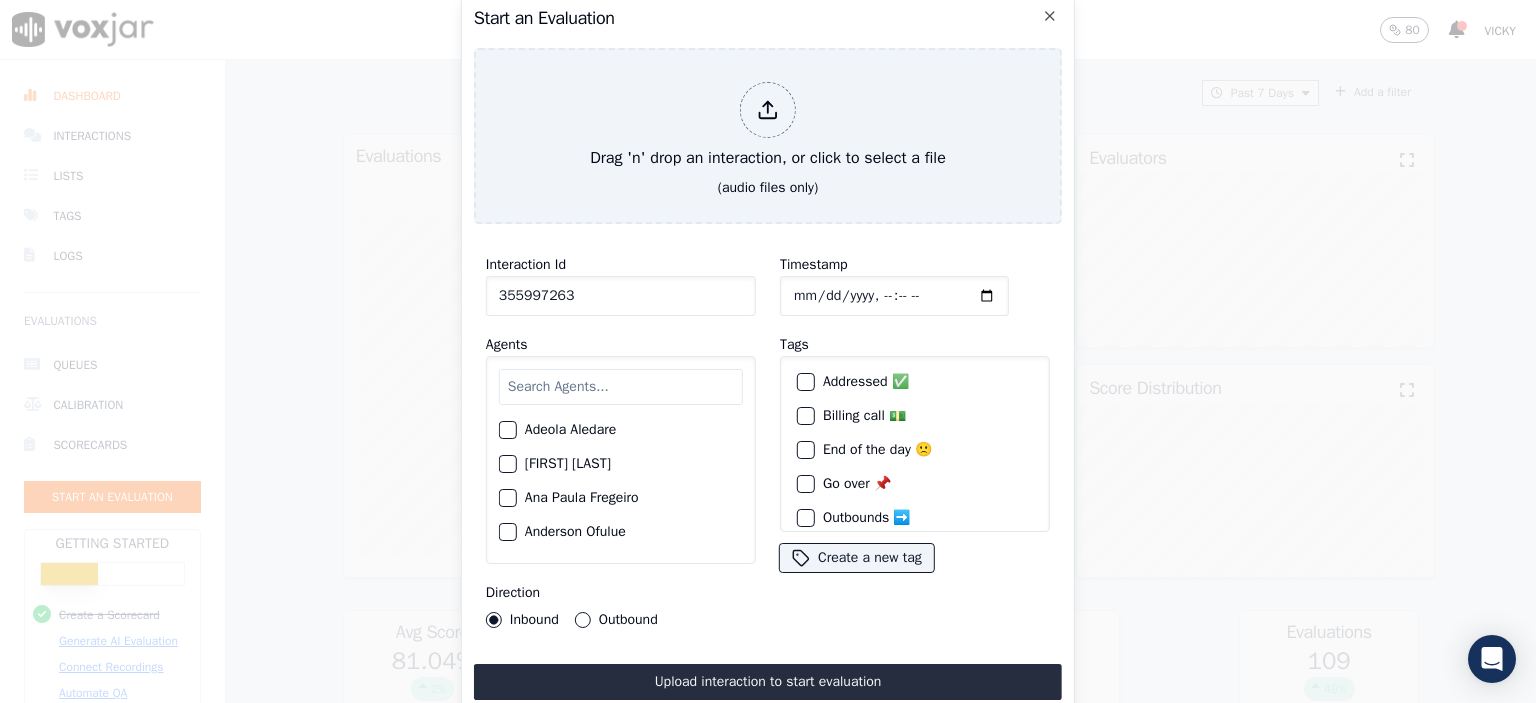 type on "355997263" 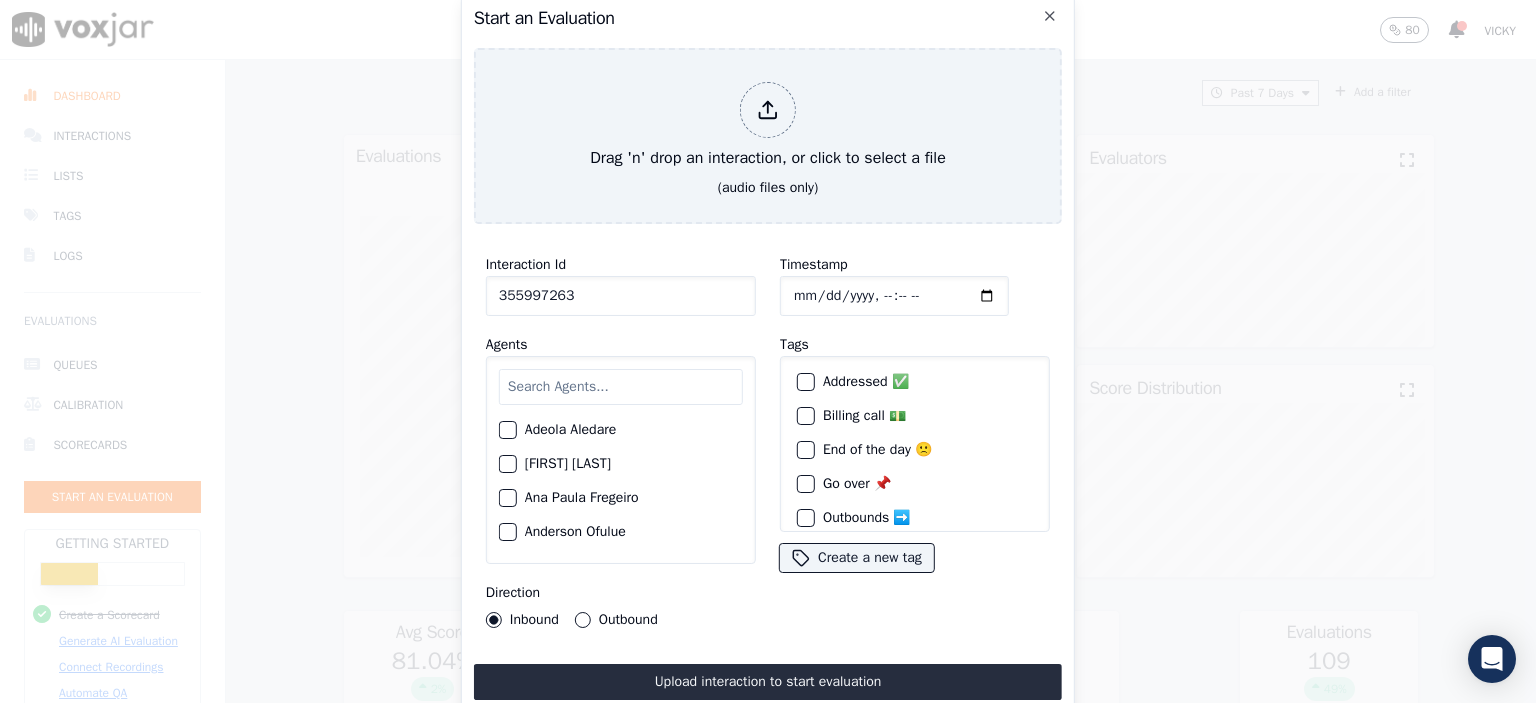 click on "Timestamp" 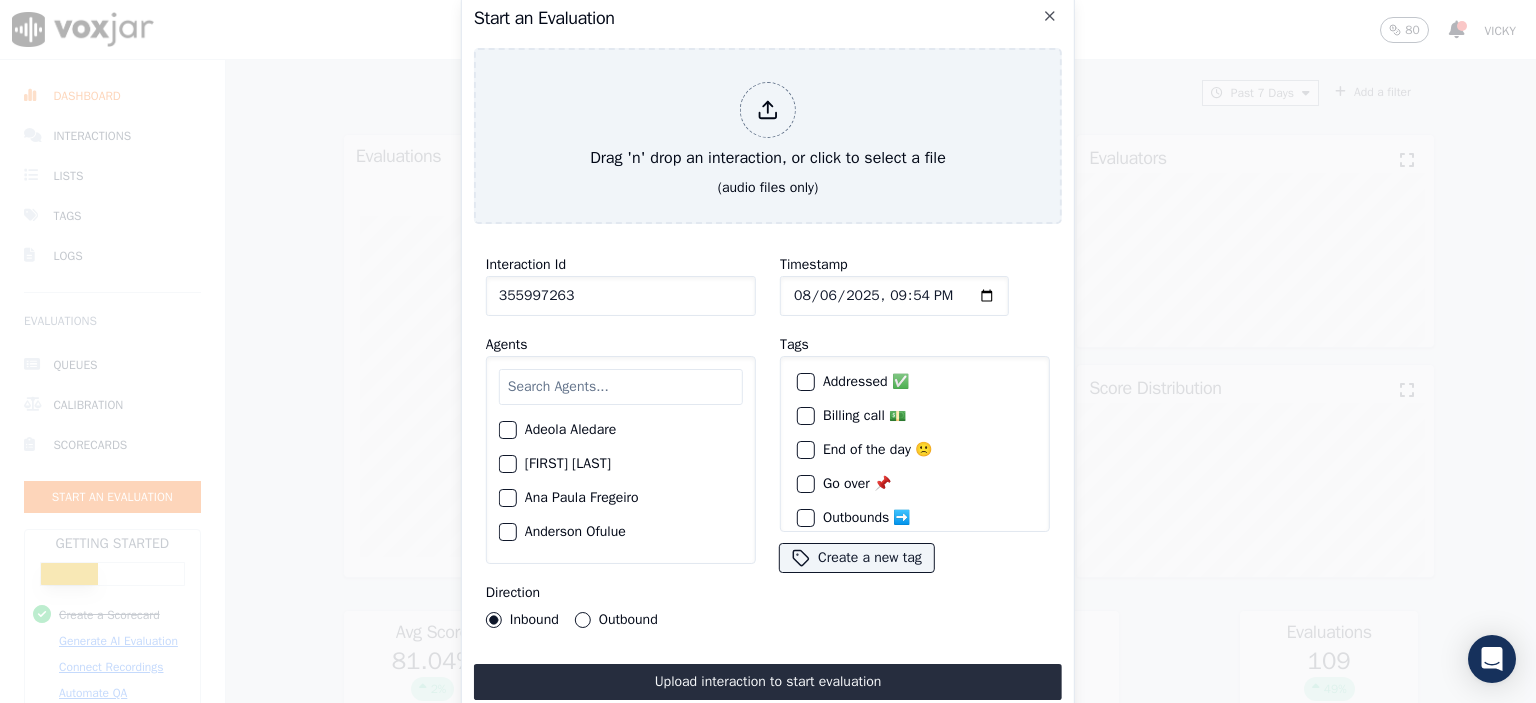 click at bounding box center (621, 387) 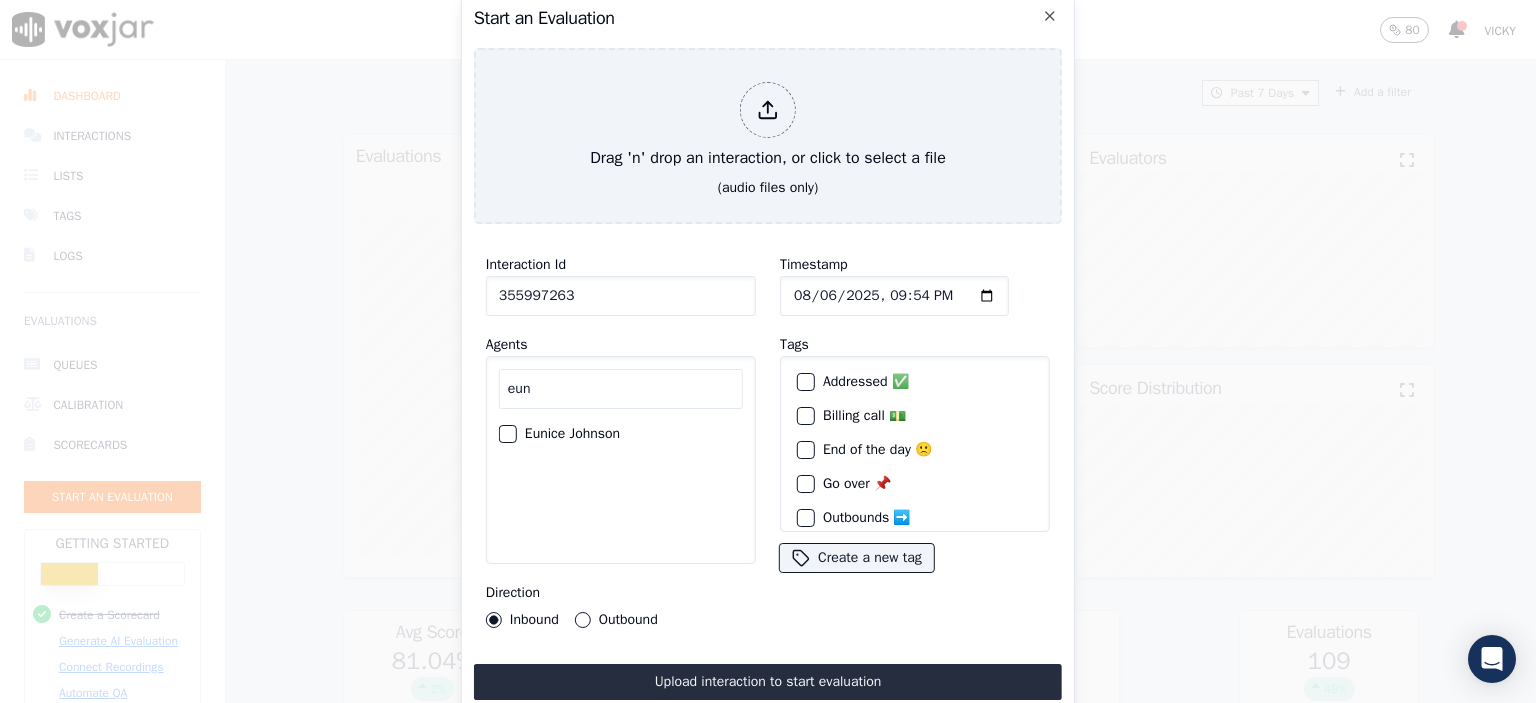 type on "eun" 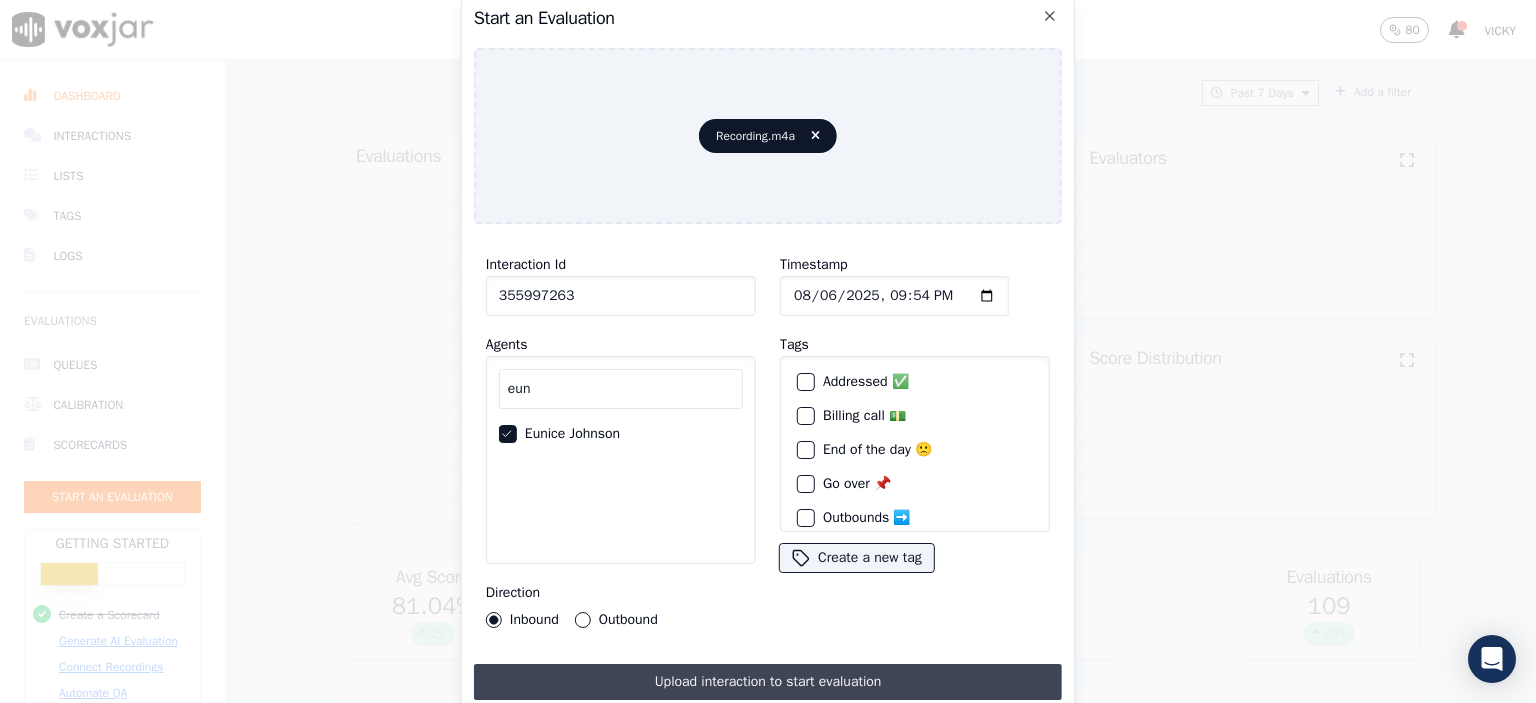 click on "Upload interaction to start evaluation" at bounding box center (768, 682) 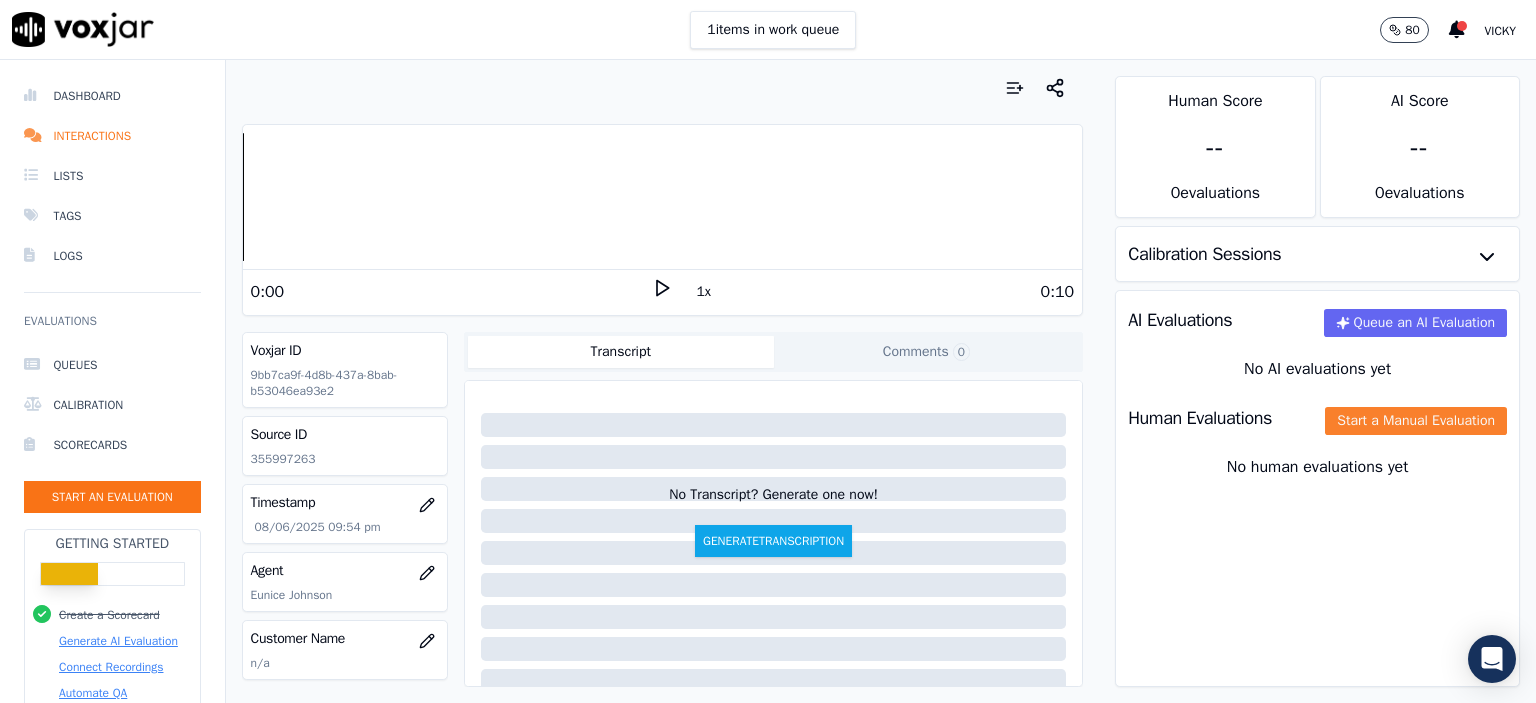 click on "Start a Manual Evaluation" 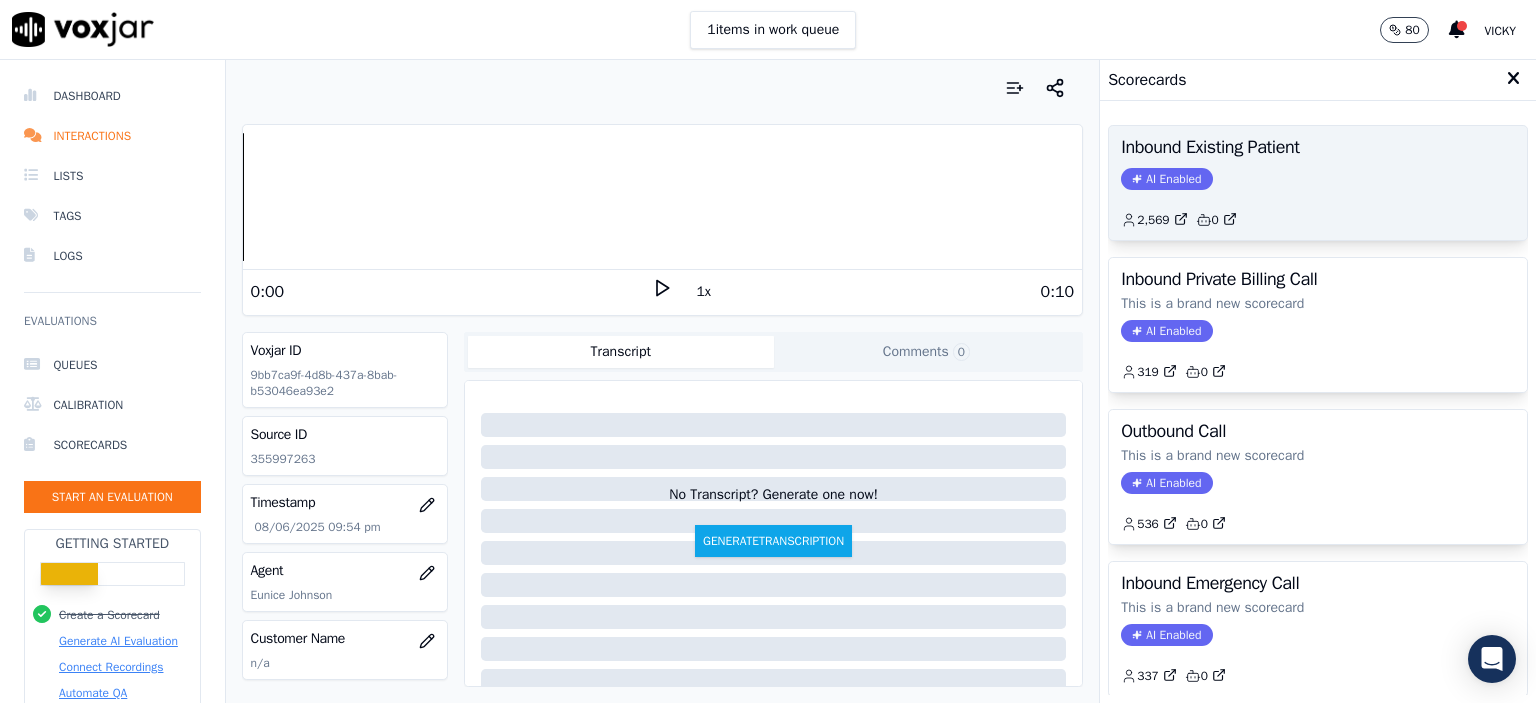 click on "Inbound Existing Patient" at bounding box center (1318, 147) 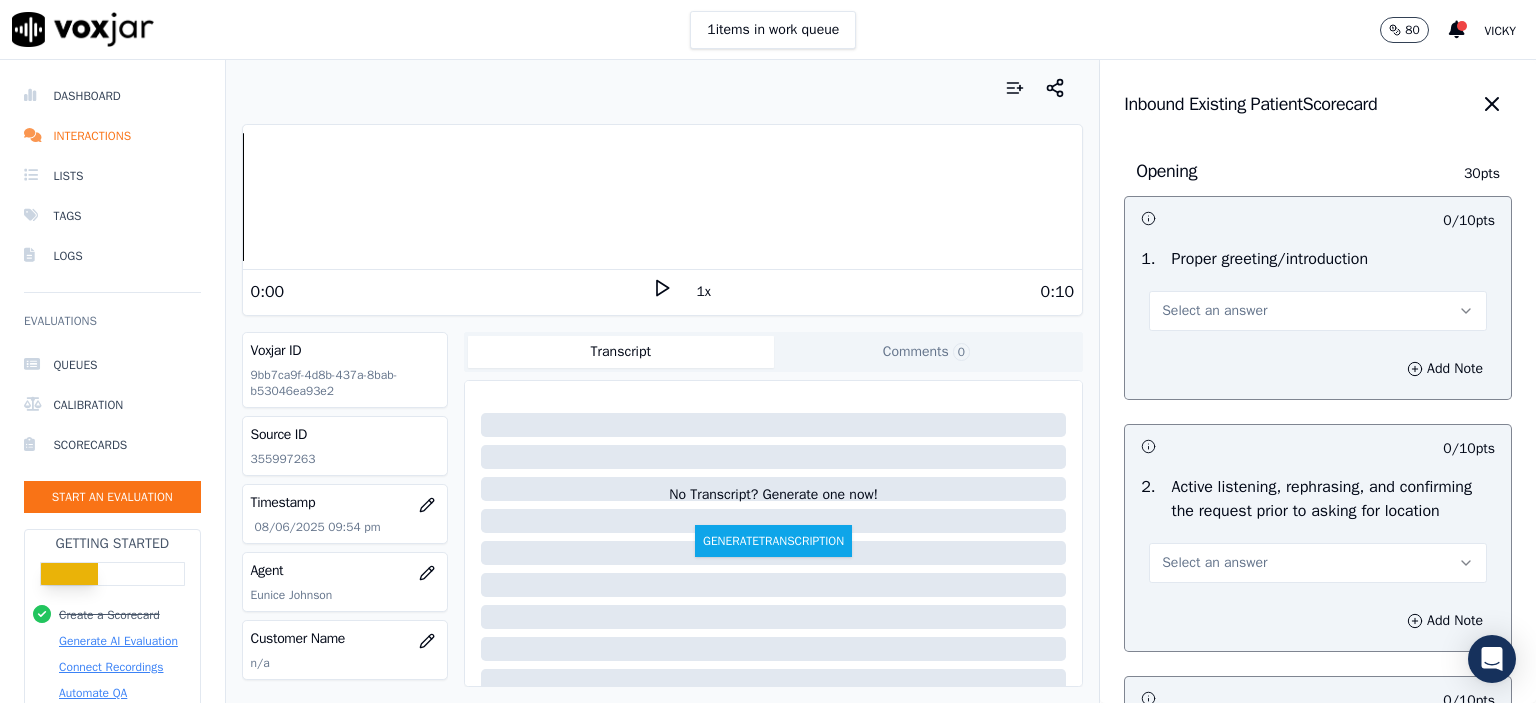 click on "Select an answer" at bounding box center [1318, 311] 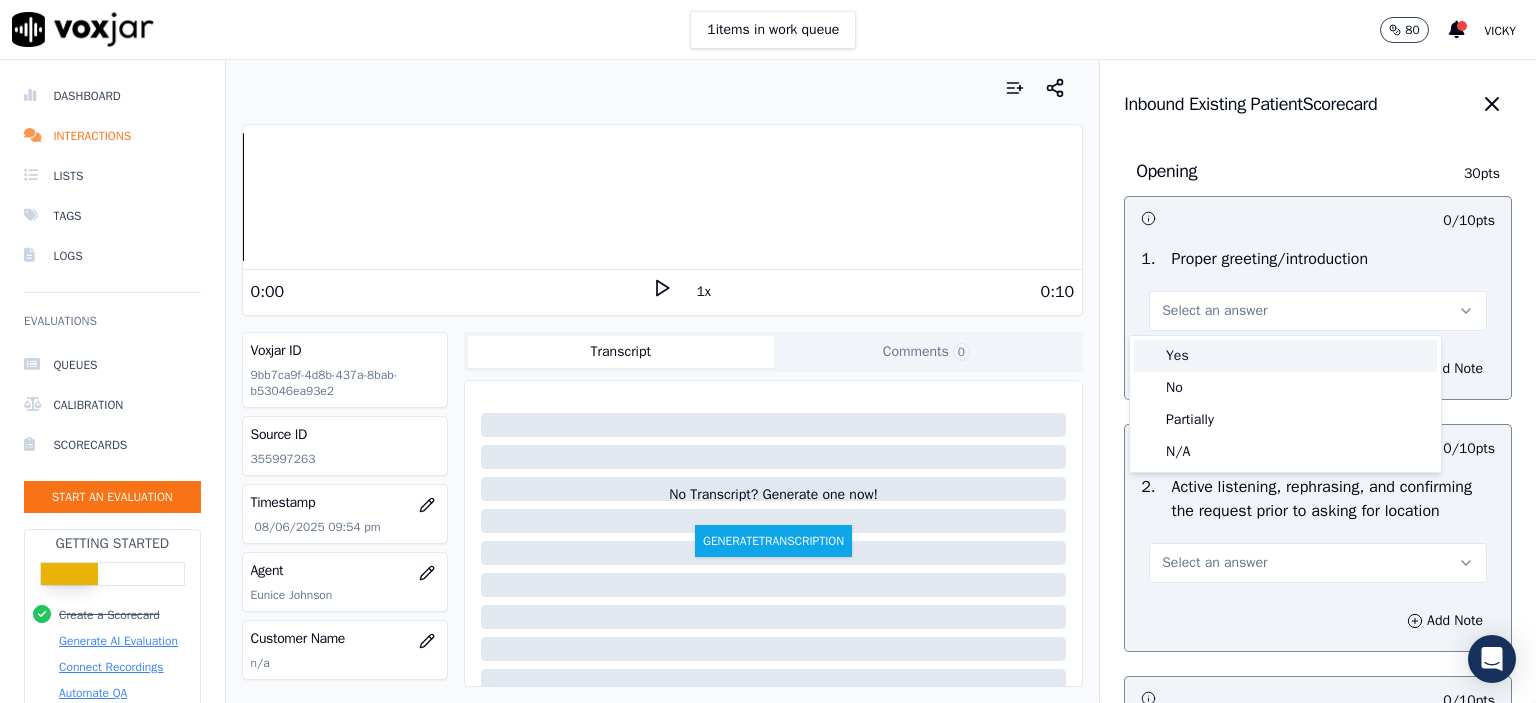 click on "Yes" at bounding box center (1285, 356) 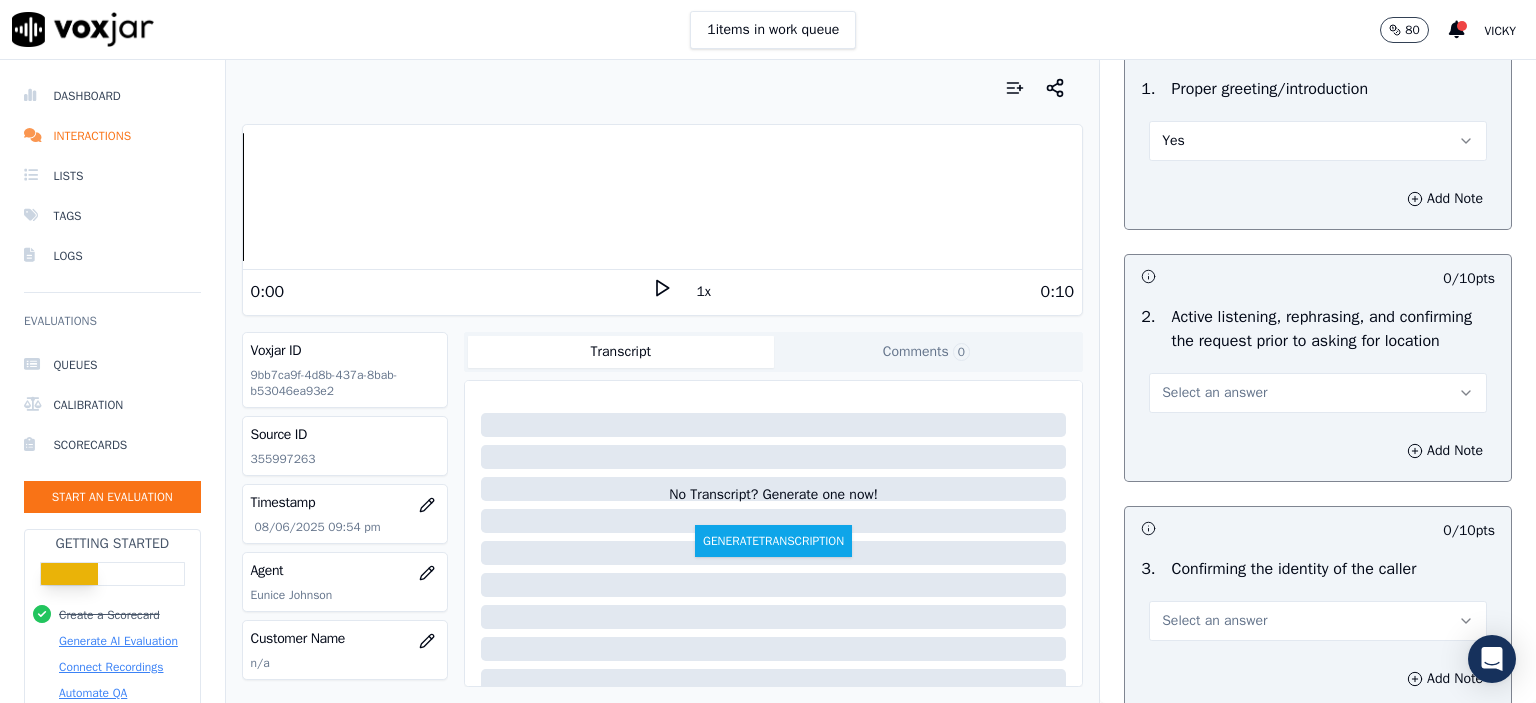 scroll, scrollTop: 200, scrollLeft: 0, axis: vertical 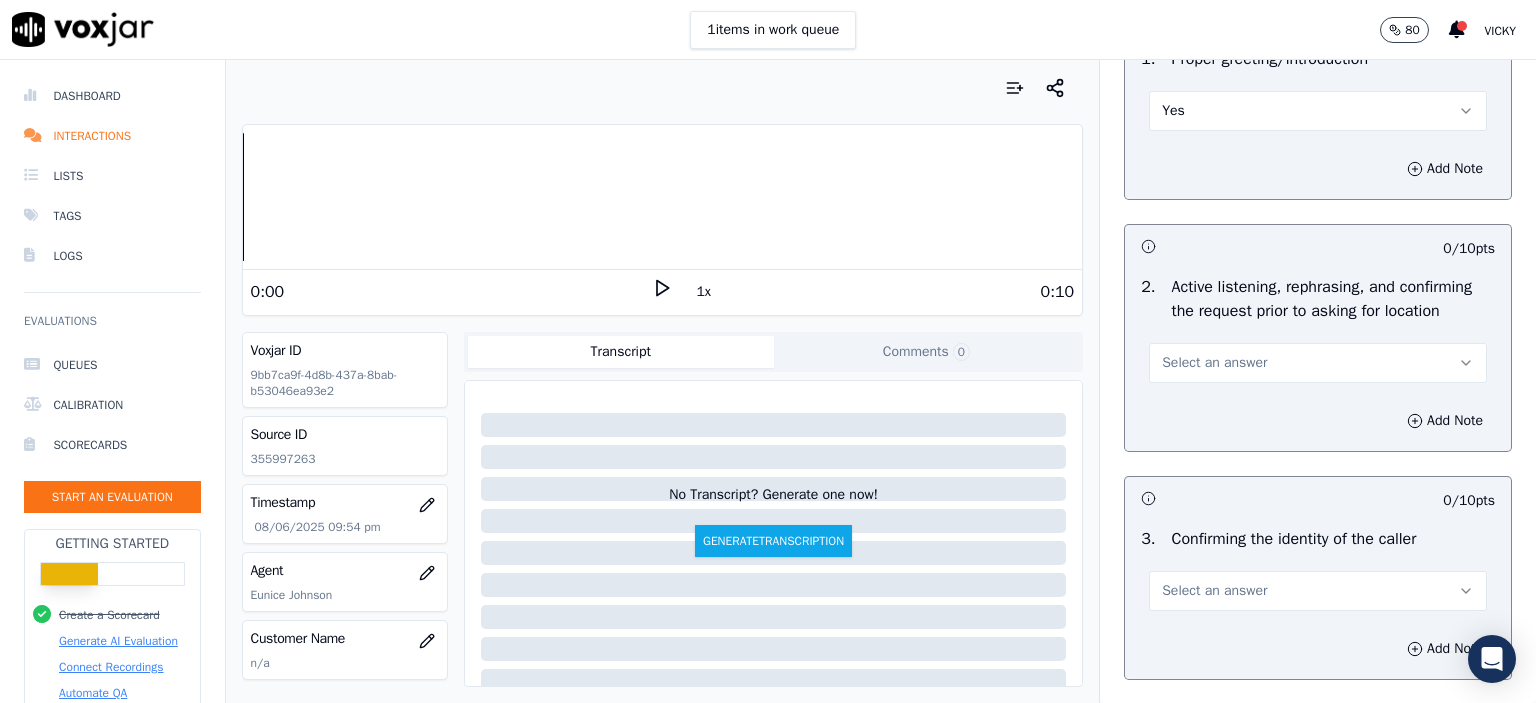 click on "Select an answer" at bounding box center [1214, 363] 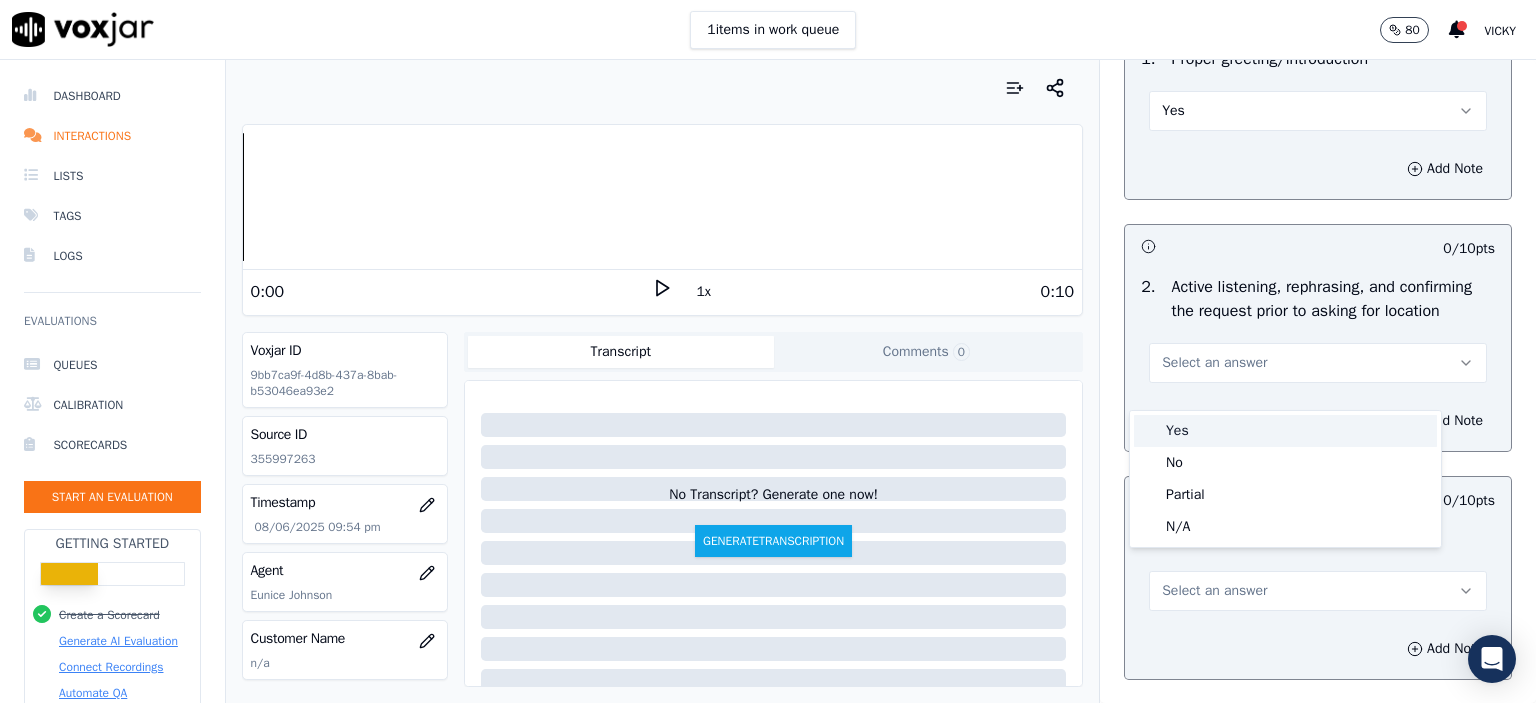click on "Yes" at bounding box center [1285, 431] 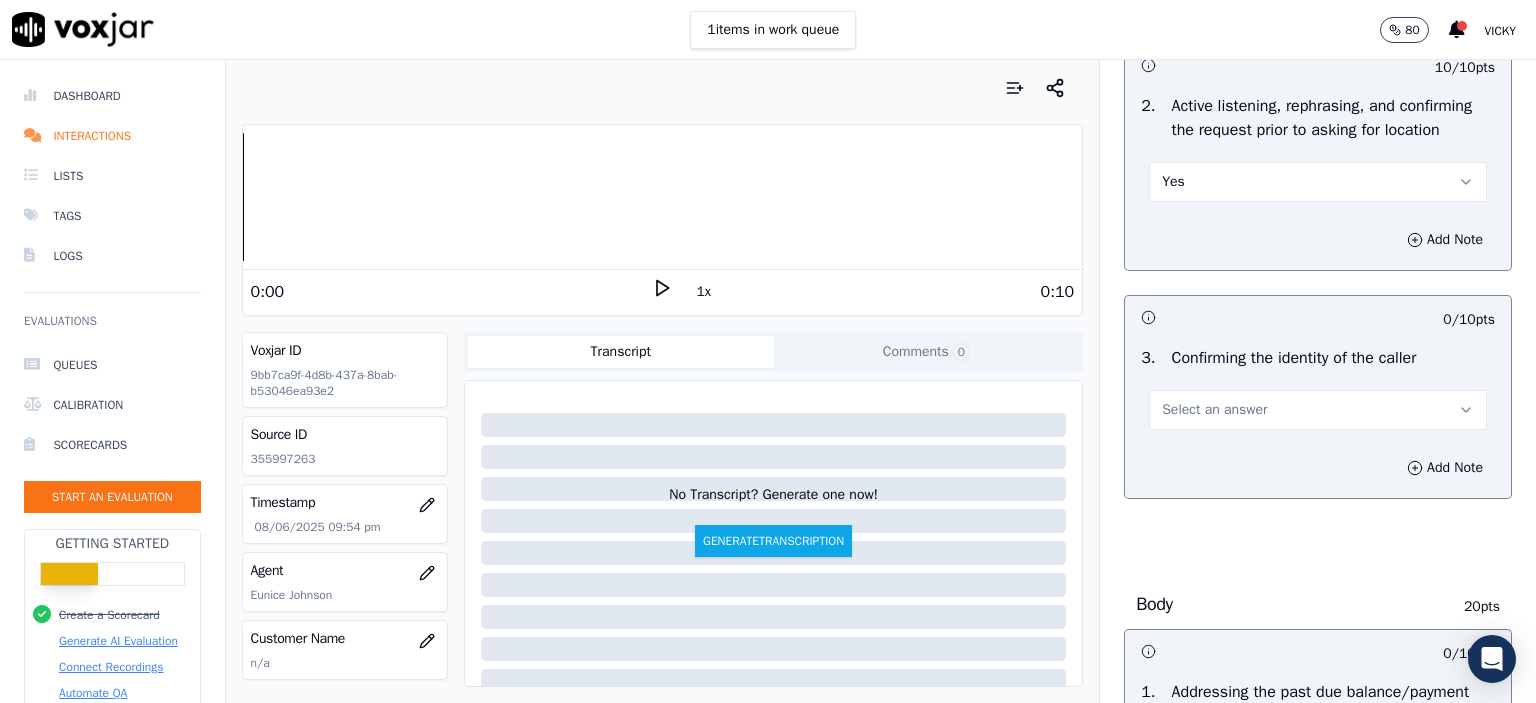 scroll, scrollTop: 400, scrollLeft: 0, axis: vertical 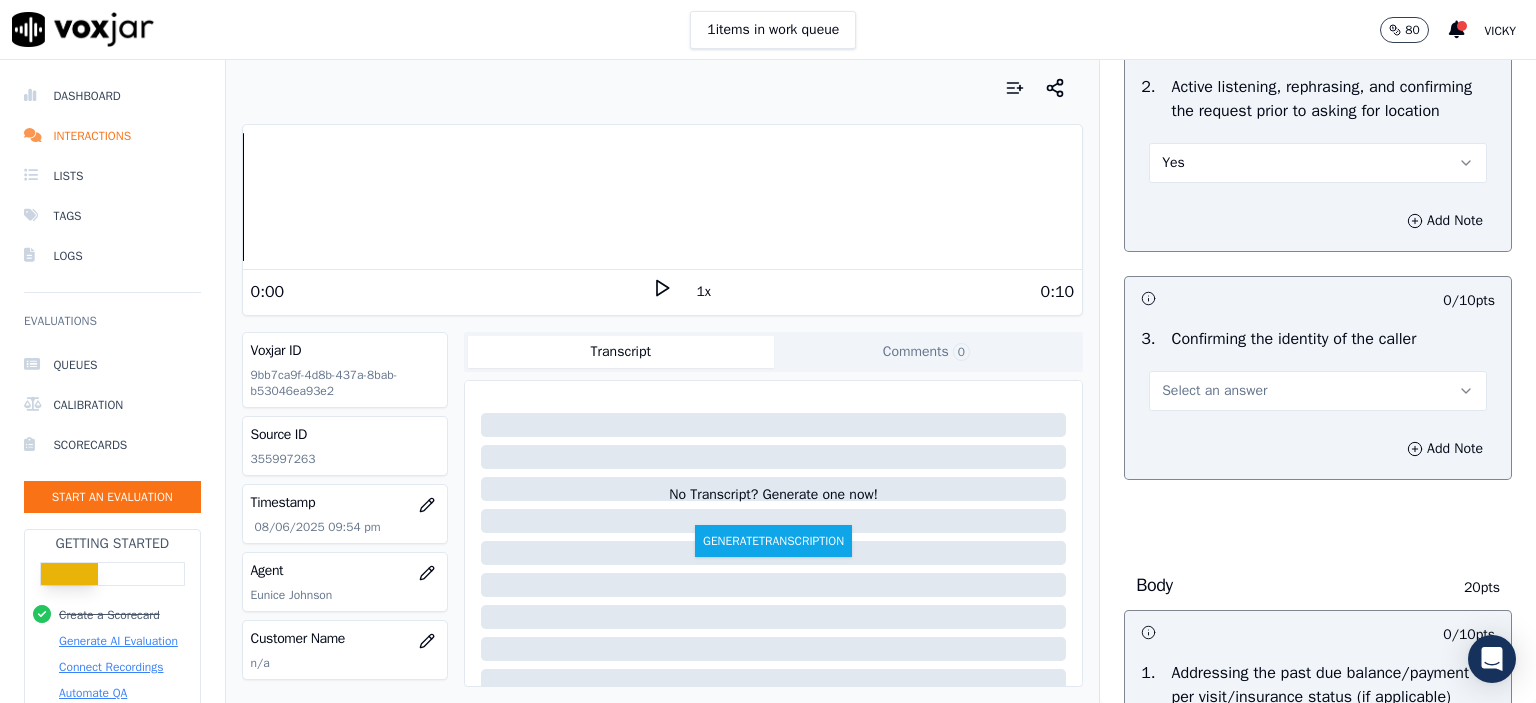 click on "Select an answer" at bounding box center (1214, 391) 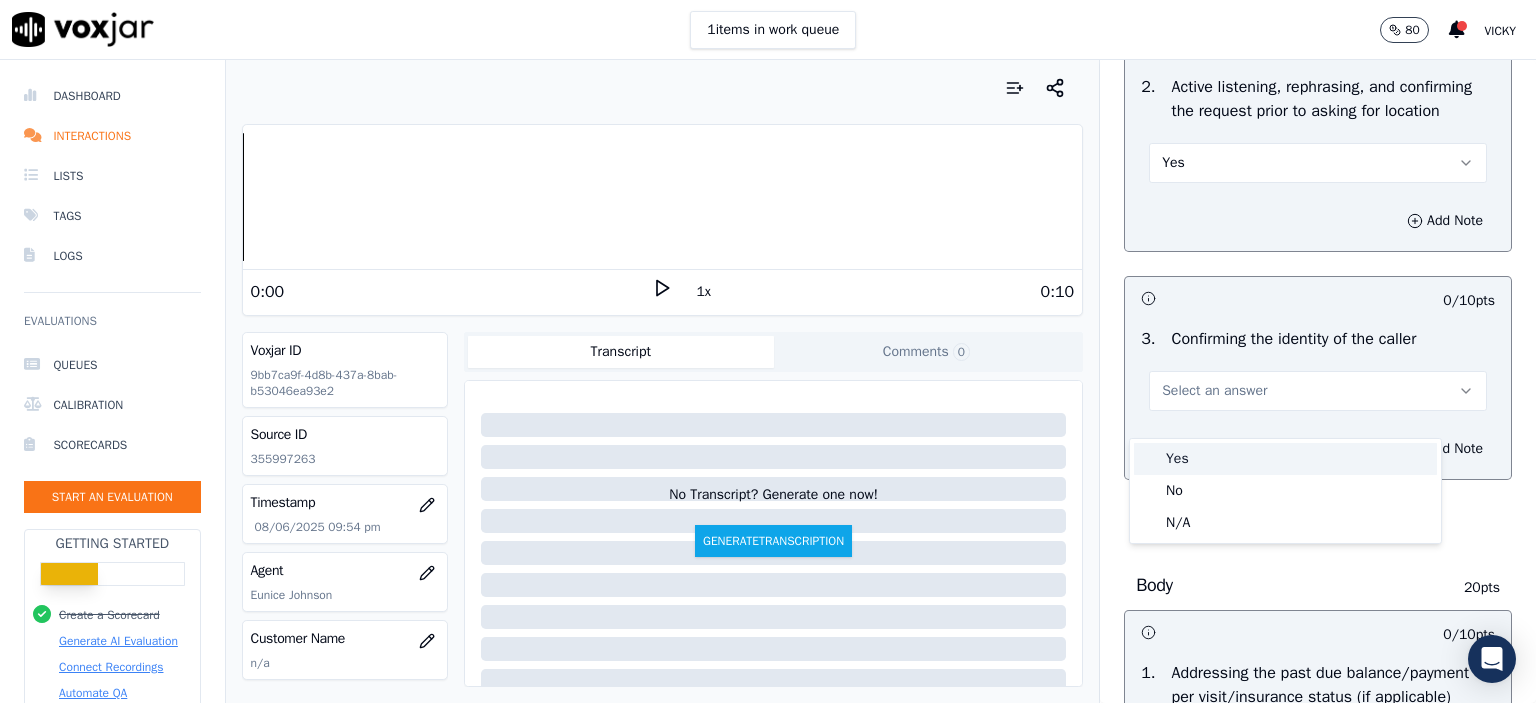 click on "Yes" at bounding box center (1285, 459) 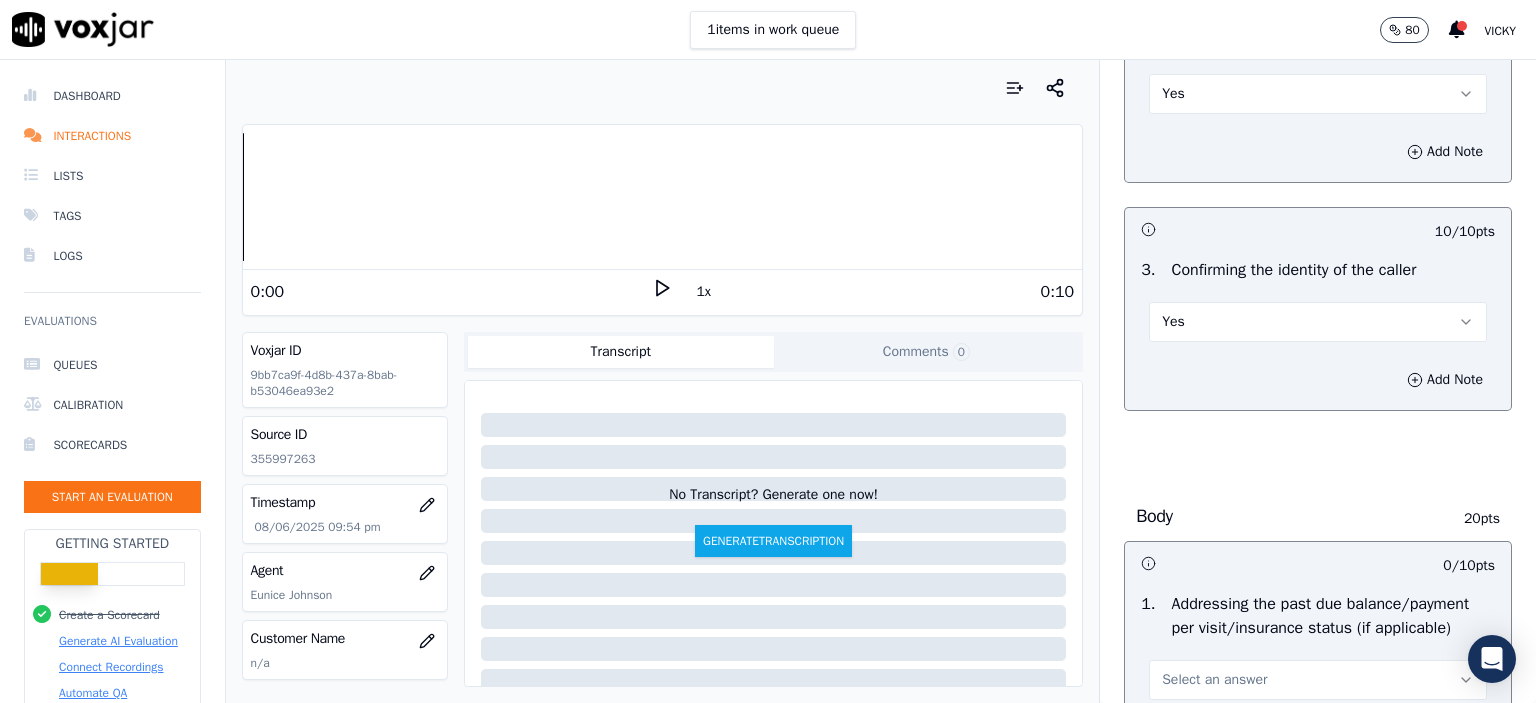 scroll, scrollTop: 700, scrollLeft: 0, axis: vertical 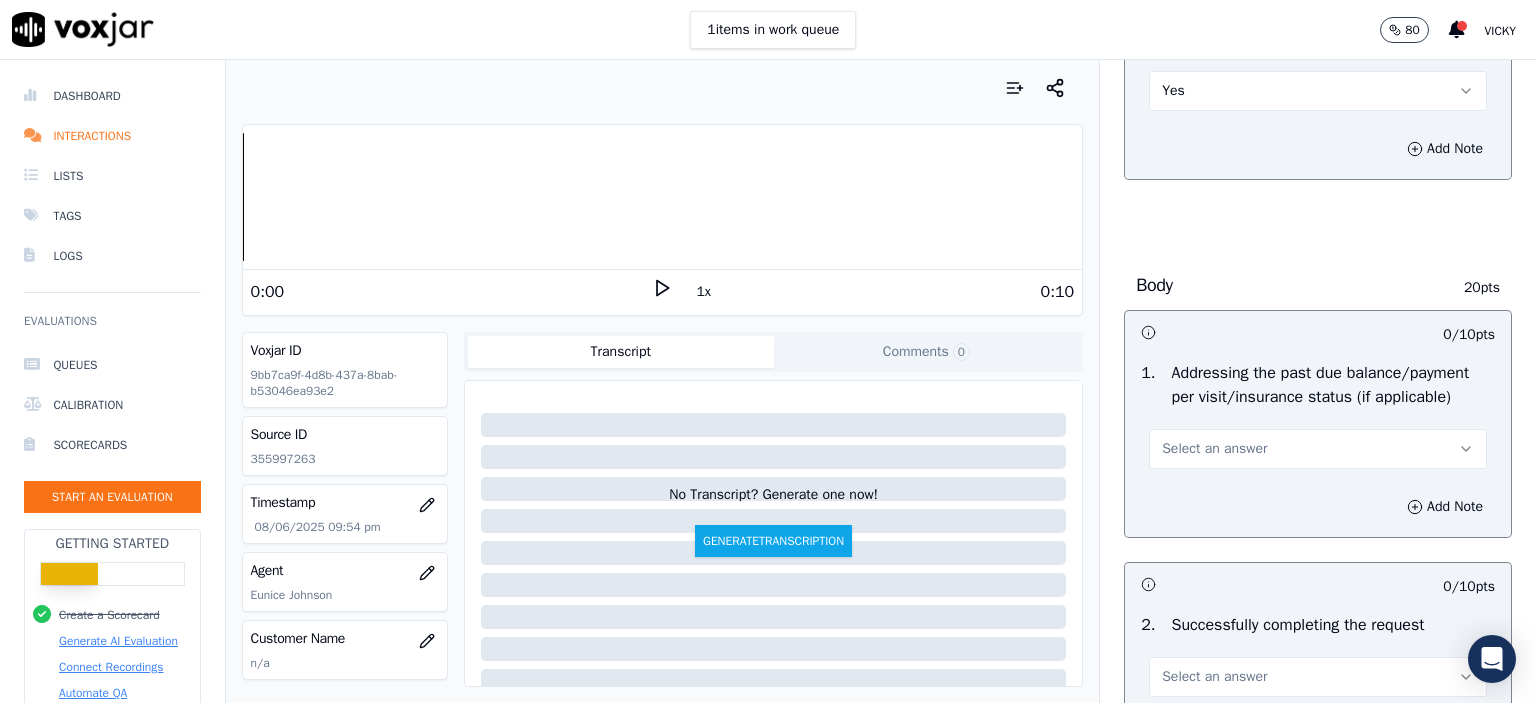 click on "Select an answer" at bounding box center [1318, 449] 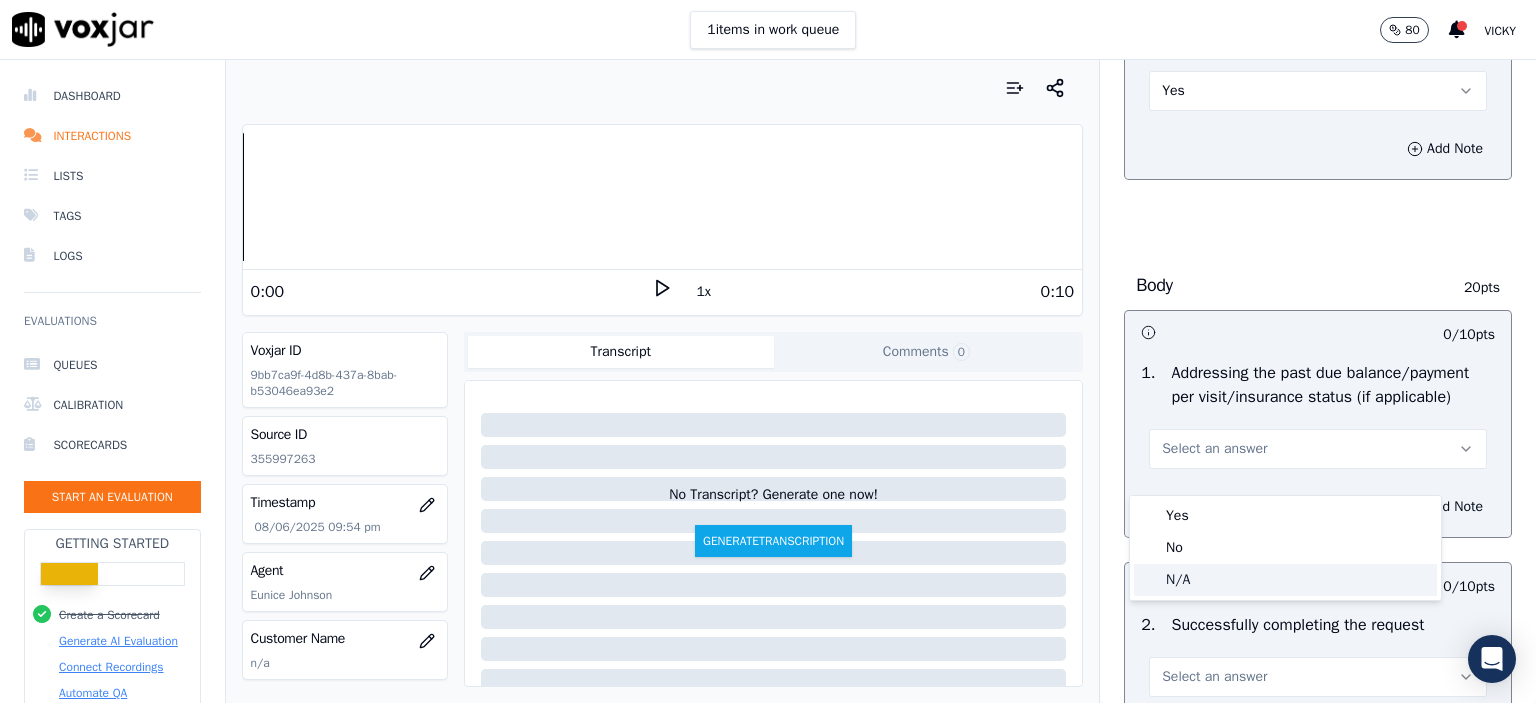 click on "N/A" 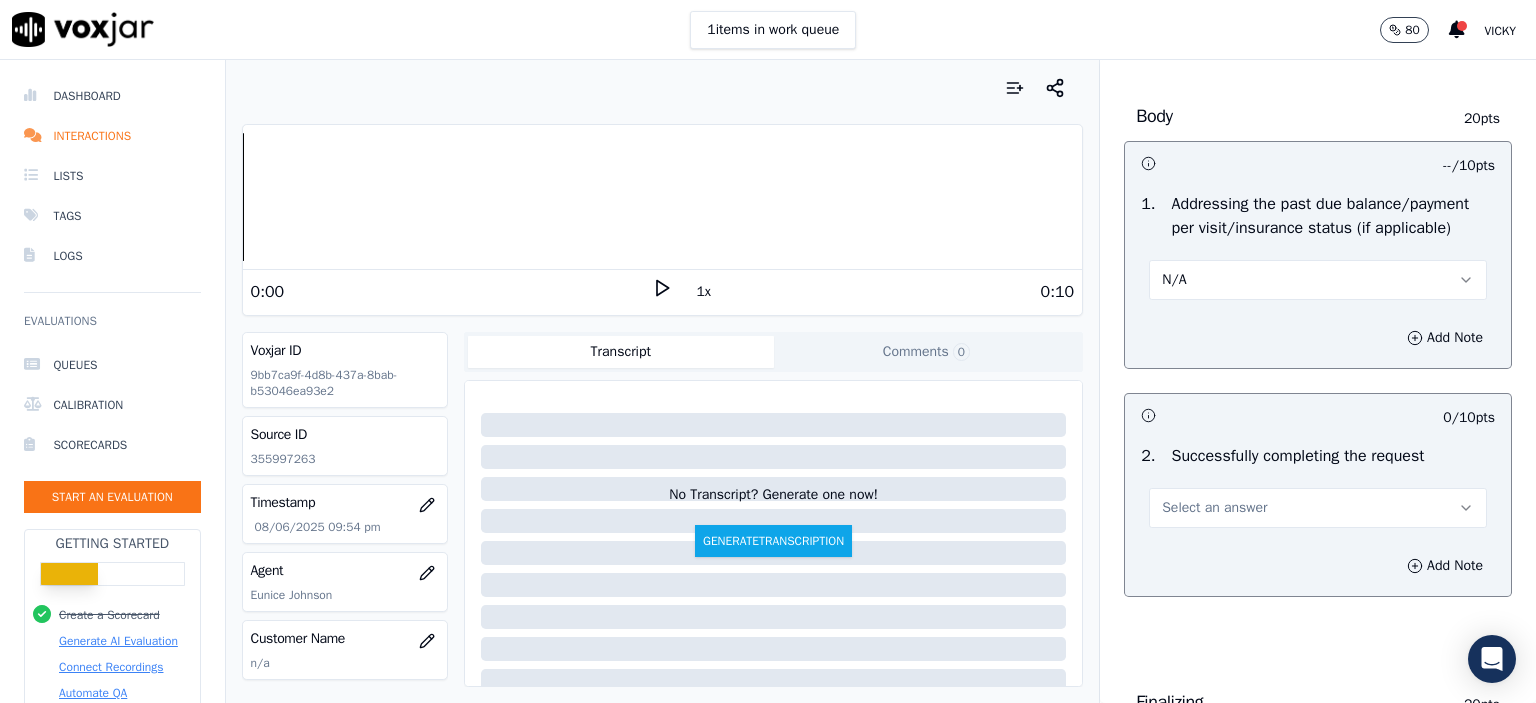 scroll, scrollTop: 900, scrollLeft: 0, axis: vertical 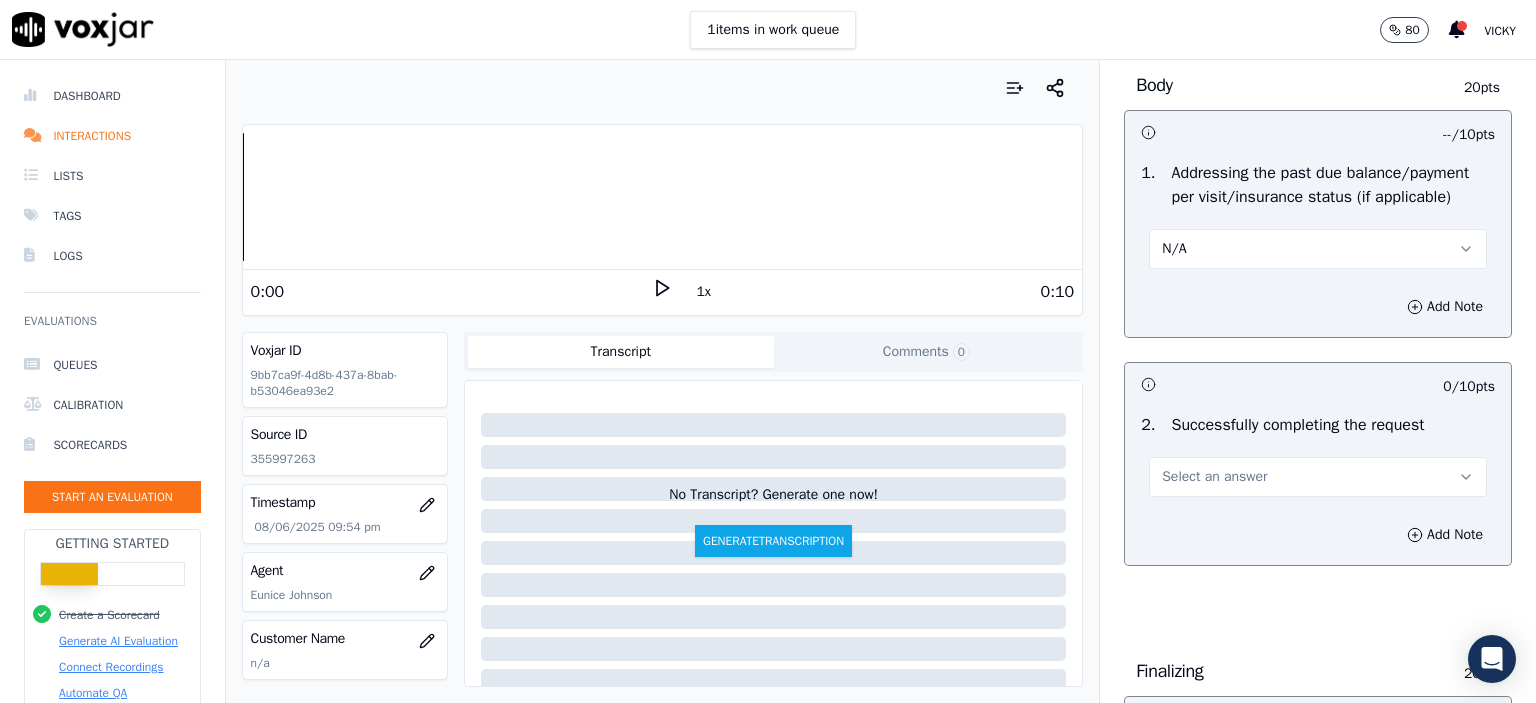 click on "Select an answer" at bounding box center [1318, 477] 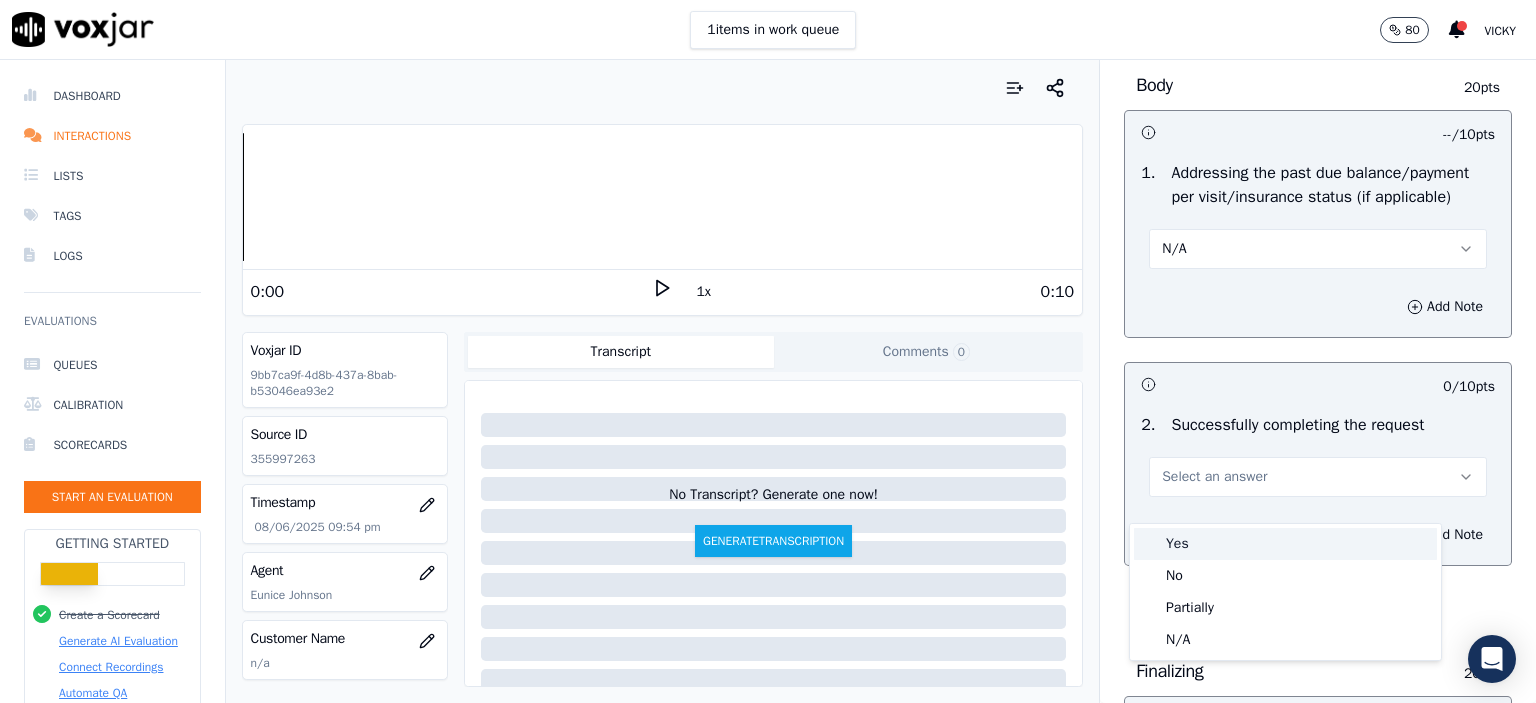 click on "Yes" at bounding box center [1285, 544] 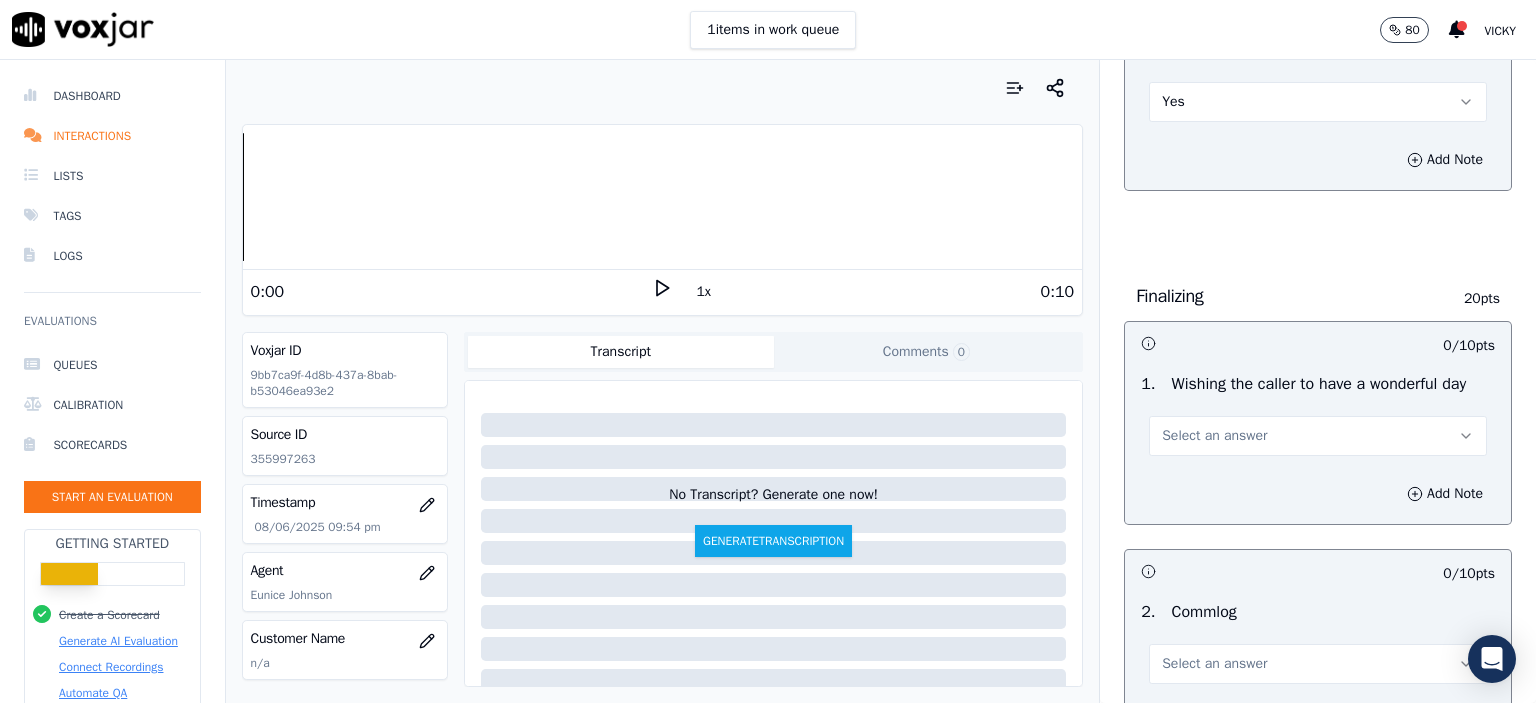 scroll, scrollTop: 1300, scrollLeft: 0, axis: vertical 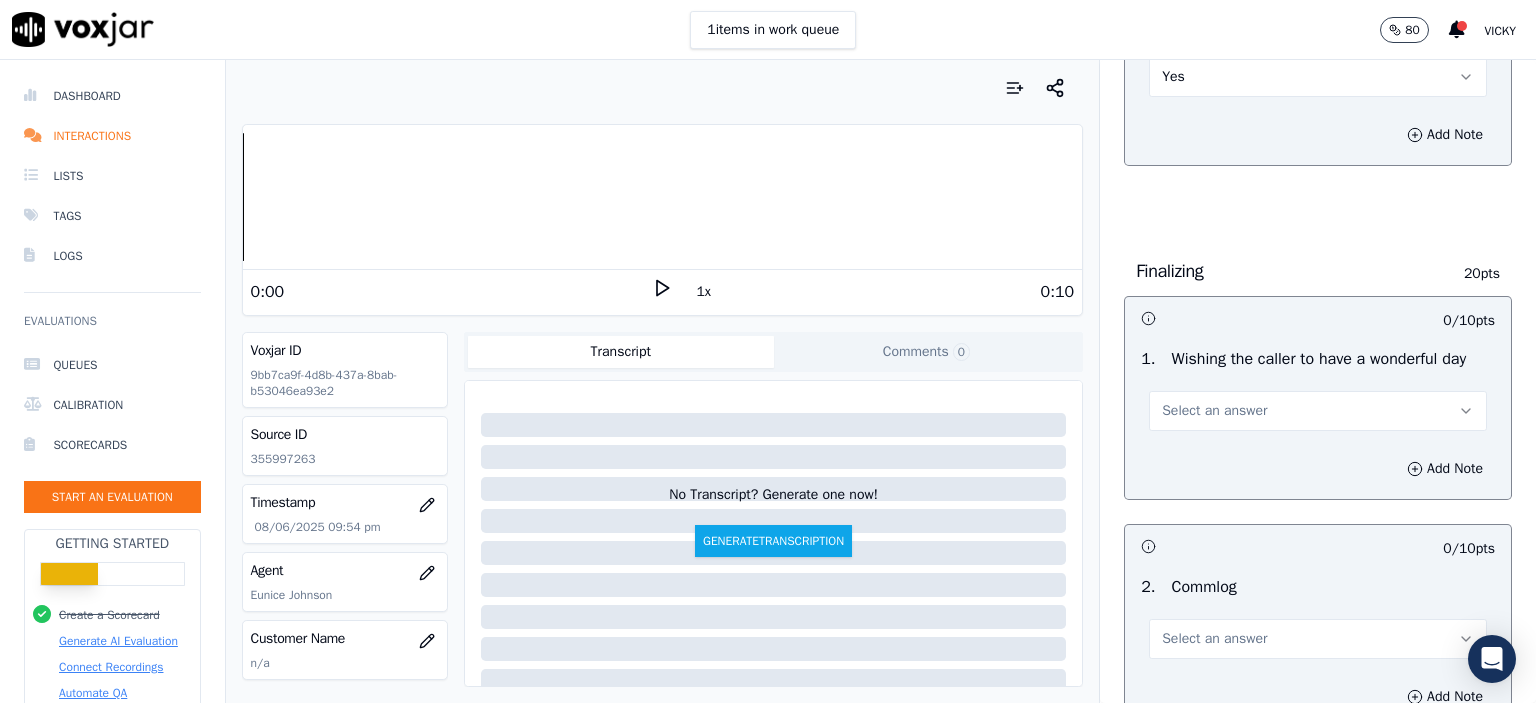 click on "Select an answer" at bounding box center [1318, 411] 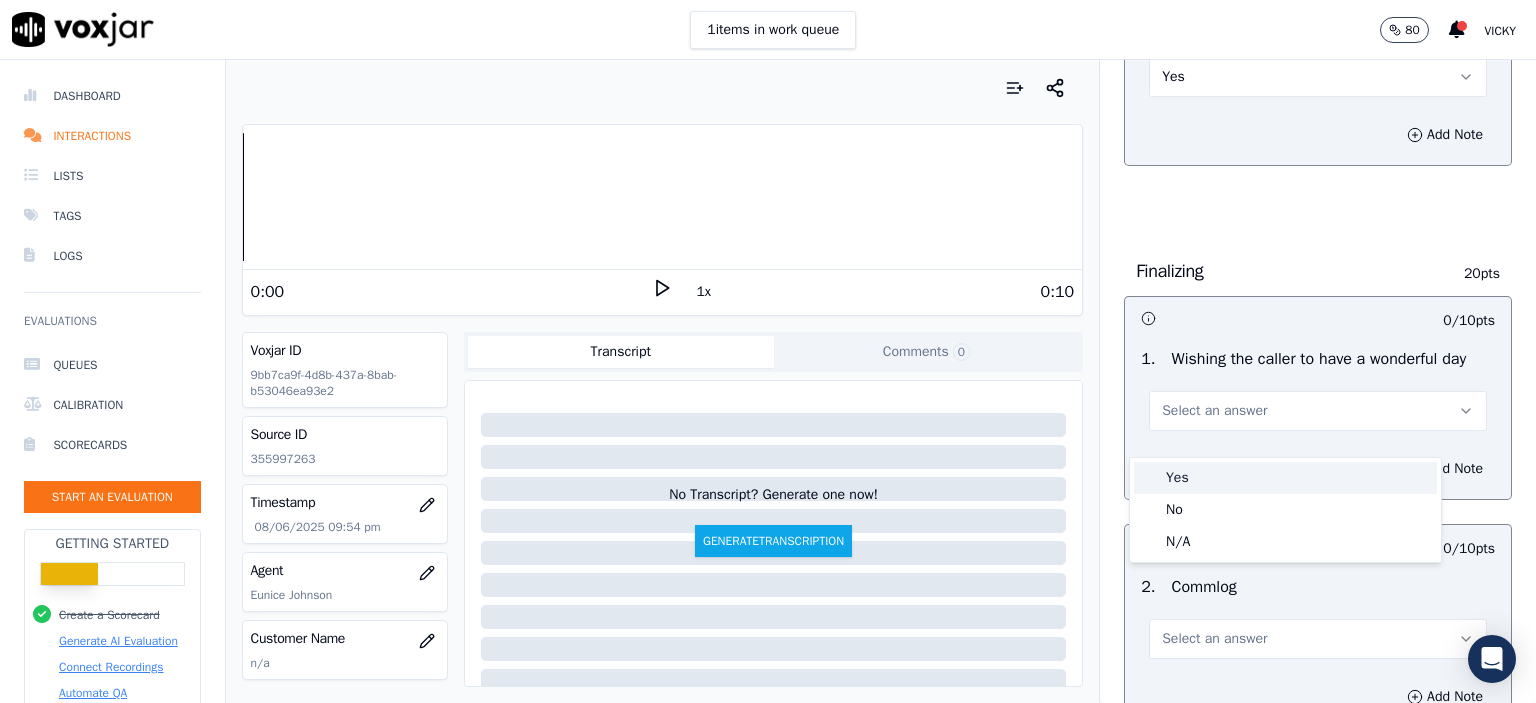 click on "Yes" at bounding box center [1285, 478] 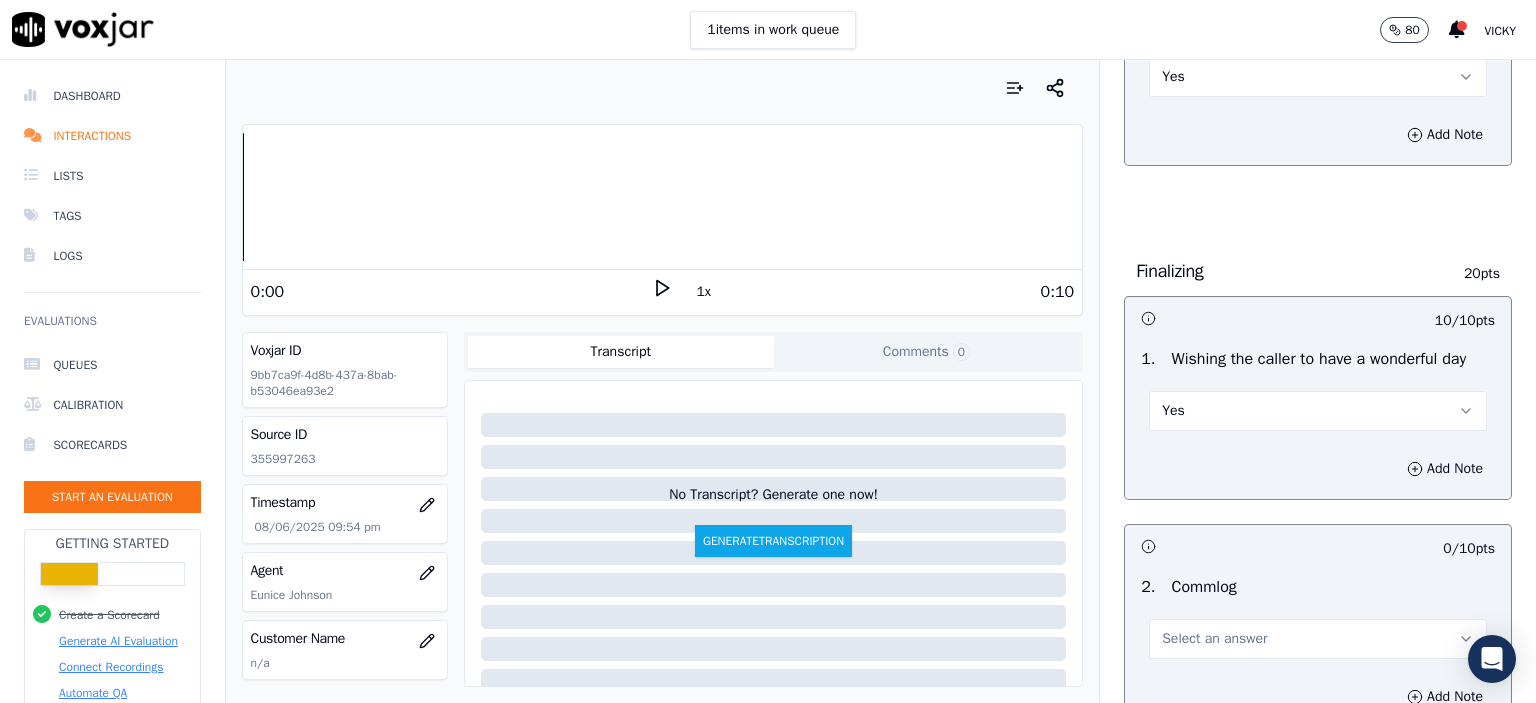 click on "Yes" at bounding box center (1318, 411) 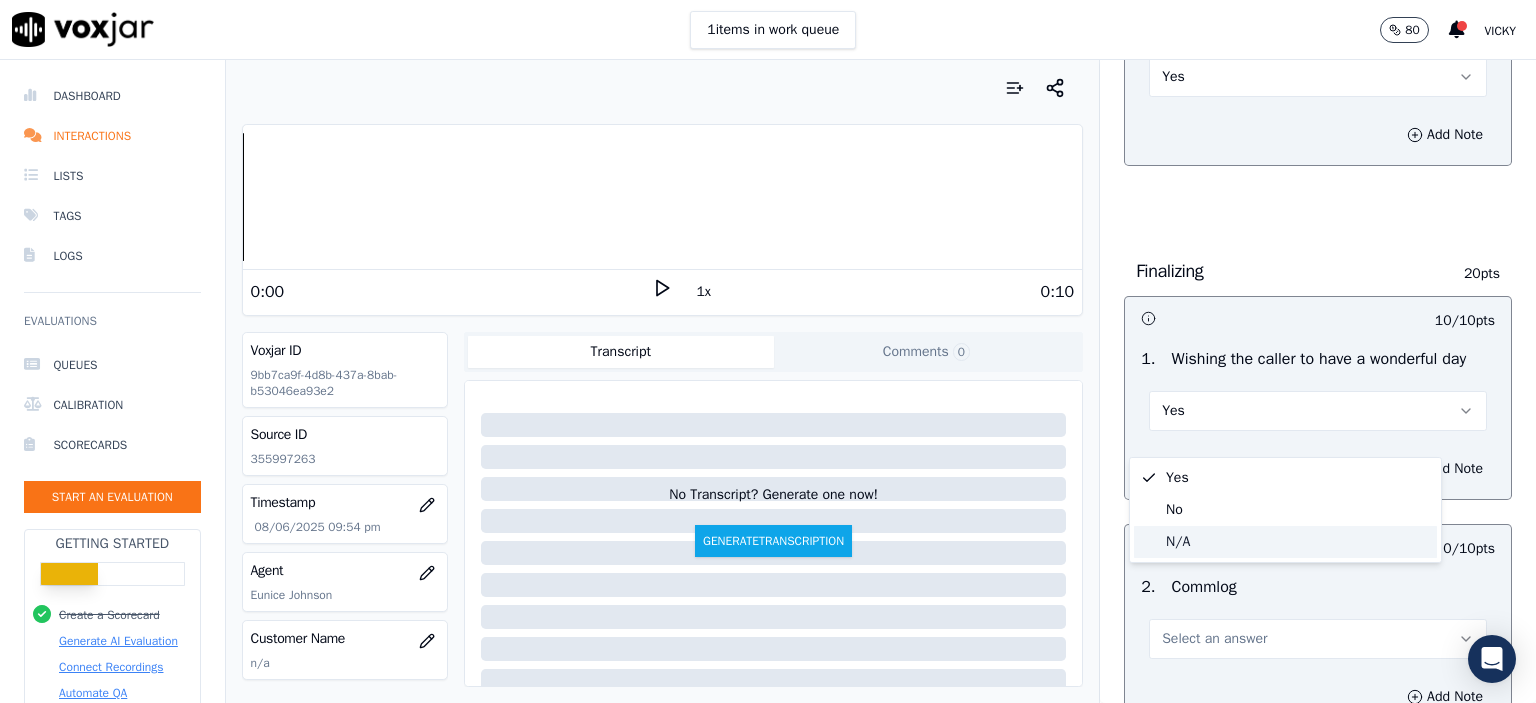 click on "N/A" 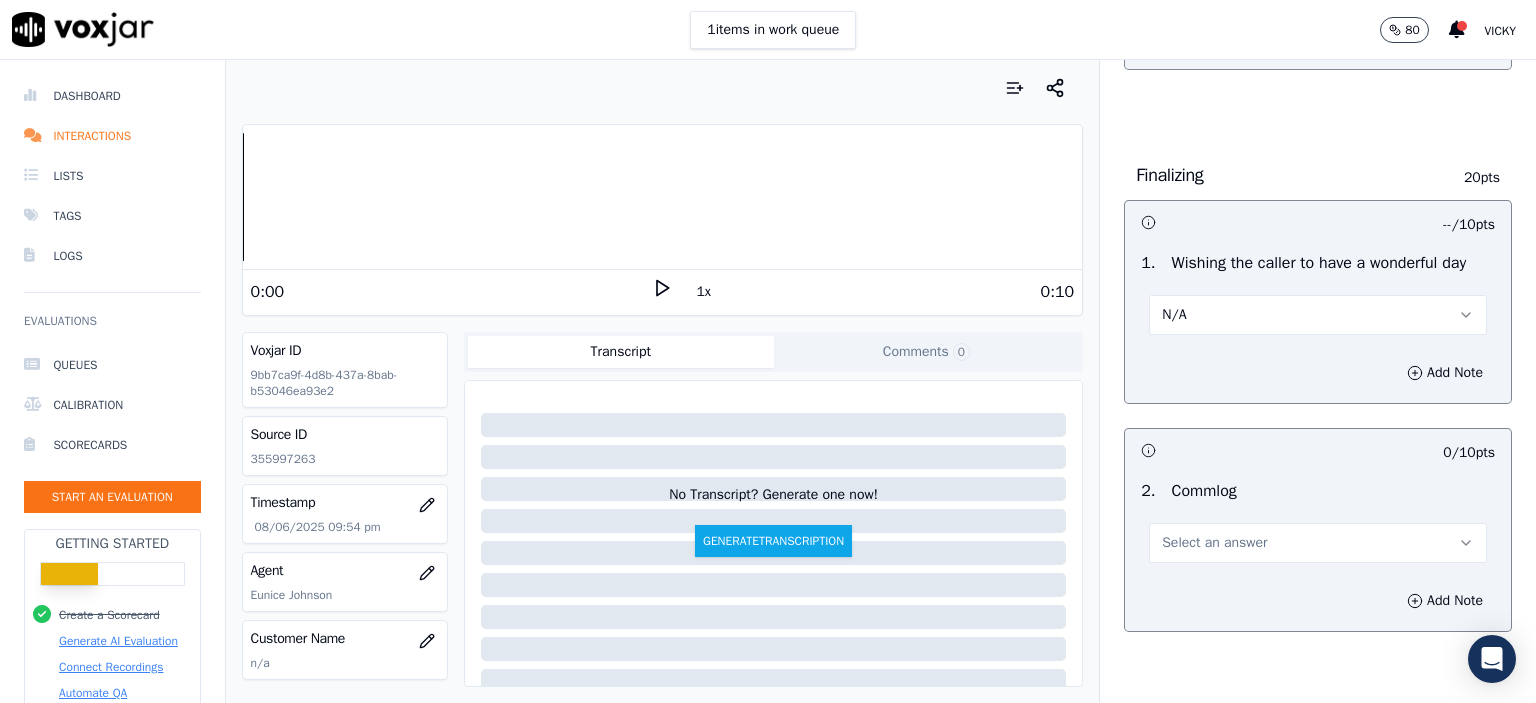 scroll, scrollTop: 1400, scrollLeft: 0, axis: vertical 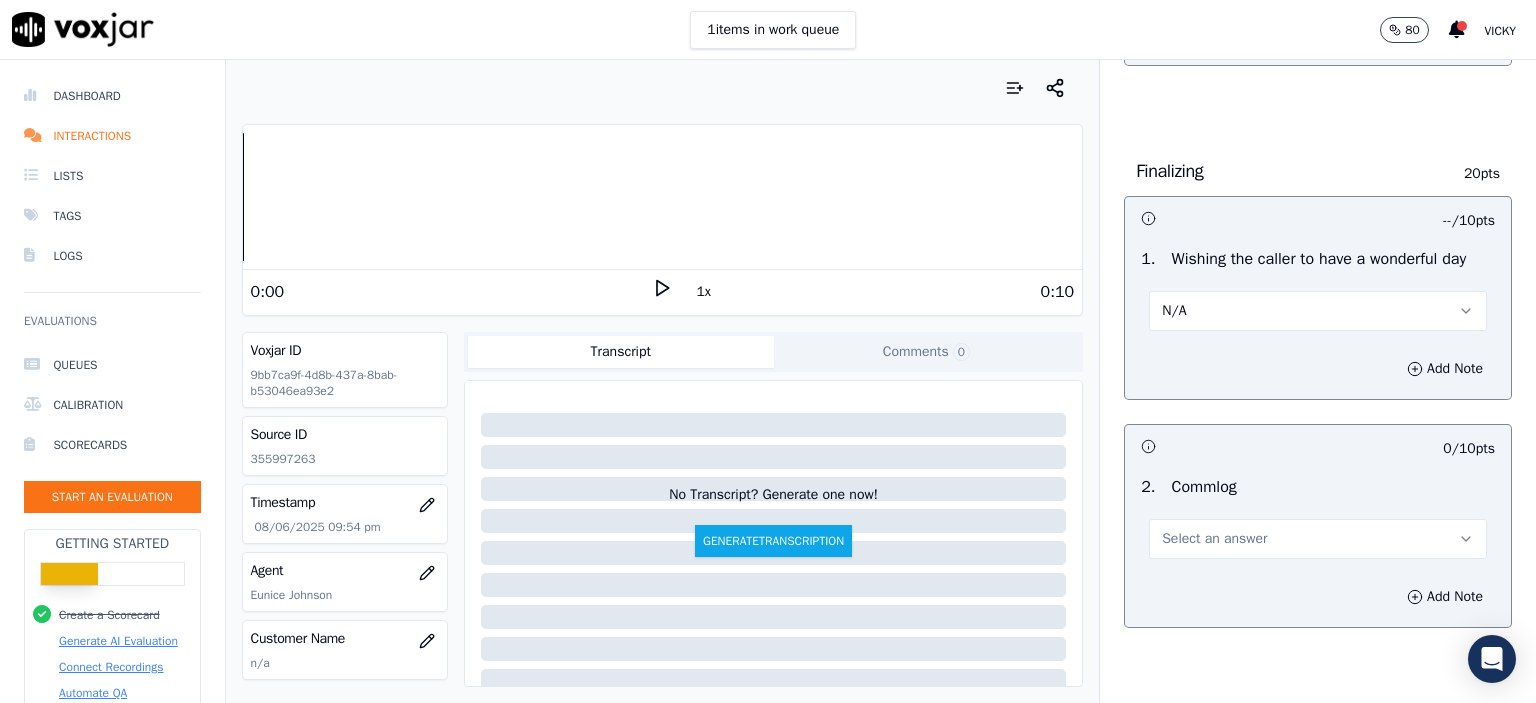 click on "Select an answer" at bounding box center [1318, 539] 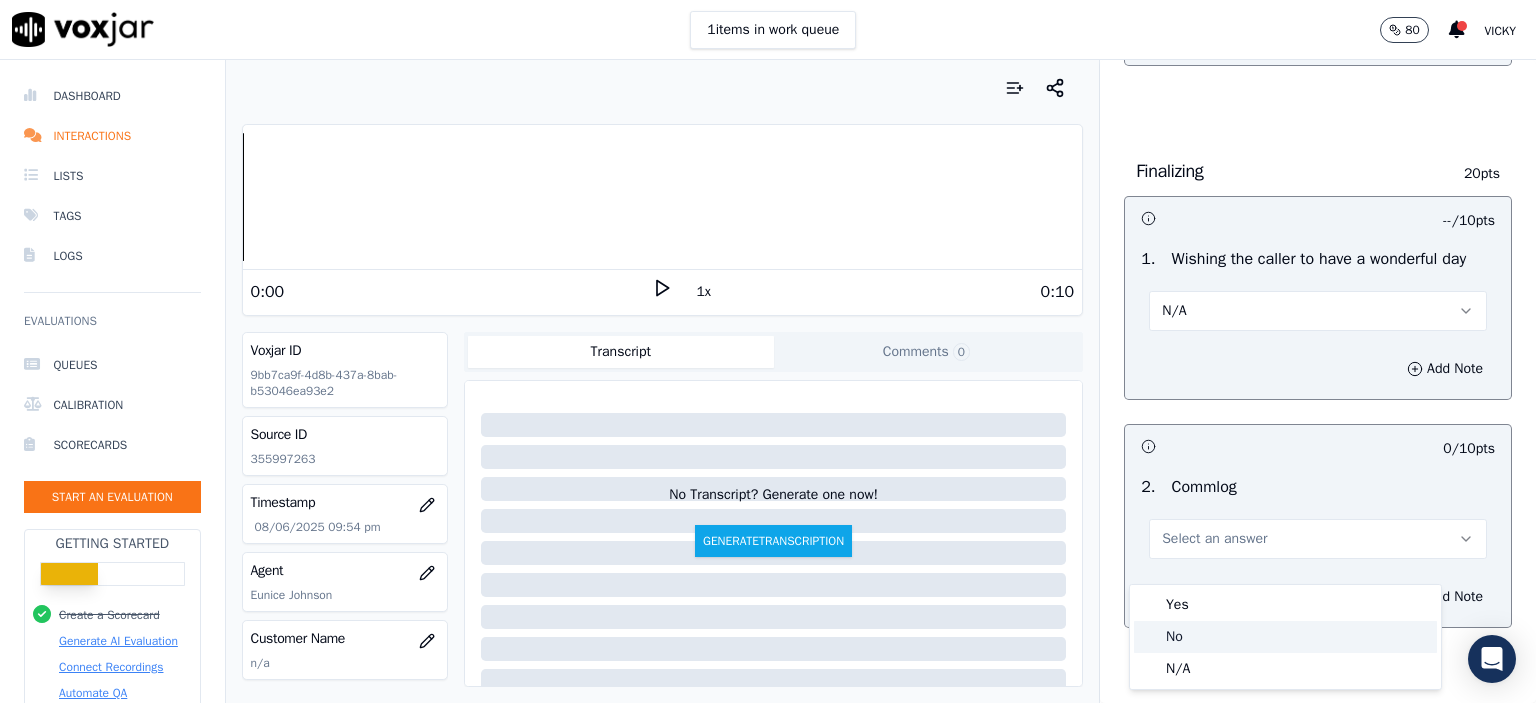 click on "No" 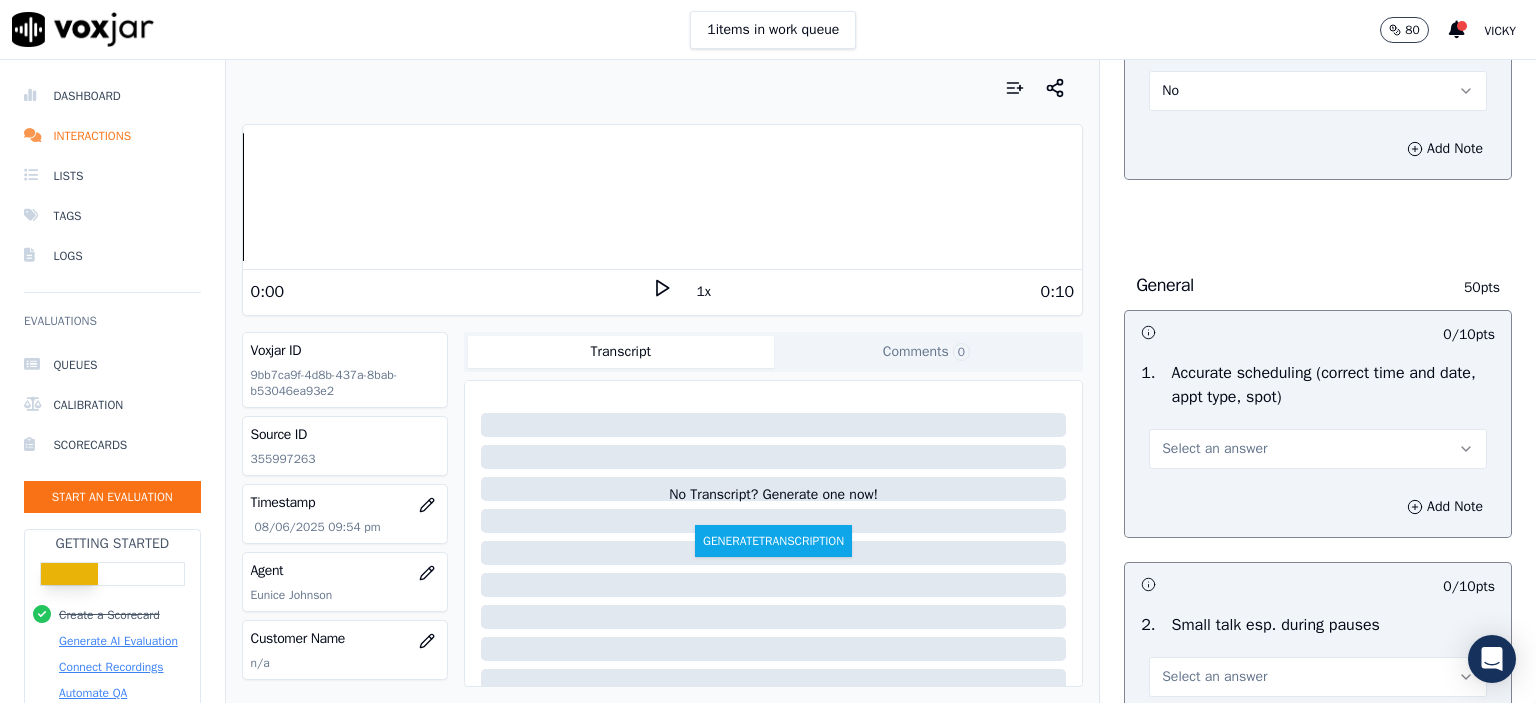 scroll, scrollTop: 1900, scrollLeft: 0, axis: vertical 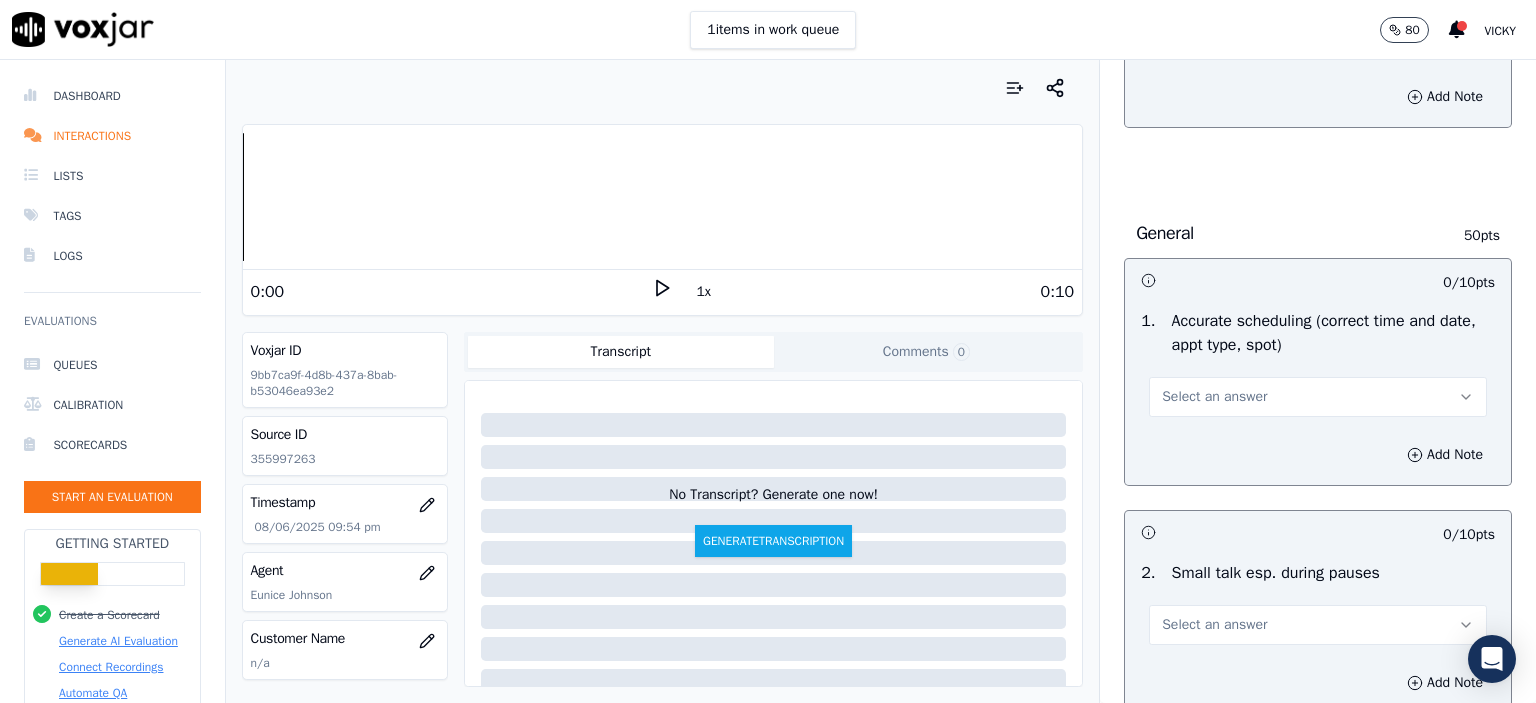 click on "Select an answer" at bounding box center [1214, 397] 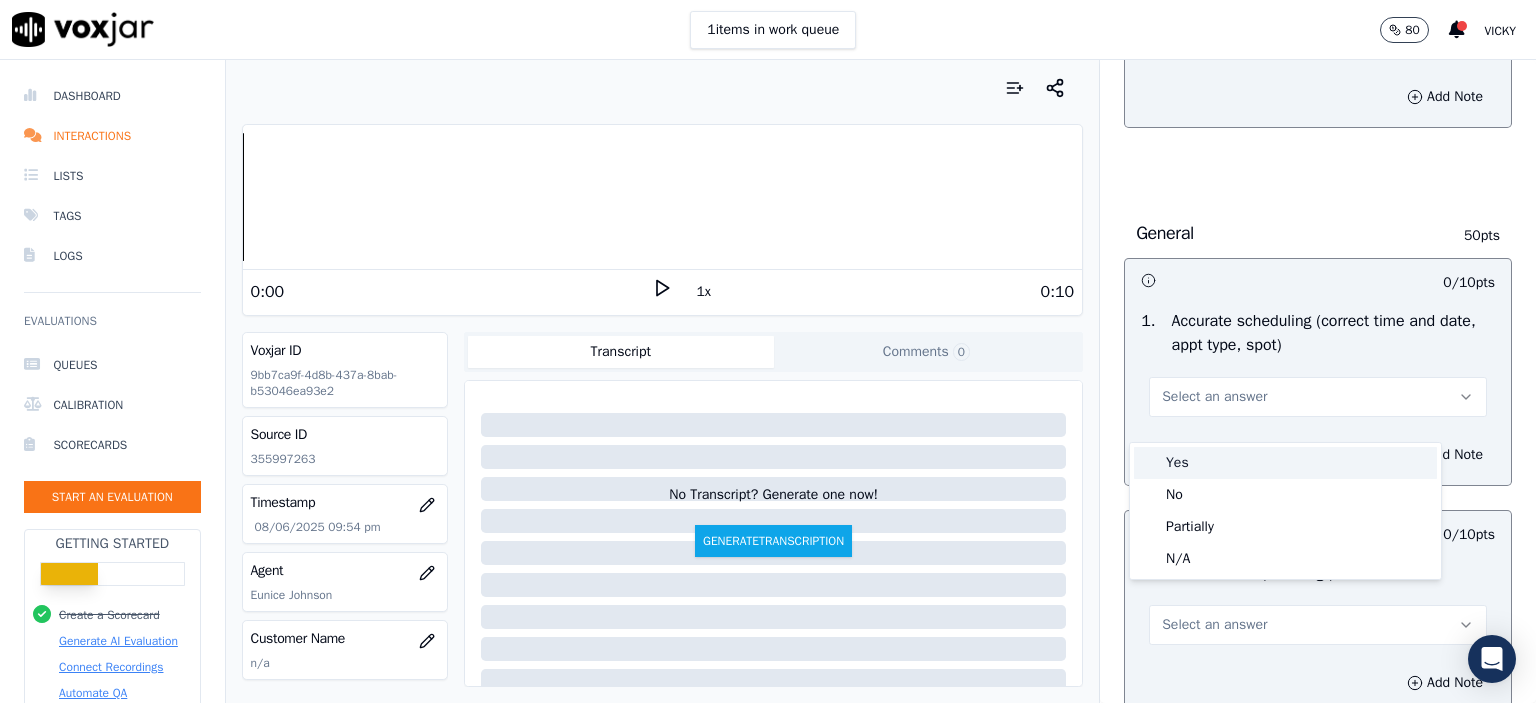 click on "Yes" at bounding box center [1285, 463] 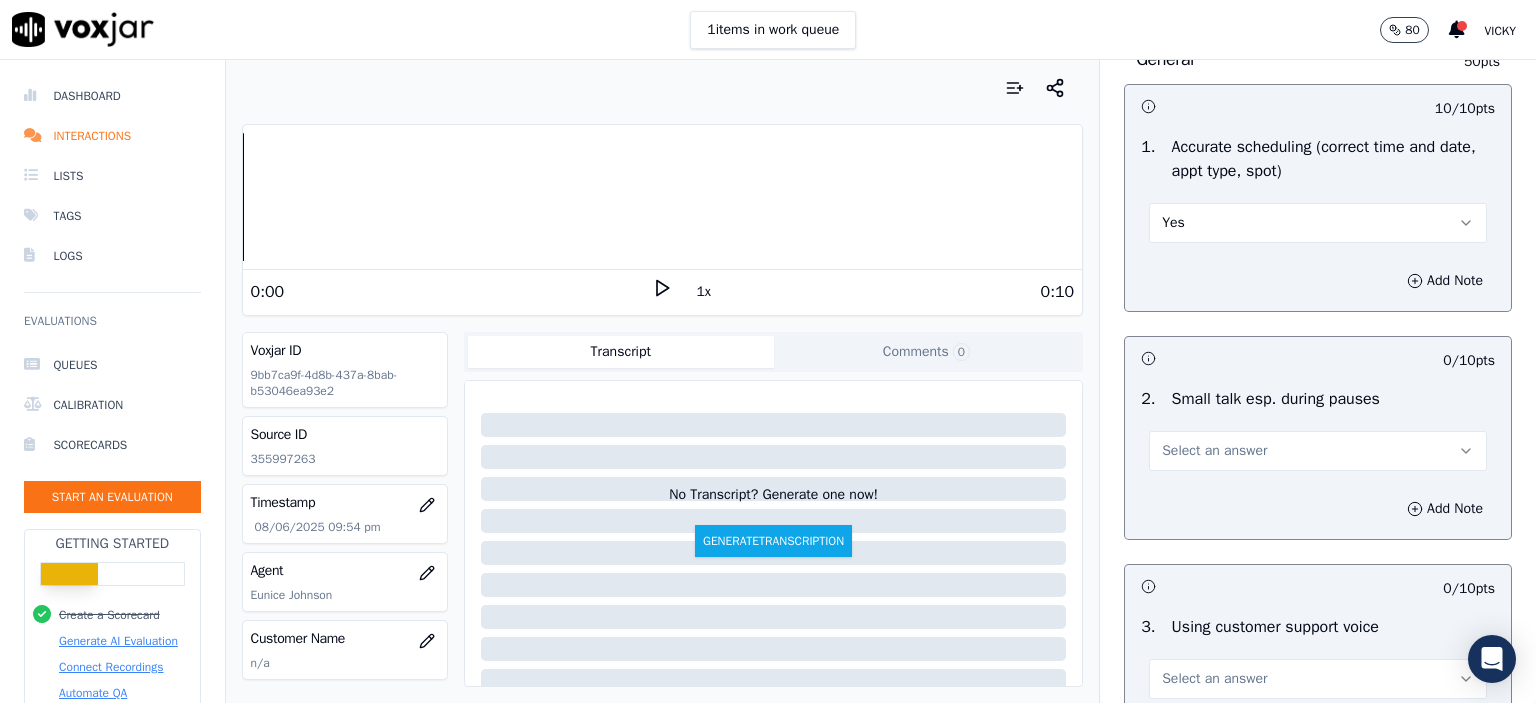 scroll, scrollTop: 2100, scrollLeft: 0, axis: vertical 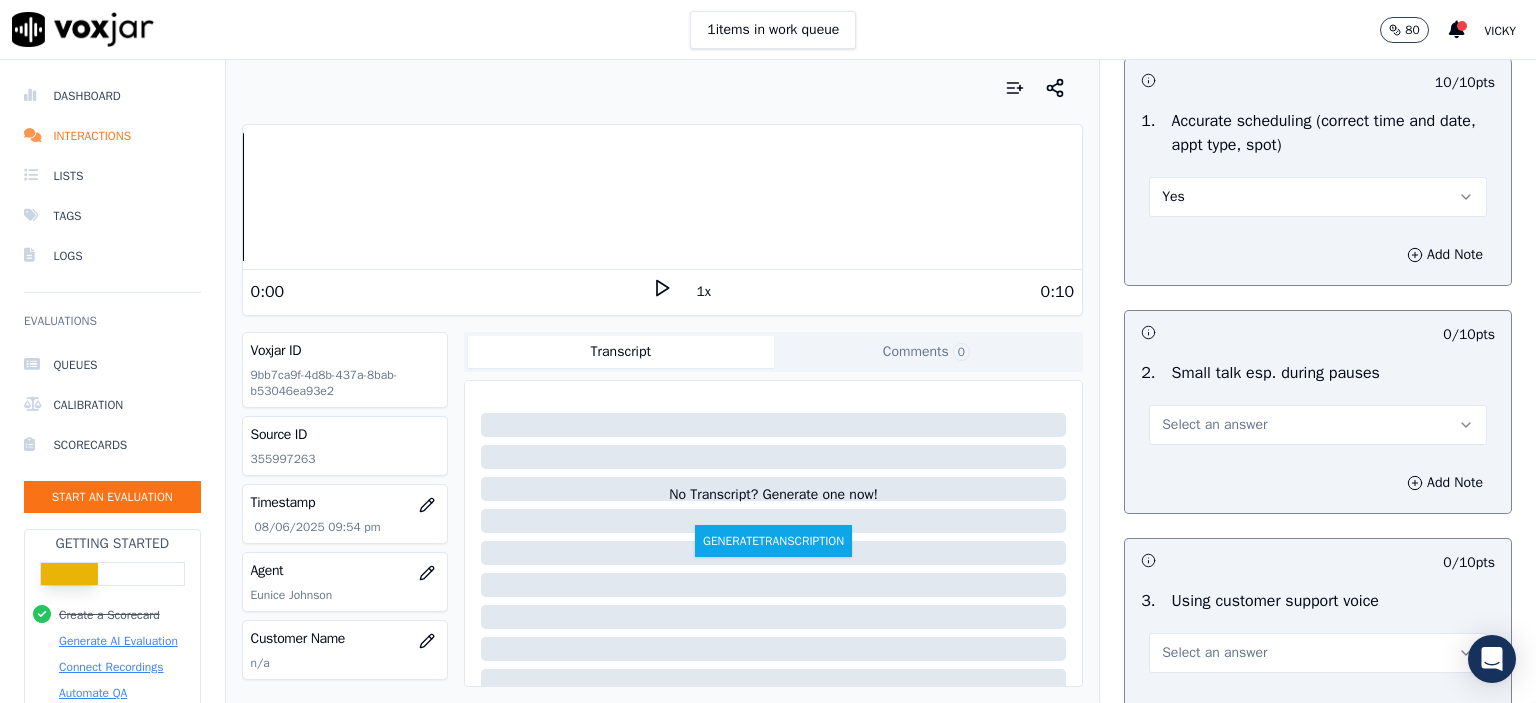 click on "Select an answer" at bounding box center [1318, 425] 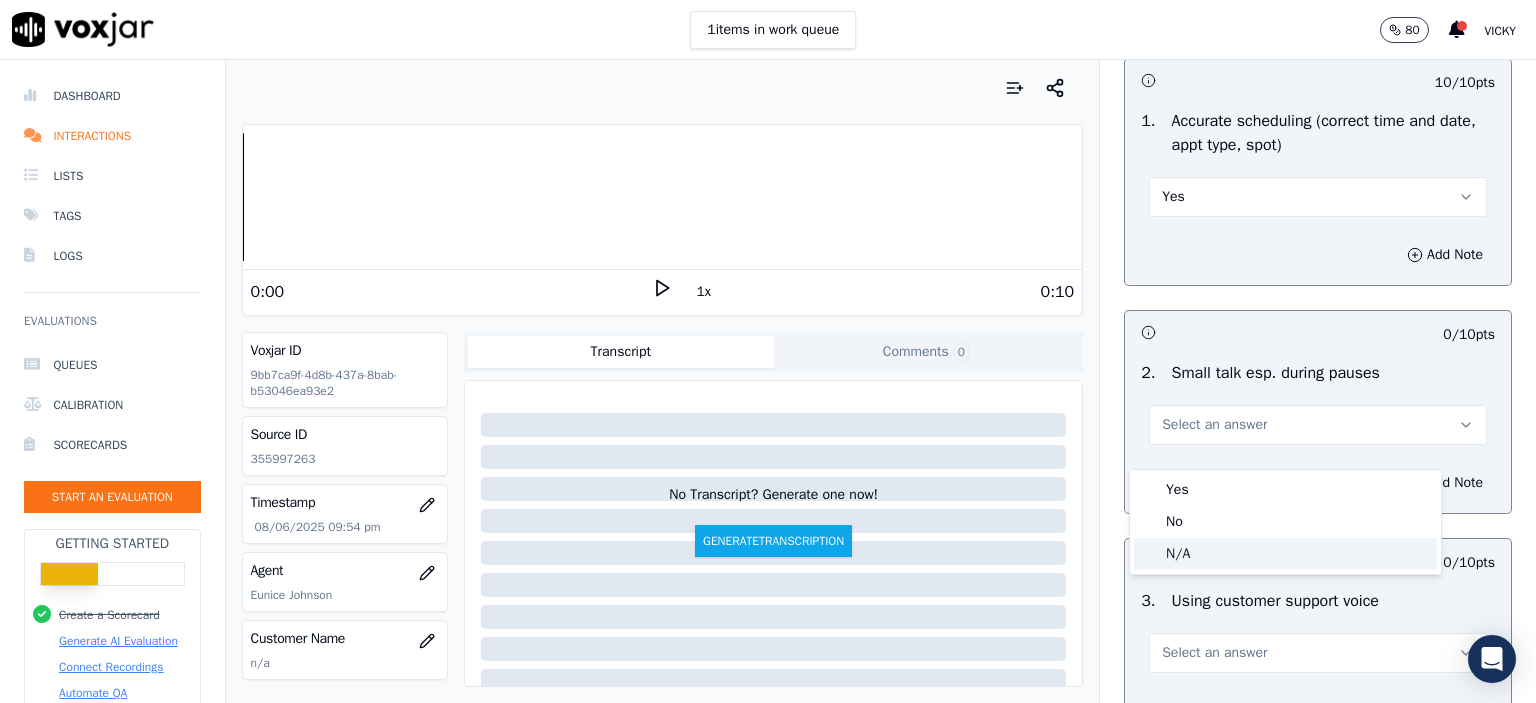 click on "N/A" 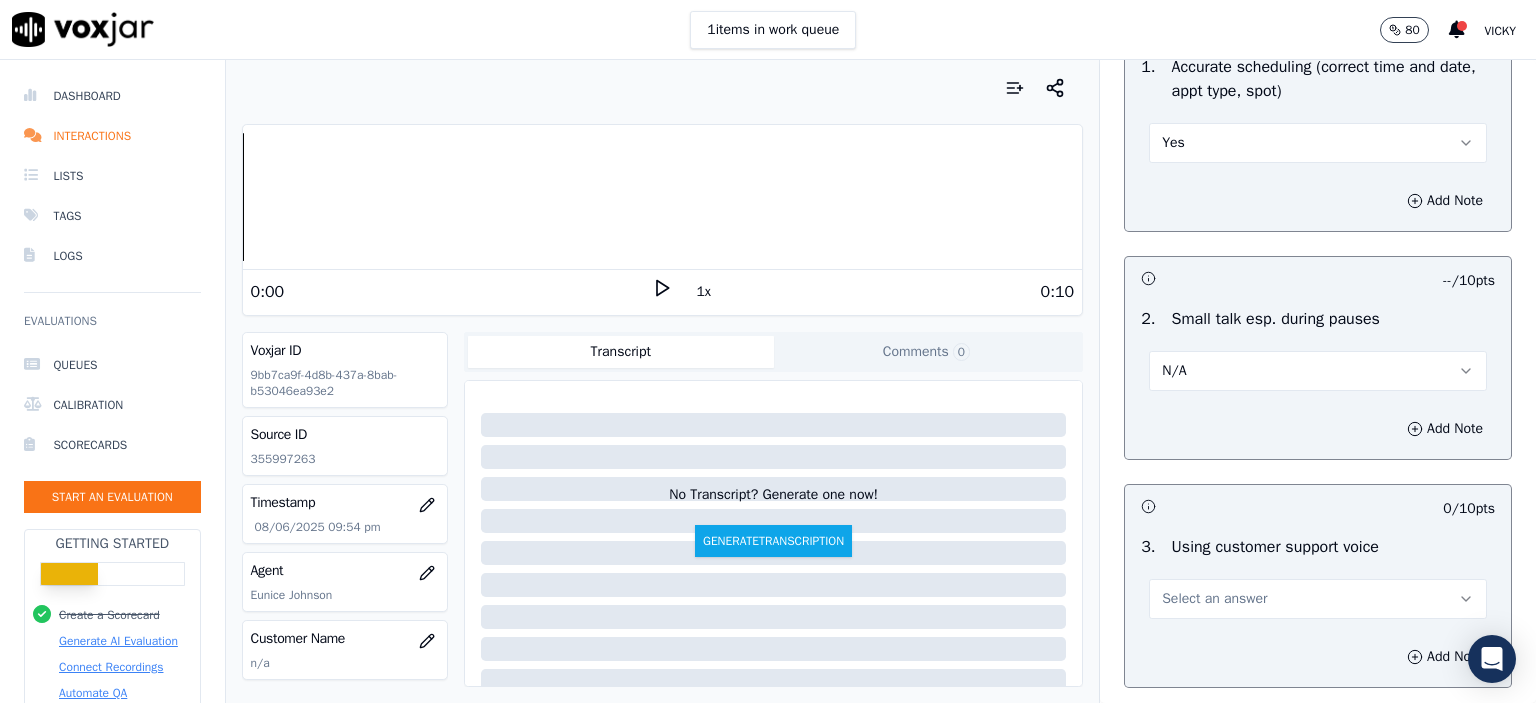 scroll, scrollTop: 2300, scrollLeft: 0, axis: vertical 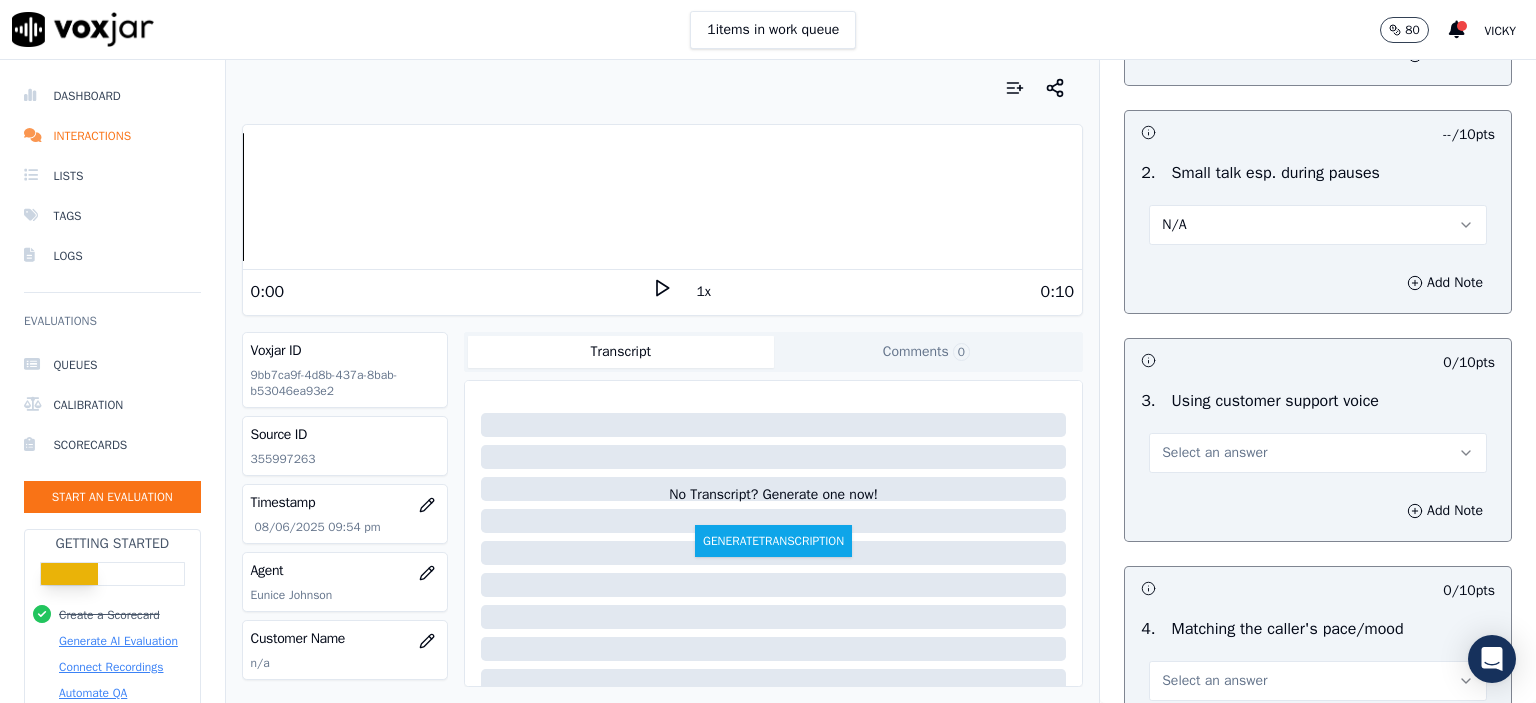 click on "Select an answer" at bounding box center [1318, 453] 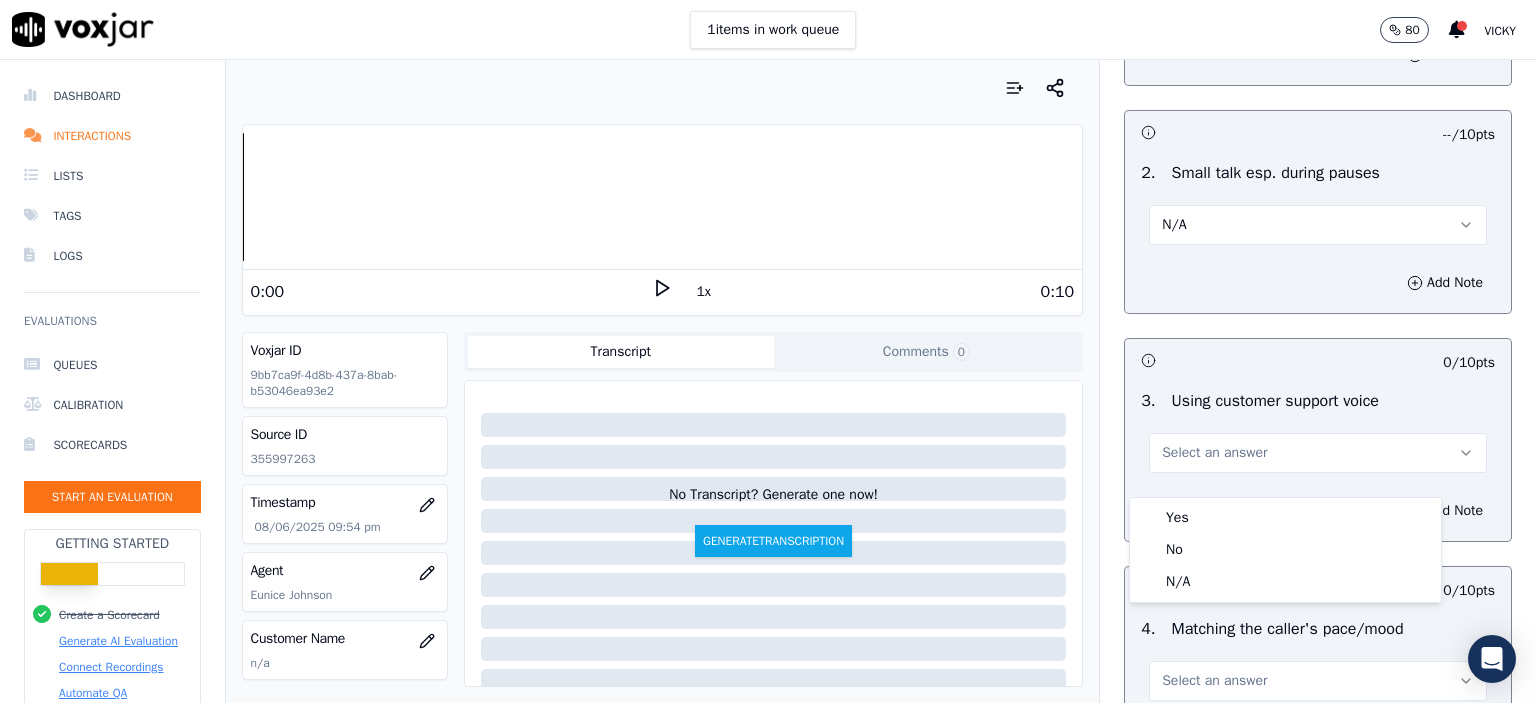click on "Yes" at bounding box center [1285, 518] 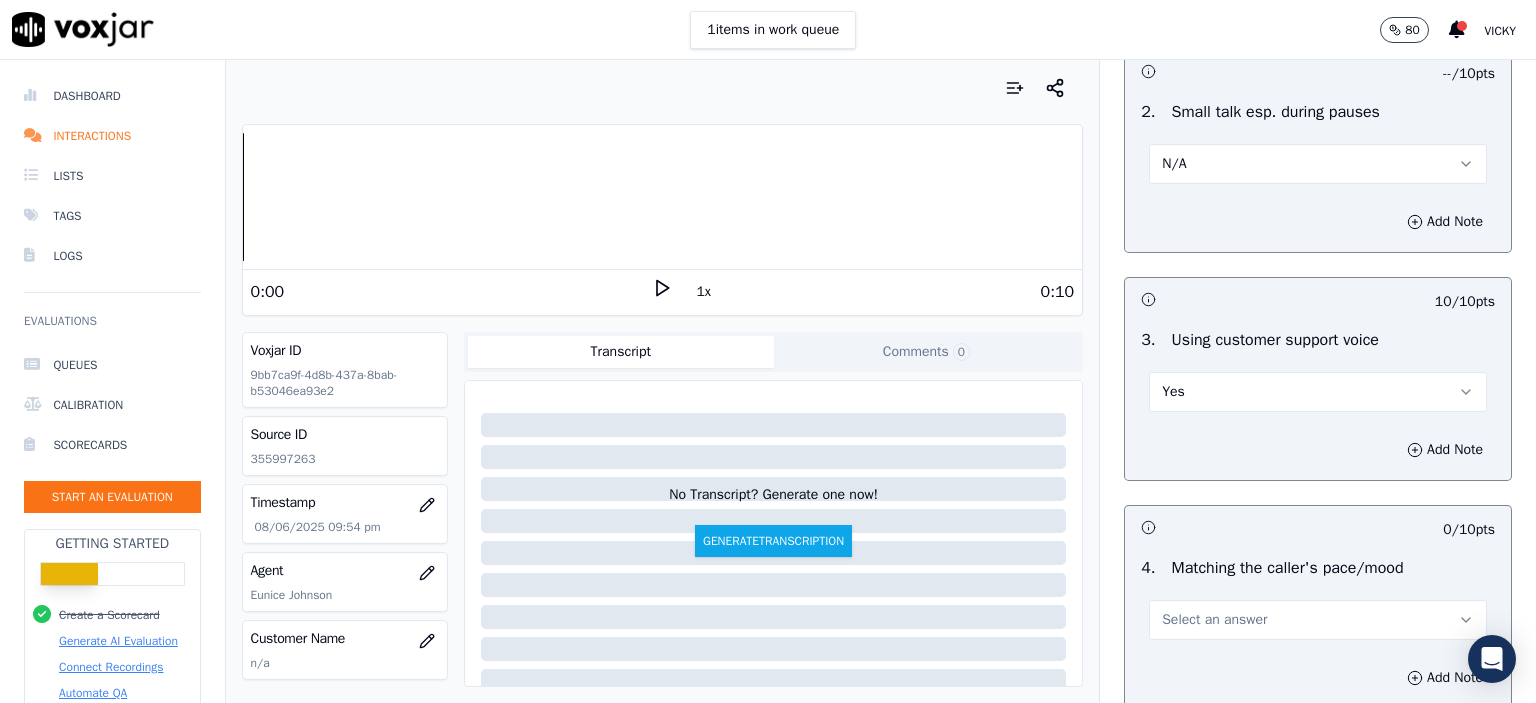 scroll, scrollTop: 2500, scrollLeft: 0, axis: vertical 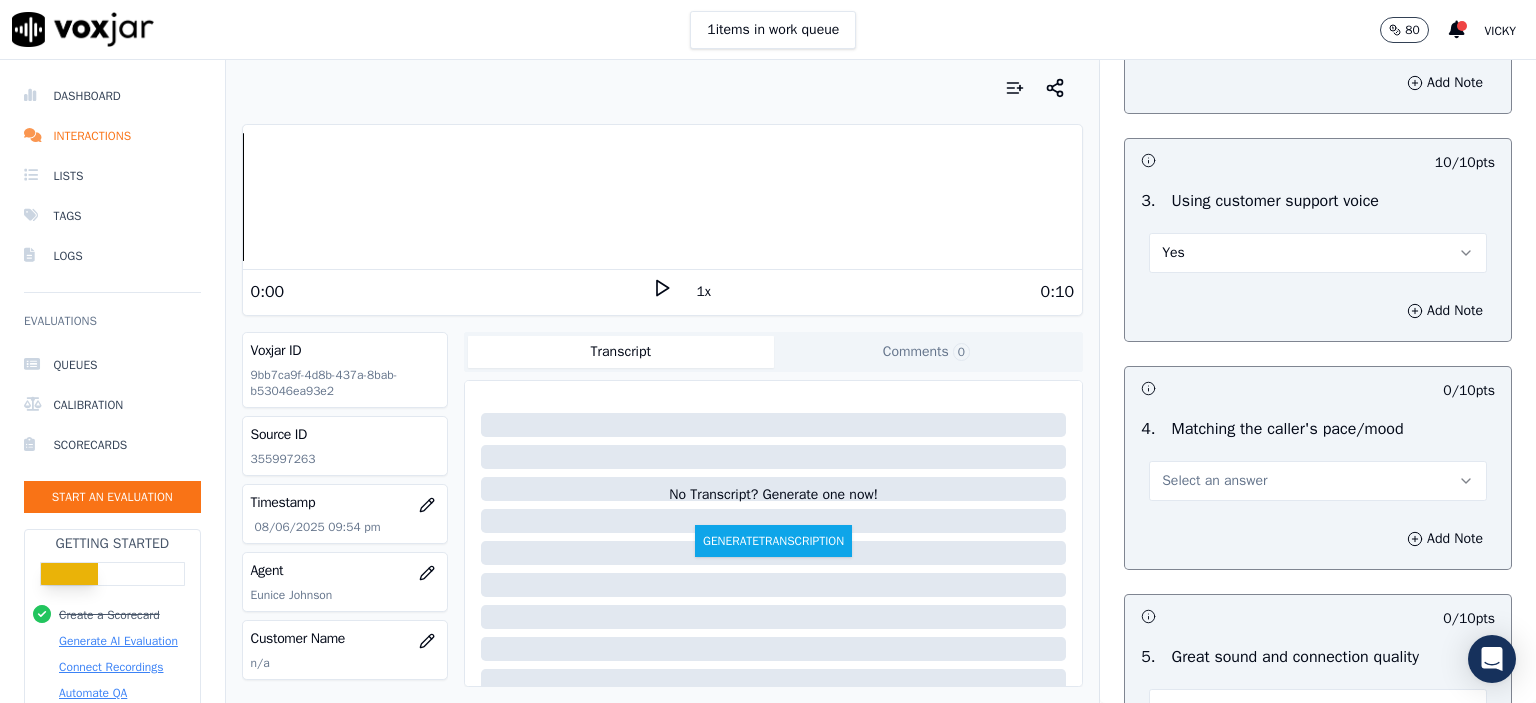 click on "Select an answer" at bounding box center (1214, 481) 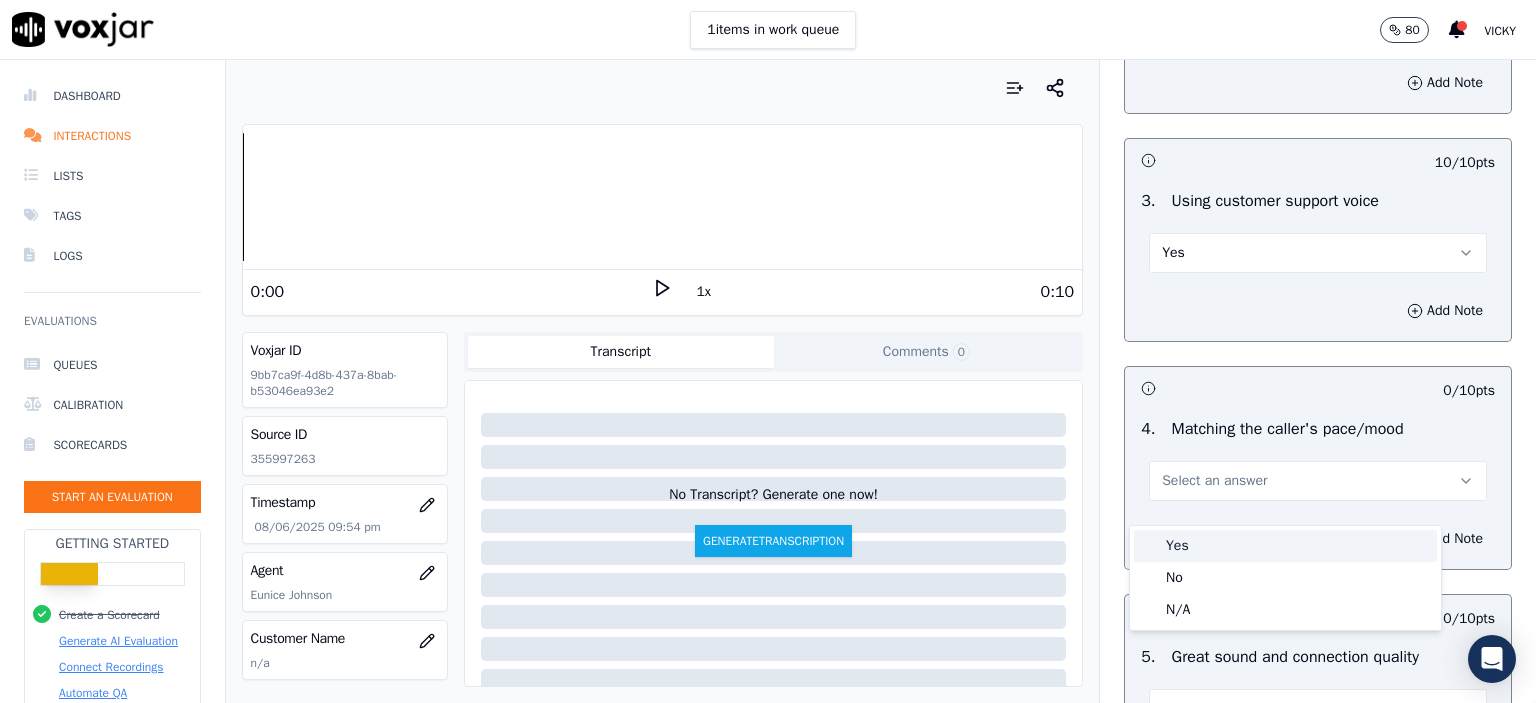 click on "Yes" at bounding box center [1285, 546] 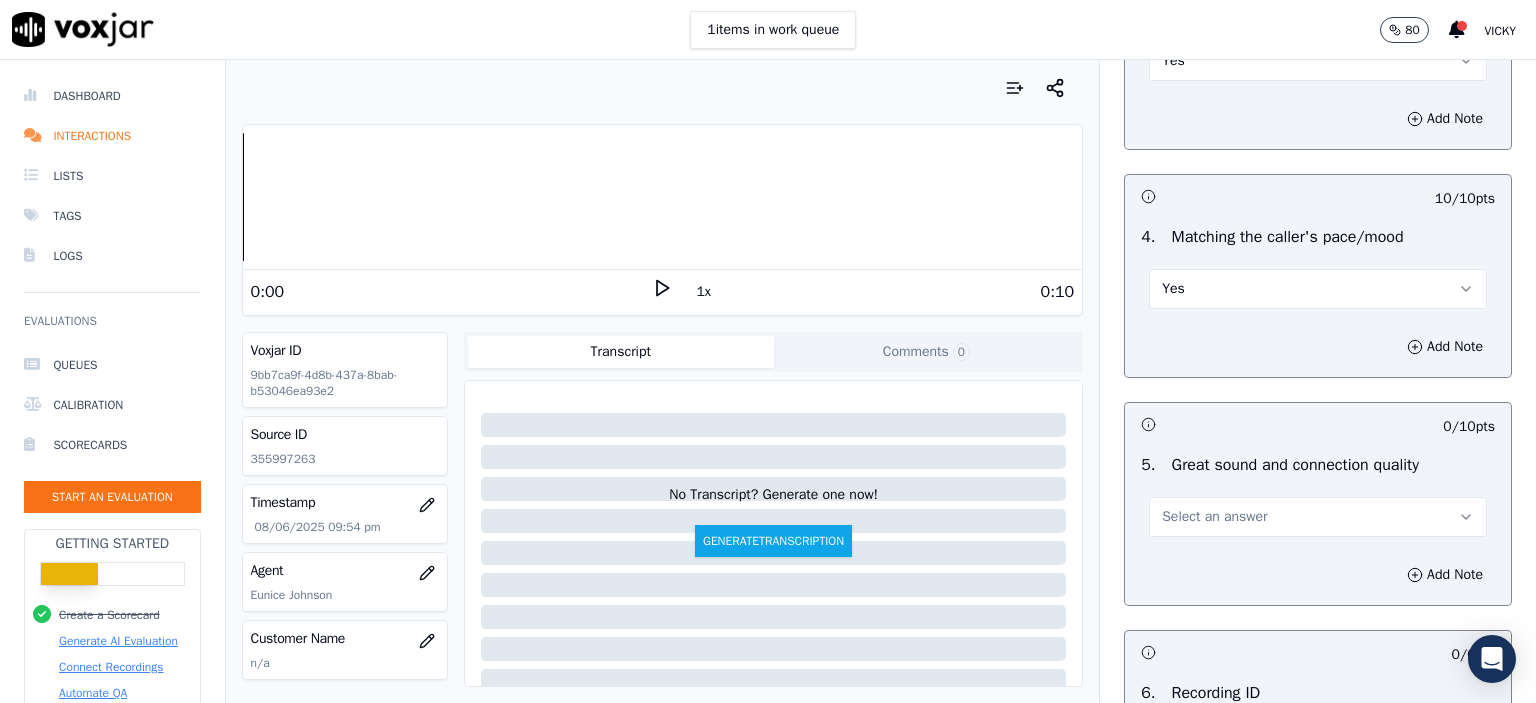 scroll, scrollTop: 2700, scrollLeft: 0, axis: vertical 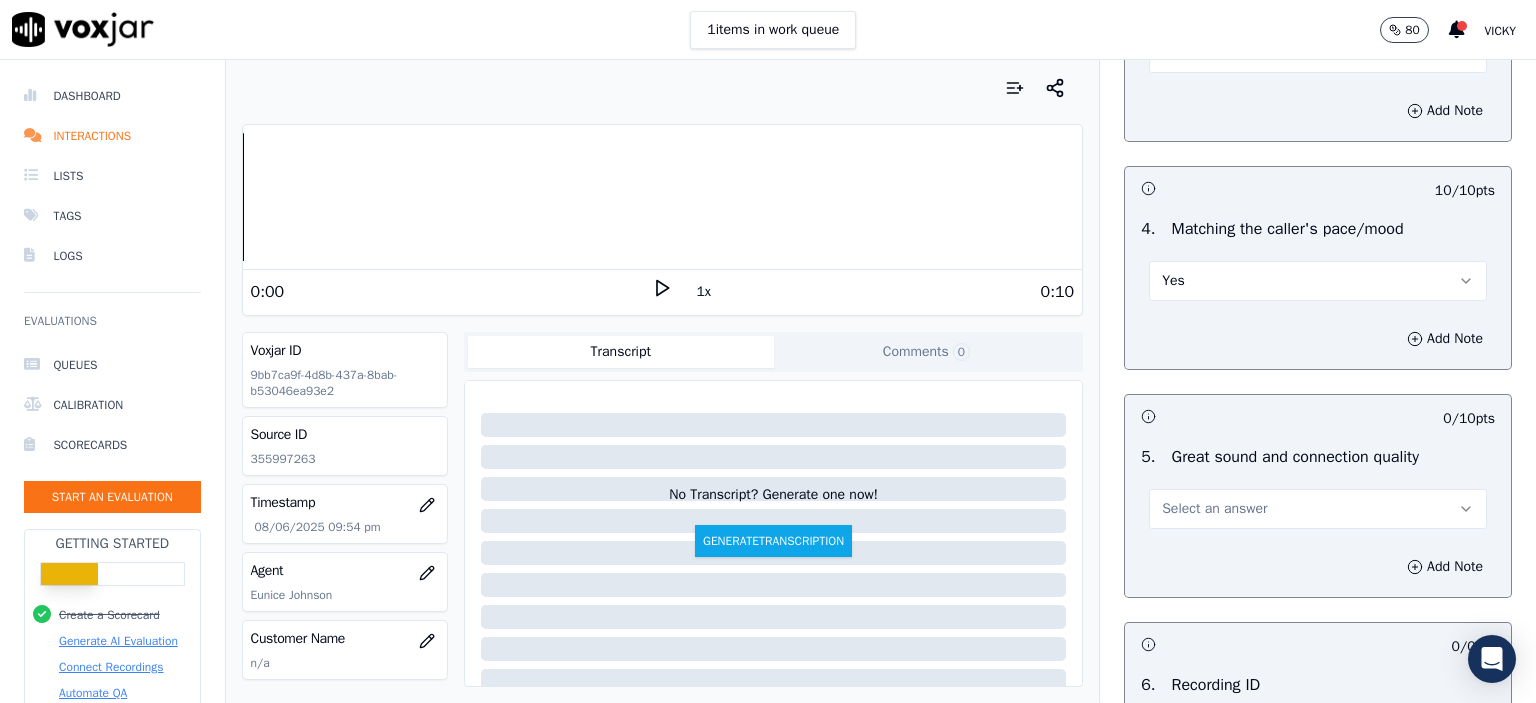 drag, startPoint x: 1235, startPoint y: 504, endPoint x: 1236, endPoint y: 517, distance: 13.038404 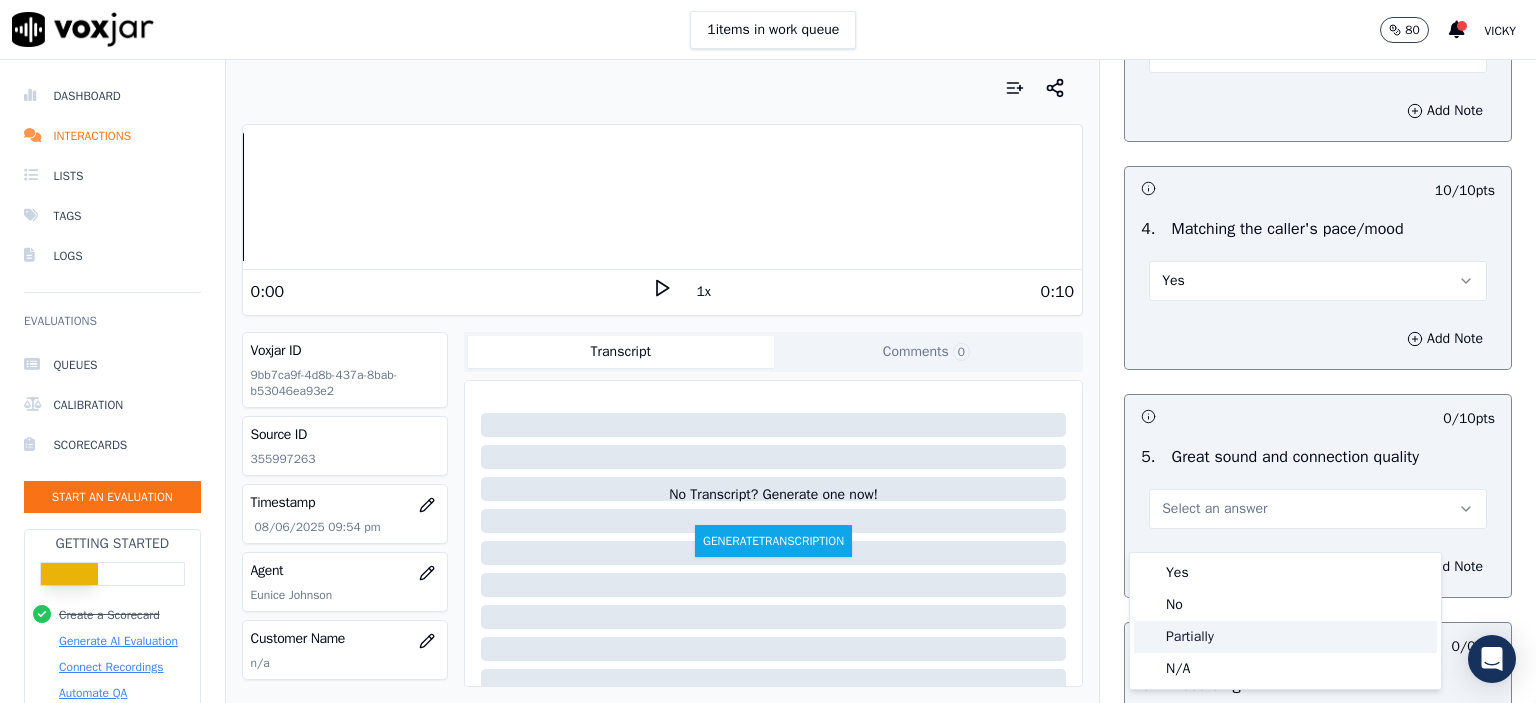 click on "Partially" 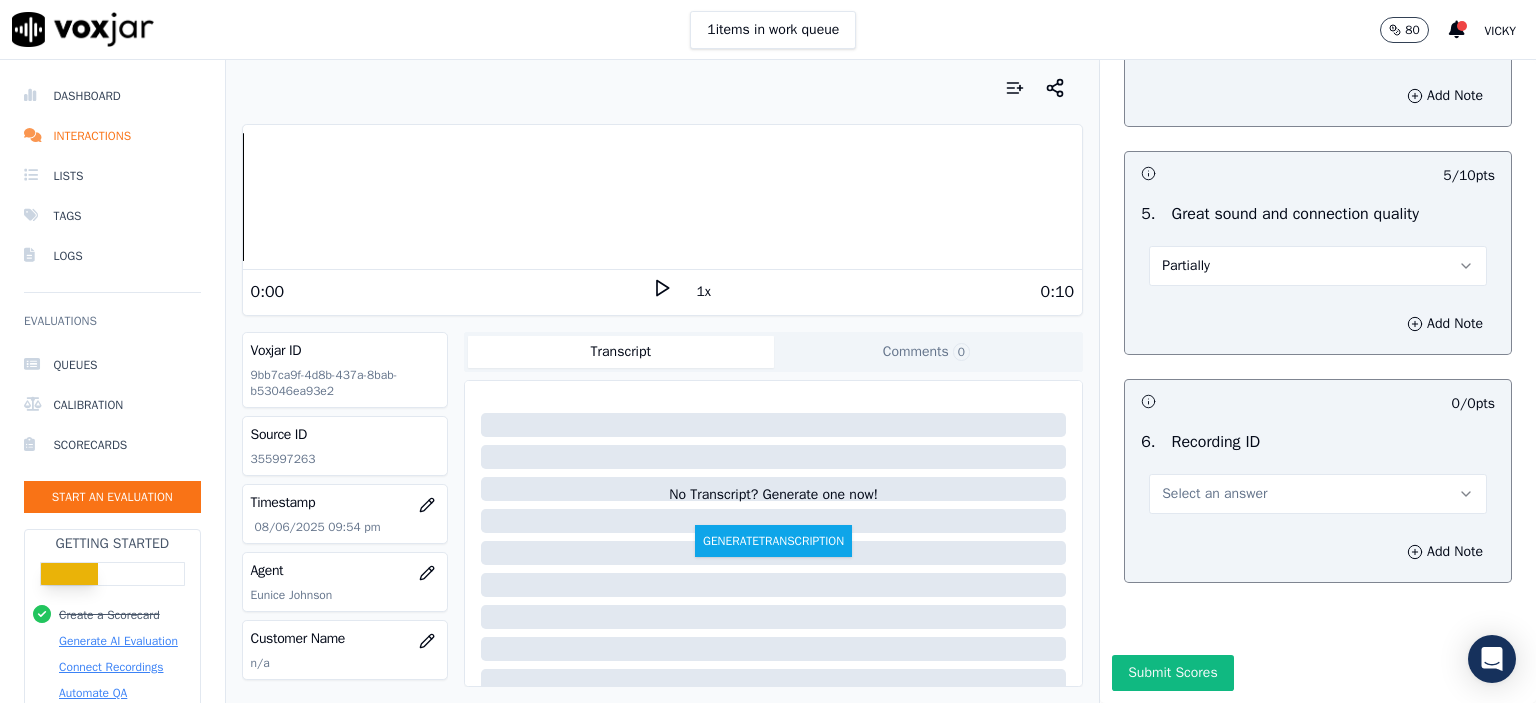 scroll, scrollTop: 3000, scrollLeft: 0, axis: vertical 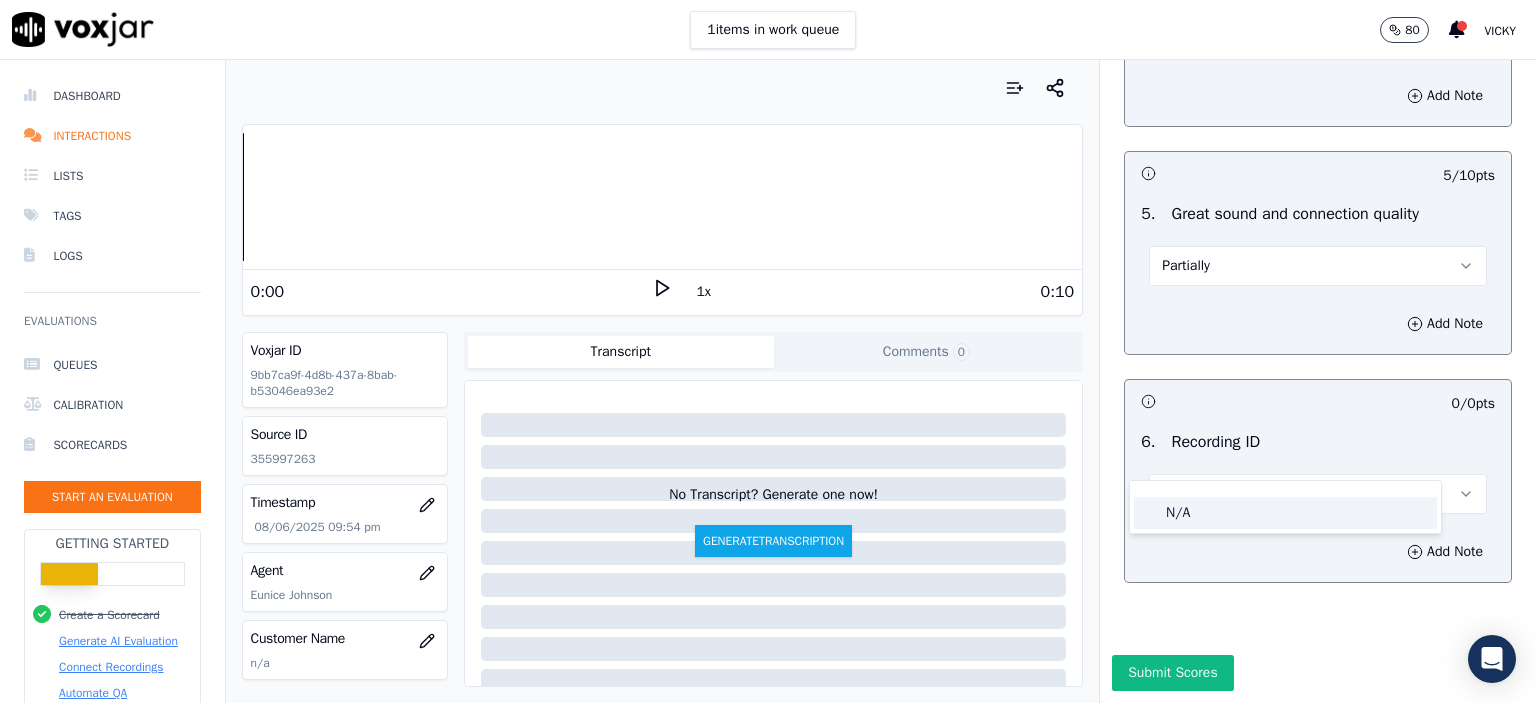 click on "N/A" 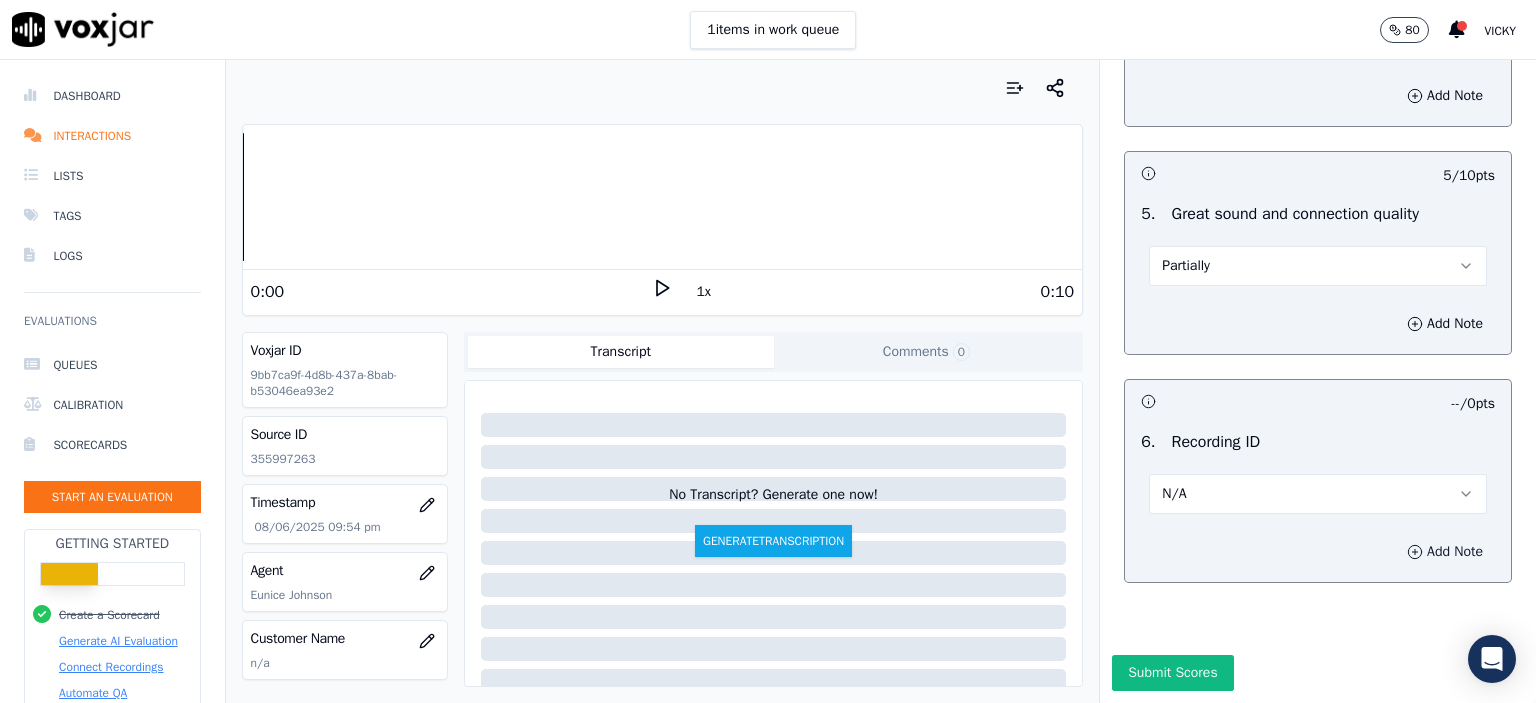 click on "Add Note" at bounding box center (1445, 552) 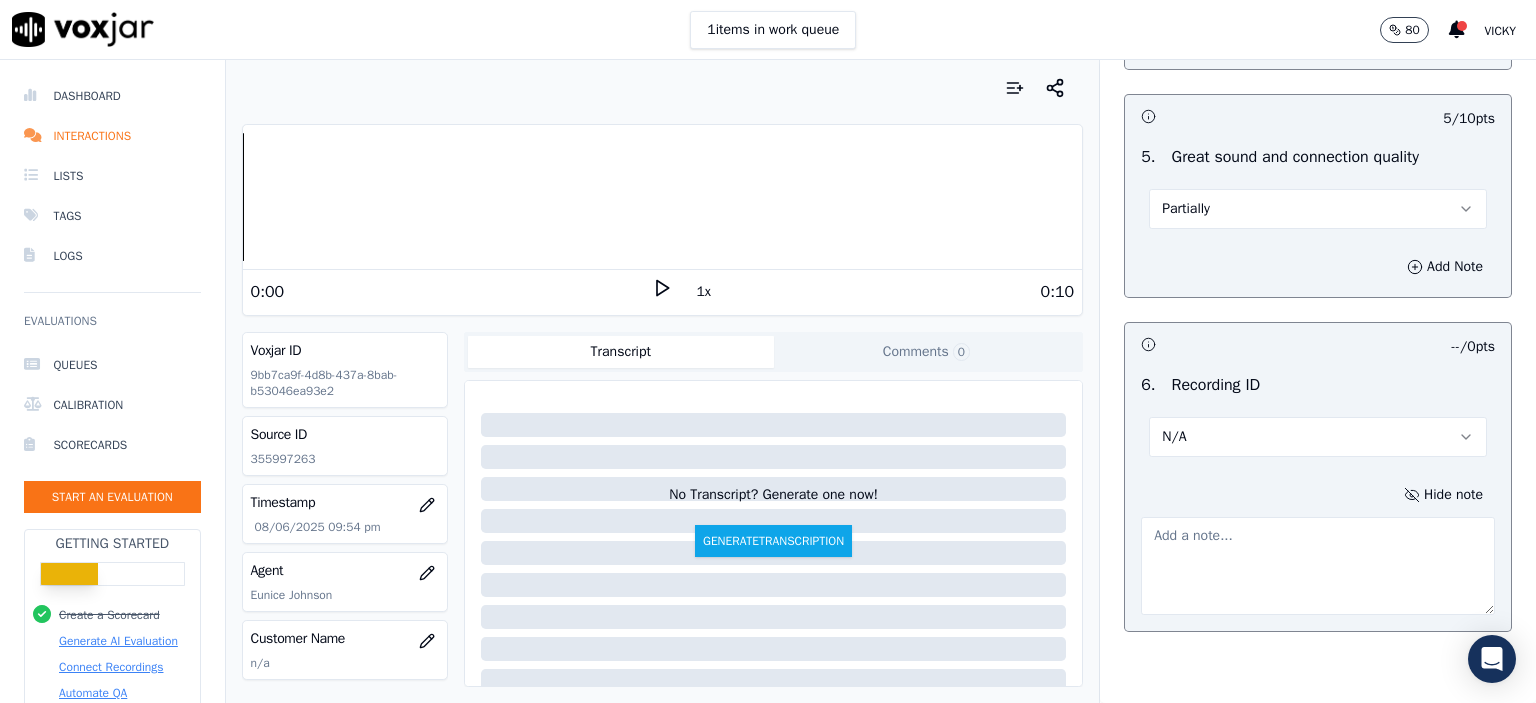 click on "355997263" 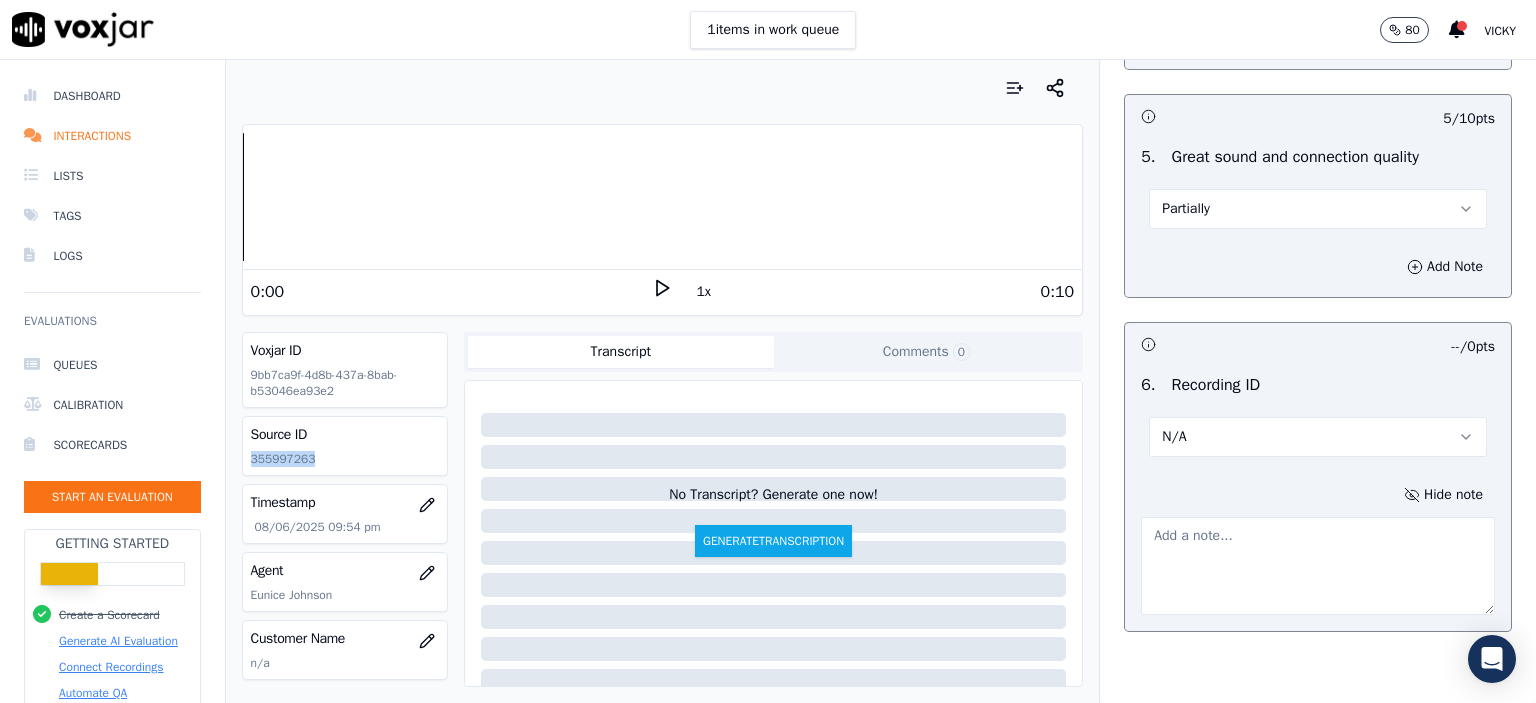click on "355997263" 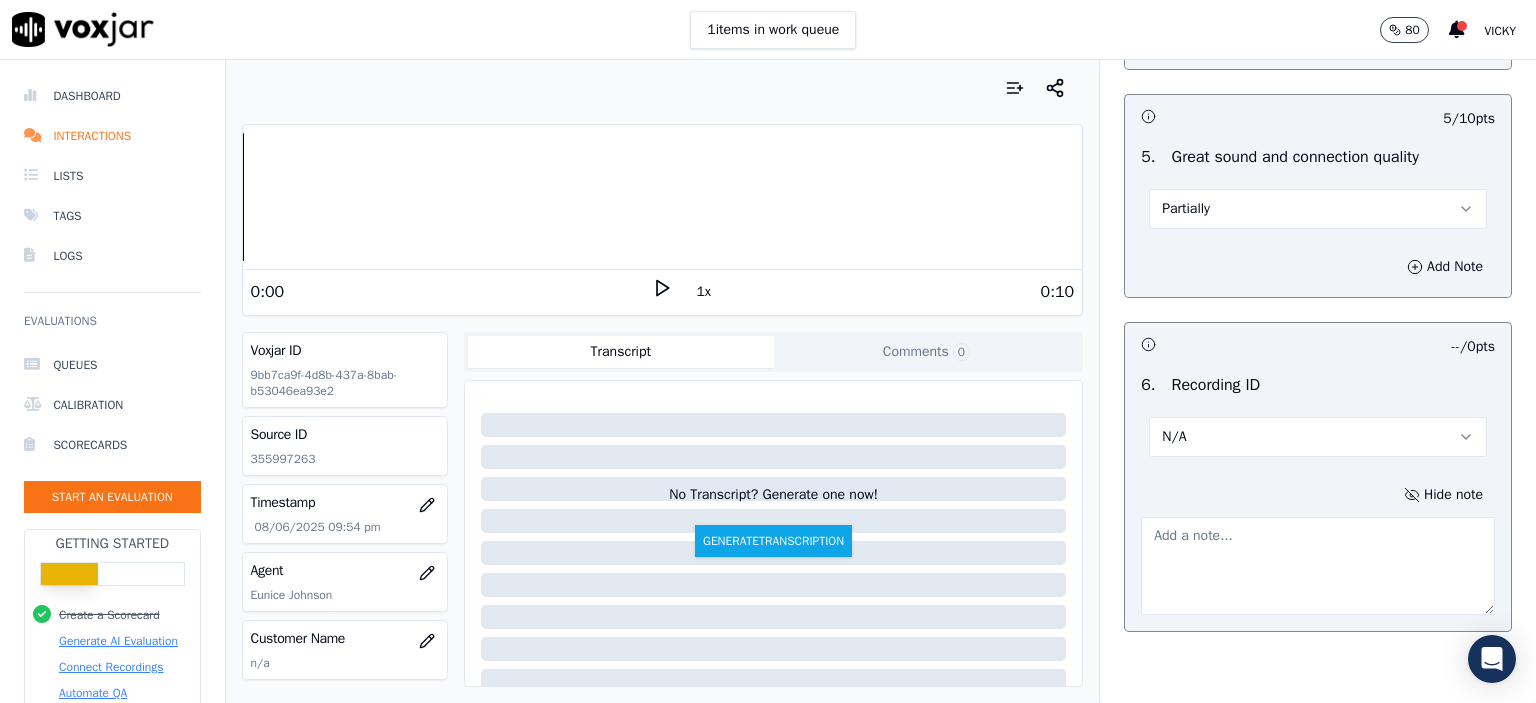 click at bounding box center (1318, 566) 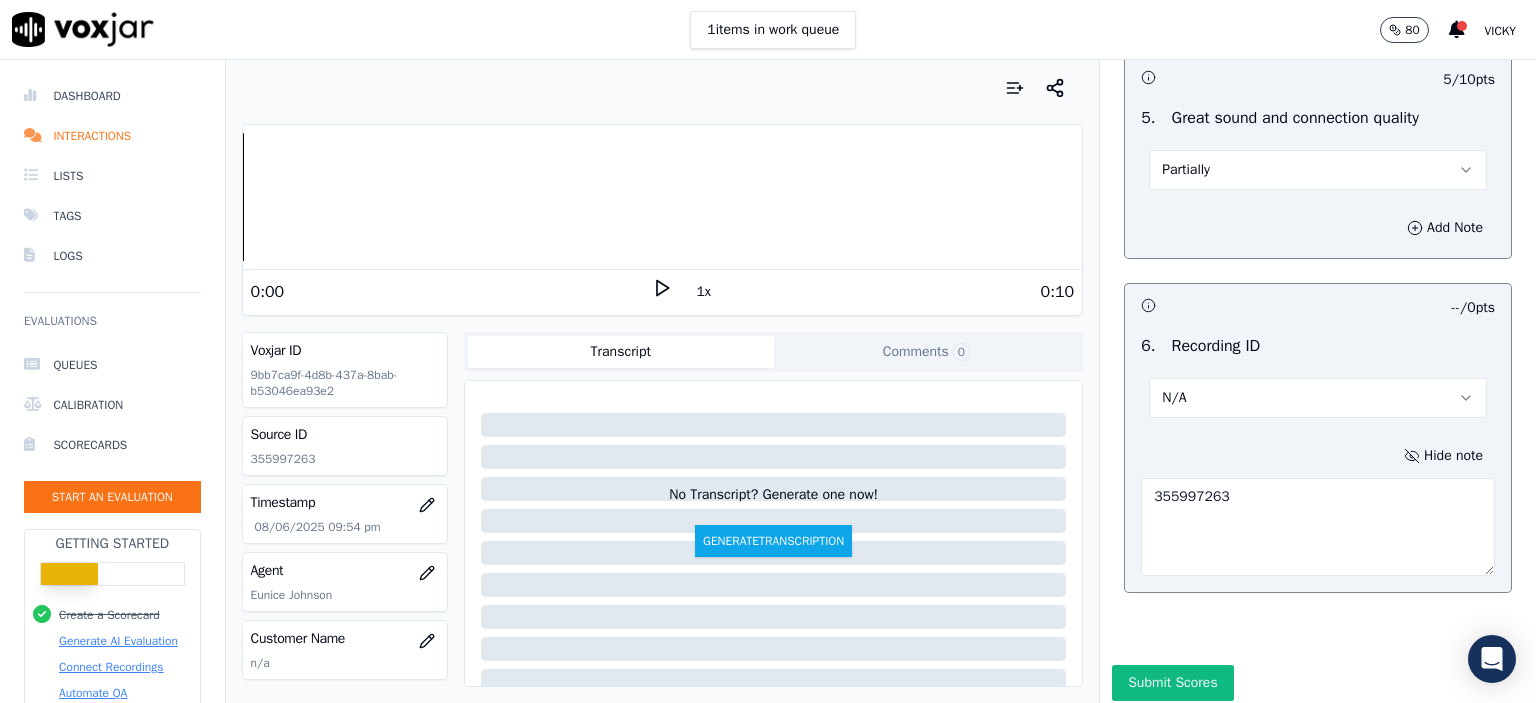 scroll, scrollTop: 3112, scrollLeft: 0, axis: vertical 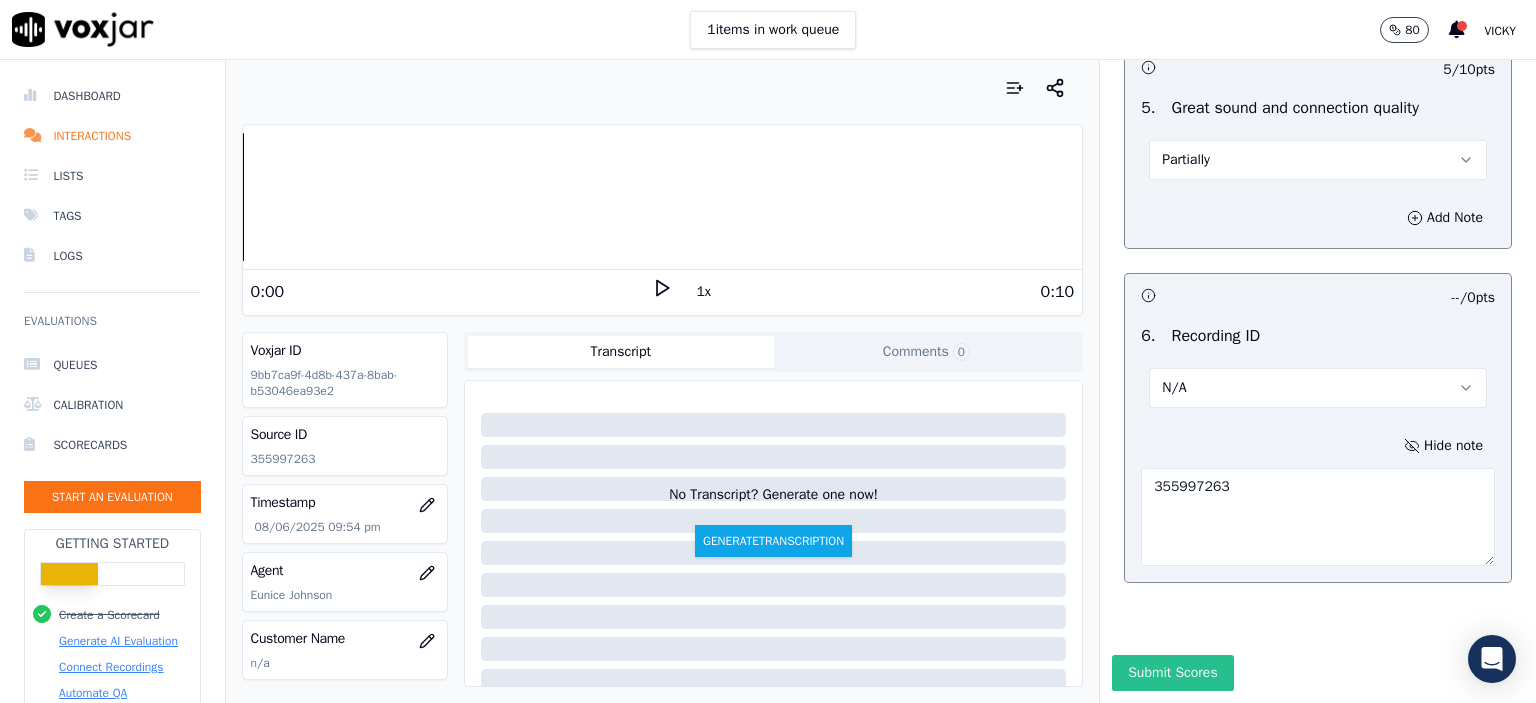 type on "355997263" 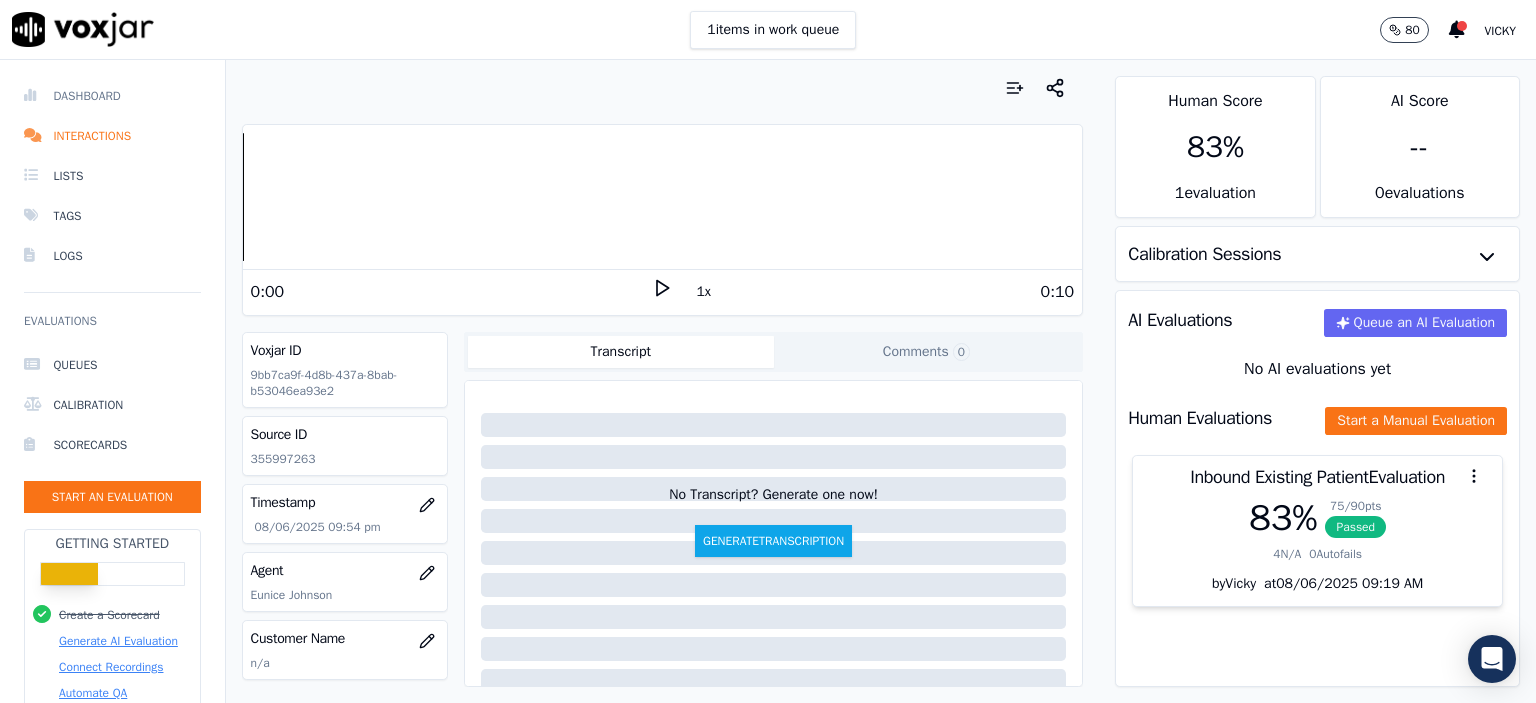 click on "Dashboard" at bounding box center (112, 96) 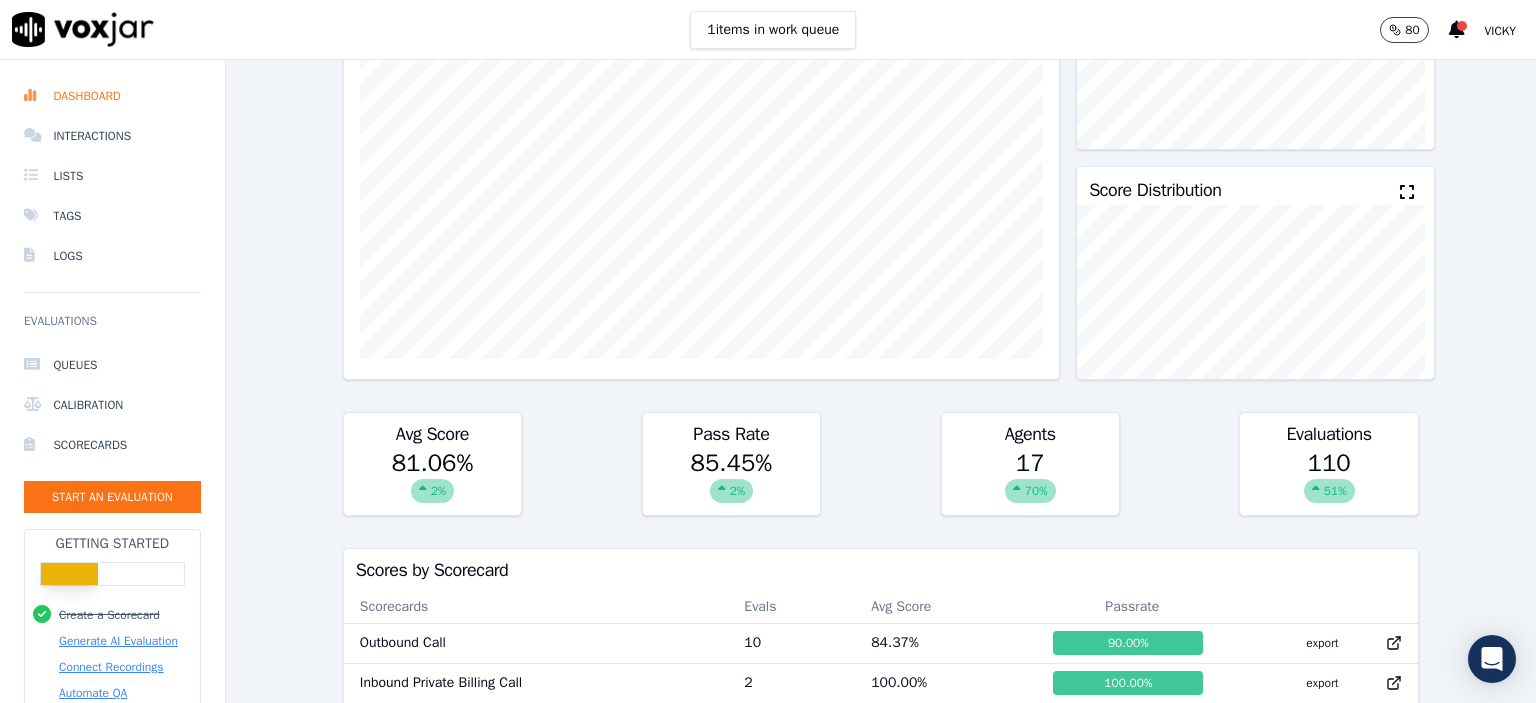 scroll, scrollTop: 0, scrollLeft: 0, axis: both 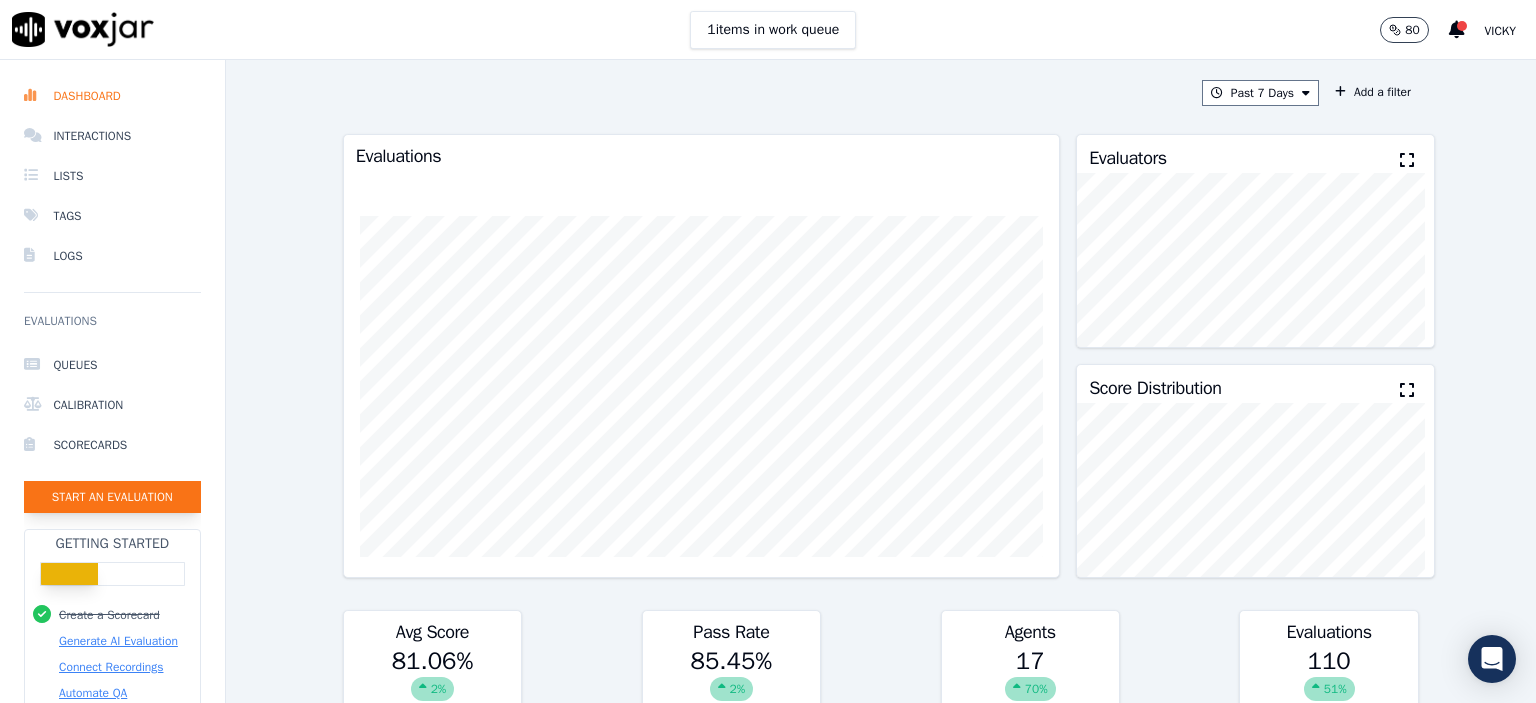 click on "Start an Evaluation" 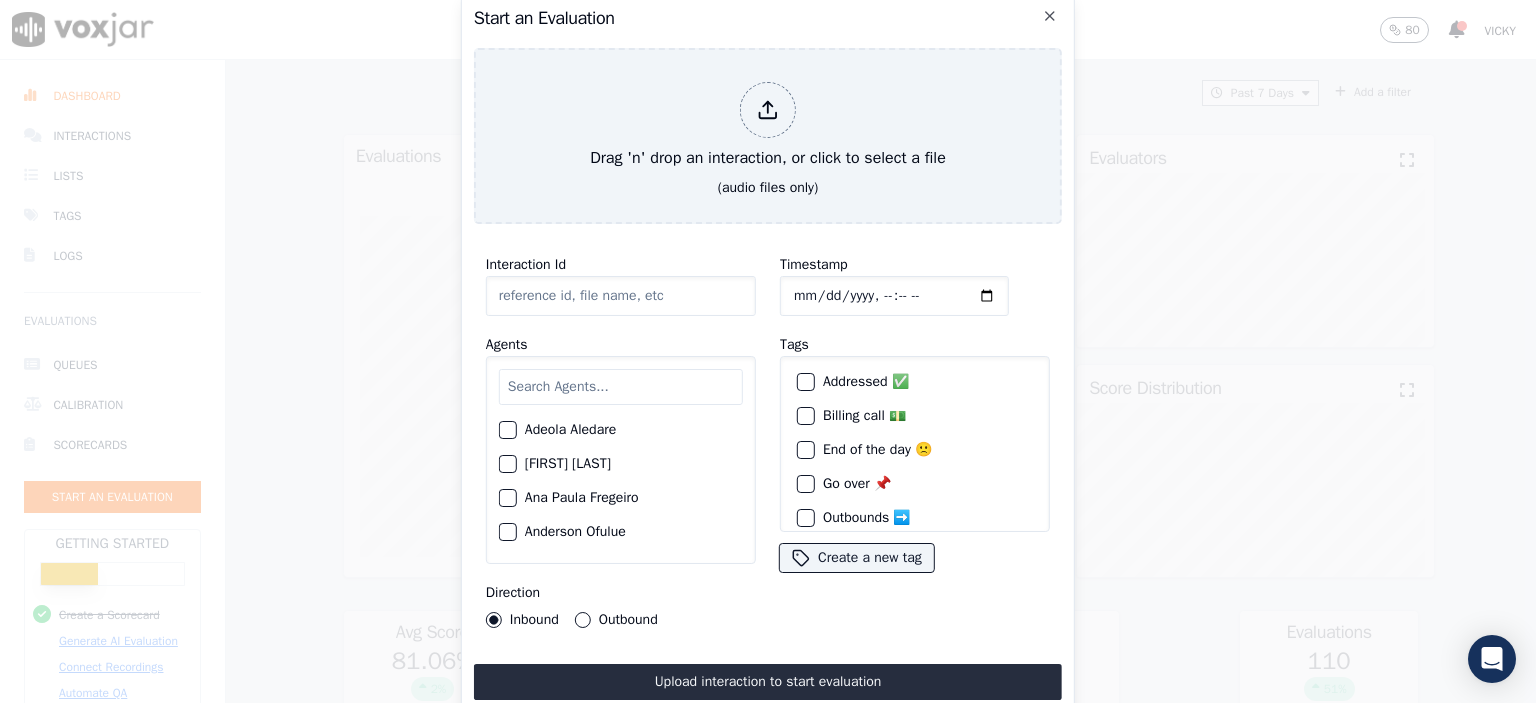 click on "Interaction Id" 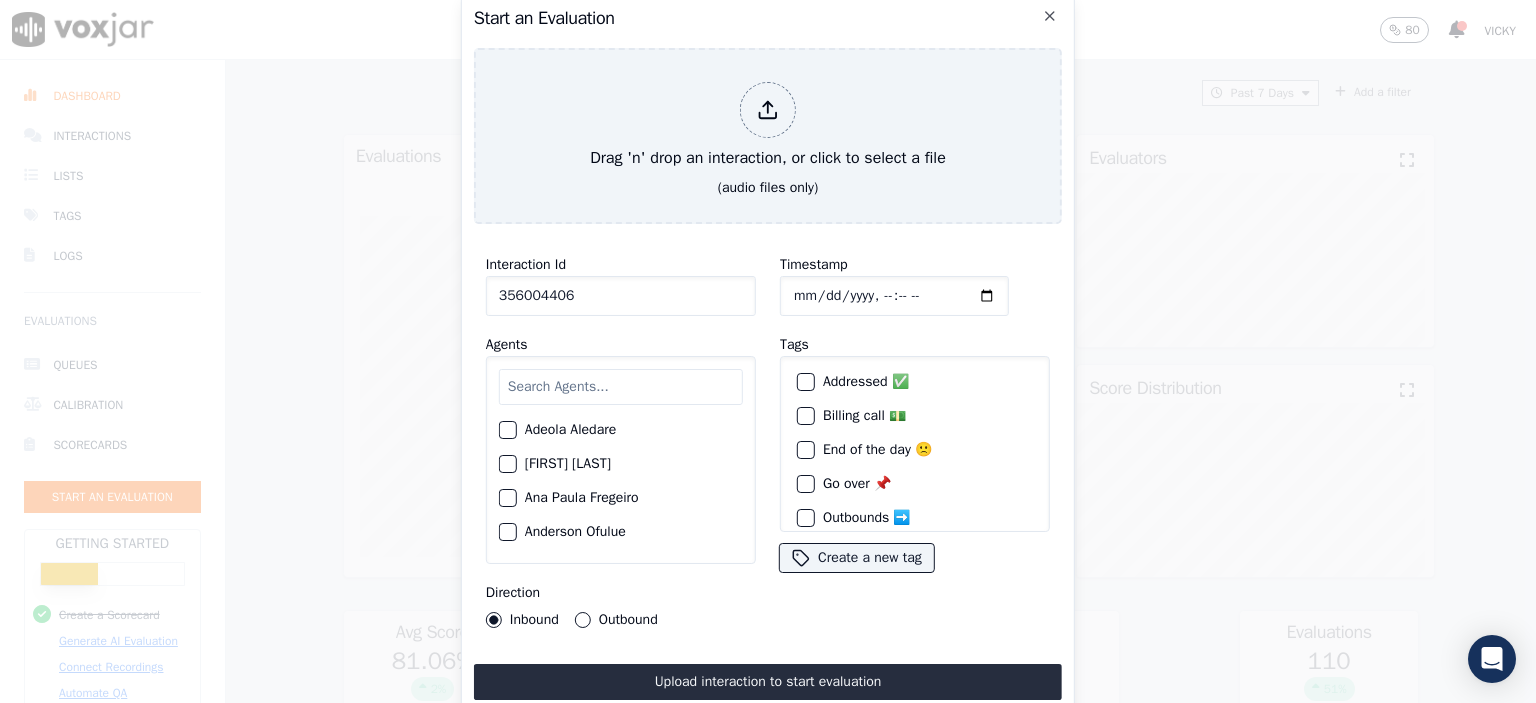 type on "356004406" 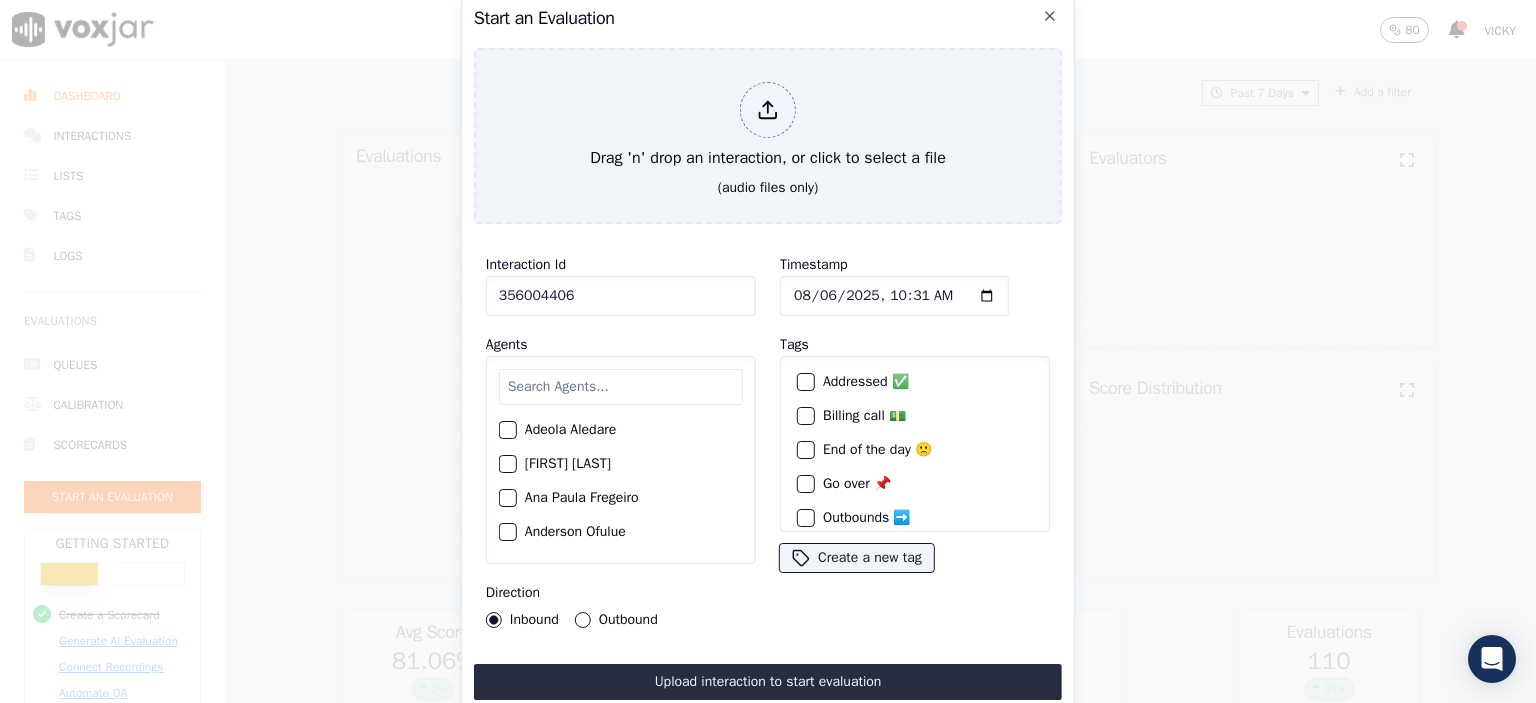 click at bounding box center [621, 387] 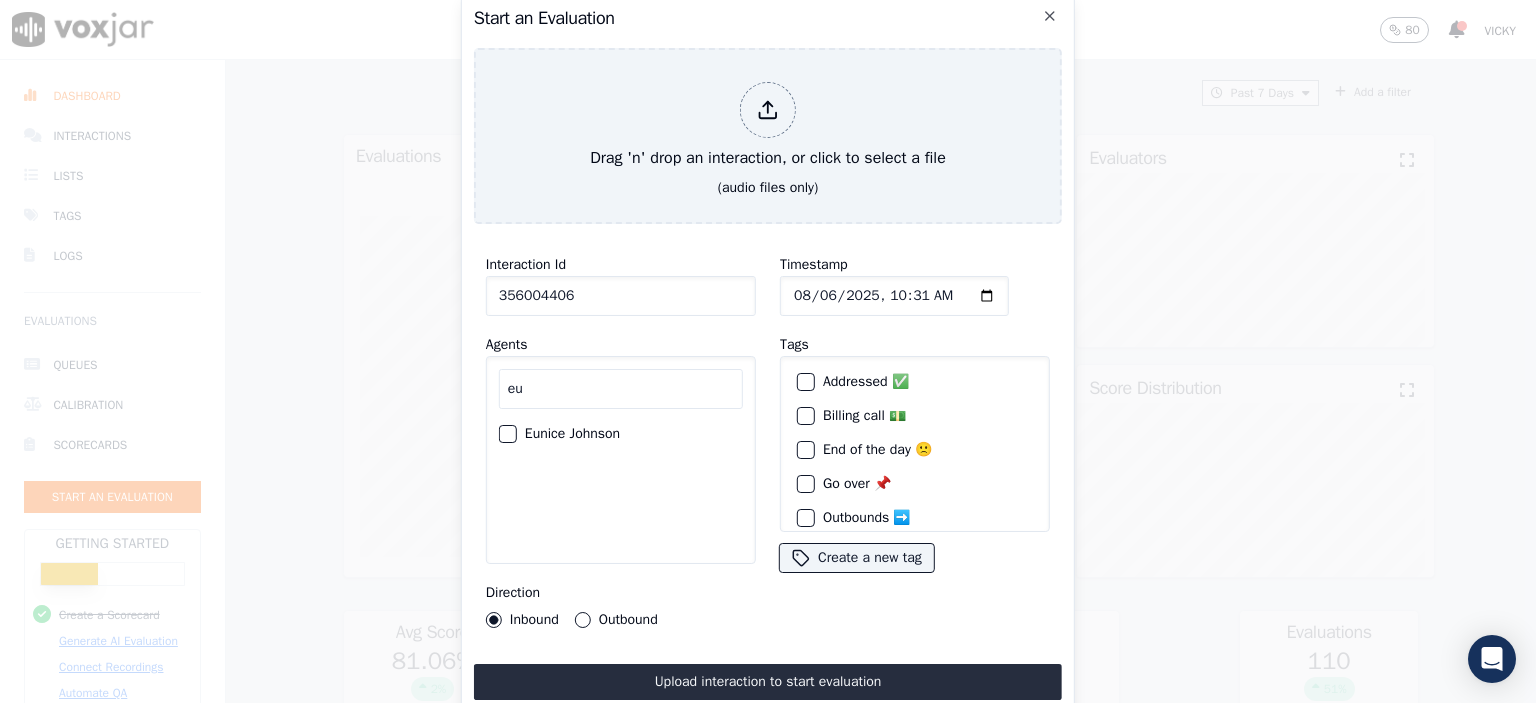 type on "eu" 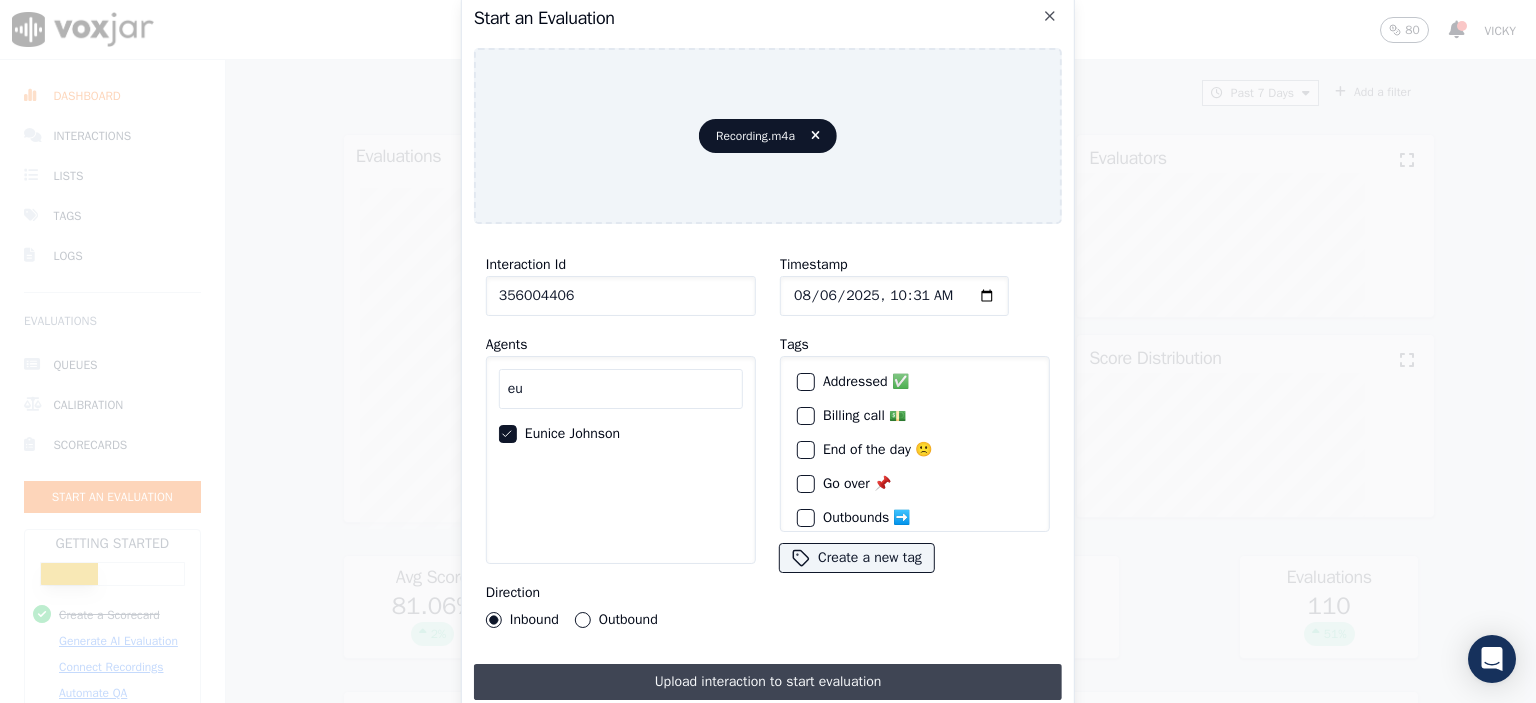 click on "Upload interaction to start evaluation" at bounding box center (768, 682) 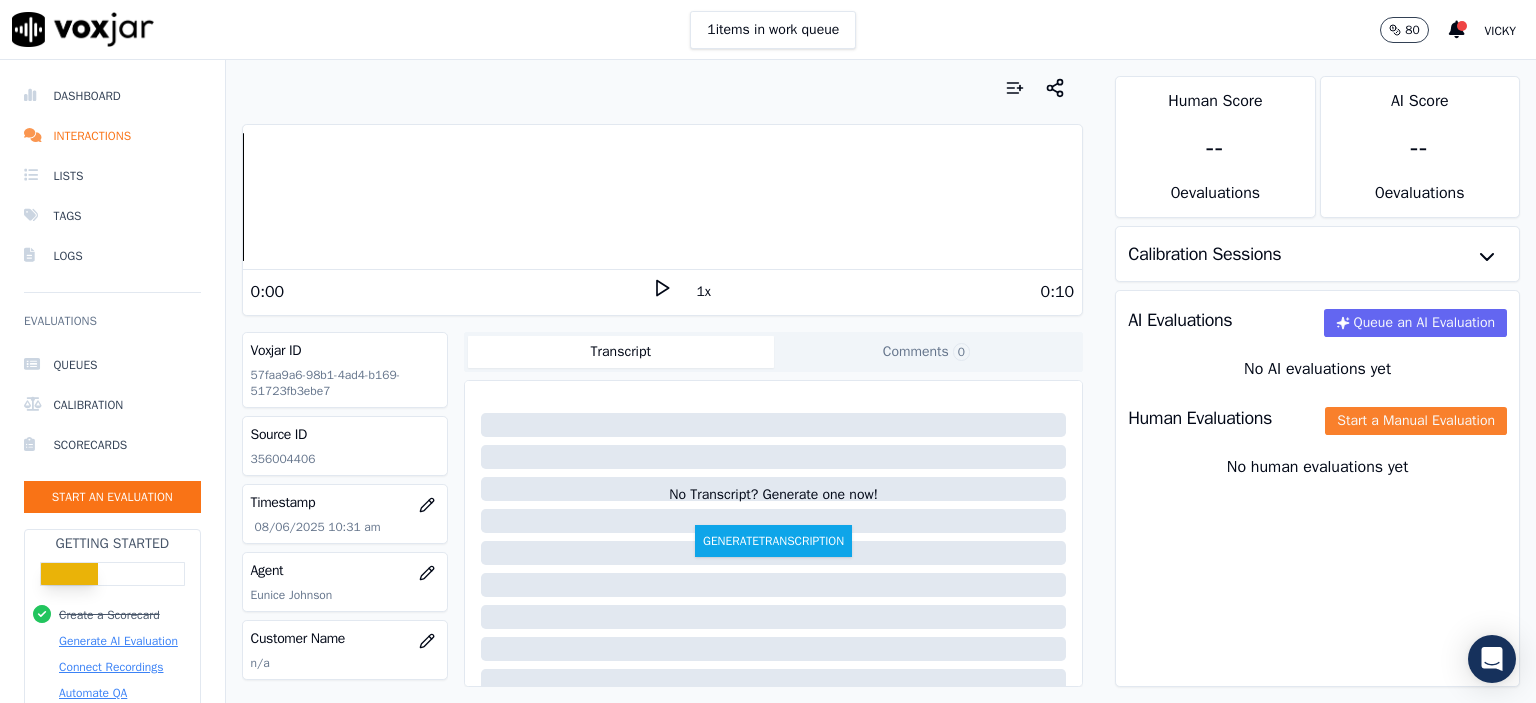 click on "Start a Manual Evaluation" 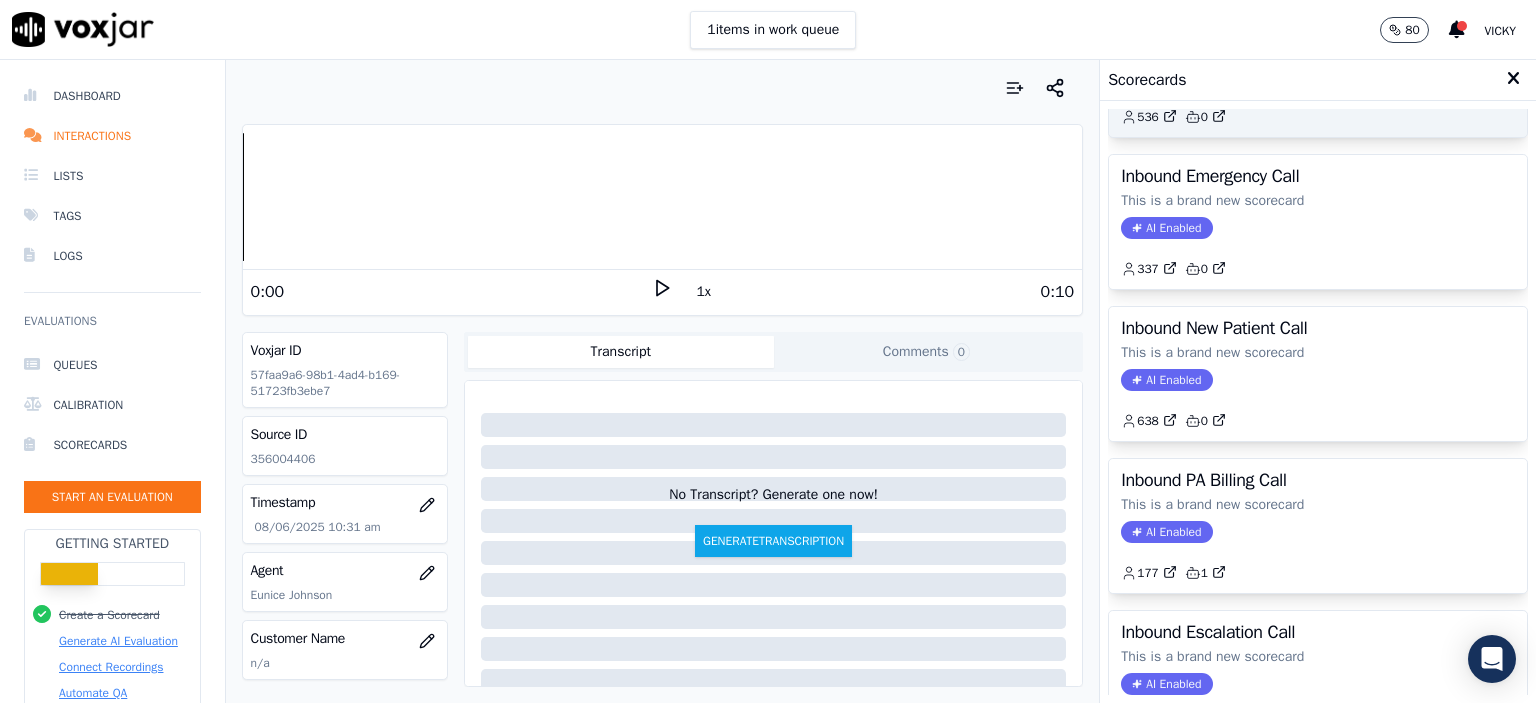 scroll, scrollTop: 500, scrollLeft: 0, axis: vertical 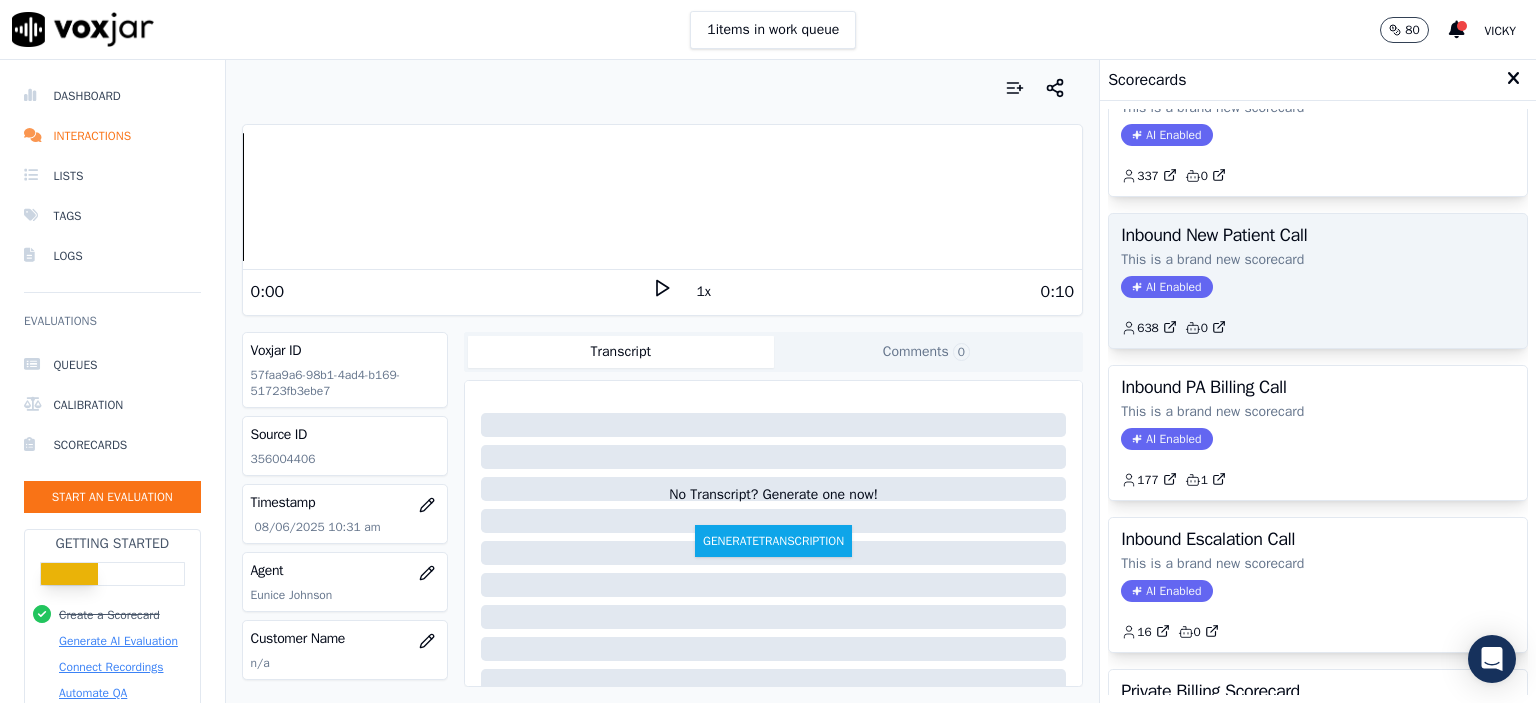 click on "AI Enabled" 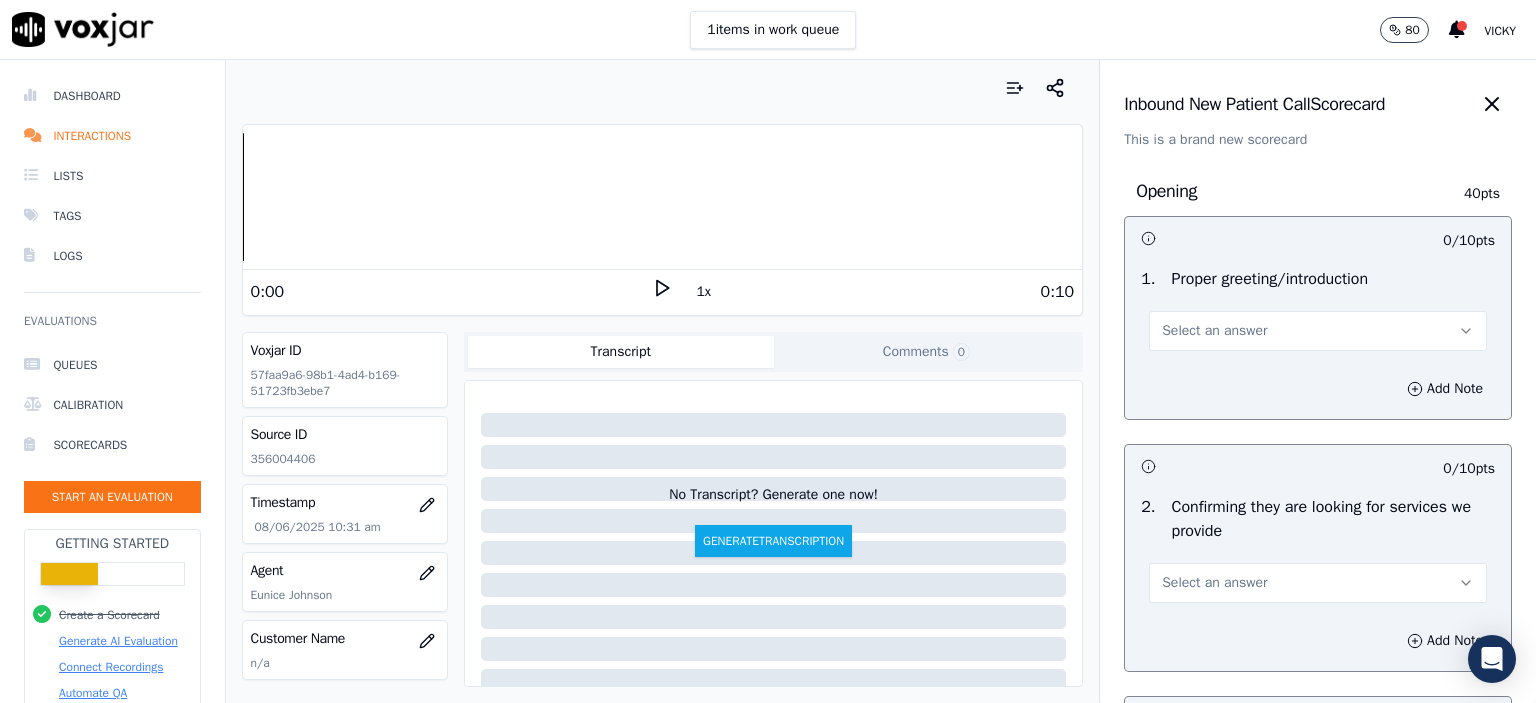 click on "Select an answer" at bounding box center (1214, 331) 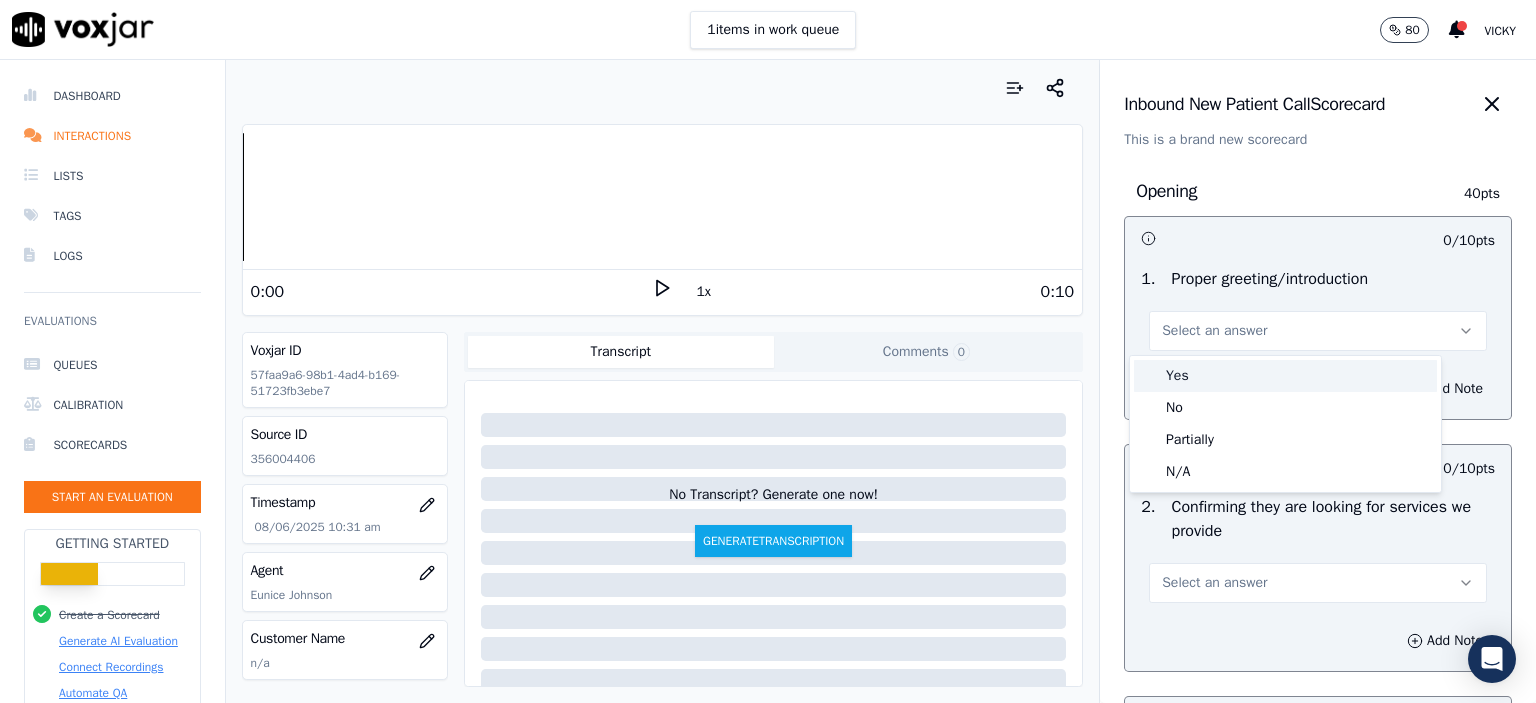 click on "Yes" at bounding box center (1285, 376) 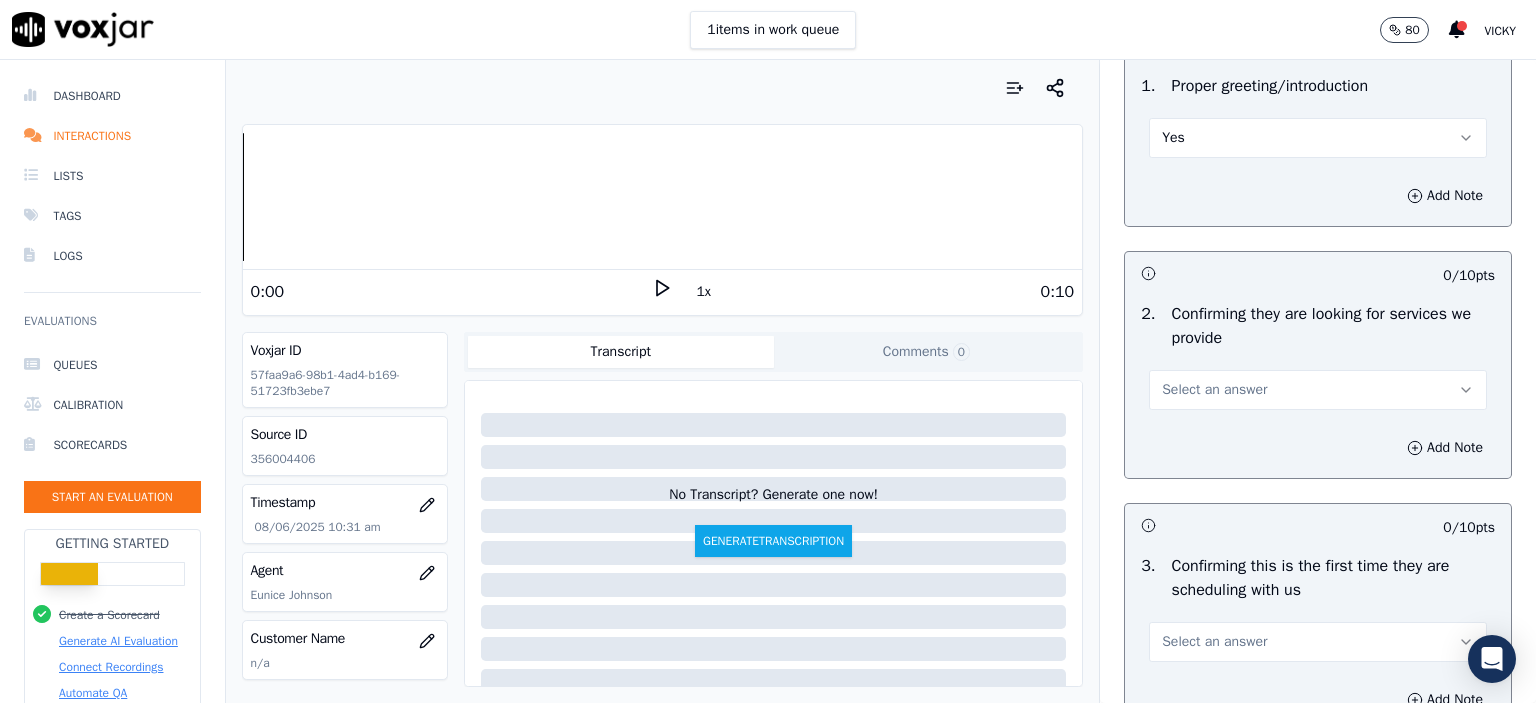 scroll, scrollTop: 200, scrollLeft: 0, axis: vertical 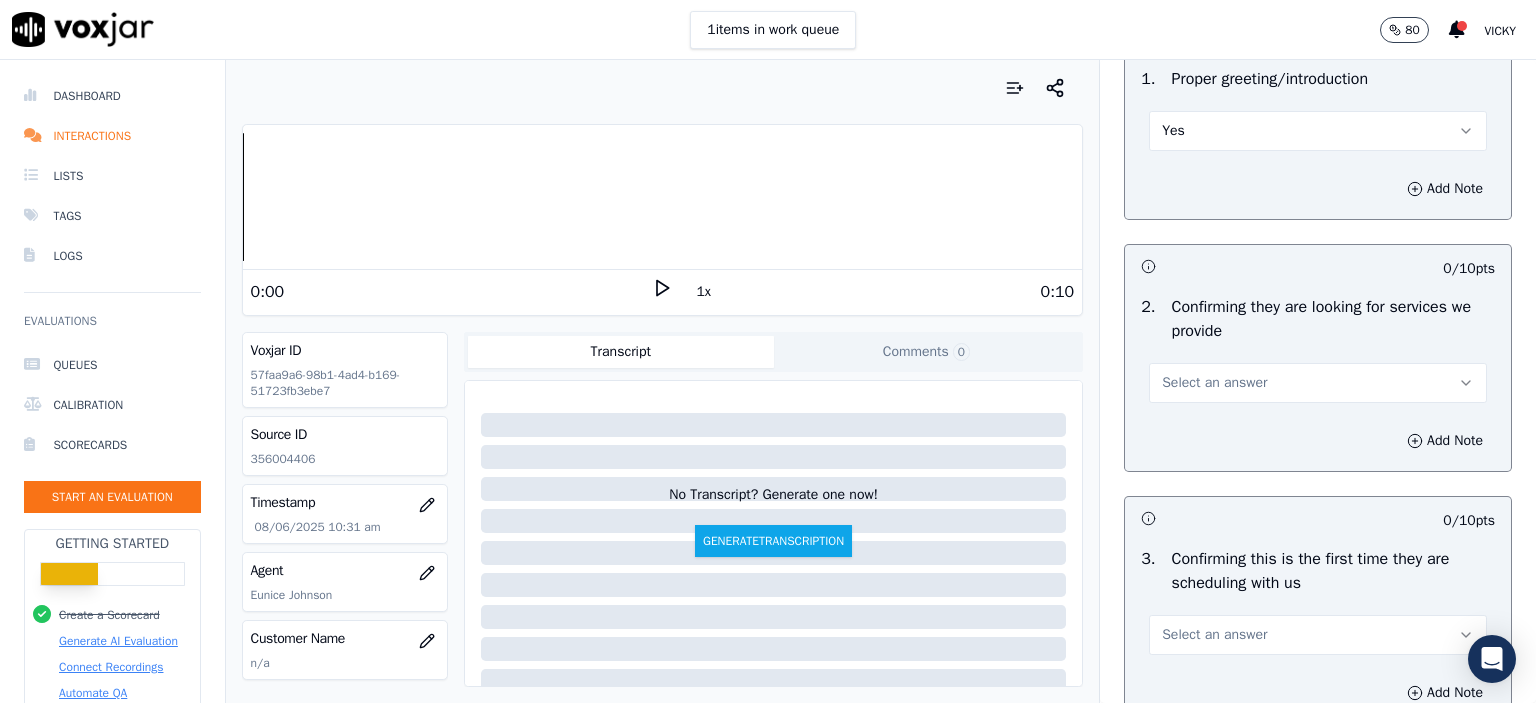 click on "Select an answer" at bounding box center (1318, 383) 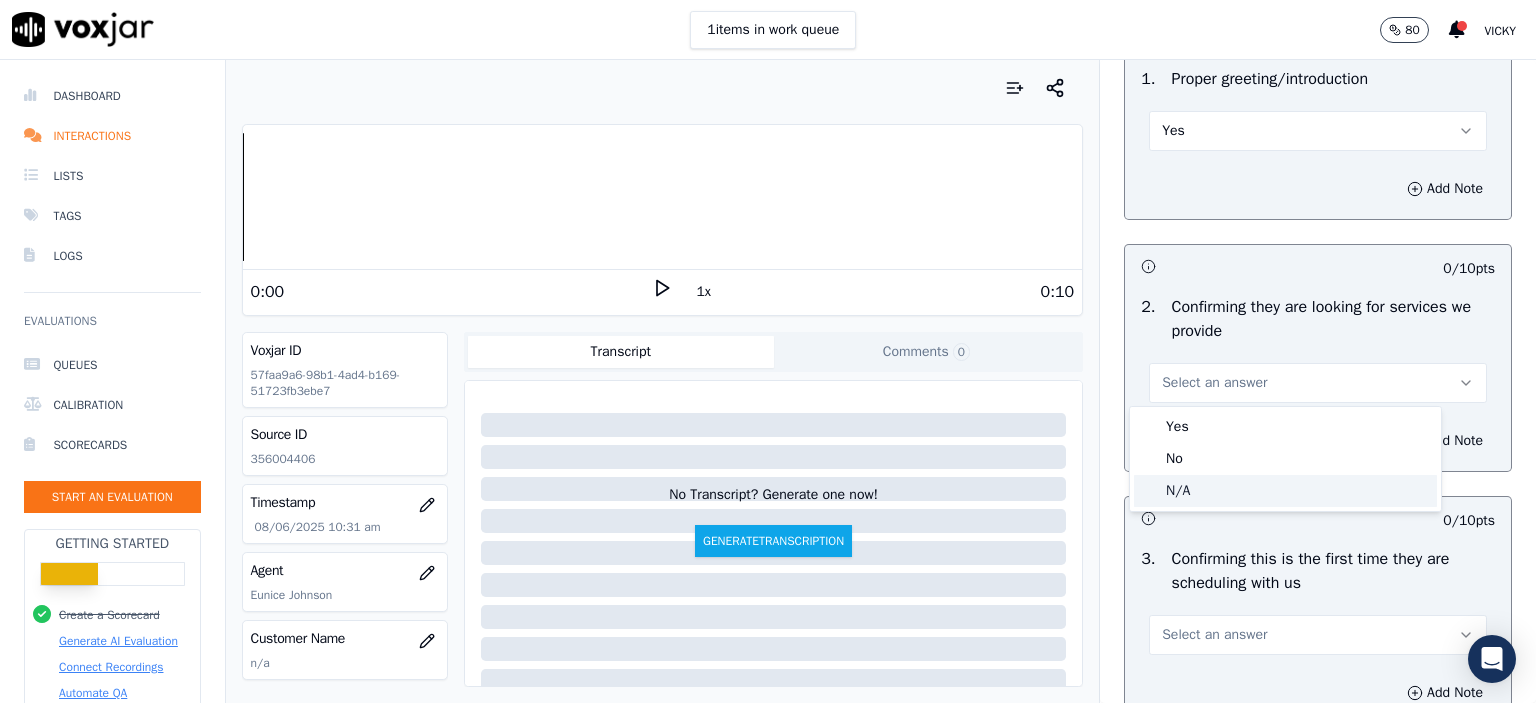 click on "N/A" 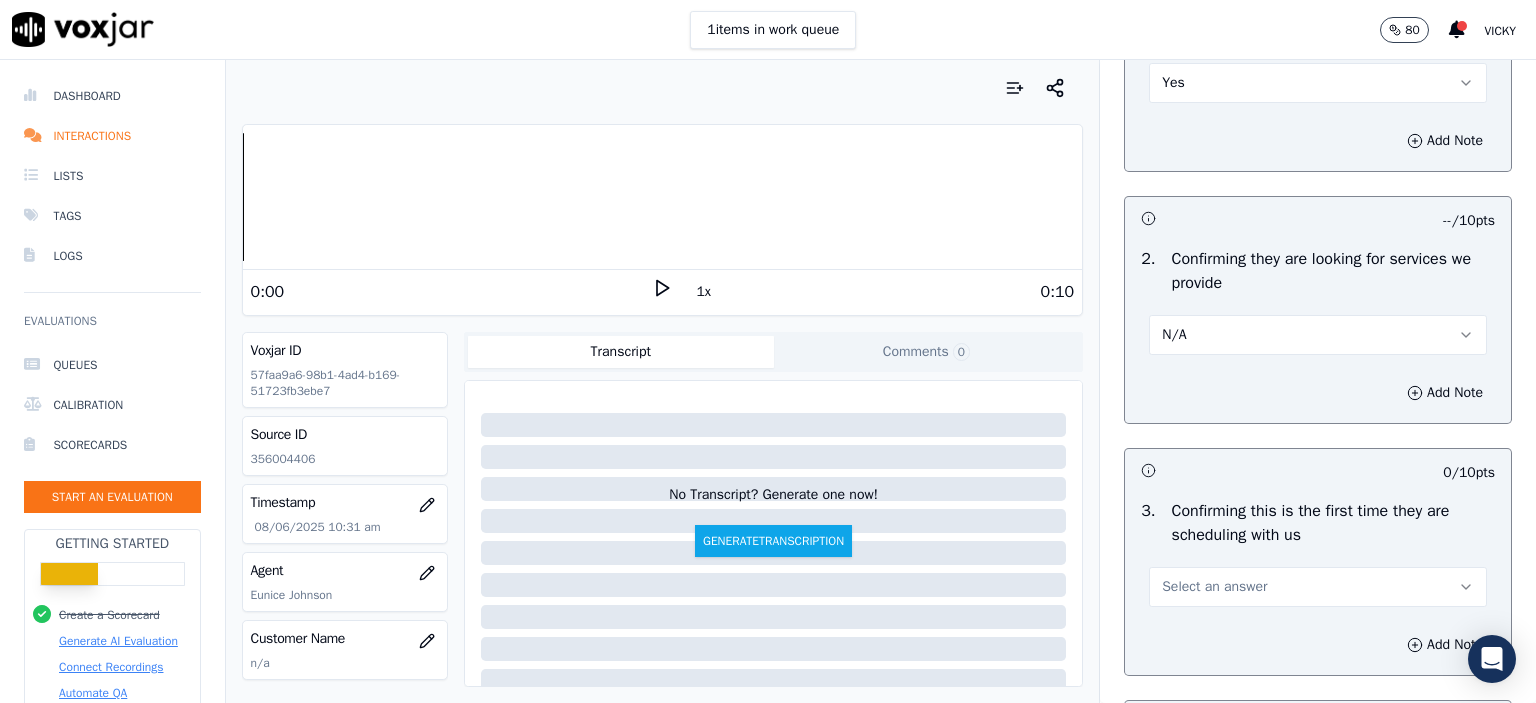 scroll, scrollTop: 400, scrollLeft: 0, axis: vertical 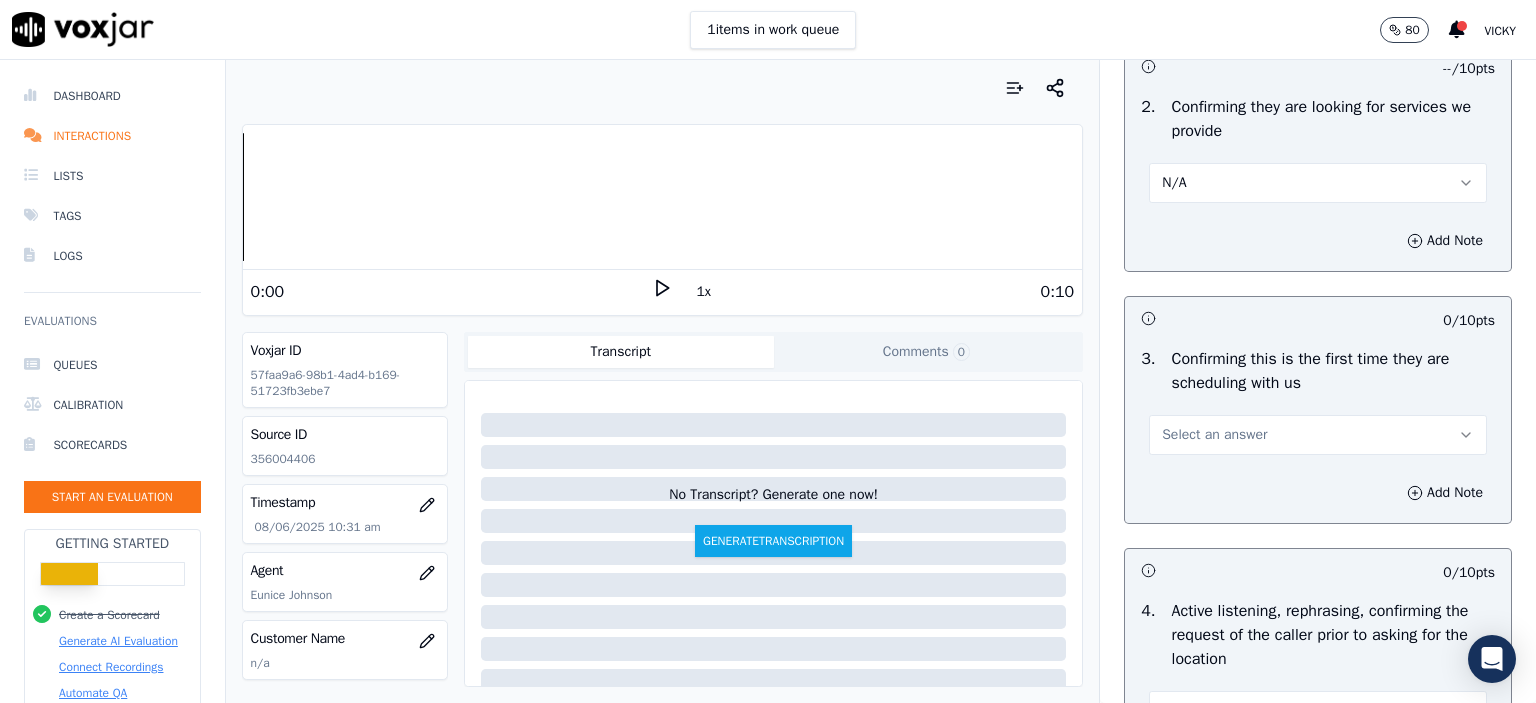 click on "Select an answer" at bounding box center (1318, 435) 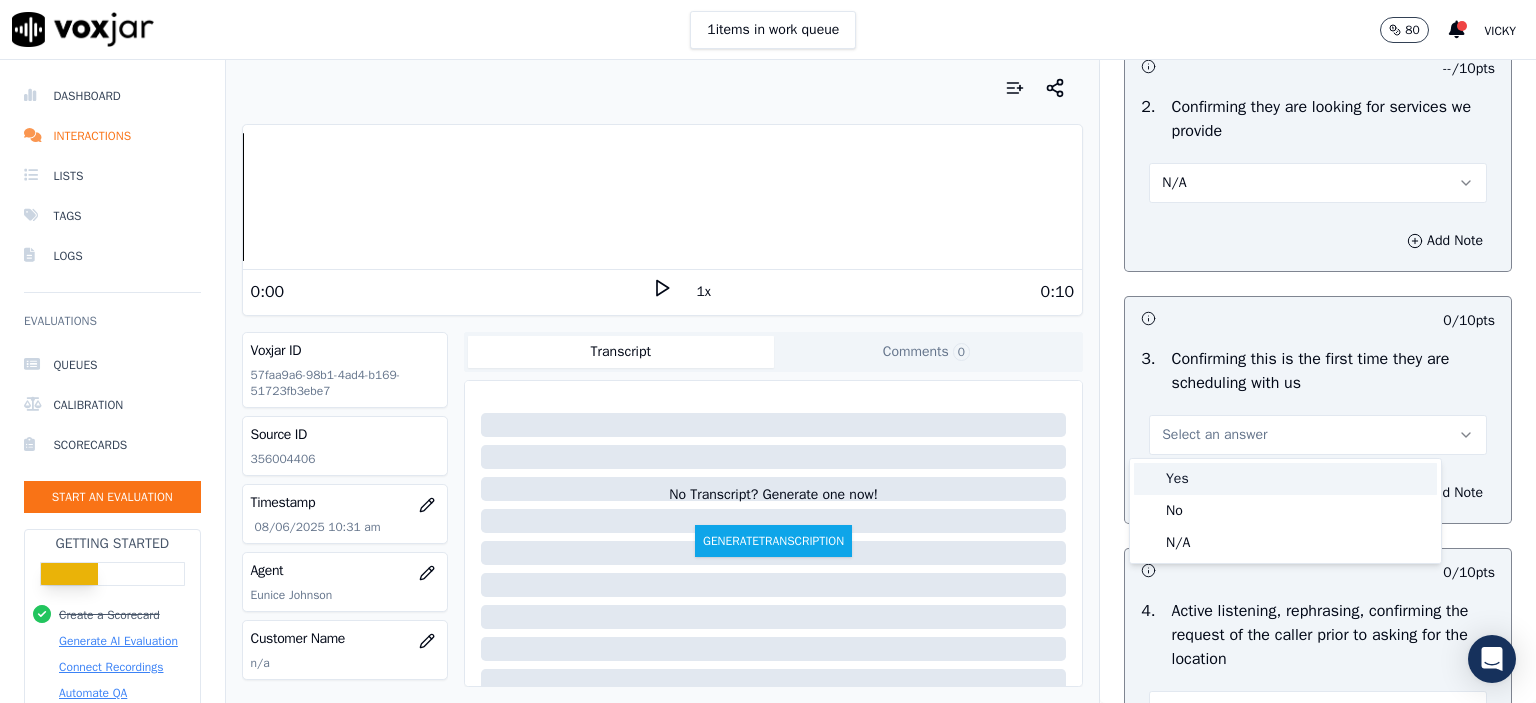 click on "Yes" at bounding box center (1285, 479) 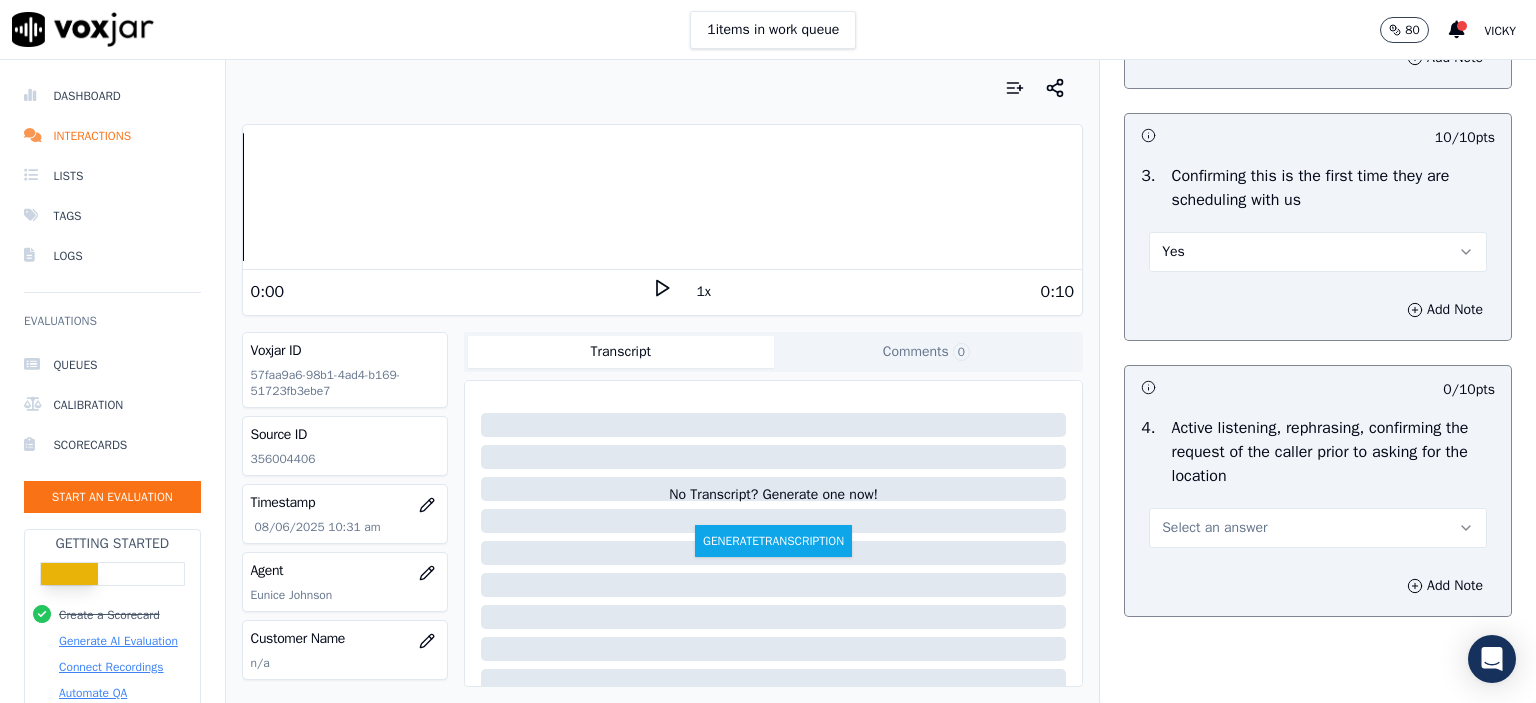 scroll, scrollTop: 600, scrollLeft: 0, axis: vertical 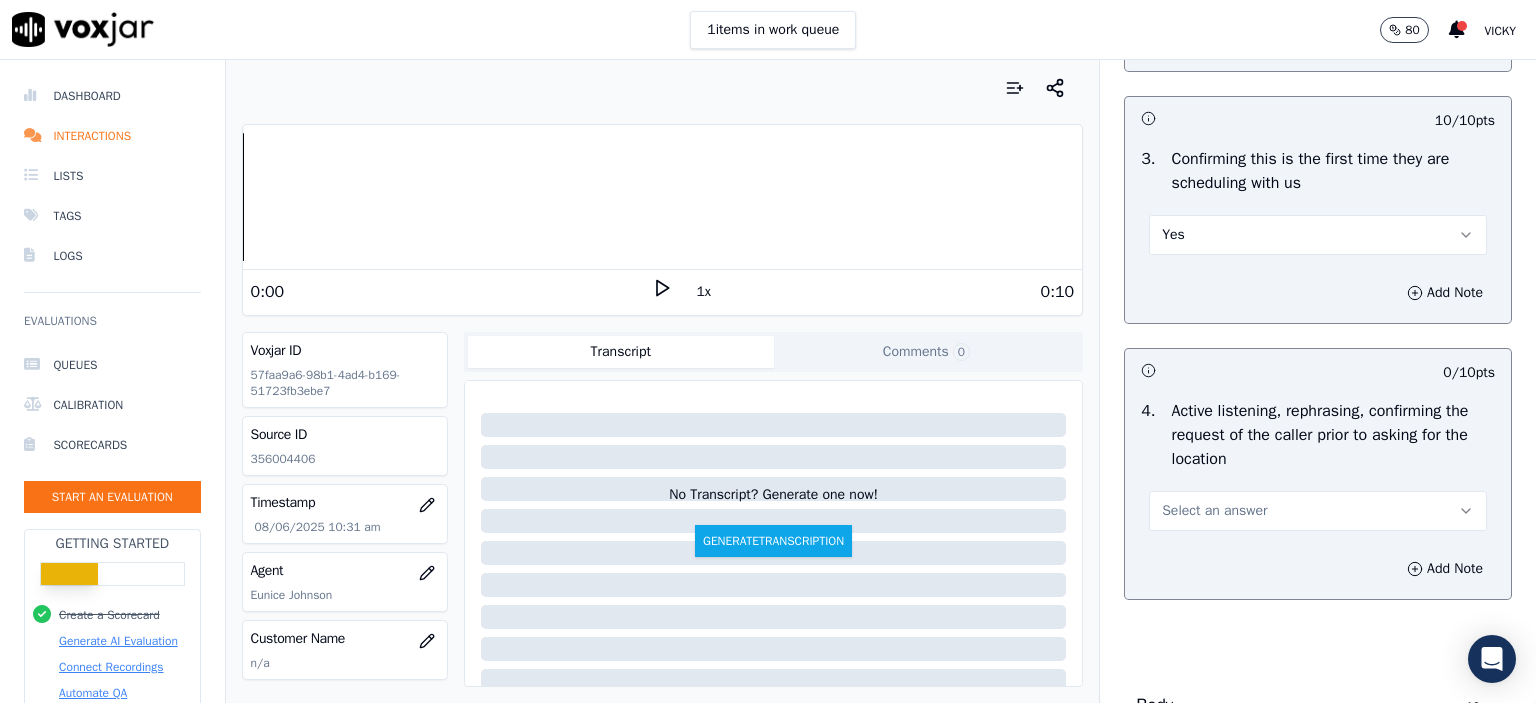 click on "Select an answer" at bounding box center (1318, 511) 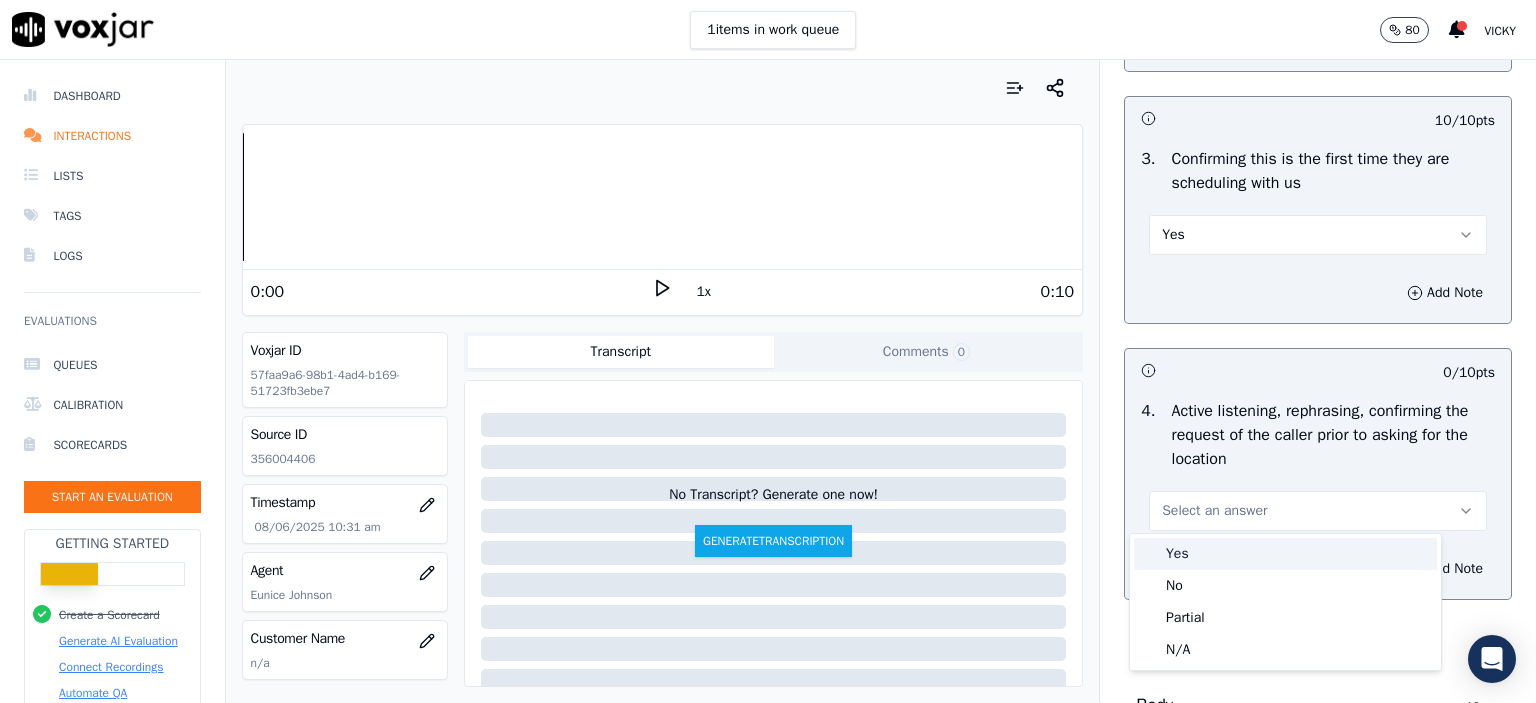 click on "Yes" at bounding box center (1285, 554) 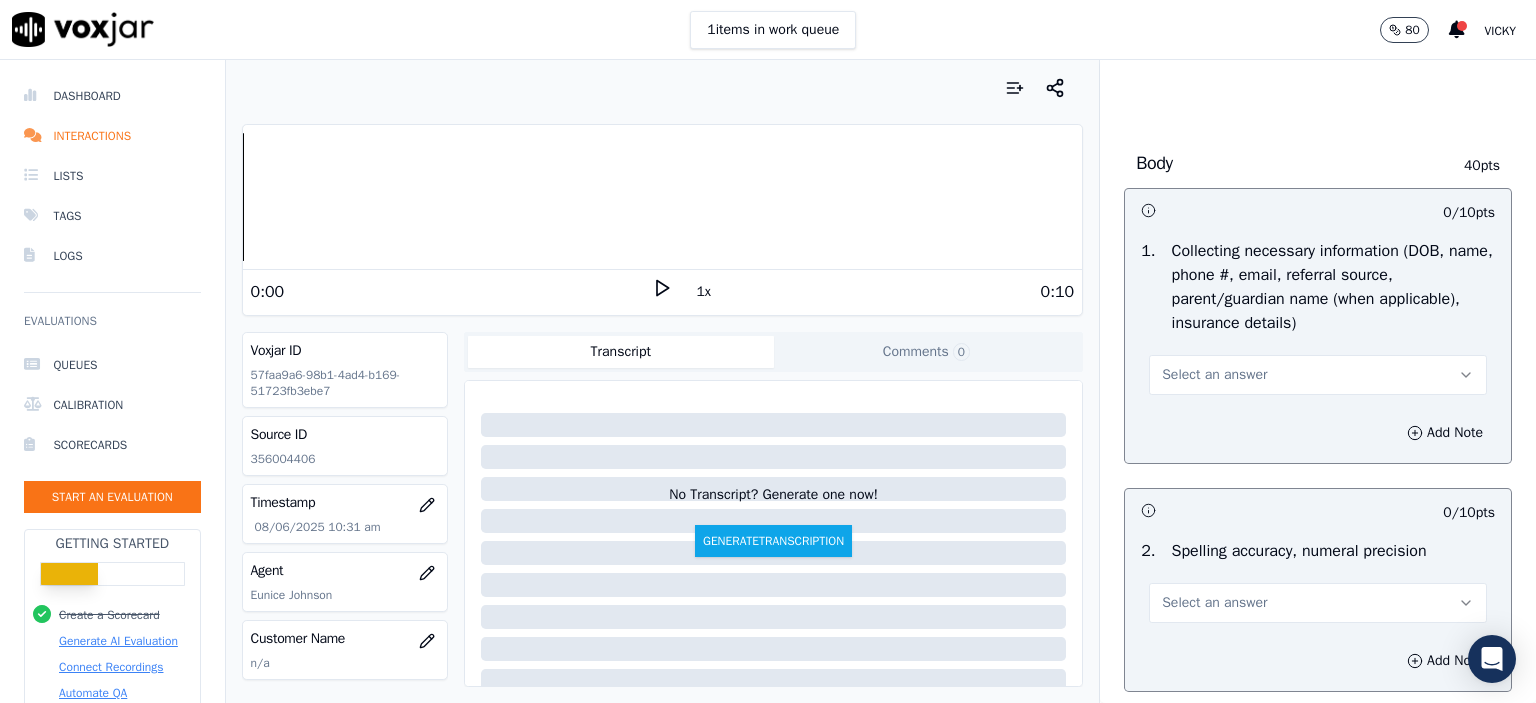 scroll, scrollTop: 1200, scrollLeft: 0, axis: vertical 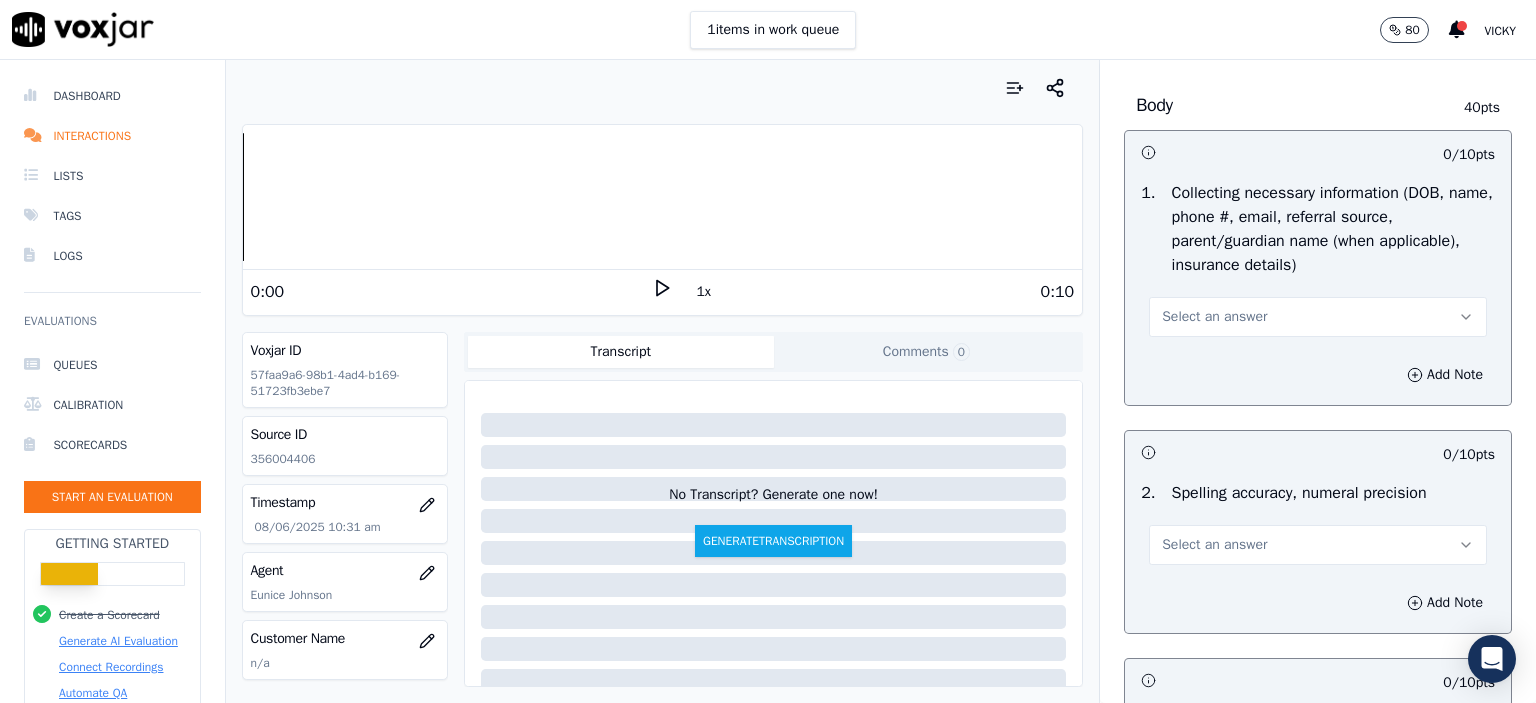 click on "Select an answer" at bounding box center (1214, 317) 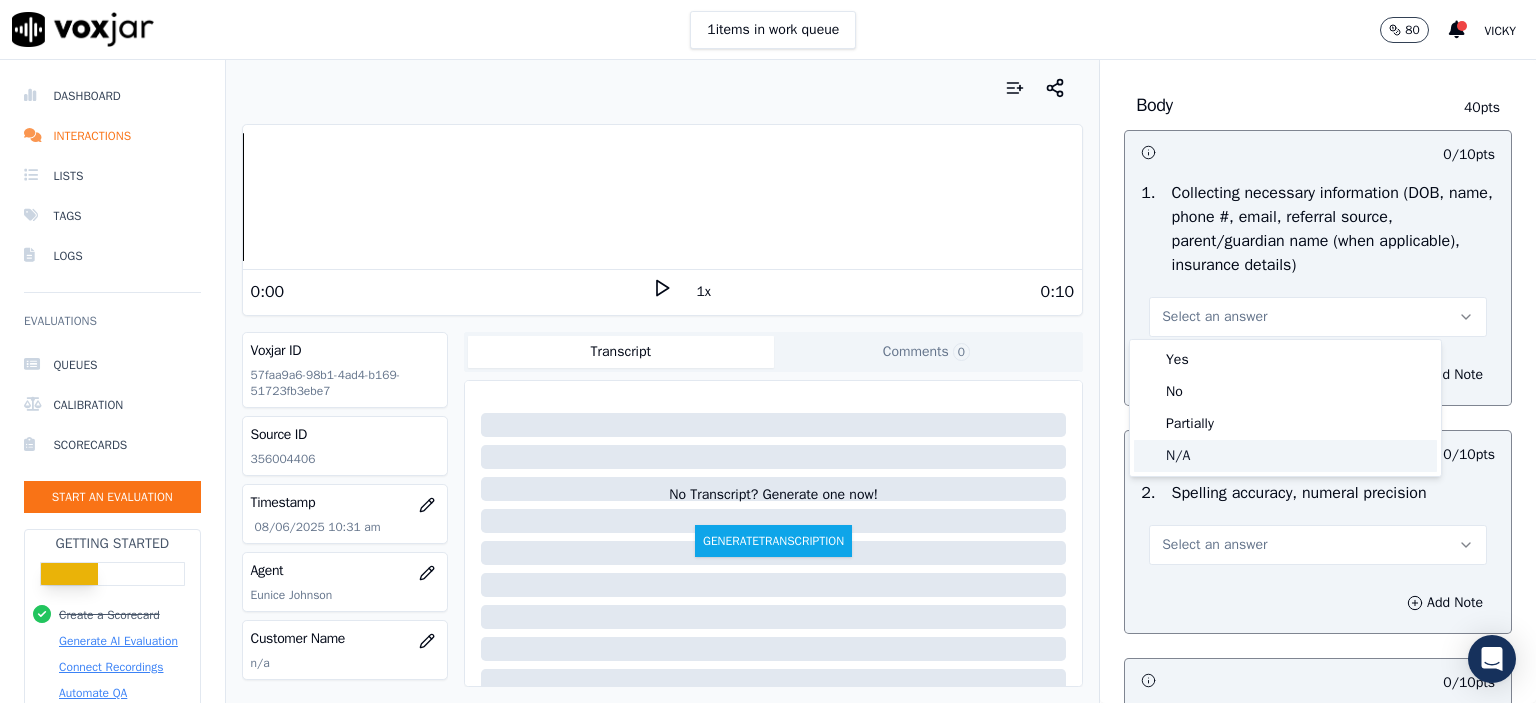 click on "N/A" 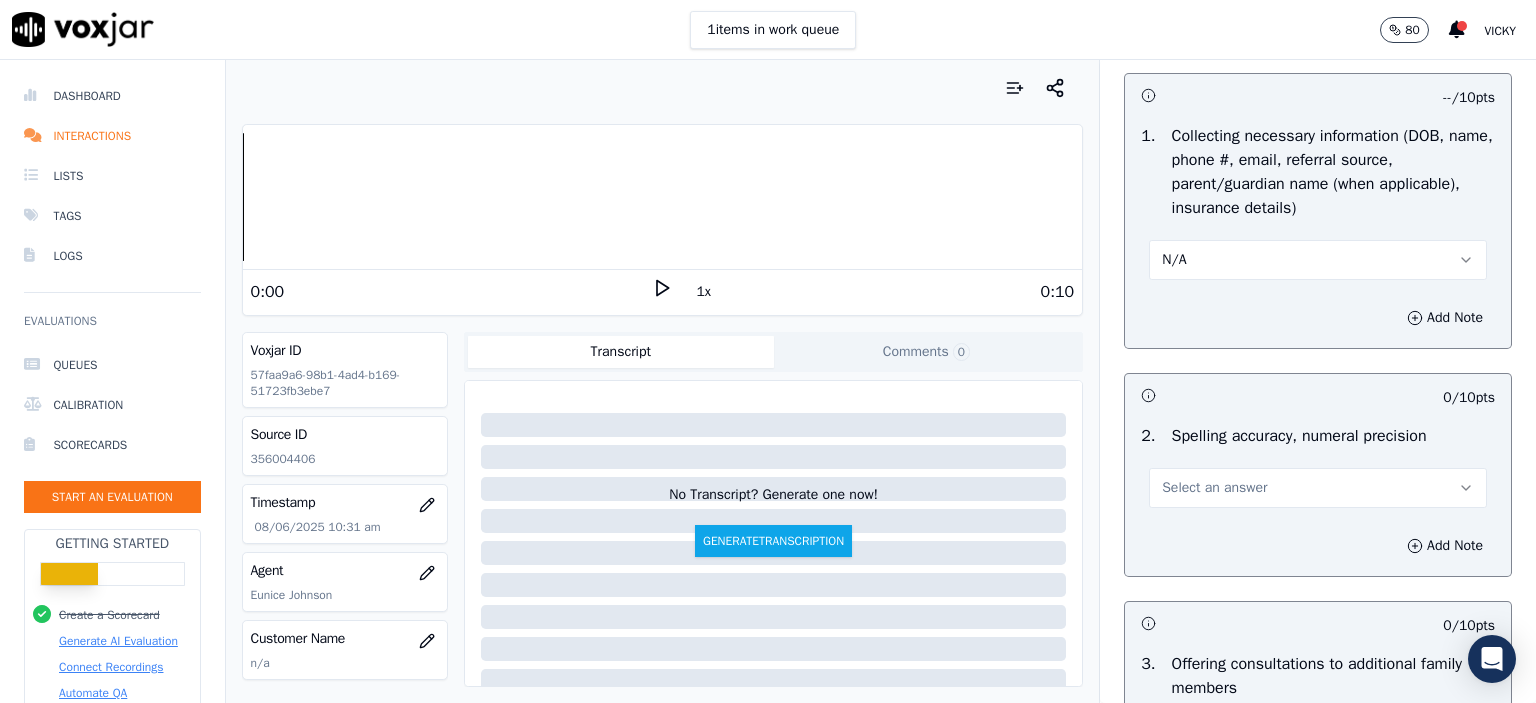 scroll, scrollTop: 1400, scrollLeft: 0, axis: vertical 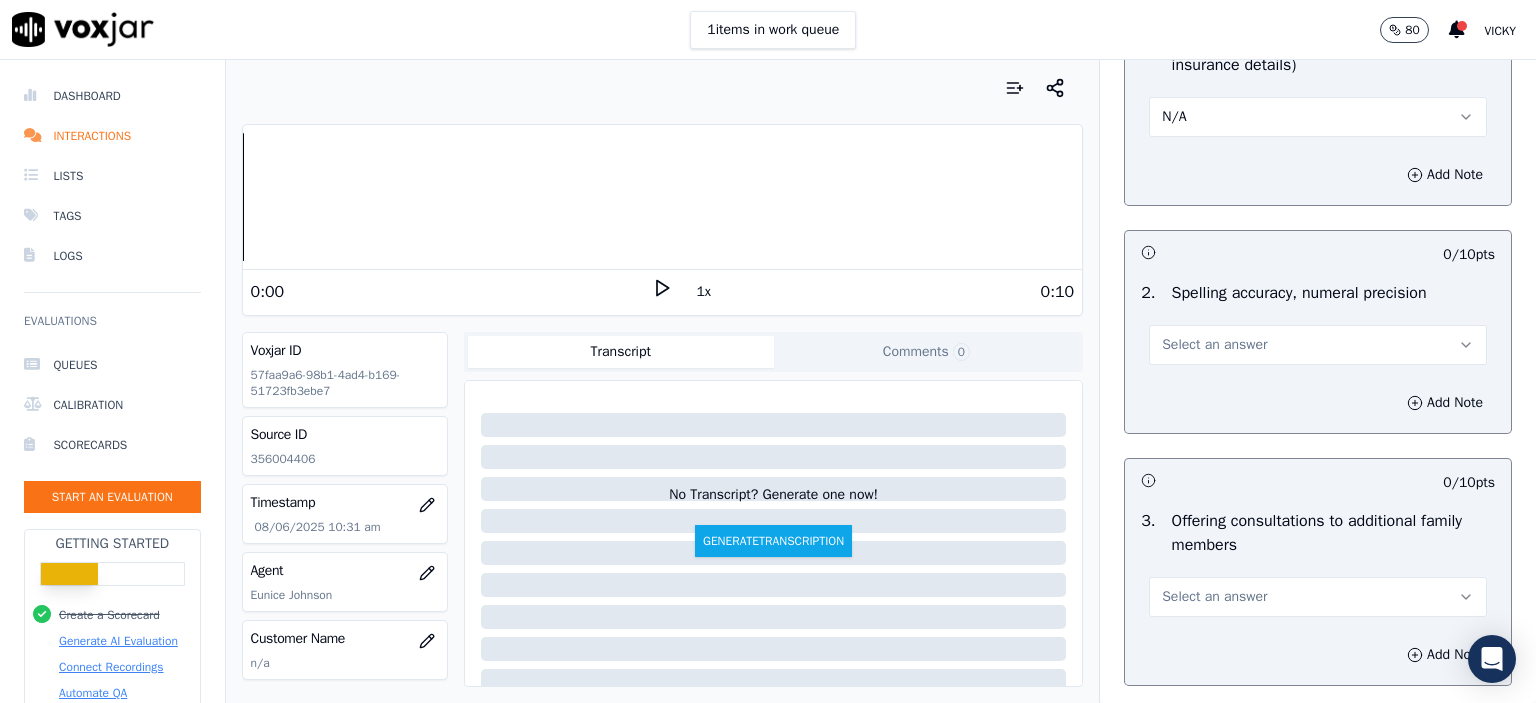 click on "Select an answer" at bounding box center (1214, 345) 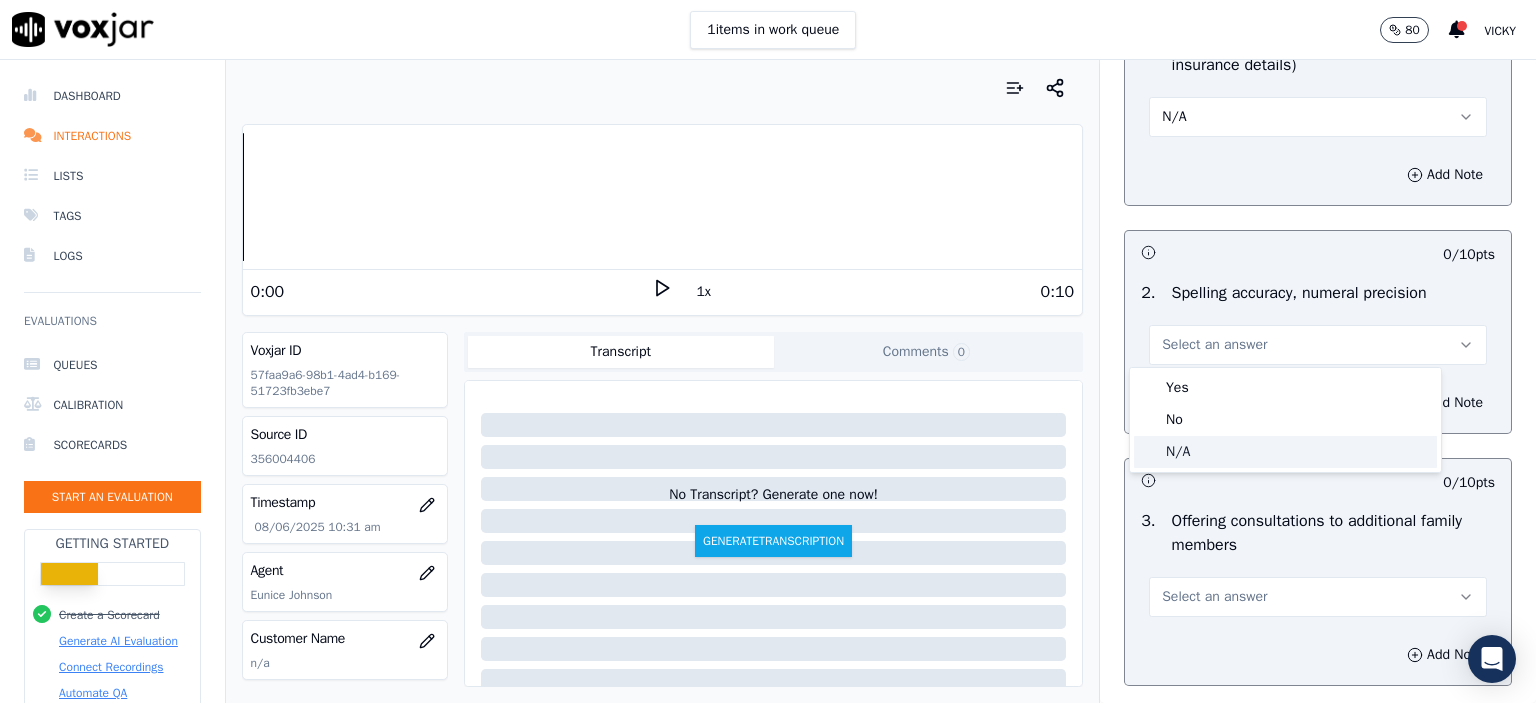 click on "N/A" 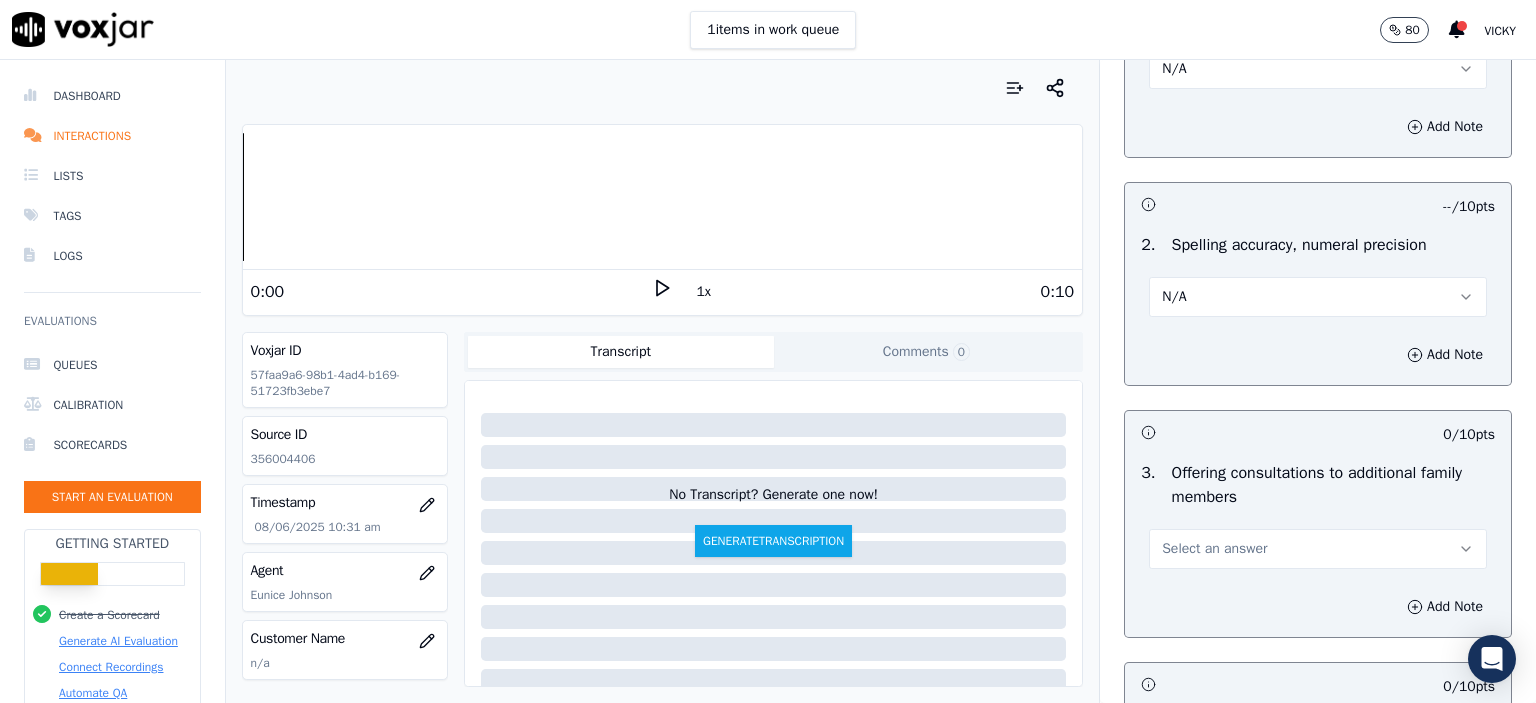 scroll, scrollTop: 1600, scrollLeft: 0, axis: vertical 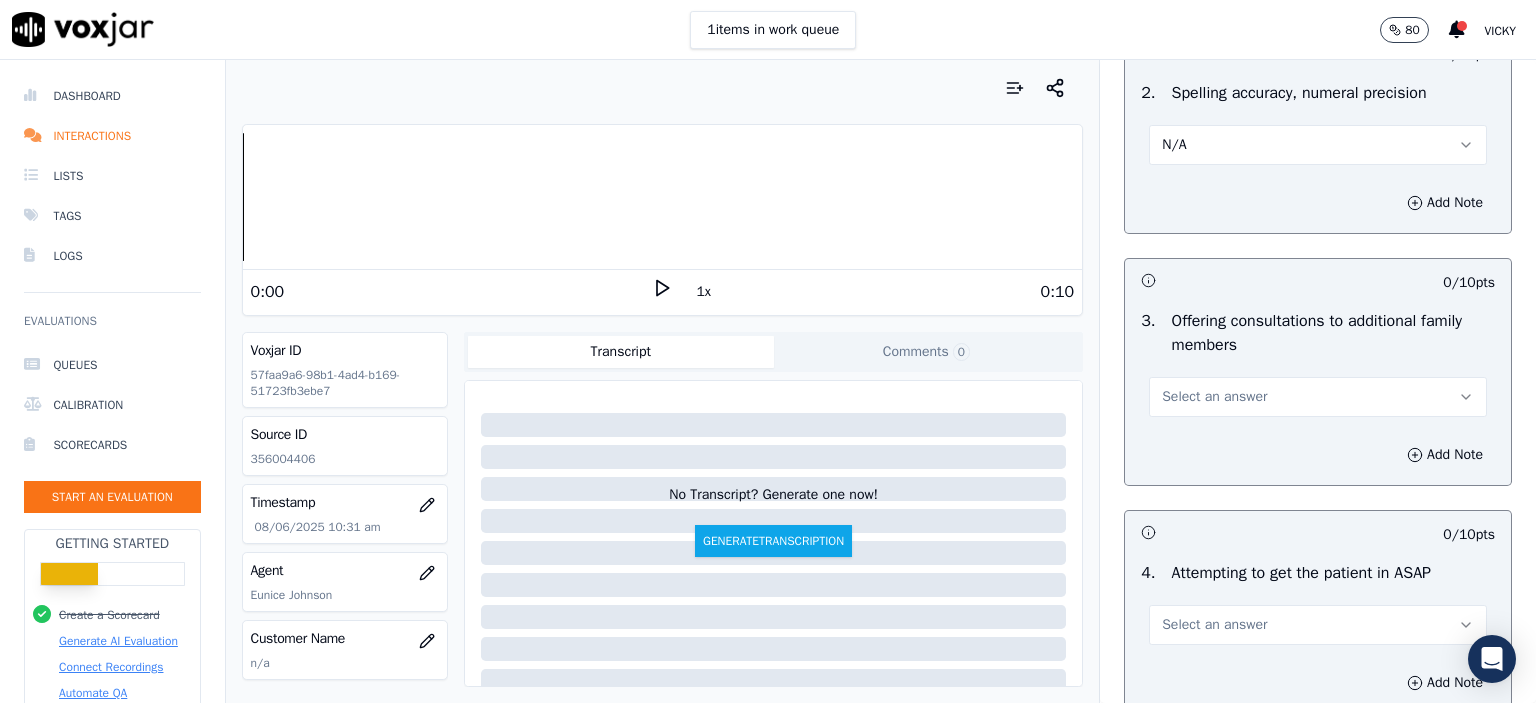 click on "Select an answer" at bounding box center (1318, 397) 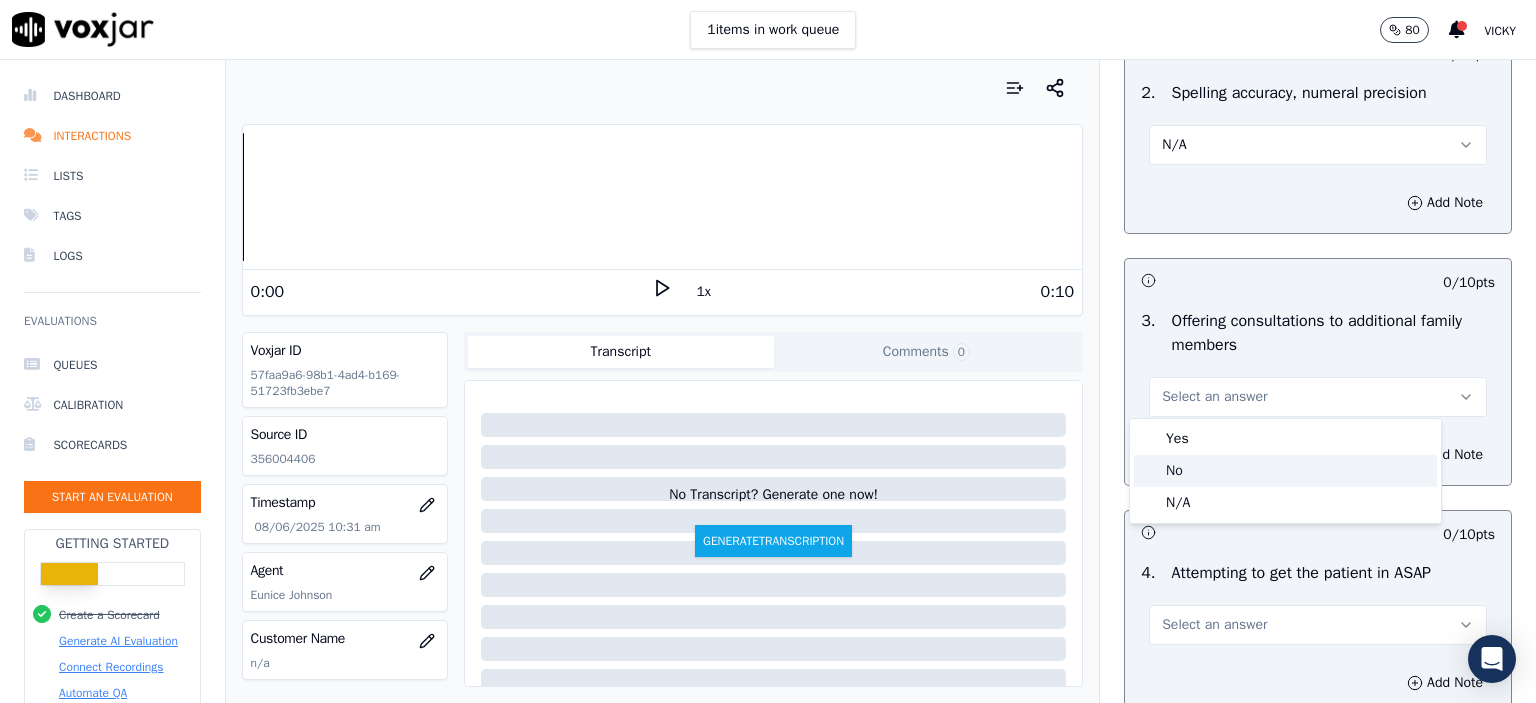 click on "No" 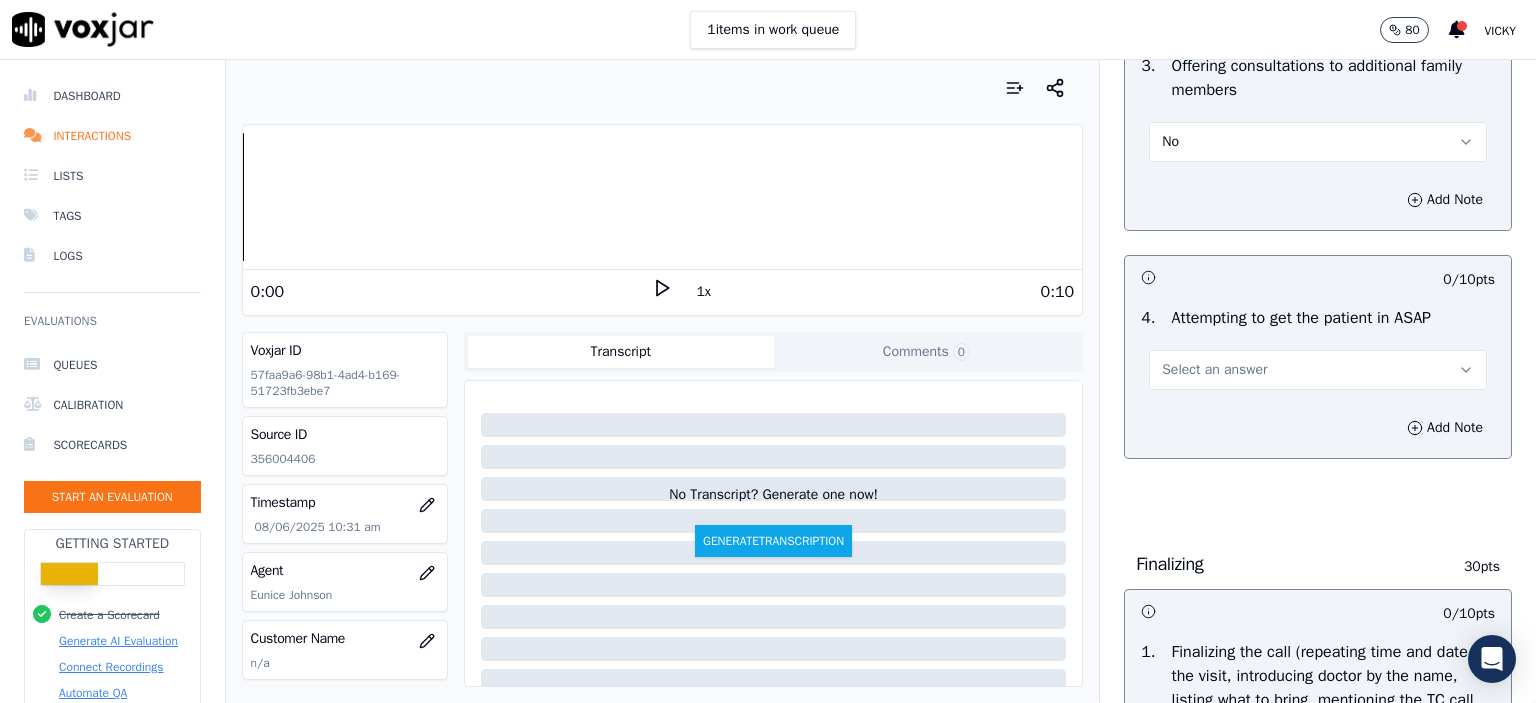 scroll, scrollTop: 1900, scrollLeft: 0, axis: vertical 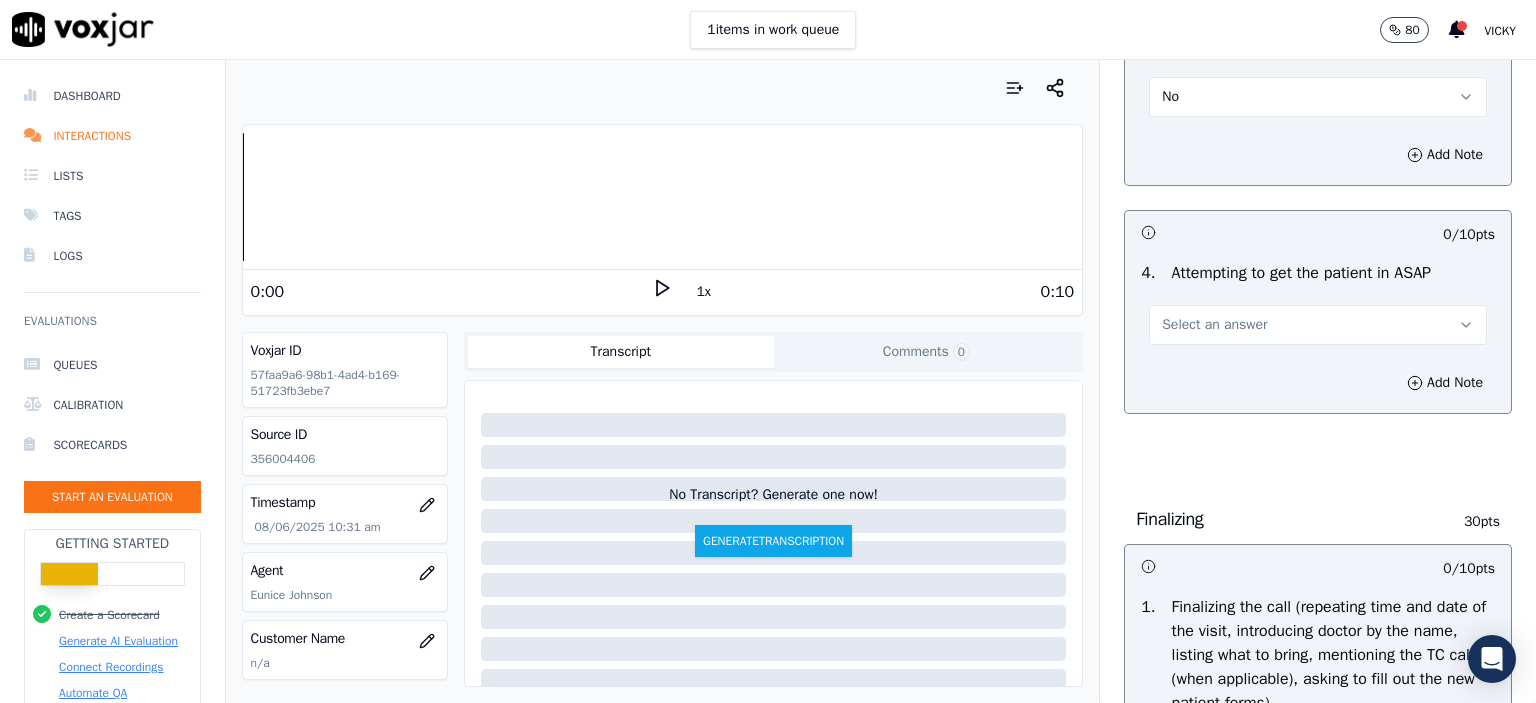 click on "Select an answer" at bounding box center [1318, 325] 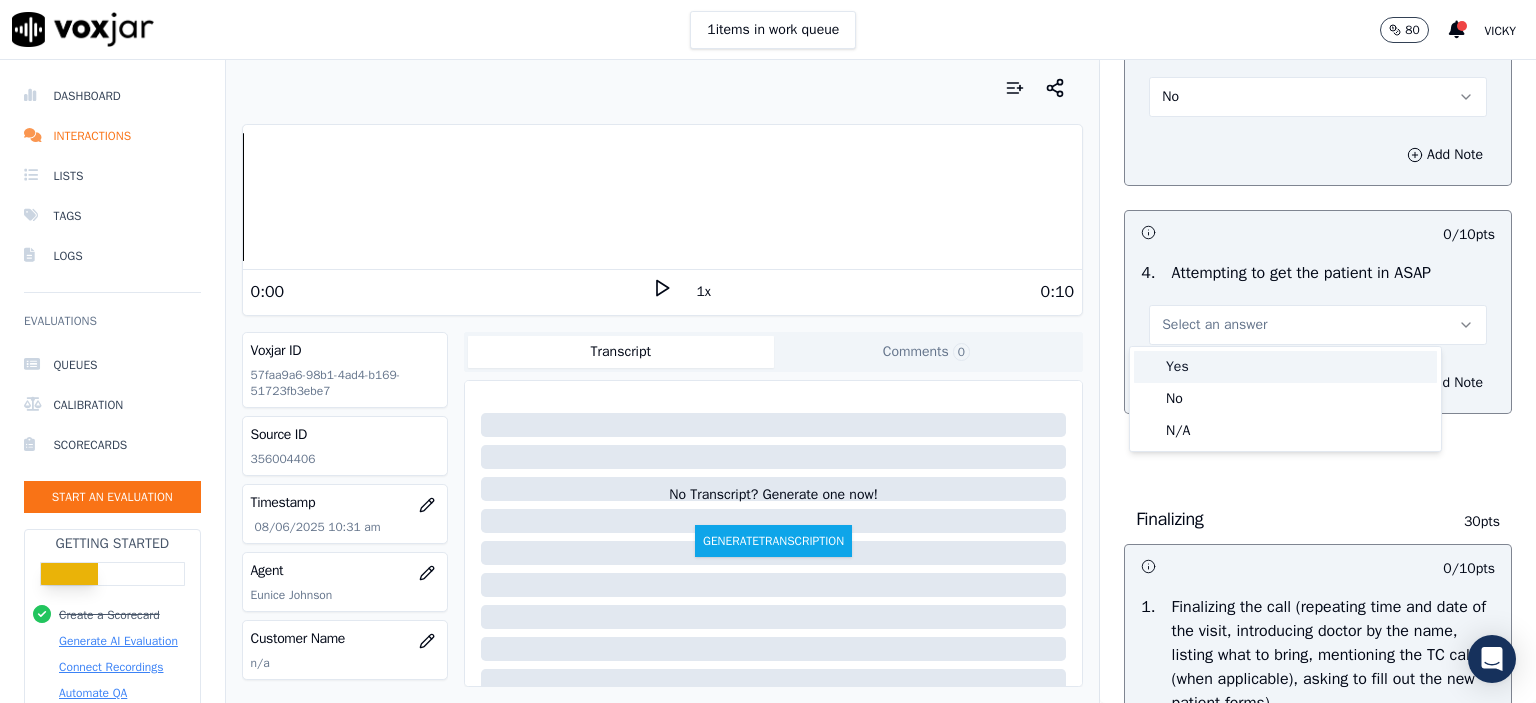 click on "Yes" at bounding box center (1285, 367) 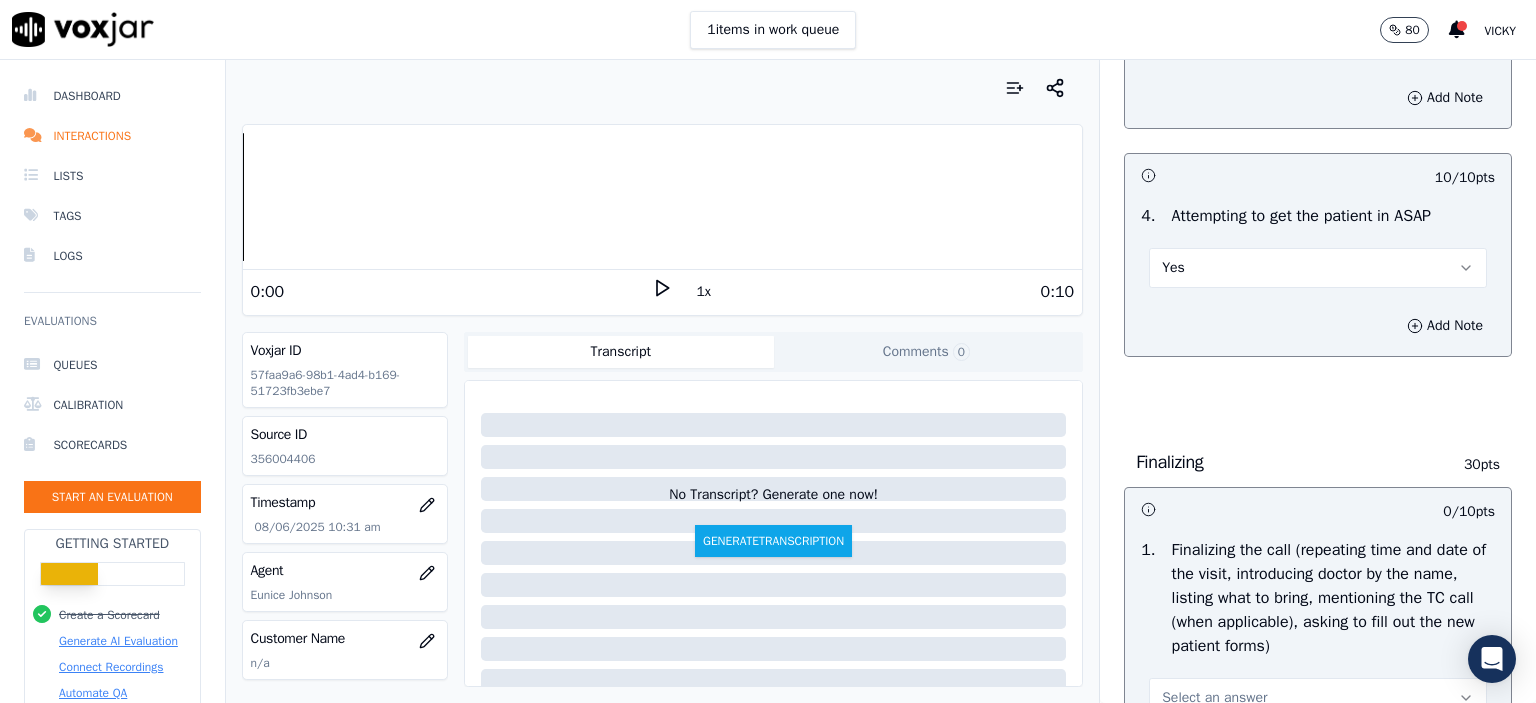 scroll, scrollTop: 2200, scrollLeft: 0, axis: vertical 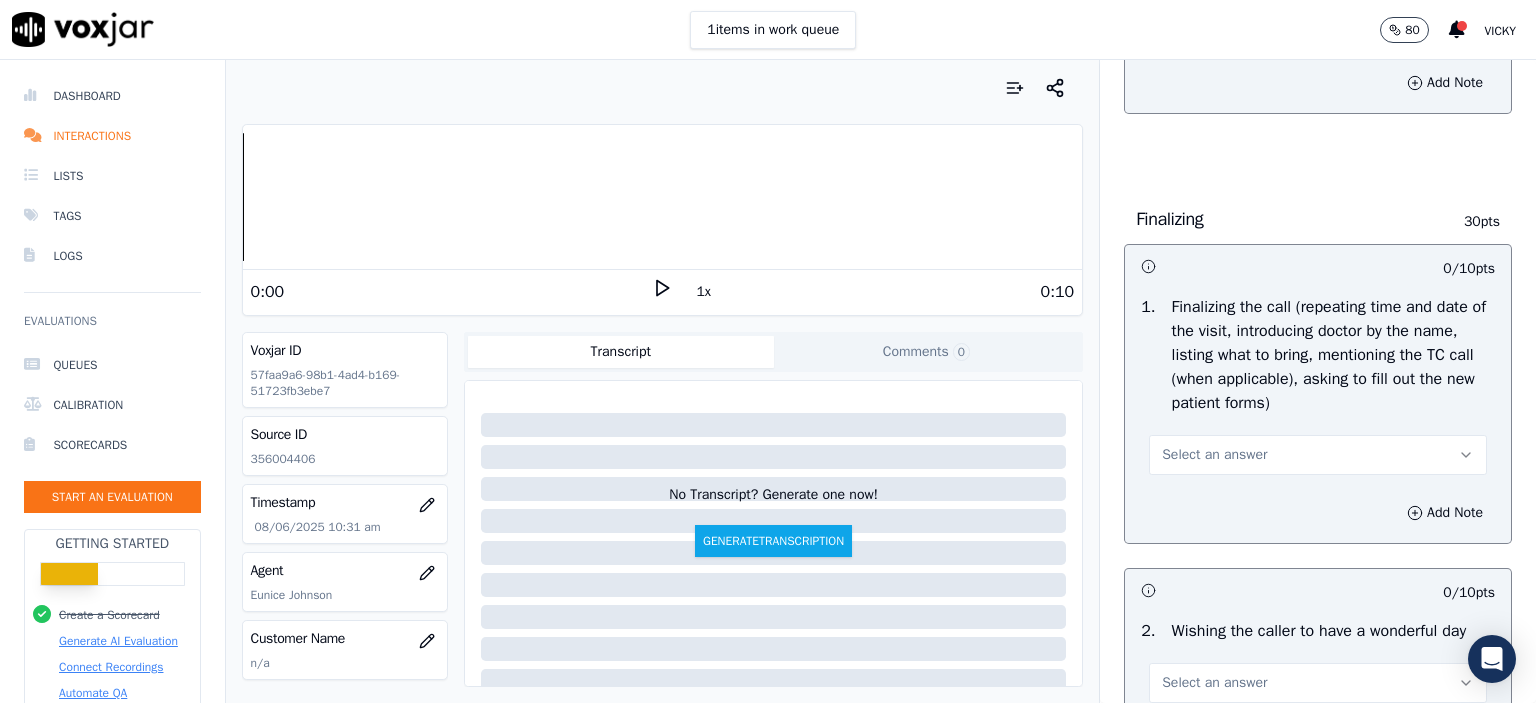 click on "Select an answer" at bounding box center (1318, 455) 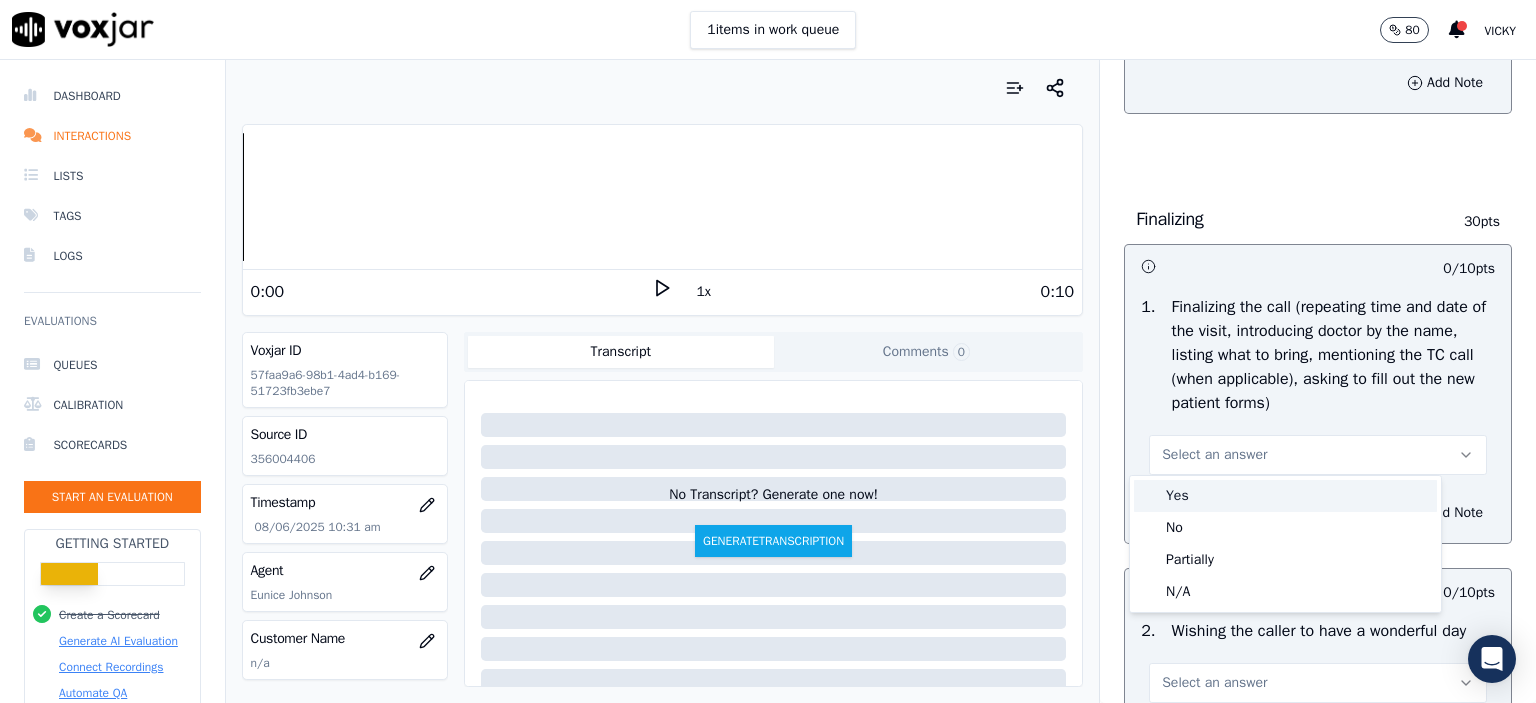 click on "Yes" at bounding box center [1285, 496] 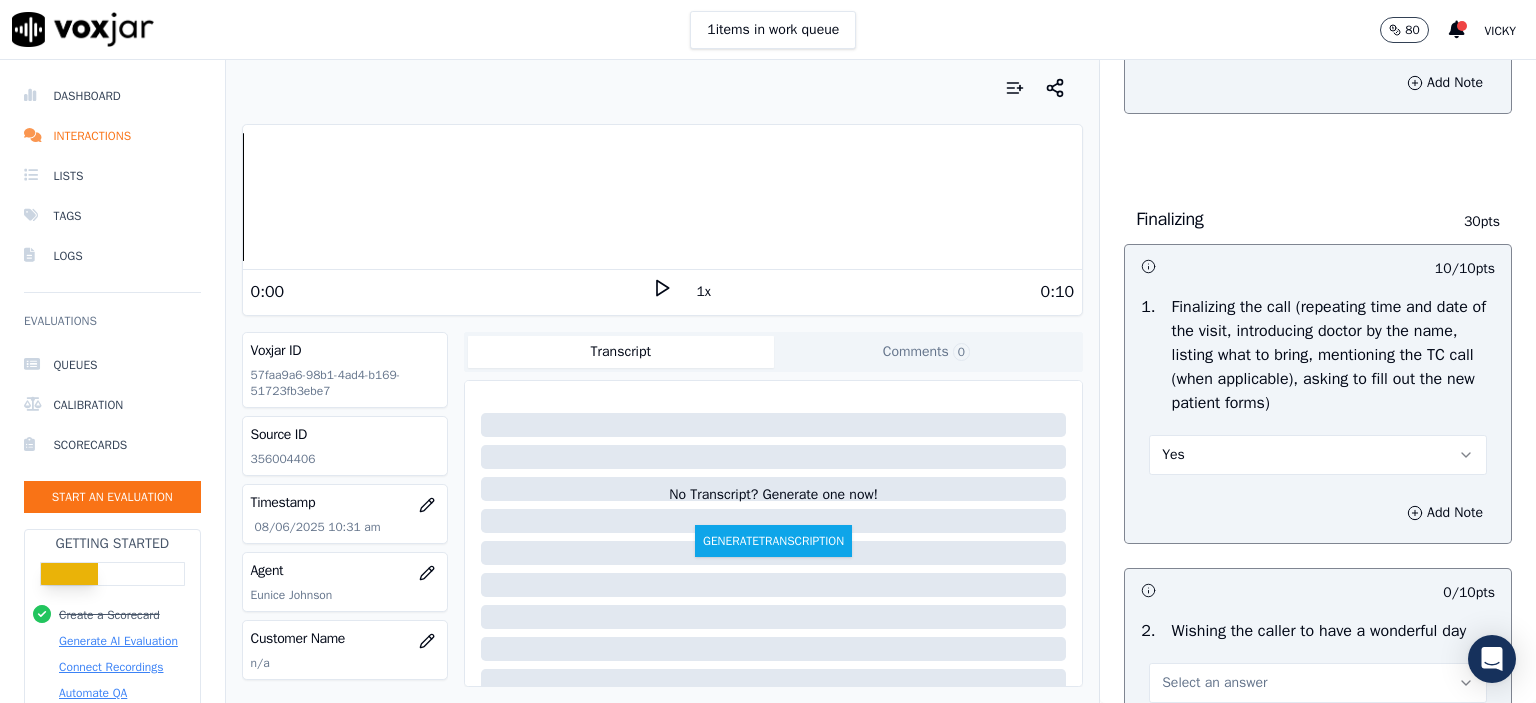 click on "Yes" at bounding box center [1318, 455] 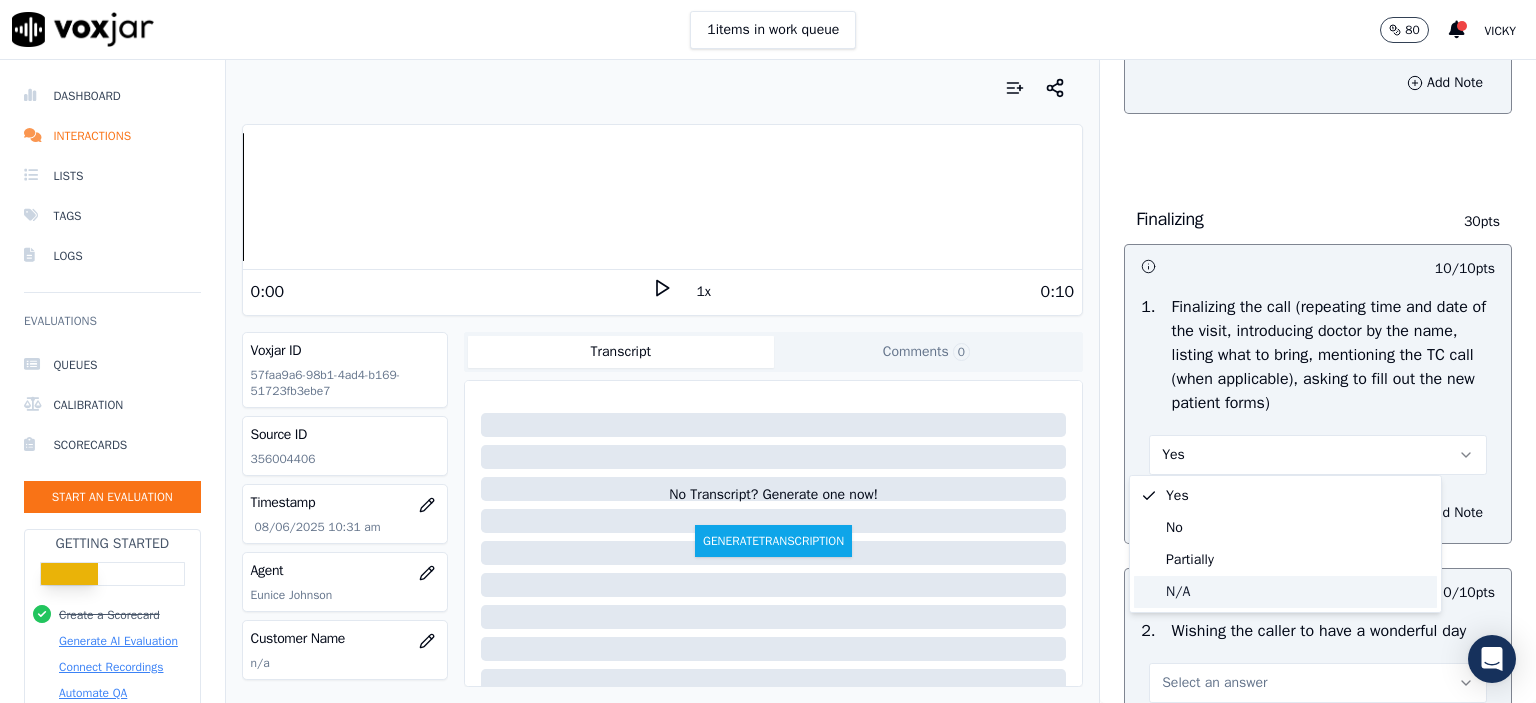click on "N/A" 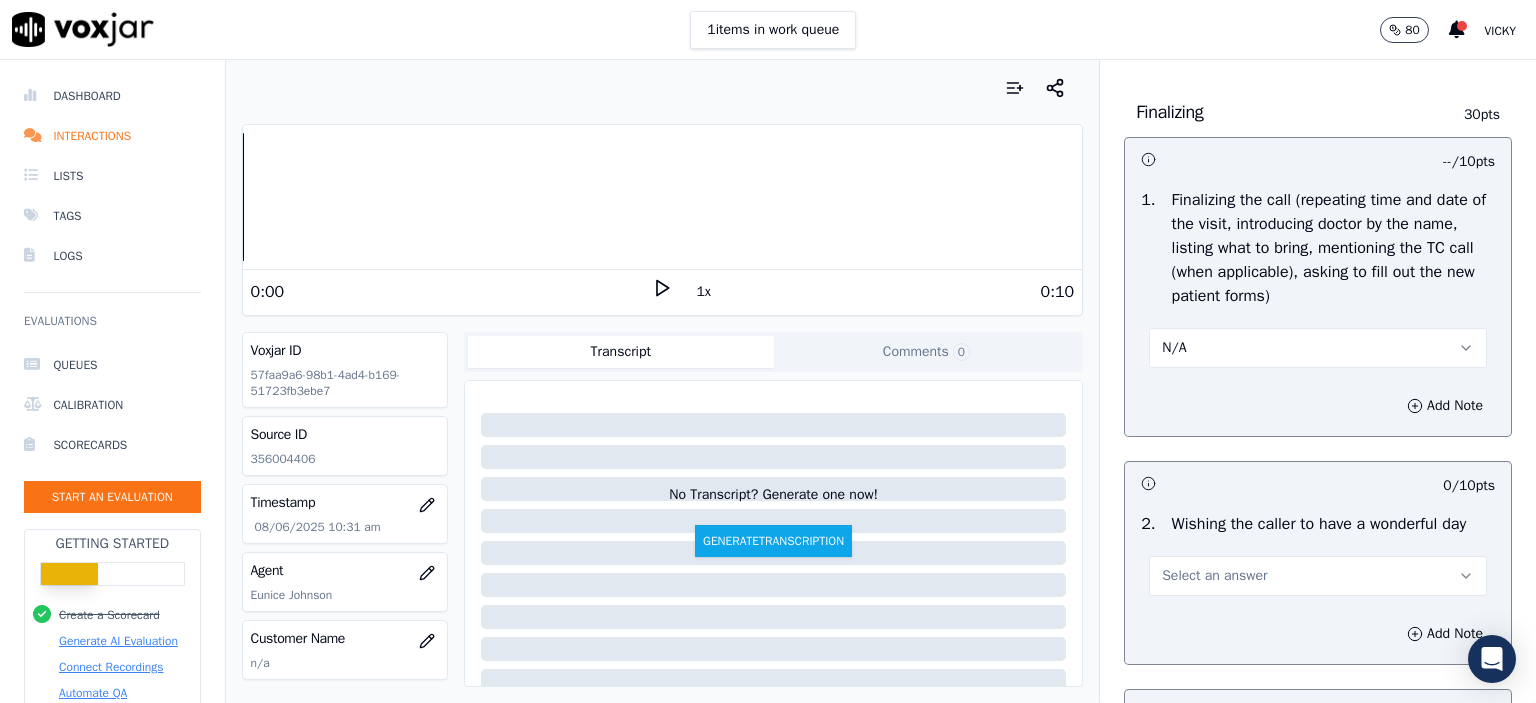 scroll, scrollTop: 2400, scrollLeft: 0, axis: vertical 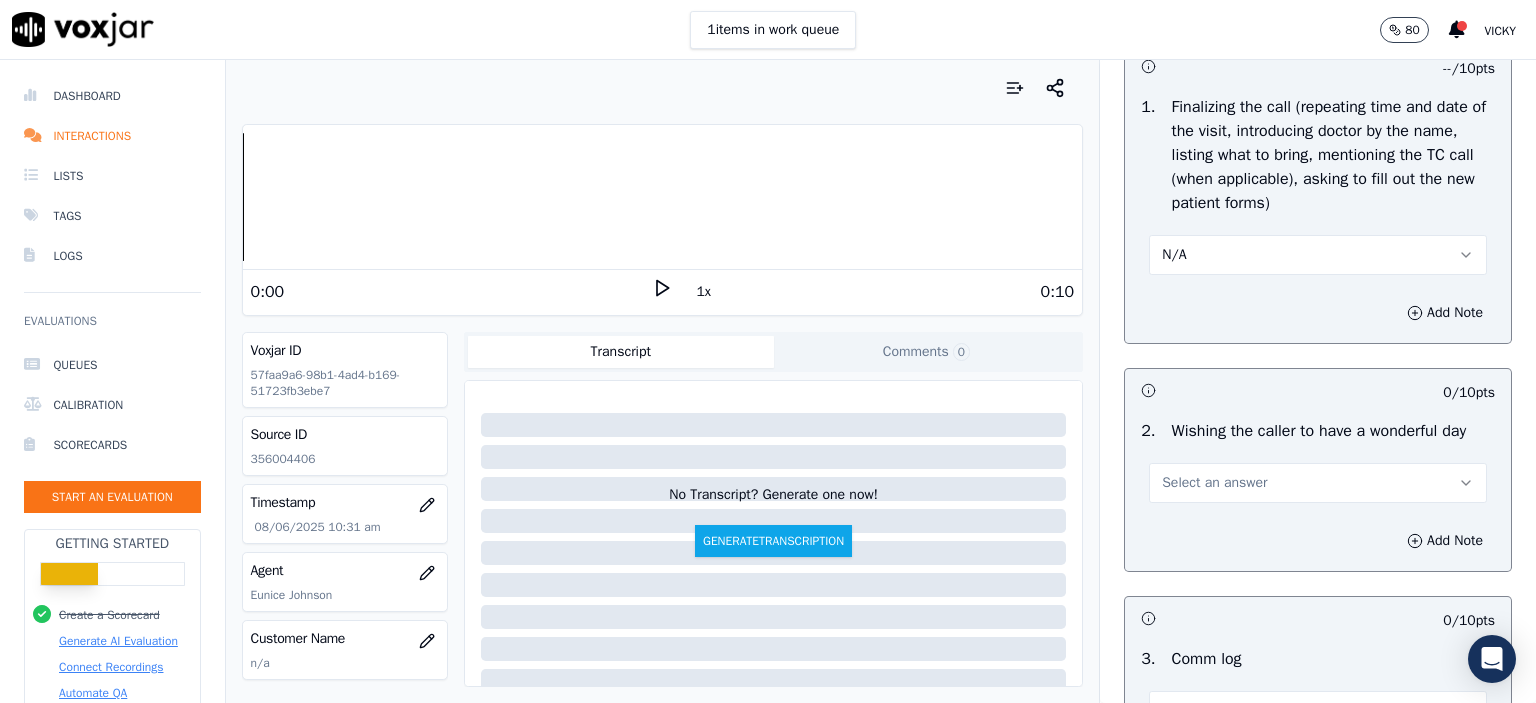 click on "N/A" at bounding box center (1318, 255) 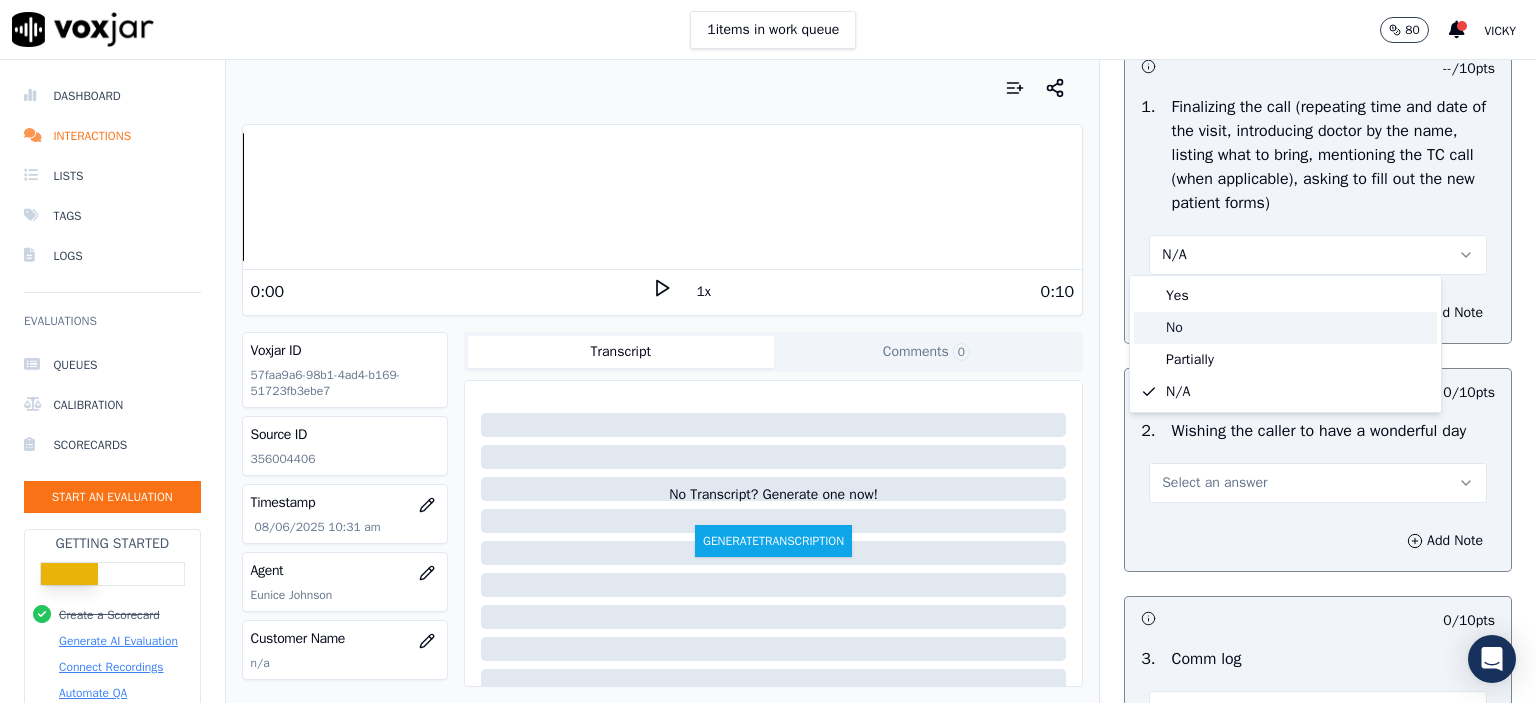 click on "No" 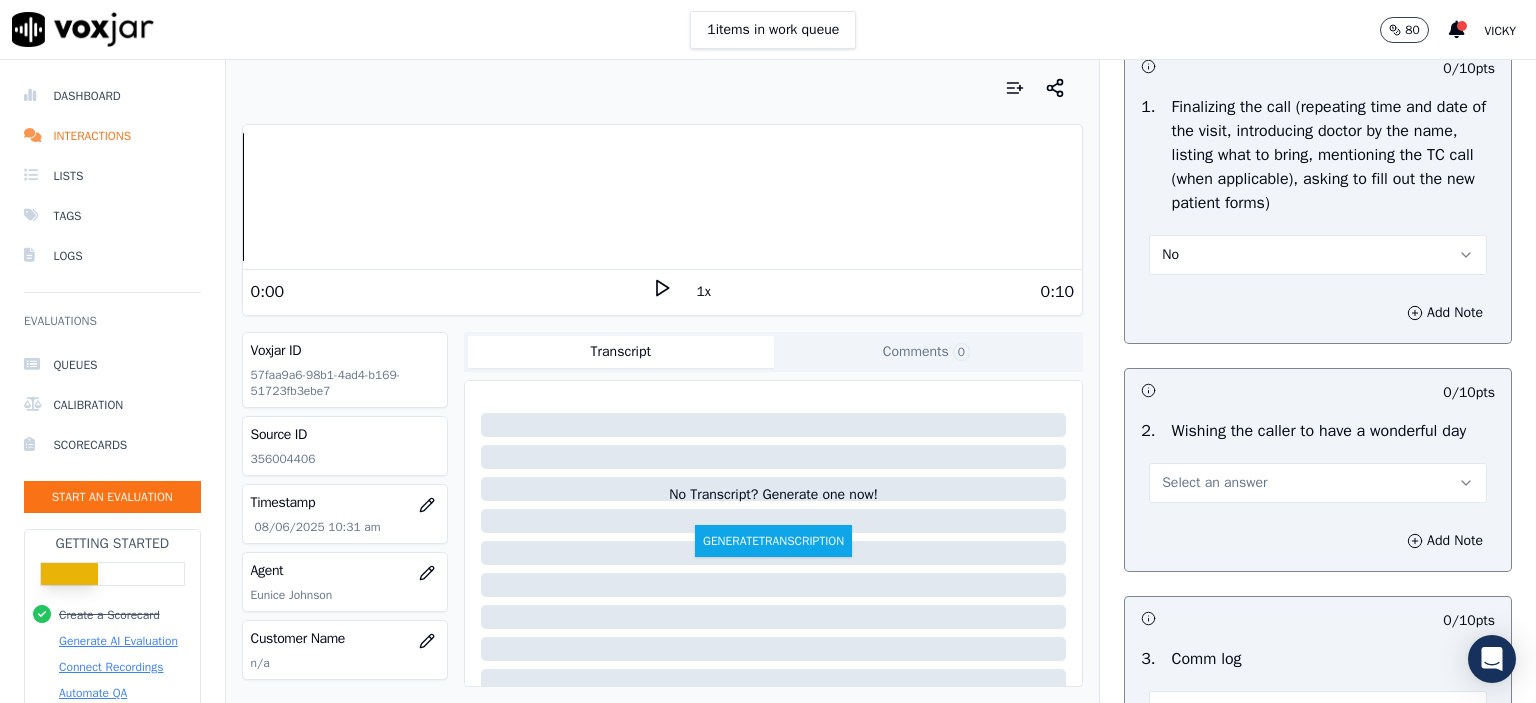 click on "No" at bounding box center (1318, 255) 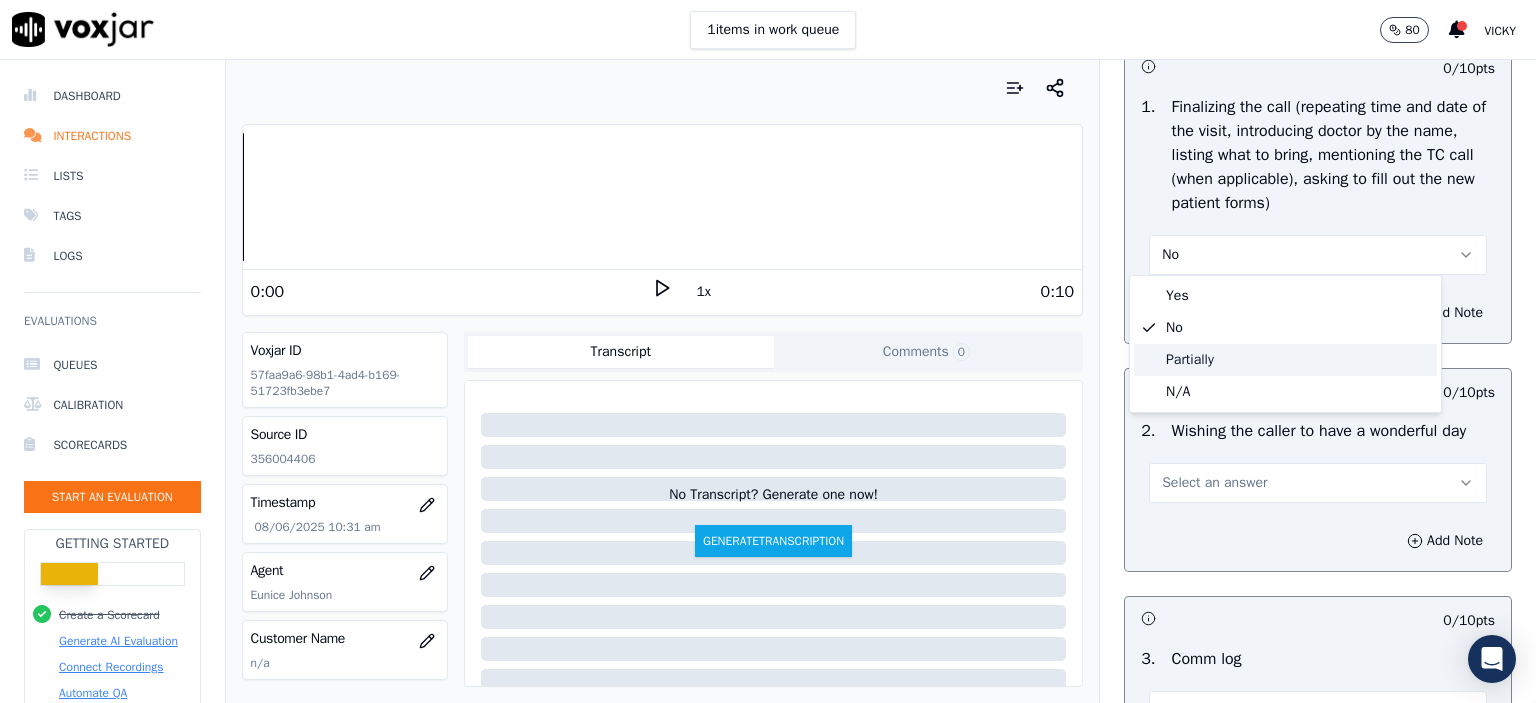 click on "Partially" 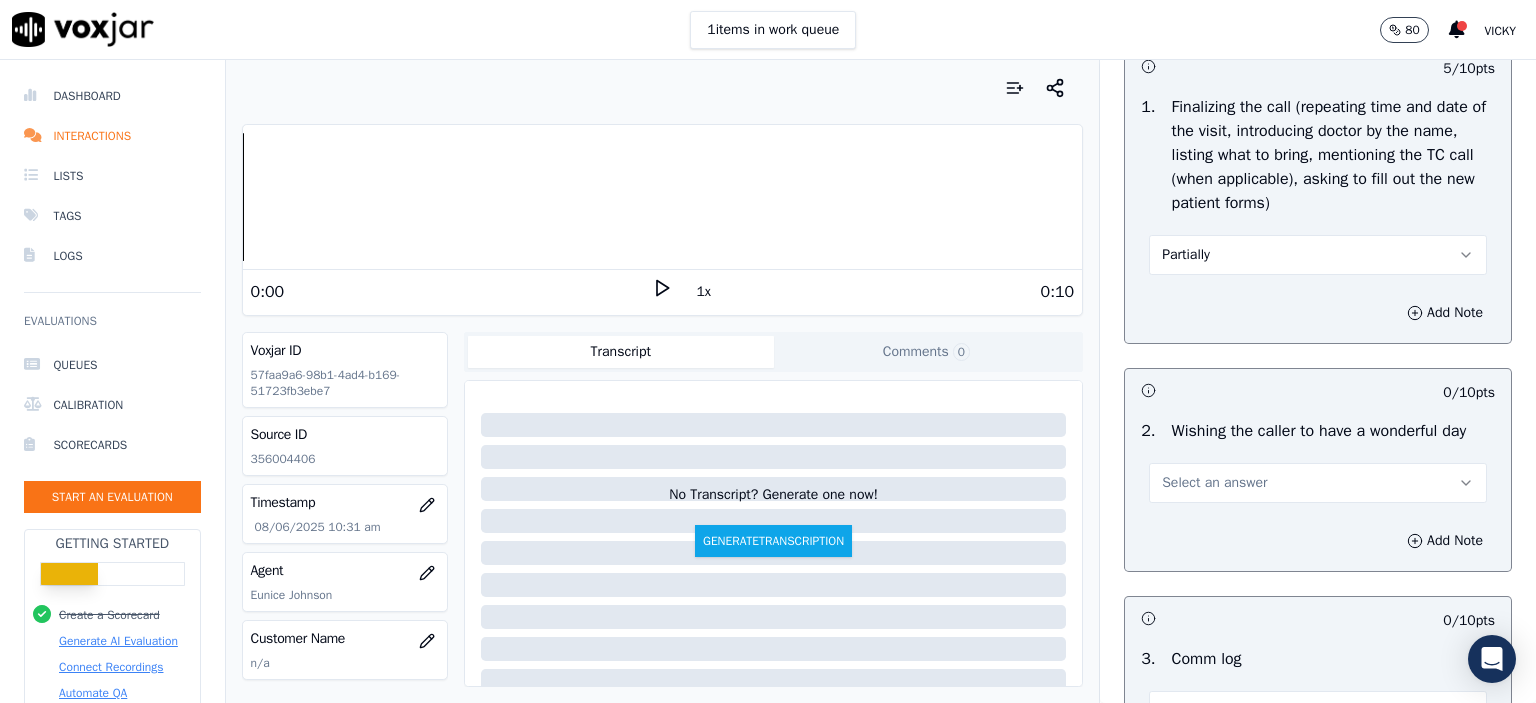 click on "Select an answer" at bounding box center [1318, 483] 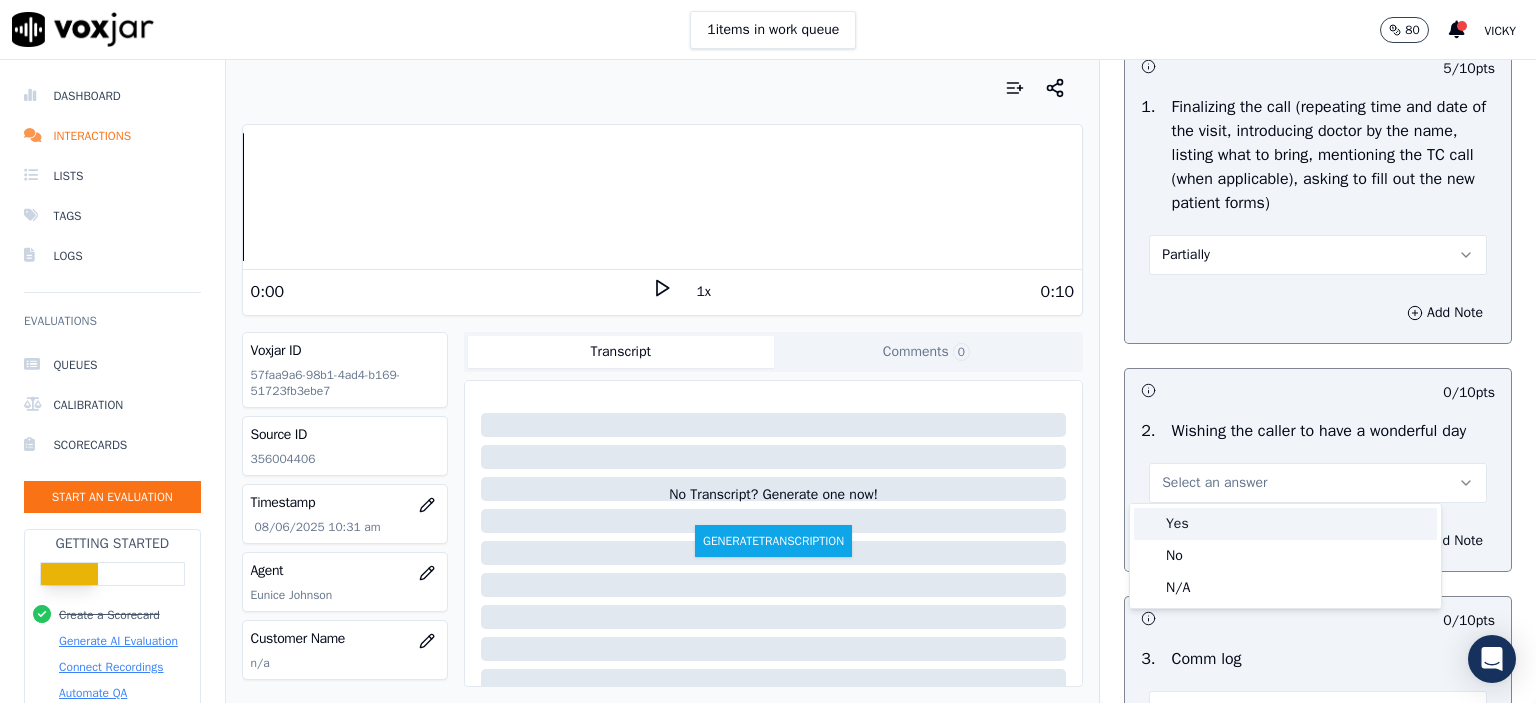 click on "Yes" at bounding box center (1285, 524) 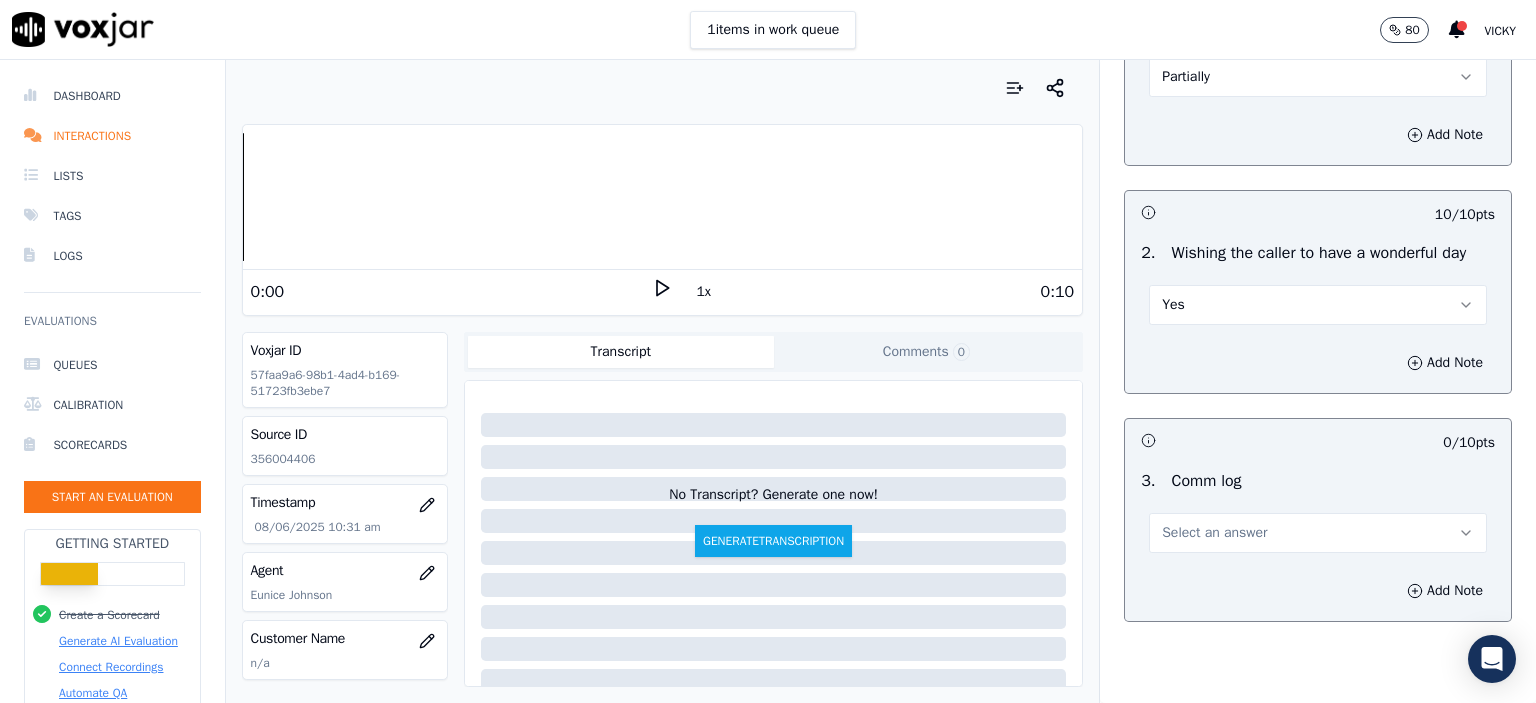 scroll, scrollTop: 2600, scrollLeft: 0, axis: vertical 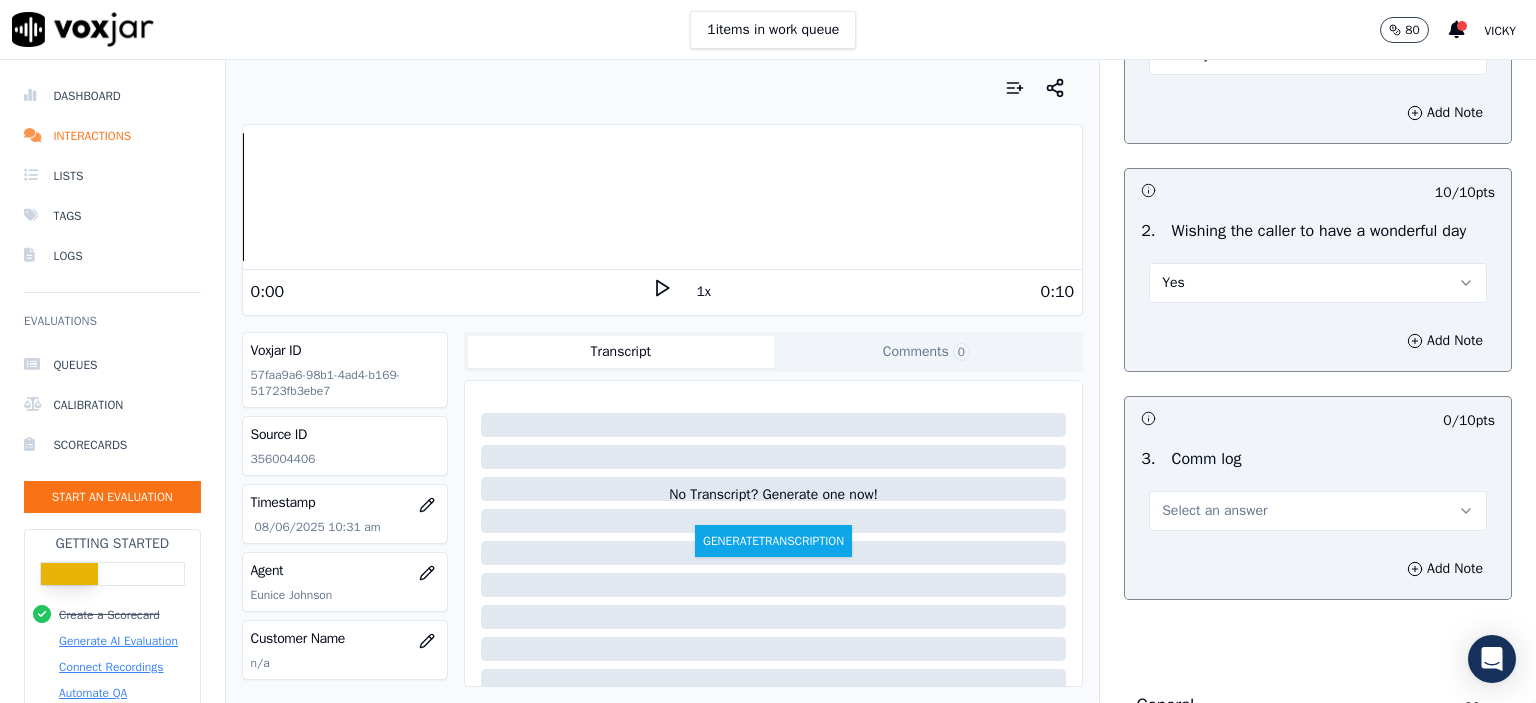 click on "Select an answer" at bounding box center [1214, 511] 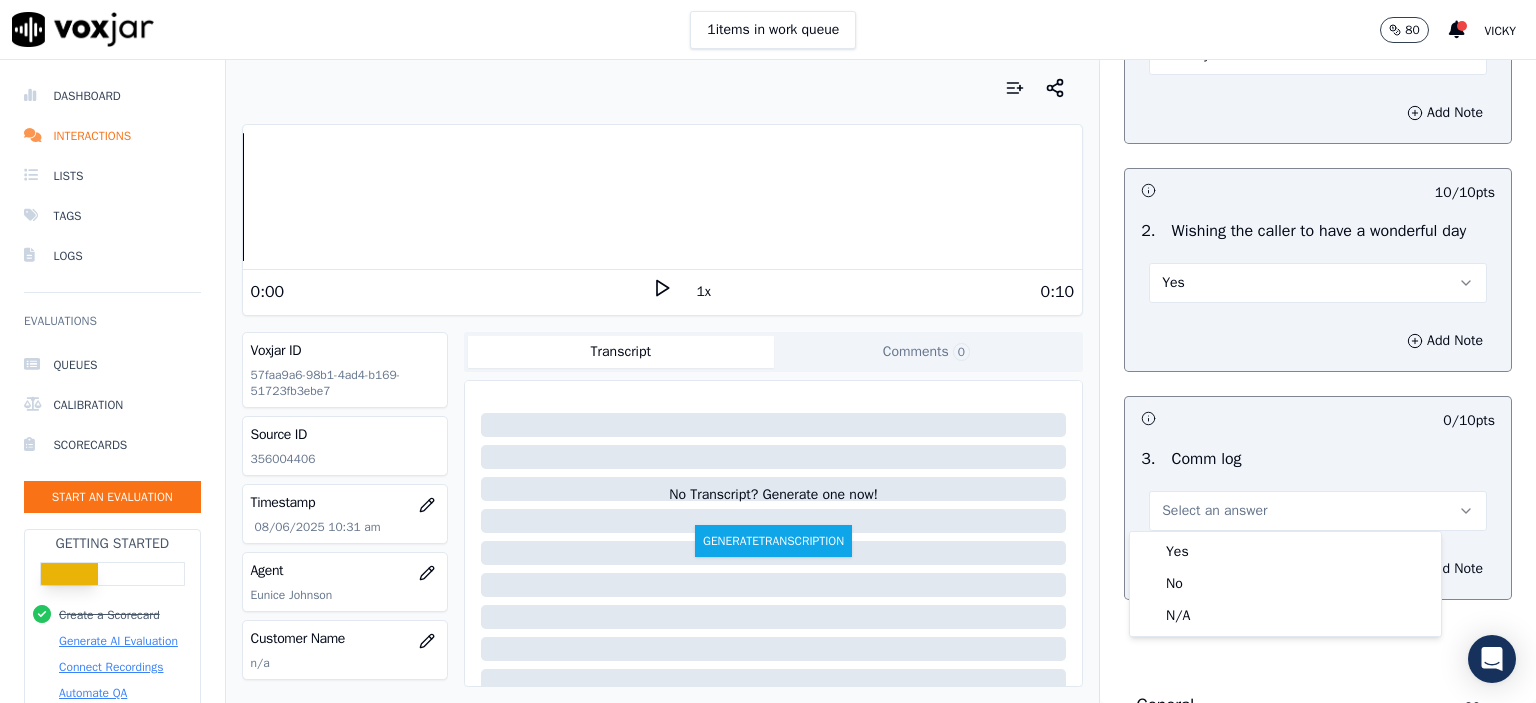 click on "Yes" at bounding box center (1285, 552) 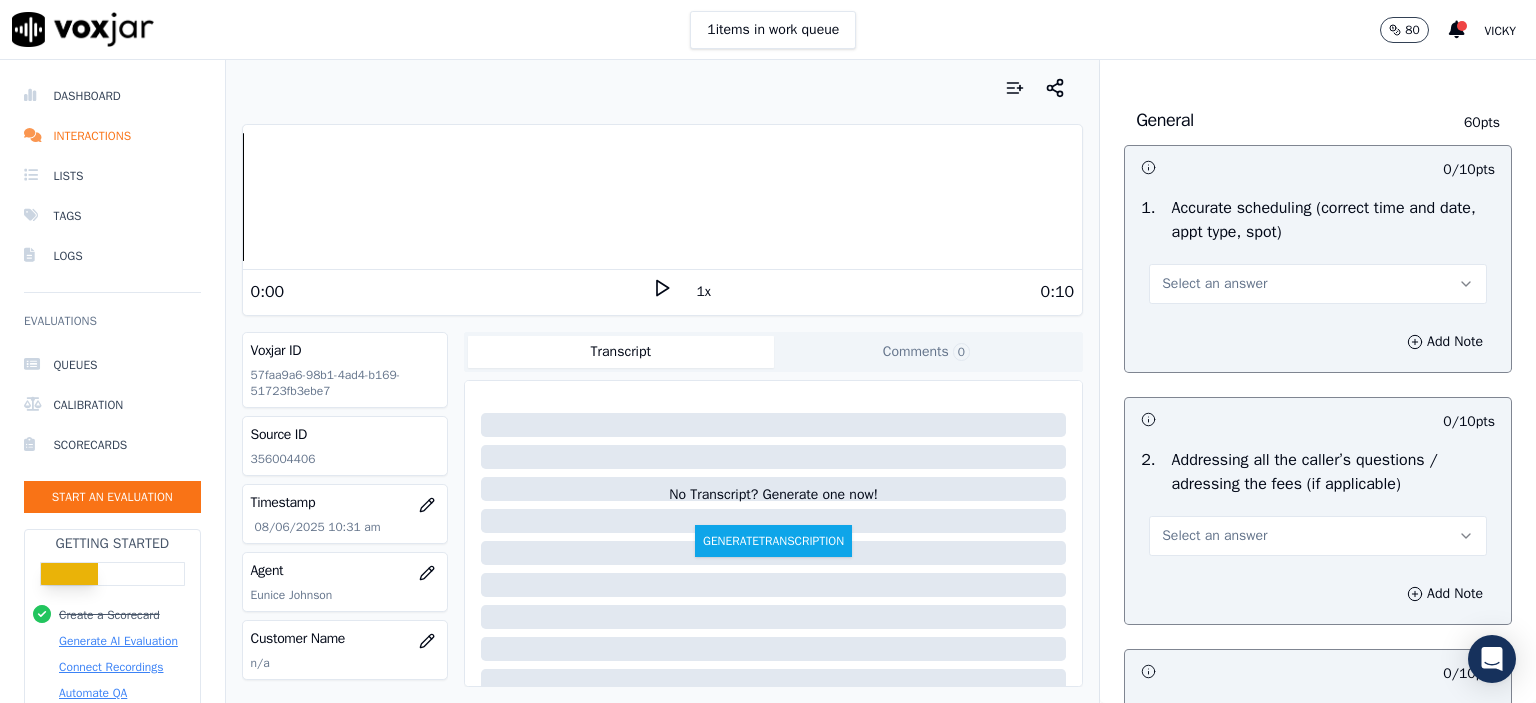 scroll, scrollTop: 3200, scrollLeft: 0, axis: vertical 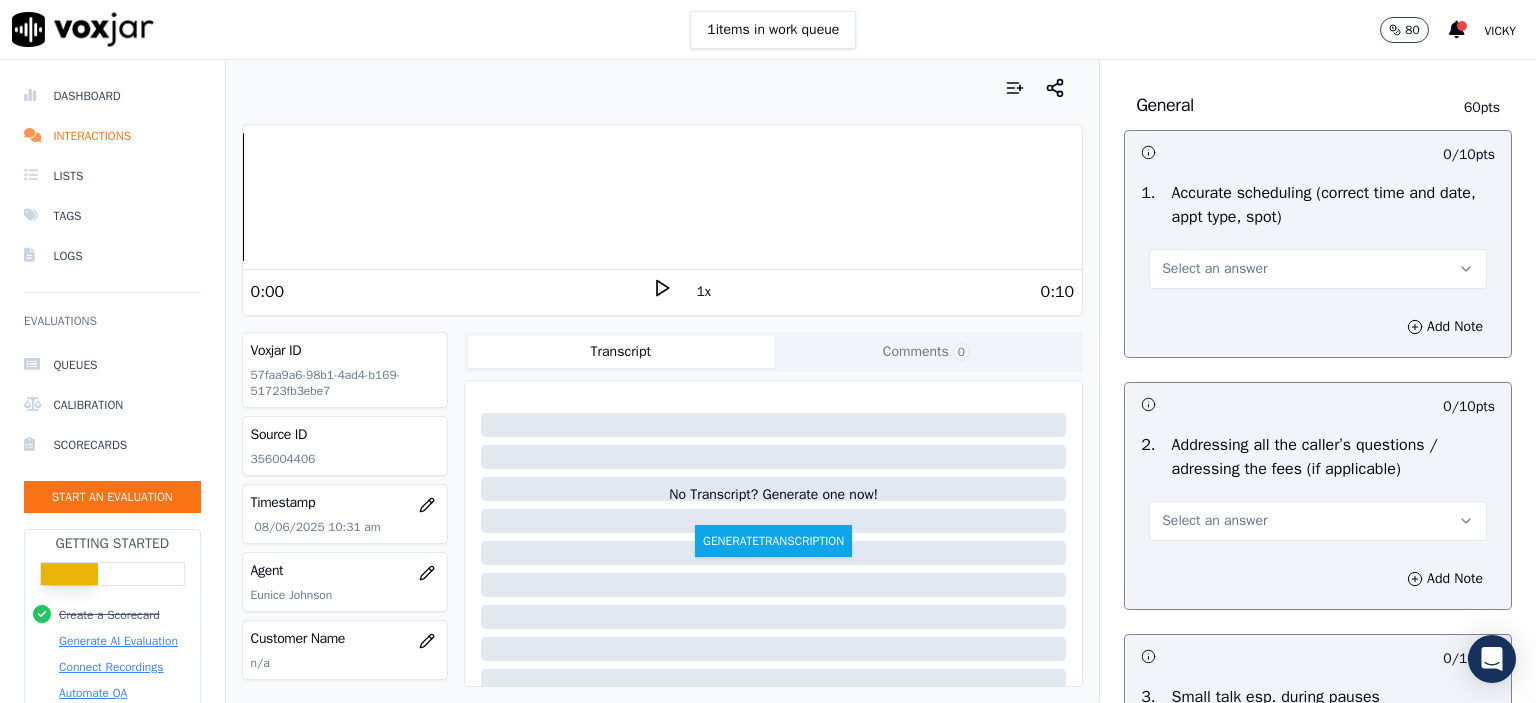 click on "Select an answer" at bounding box center (1214, 269) 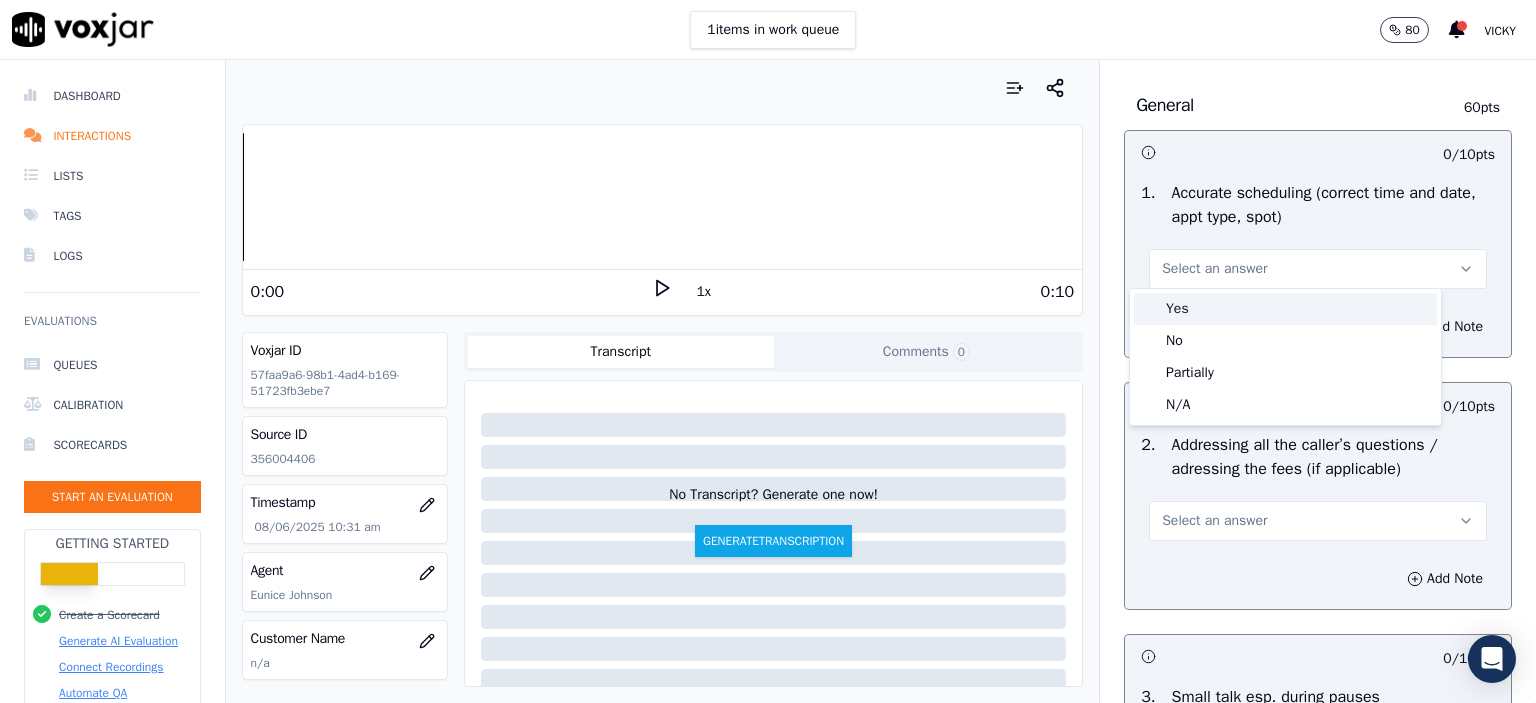 click on "Yes" at bounding box center (1285, 309) 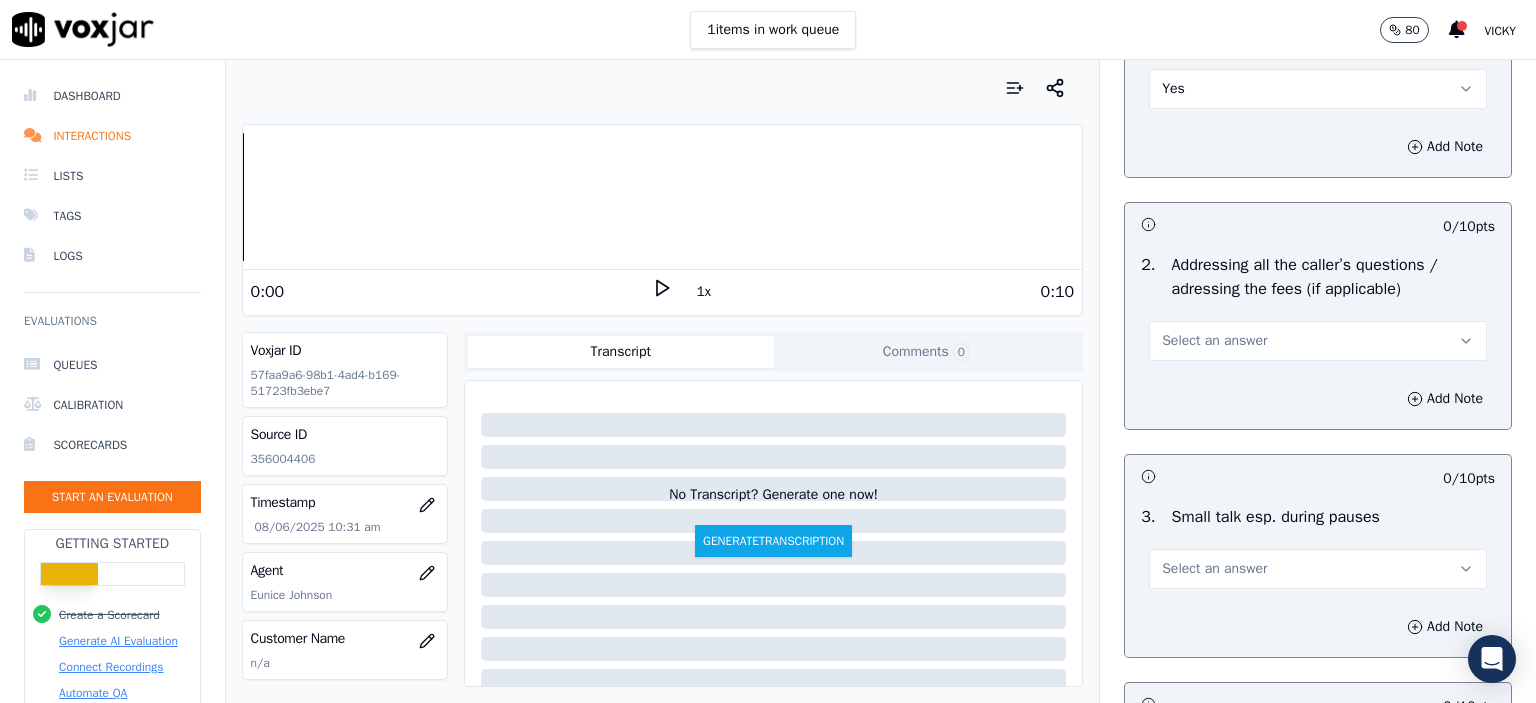 scroll, scrollTop: 3400, scrollLeft: 0, axis: vertical 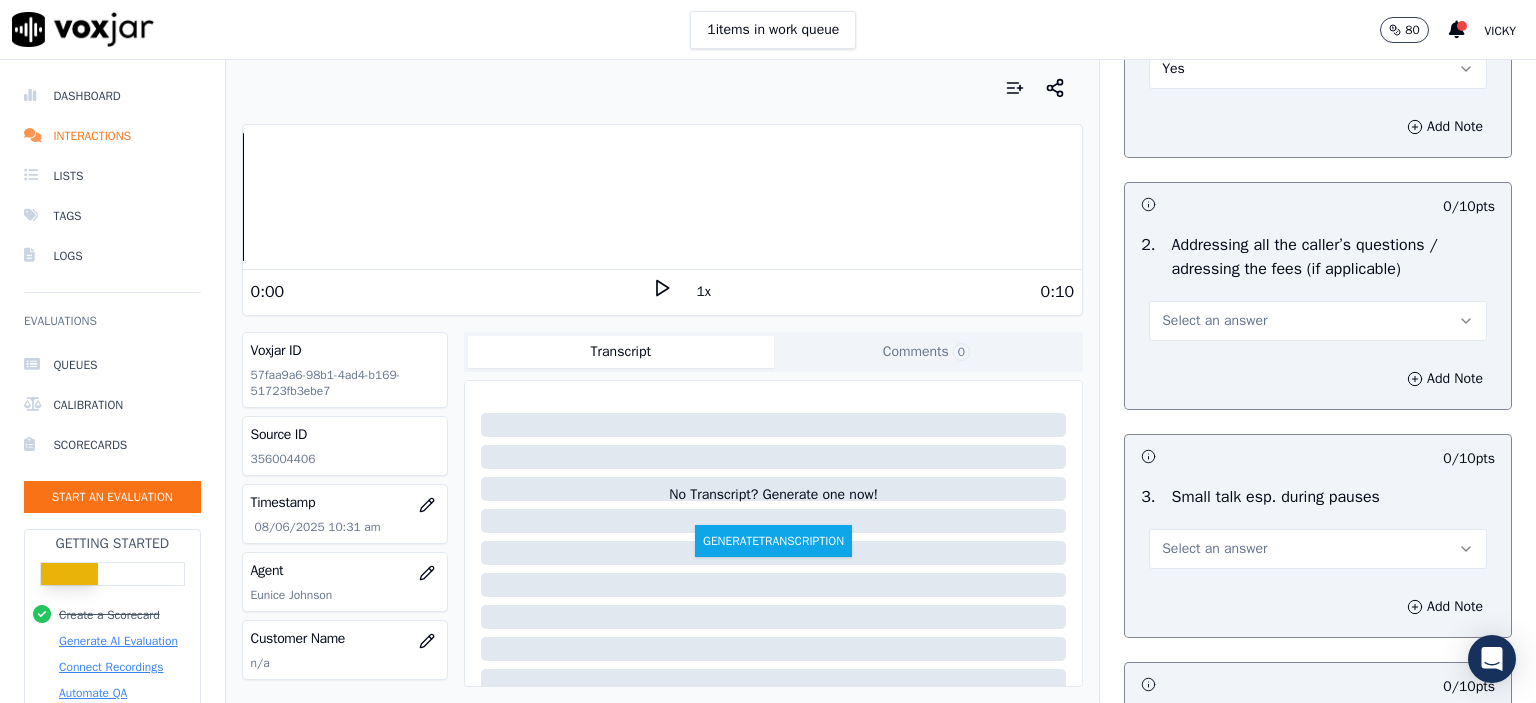 click on "Select an answer" at bounding box center [1318, 321] 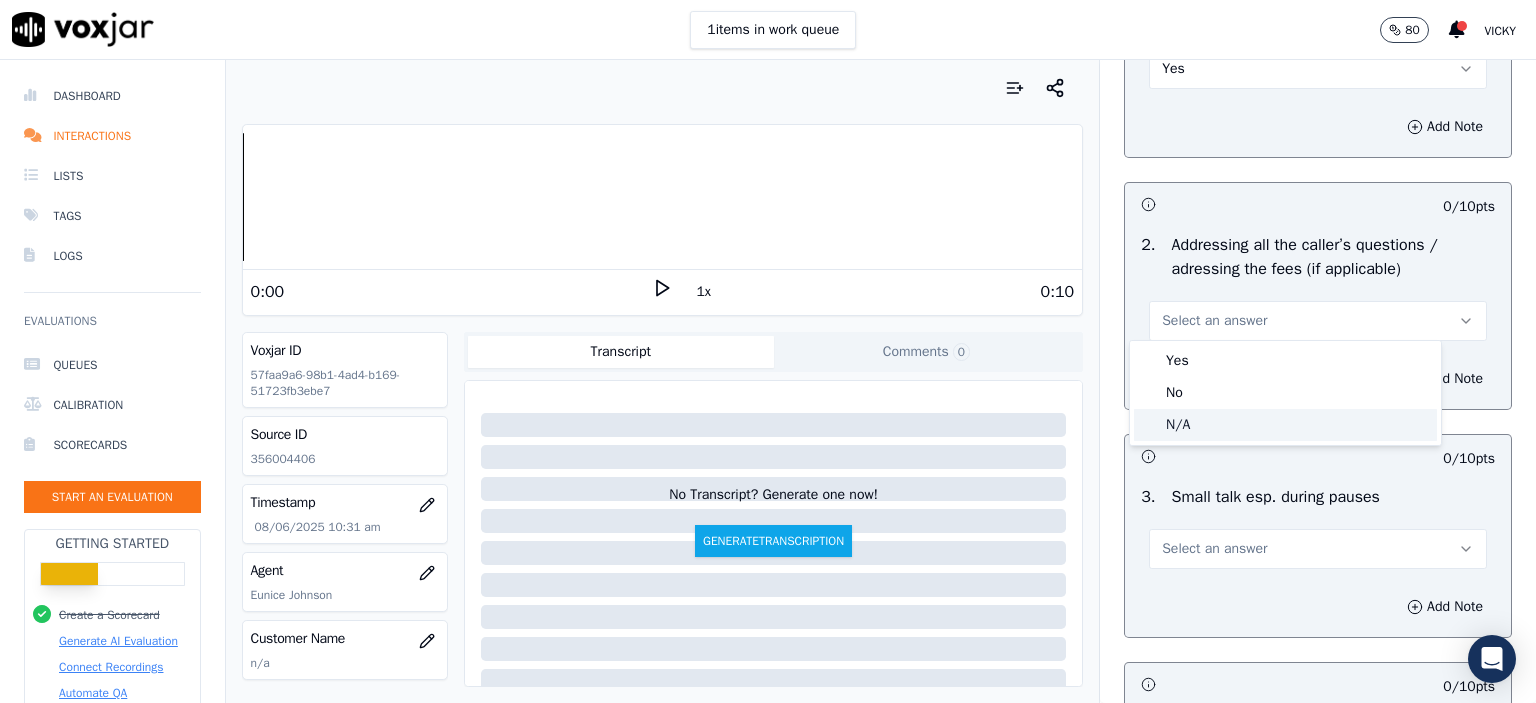 click on "N/A" 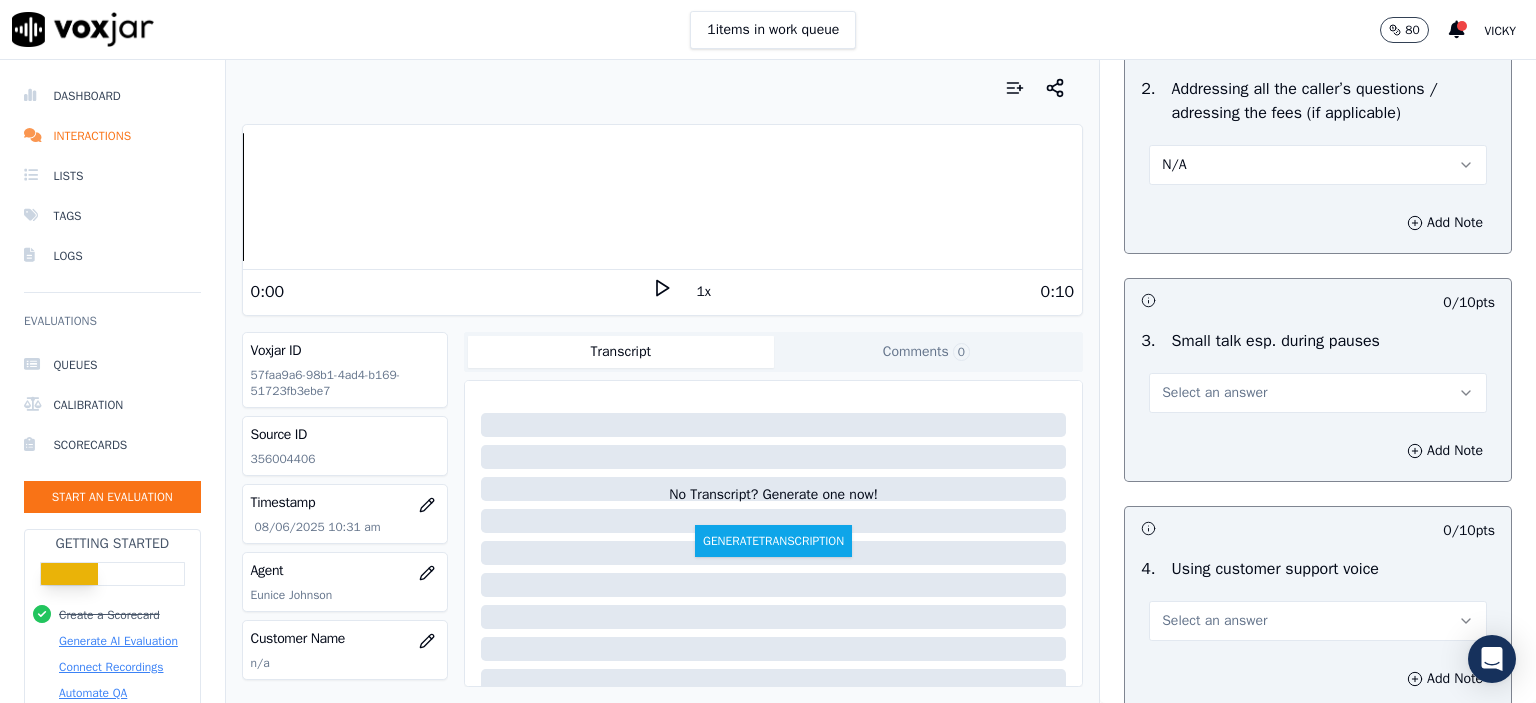scroll, scrollTop: 3600, scrollLeft: 0, axis: vertical 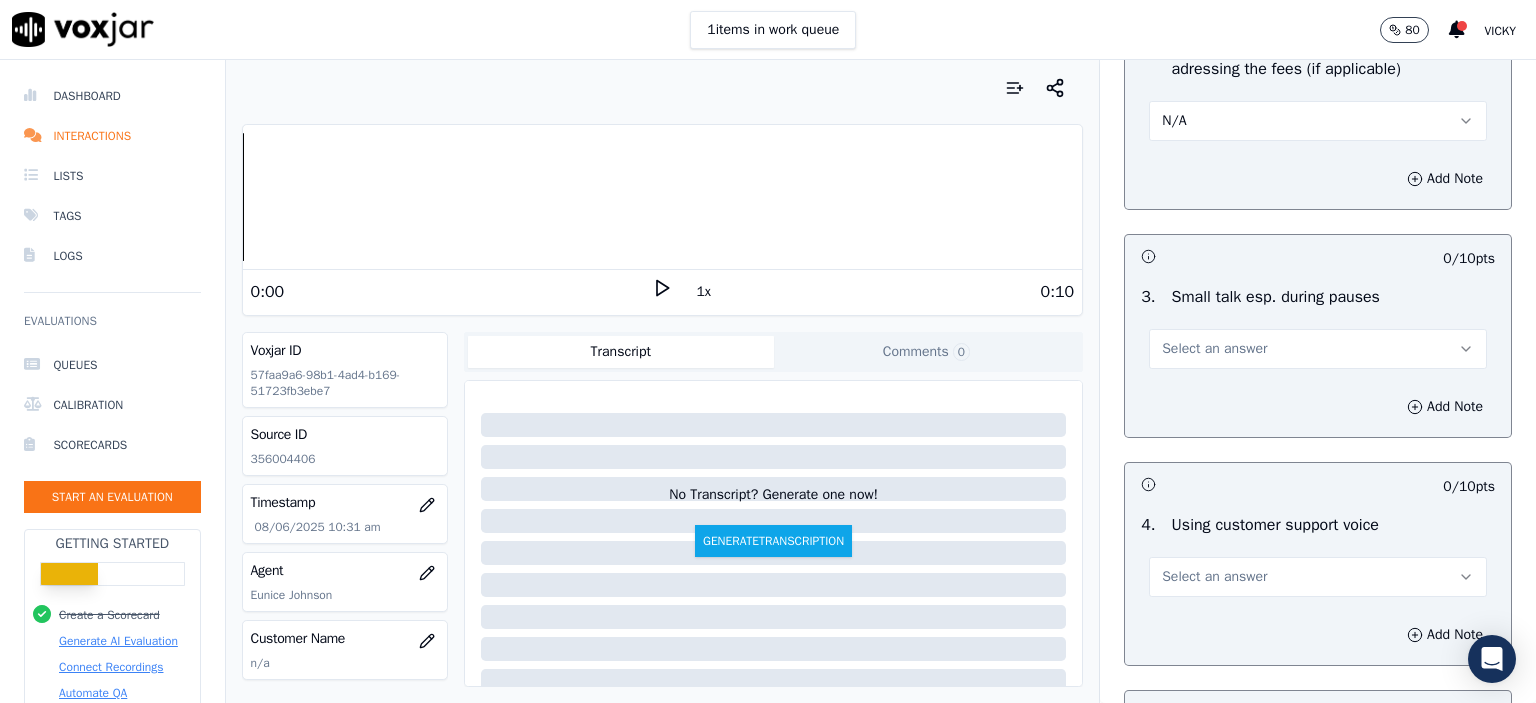 click on "Select an answer" at bounding box center (1214, 349) 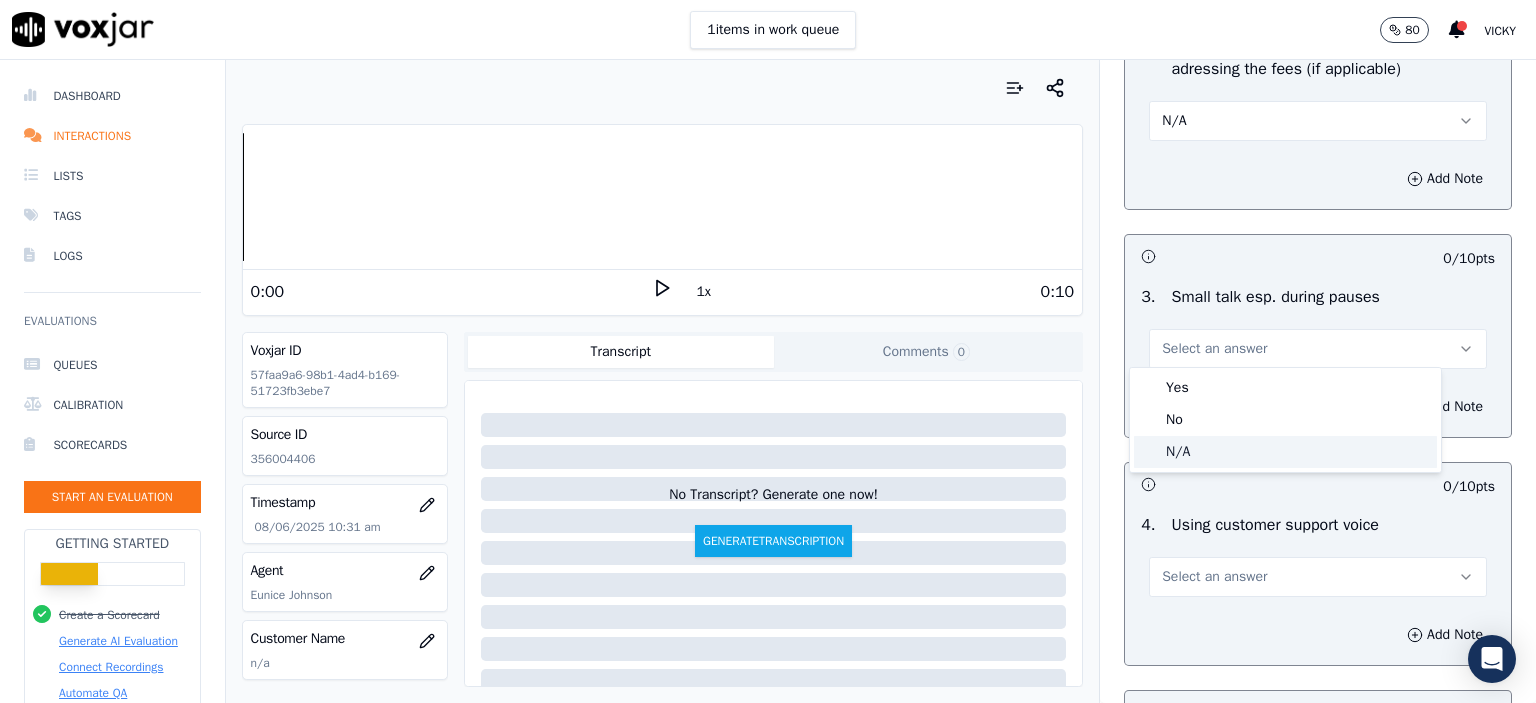 drag, startPoint x: 1232, startPoint y: 442, endPoint x: 1231, endPoint y: 432, distance: 10.049875 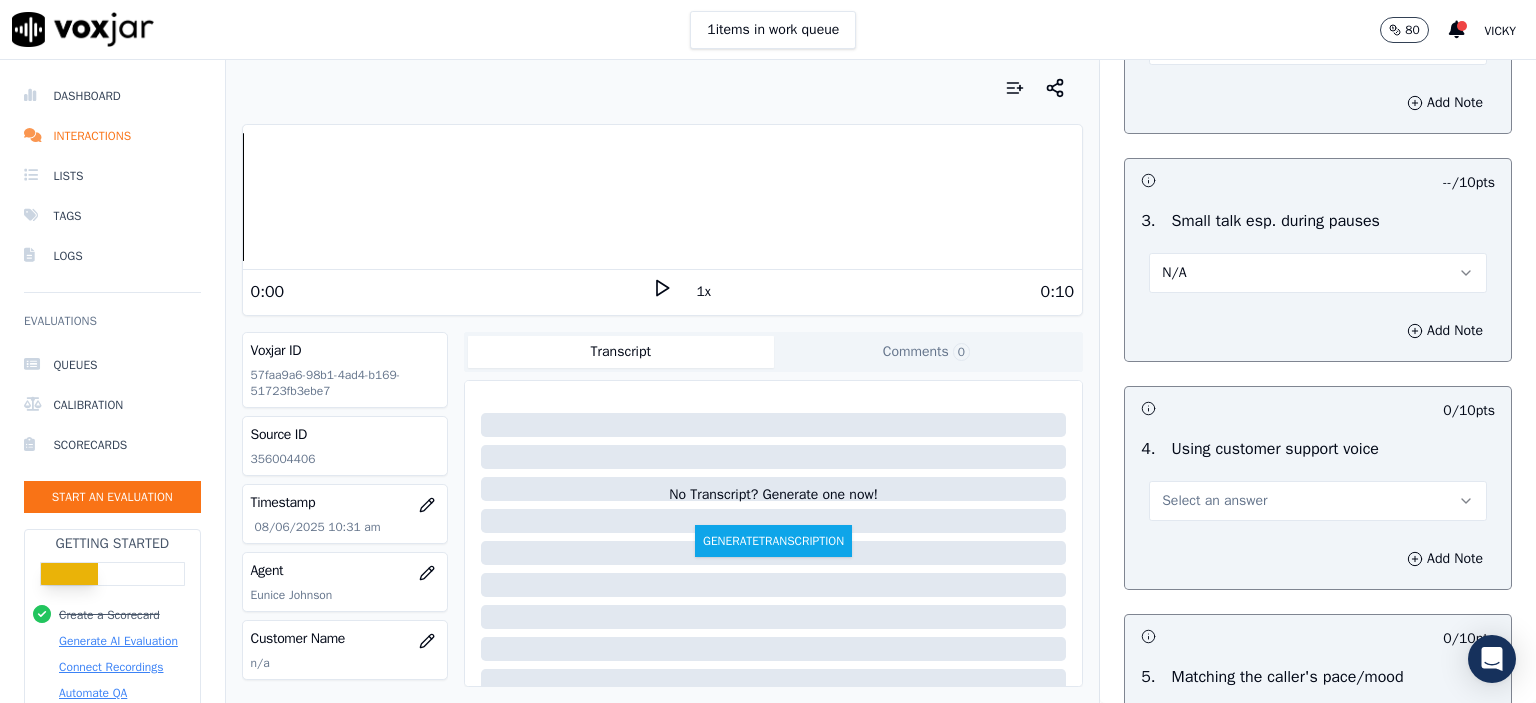 scroll, scrollTop: 3900, scrollLeft: 0, axis: vertical 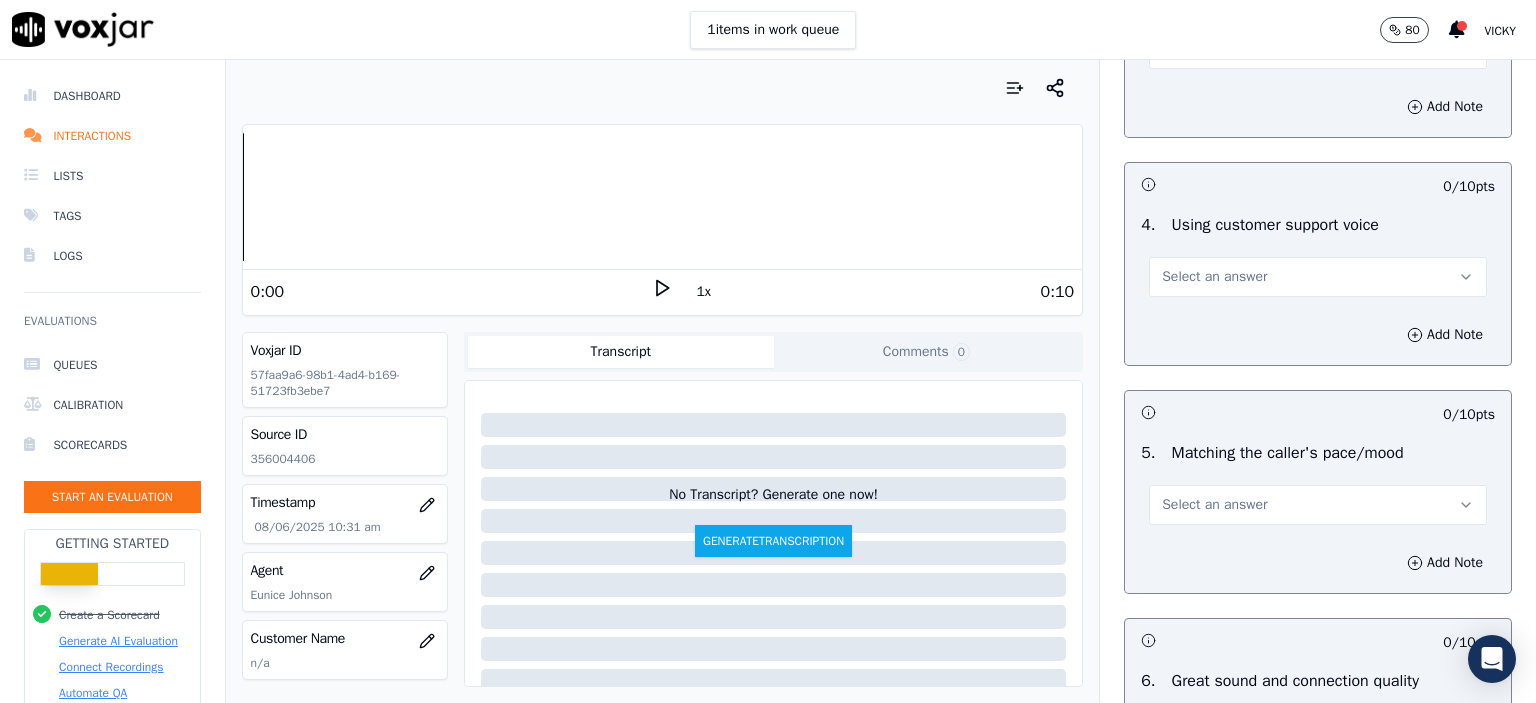 click on "Select an answer" at bounding box center (1214, 277) 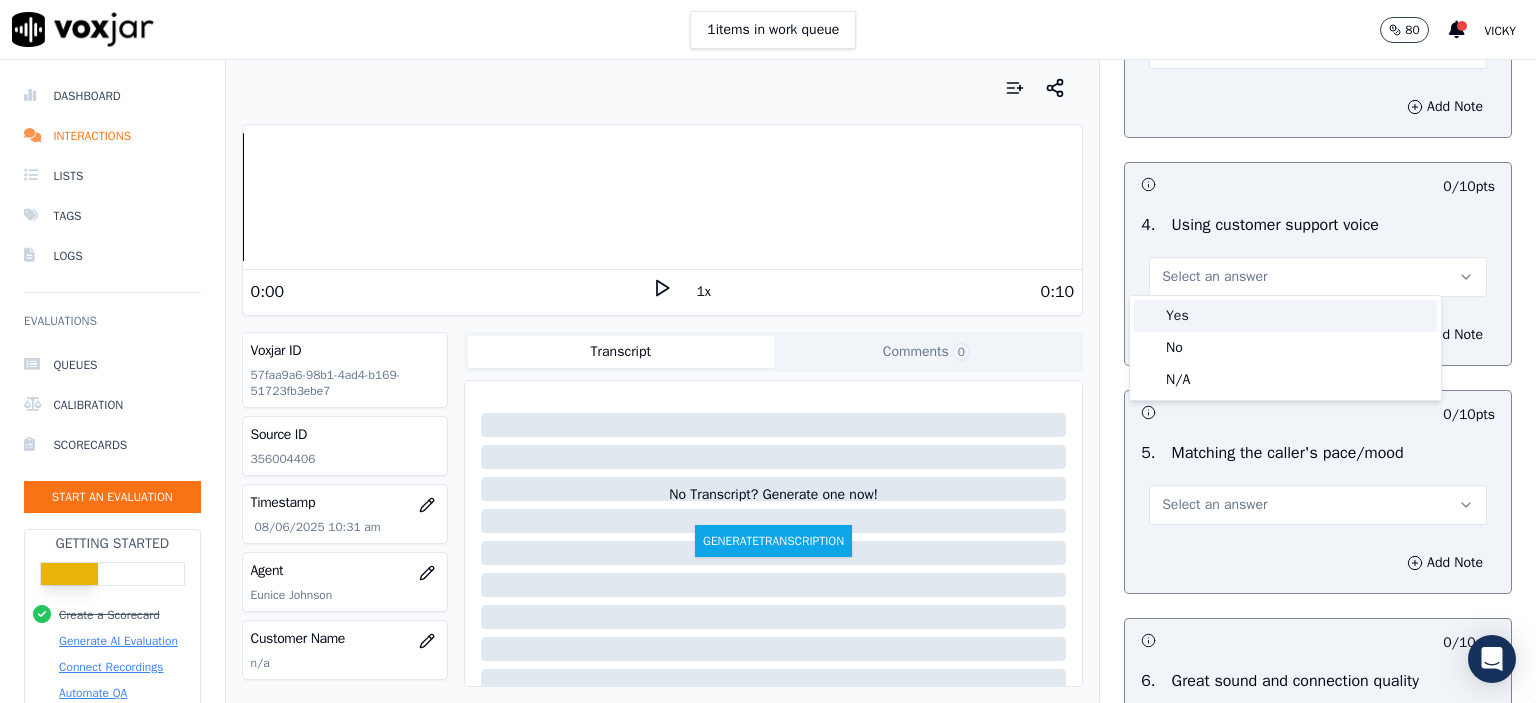 click on "Yes" at bounding box center [1285, 316] 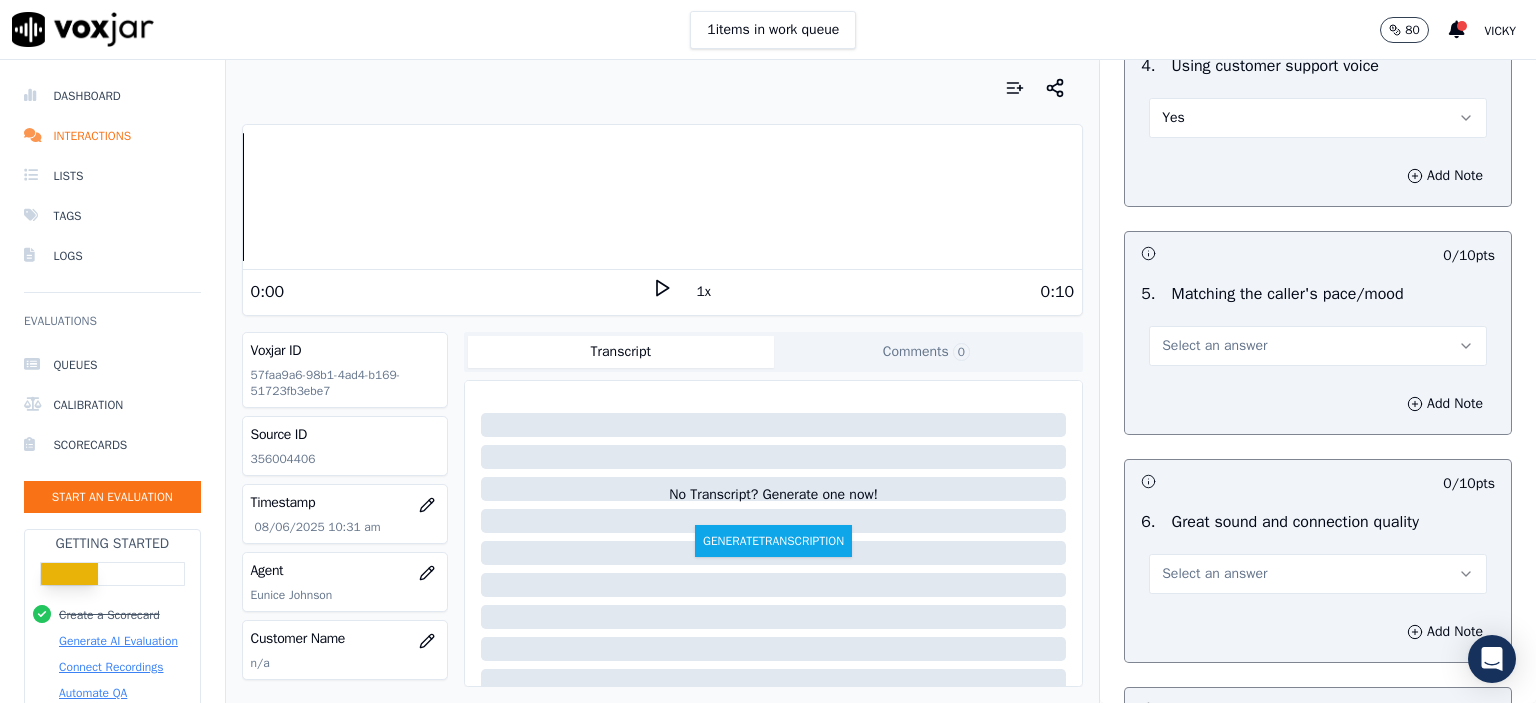 scroll, scrollTop: 4100, scrollLeft: 0, axis: vertical 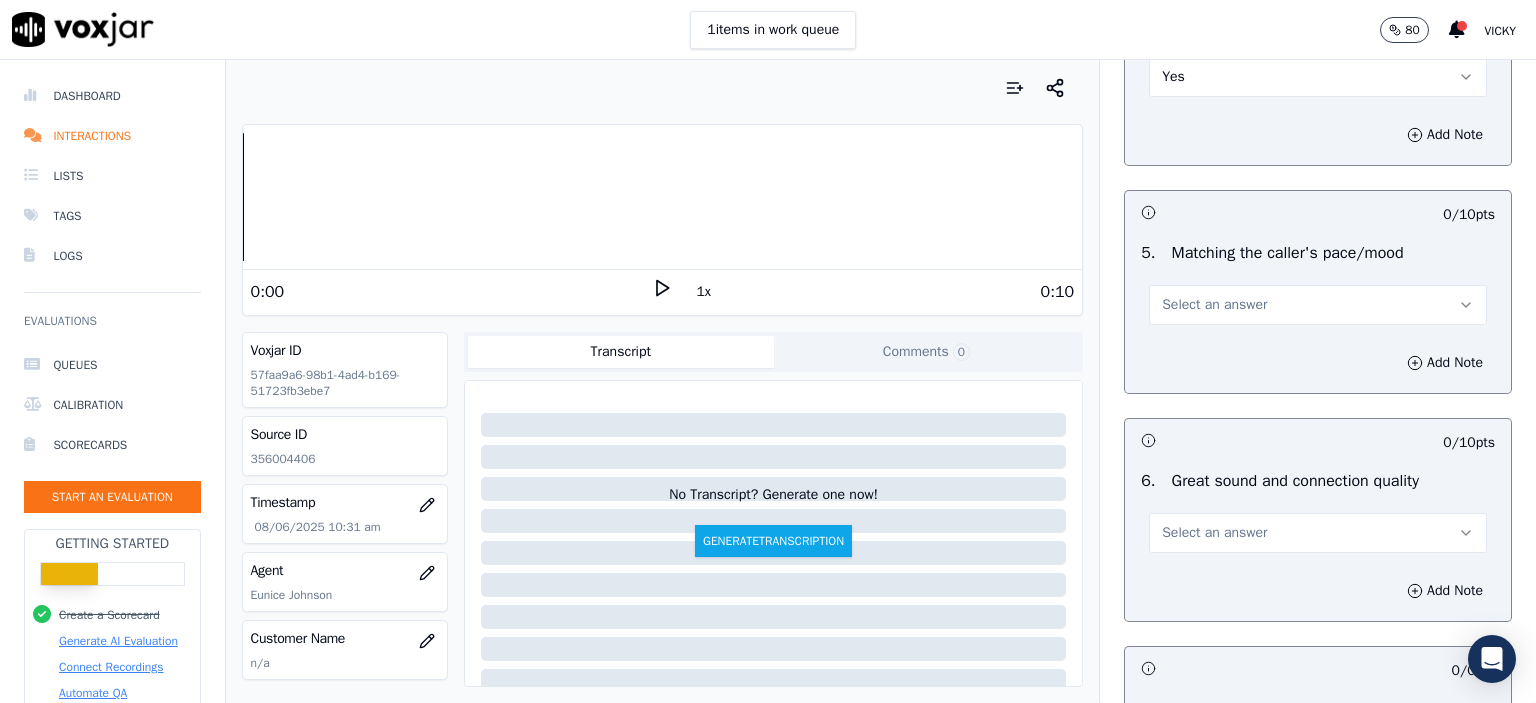 click on "Select an answer" at bounding box center (1214, 305) 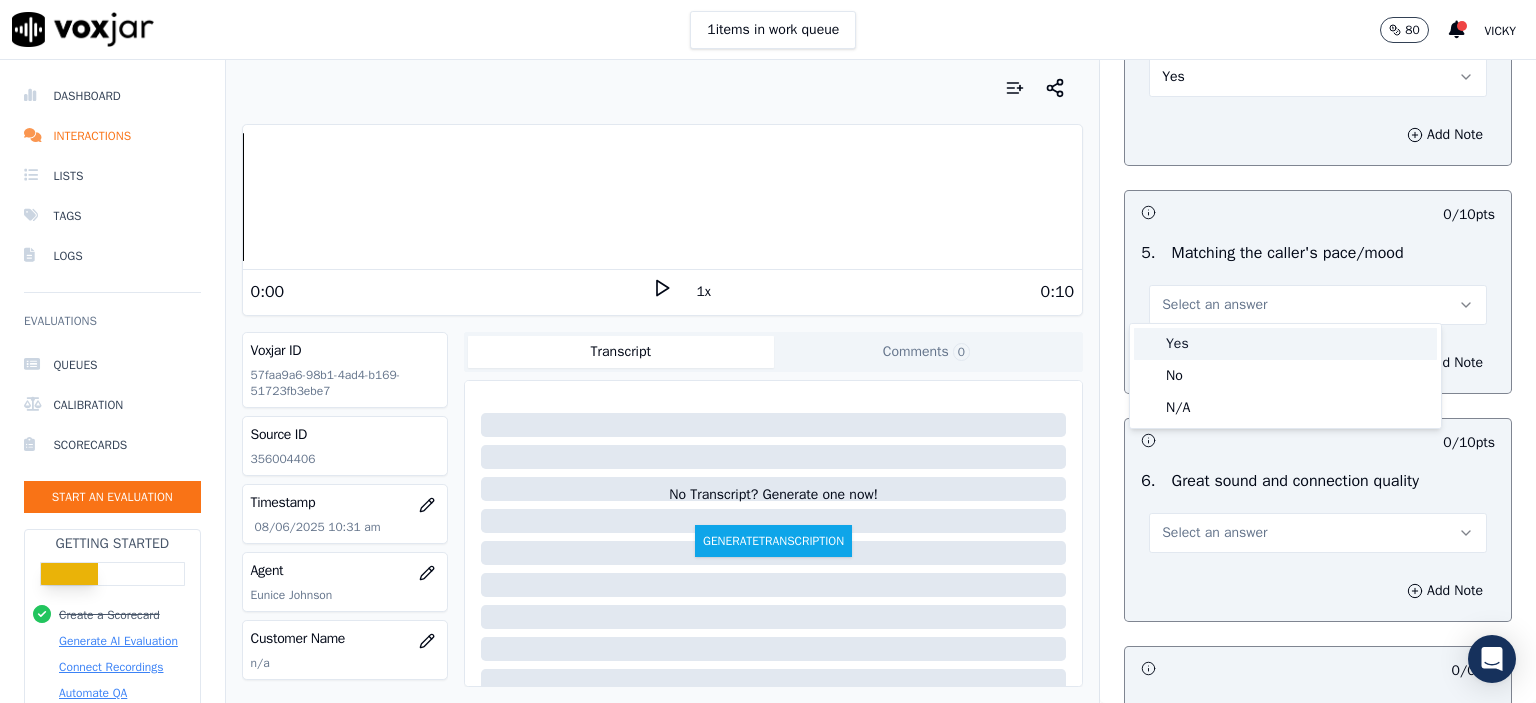 click on "Yes" at bounding box center [1285, 344] 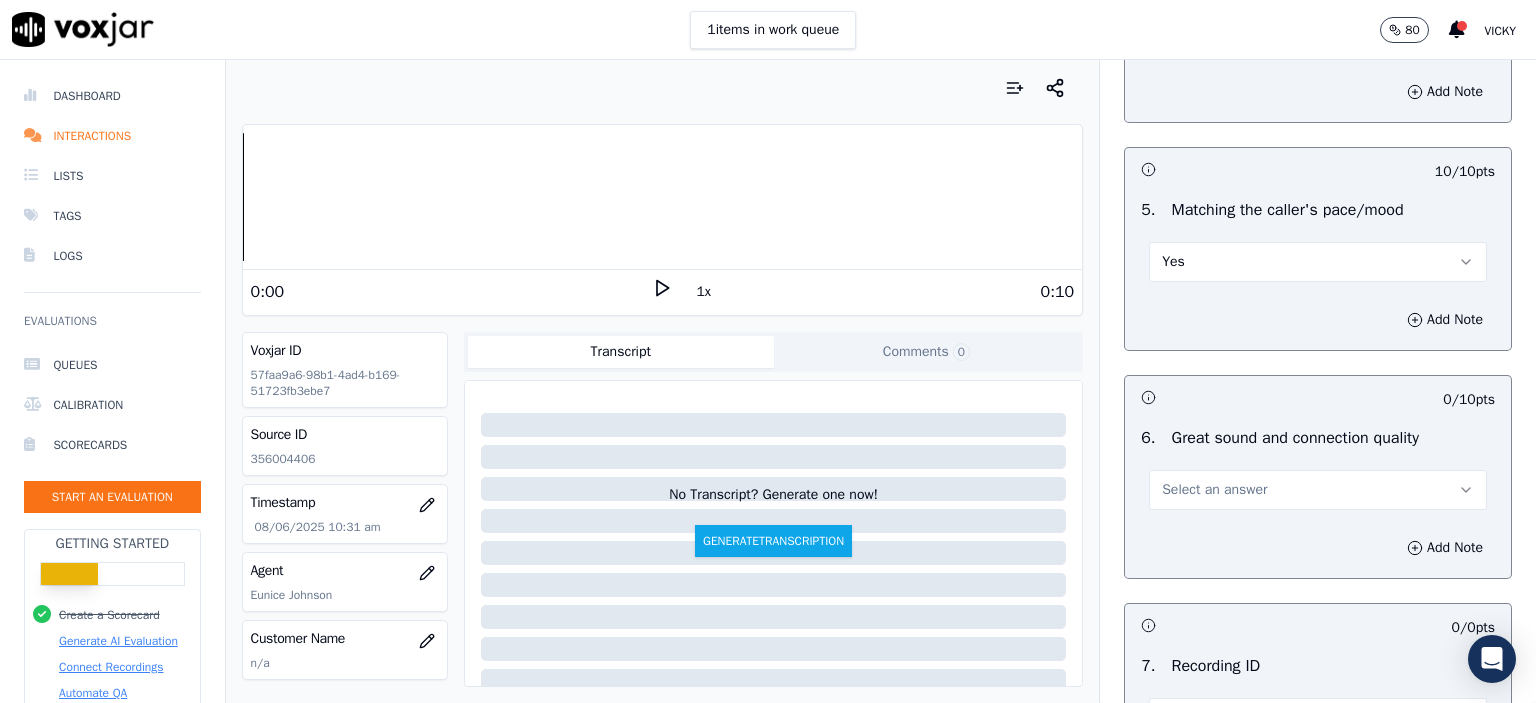 scroll, scrollTop: 4200, scrollLeft: 0, axis: vertical 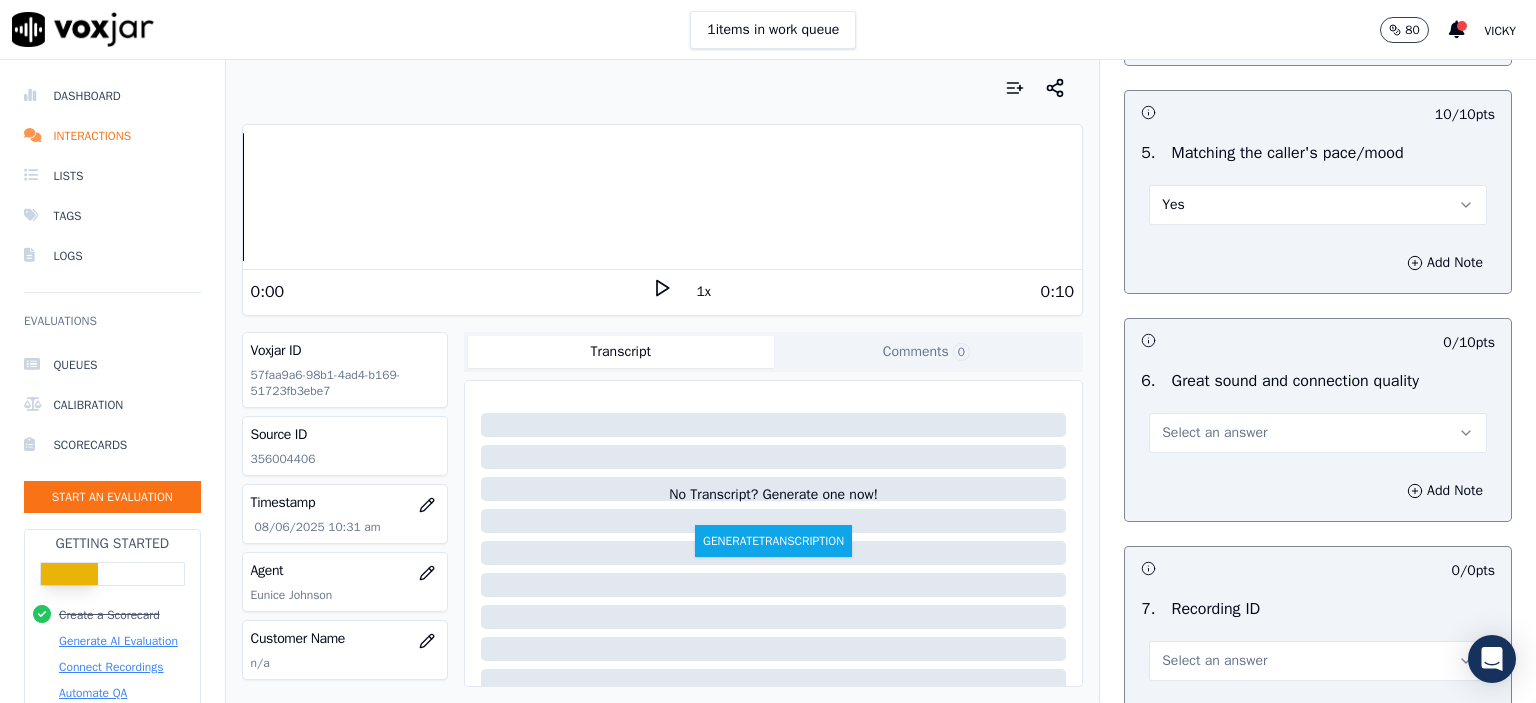 click on "Select an answer" at bounding box center [1318, 433] 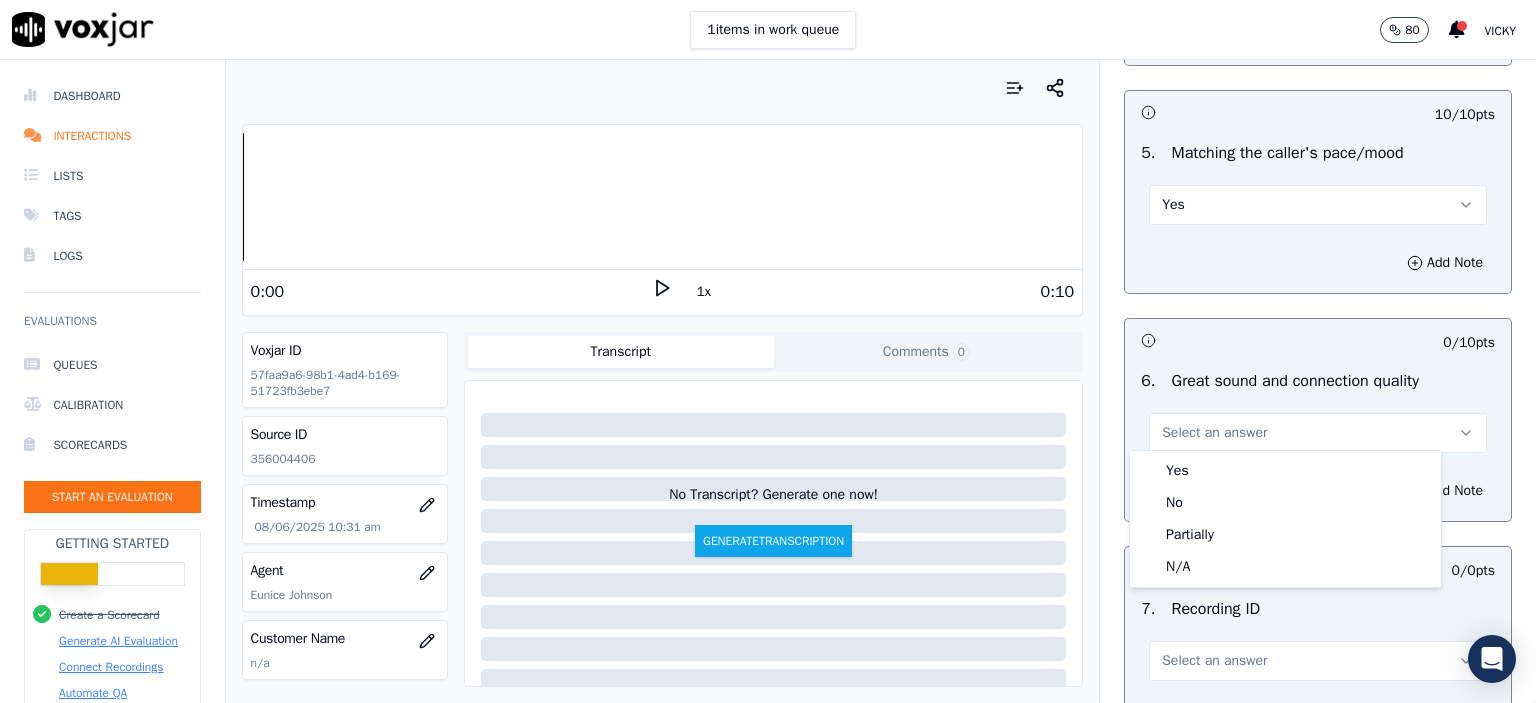 click on "Yes" at bounding box center (1285, 471) 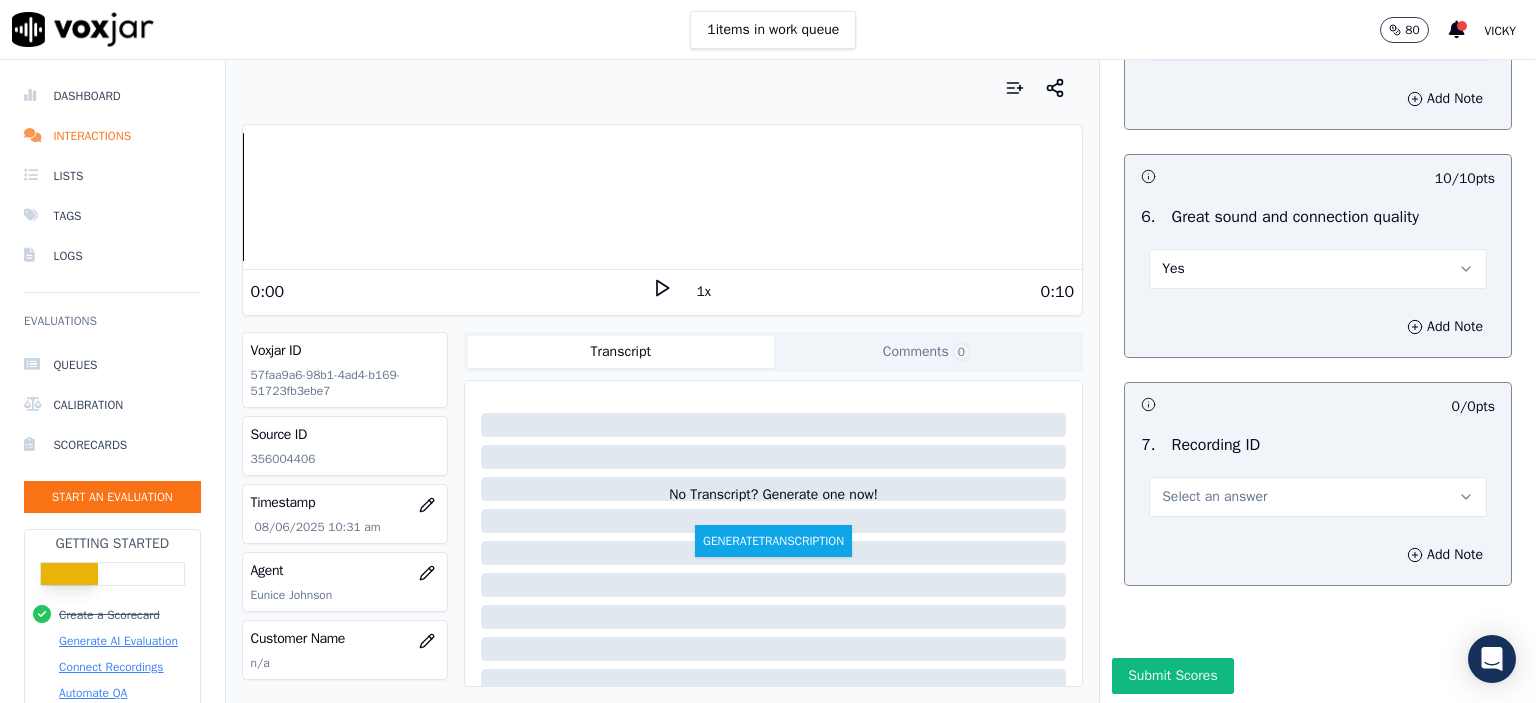 scroll, scrollTop: 4400, scrollLeft: 0, axis: vertical 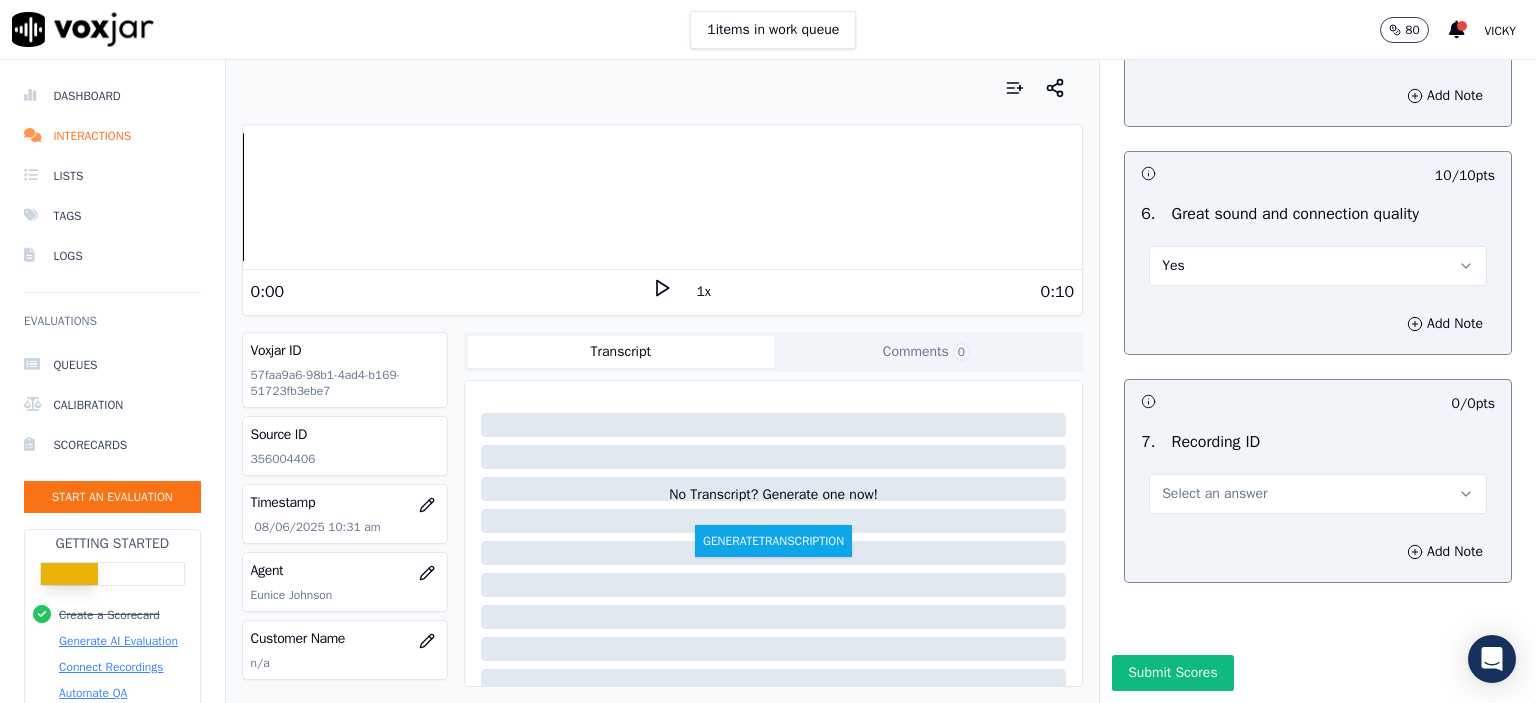 click on "Select an answer" at bounding box center [1214, 494] 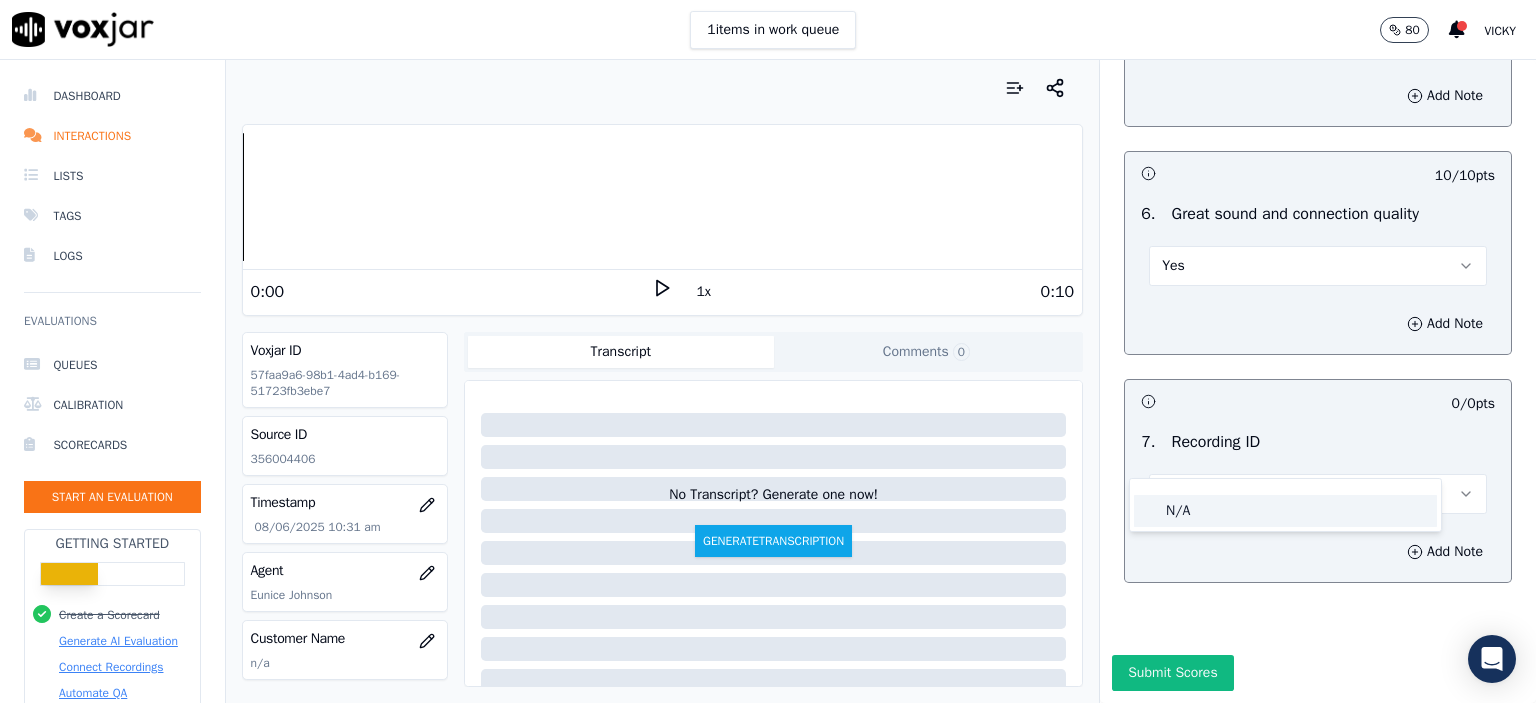 click on "N/A" 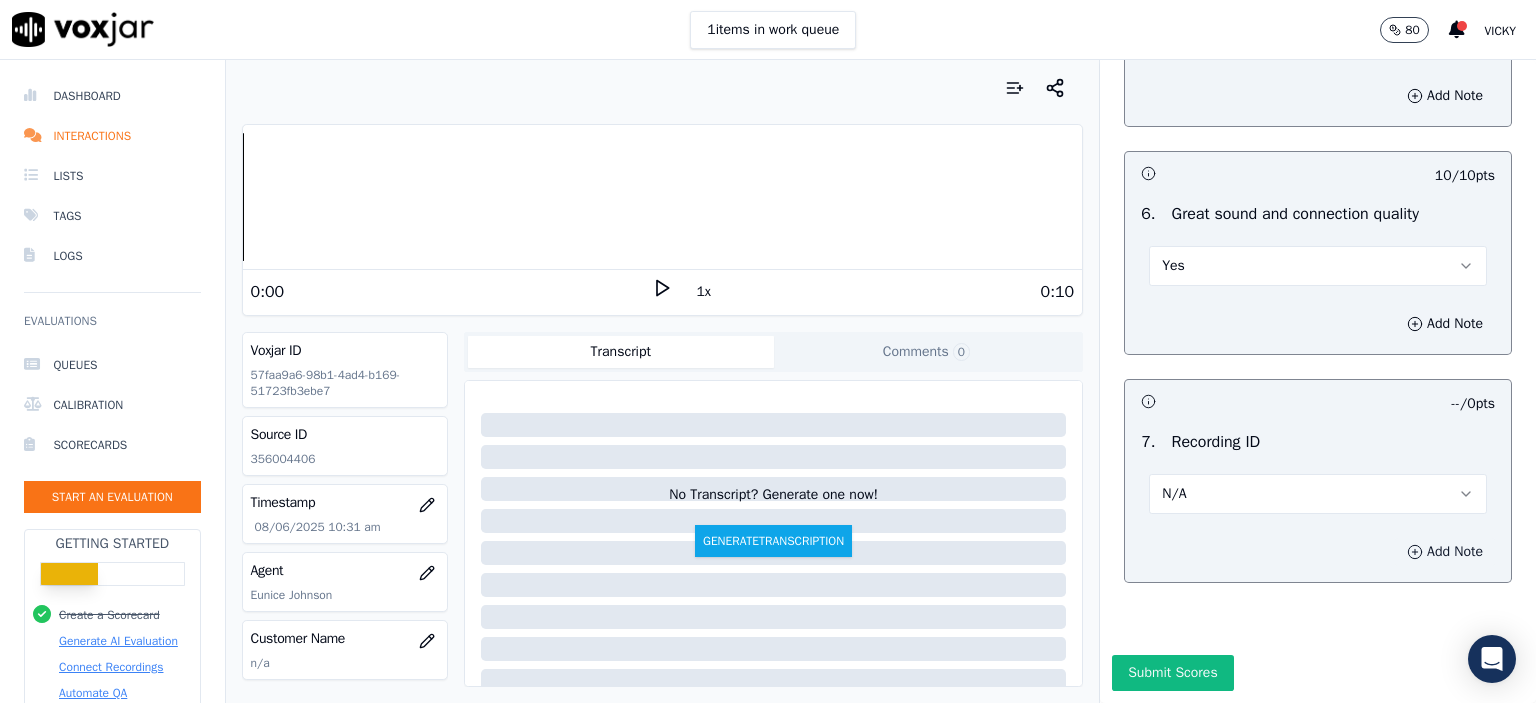 click on "Add Note" at bounding box center [1445, 552] 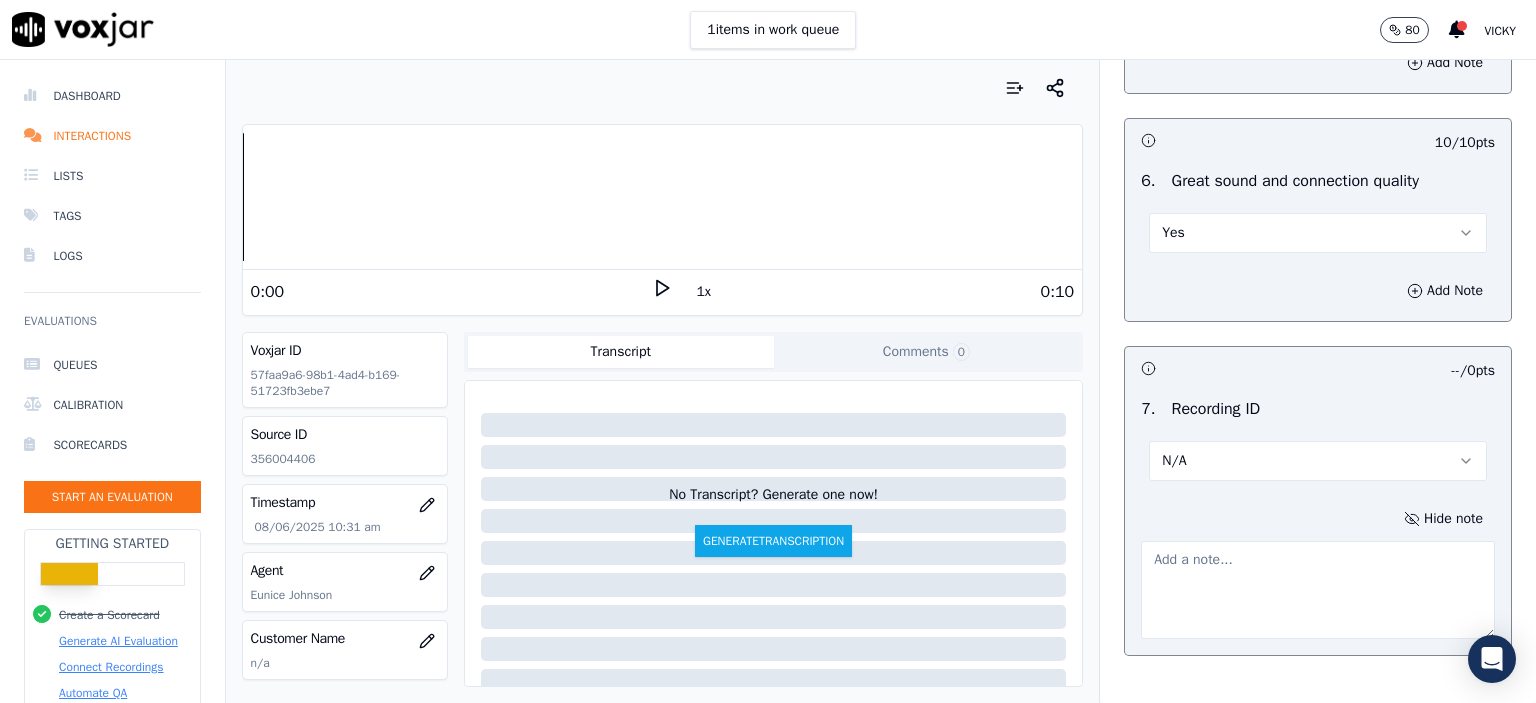 click on "356004406" 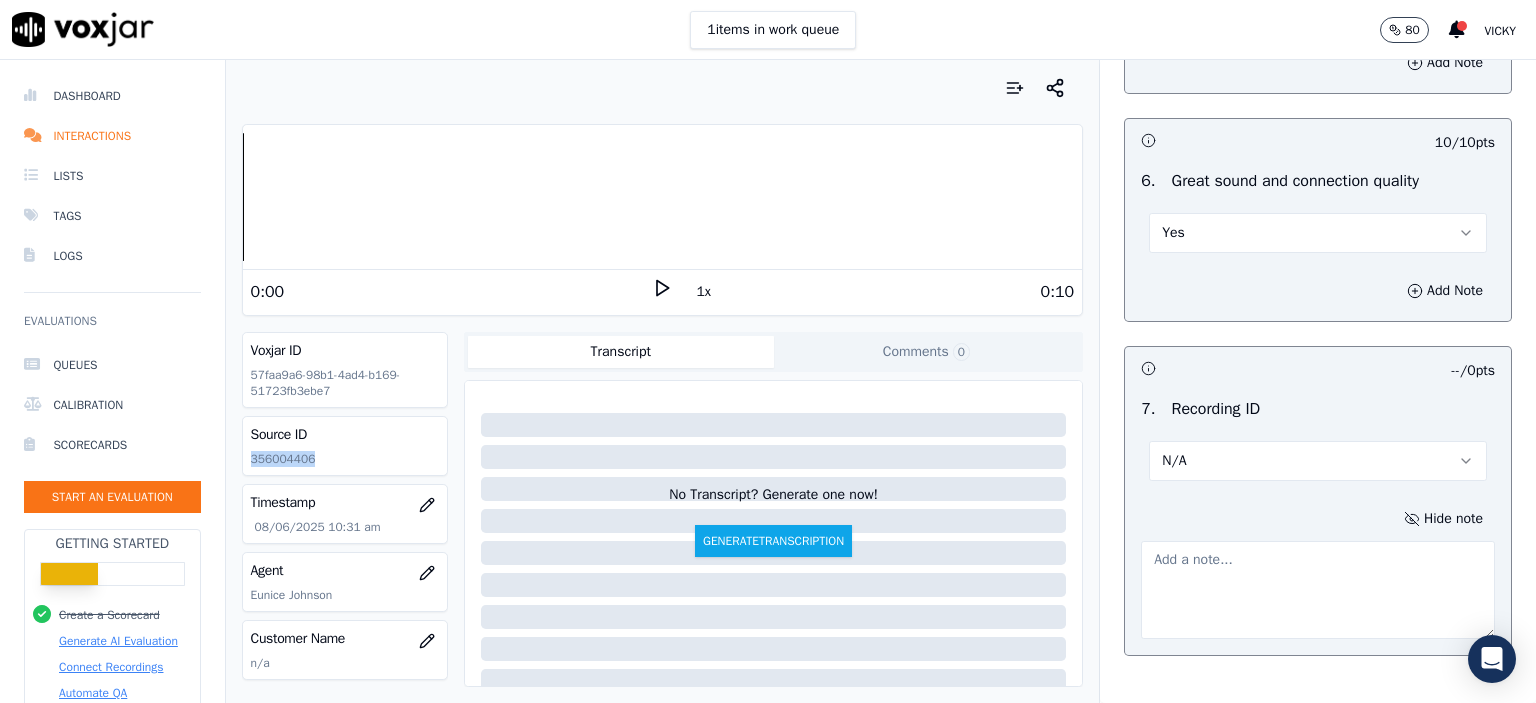 click on "356004406" 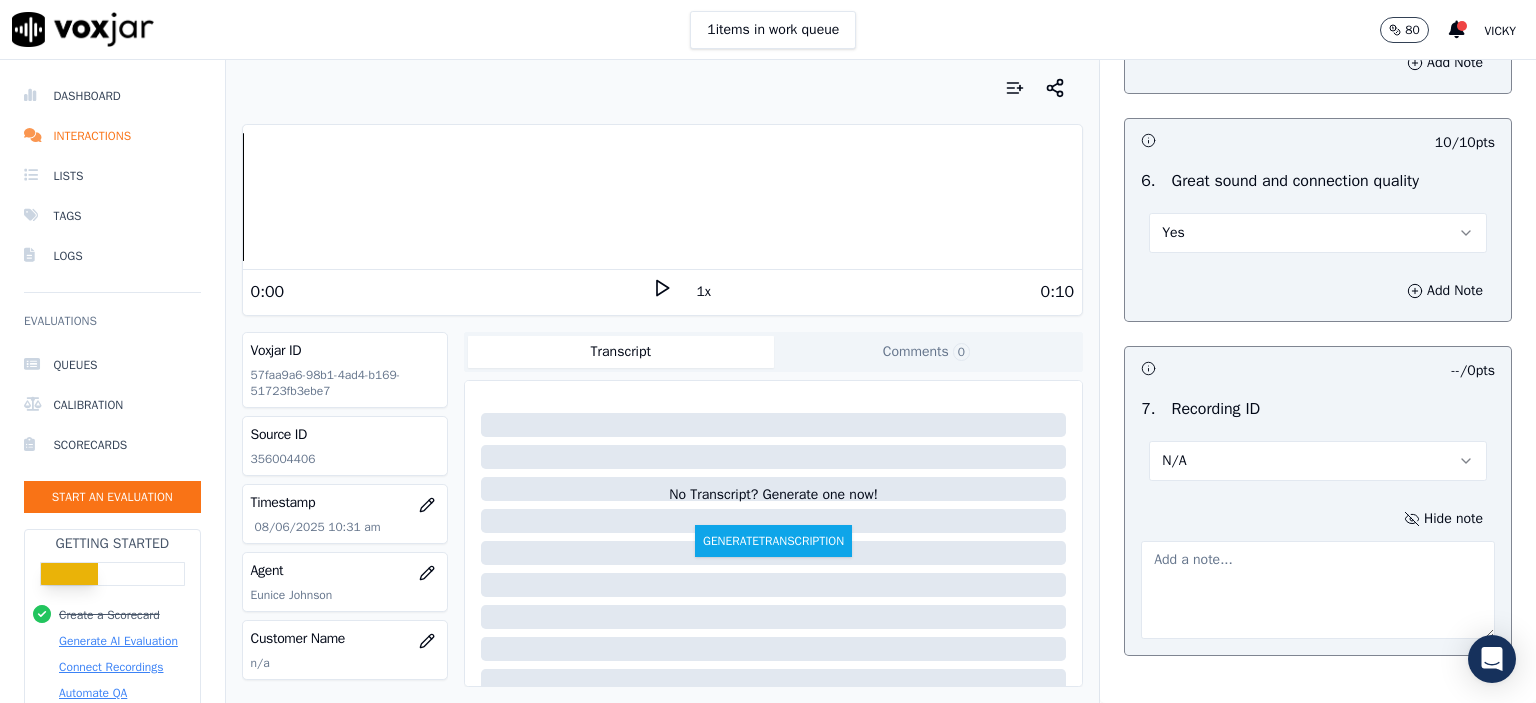 click at bounding box center (1318, 590) 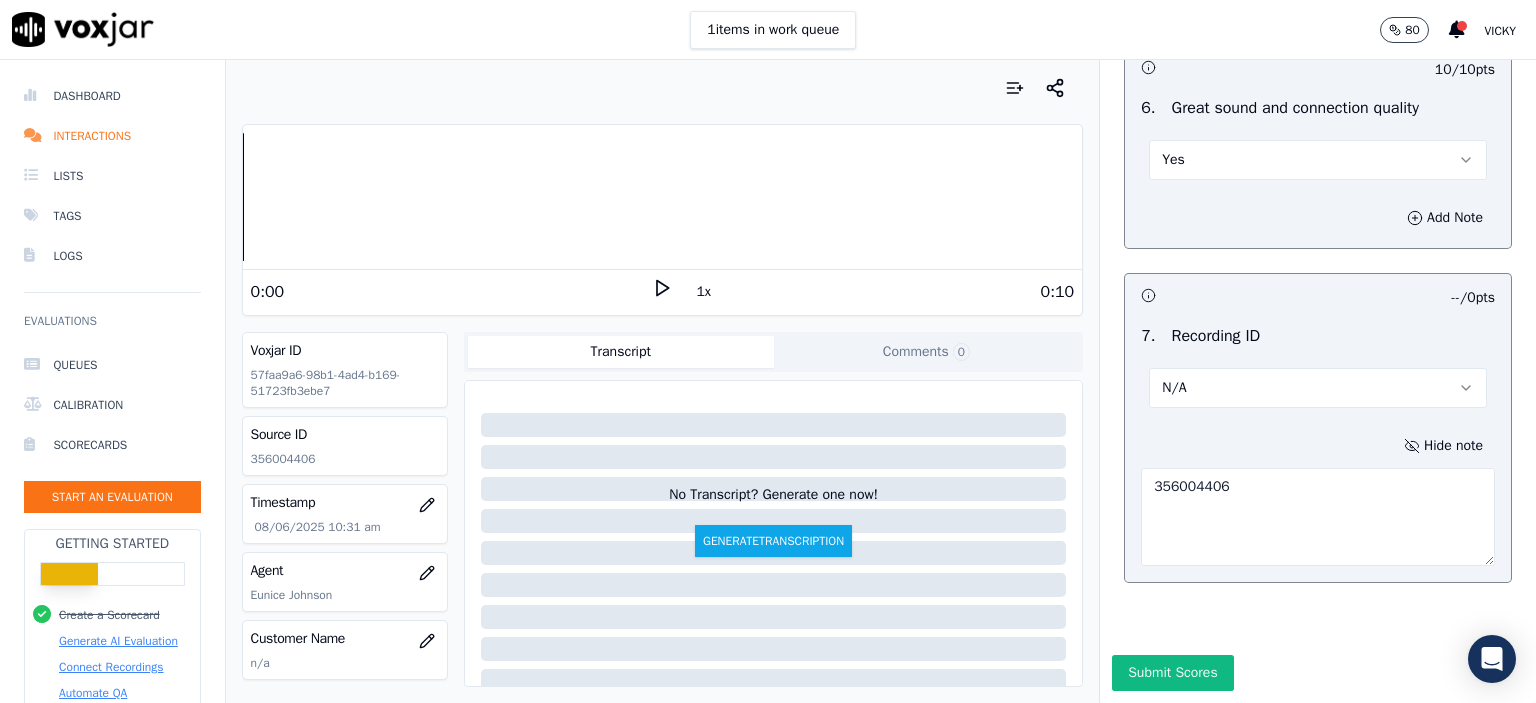 scroll, scrollTop: 4510, scrollLeft: 0, axis: vertical 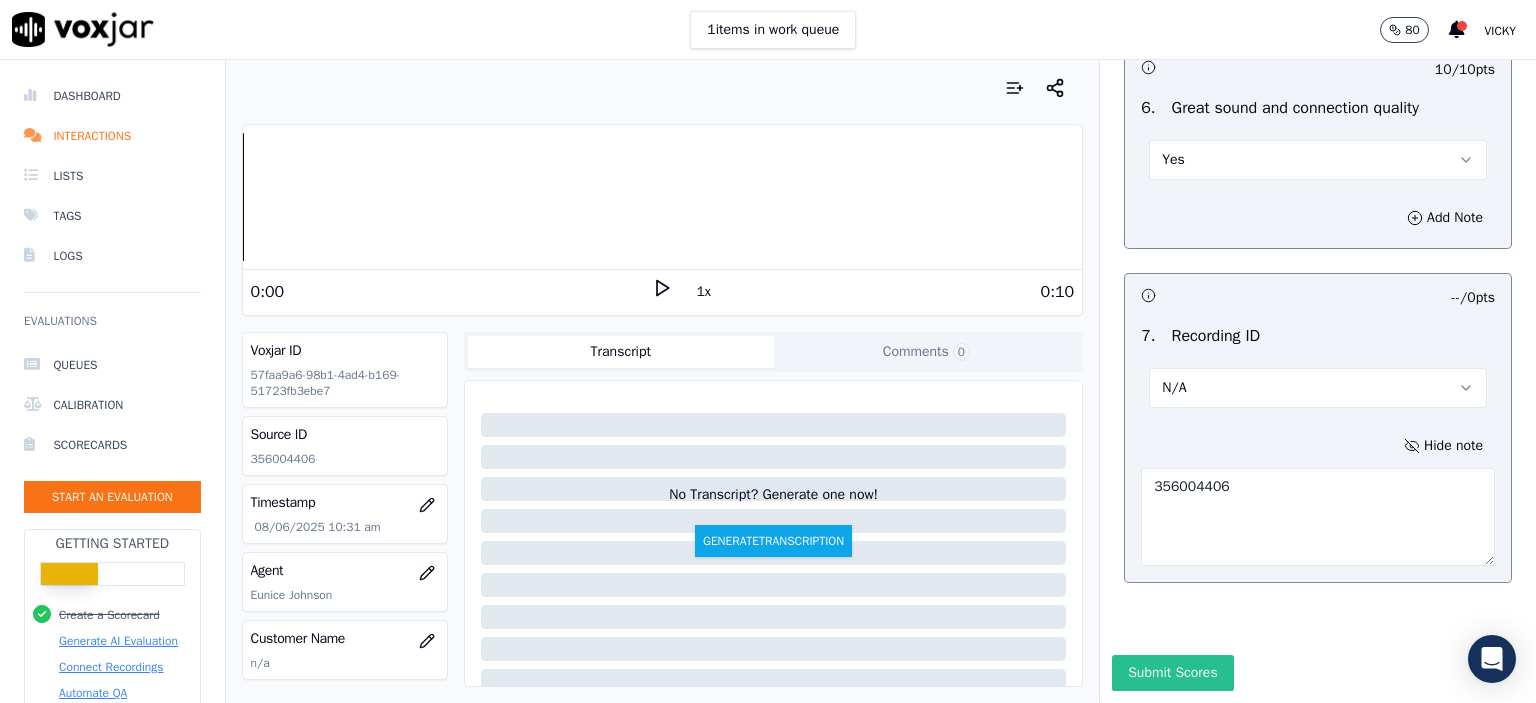 type on "356004406" 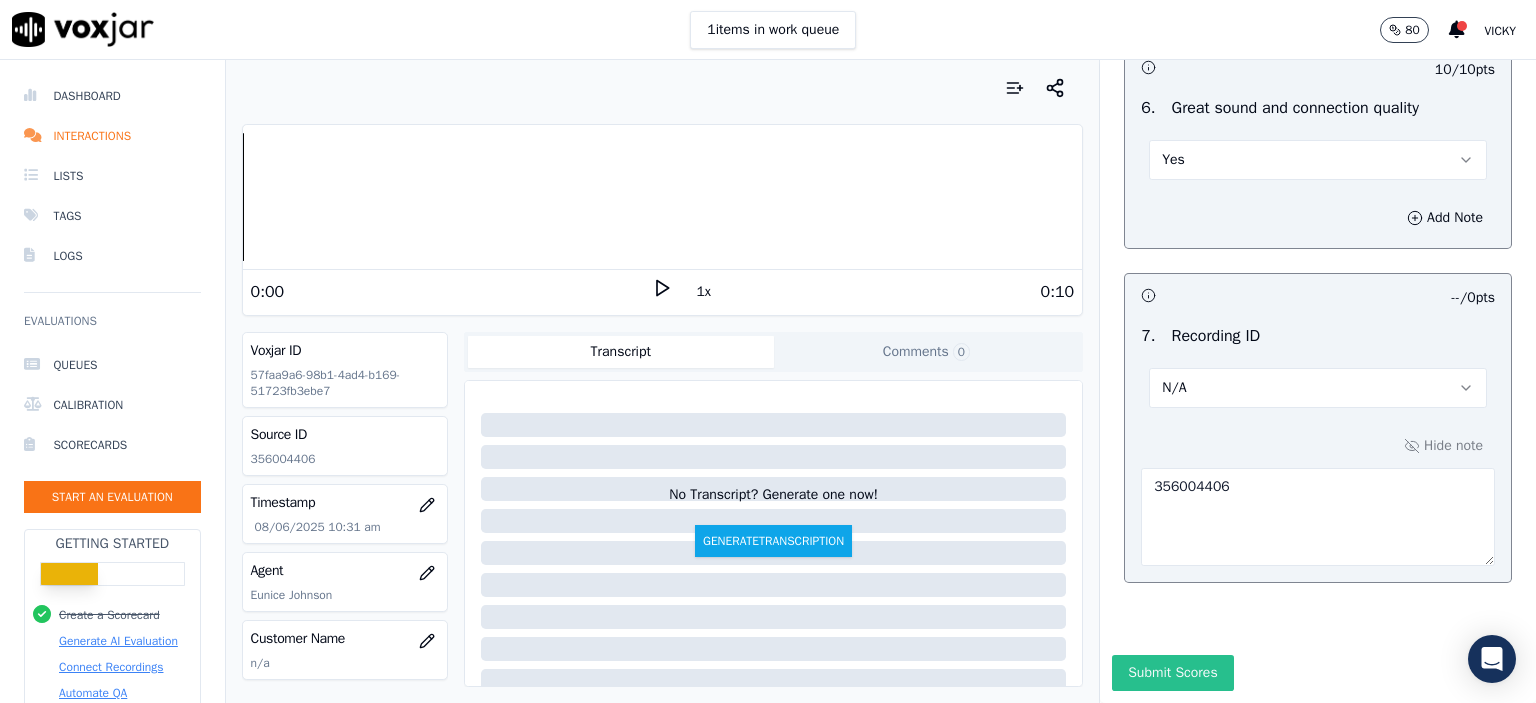 click on "Submit Scores" at bounding box center [1172, 673] 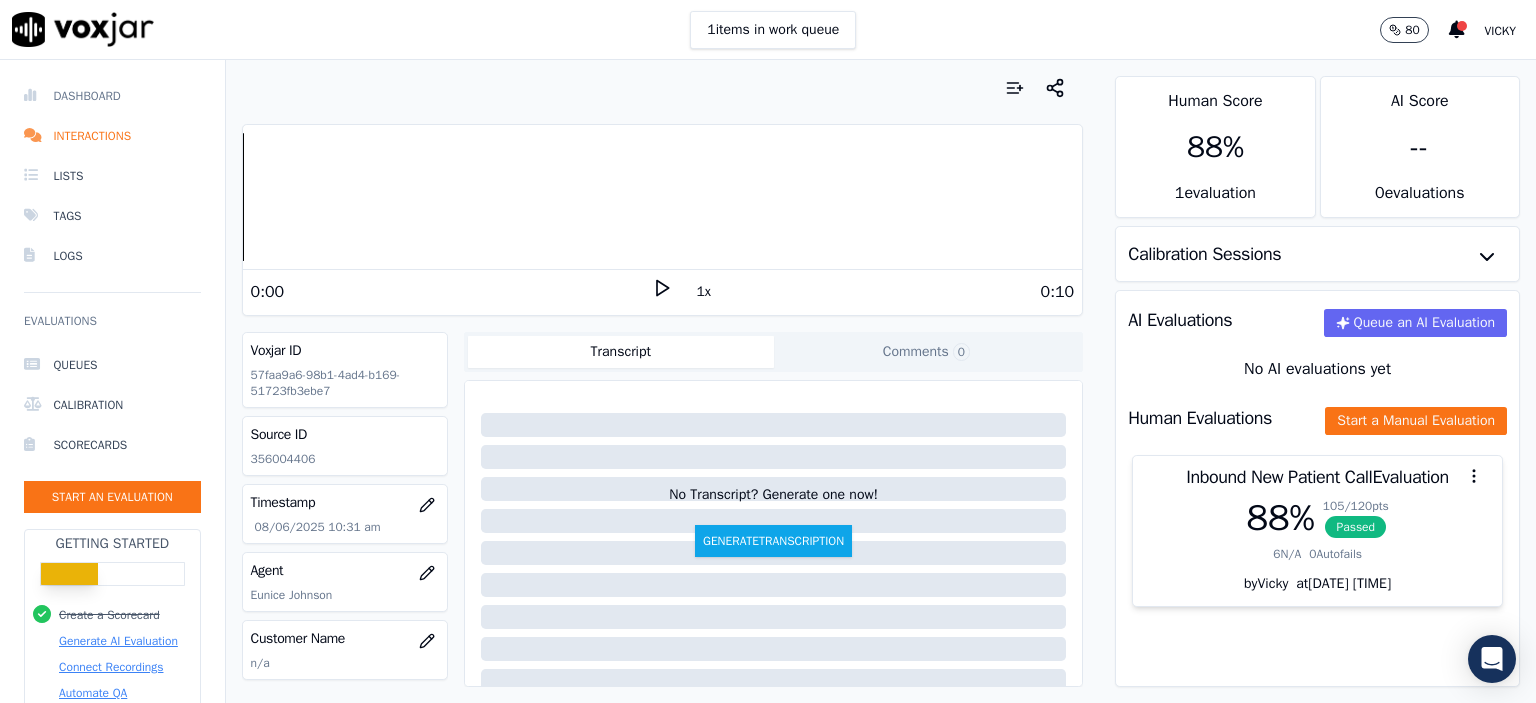 click on "Dashboard" at bounding box center (112, 96) 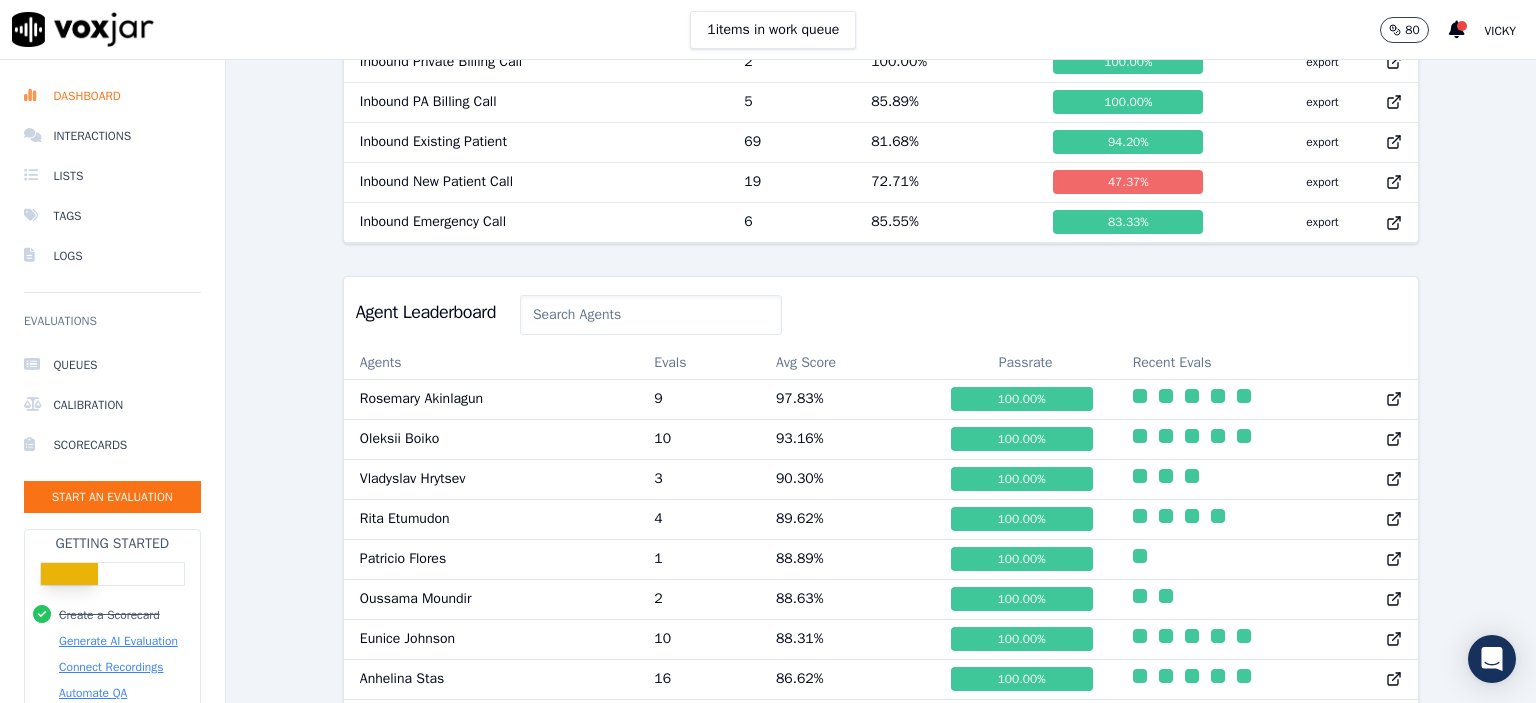 scroll, scrollTop: 818, scrollLeft: 0, axis: vertical 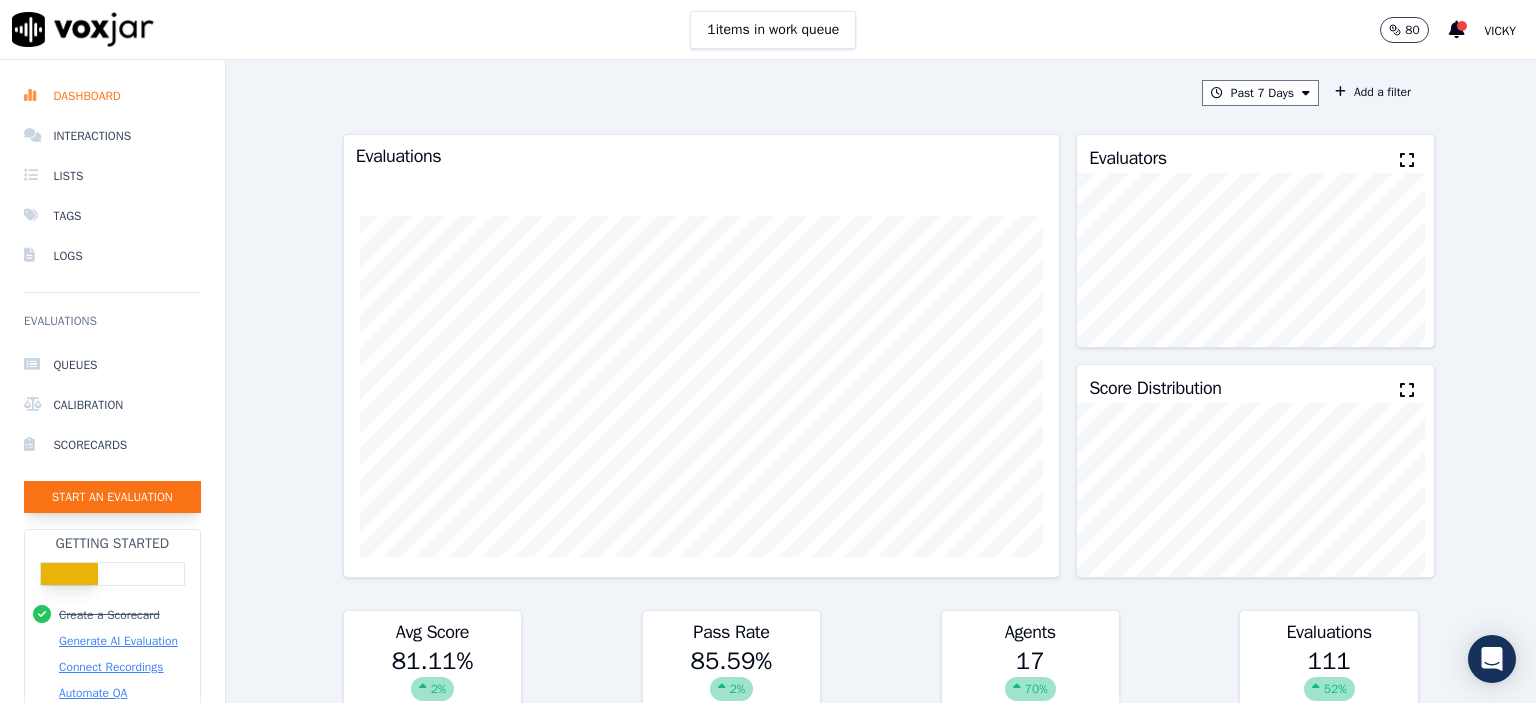 click on "Start an Evaluation" 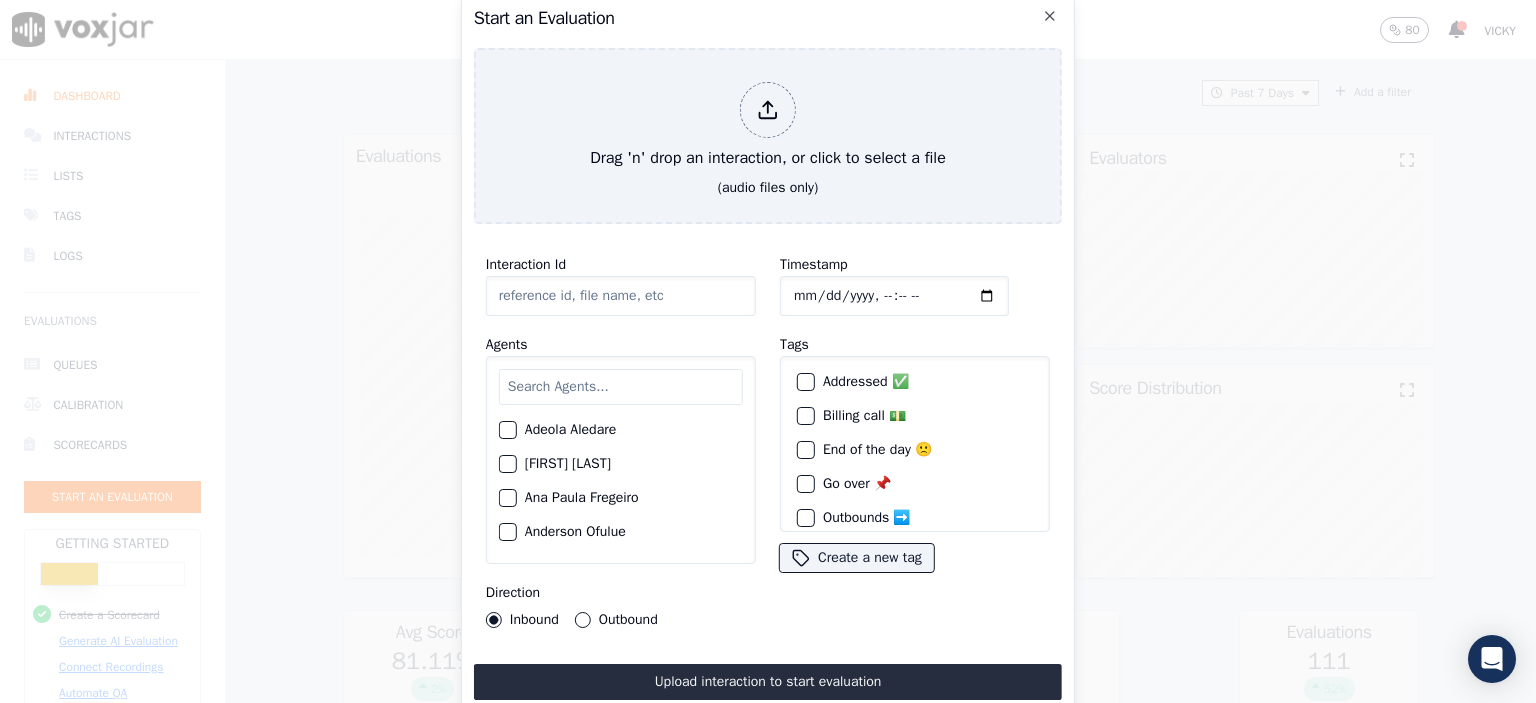 click on "Interaction Id" 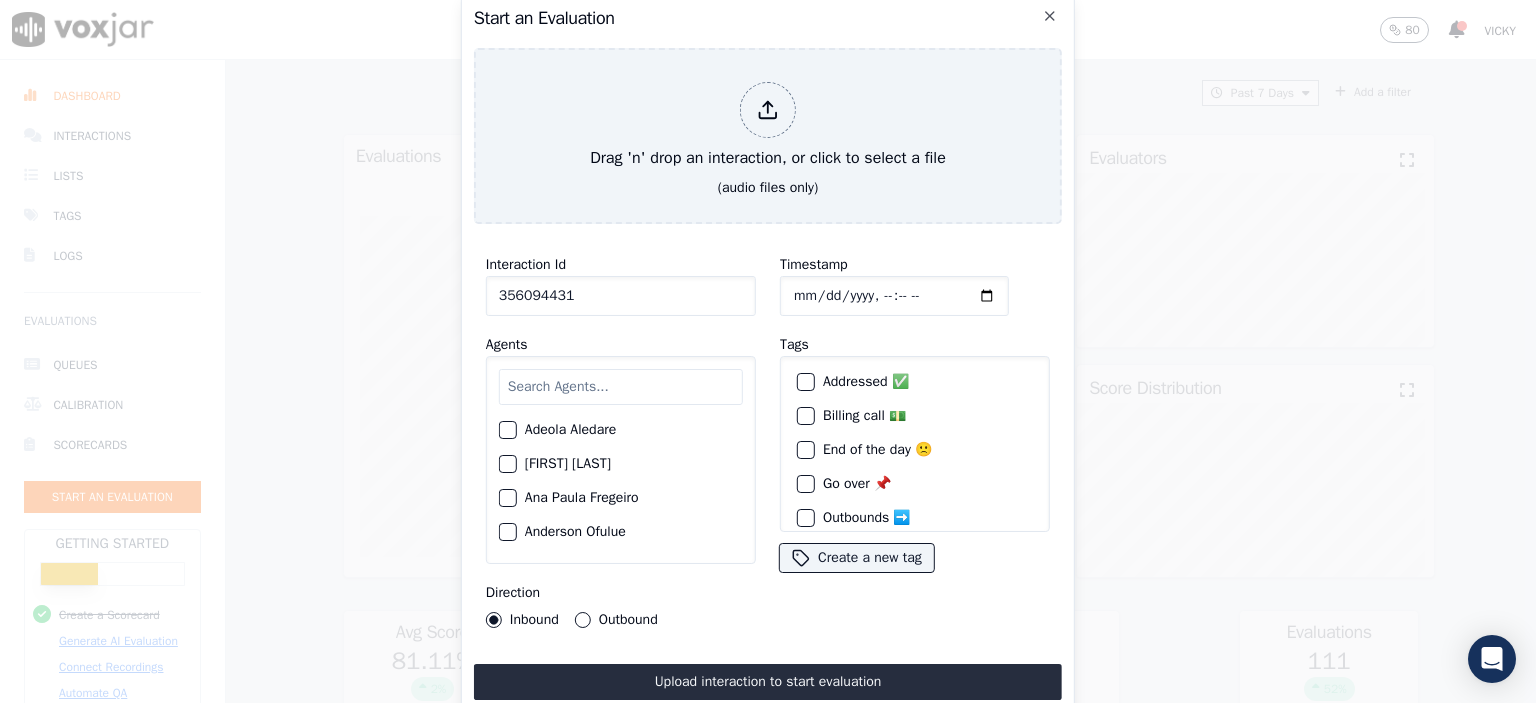 type on "356094431" 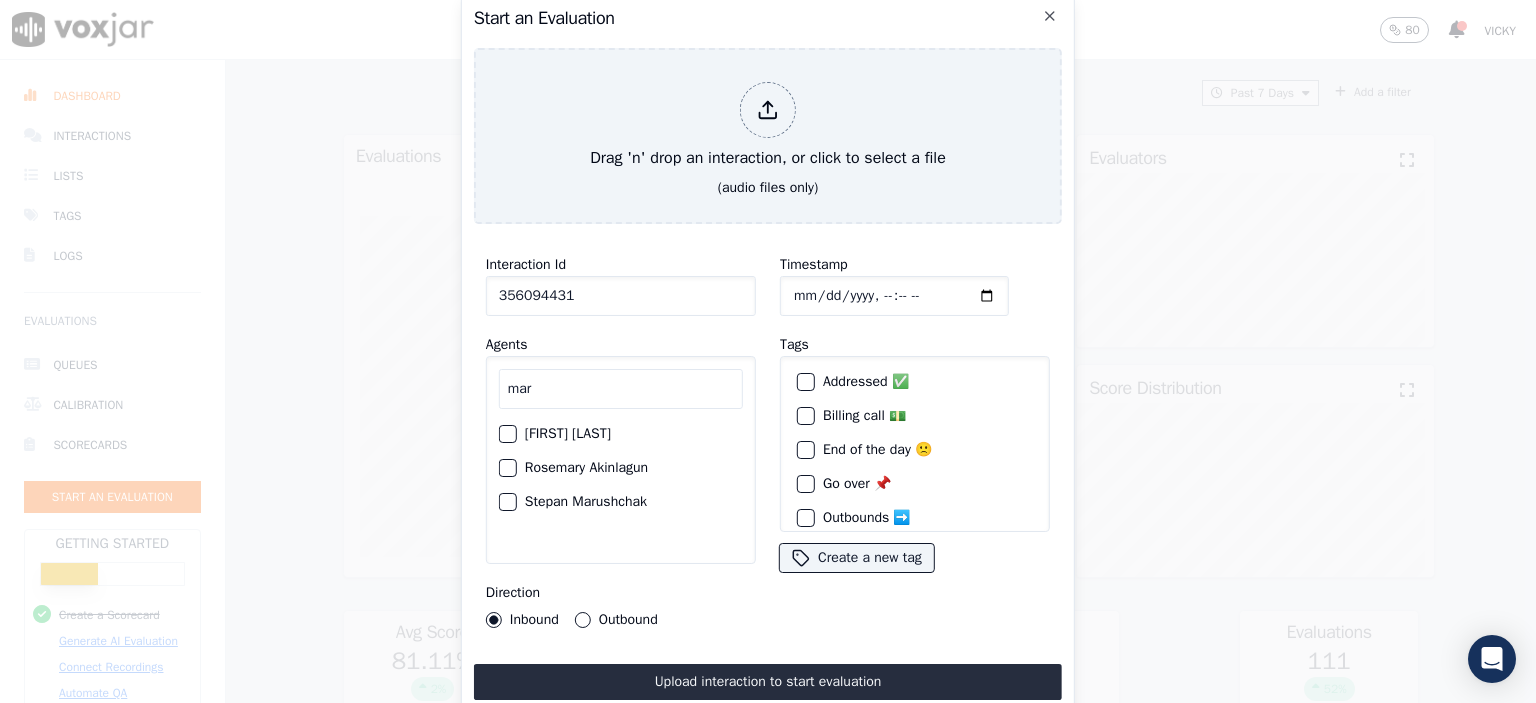 type on "mar" 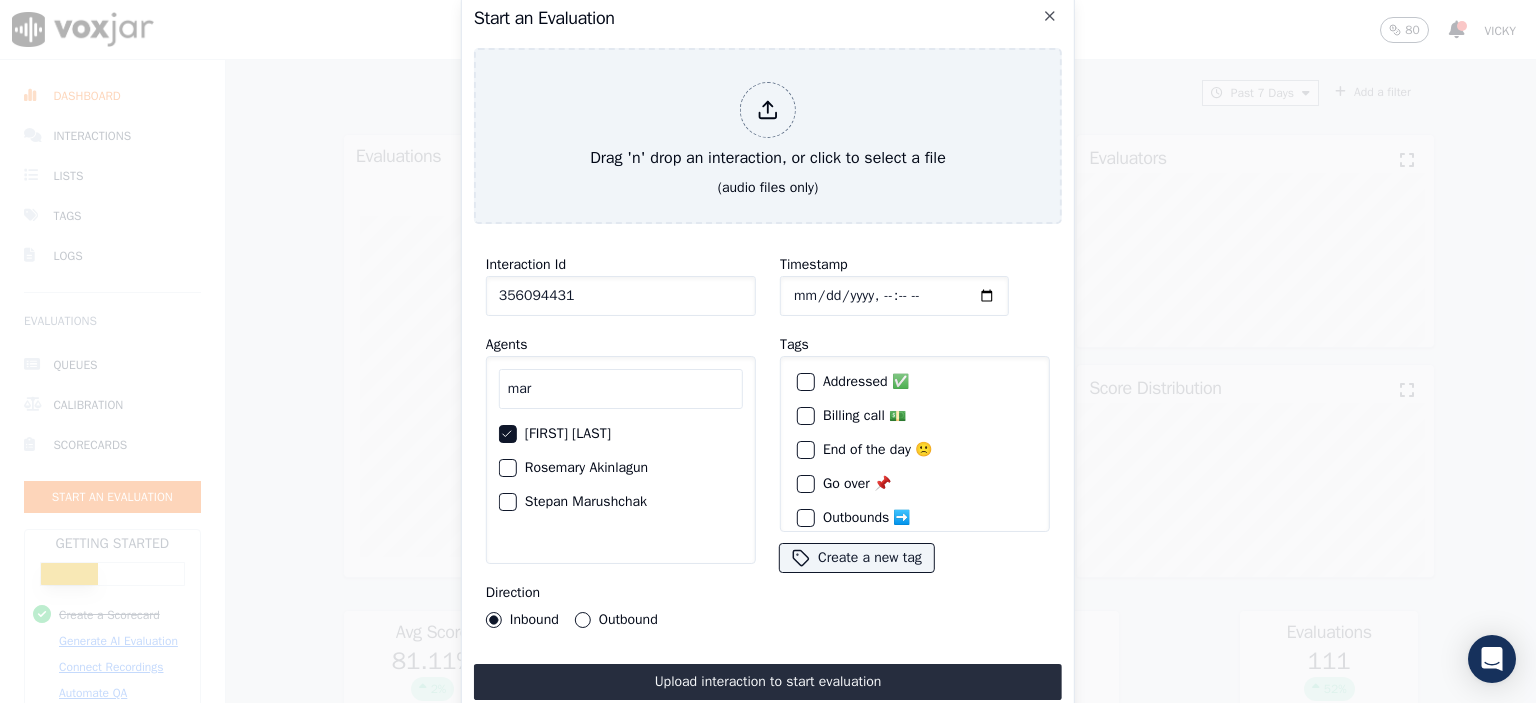 click on "Timestamp" 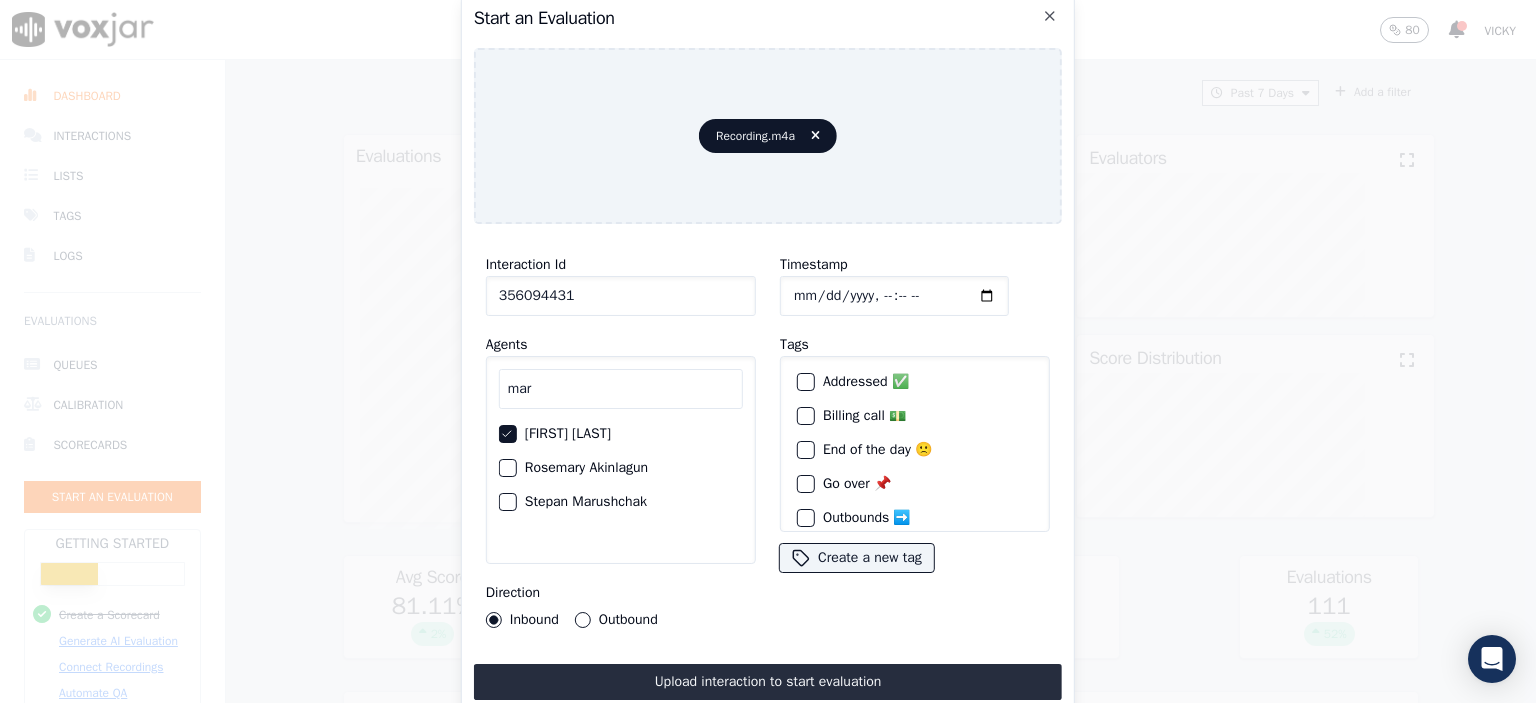 drag, startPoint x: 724, startPoint y: 671, endPoint x: 1299, endPoint y: 679, distance: 575.05566 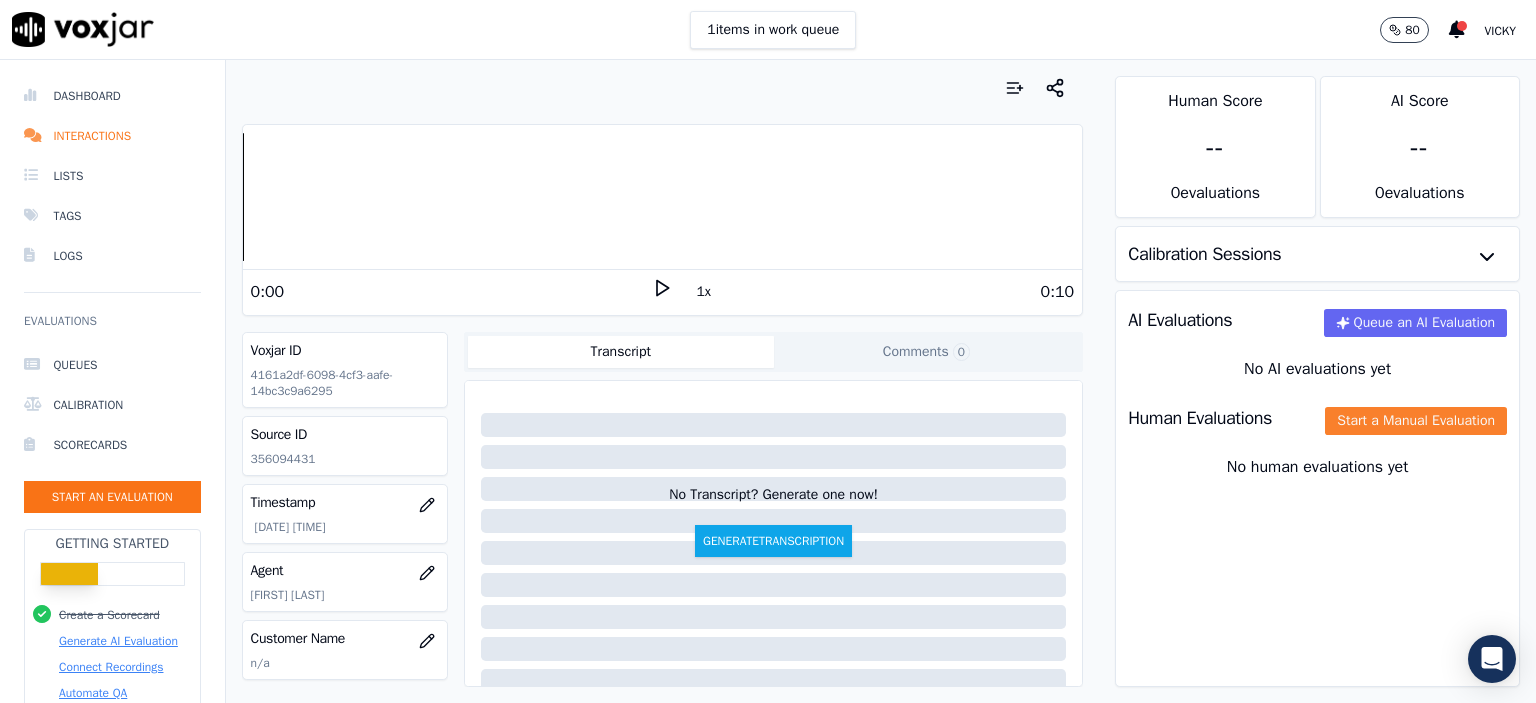 click on "Start a Manual Evaluation" 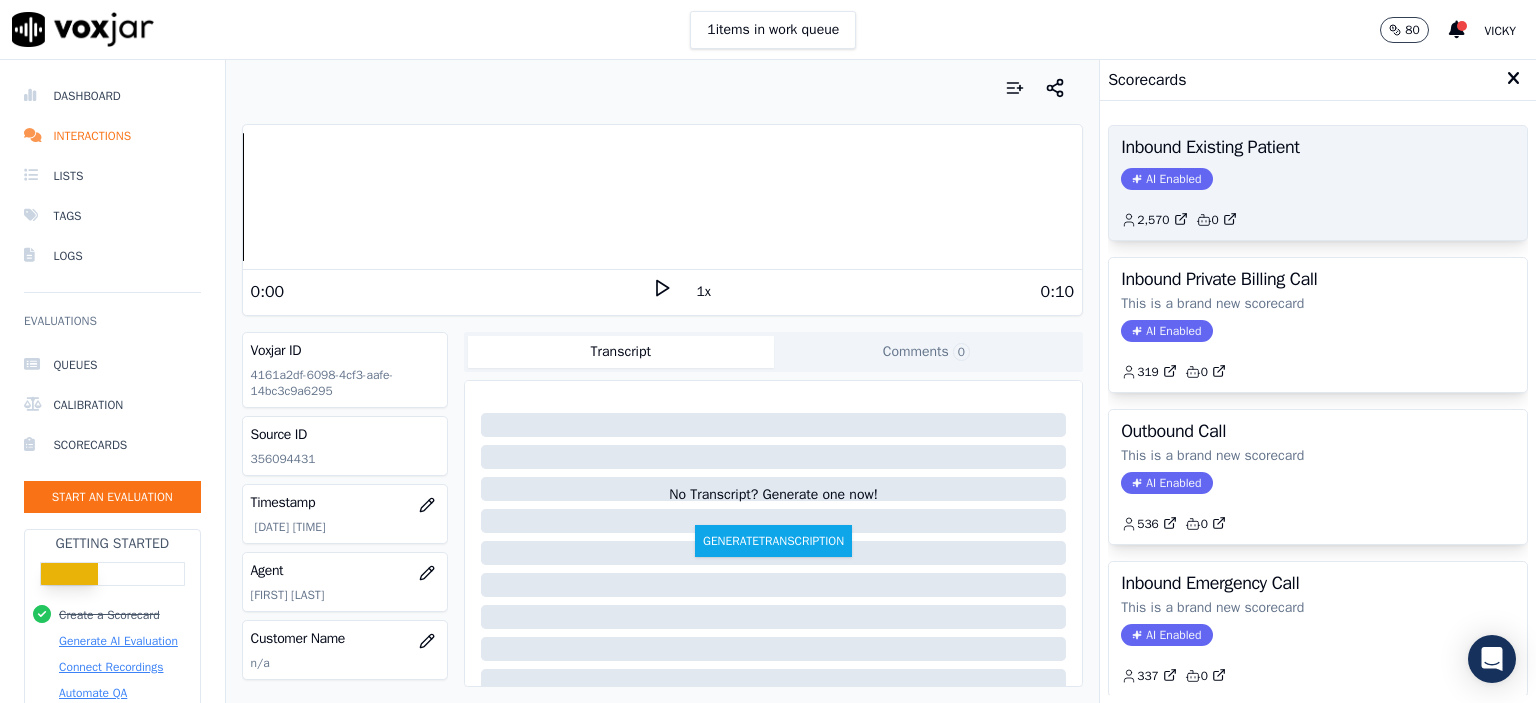 click on "2,570         0" 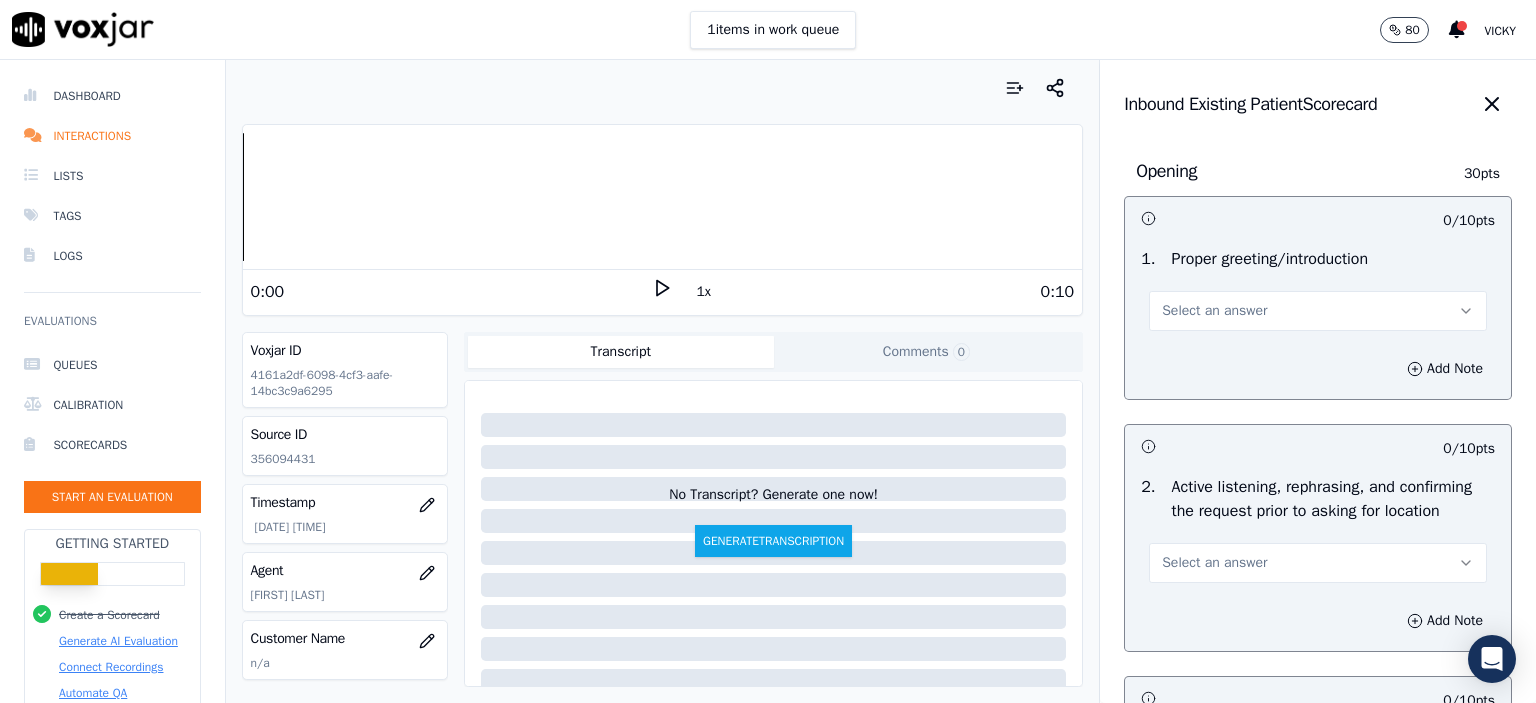 click on "Select an answer" at bounding box center [1318, 311] 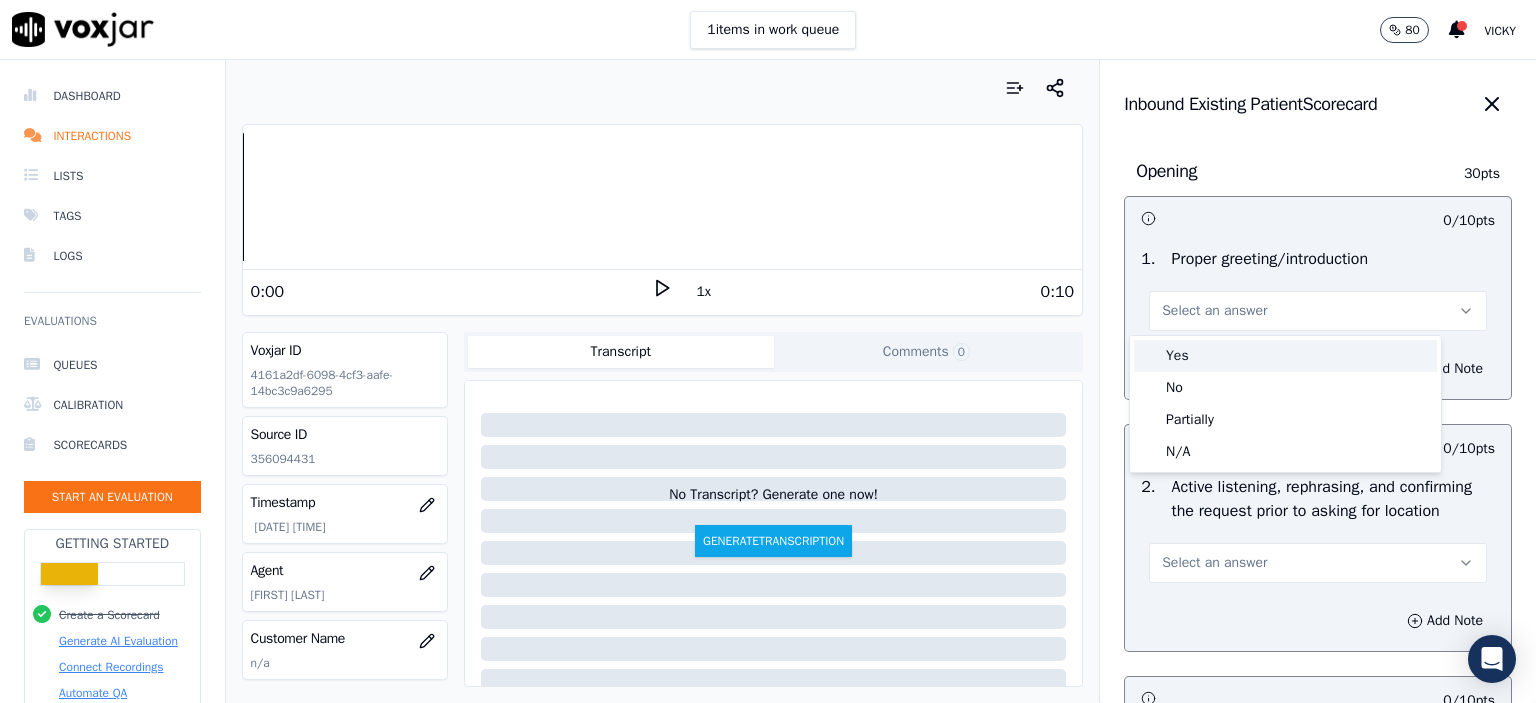 click on "Yes" at bounding box center [1285, 356] 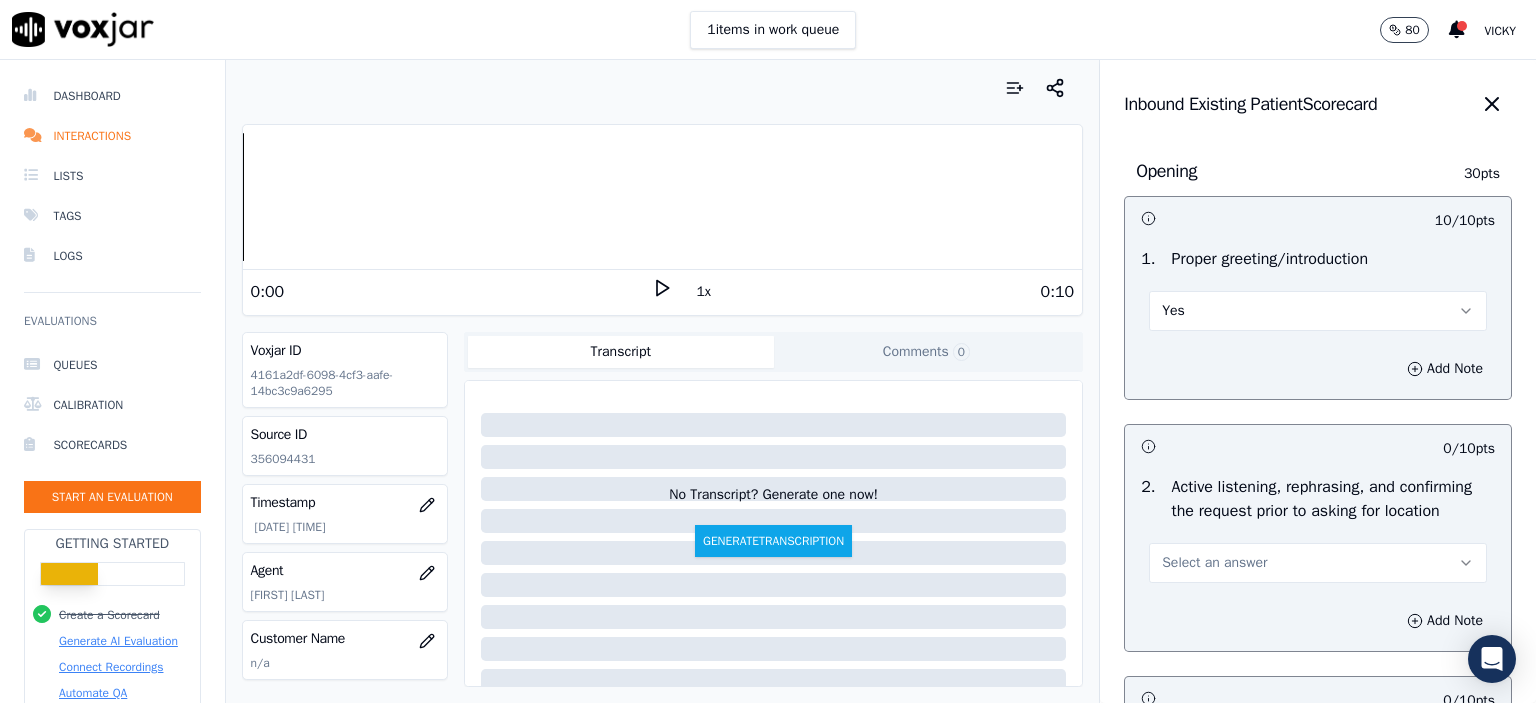 click on "Select an answer" at bounding box center [1318, 563] 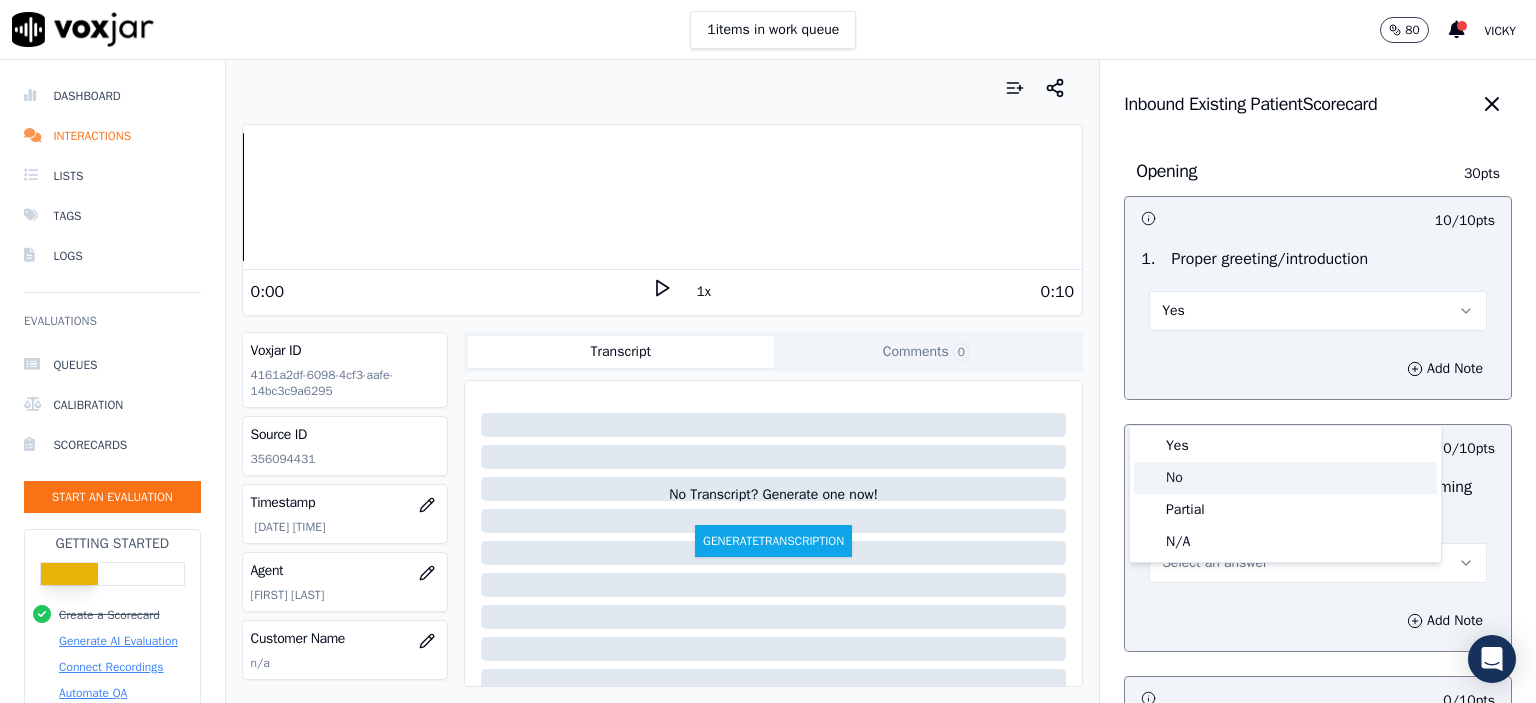 click on "No" 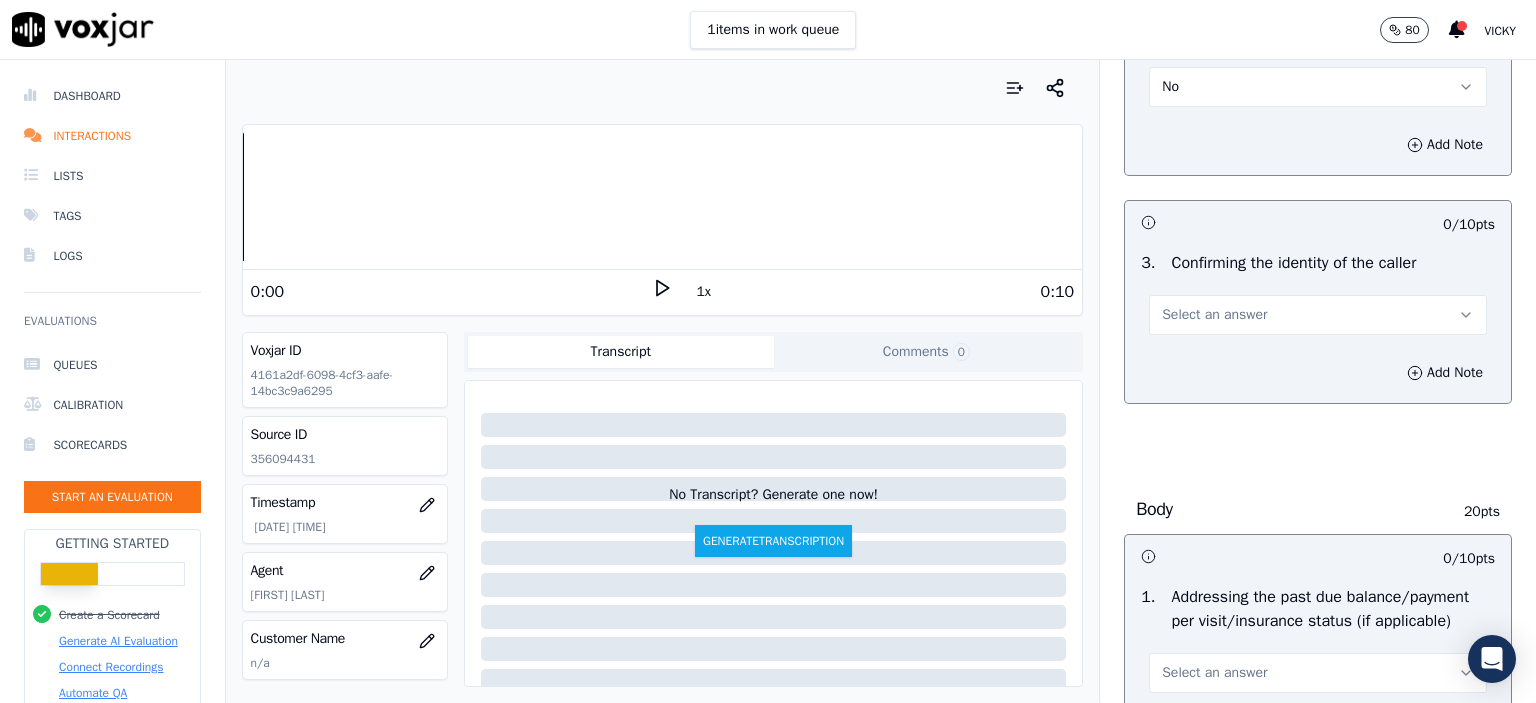 scroll, scrollTop: 500, scrollLeft: 0, axis: vertical 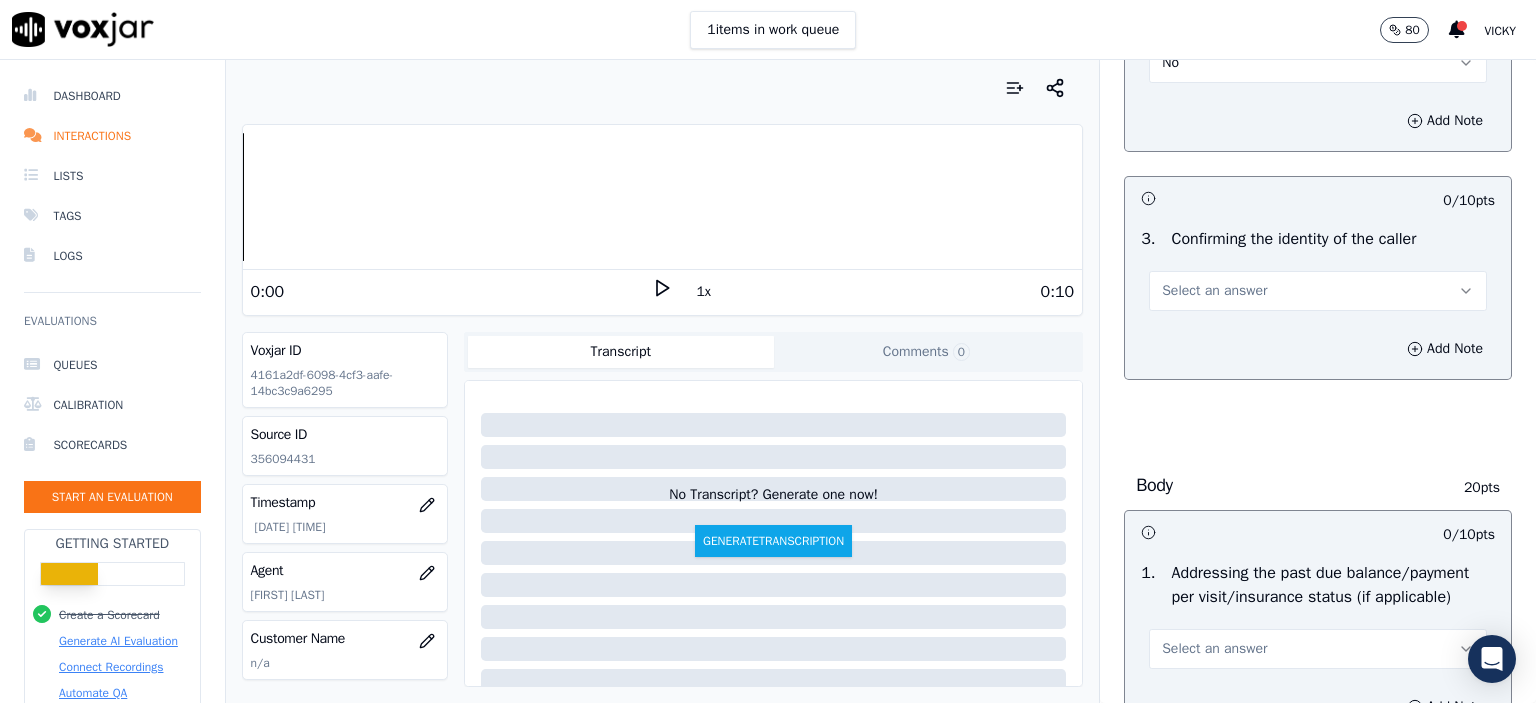click on "Select an answer" at bounding box center (1318, 291) 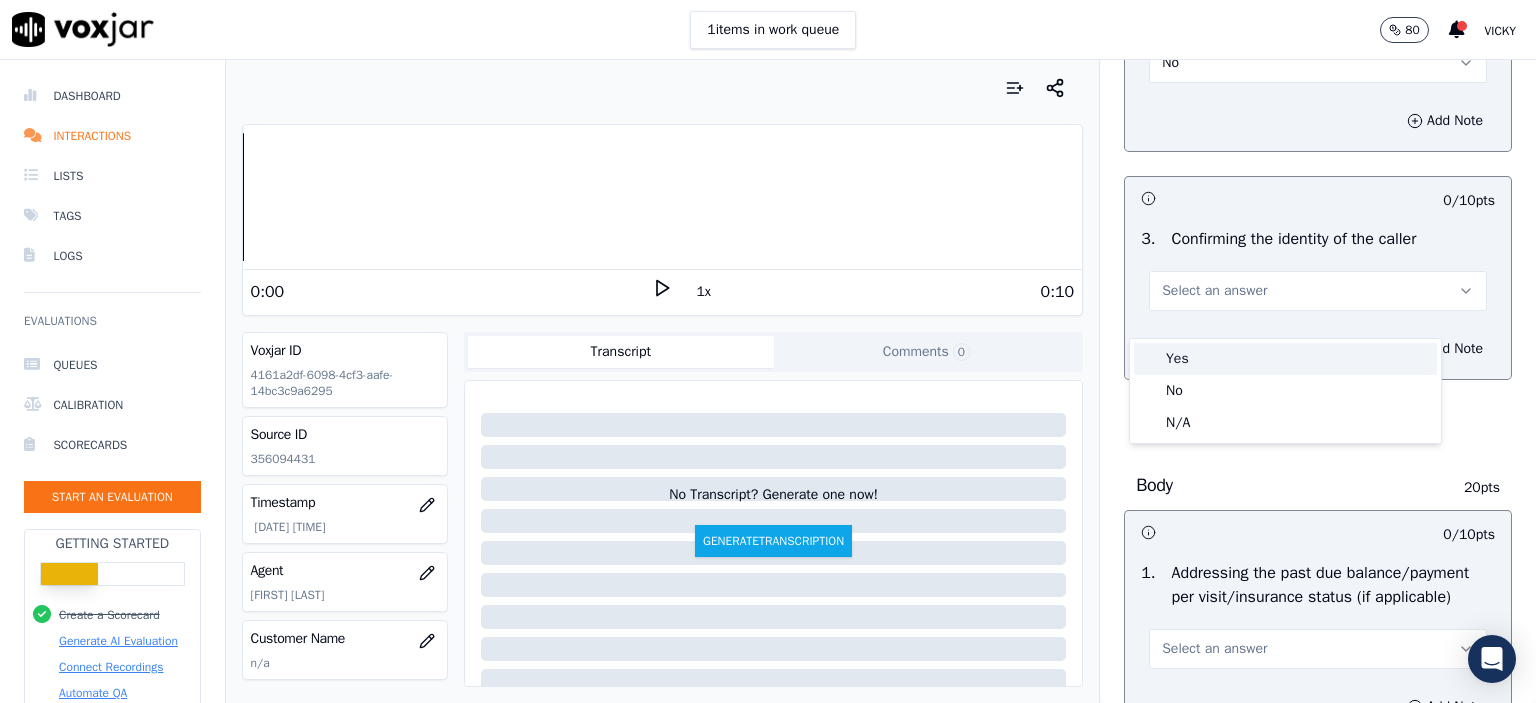 click on "Yes" at bounding box center [1285, 359] 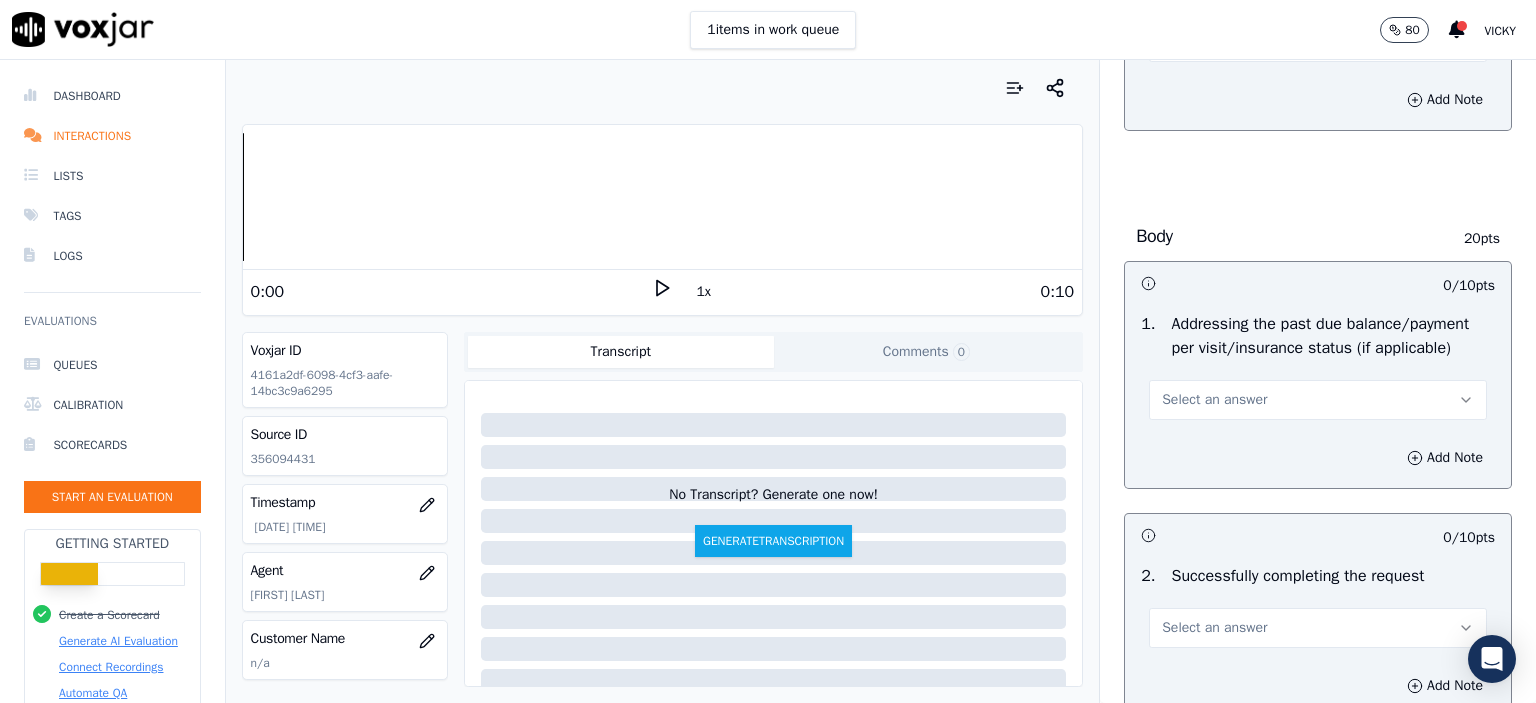 scroll, scrollTop: 800, scrollLeft: 0, axis: vertical 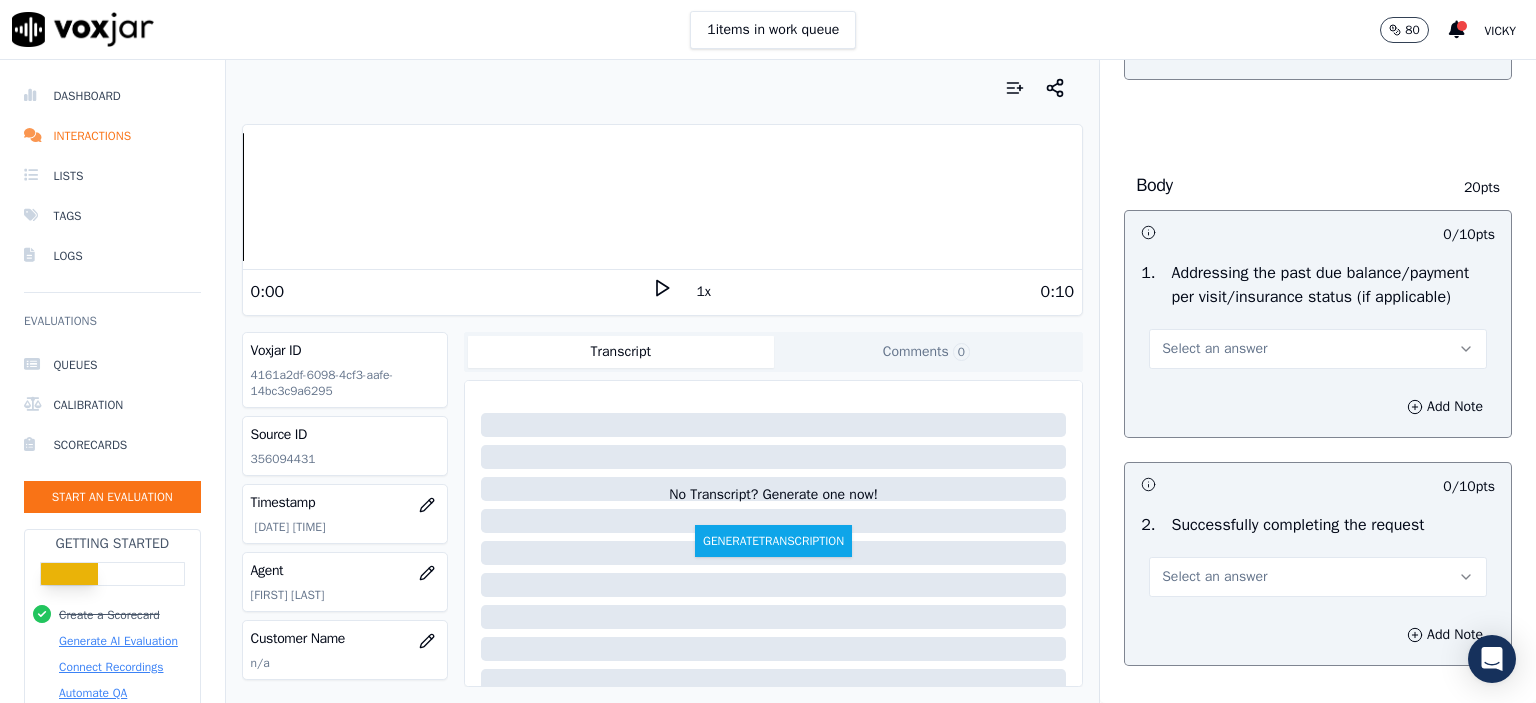 click on "Select an answer" at bounding box center (1318, 349) 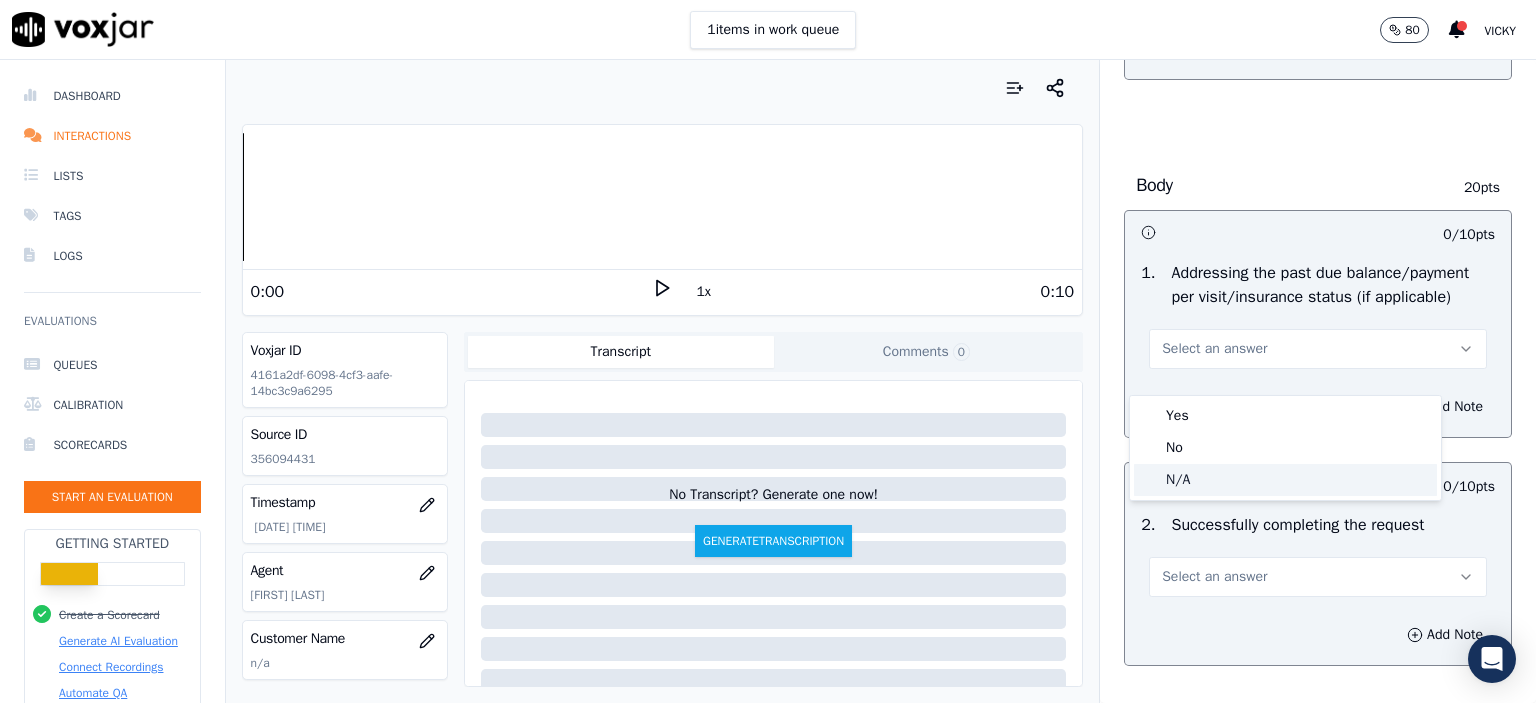 click on "N/A" 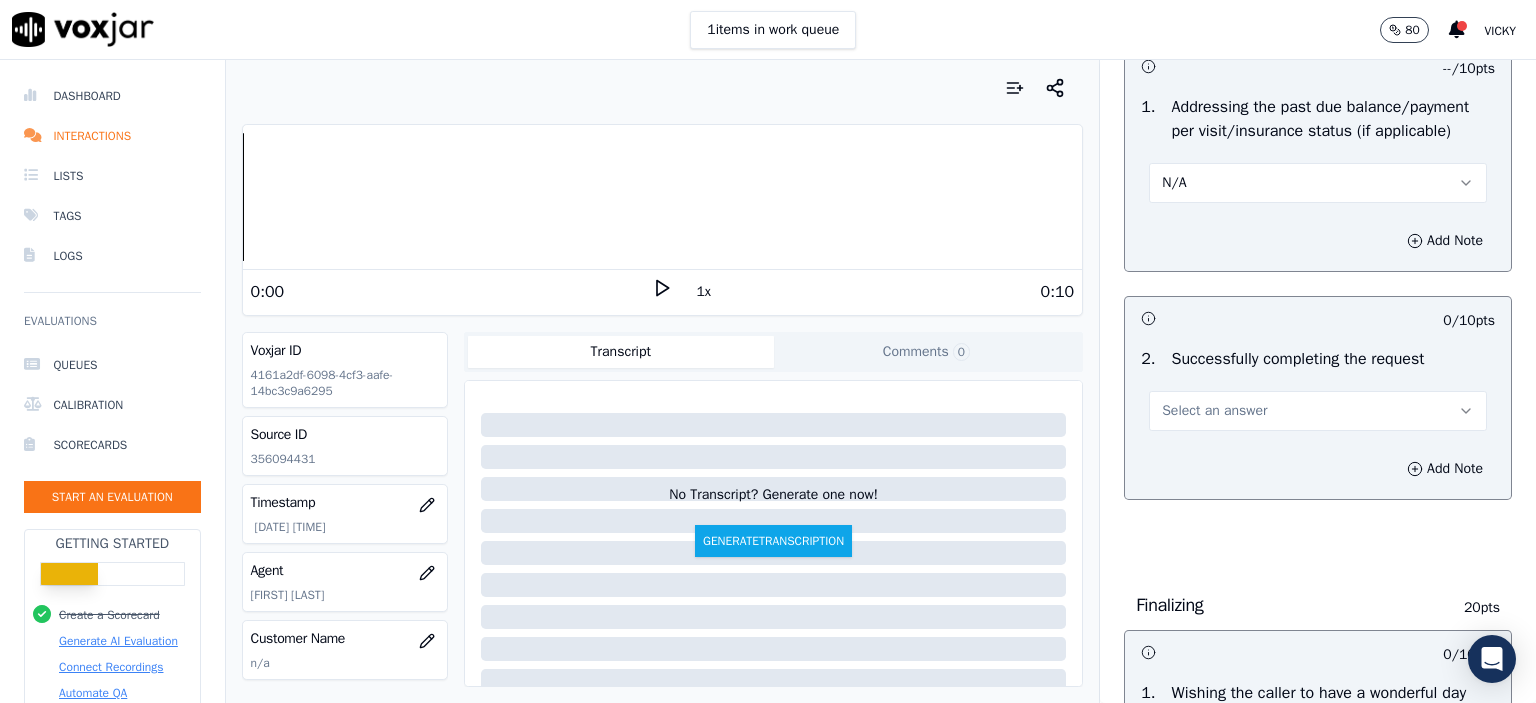scroll, scrollTop: 1000, scrollLeft: 0, axis: vertical 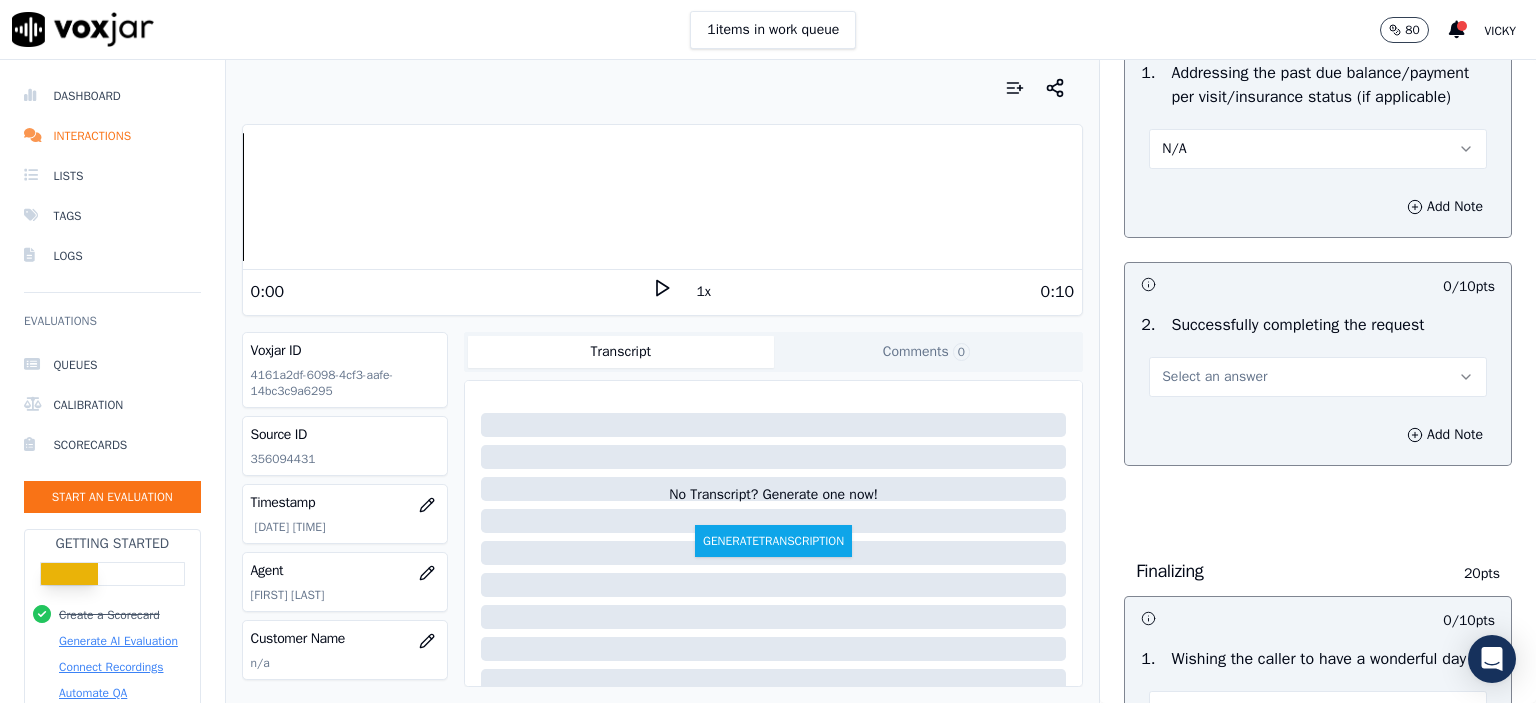 click on "Select an answer" at bounding box center [1318, 377] 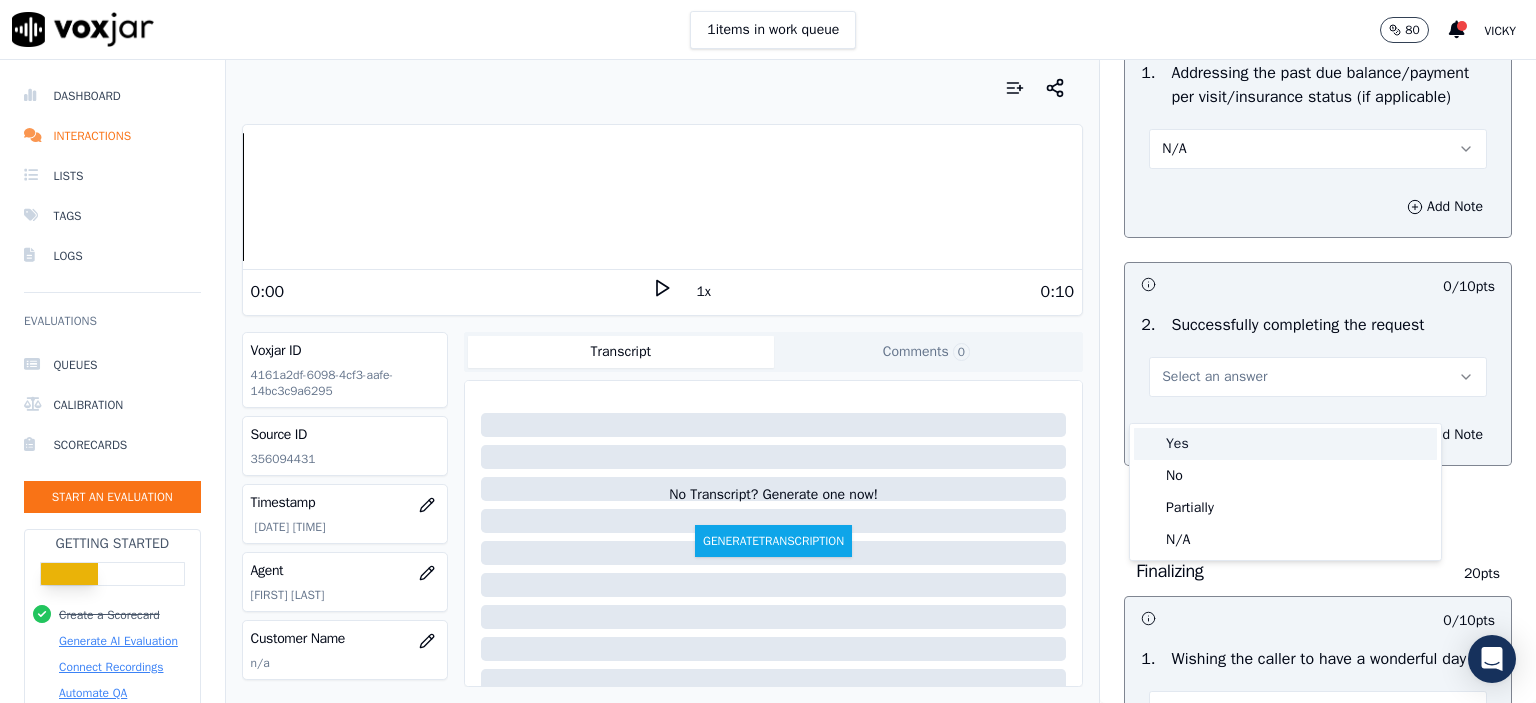 click on "Yes" at bounding box center (1285, 444) 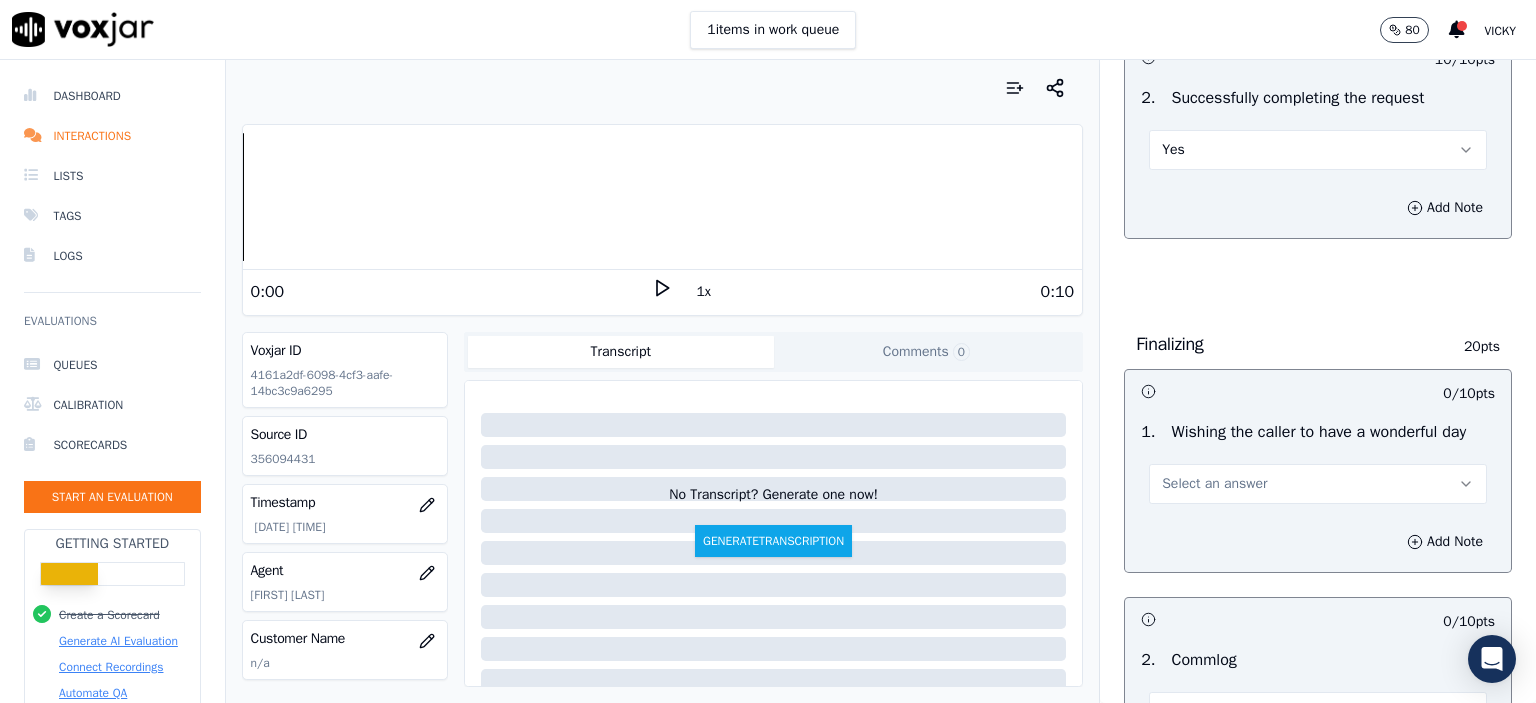 scroll, scrollTop: 1300, scrollLeft: 0, axis: vertical 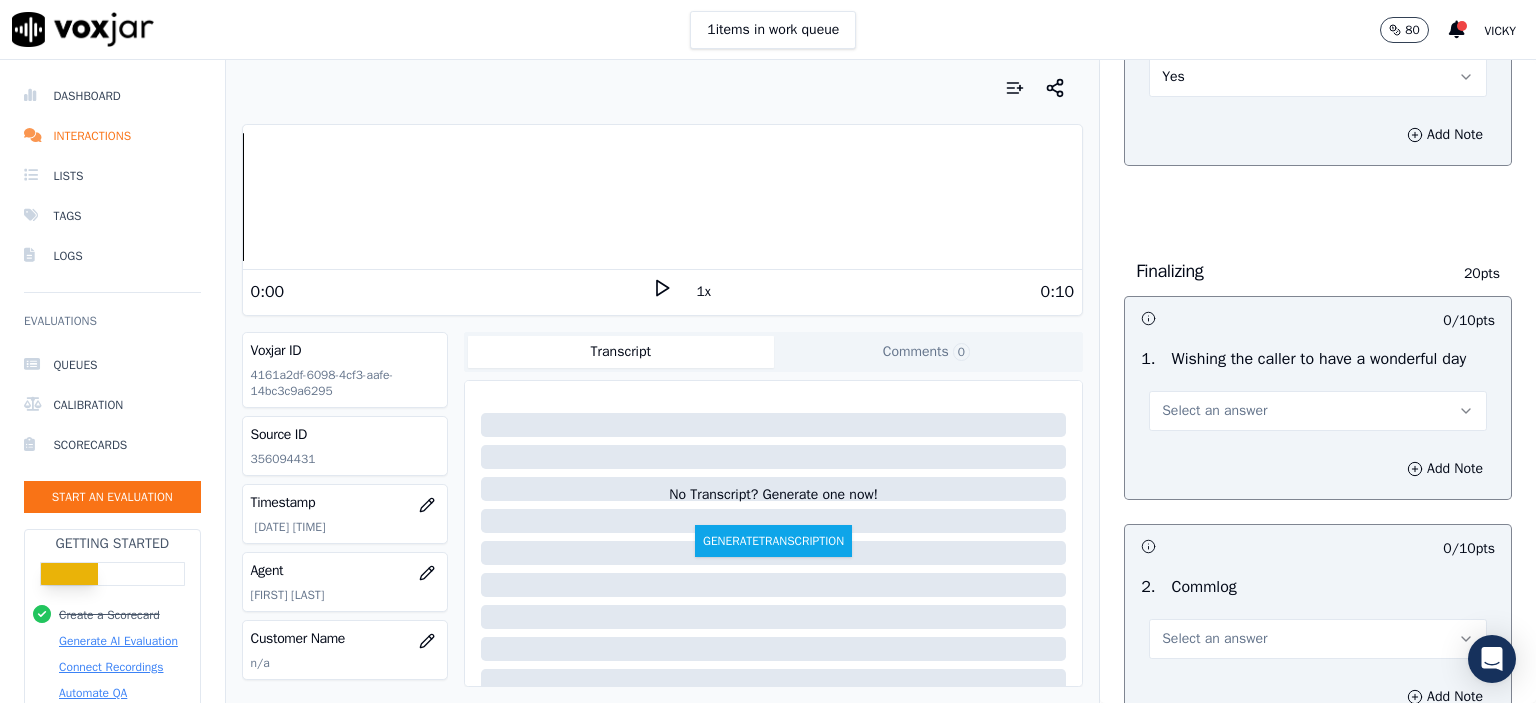 click on "Select an answer" at bounding box center [1318, 411] 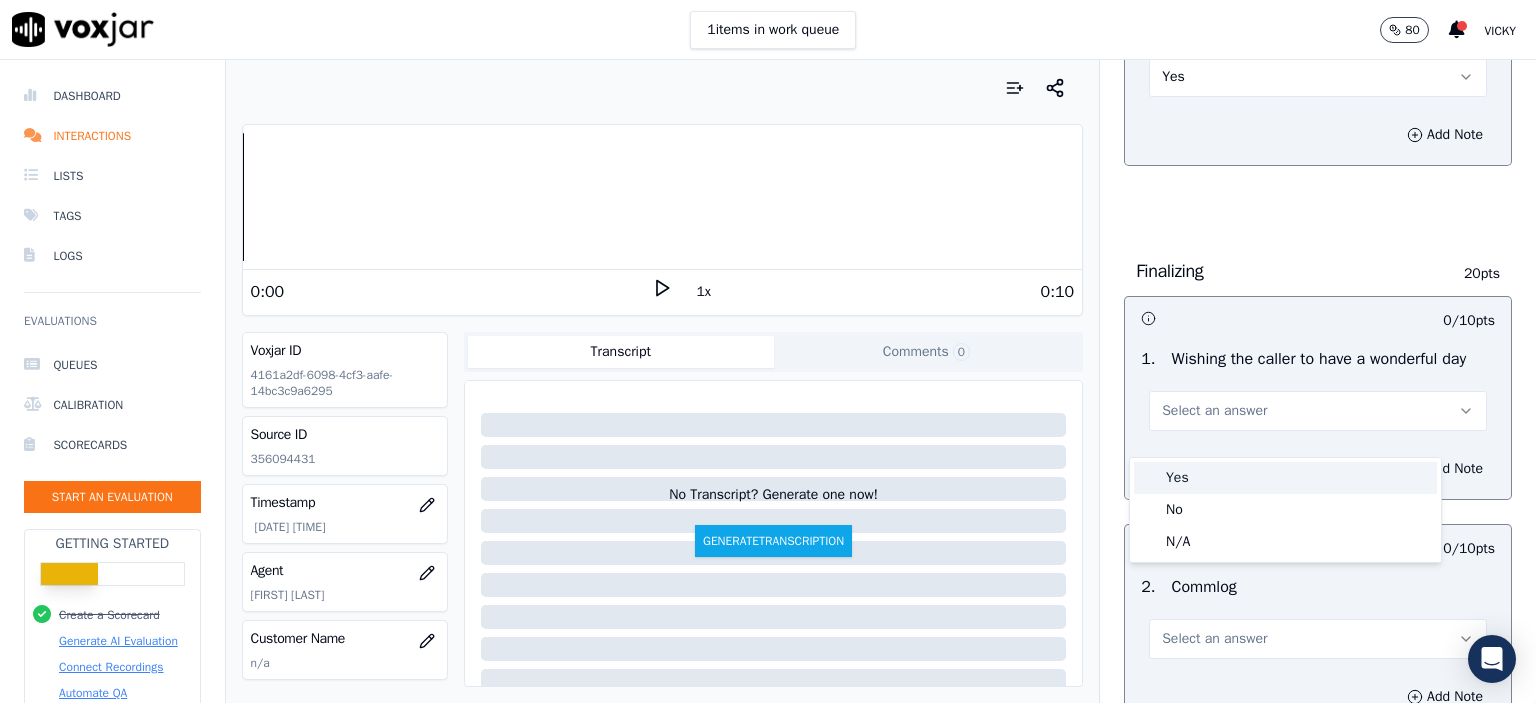 click on "Yes" at bounding box center (1285, 478) 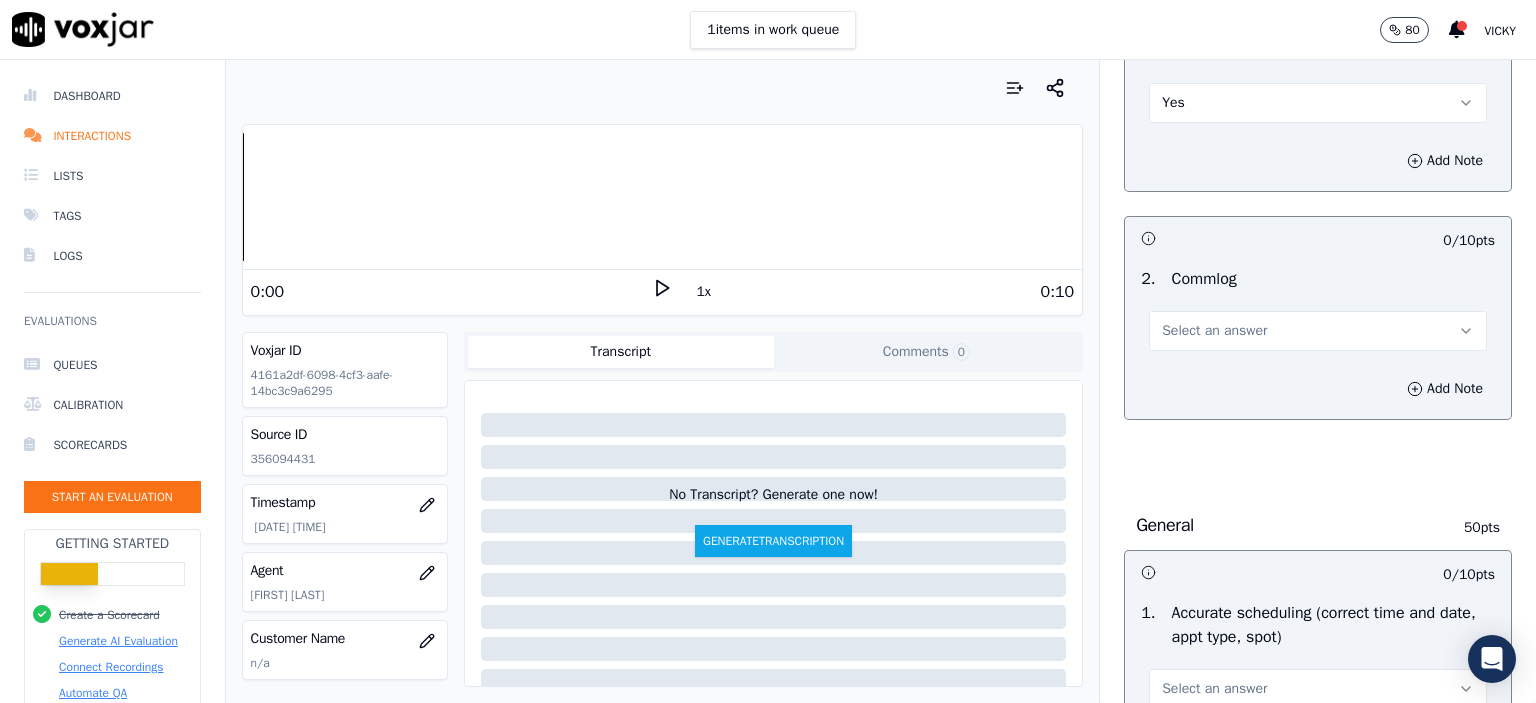 scroll, scrollTop: 1600, scrollLeft: 0, axis: vertical 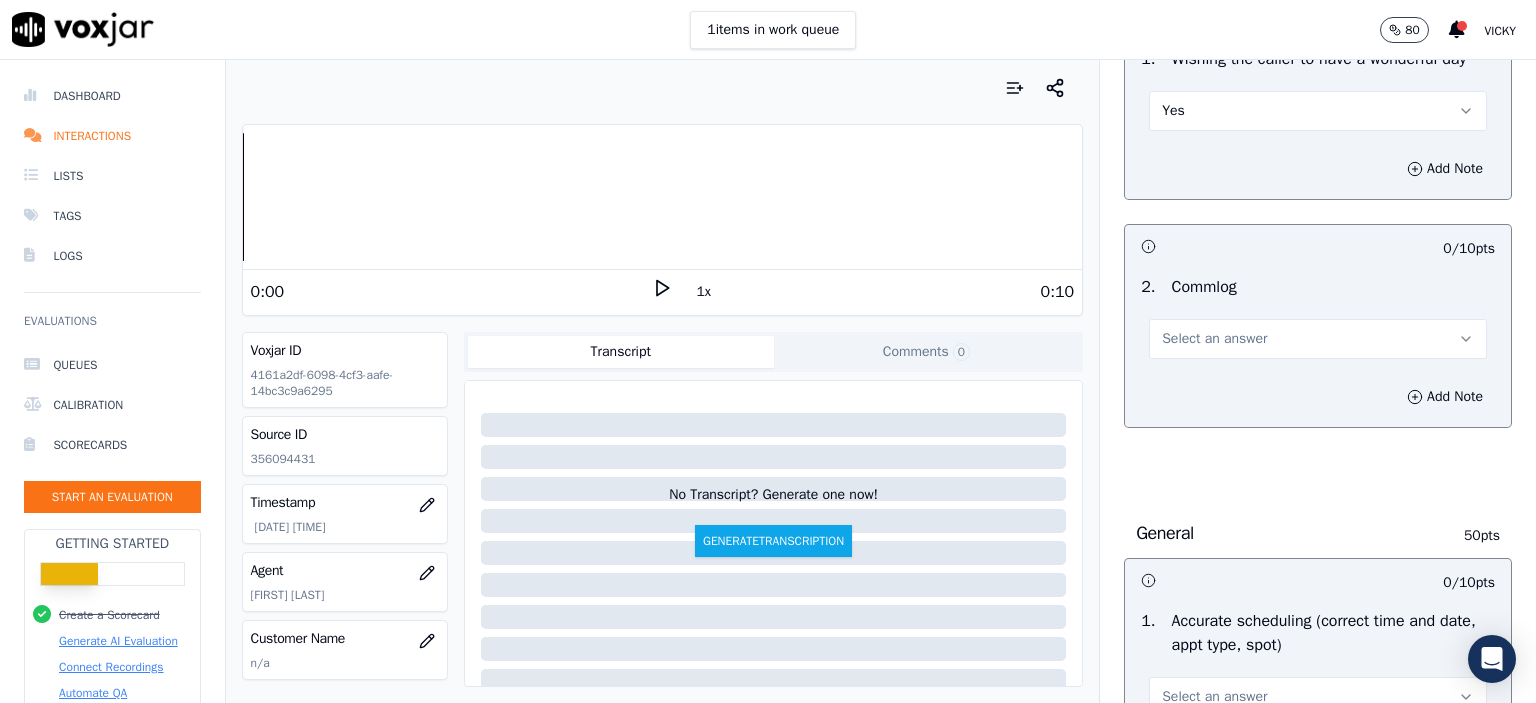 click on "Select an answer" at bounding box center (1318, 339) 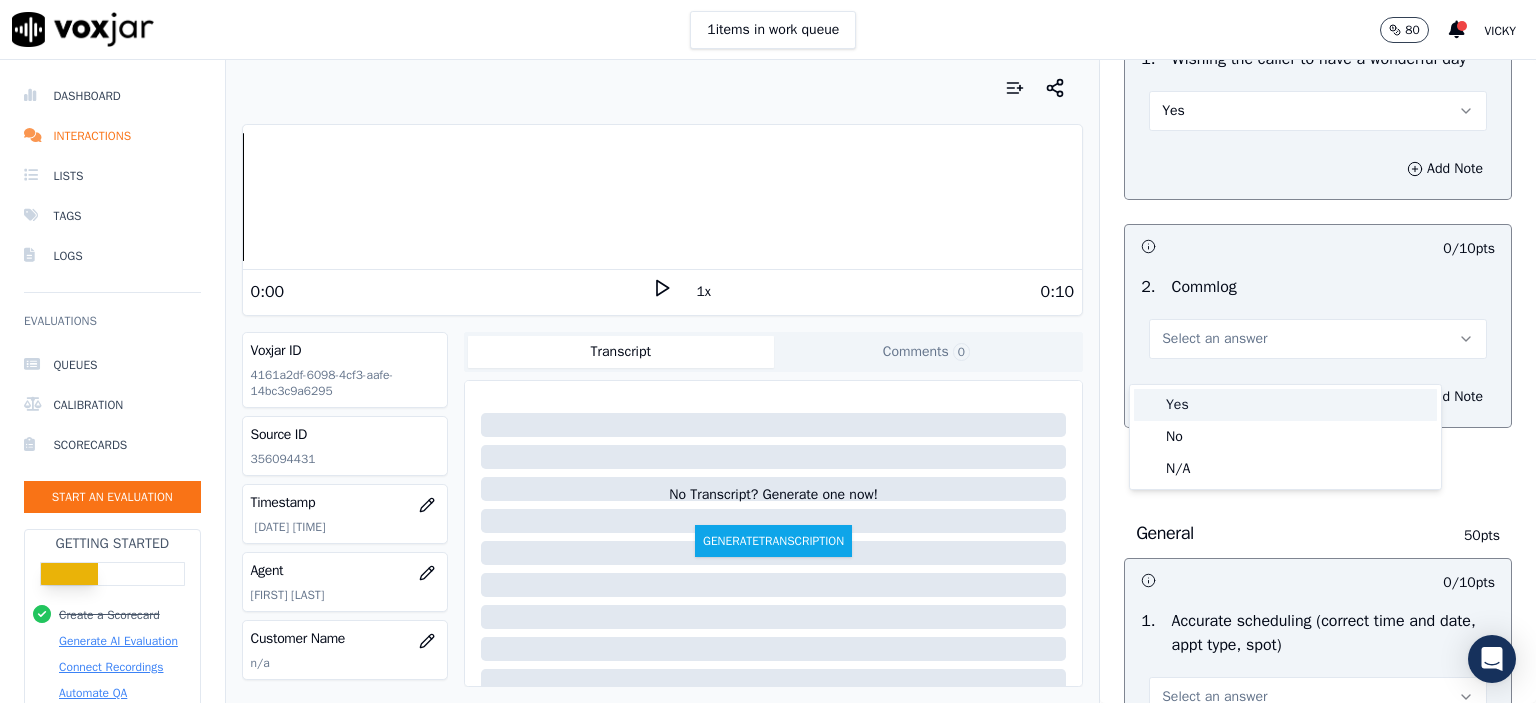 click on "Yes" at bounding box center (1285, 405) 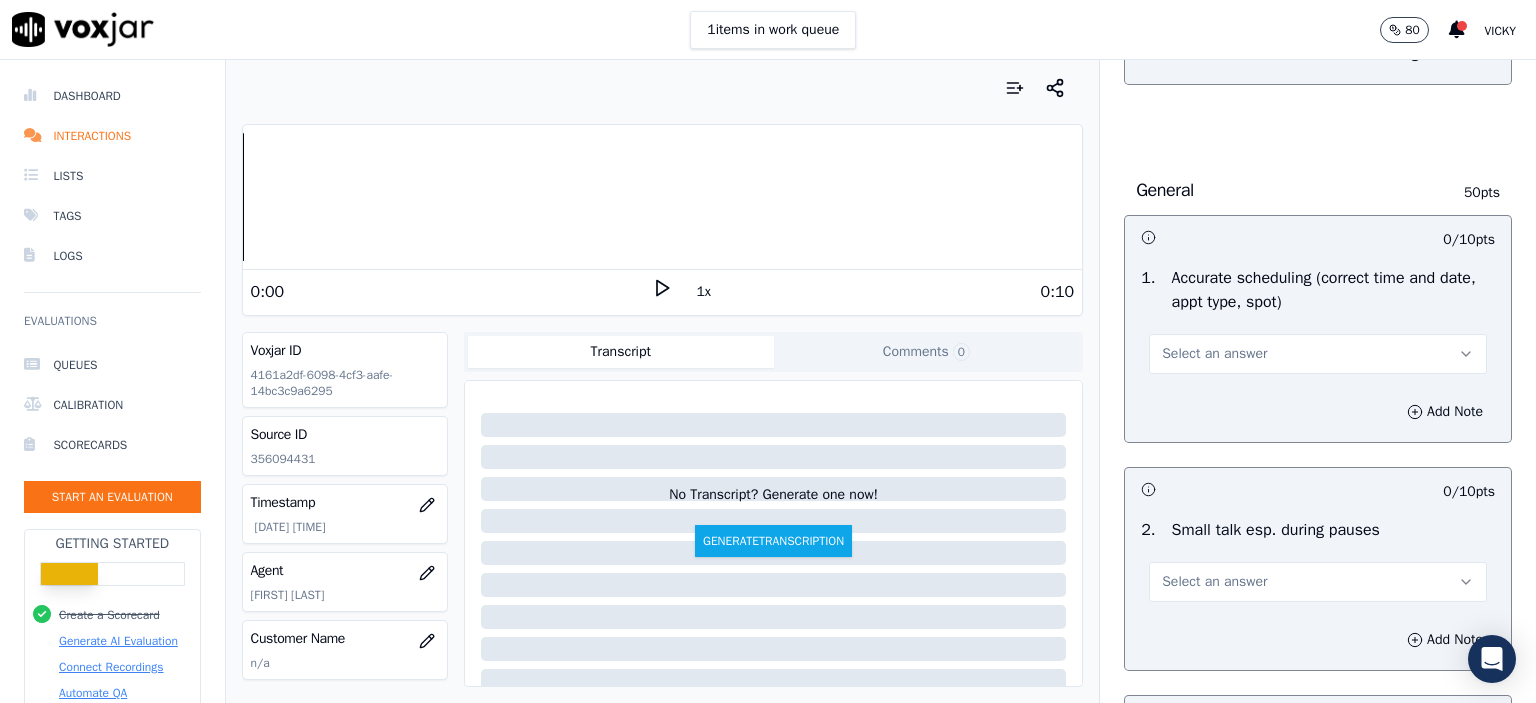 scroll, scrollTop: 2100, scrollLeft: 0, axis: vertical 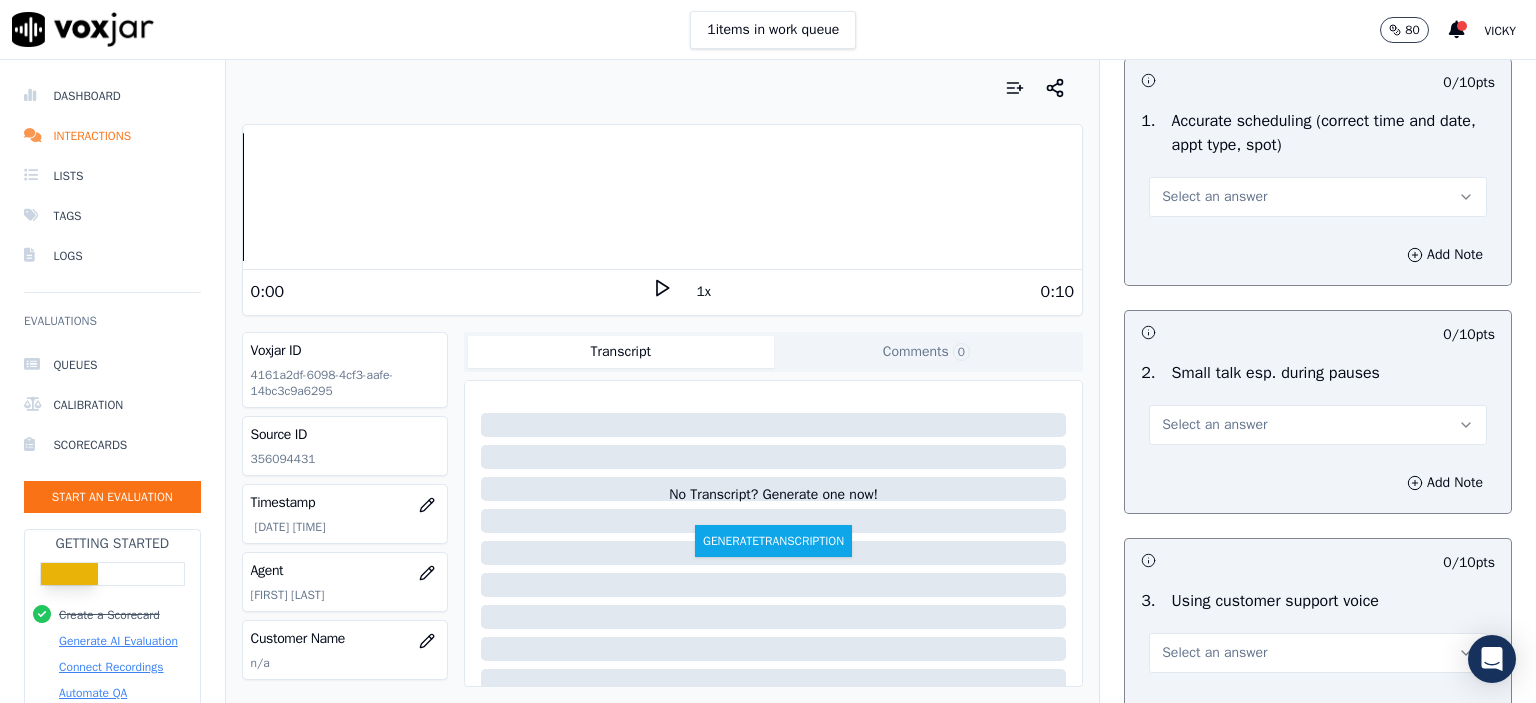 click on "Select an answer" at bounding box center [1318, 197] 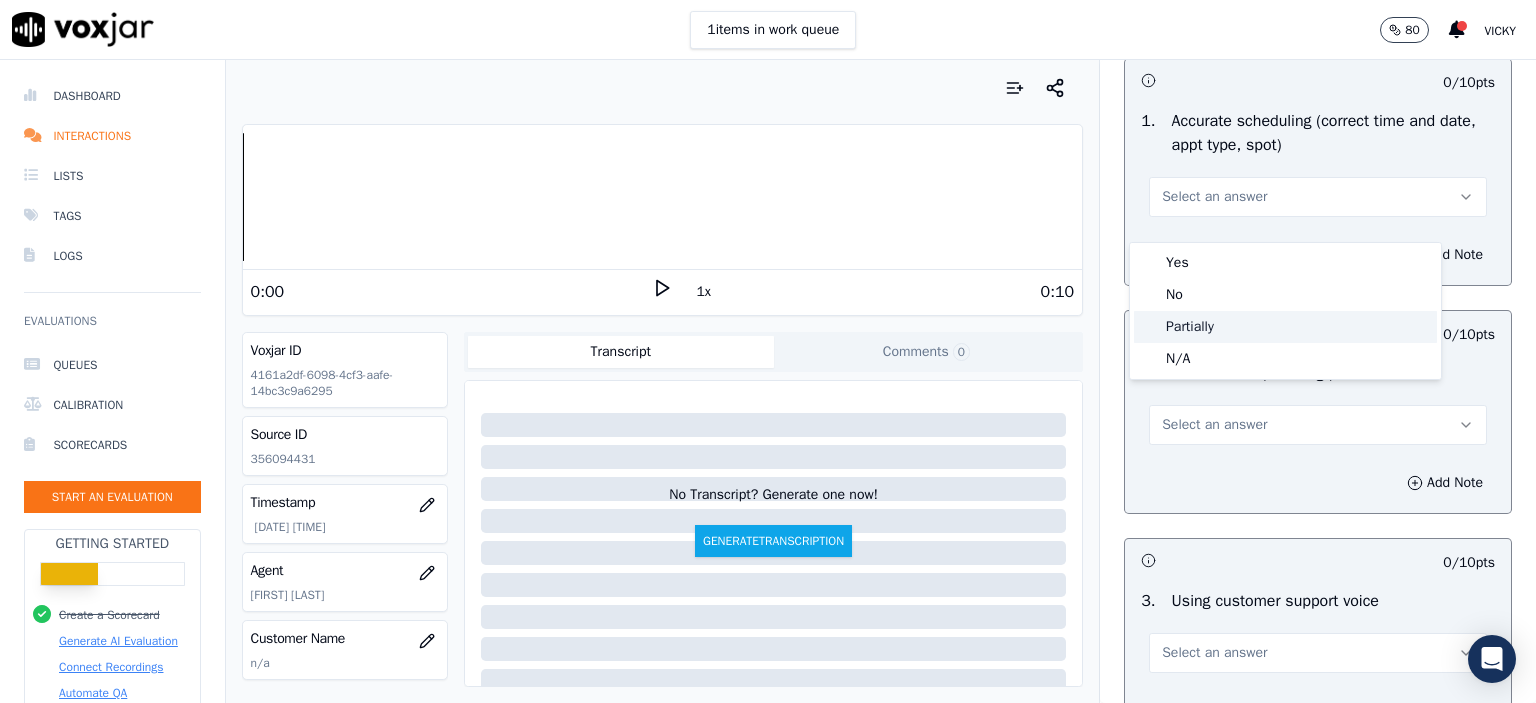 click on "N/A" 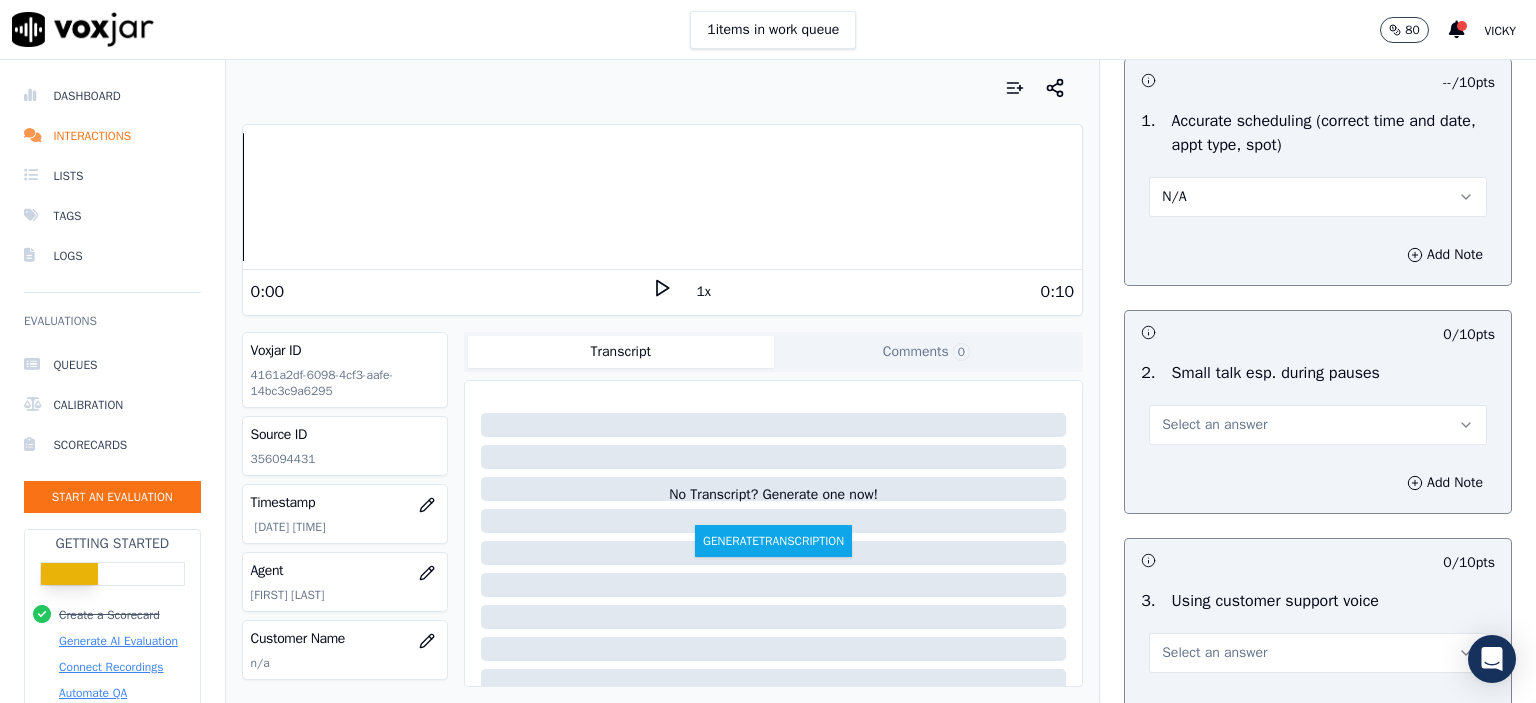 click on "Select an answer" at bounding box center (1214, 425) 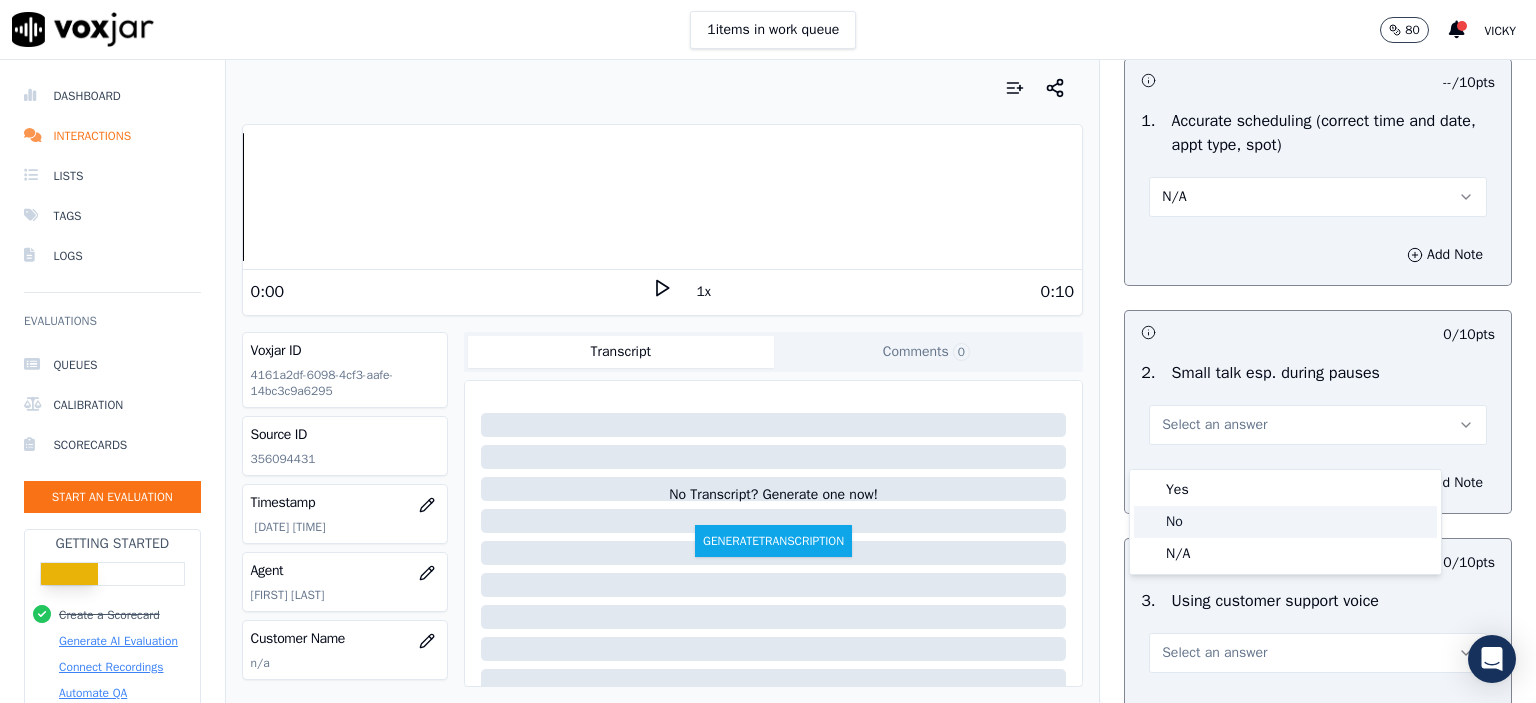 click on "No" 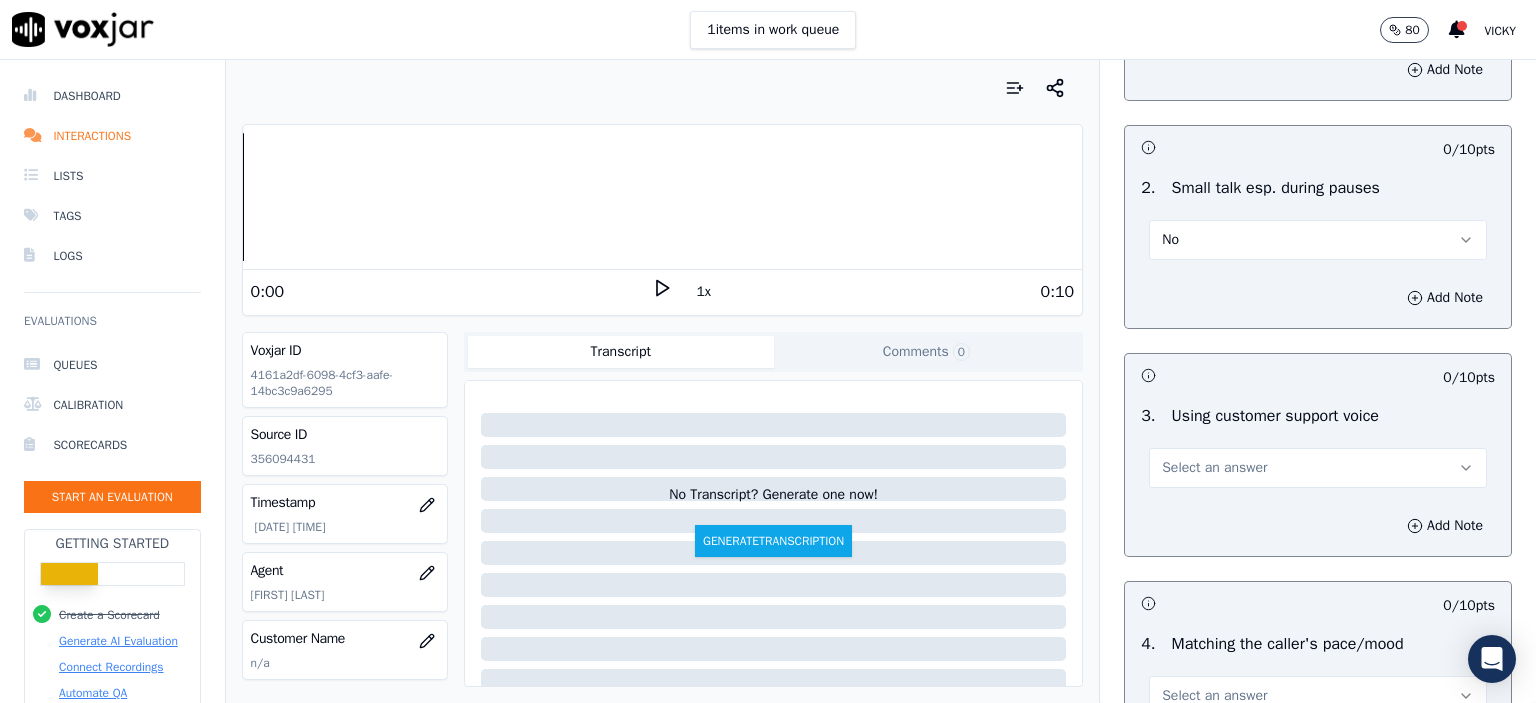 scroll, scrollTop: 2300, scrollLeft: 0, axis: vertical 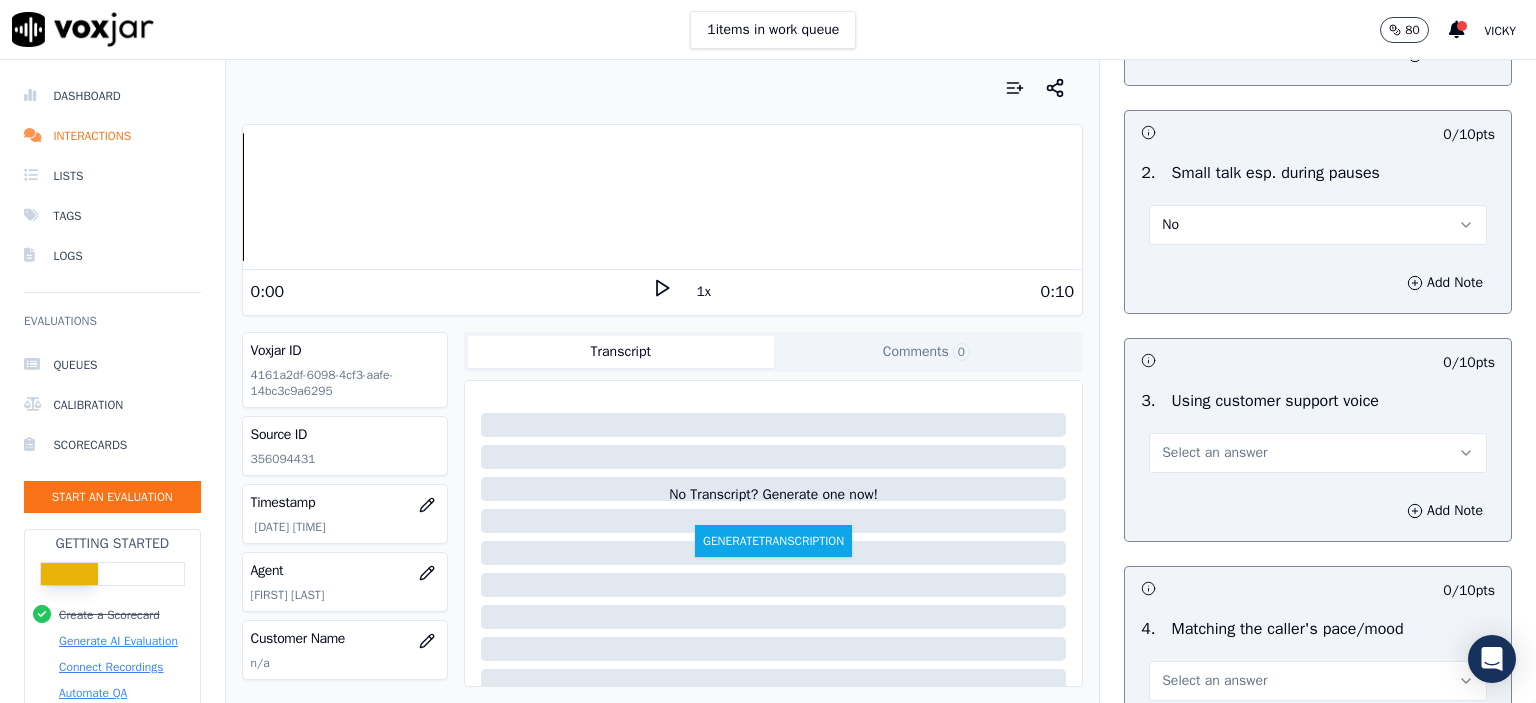 click on "No" at bounding box center [1318, 225] 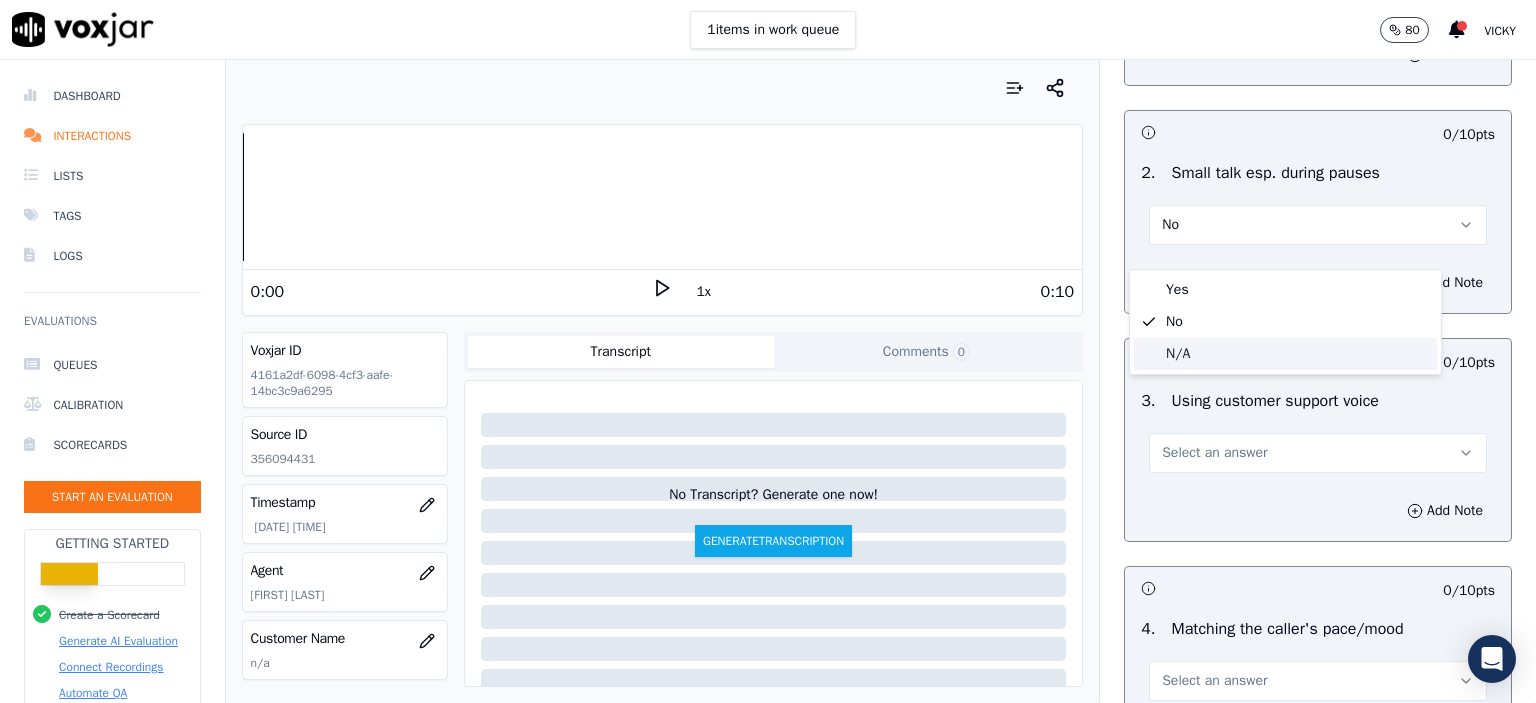 click on "N/A" 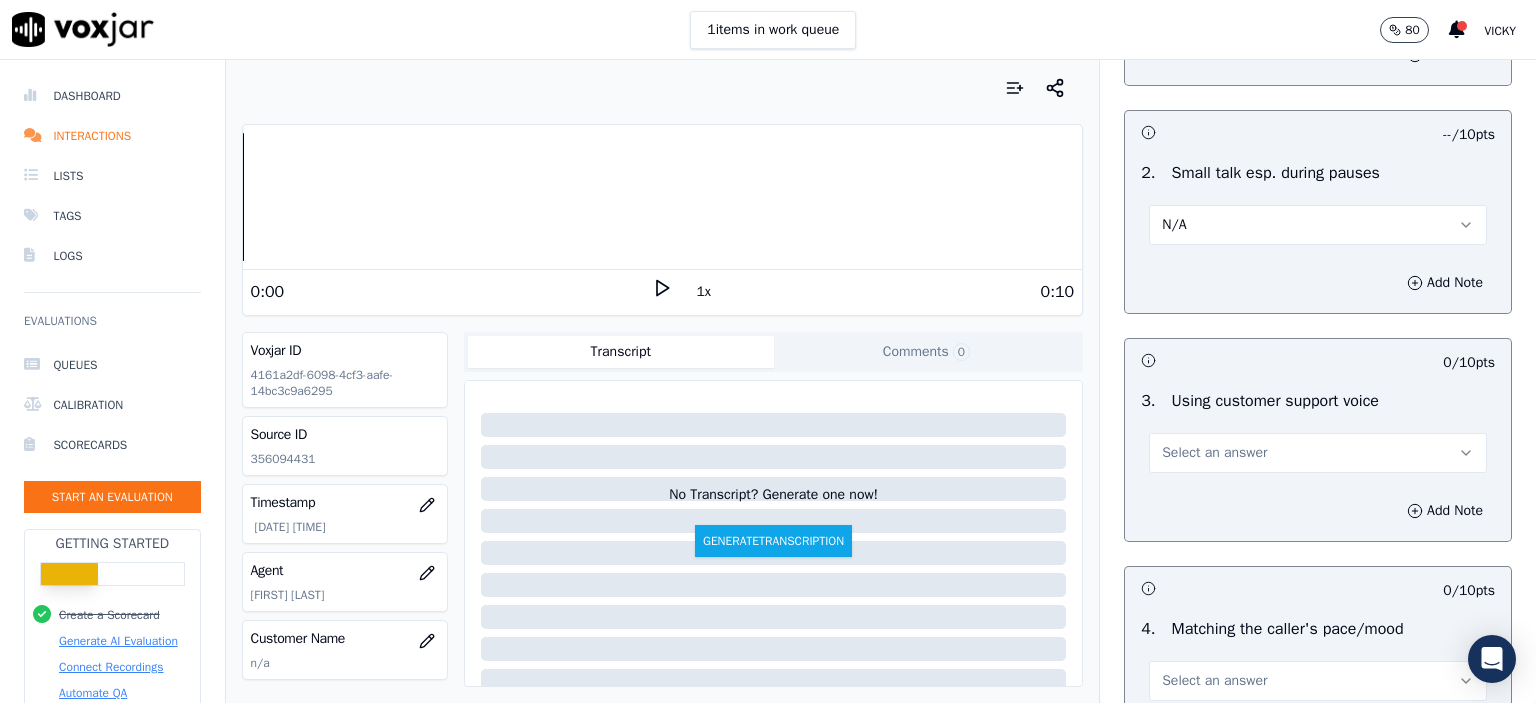 click on "Select an answer" at bounding box center [1214, 453] 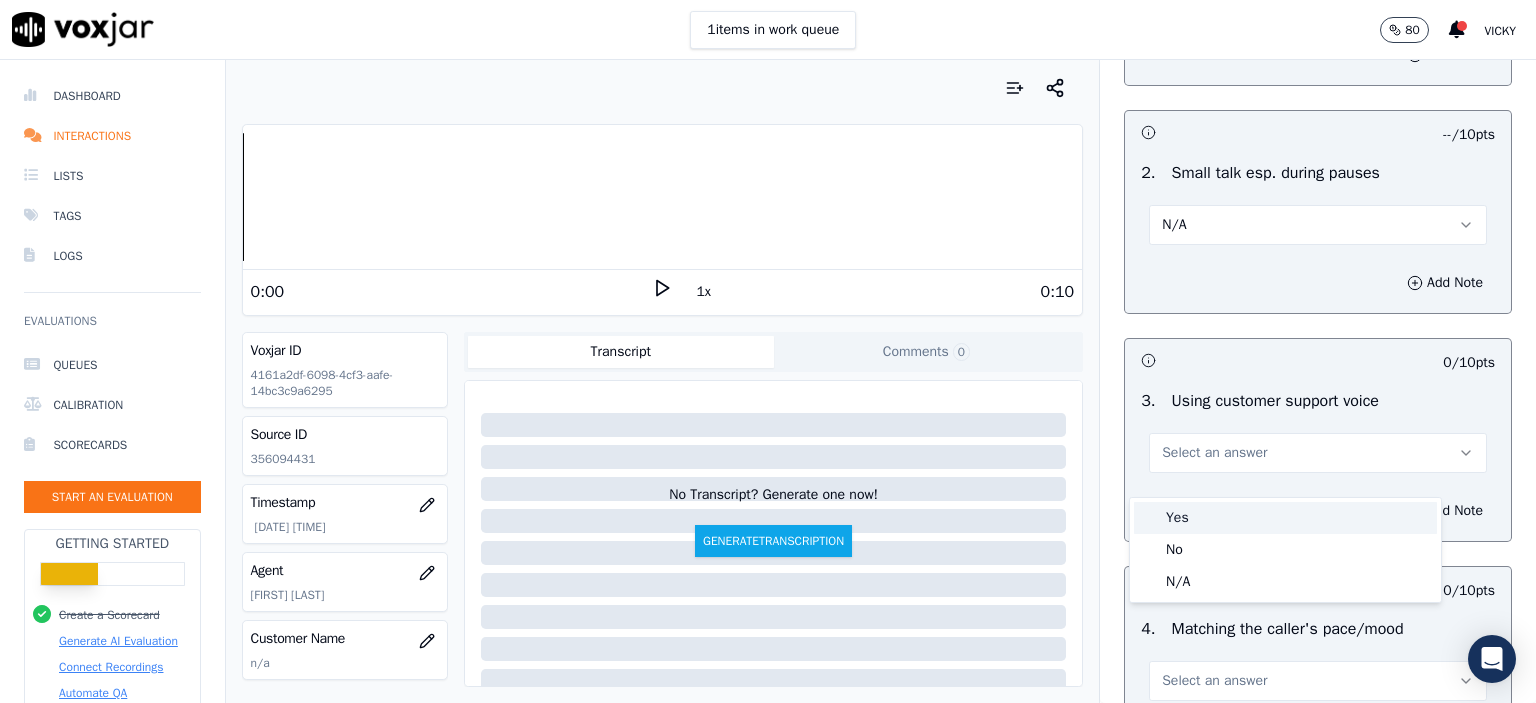click on "Yes" at bounding box center [1285, 518] 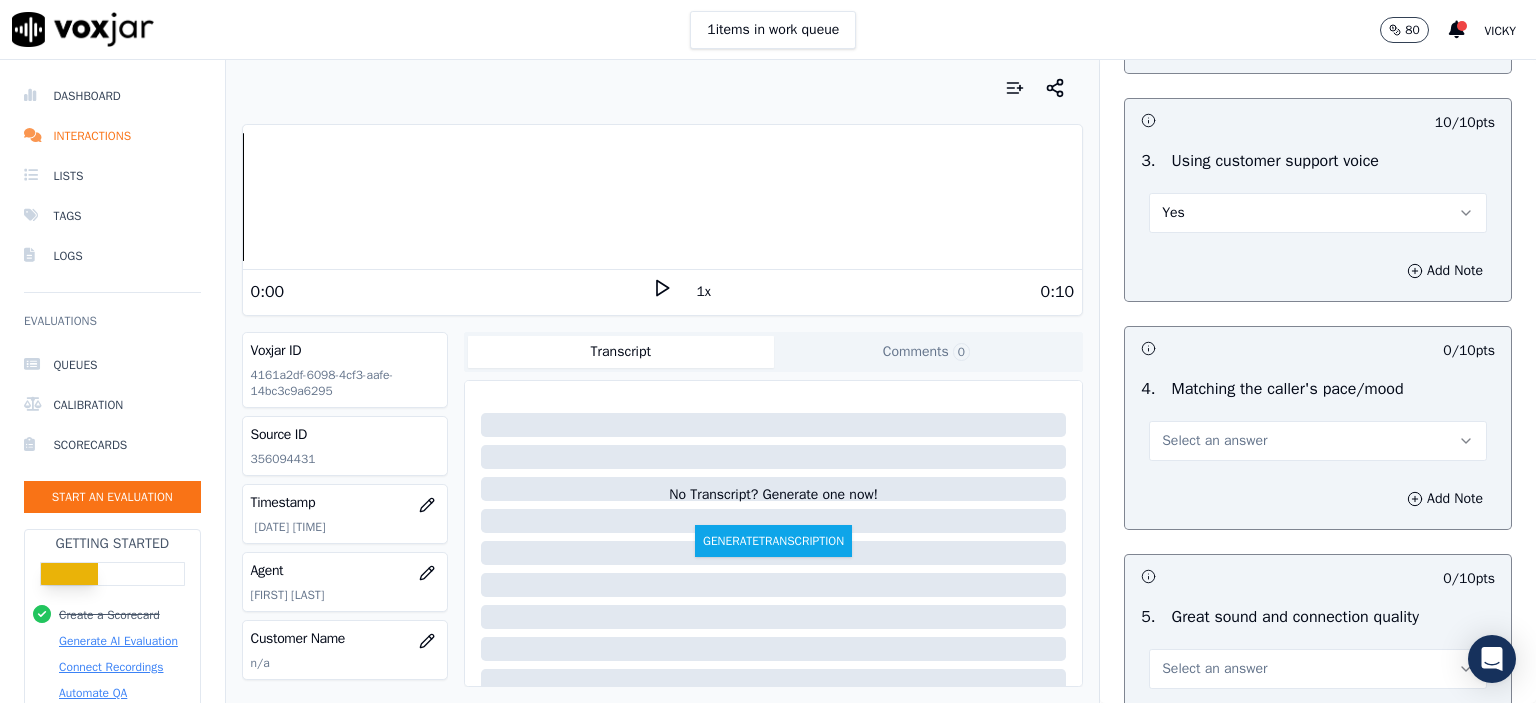 scroll, scrollTop: 2600, scrollLeft: 0, axis: vertical 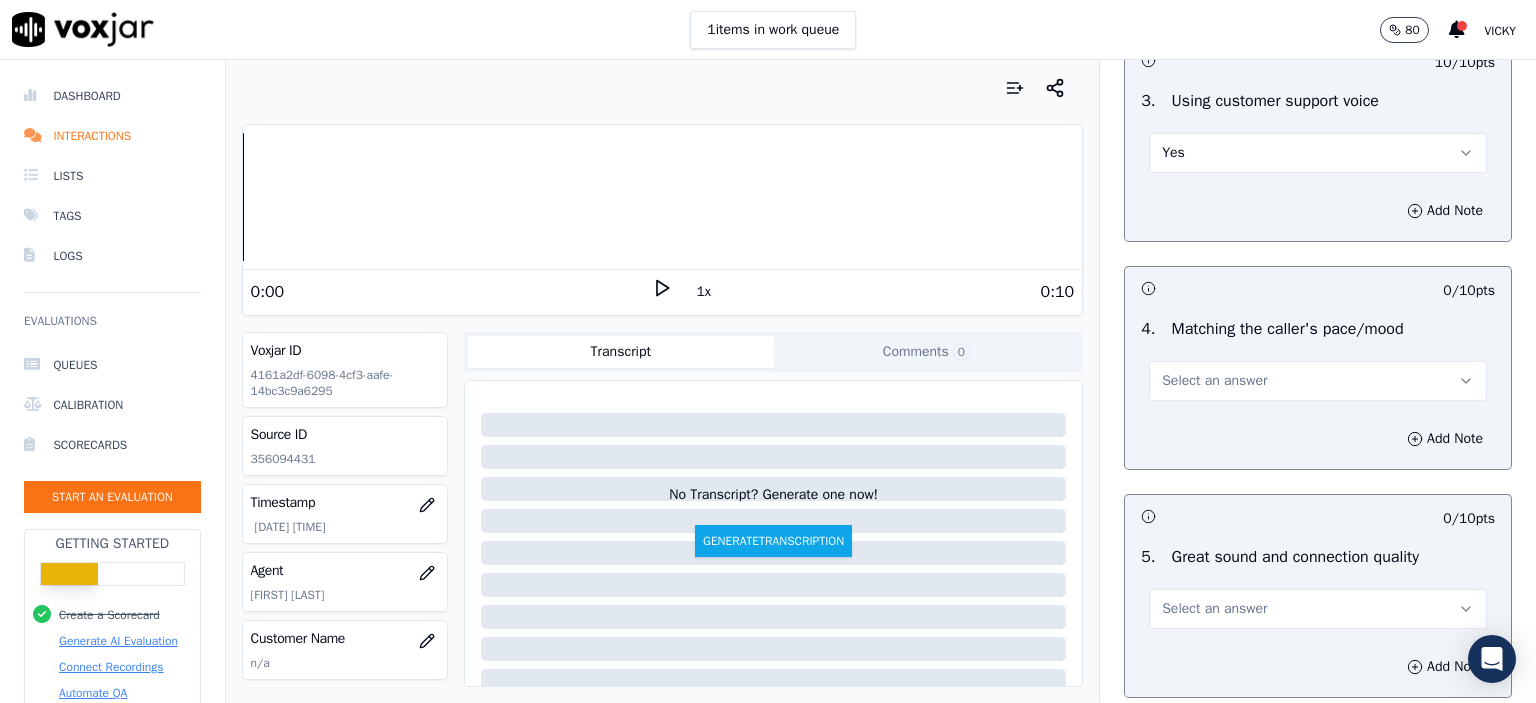 click on "Select an answer" at bounding box center [1214, 381] 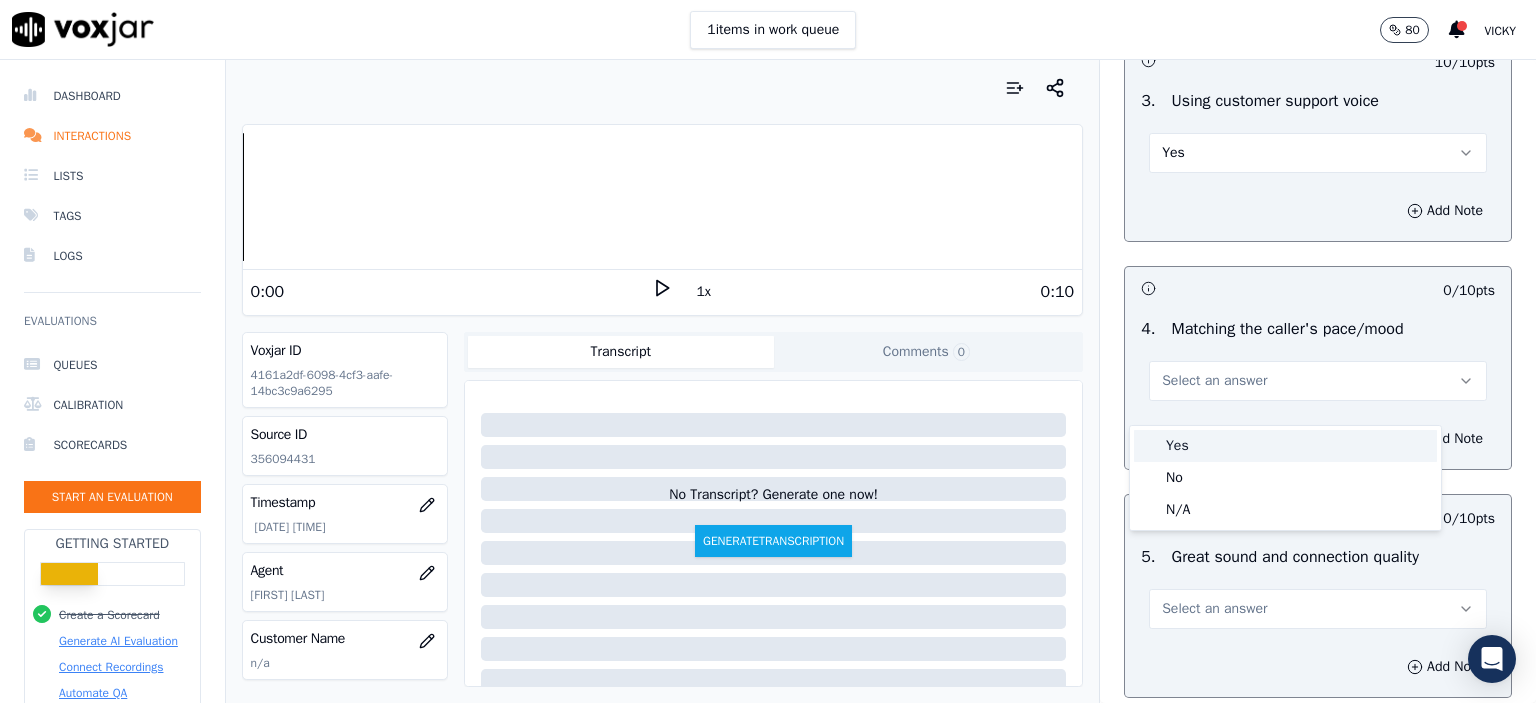 click on "Yes" at bounding box center [1285, 446] 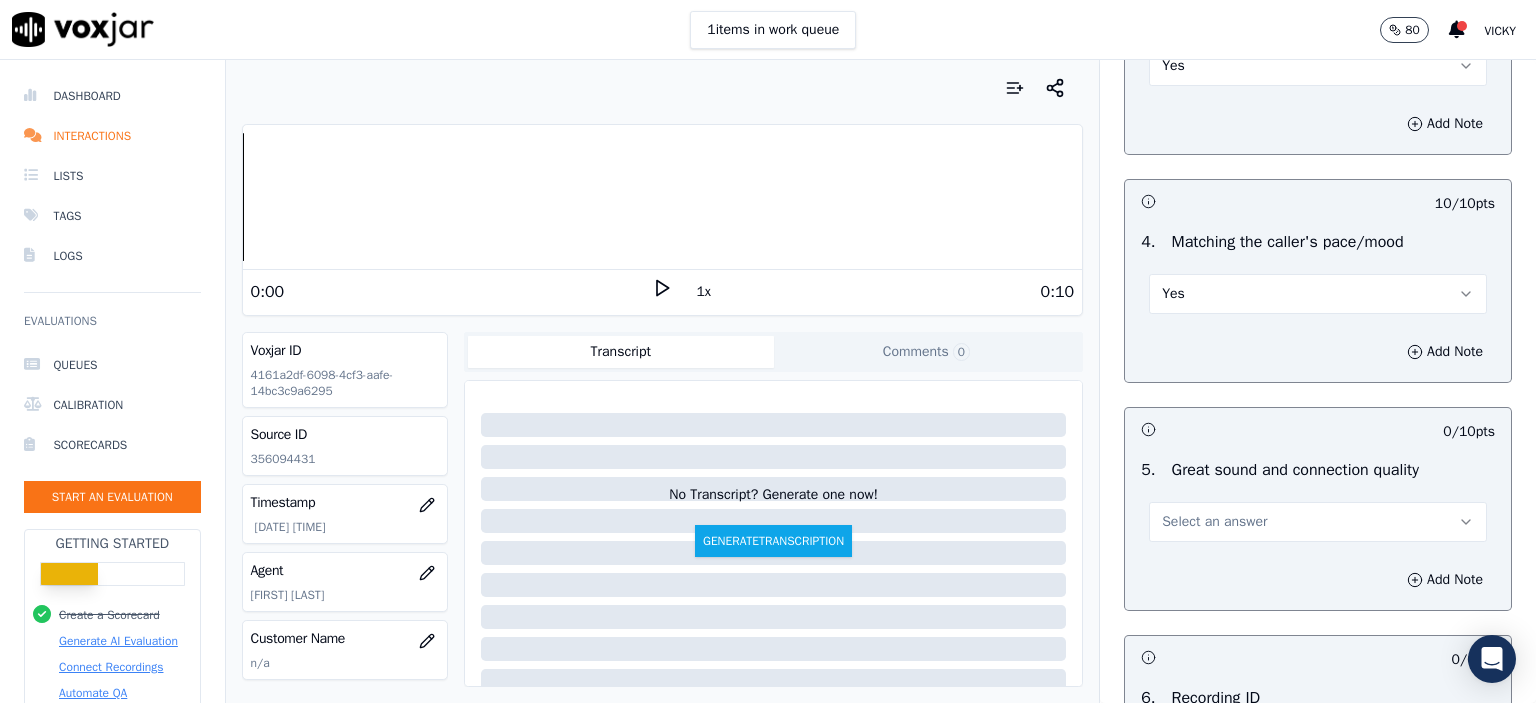 scroll, scrollTop: 2900, scrollLeft: 0, axis: vertical 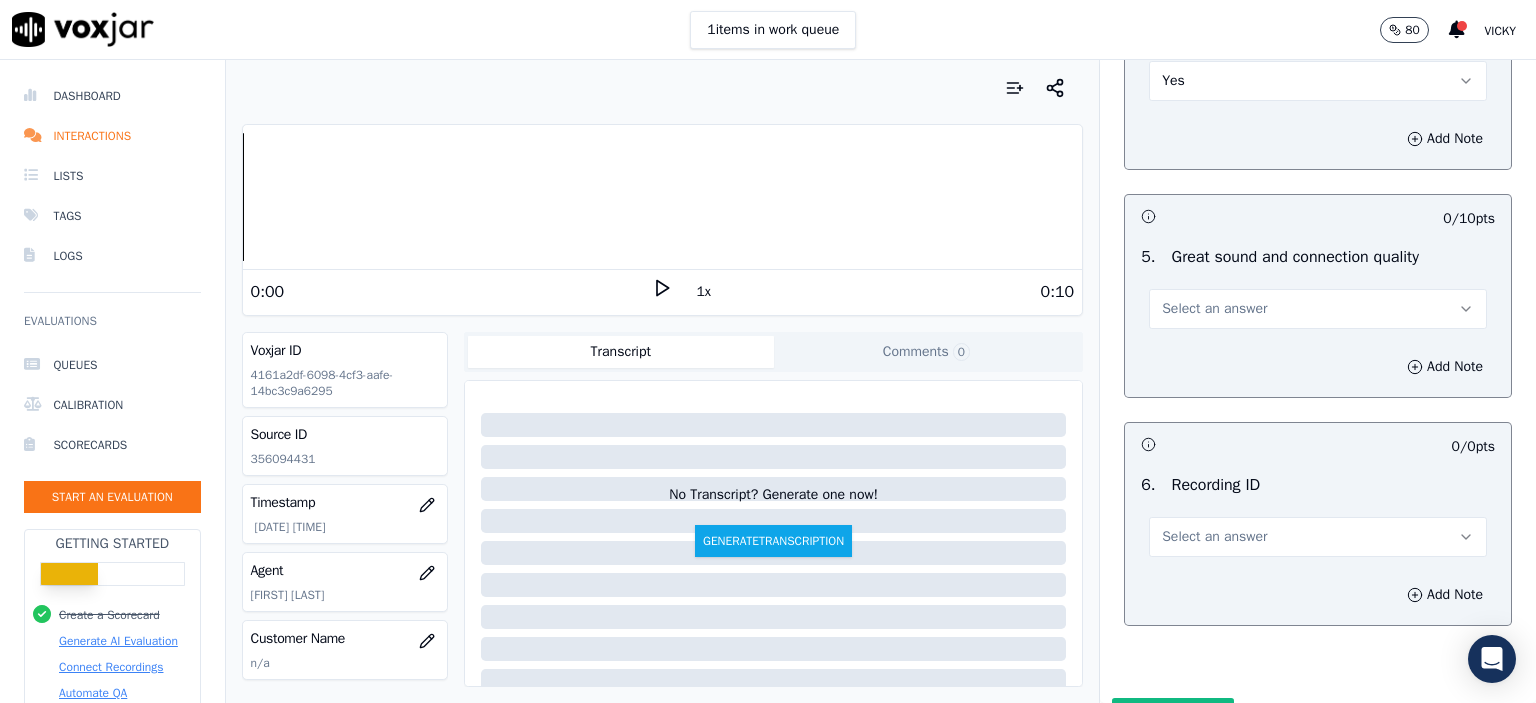 click on "Select an answer" at bounding box center [1214, 309] 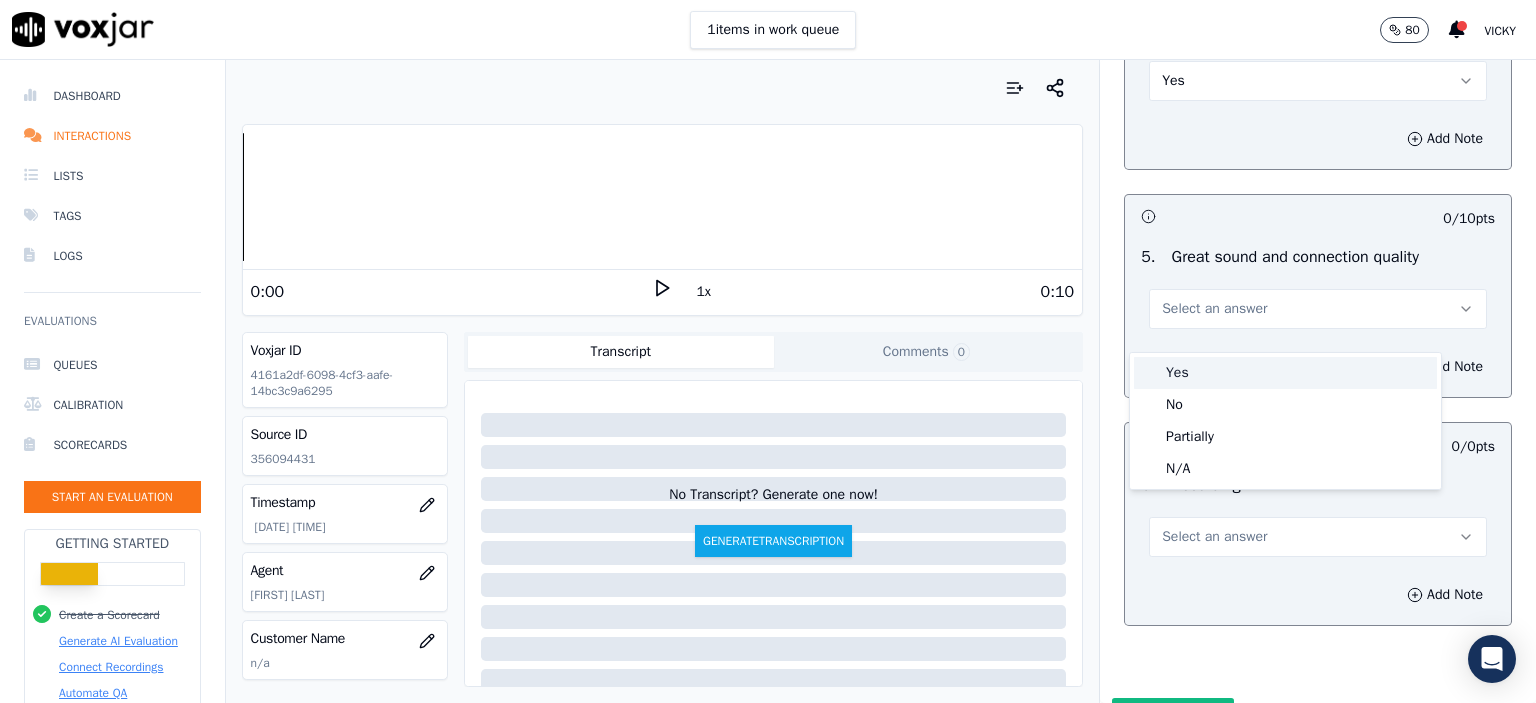 drag, startPoint x: 1216, startPoint y: 360, endPoint x: 1225, endPoint y: 397, distance: 38.078865 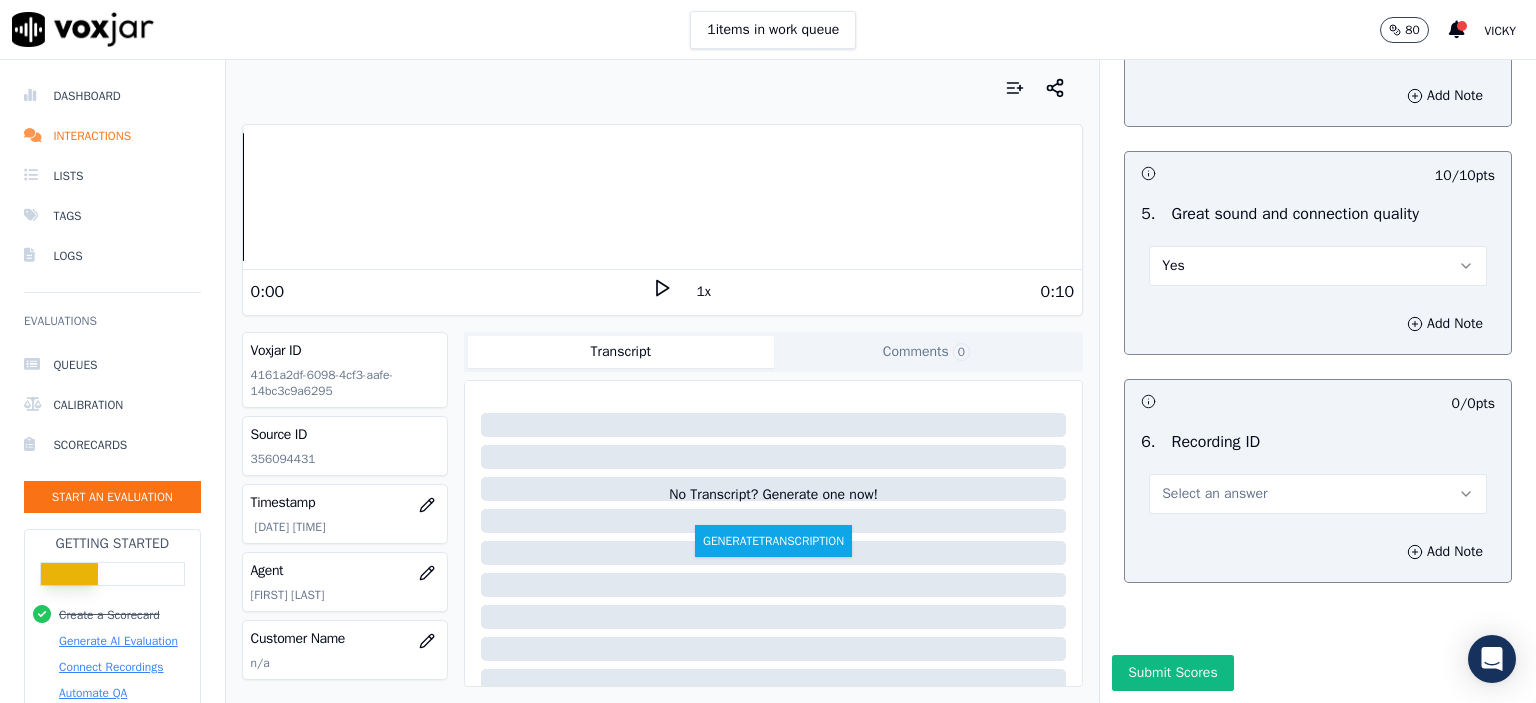 scroll, scrollTop: 3007, scrollLeft: 0, axis: vertical 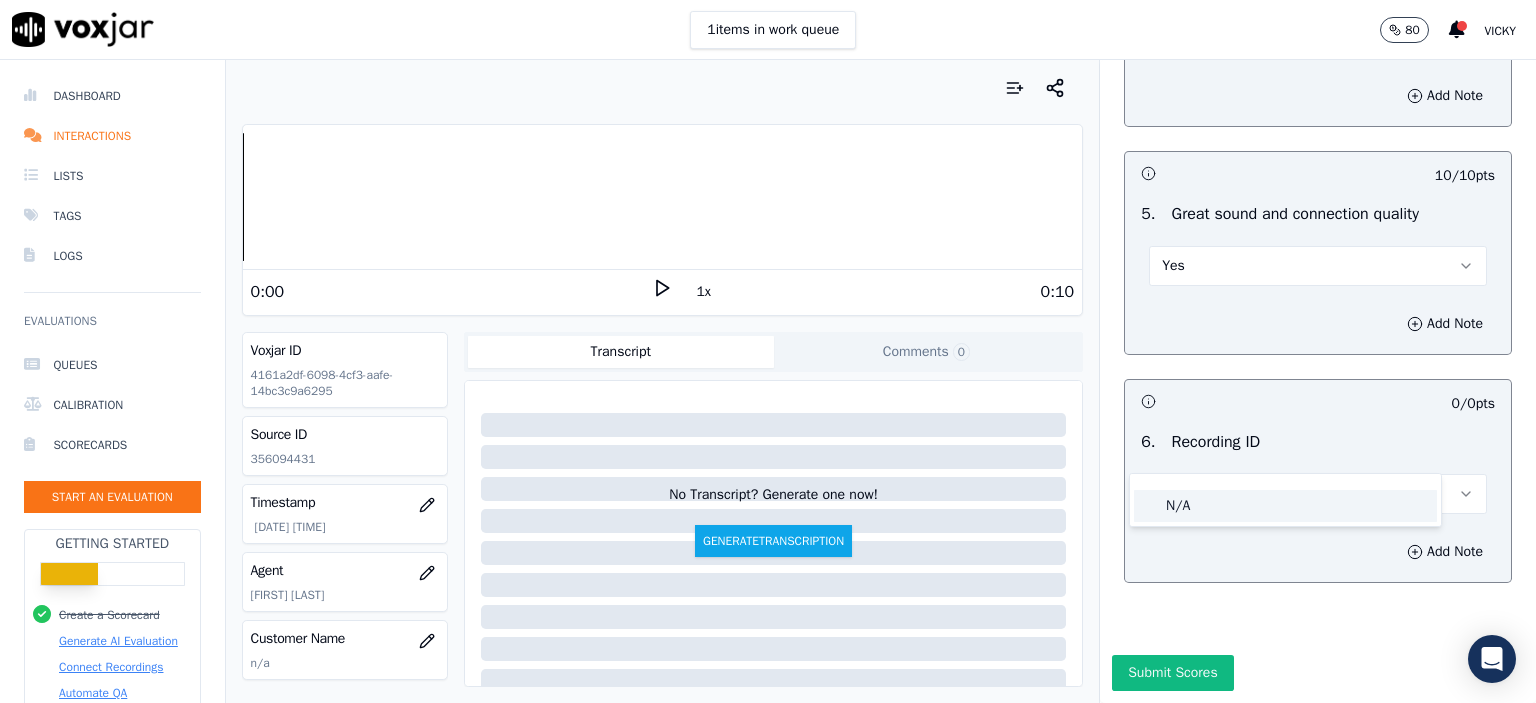 click on "N/A" 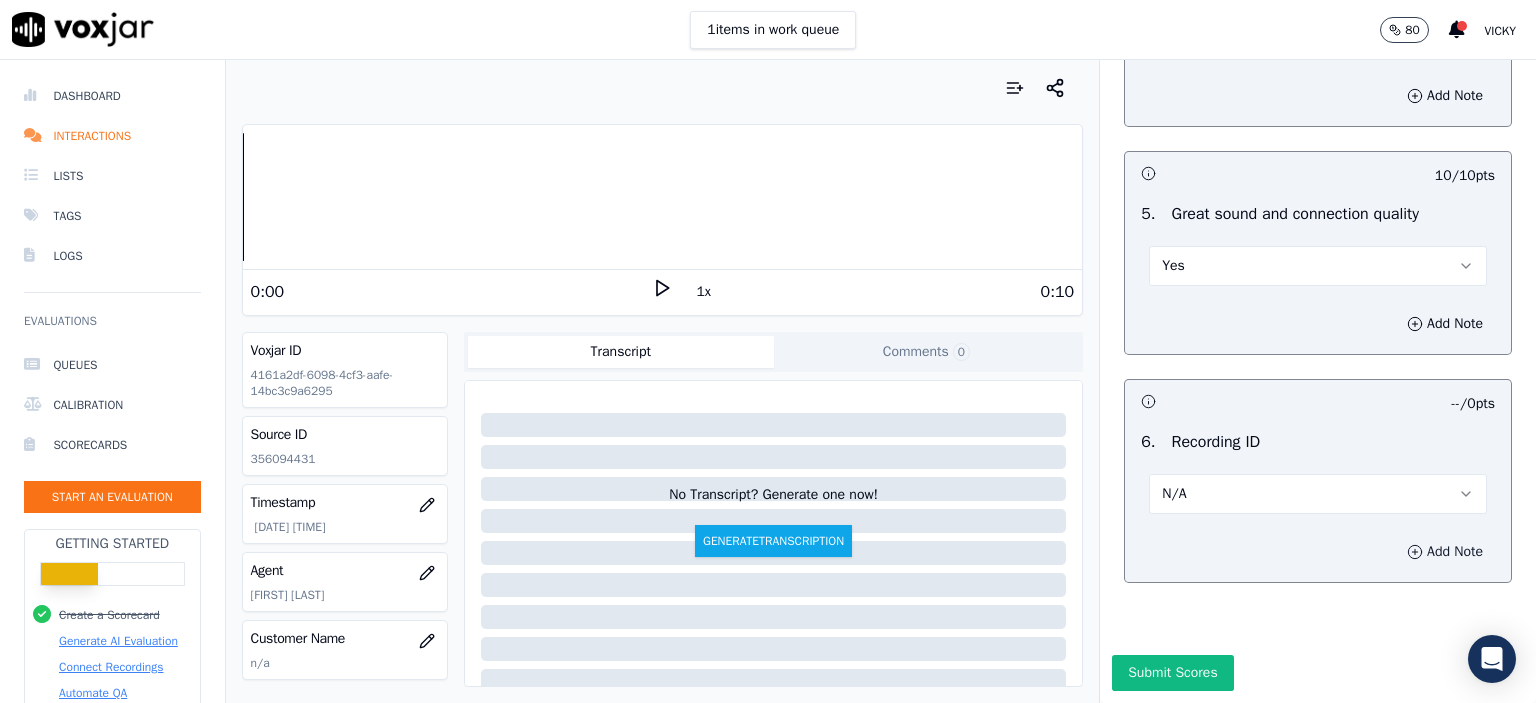 click on "Add Note" at bounding box center (1445, 552) 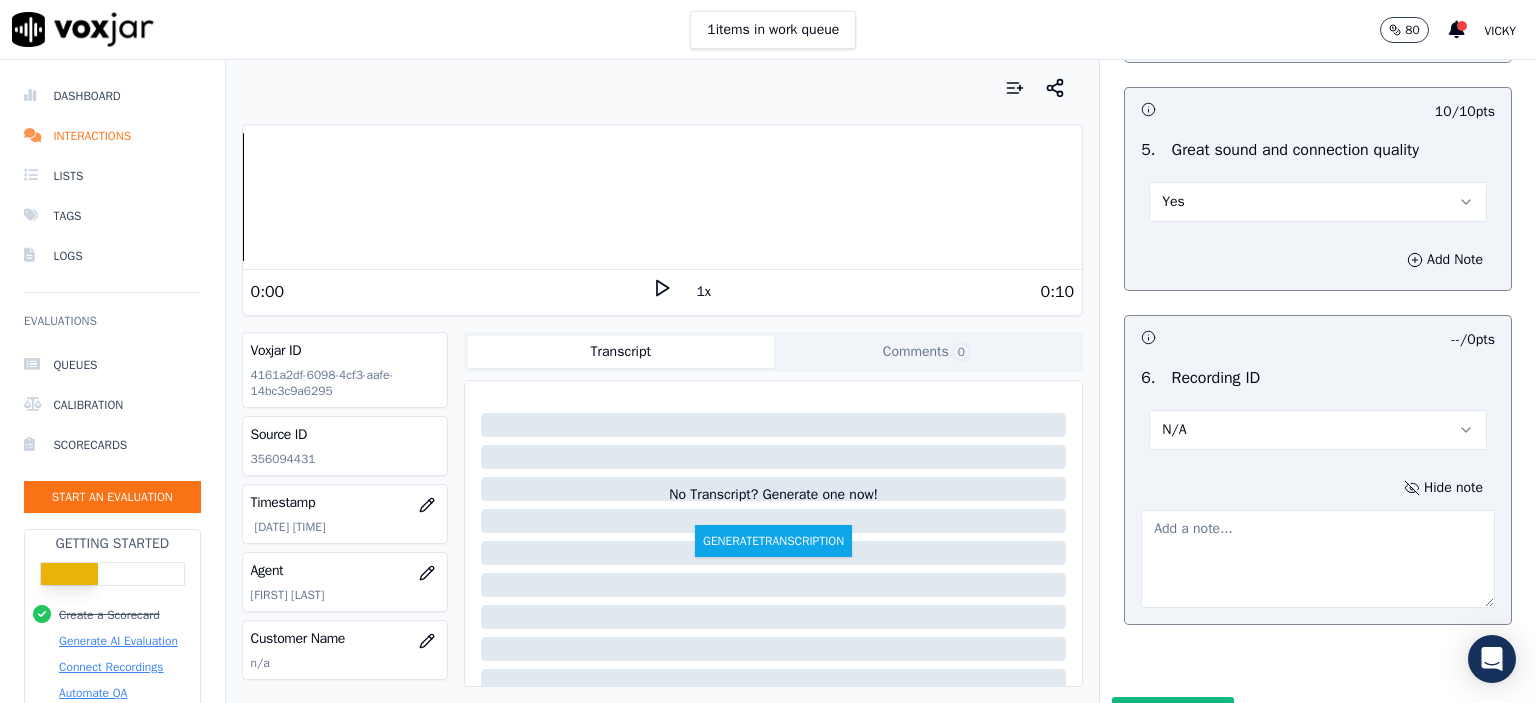 click on "Source ID   356094431" at bounding box center [345, 446] 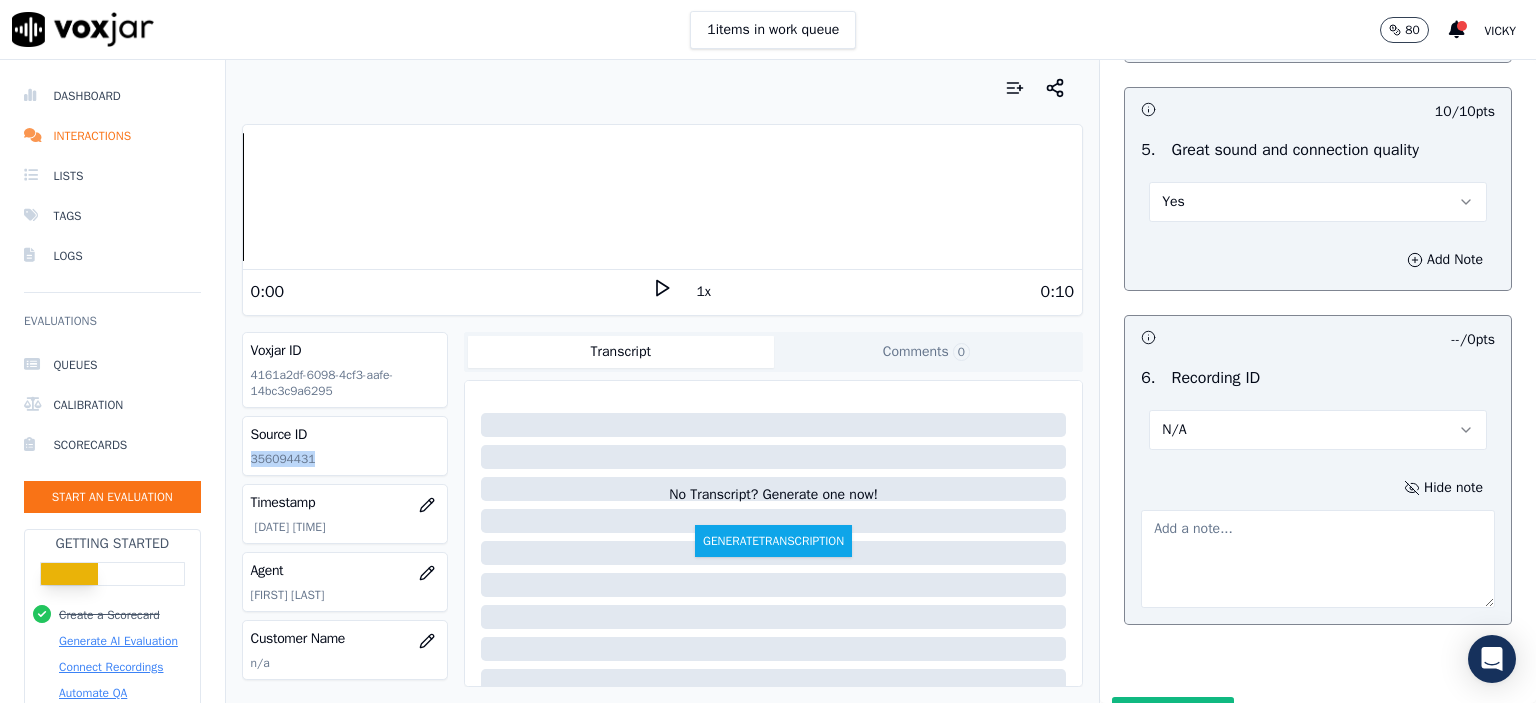 click on "Source ID   356094431" at bounding box center (345, 446) 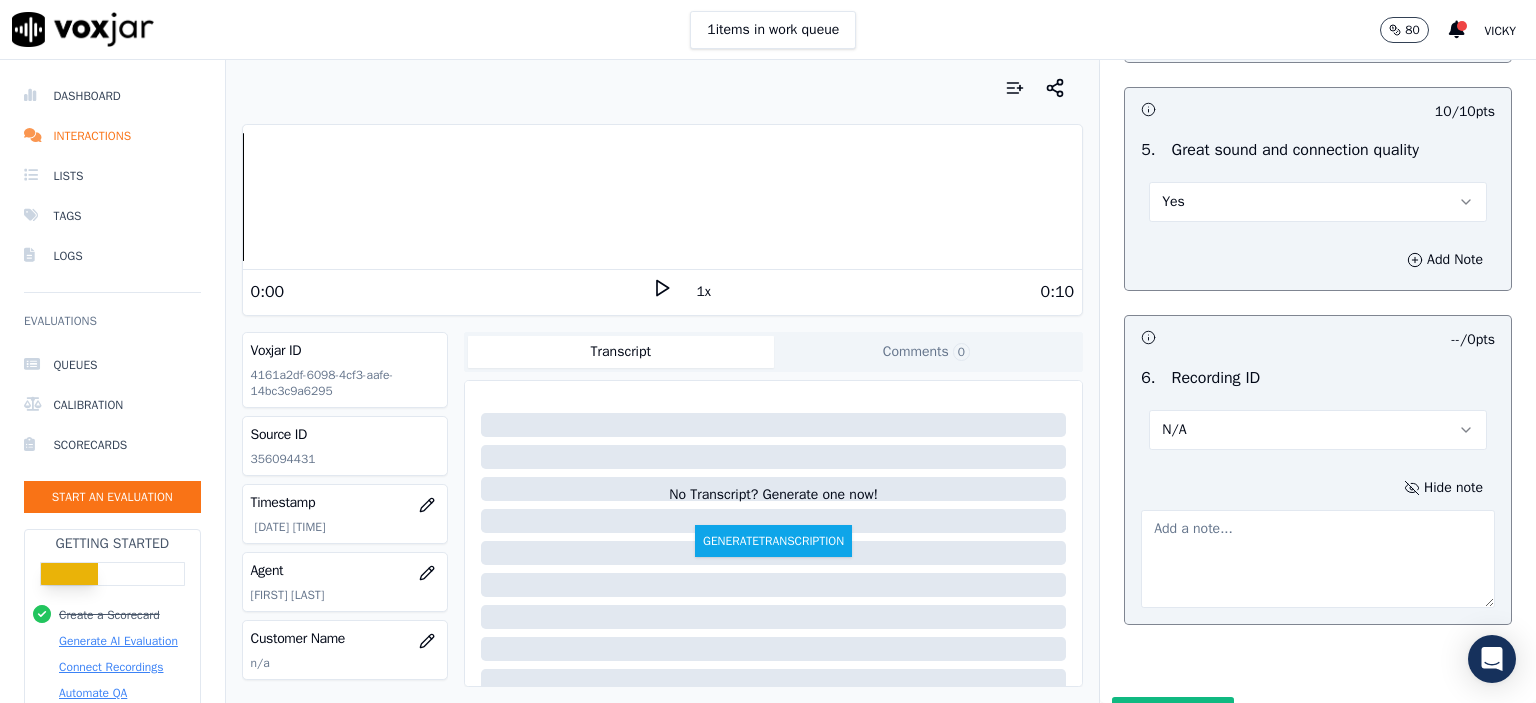 click at bounding box center (1318, 559) 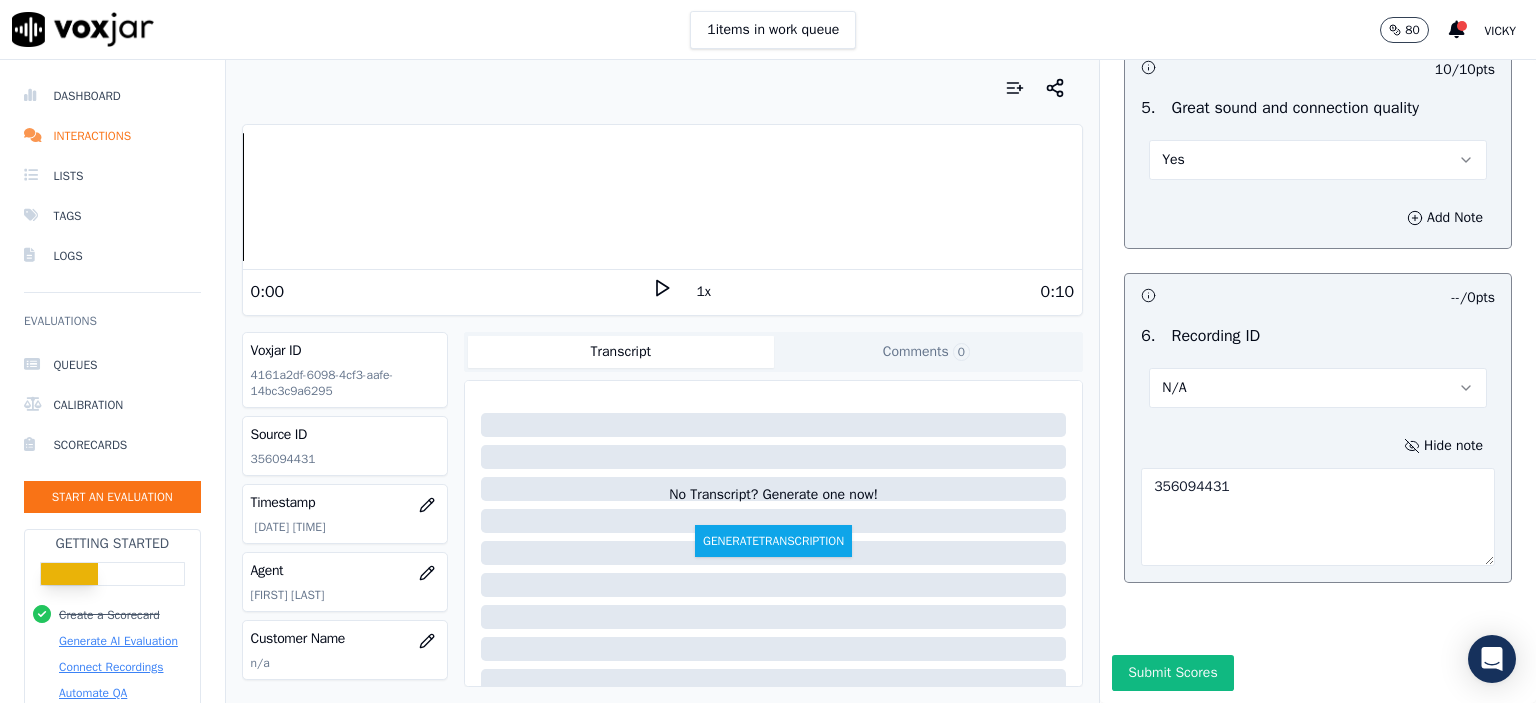 scroll, scrollTop: 3112, scrollLeft: 0, axis: vertical 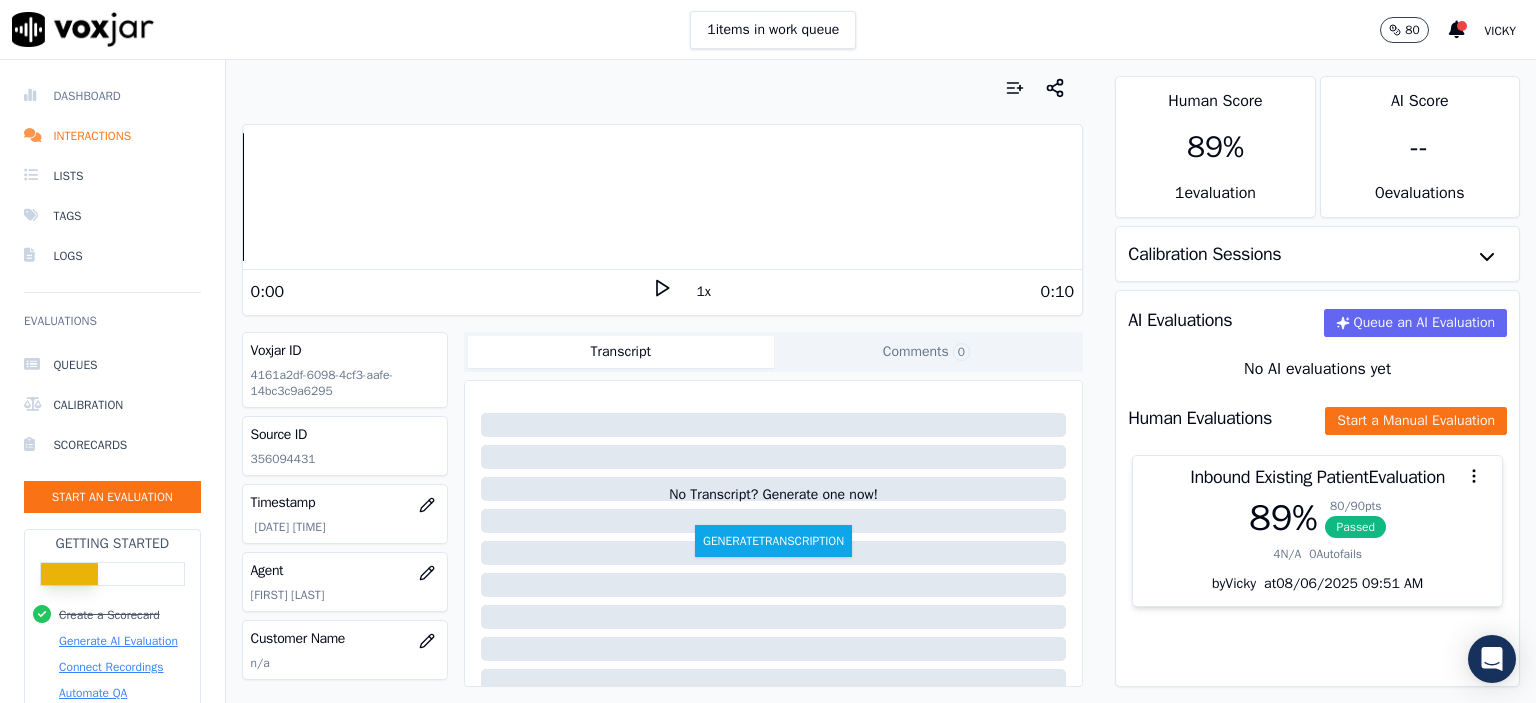 click on "Dashboard" at bounding box center (112, 96) 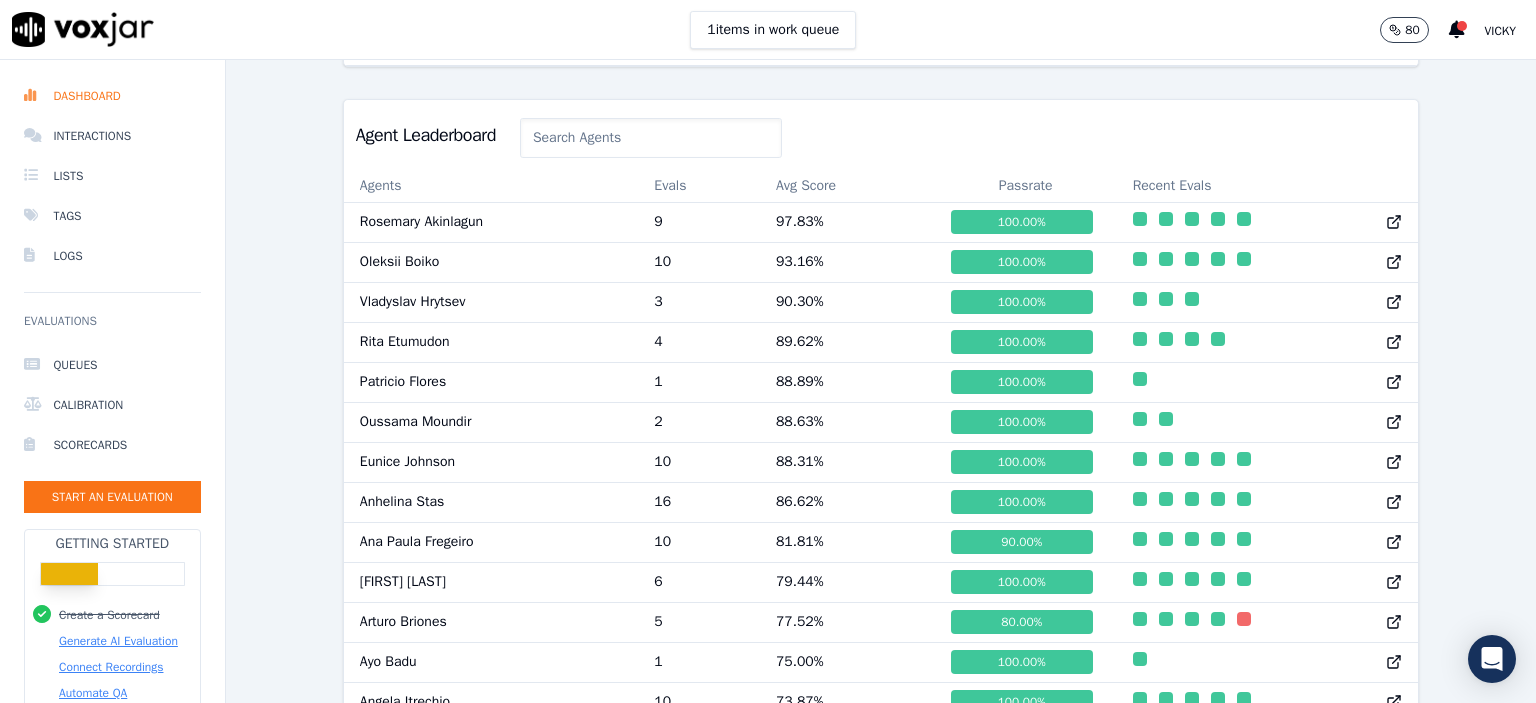 scroll, scrollTop: 1000, scrollLeft: 0, axis: vertical 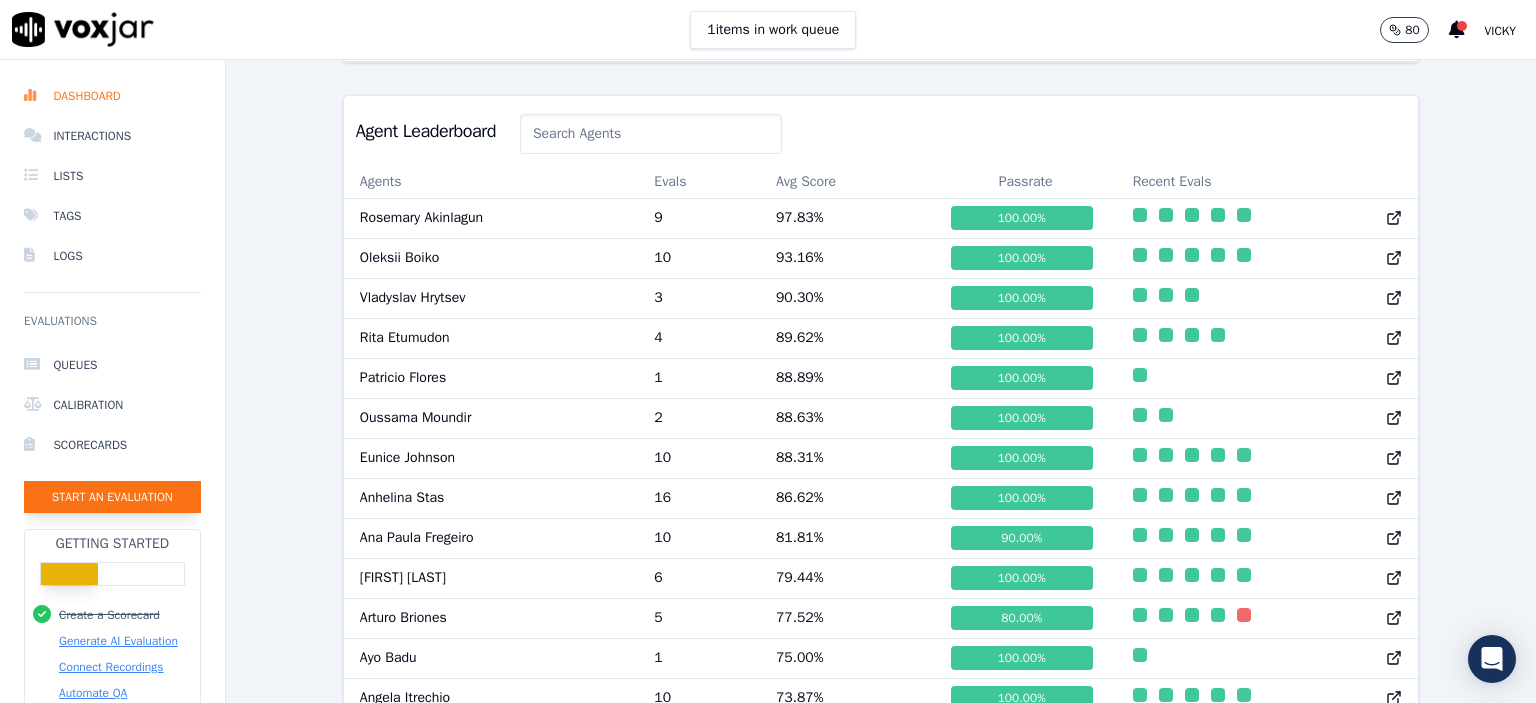 click on "Start an Evaluation" 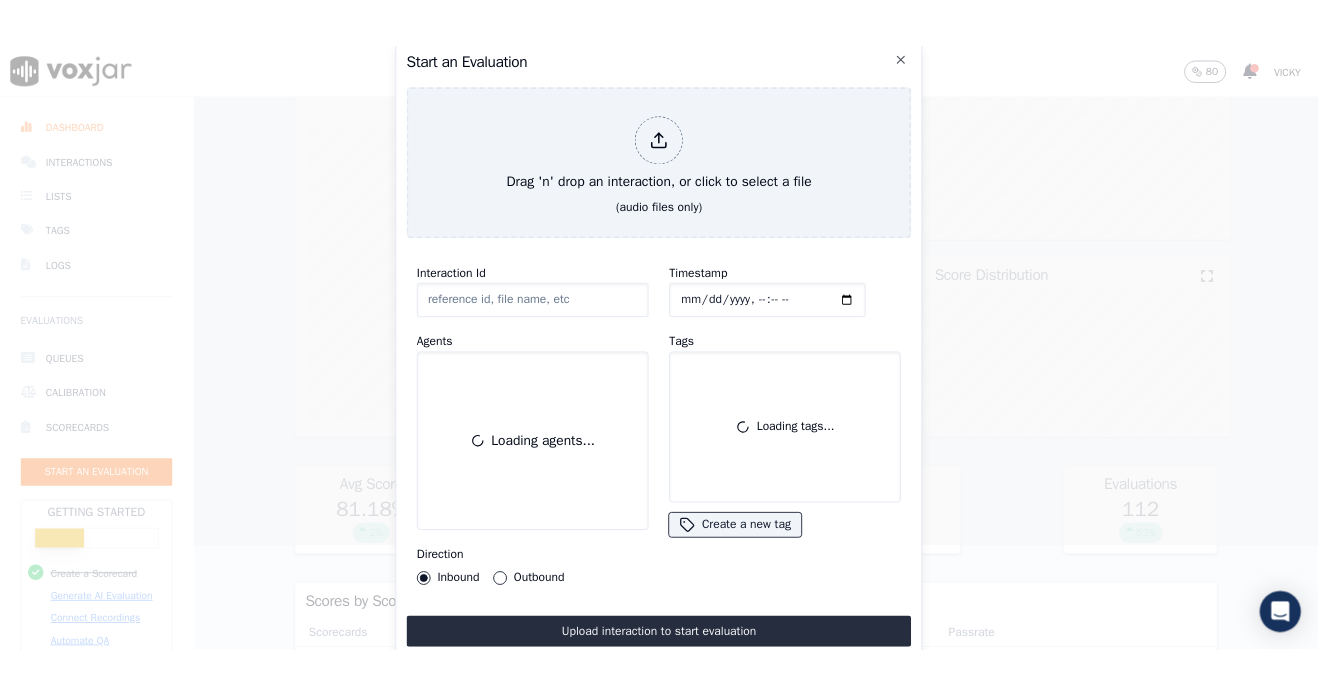 scroll, scrollTop: 0, scrollLeft: 0, axis: both 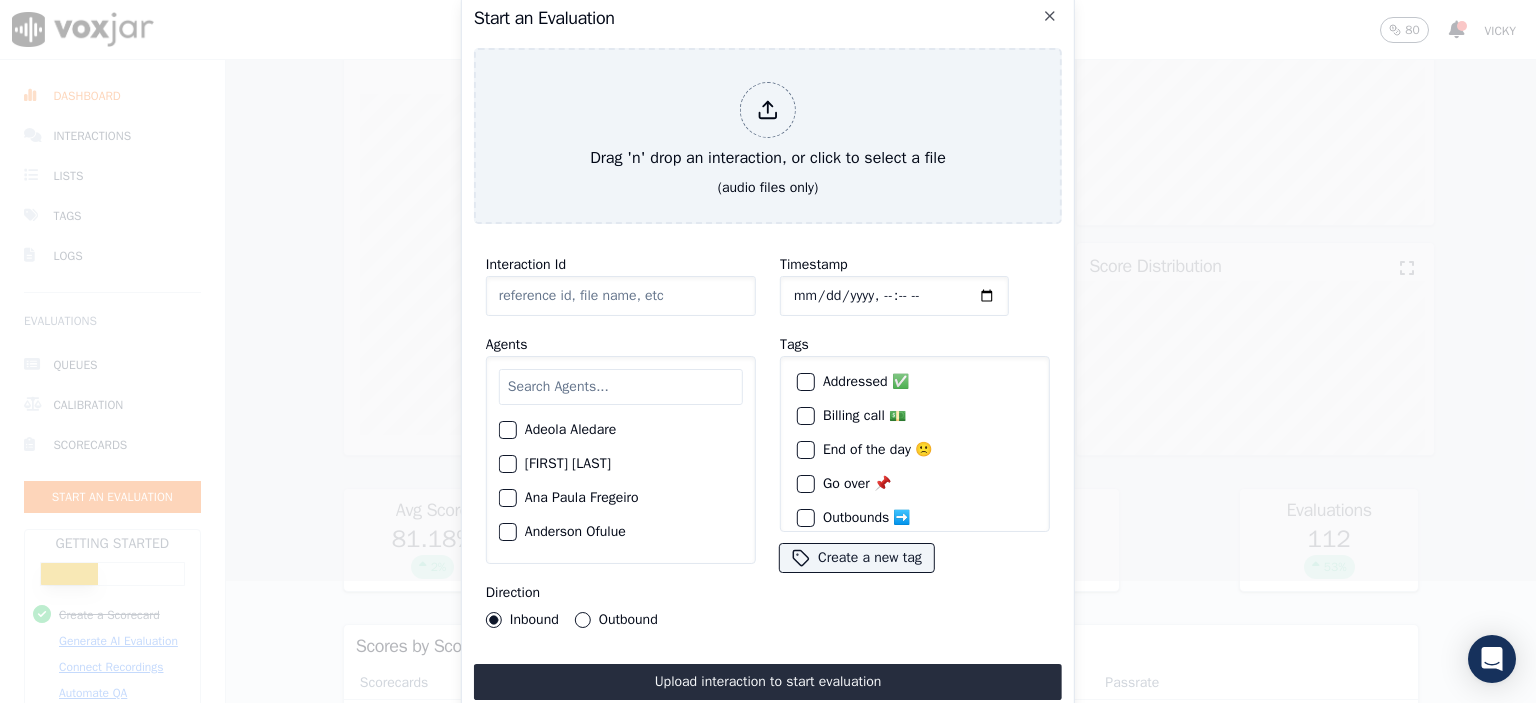 click on "Interaction Id" 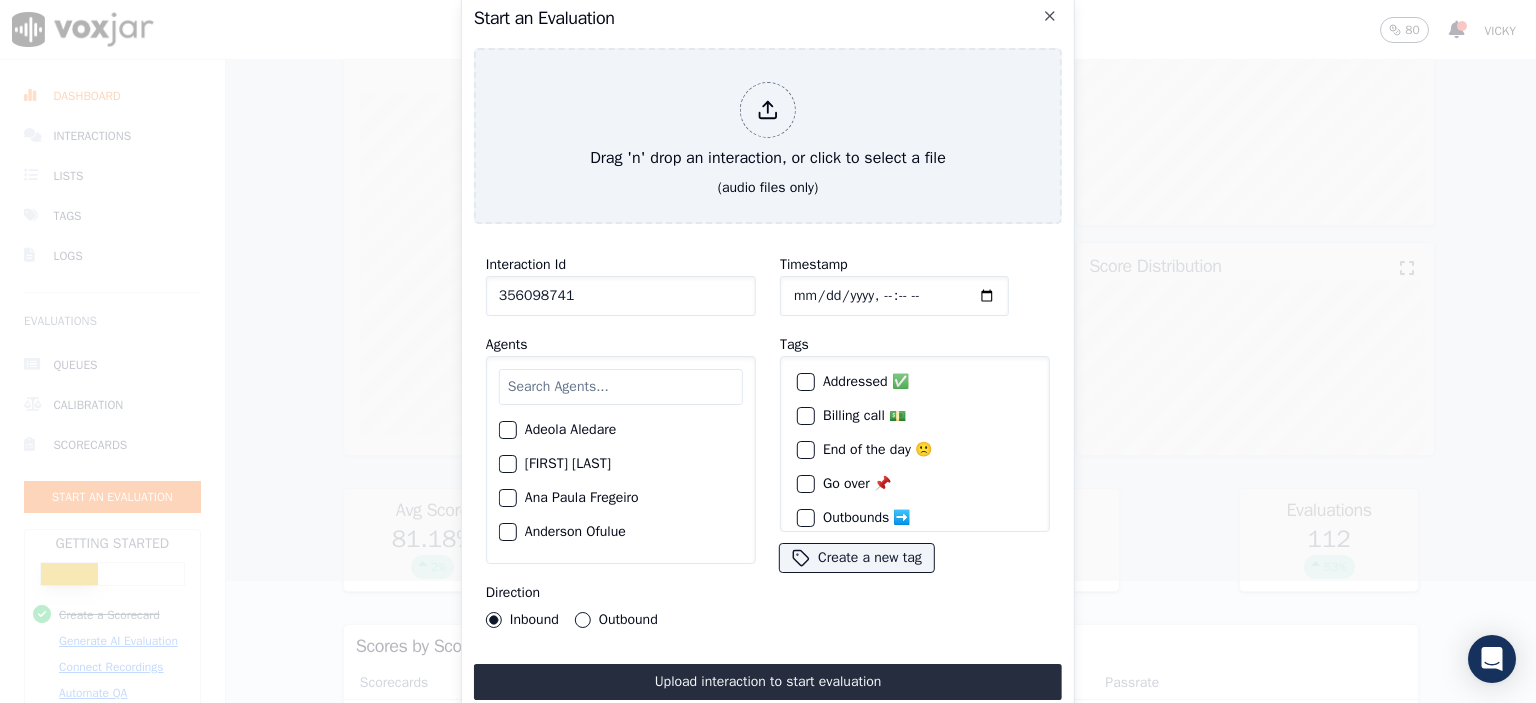 type on "356098741" 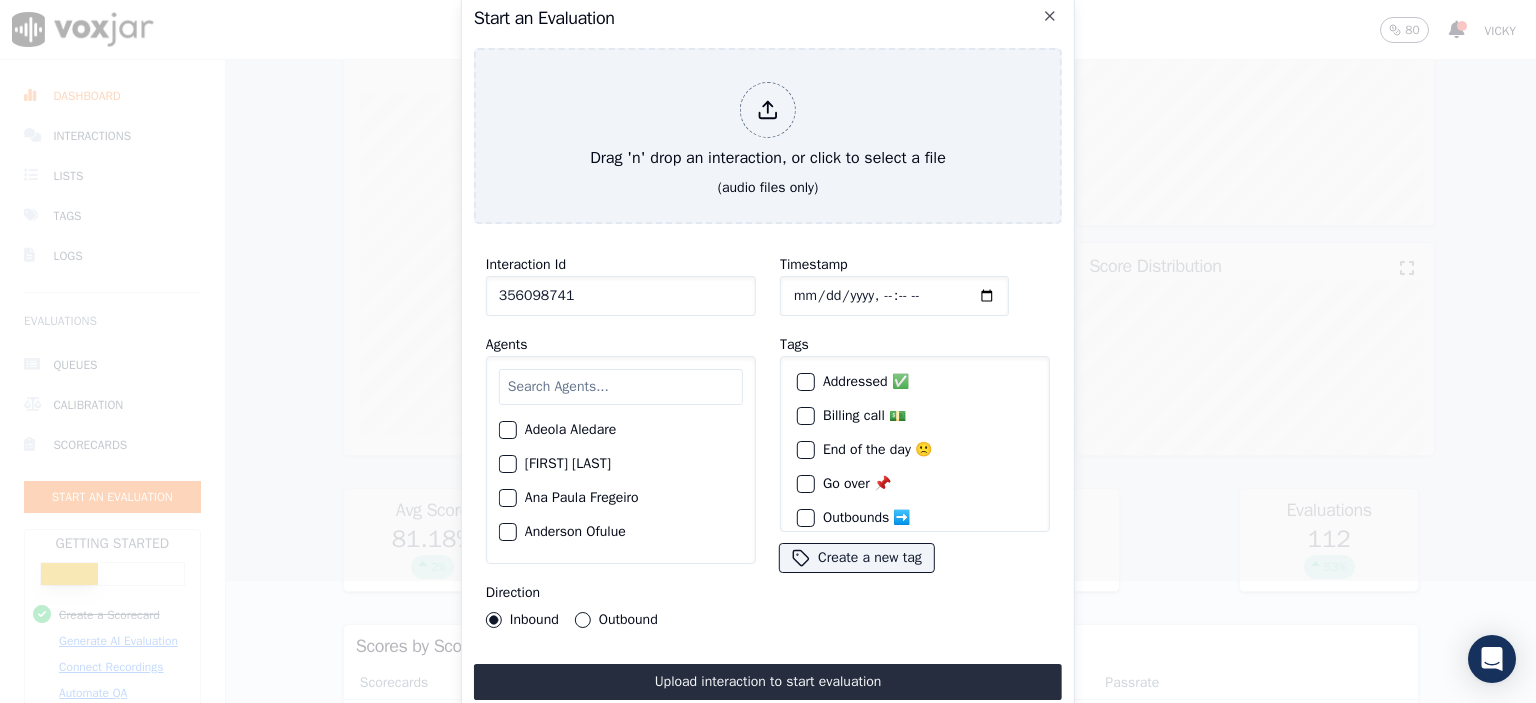 click on "Timestamp" 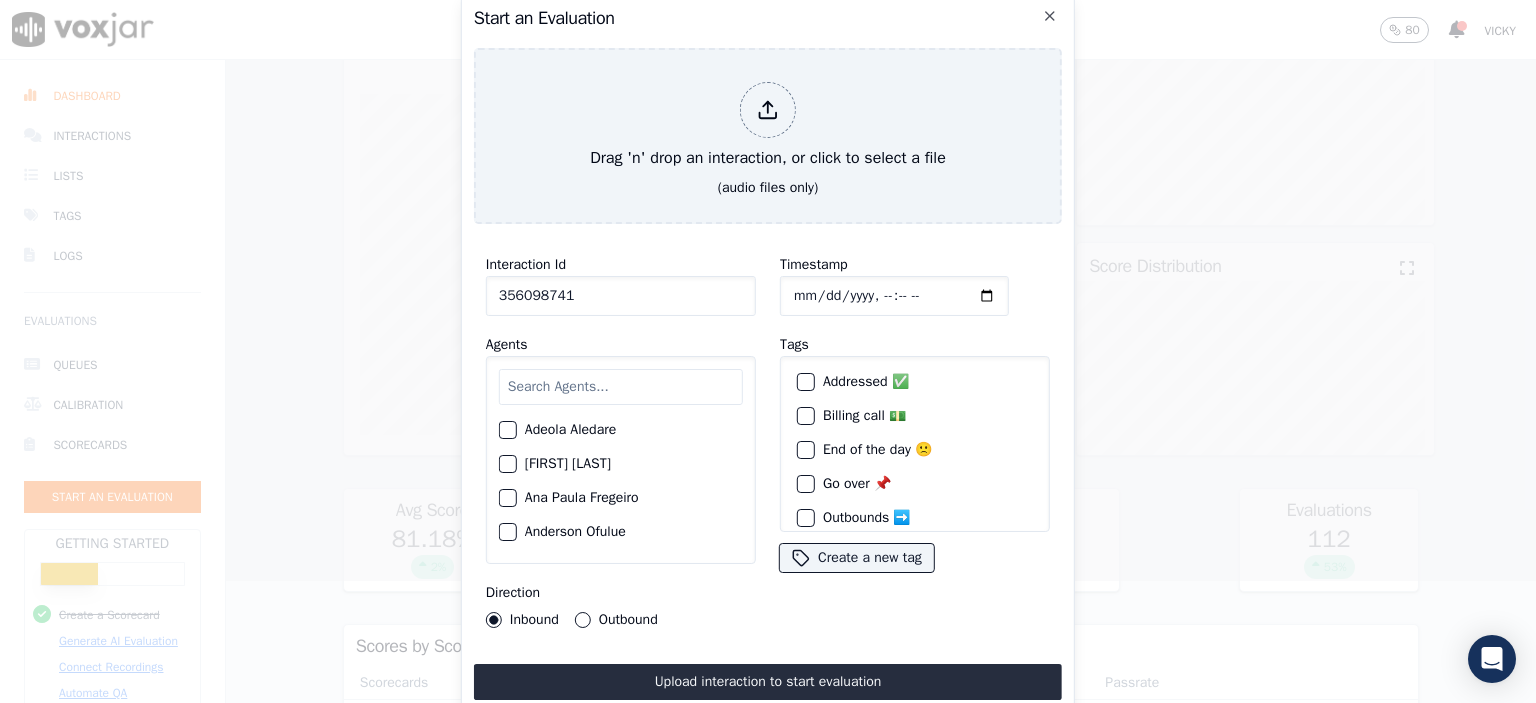 type on "2025-08-06T10:00" 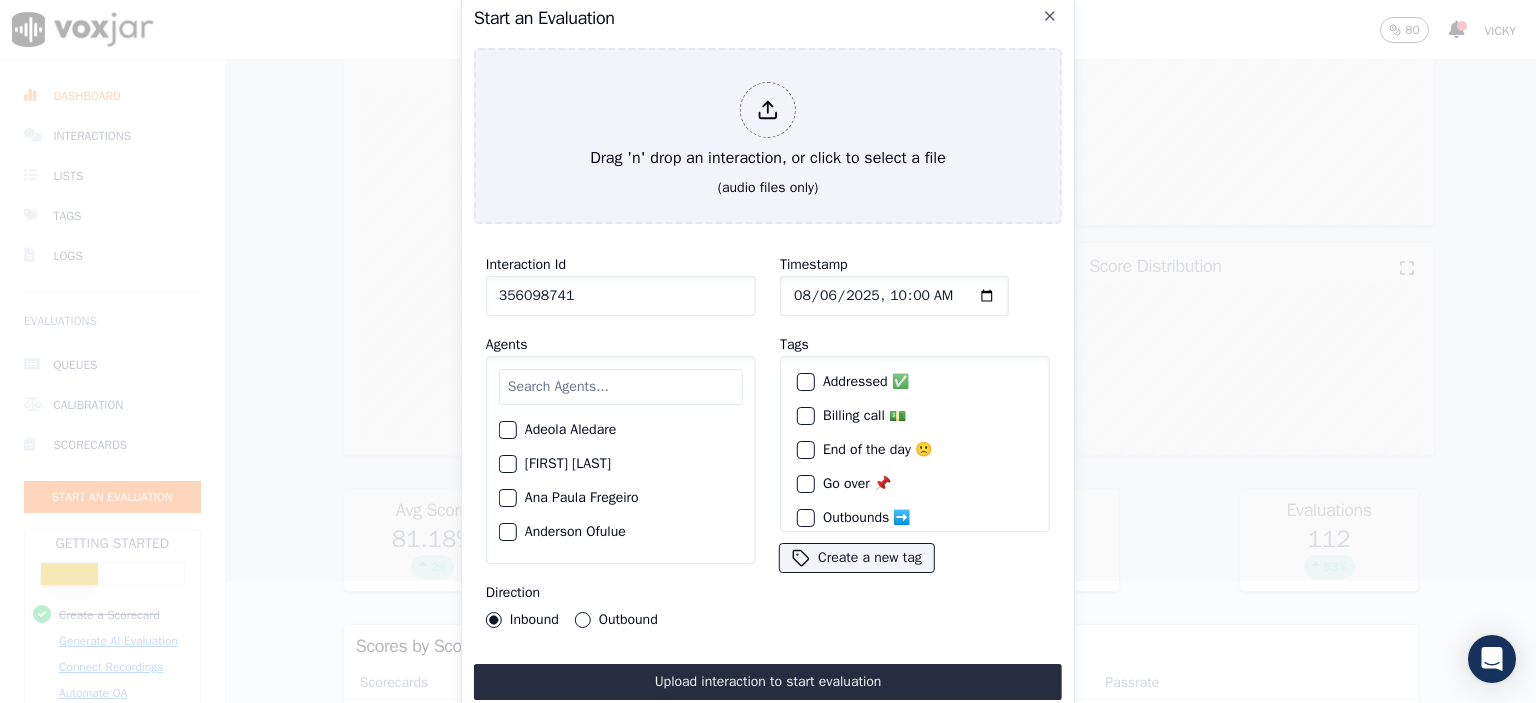 click at bounding box center (621, 387) 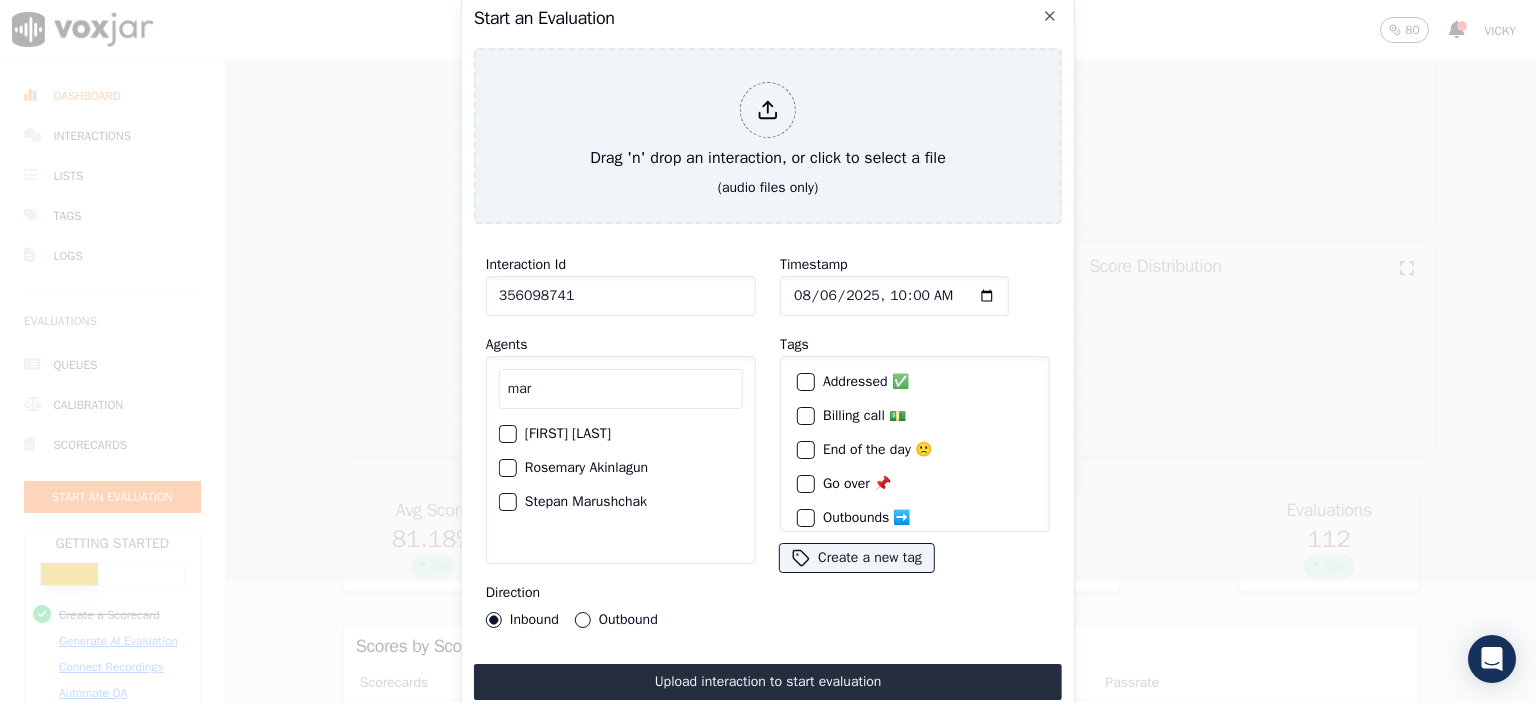 type on "mar" 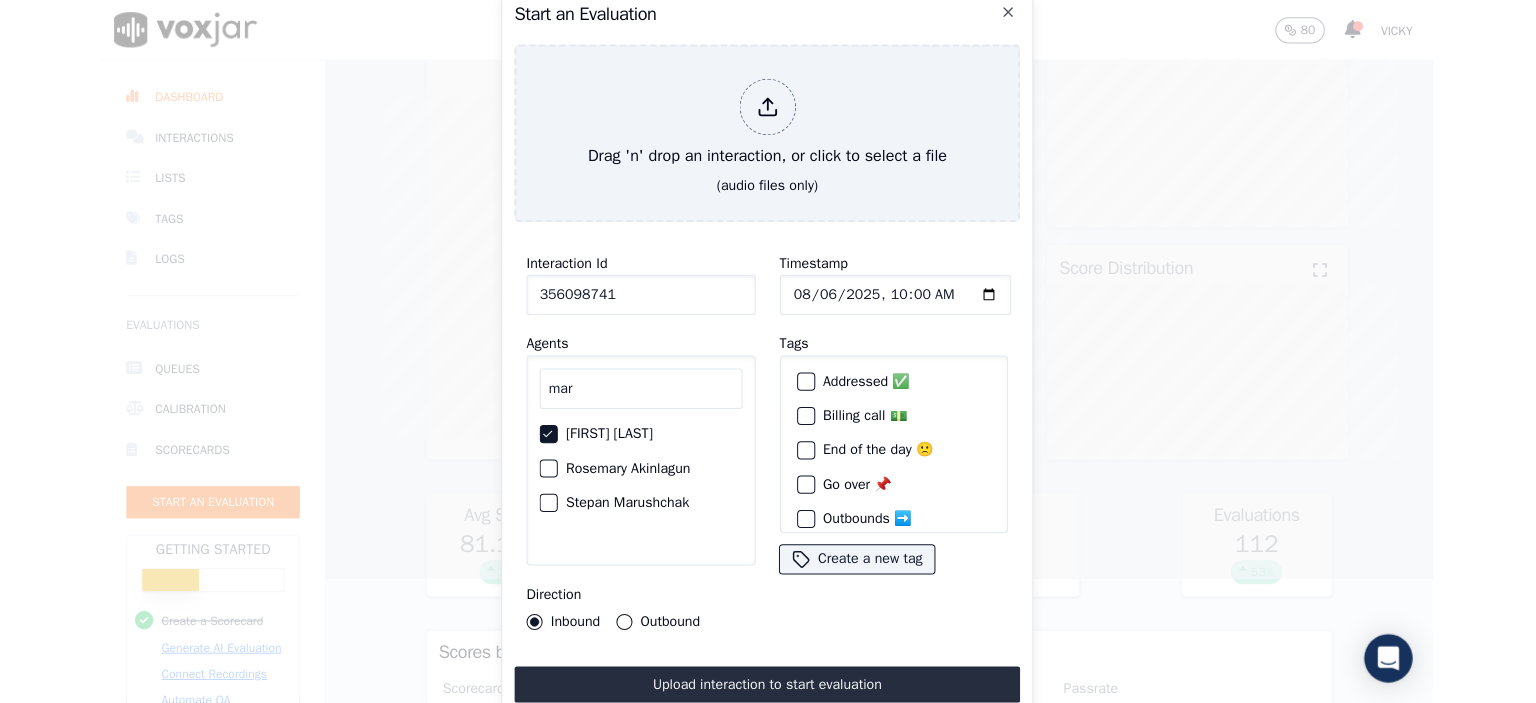 scroll, scrollTop: 92, scrollLeft: 0, axis: vertical 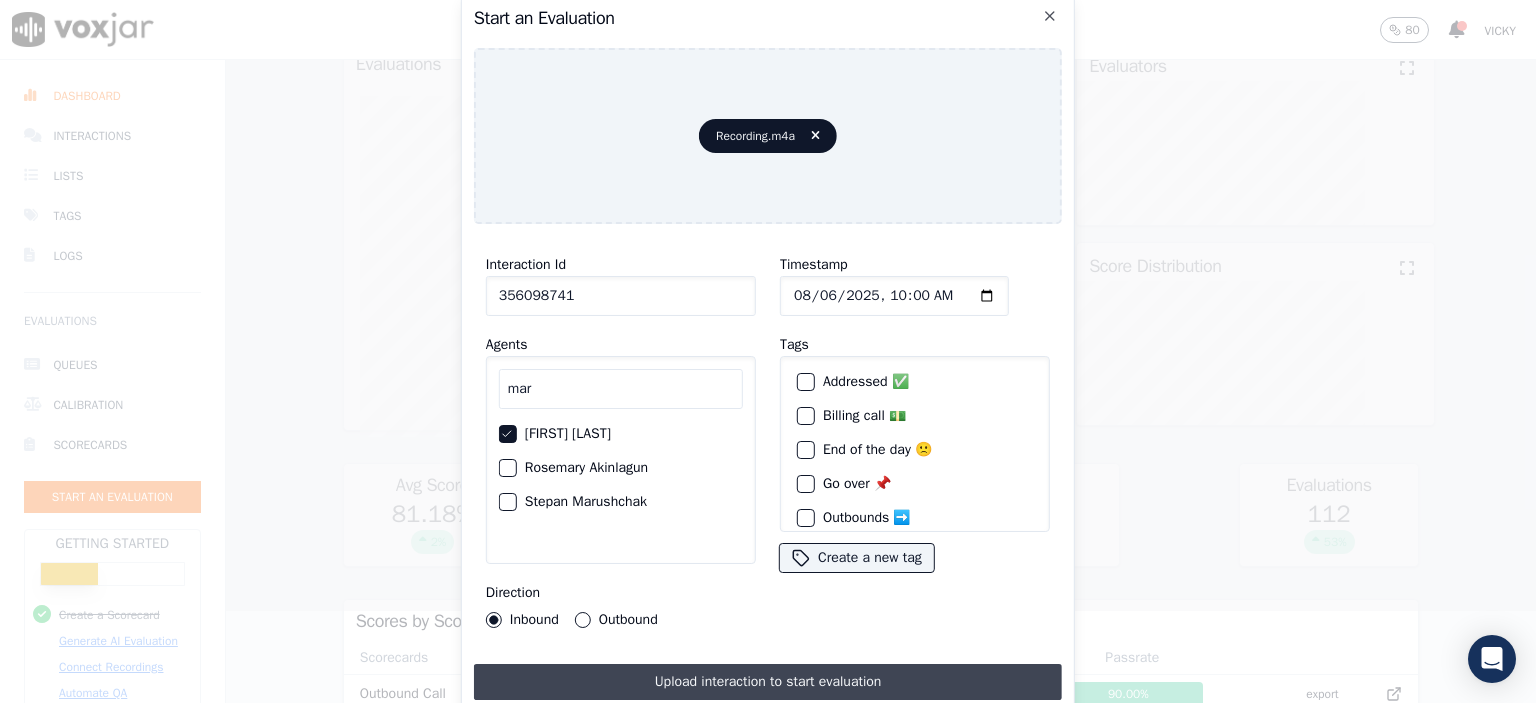 click on "Upload interaction to start evaluation" at bounding box center [768, 682] 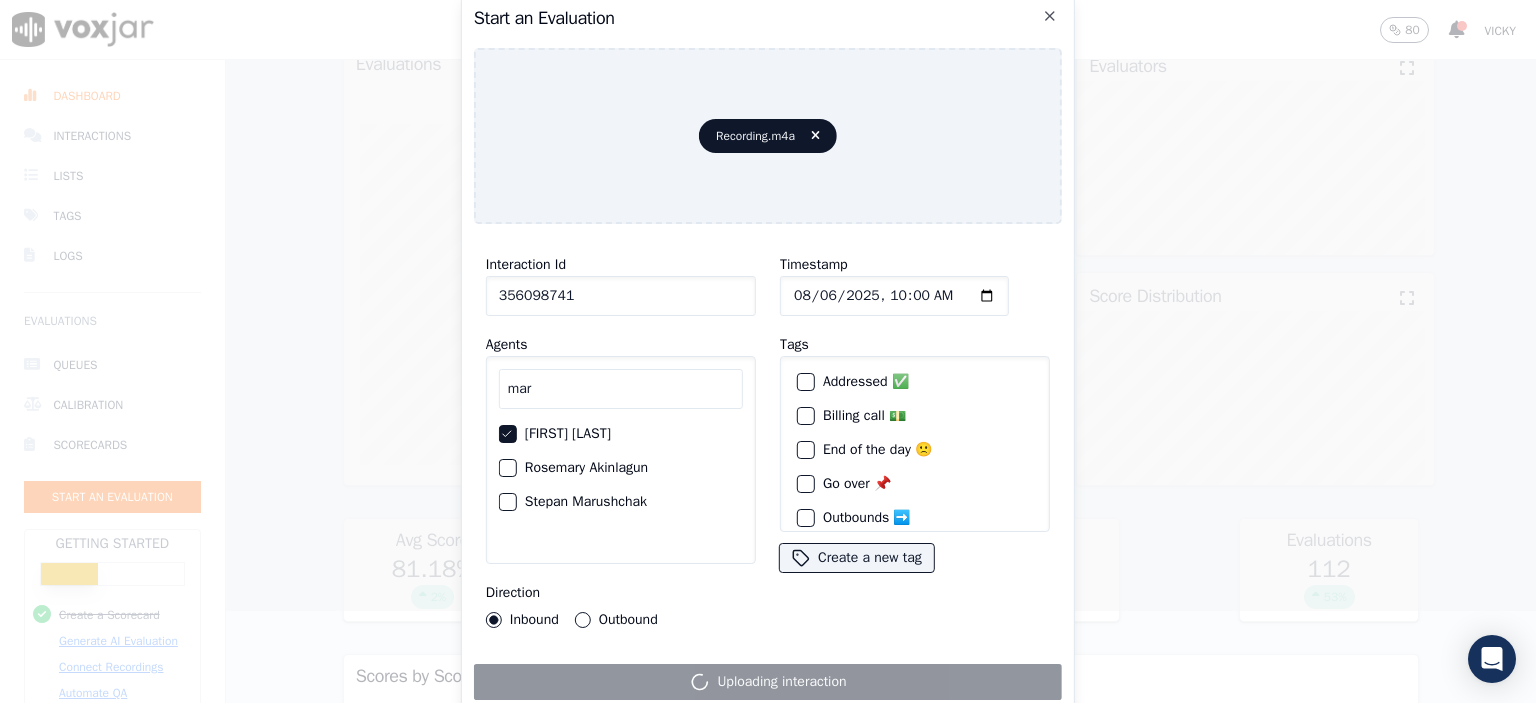 scroll, scrollTop: 0, scrollLeft: 0, axis: both 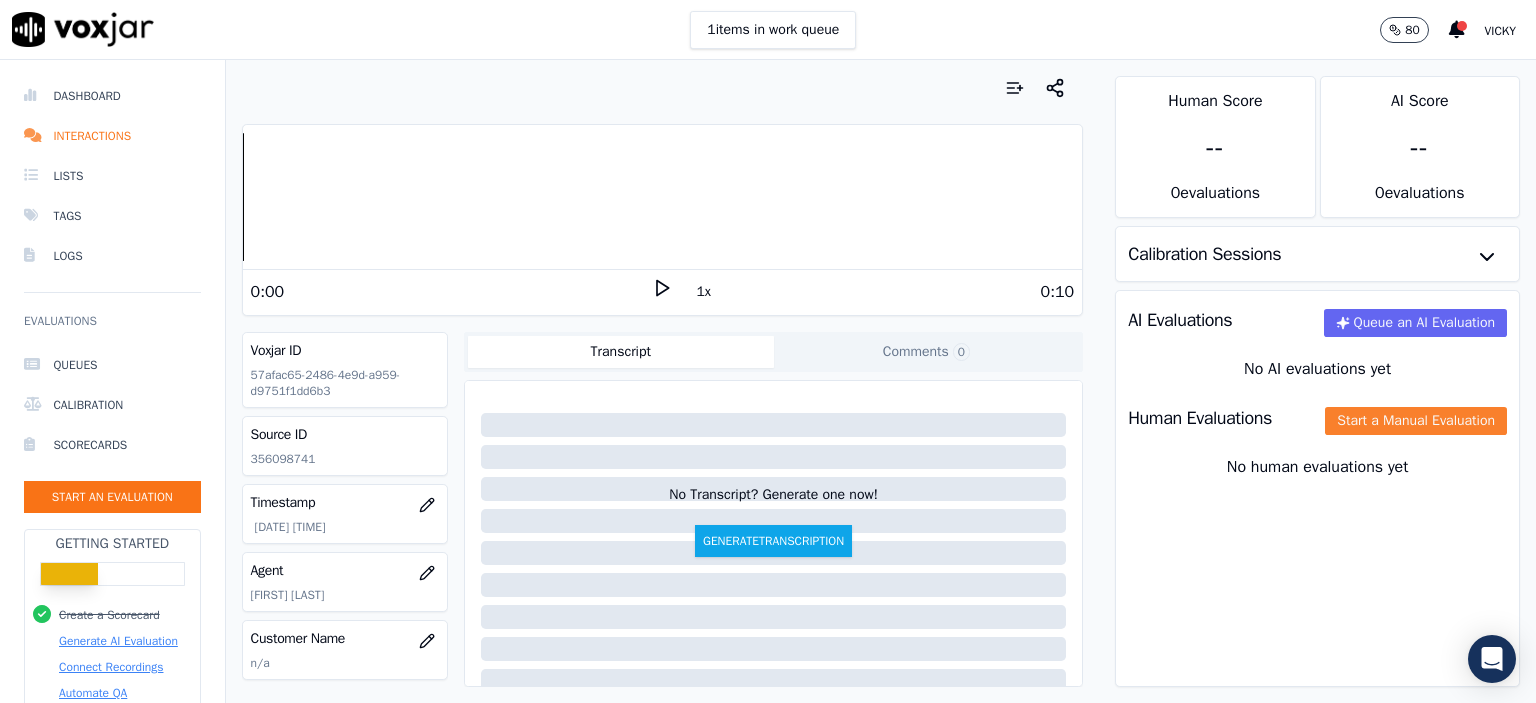 click on "Start a Manual Evaluation" 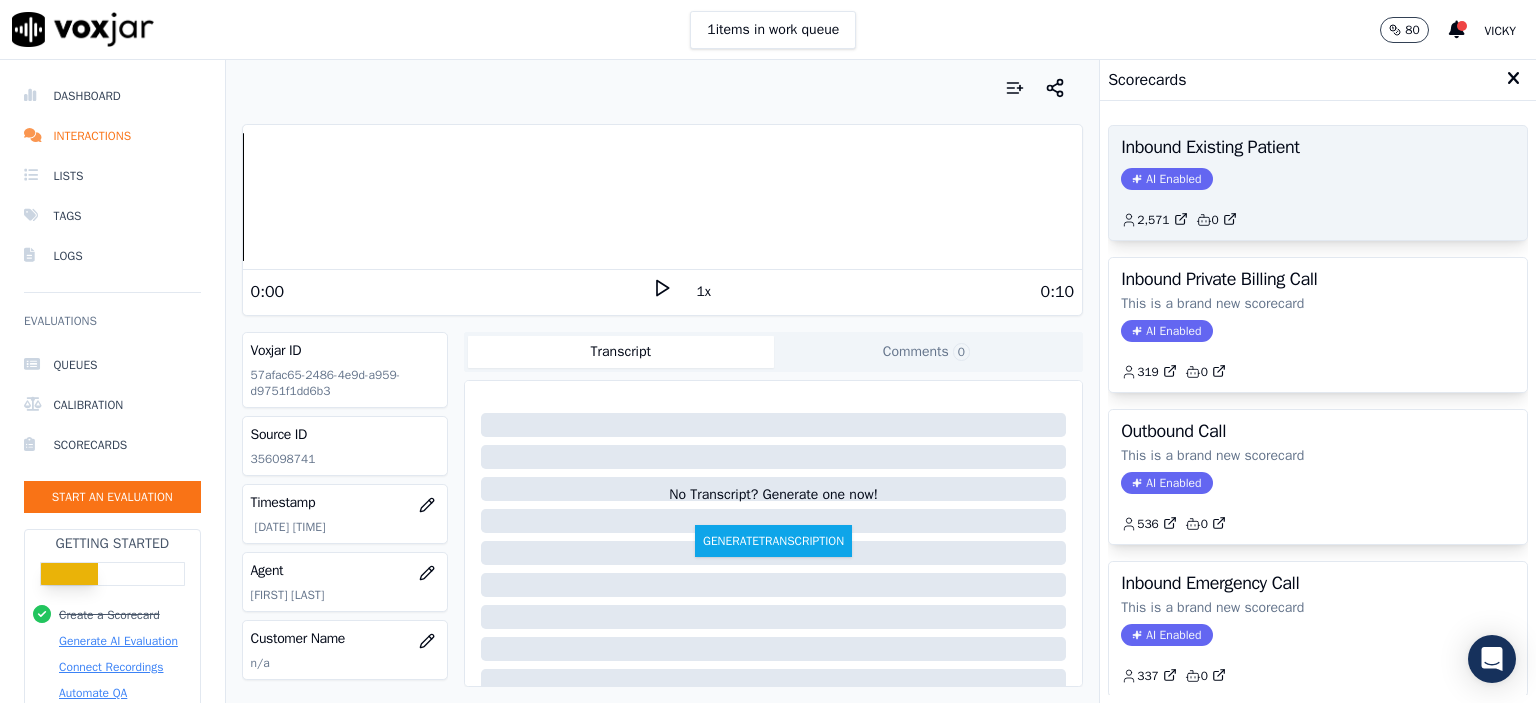 click on "2,571         0" 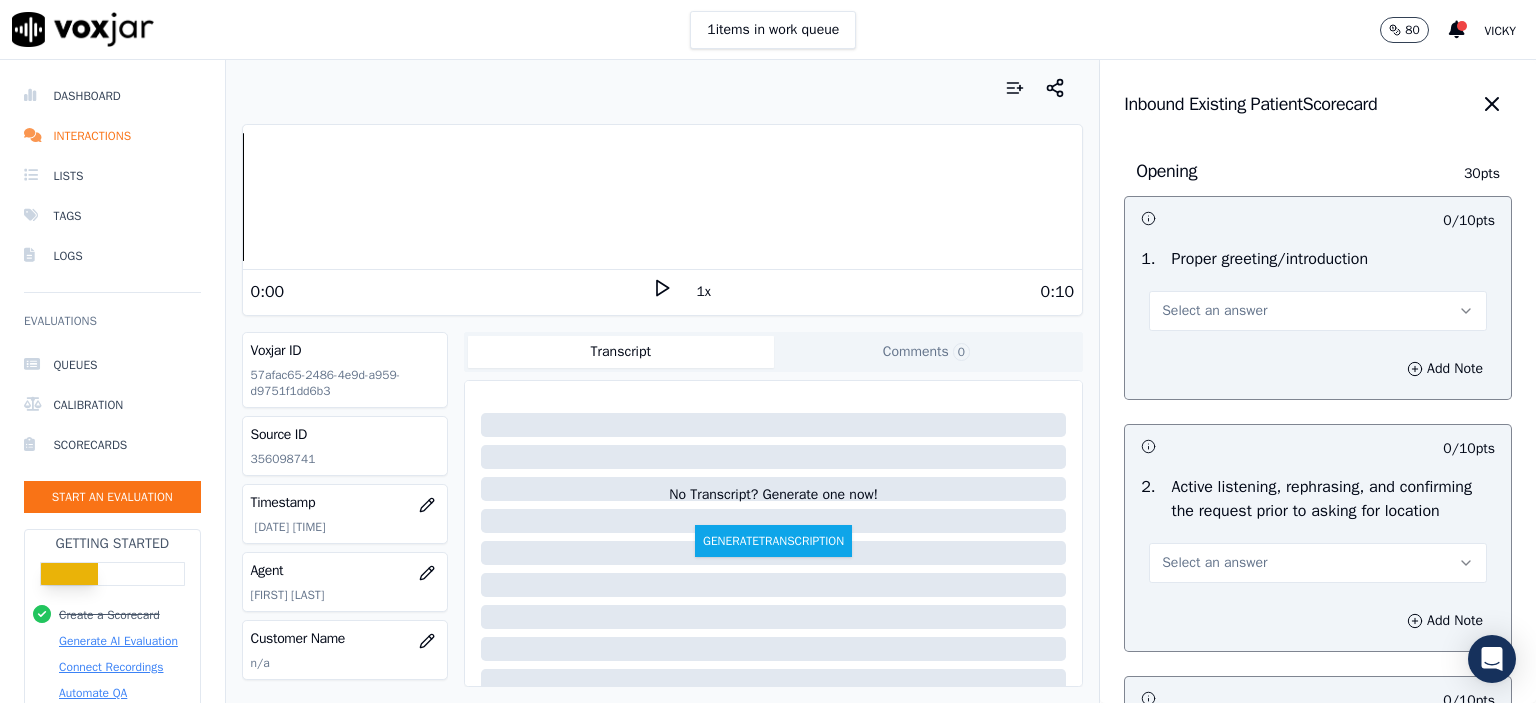 click on "Select an answer" at bounding box center (1318, 301) 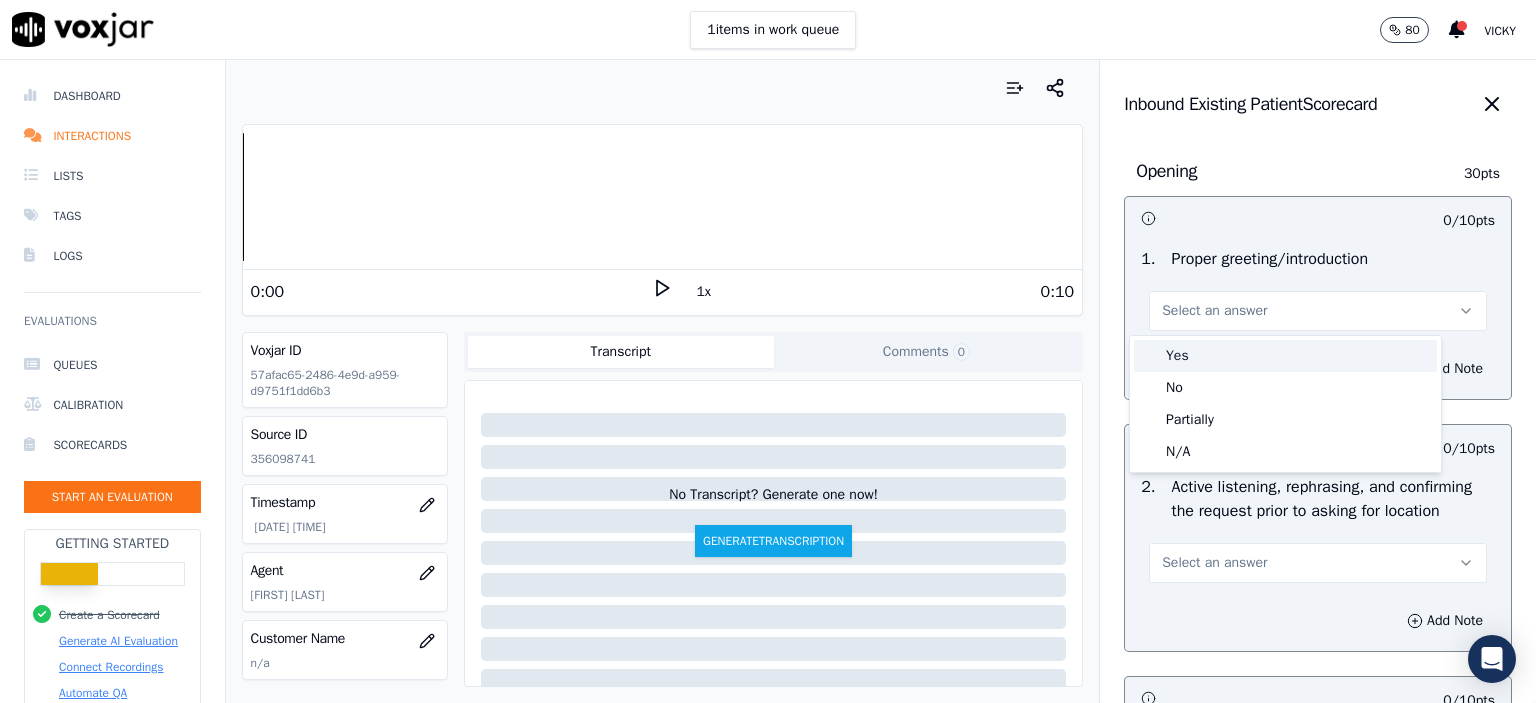click on "Yes" at bounding box center [1285, 356] 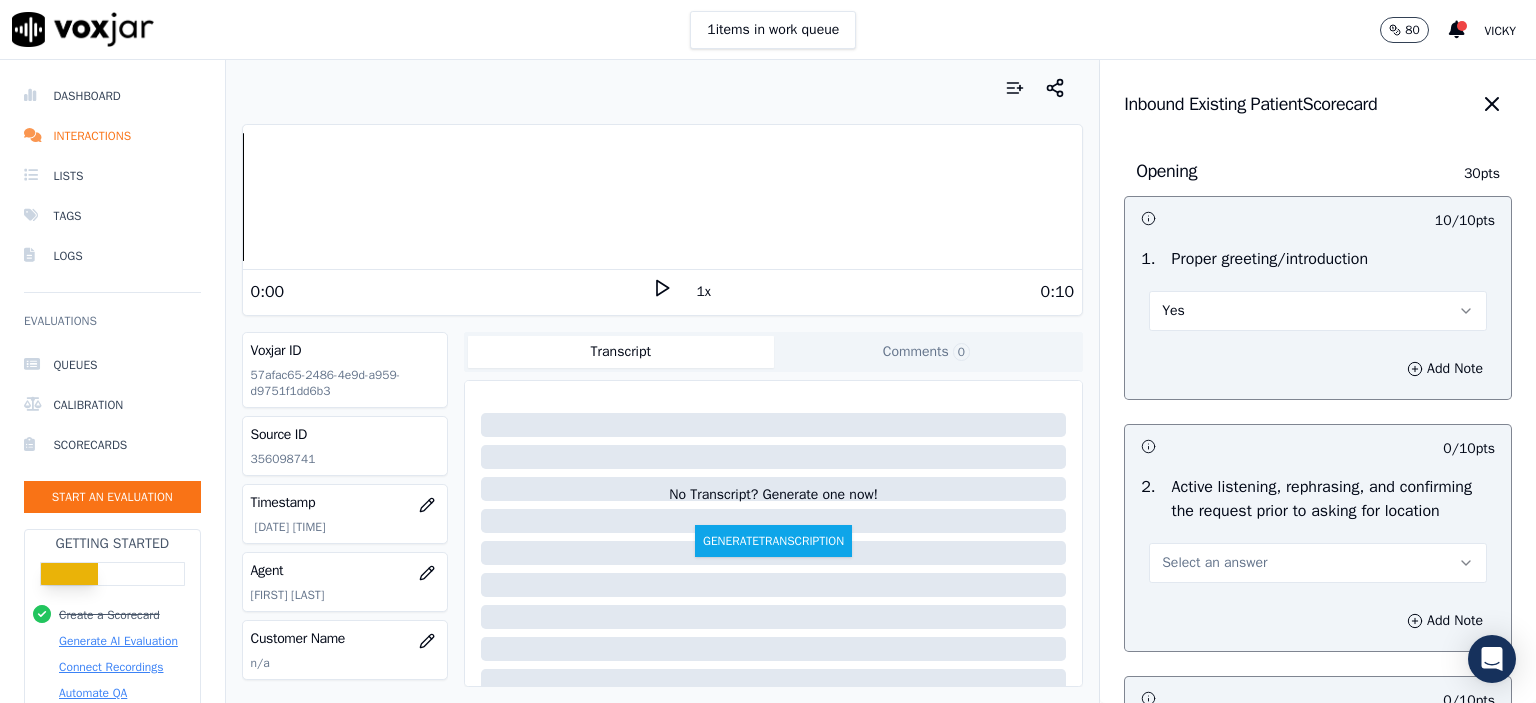 drag, startPoint x: 1276, startPoint y: 573, endPoint x: 1269, endPoint y: 596, distance: 24.04163 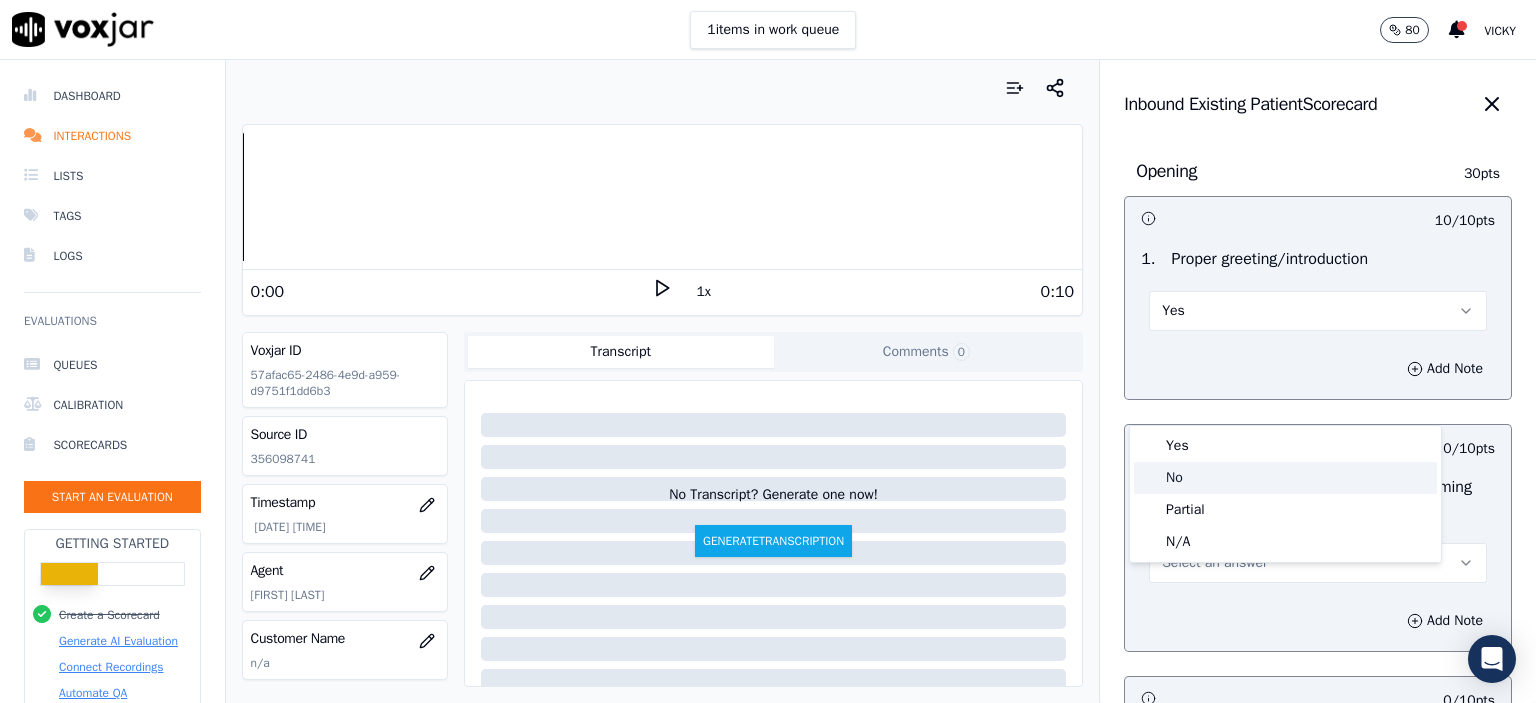 click on "No" 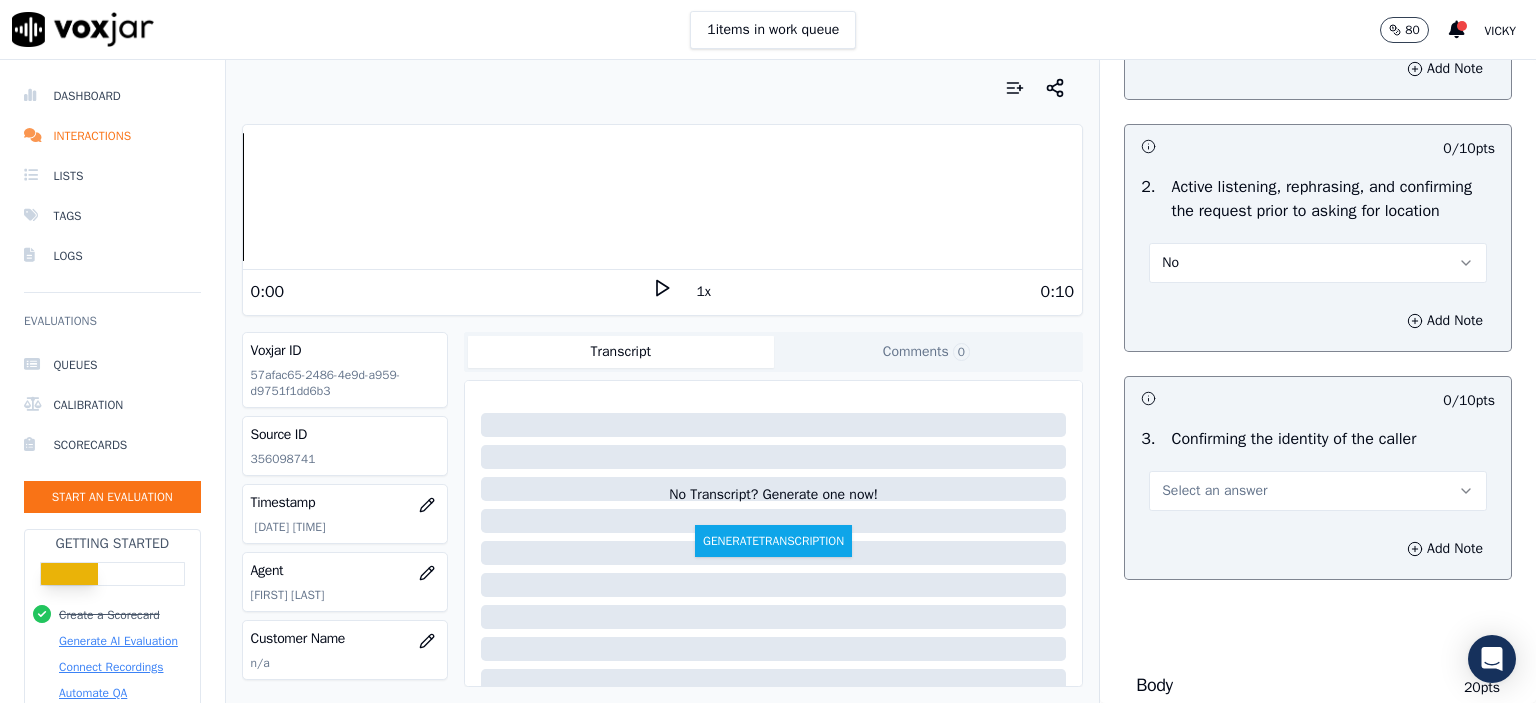 click on "Select an answer" at bounding box center (1214, 491) 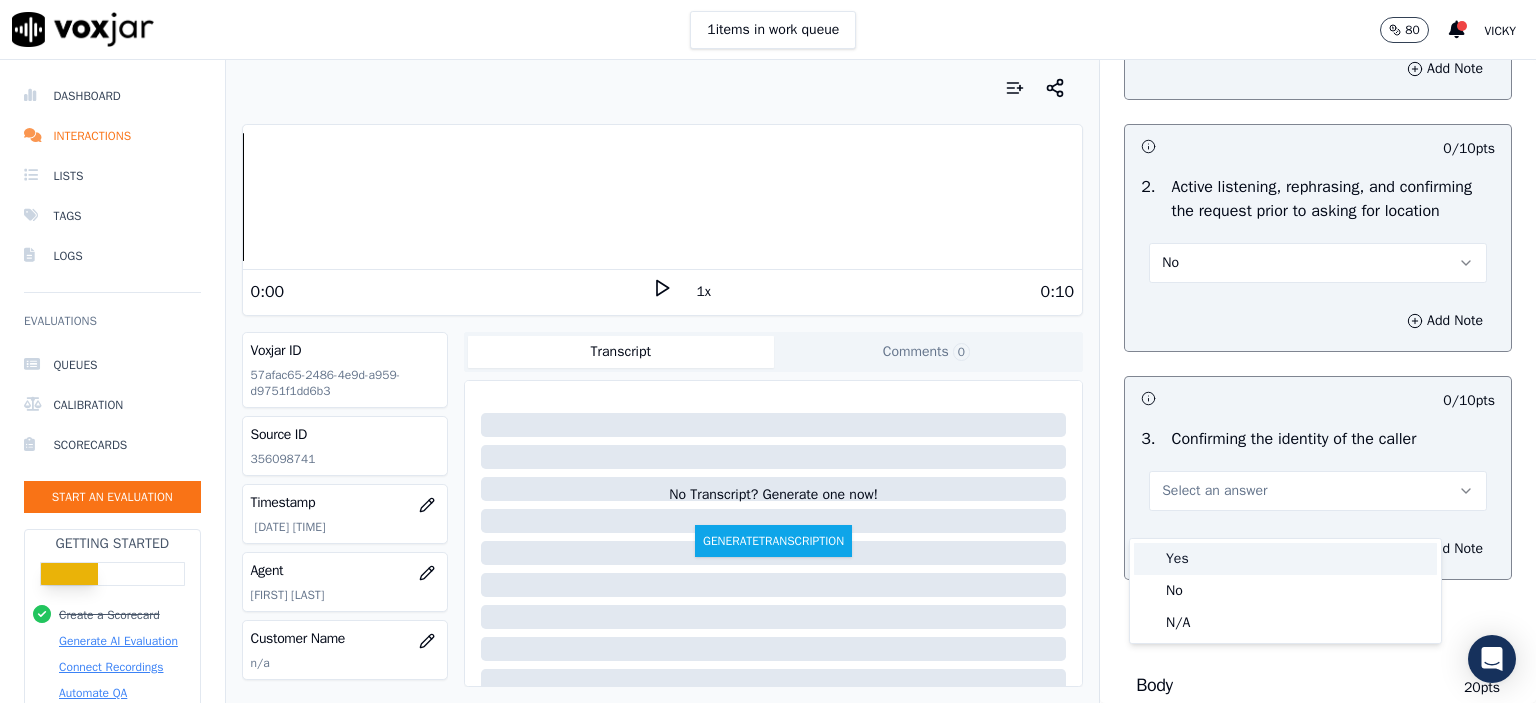 click on "Yes" at bounding box center (1285, 559) 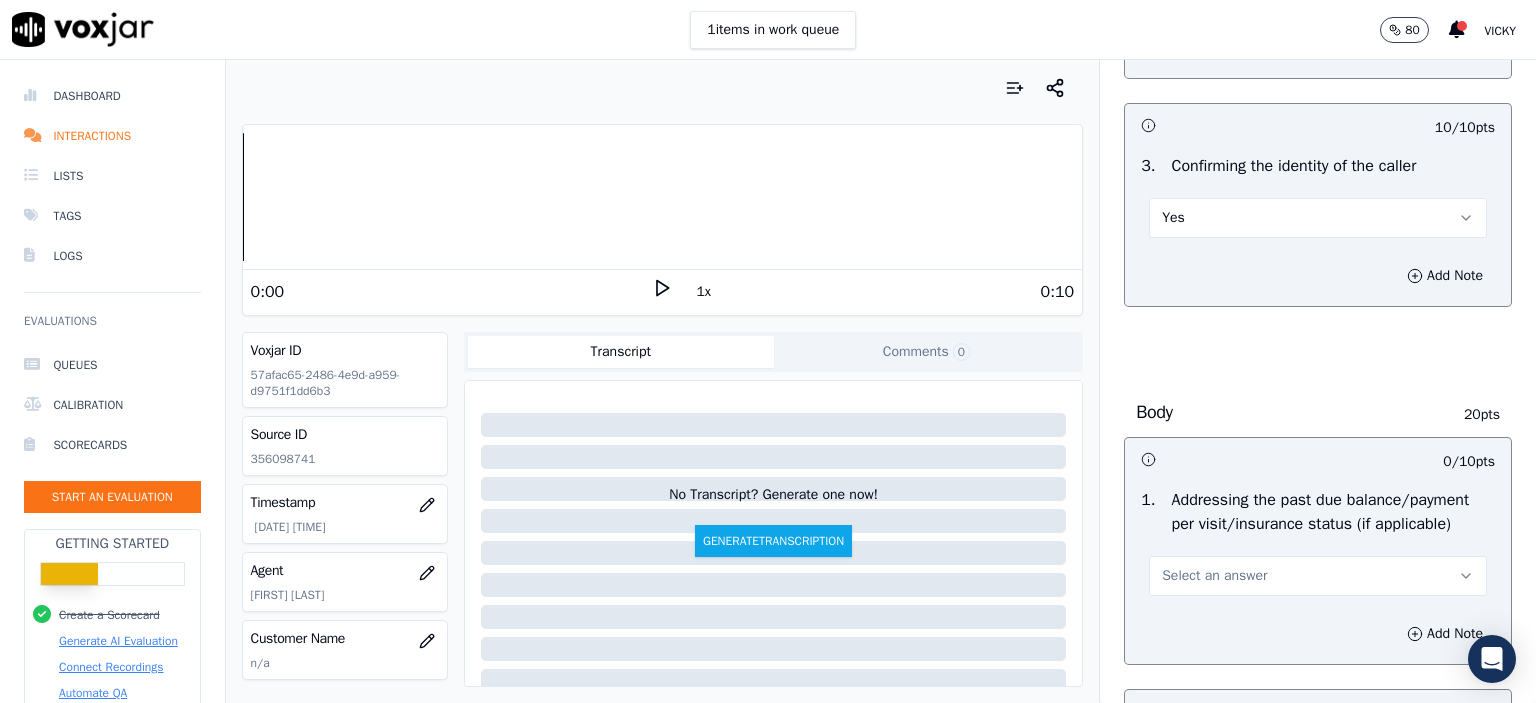scroll, scrollTop: 600, scrollLeft: 0, axis: vertical 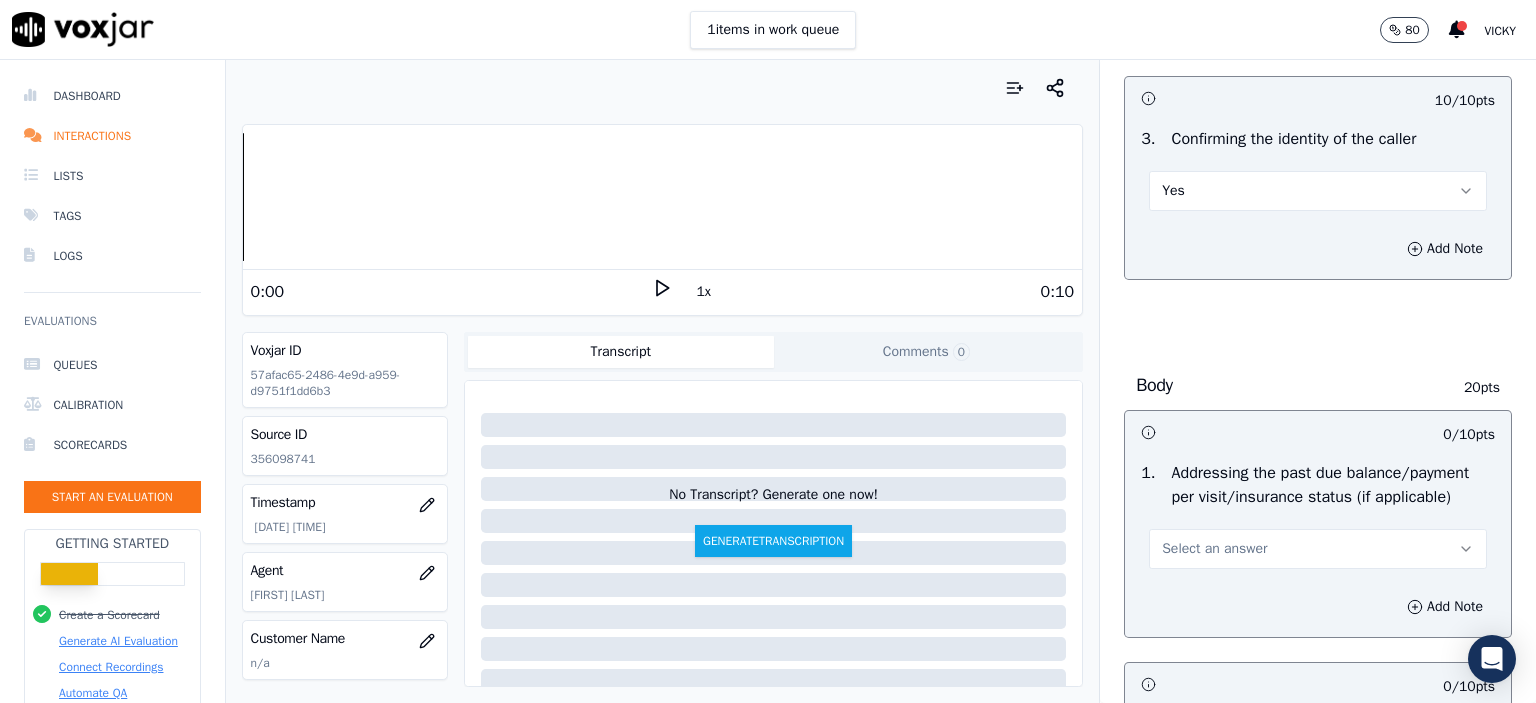 click on "Select an answer" at bounding box center (1214, 549) 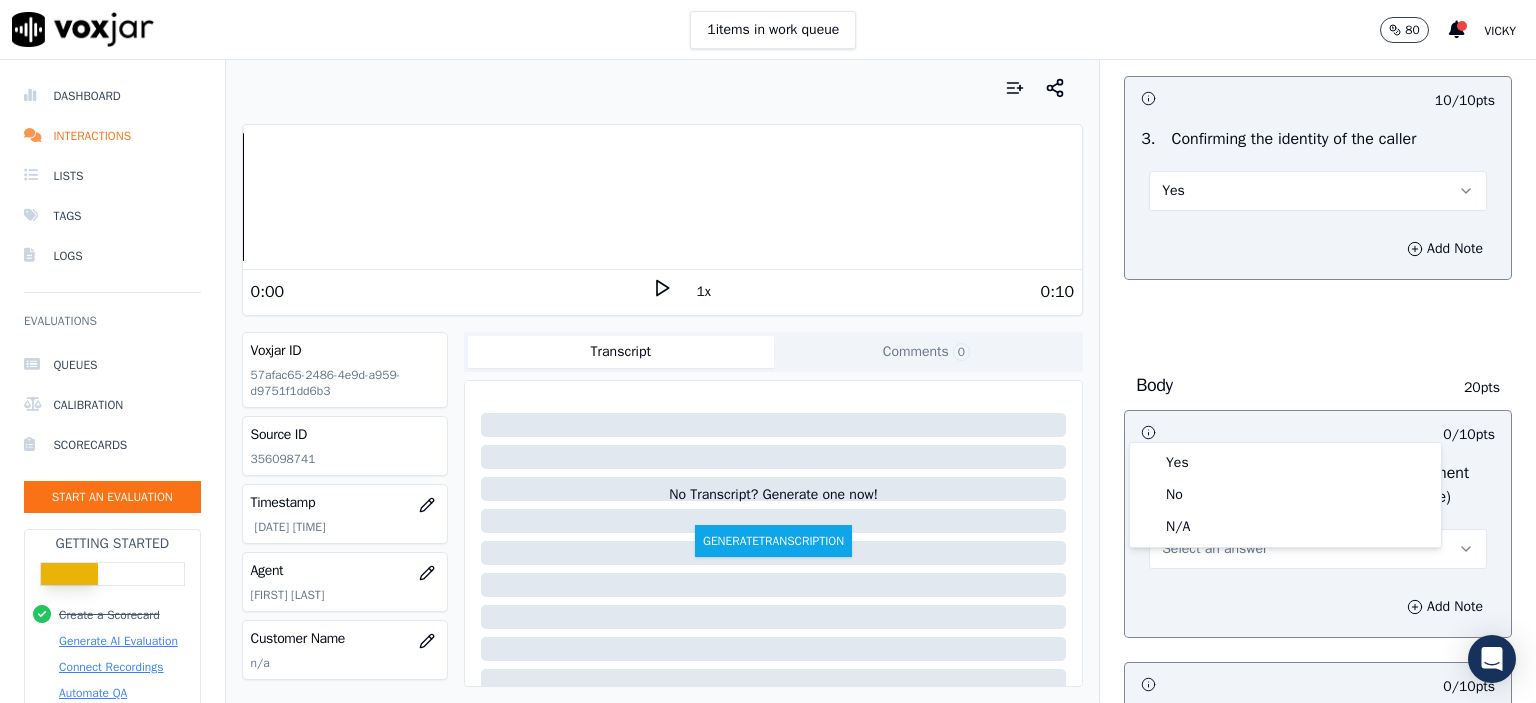 click on "Opening     30  pts                 10 / 10  pts     1 .   Proper greeting/introduction    Yes          Add Note                           0 / 10  pts     2 .   Active listening, rephrasing, and confirming the request prior to asking for location    No          Add Note                           10 / 10  pts     3 .   Confirming the identity of the caller    Yes          Add Note             Body     20  pts                 0 / 10  pts     1 .   Addressing the past due balance/payment per visit/insurance status (if applicable)     Select an answer          Add Note                           0 / 10  pts     2 .   Successfully completing the request    Select an answer          Add Note             Finalizing     20  pts                 0 / 10  pts     1 .   Wishing the caller to have a wonderful day    Select an answer          Add Note                           0 / 10  pts     2 .   Commlog    Select an answer          Add Note             General     50  pts                 0 / 10  pts     1 ." at bounding box center (1318, 1264) 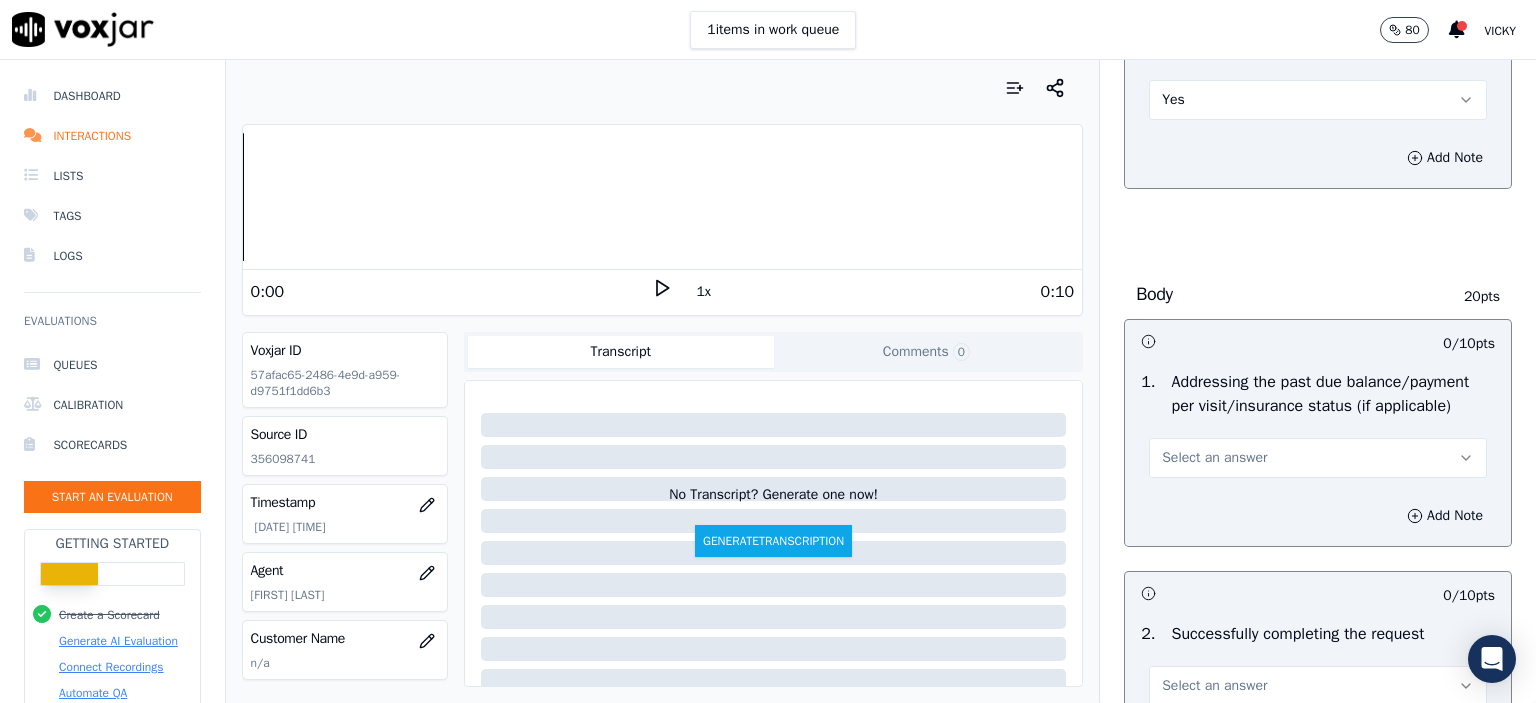 scroll, scrollTop: 700, scrollLeft: 0, axis: vertical 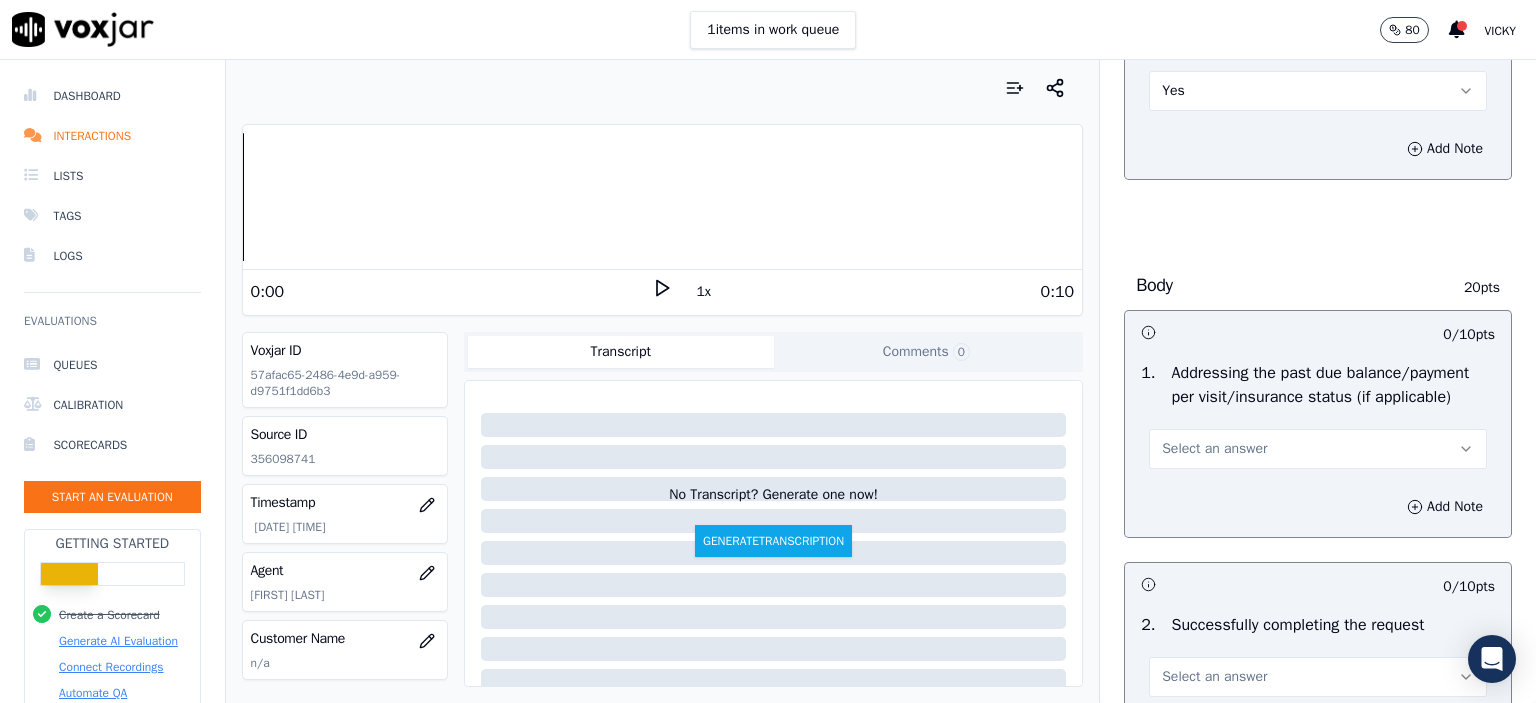 click on "Select an answer" at bounding box center [1318, 449] 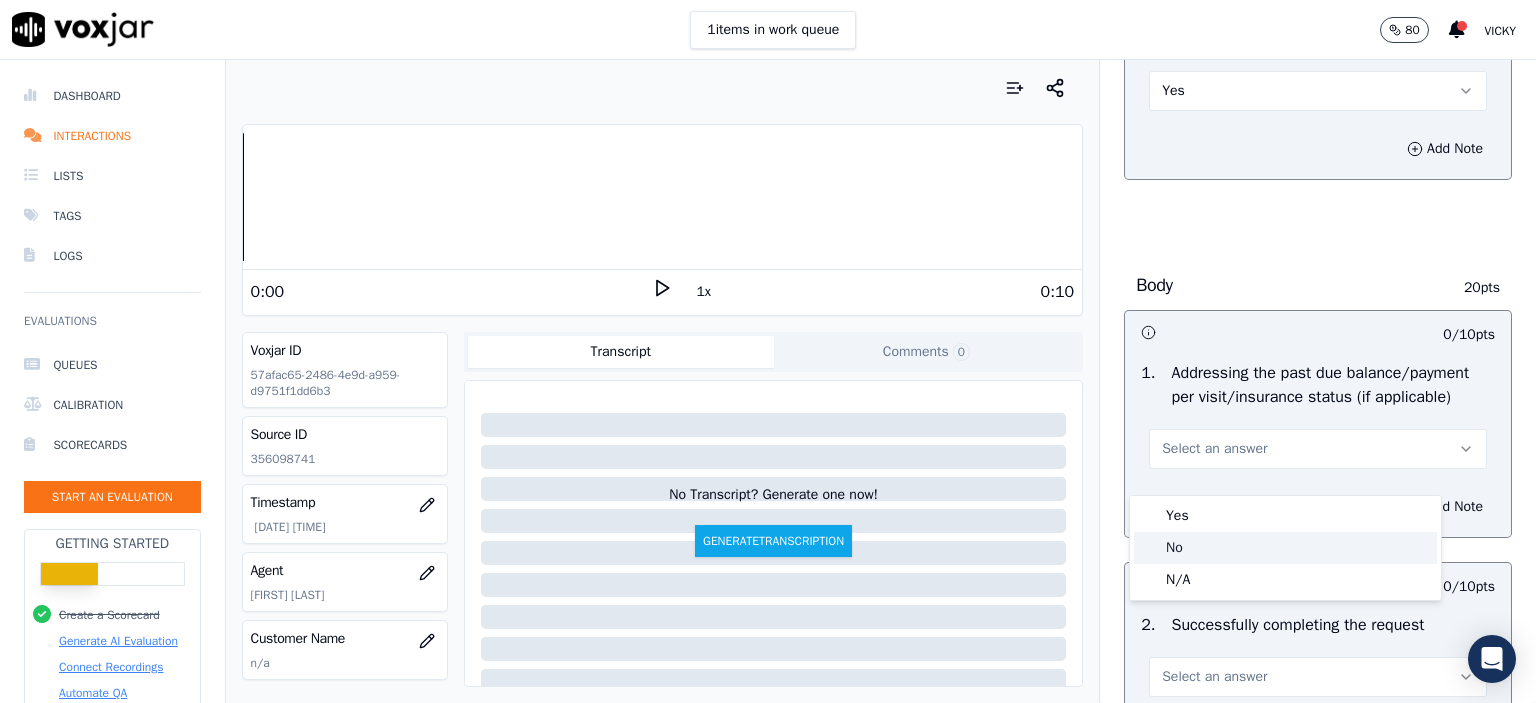 click on "N/A" 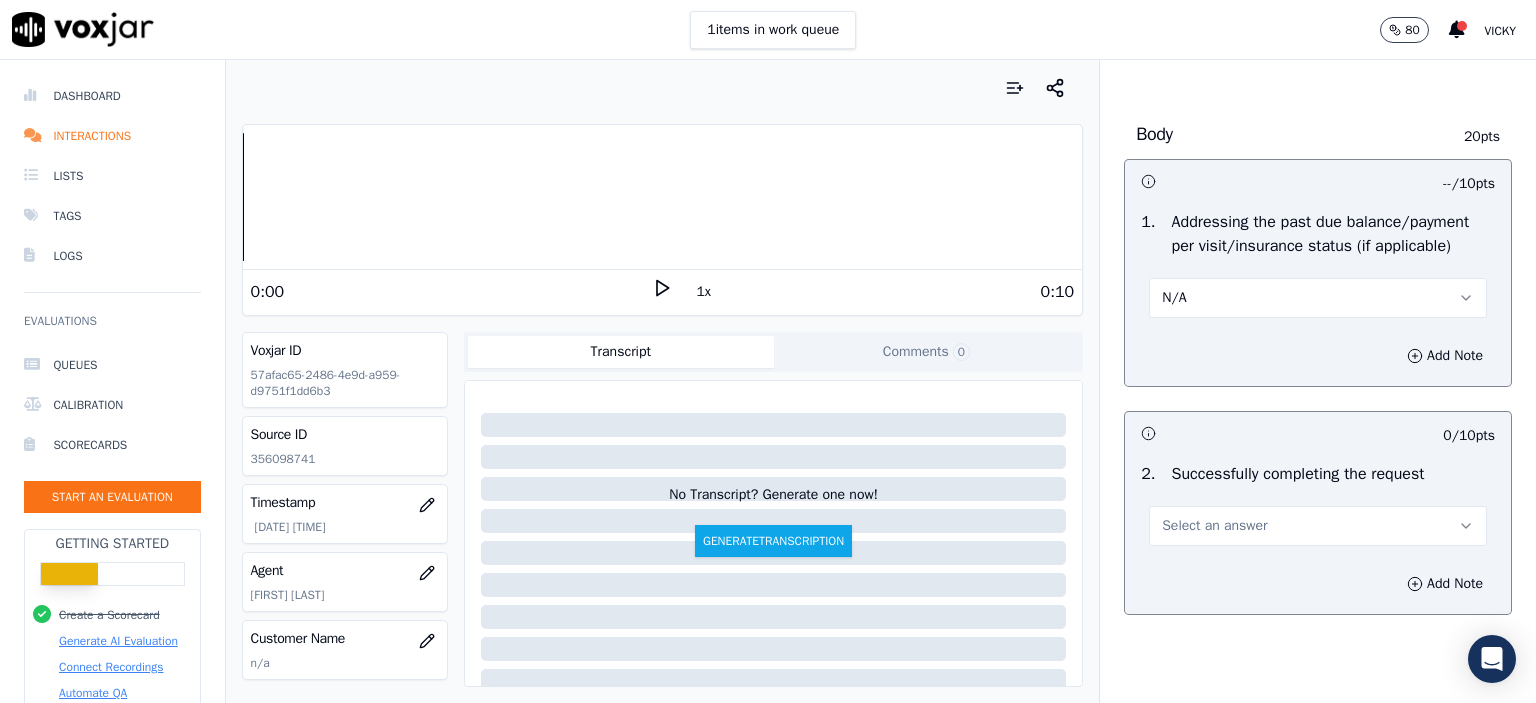 scroll, scrollTop: 900, scrollLeft: 0, axis: vertical 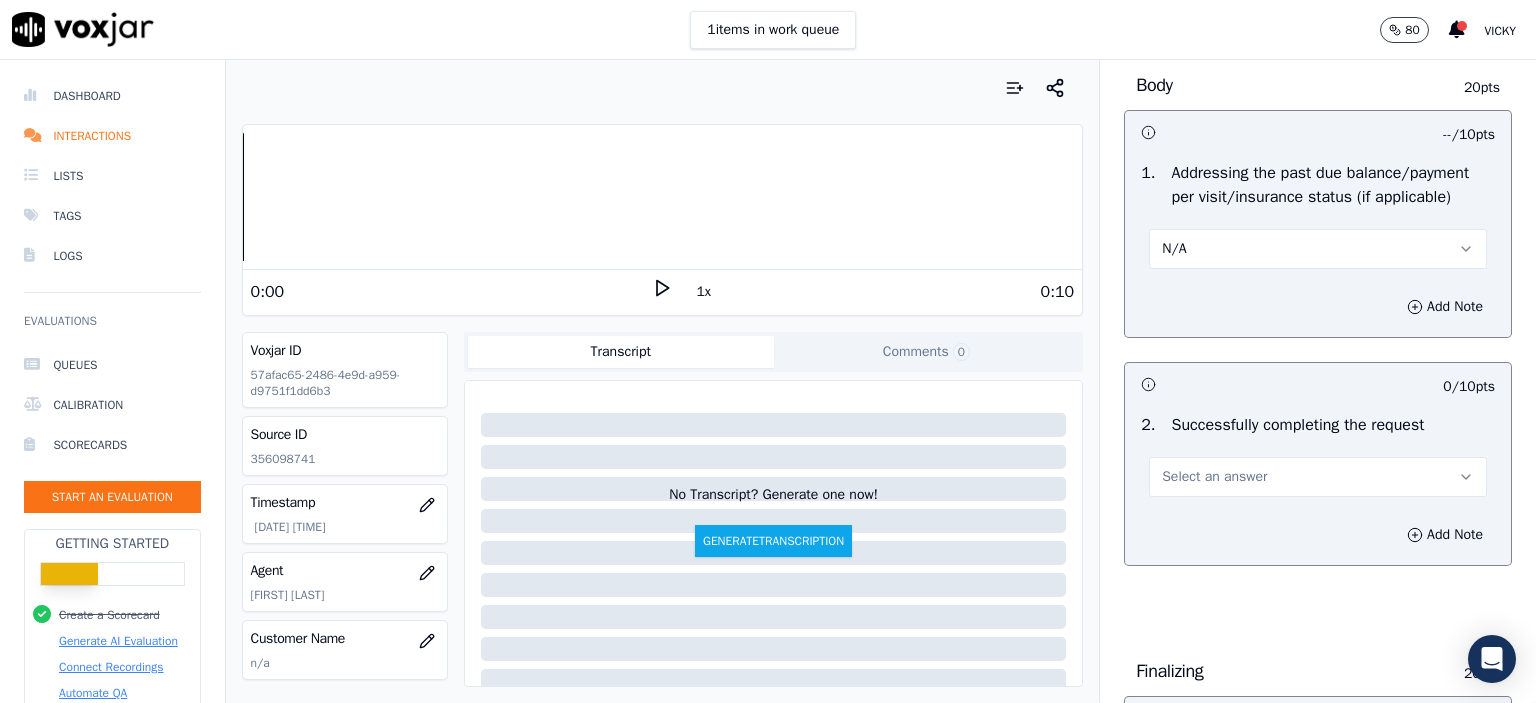click on "Select an answer" at bounding box center (1214, 477) 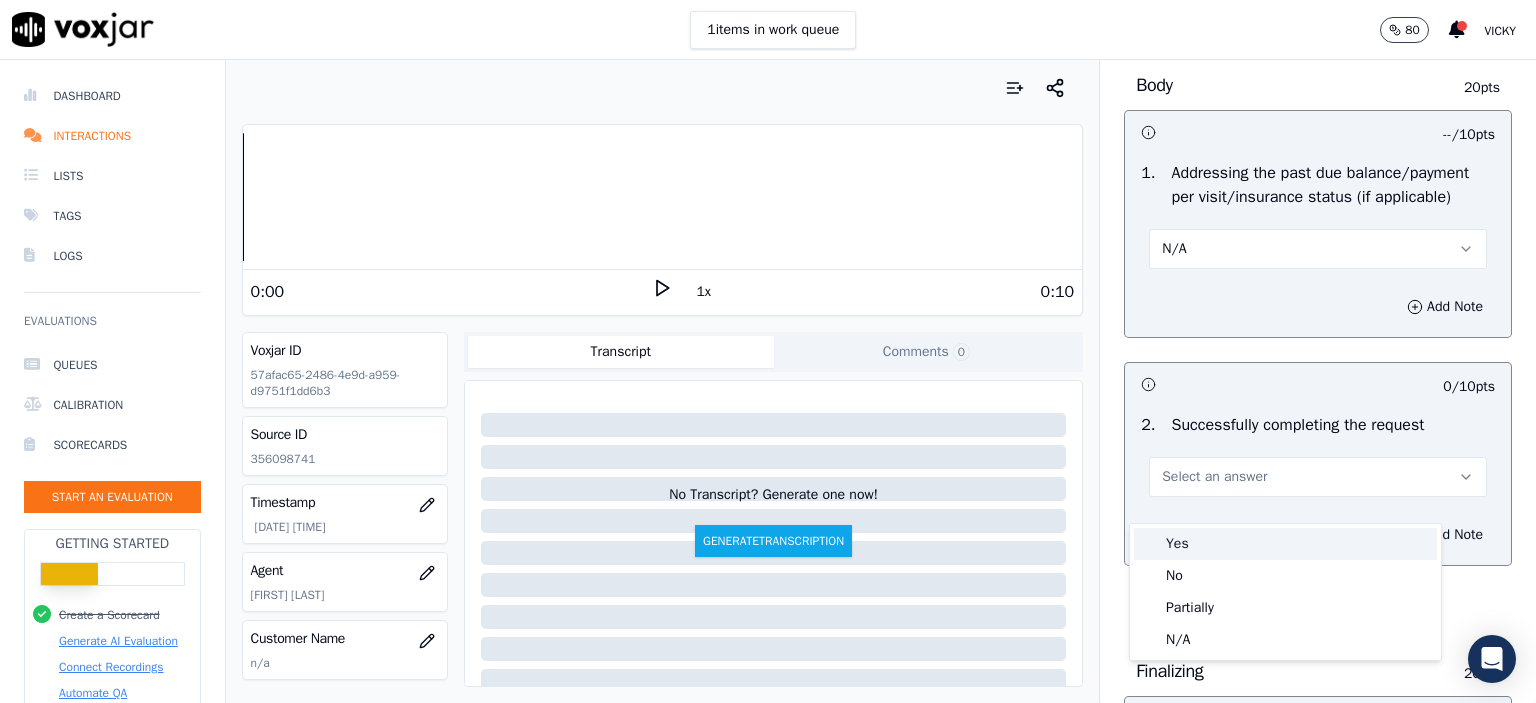 click on "Yes" at bounding box center (1285, 544) 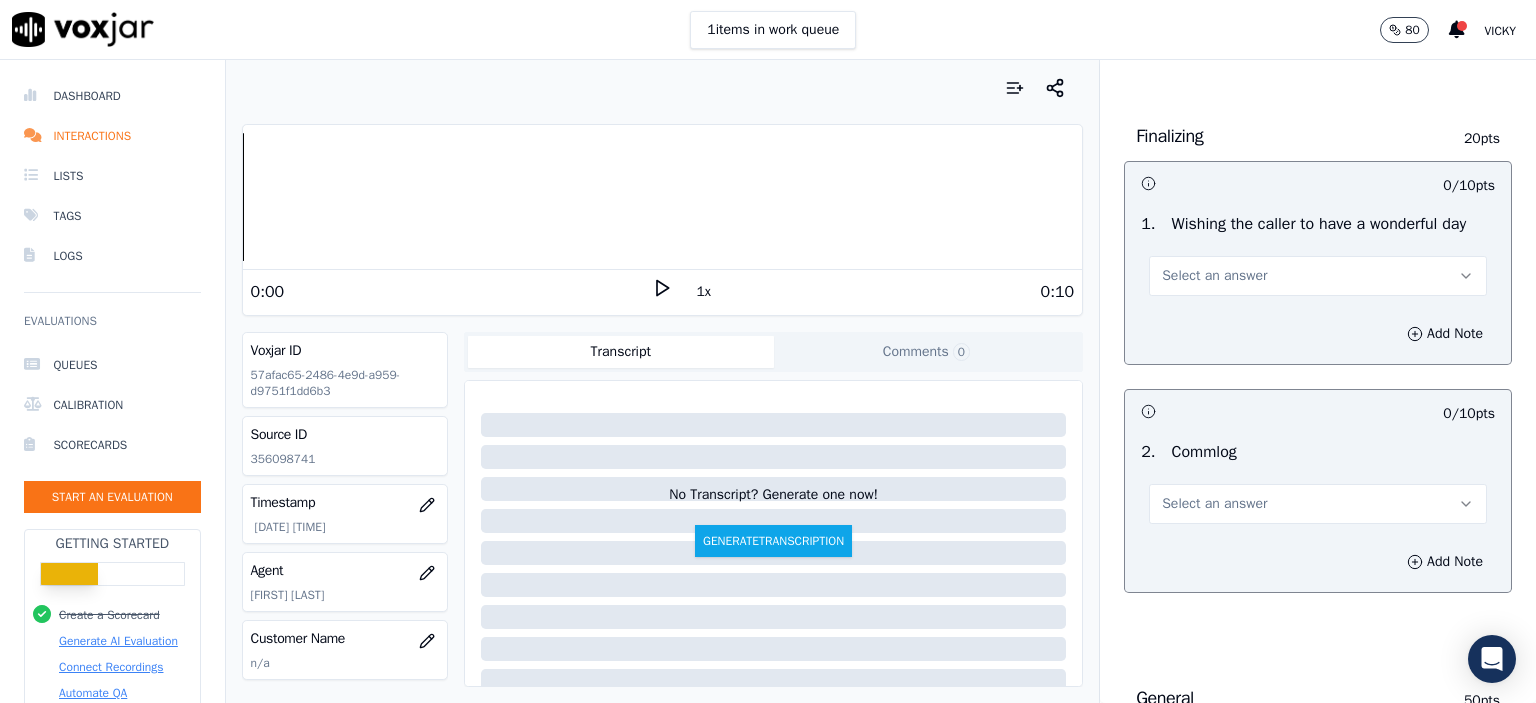 scroll, scrollTop: 1500, scrollLeft: 0, axis: vertical 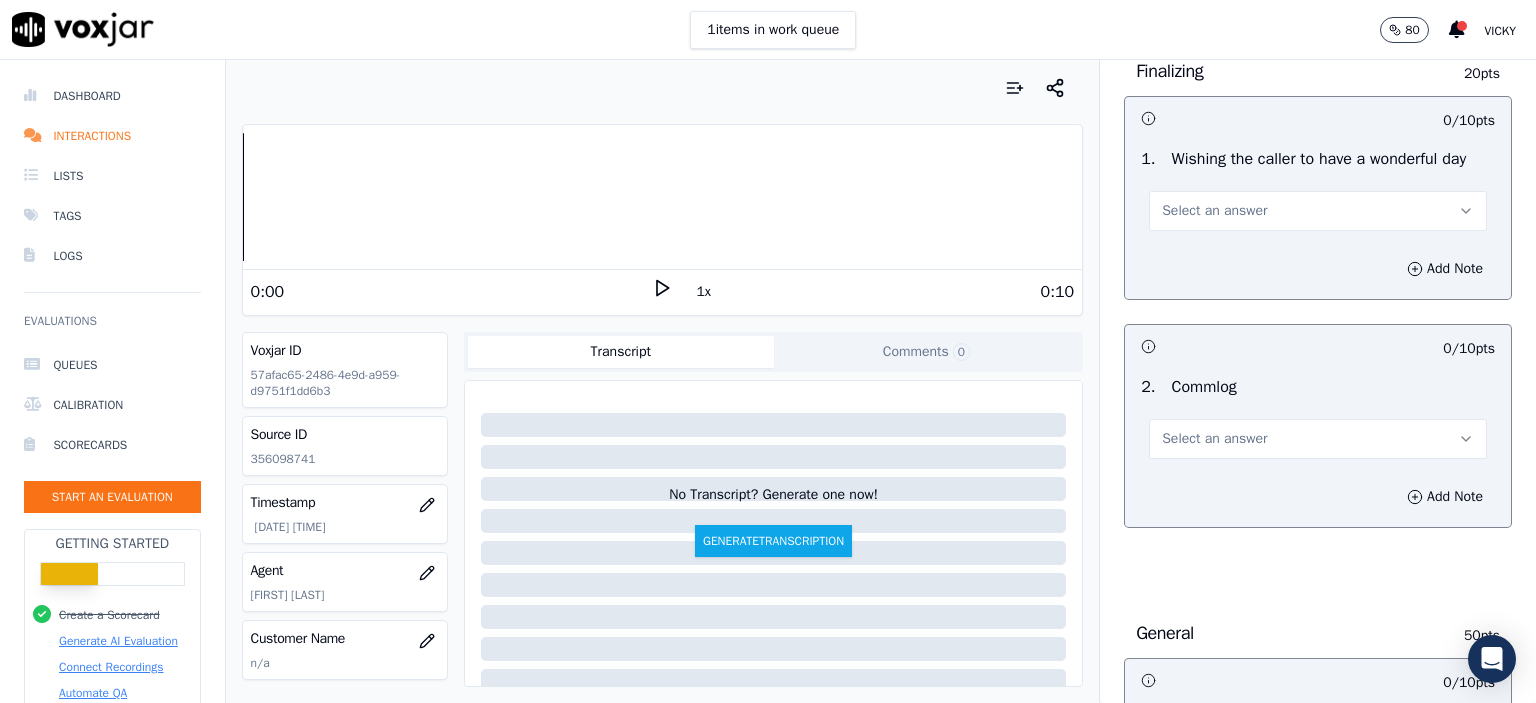 click on "Select an answer" at bounding box center (1318, 211) 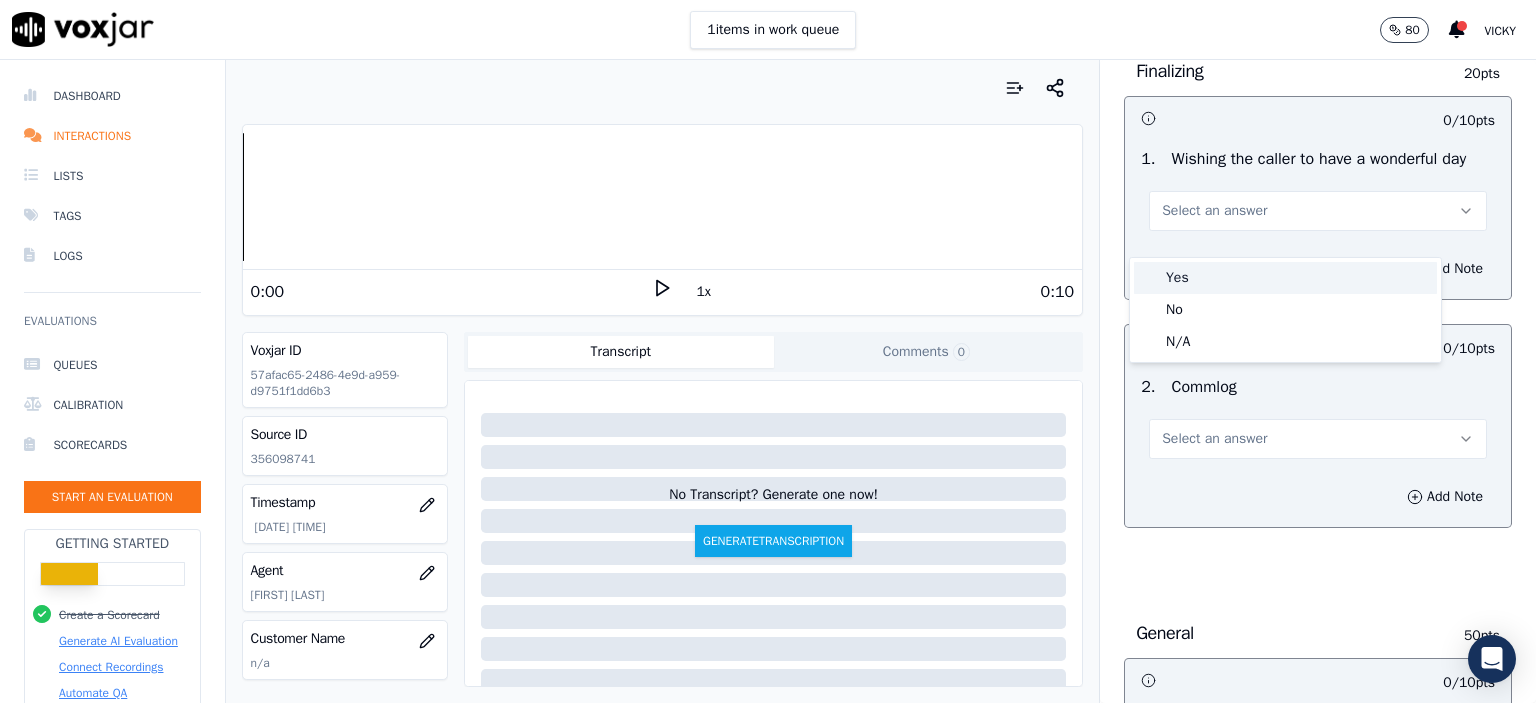 click on "Yes" at bounding box center (1285, 278) 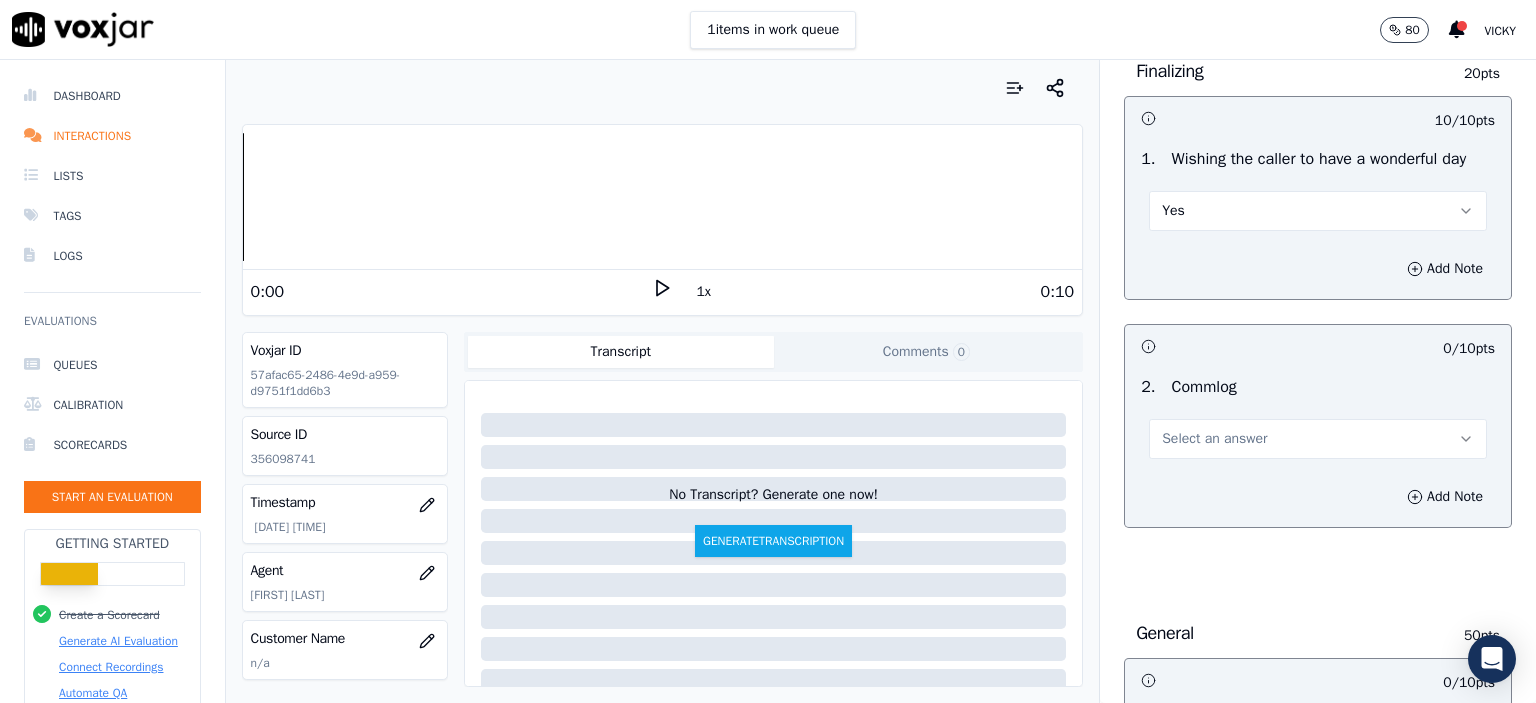 click on "Select an answer" at bounding box center [1214, 439] 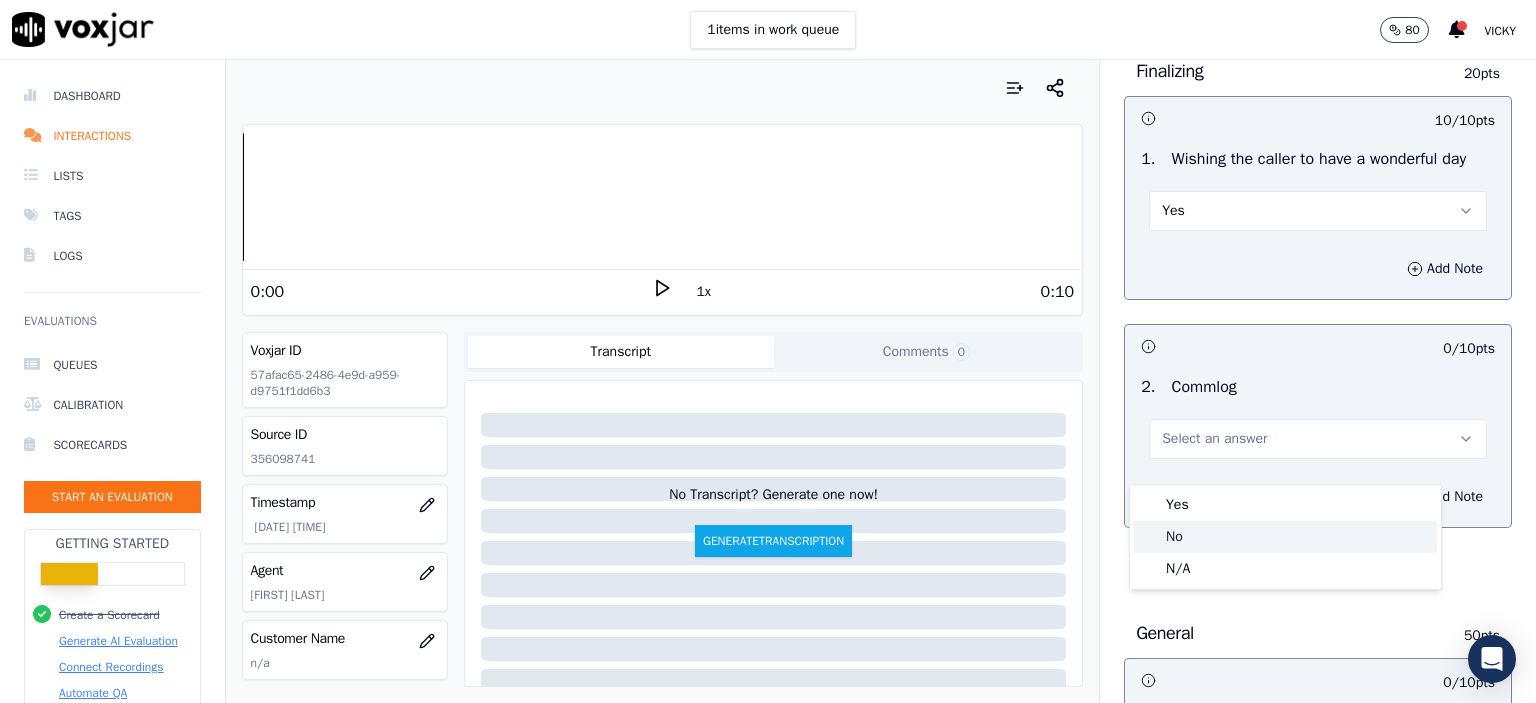 click on "No" 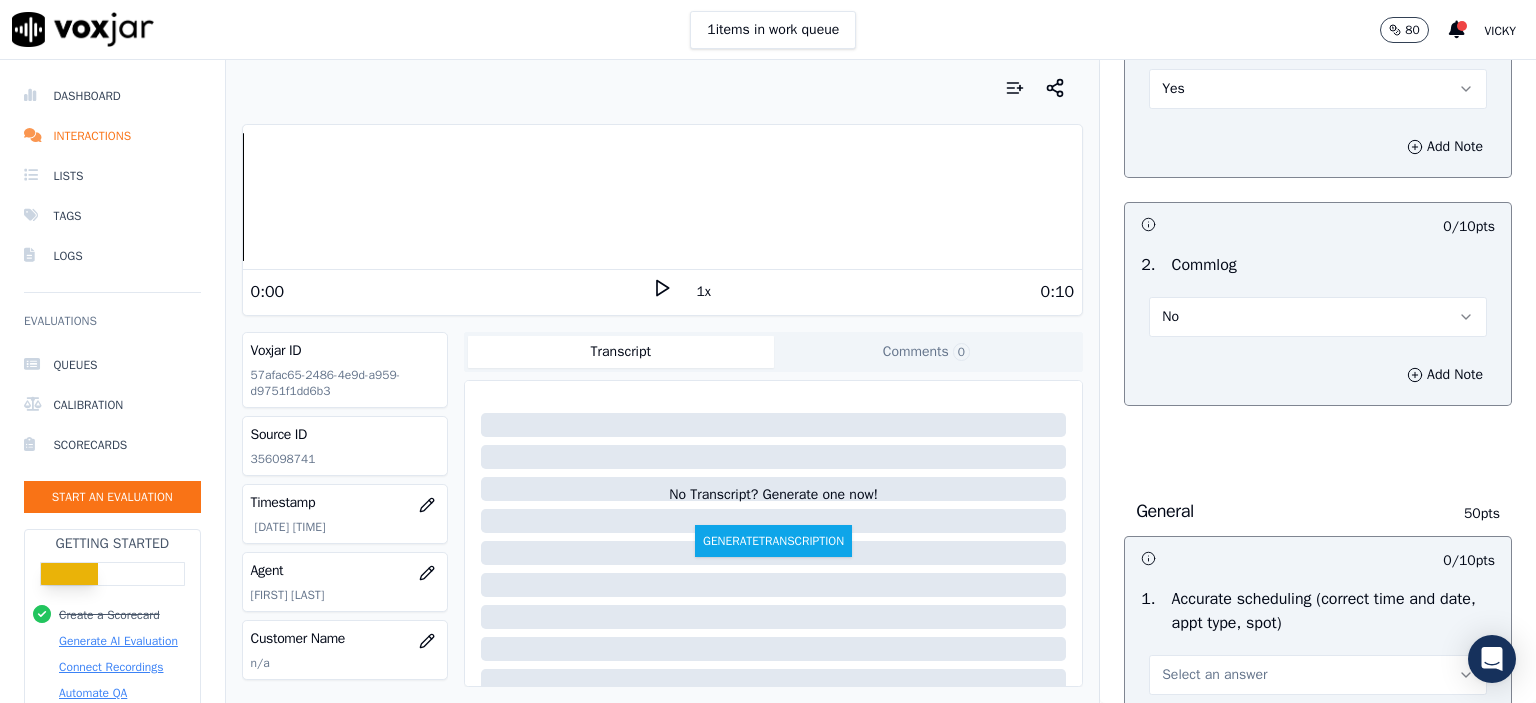 scroll, scrollTop: 1900, scrollLeft: 0, axis: vertical 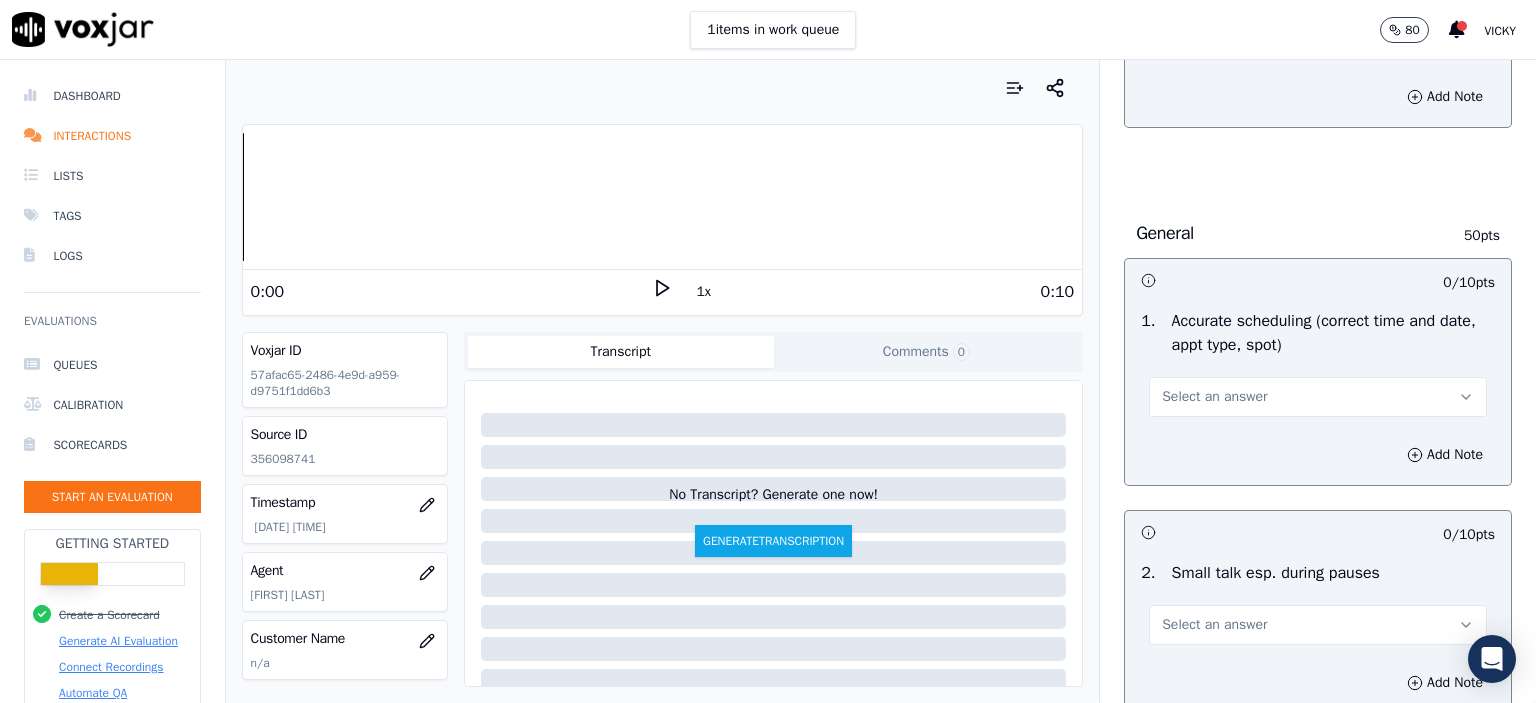 click on "Select an answer" at bounding box center [1214, 397] 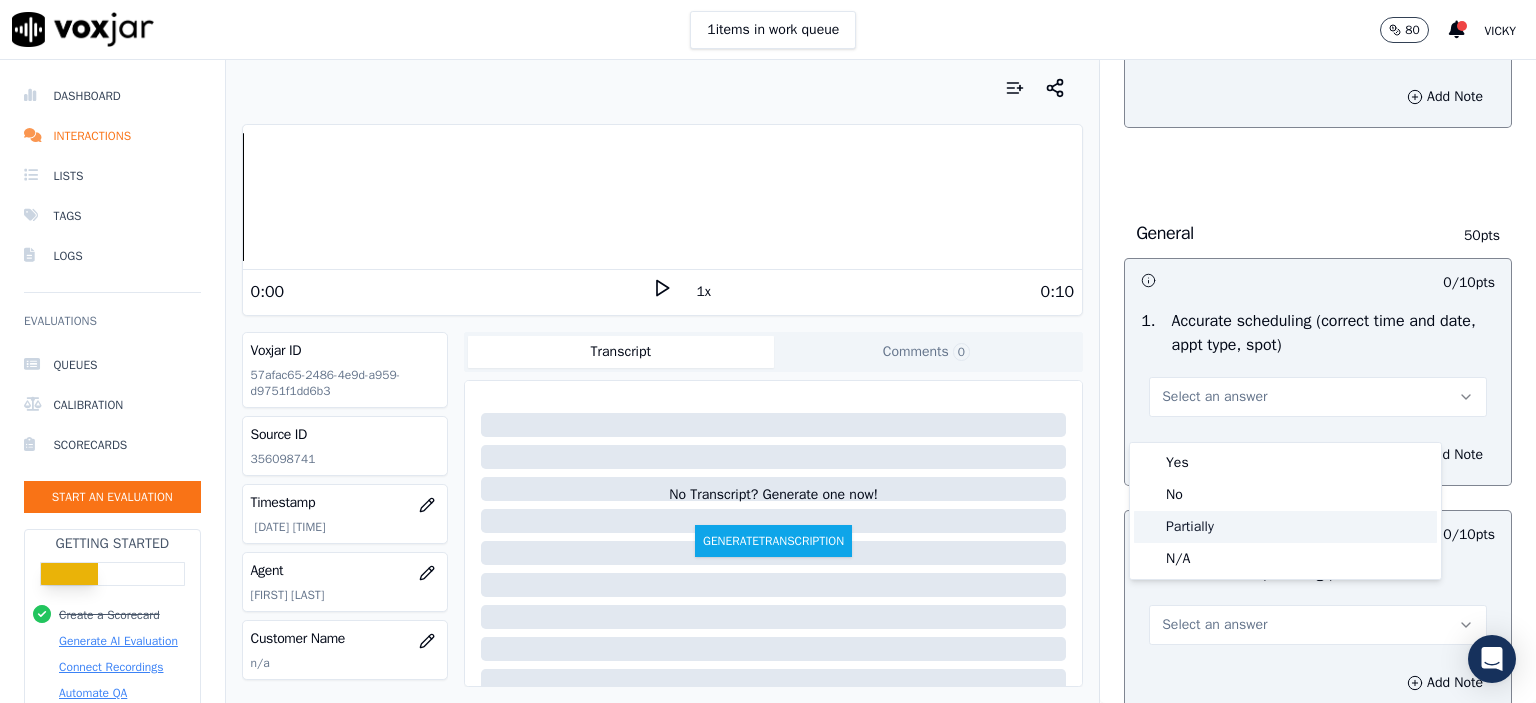 click on "Partially" 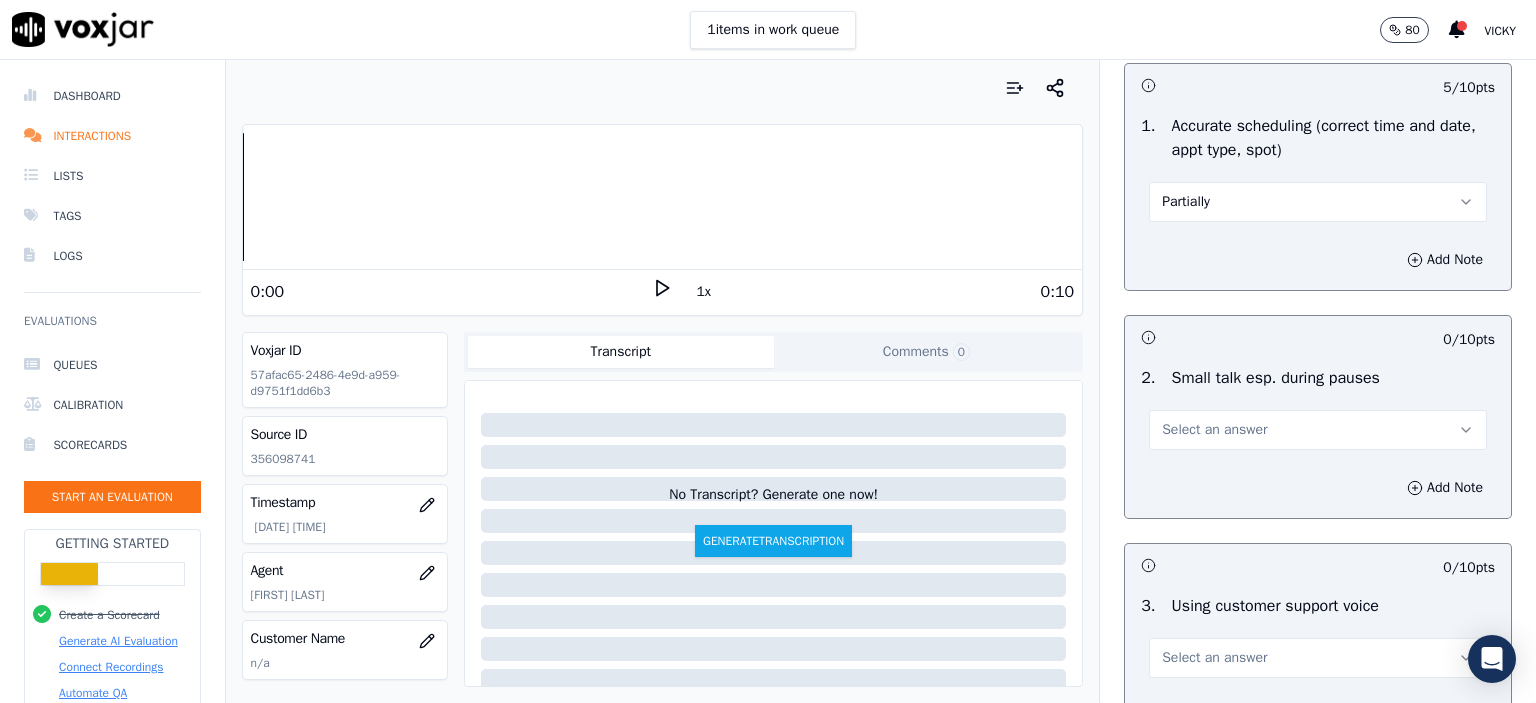 scroll, scrollTop: 2100, scrollLeft: 0, axis: vertical 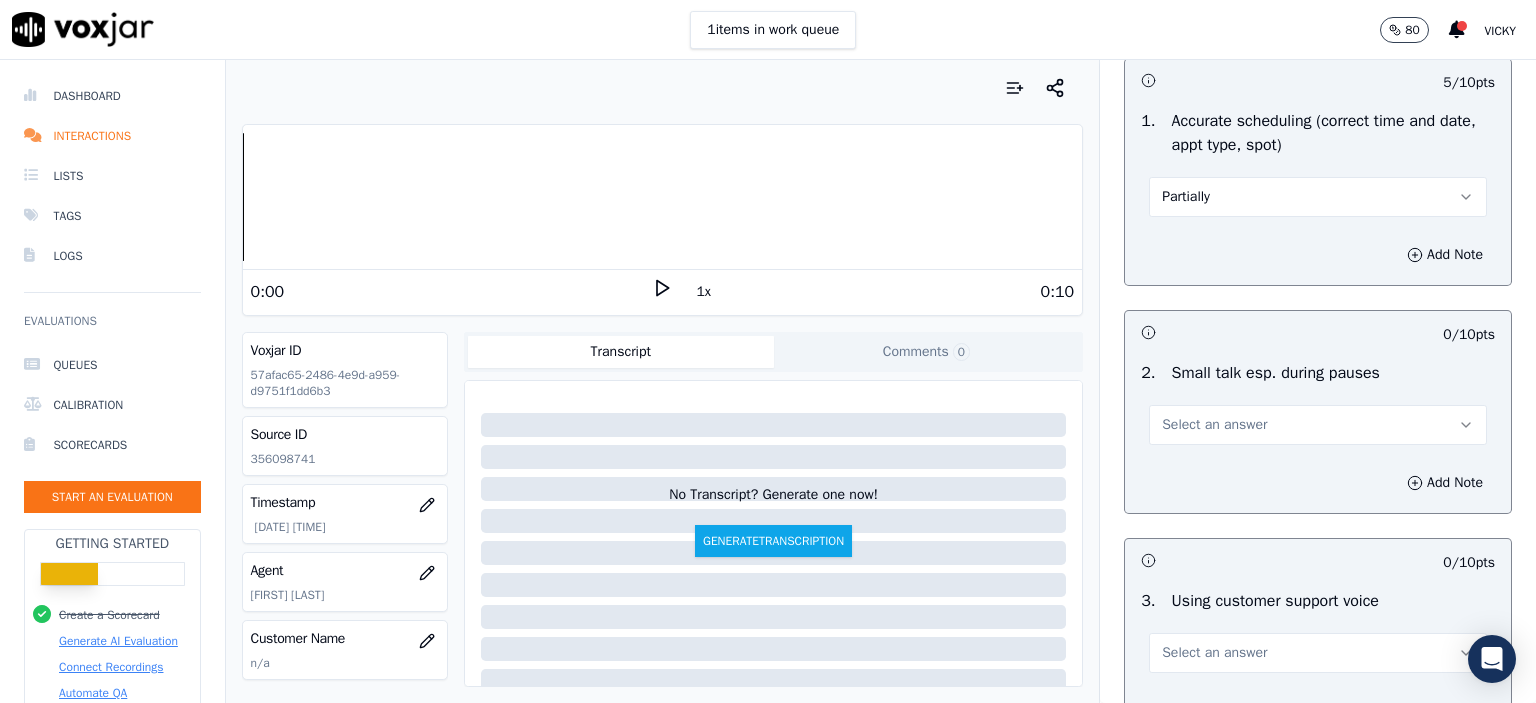 click on "Select an answer" at bounding box center [1318, 425] 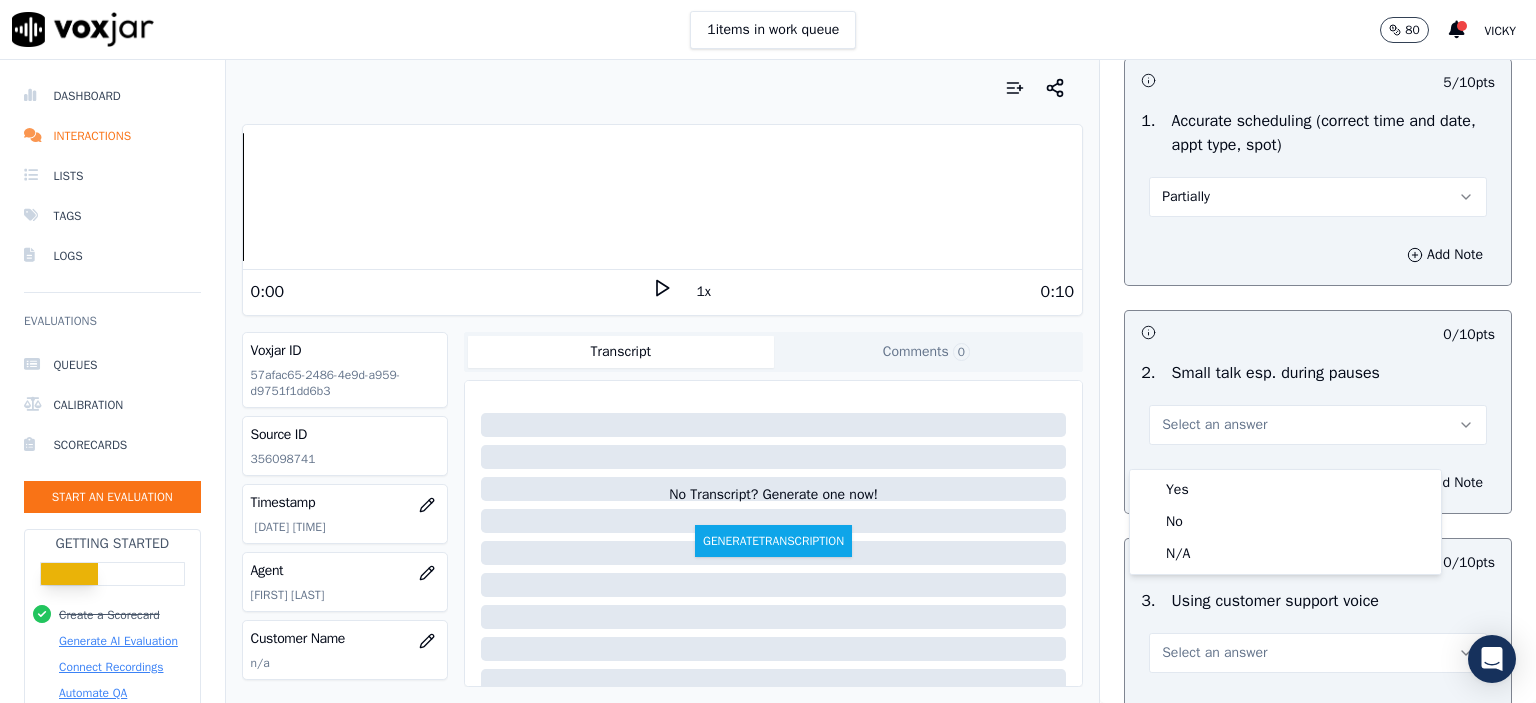 click on "Yes" at bounding box center (1285, 490) 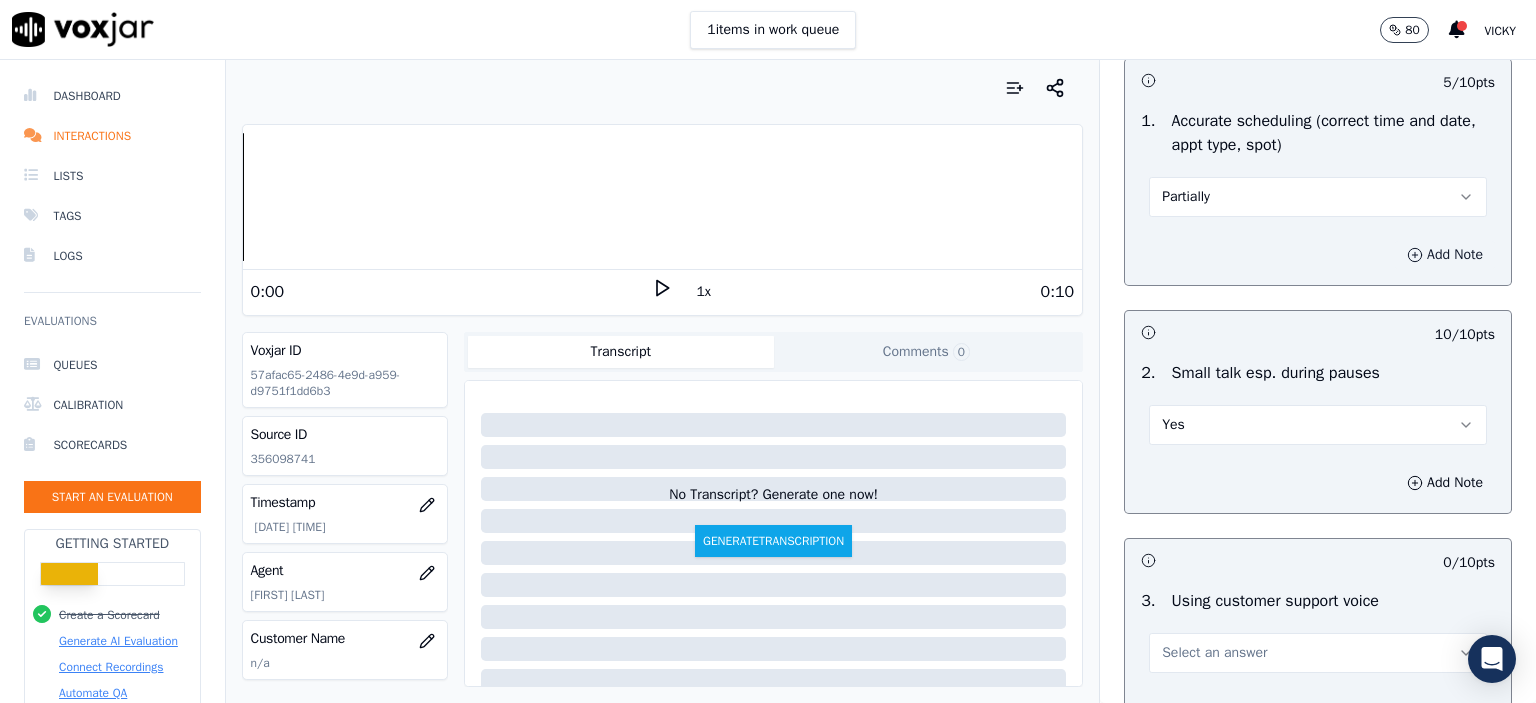 drag, startPoint x: 1394, startPoint y: 260, endPoint x: 1380, endPoint y: 286, distance: 29.529646 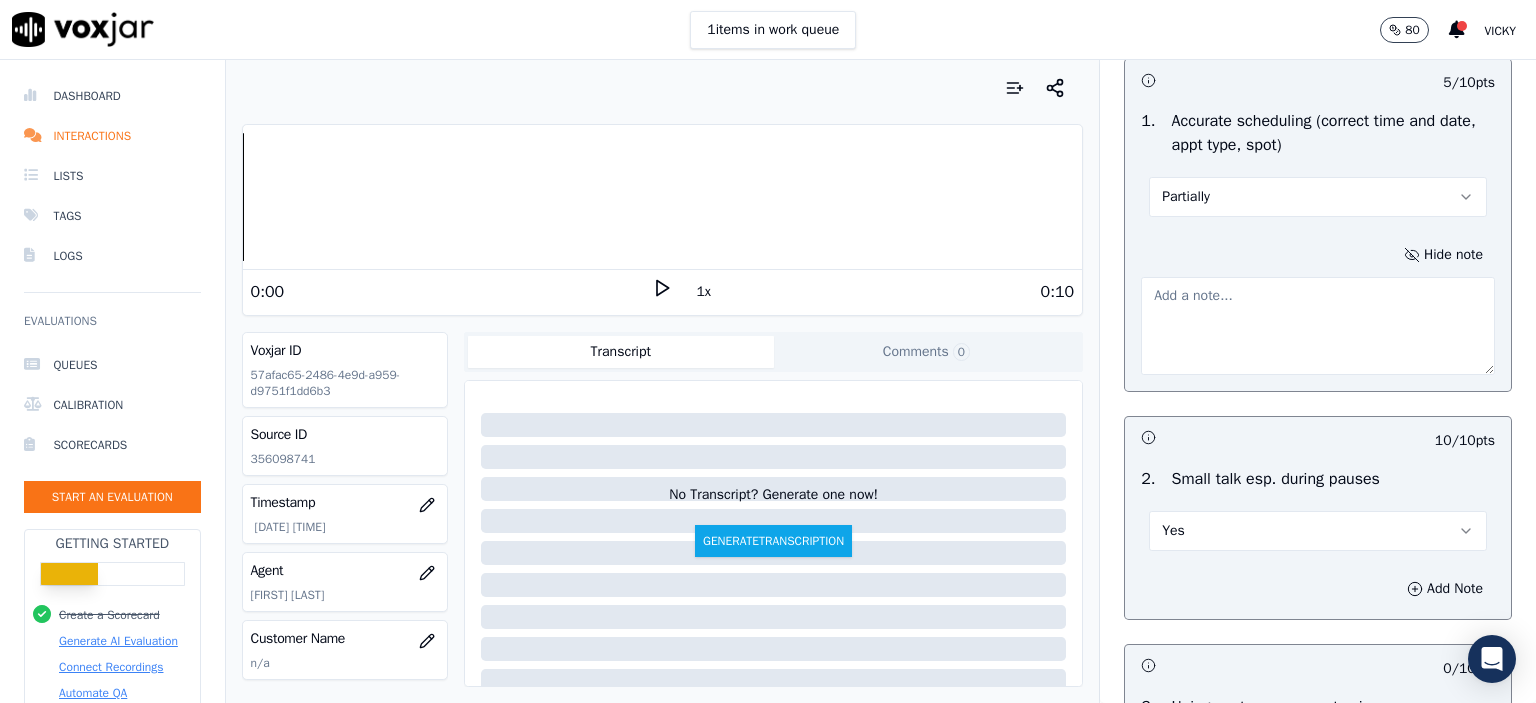 click at bounding box center [1318, 326] 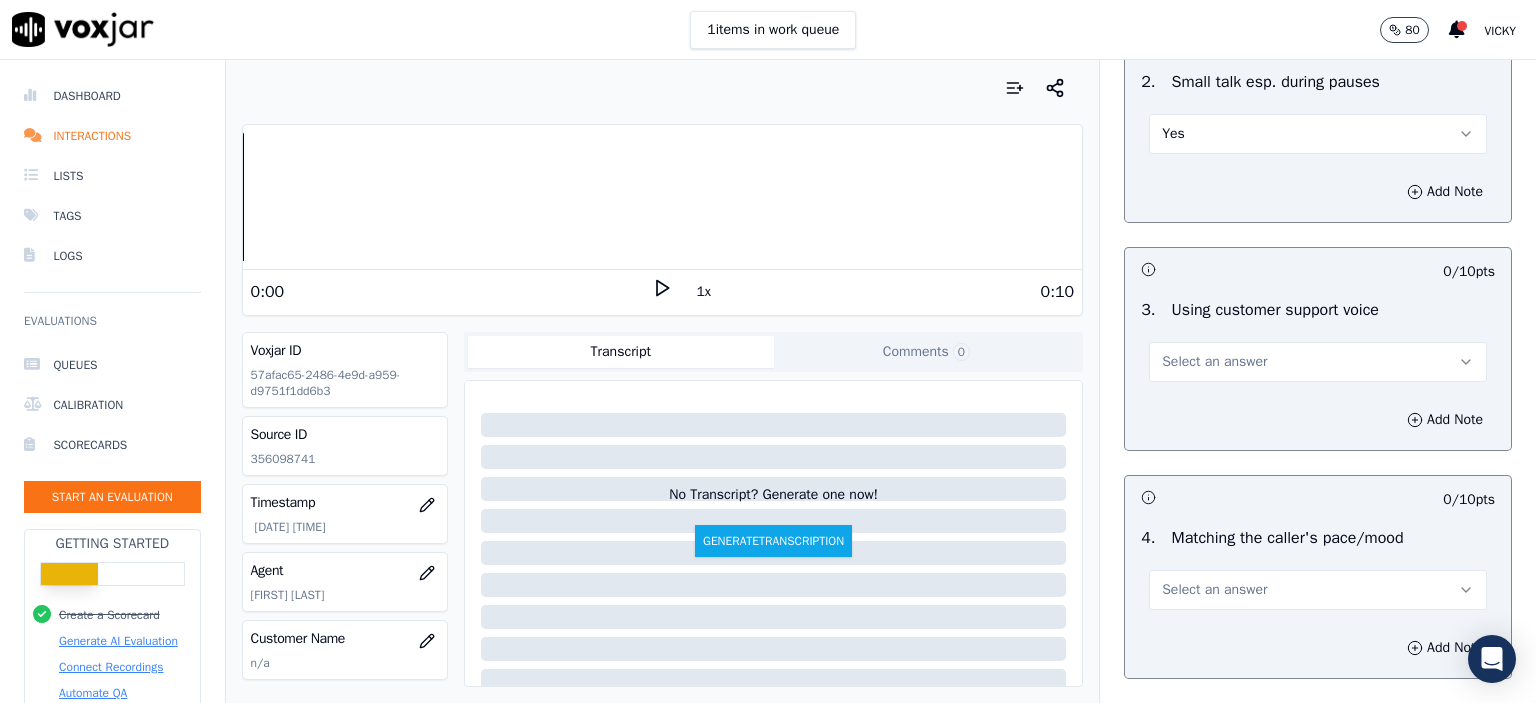 scroll, scrollTop: 2500, scrollLeft: 0, axis: vertical 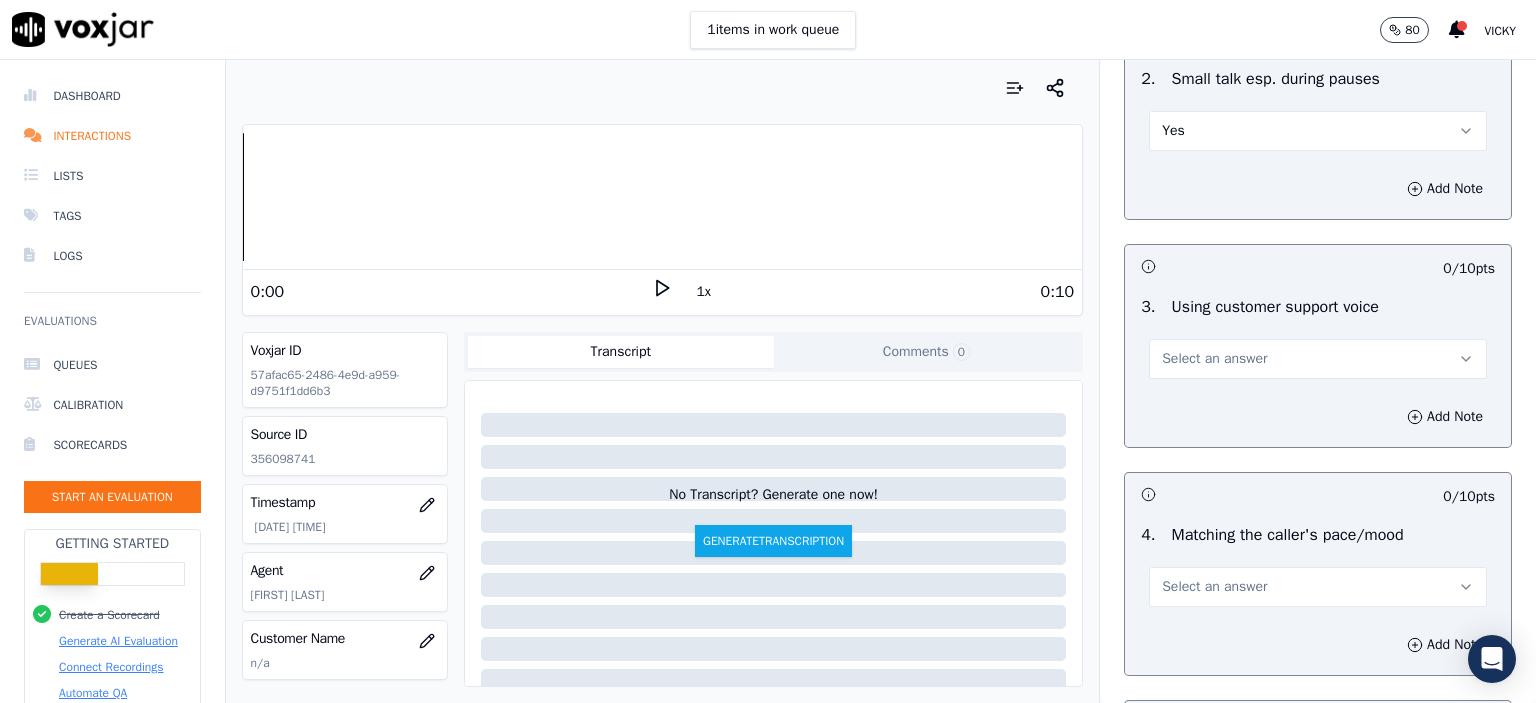 type on "long appts should not be scheduled late" 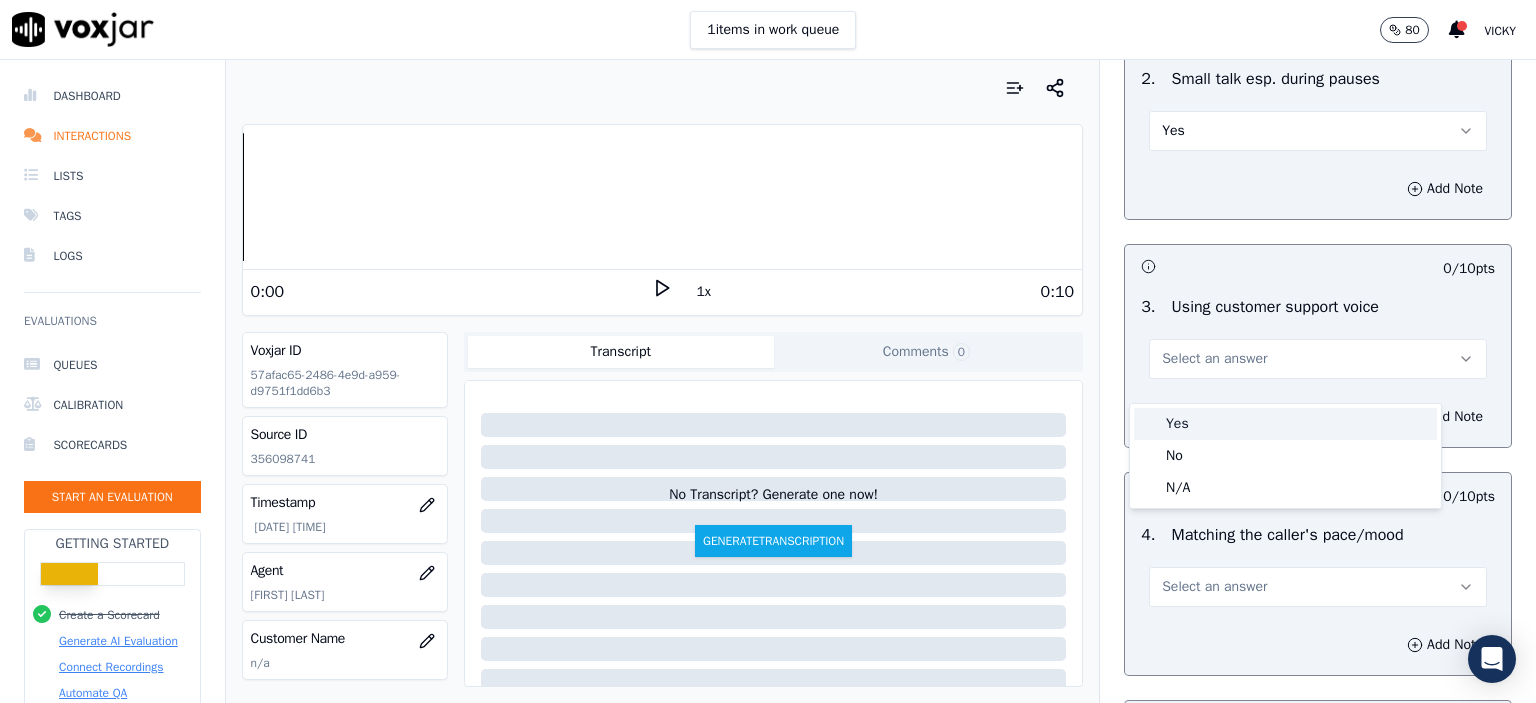 click on "Yes" at bounding box center [1285, 424] 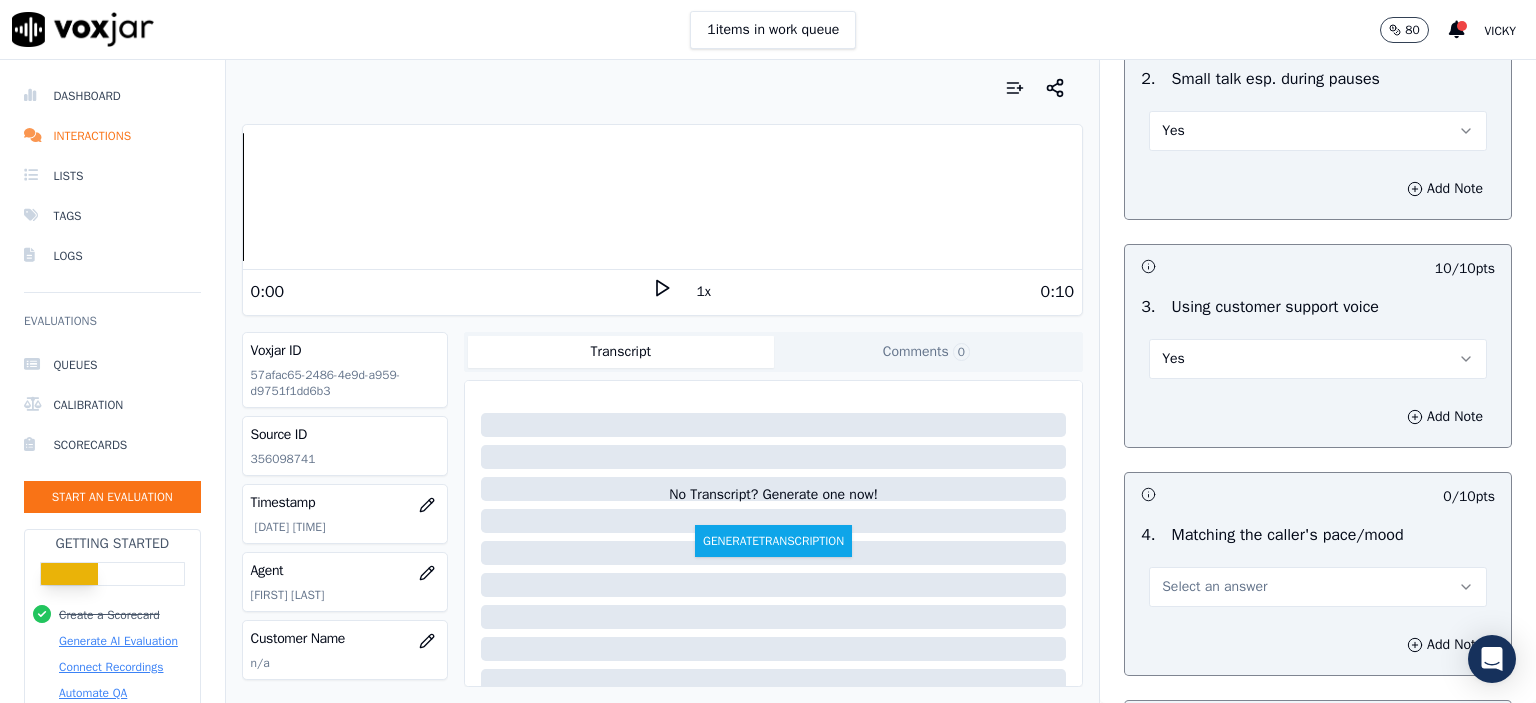 click on "Select an answer" at bounding box center (1318, 587) 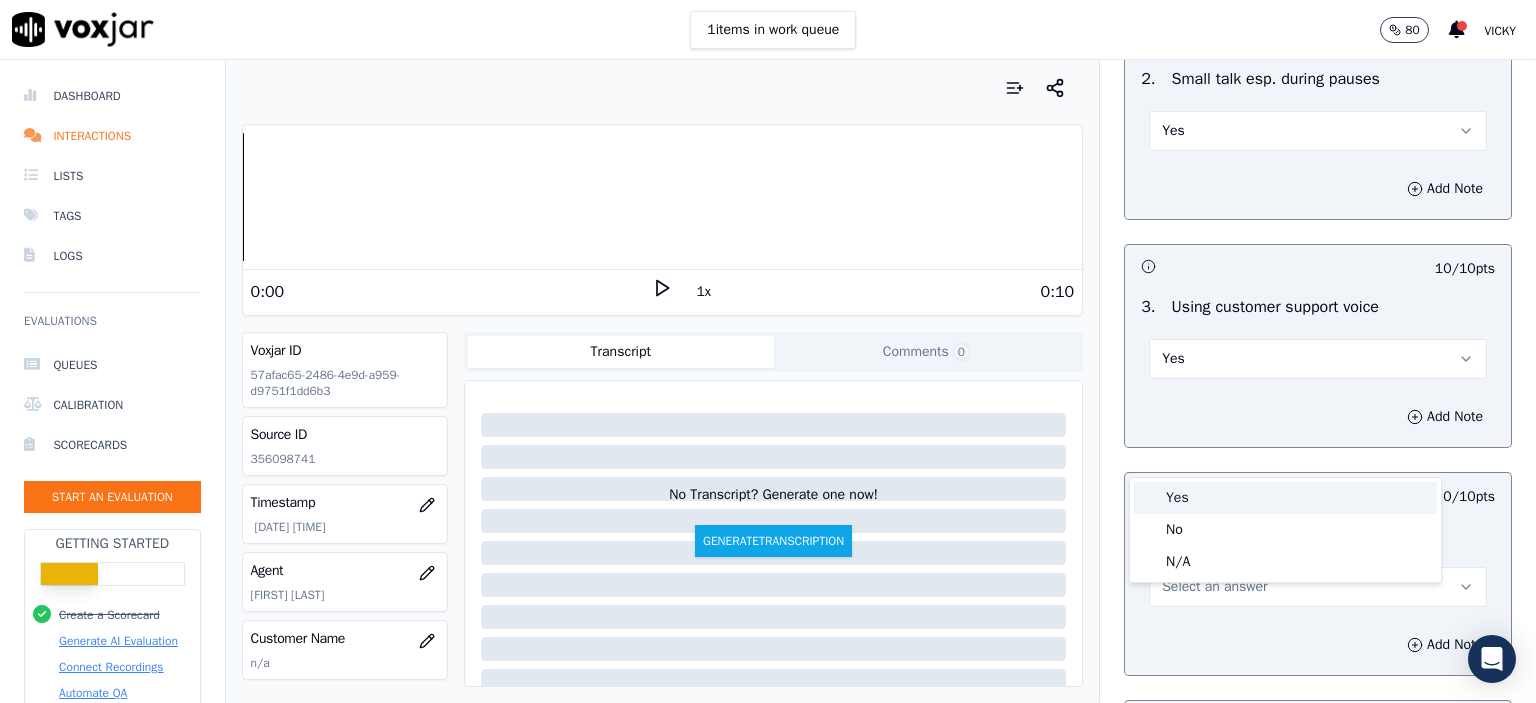 click on "Yes" at bounding box center (1285, 498) 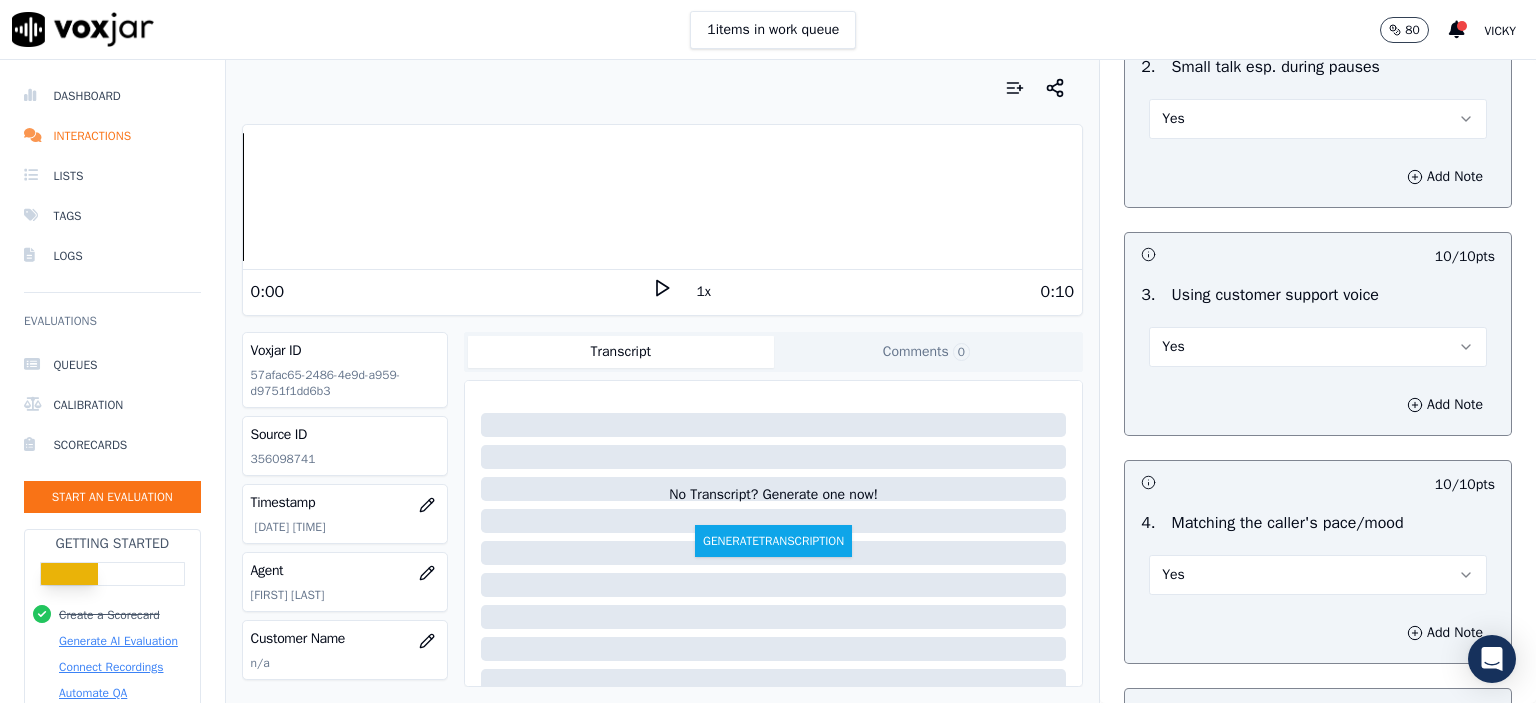 scroll, scrollTop: 2500, scrollLeft: 0, axis: vertical 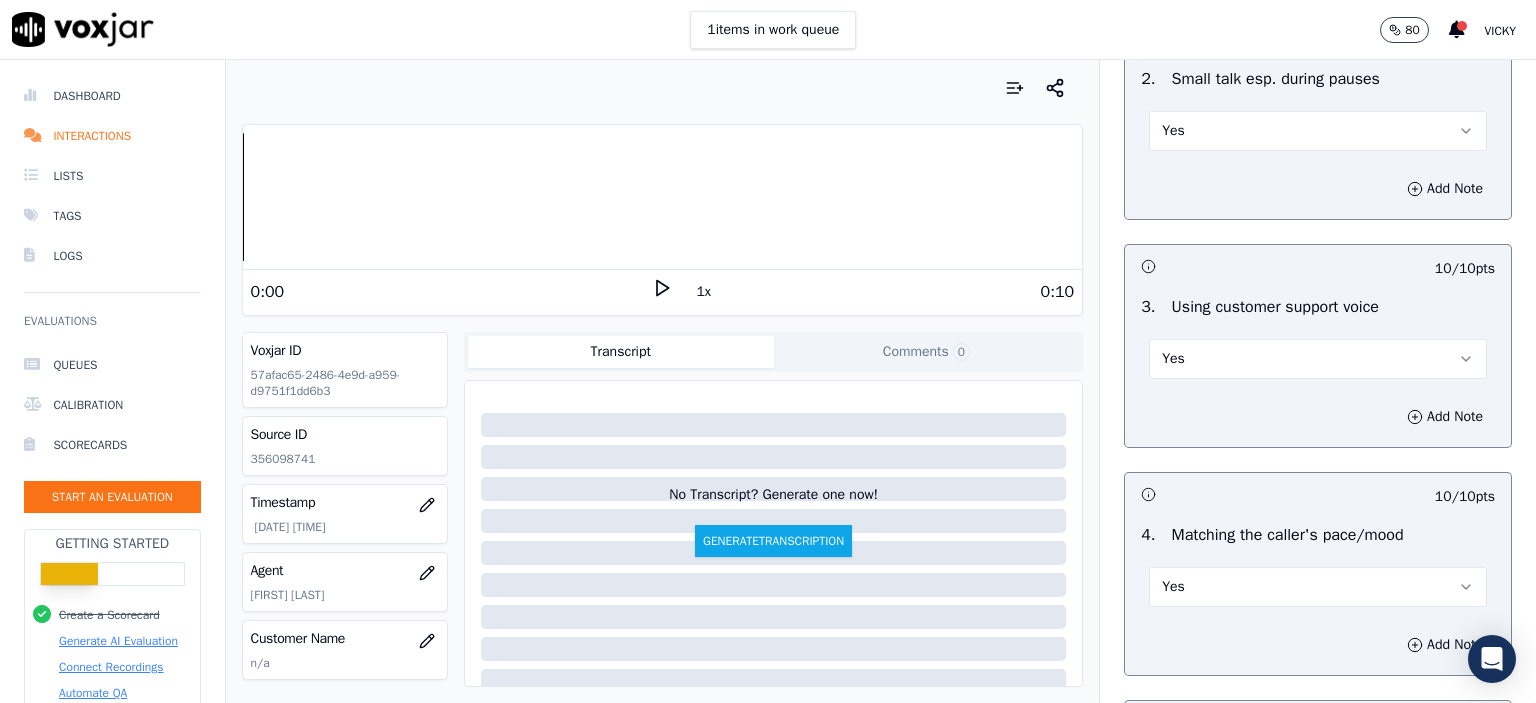 drag, startPoint x: 1204, startPoint y: 135, endPoint x: 1204, endPoint y: 147, distance: 12 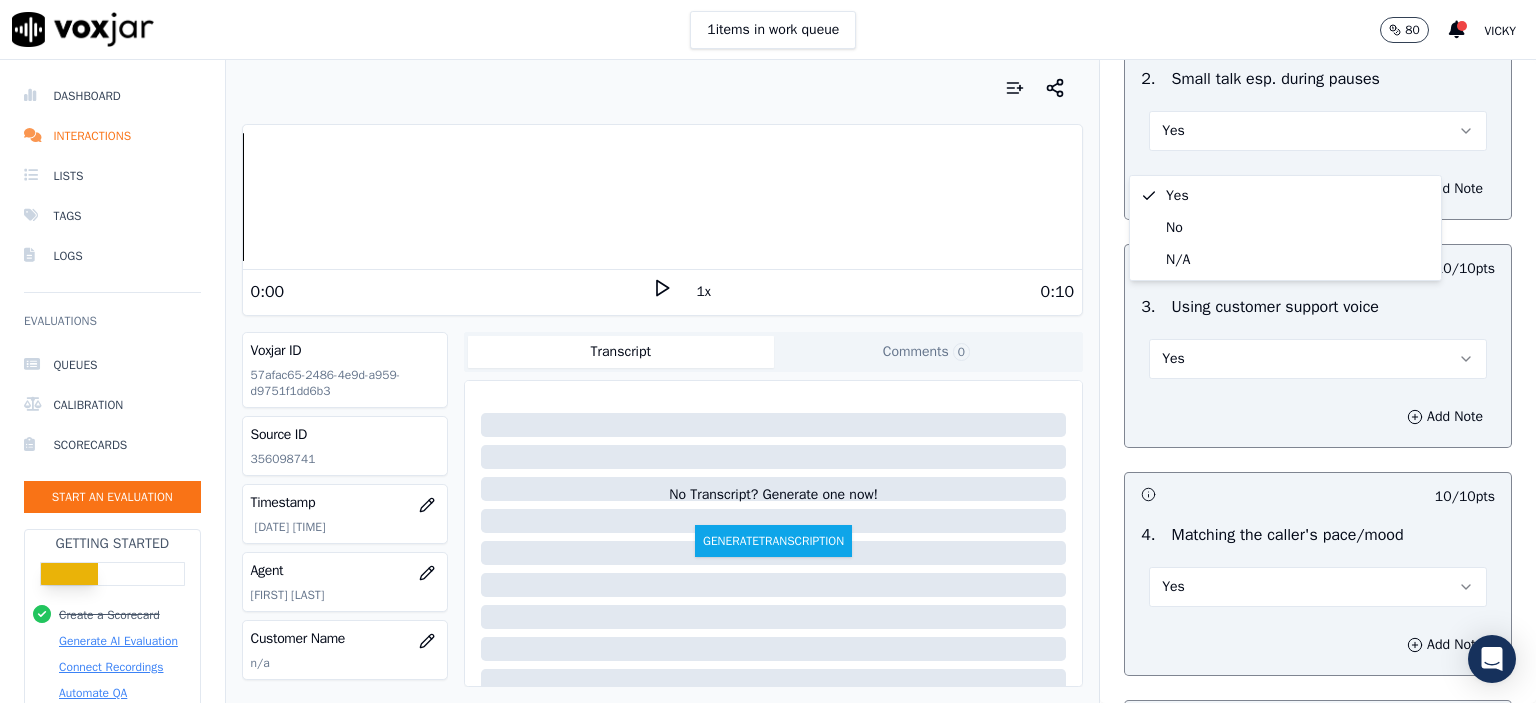 click at bounding box center [1229, 266] 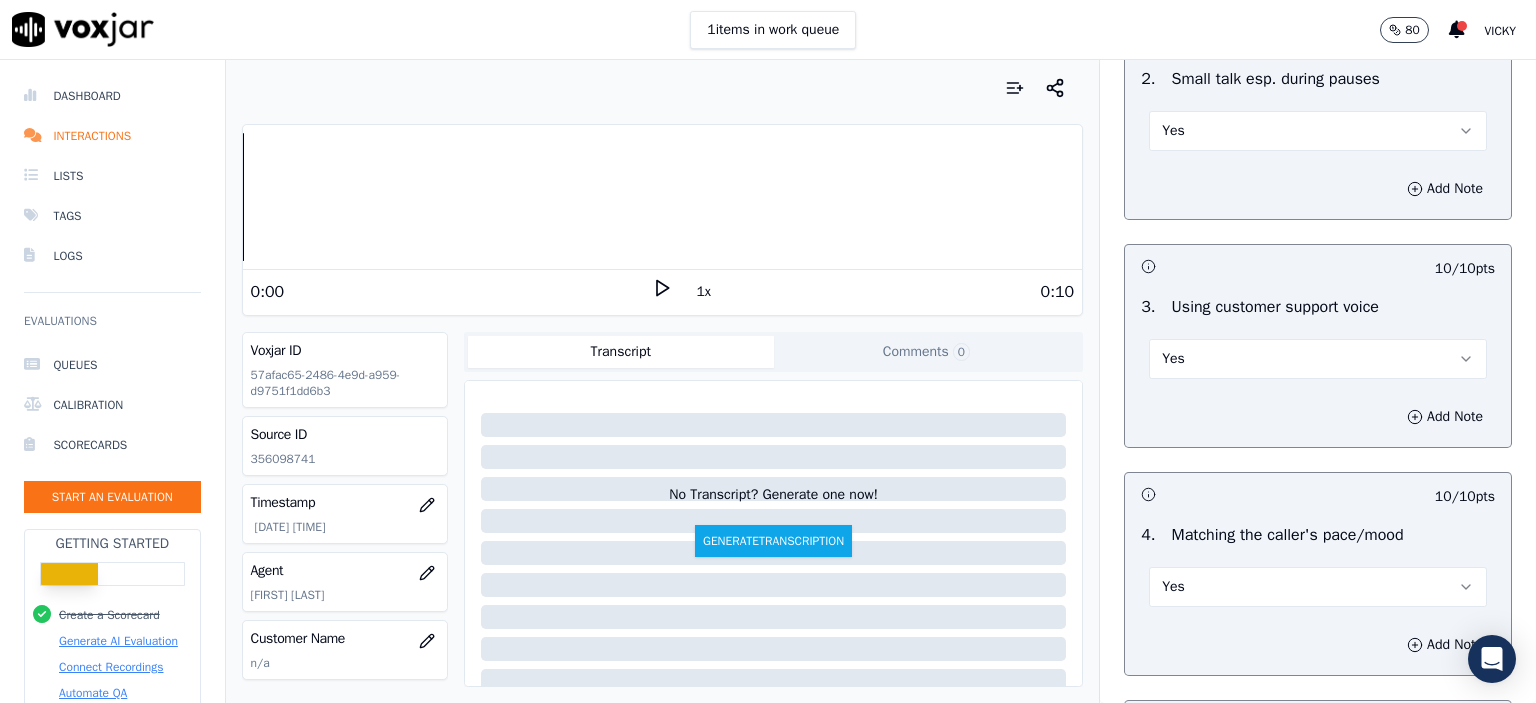 click on "Yes" at bounding box center [1318, 131] 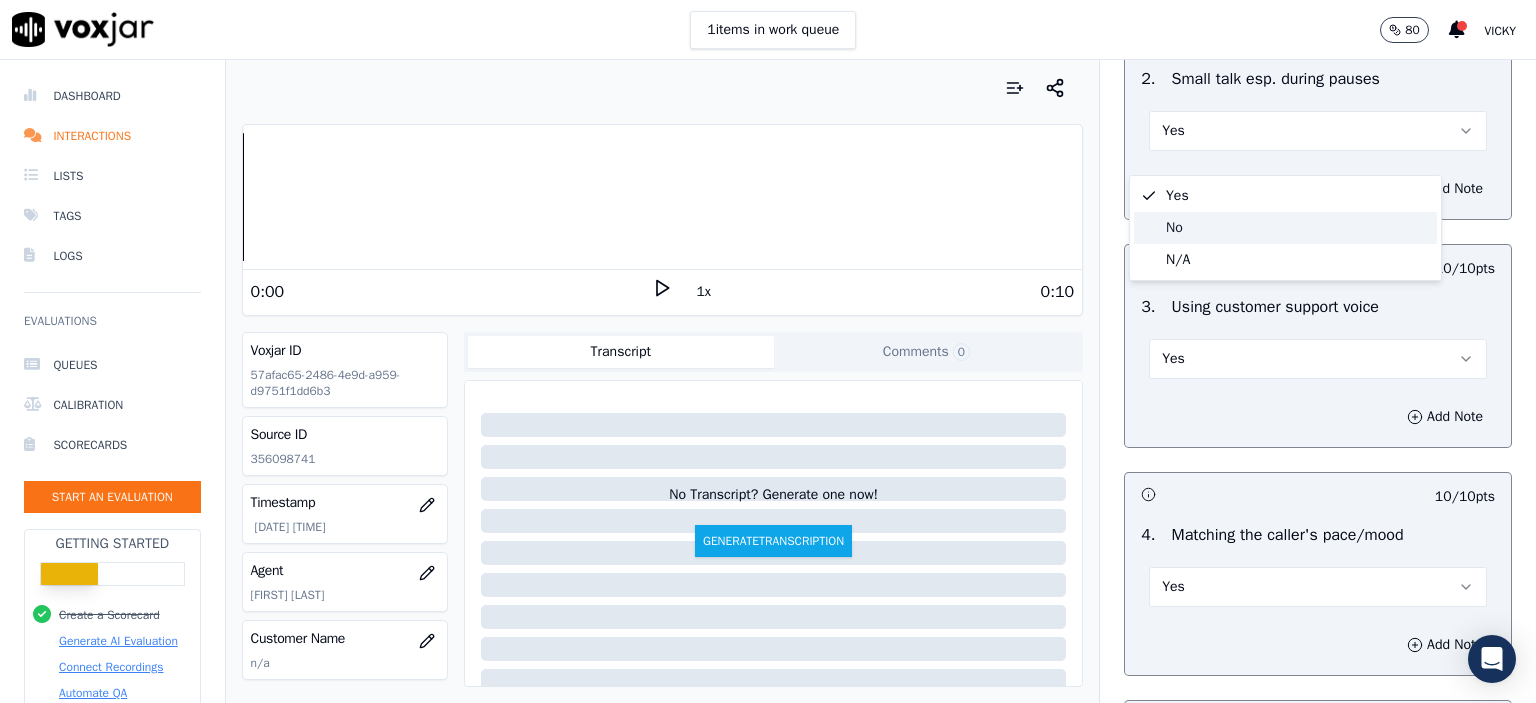 click on "N/A" 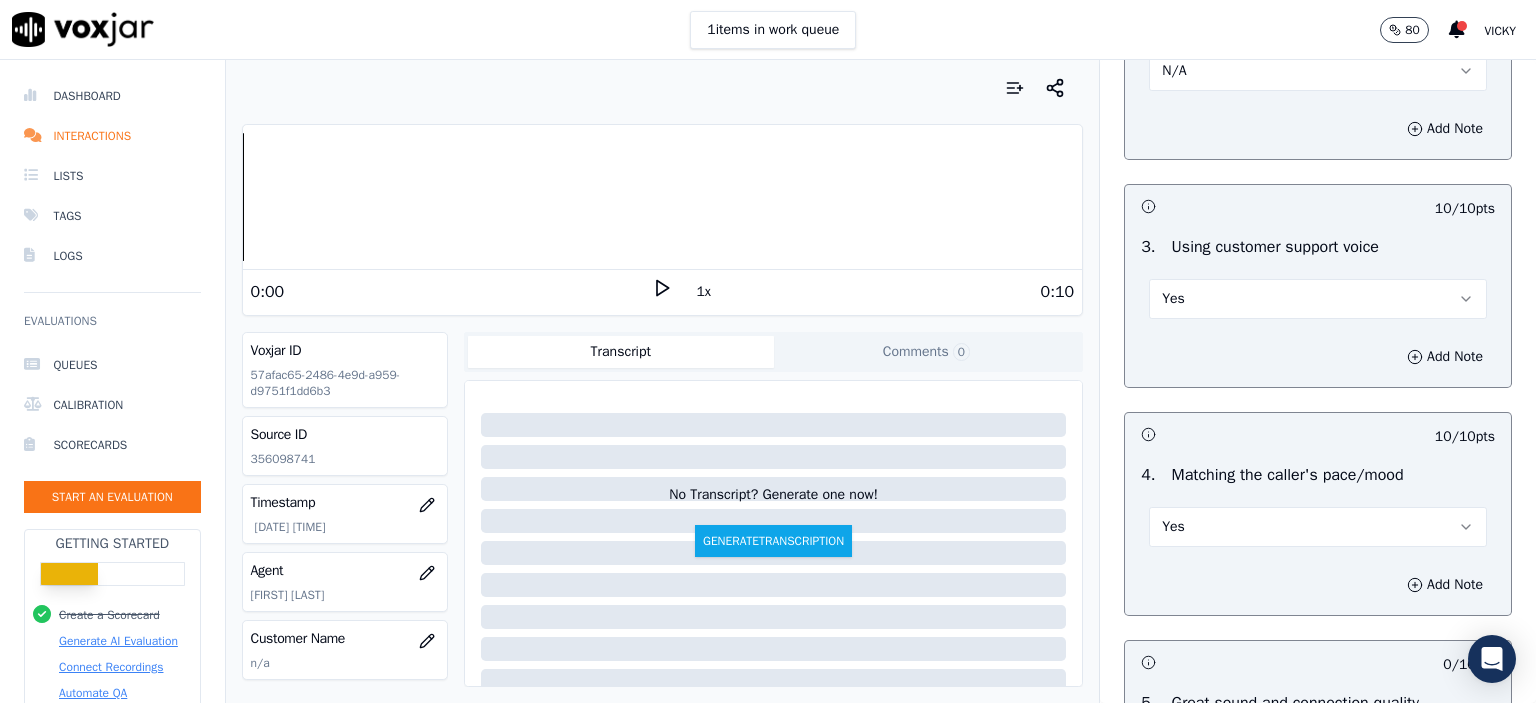 scroll, scrollTop: 2900, scrollLeft: 0, axis: vertical 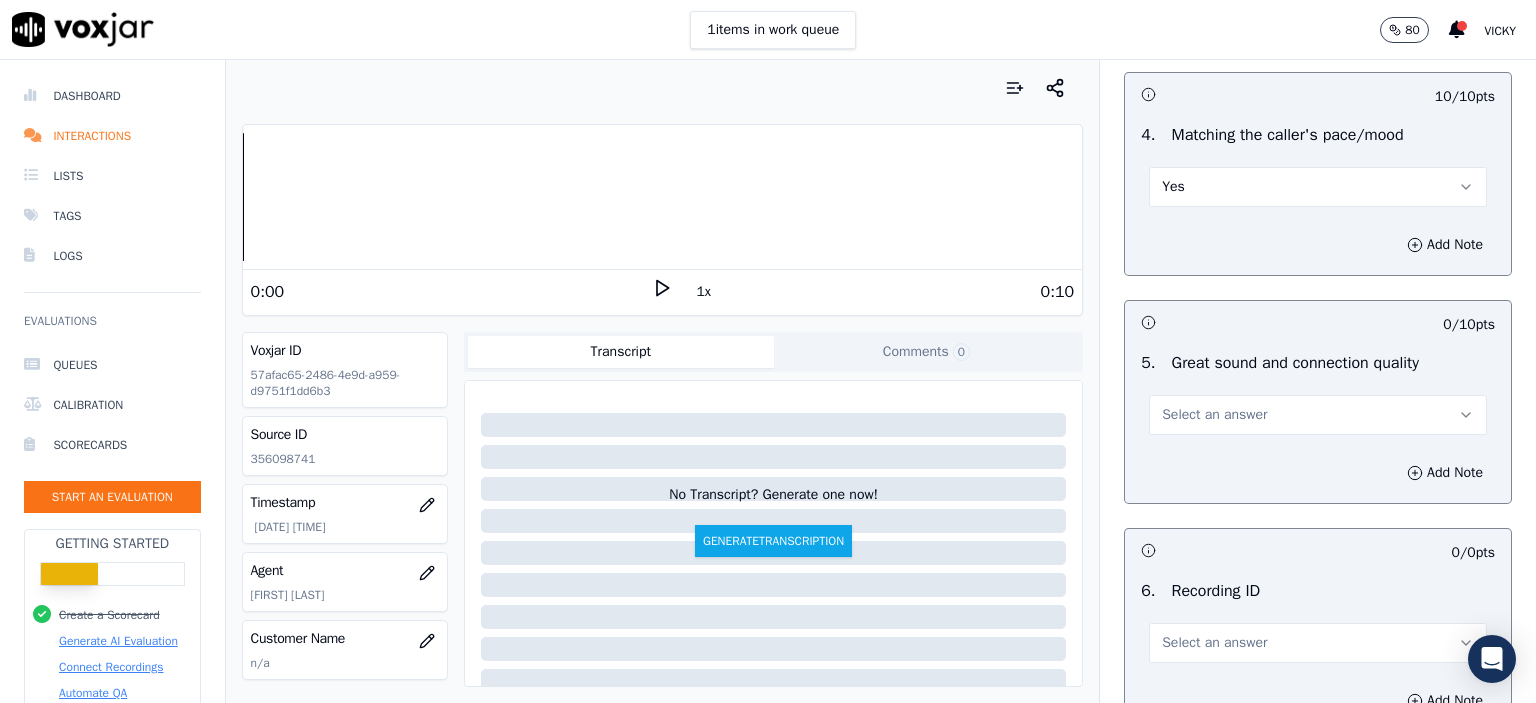 drag, startPoint x: 1225, startPoint y: 430, endPoint x: 1228, endPoint y: 444, distance: 14.3178215 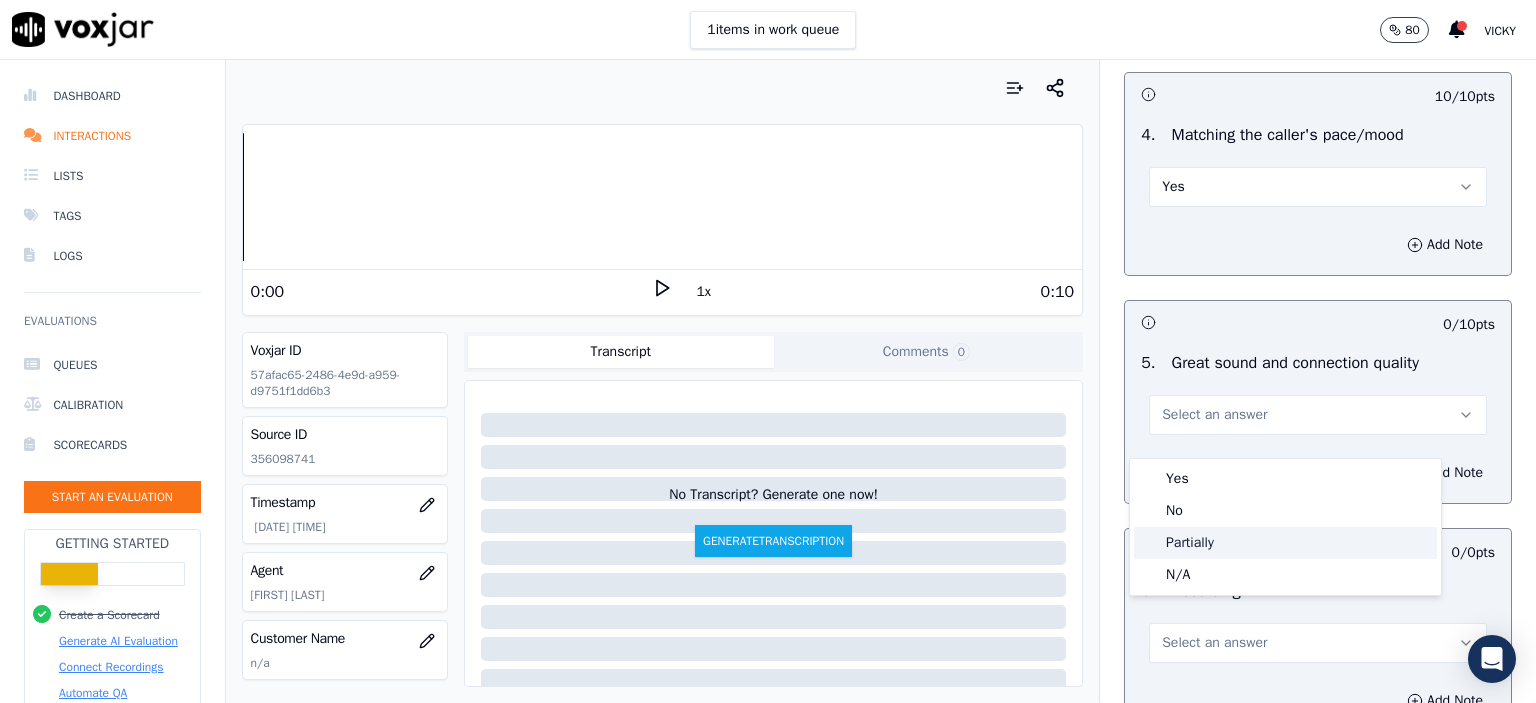 click on "Partially" 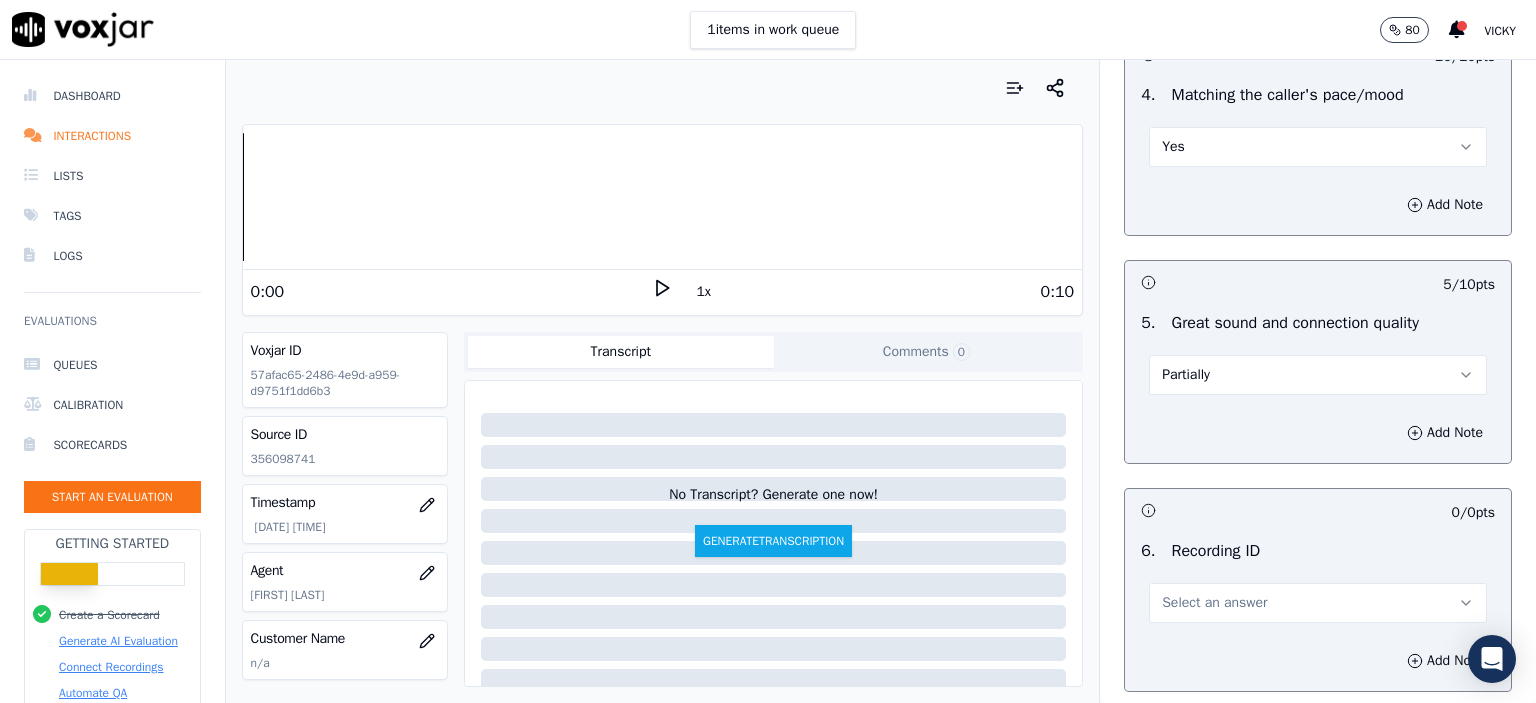 scroll, scrollTop: 3100, scrollLeft: 0, axis: vertical 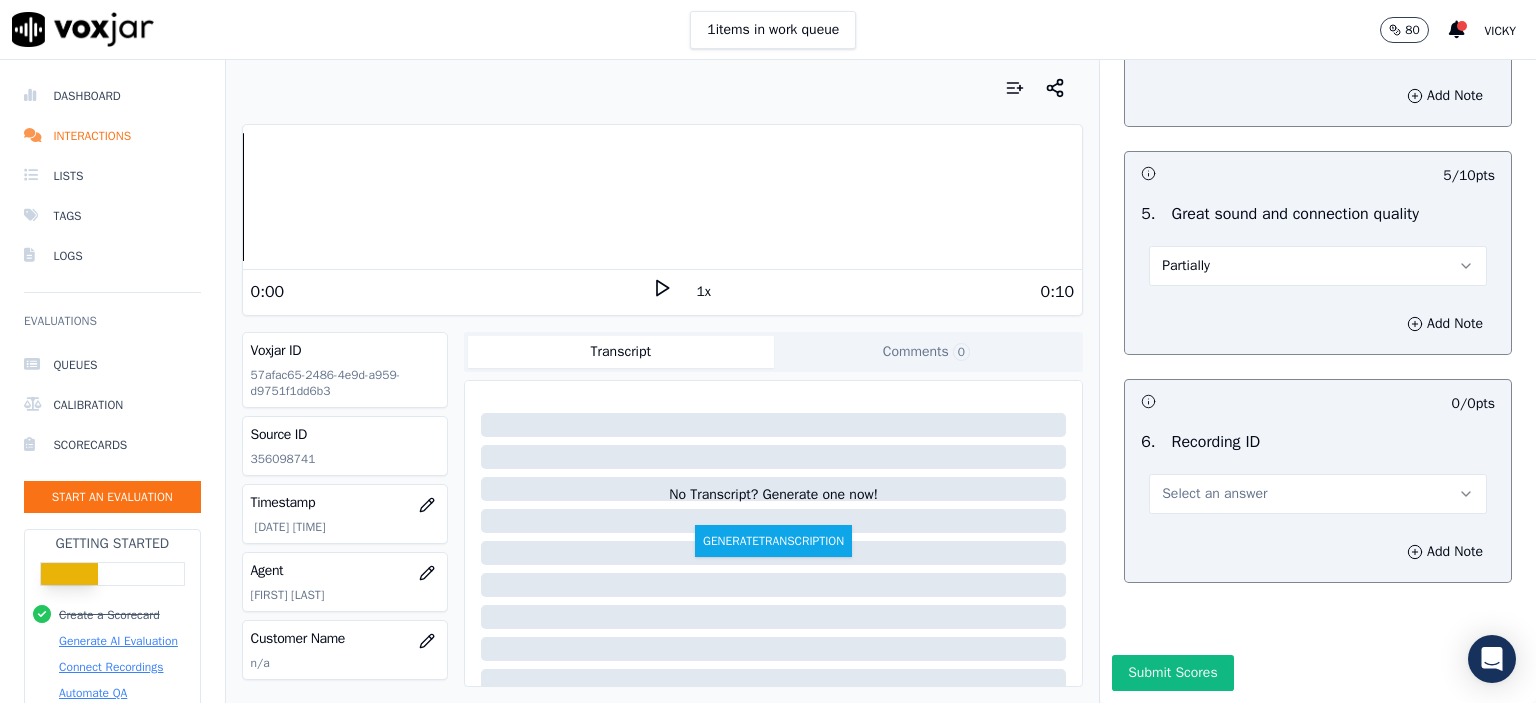 click on "Select an answer" at bounding box center (1318, 494) 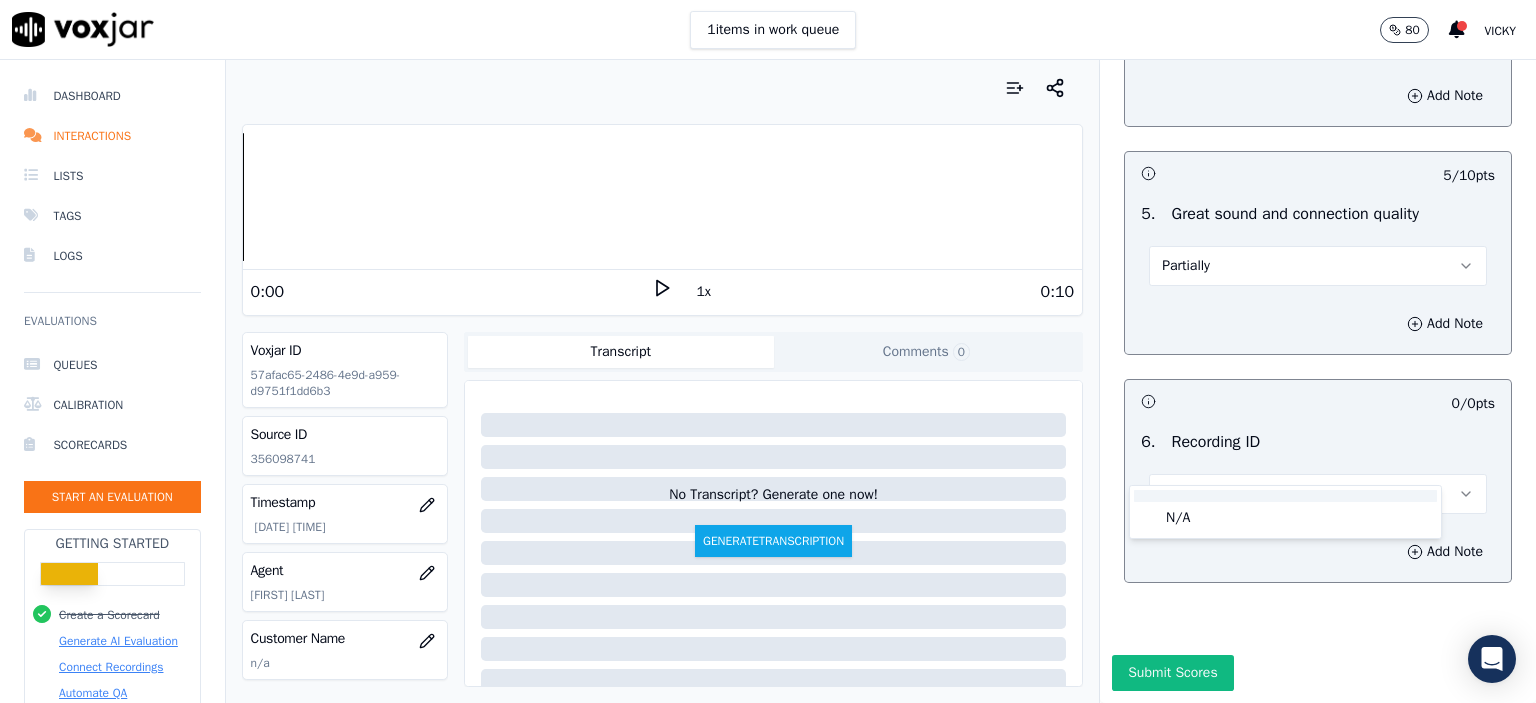 click at bounding box center [1285, 496] 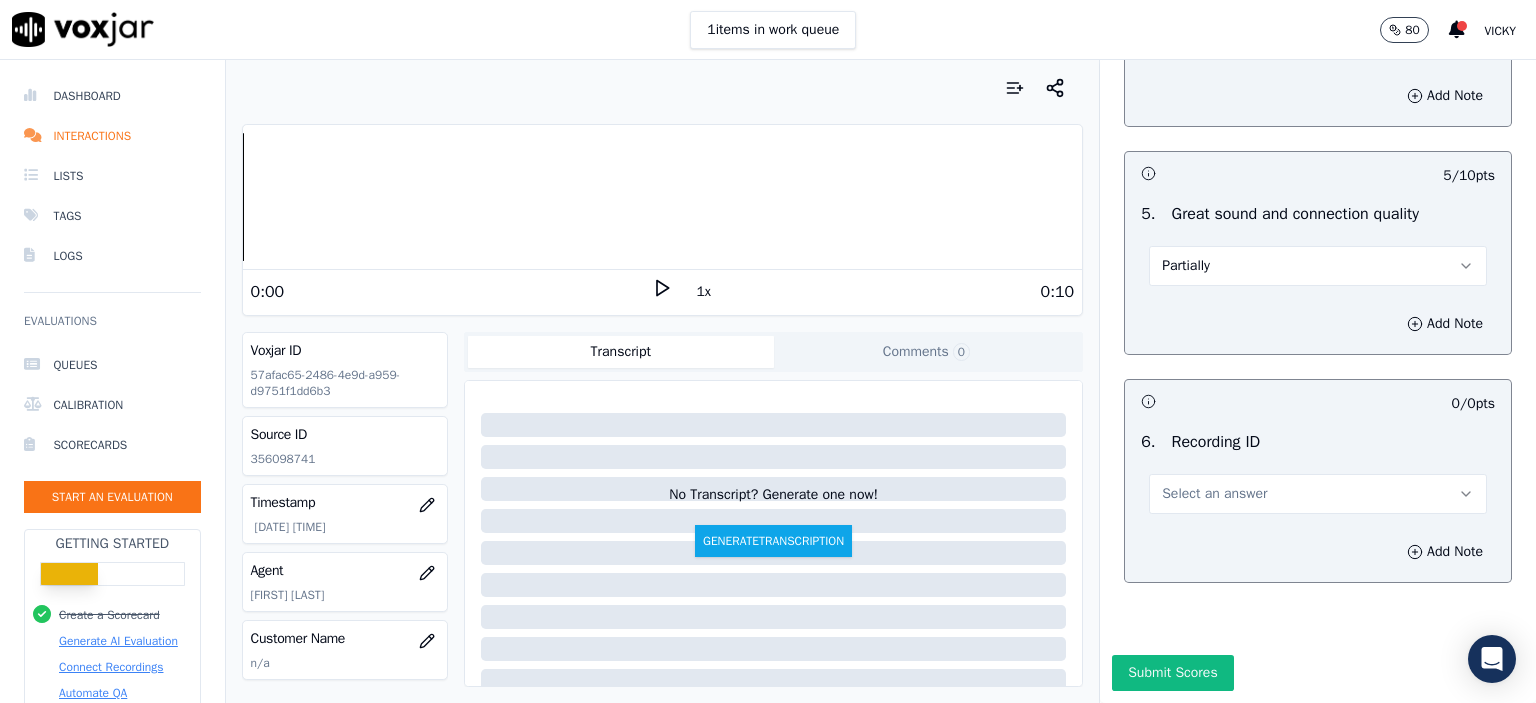 click on "Select an answer" at bounding box center (1318, 494) 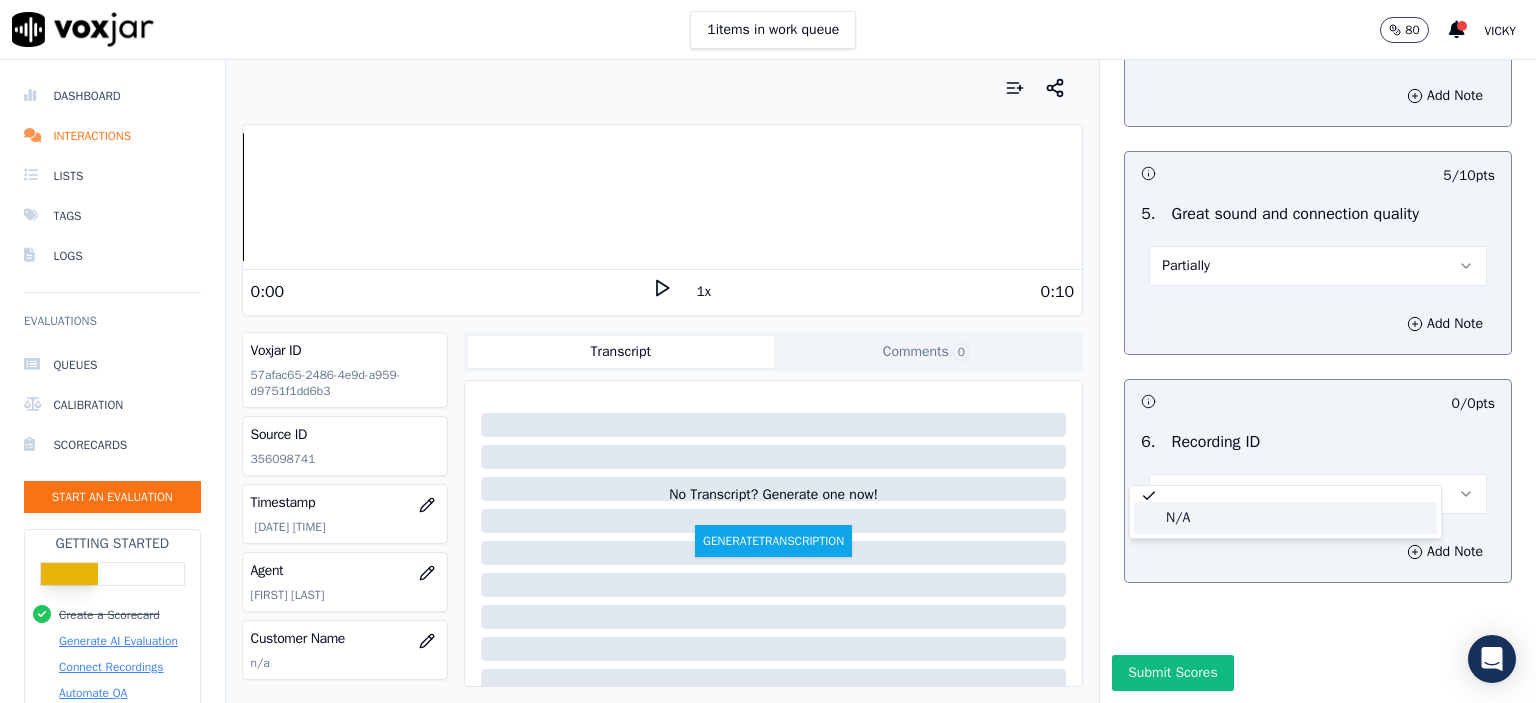 click on "N/A" 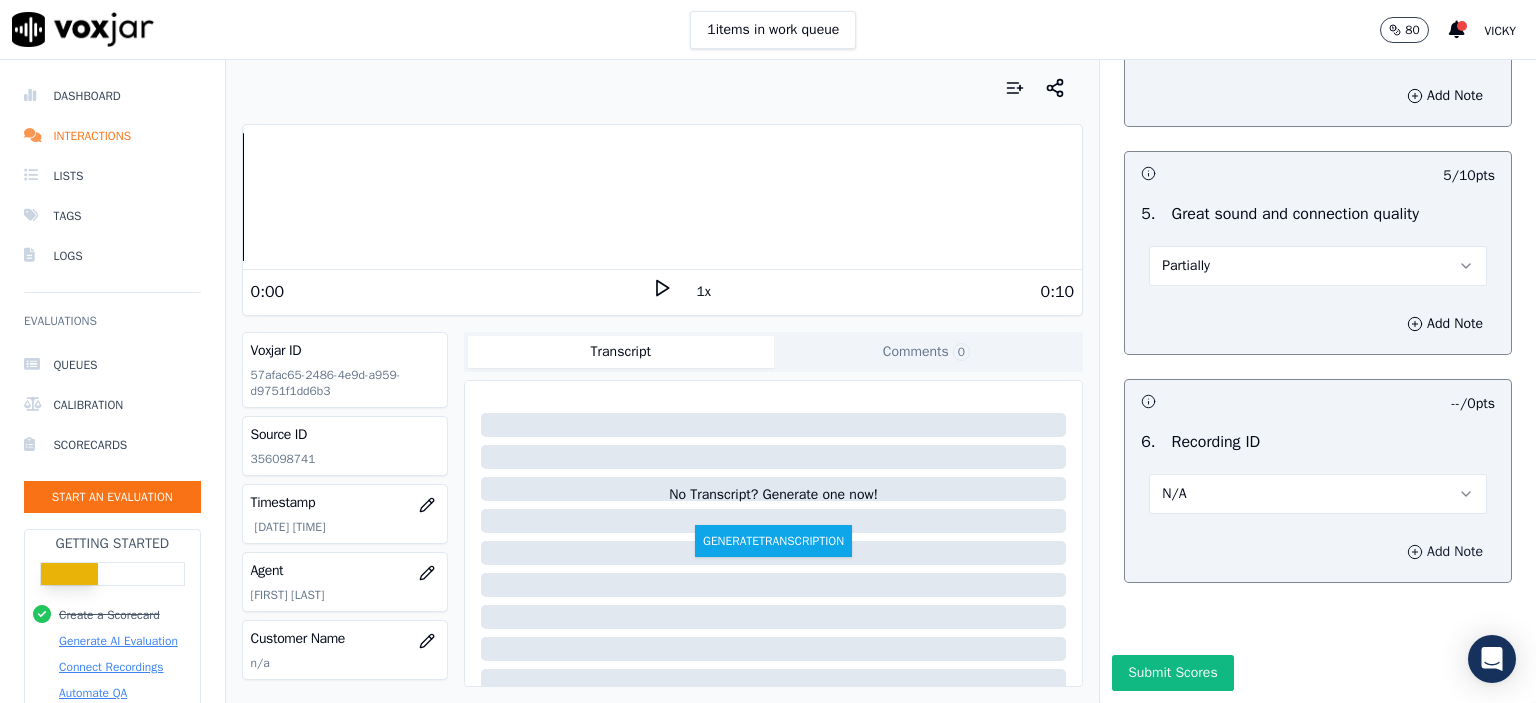 click on "Add Note" at bounding box center [1445, 552] 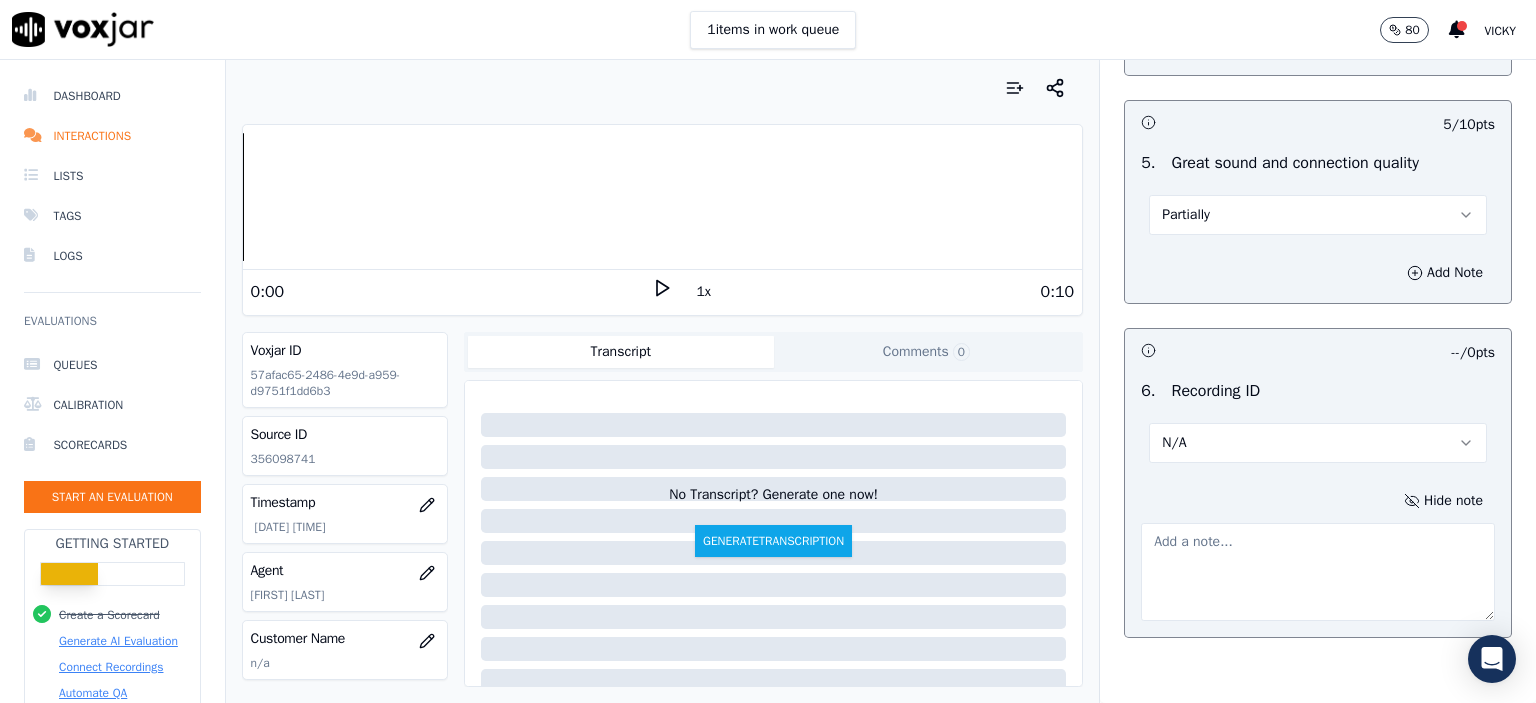 click on "356098741" 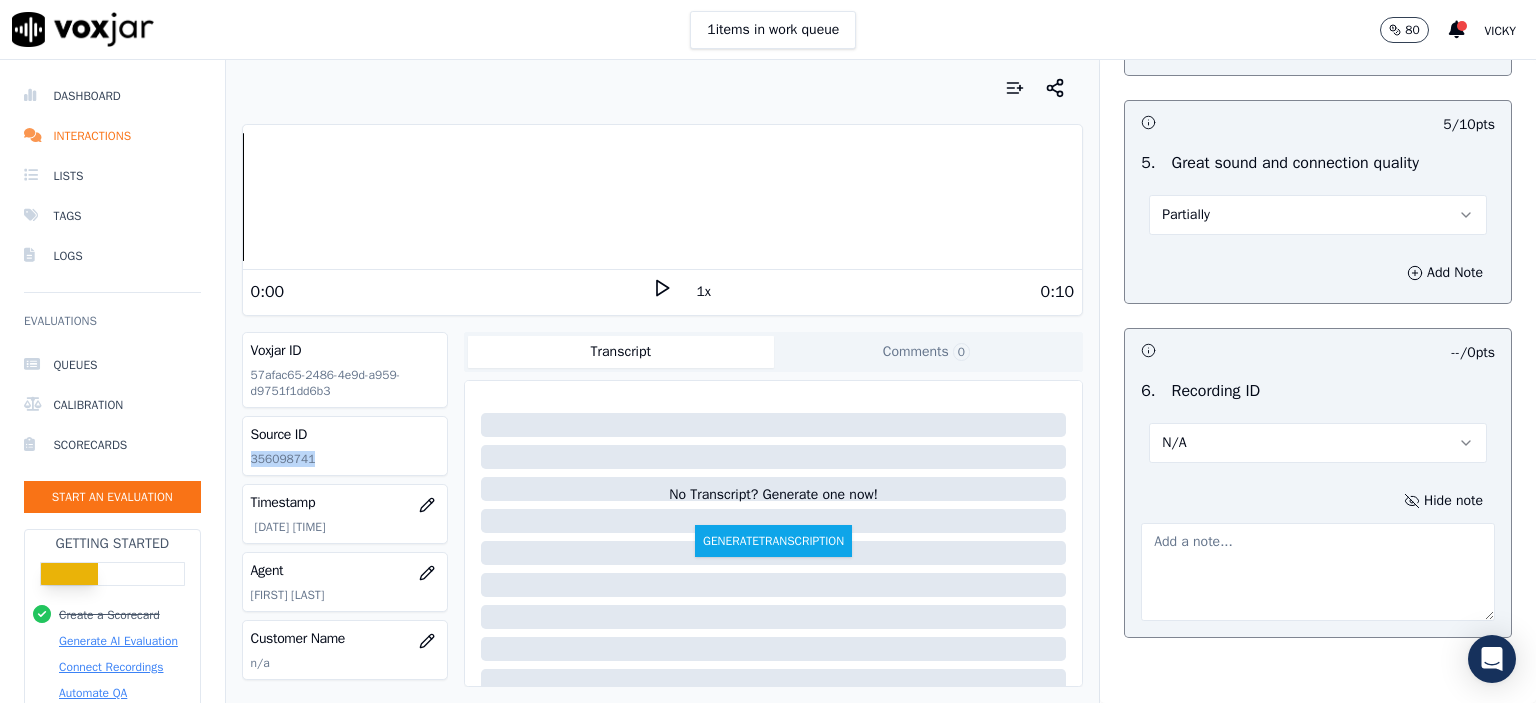 click on "356098741" 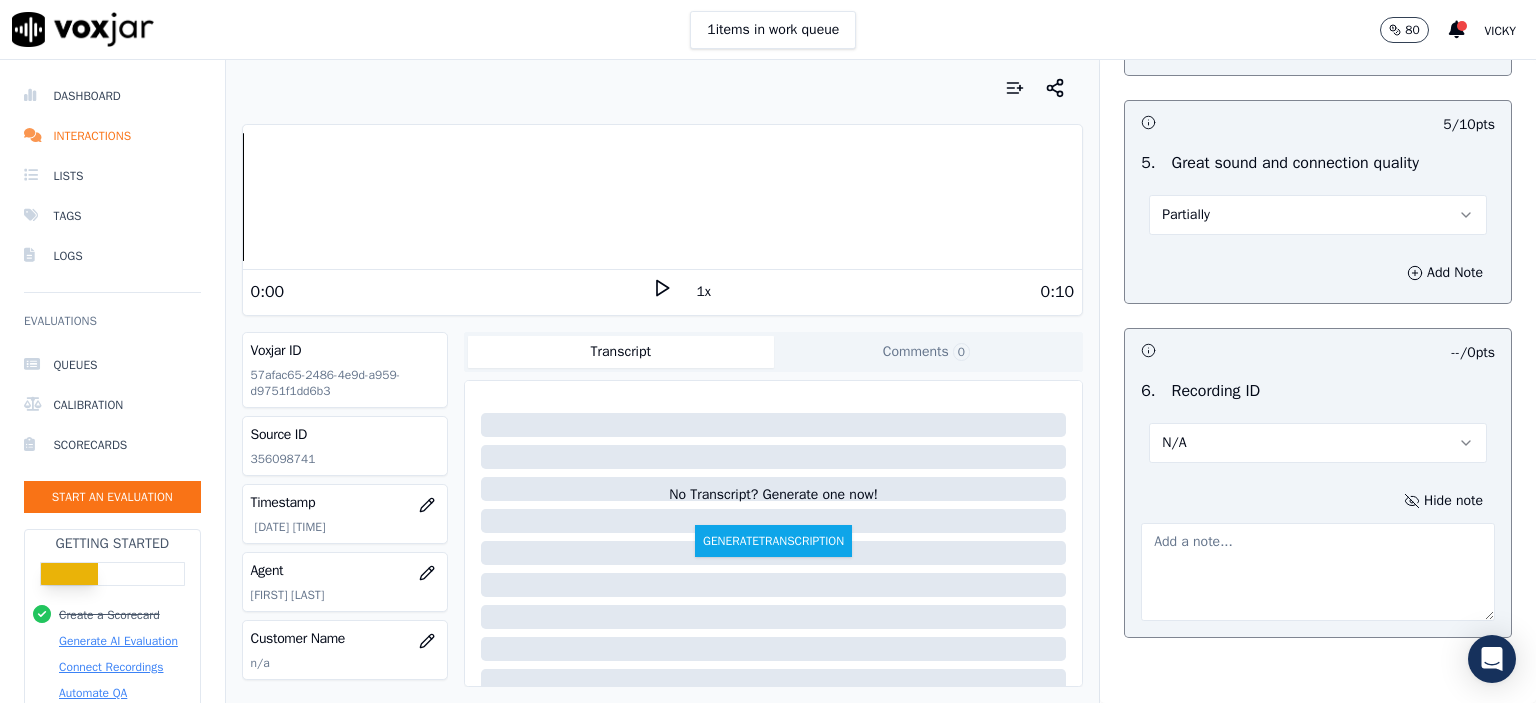 click at bounding box center [1318, 572] 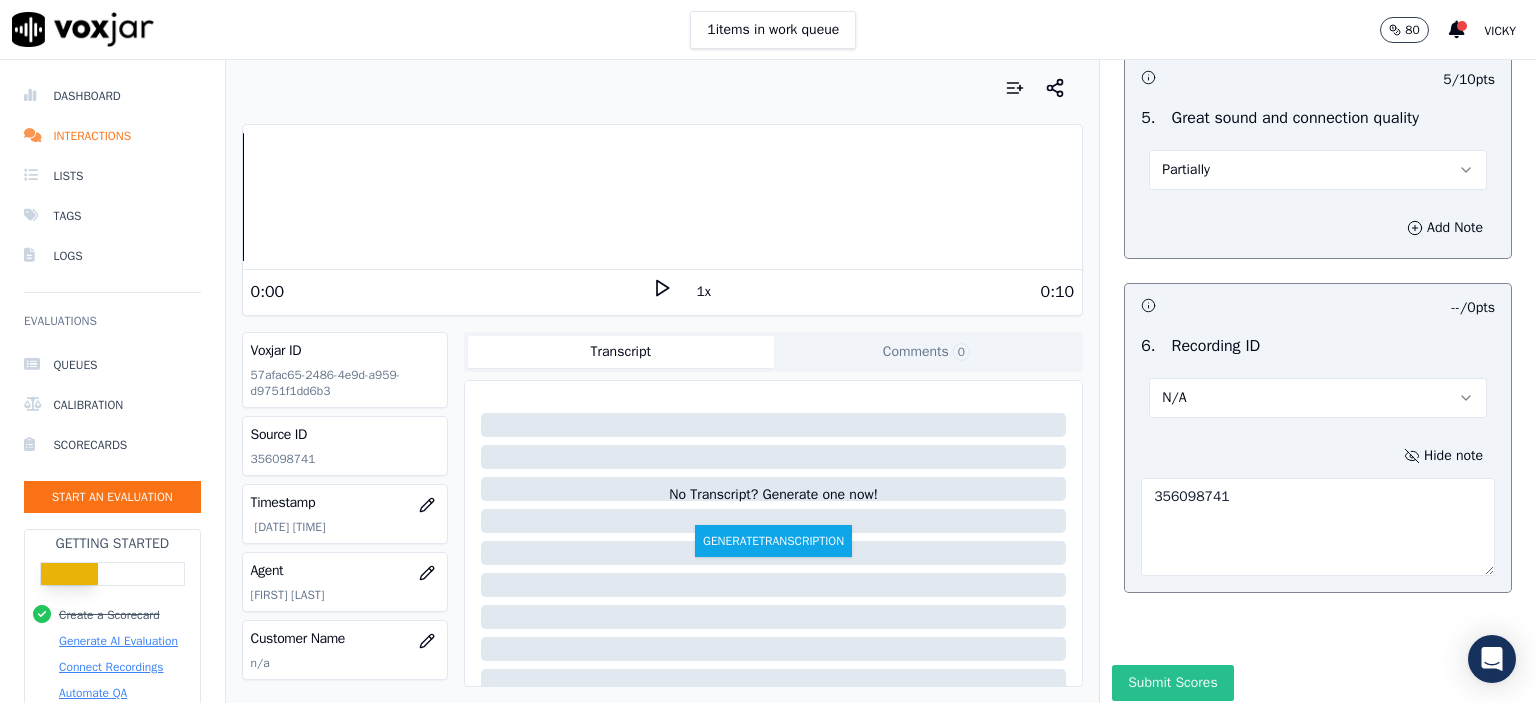 scroll, scrollTop: 3218, scrollLeft: 0, axis: vertical 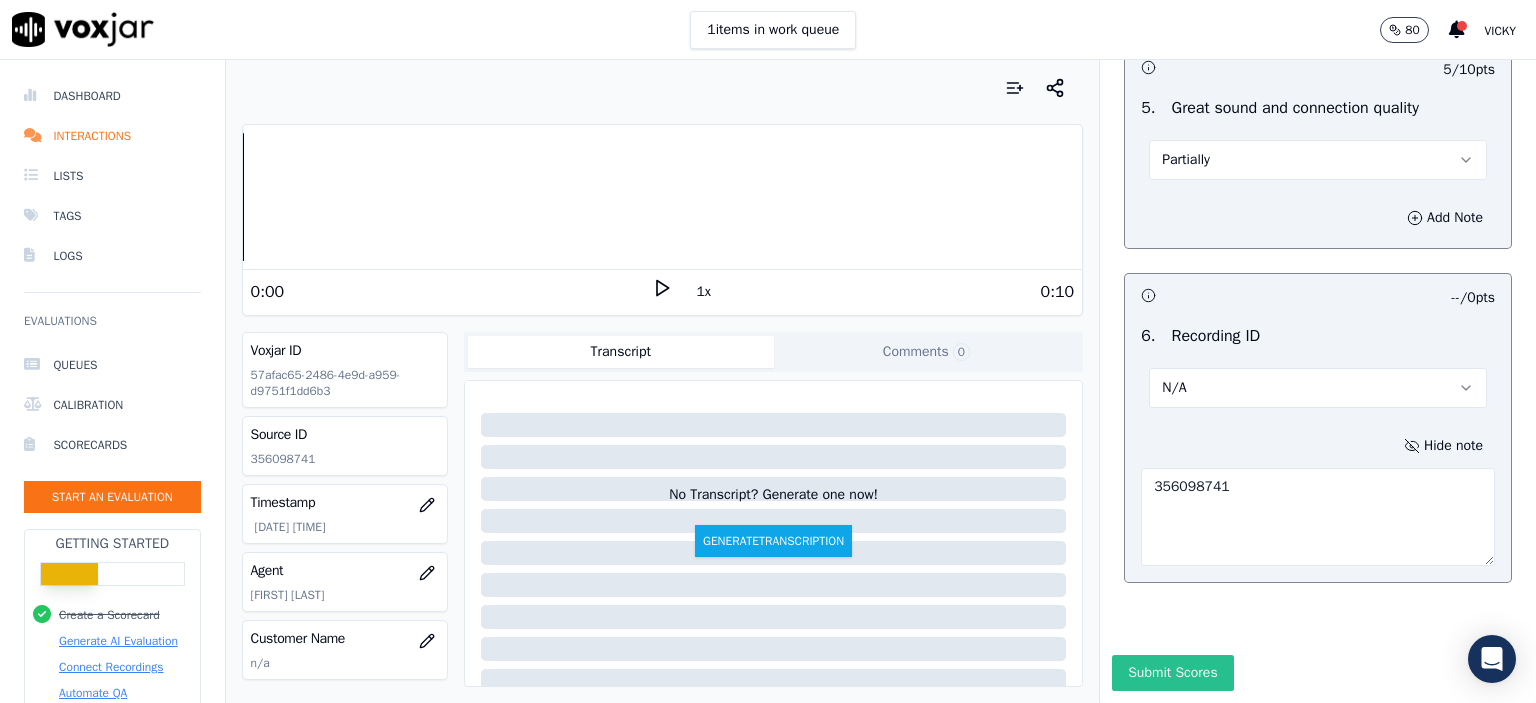 type on "356098741" 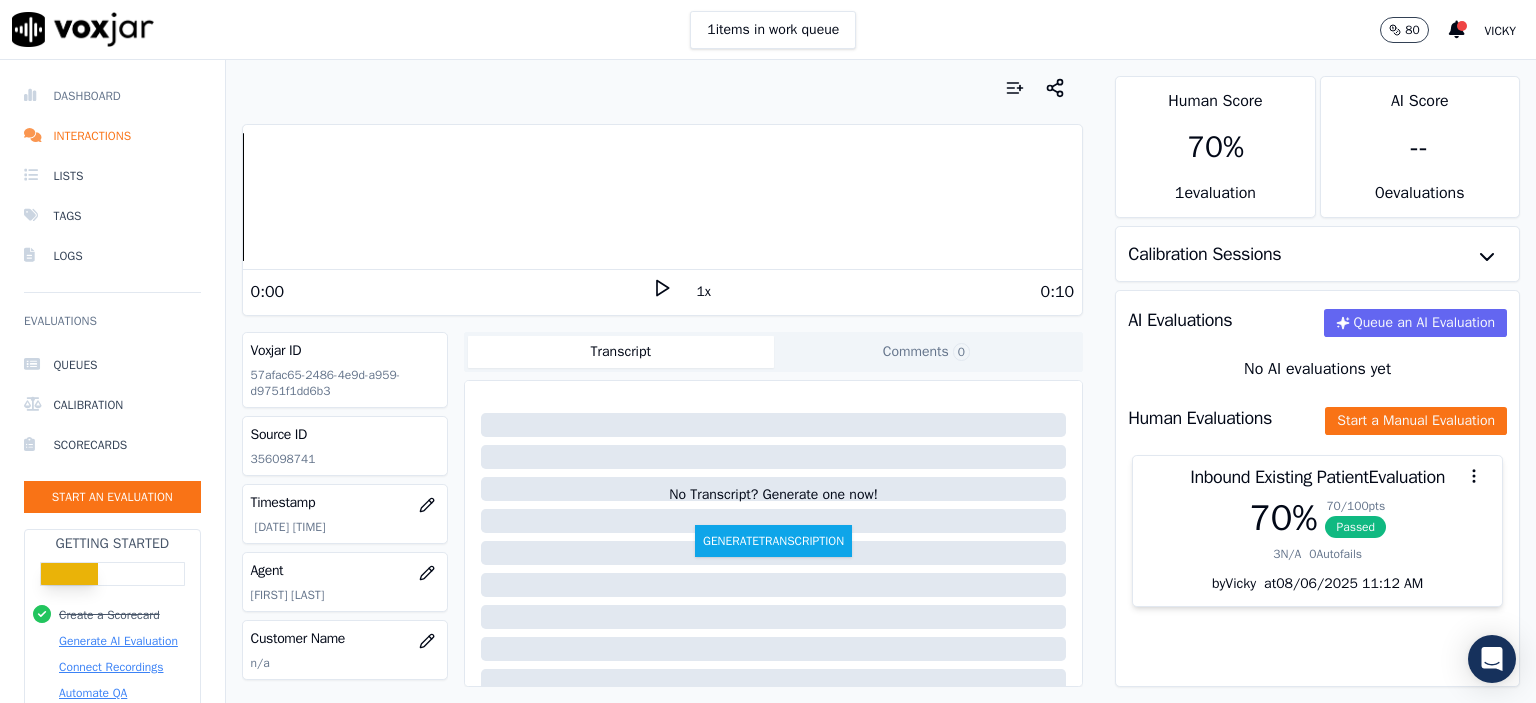 click on "Dashboard" at bounding box center (112, 96) 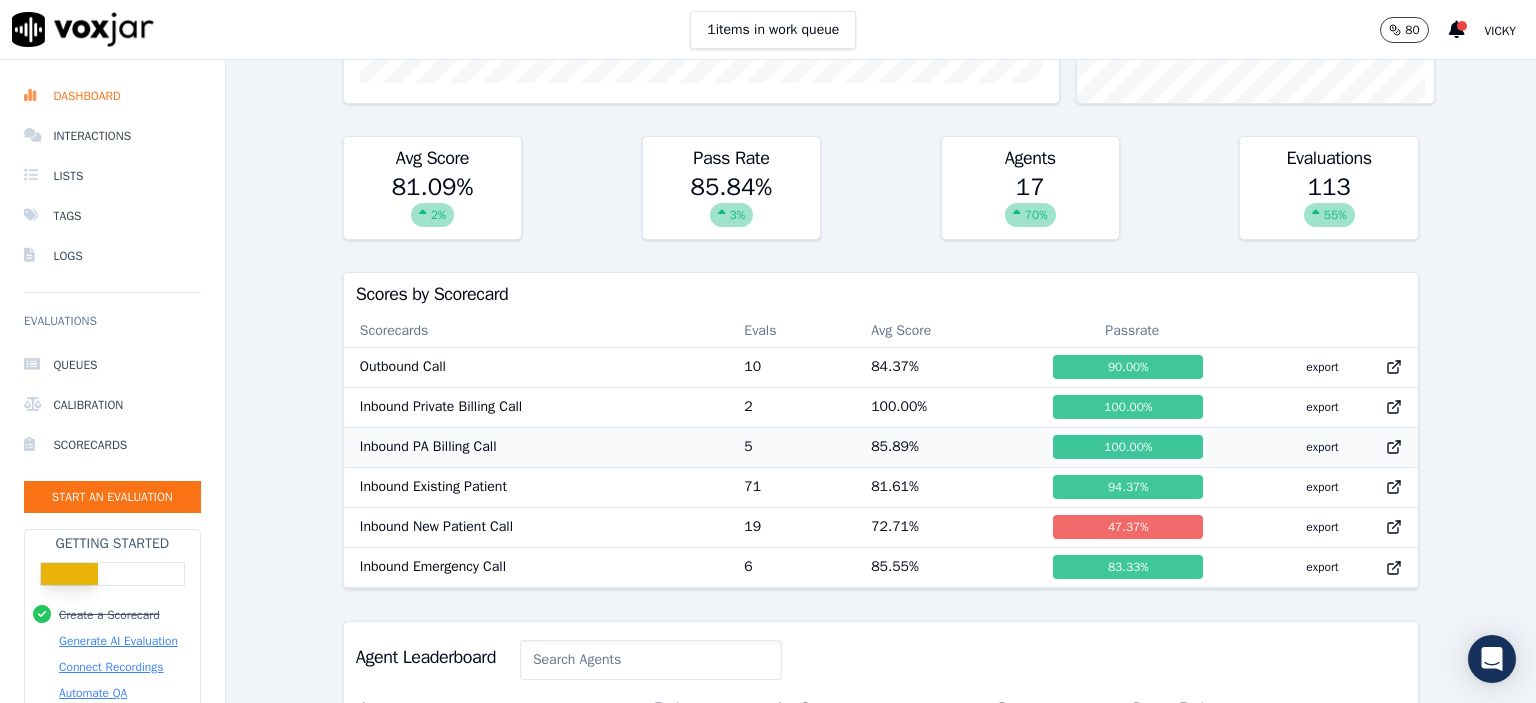 scroll, scrollTop: 700, scrollLeft: 0, axis: vertical 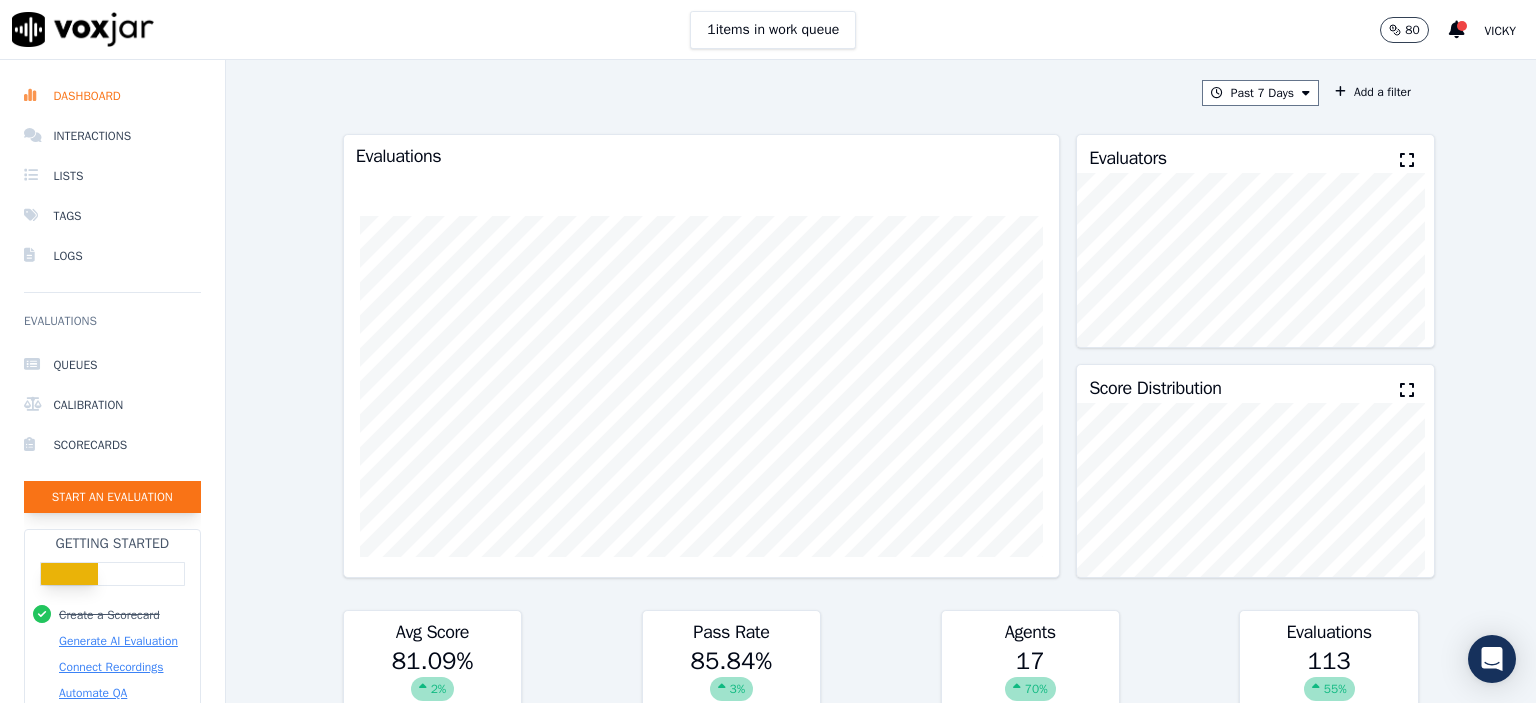 click on "Start an Evaluation" 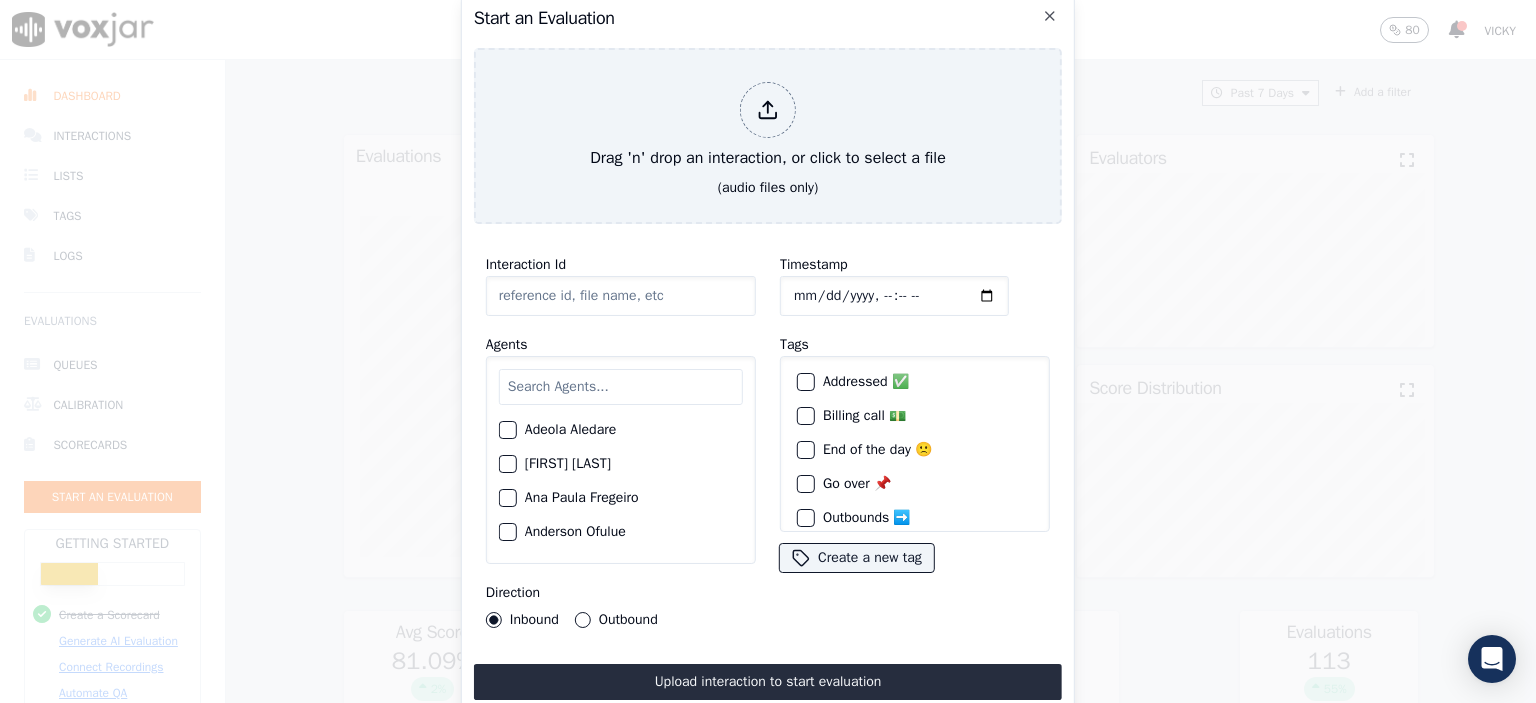 click on "Interaction Id" 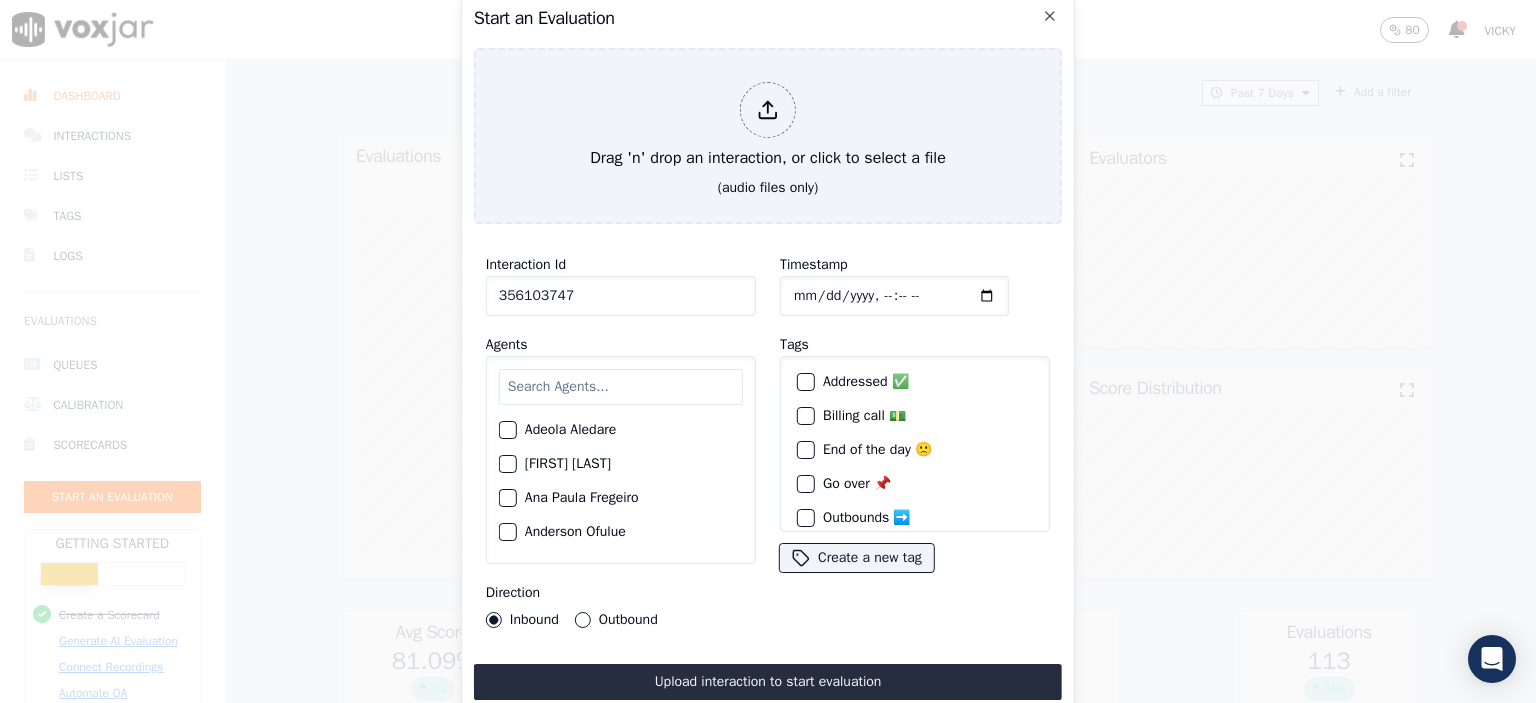 type on "356103747" 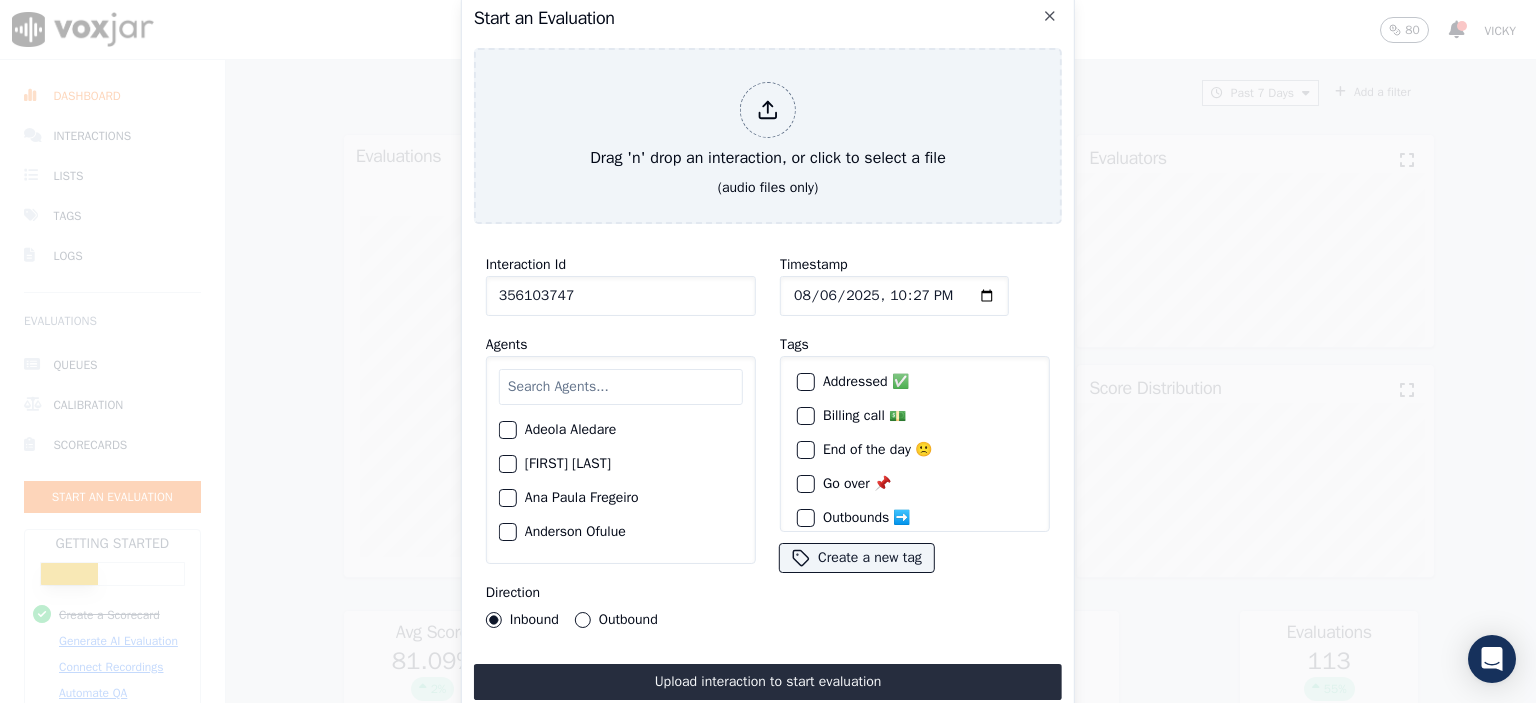 type on "[DATE]T[TIME]" 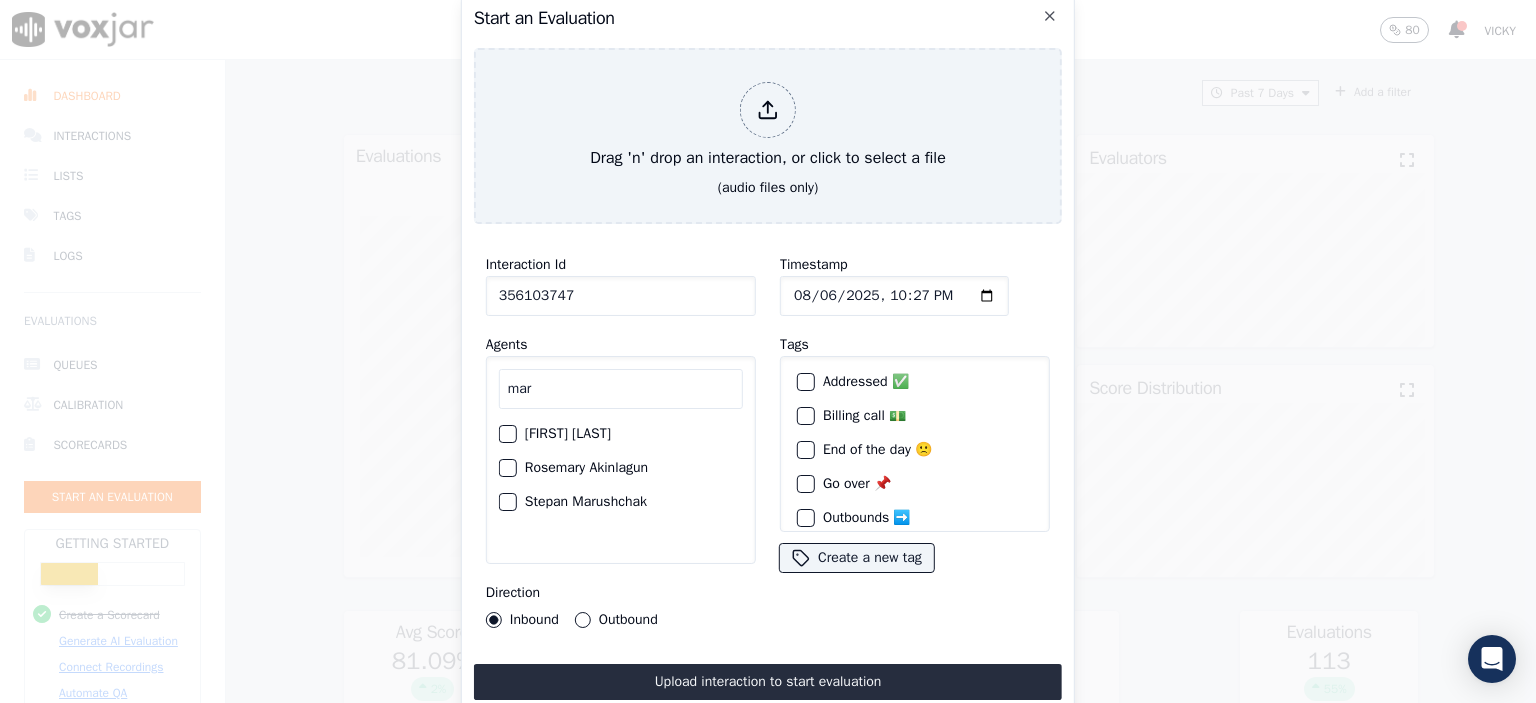 type on "mar" 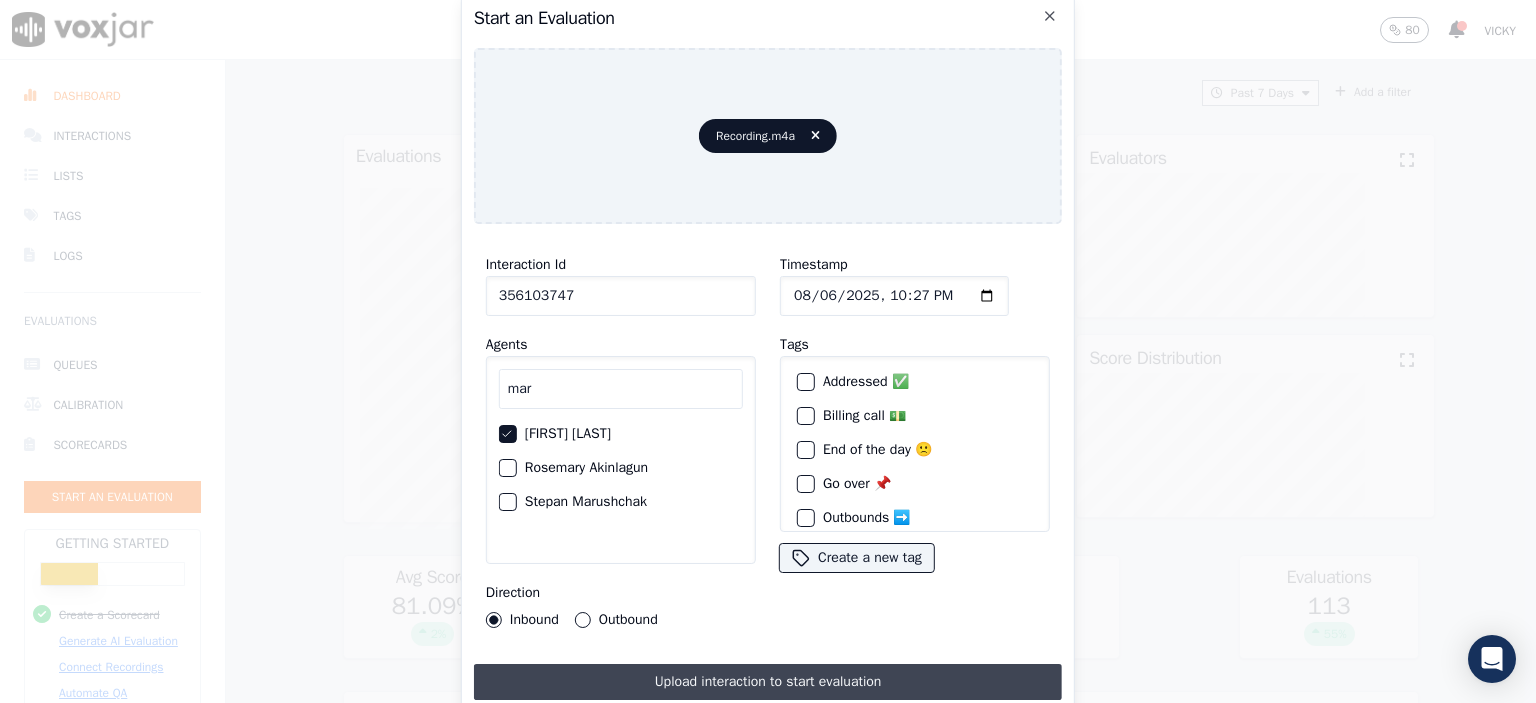 click on "Upload interaction to start evaluation" at bounding box center (768, 682) 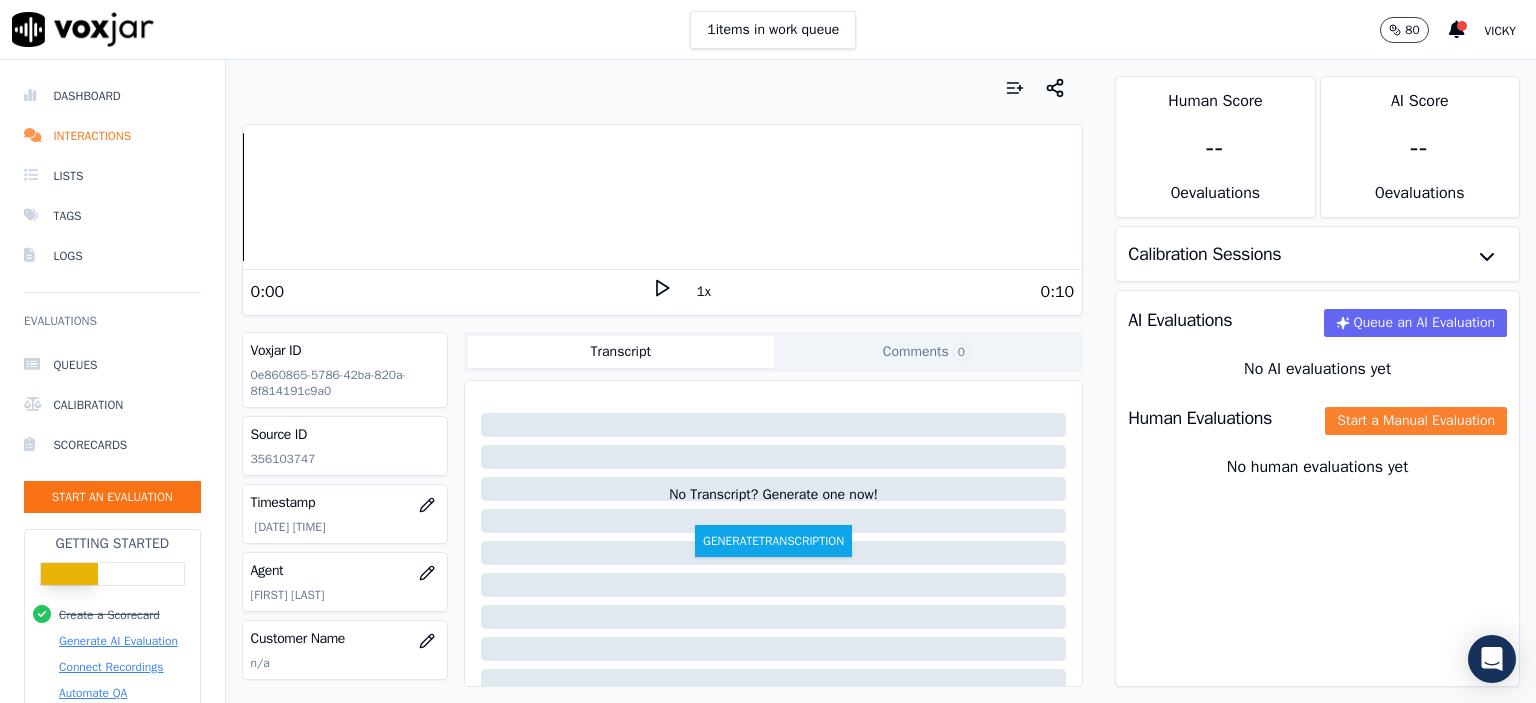 click on "Start a Manual Evaluation" 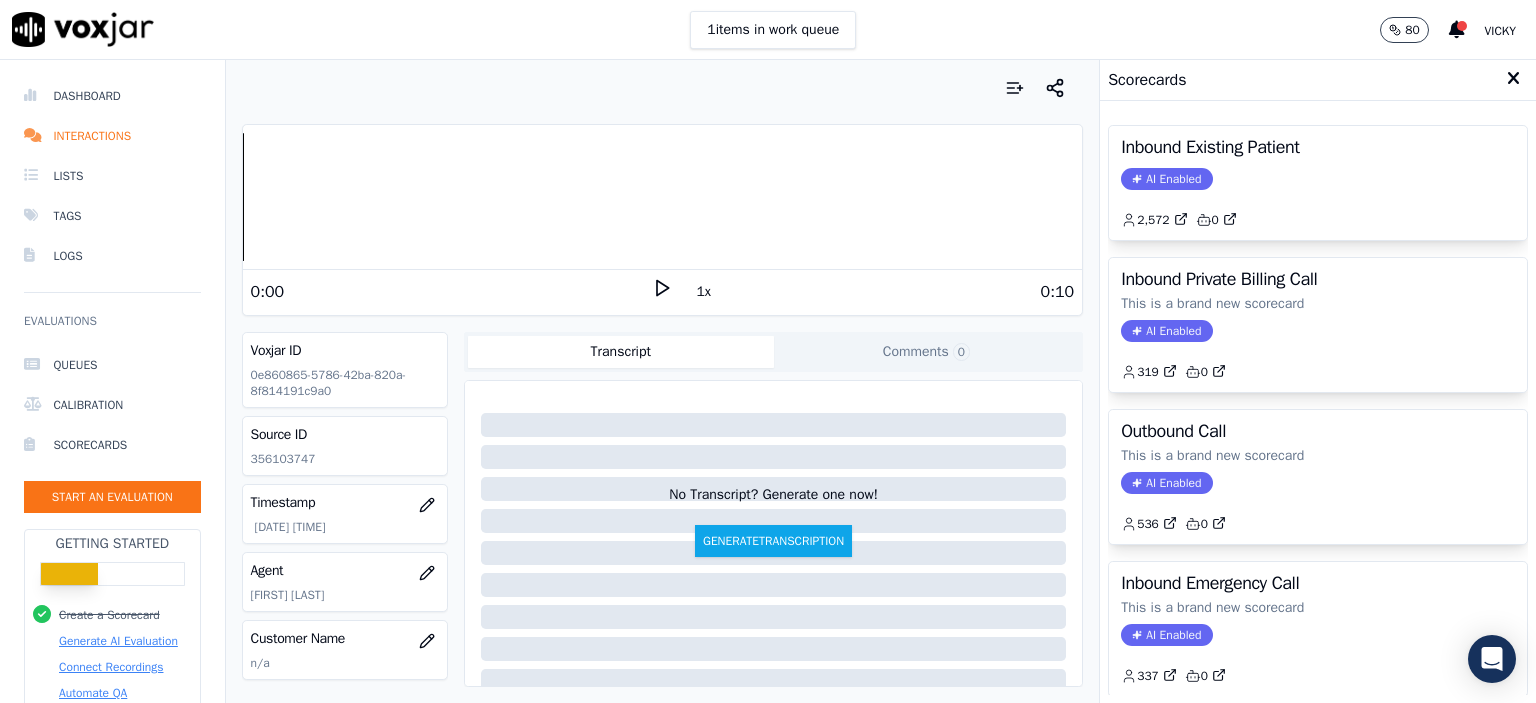 click on "2,572         0" 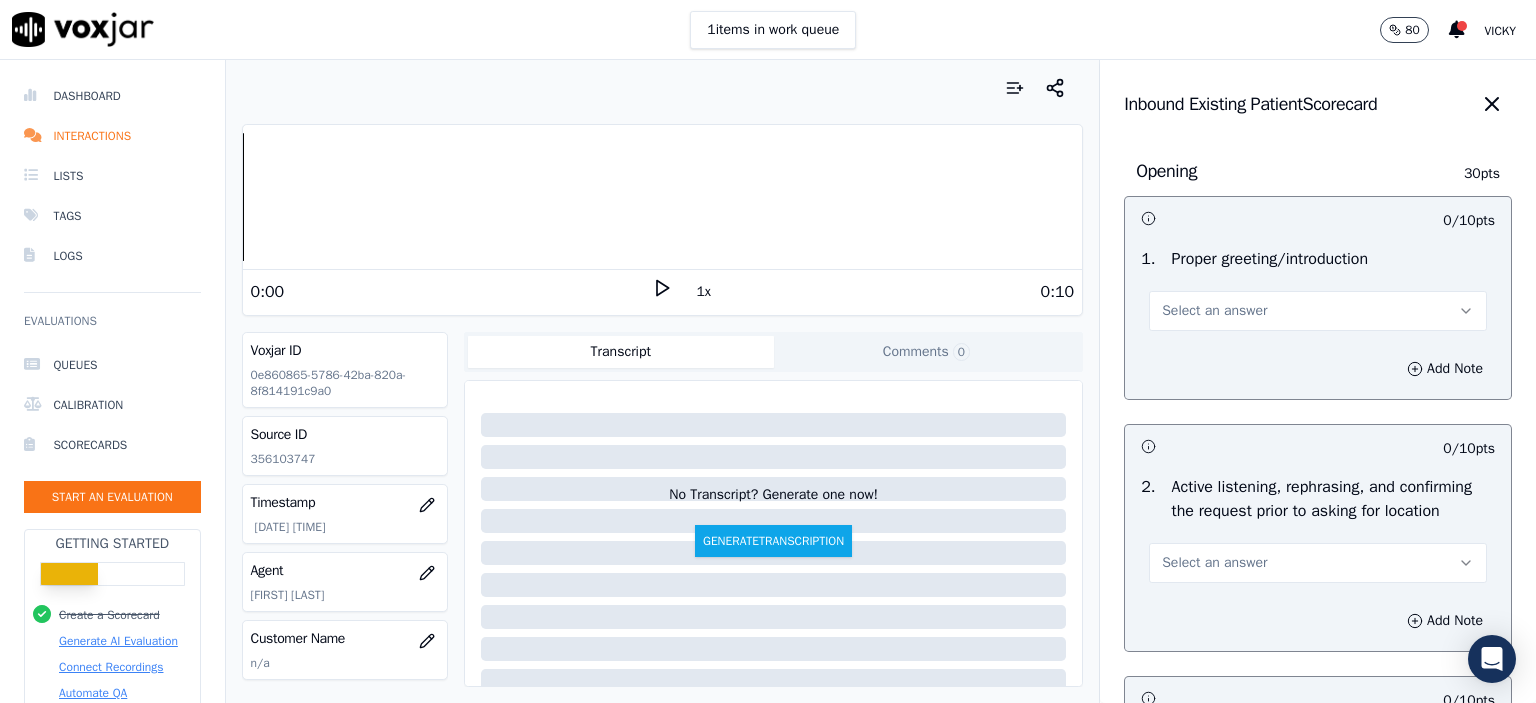 click on "Select an answer" at bounding box center (1318, 311) 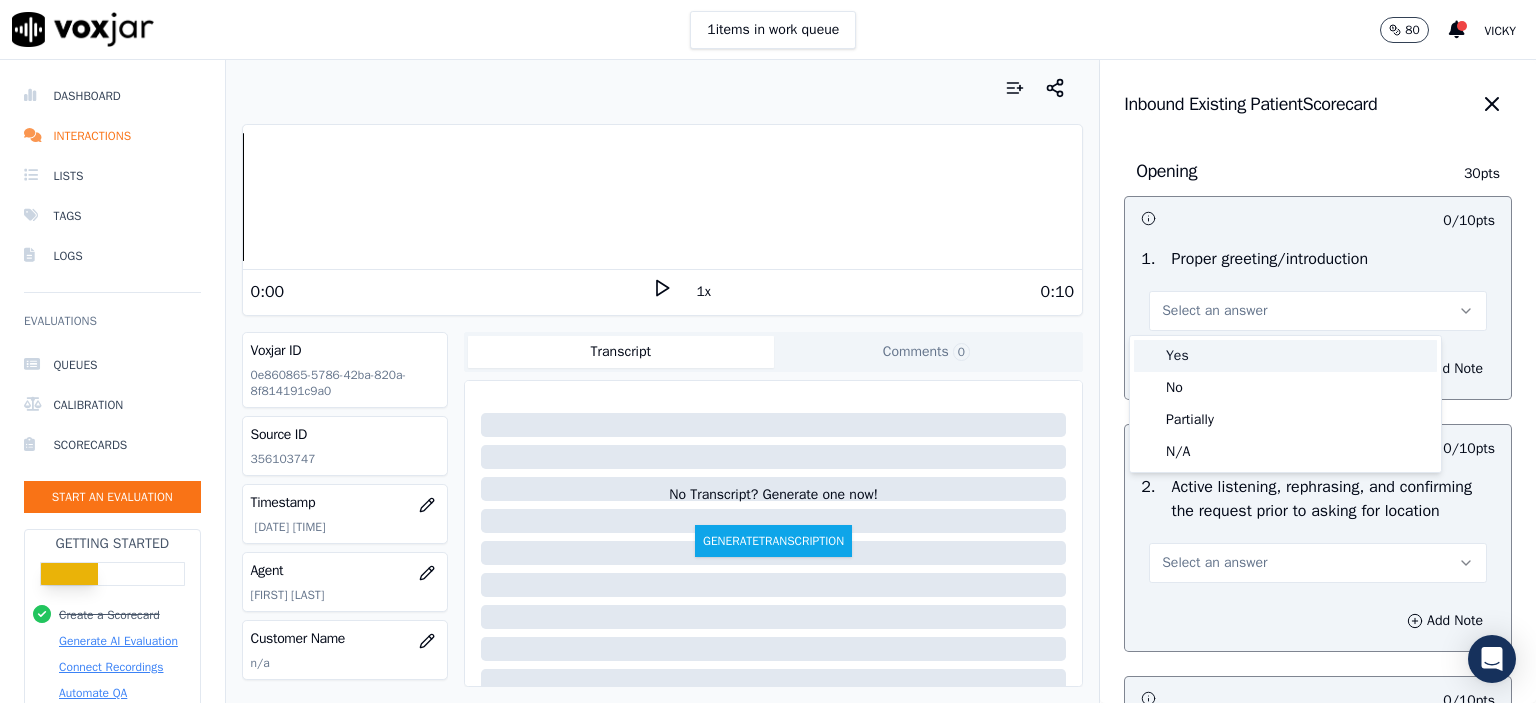 click on "Yes" at bounding box center (1285, 356) 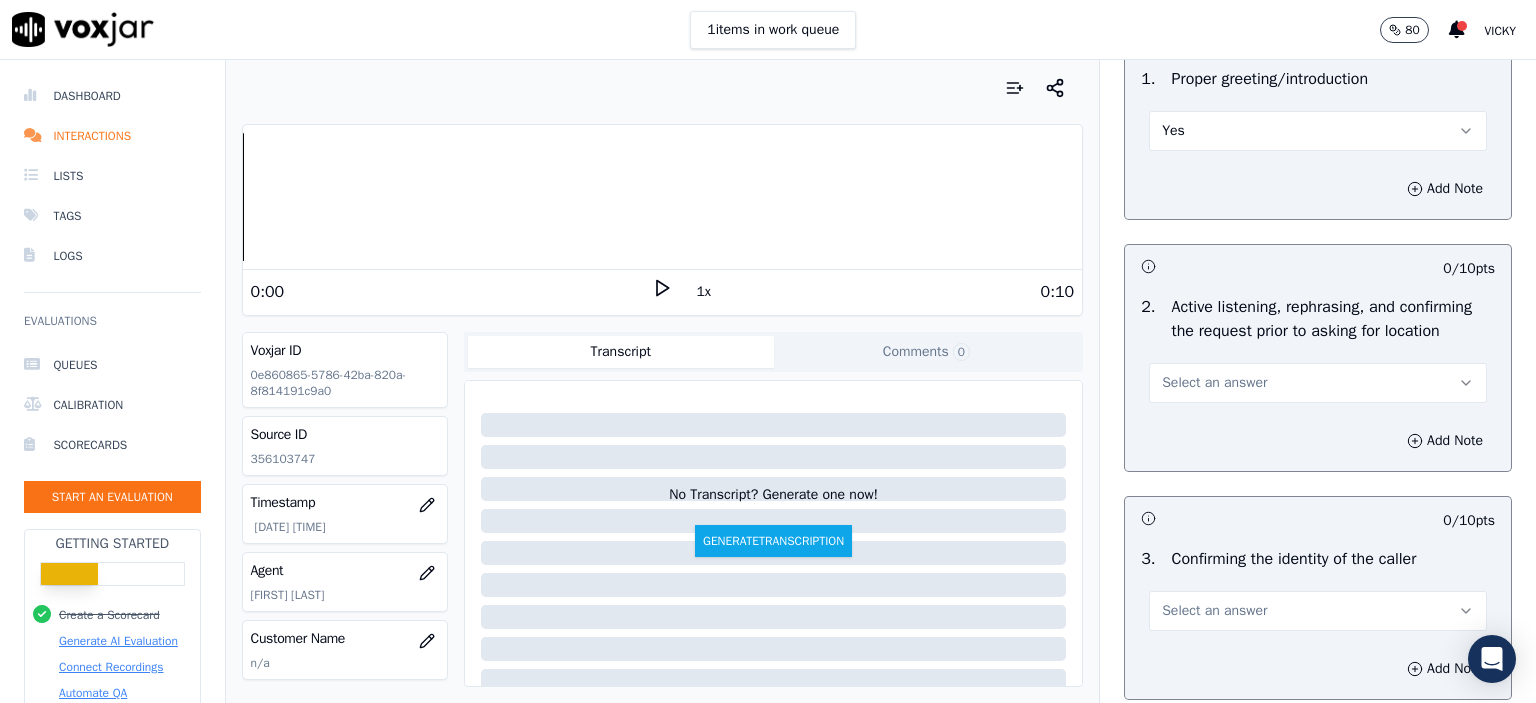 scroll, scrollTop: 200, scrollLeft: 0, axis: vertical 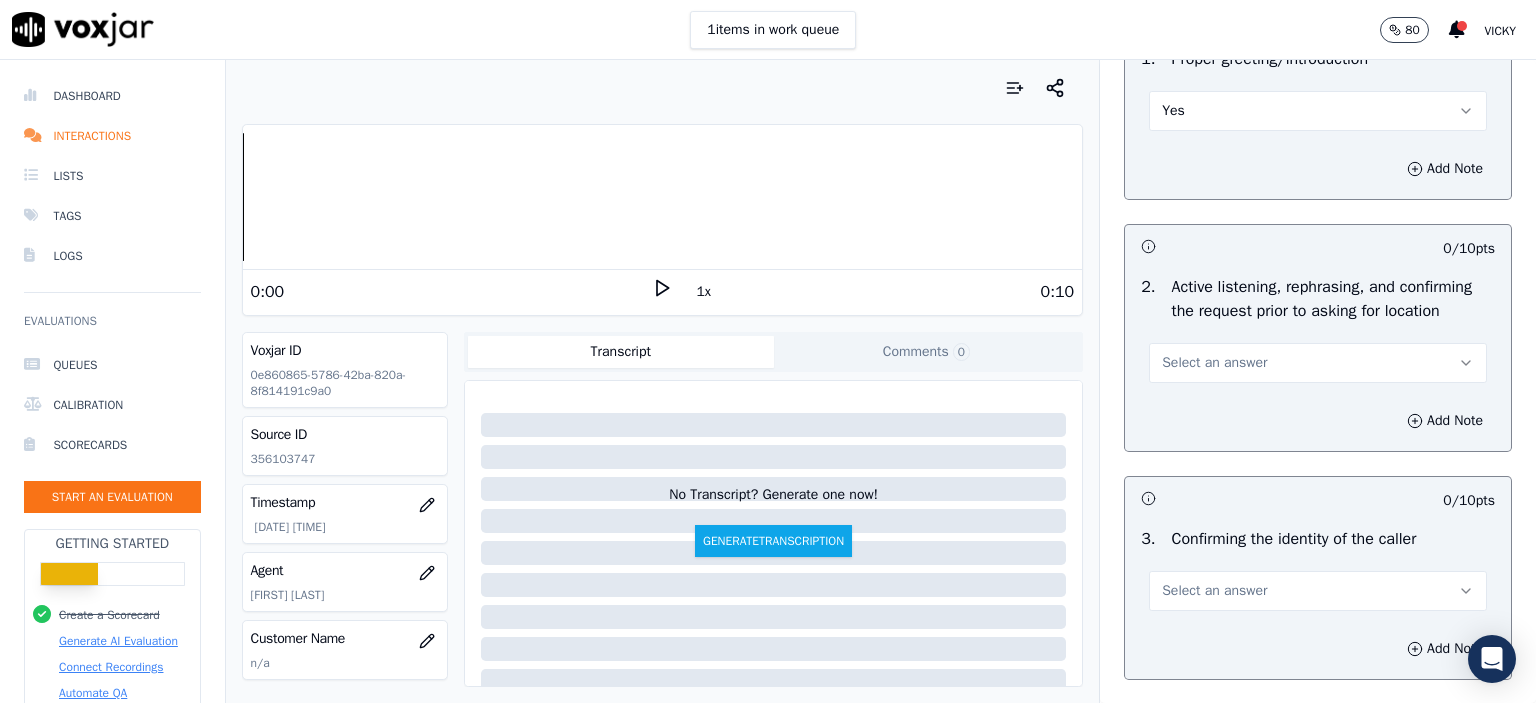 click on "Select an answer" at bounding box center (1318, 363) 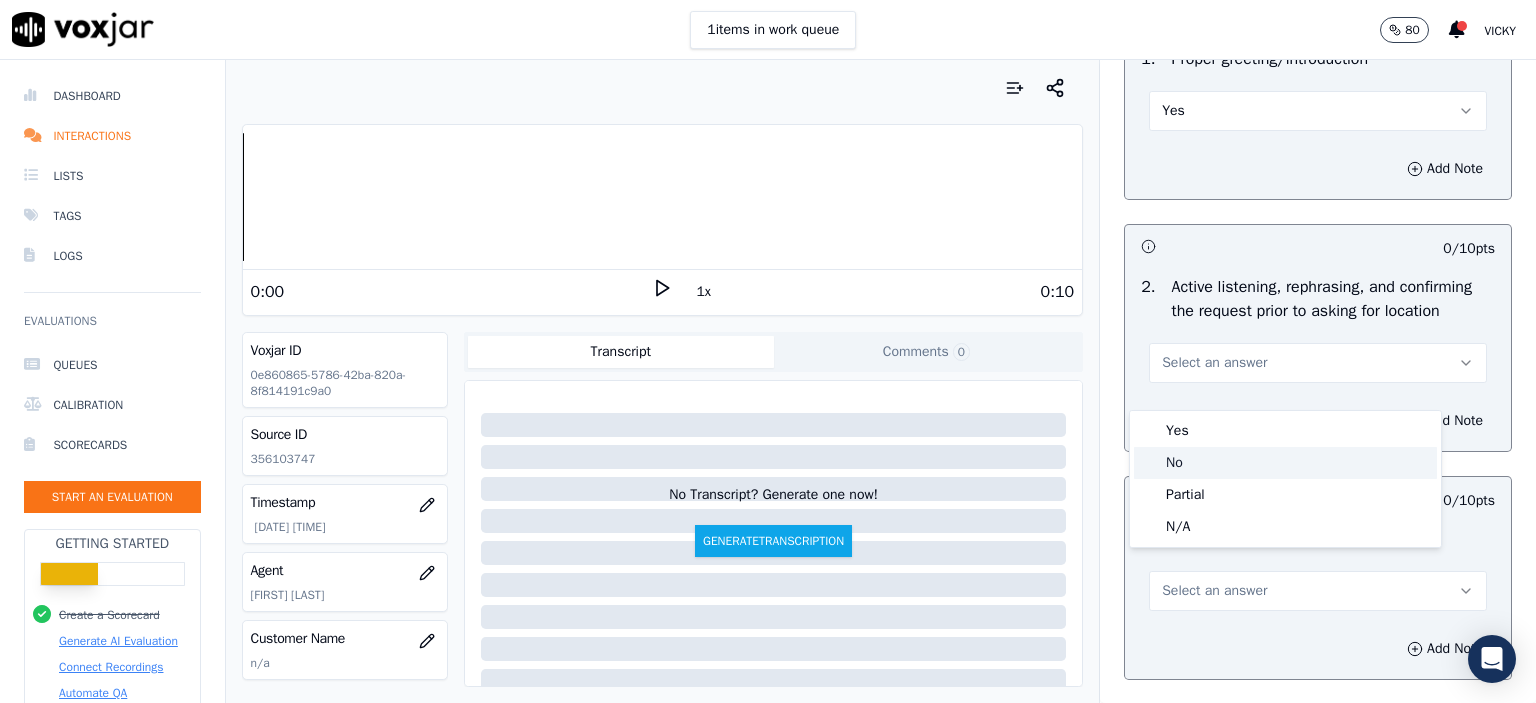 click on "No" 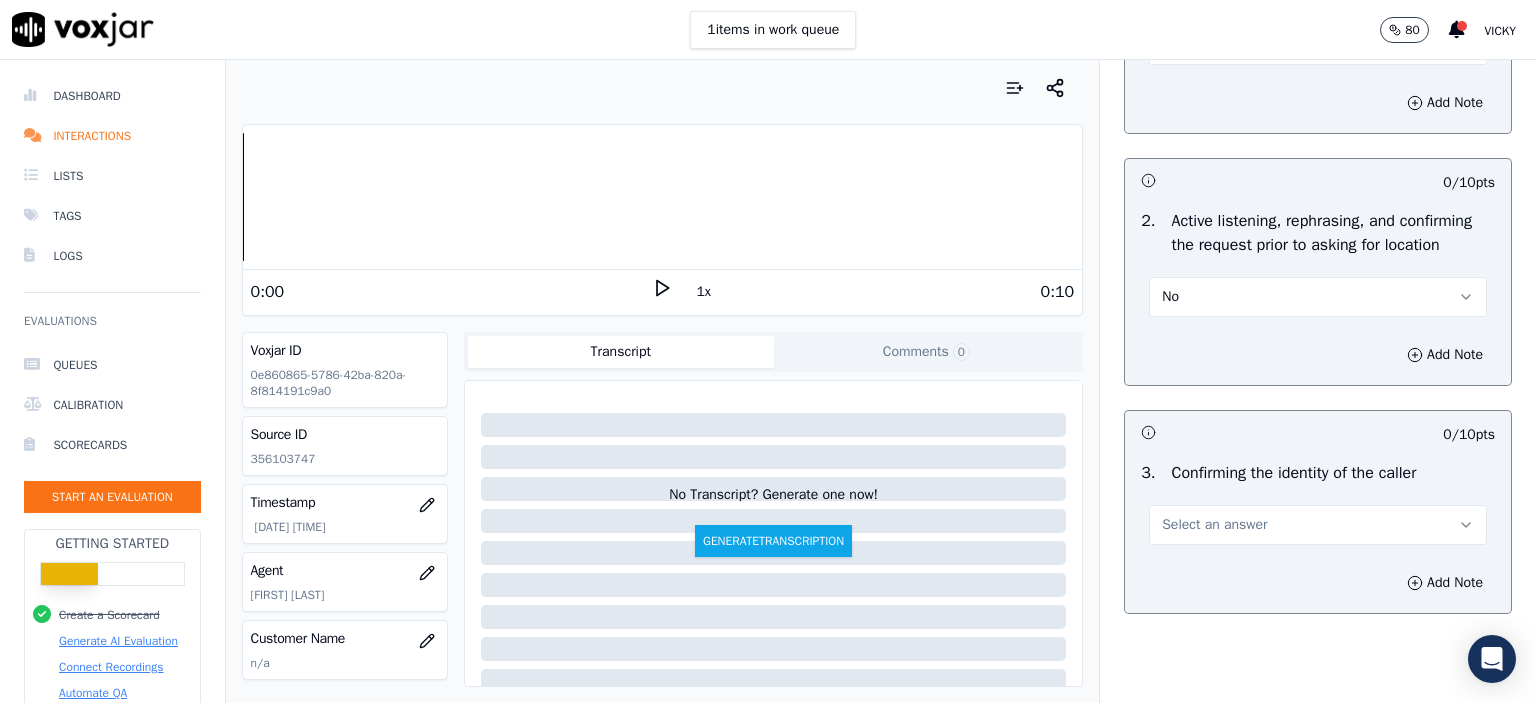 scroll, scrollTop: 400, scrollLeft: 0, axis: vertical 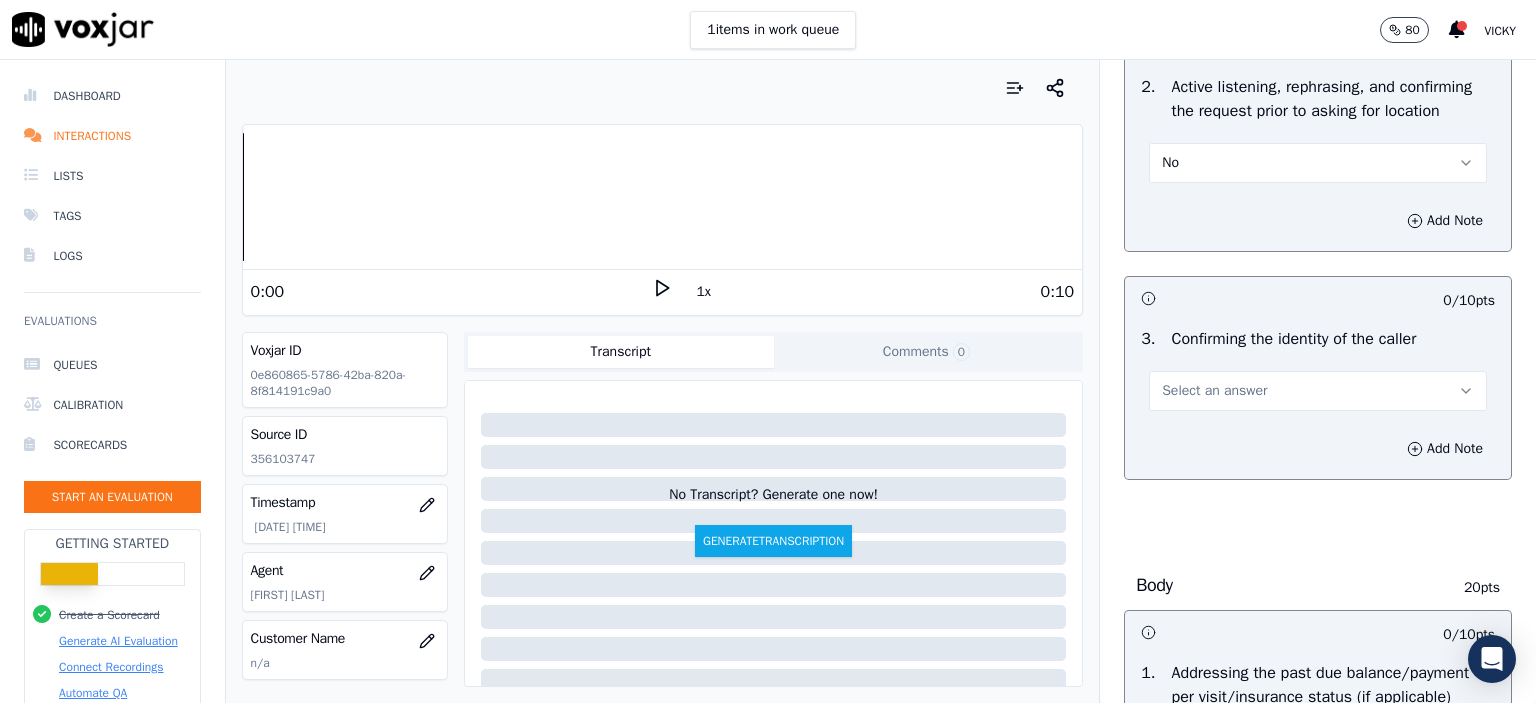click on "Select an answer" at bounding box center [1214, 391] 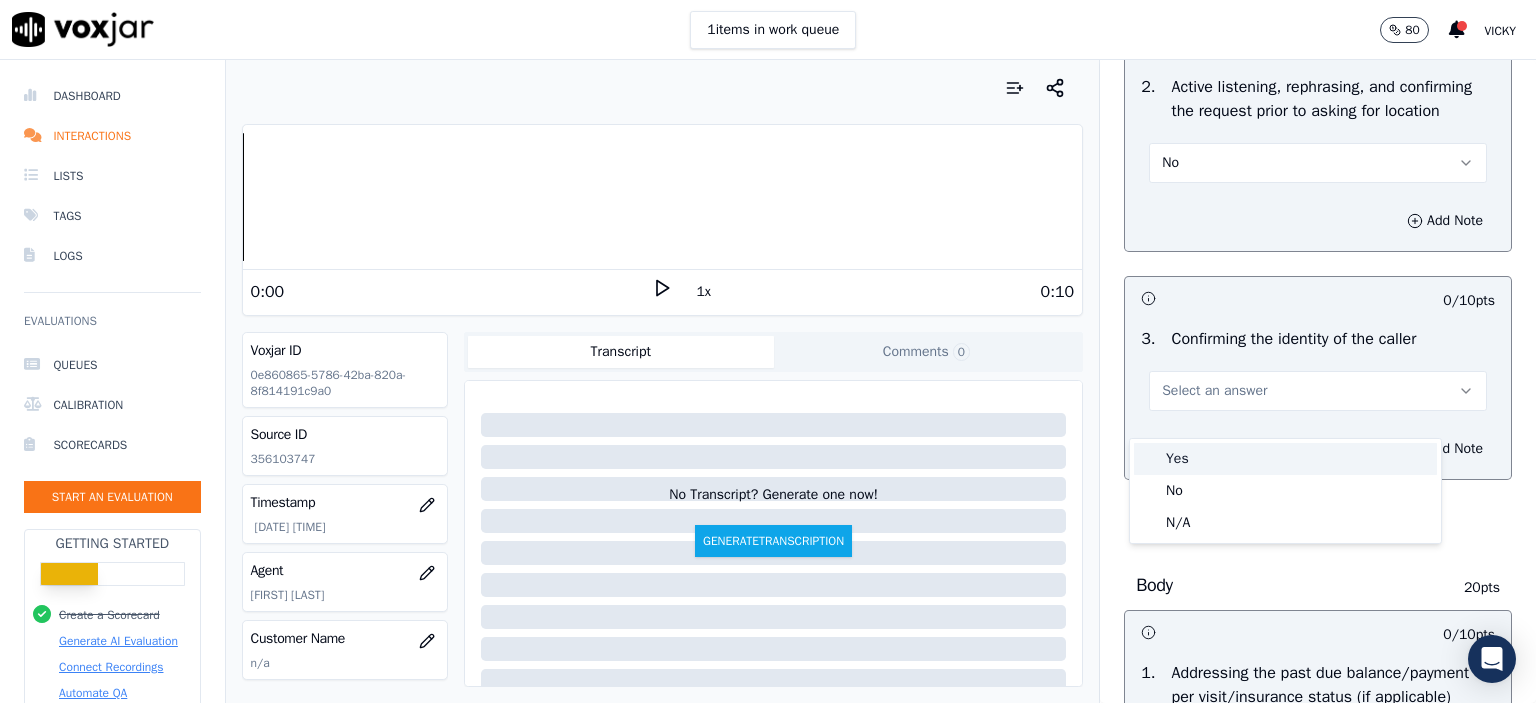 click on "Yes" at bounding box center [1285, 459] 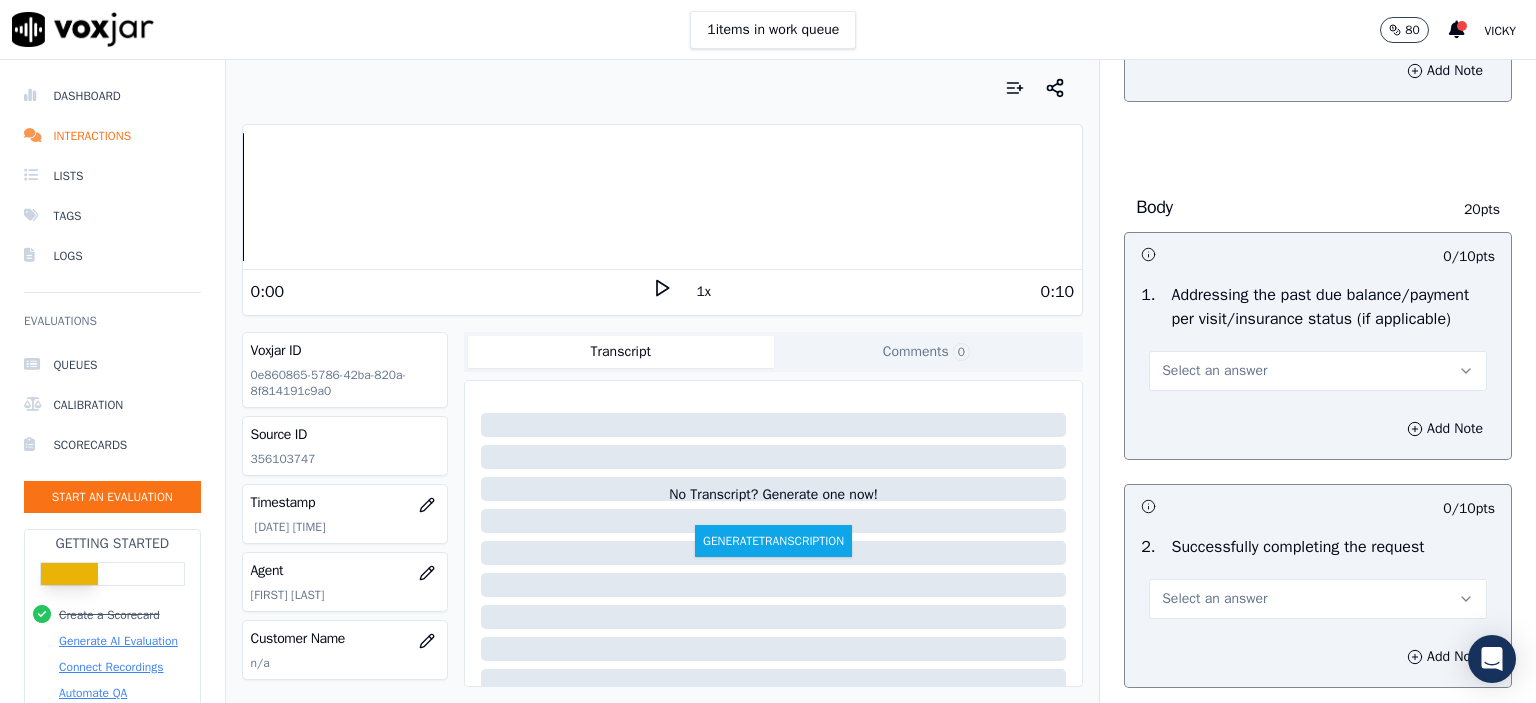 scroll, scrollTop: 800, scrollLeft: 0, axis: vertical 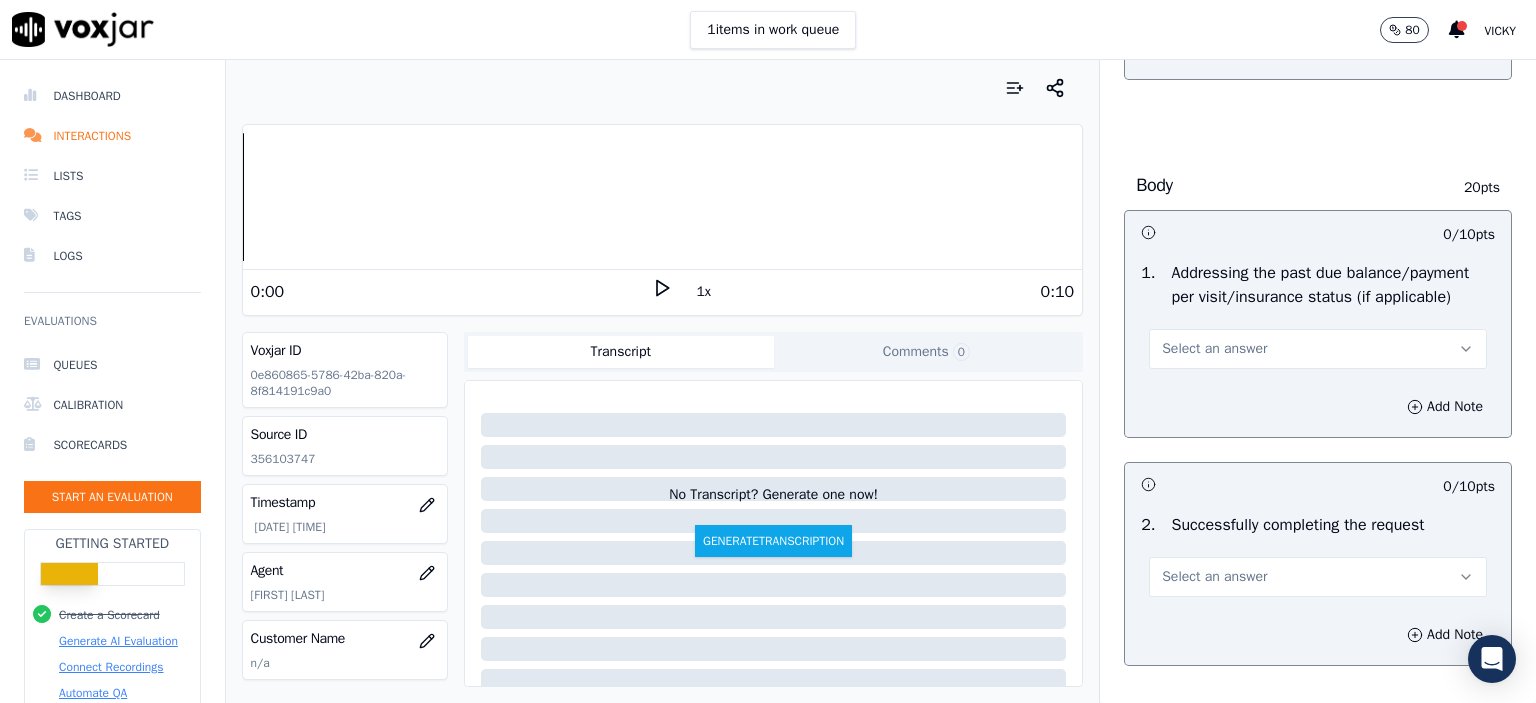 click on "Select an answer" at bounding box center (1214, 349) 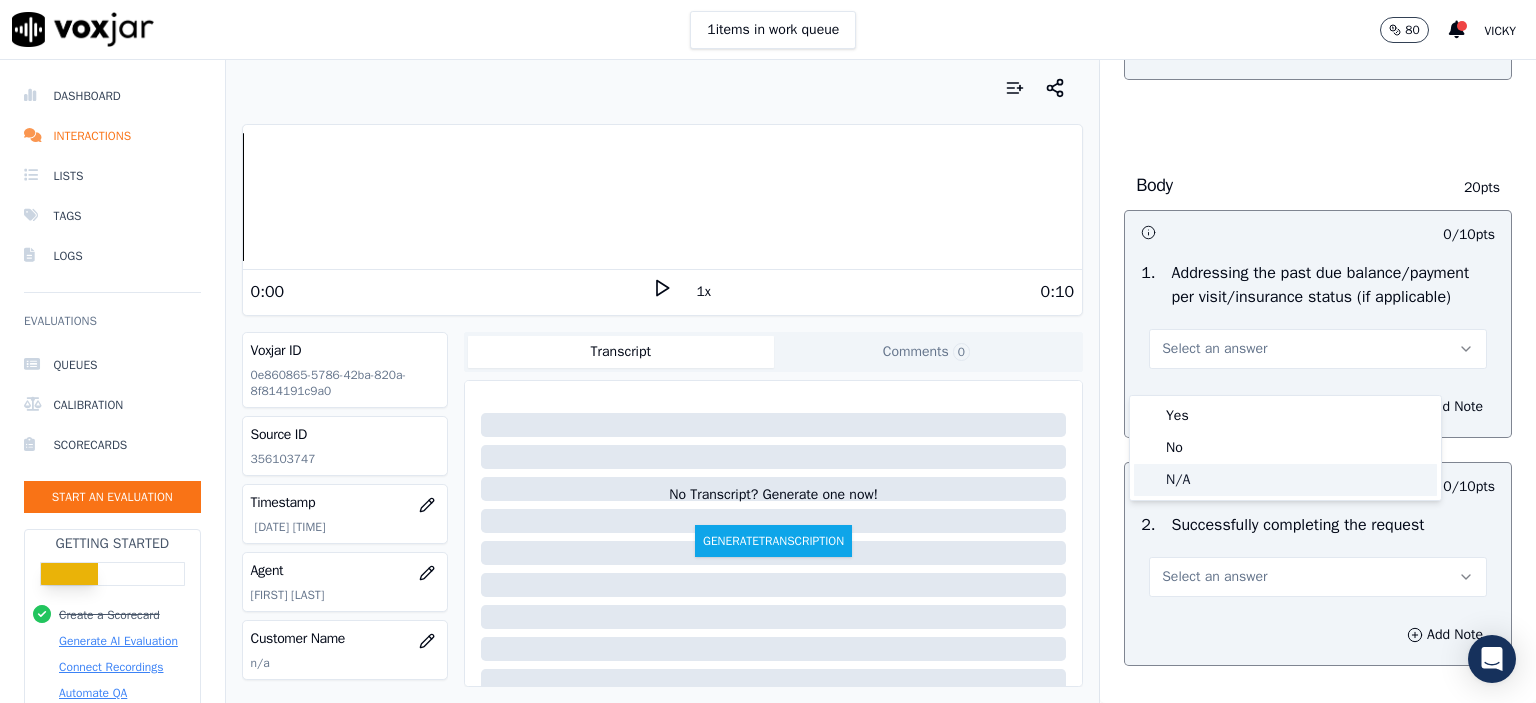 click on "N/A" 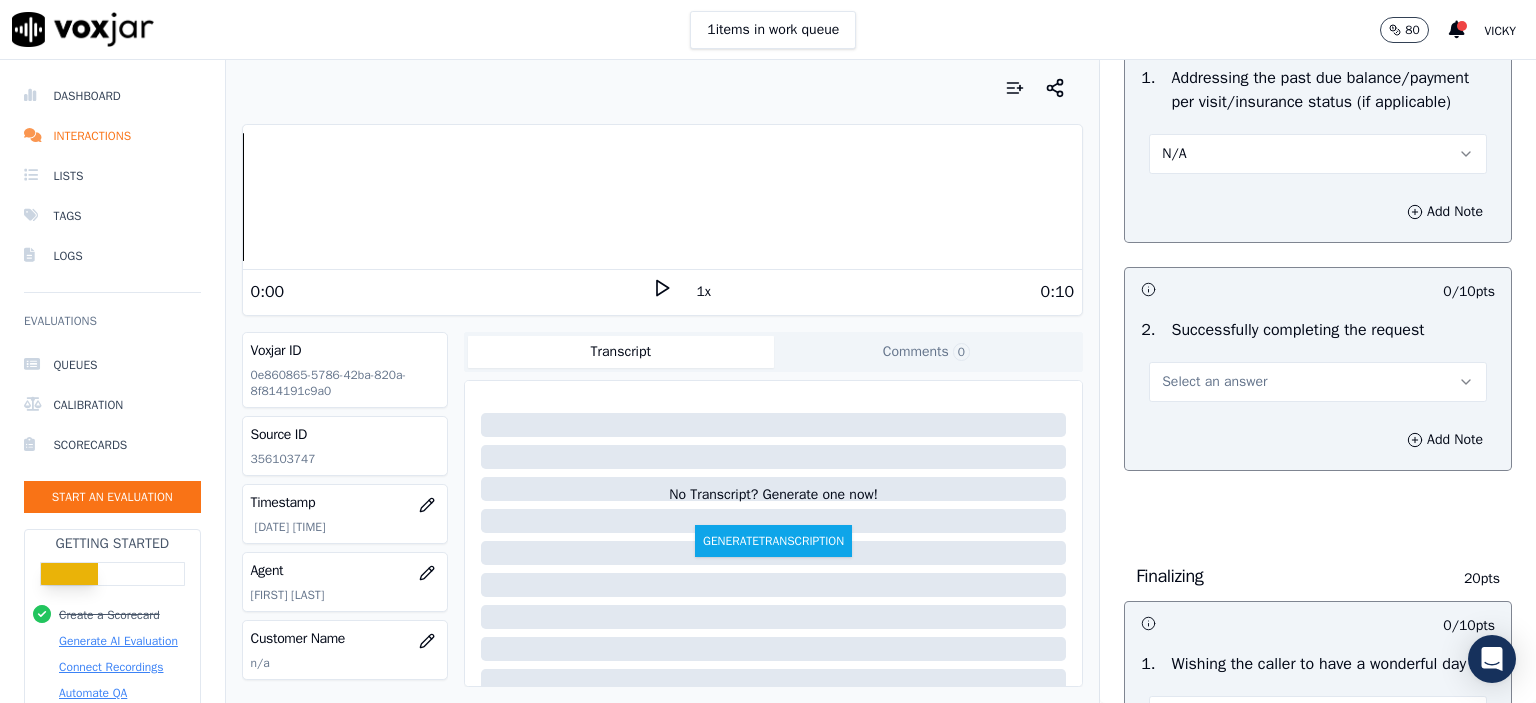 scroll, scrollTop: 1000, scrollLeft: 0, axis: vertical 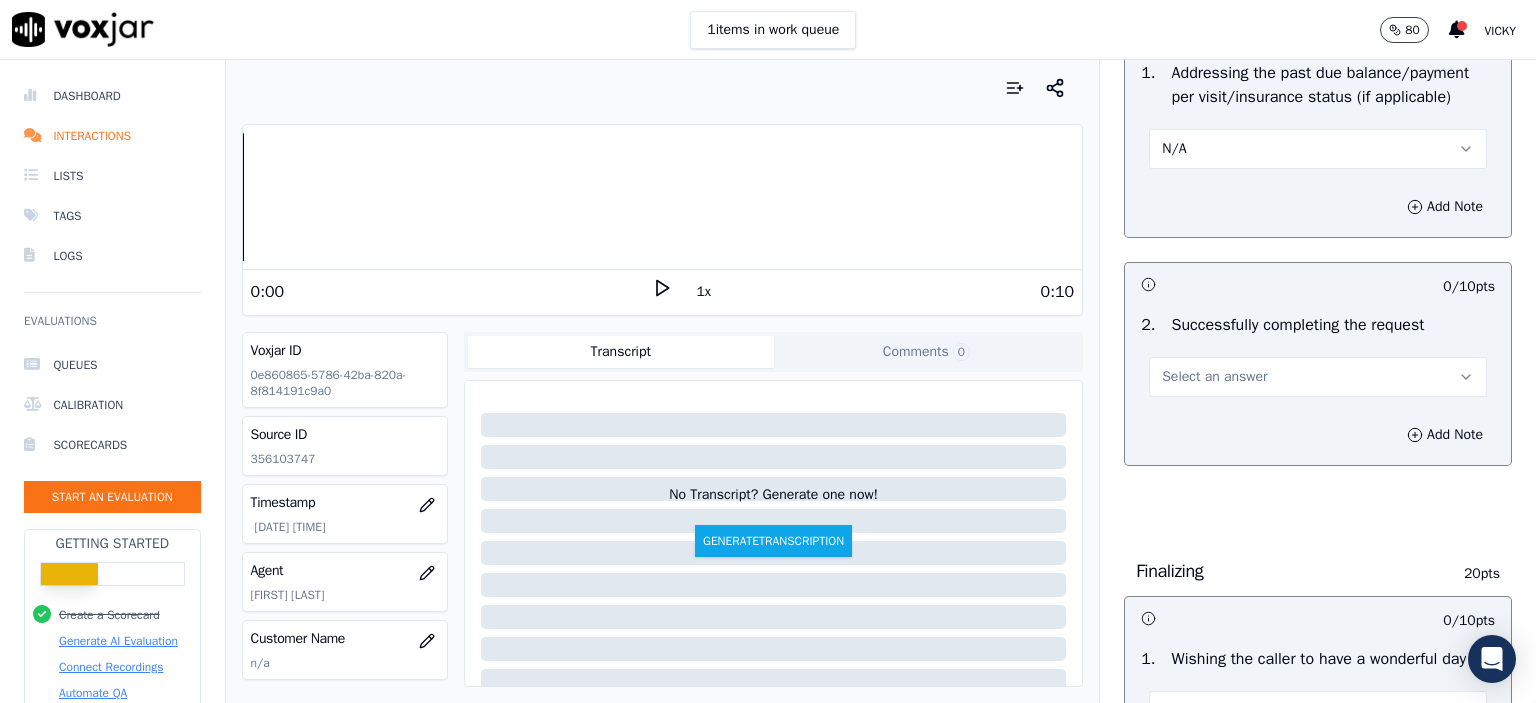 click on "Select an answer" at bounding box center [1318, 377] 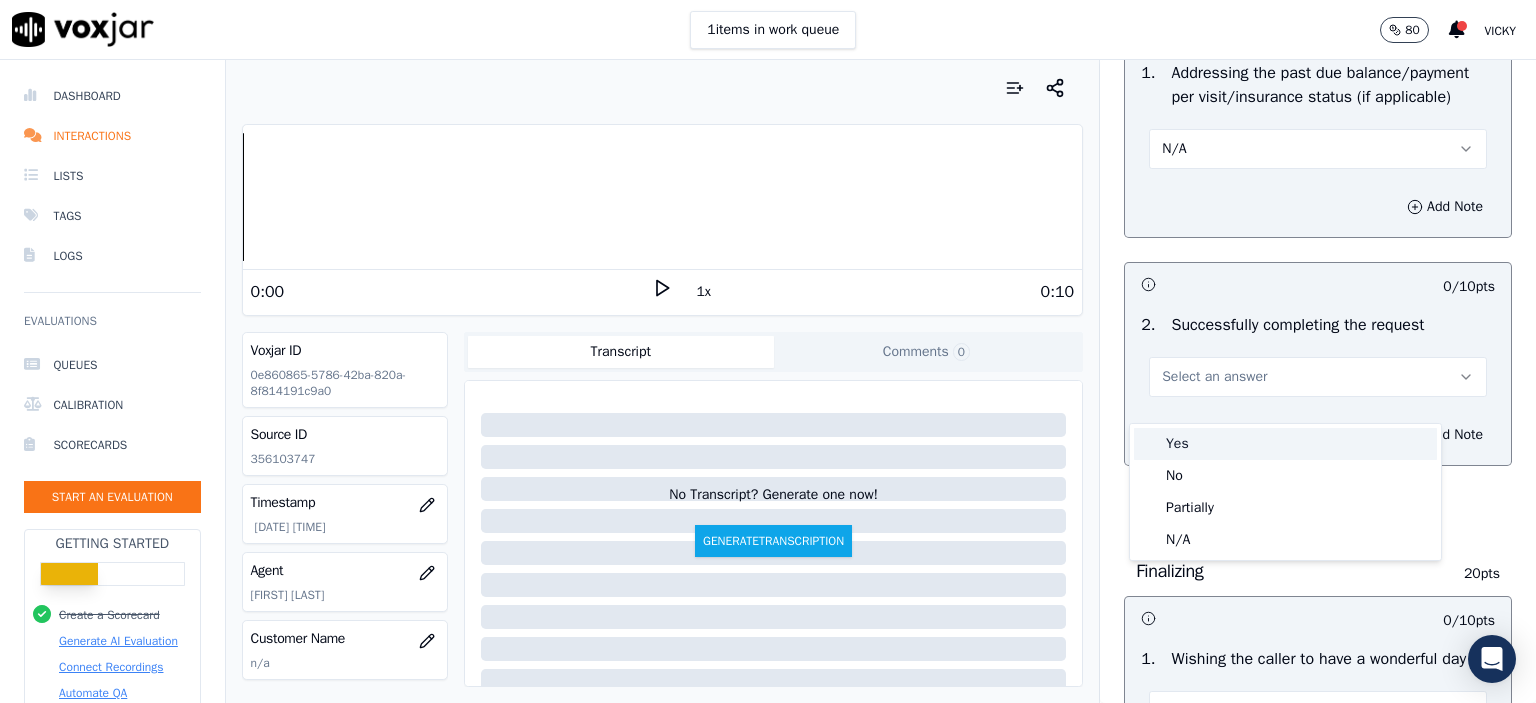 click on "Yes" at bounding box center (1285, 444) 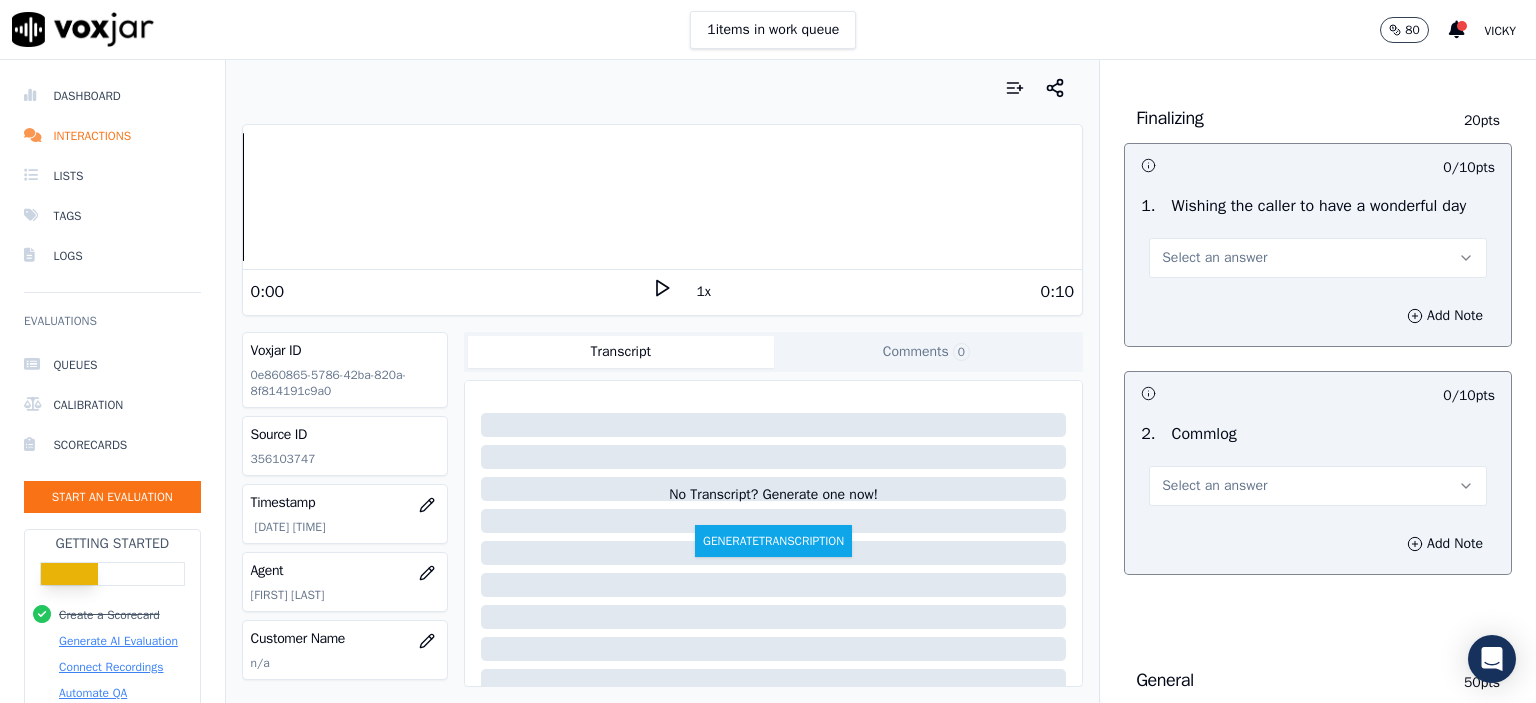 scroll, scrollTop: 1500, scrollLeft: 0, axis: vertical 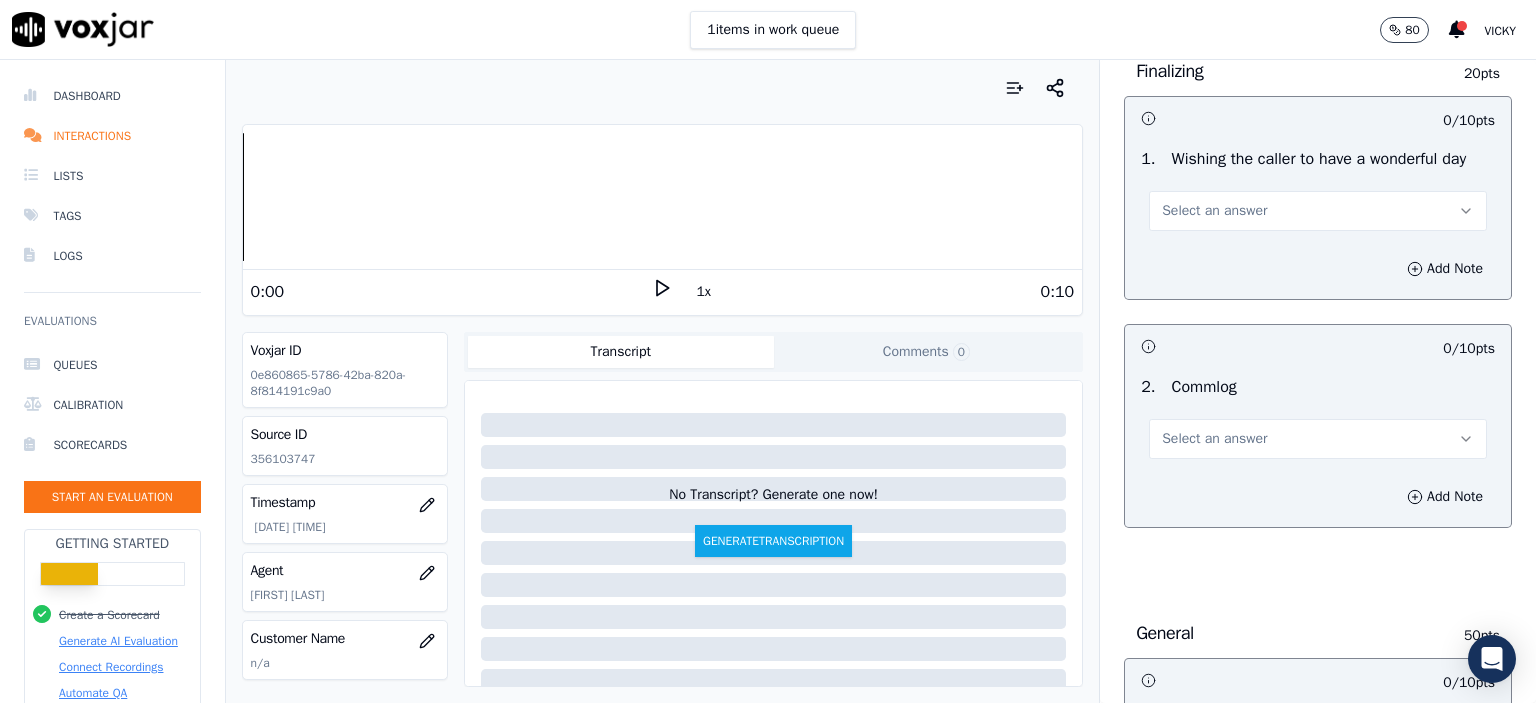 click on "Select an answer" at bounding box center [1318, 211] 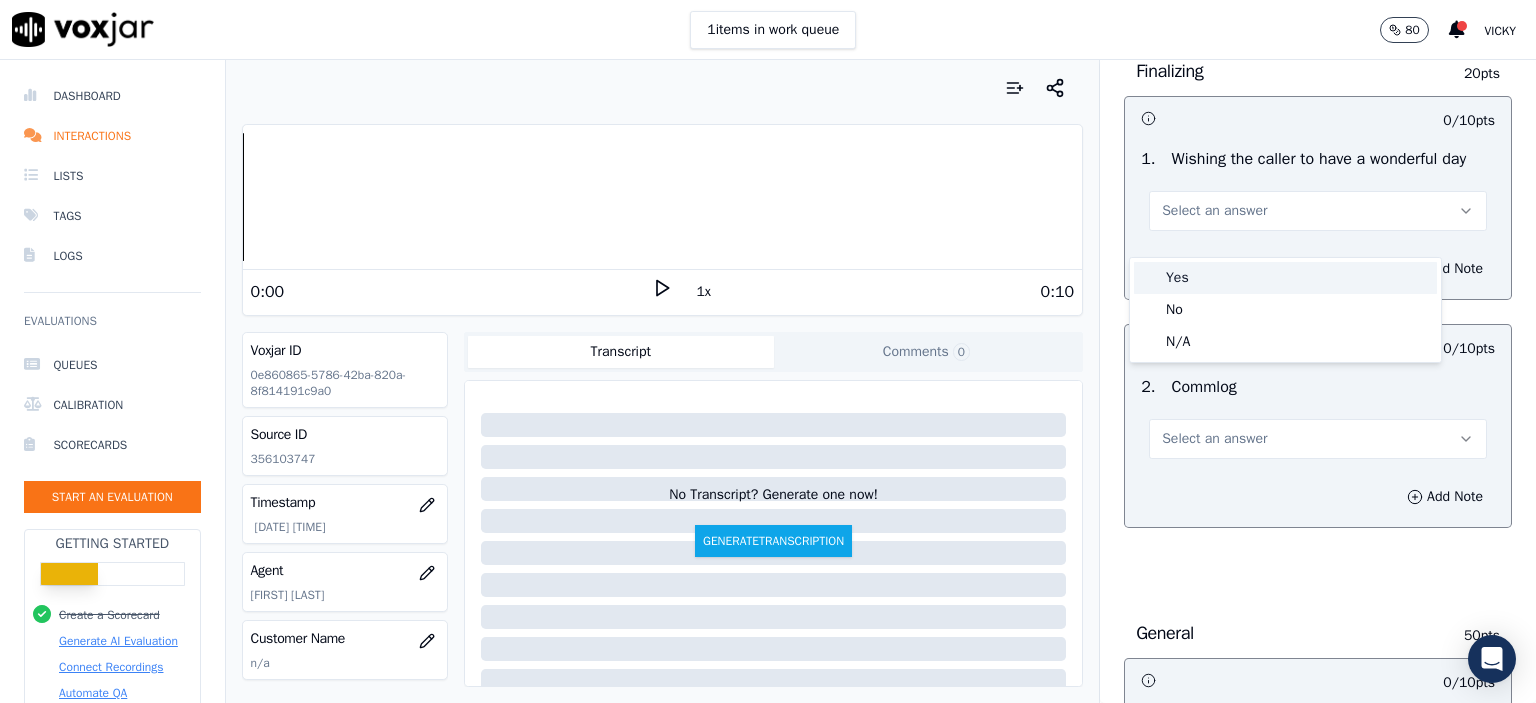click on "Yes" at bounding box center (1285, 278) 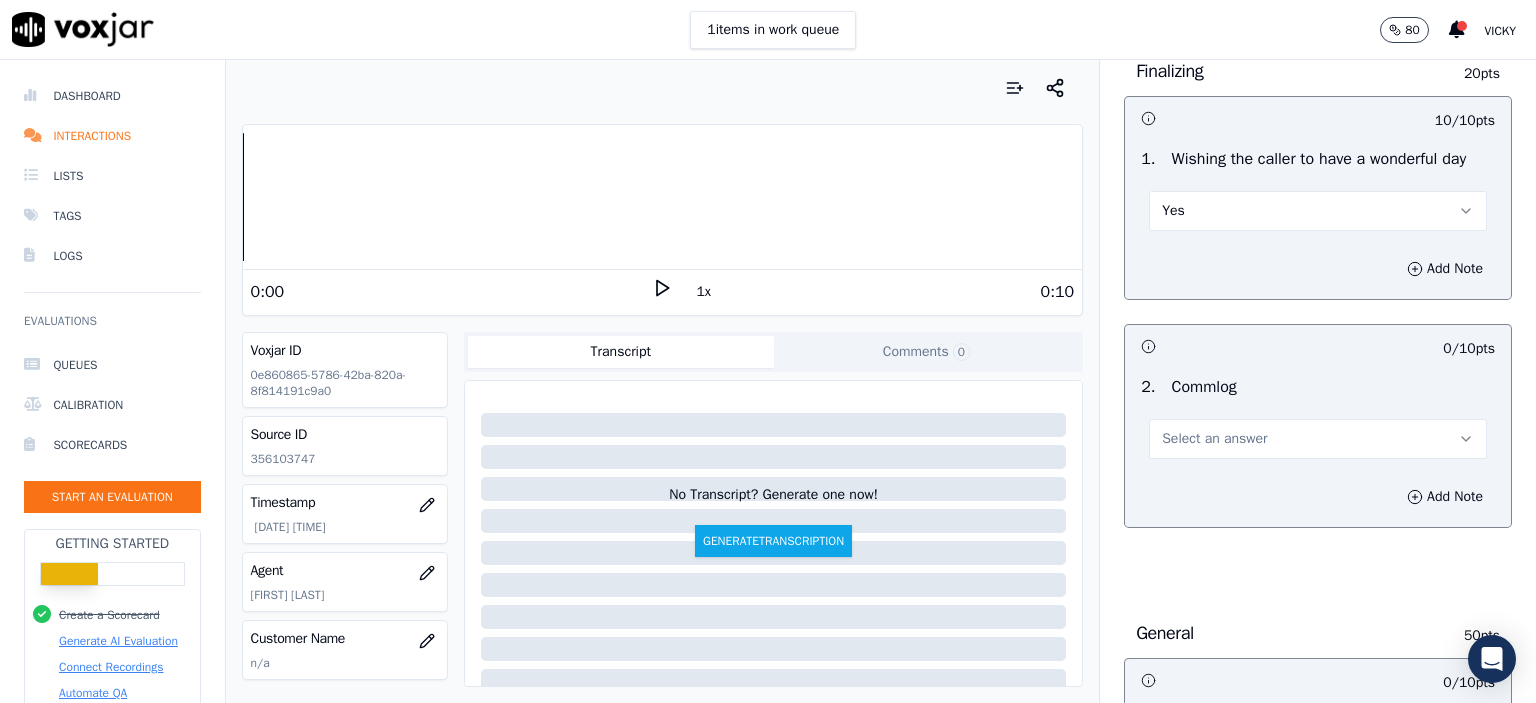 drag, startPoint x: 1195, startPoint y: 456, endPoint x: 1200, endPoint y: 479, distance: 23.537205 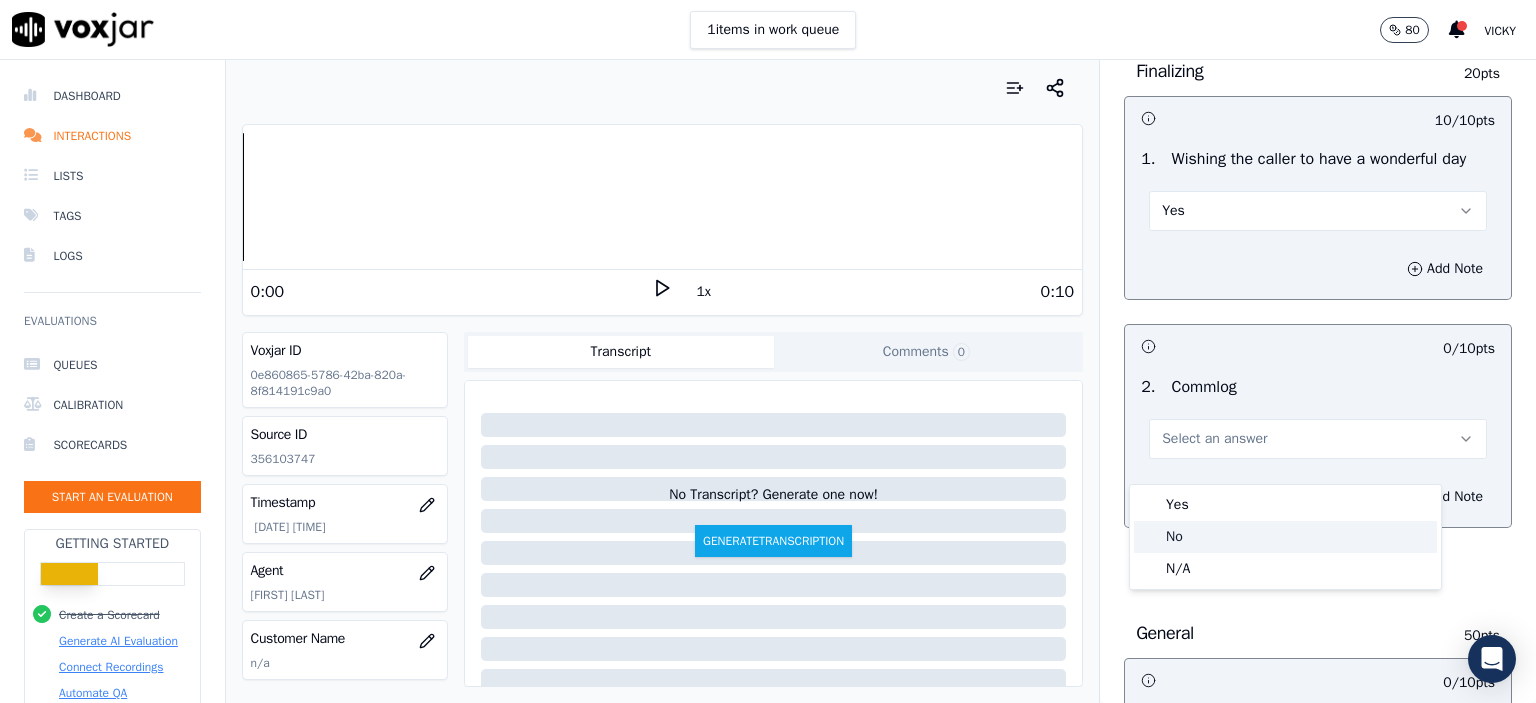 click on "No" 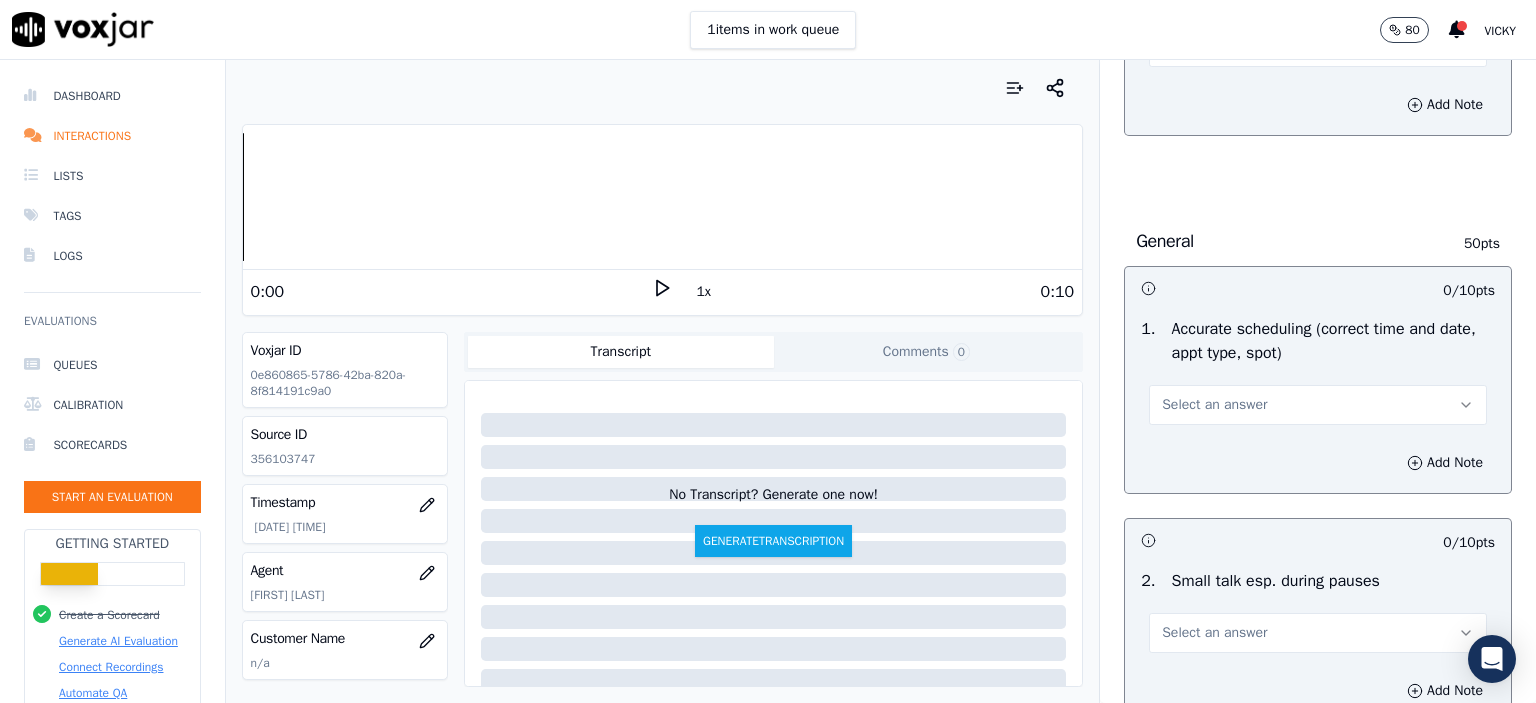 scroll, scrollTop: 1900, scrollLeft: 0, axis: vertical 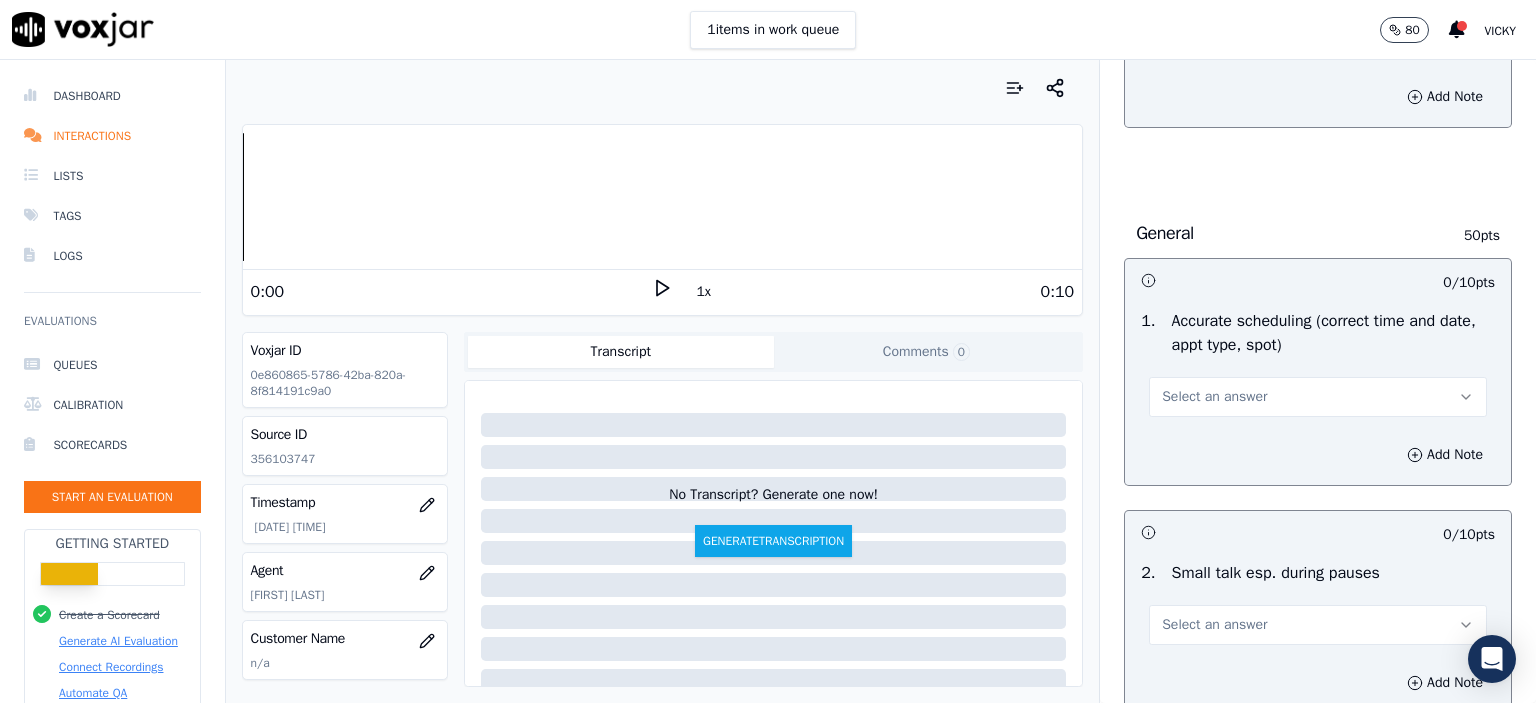 click on "Select an answer" at bounding box center [1318, 397] 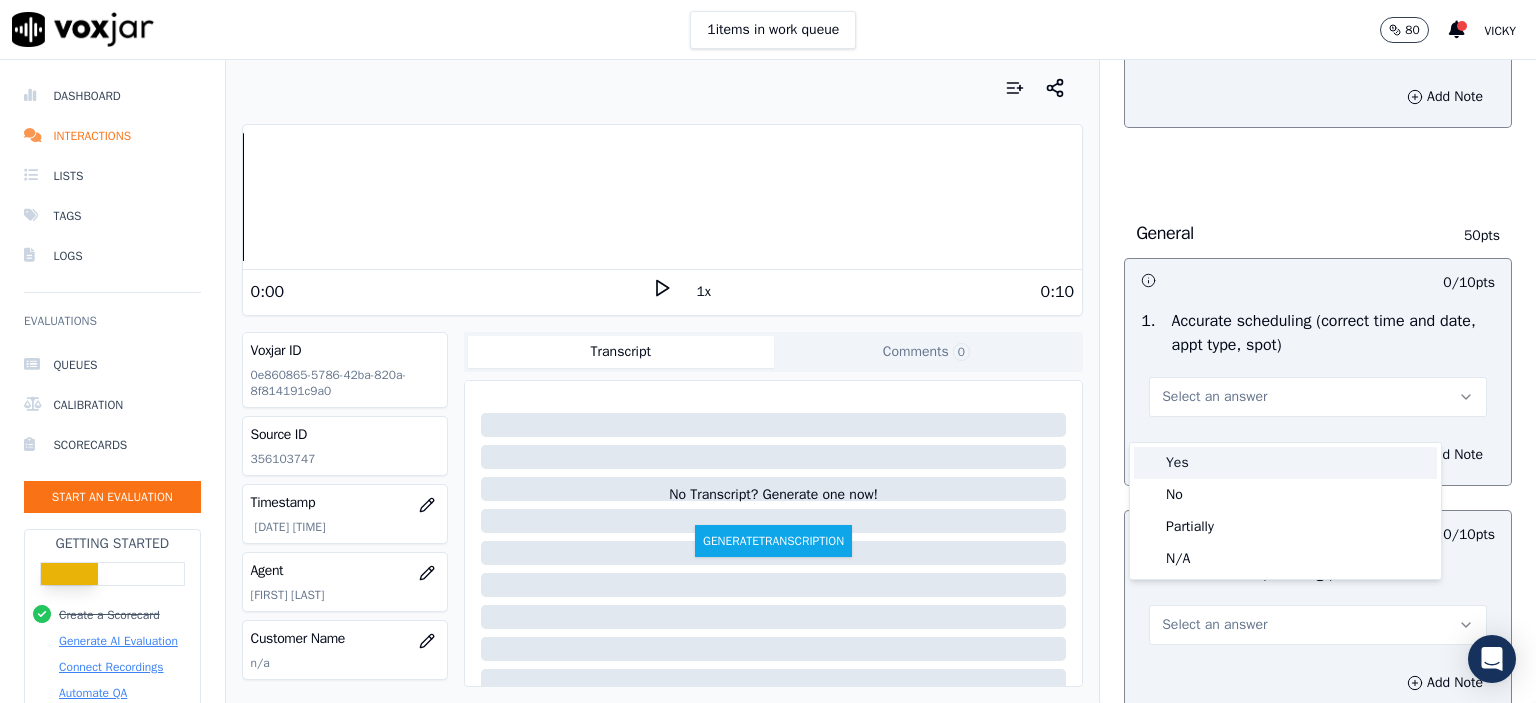 click on "Yes" at bounding box center [1285, 463] 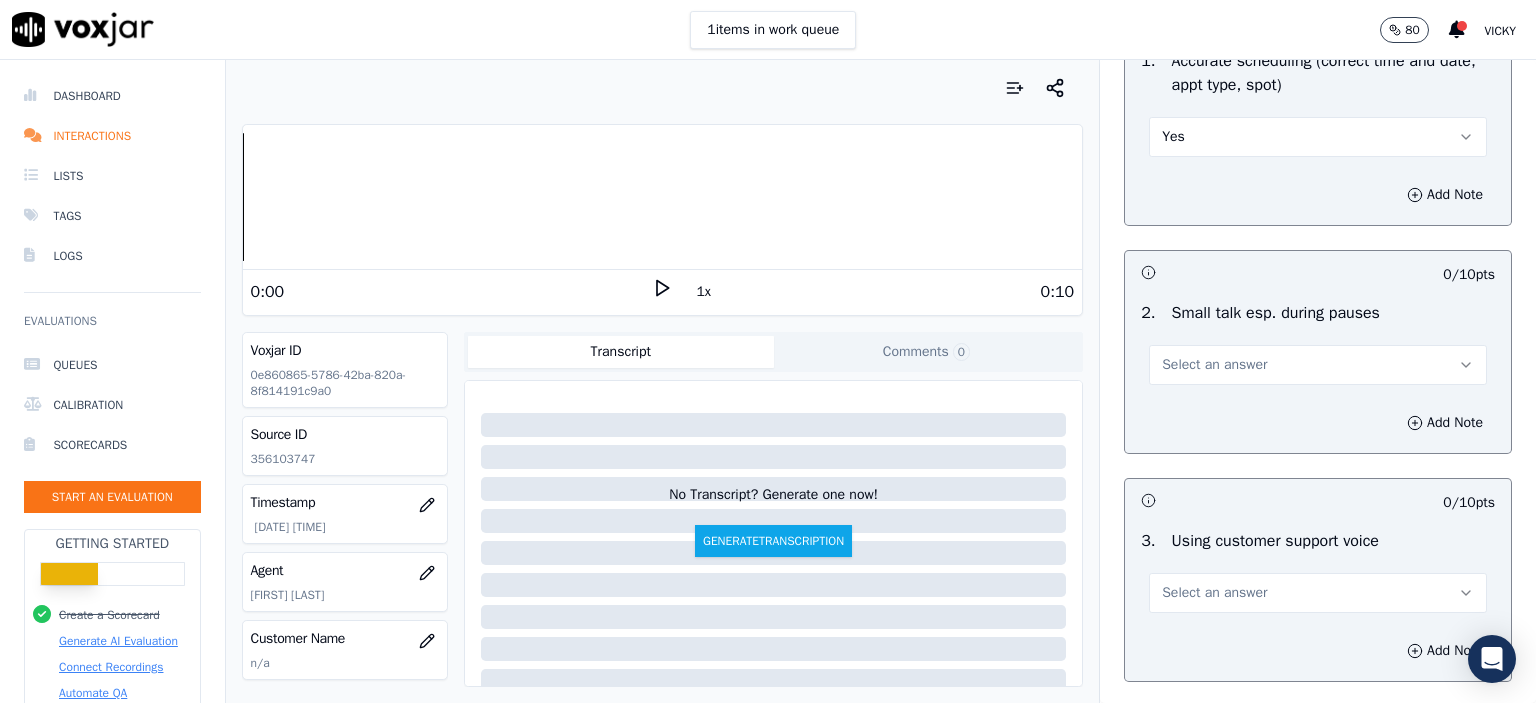 scroll, scrollTop: 2200, scrollLeft: 0, axis: vertical 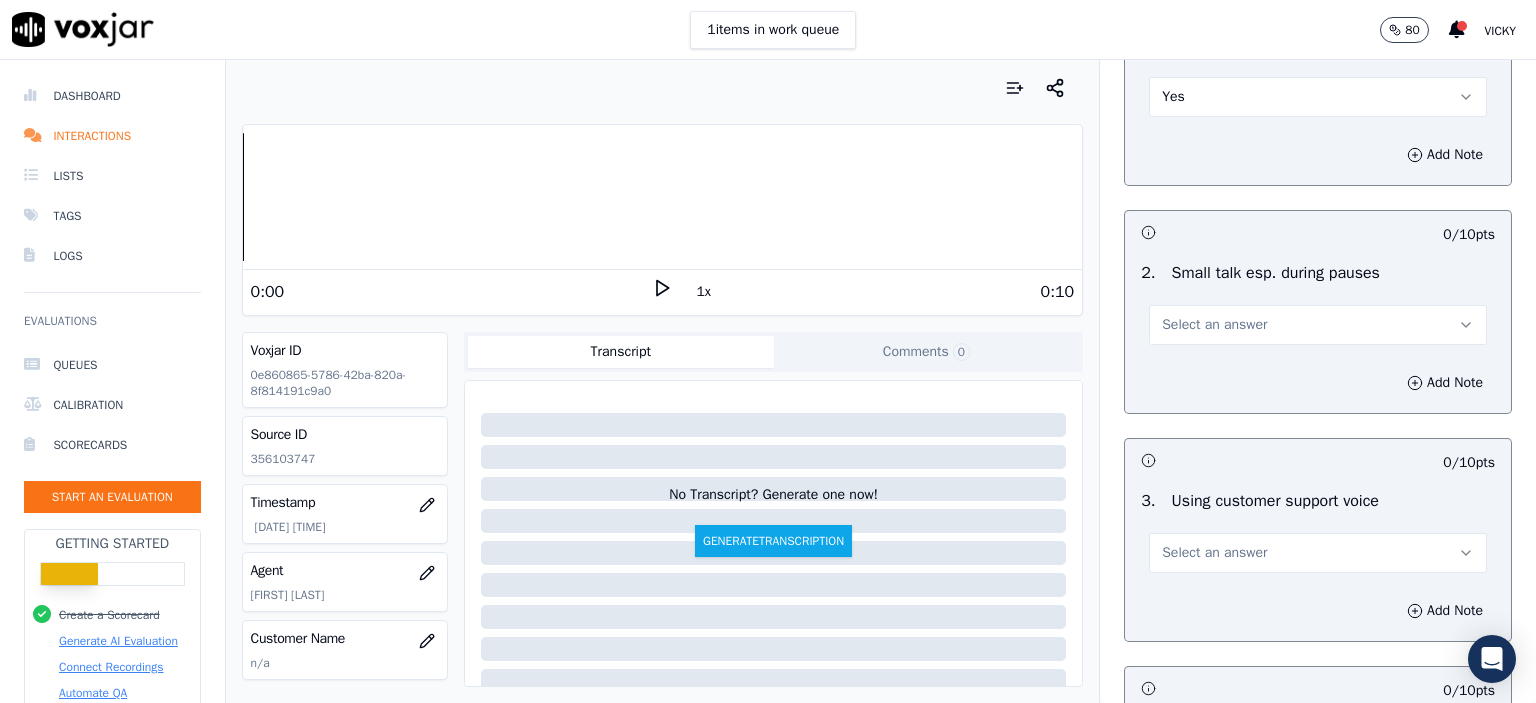 click on "Select an answer" at bounding box center (1318, 325) 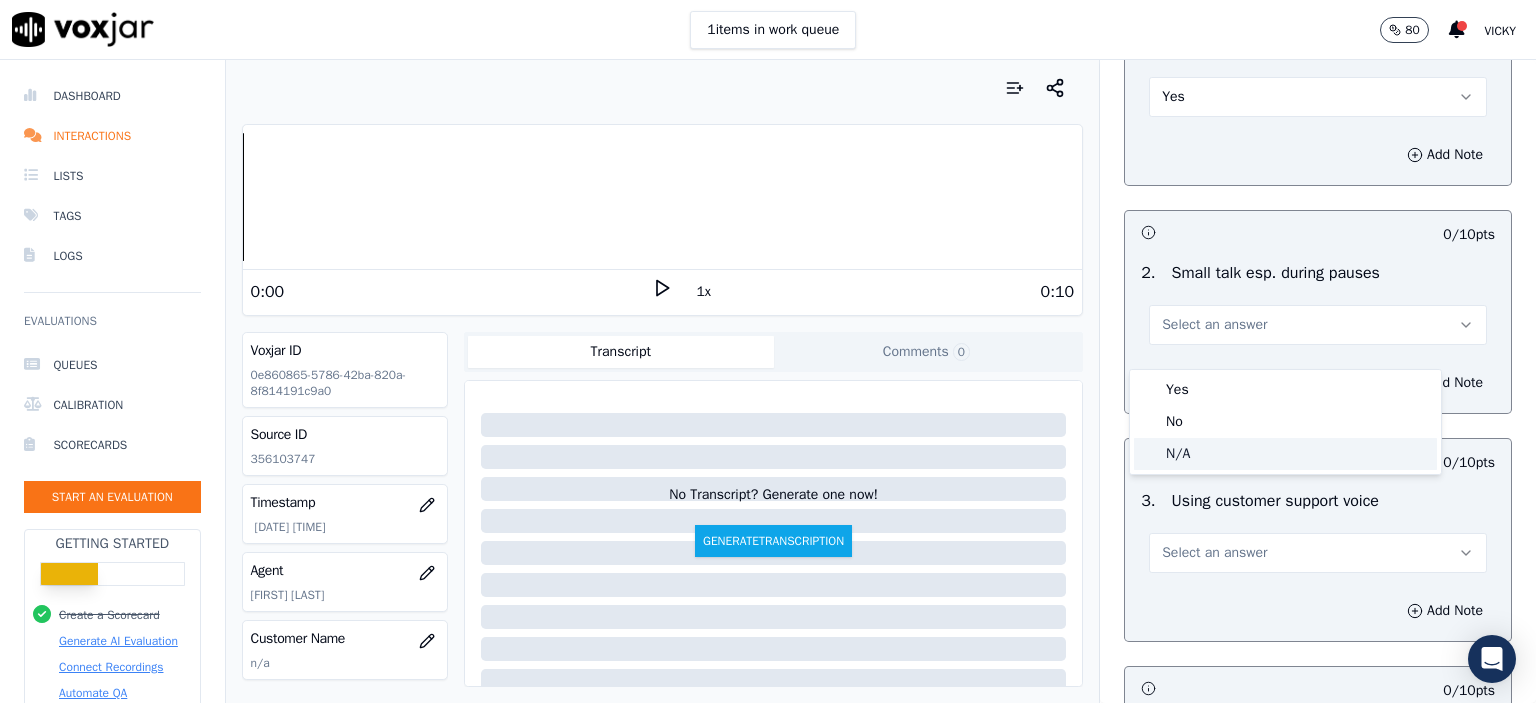 click on "N/A" 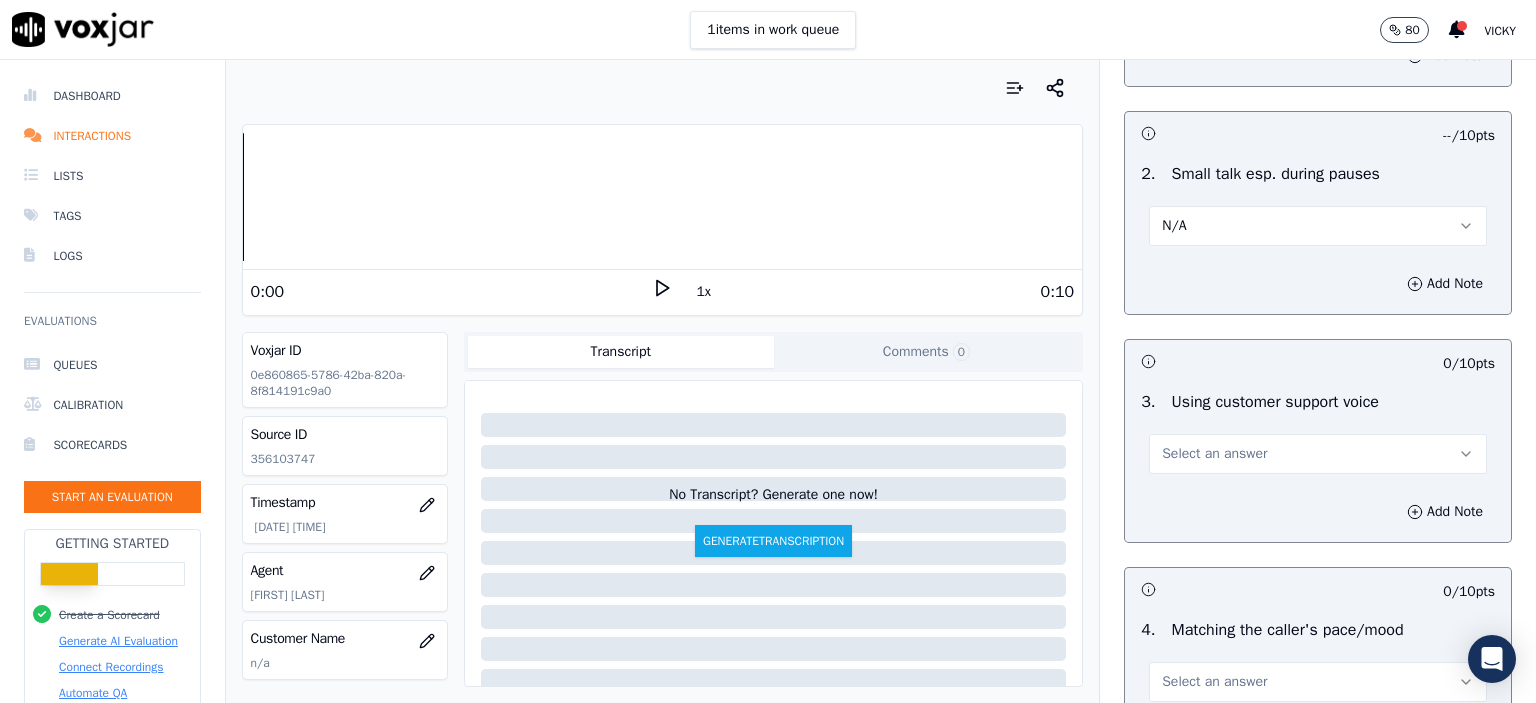 scroll, scrollTop: 2300, scrollLeft: 0, axis: vertical 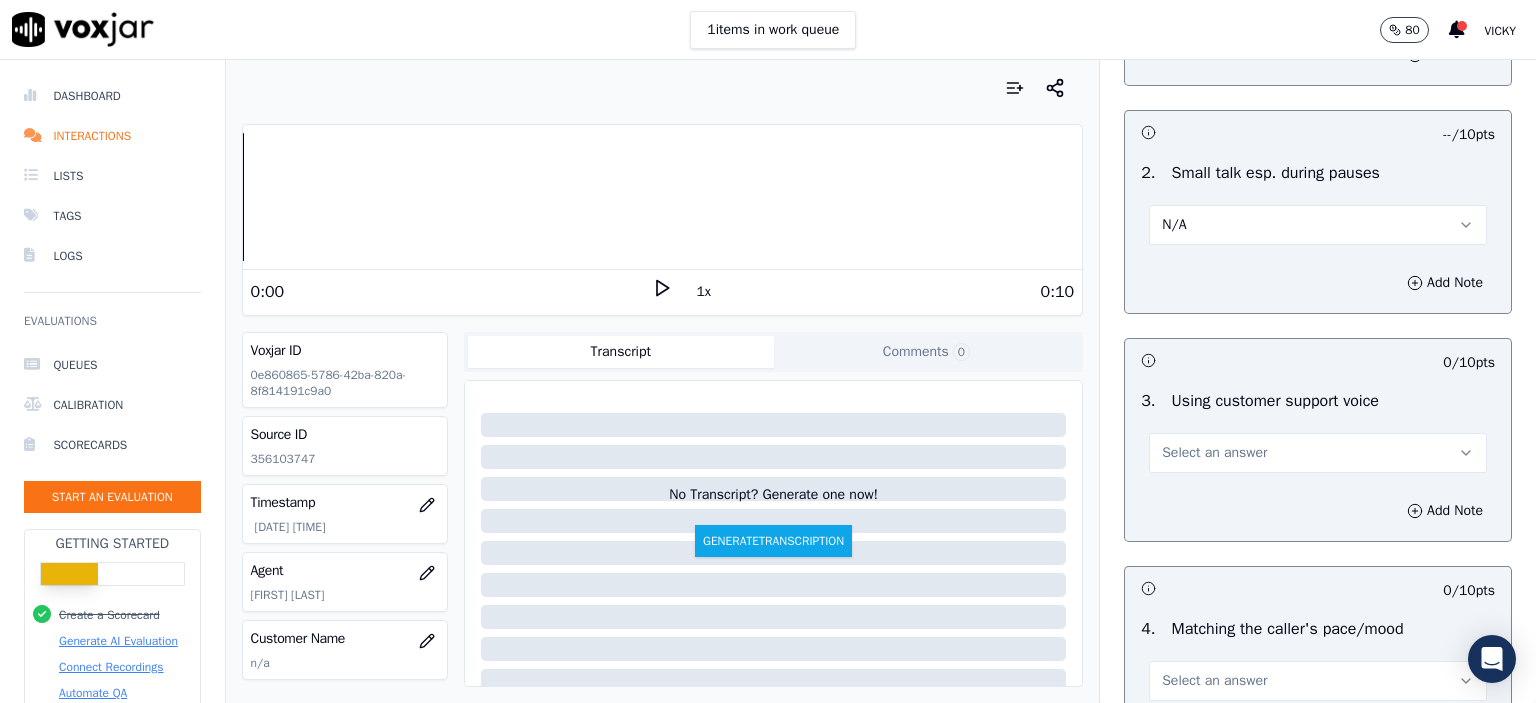 click on "Select an answer" at bounding box center (1318, 453) 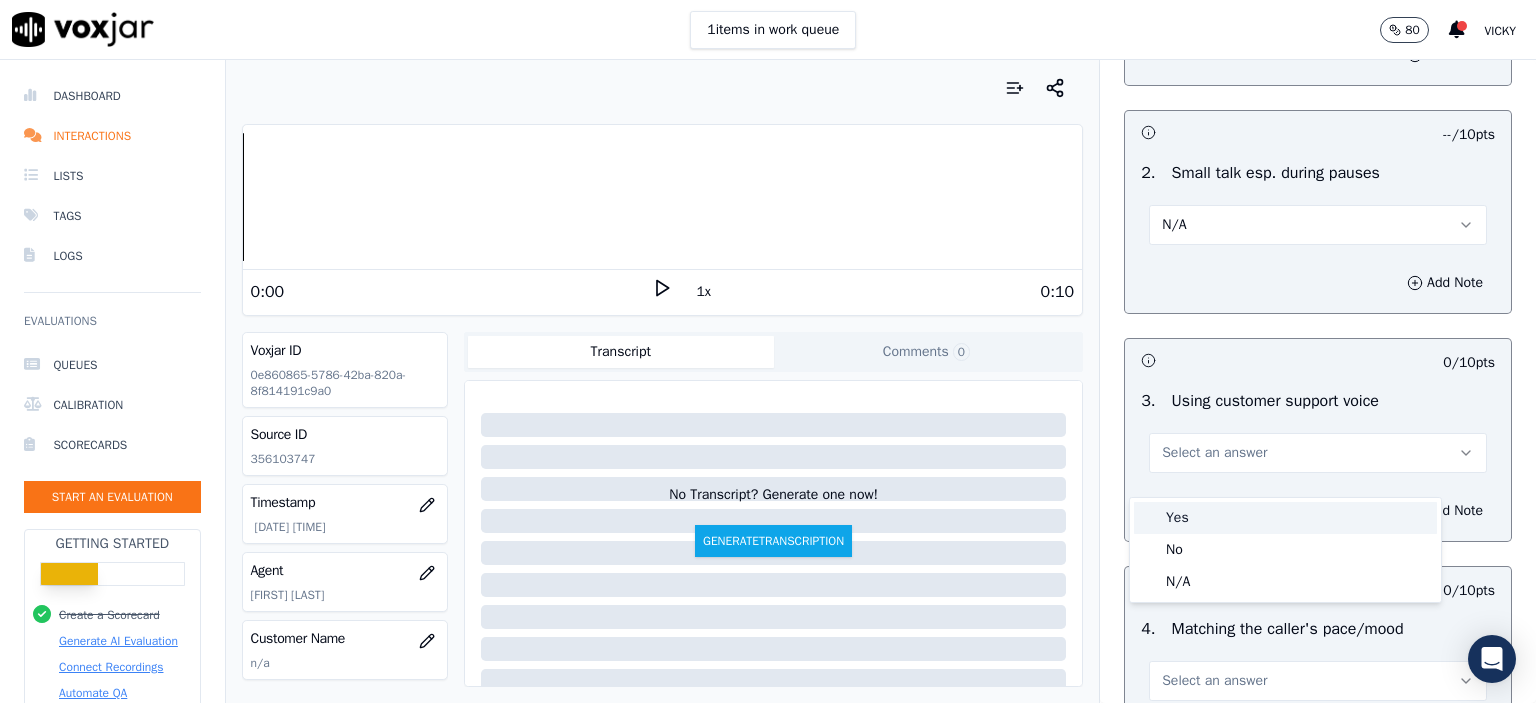 click on "Yes" at bounding box center (1285, 518) 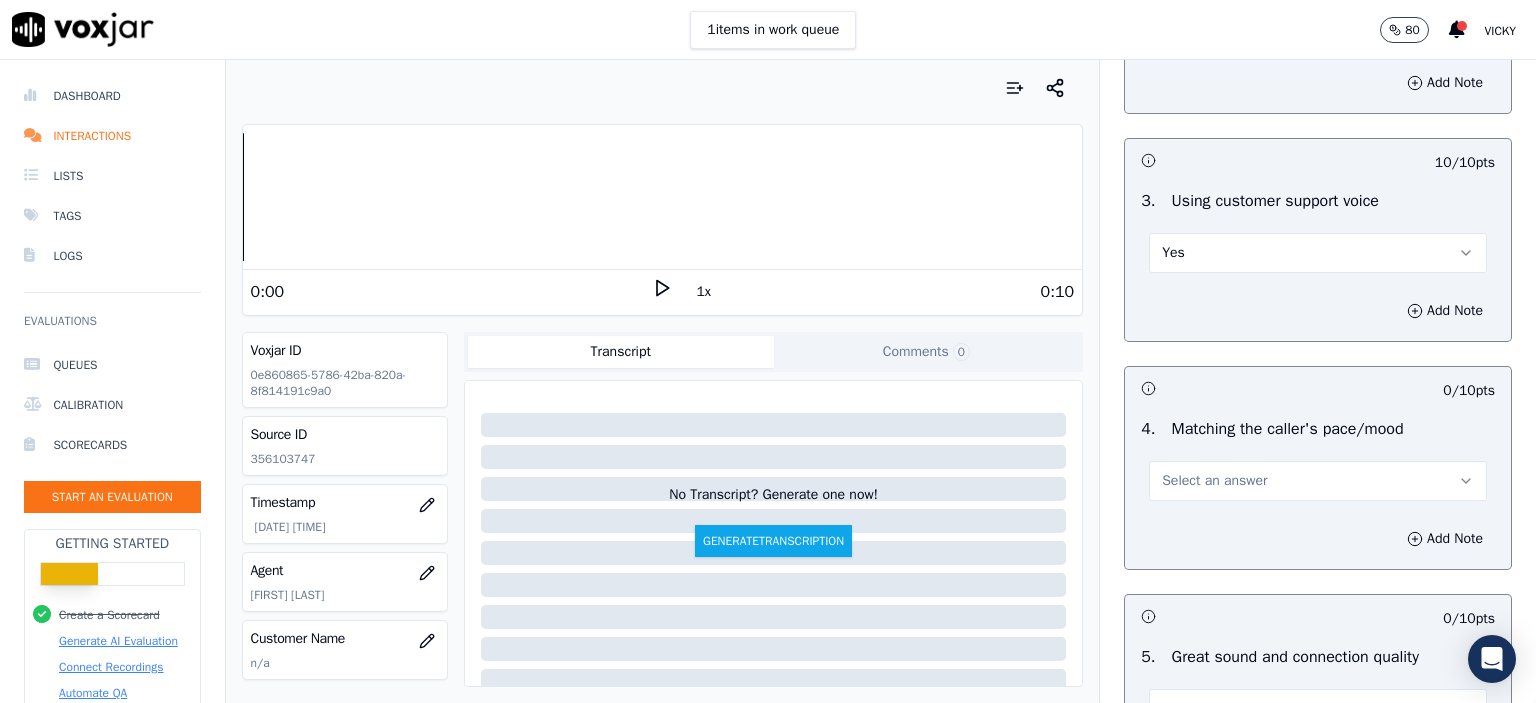 click on "Select an answer" at bounding box center [1214, 481] 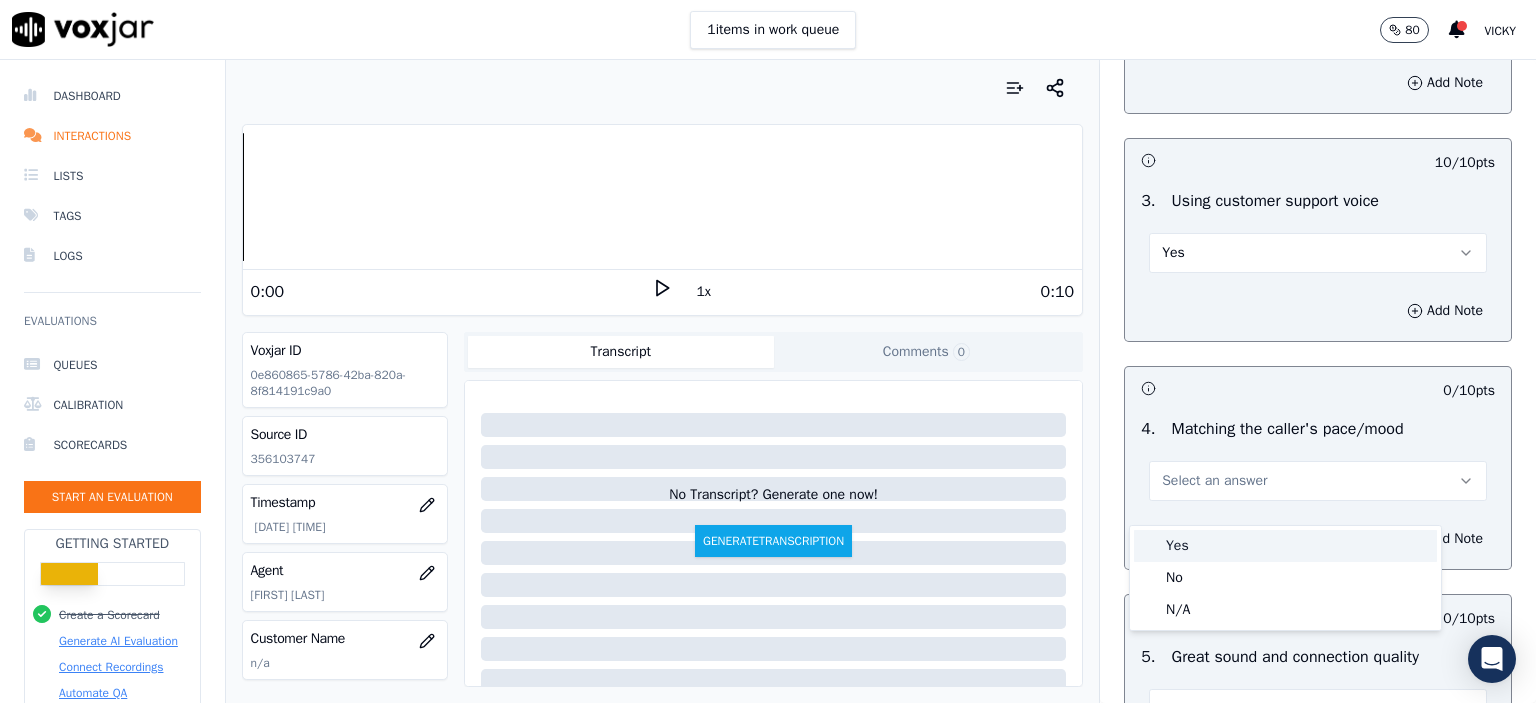click on "Yes" at bounding box center (1285, 546) 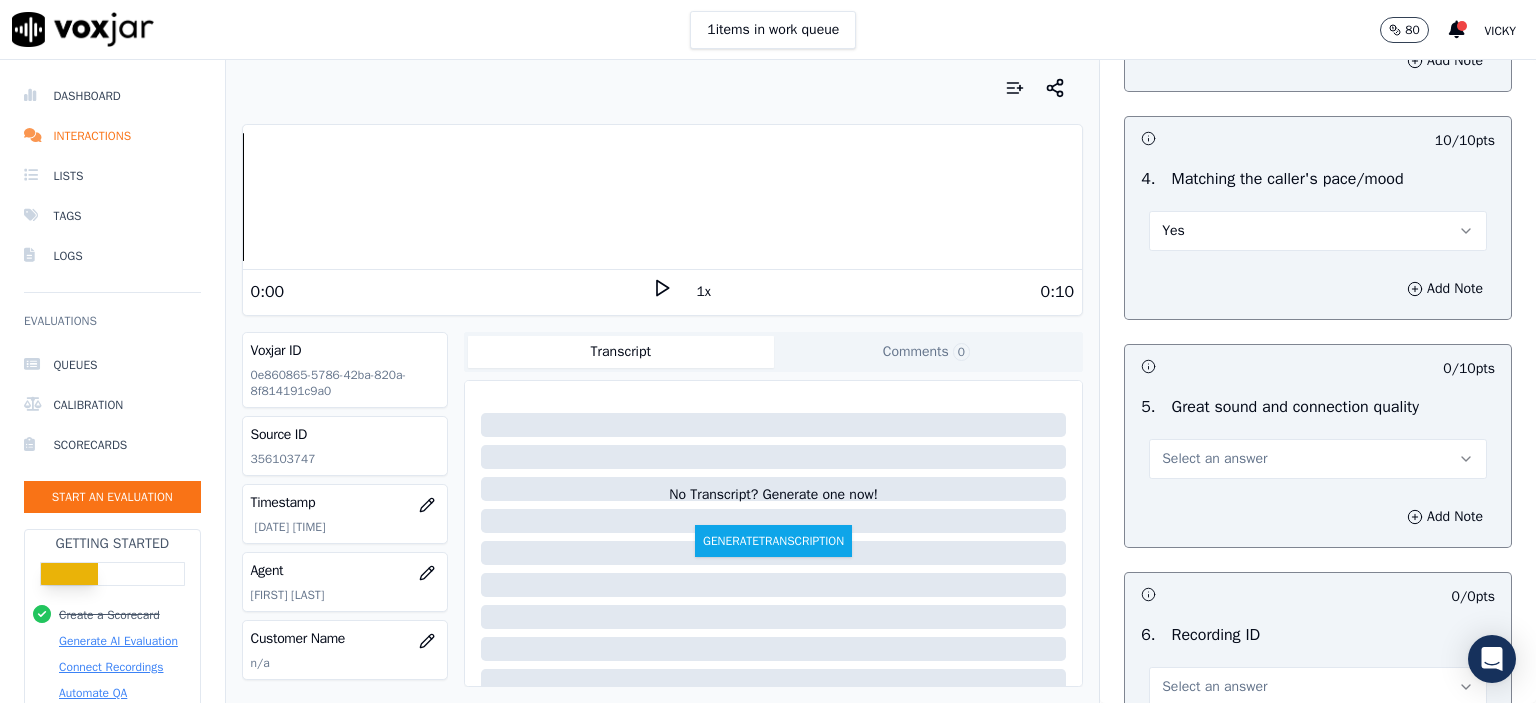 scroll, scrollTop: 2800, scrollLeft: 0, axis: vertical 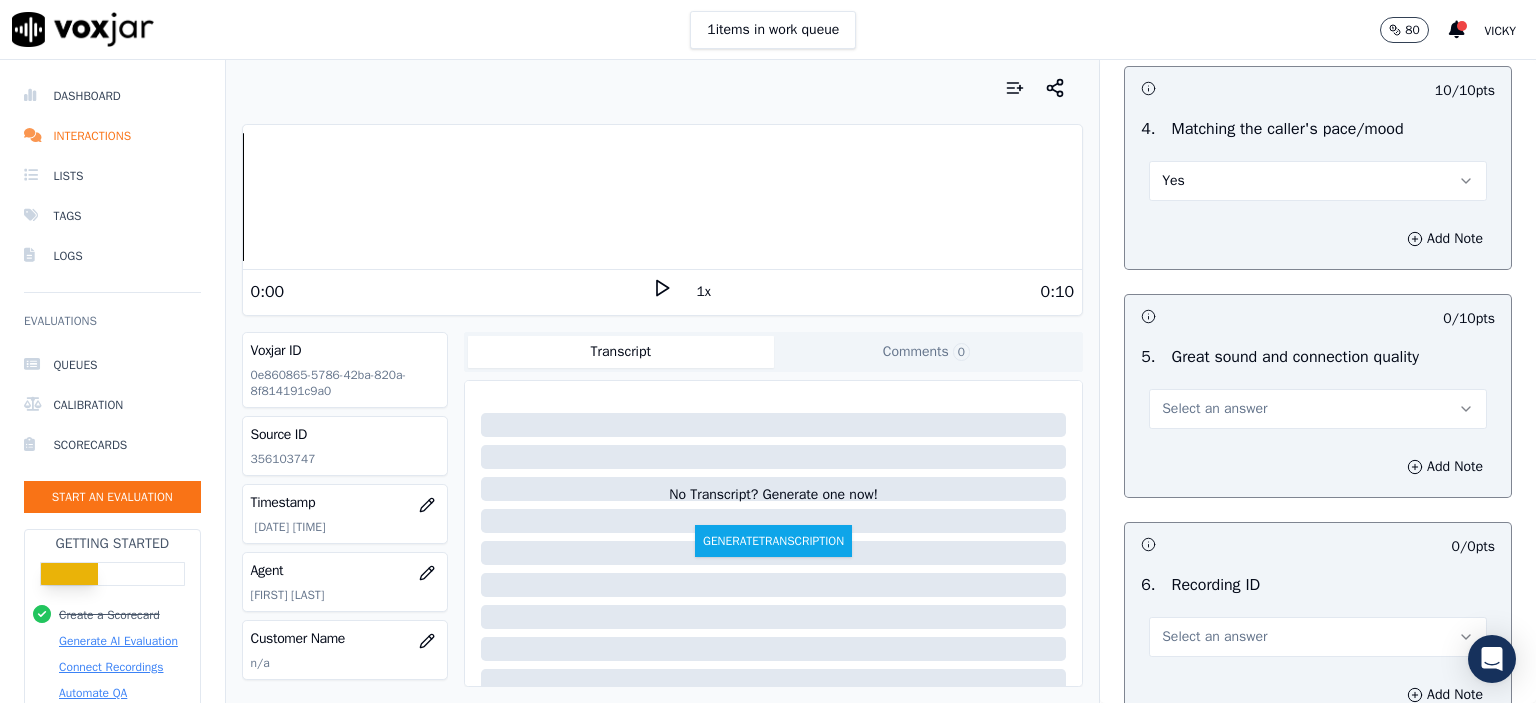 click on "Select an answer" at bounding box center (1318, 409) 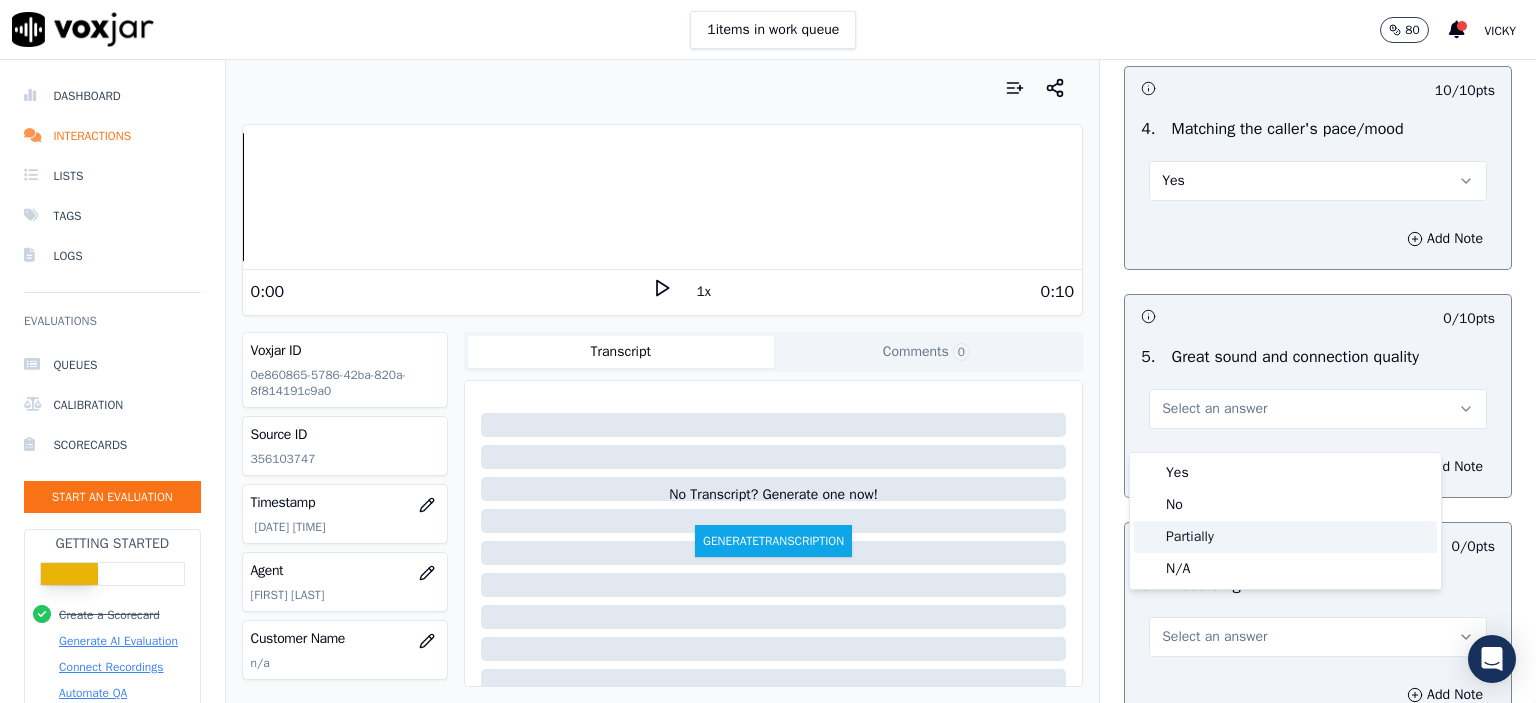 click on "Partially" 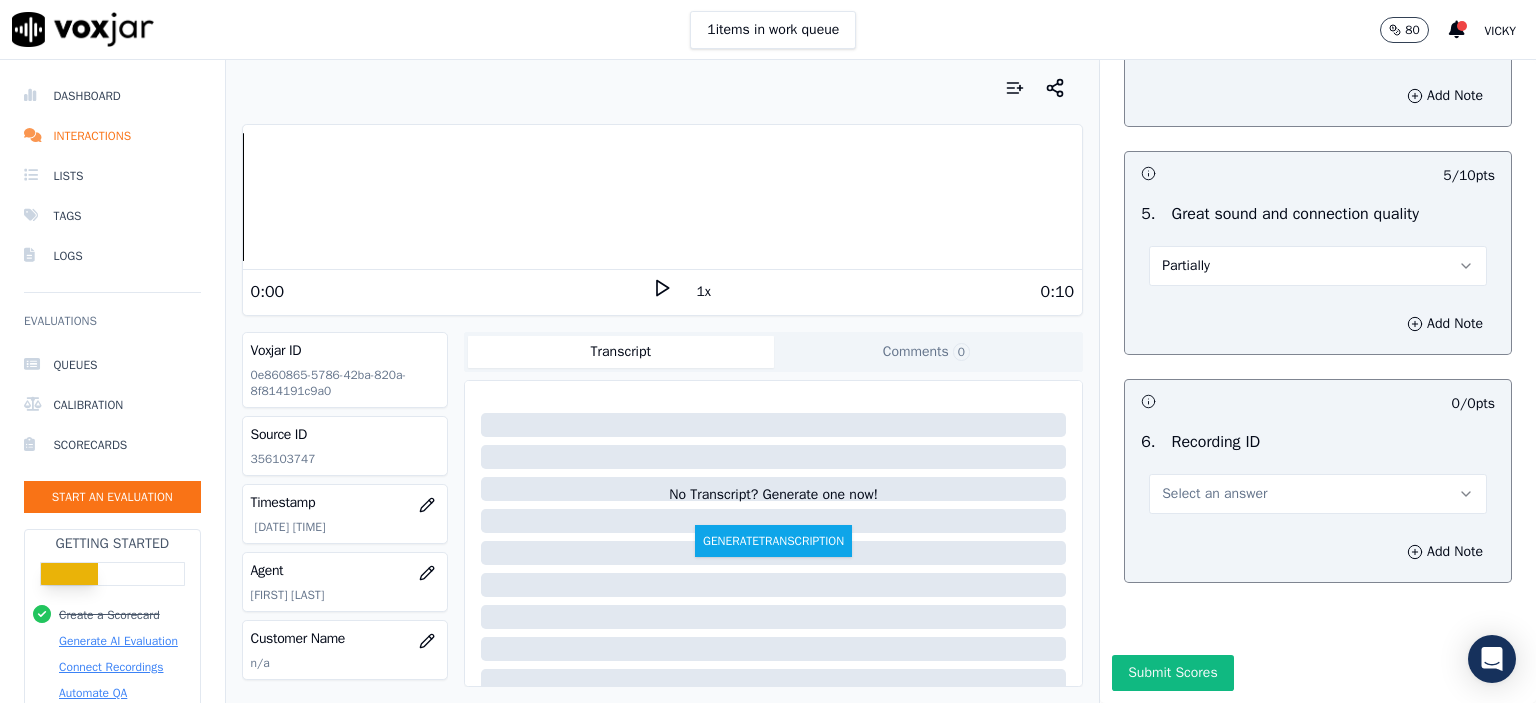 scroll, scrollTop: 3000, scrollLeft: 0, axis: vertical 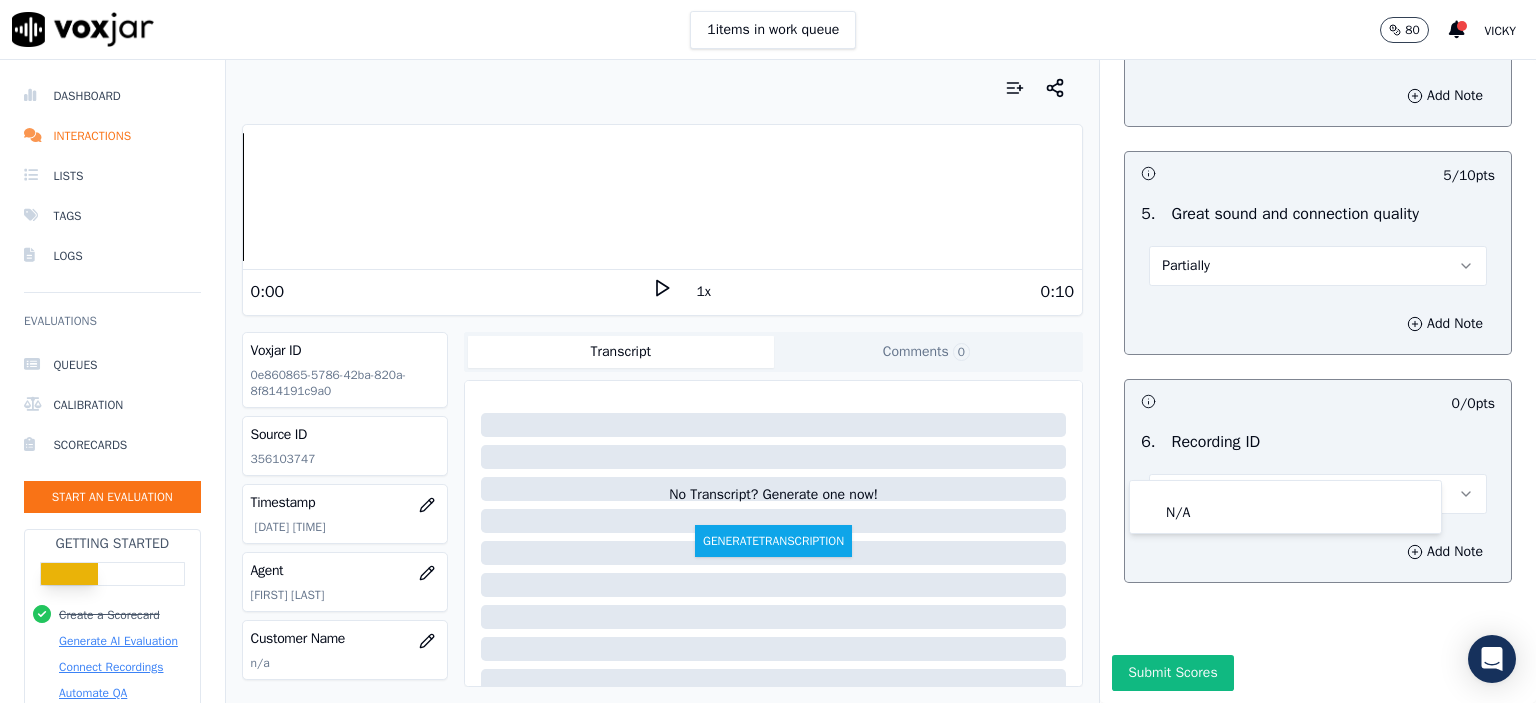click on "Add Note" at bounding box center [1318, 552] 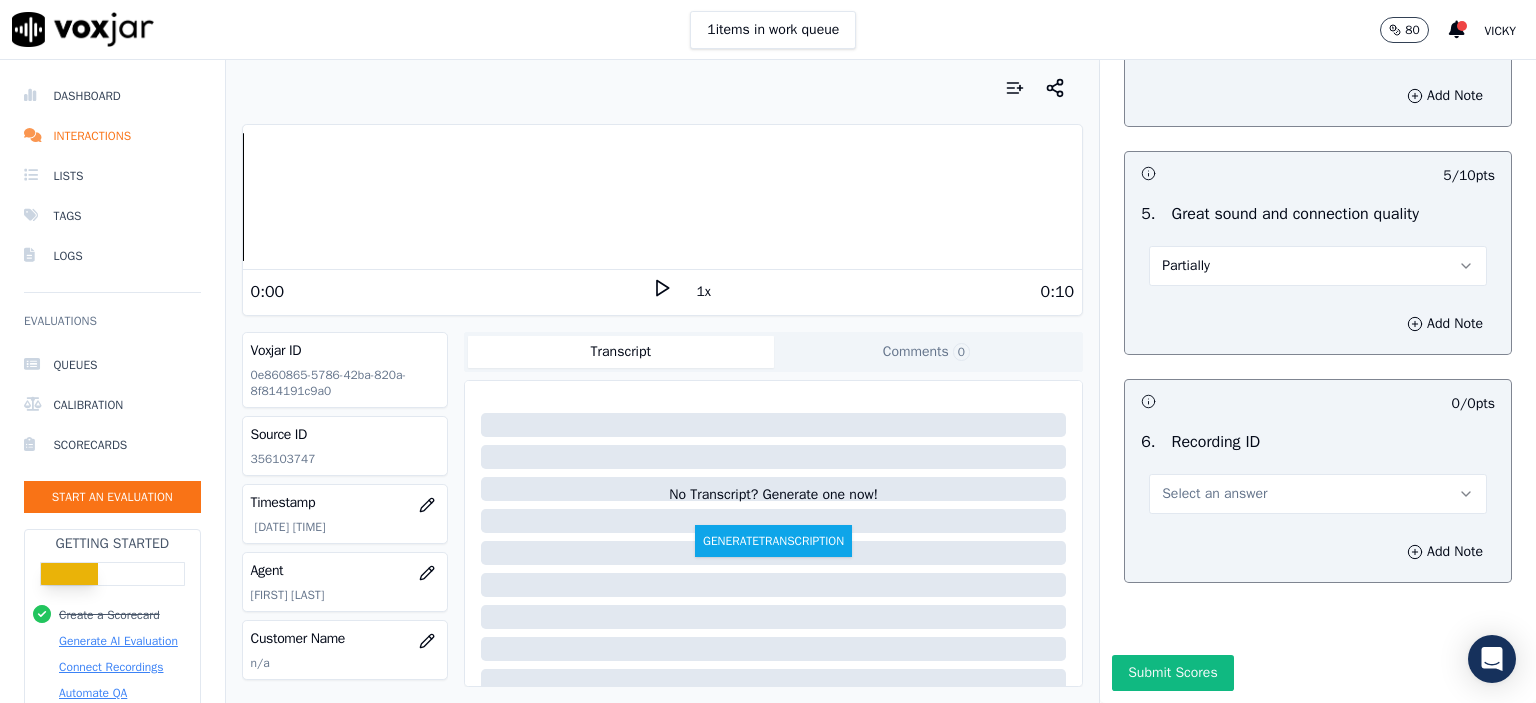 click on "Select an answer" at bounding box center (1318, 494) 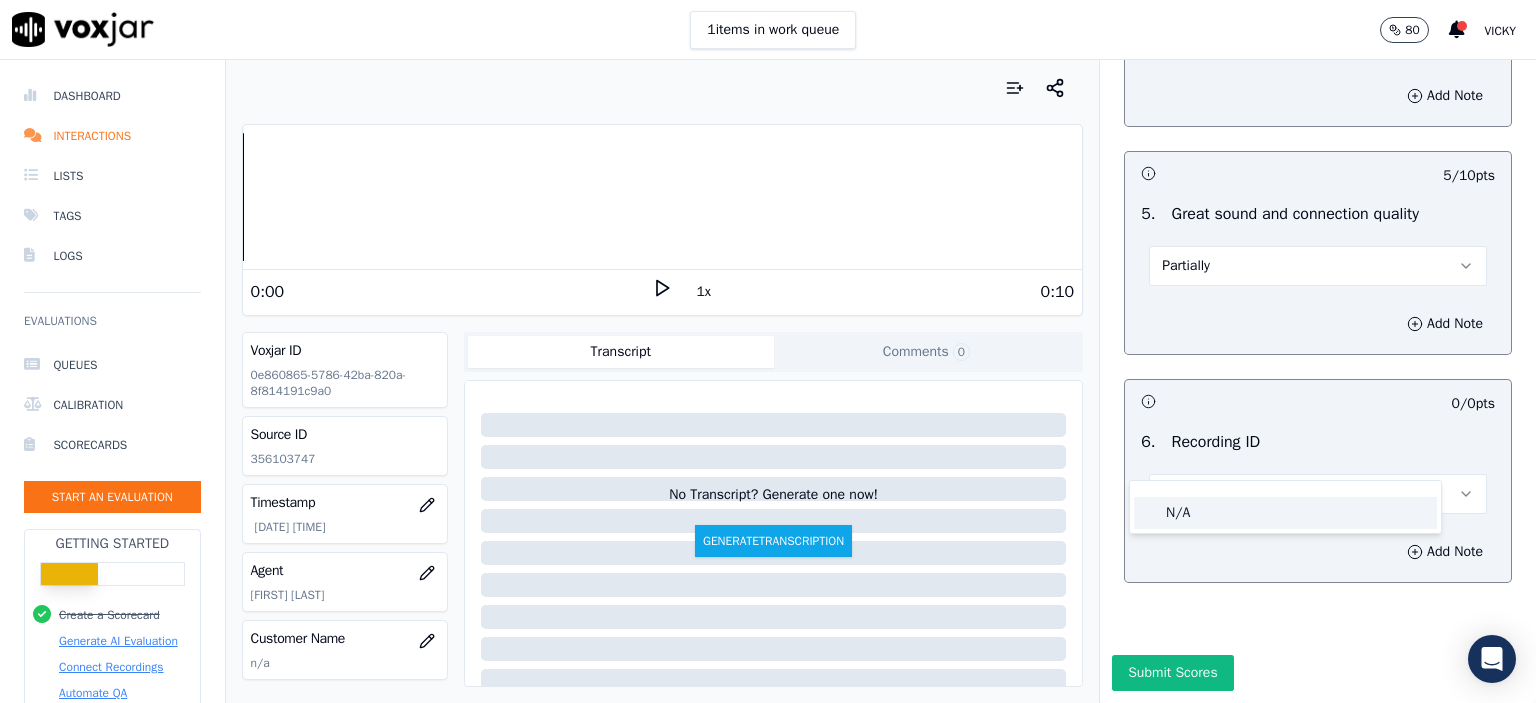click on "N/A" 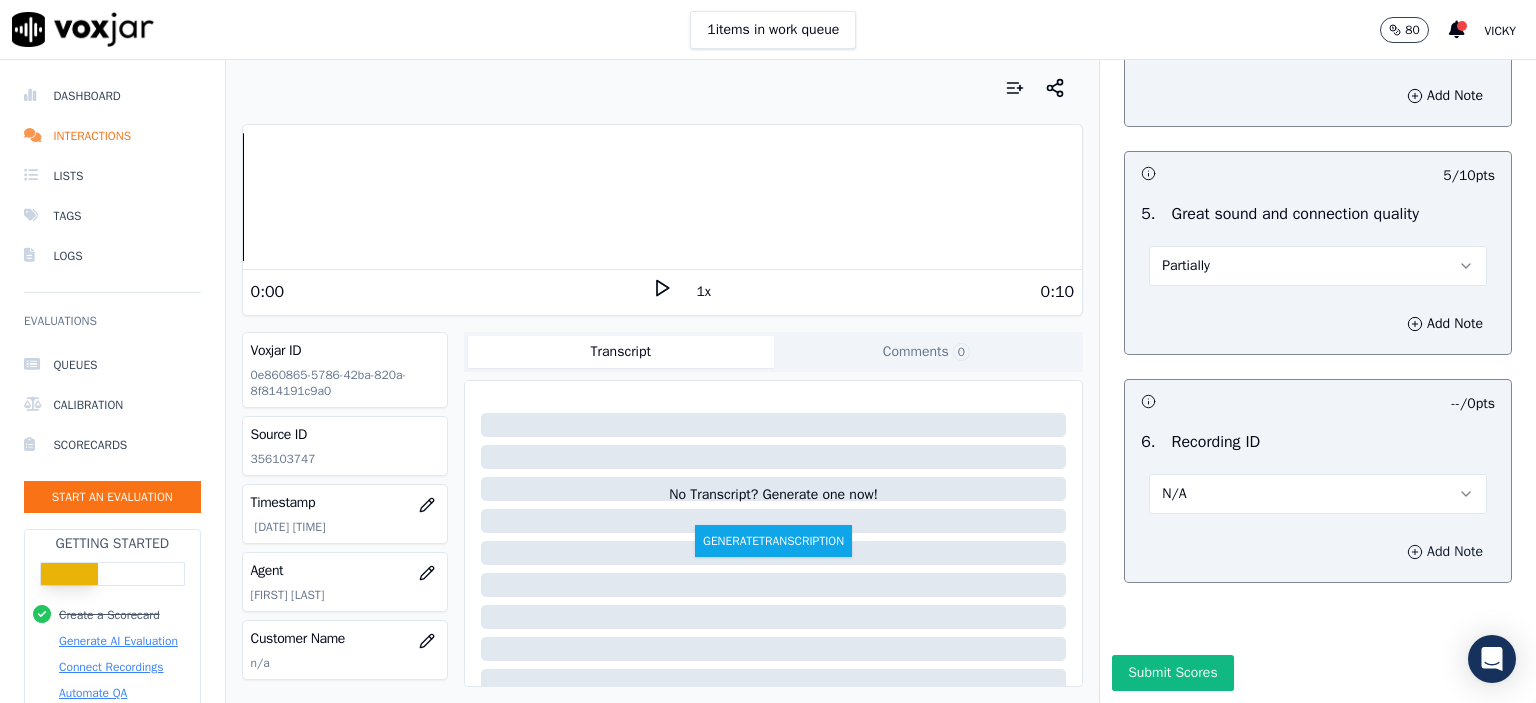 click on "Add Note" at bounding box center [1445, 552] 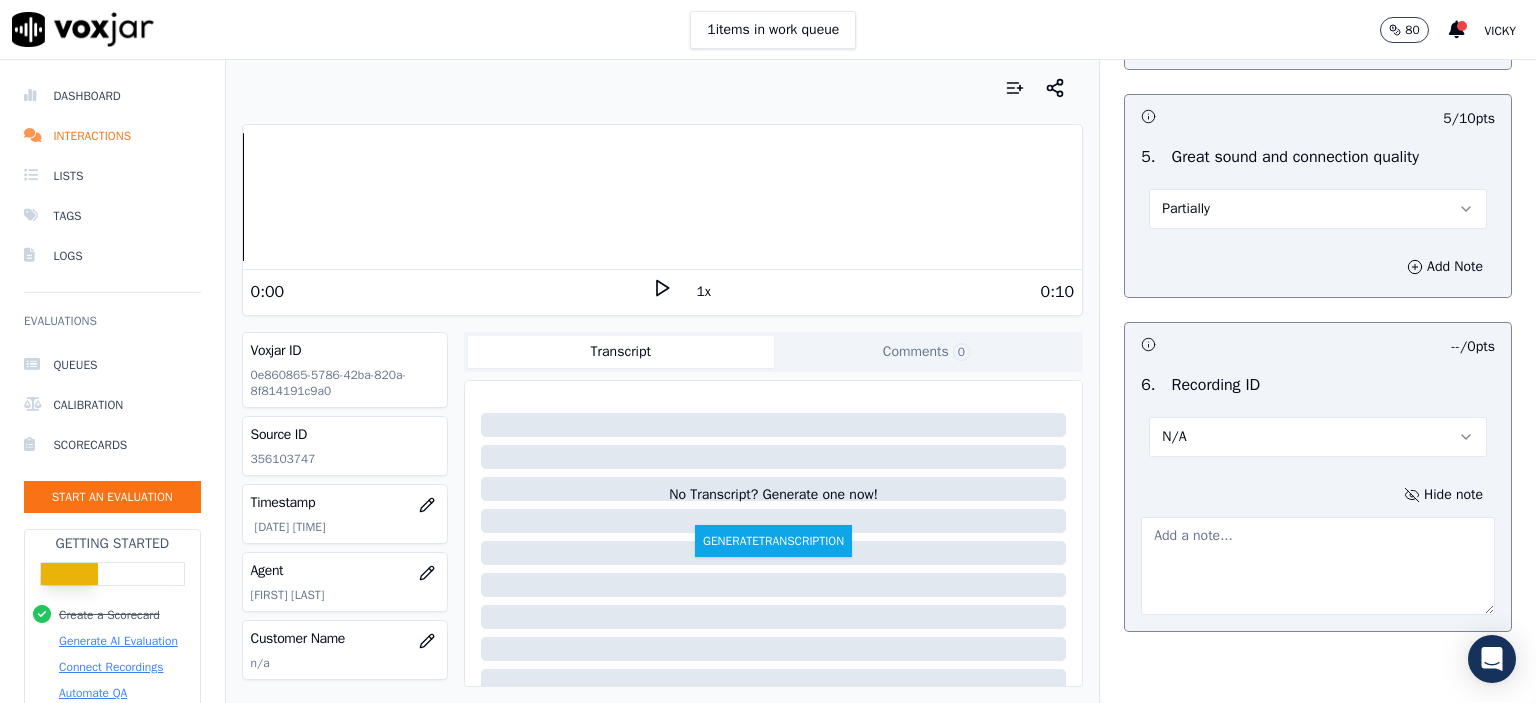click on "356103747" 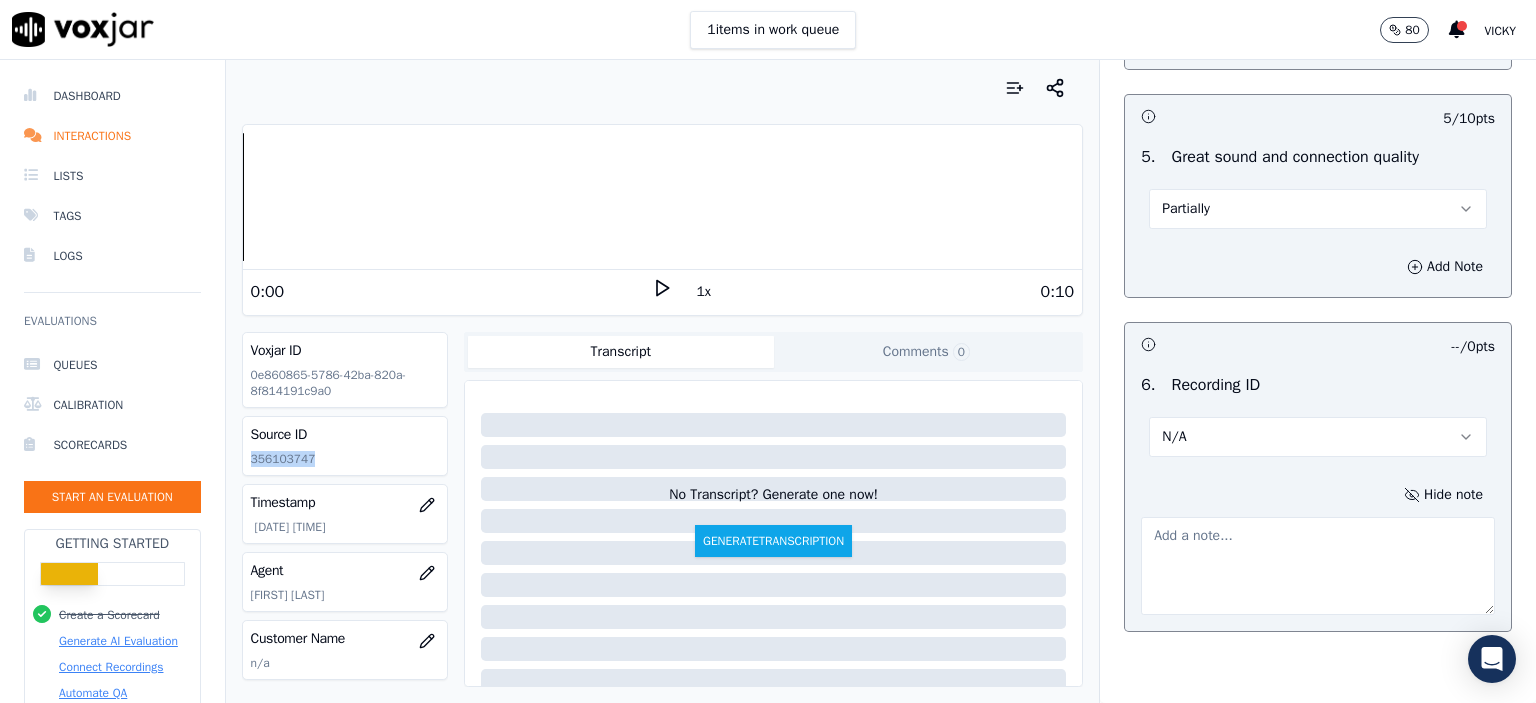 click on "356103747" 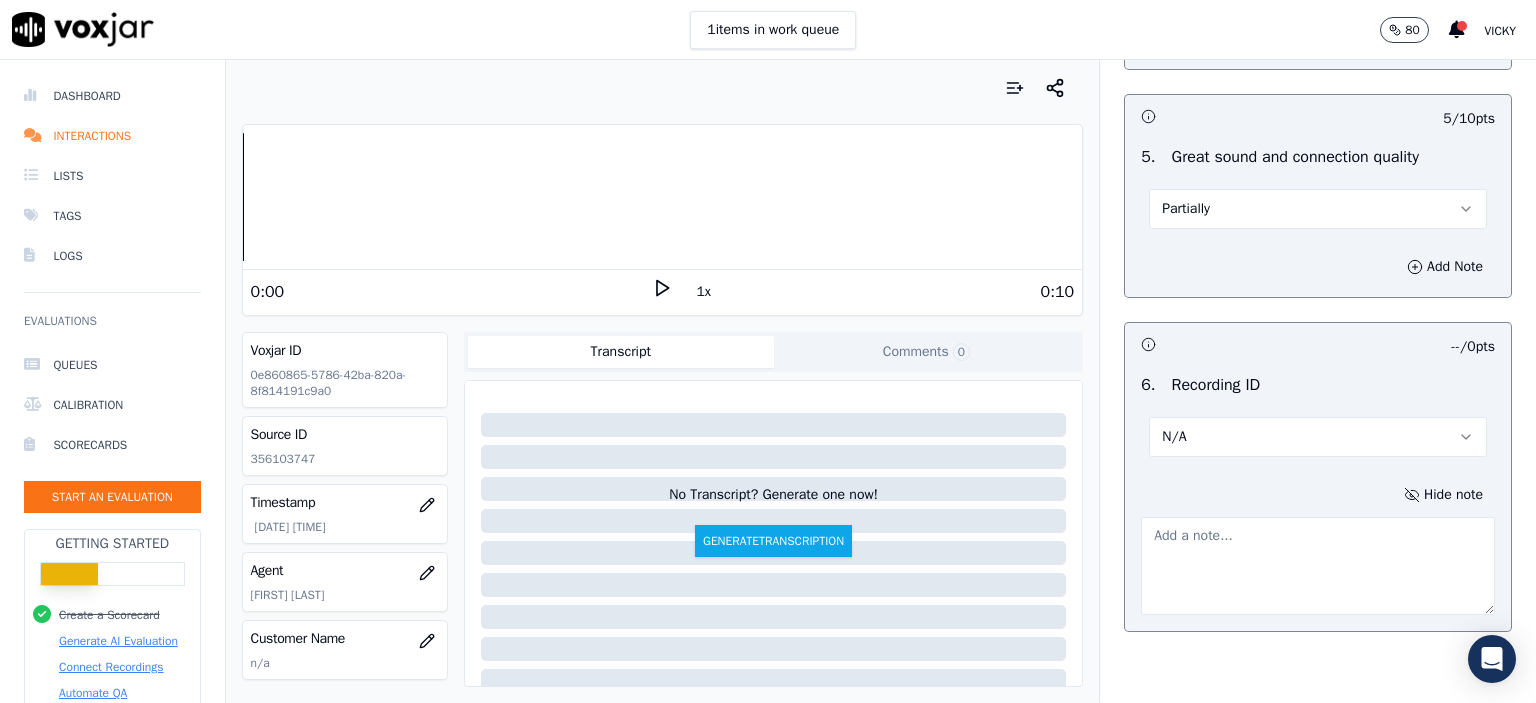 click at bounding box center [1318, 566] 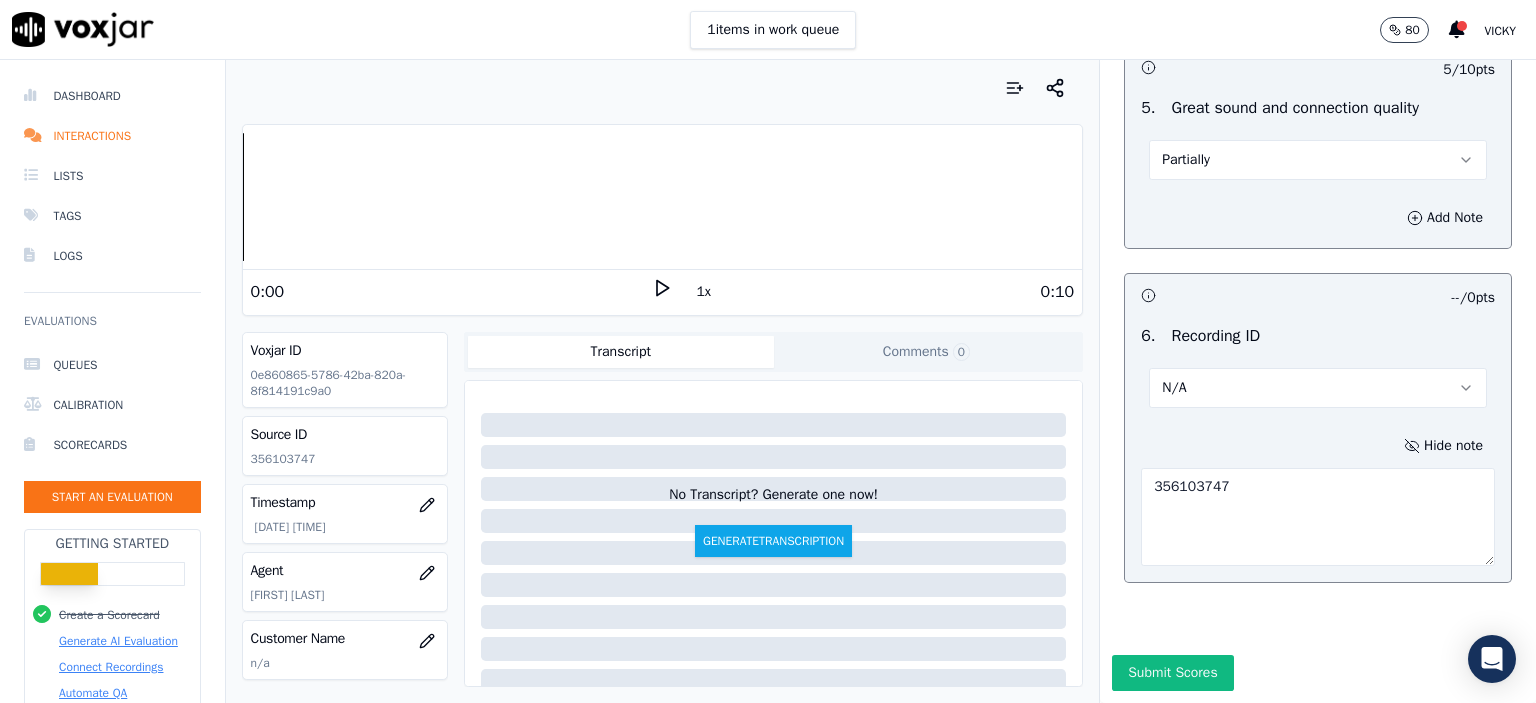 scroll, scrollTop: 3112, scrollLeft: 0, axis: vertical 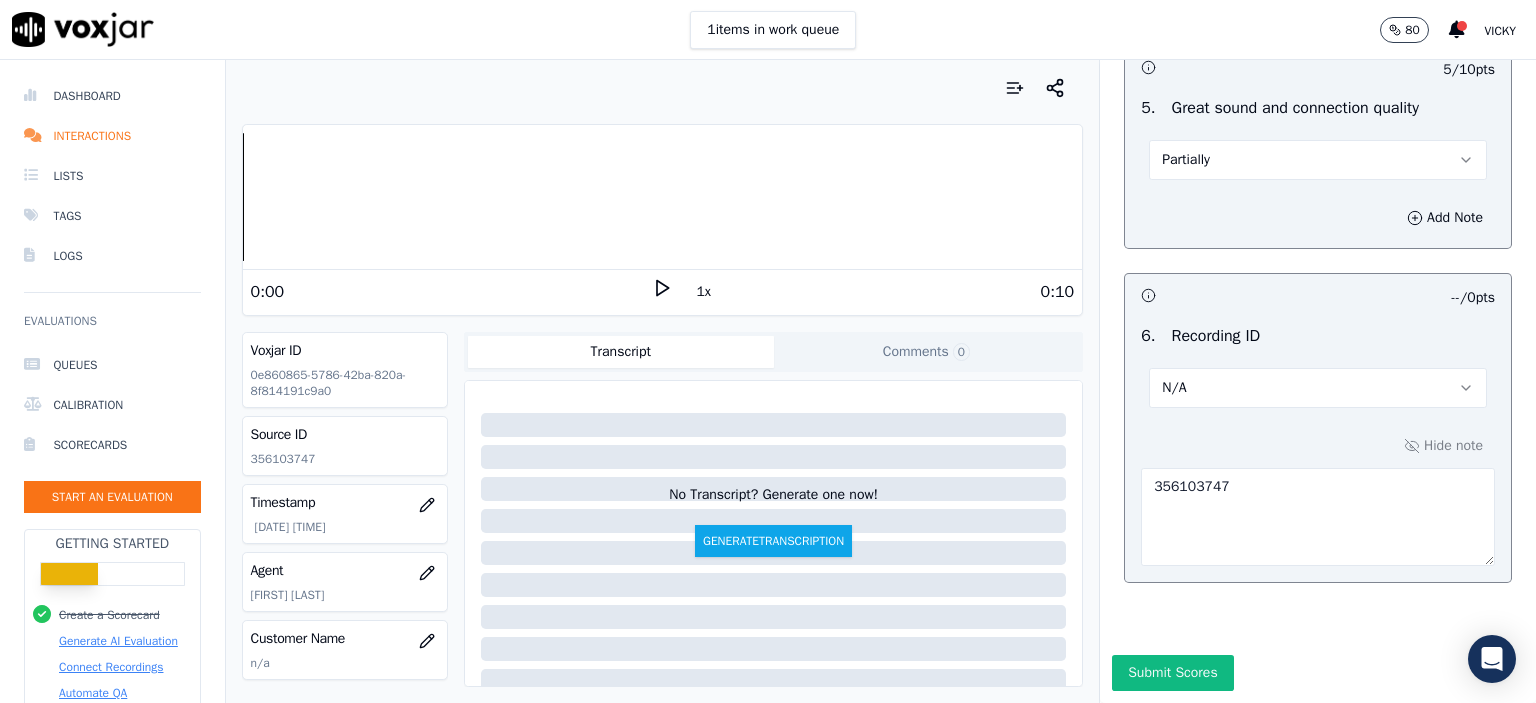 click on "Submit Scores" at bounding box center [1318, 679] 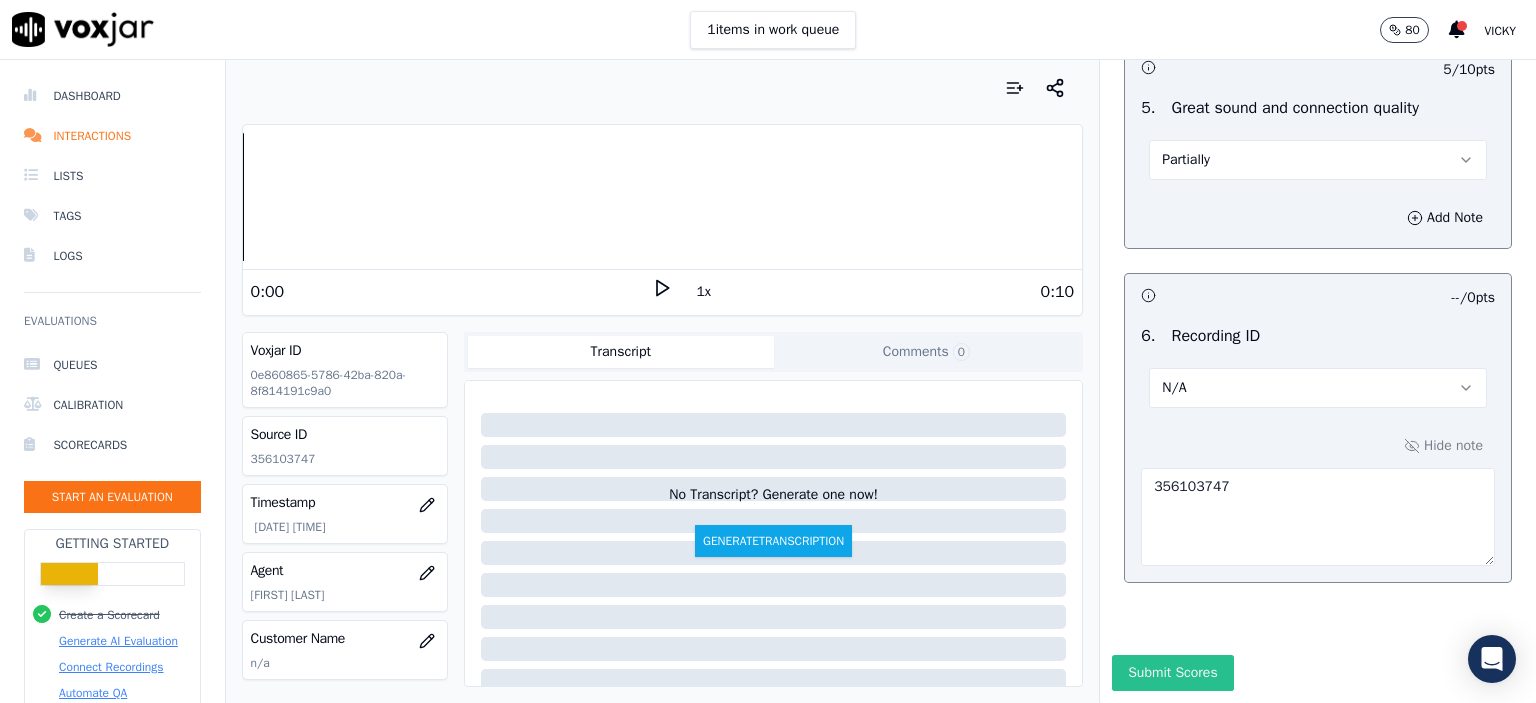 click on "Submit Scores" at bounding box center [1172, 673] 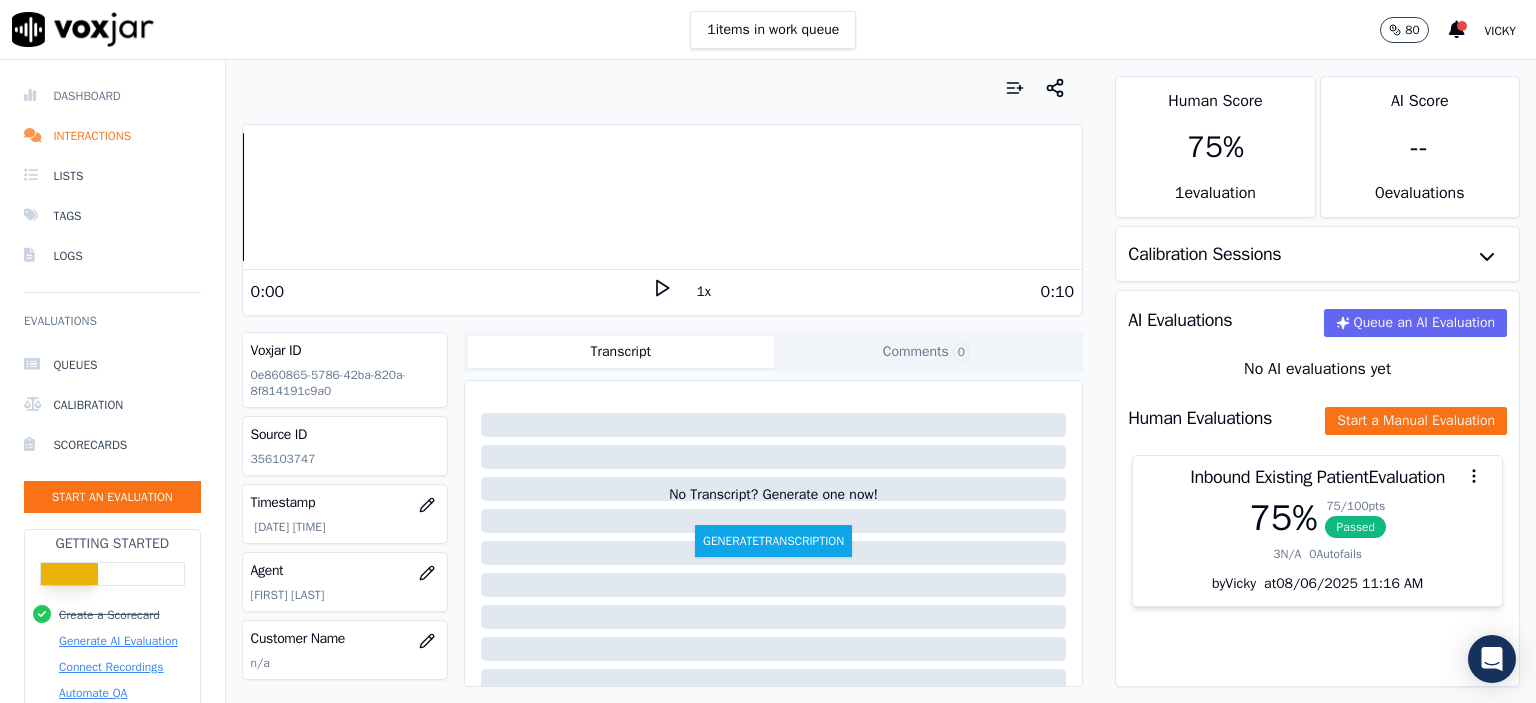 click on "Dashboard" at bounding box center [112, 96] 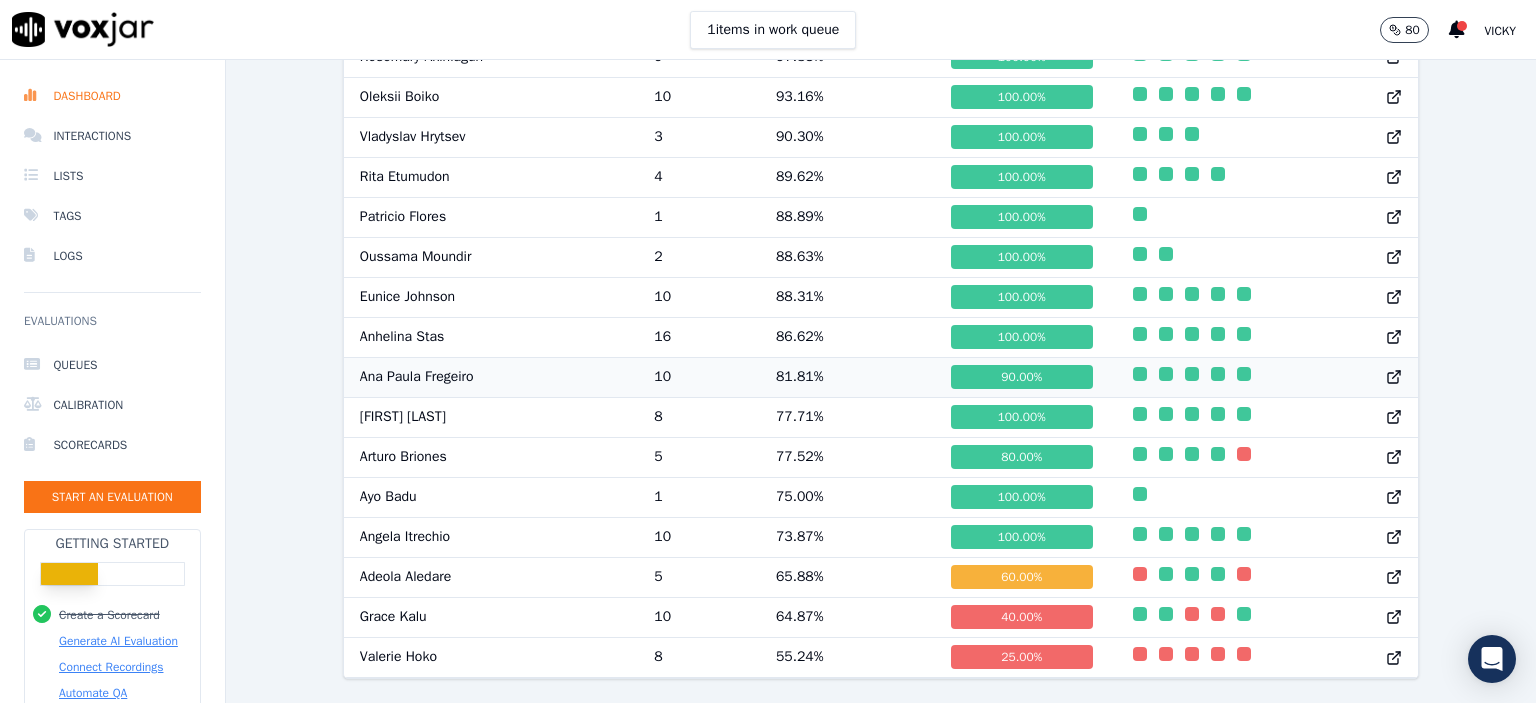 scroll, scrollTop: 1018, scrollLeft: 0, axis: vertical 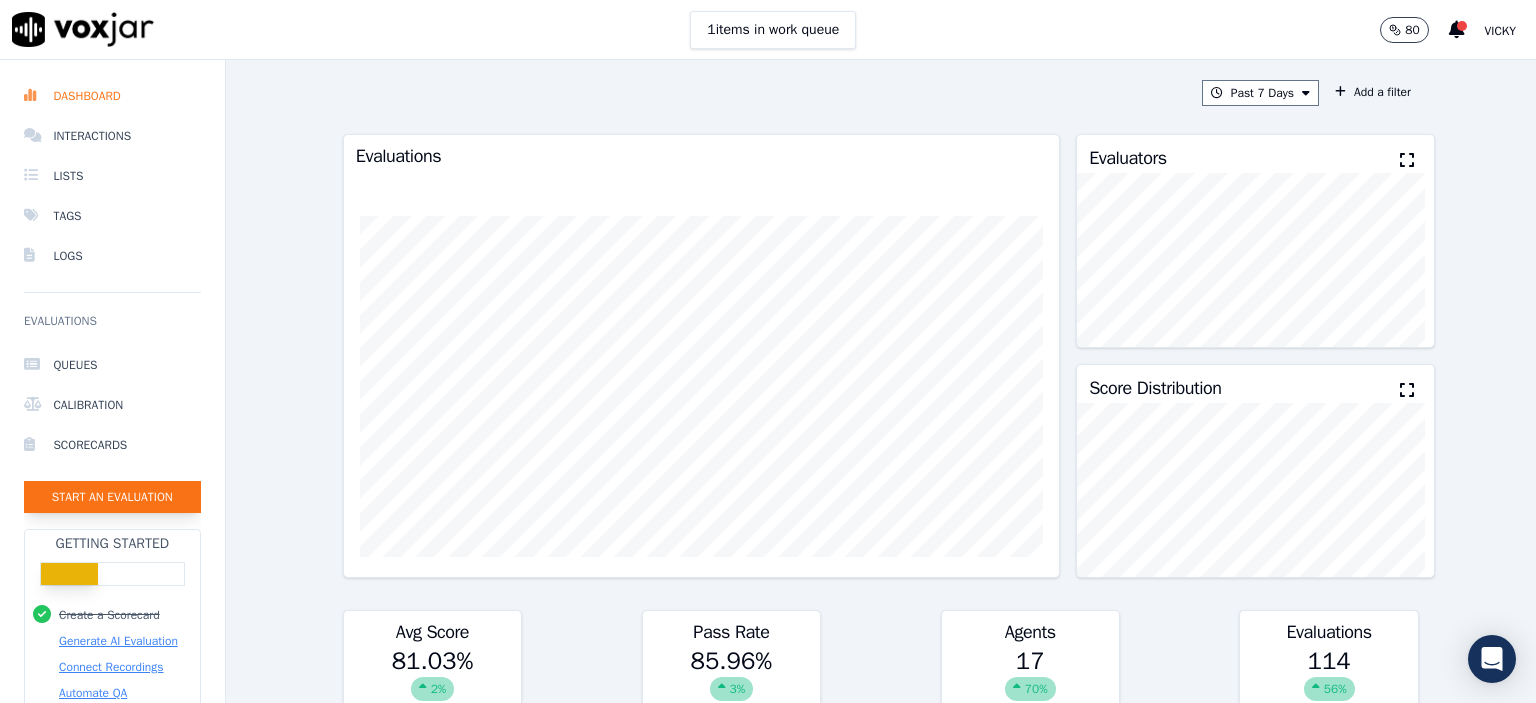 click on "Start an Evaluation" 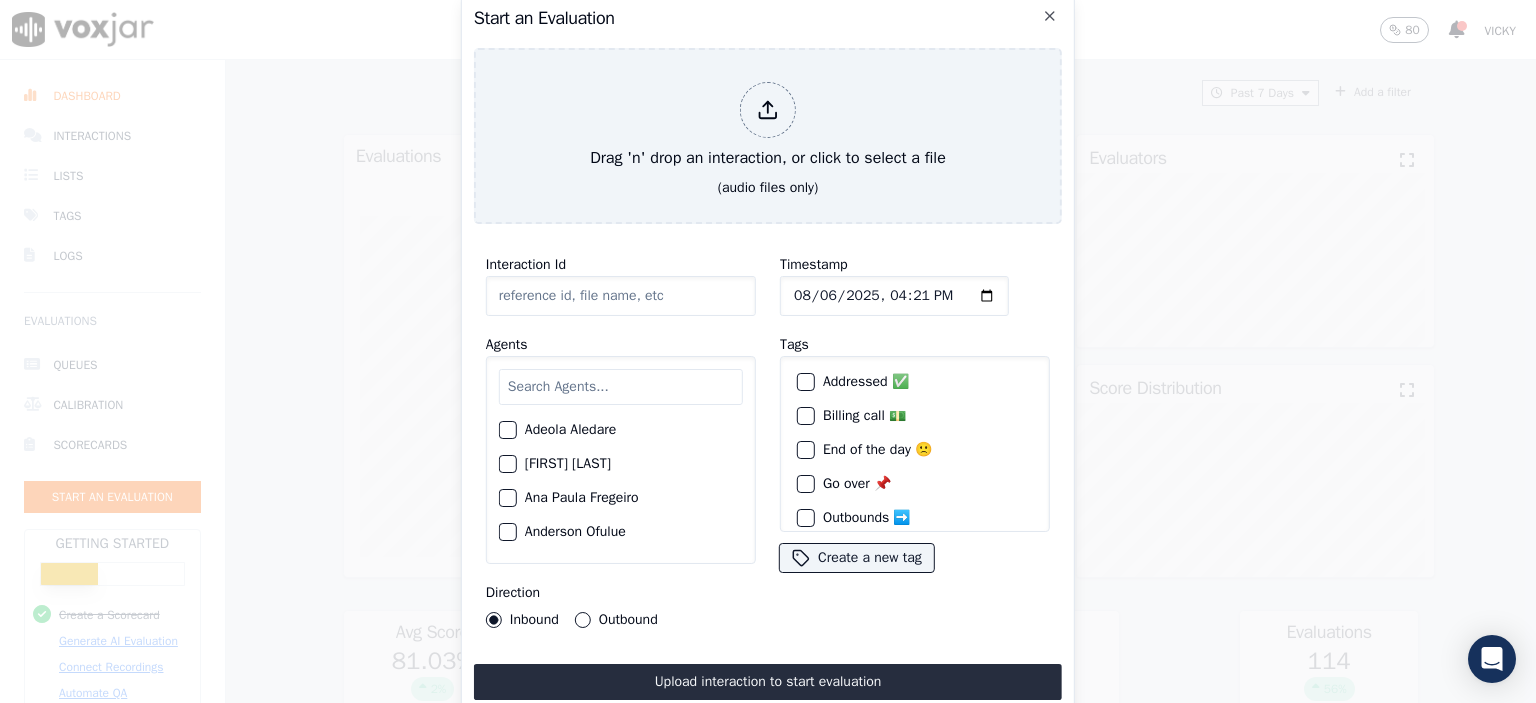 click on "Interaction Id" 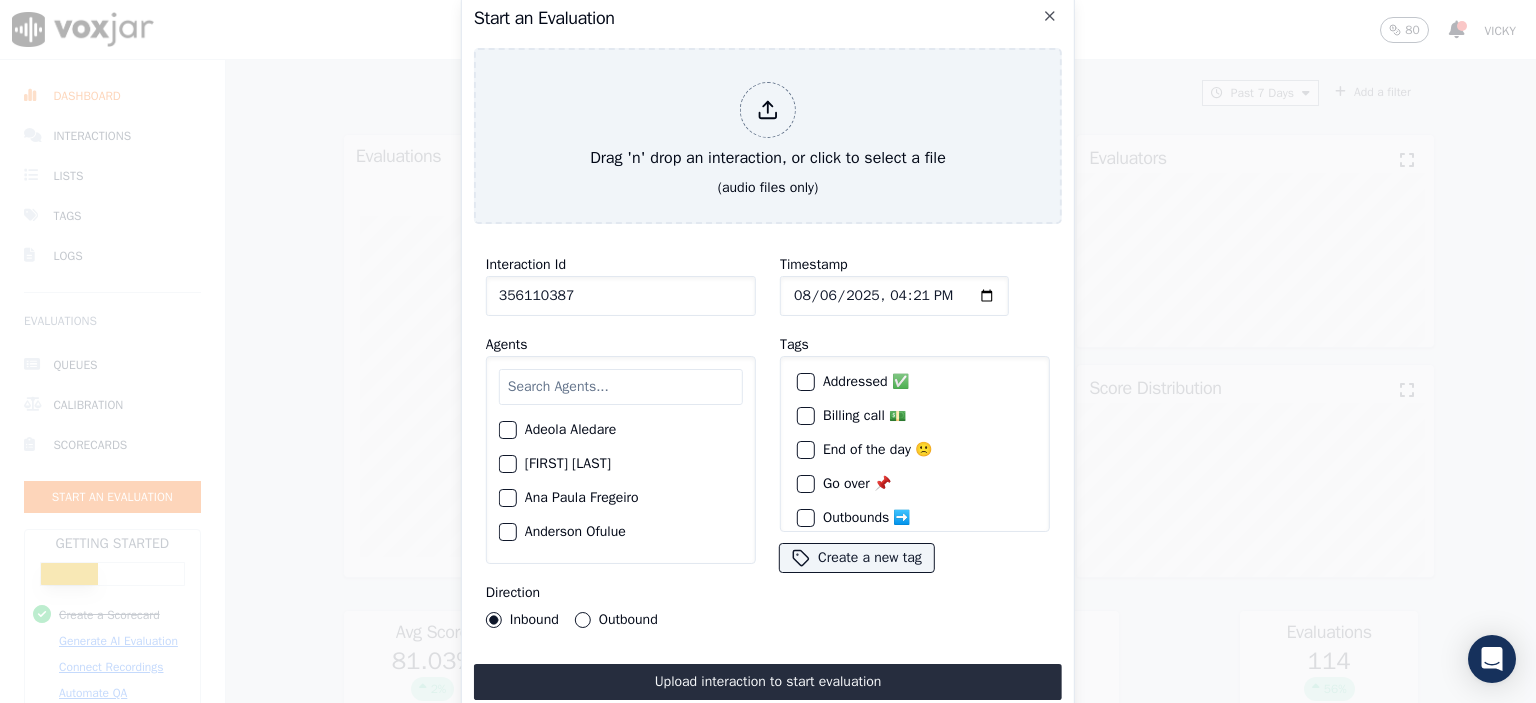 type on "356110387" 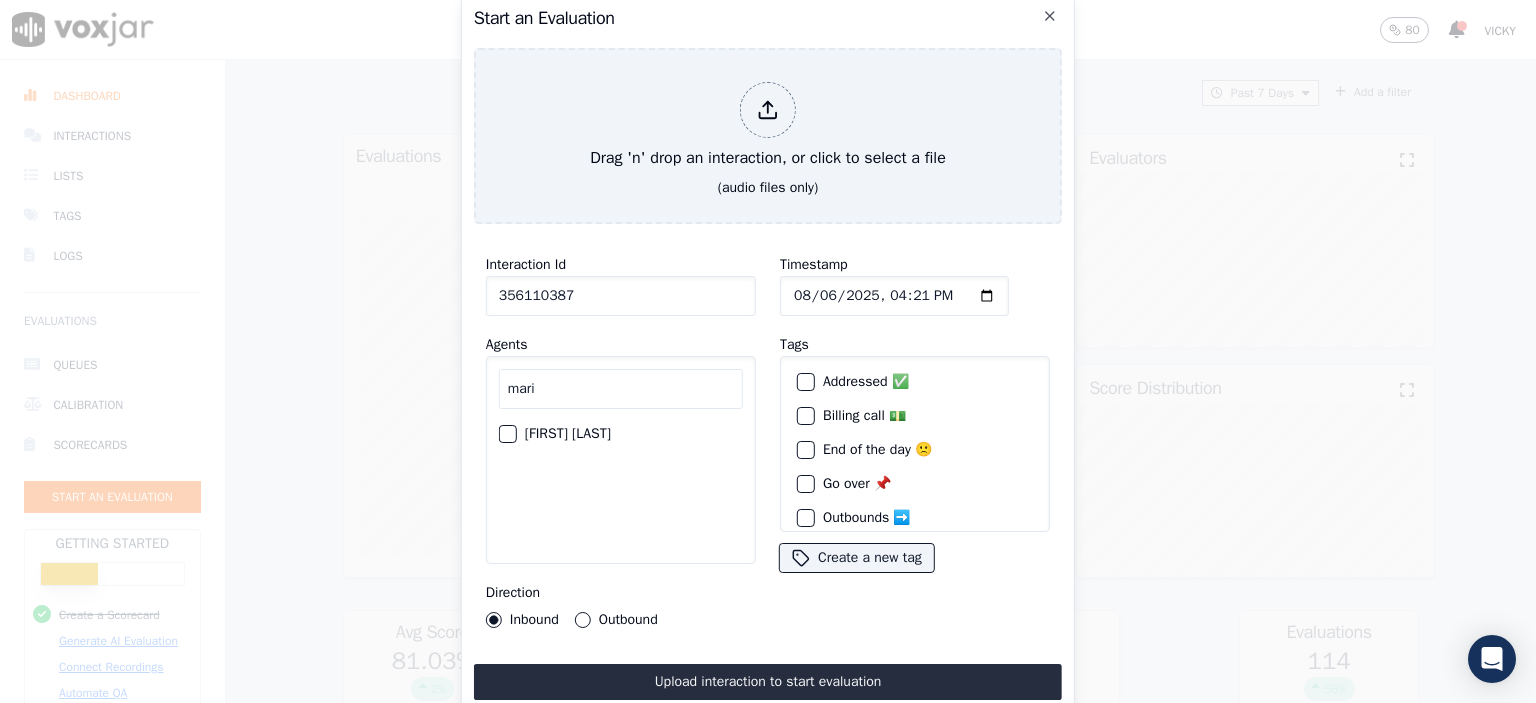 type on "mari" 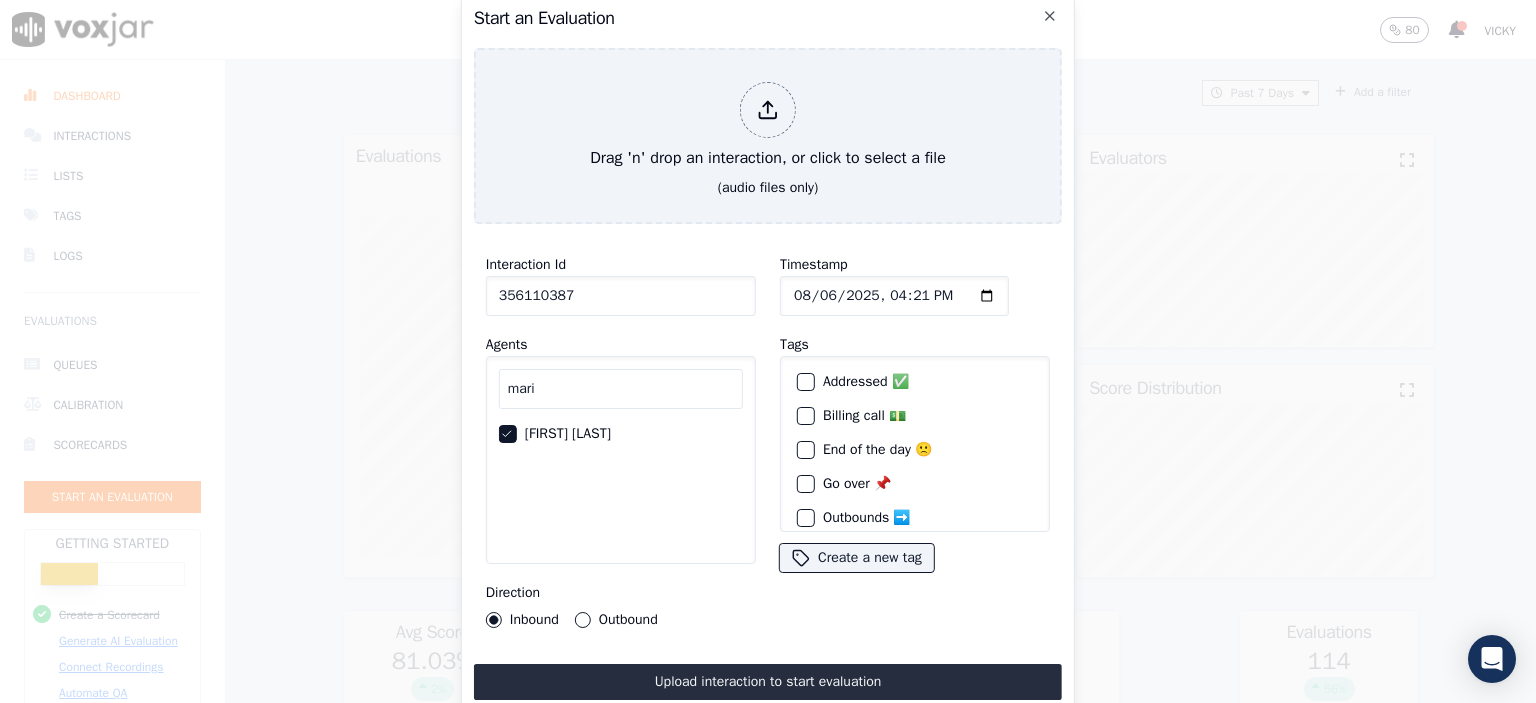click on "Timestamp" 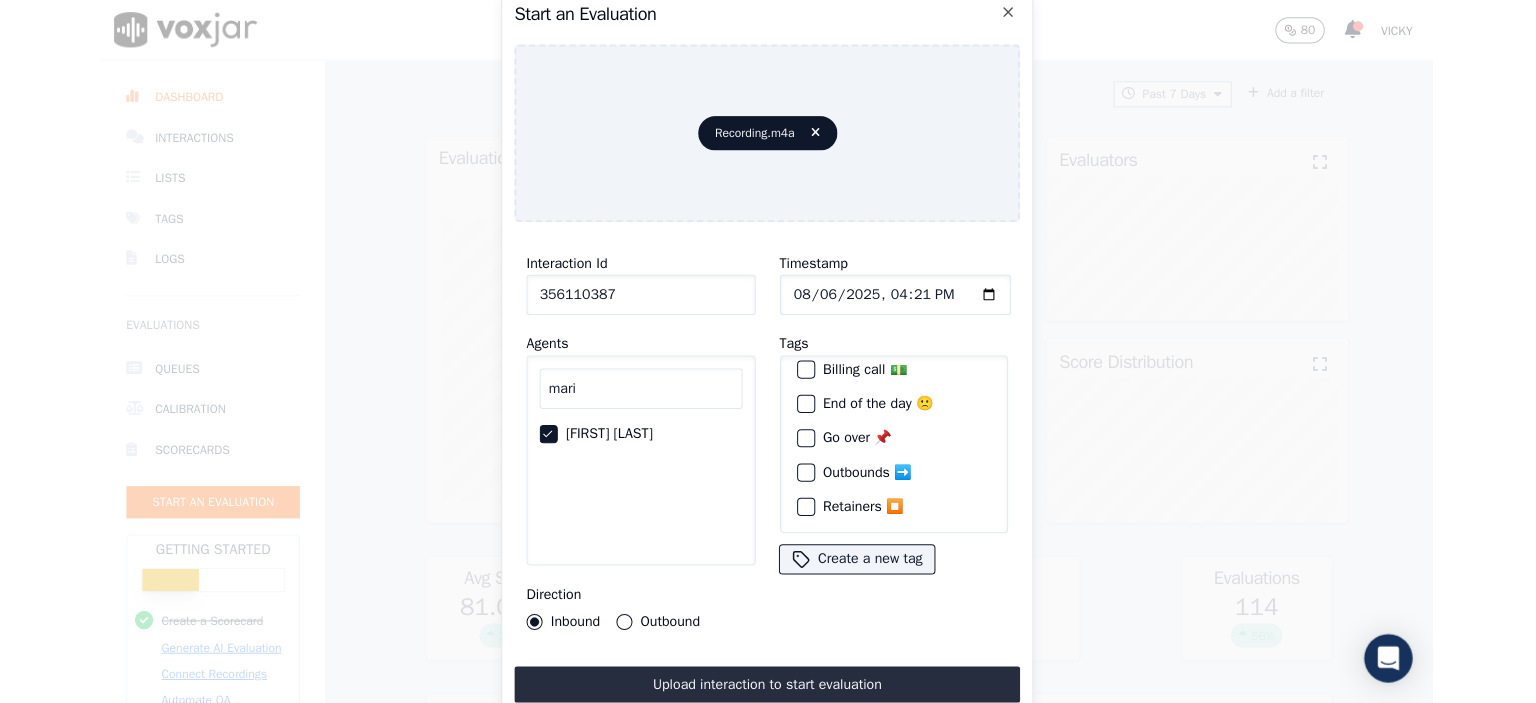 scroll, scrollTop: 92, scrollLeft: 0, axis: vertical 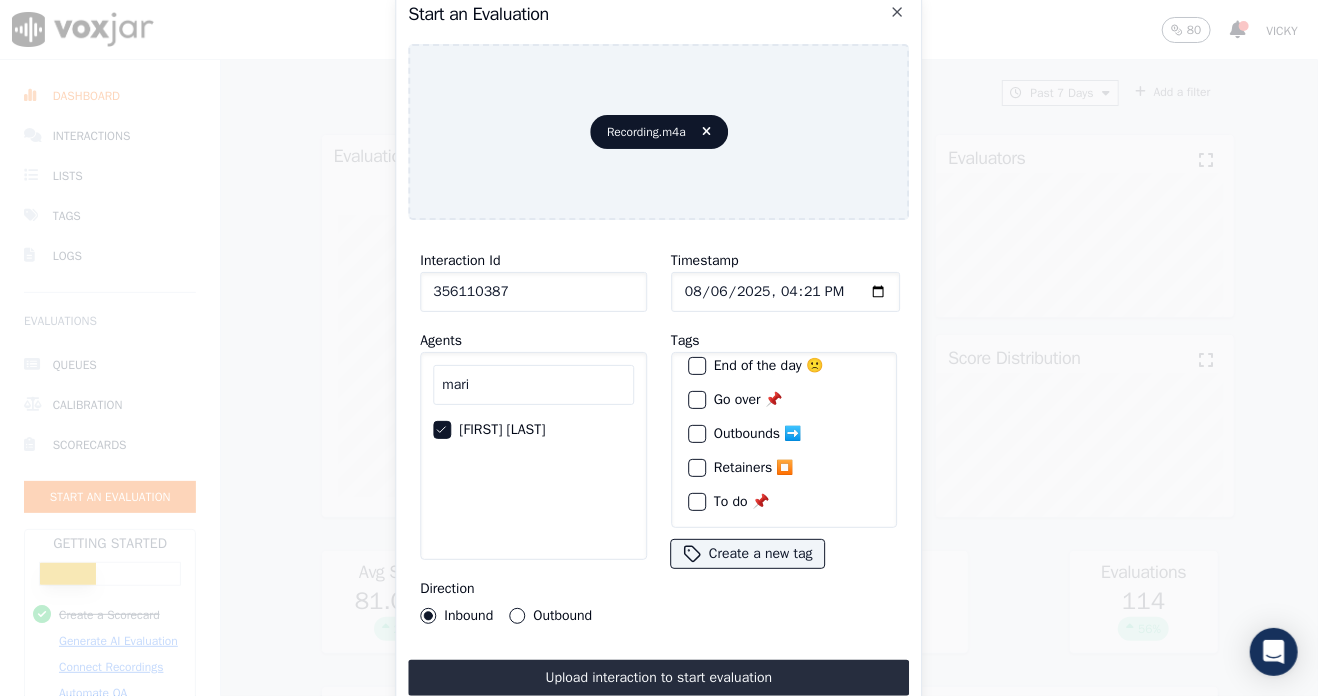 drag, startPoint x: 676, startPoint y: 678, endPoint x: 1066, endPoint y: 680, distance: 390.00513 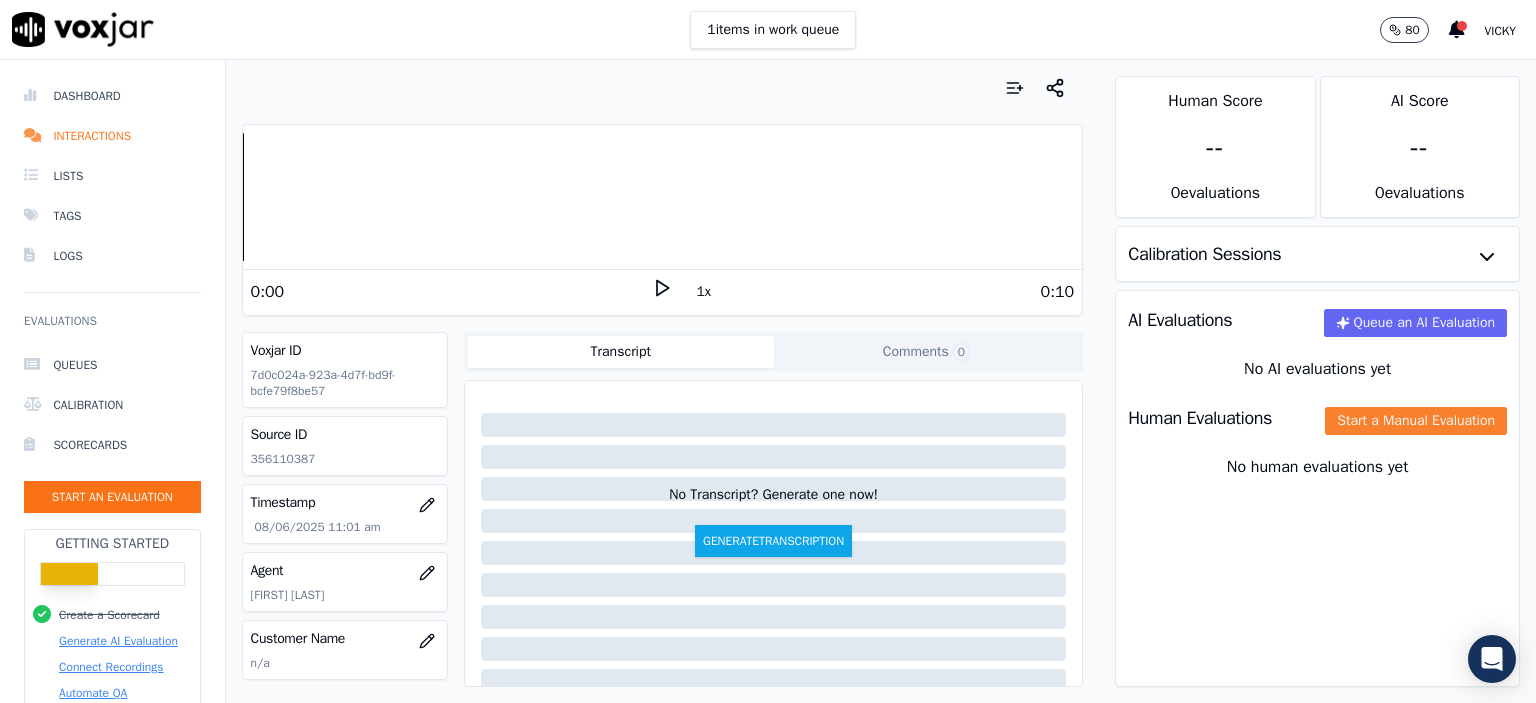 click on "Start a Manual Evaluation" 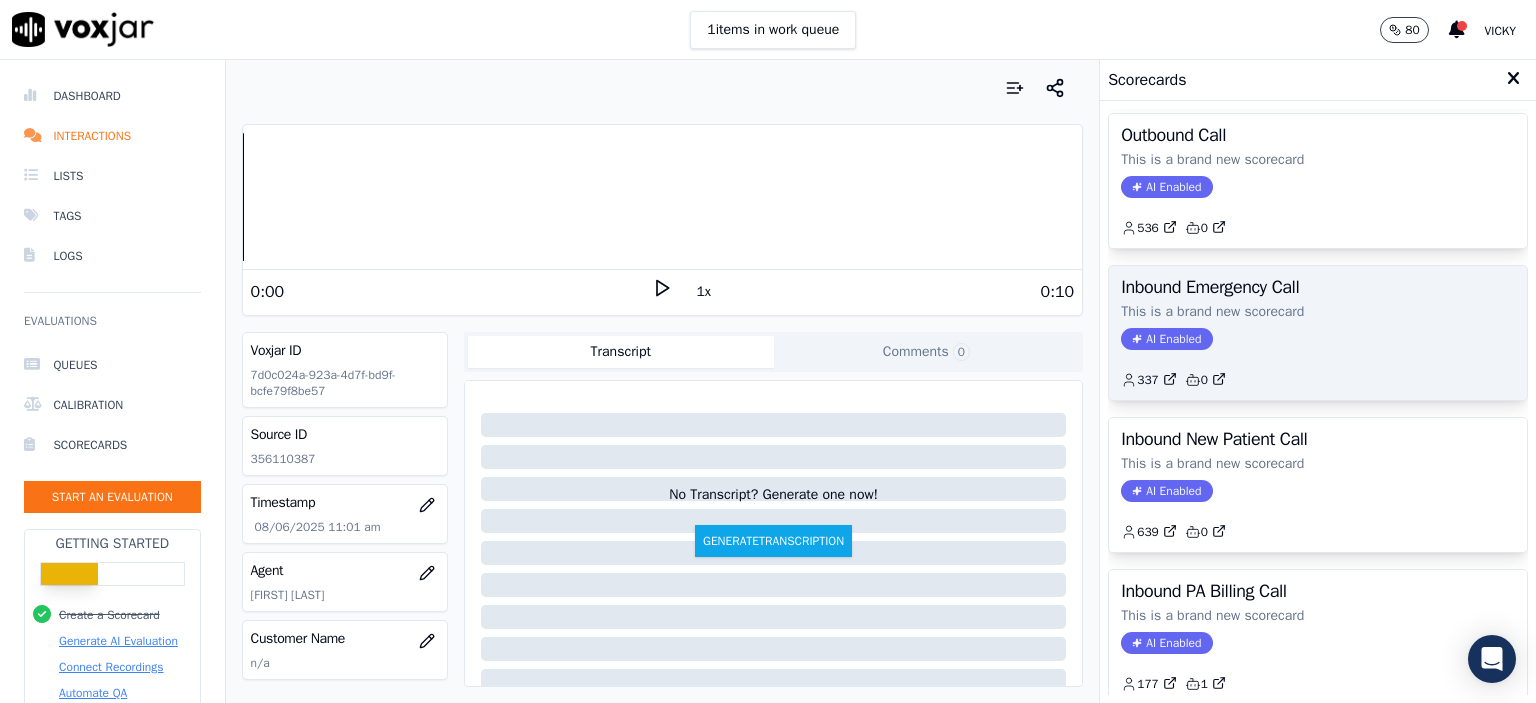 scroll, scrollTop: 300, scrollLeft: 0, axis: vertical 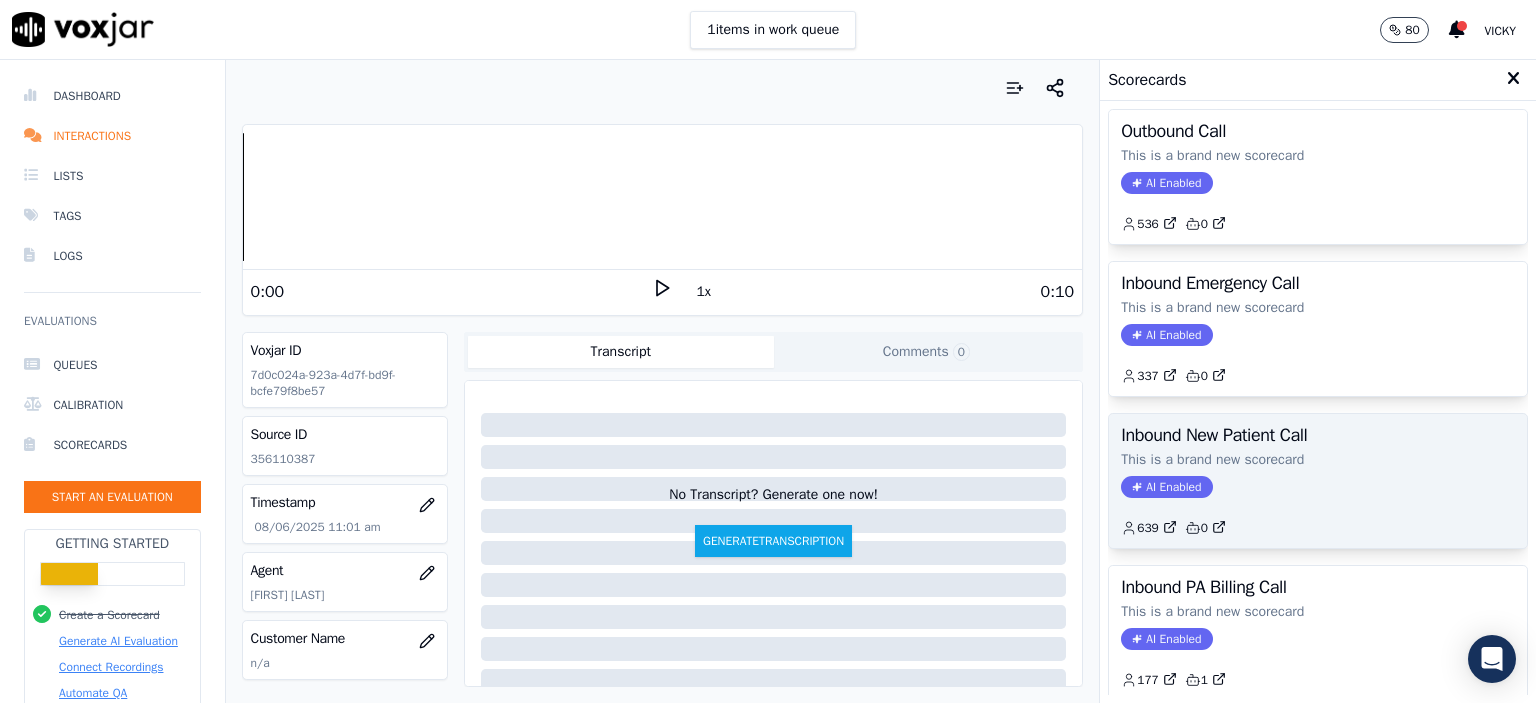click on "Inbound New Patient Call   This is a brand new scorecard     AI Enabled       639         0" at bounding box center (1318, 481) 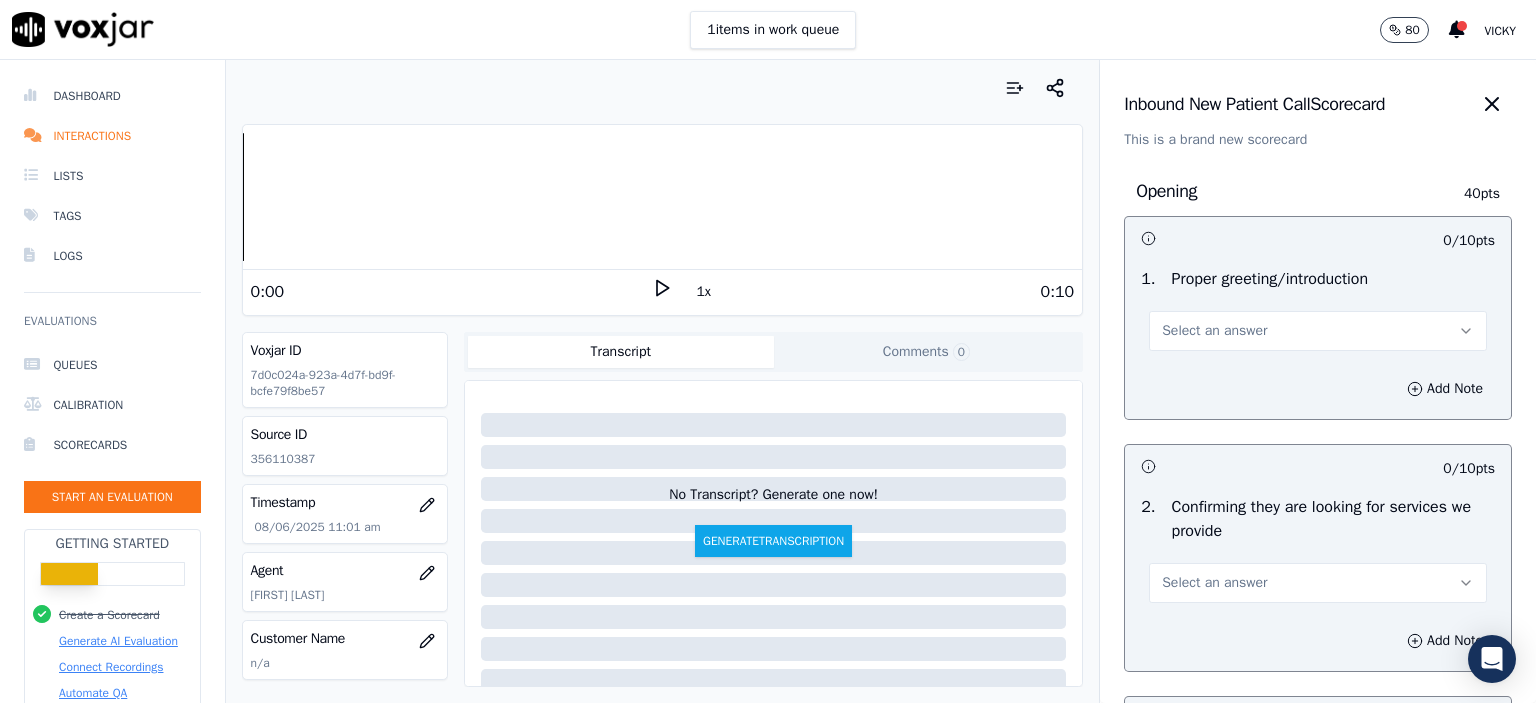 click on "Select an answer" at bounding box center [1318, 331] 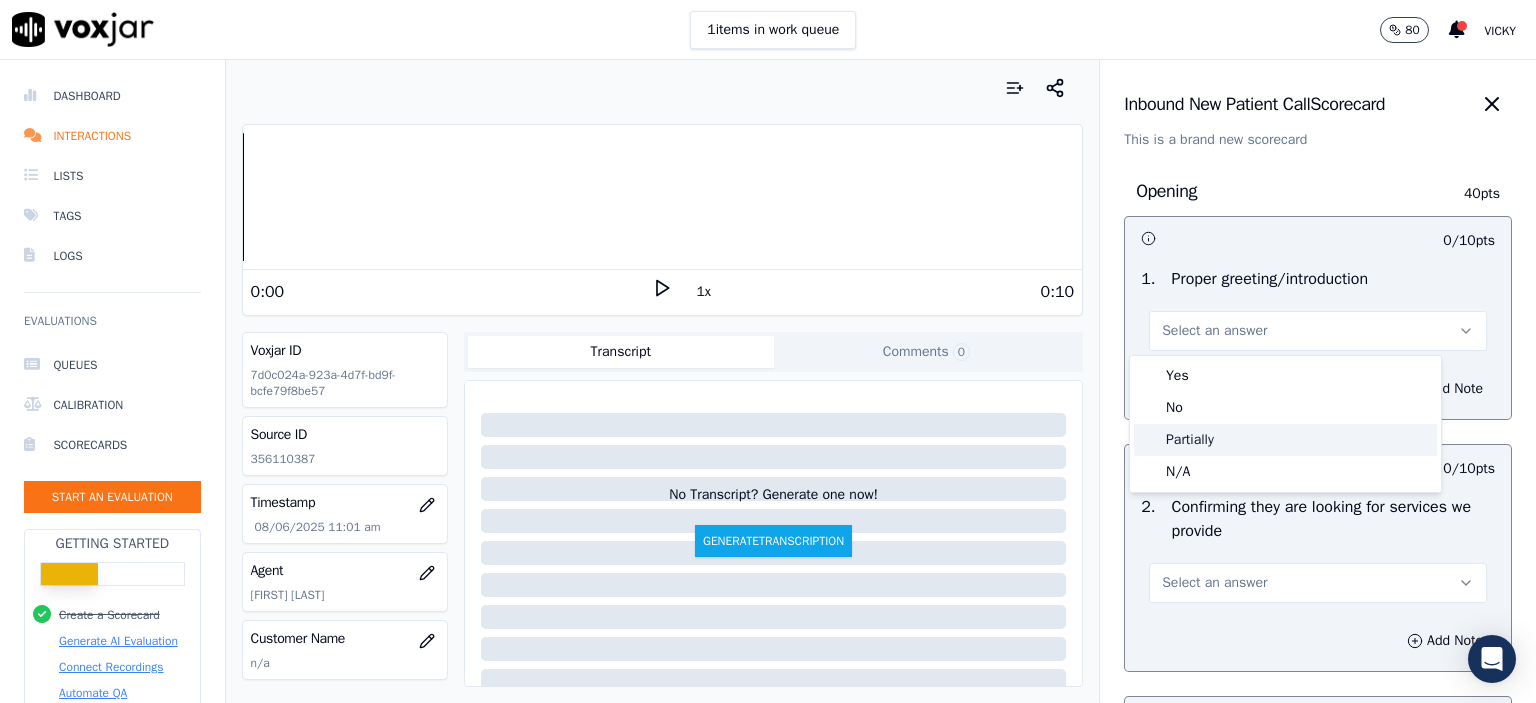 click on "Partially" 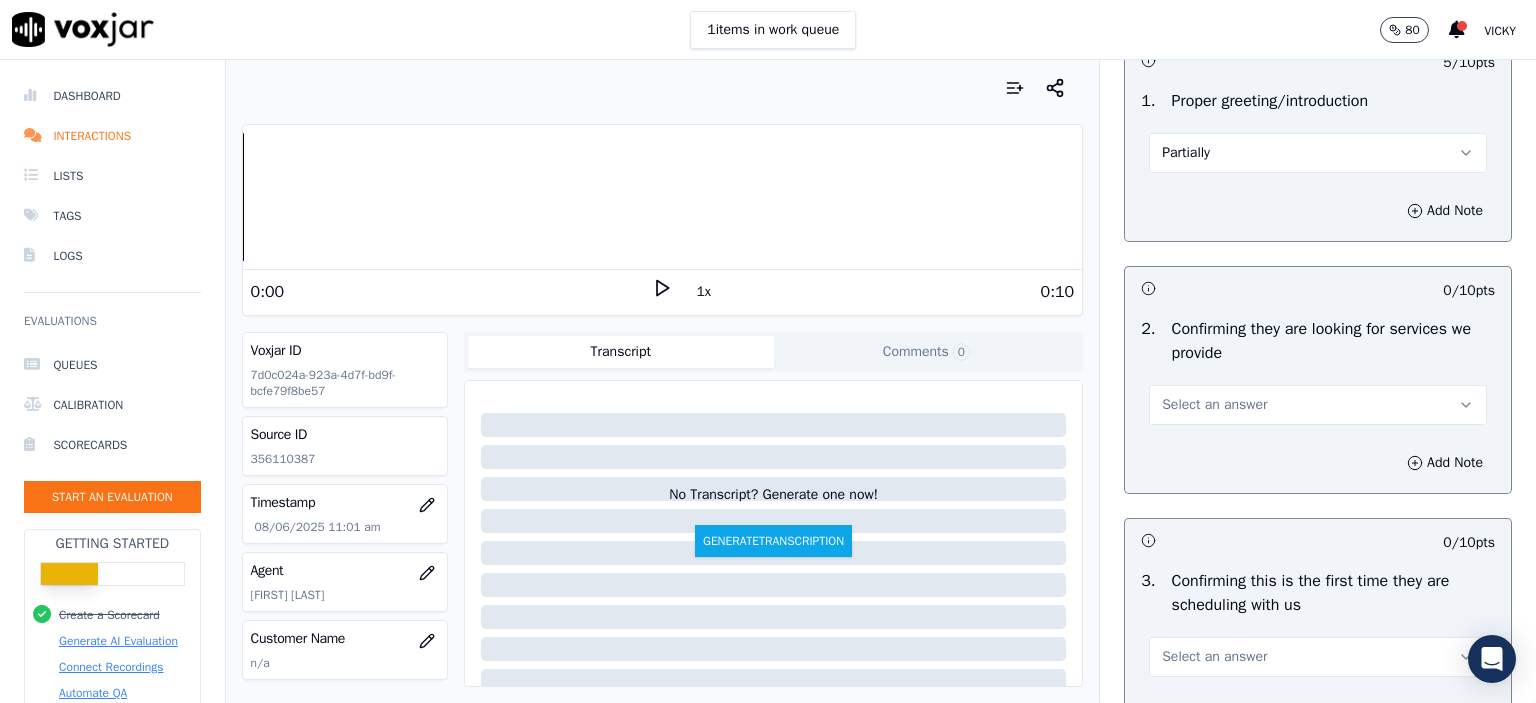 scroll, scrollTop: 200, scrollLeft: 0, axis: vertical 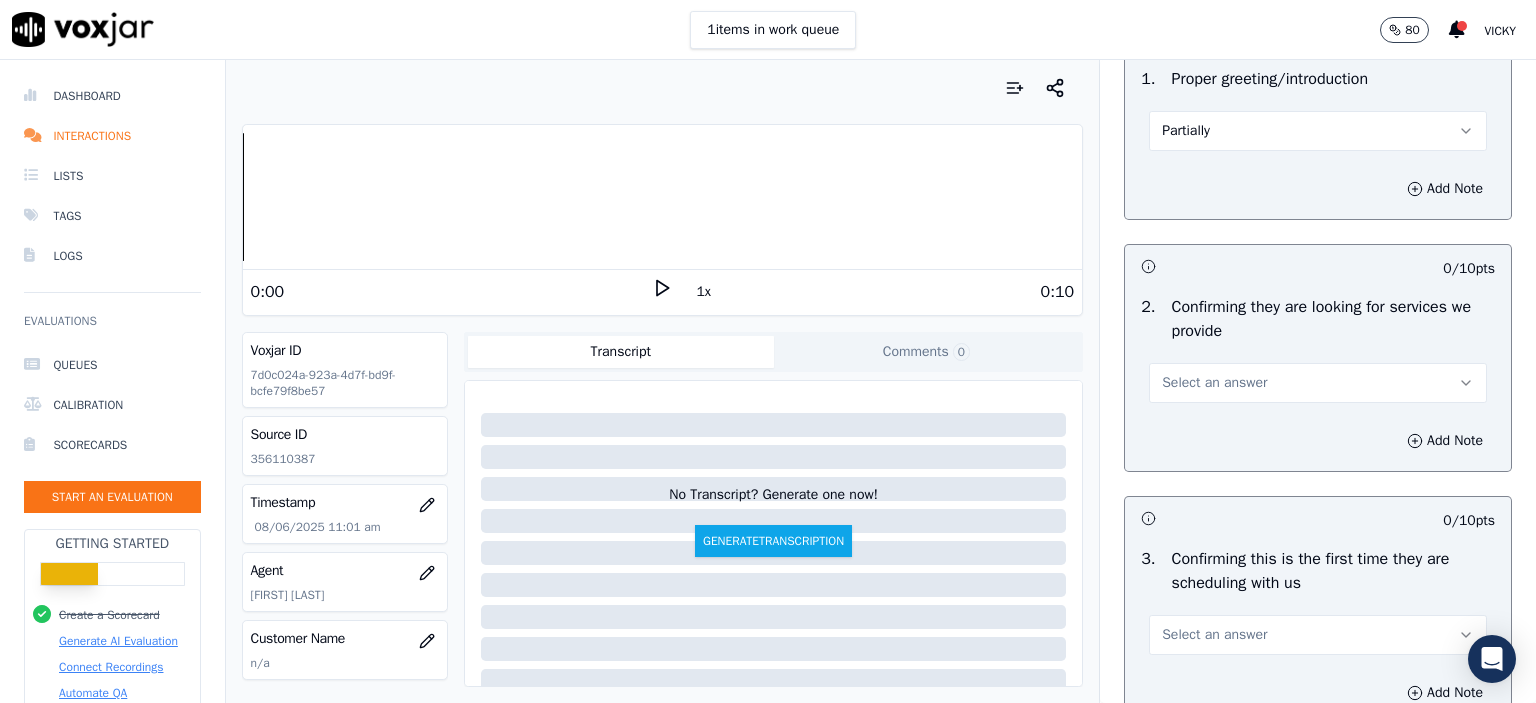 click on "Select an answer" at bounding box center [1318, 383] 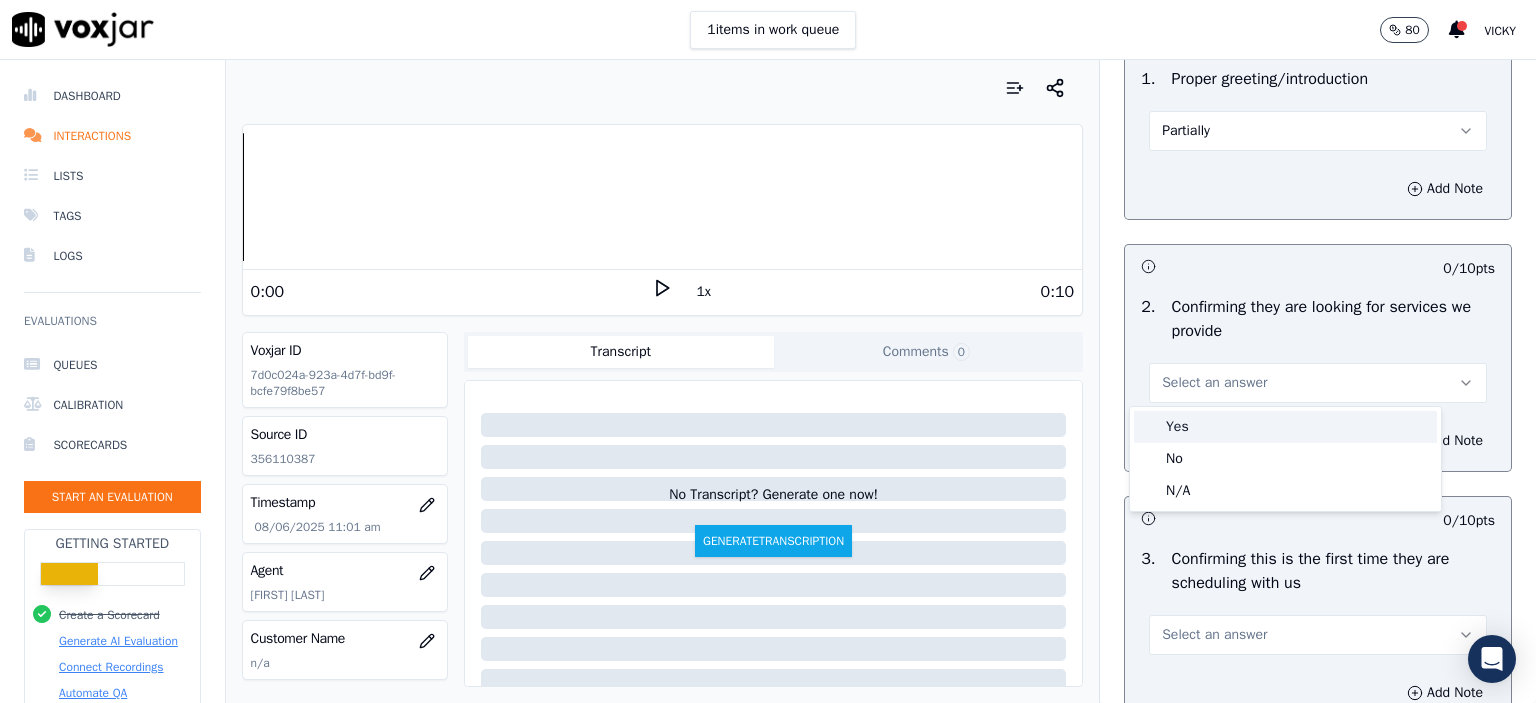 click on "Yes" at bounding box center (1285, 427) 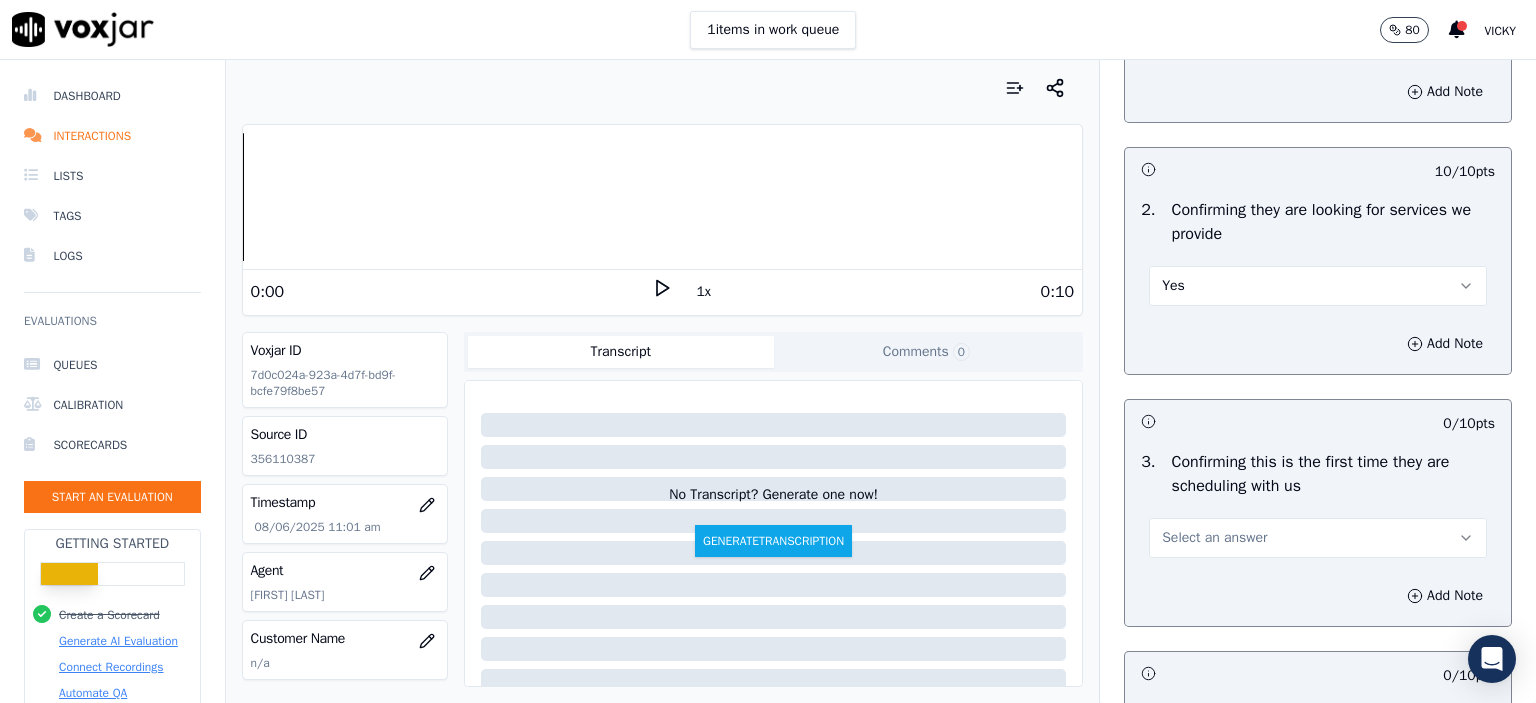 scroll, scrollTop: 300, scrollLeft: 0, axis: vertical 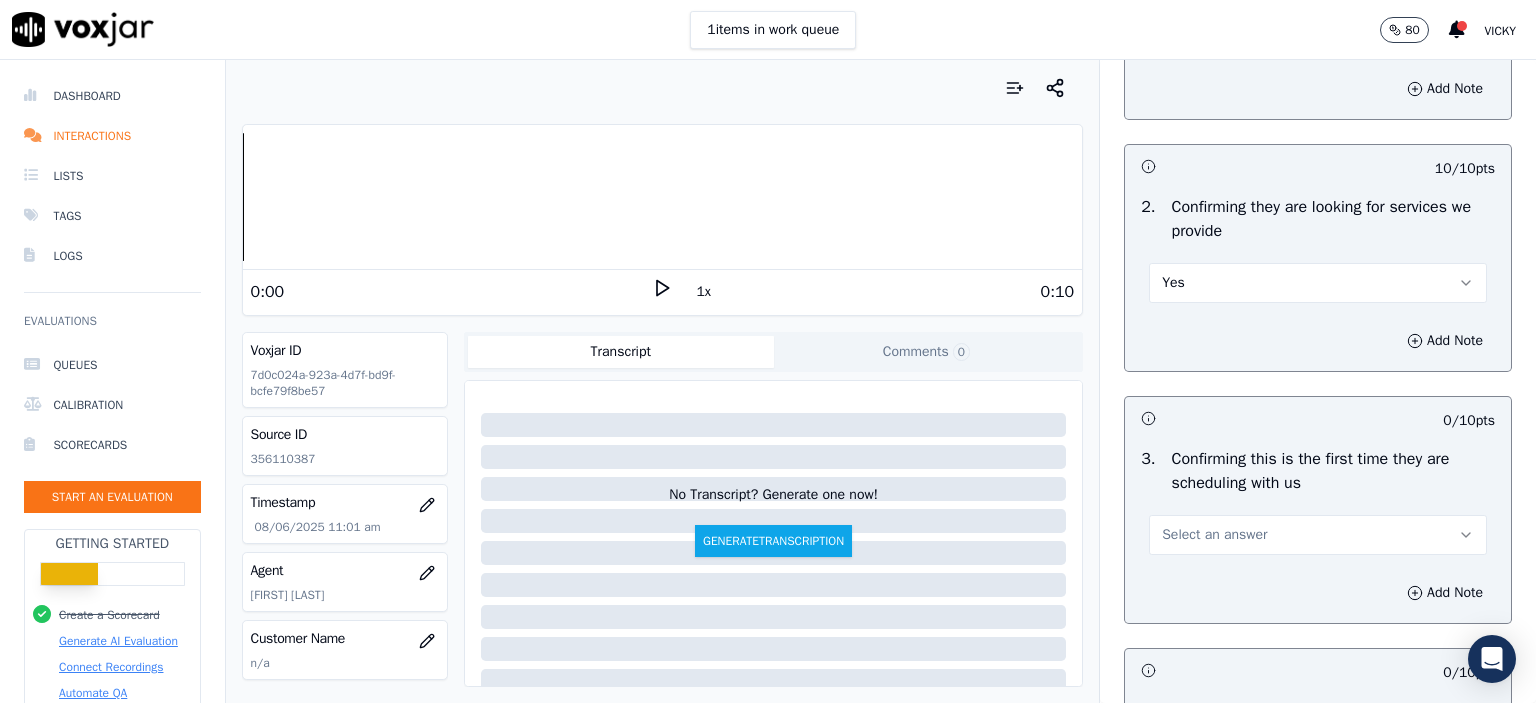 click on "Select an answer" at bounding box center (1214, 535) 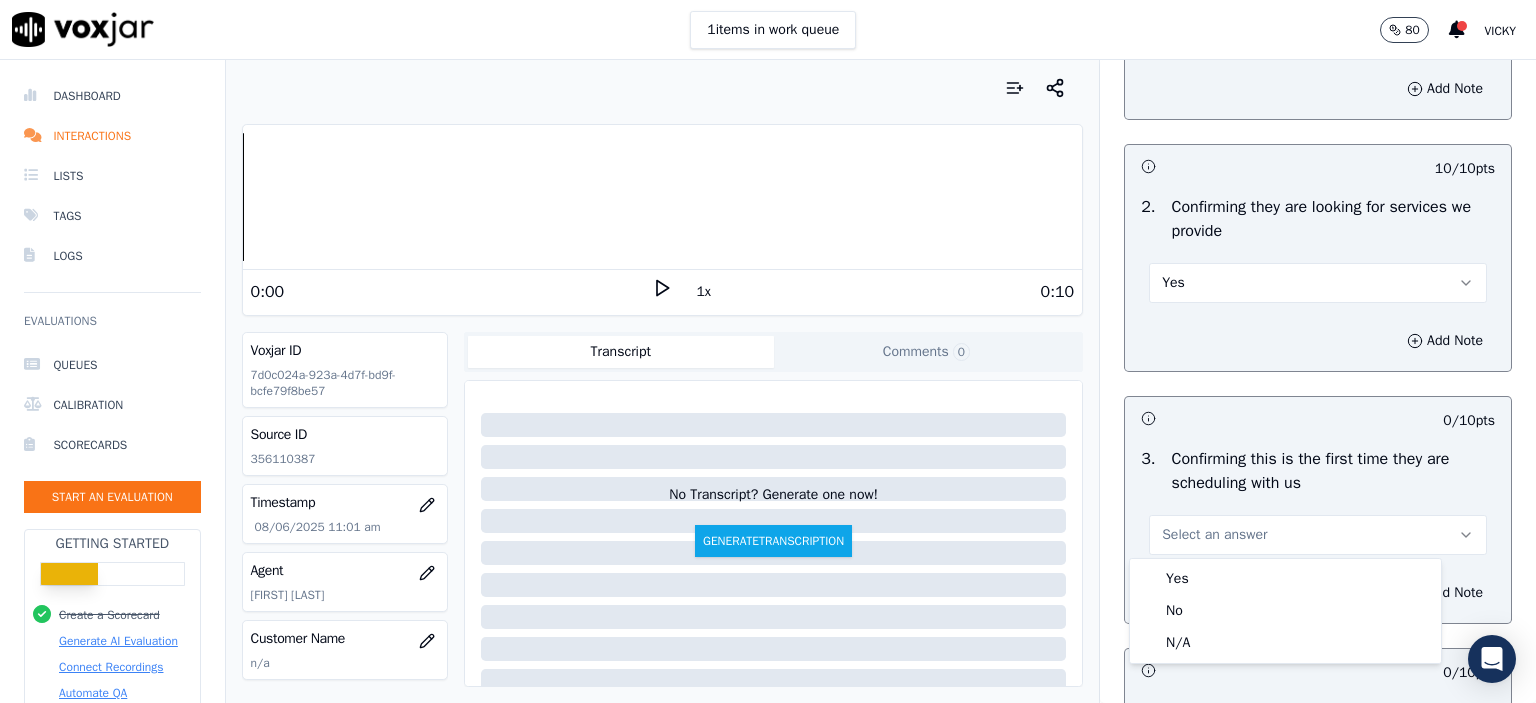 click on "Yes" at bounding box center (1285, 579) 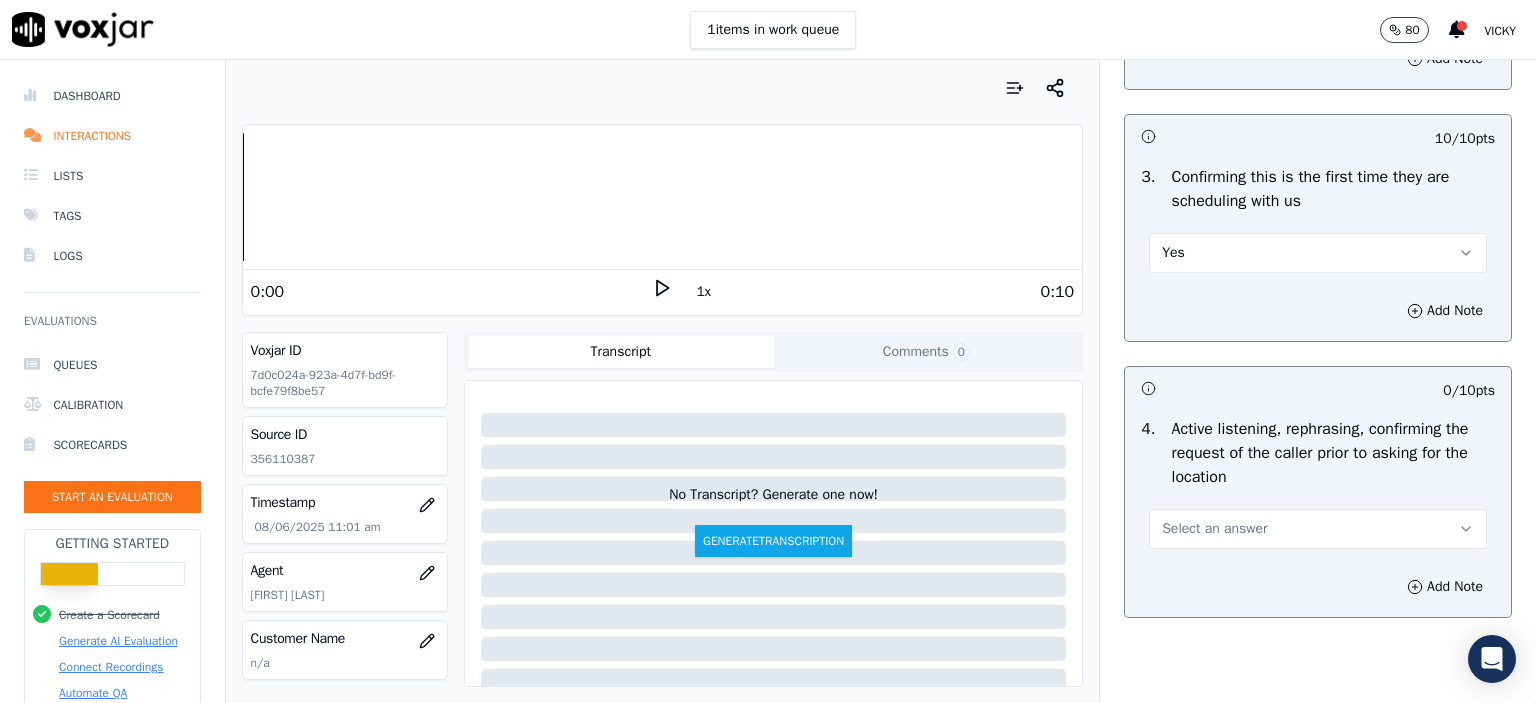 scroll, scrollTop: 600, scrollLeft: 0, axis: vertical 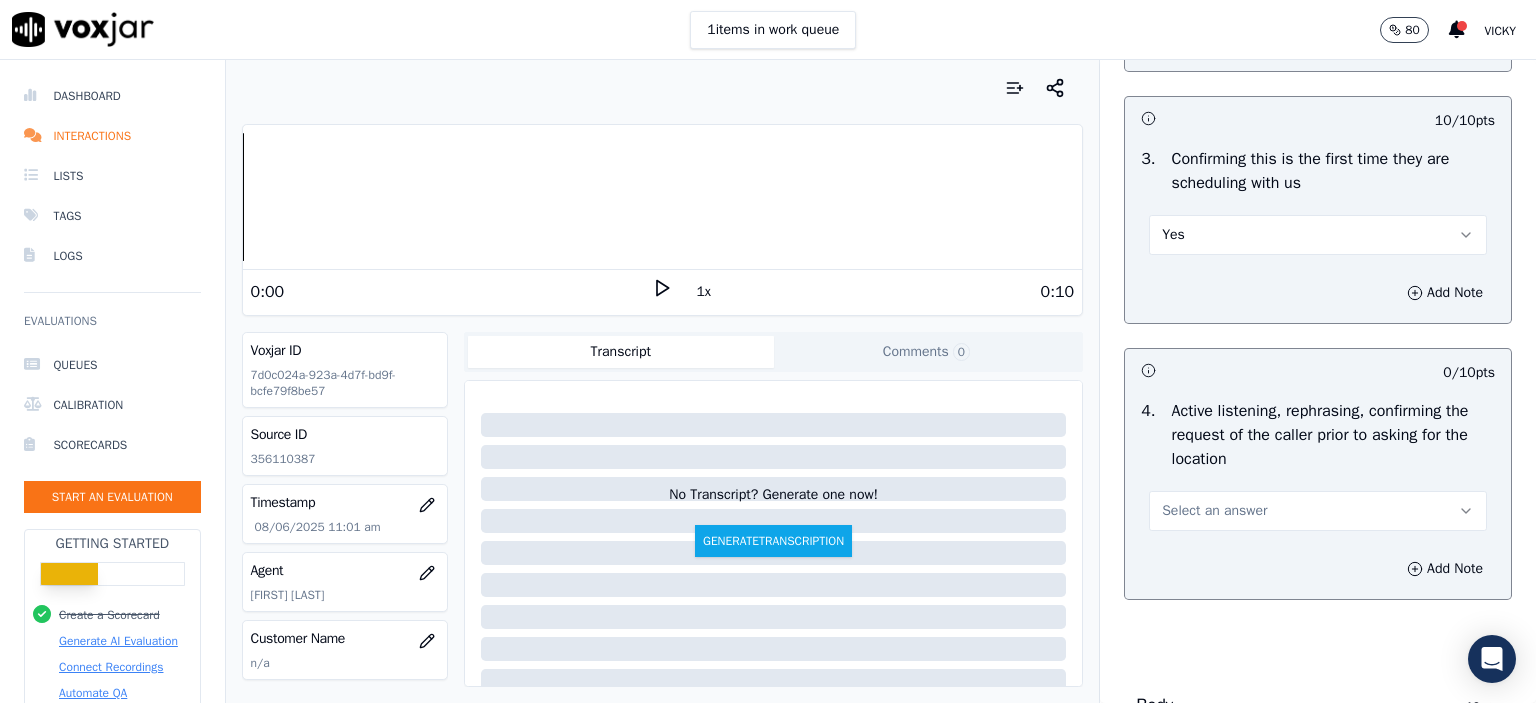 click on "Select an answer" at bounding box center (1214, 511) 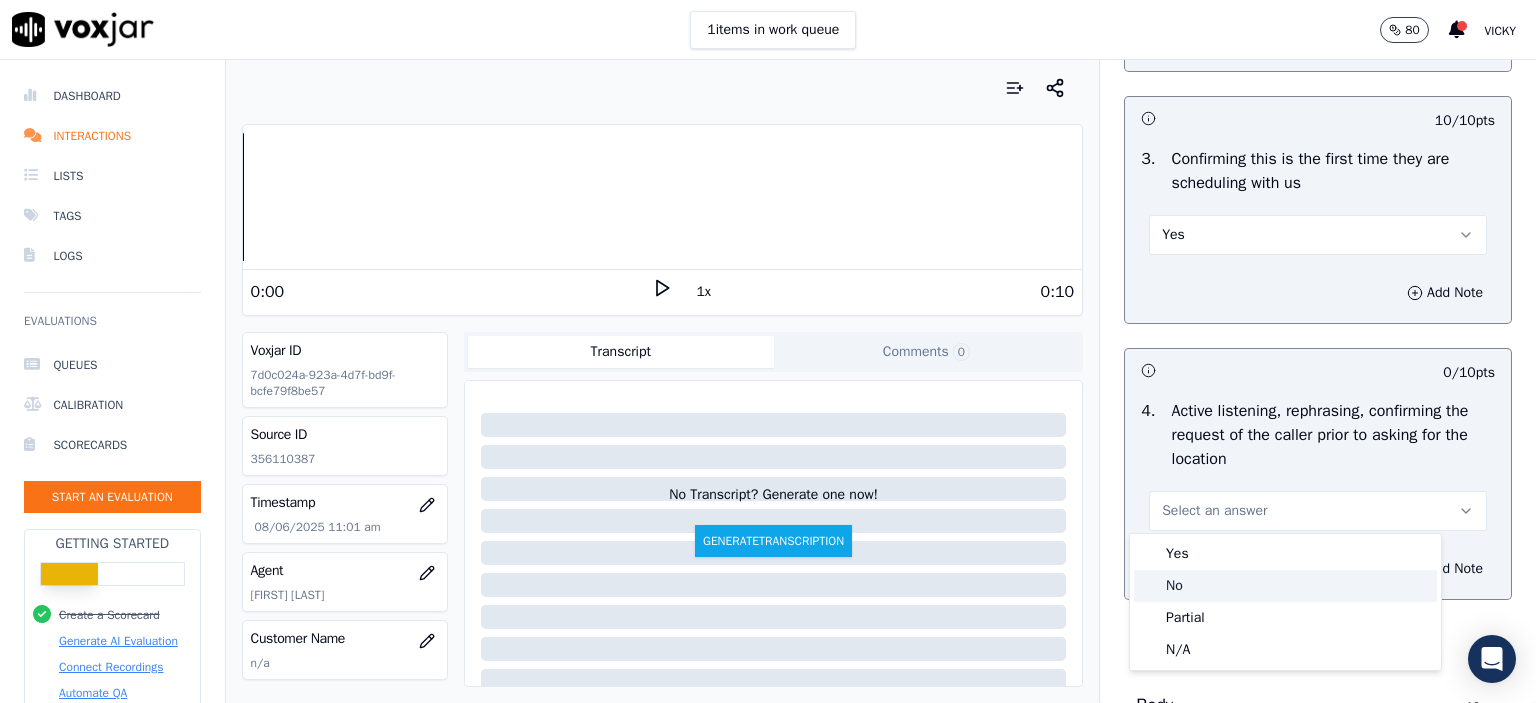 click on "No" 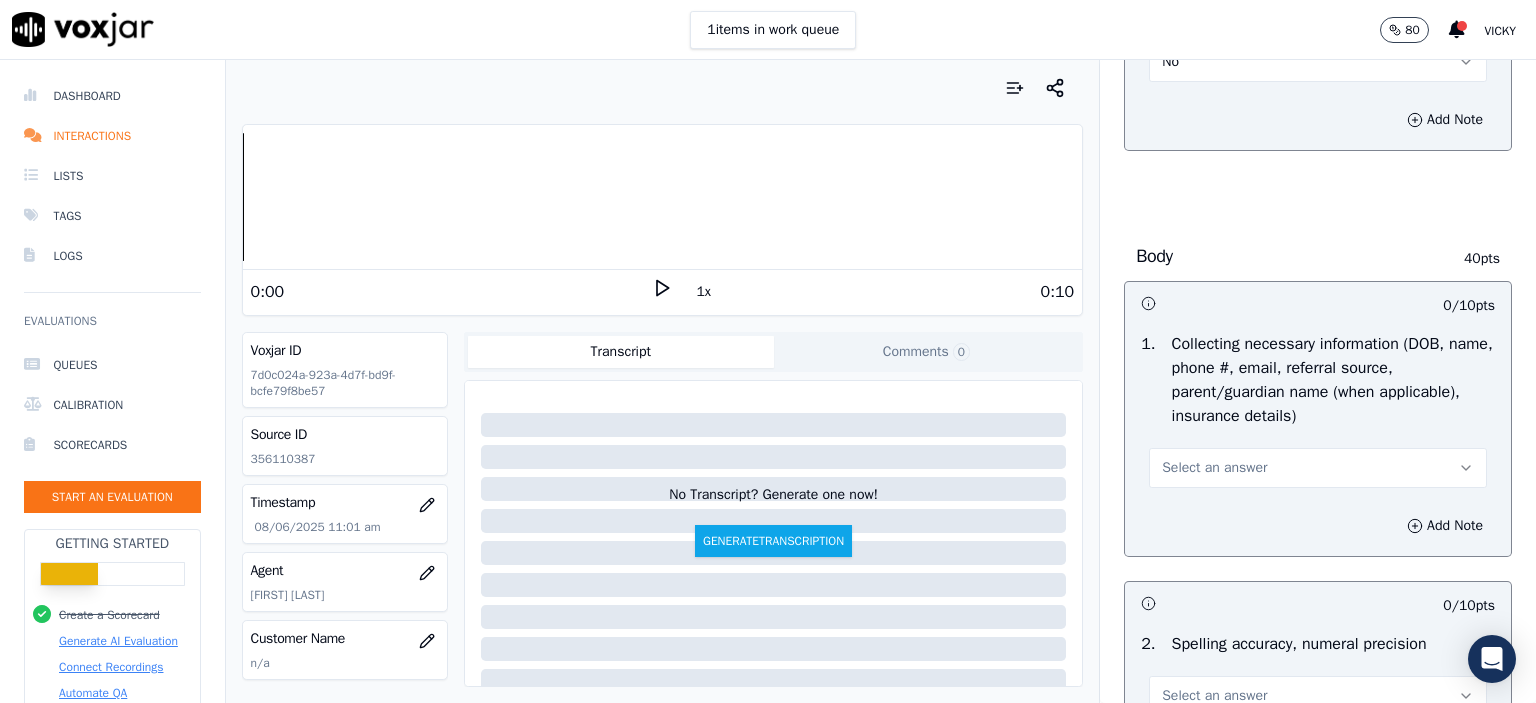 scroll, scrollTop: 1100, scrollLeft: 0, axis: vertical 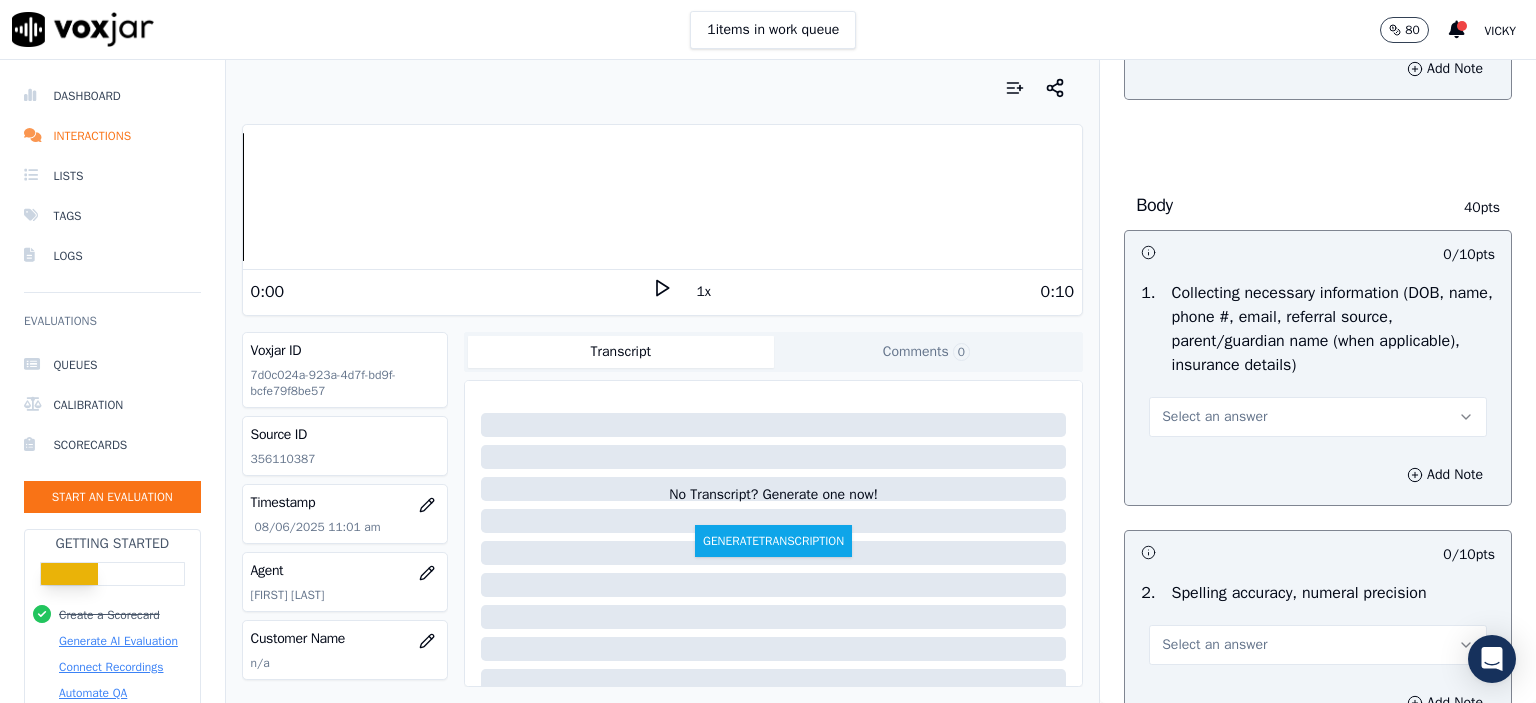 click on "Select an answer" at bounding box center [1318, 417] 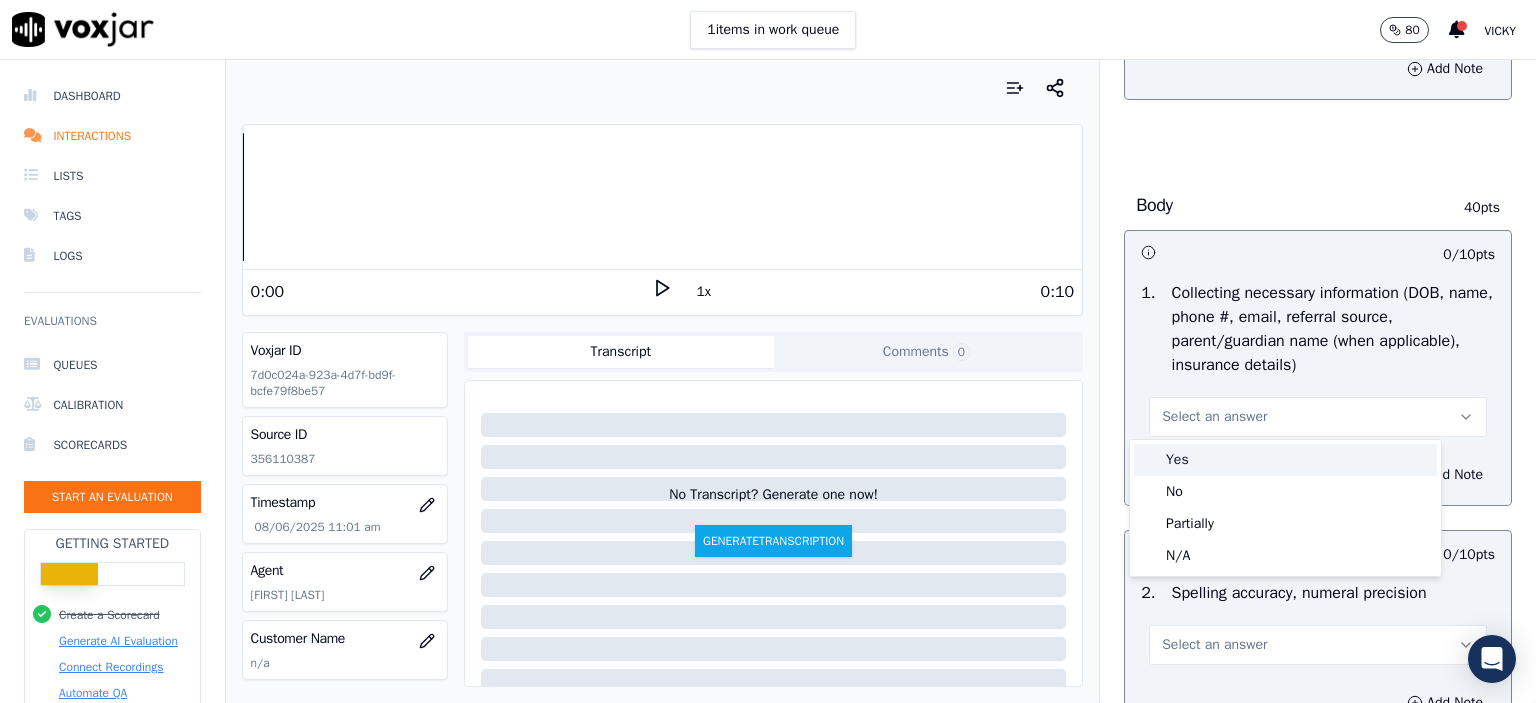 click on "Yes" at bounding box center [1285, 460] 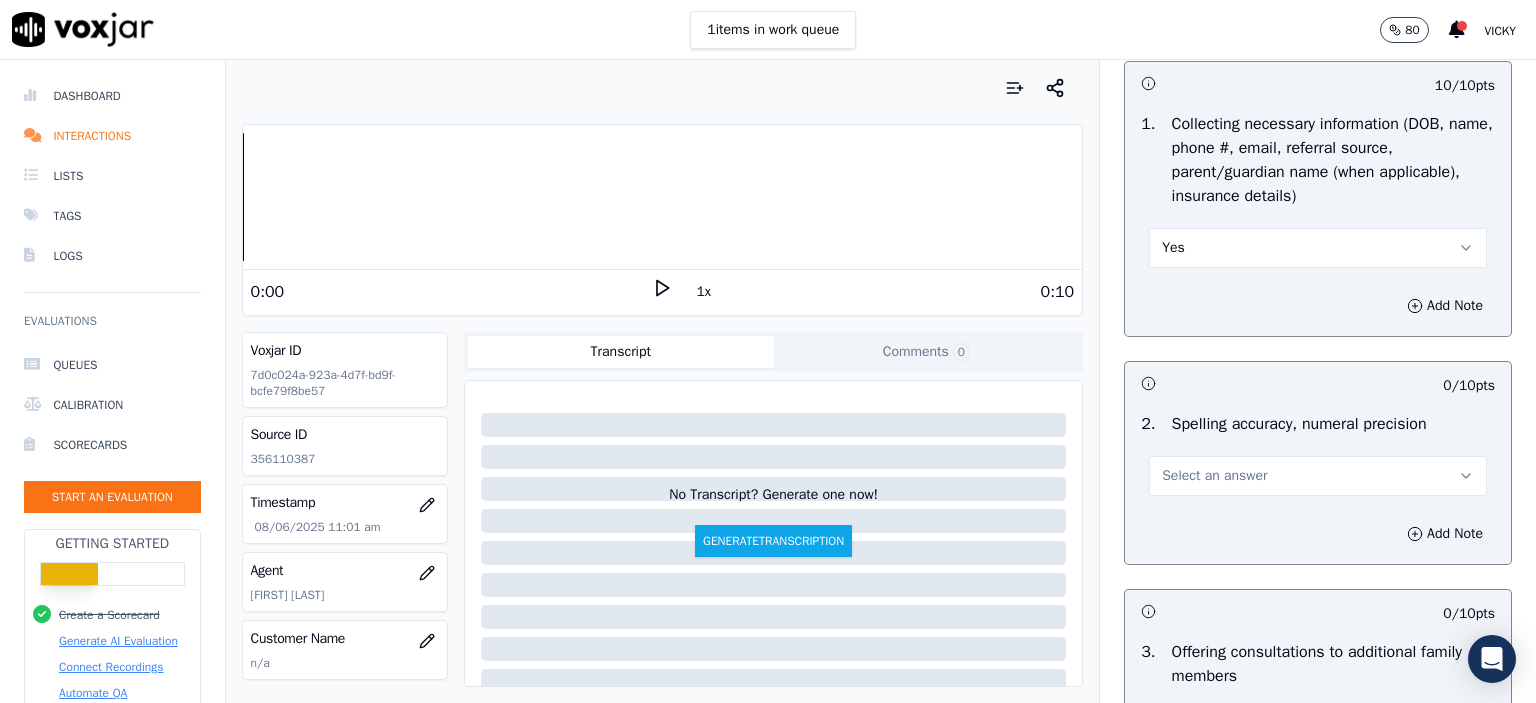 scroll, scrollTop: 1300, scrollLeft: 0, axis: vertical 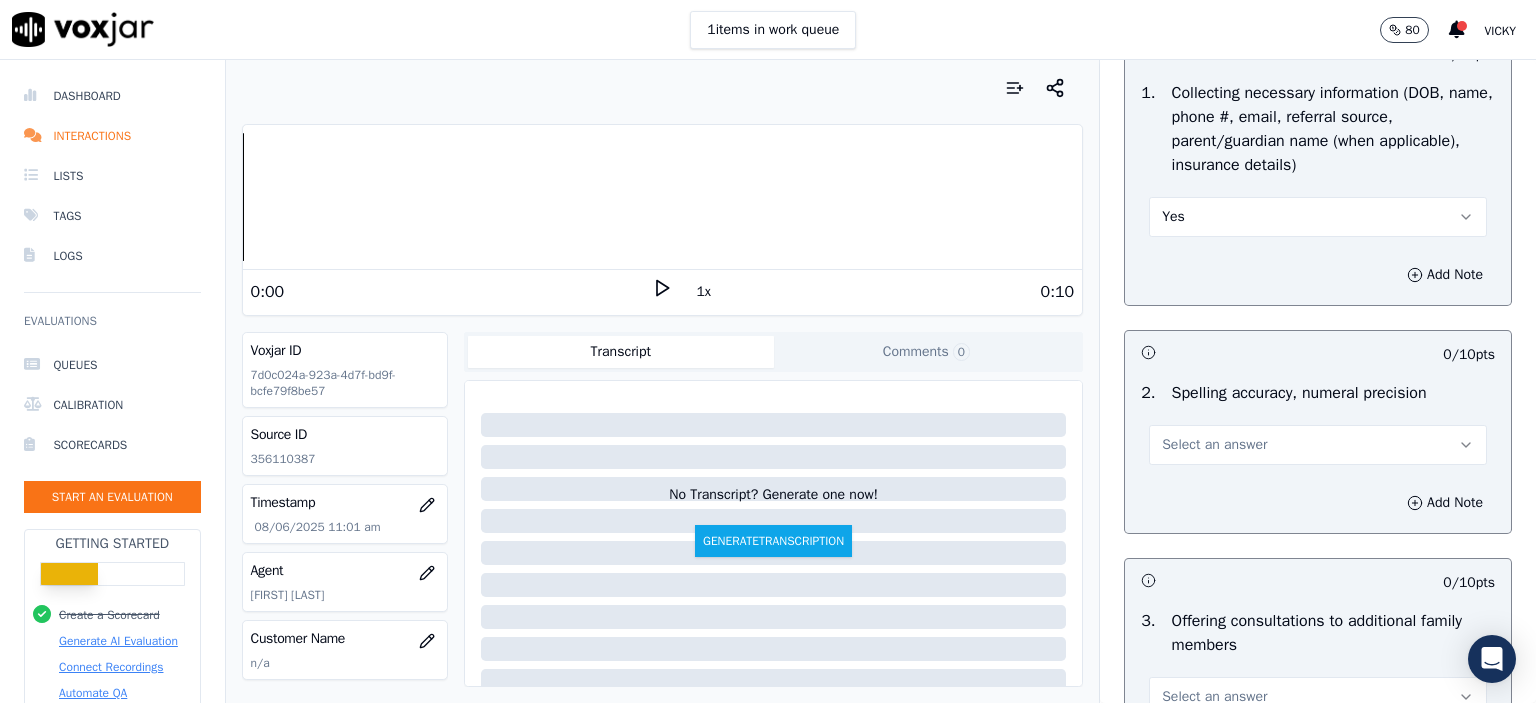 click on "Select an answer" at bounding box center (1318, 445) 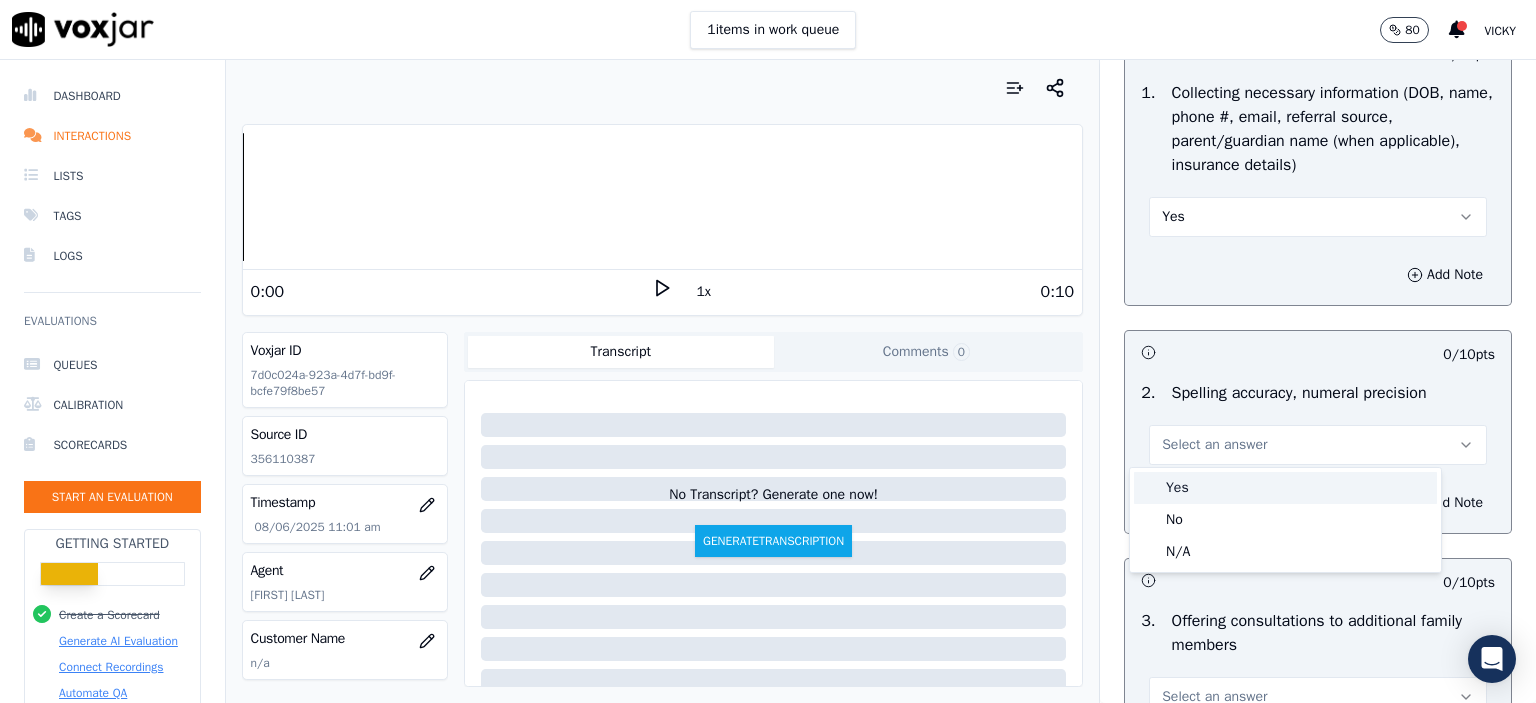 click on "Yes" at bounding box center [1285, 488] 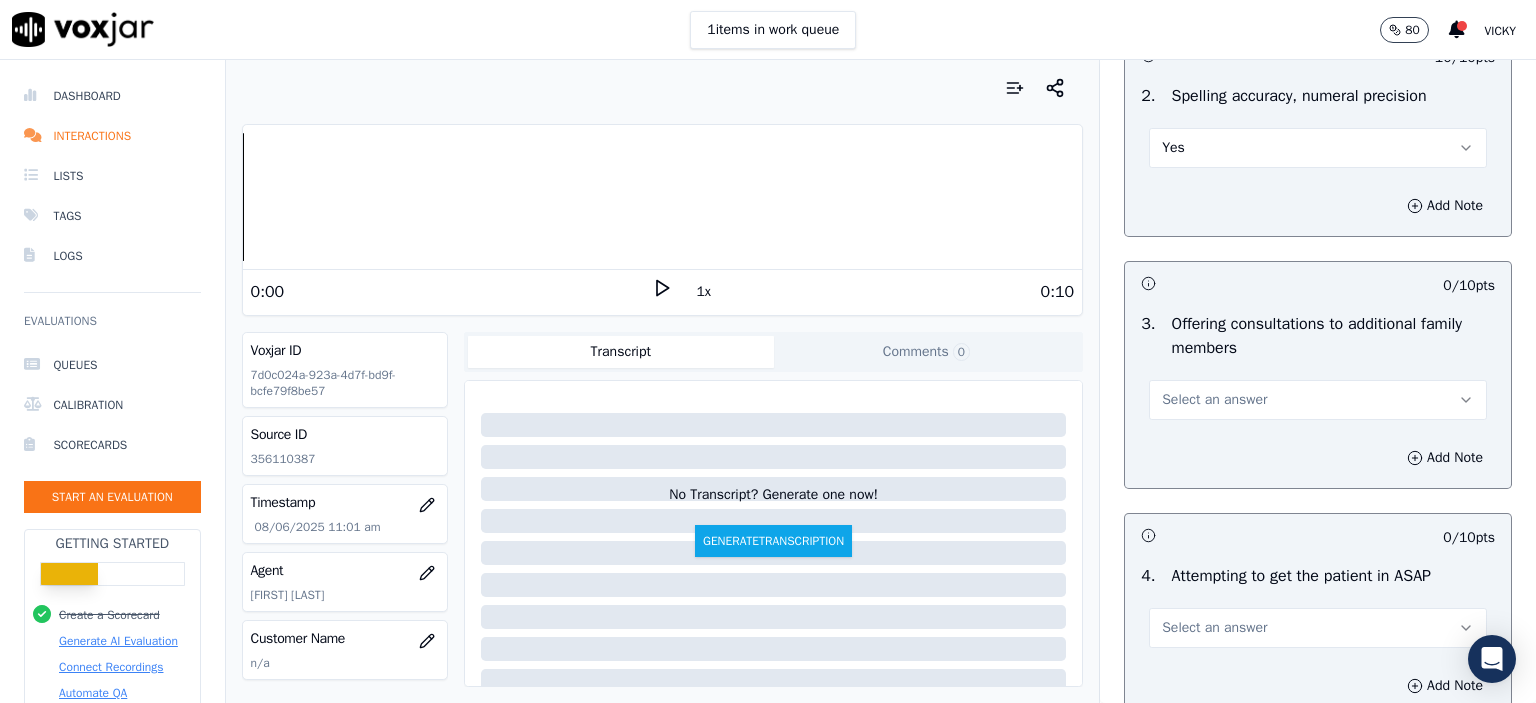 scroll, scrollTop: 1600, scrollLeft: 0, axis: vertical 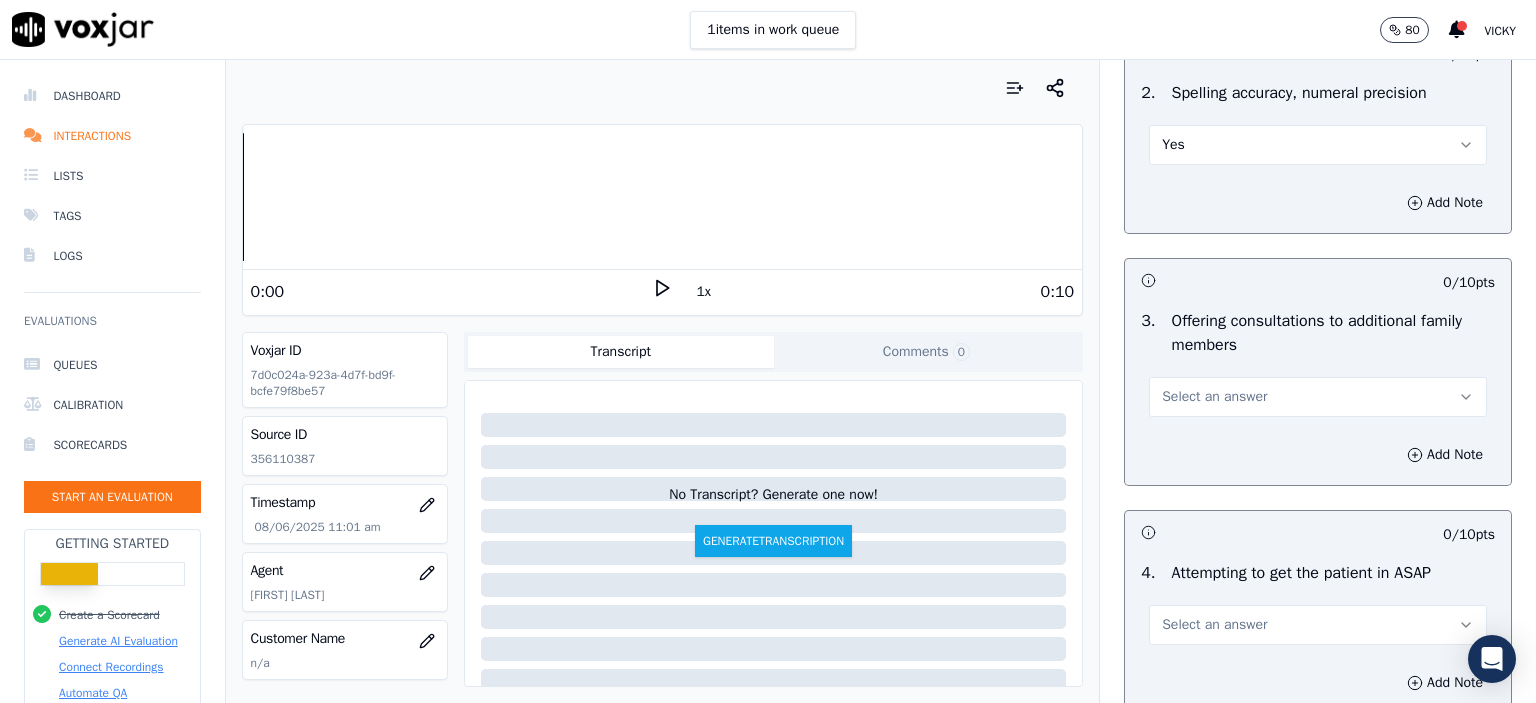 click on "Select an answer" at bounding box center [1318, 397] 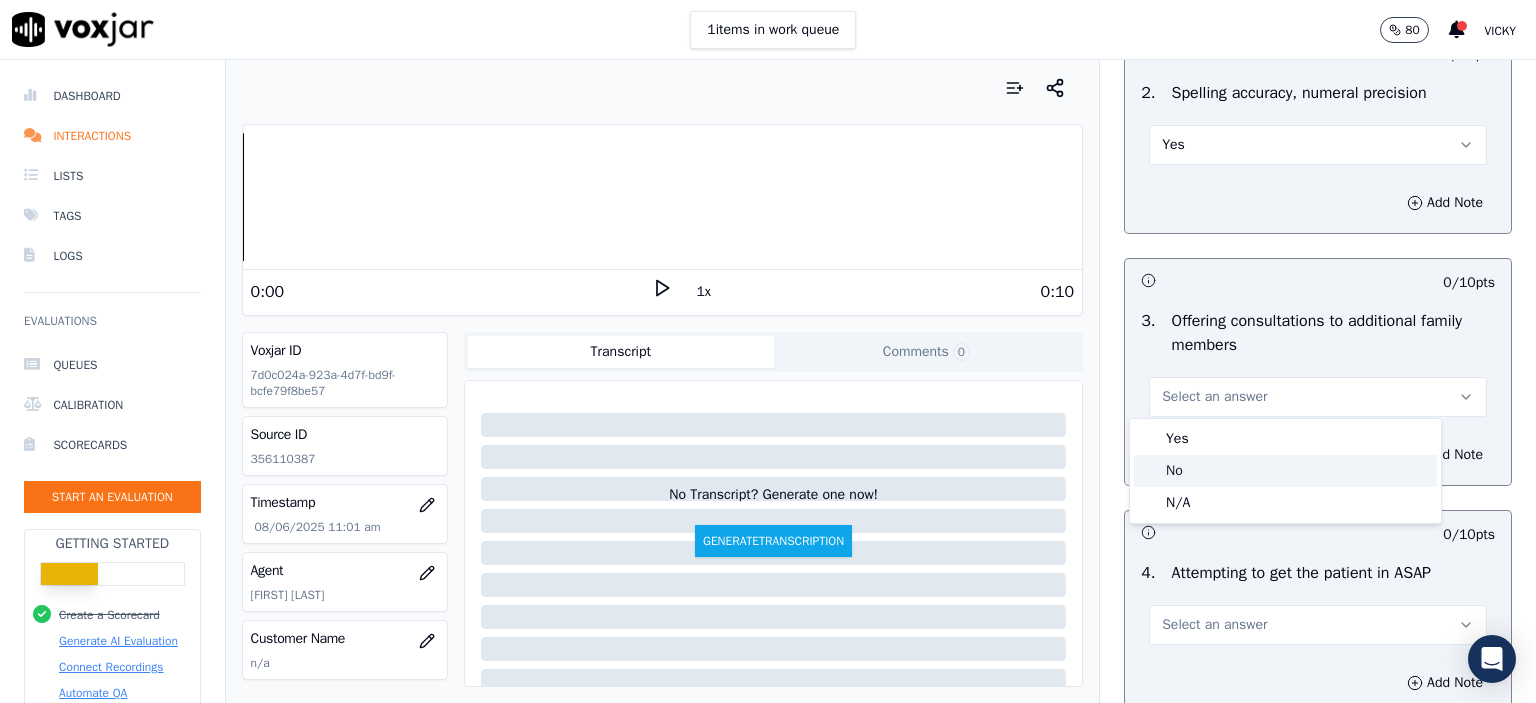 drag, startPoint x: 1236, startPoint y: 468, endPoint x: 1209, endPoint y: 379, distance: 93.00538 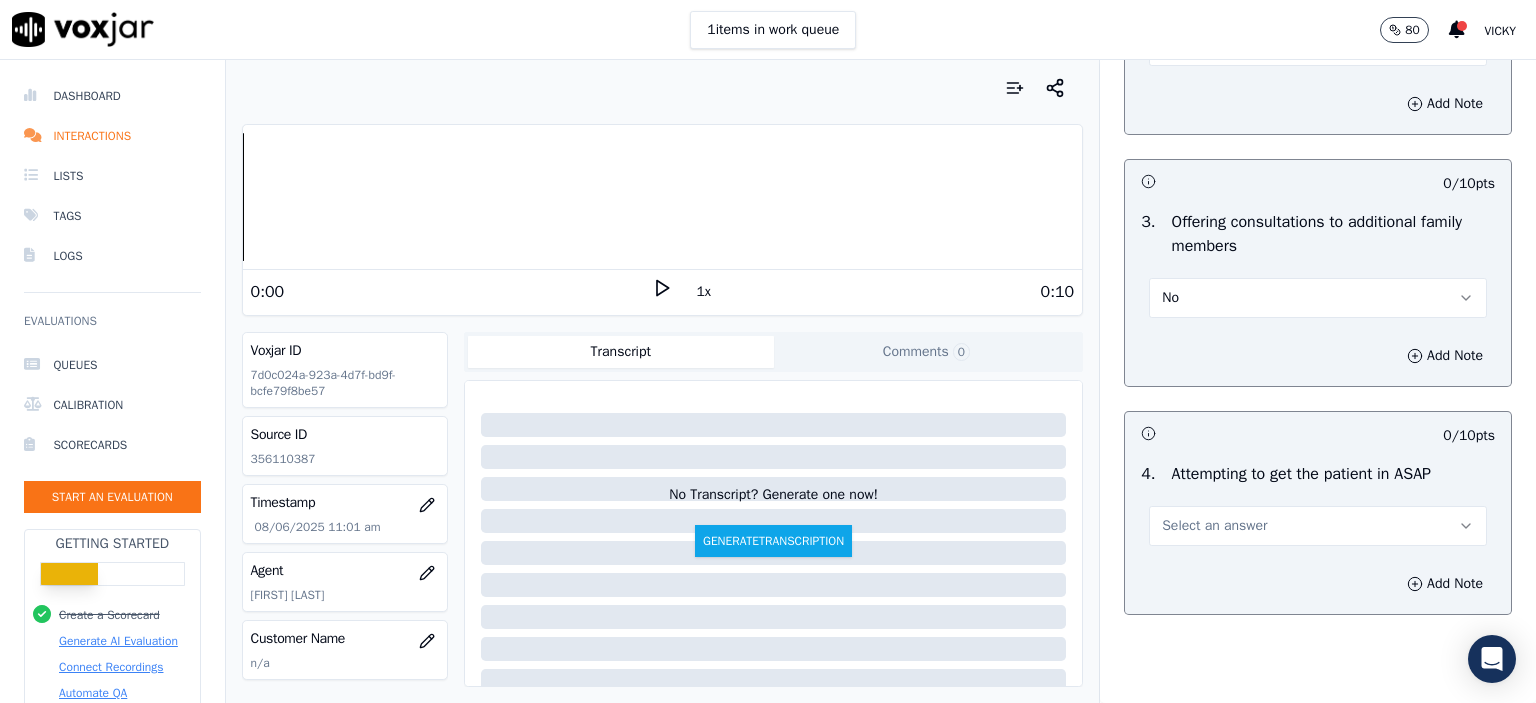 scroll, scrollTop: 1700, scrollLeft: 0, axis: vertical 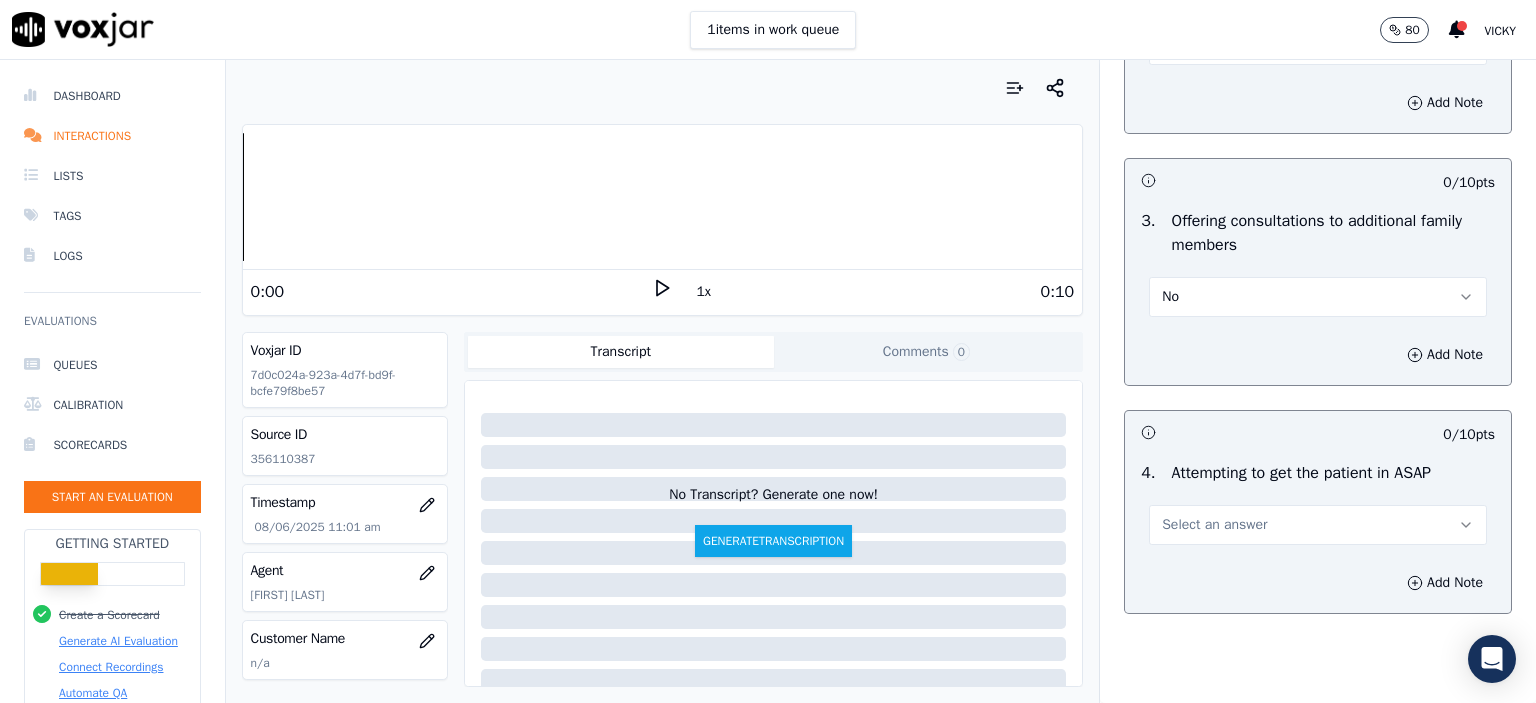 click on "Select an answer" at bounding box center [1318, 525] 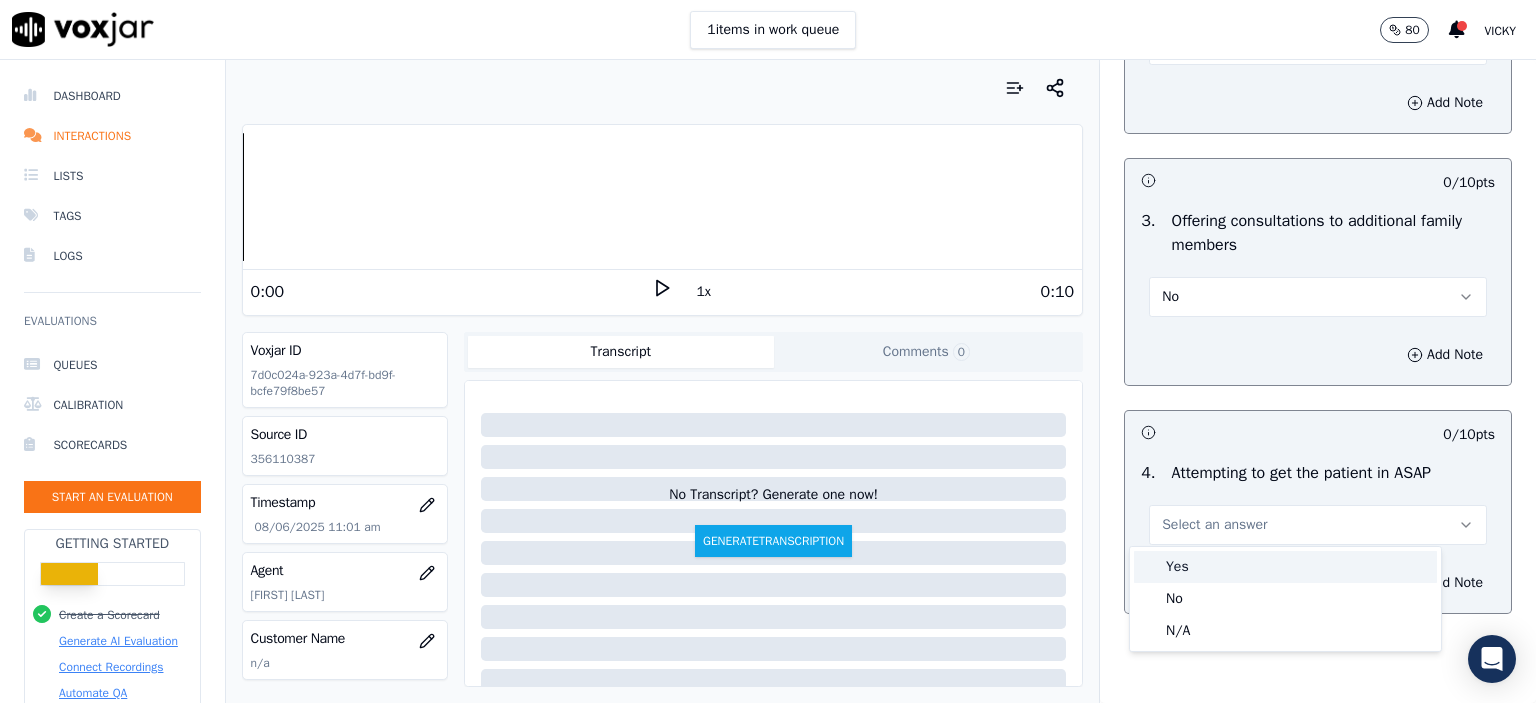 click on "Yes" at bounding box center [1285, 567] 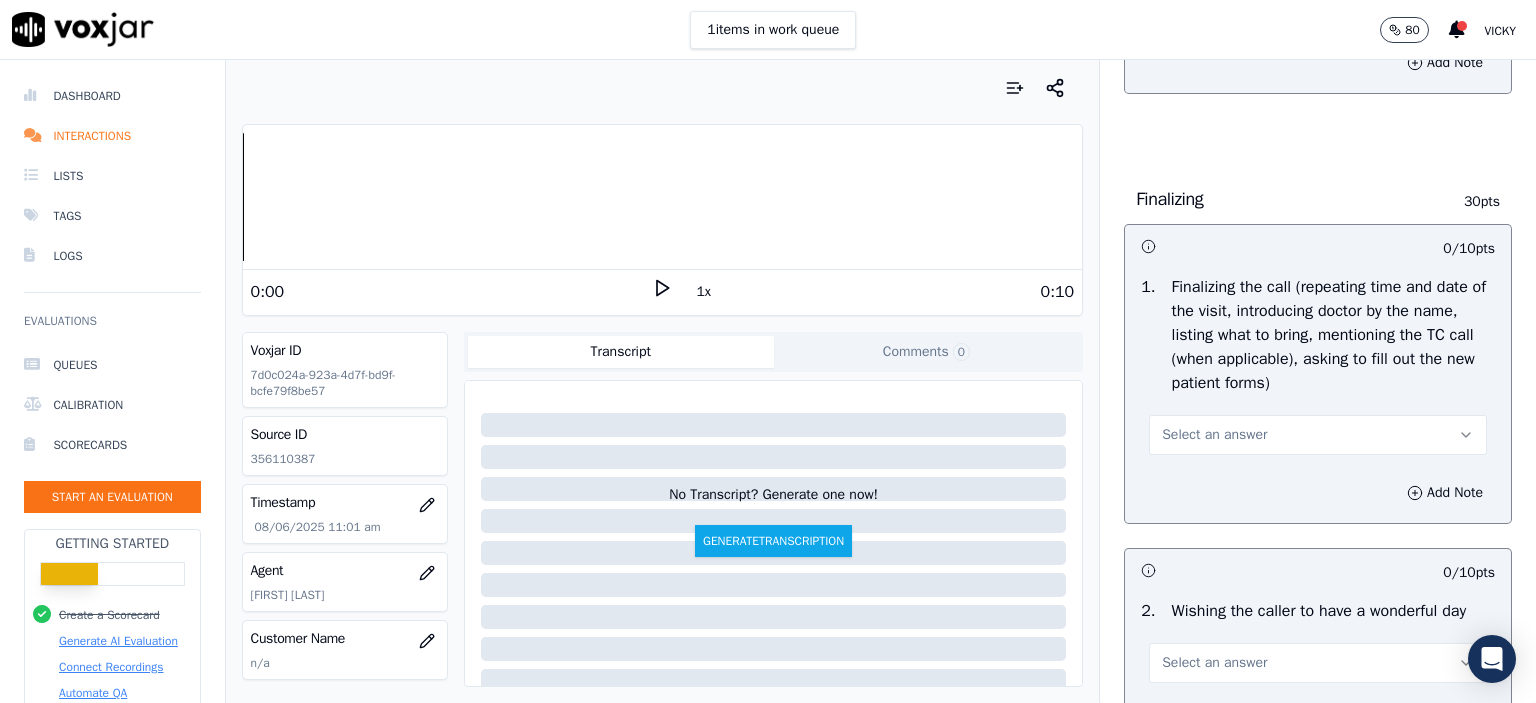 scroll, scrollTop: 2300, scrollLeft: 0, axis: vertical 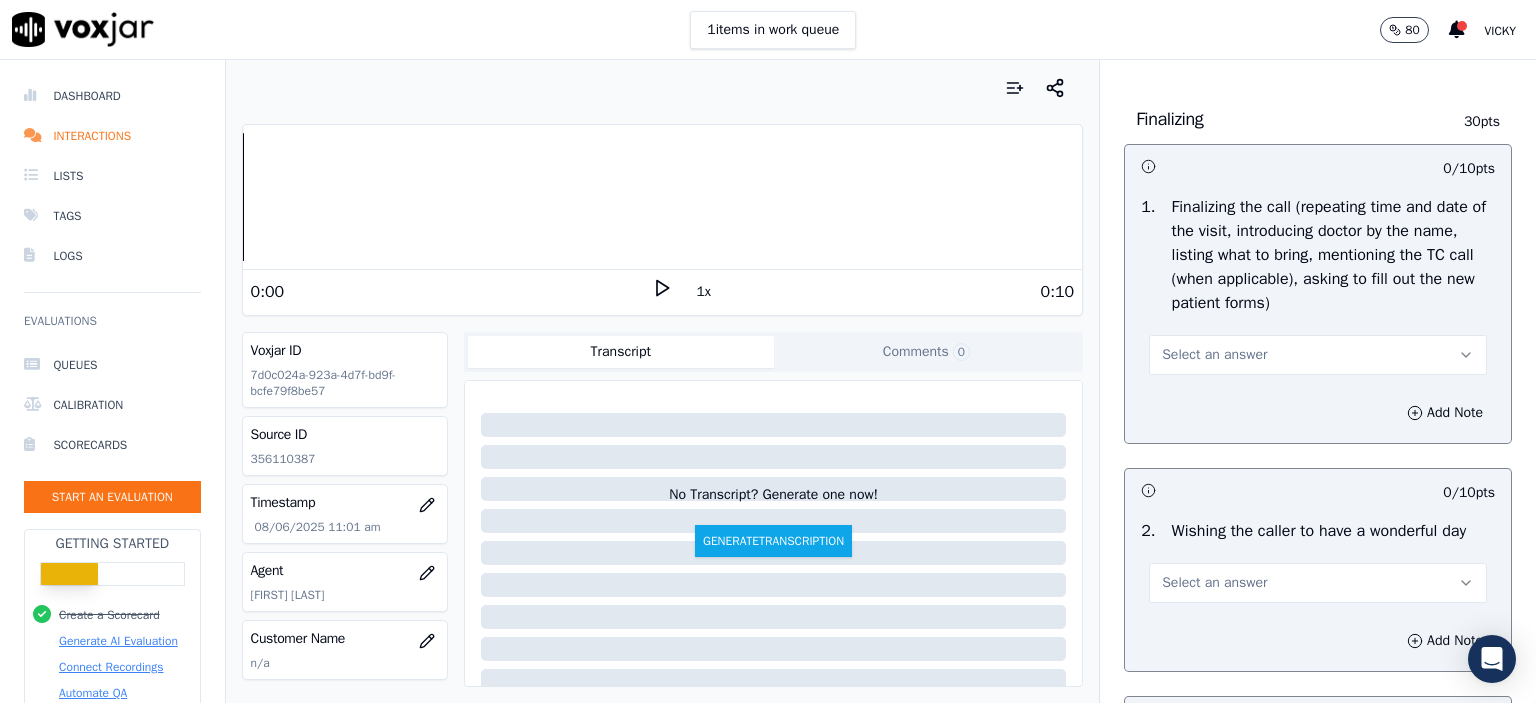 click on "Select an answer" at bounding box center [1318, 355] 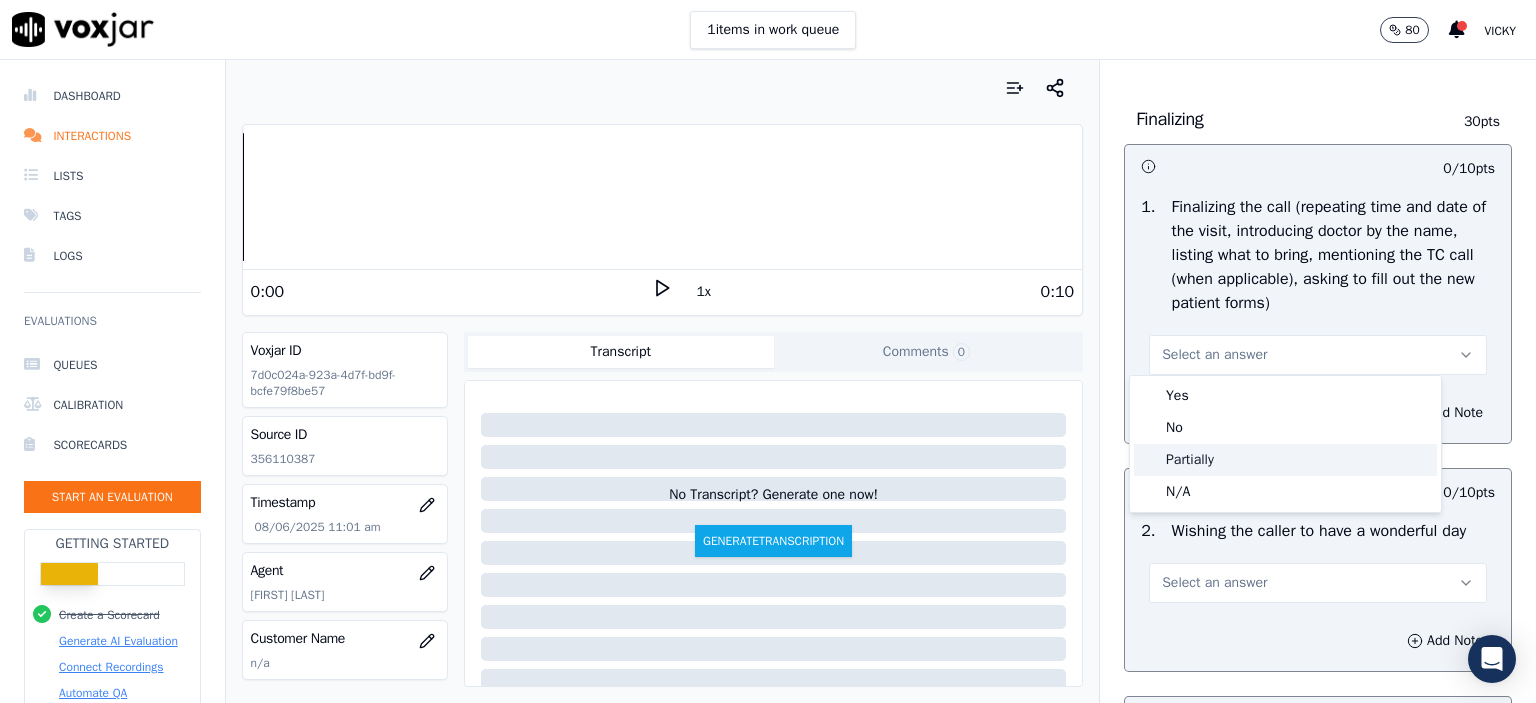 click on "Partially" 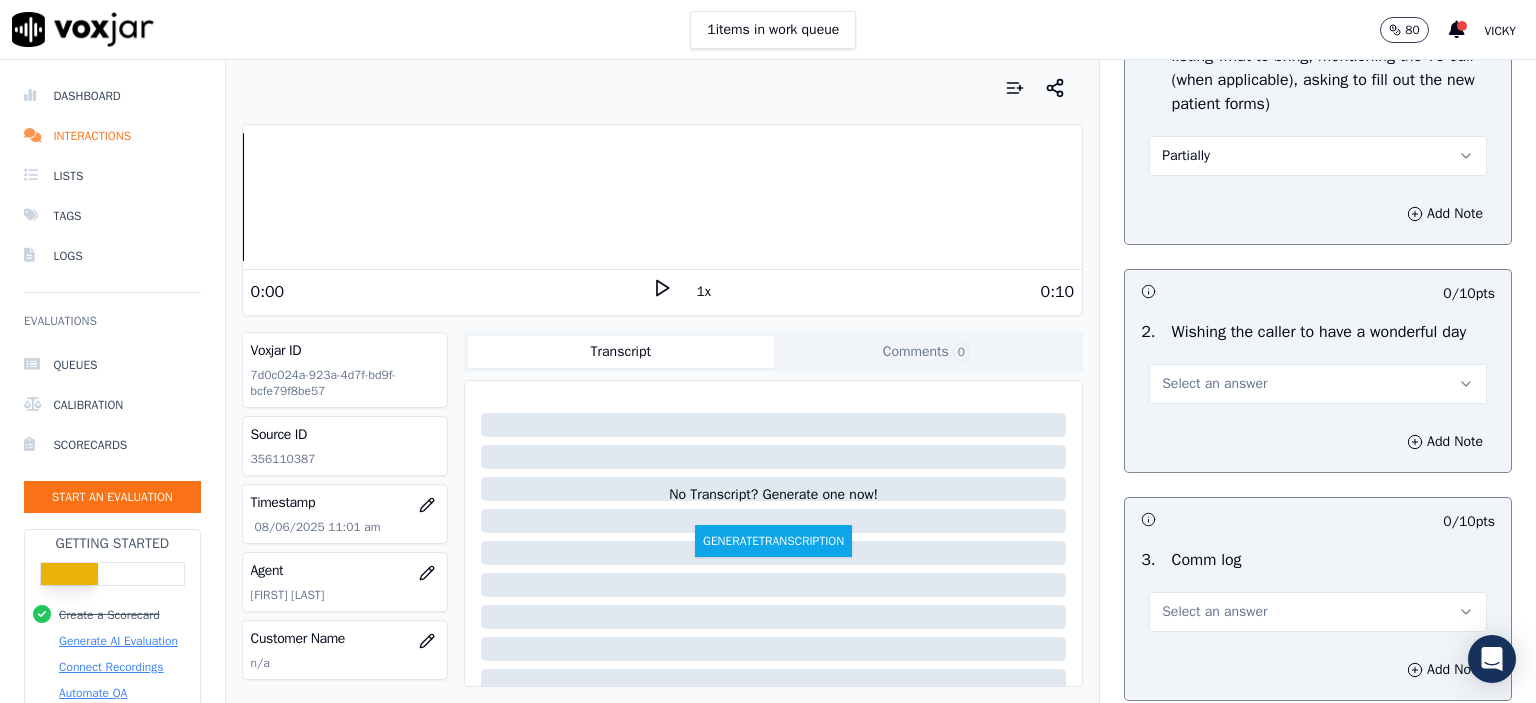 scroll, scrollTop: 2500, scrollLeft: 0, axis: vertical 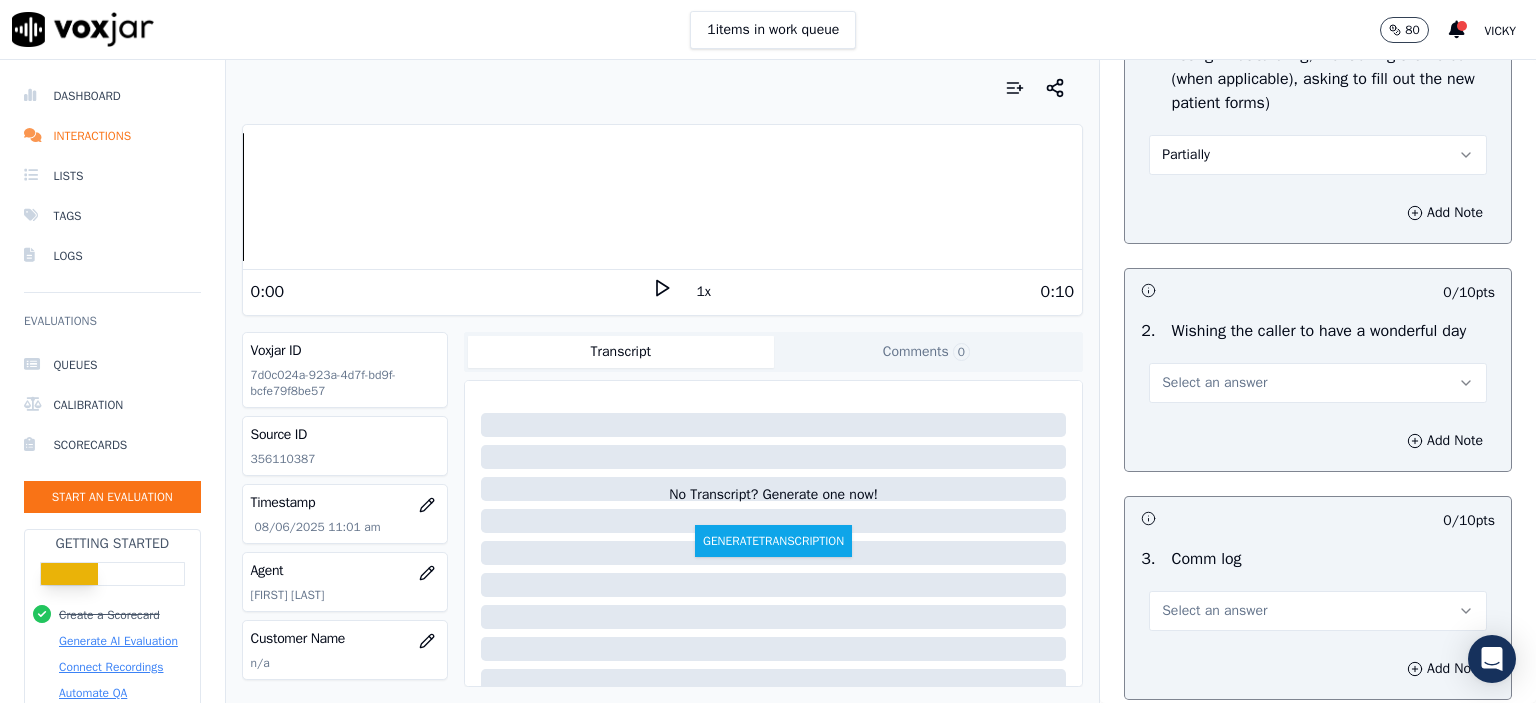 click on "Select an answer" at bounding box center [1318, 383] 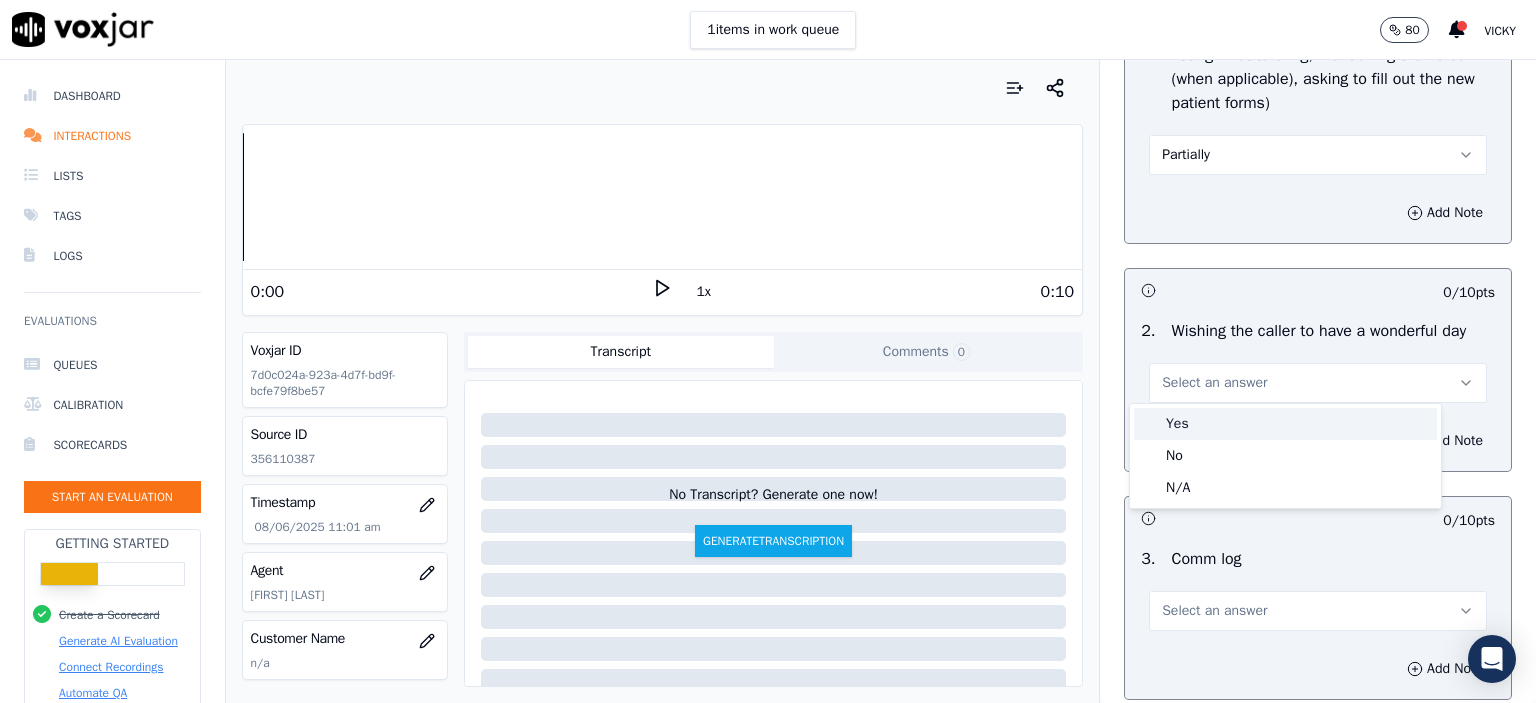 click on "Yes" at bounding box center (1285, 424) 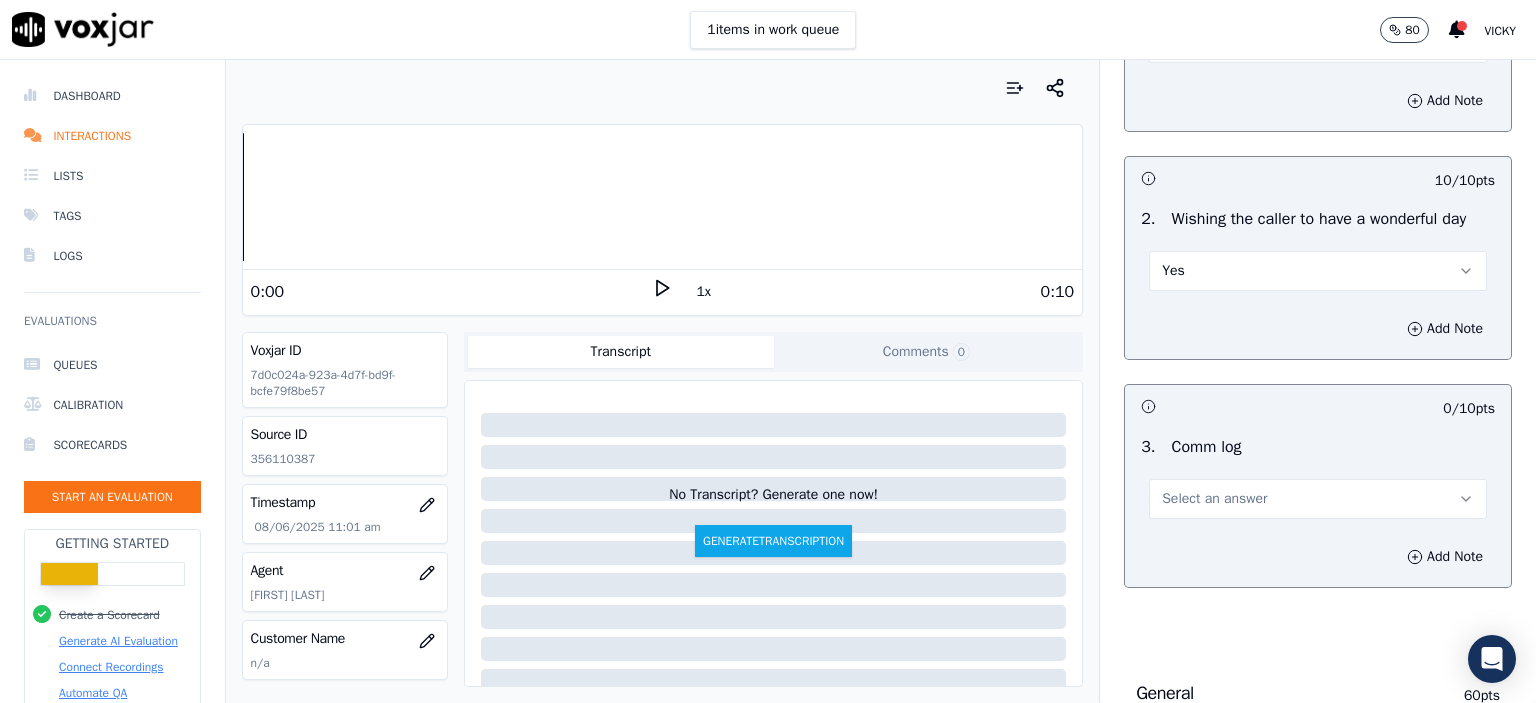 scroll, scrollTop: 2700, scrollLeft: 0, axis: vertical 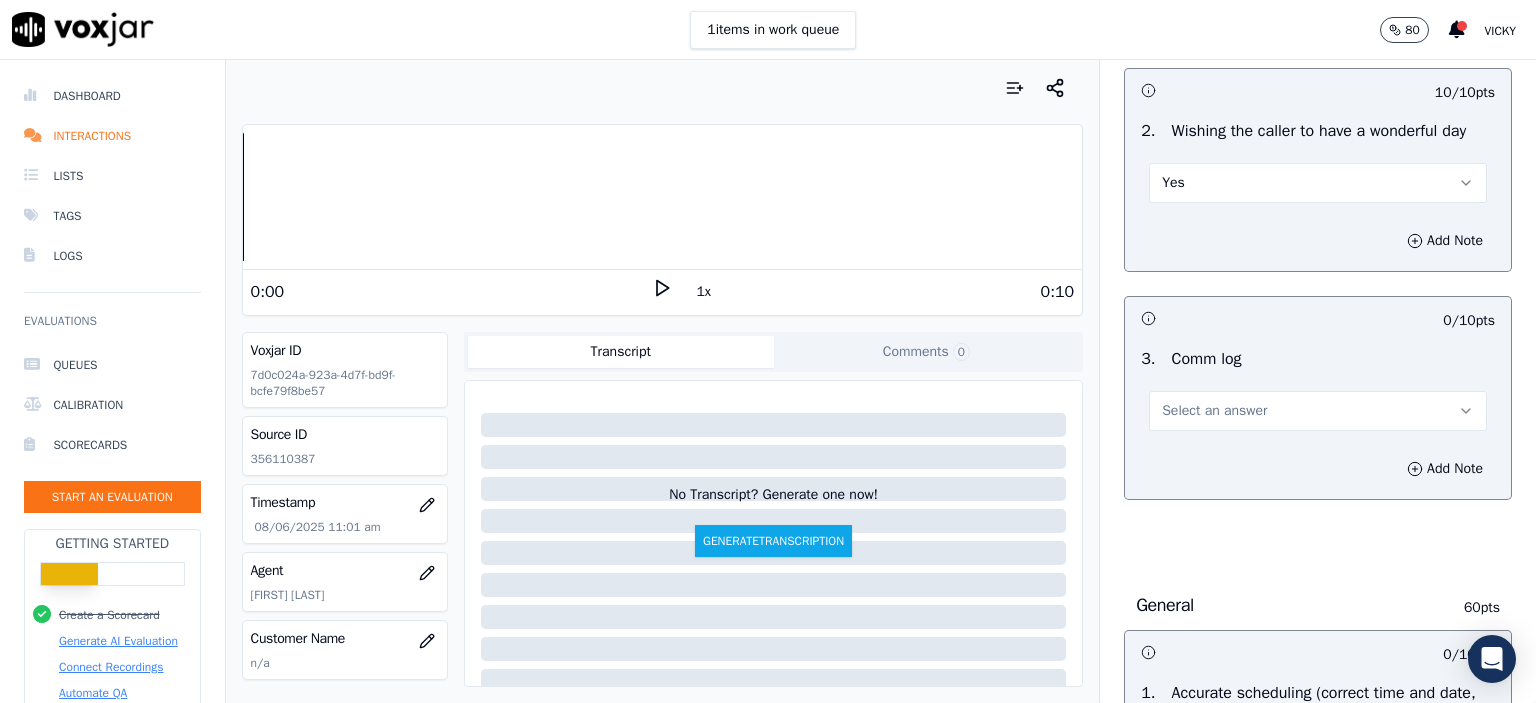 click on "Select an answer" at bounding box center [1214, 411] 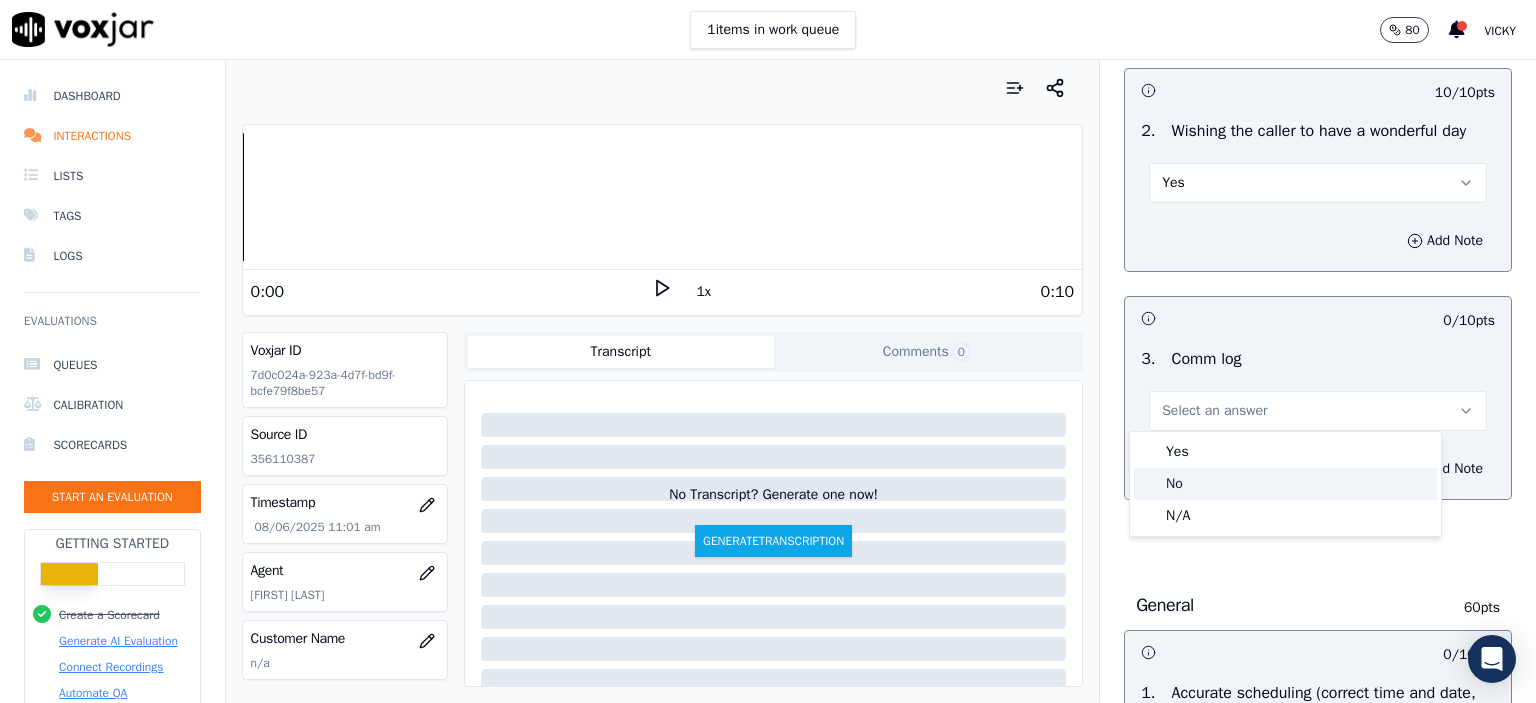 click on "No" 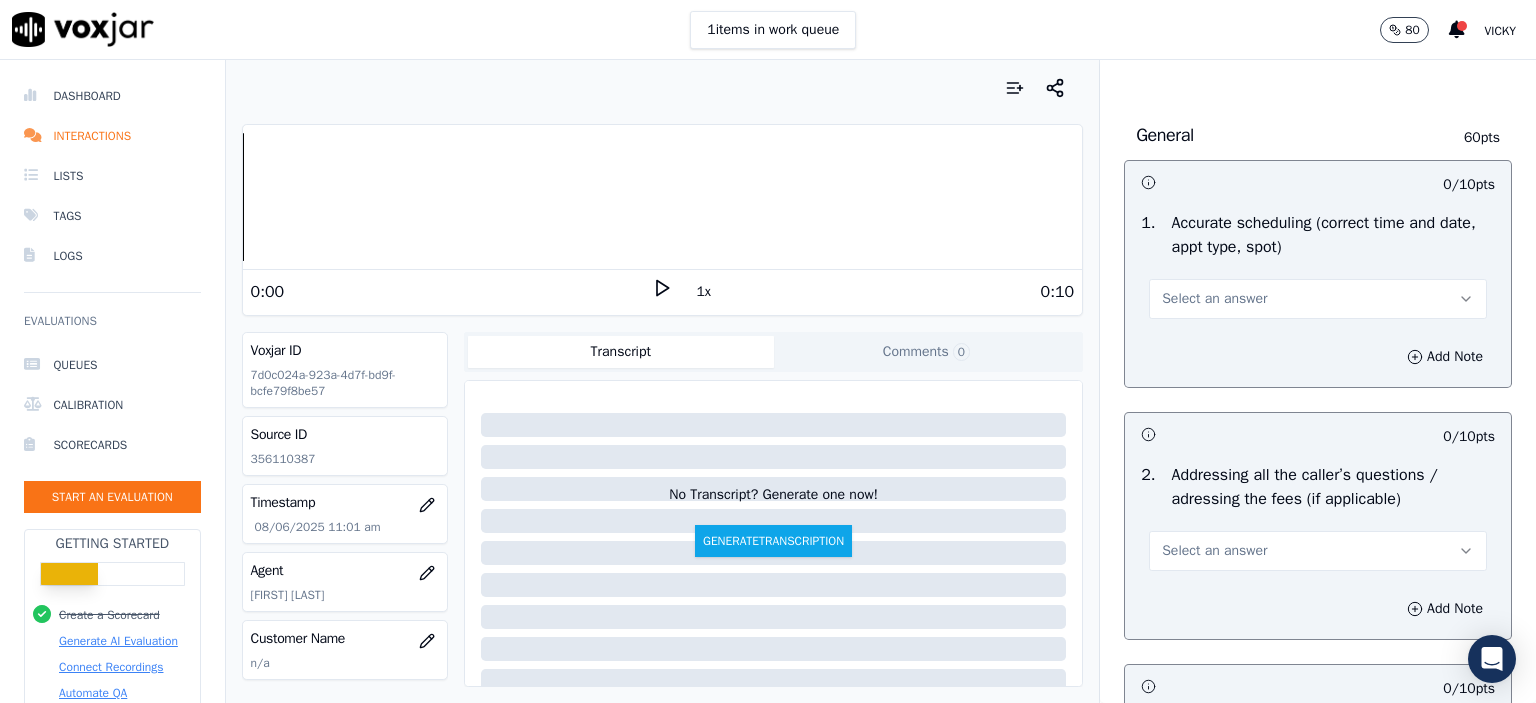 scroll, scrollTop: 3200, scrollLeft: 0, axis: vertical 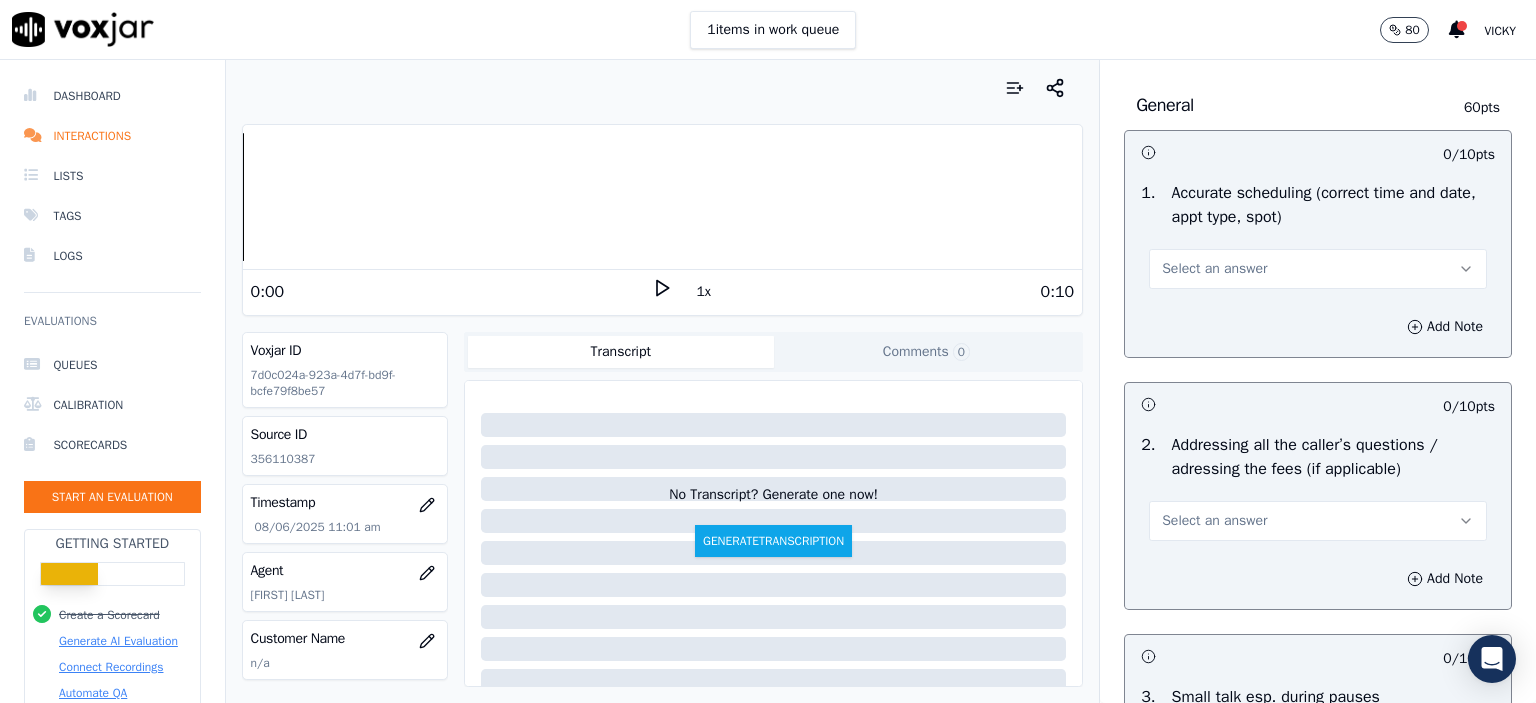 click on "Select an answer" at bounding box center (1318, 269) 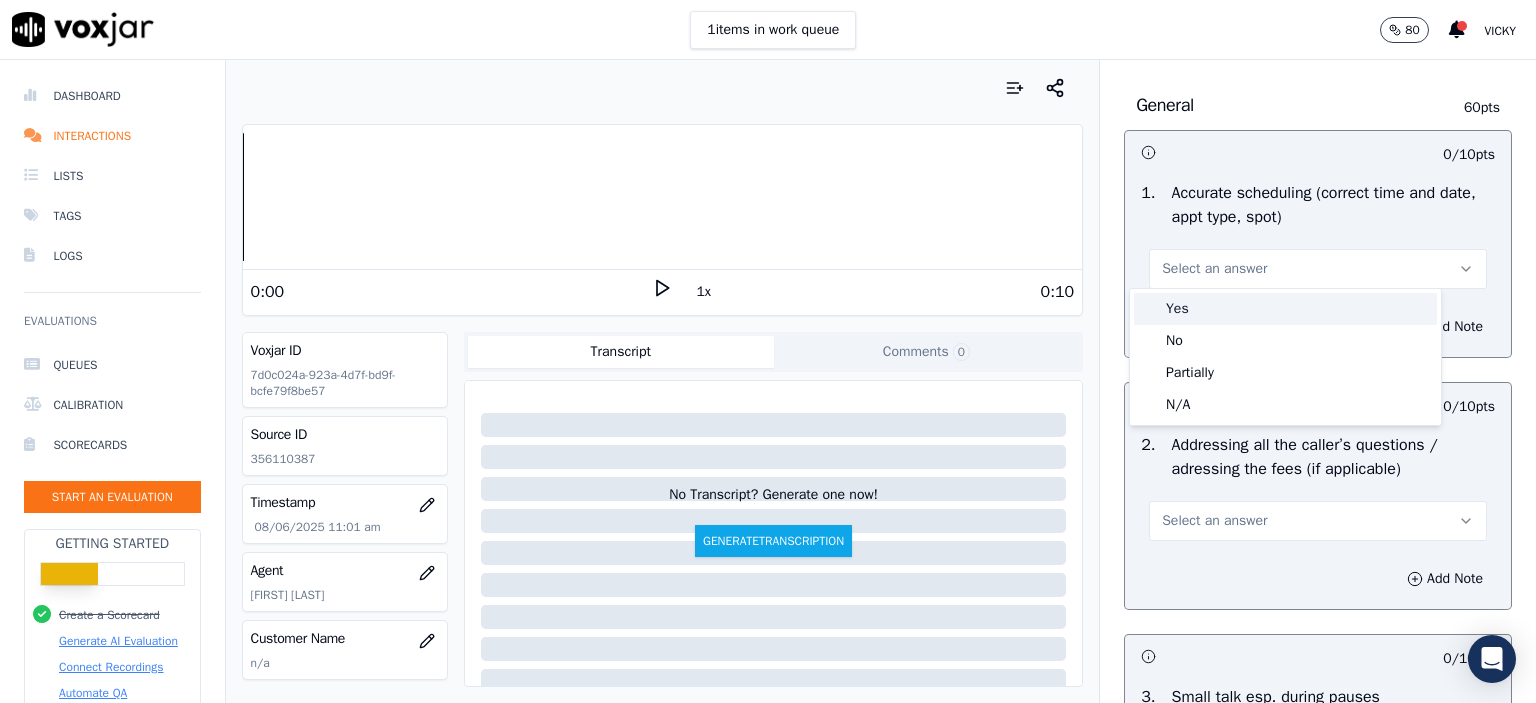 drag, startPoint x: 1272, startPoint y: 317, endPoint x: 1532, endPoint y: 293, distance: 261.10535 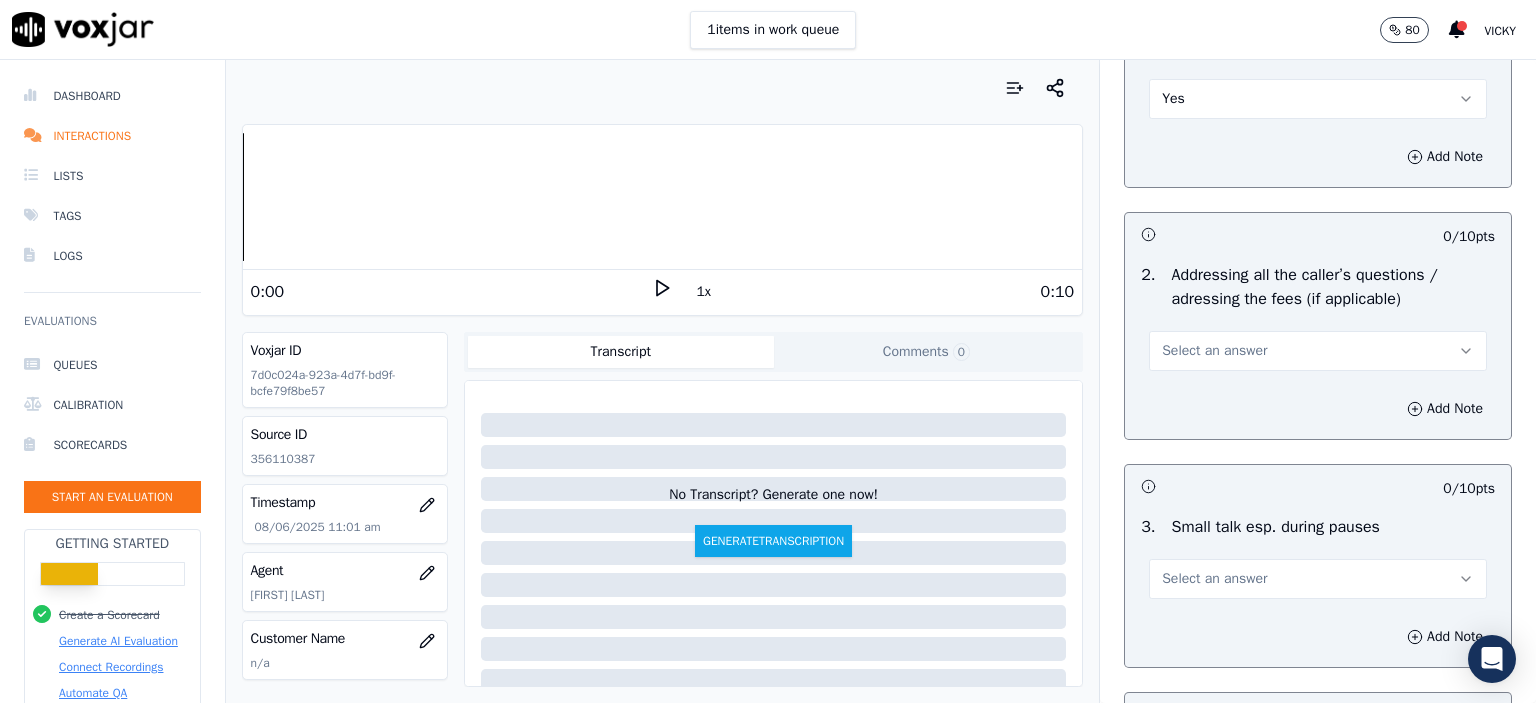 scroll, scrollTop: 3400, scrollLeft: 0, axis: vertical 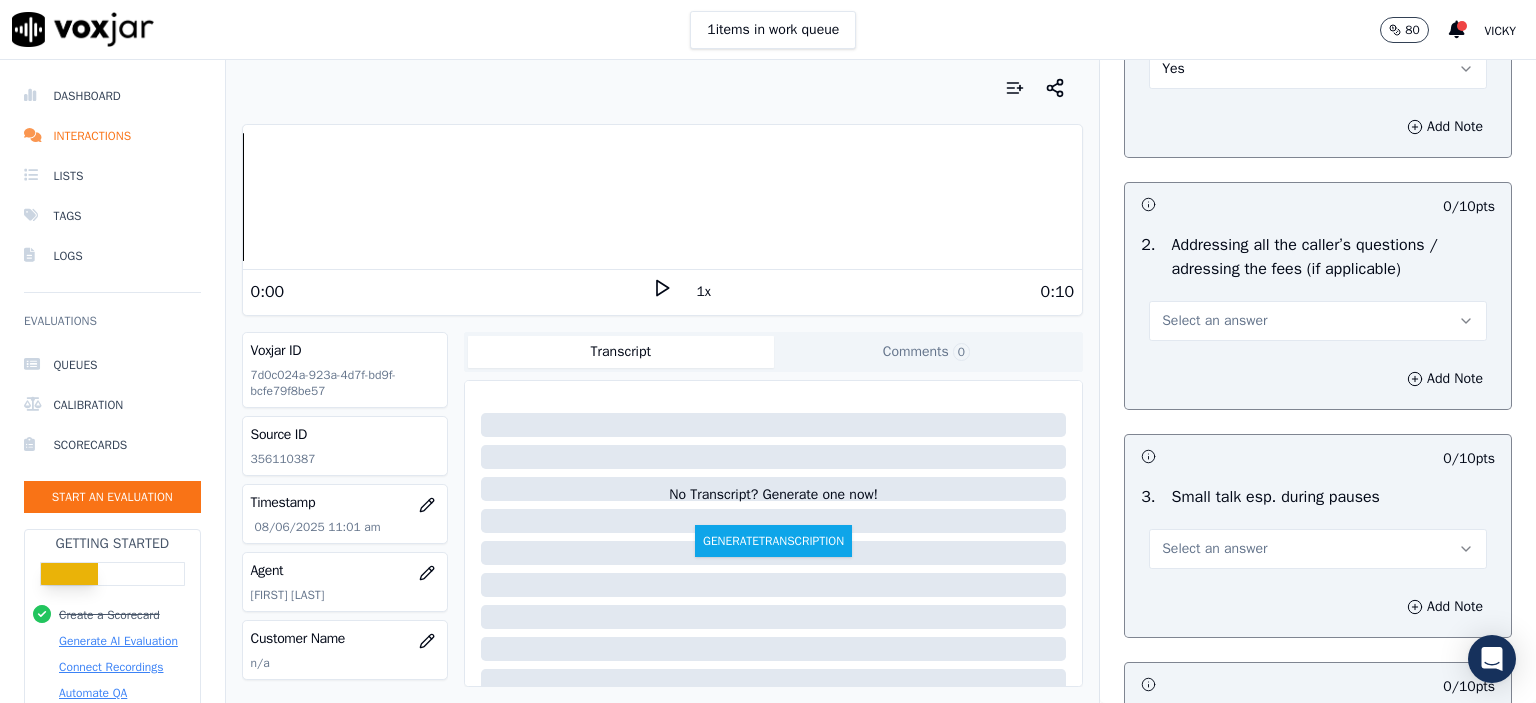 click on "Select an answer" at bounding box center [1214, 321] 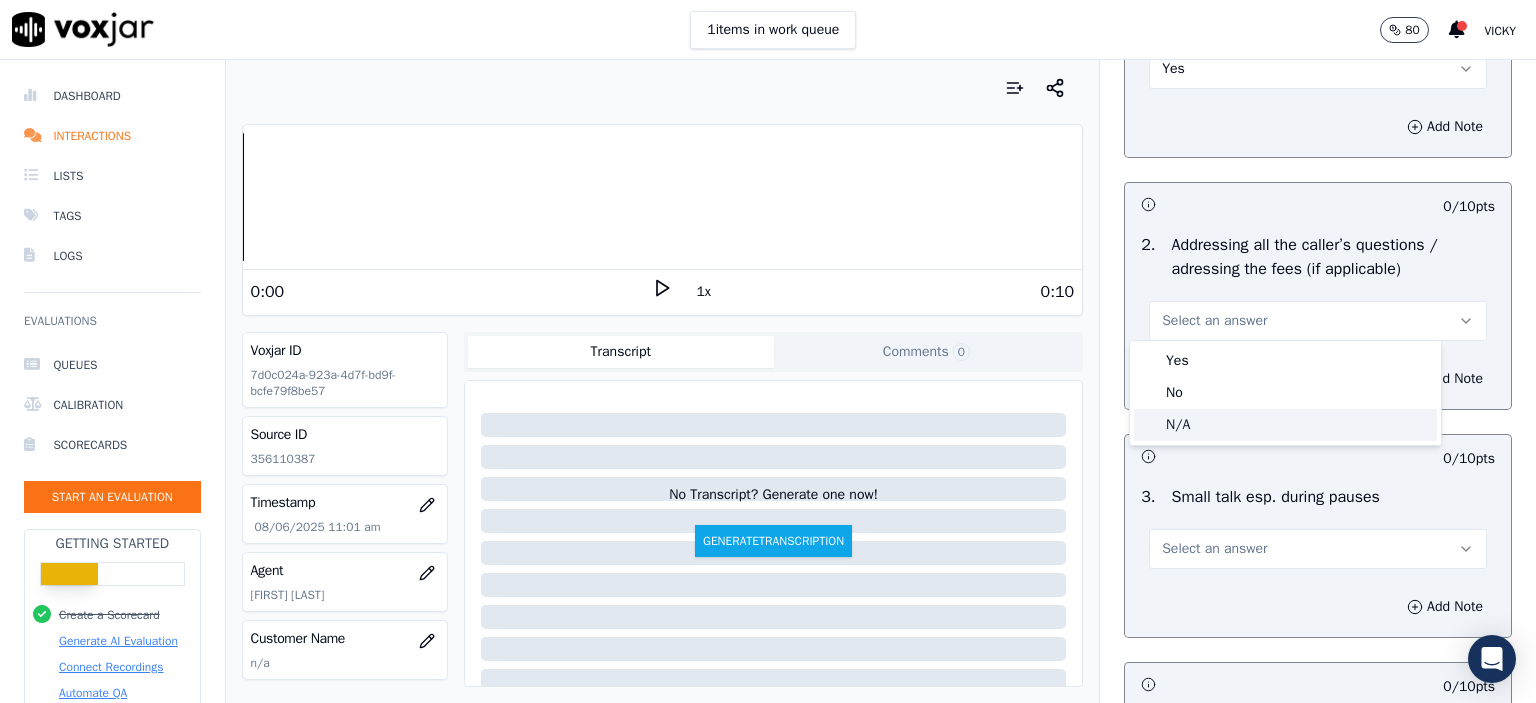 click on "N/A" 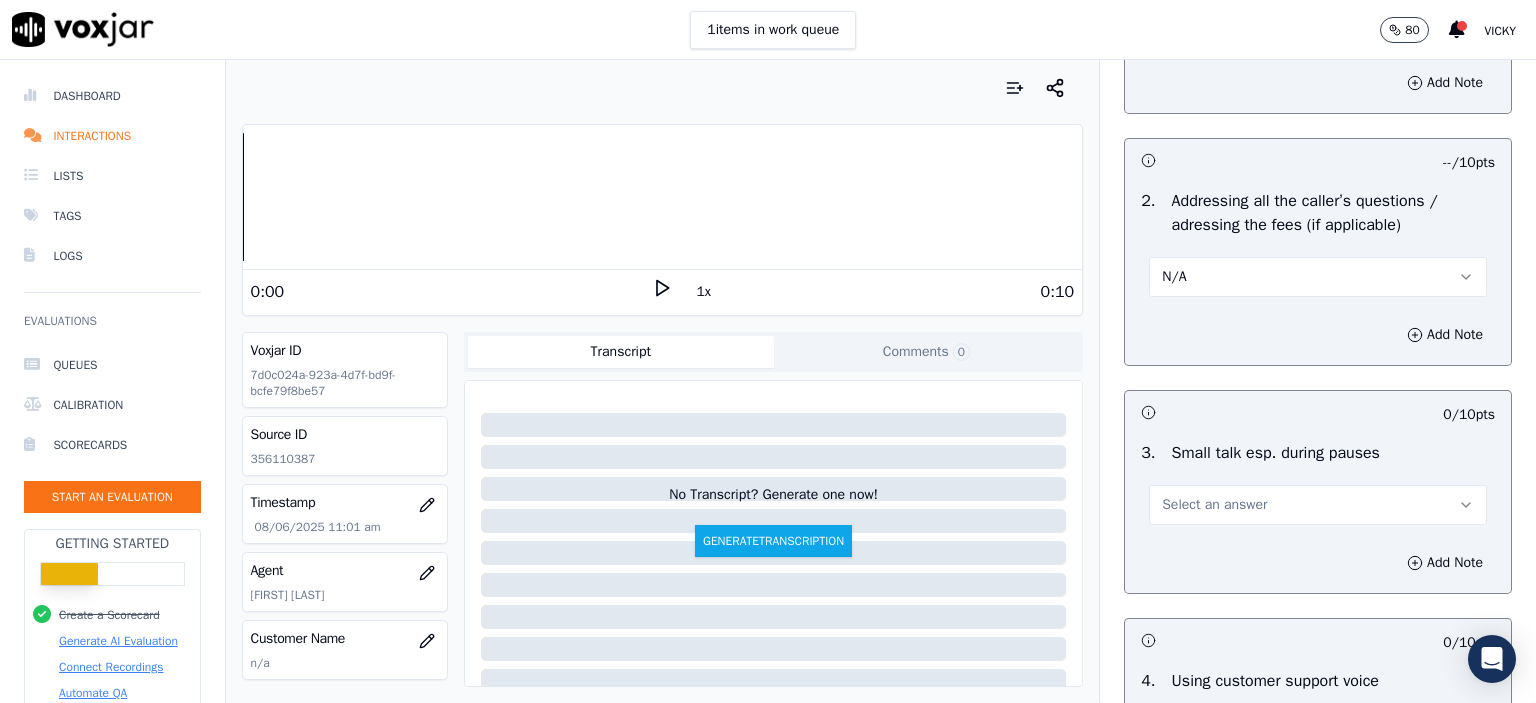 scroll, scrollTop: 3500, scrollLeft: 0, axis: vertical 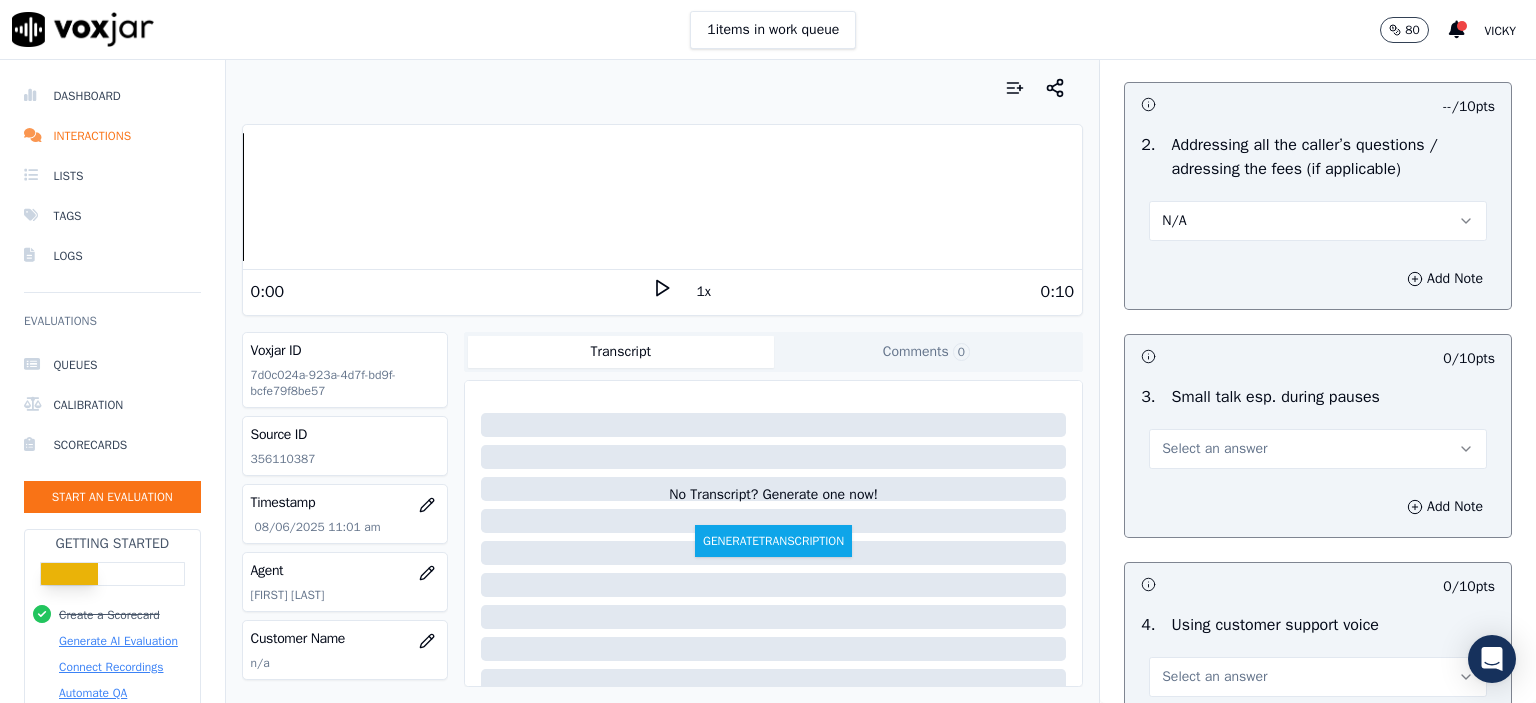 click on "Select an answer" at bounding box center (1318, 449) 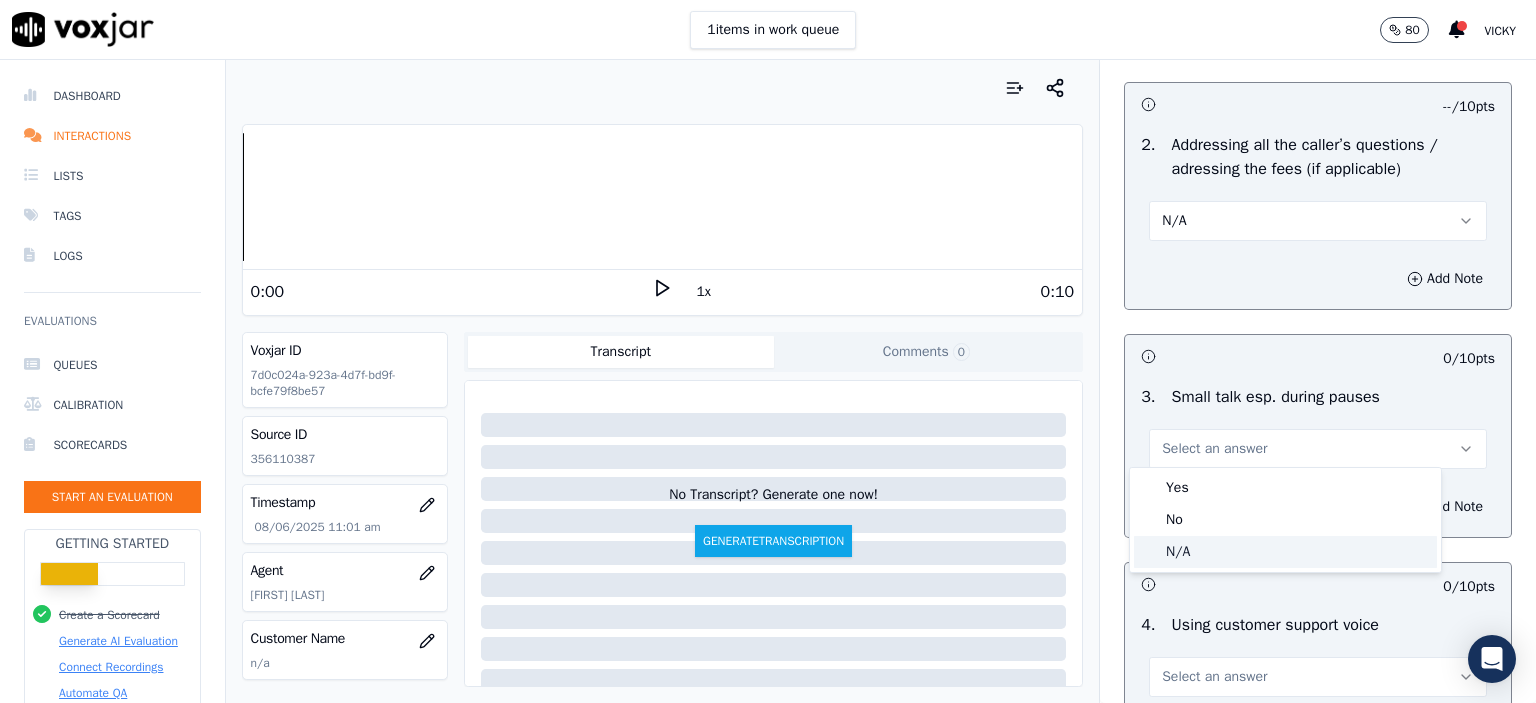click on "N/A" 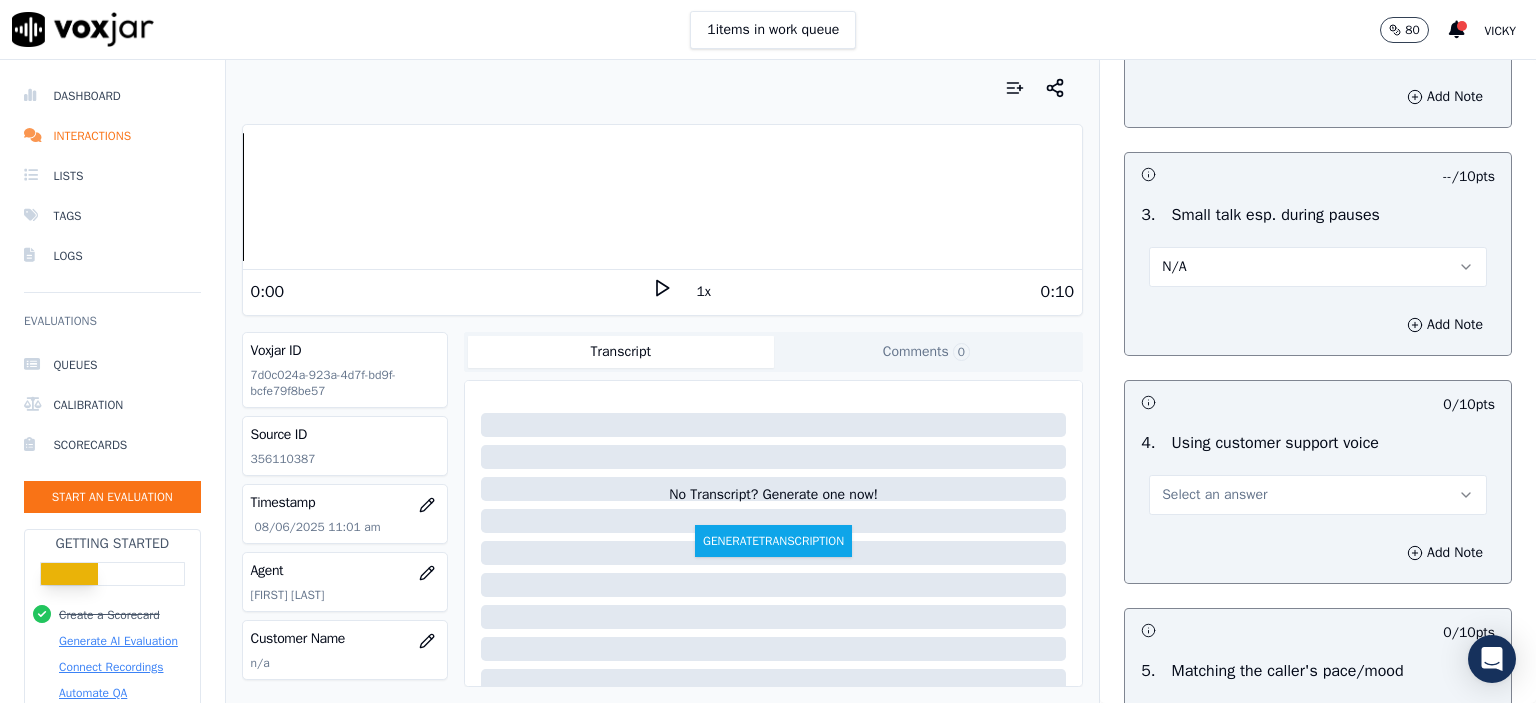 scroll, scrollTop: 3700, scrollLeft: 0, axis: vertical 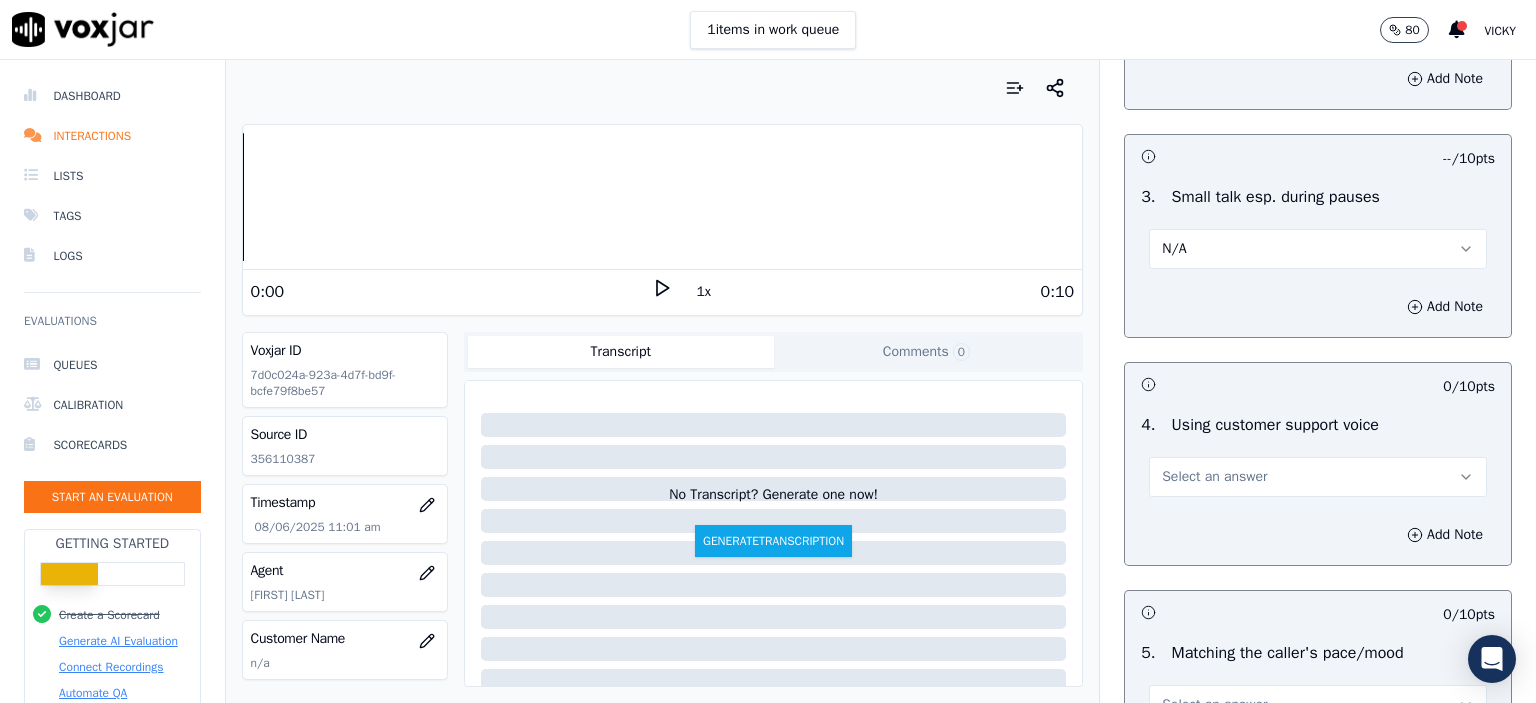 click on "Select an answer" at bounding box center (1318, 477) 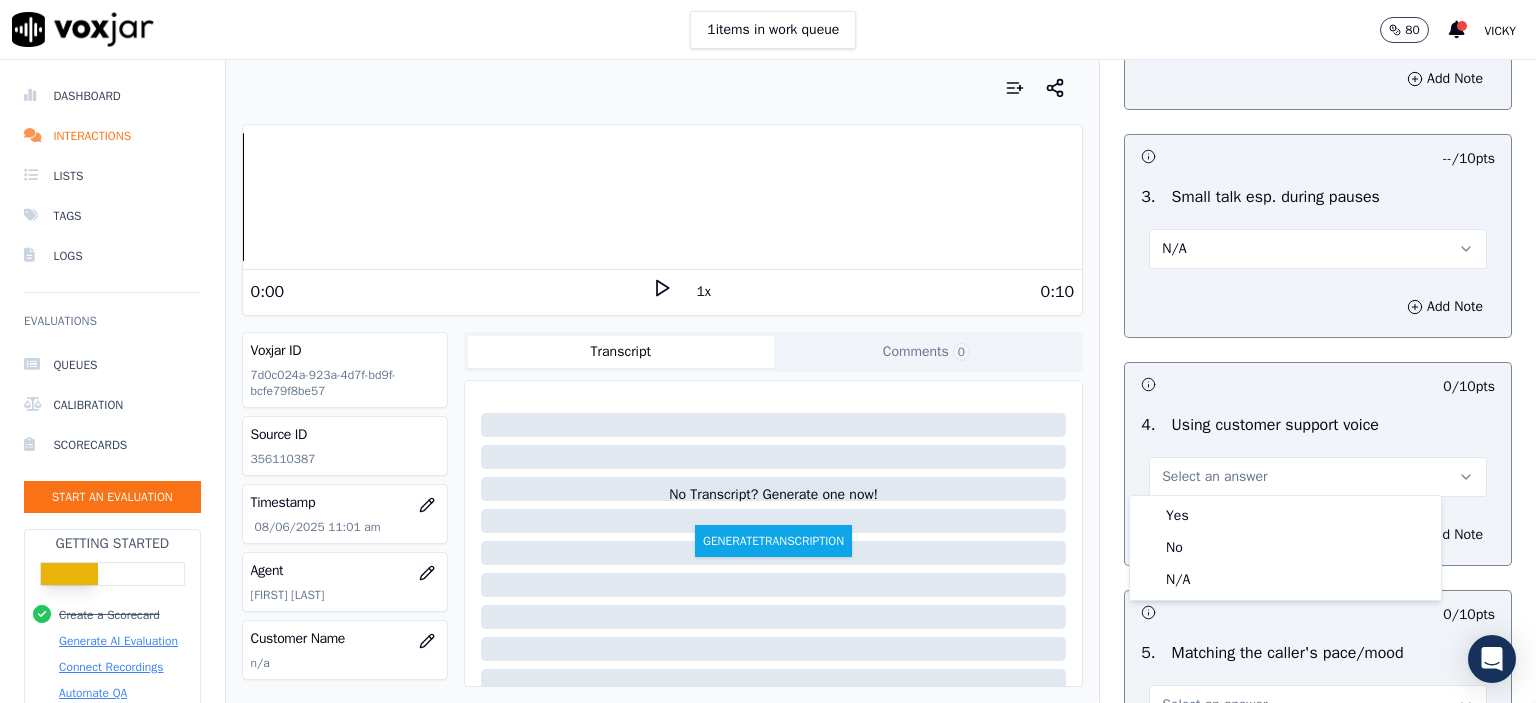 click on "Yes" at bounding box center (1285, 516) 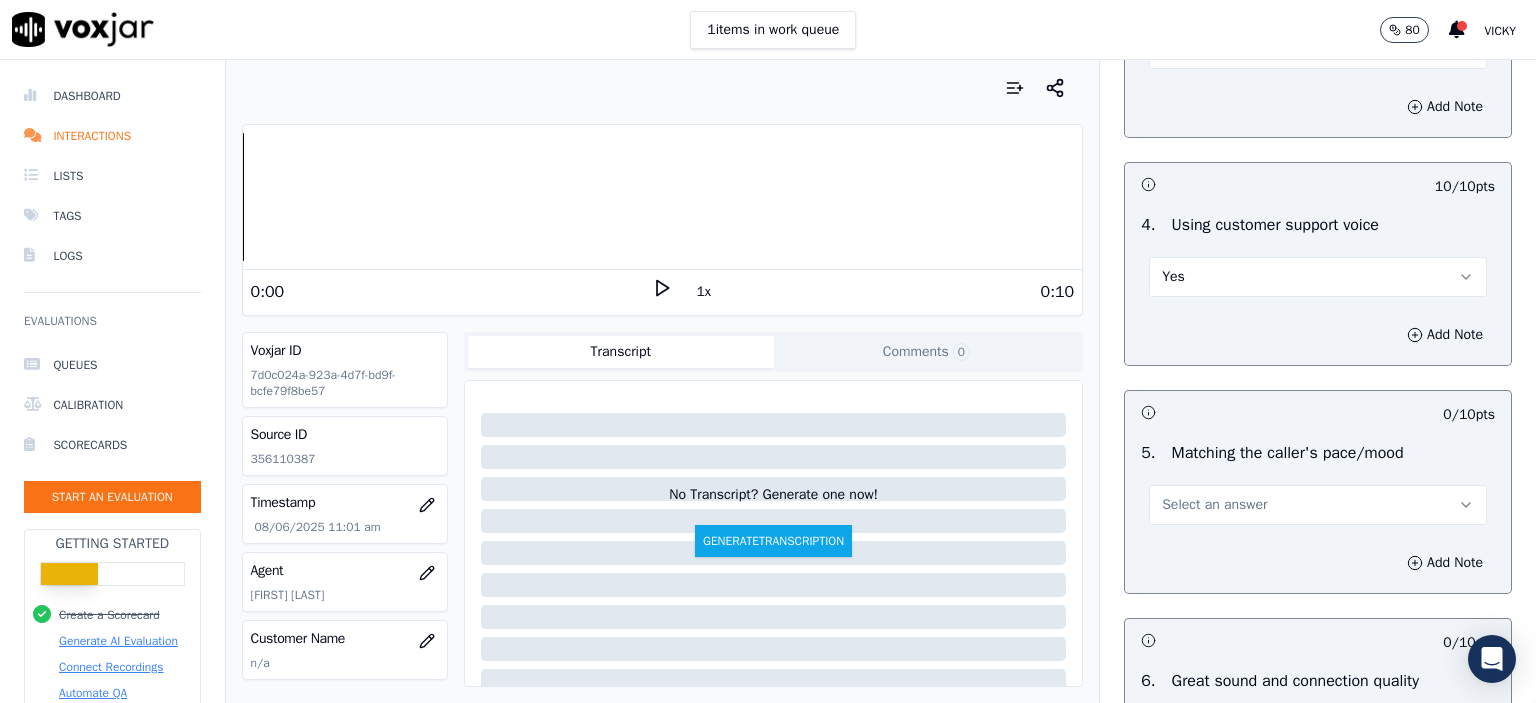 click on "Select an answer" at bounding box center [1318, 505] 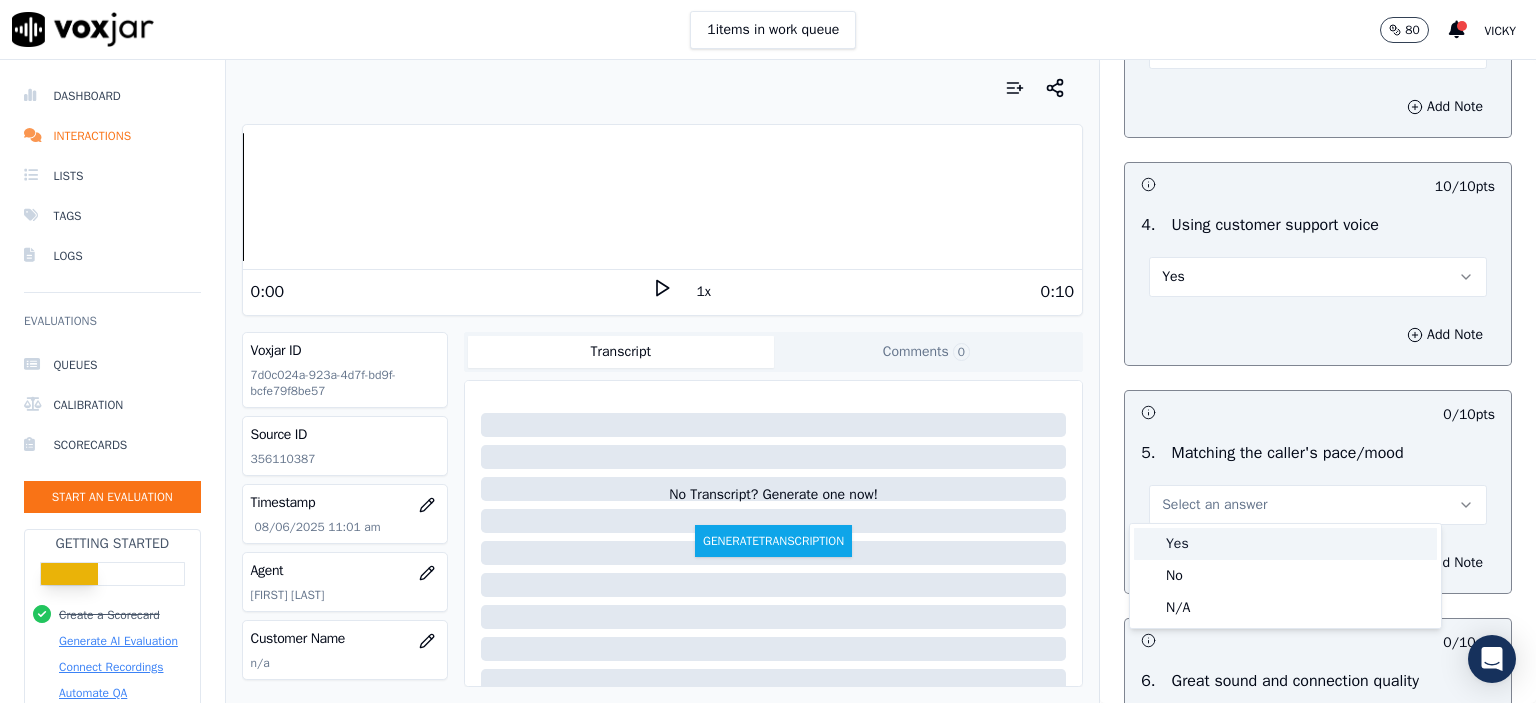 click on "Yes" at bounding box center [1285, 544] 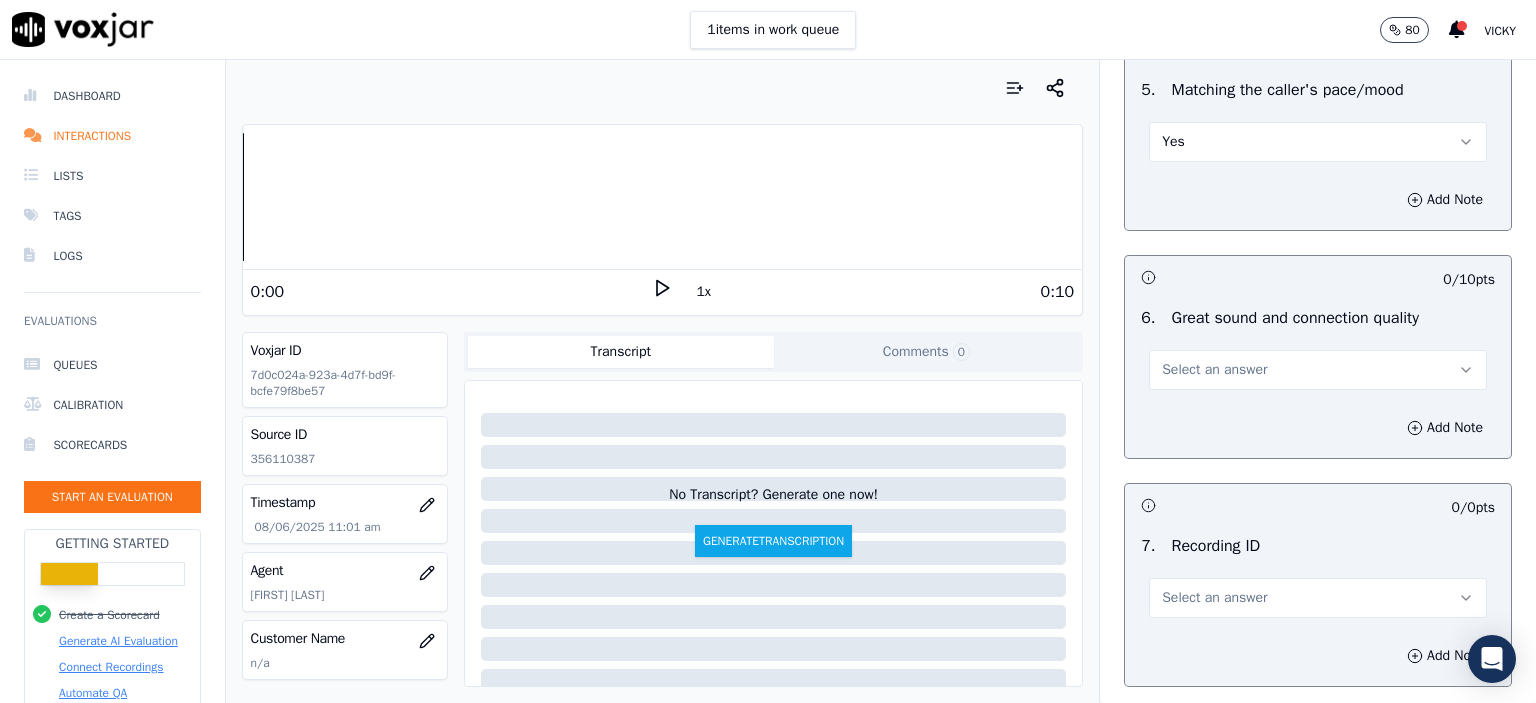 scroll, scrollTop: 4400, scrollLeft: 0, axis: vertical 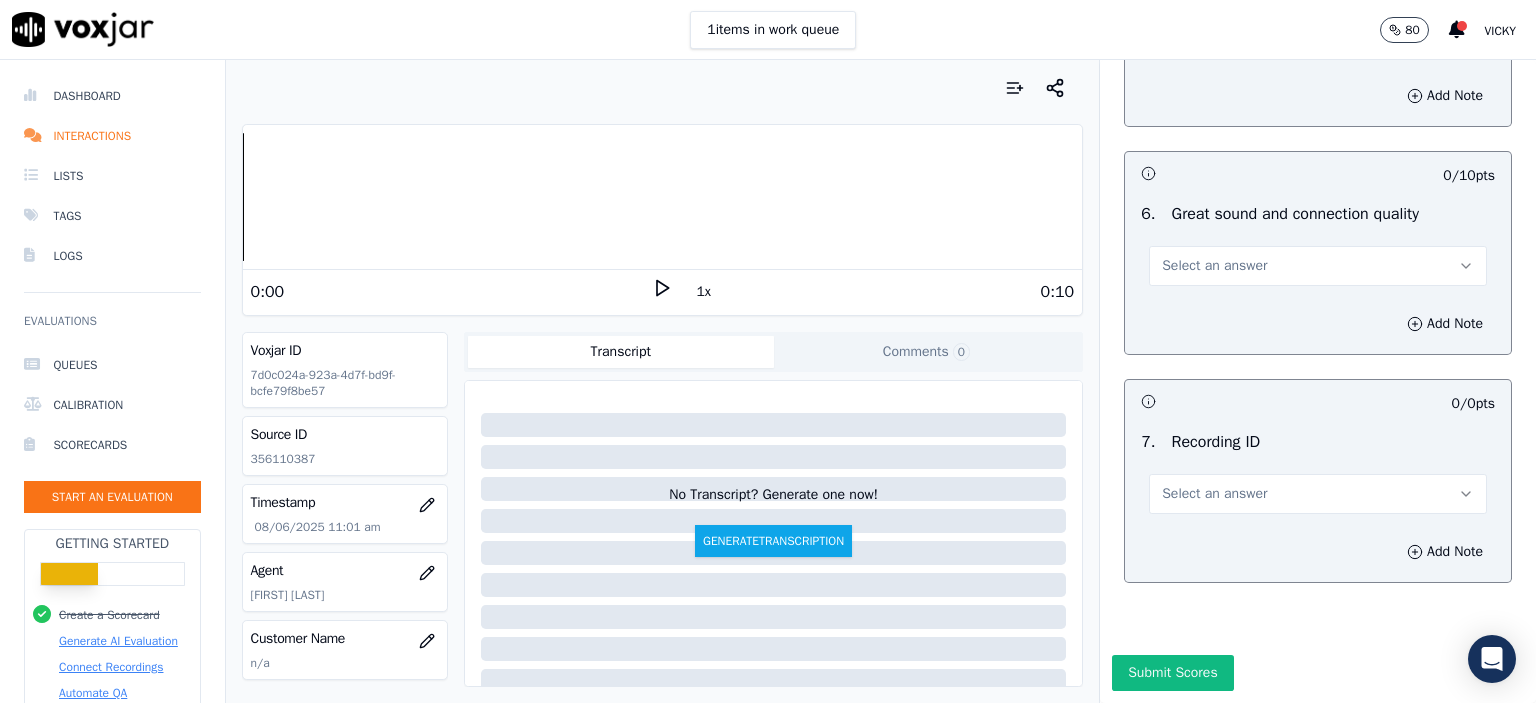 click on "Select an answer" at bounding box center (1214, 266) 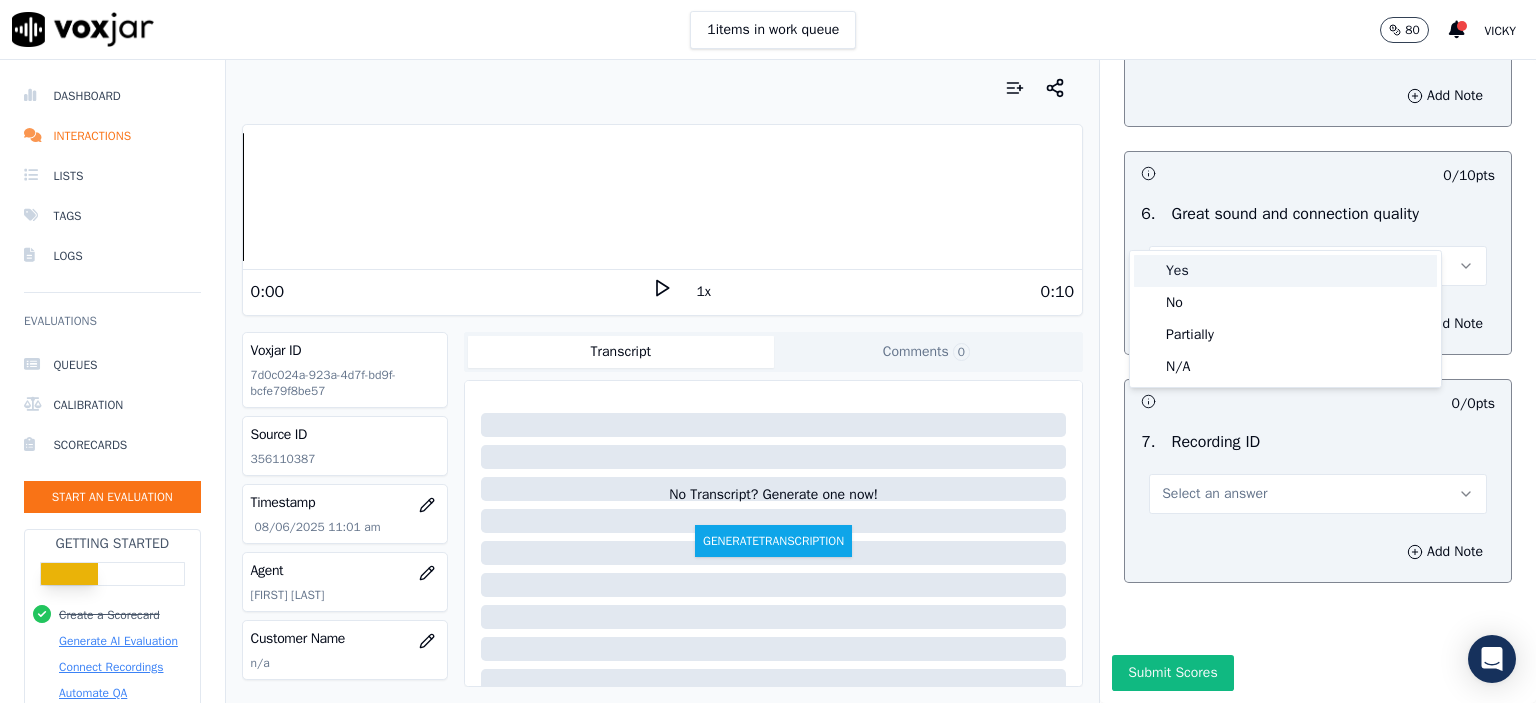 click on "Yes" at bounding box center (1285, 271) 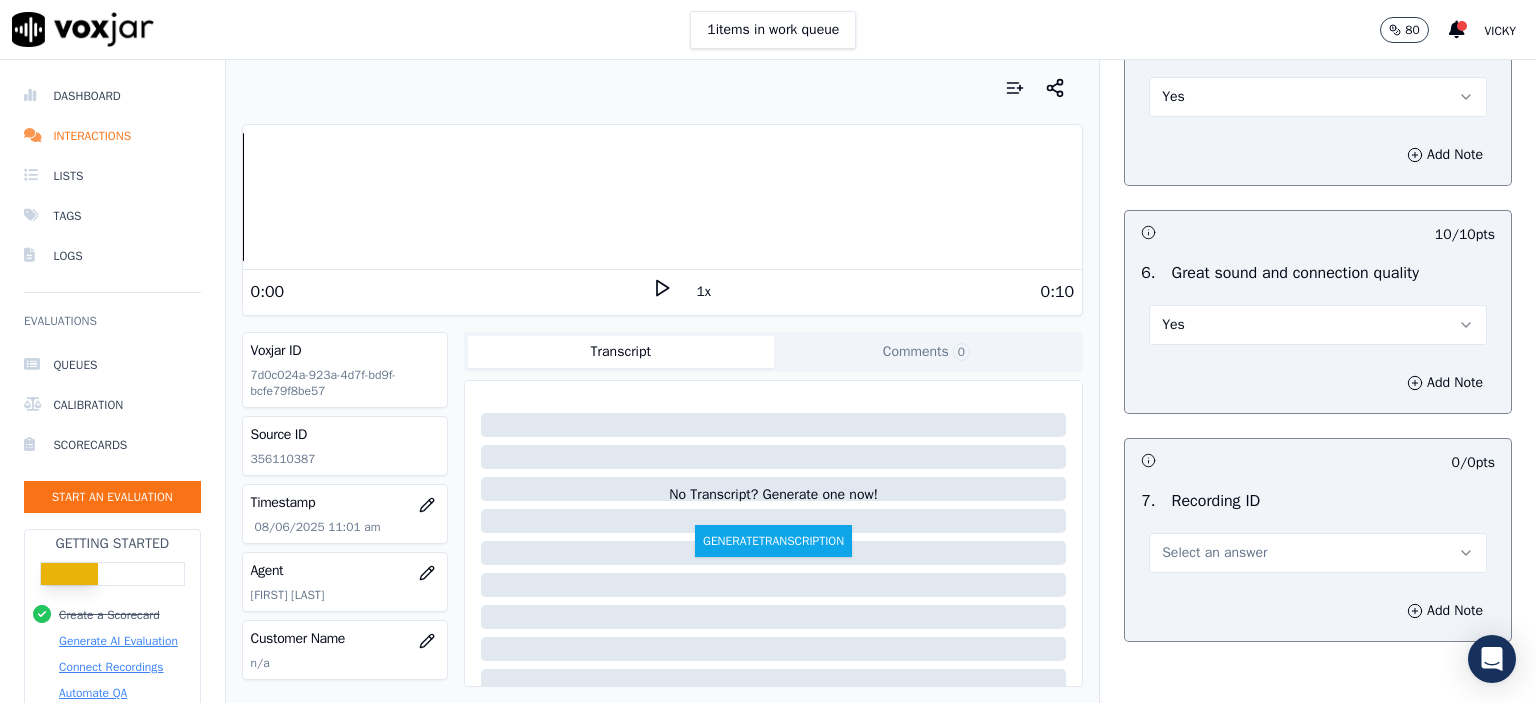 scroll, scrollTop: 4304, scrollLeft: 0, axis: vertical 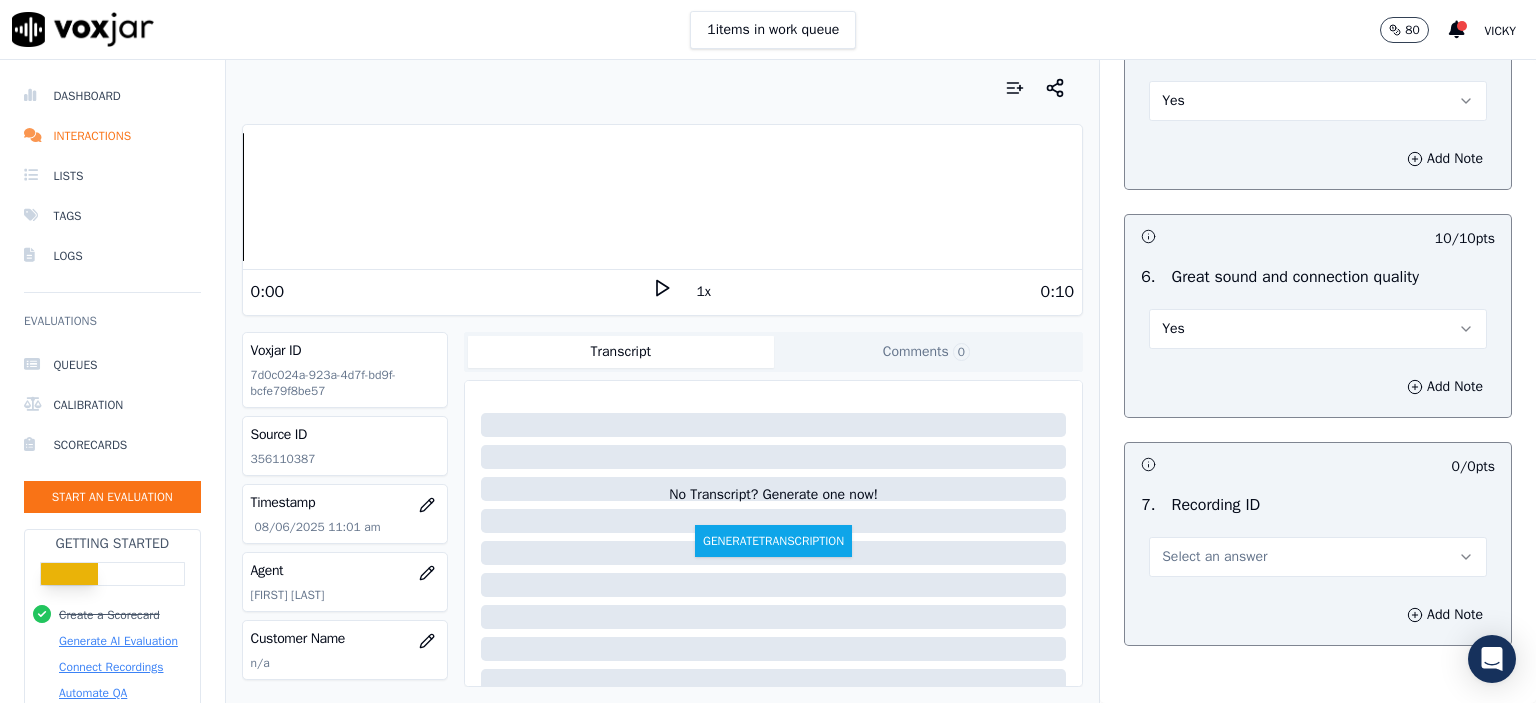 click on "Select an answer" at bounding box center (1318, 557) 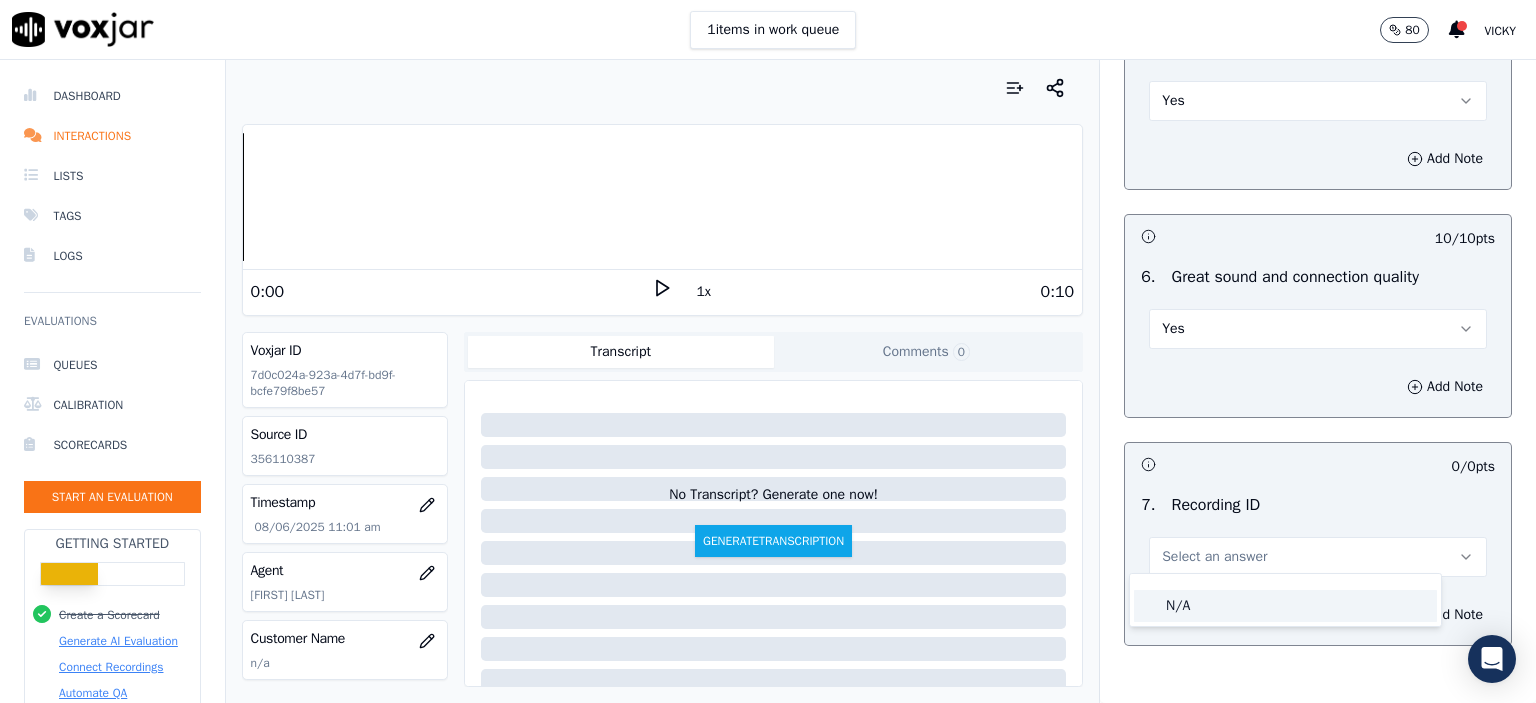 click on "N/A" 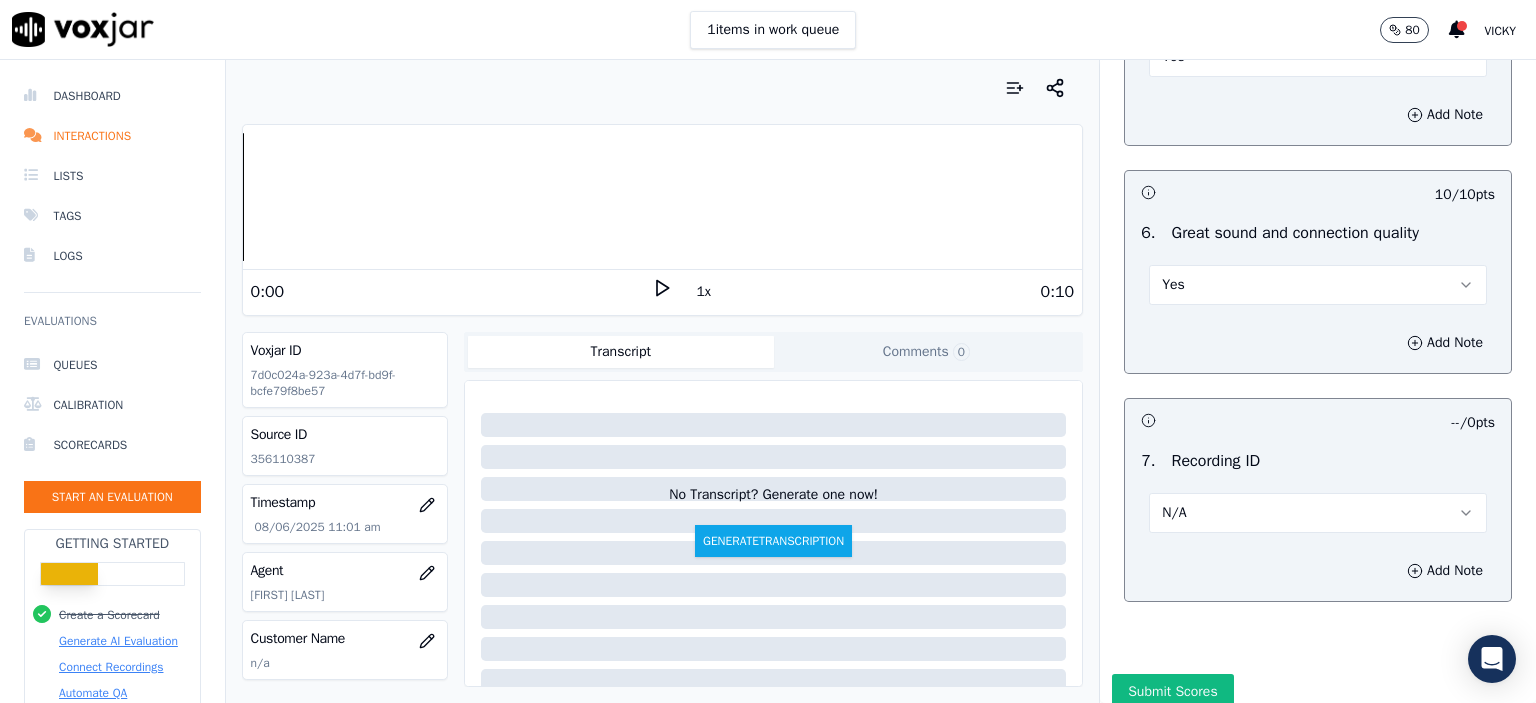 scroll, scrollTop: 4404, scrollLeft: 0, axis: vertical 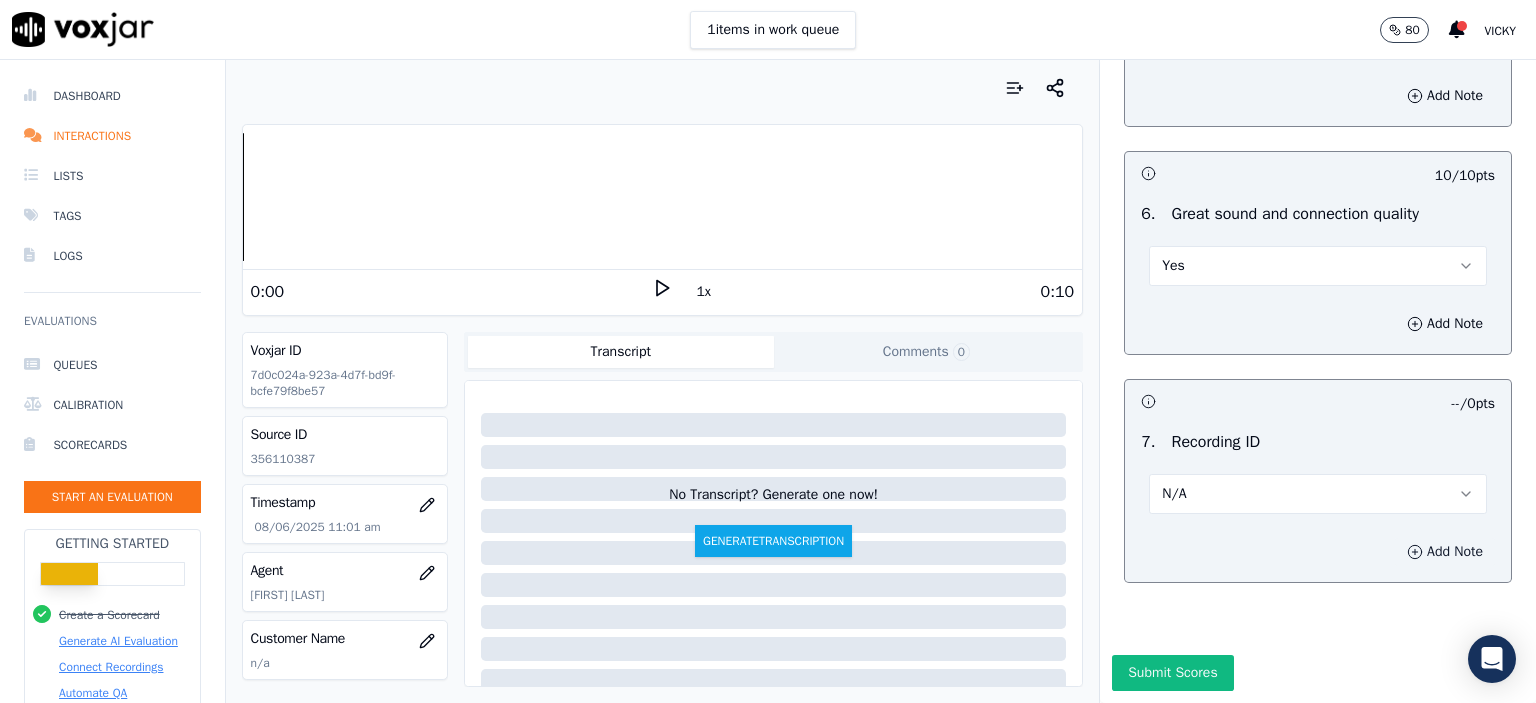 click on "Add Note" at bounding box center (1445, 552) 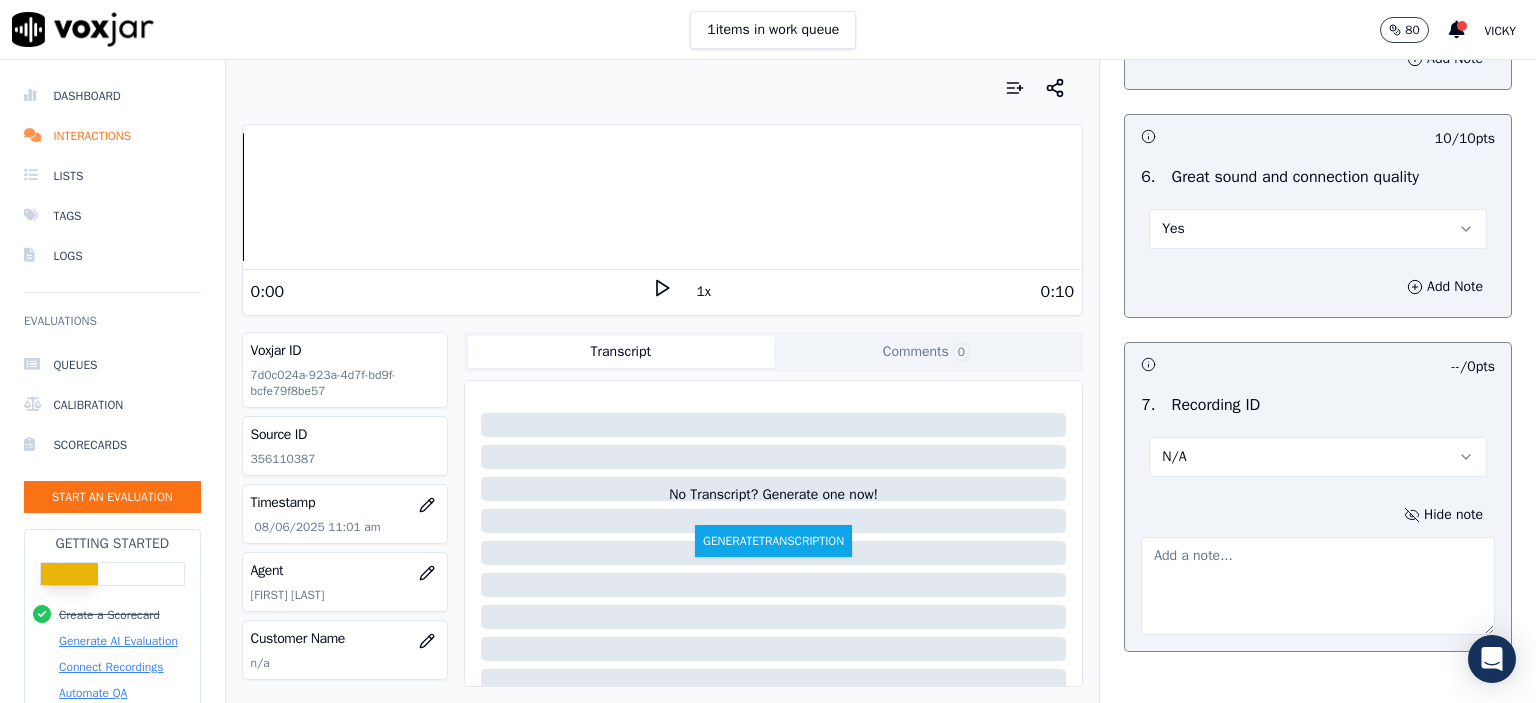 click on "356110387" 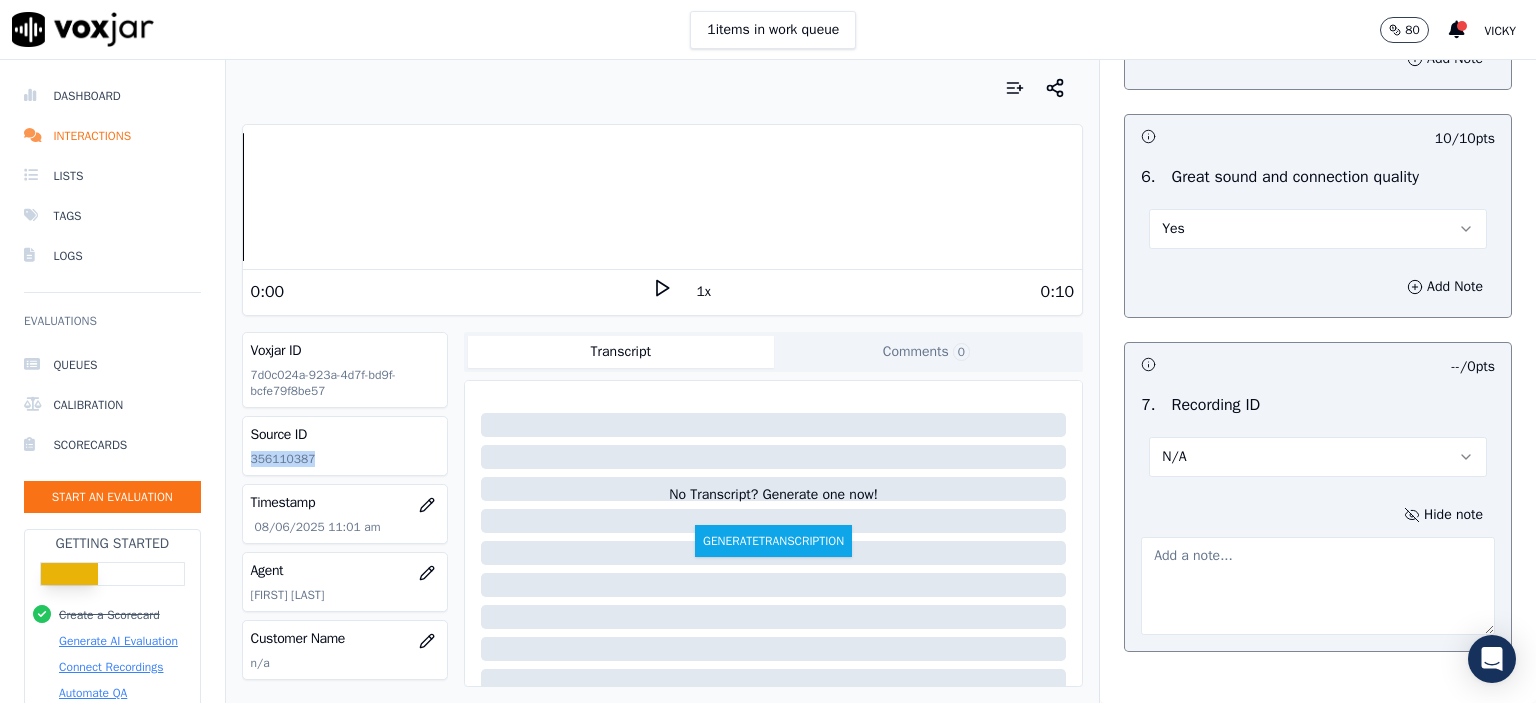 click on "356110387" 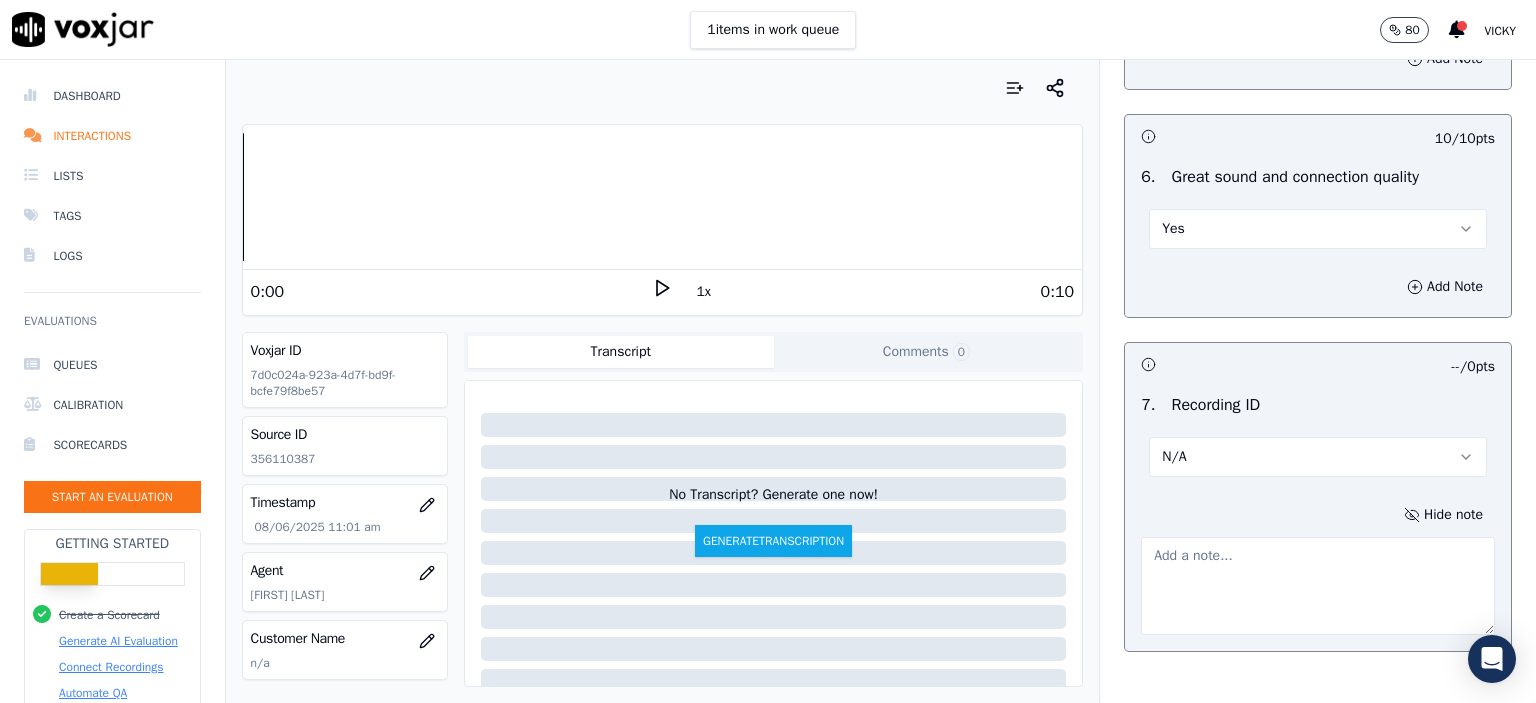 click at bounding box center (1318, 586) 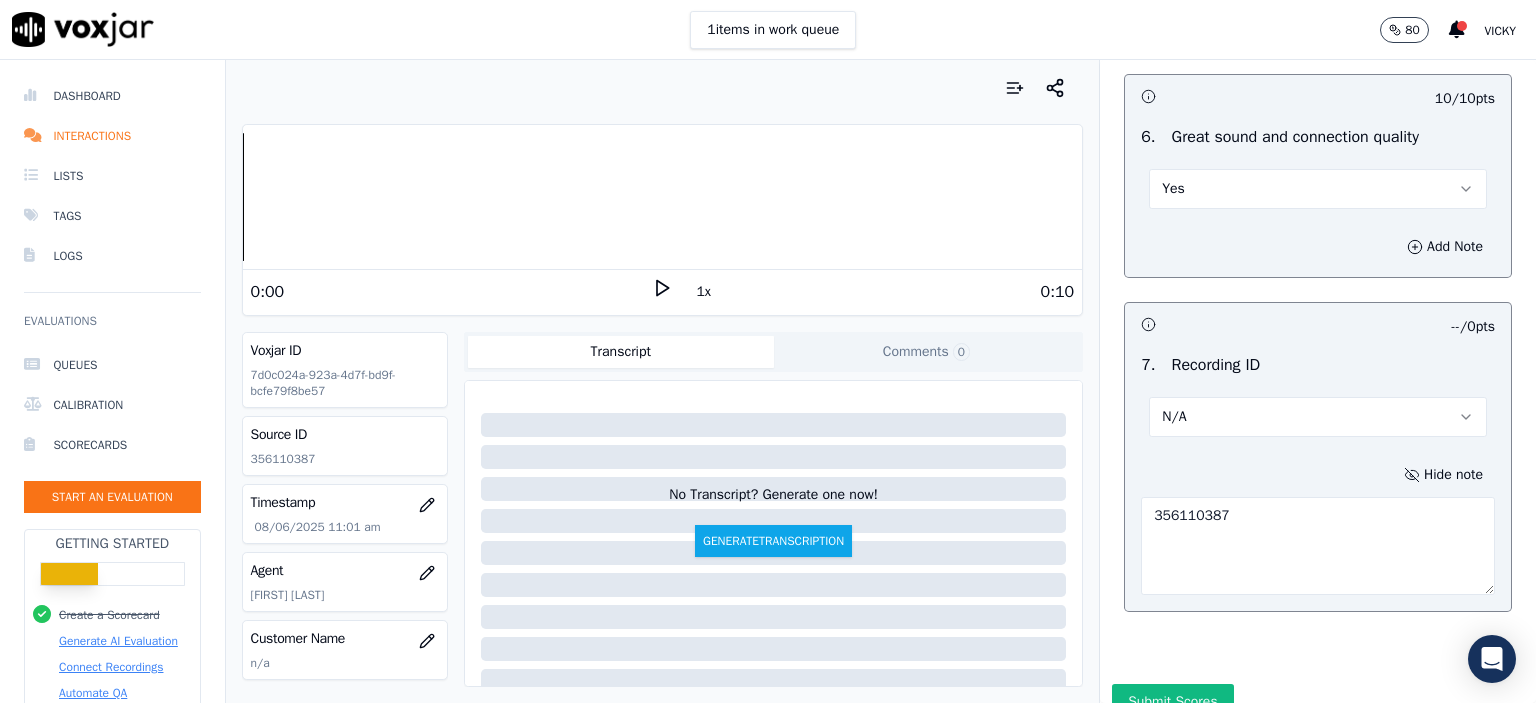 scroll, scrollTop: 4510, scrollLeft: 0, axis: vertical 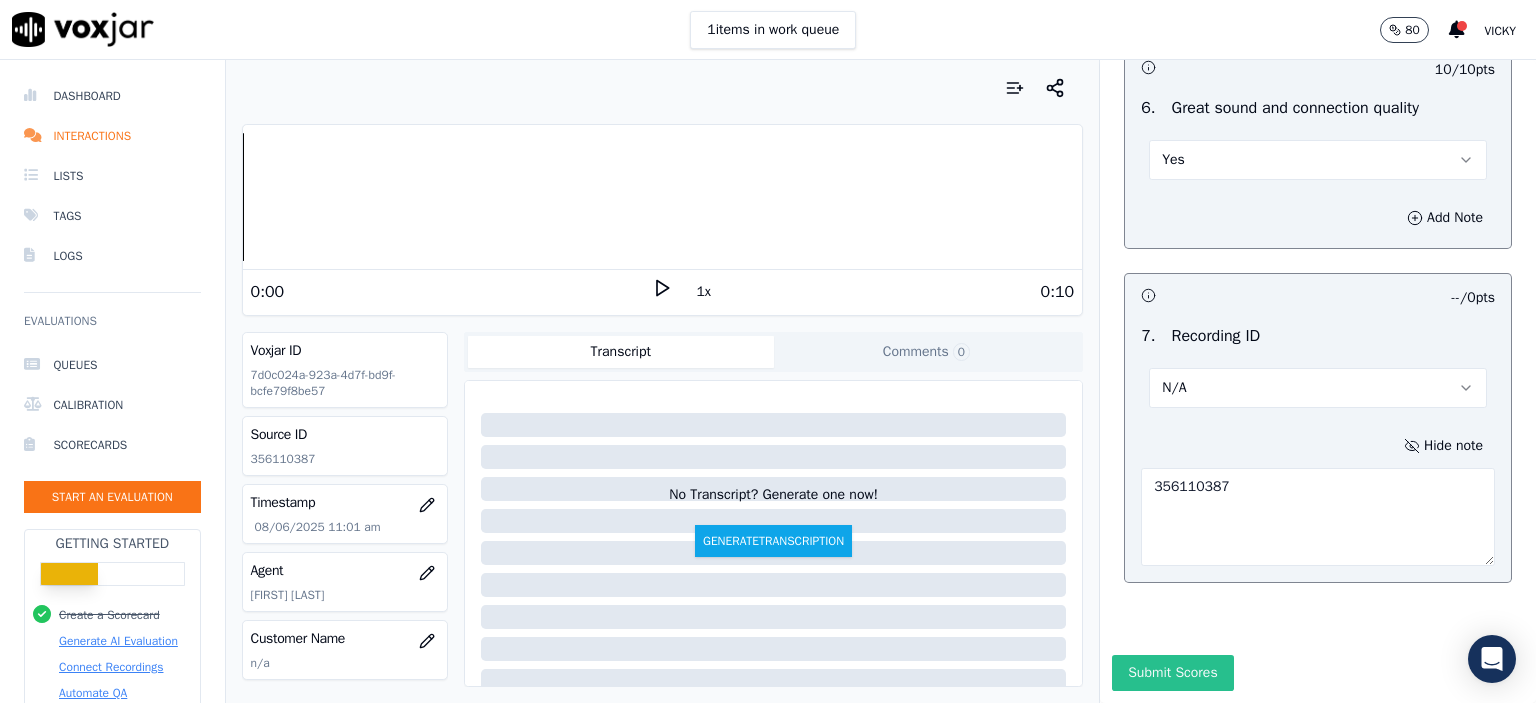 type on "356110387" 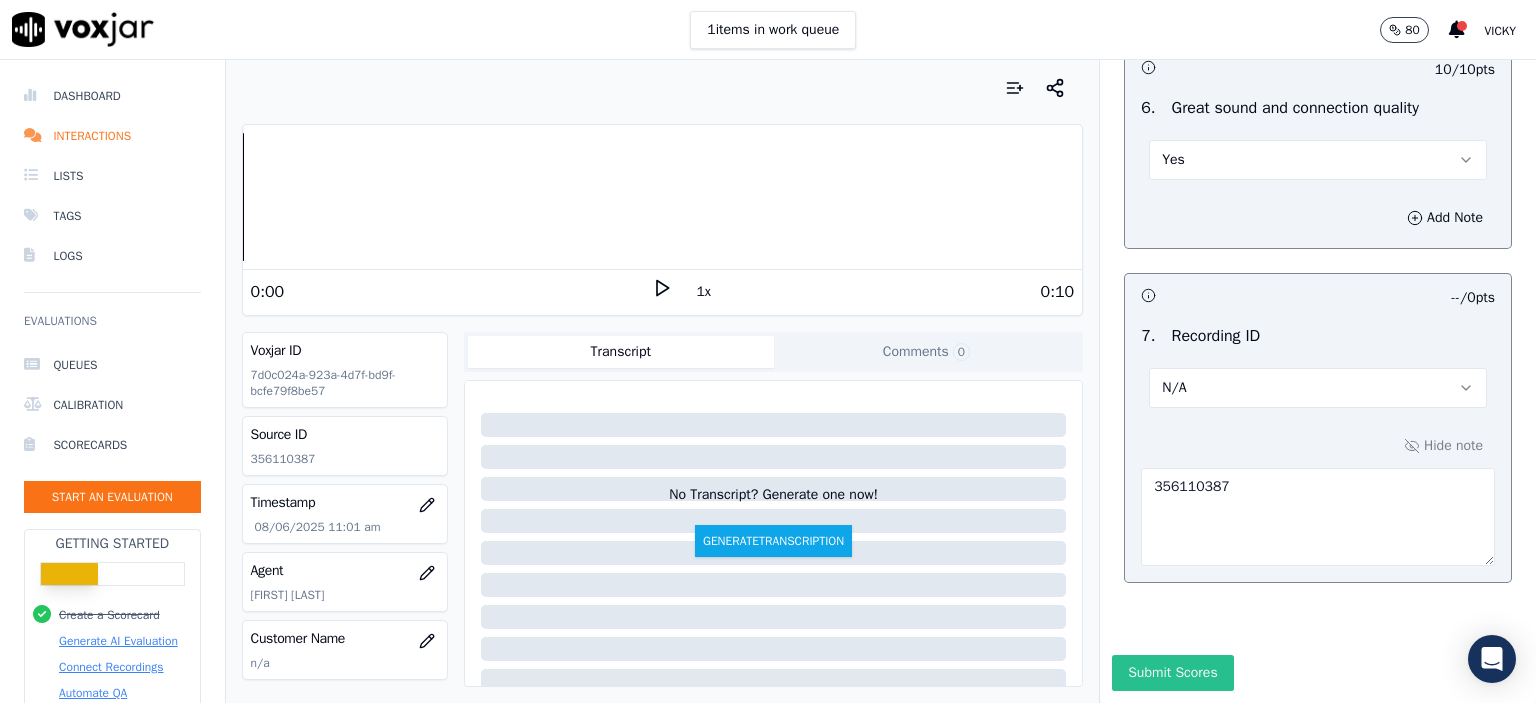 click on "Submit Scores" at bounding box center [1172, 673] 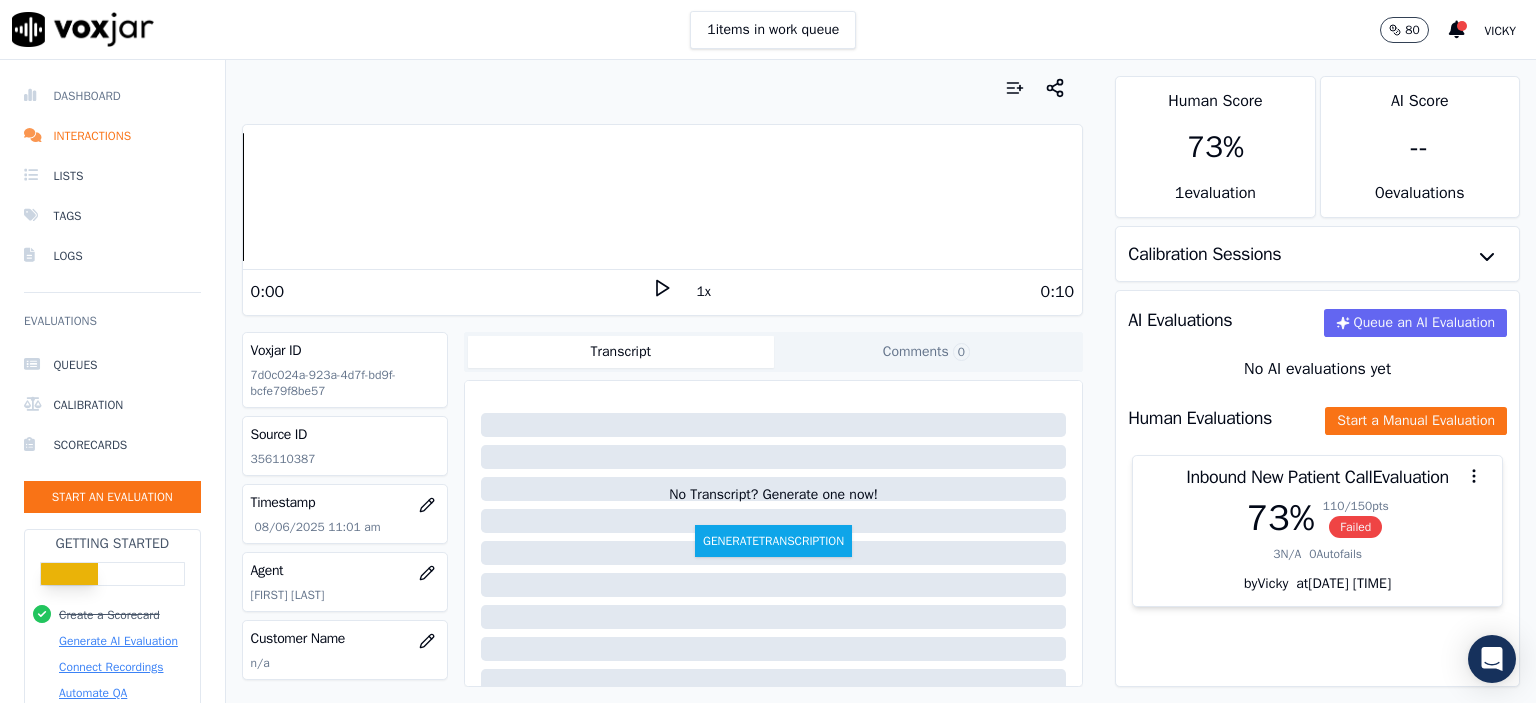 click on "Dashboard" at bounding box center [112, 96] 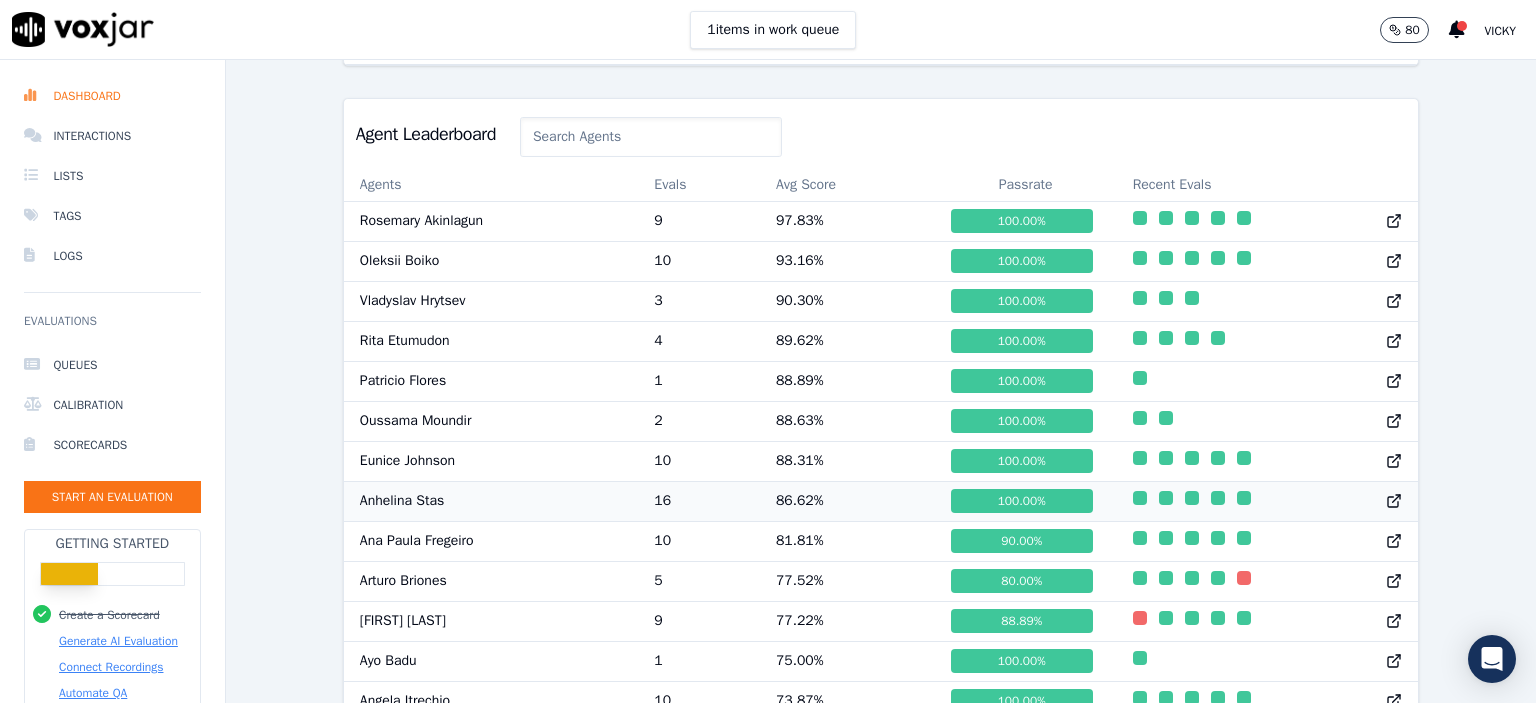 scroll, scrollTop: 1000, scrollLeft: 0, axis: vertical 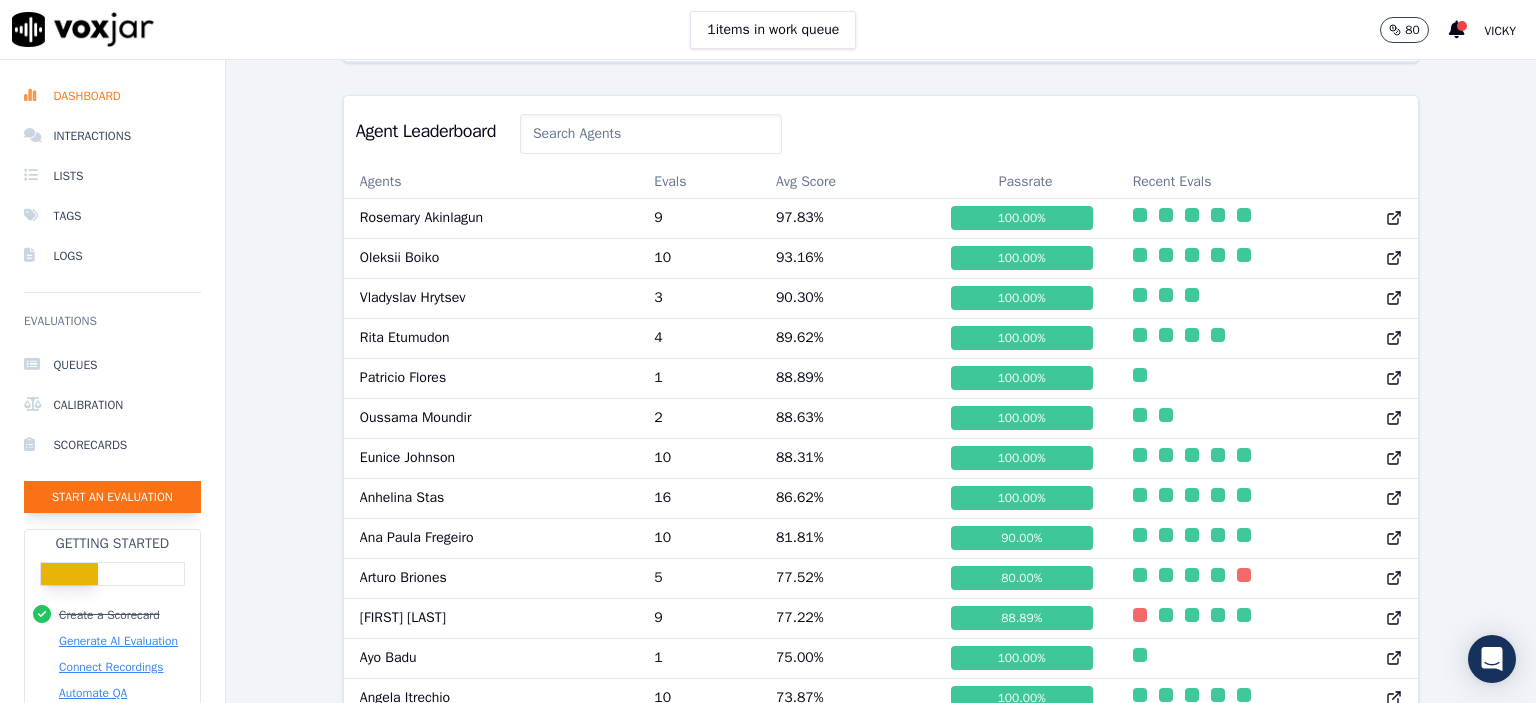 click on "Start an Evaluation" 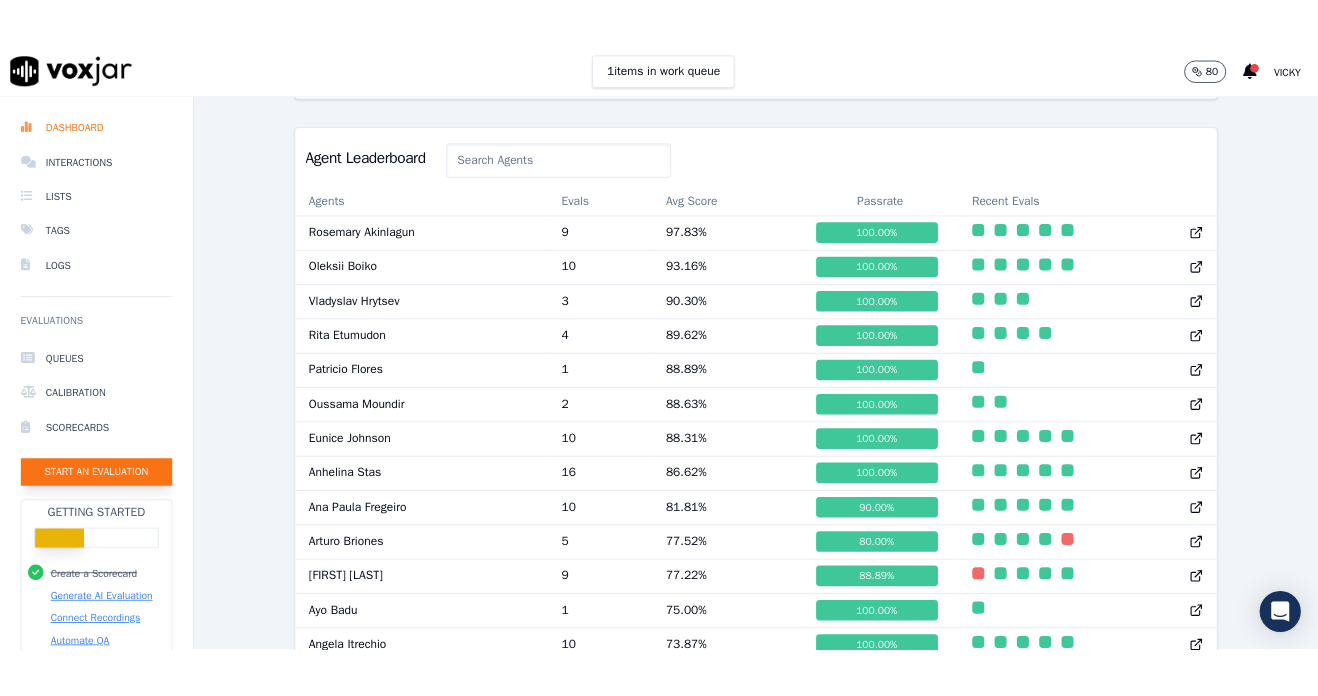 scroll, scrollTop: 122, scrollLeft: 0, axis: vertical 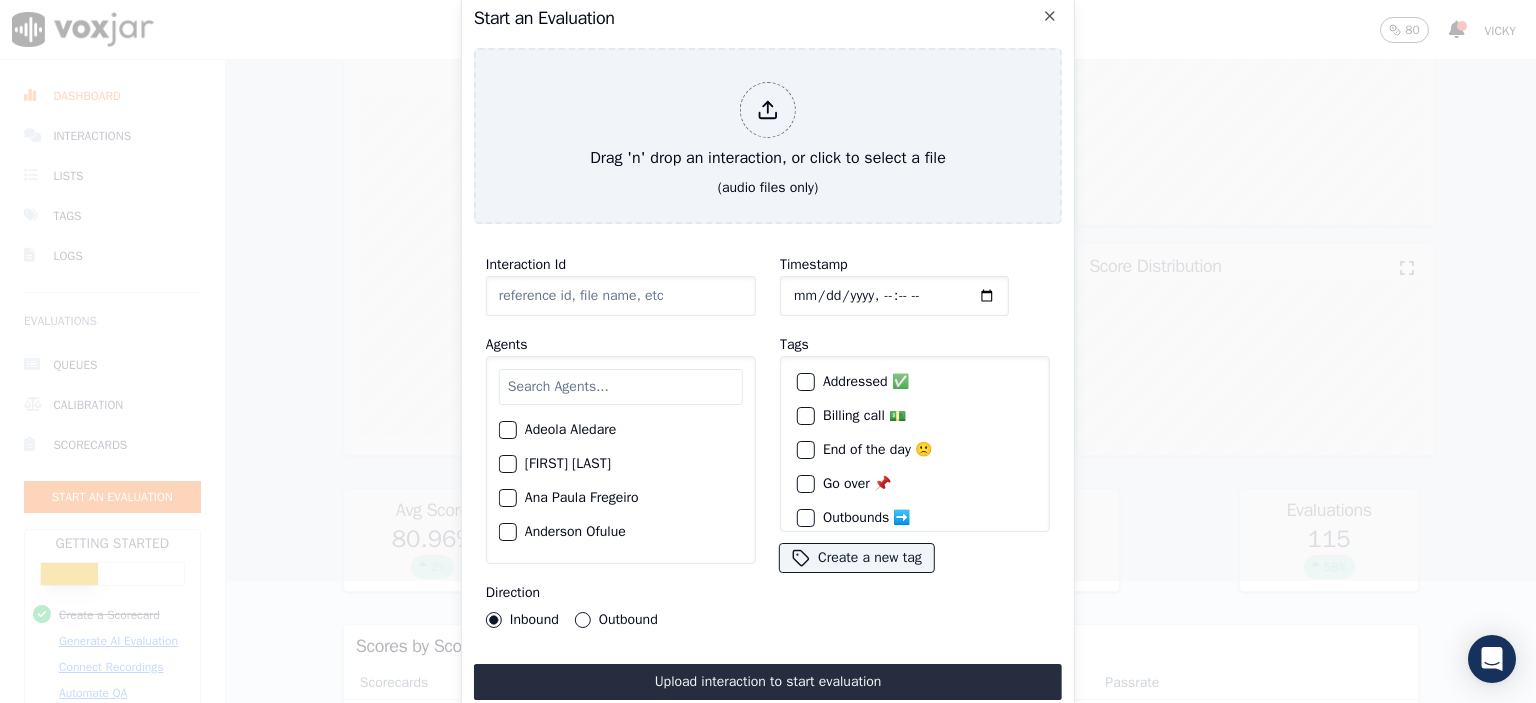 click on "Interaction Id" 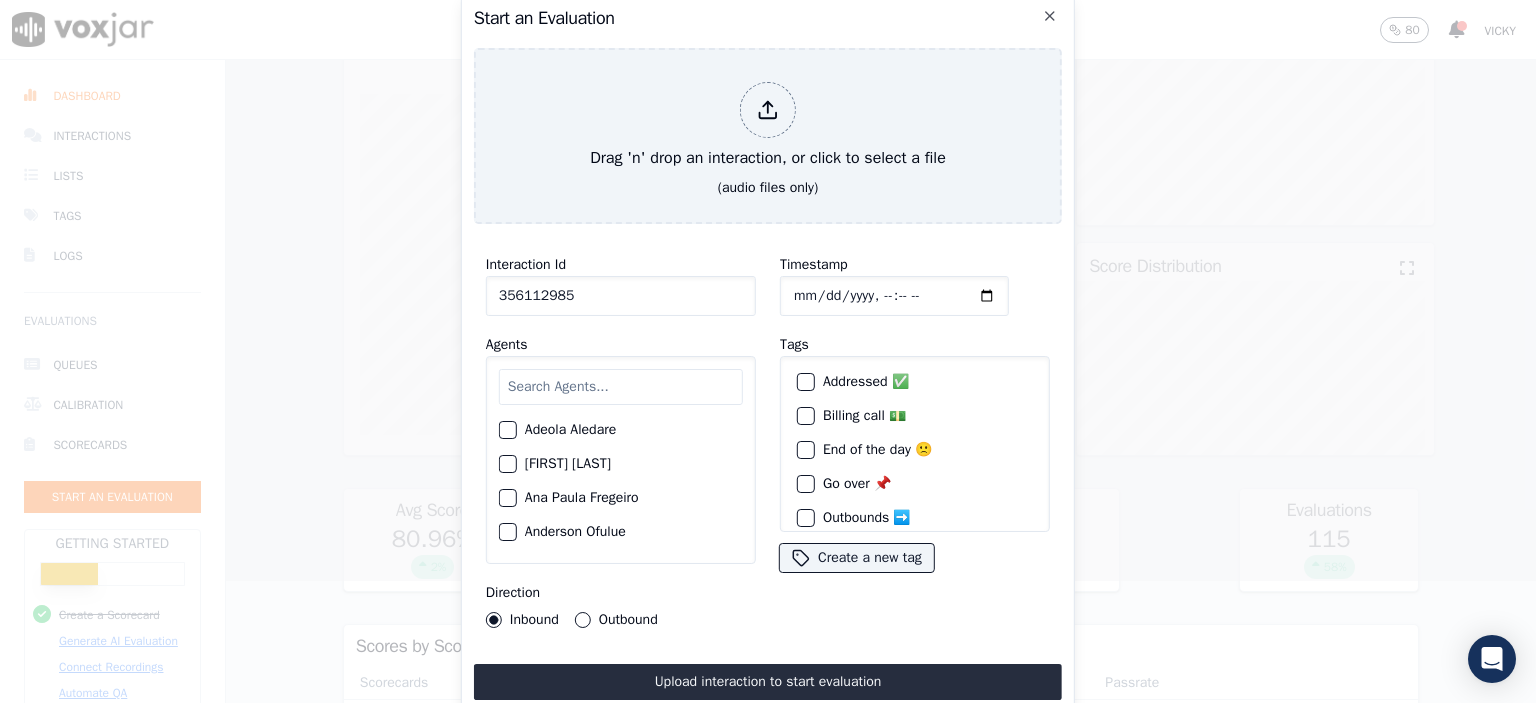 type on "356112985" 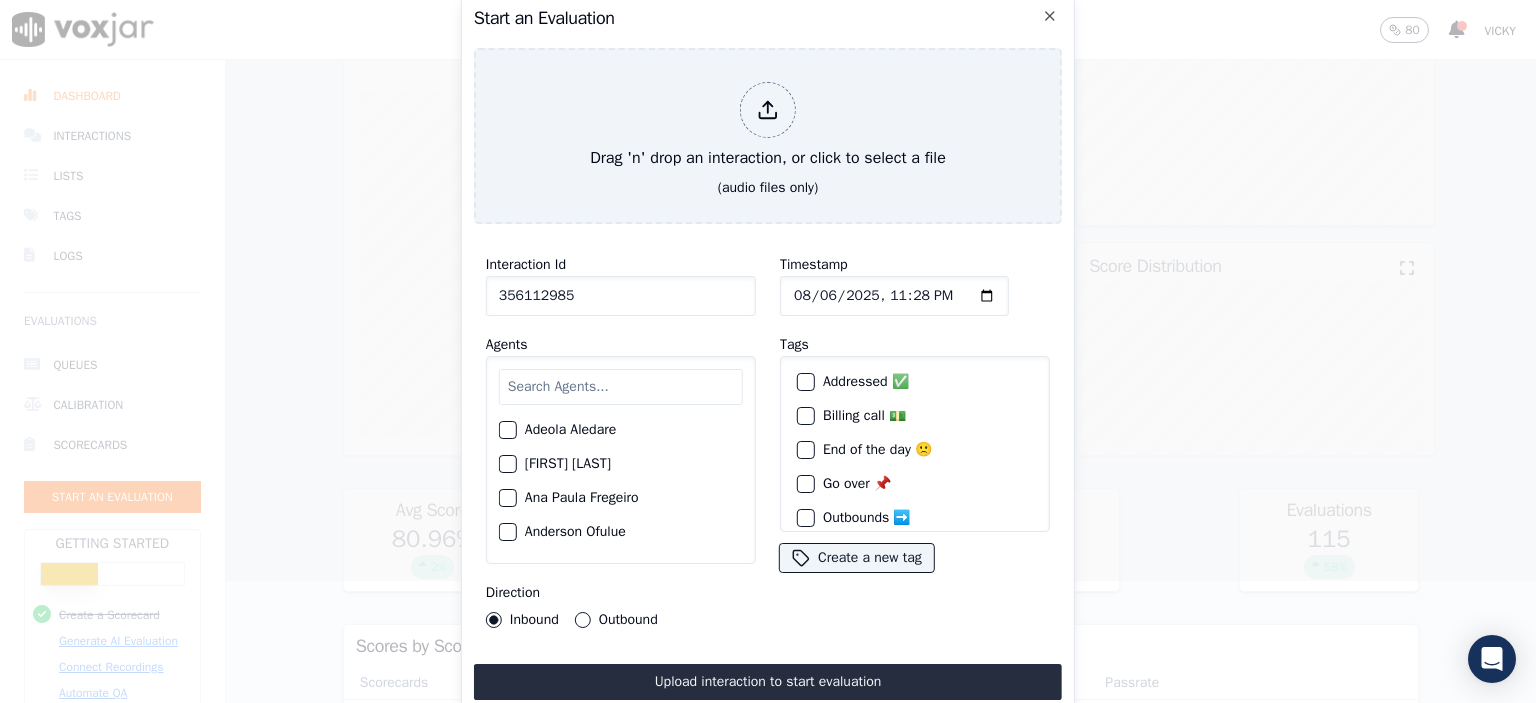 type on "[DATE]T[TIME]" 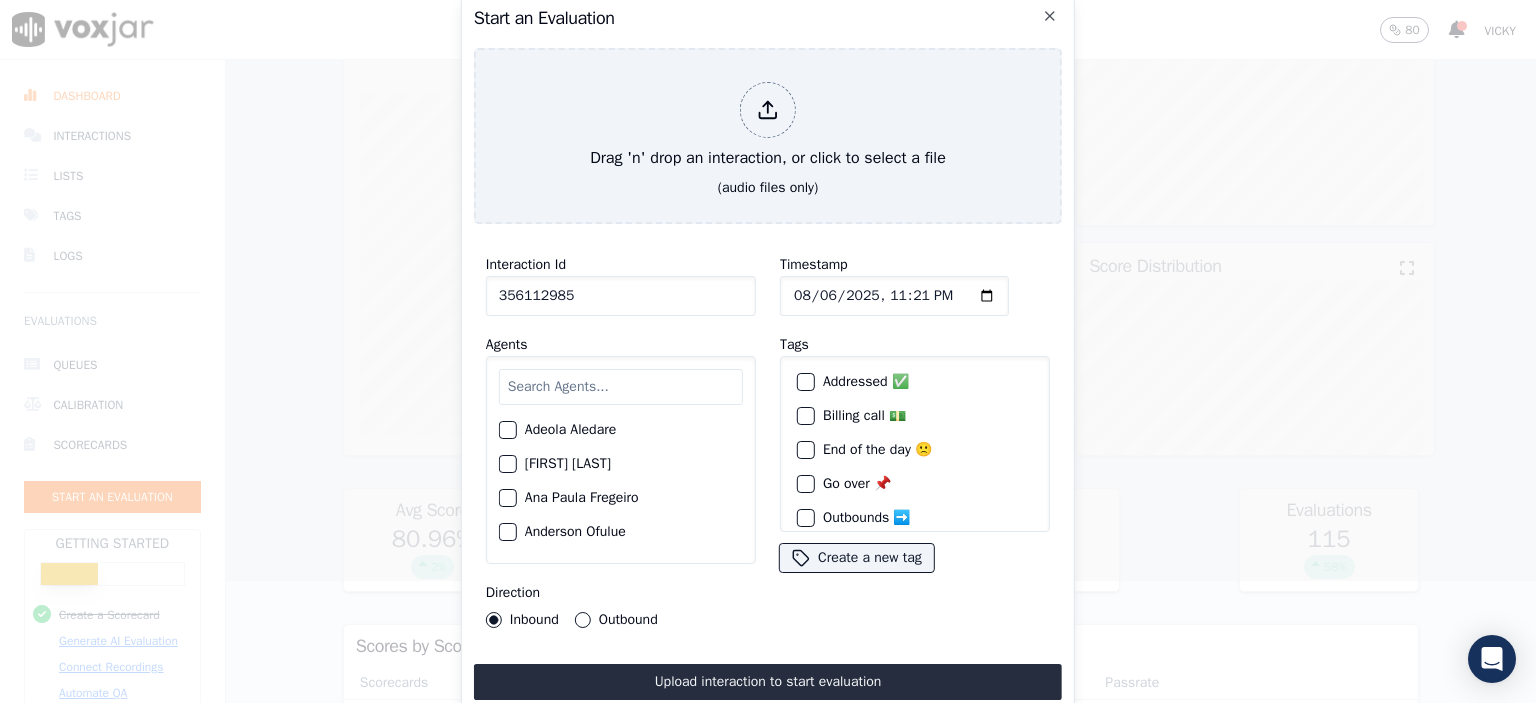 type on "[DATE]T[TIME]" 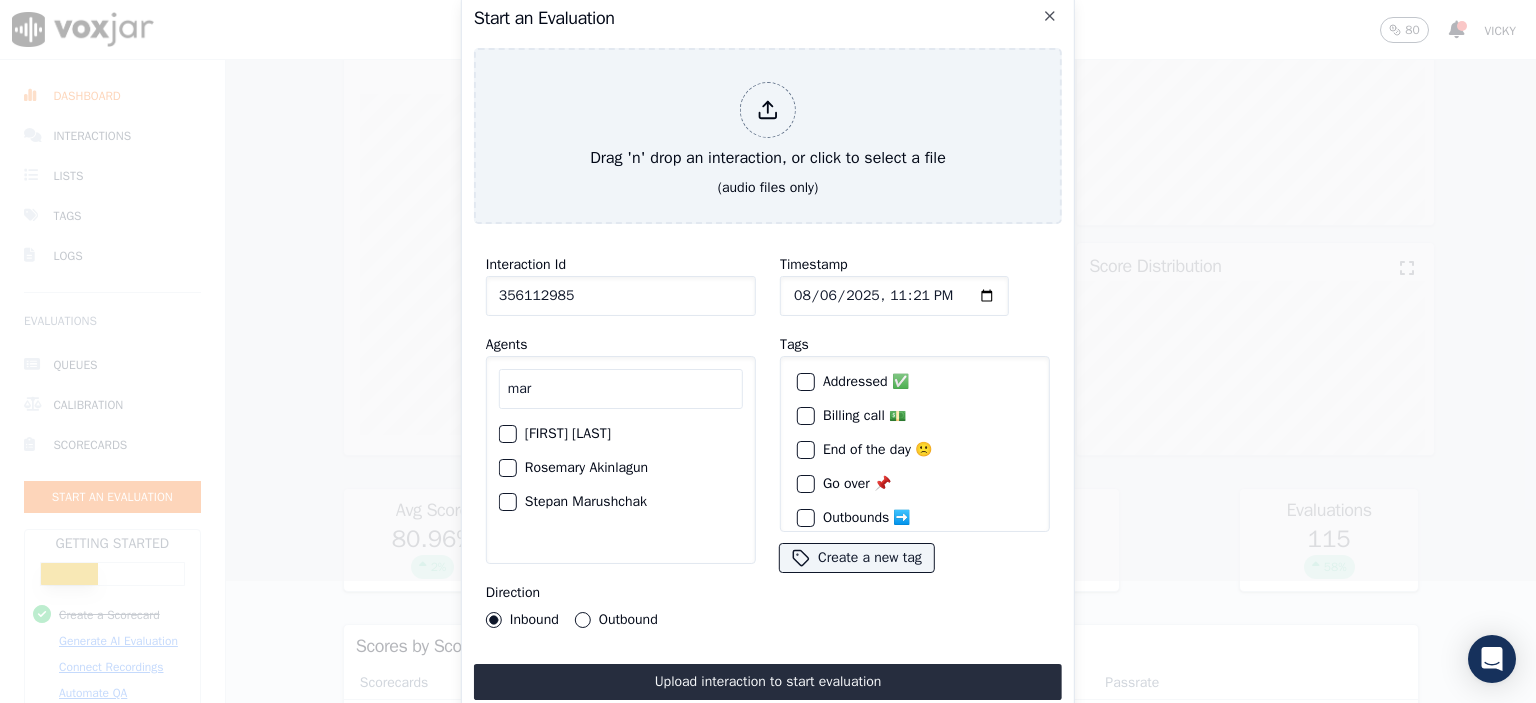 type on "mar" 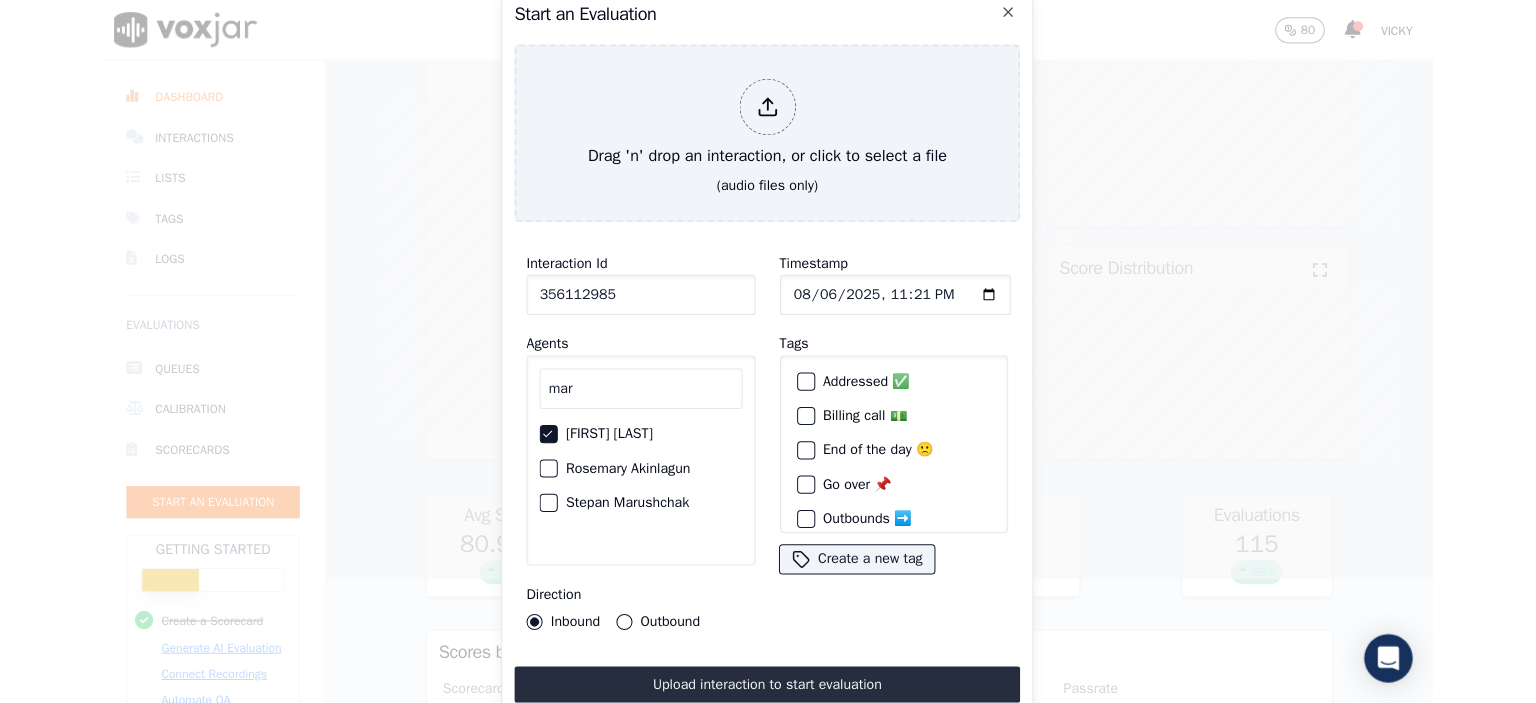scroll, scrollTop: 92, scrollLeft: 0, axis: vertical 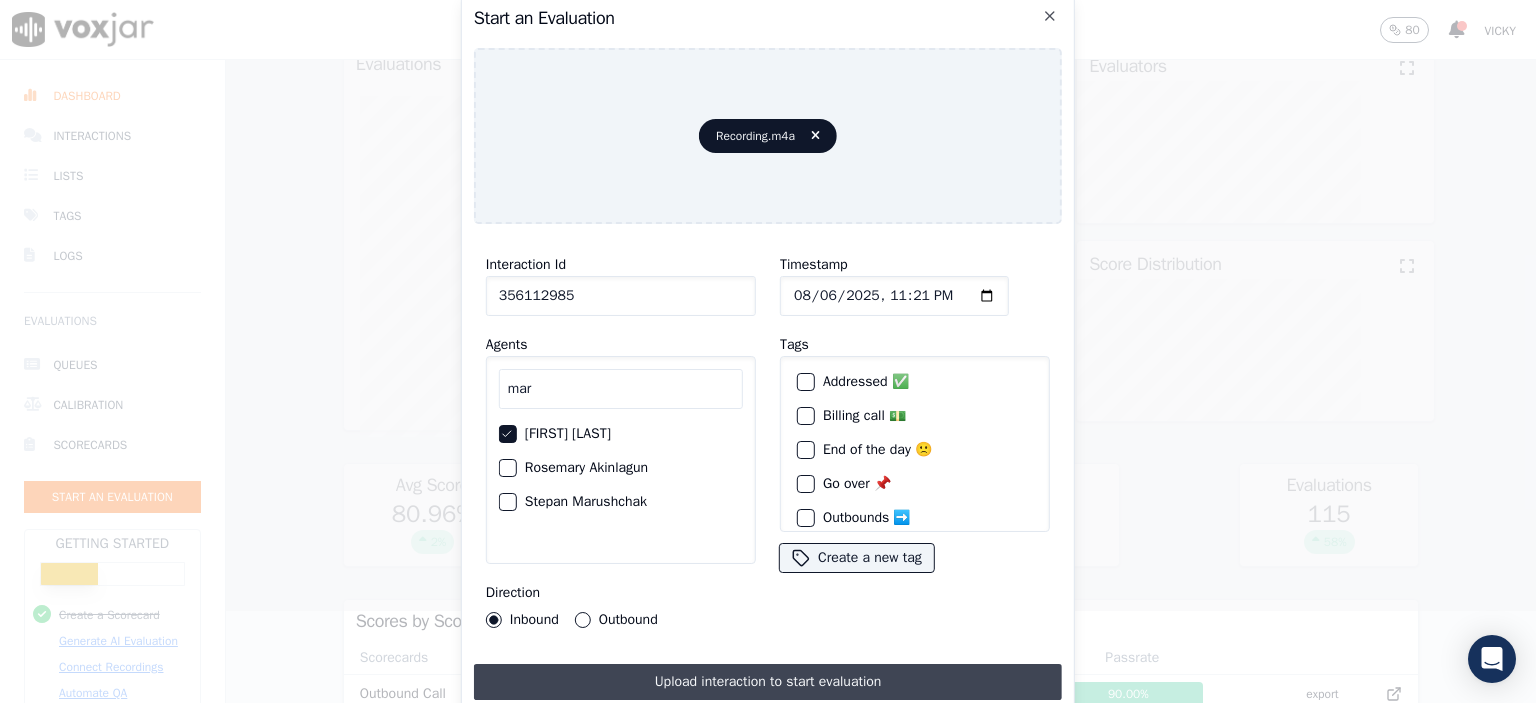 click on "Upload interaction to start evaluation" at bounding box center (768, 682) 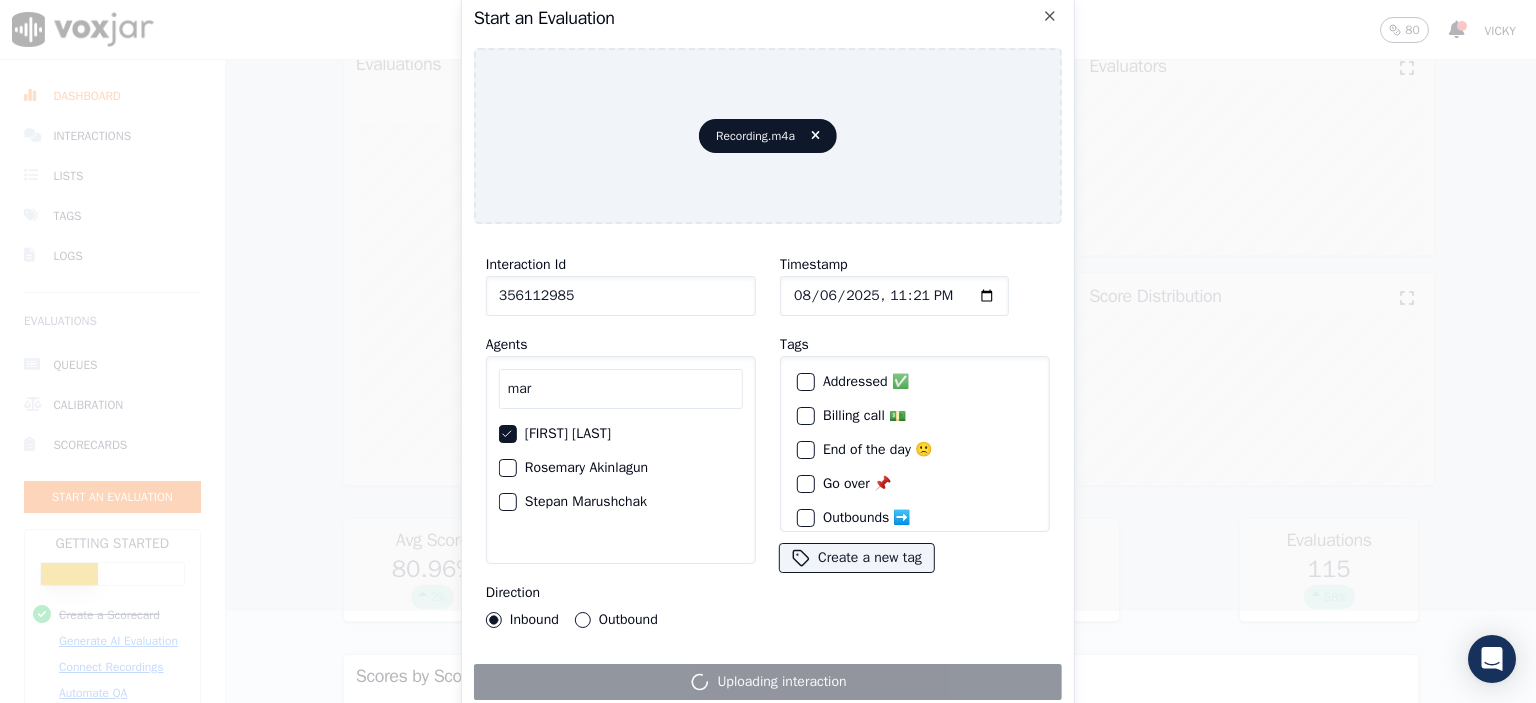 scroll, scrollTop: 0, scrollLeft: 0, axis: both 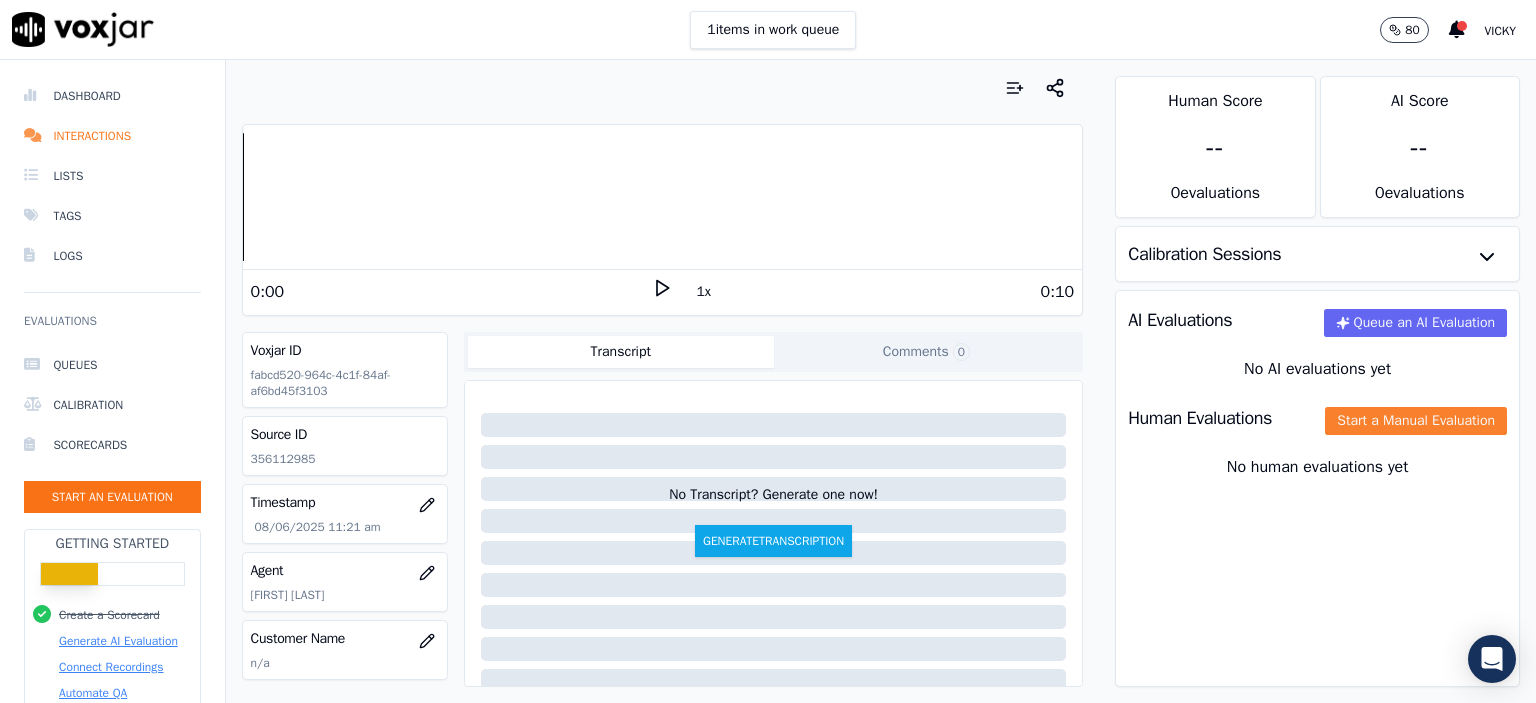 click on "Start a Manual Evaluation" 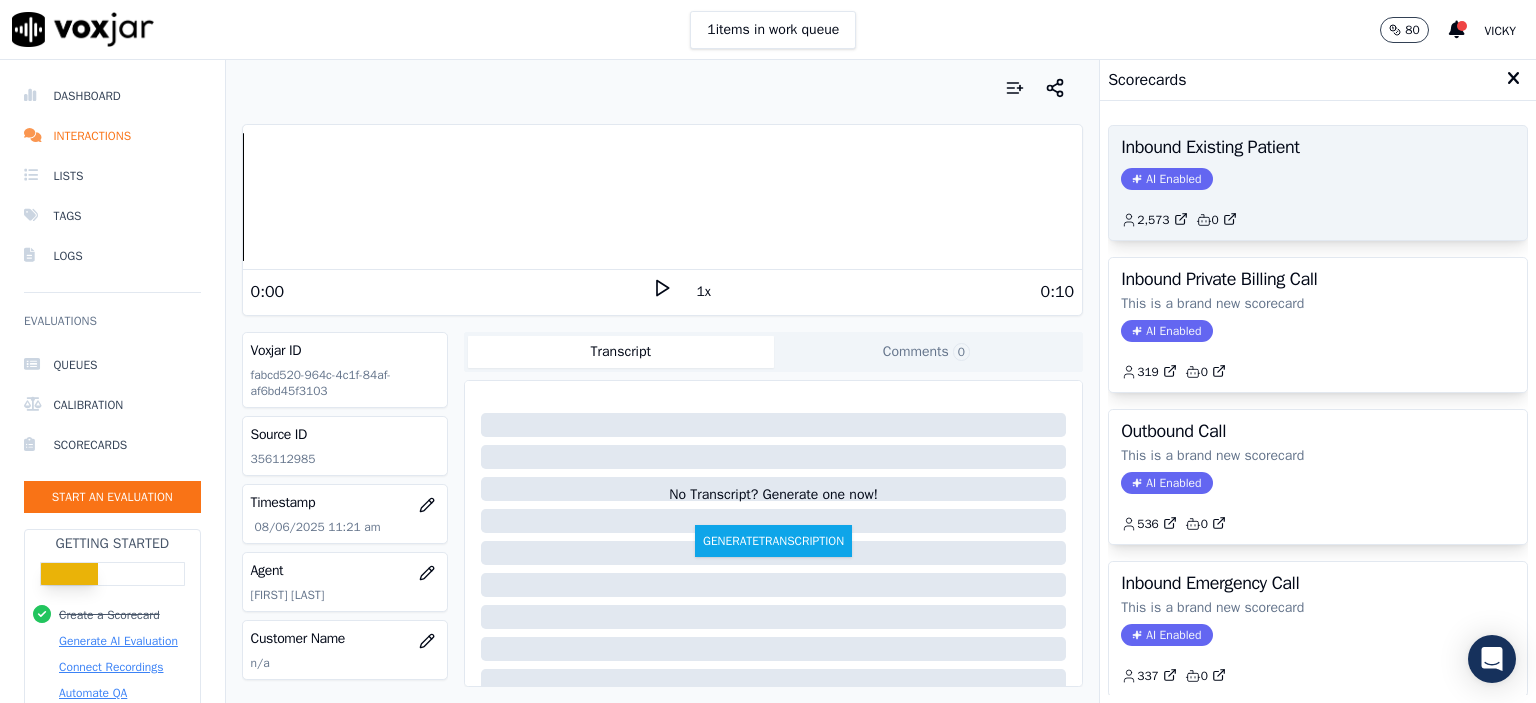 click on "Inbound Existing Patient       AI Enabled       2,573         0" at bounding box center [1318, 183] 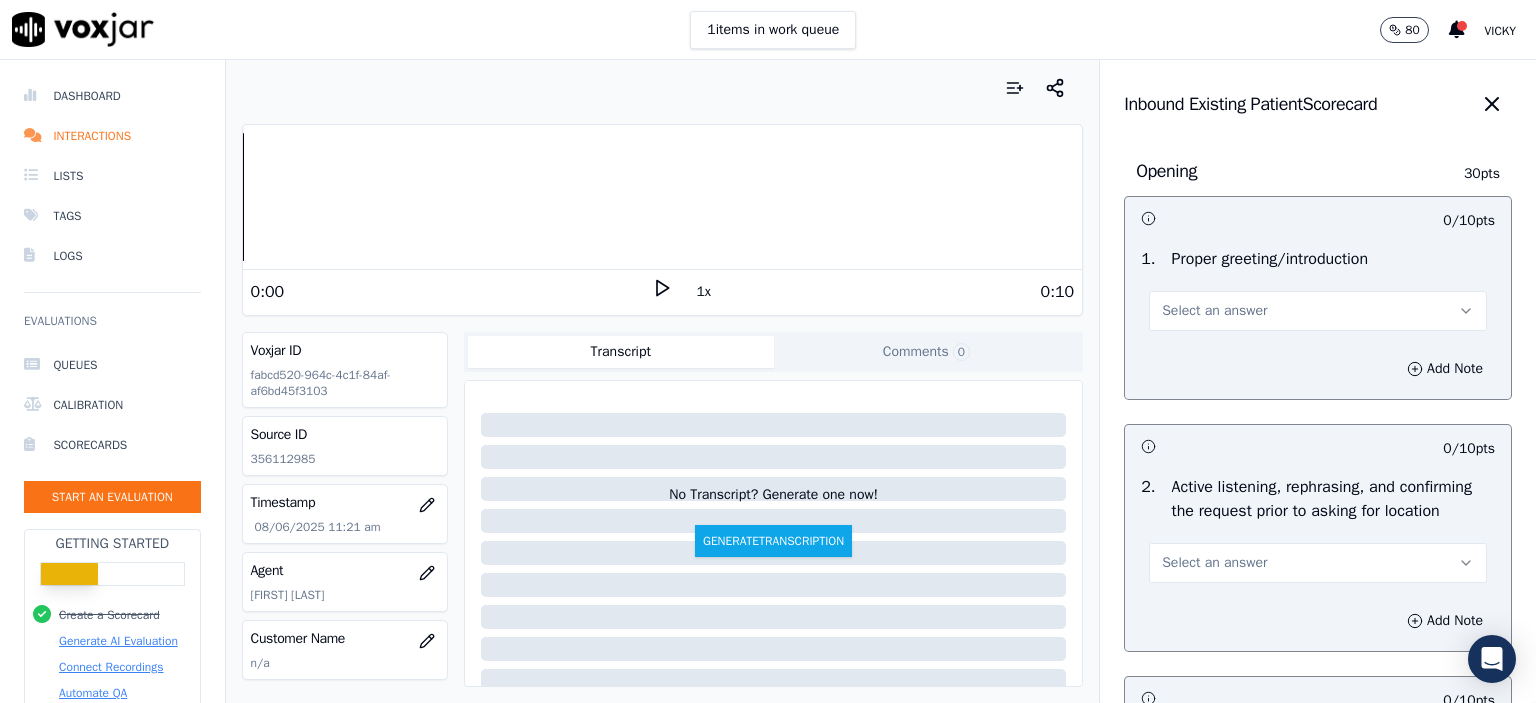 click on "Select an answer" at bounding box center (1318, 311) 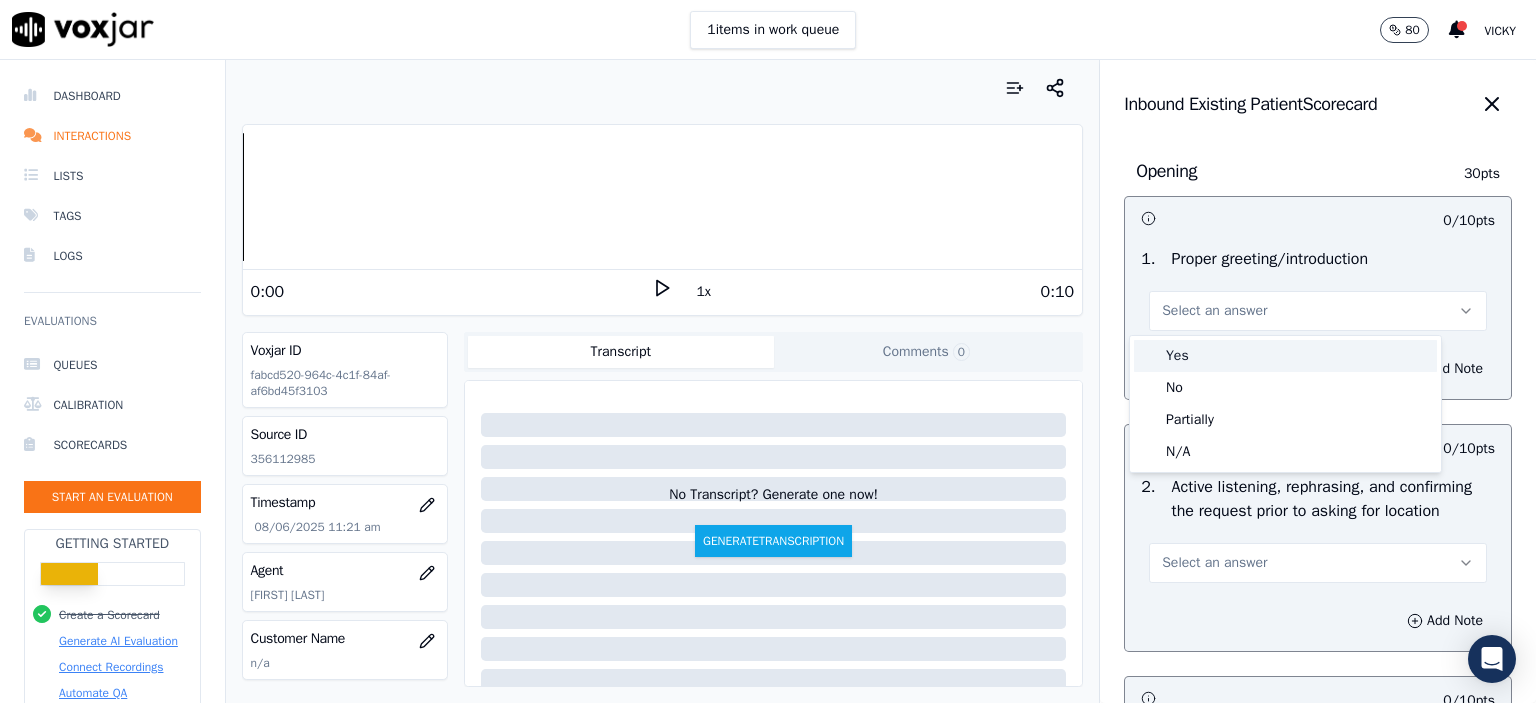click on "No" 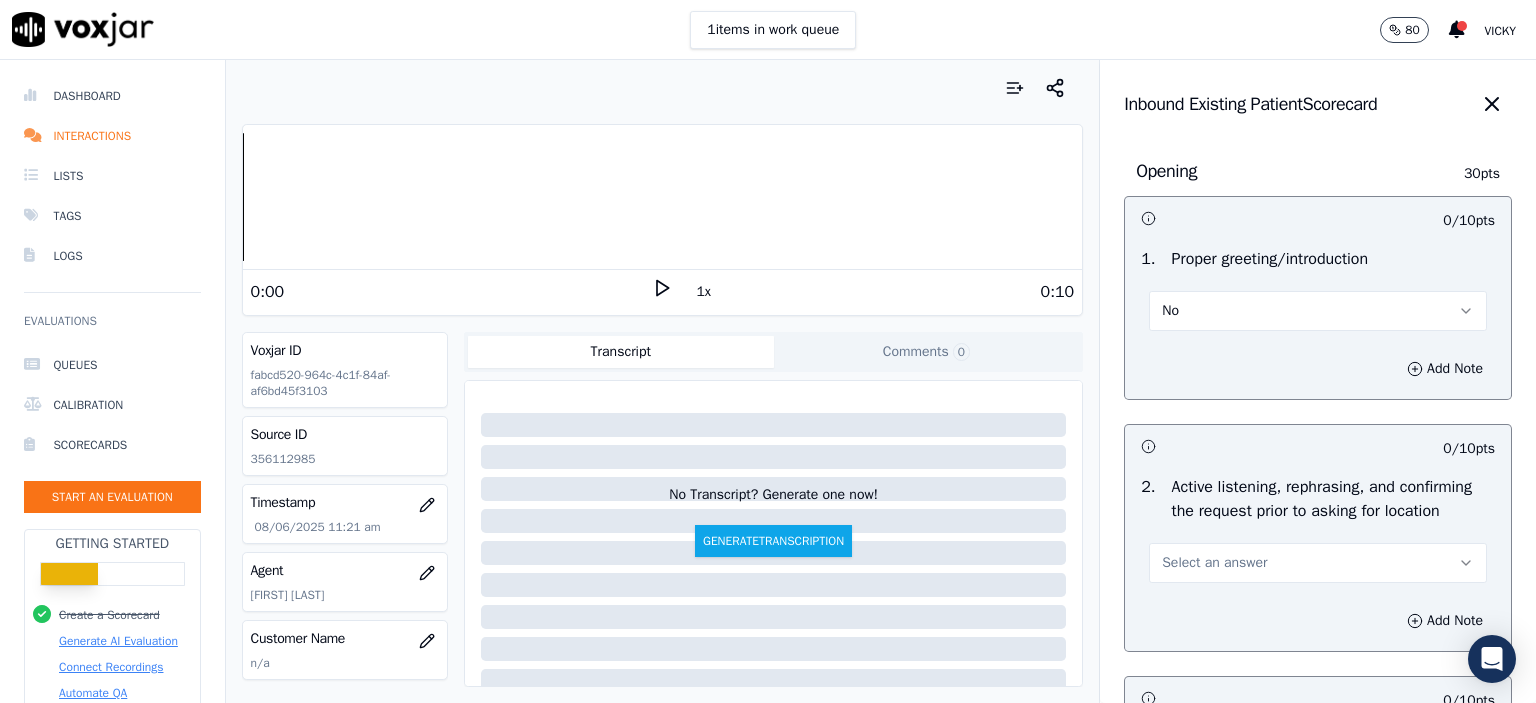click on "No" at bounding box center [1318, 311] 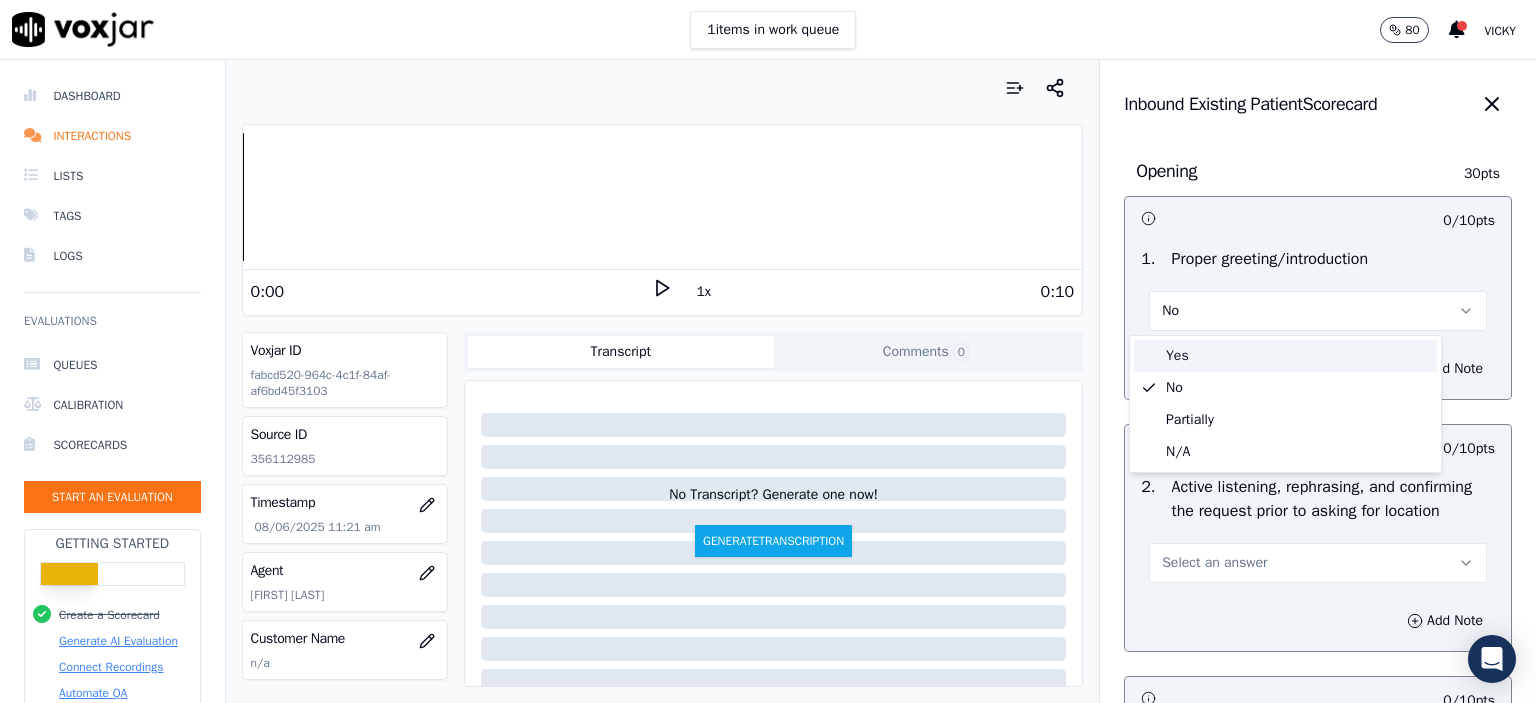 click on "Yes" at bounding box center [1285, 356] 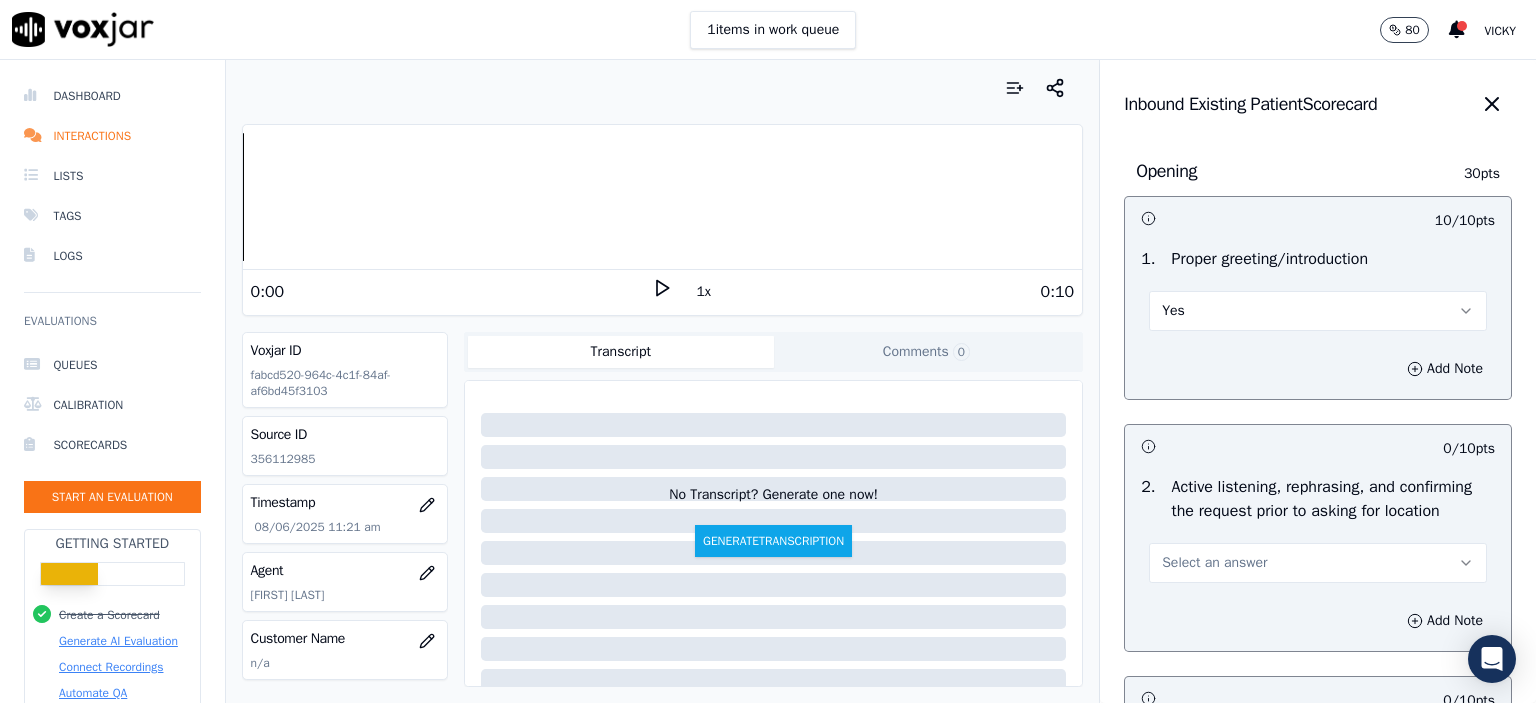 click on "Select an answer" at bounding box center (1214, 563) 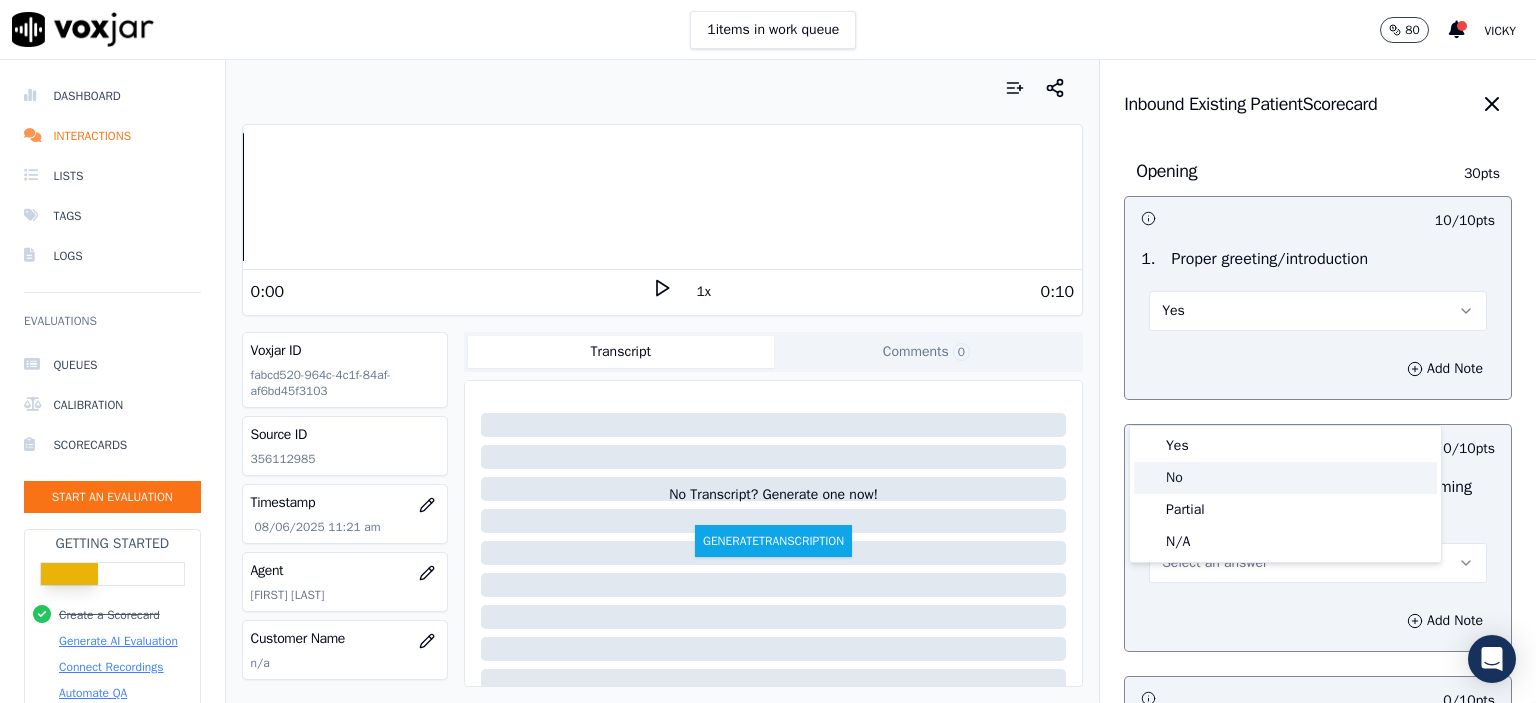 click on "No" 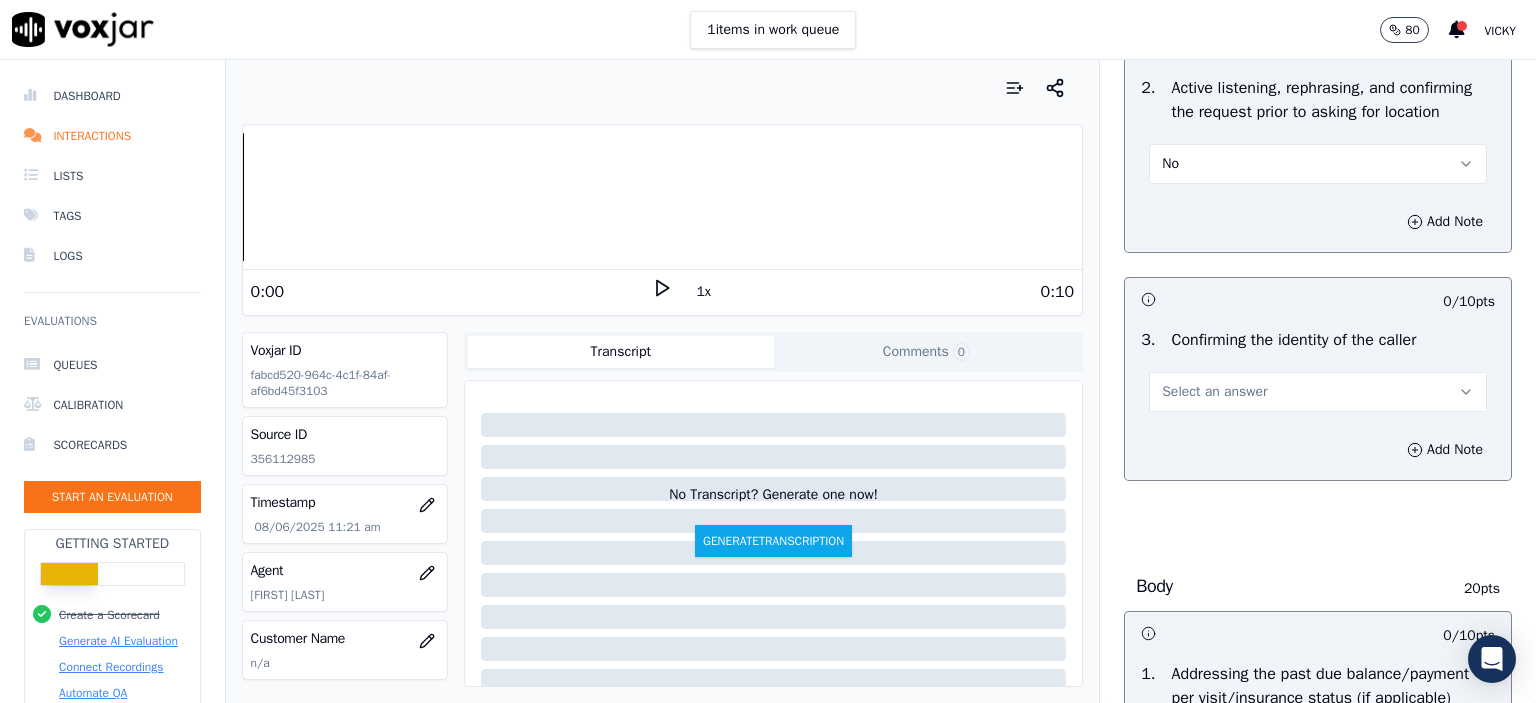 scroll, scrollTop: 400, scrollLeft: 0, axis: vertical 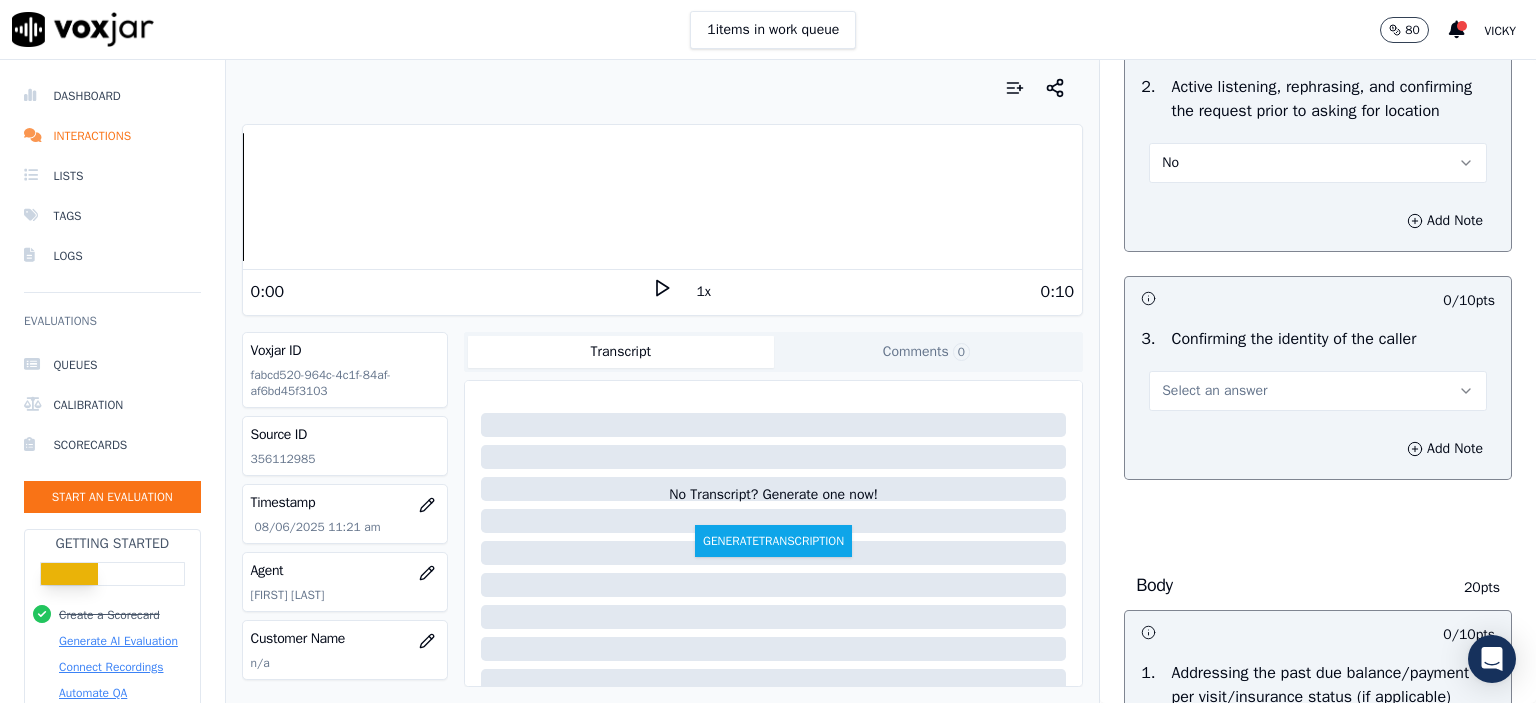 click on "Select an answer" at bounding box center (1318, 391) 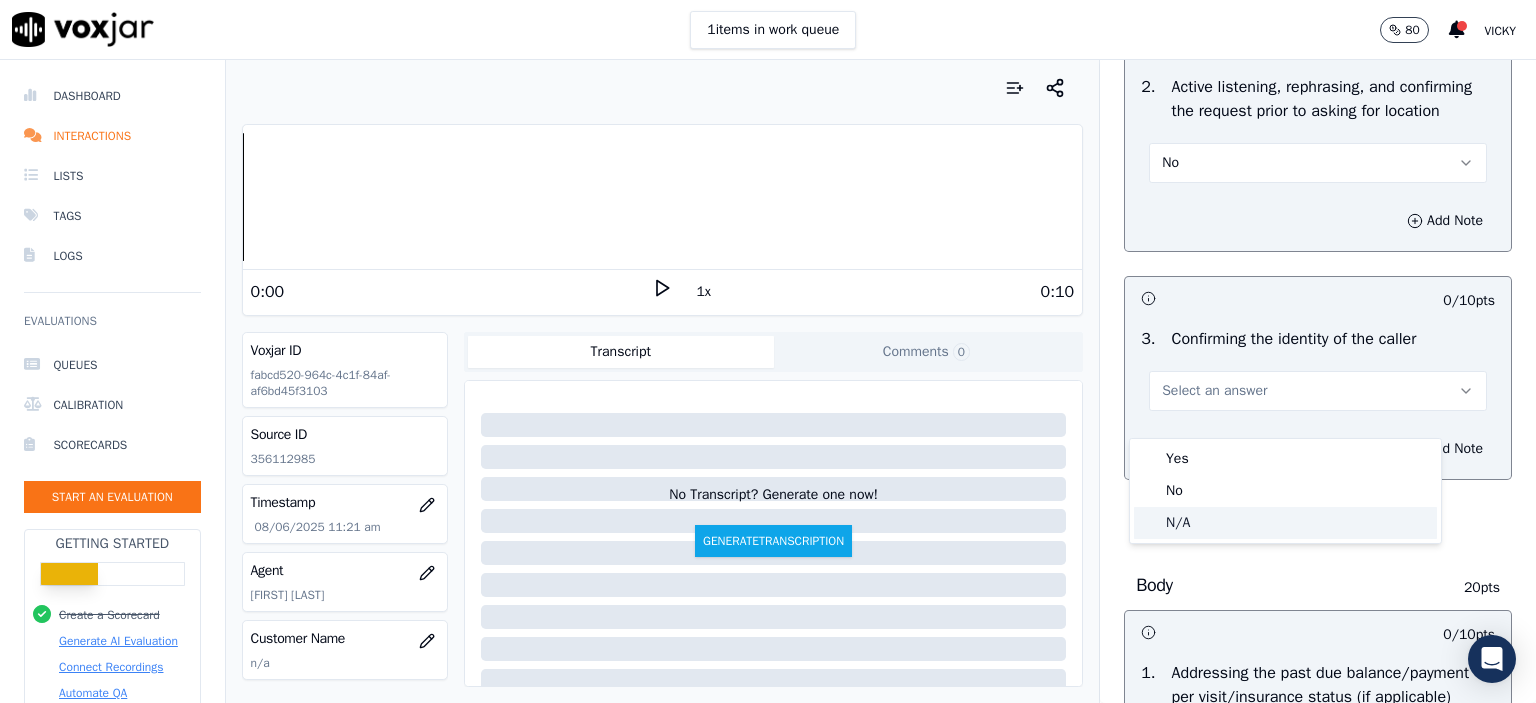 click on "N/A" 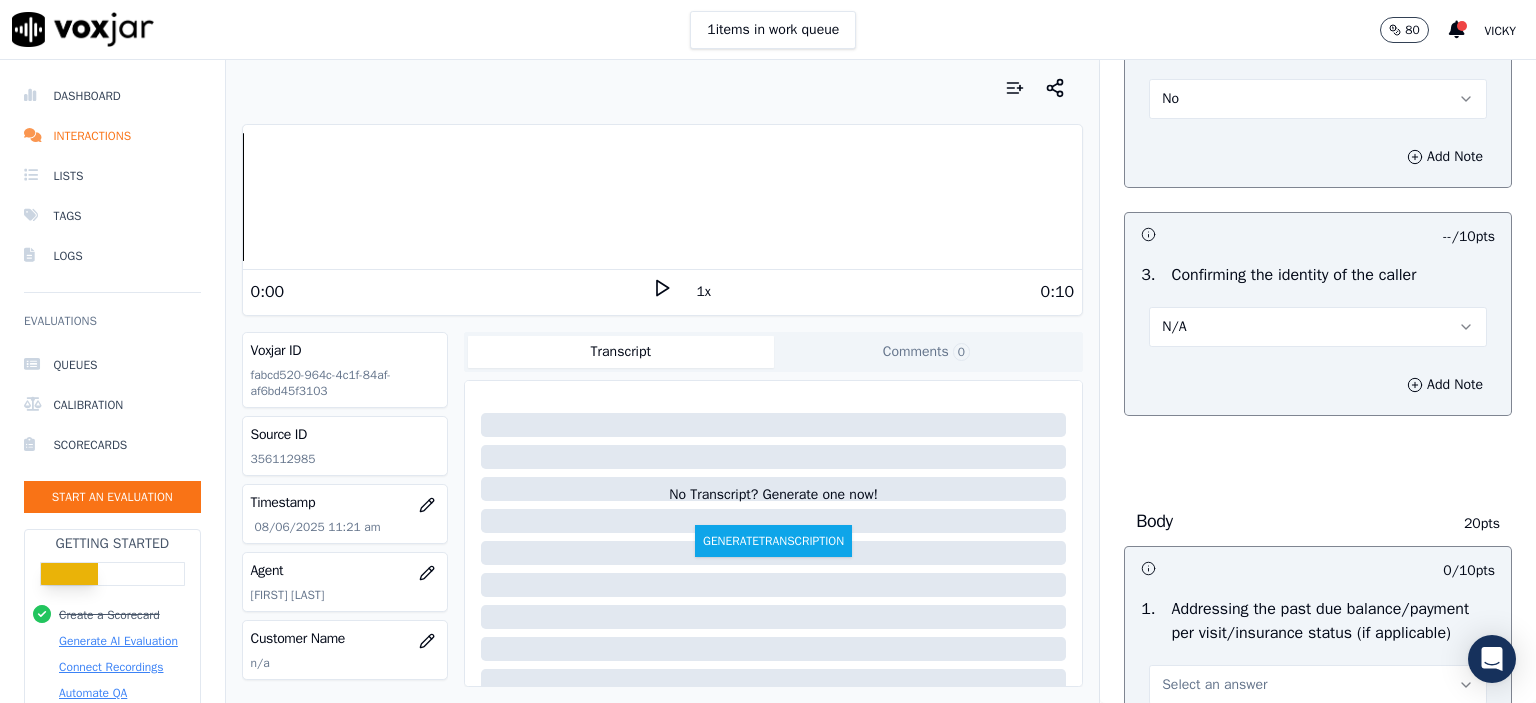 scroll, scrollTop: 700, scrollLeft: 0, axis: vertical 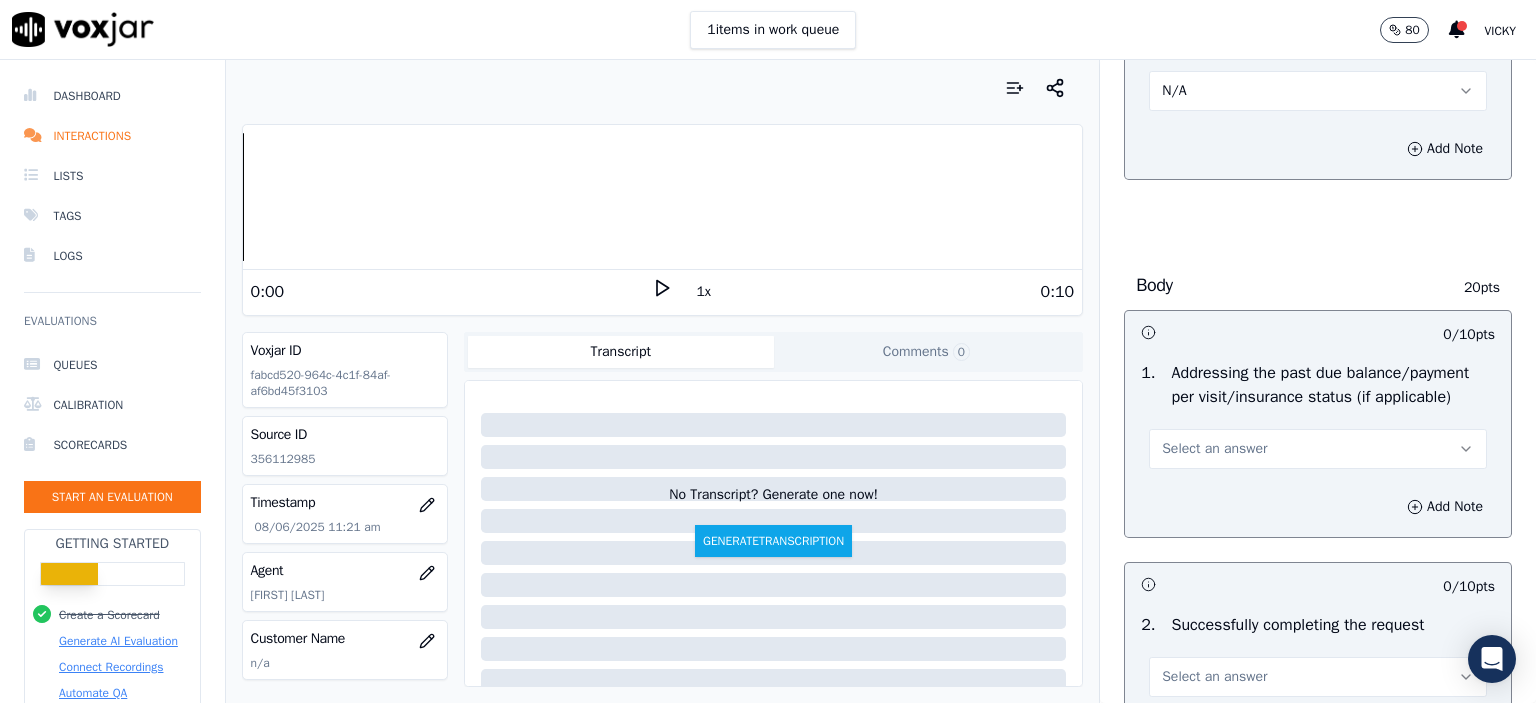 click on "Select an answer" at bounding box center (1318, 449) 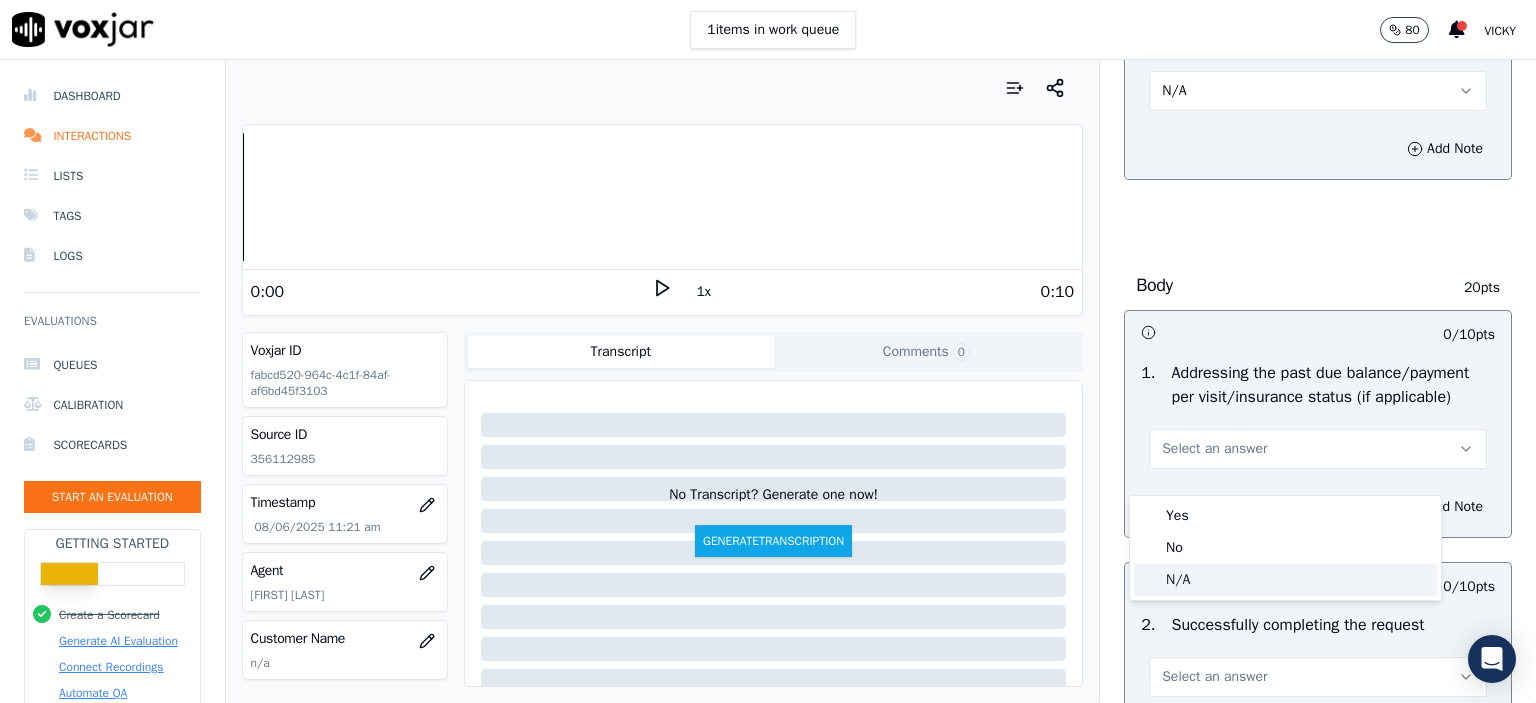 click on "N/A" 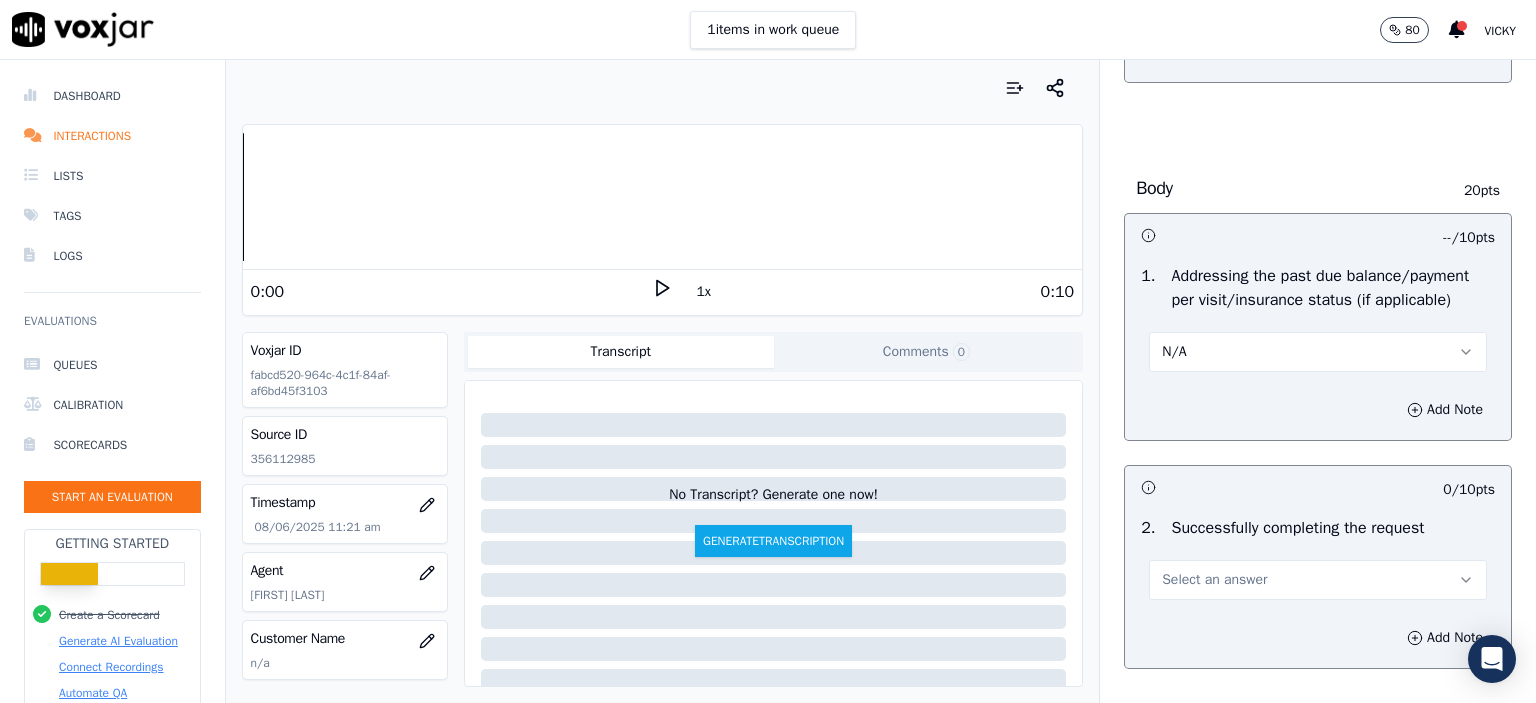 scroll, scrollTop: 800, scrollLeft: 0, axis: vertical 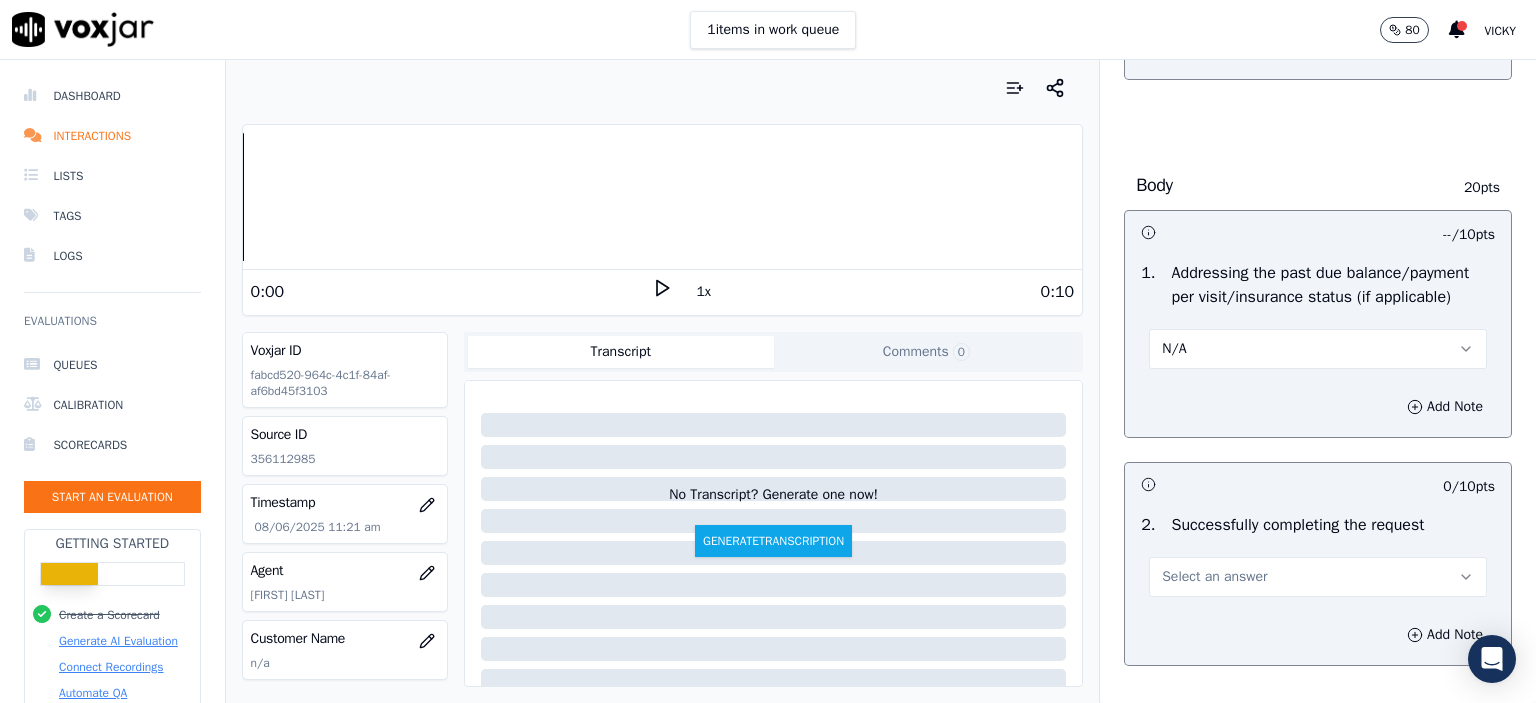 click on "Select an answer" at bounding box center [1318, 577] 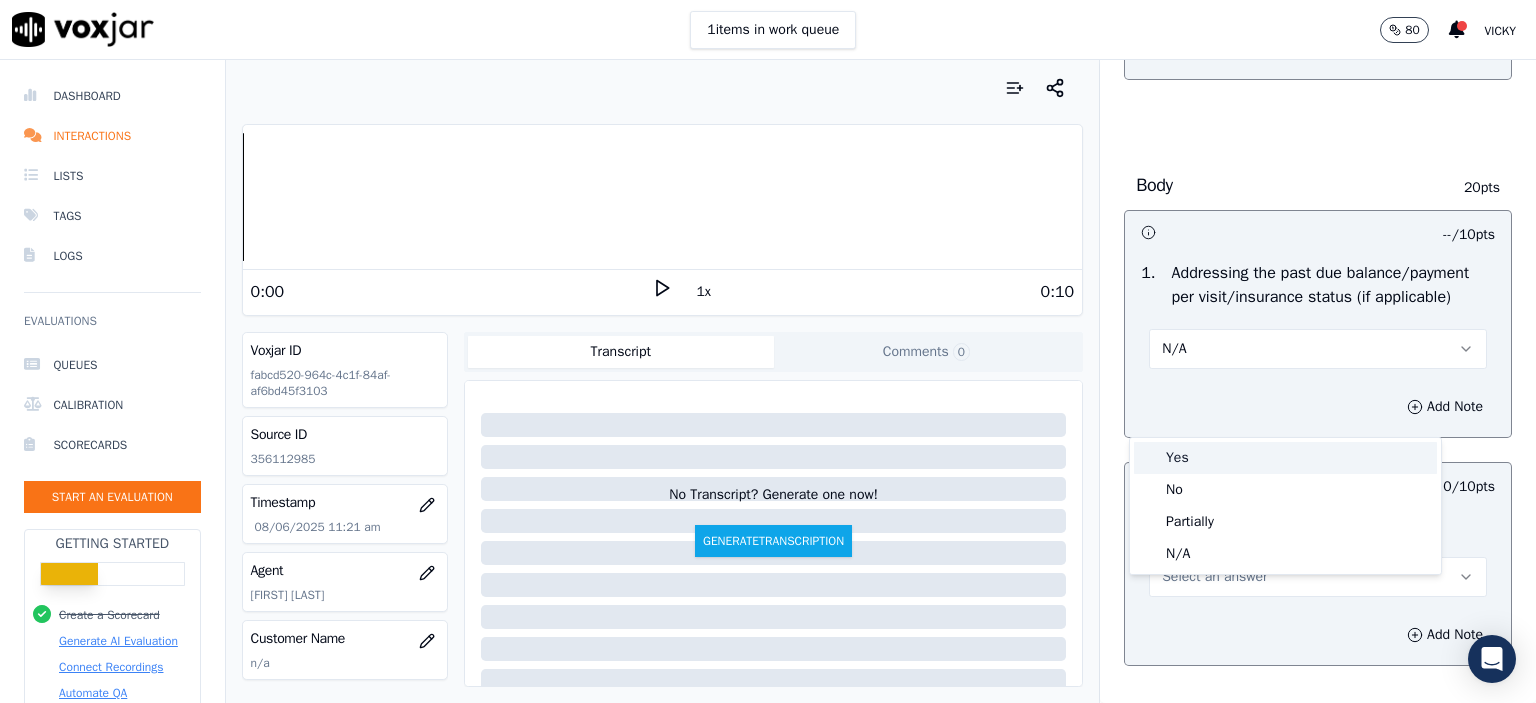 click on "Yes" at bounding box center (1285, 458) 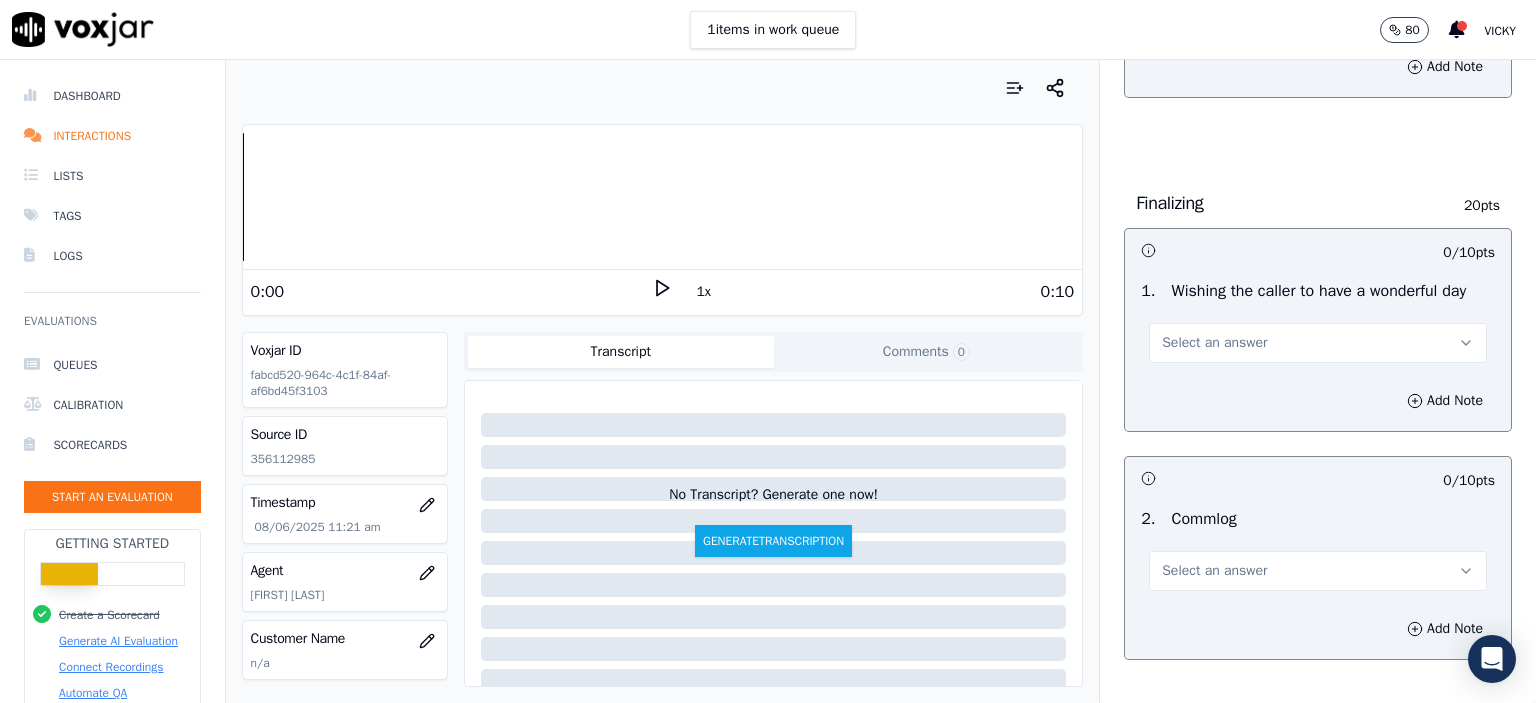 scroll, scrollTop: 1400, scrollLeft: 0, axis: vertical 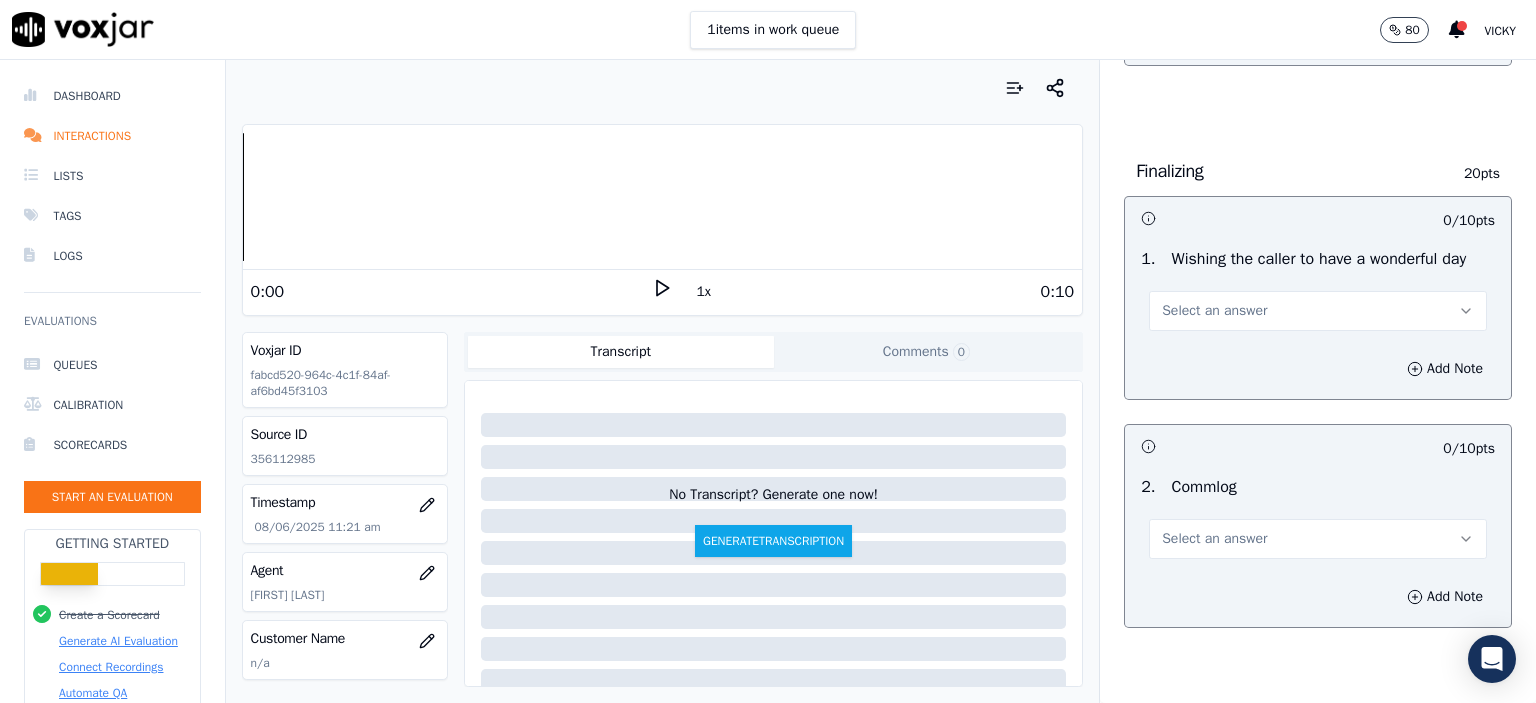 click on "Select an answer" at bounding box center (1318, 311) 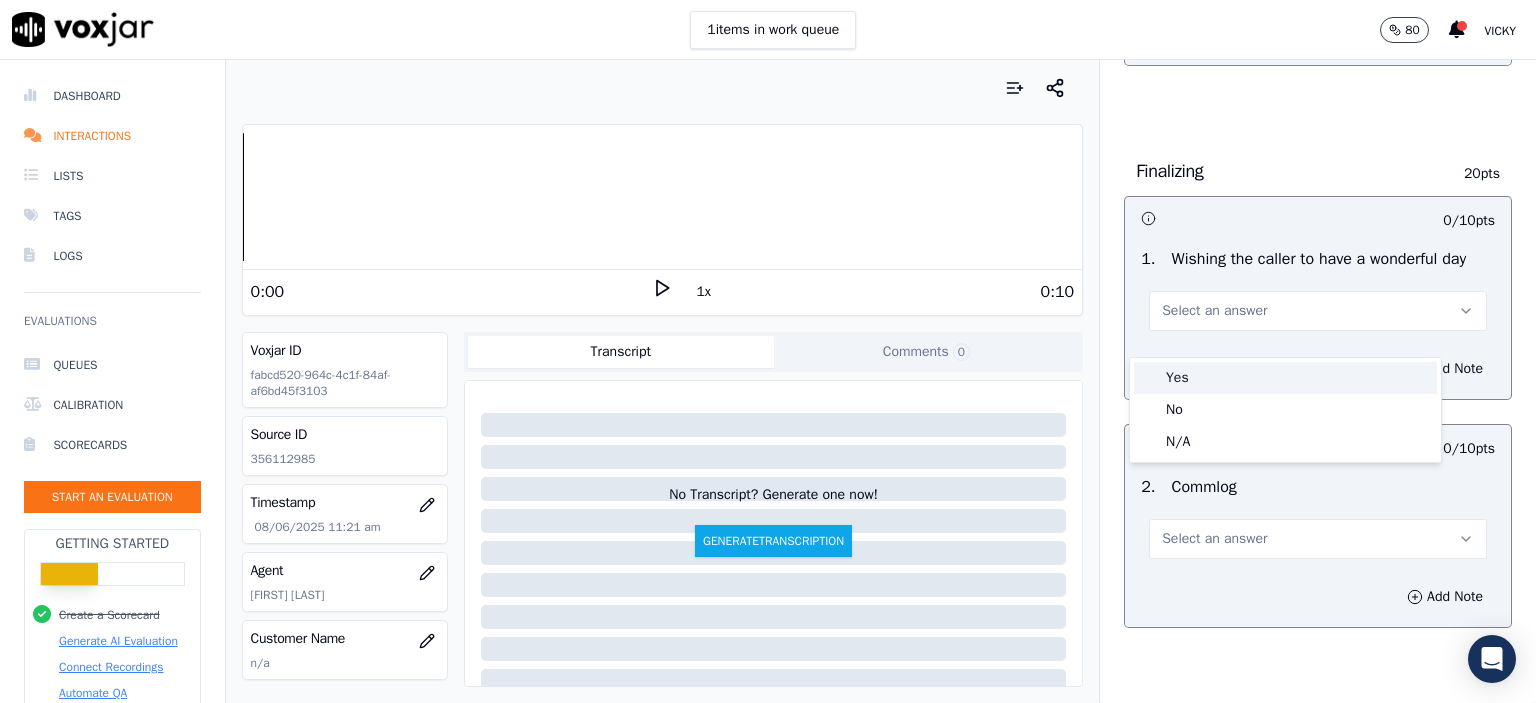 click on "Yes" at bounding box center [1285, 378] 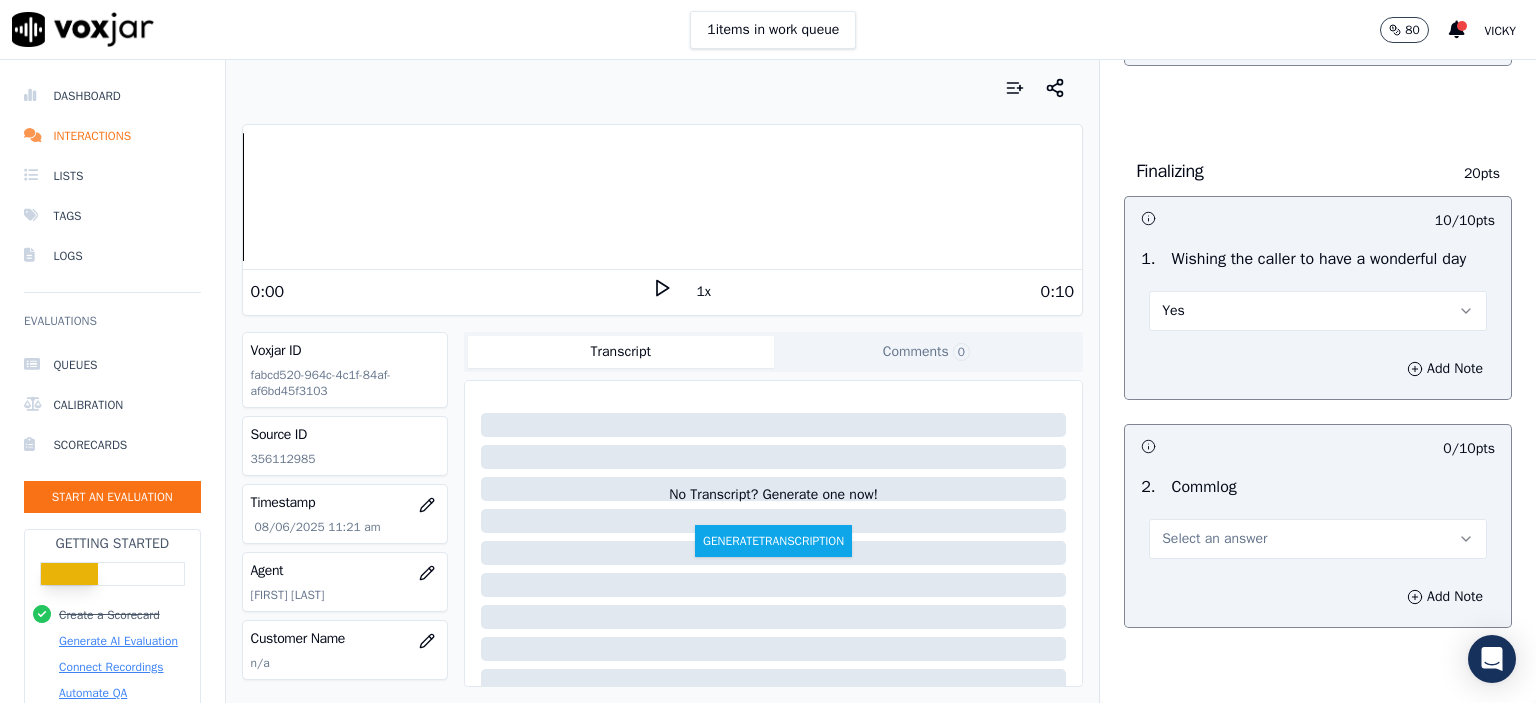 click on "Select an answer" at bounding box center (1318, 539) 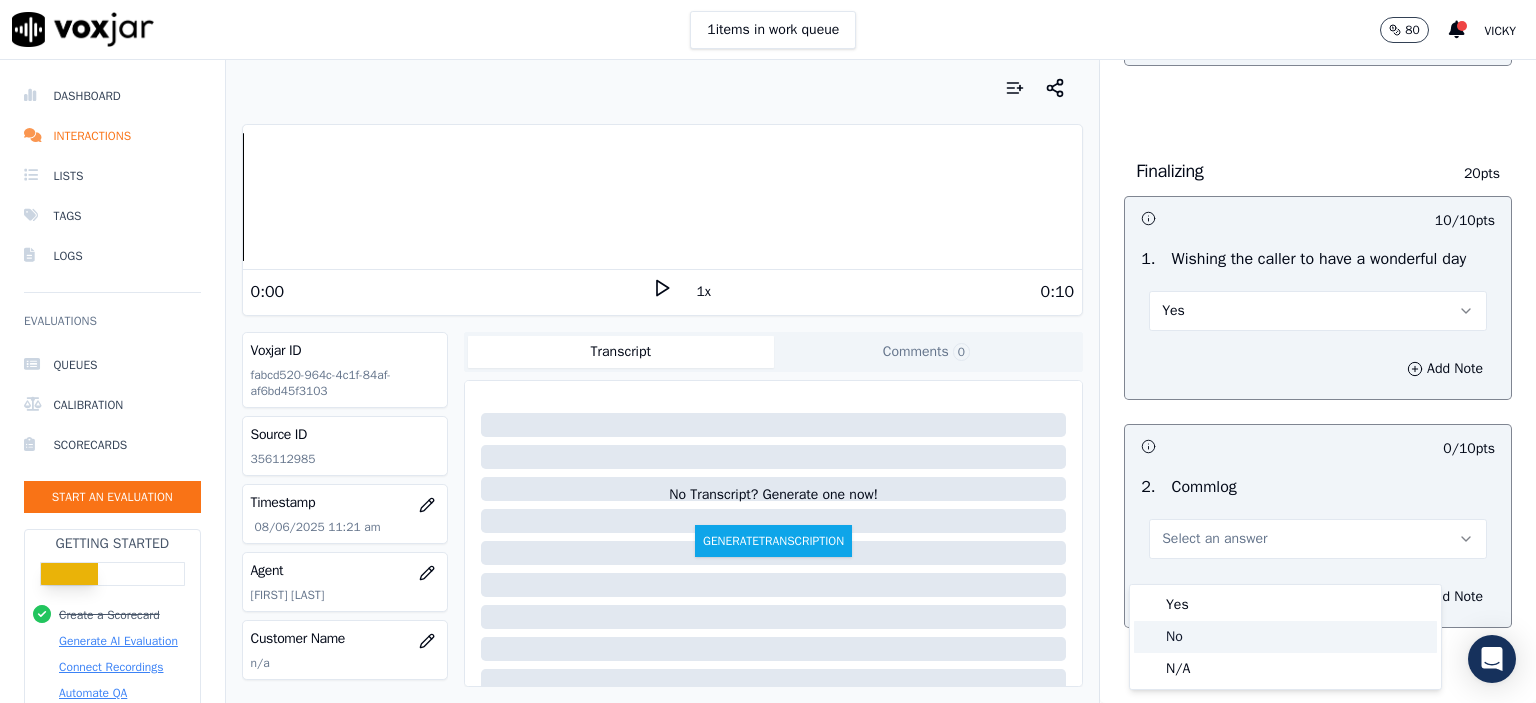 click on "No" 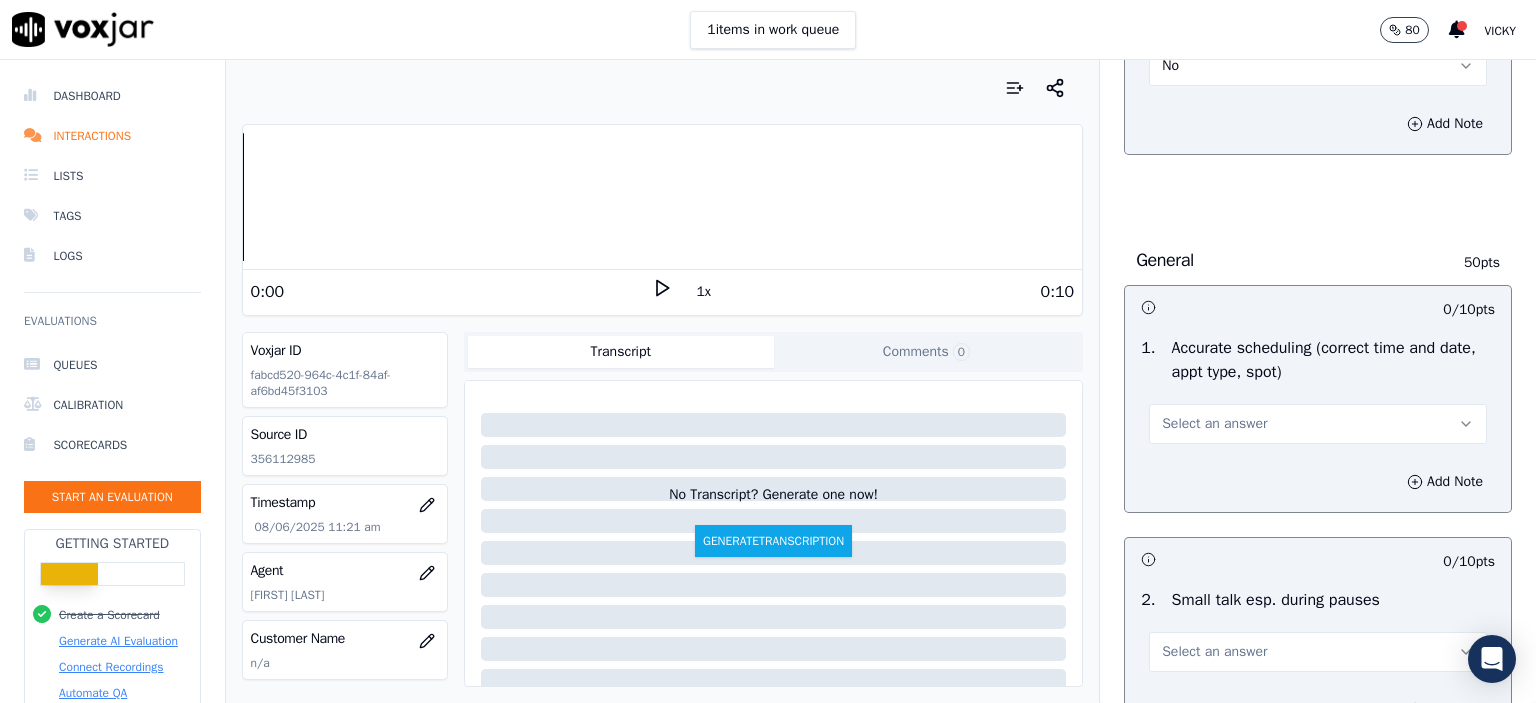 scroll, scrollTop: 1900, scrollLeft: 0, axis: vertical 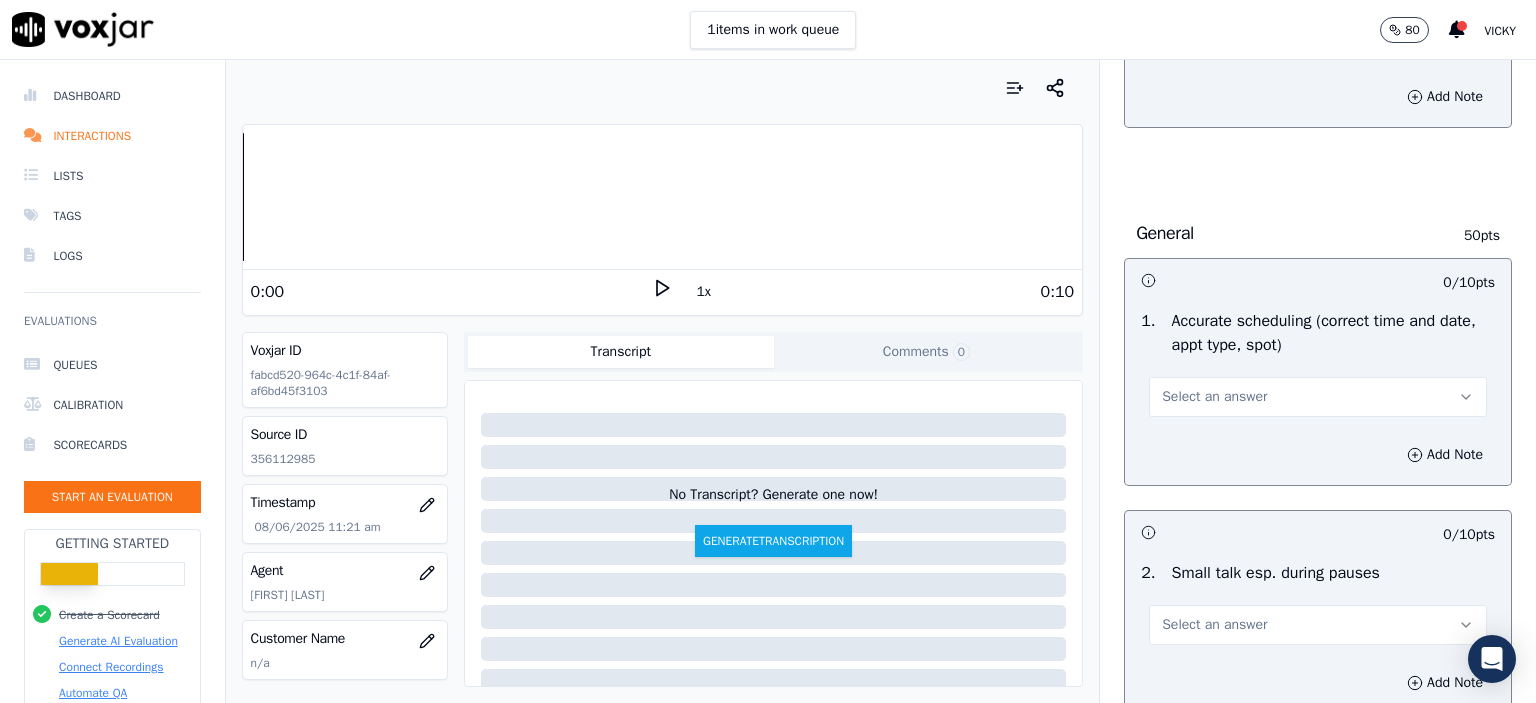 click on "Select an answer" at bounding box center (1318, 397) 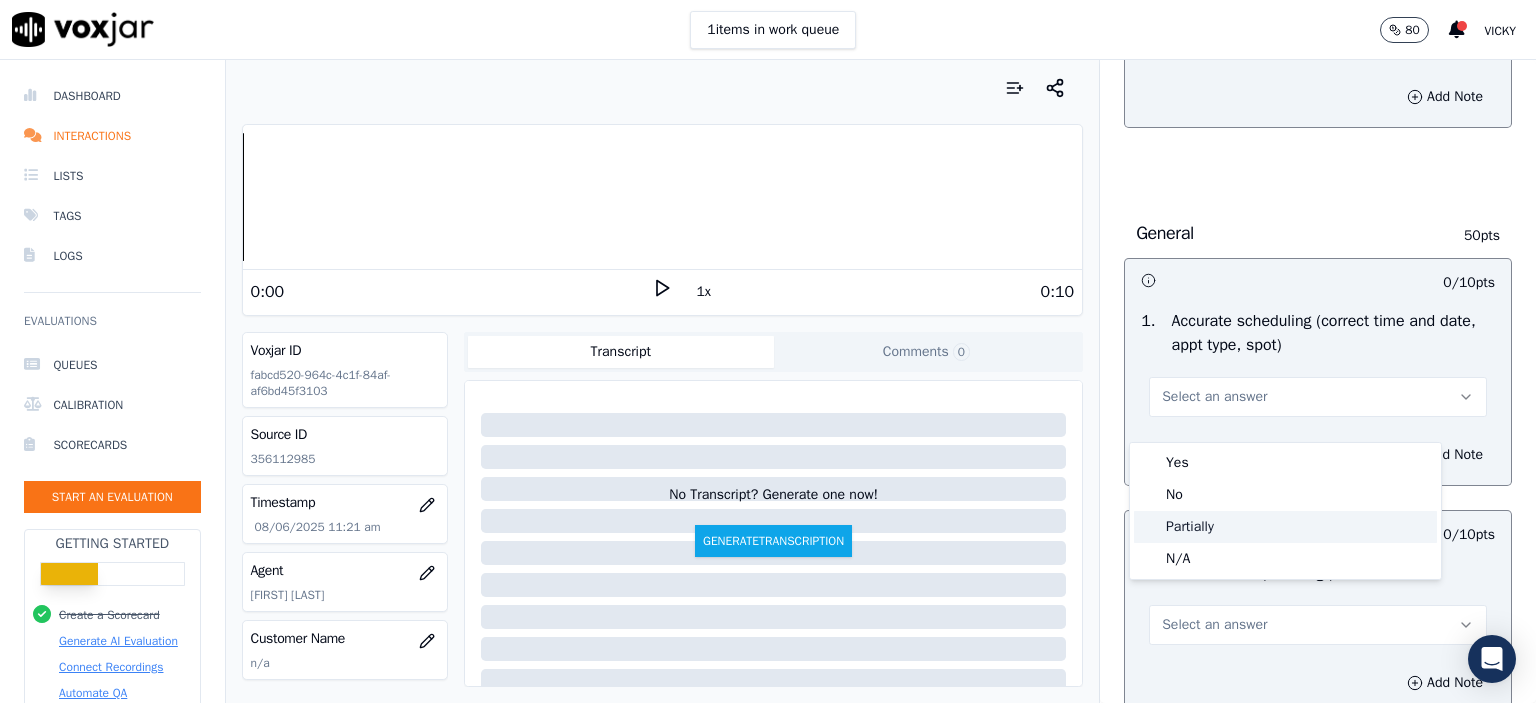 click on "N/A" 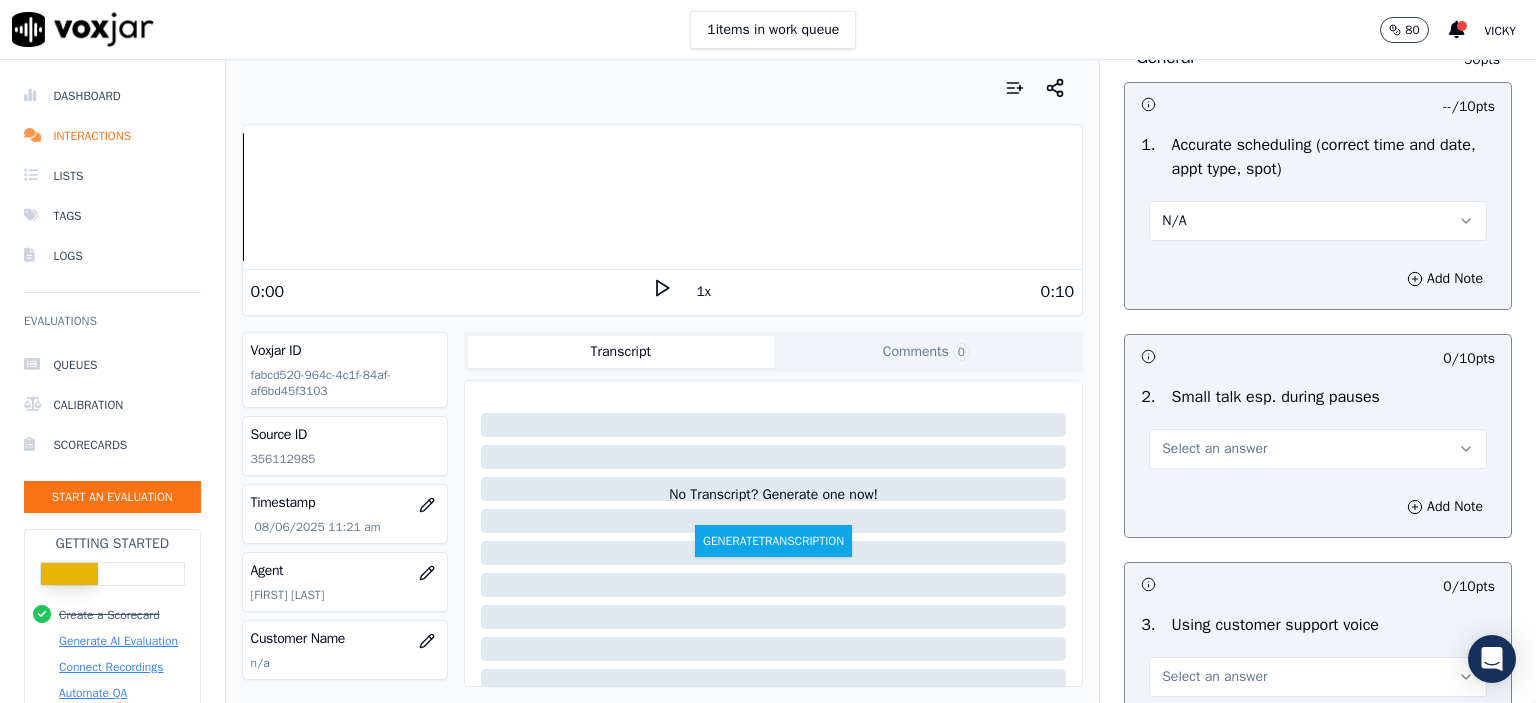 scroll, scrollTop: 2100, scrollLeft: 0, axis: vertical 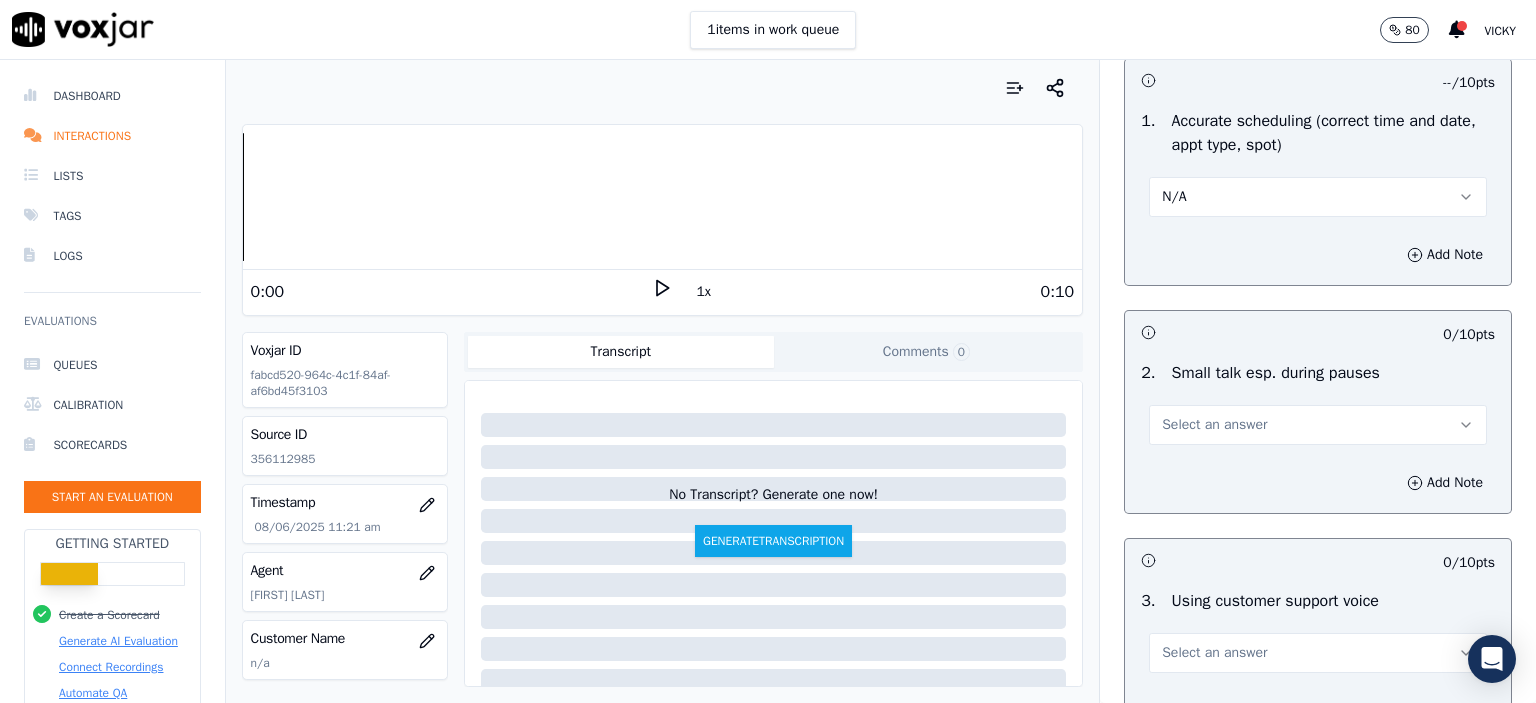 click on "Select an answer" at bounding box center (1214, 425) 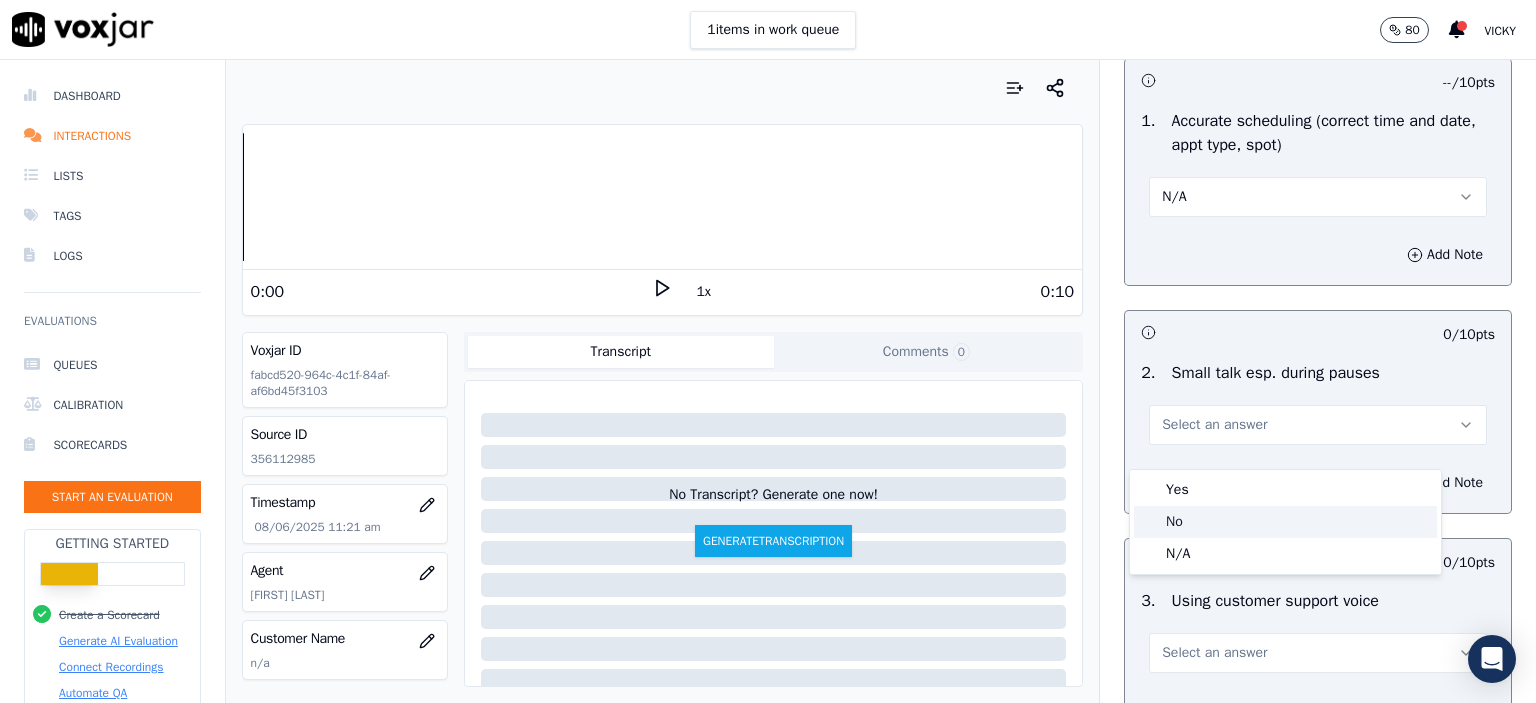 click on "No" 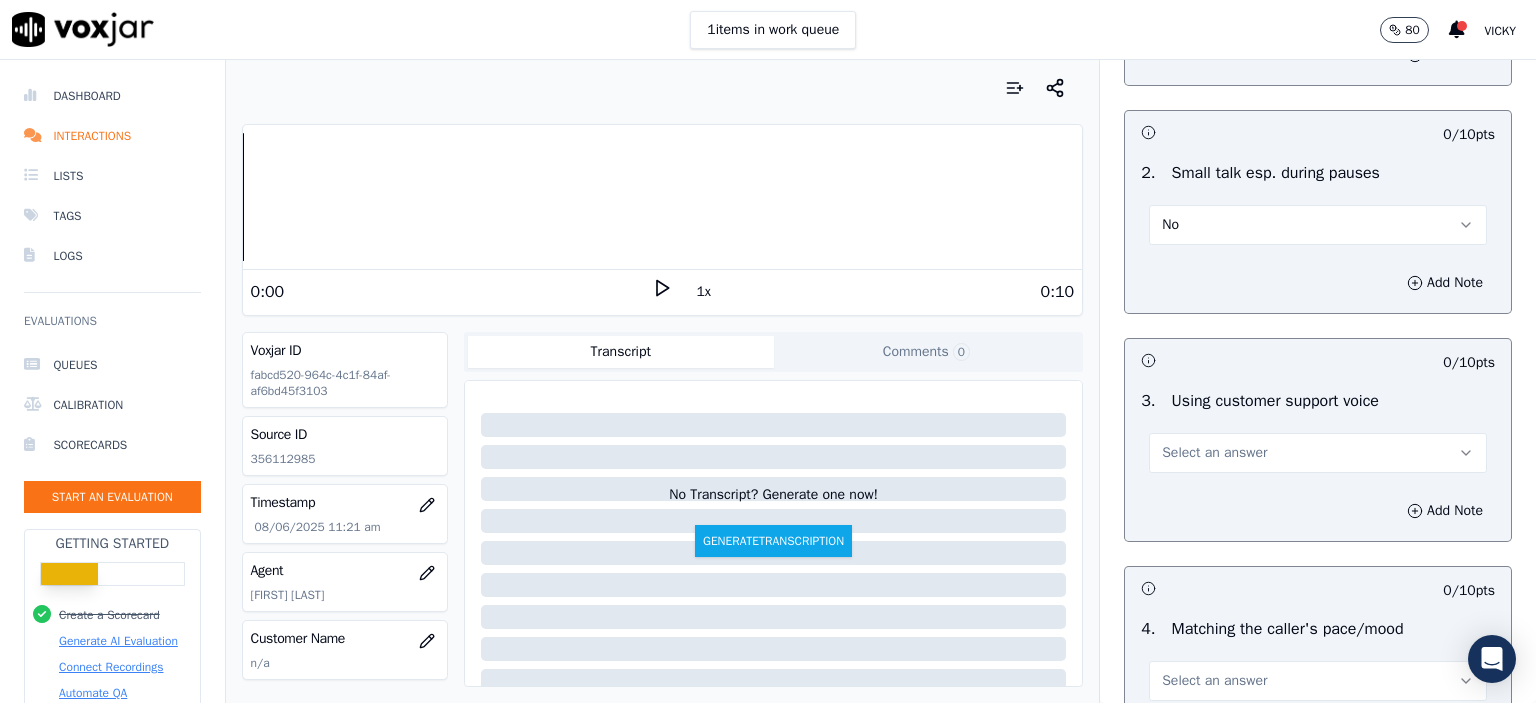 click on "Select an answer" at bounding box center [1214, 453] 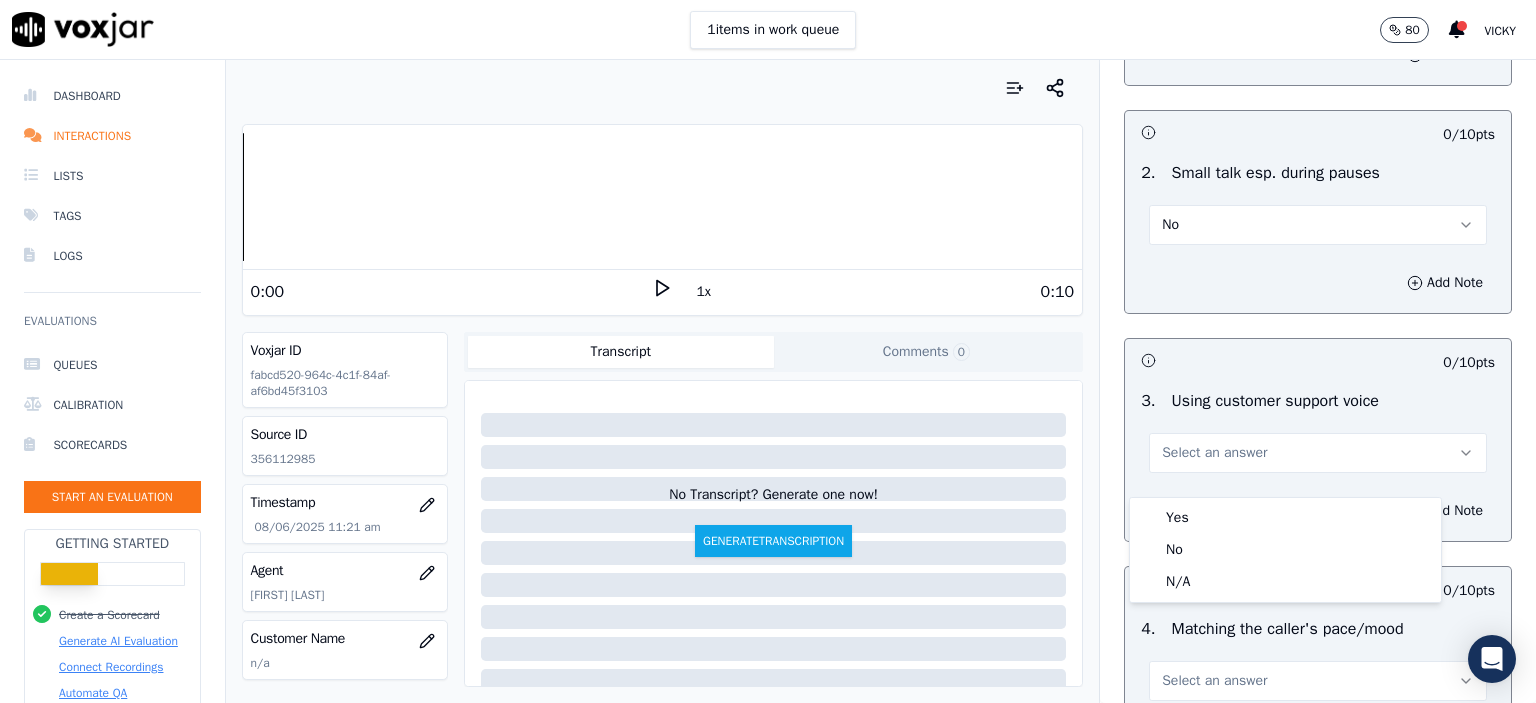 click on "Yes" at bounding box center [1285, 518] 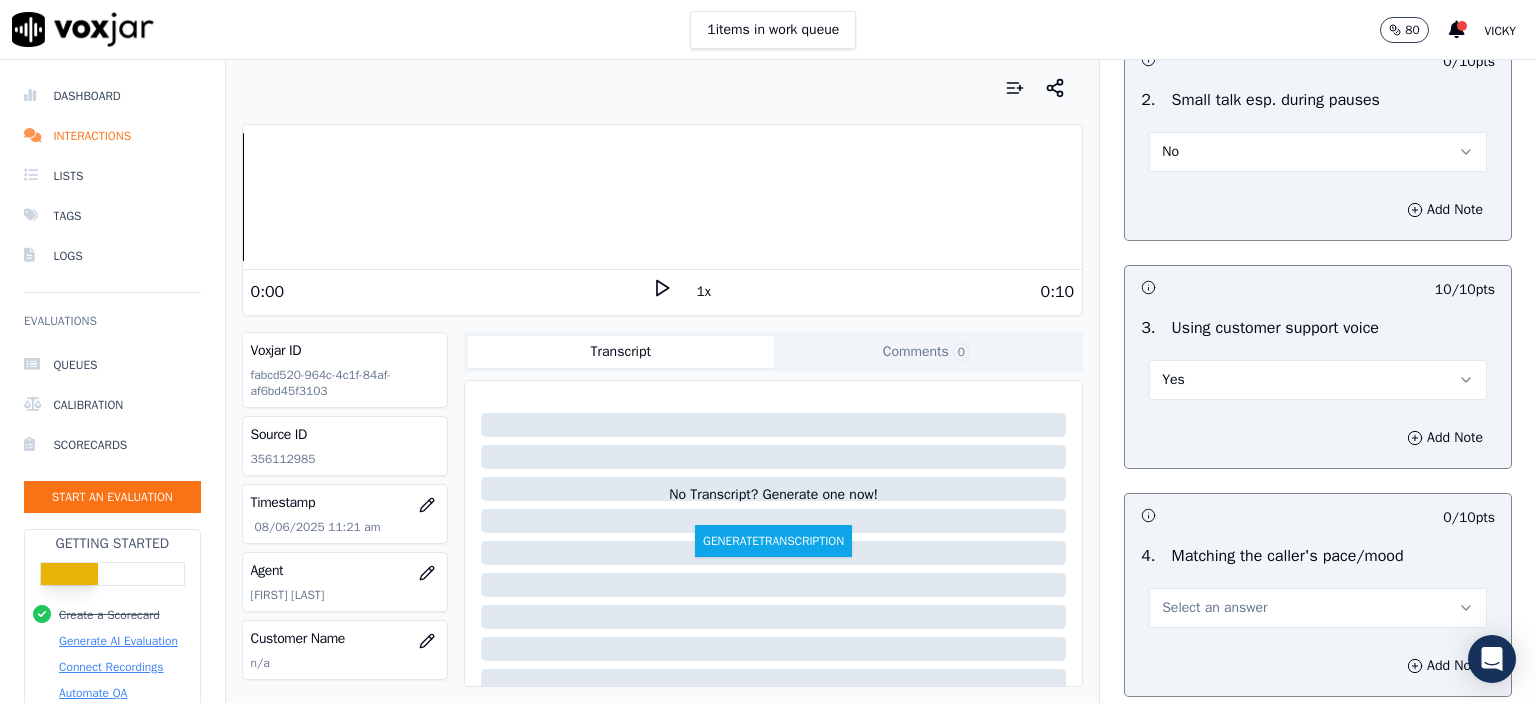 scroll, scrollTop: 2600, scrollLeft: 0, axis: vertical 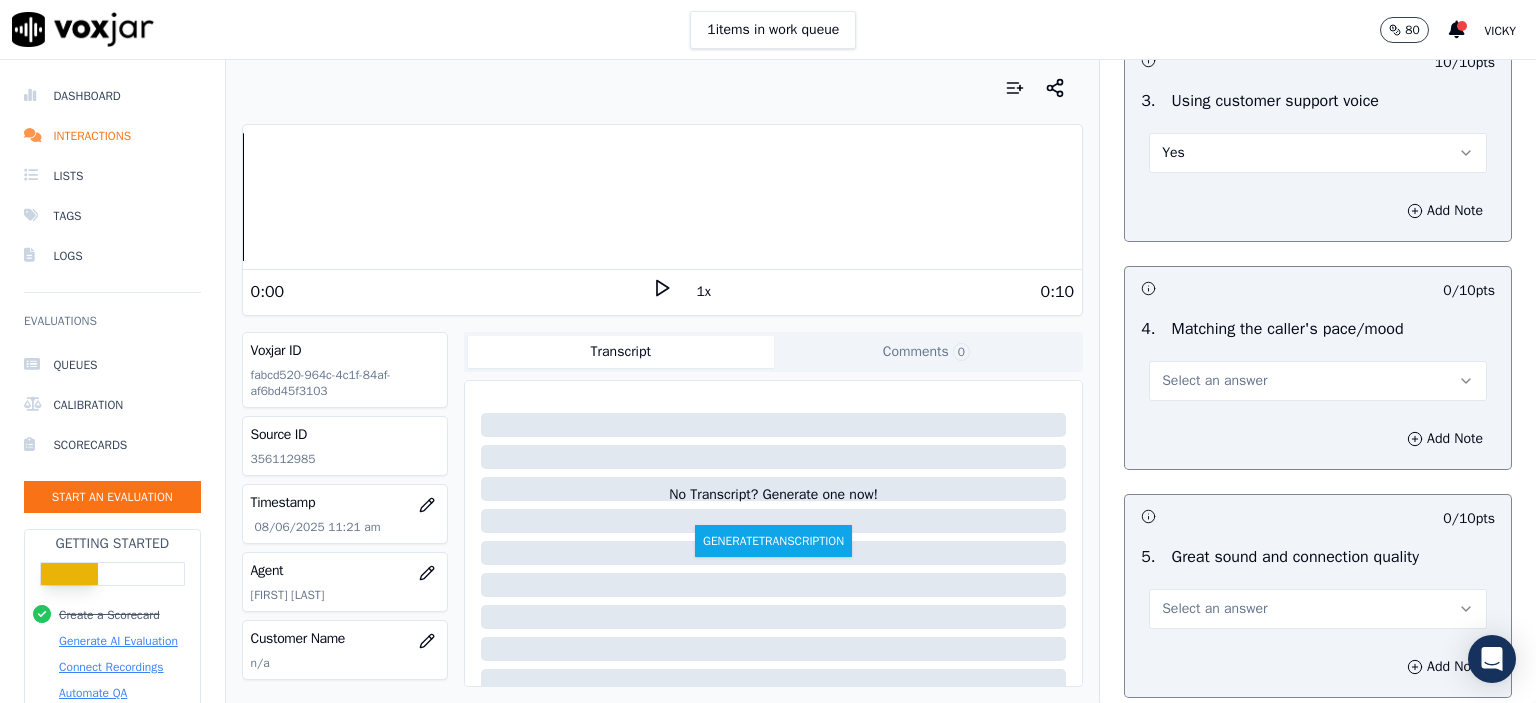 click on "Select an answer" at bounding box center (1214, 381) 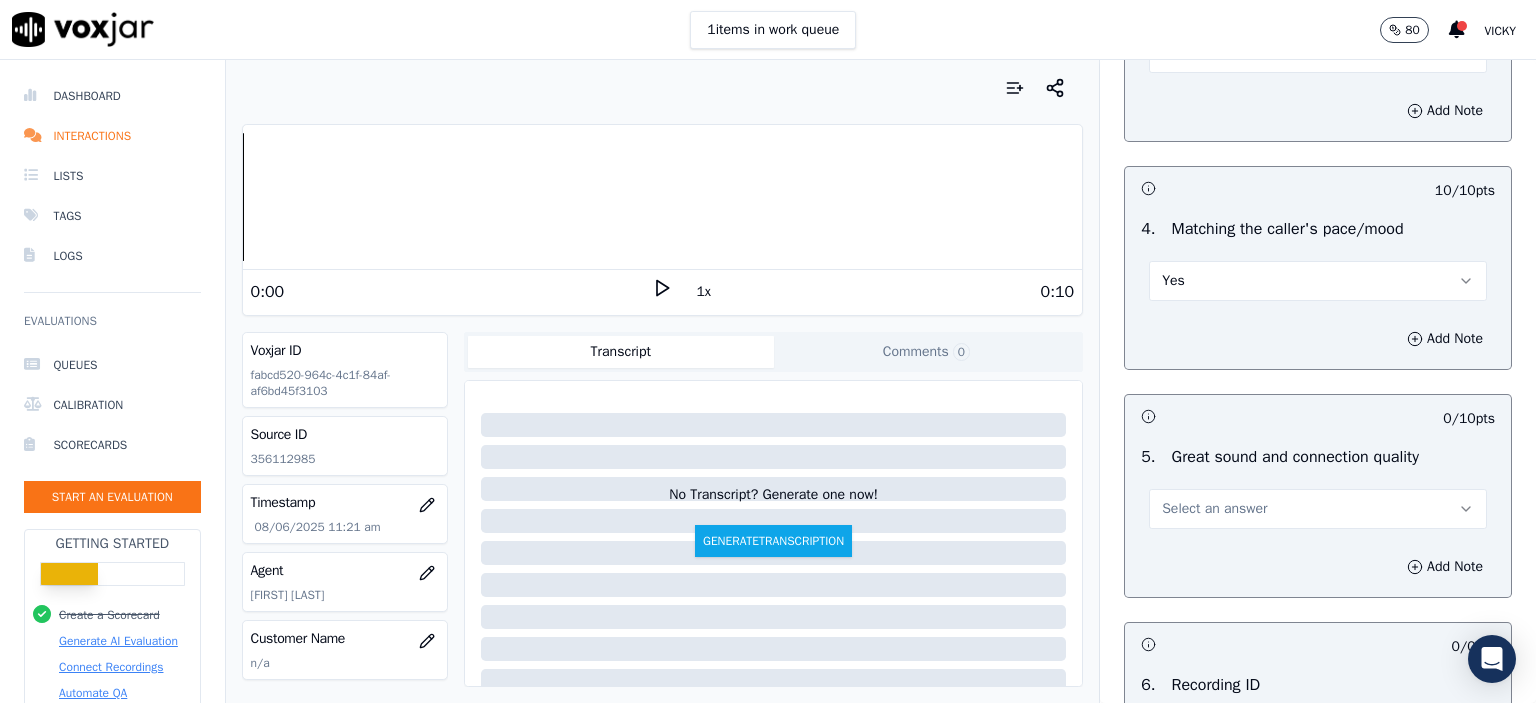 click on "Select an answer" at bounding box center (1318, 509) 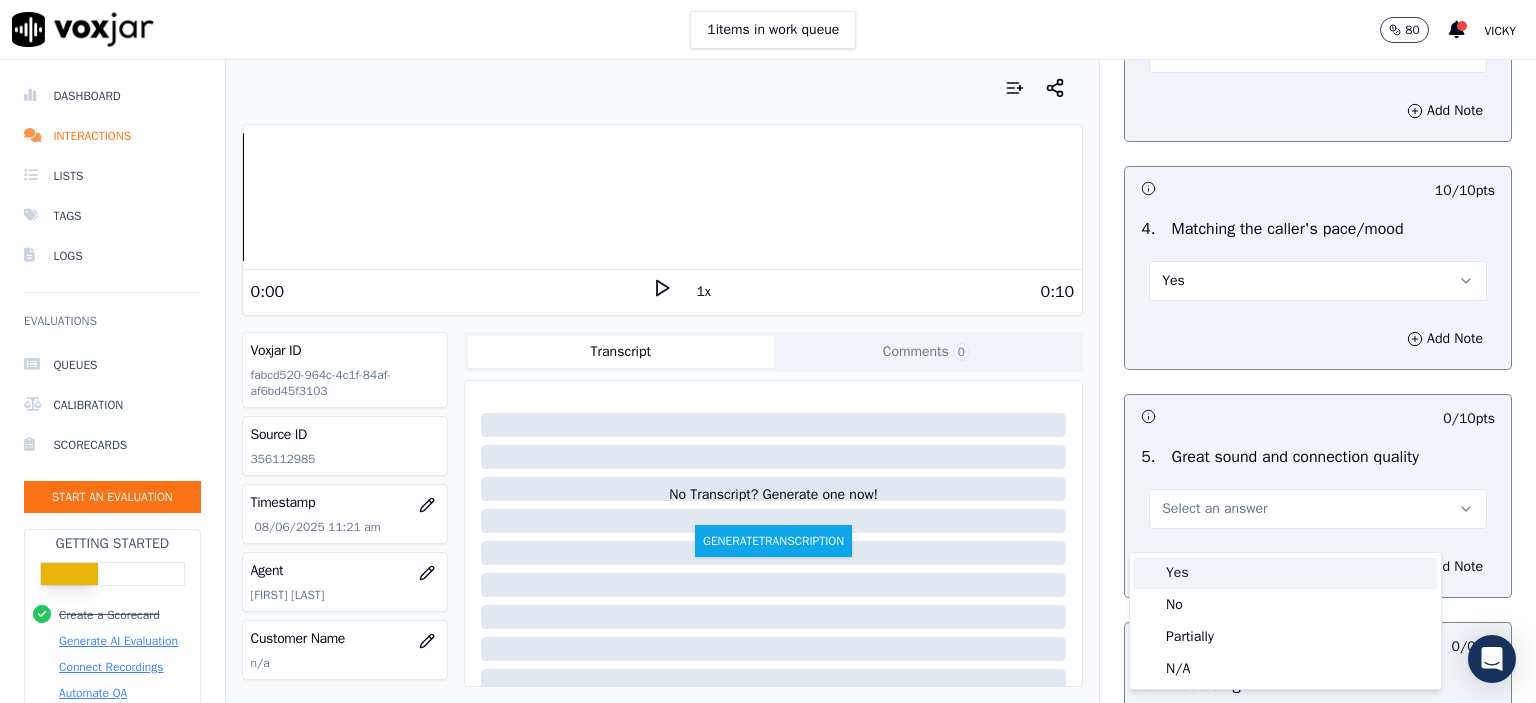 click on "Yes" at bounding box center [1285, 573] 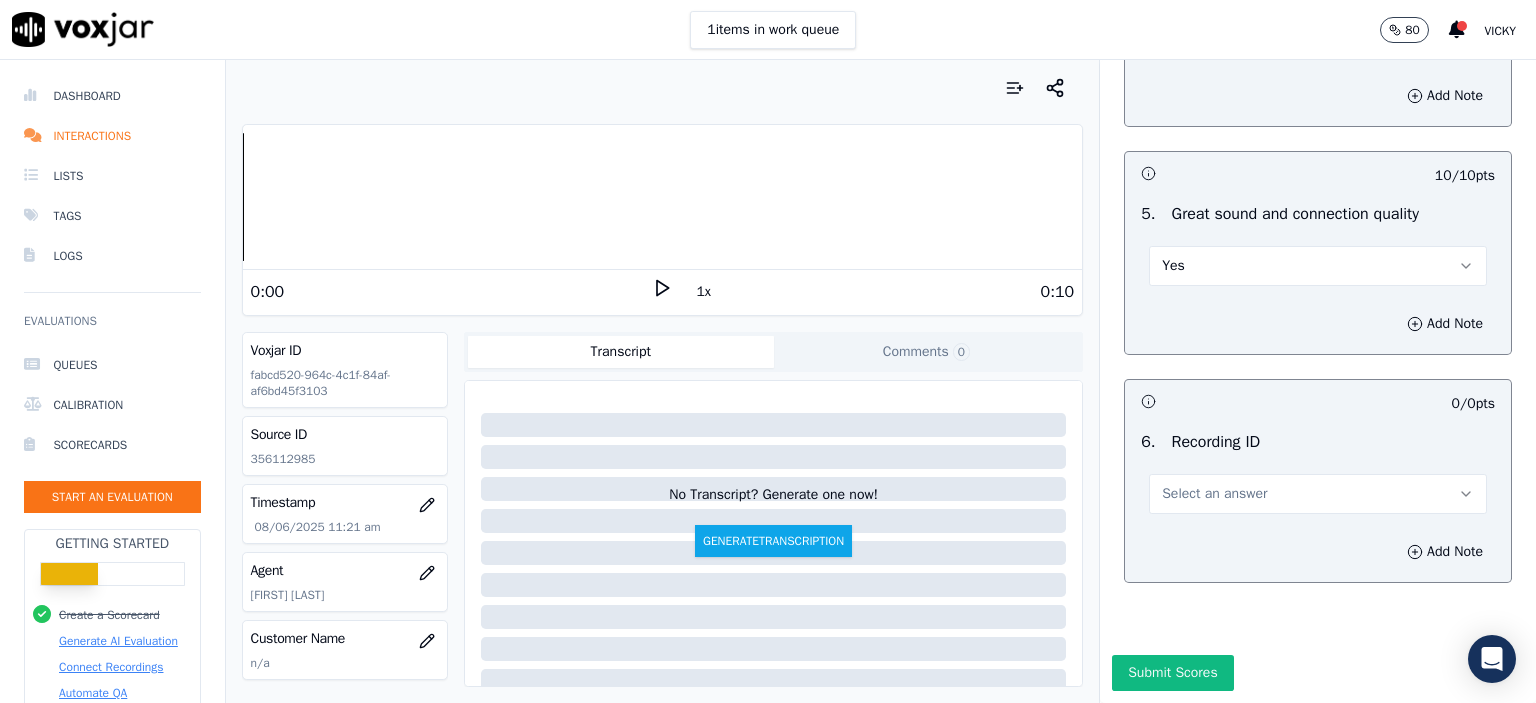 scroll, scrollTop: 3000, scrollLeft: 0, axis: vertical 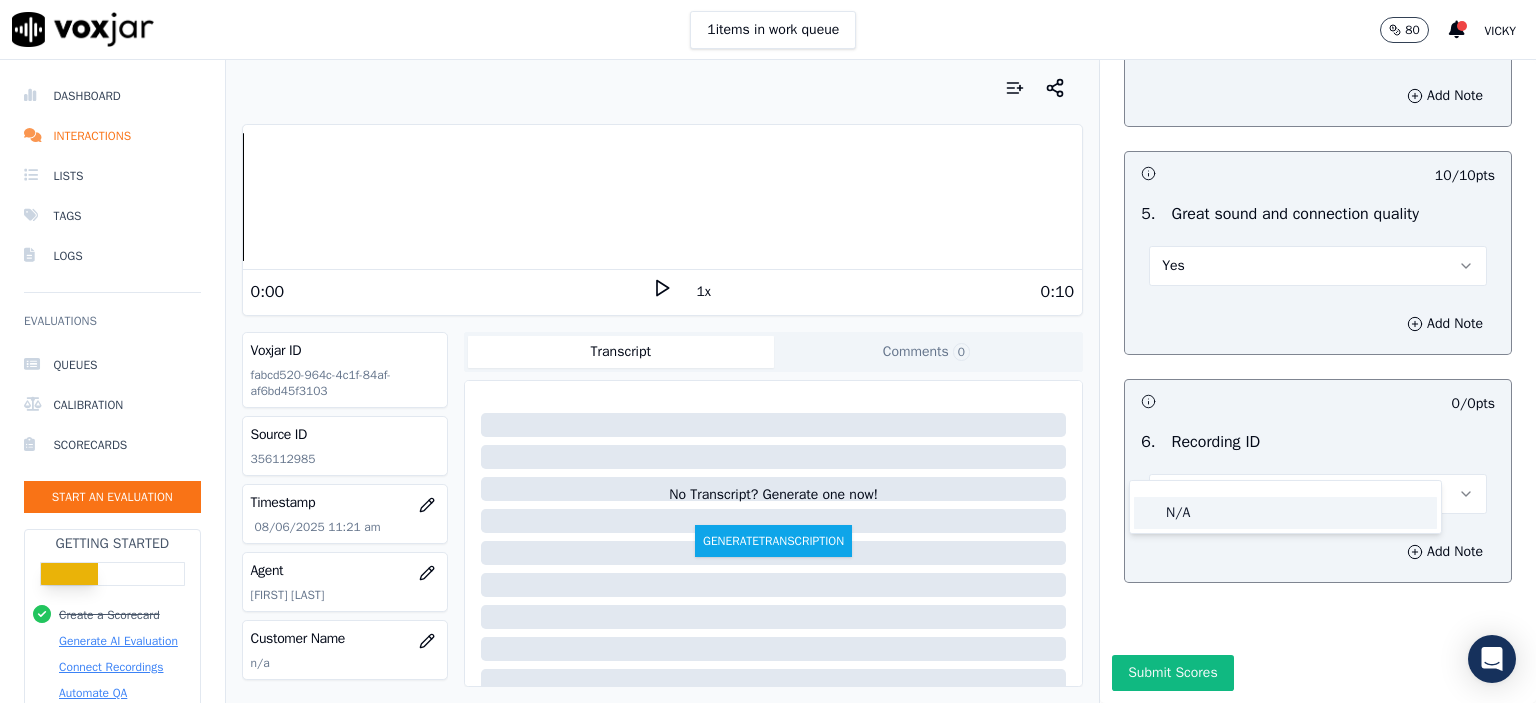 click on "N/A" 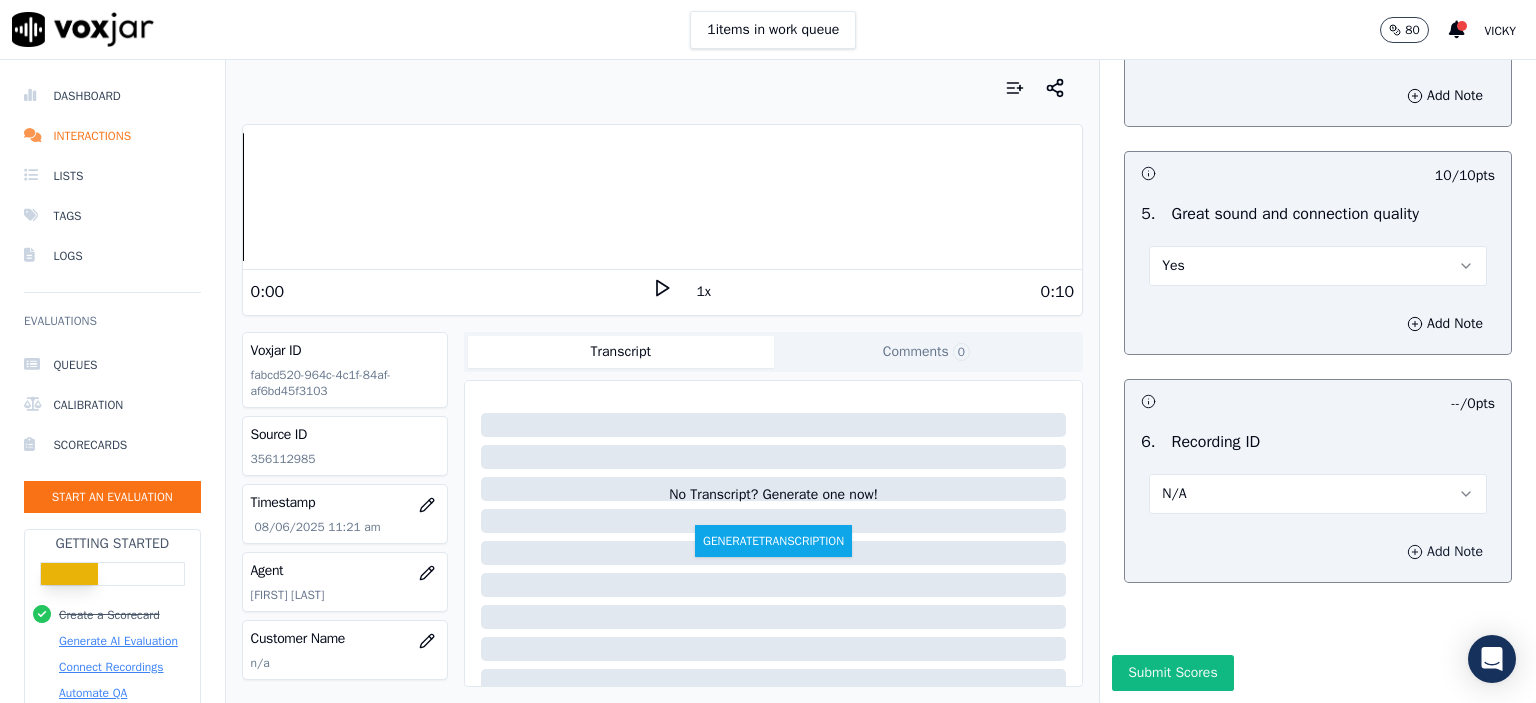 click on "Add Note" at bounding box center (1445, 552) 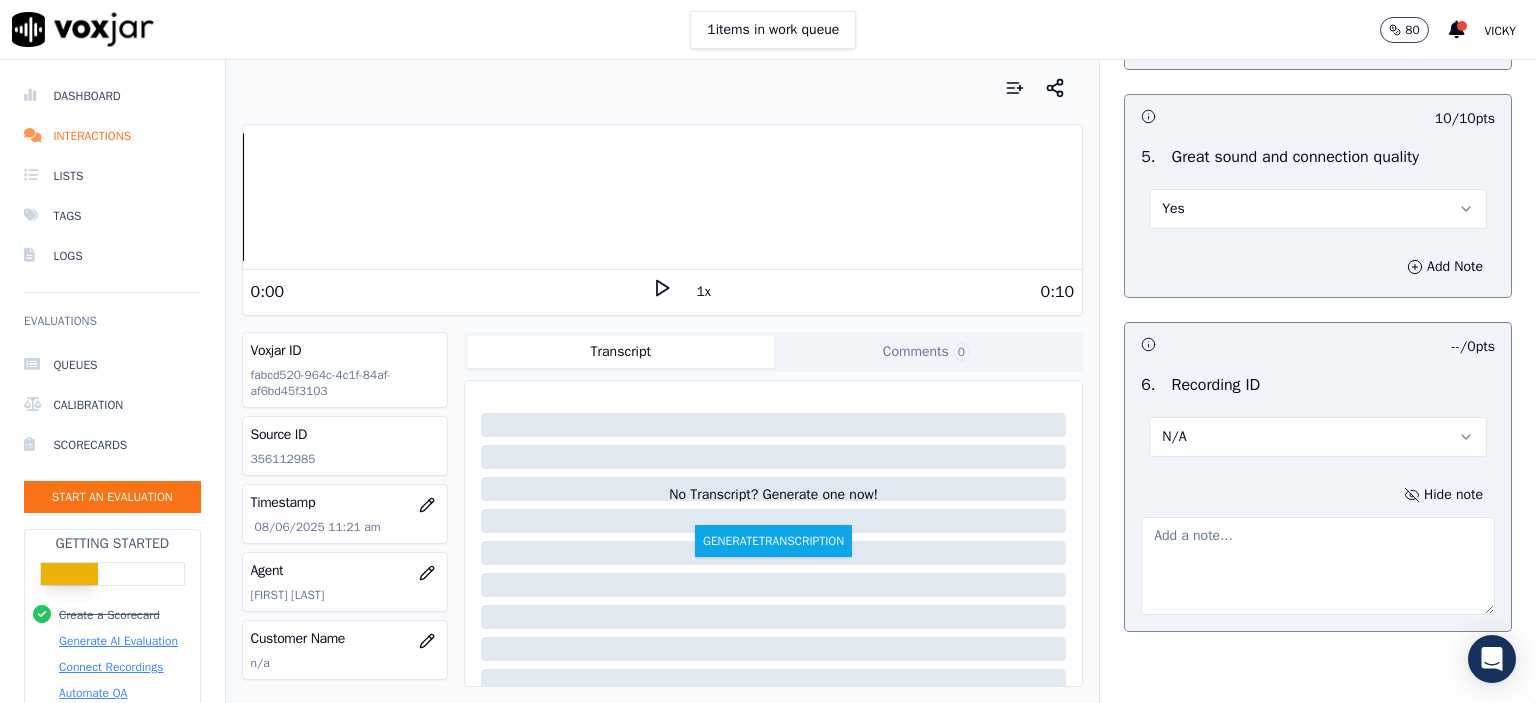 click on "356112985" 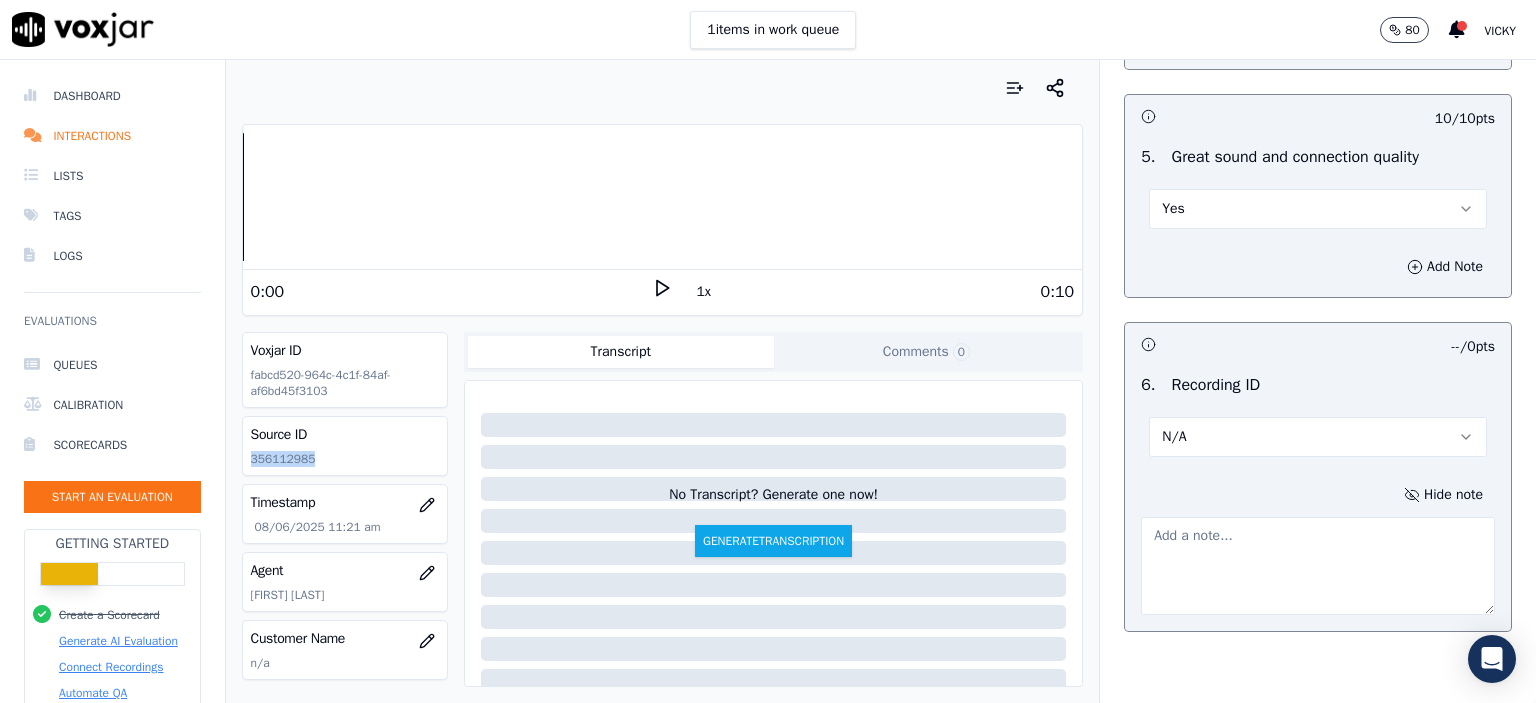 click on "356112985" 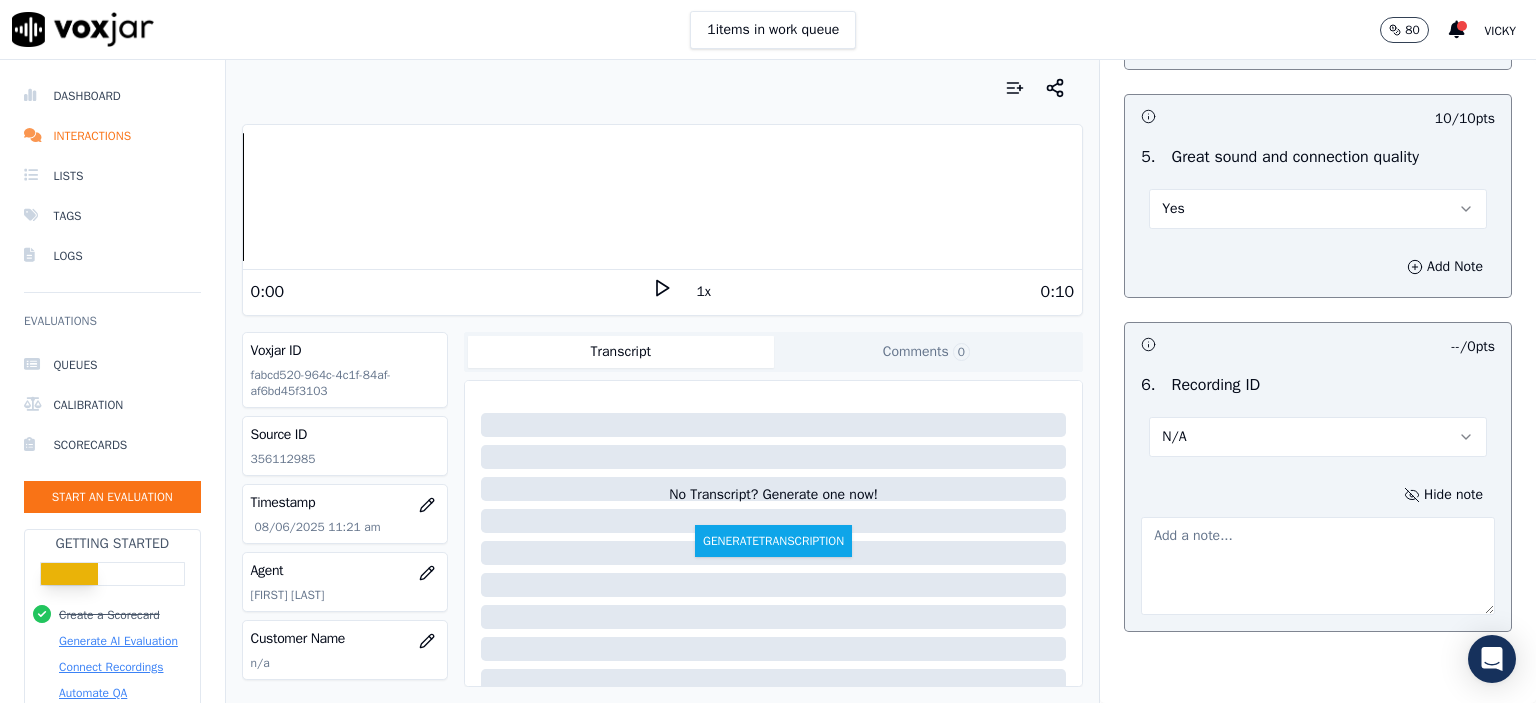 click at bounding box center (1318, 566) 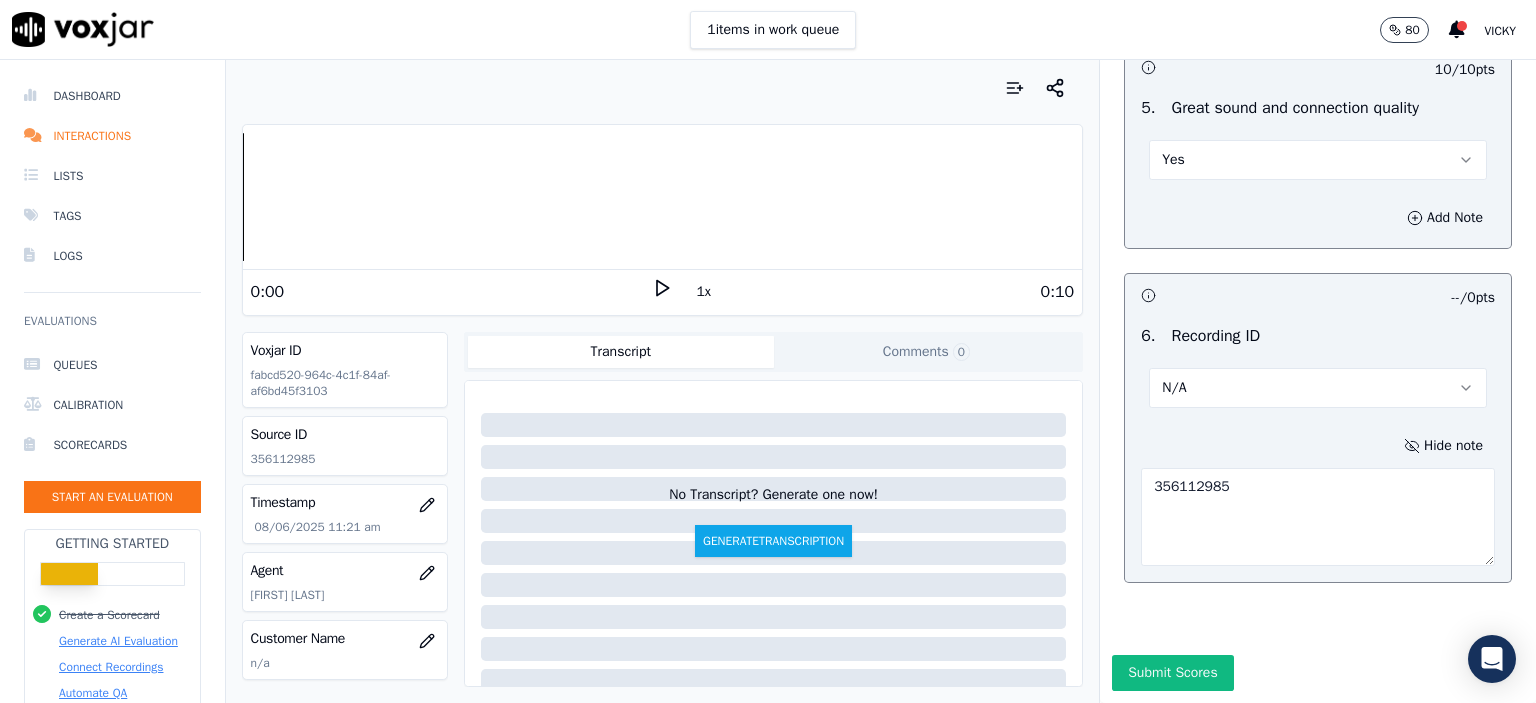scroll, scrollTop: 3112, scrollLeft: 0, axis: vertical 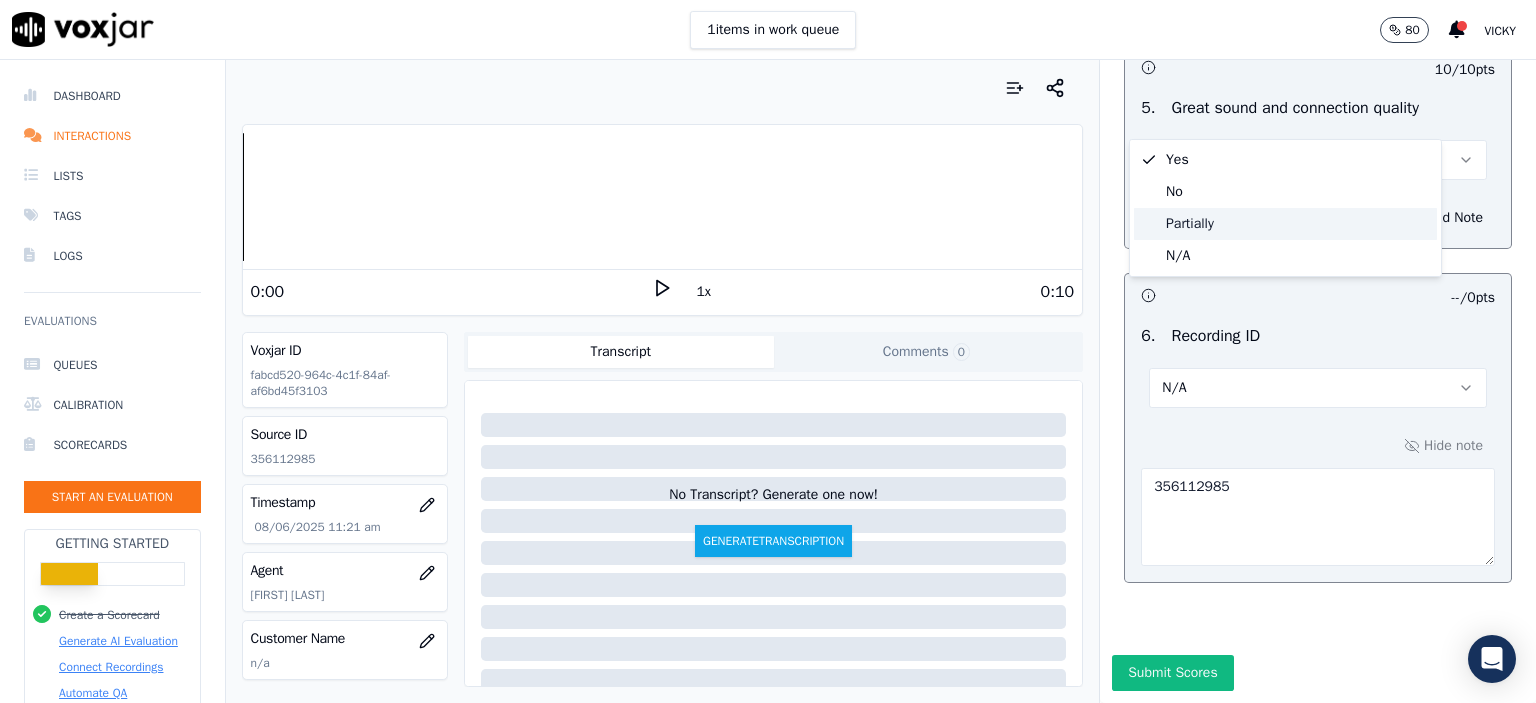 click on "Partially" 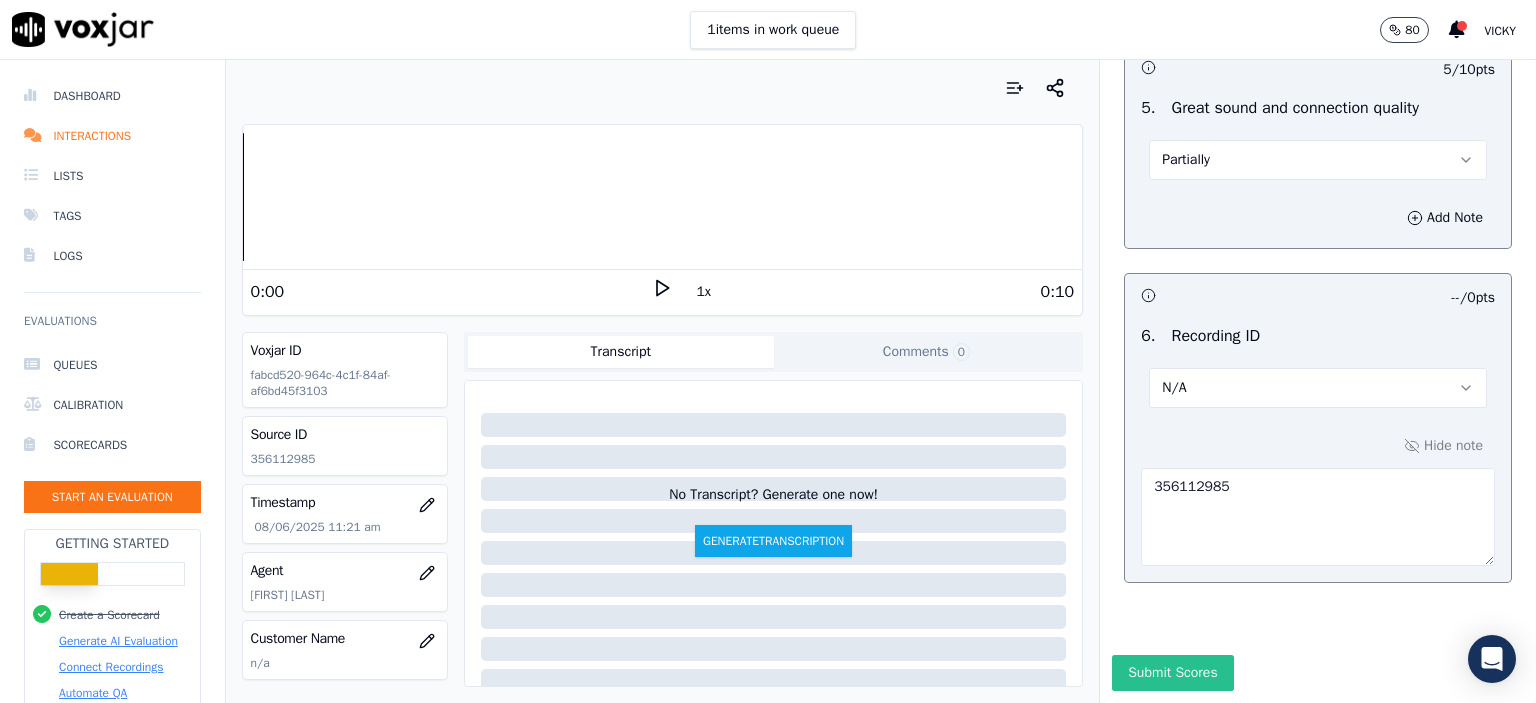 click on "Submit Scores" at bounding box center [1172, 673] 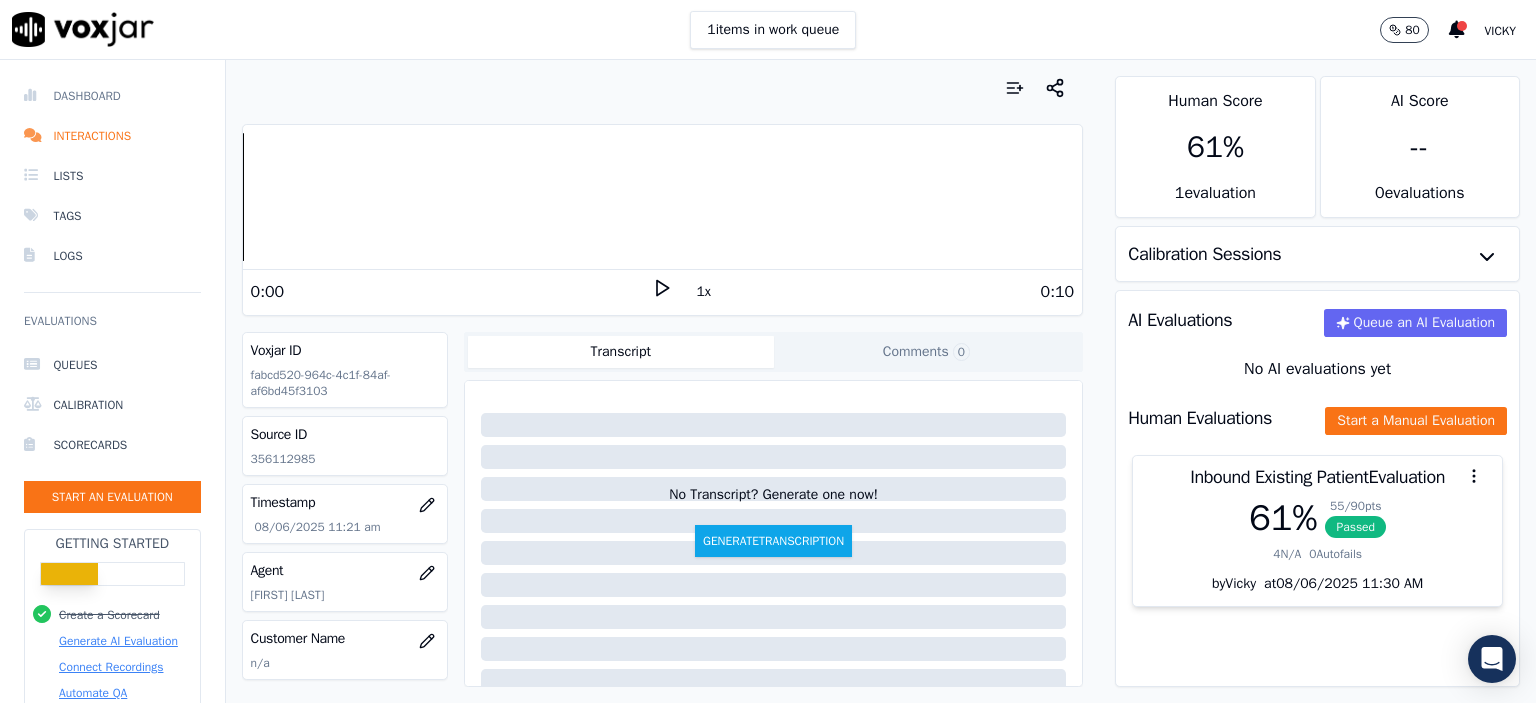click on "Dashboard" at bounding box center (112, 96) 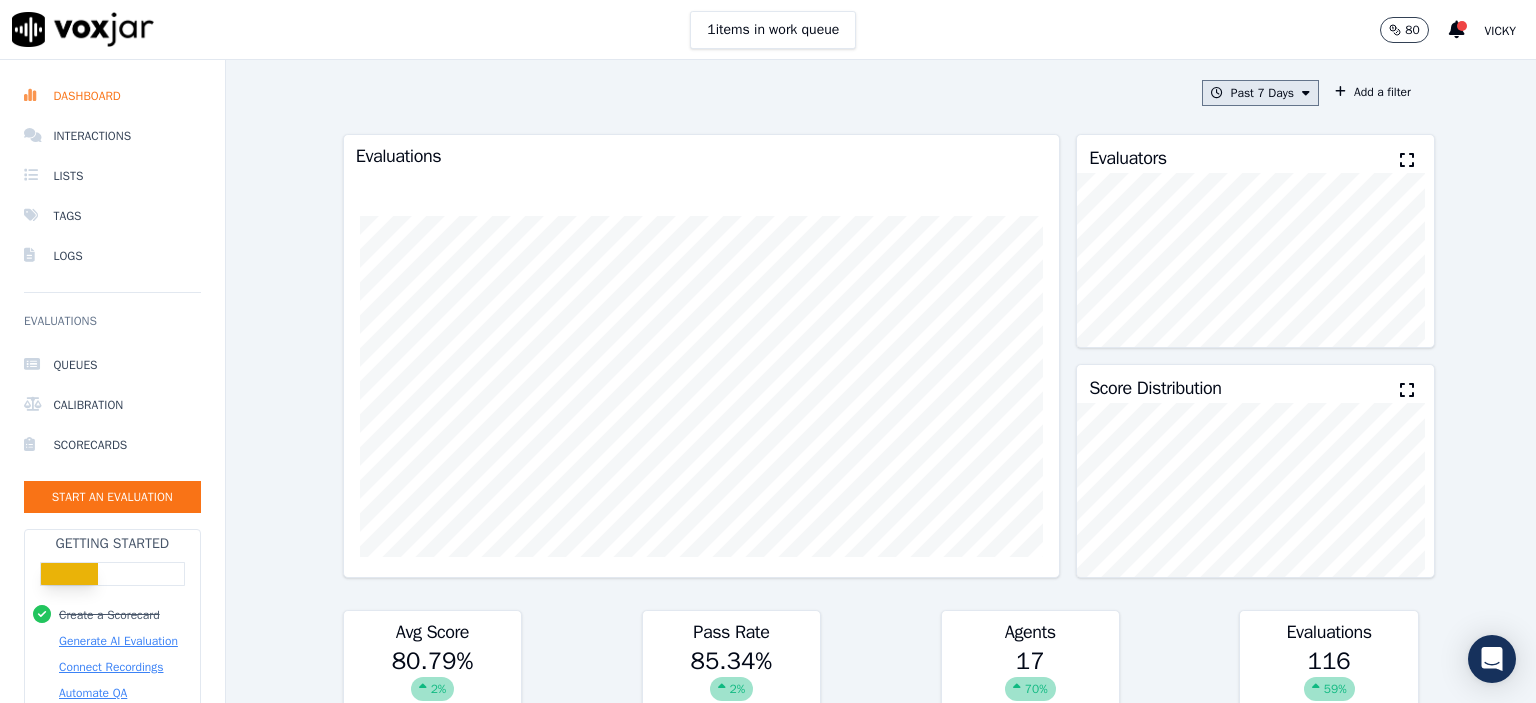 click on "Past 7 Days" at bounding box center (1260, 93) 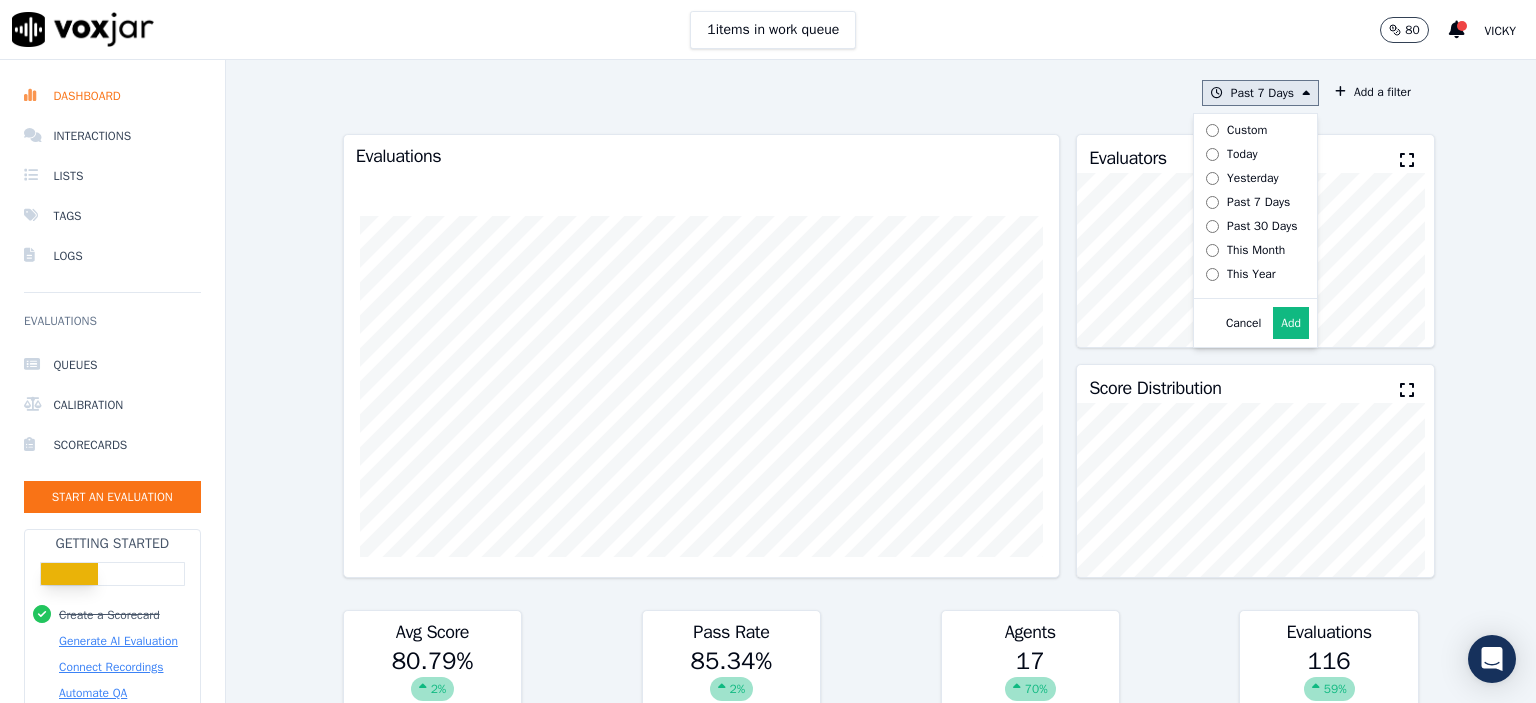 click on "Add" at bounding box center (1291, 323) 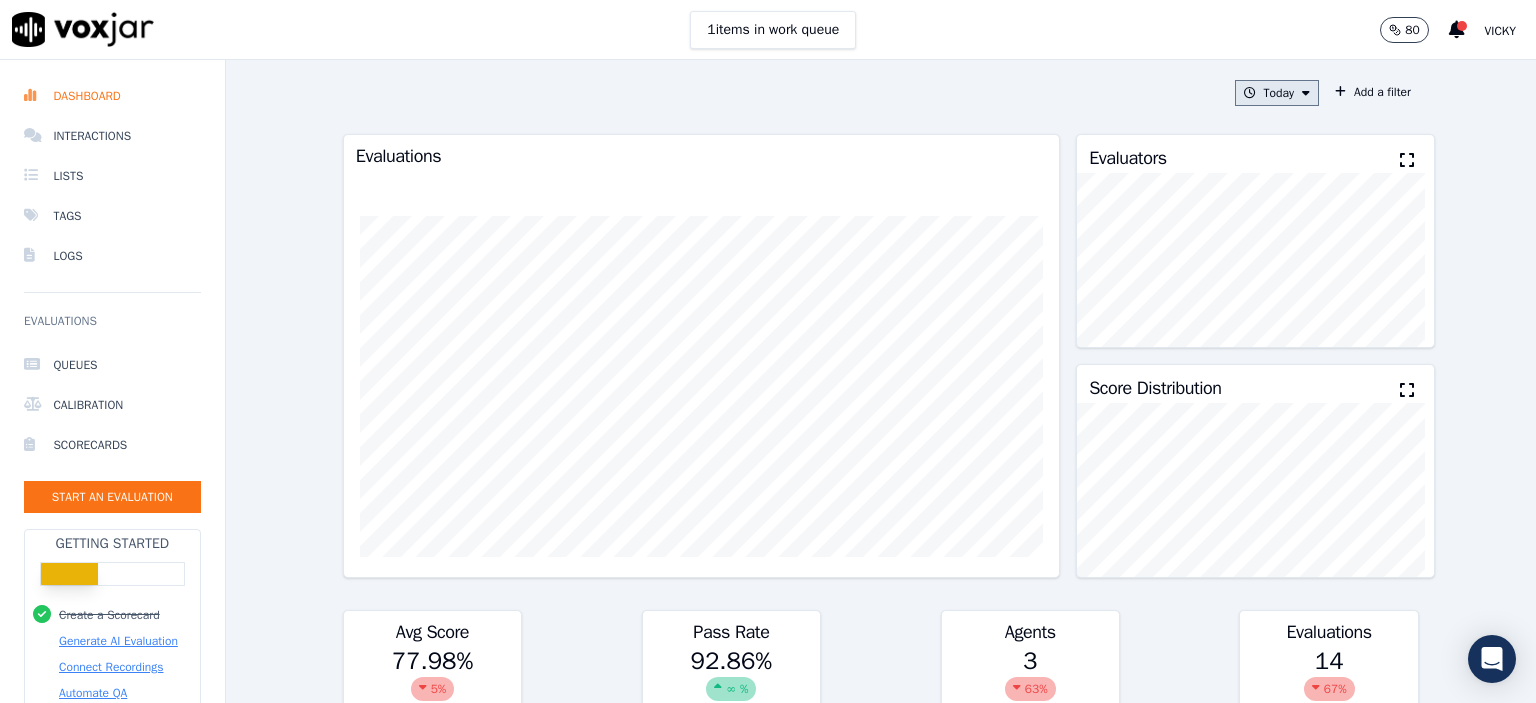 click on "Today" at bounding box center [1277, 93] 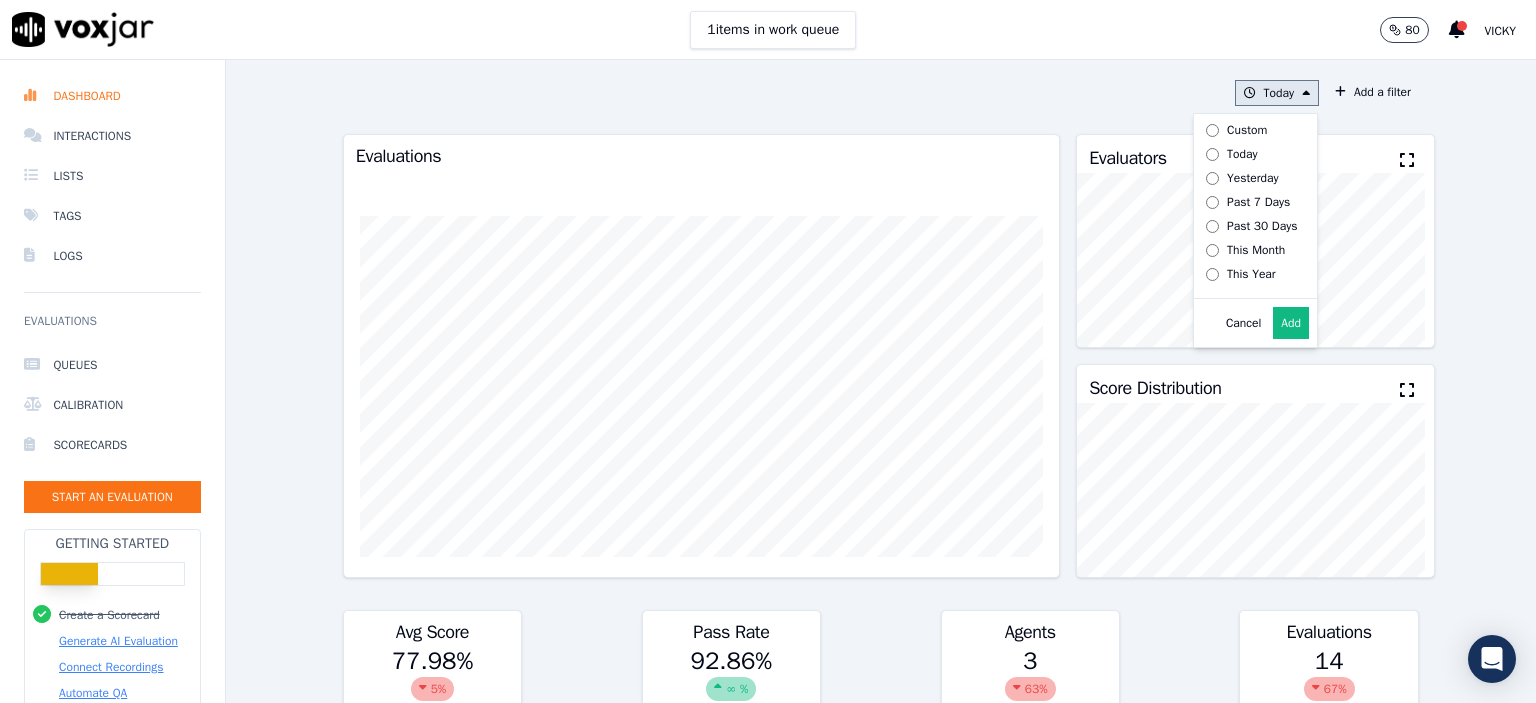 click on "Add" at bounding box center (1291, 323) 